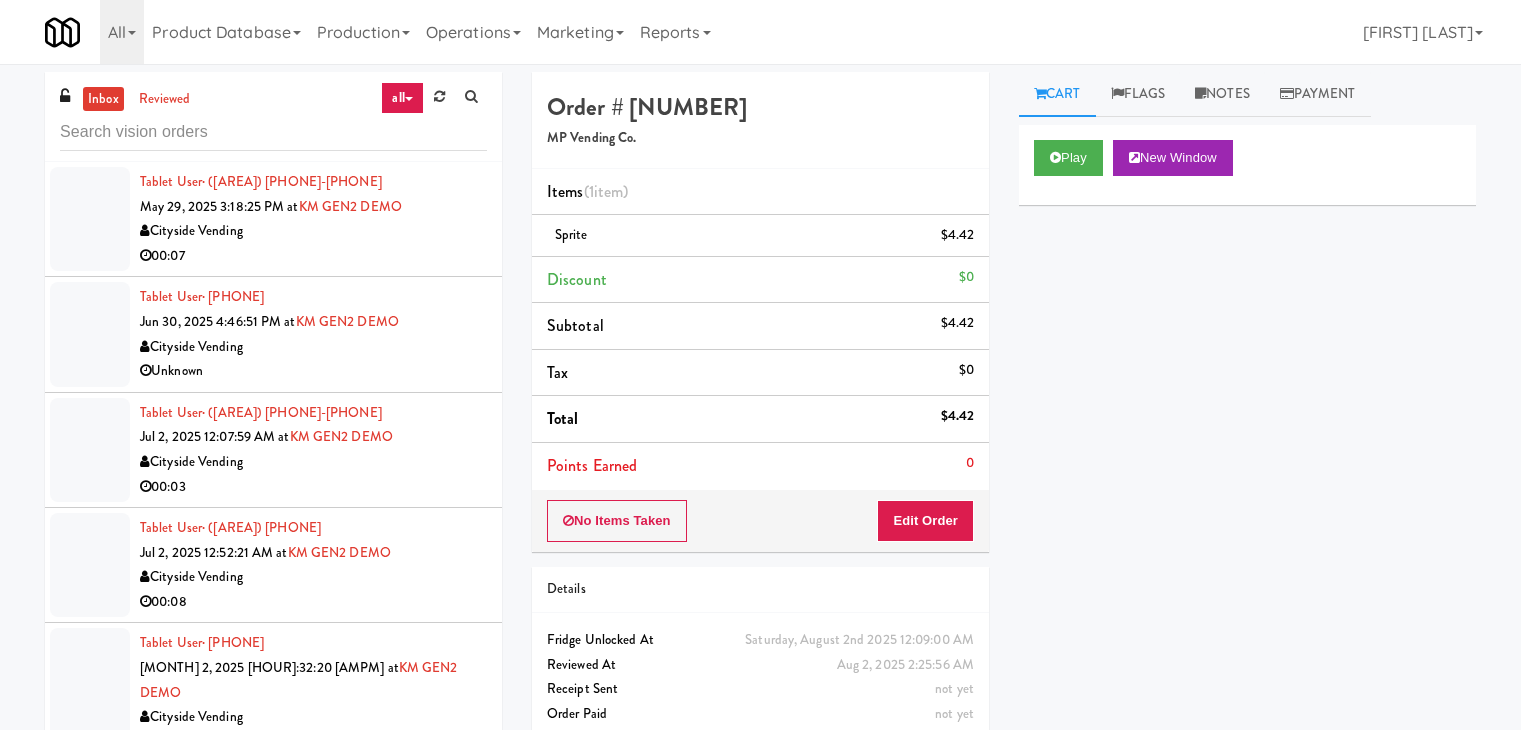 scroll, scrollTop: 64, scrollLeft: 0, axis: vertical 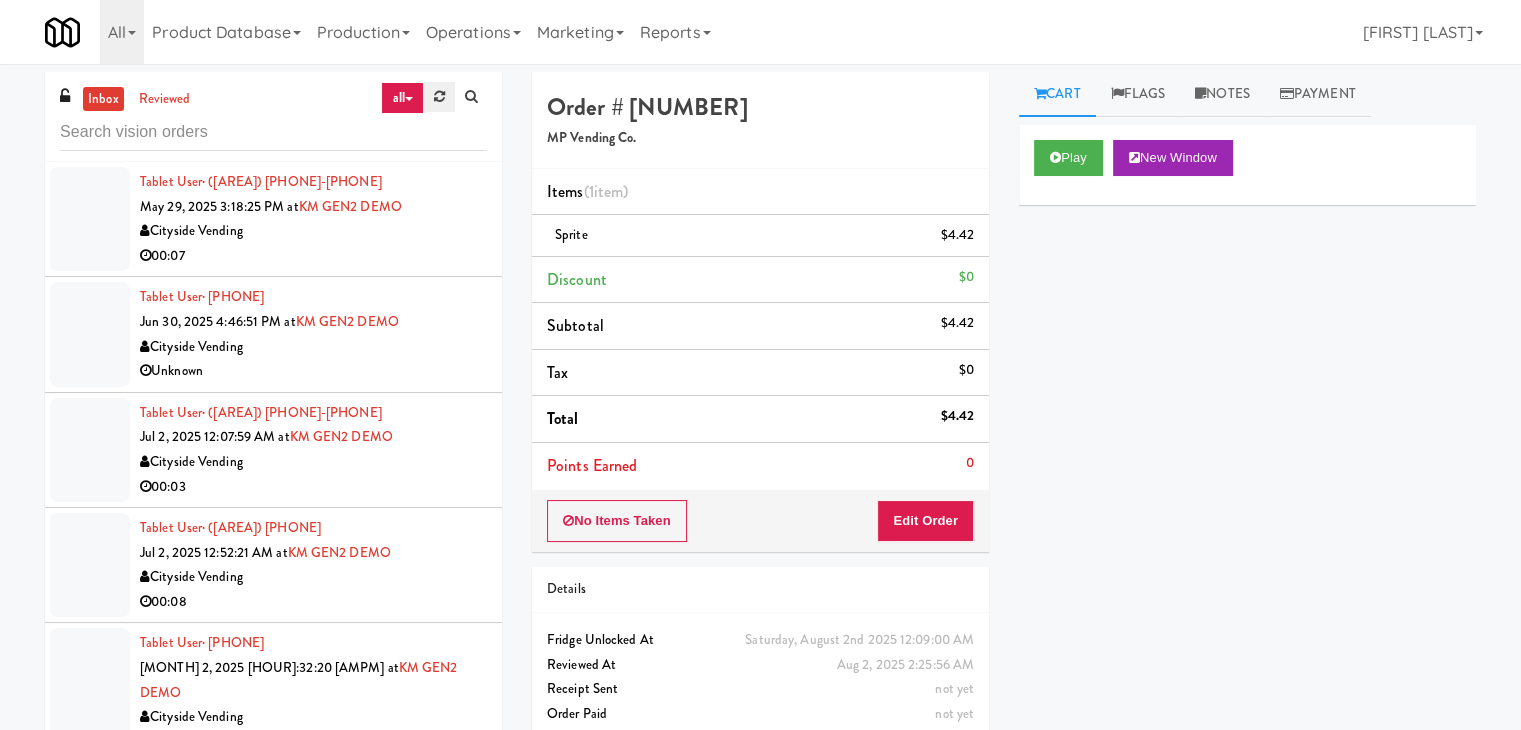 click at bounding box center (439, 97) 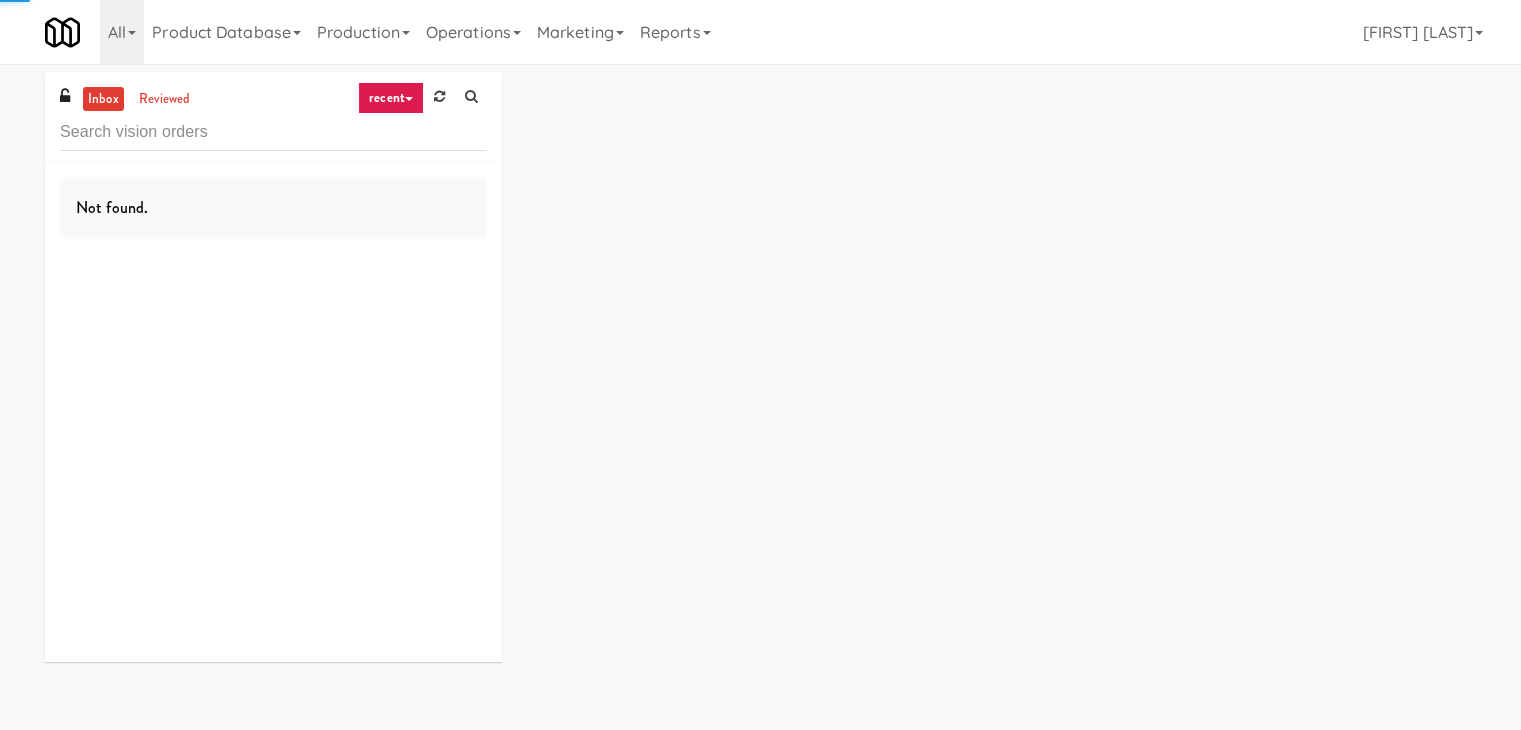 click on "recent" at bounding box center (391, 98) 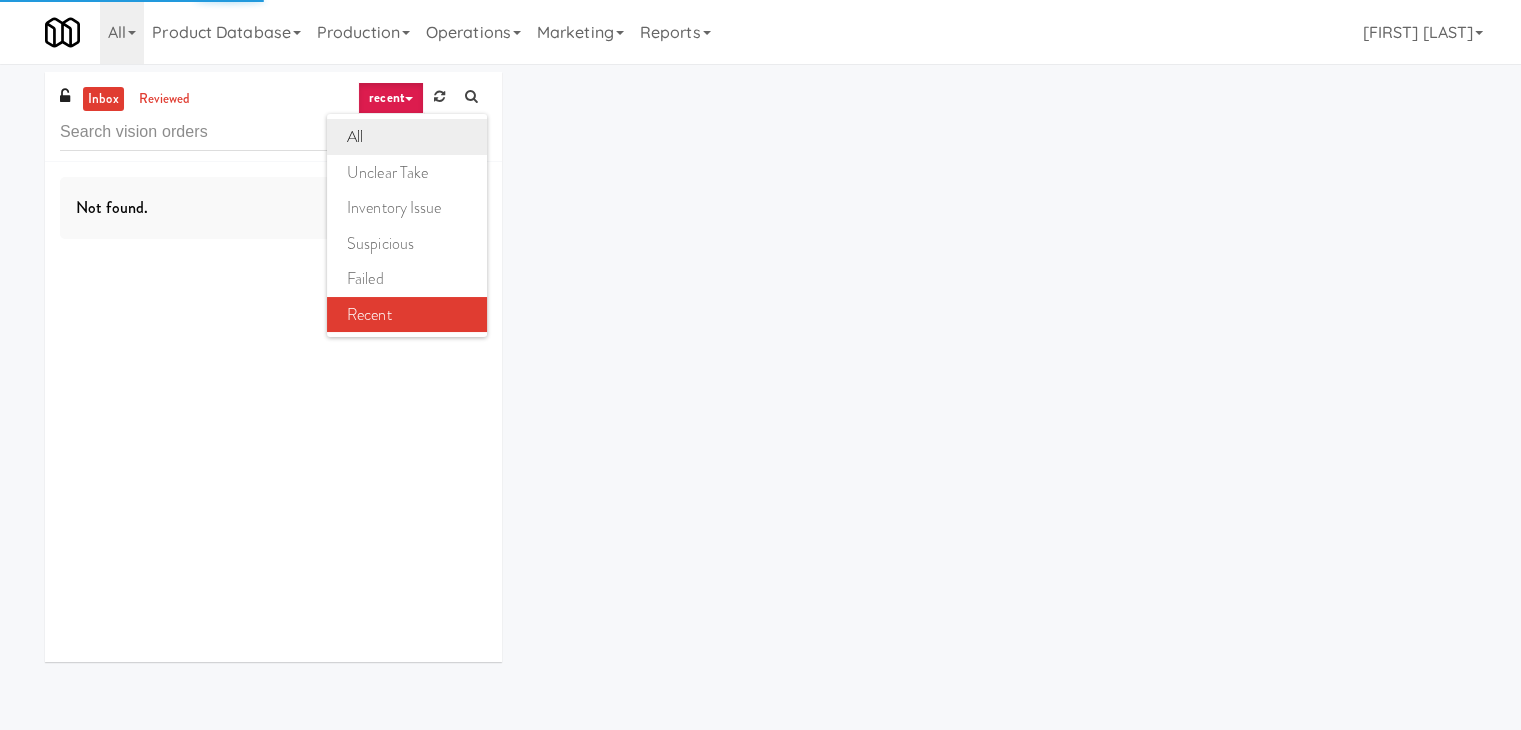 click on "all" at bounding box center (407, 137) 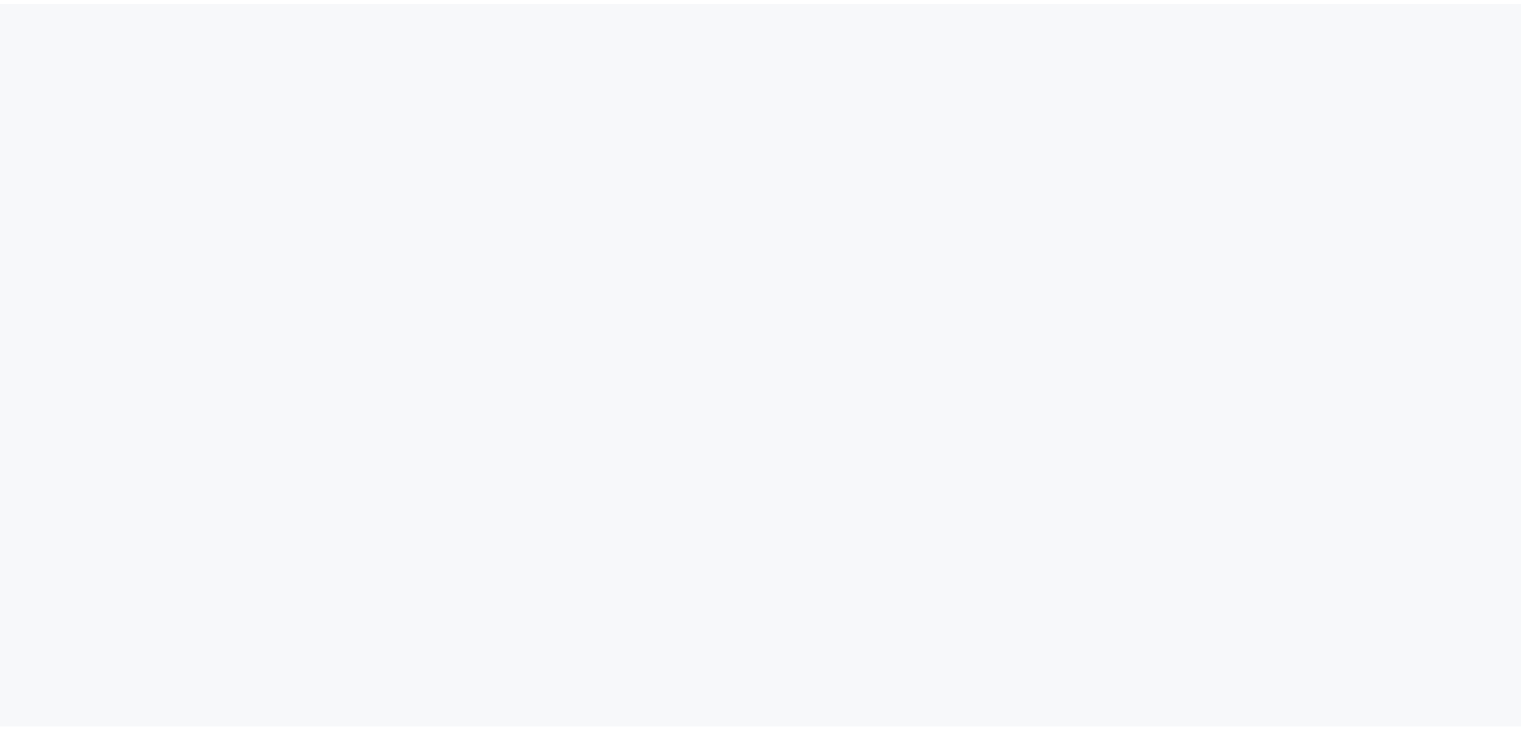 scroll, scrollTop: 0, scrollLeft: 0, axis: both 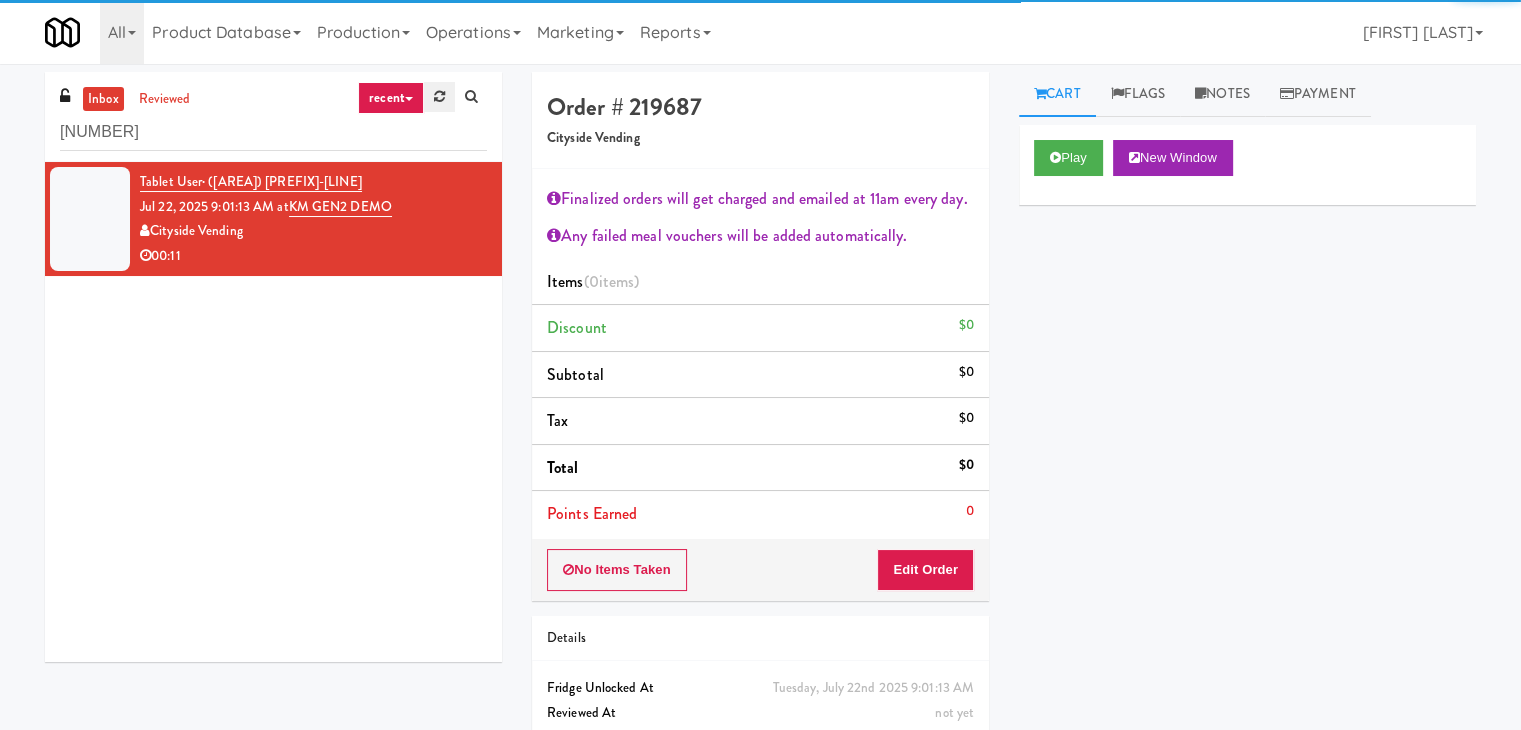 click at bounding box center [439, 96] 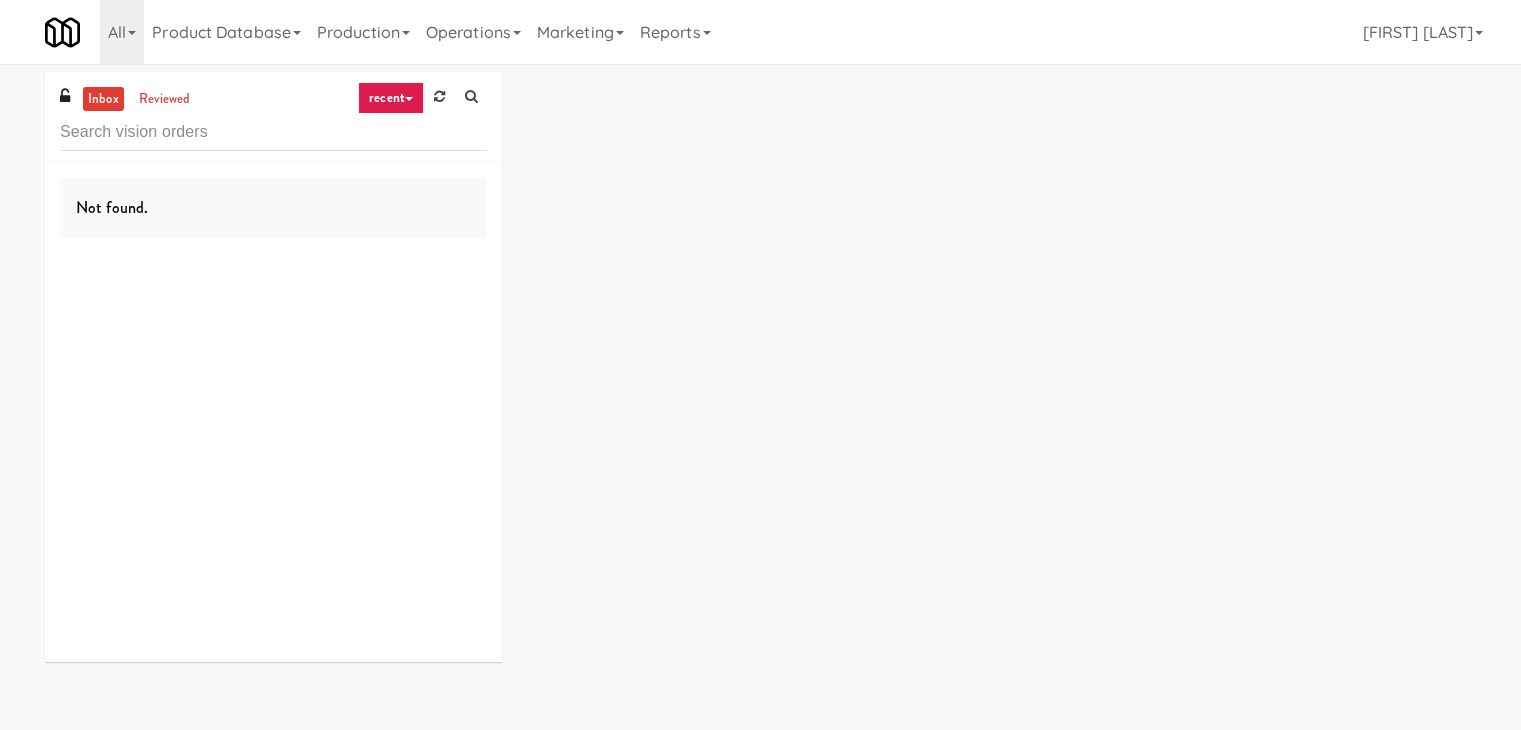 click on "recent" at bounding box center (391, 98) 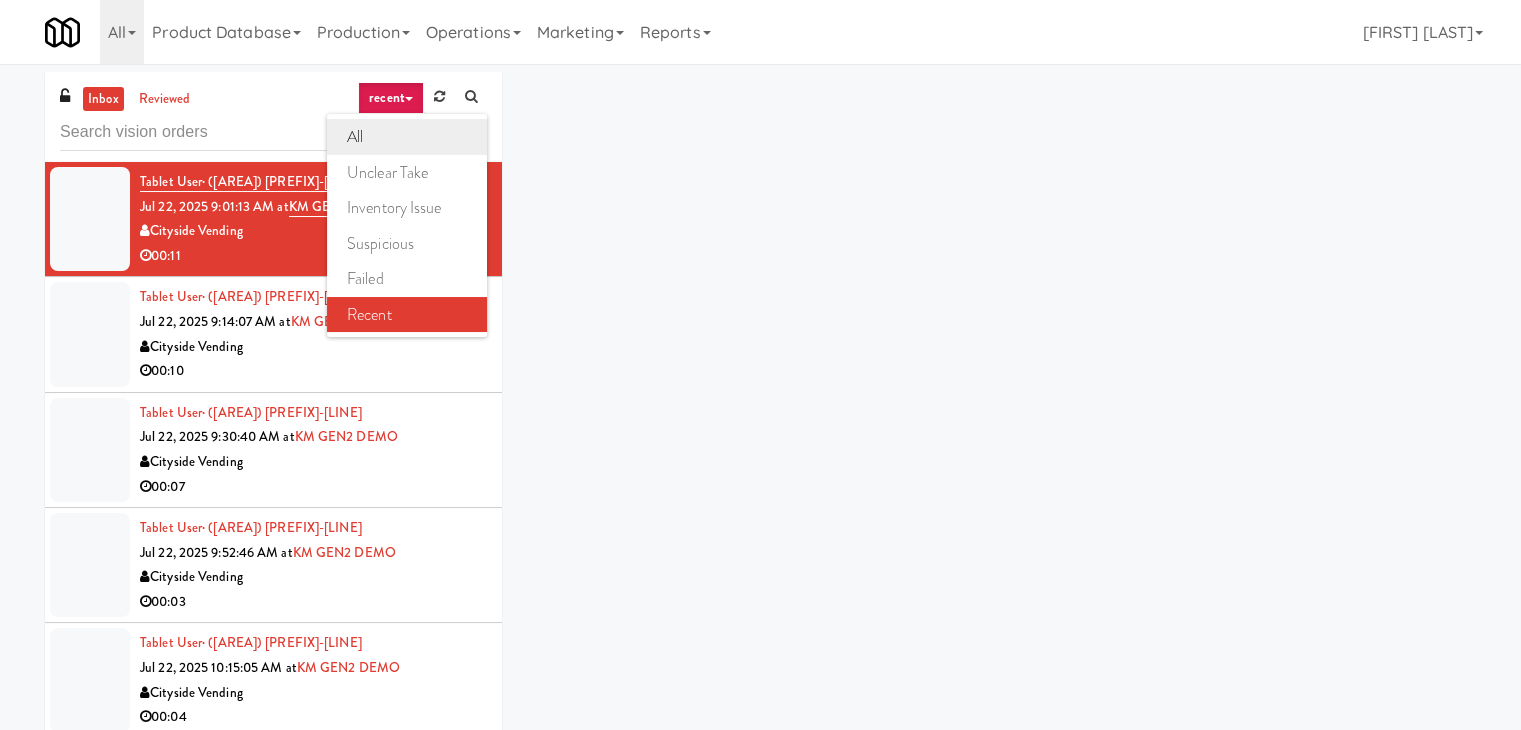 click on "all" at bounding box center (407, 137) 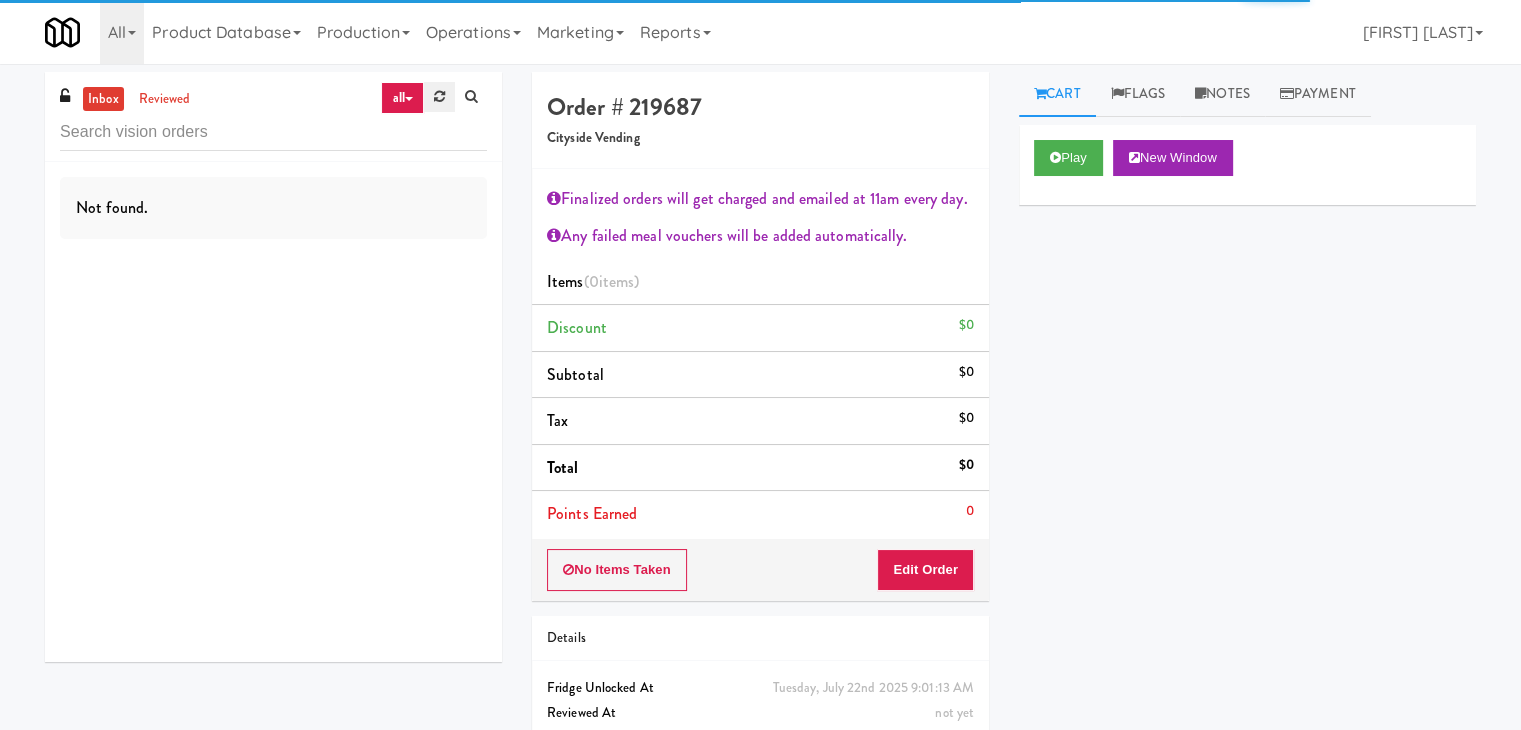 click at bounding box center (439, 97) 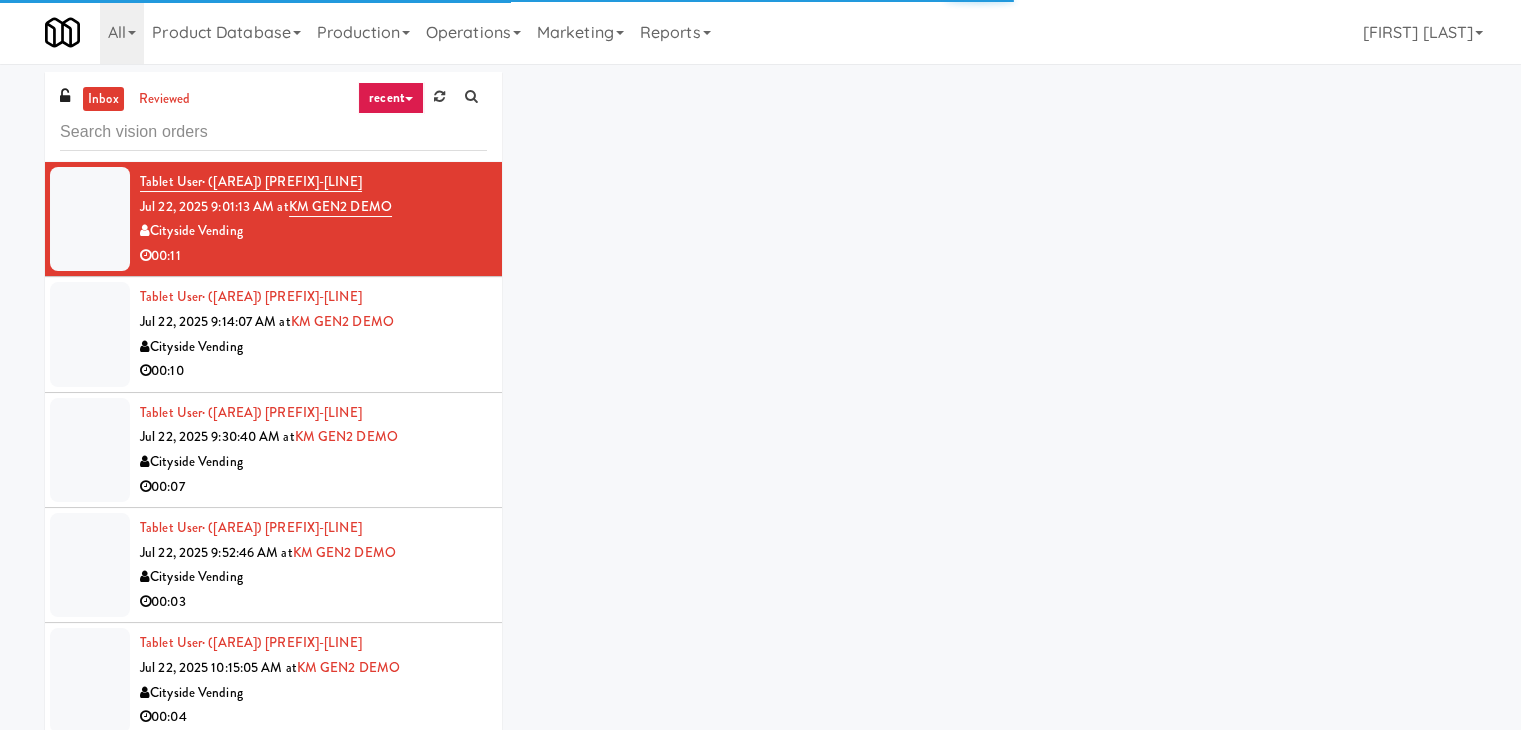 click on "recent" at bounding box center (391, 98) 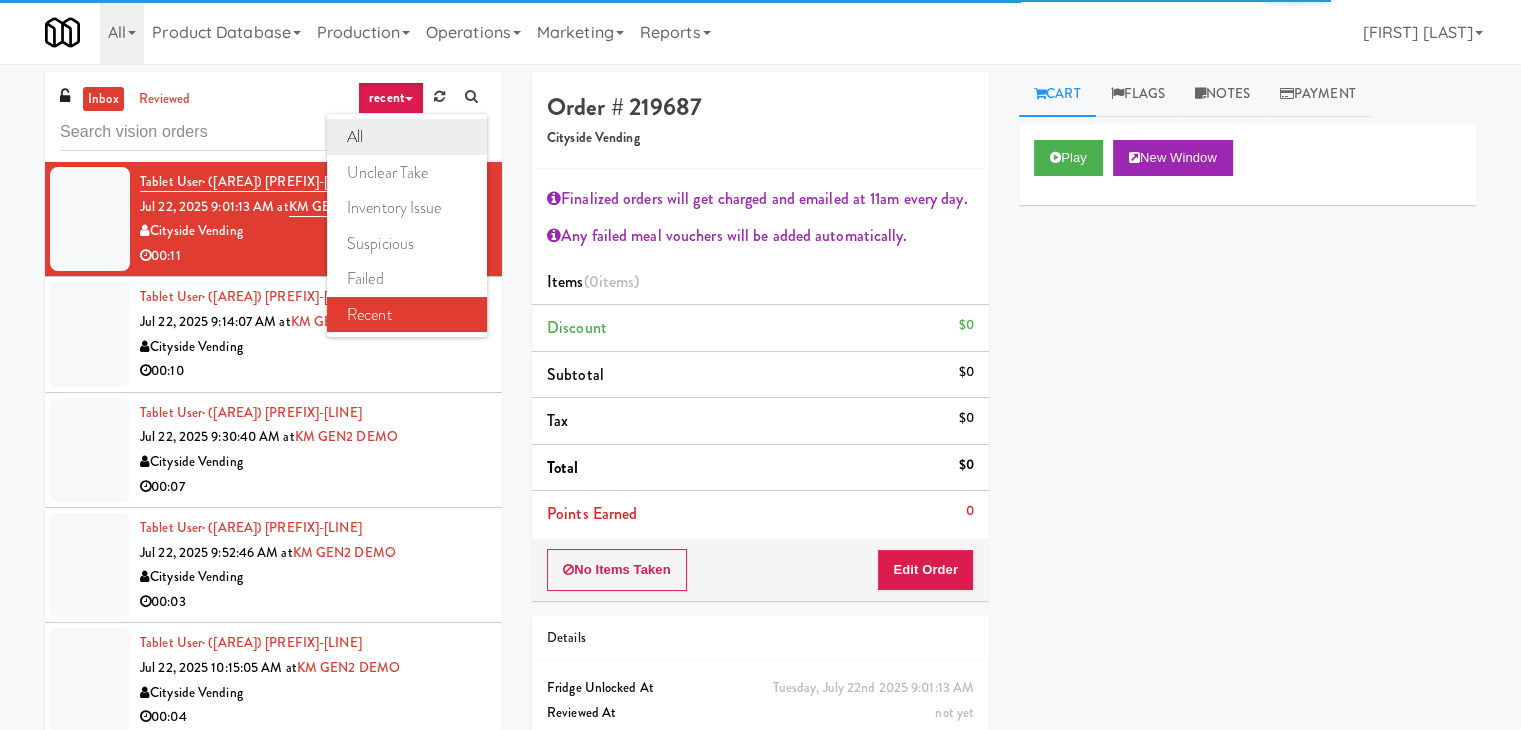 click on "all" at bounding box center [407, 137] 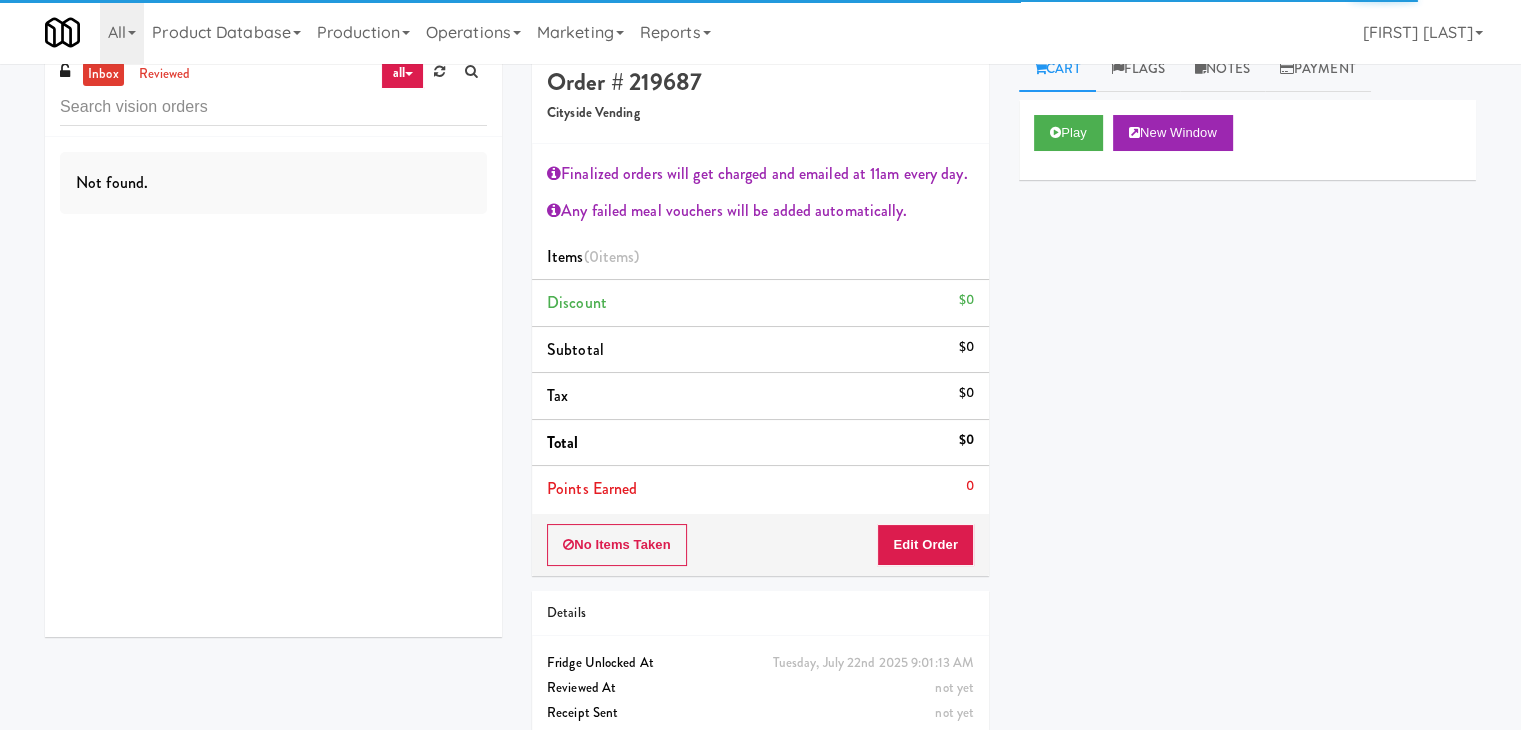 scroll, scrollTop: 0, scrollLeft: 0, axis: both 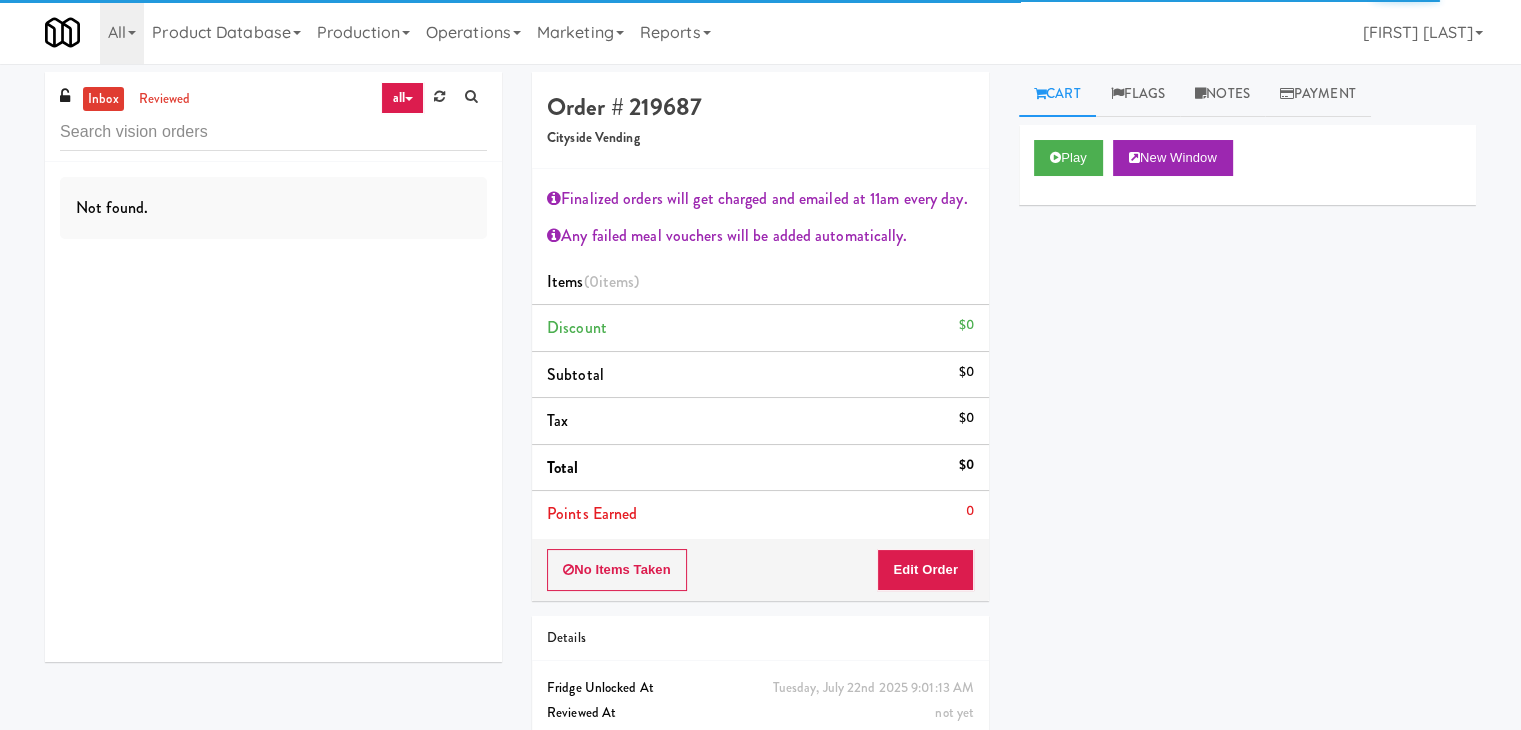 click on "all" at bounding box center (402, 98) 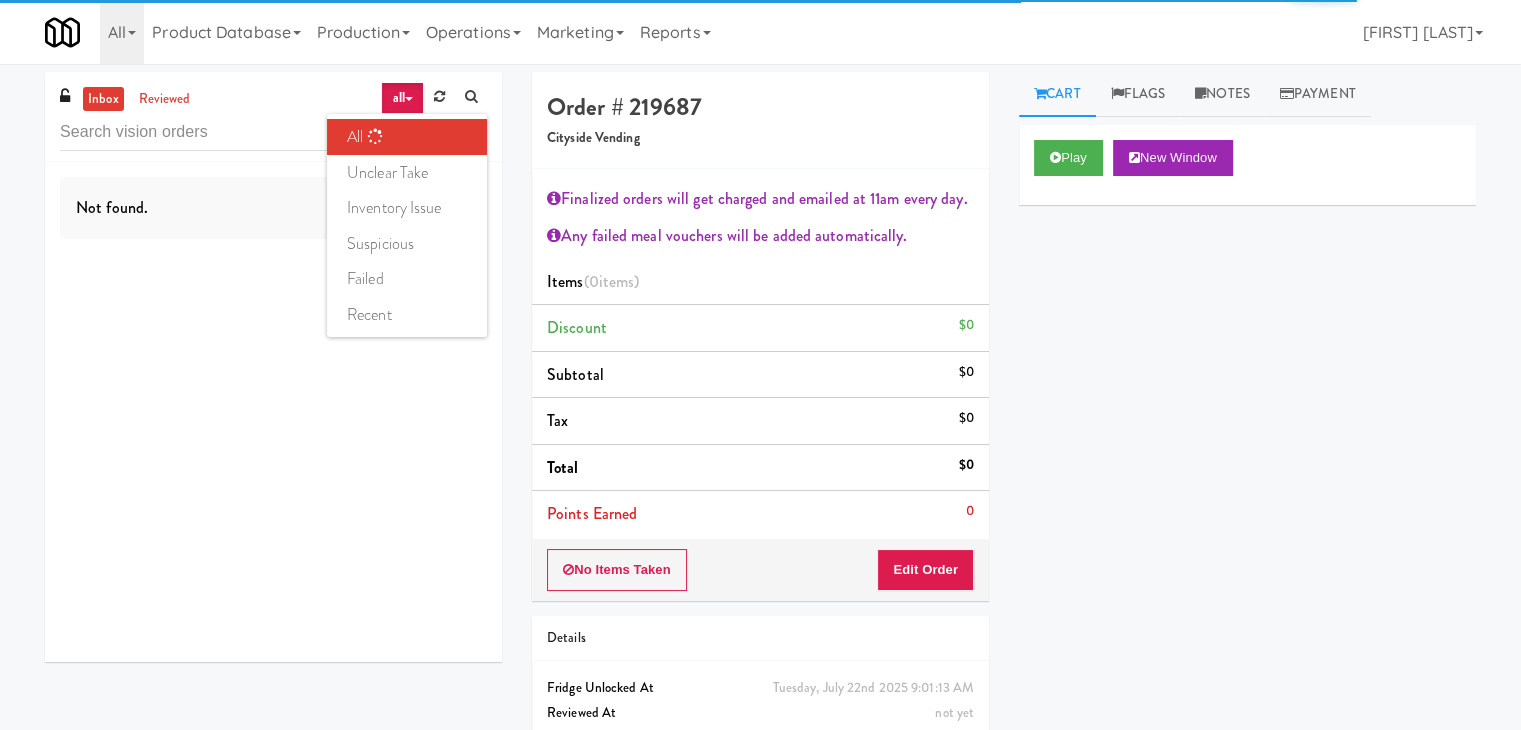click on "all" at bounding box center (402, 98) 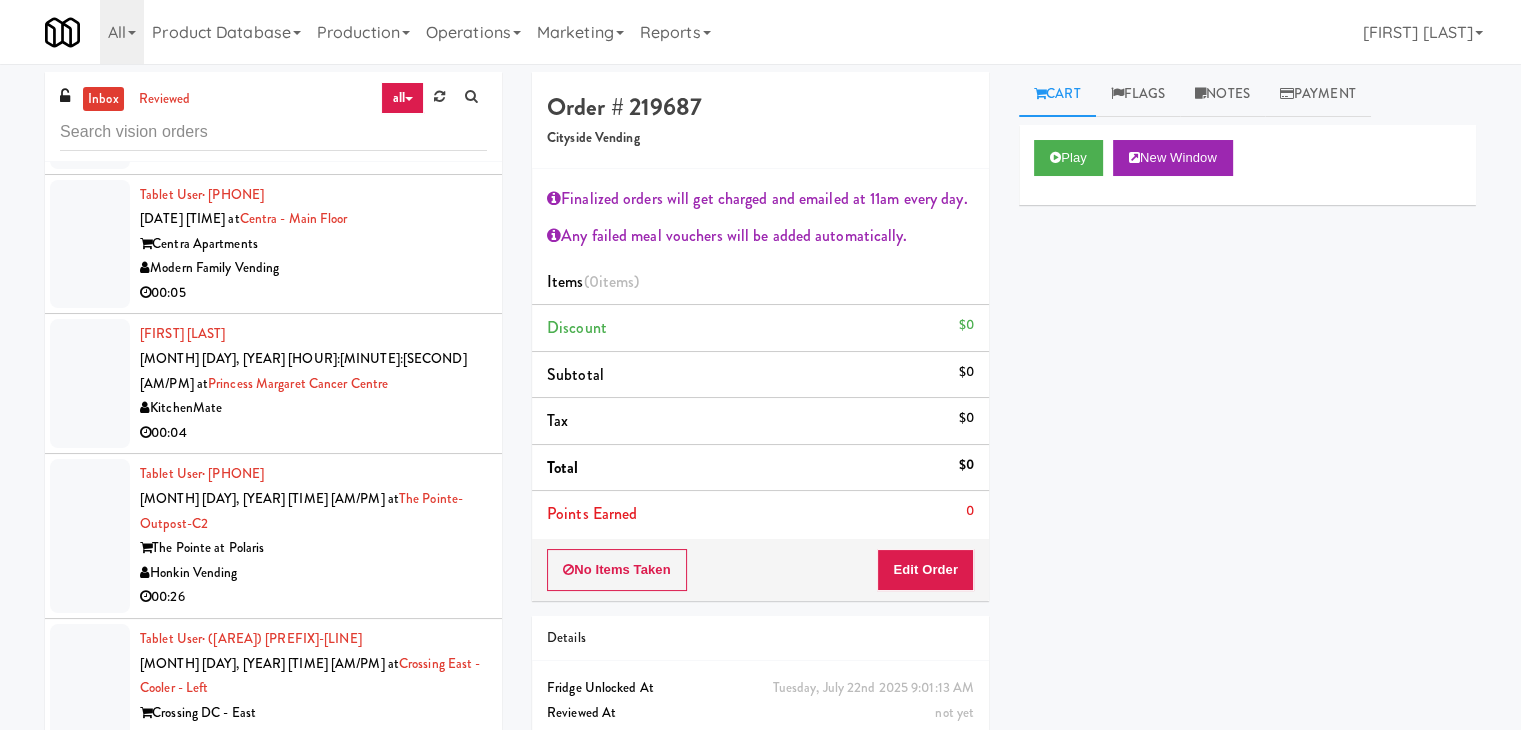 scroll, scrollTop: 16675, scrollLeft: 0, axis: vertical 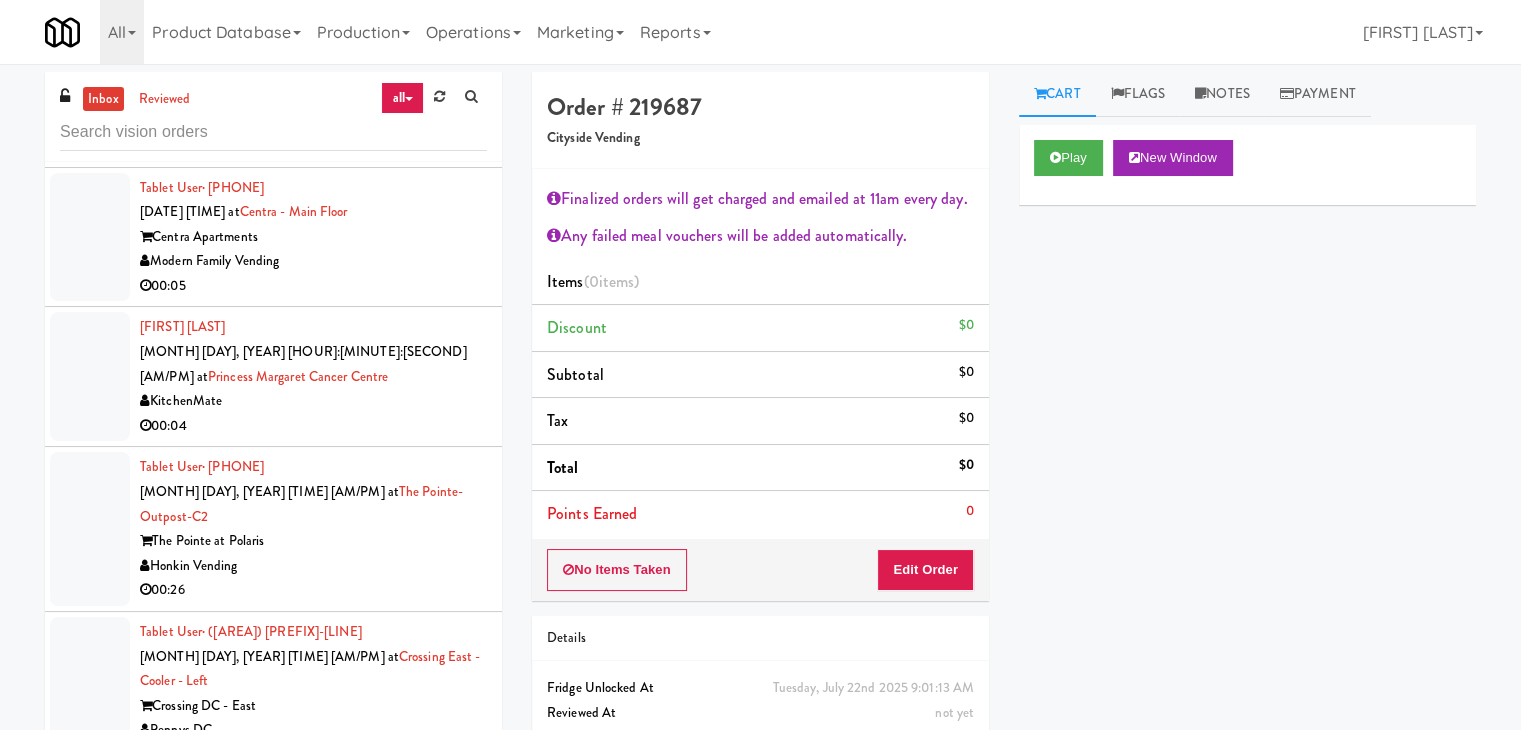 click on "Memorial Hospital" at bounding box center (313, 1389) 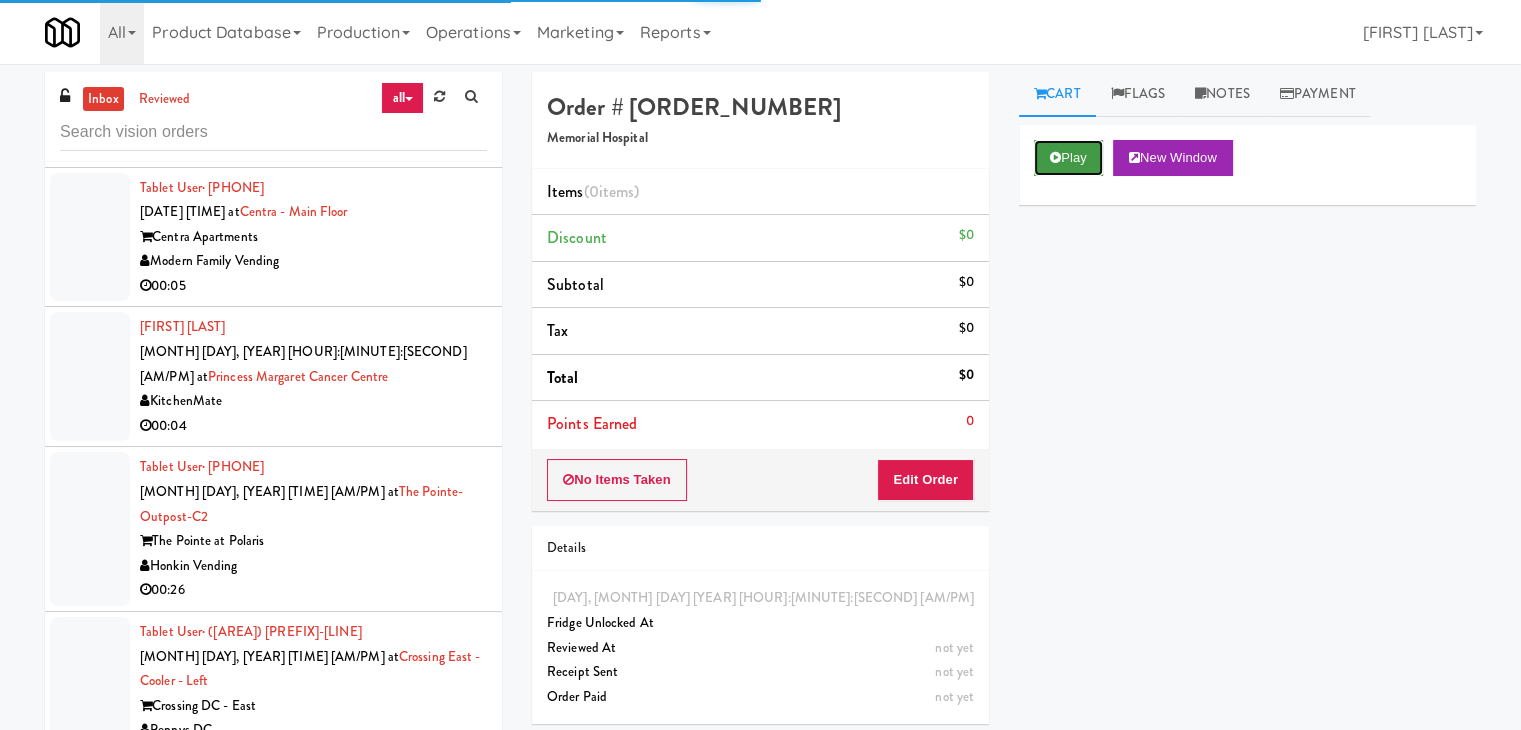 click on "Play" at bounding box center [1068, 158] 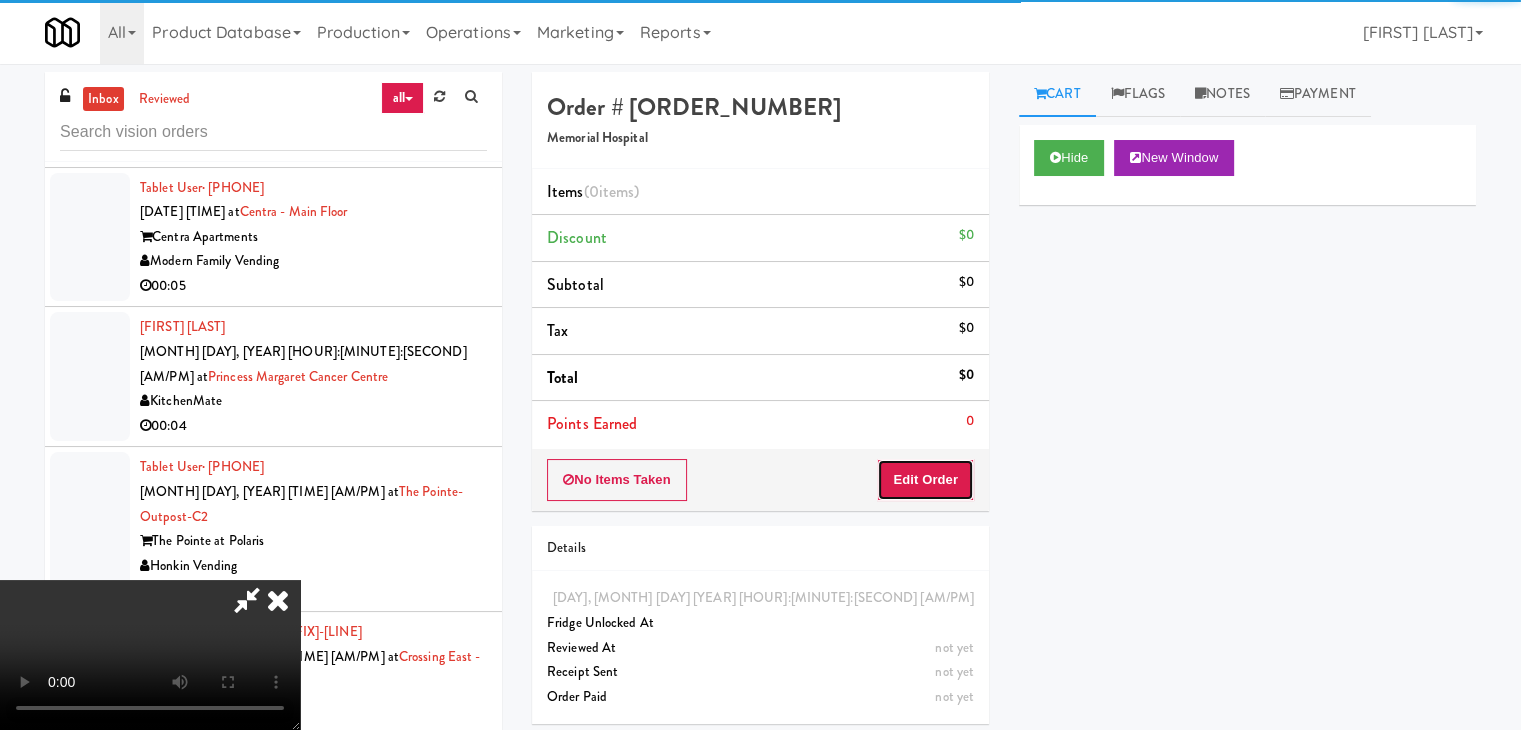 click on "Edit Order" at bounding box center (925, 480) 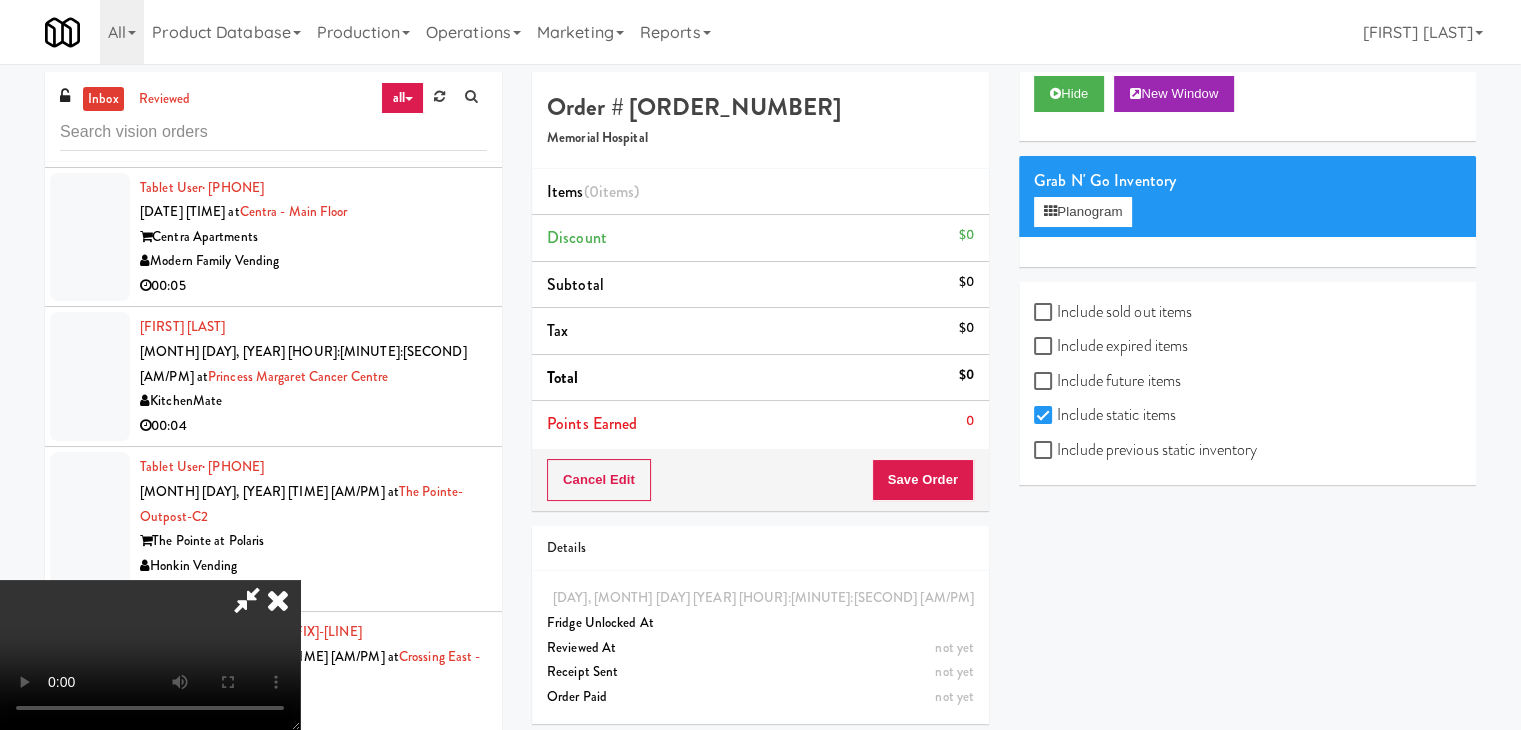 scroll, scrollTop: 100, scrollLeft: 0, axis: vertical 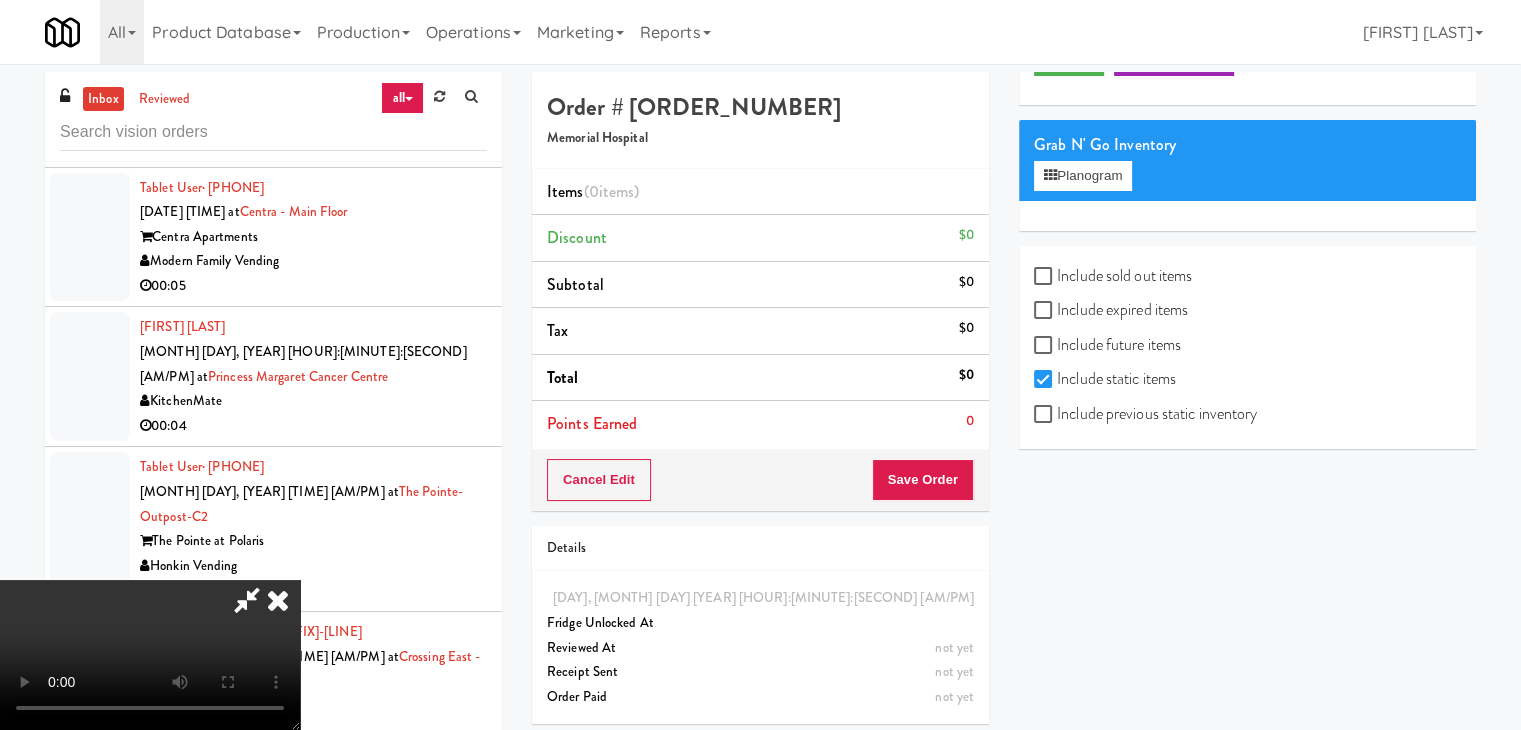 click on "Include previous static inventory" at bounding box center (1145, 414) 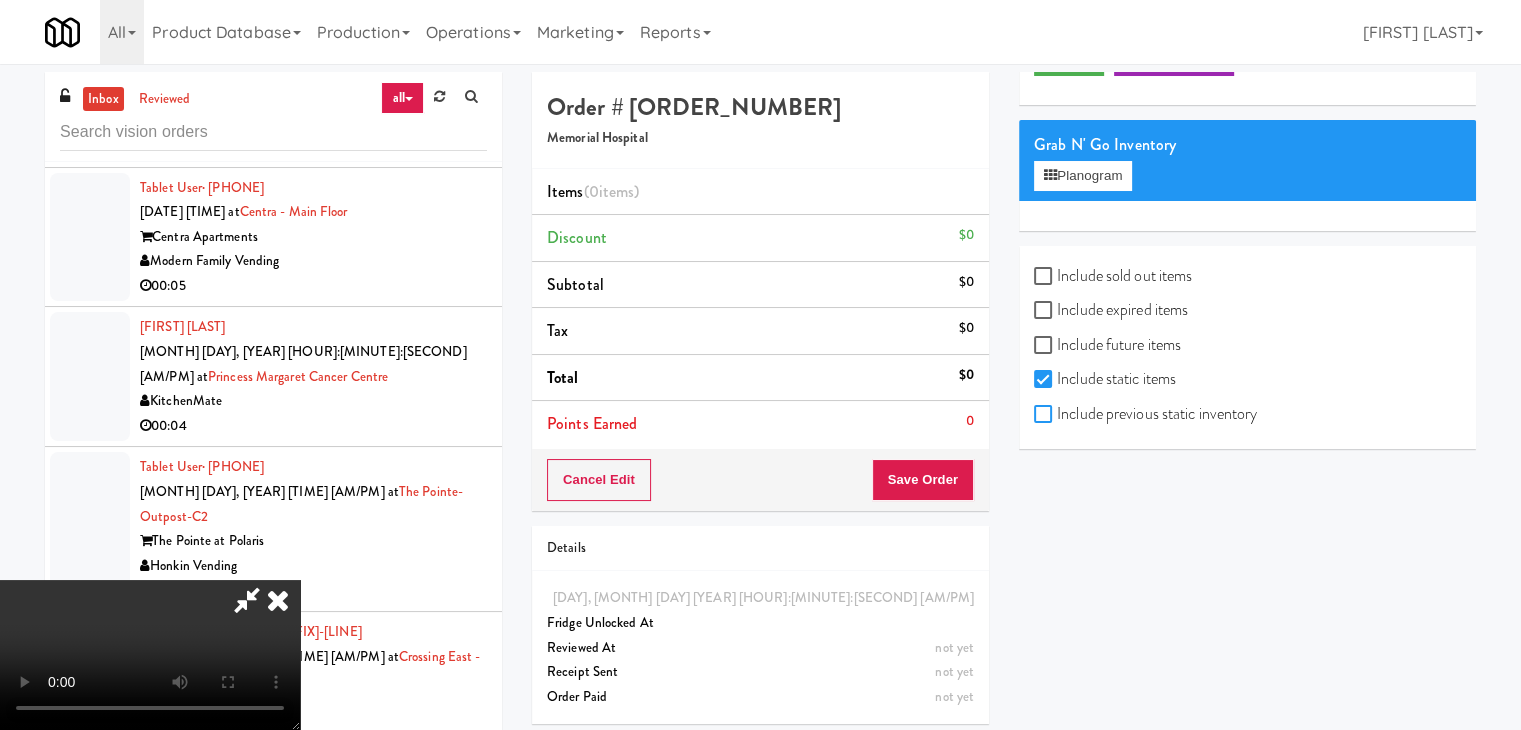 click on "Include previous static inventory" at bounding box center [1045, 415] 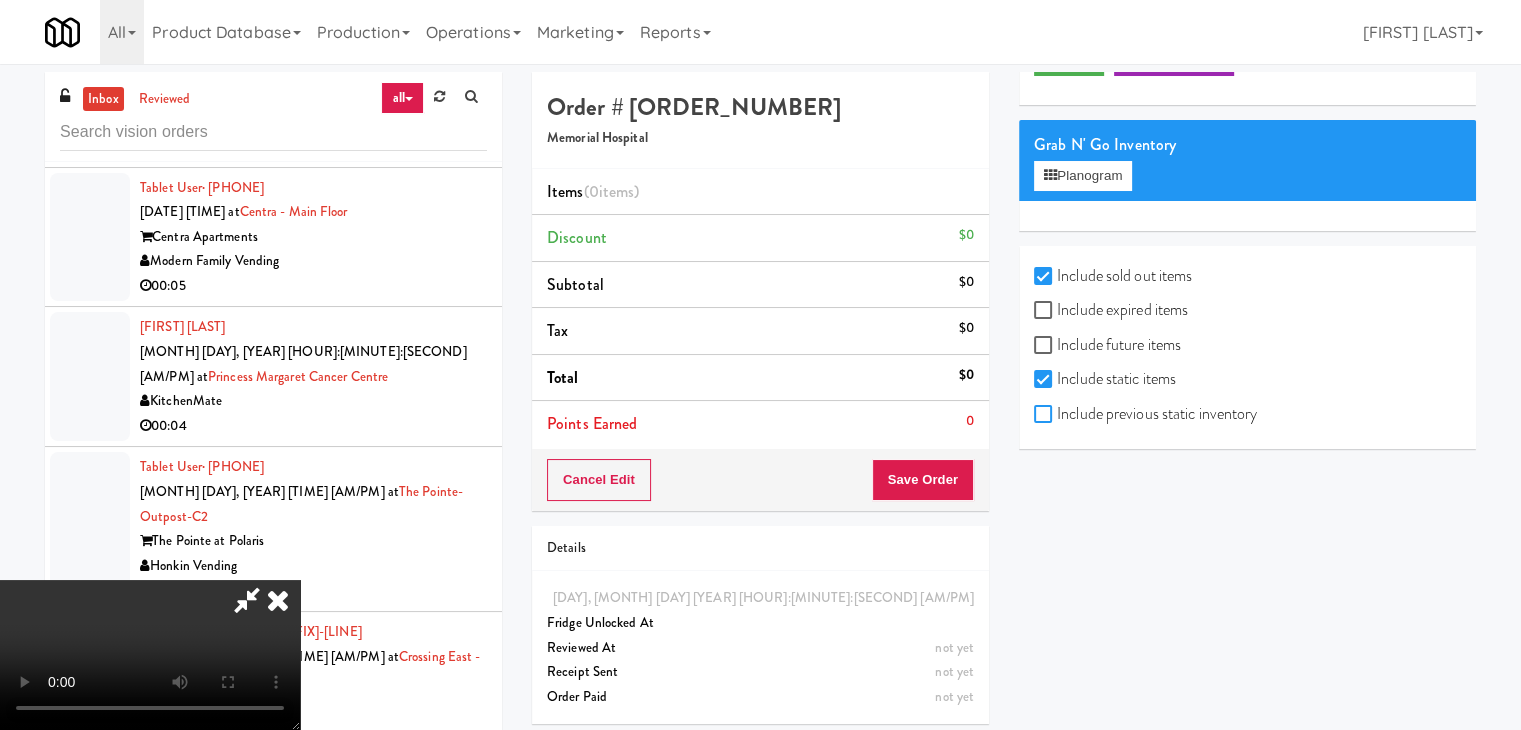 checkbox on "true" 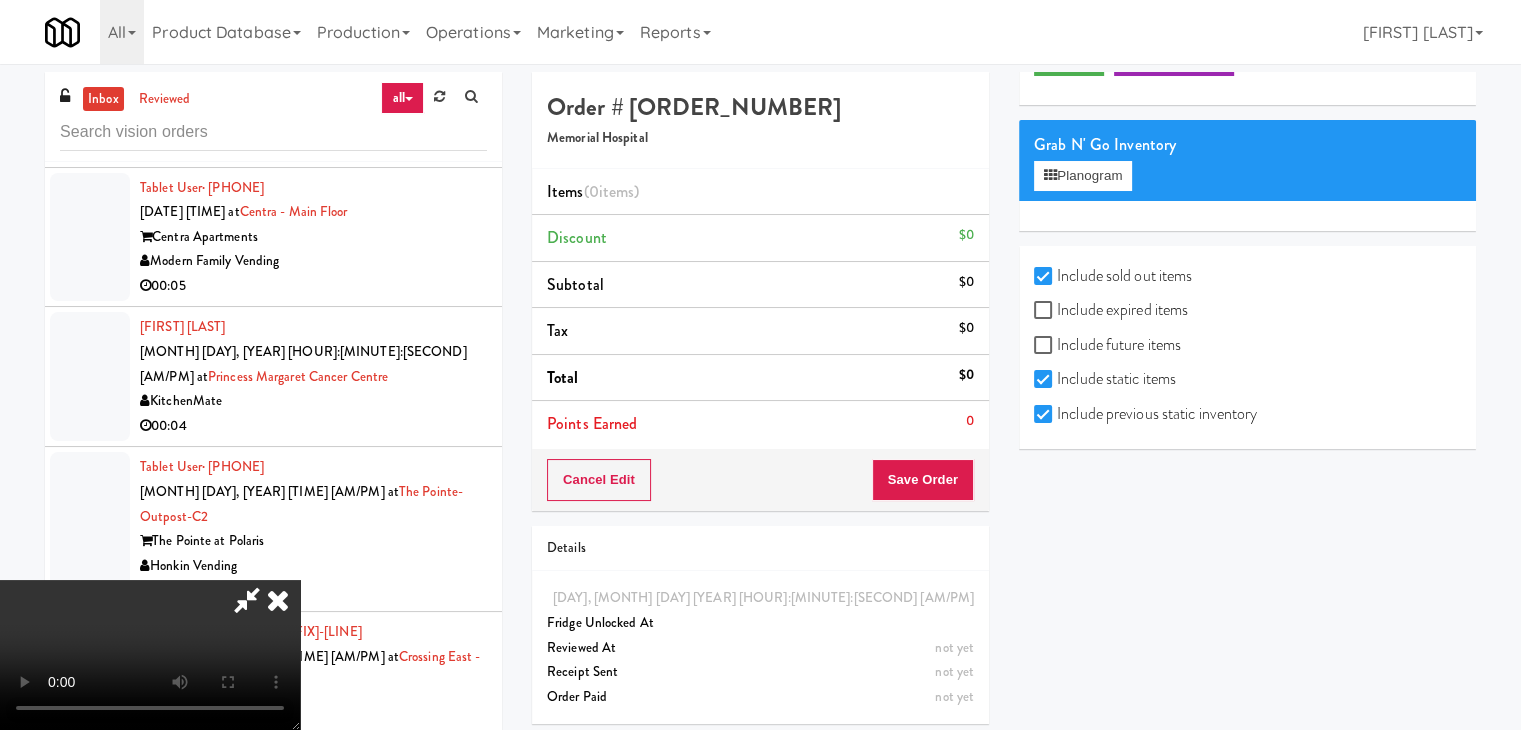 checkbox on "true" 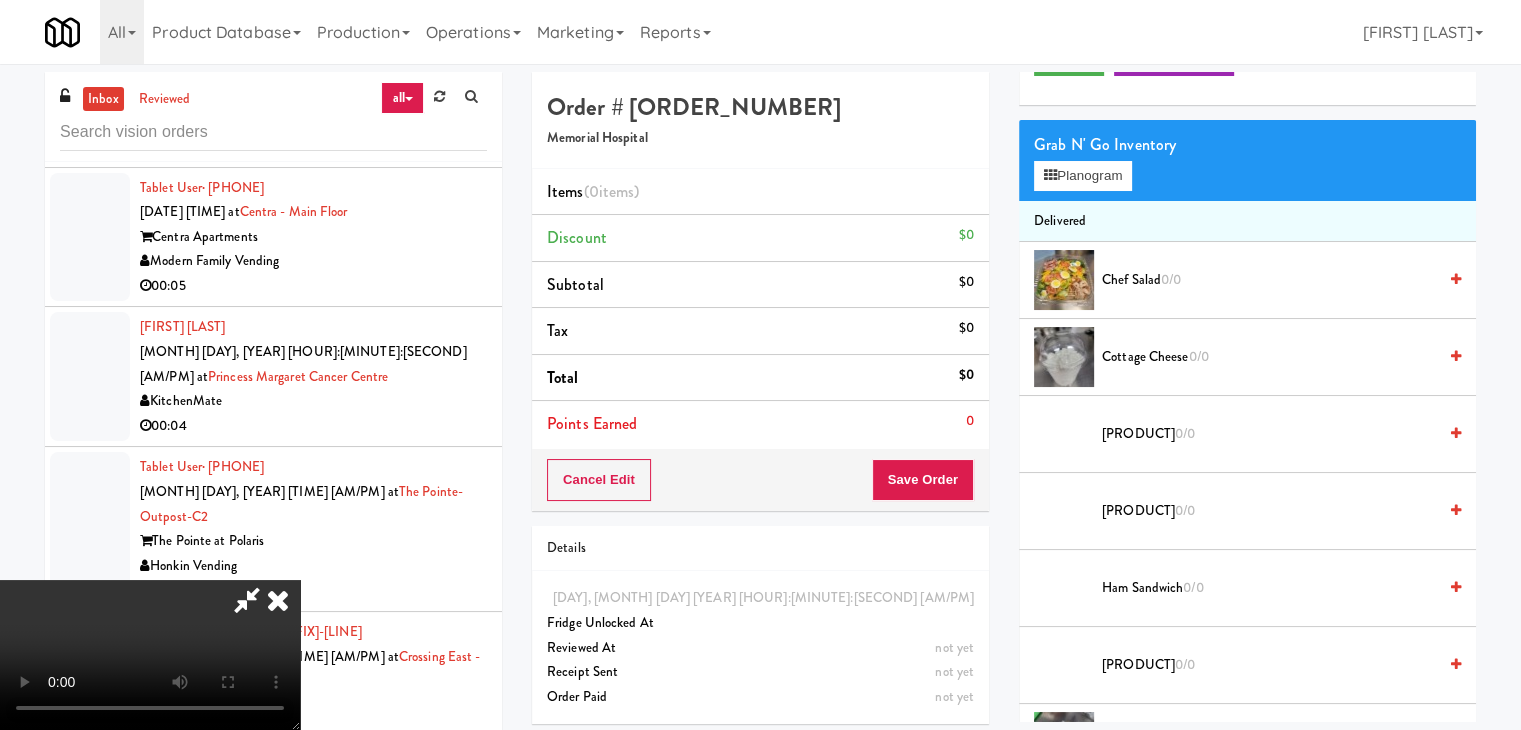 scroll, scrollTop: 0, scrollLeft: 0, axis: both 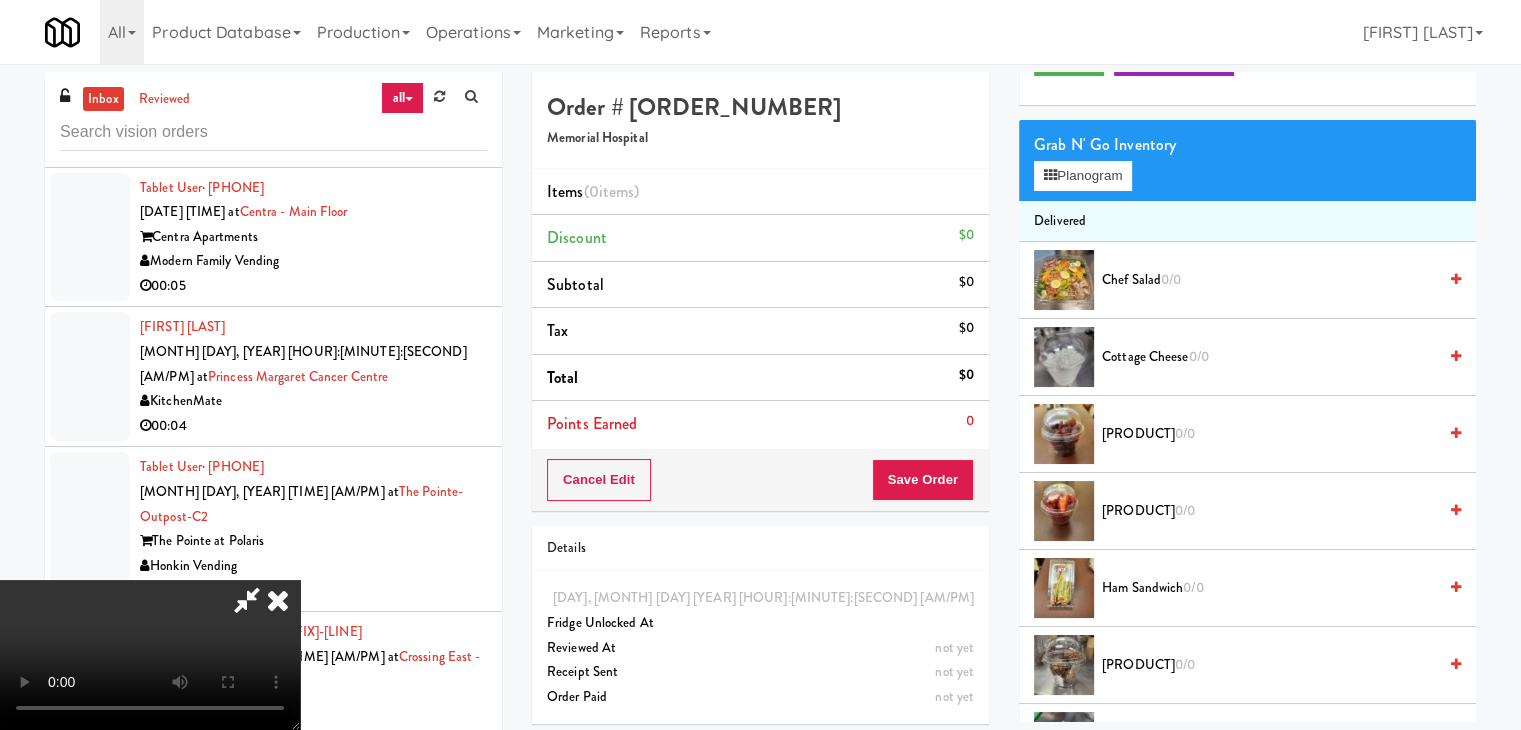 click on "Chef Salad  0/0" at bounding box center [1269, 280] 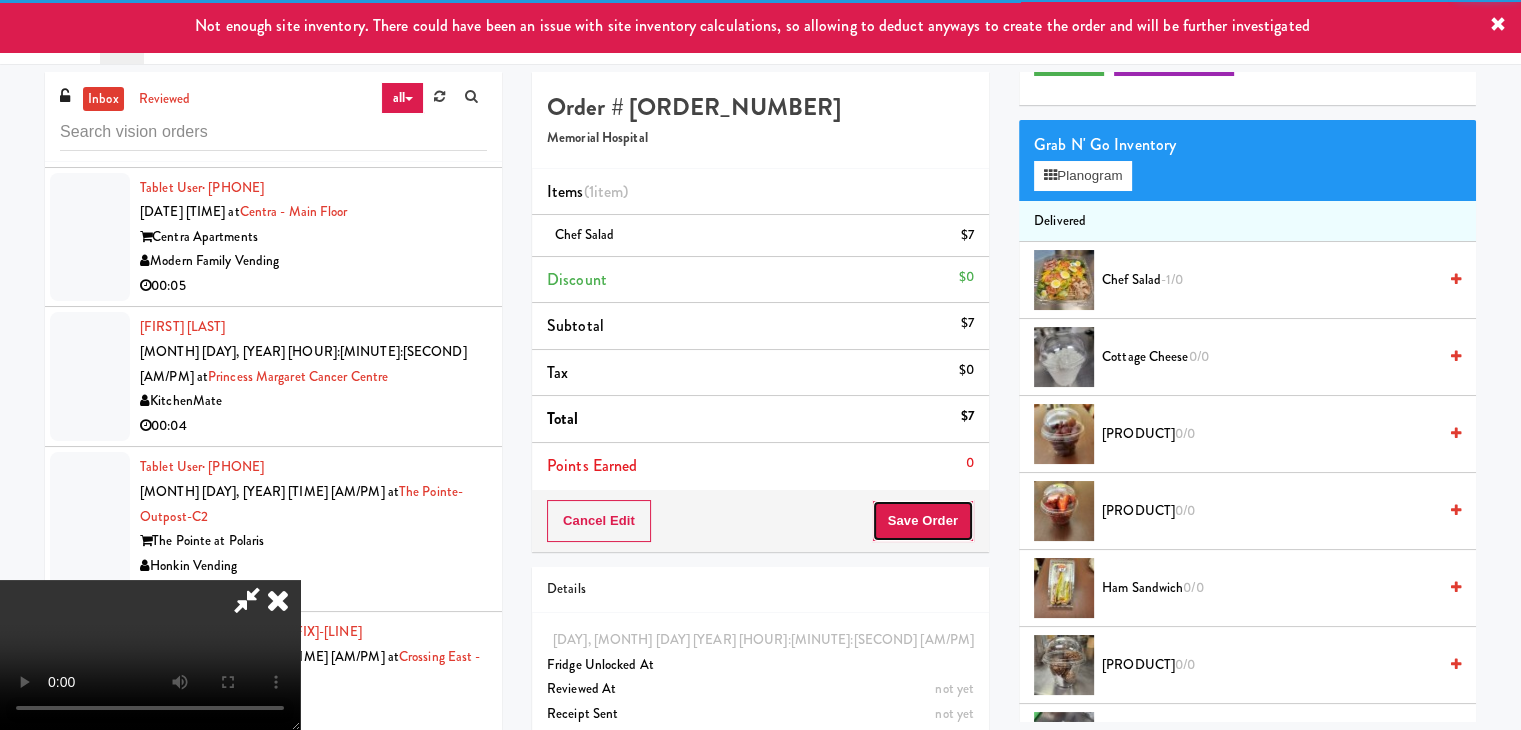 click on "Save Order" at bounding box center [923, 521] 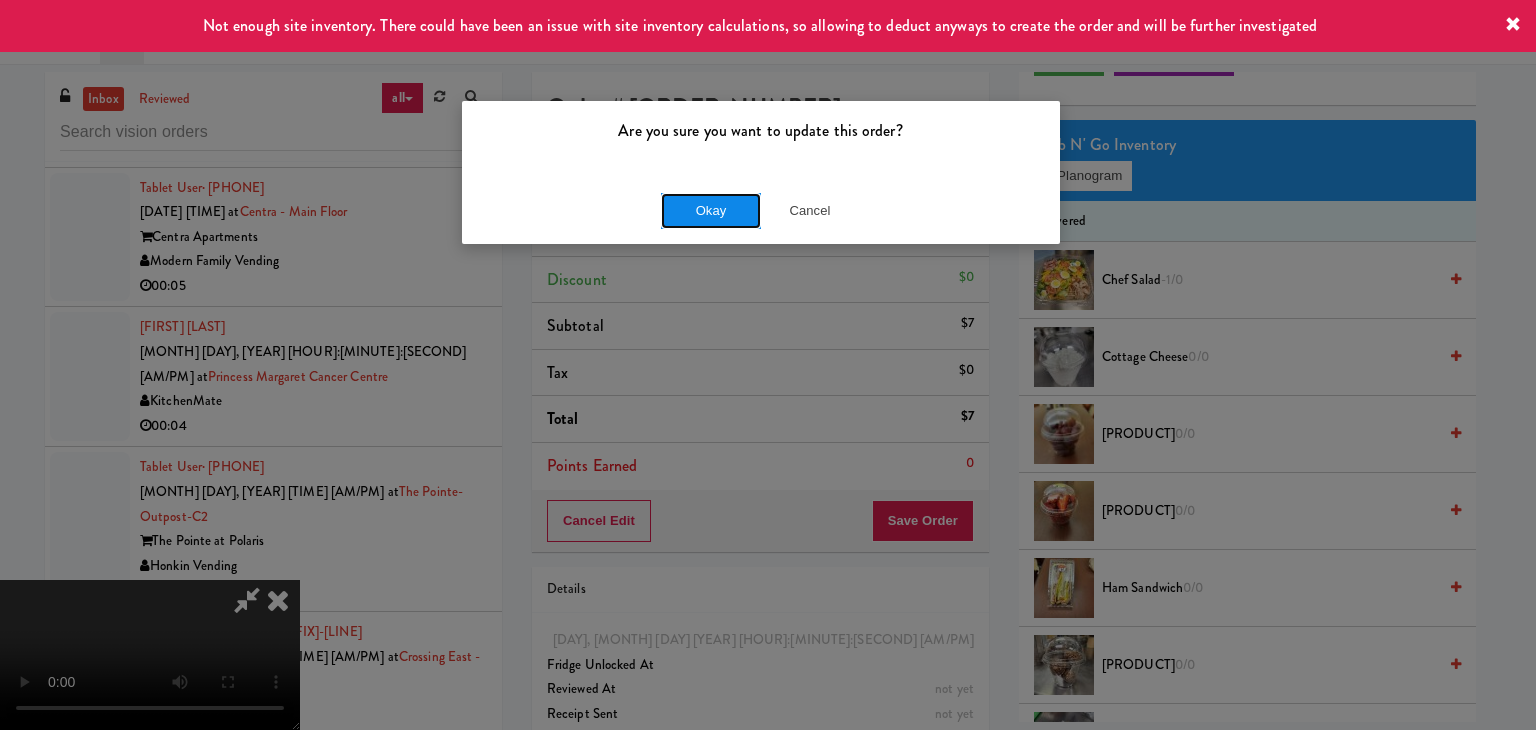 click on "Okay" at bounding box center [711, 211] 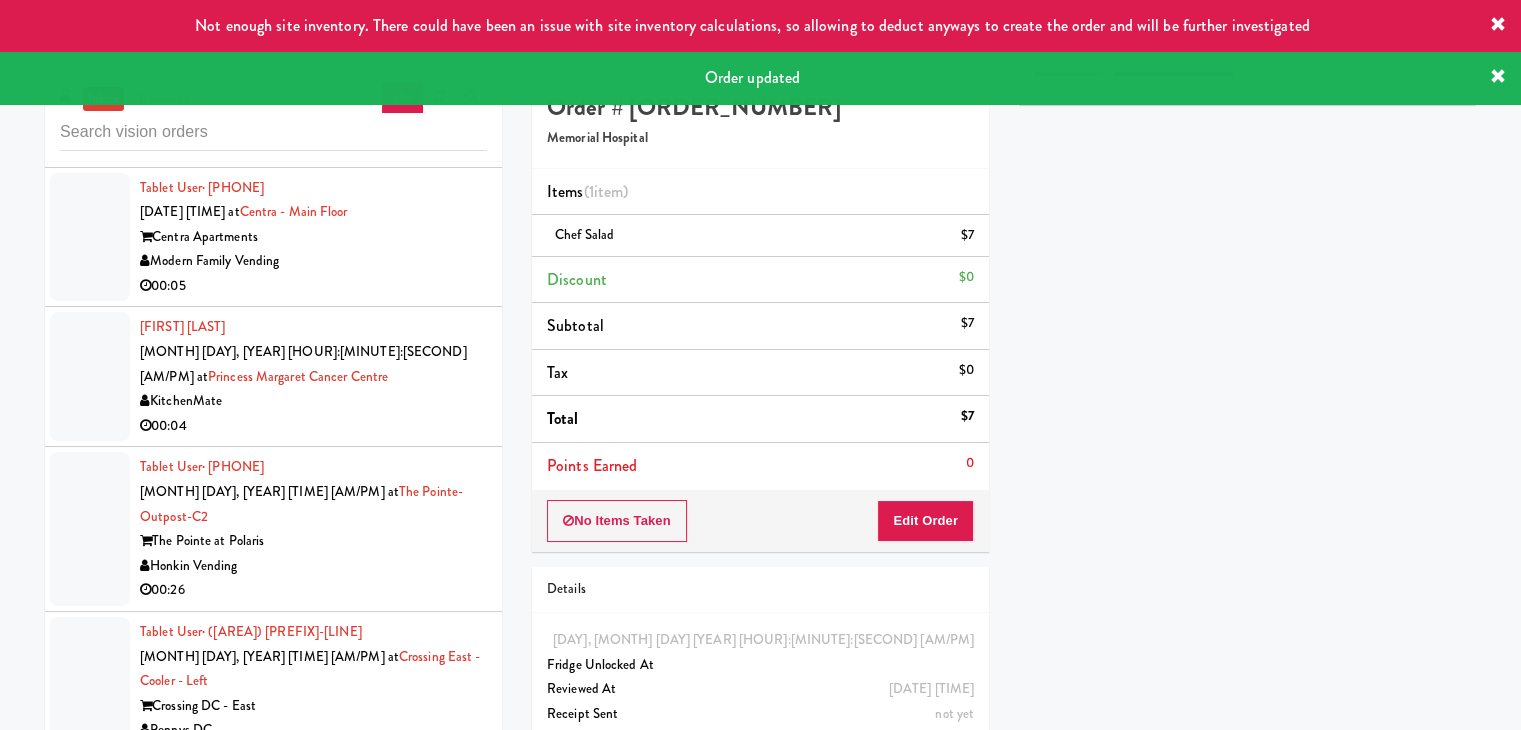 click on "00:08" at bounding box center (313, 1602) 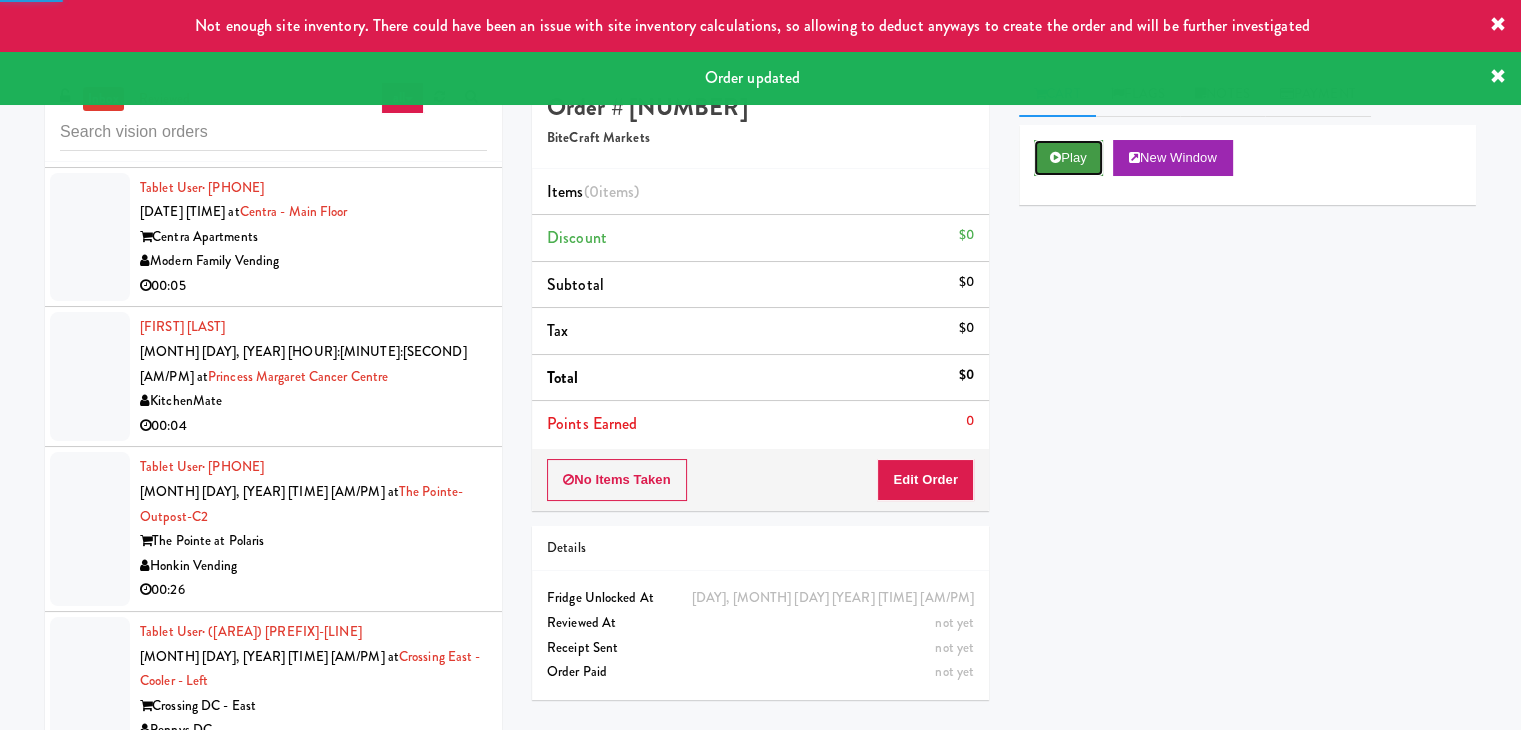 click on "Play" at bounding box center (1068, 158) 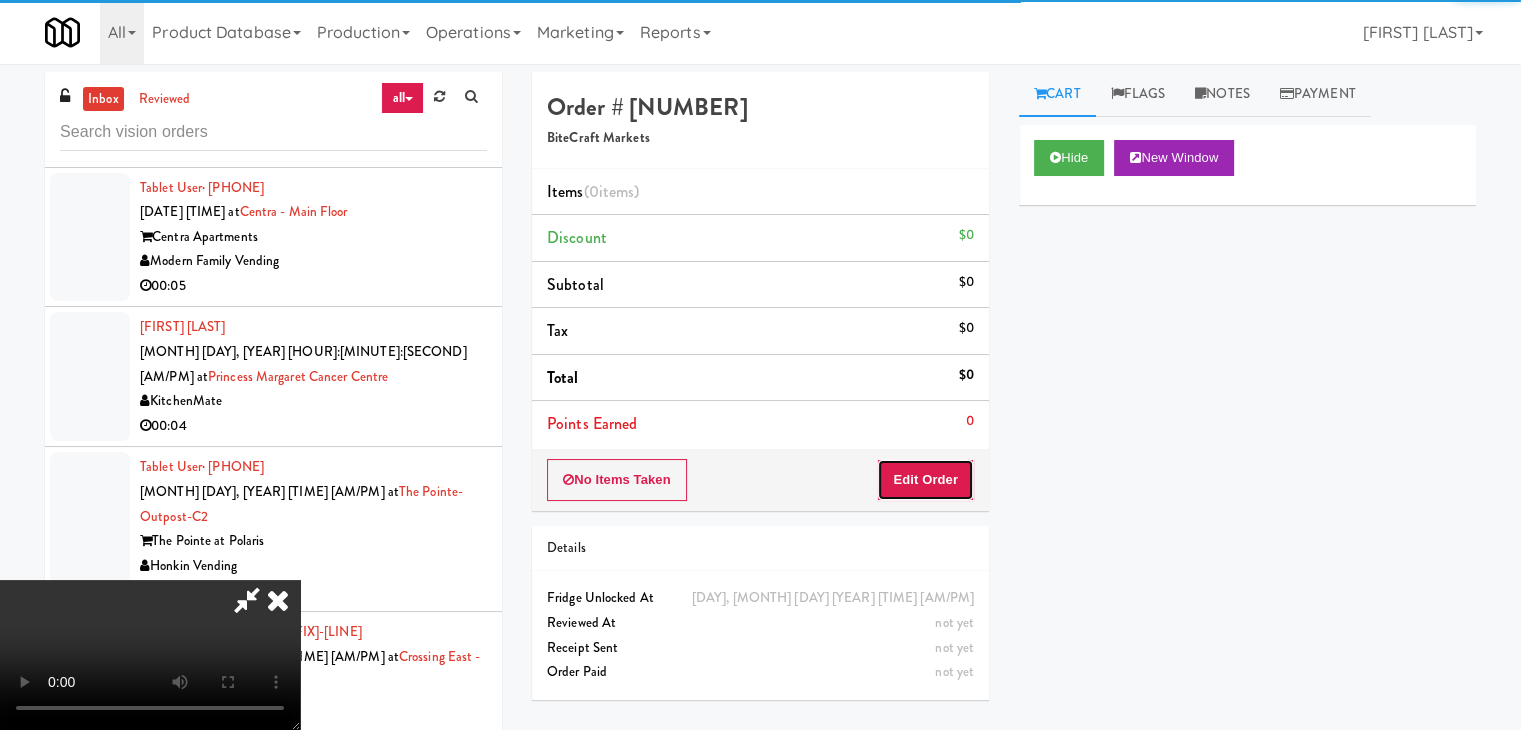 click on "Edit Order" at bounding box center [925, 480] 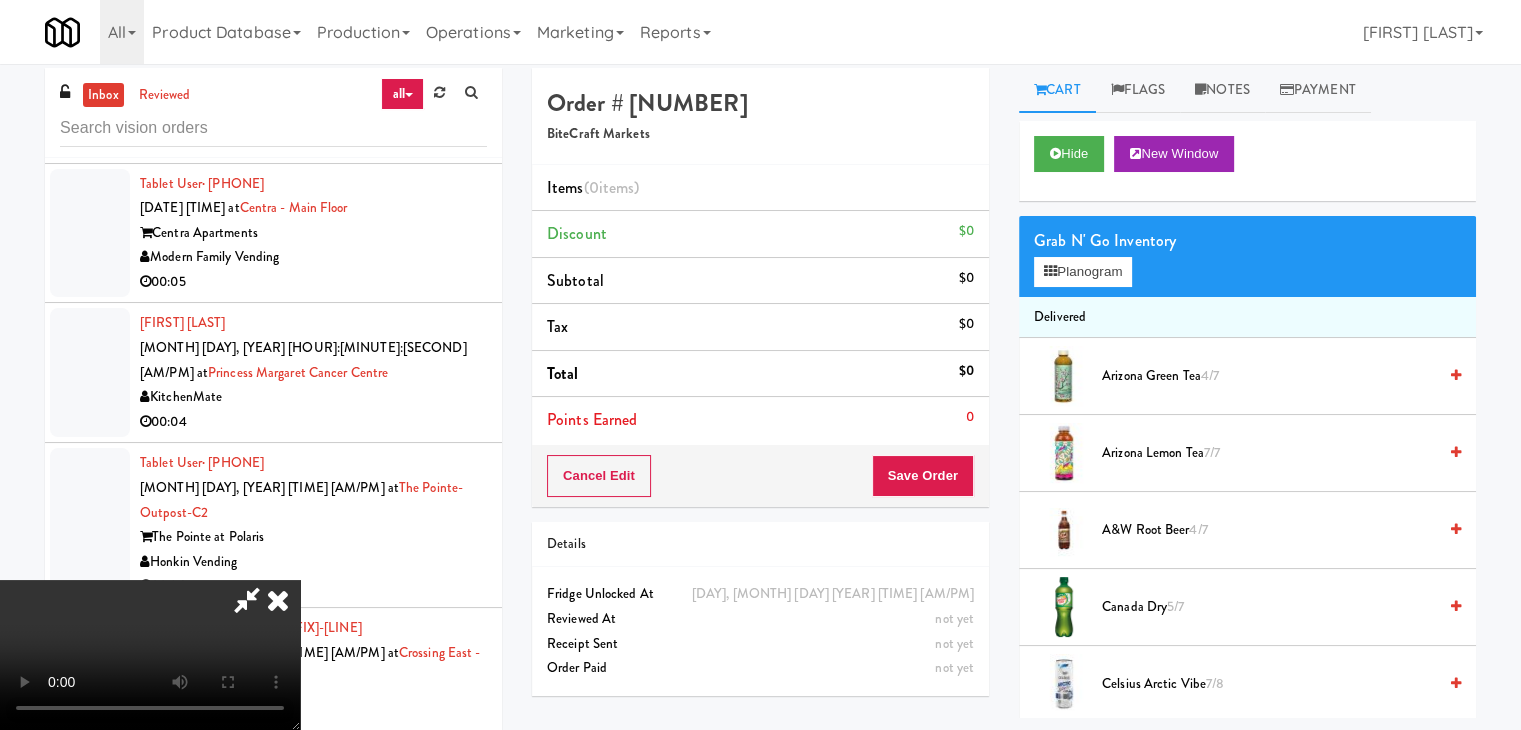 scroll, scrollTop: 64, scrollLeft: 0, axis: vertical 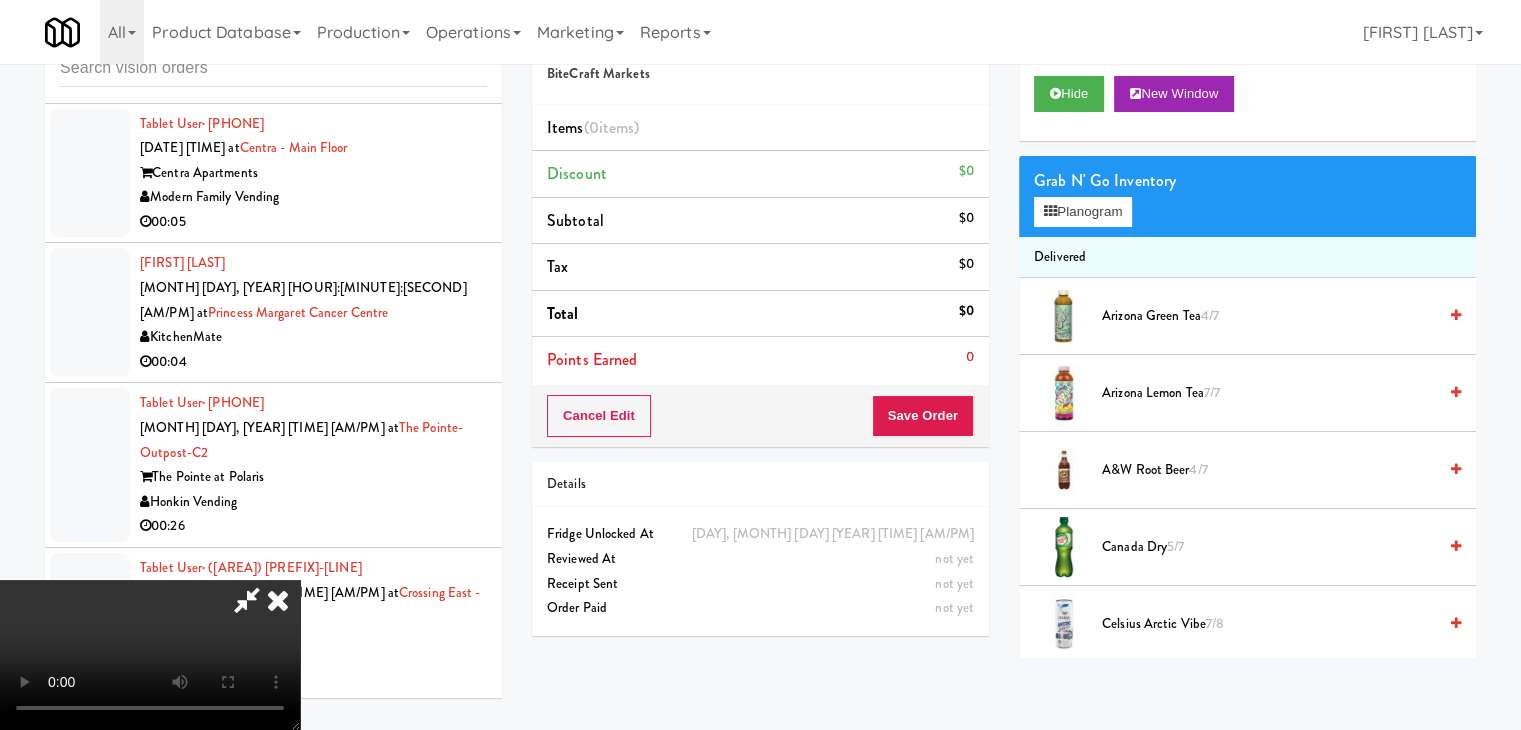 type 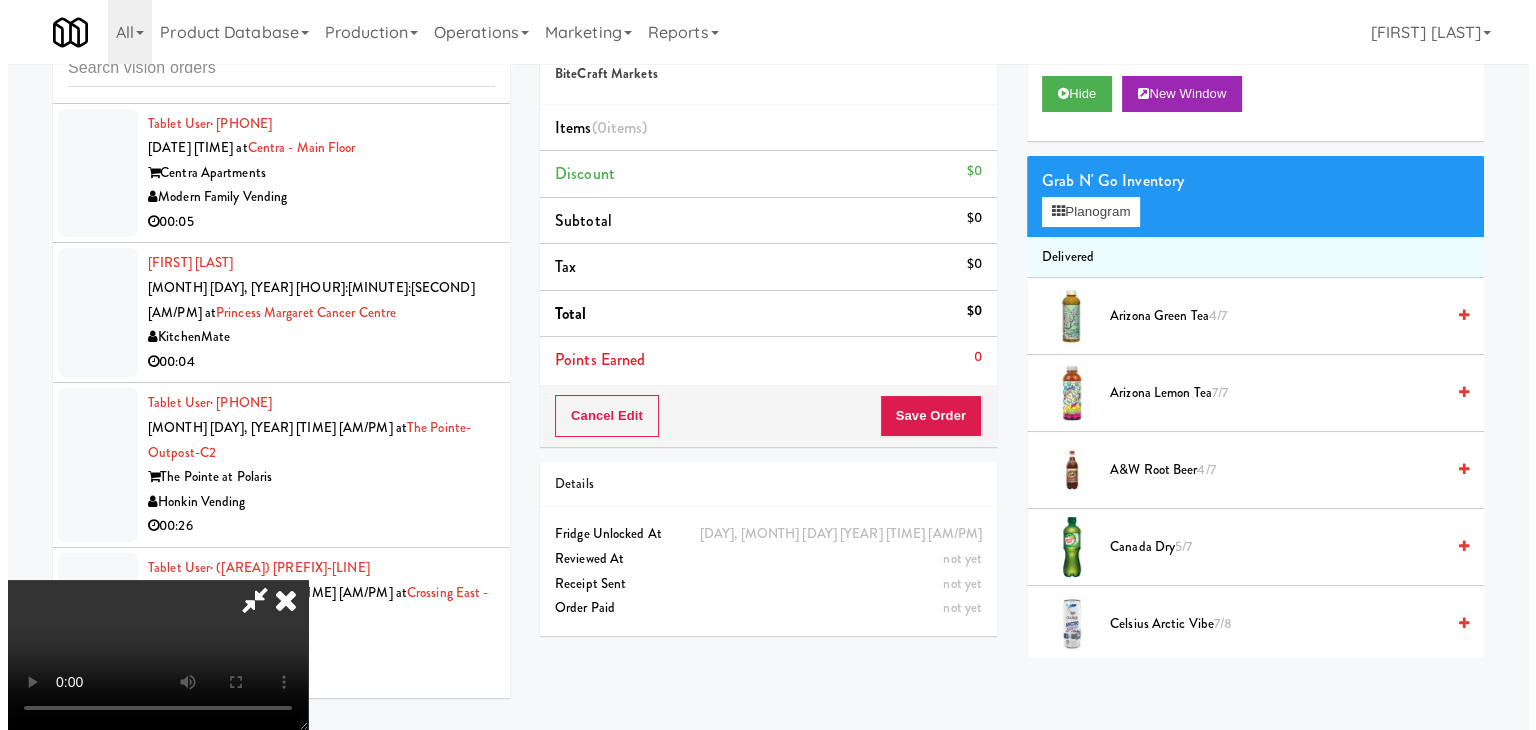scroll, scrollTop: 0, scrollLeft: 0, axis: both 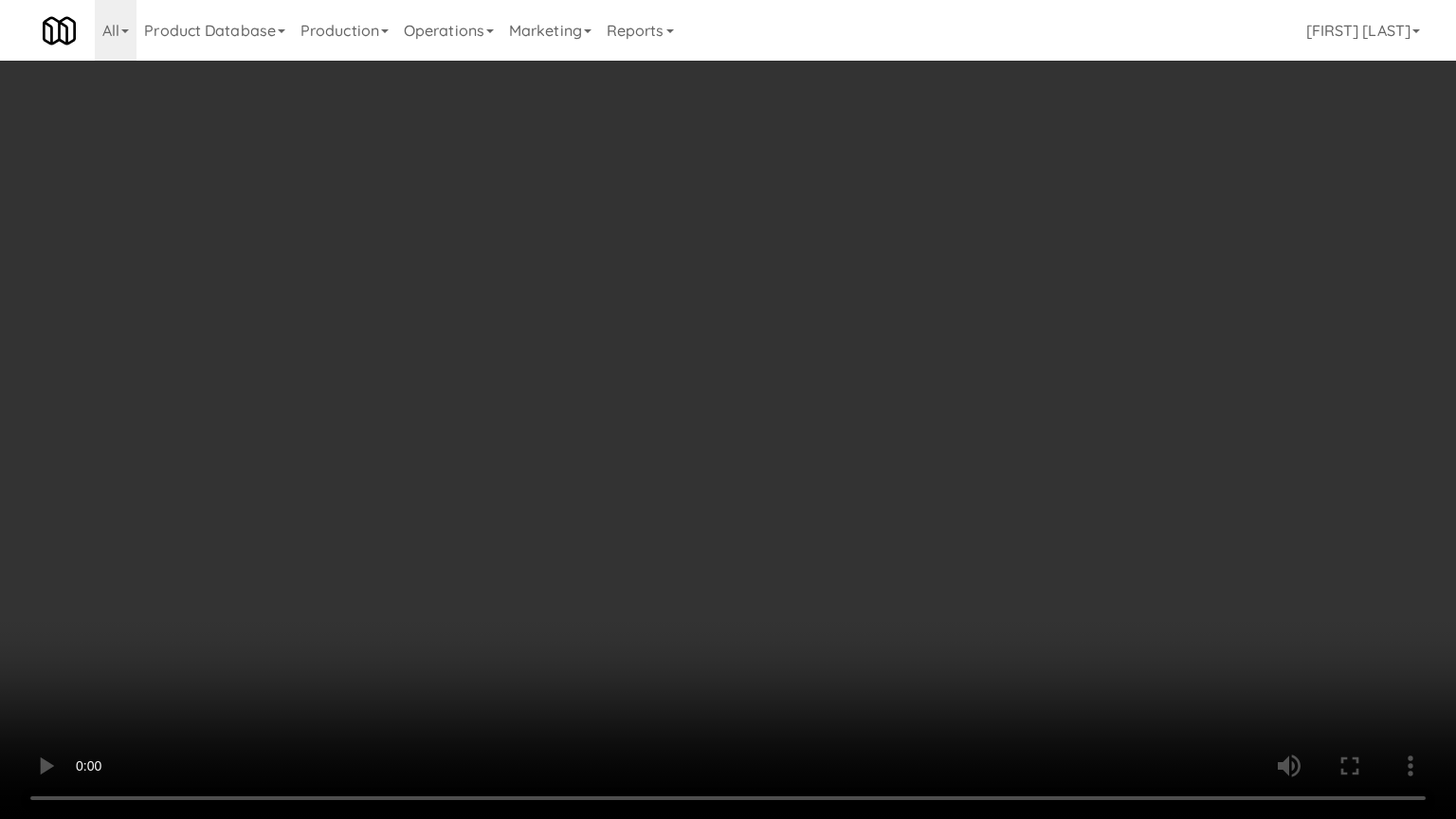 click at bounding box center [728, 410] 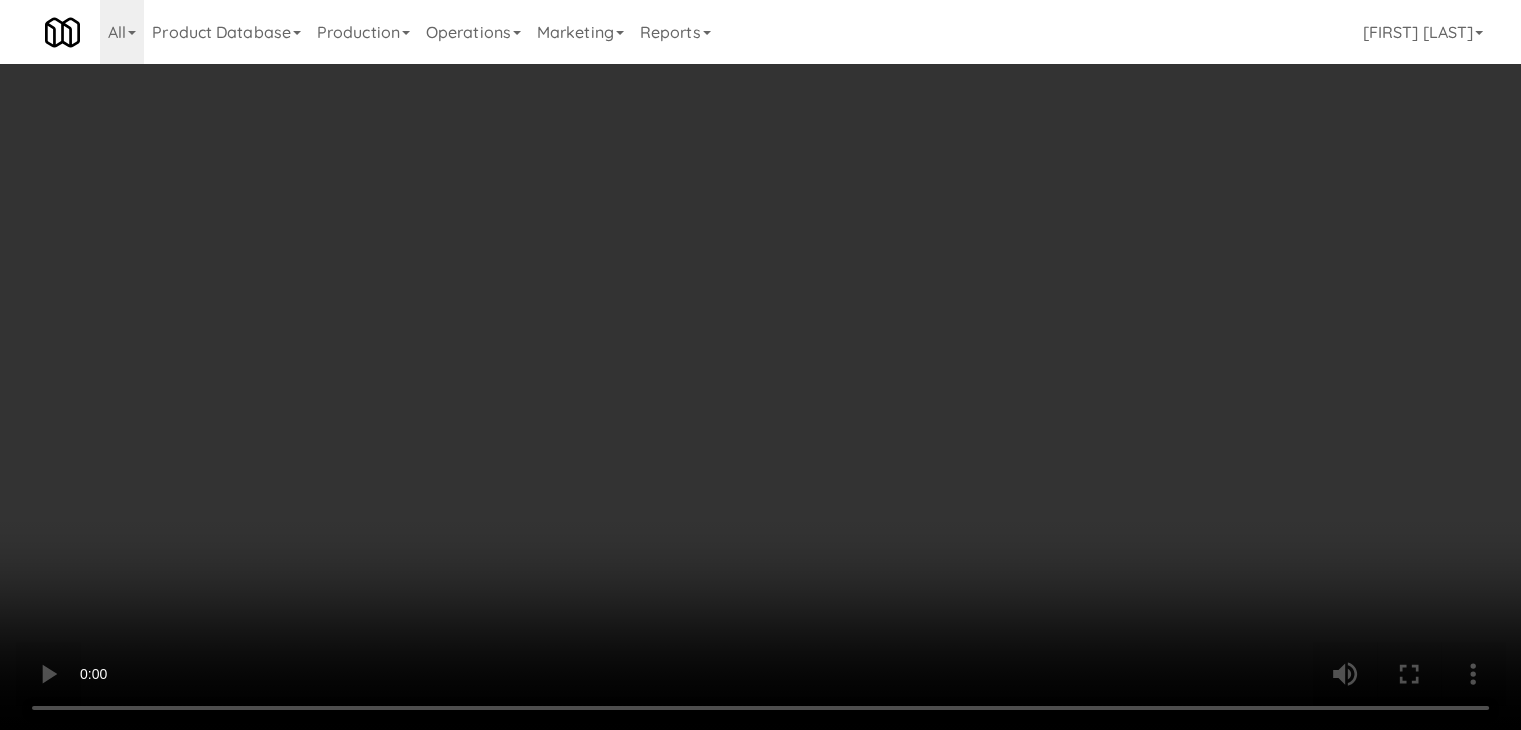 drag, startPoint x: 1079, startPoint y: 226, endPoint x: 1096, endPoint y: 217, distance: 19.235384 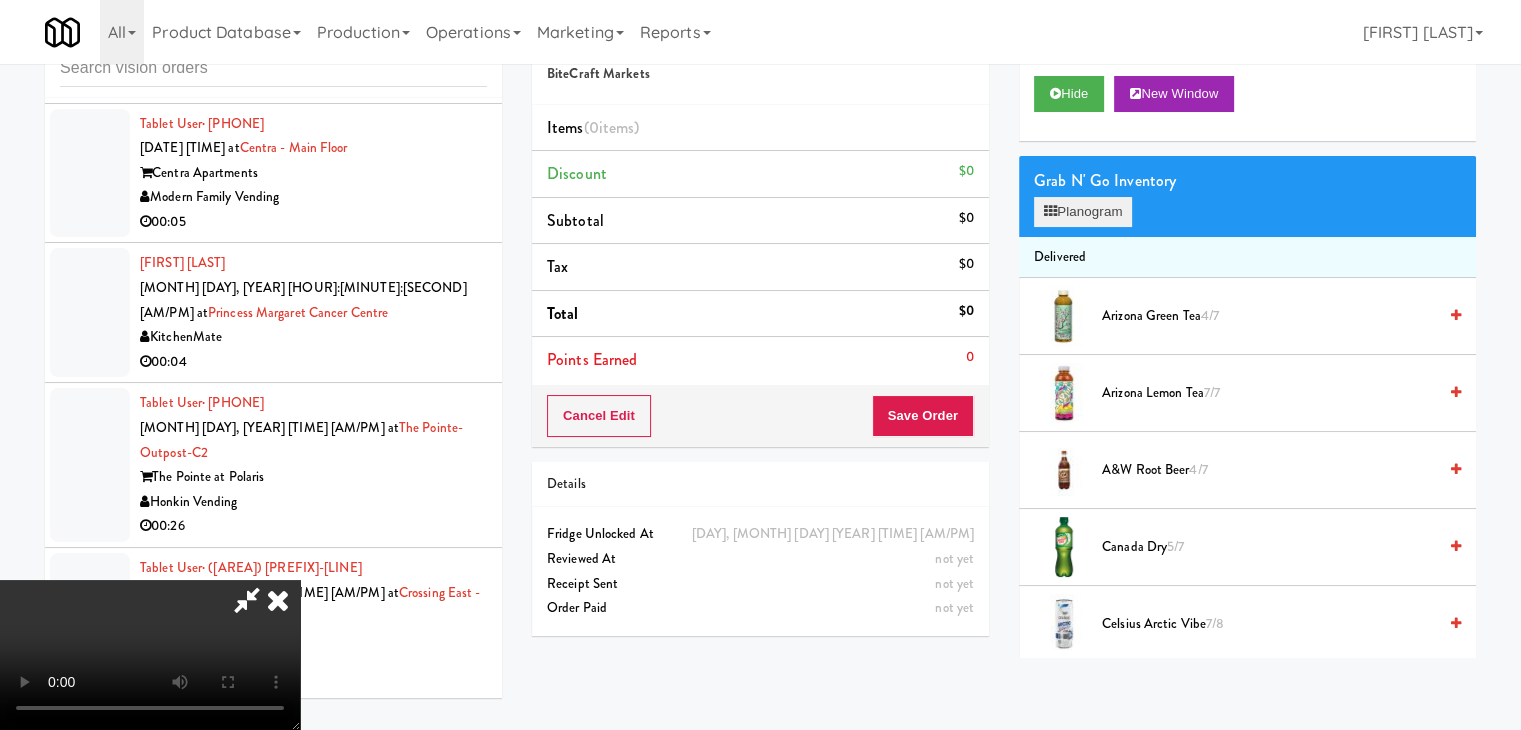 click on "Grab N' Go Inventory  Planogram" at bounding box center [1247, 196] 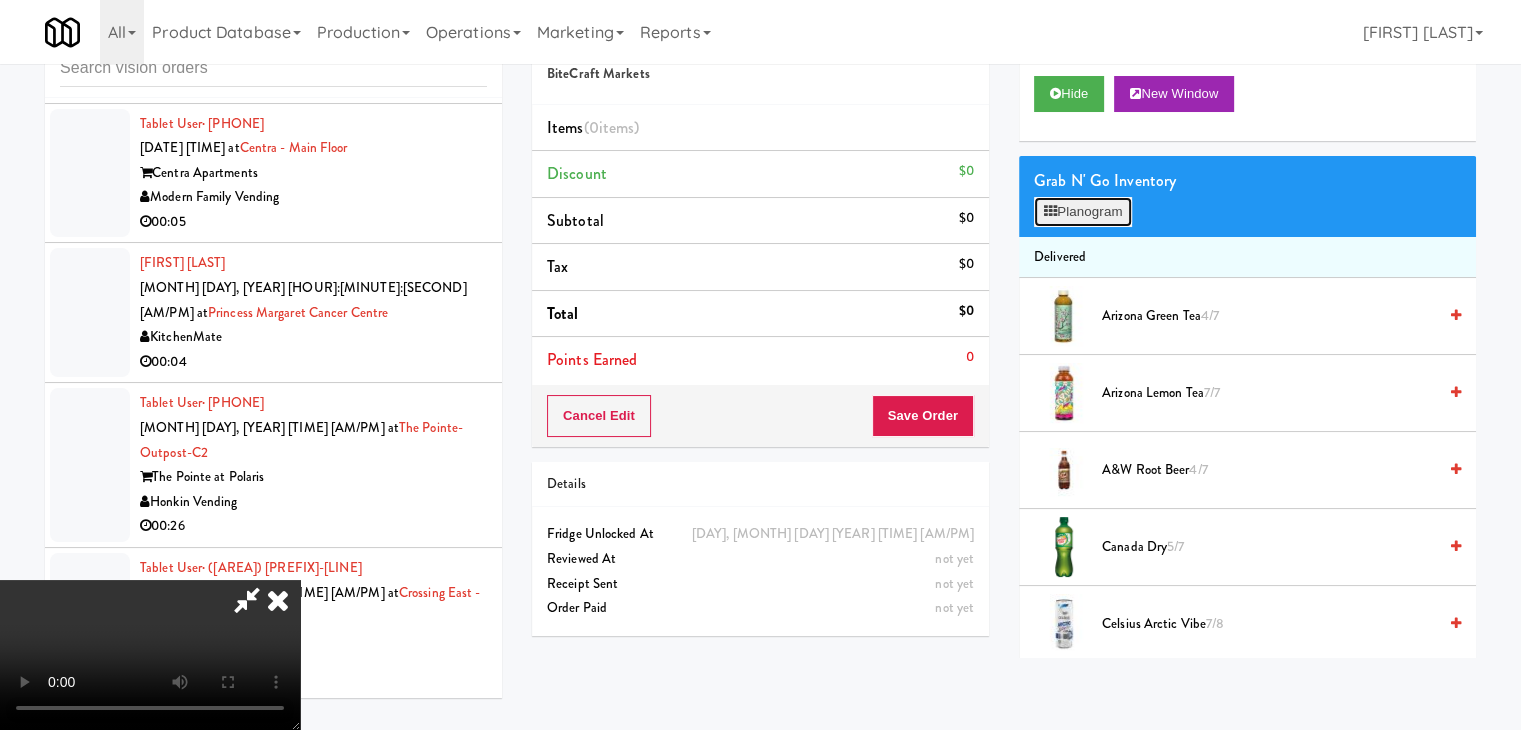 click on "Planogram" at bounding box center [1083, 212] 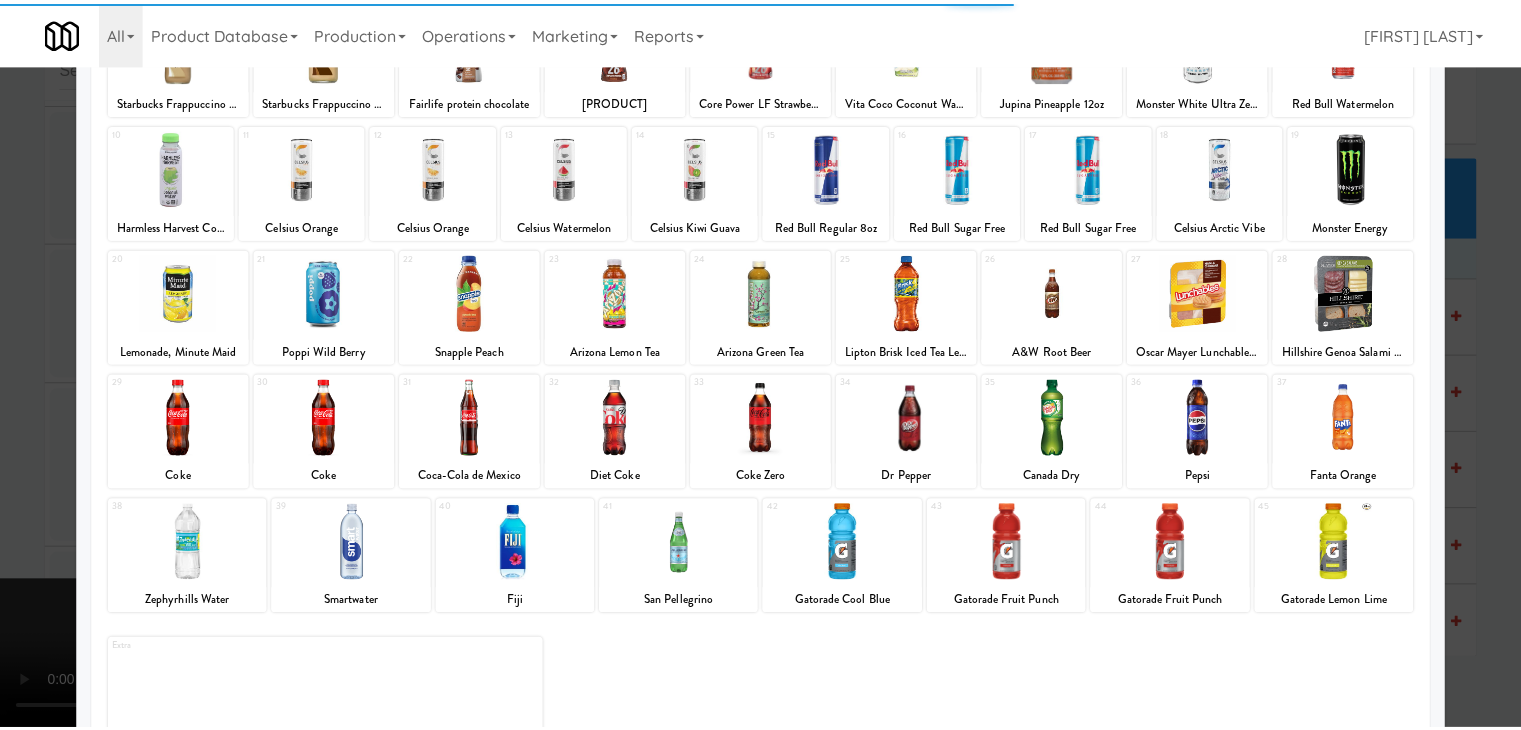 scroll, scrollTop: 200, scrollLeft: 0, axis: vertical 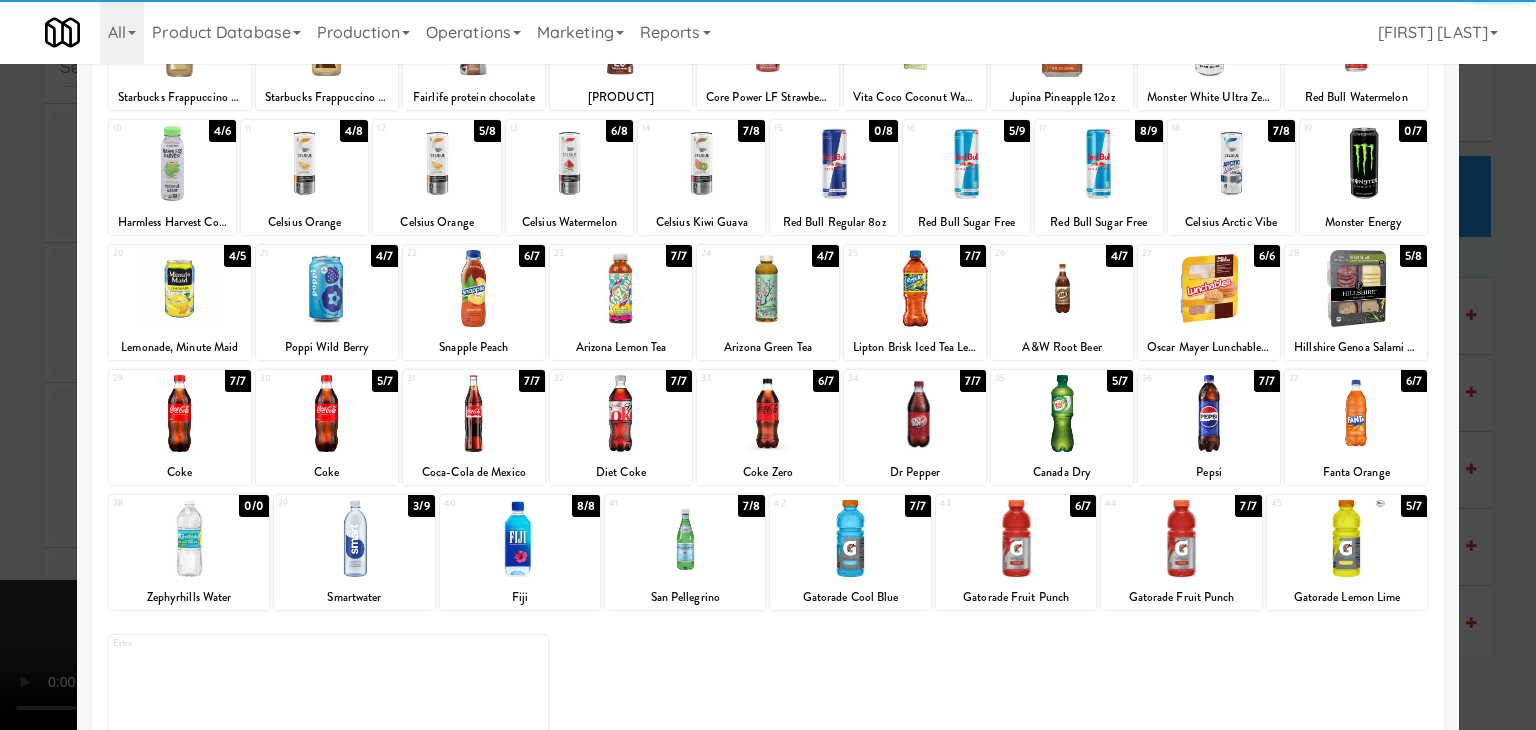 click at bounding box center [354, 538] 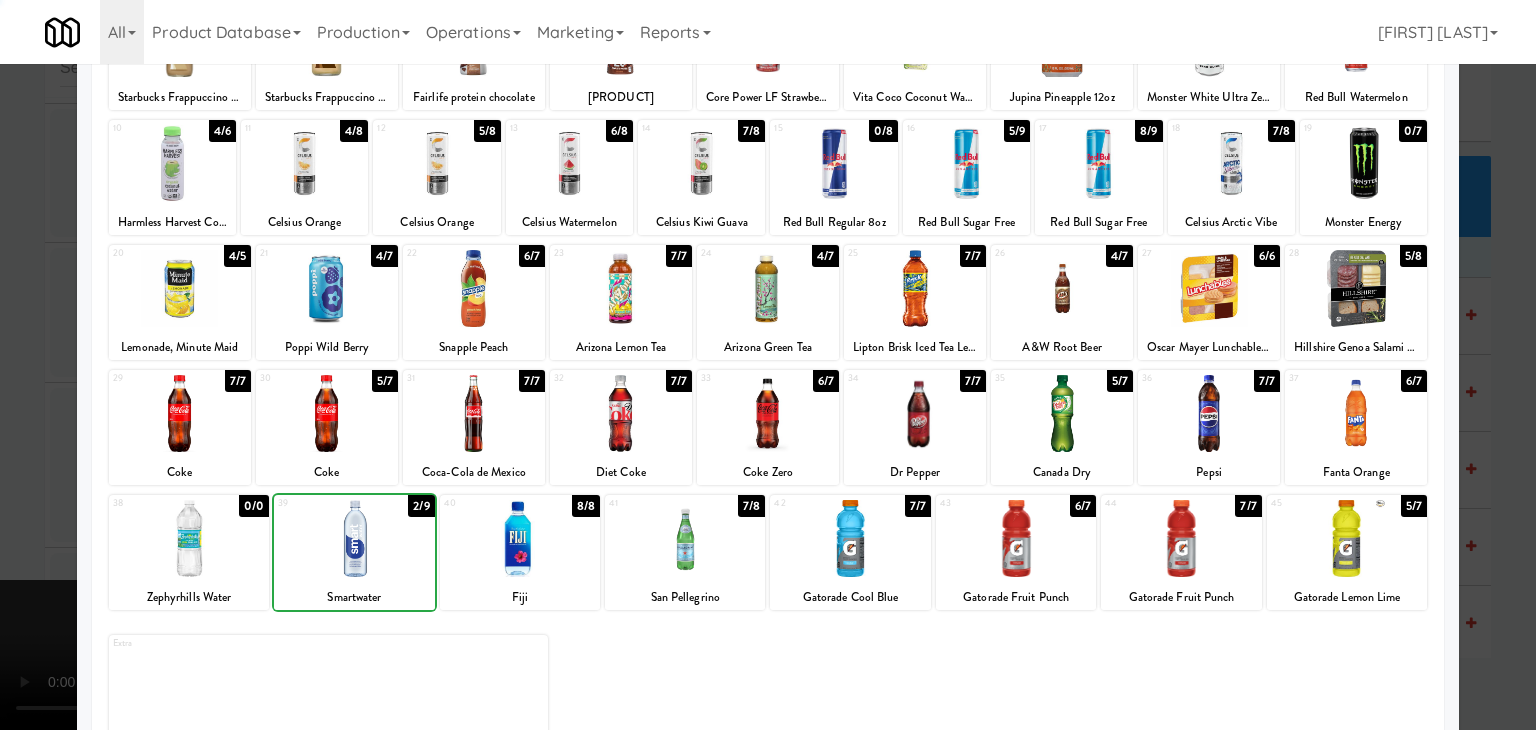 click at bounding box center [768, 365] 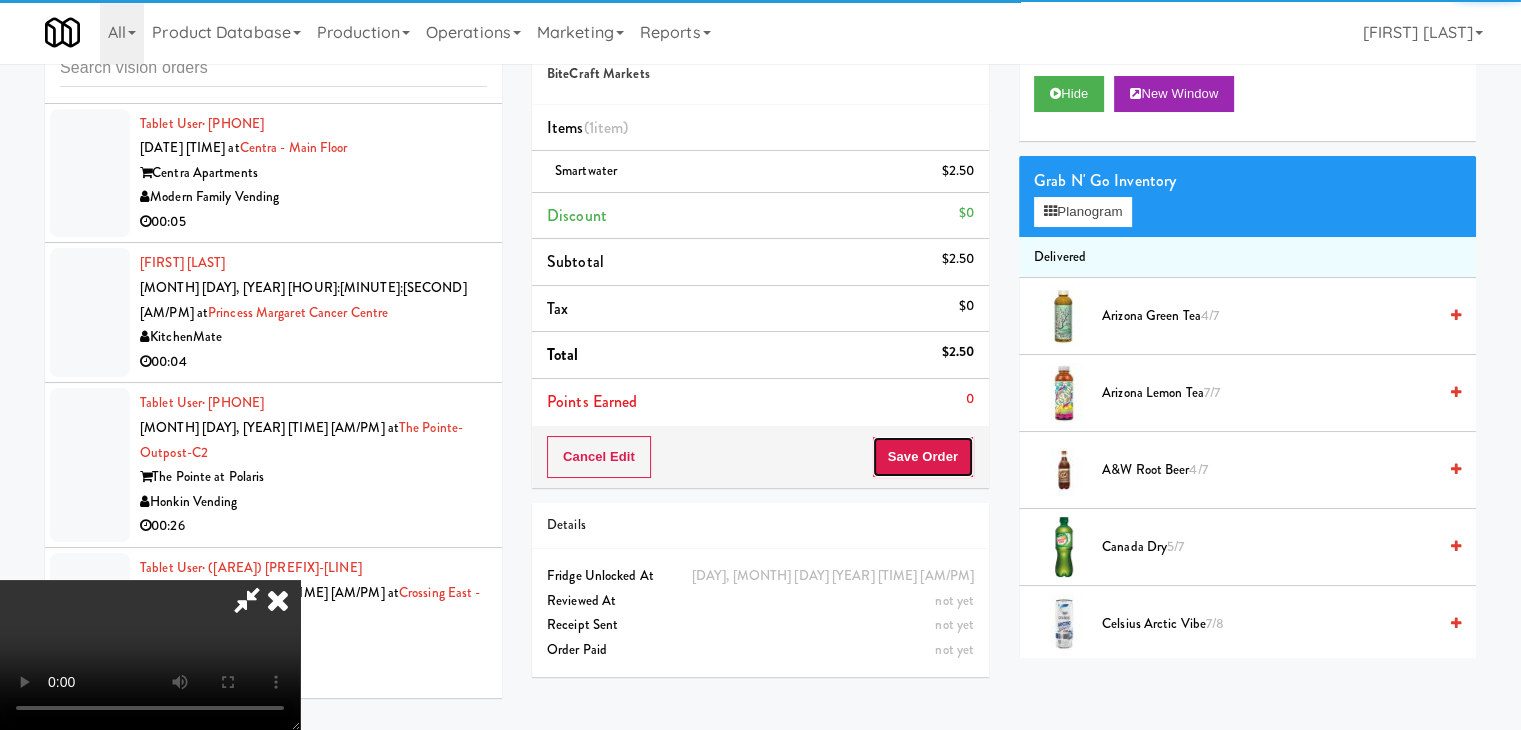 click on "Save Order" at bounding box center [923, 457] 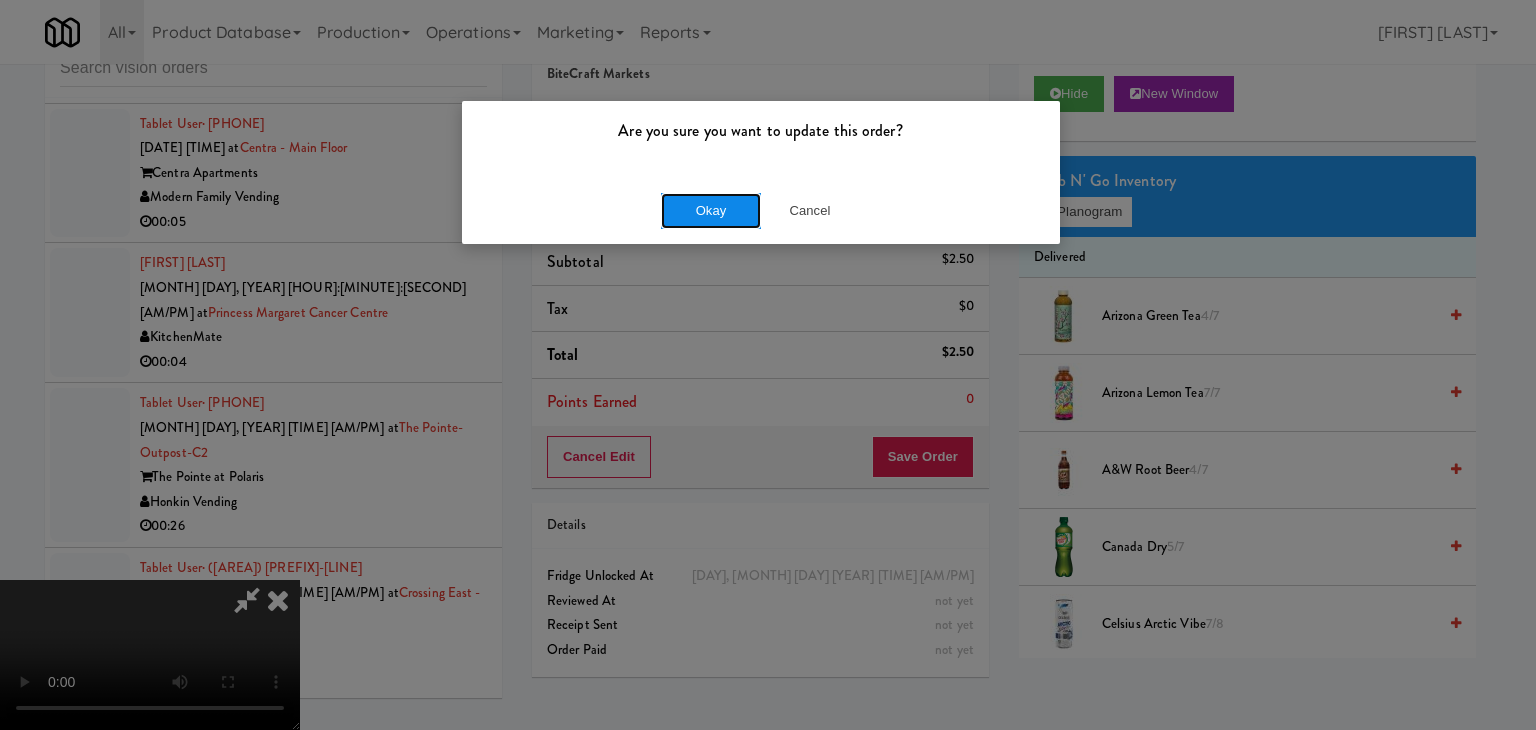 click on "Okay" at bounding box center [711, 211] 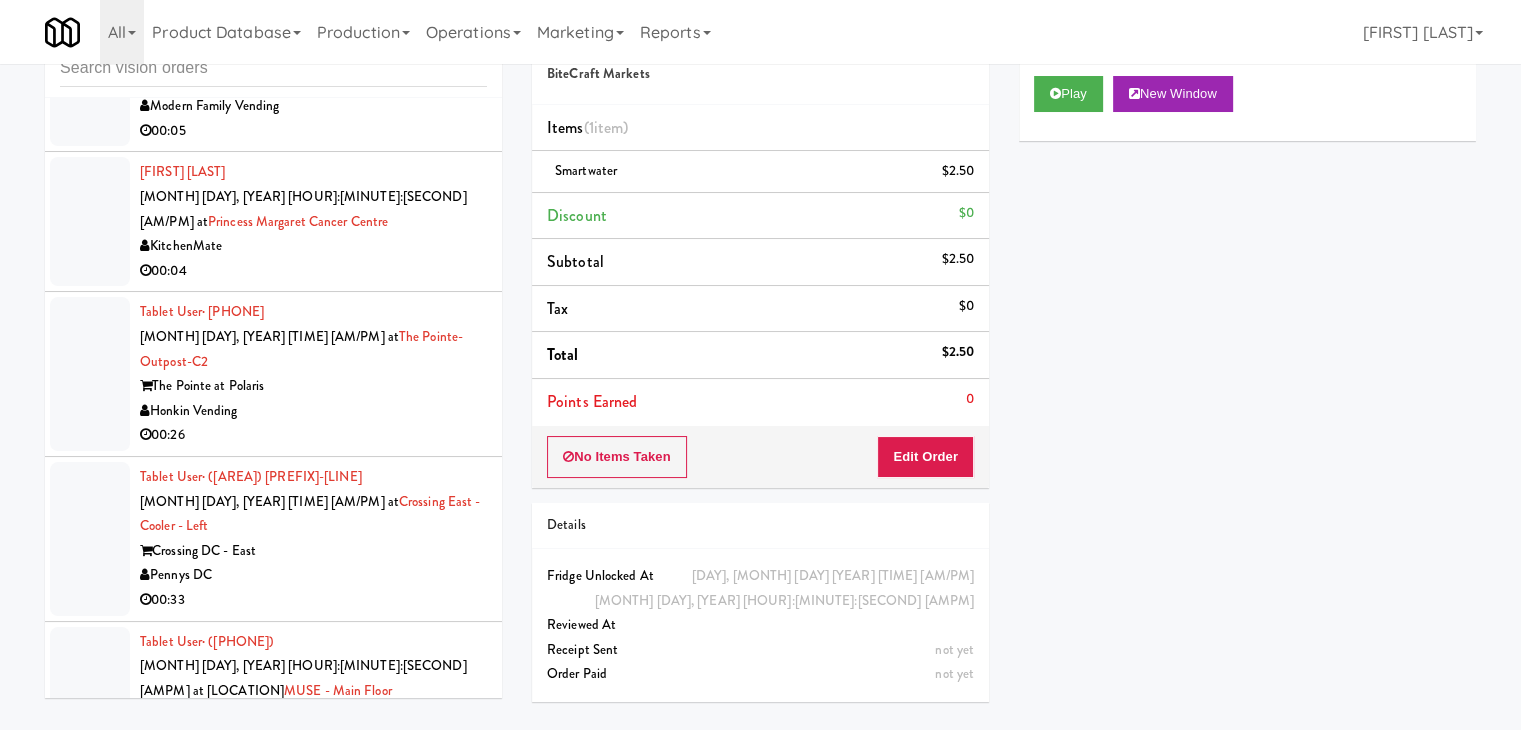 scroll, scrollTop: 16875, scrollLeft: 0, axis: vertical 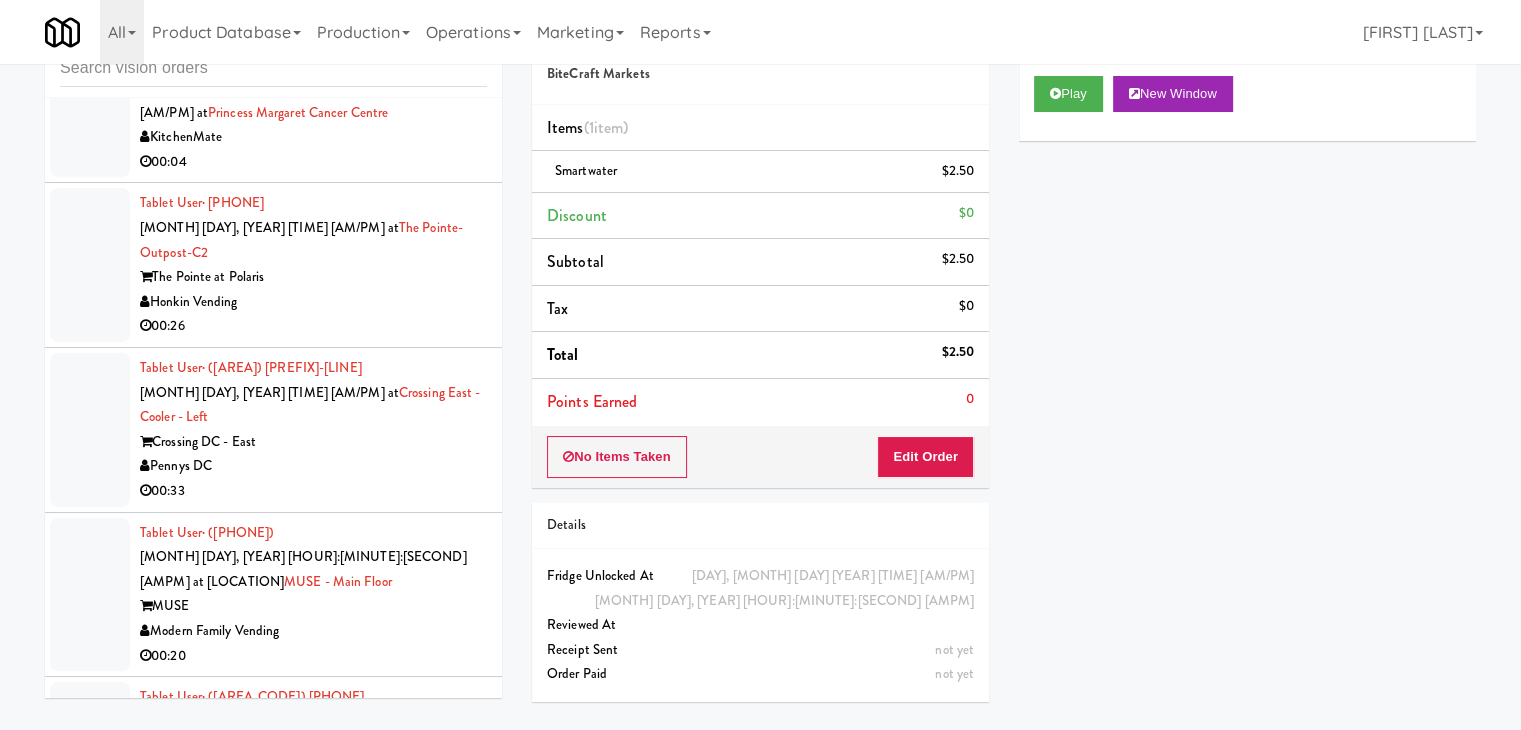 click on "00:25" at bounding box center [313, 1528] 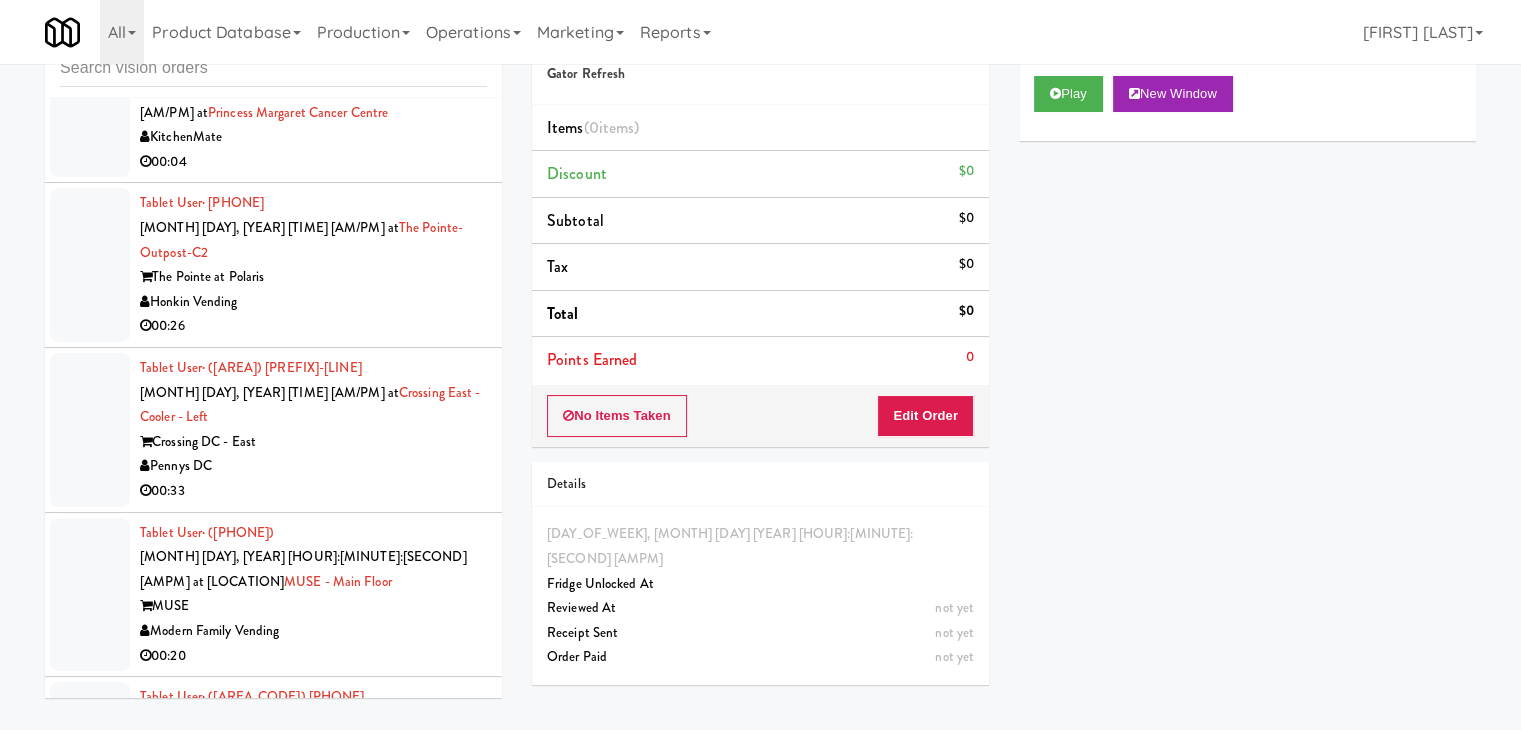 click on "00:09" at bounding box center [313, 1692] 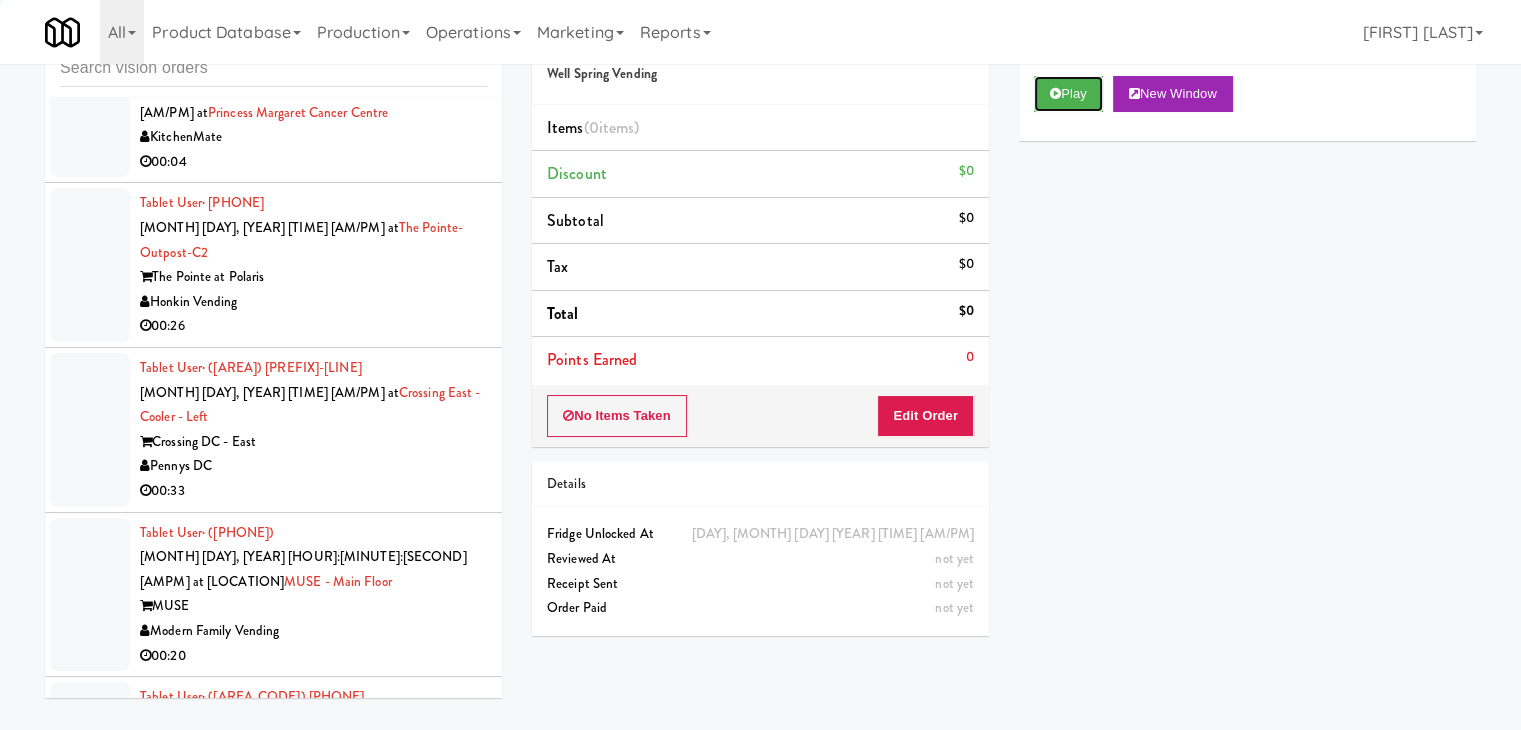 click on "Play" at bounding box center [1068, 94] 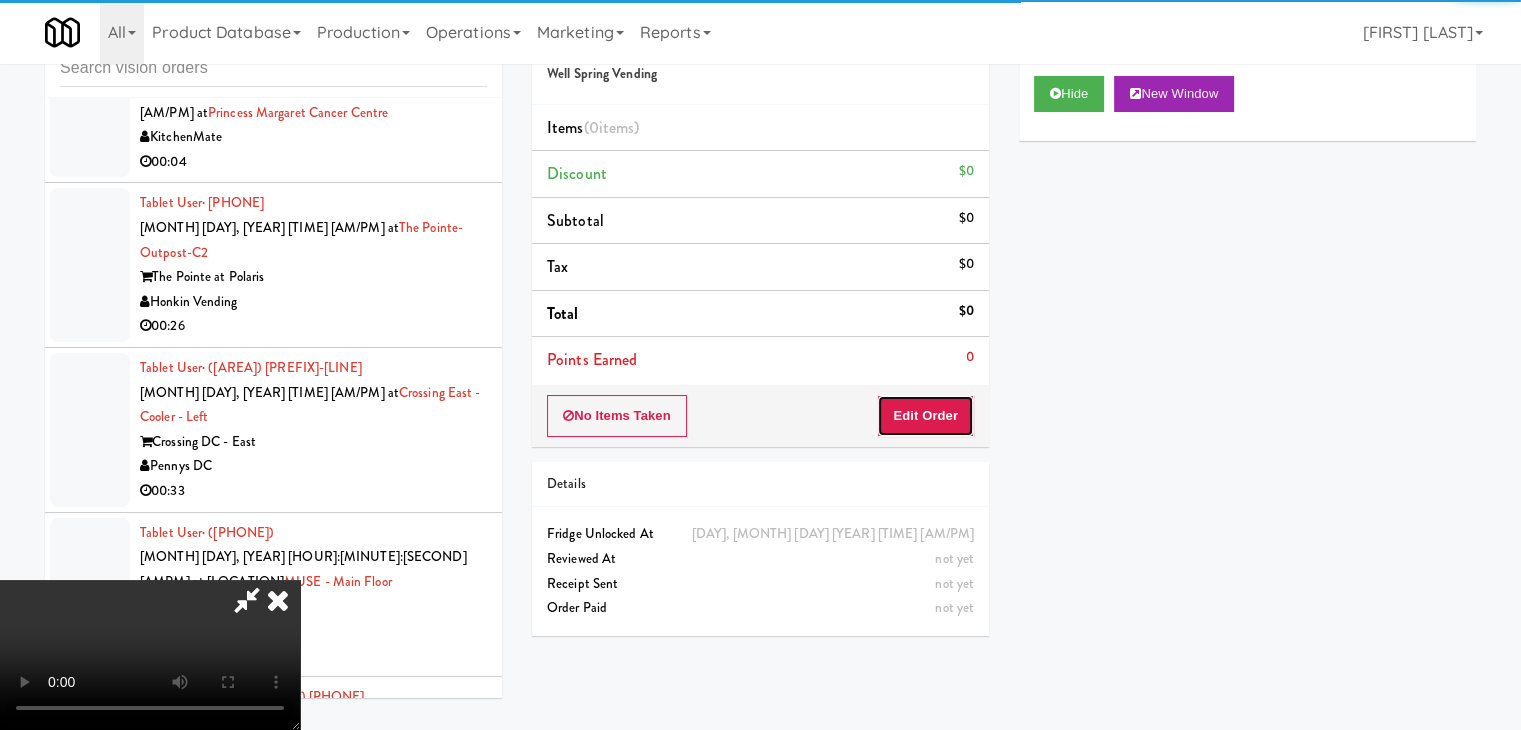 click on "Edit Order" at bounding box center (925, 416) 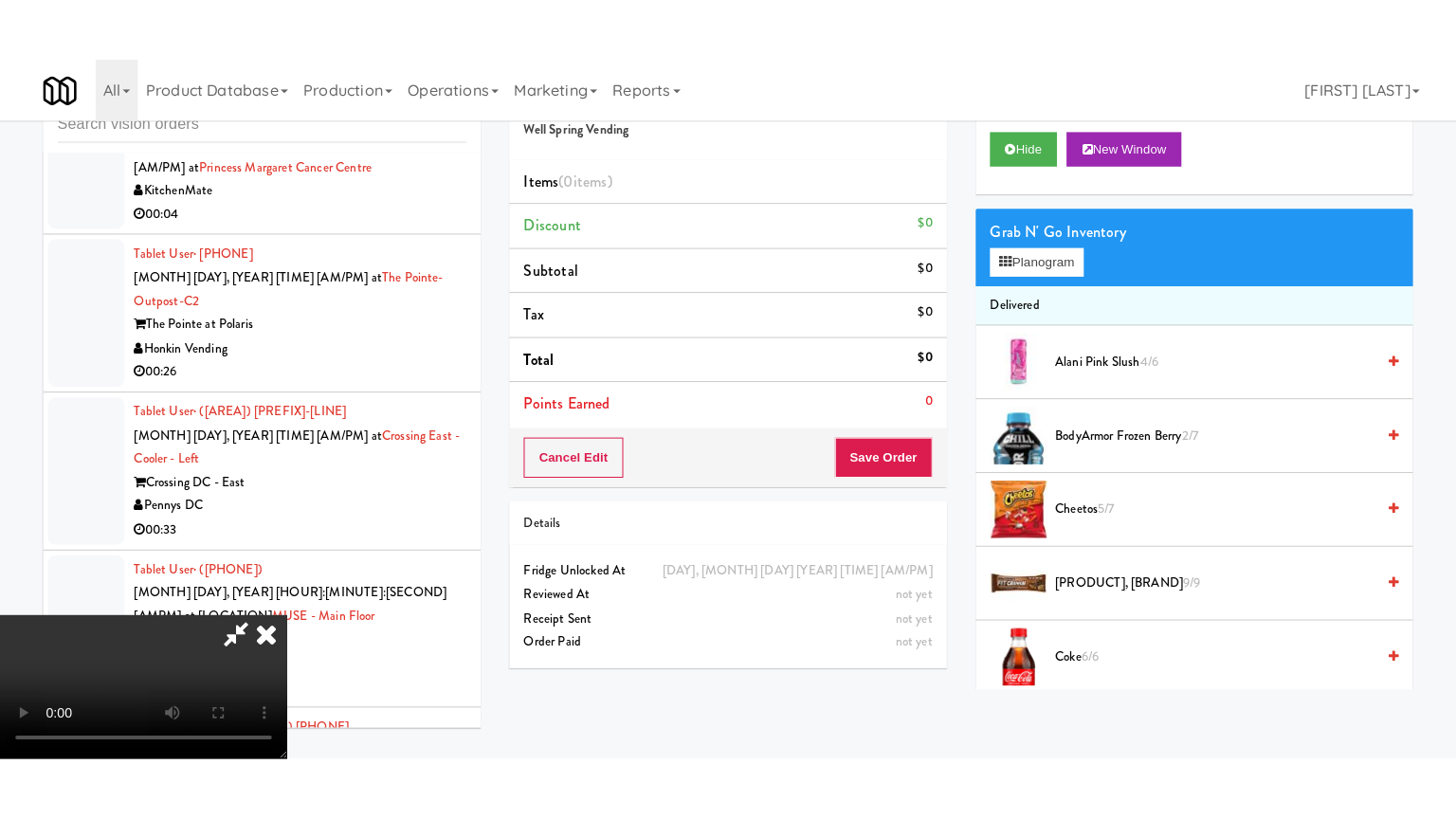 scroll, scrollTop: 266, scrollLeft: 0, axis: vertical 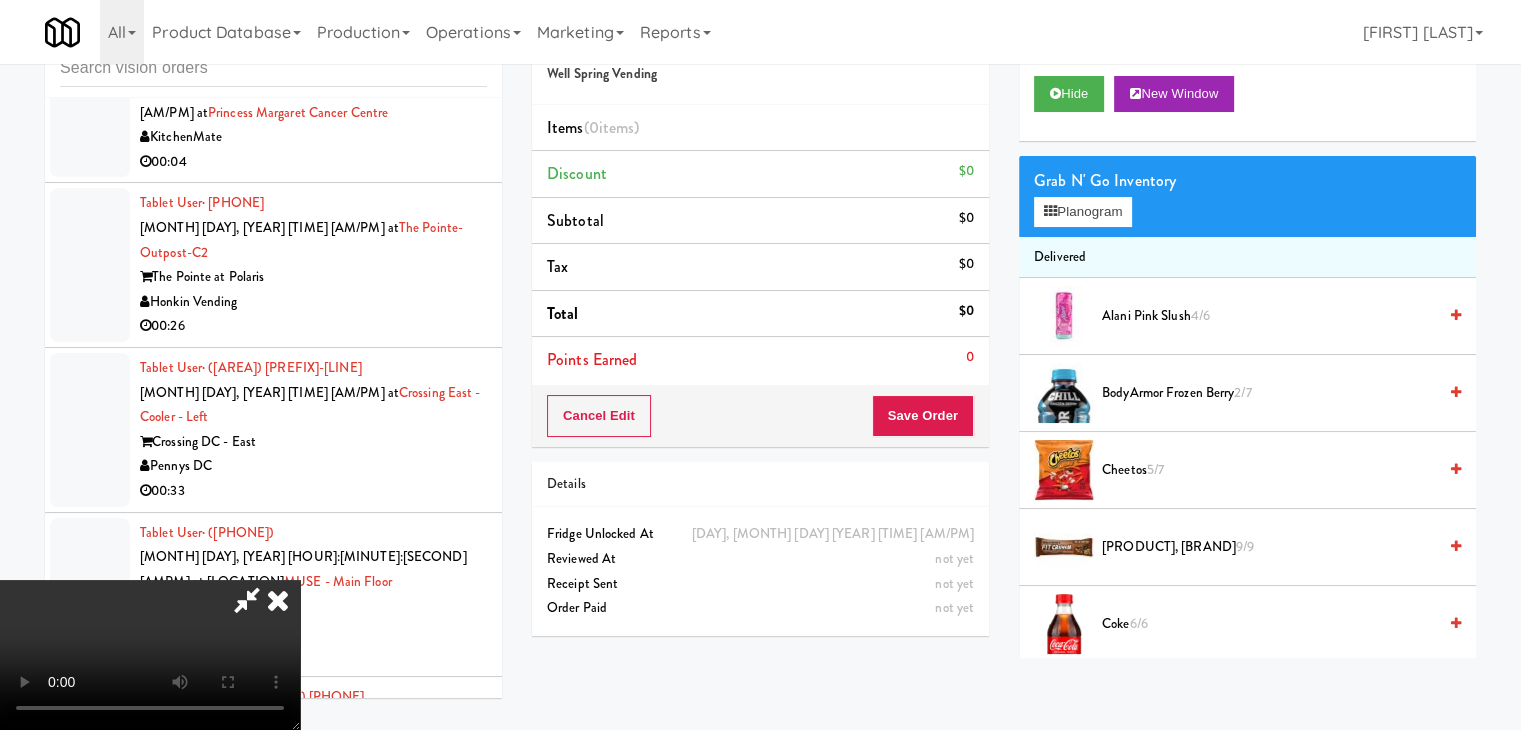 type 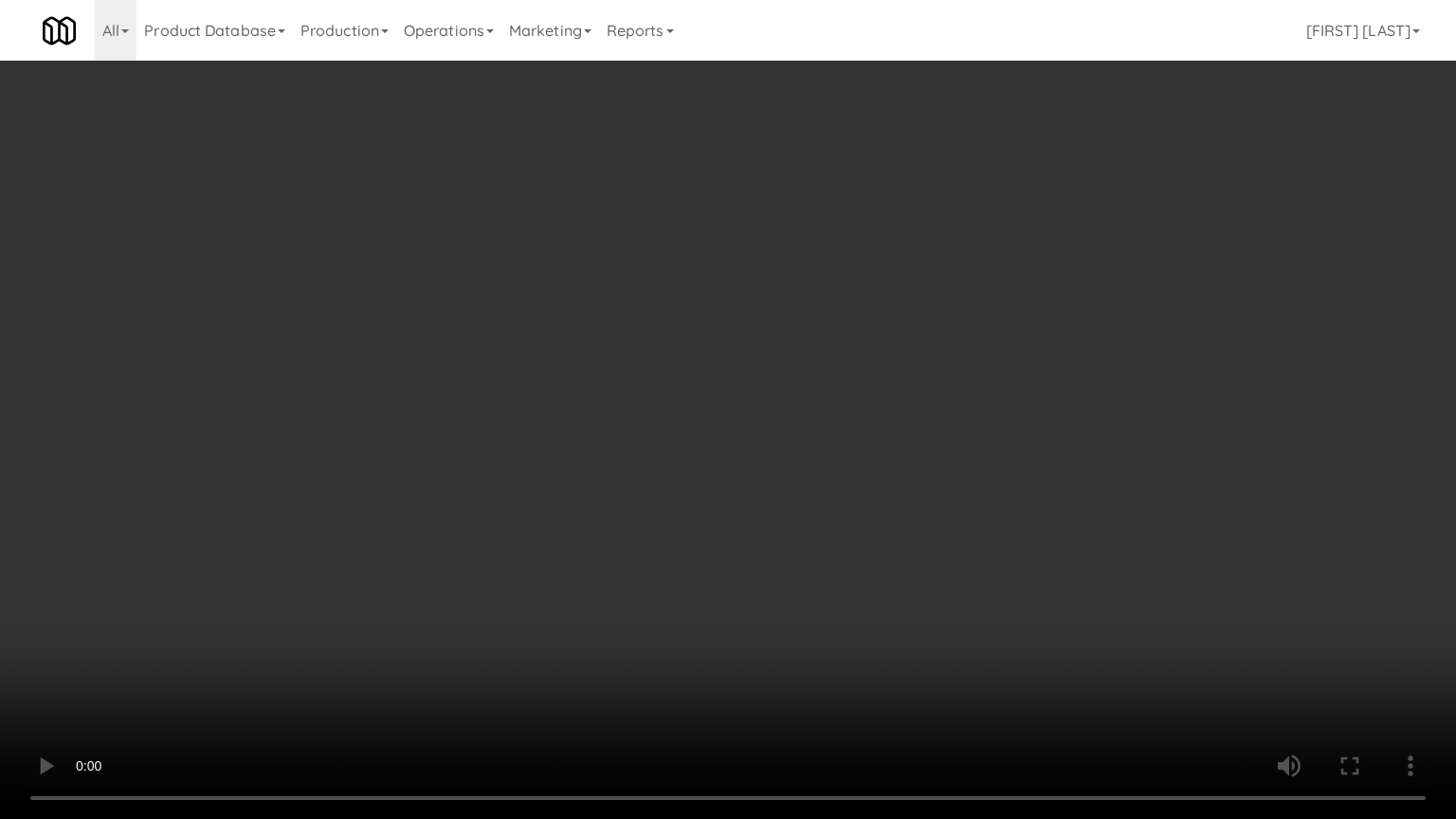 click at bounding box center (728, 410) 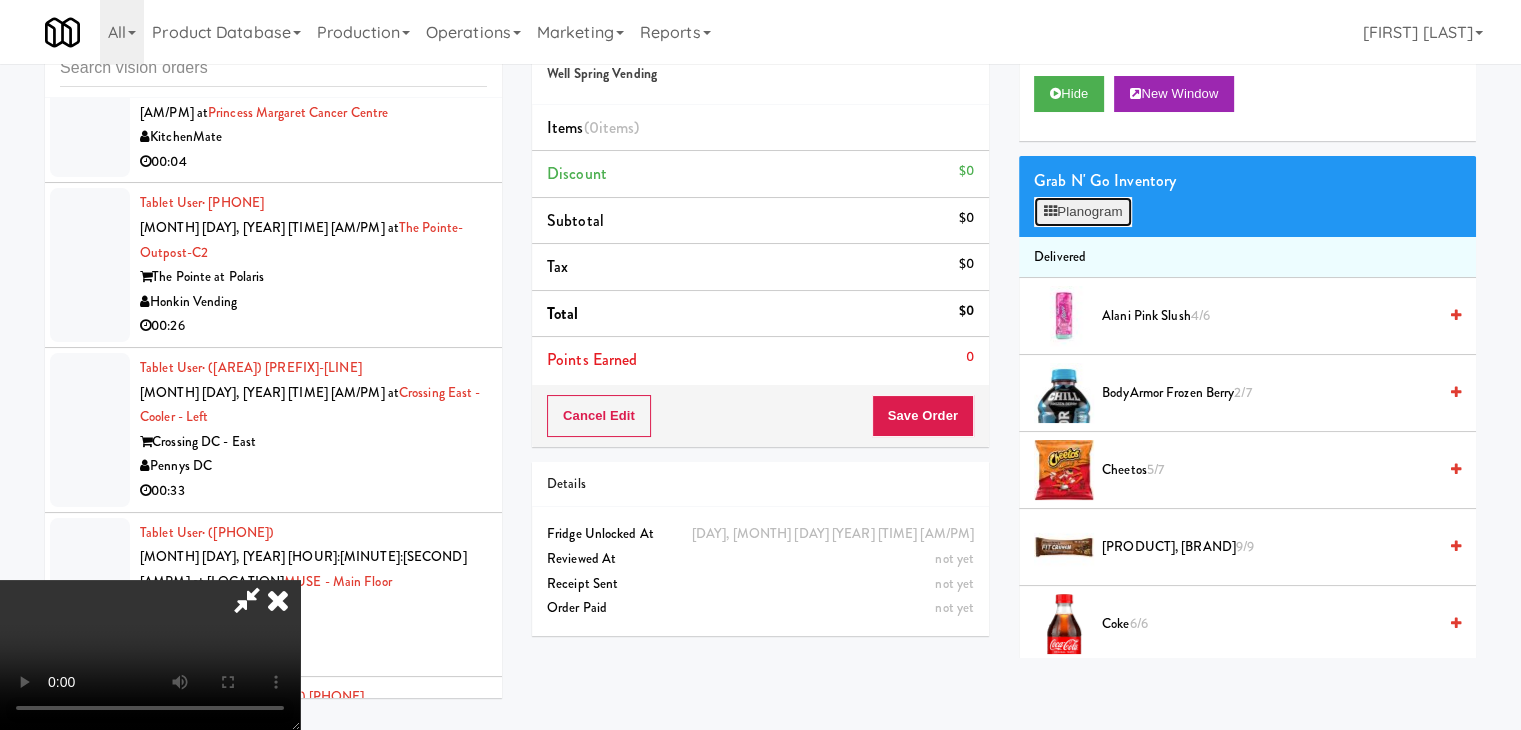click on "Planogram" at bounding box center [1083, 212] 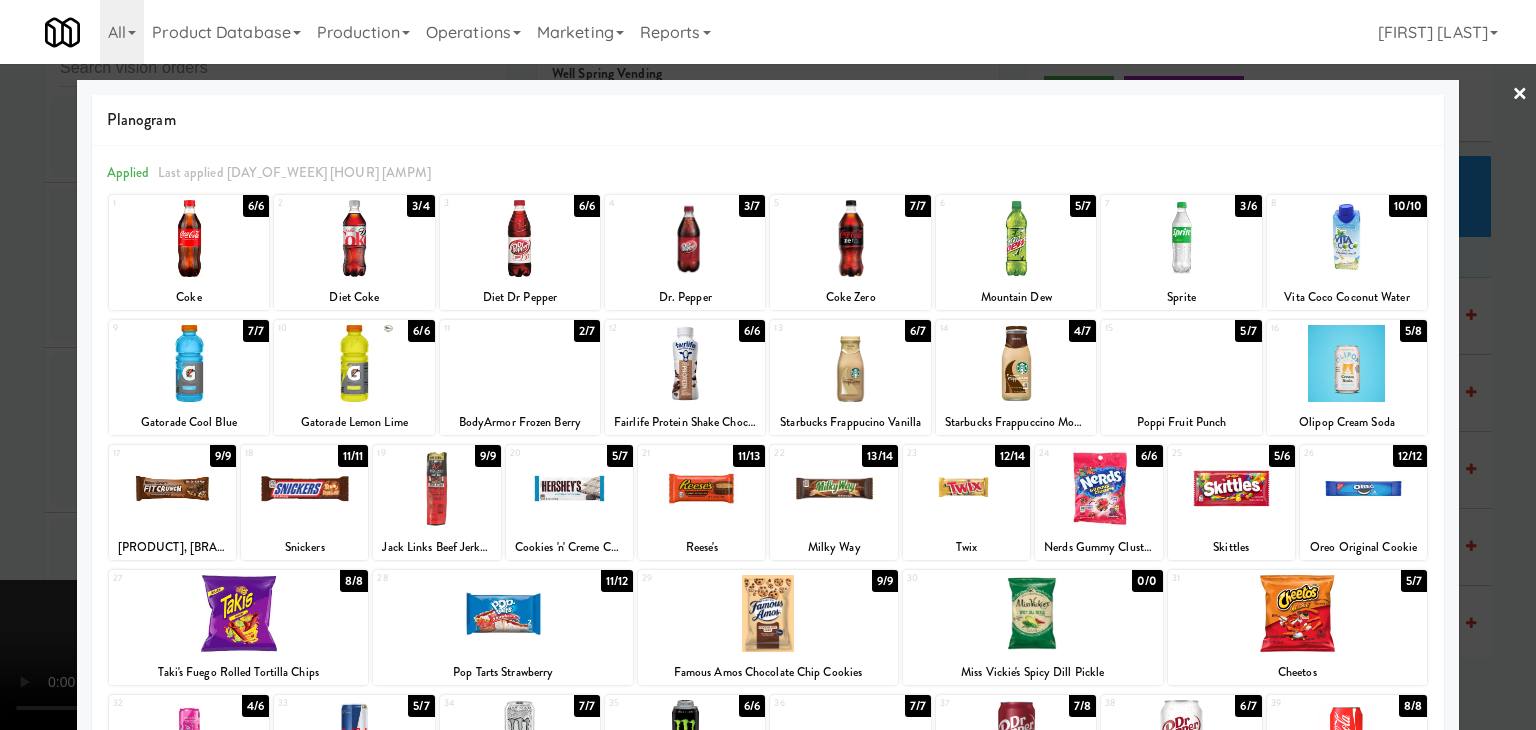 click at bounding box center [850, 238] 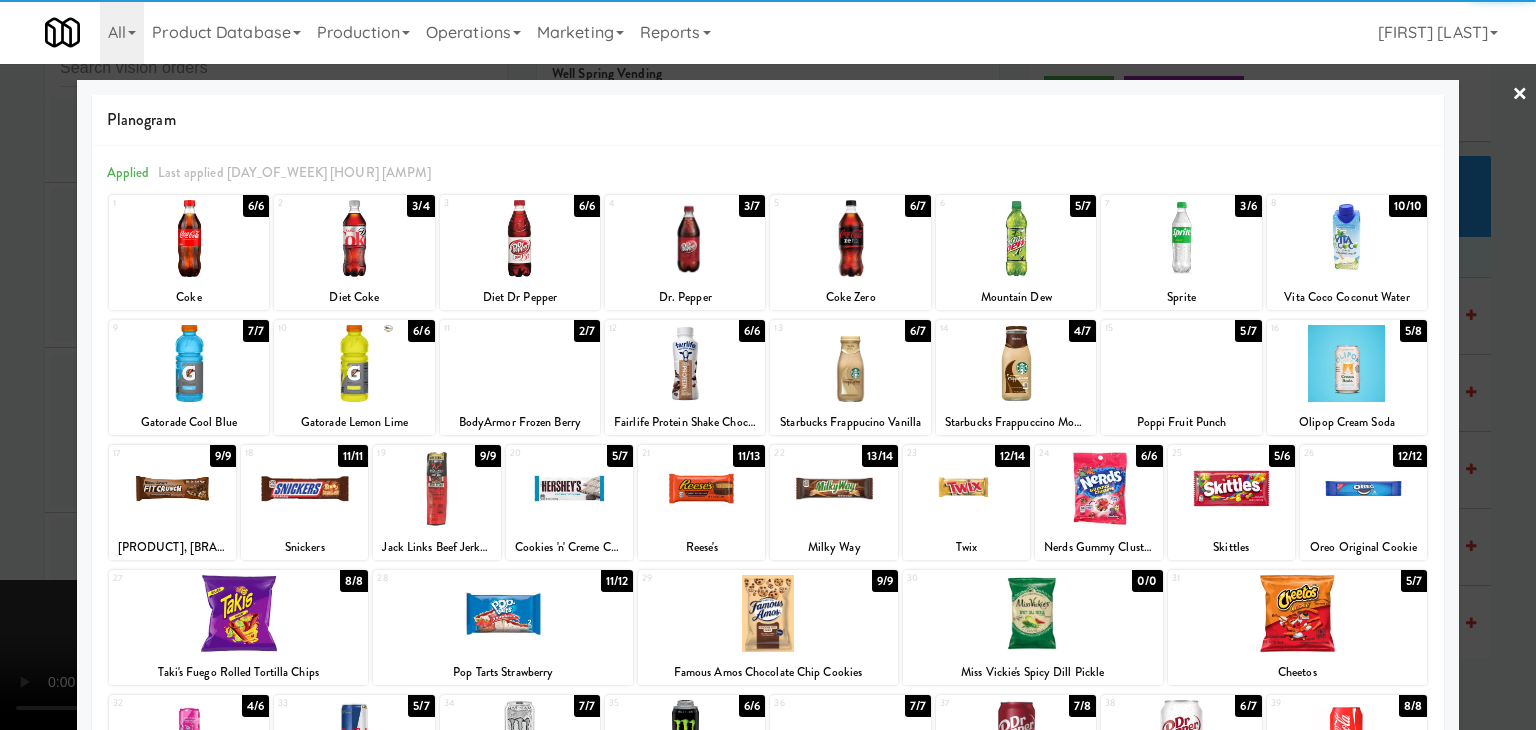 drag, startPoint x: 685, startPoint y: 361, endPoint x: 553, endPoint y: 371, distance: 132.37825 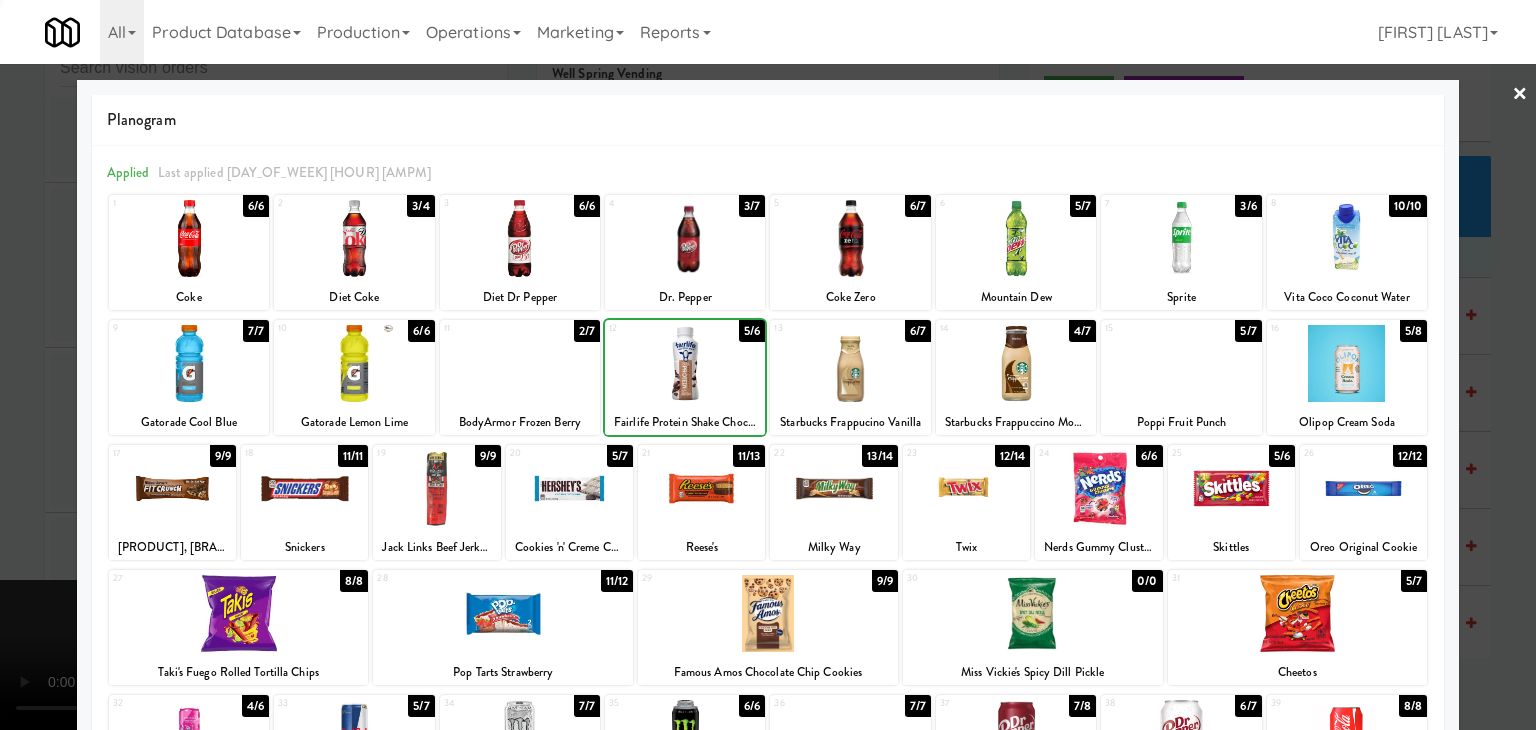 drag, startPoint x: 0, startPoint y: 429, endPoint x: 389, endPoint y: 414, distance: 389.2891 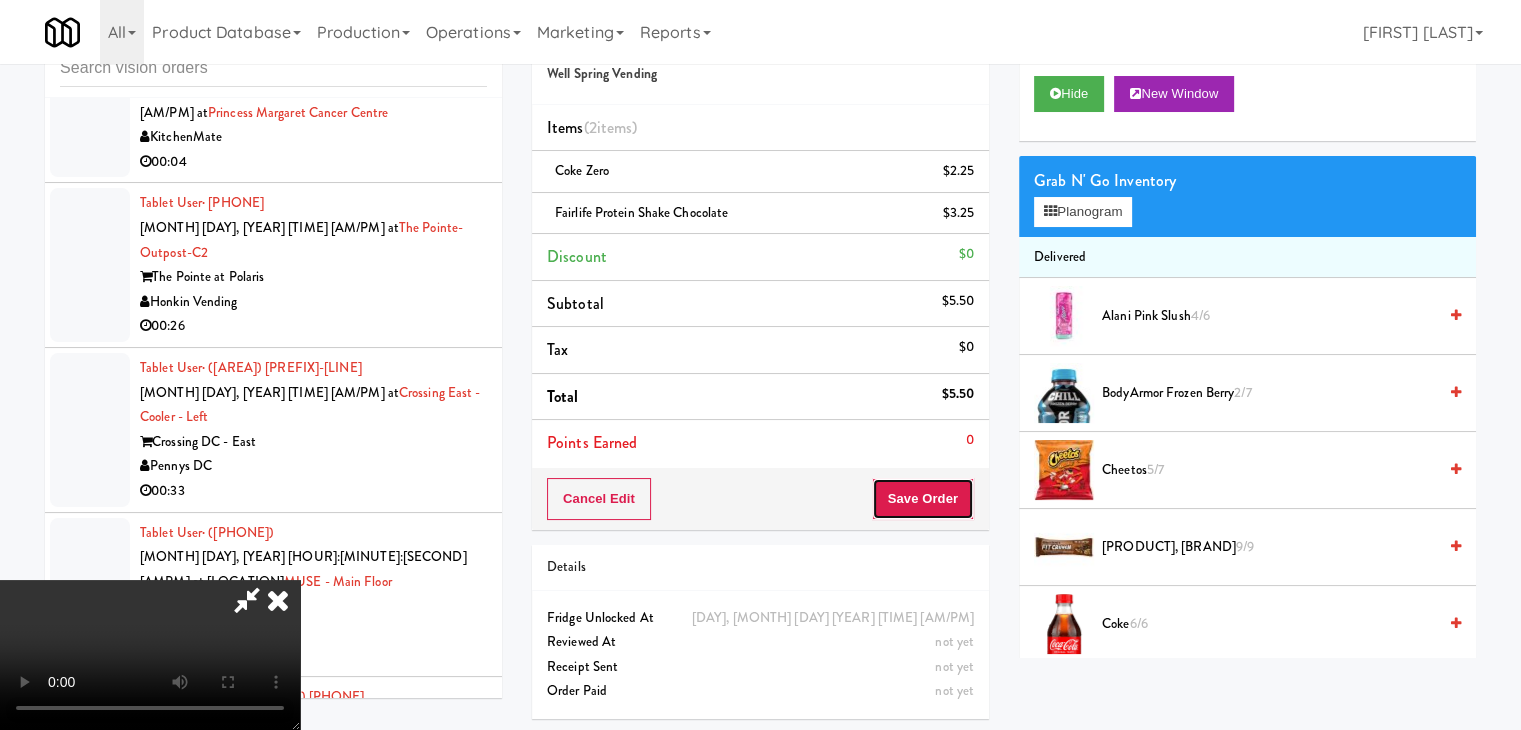 click on "Save Order" at bounding box center (923, 499) 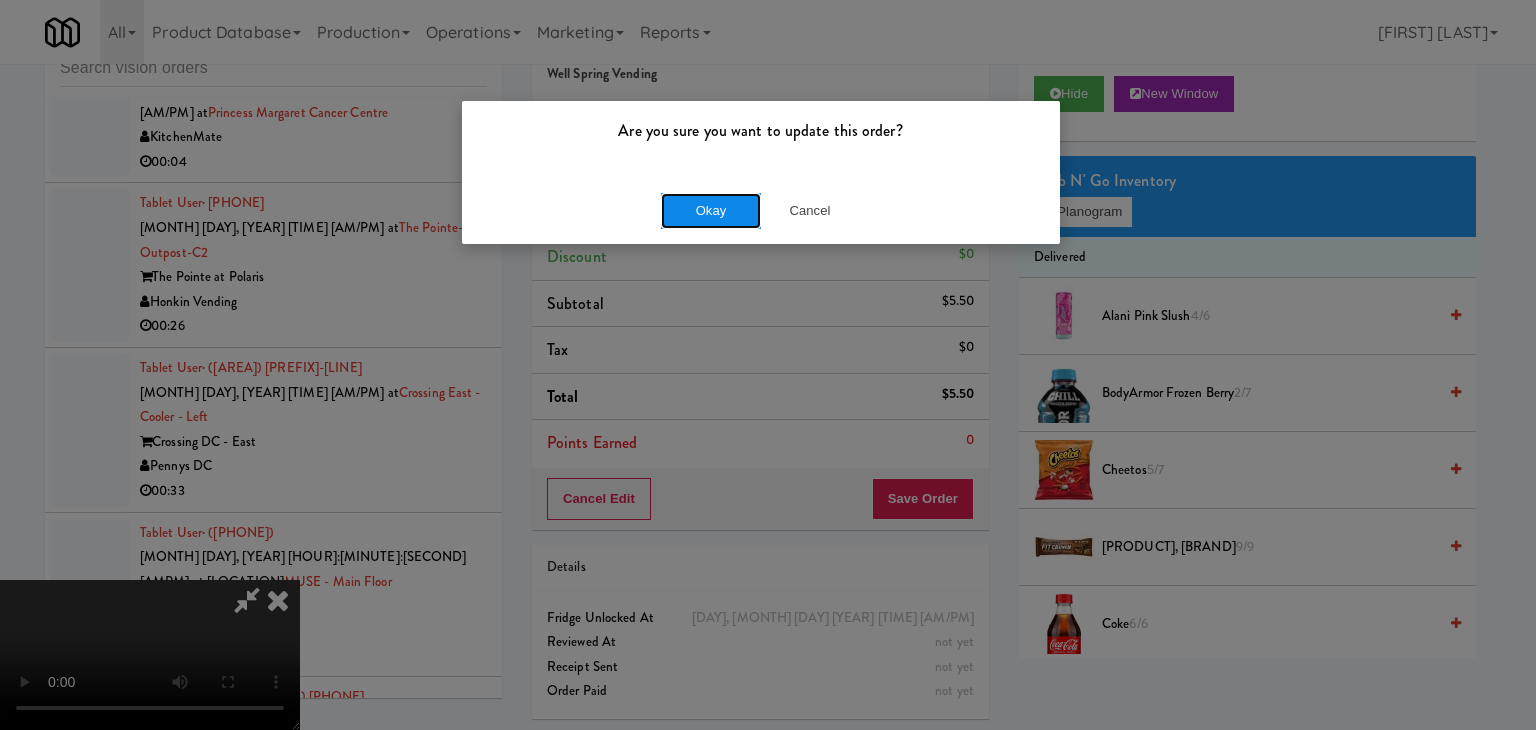click on "Okay" at bounding box center (711, 211) 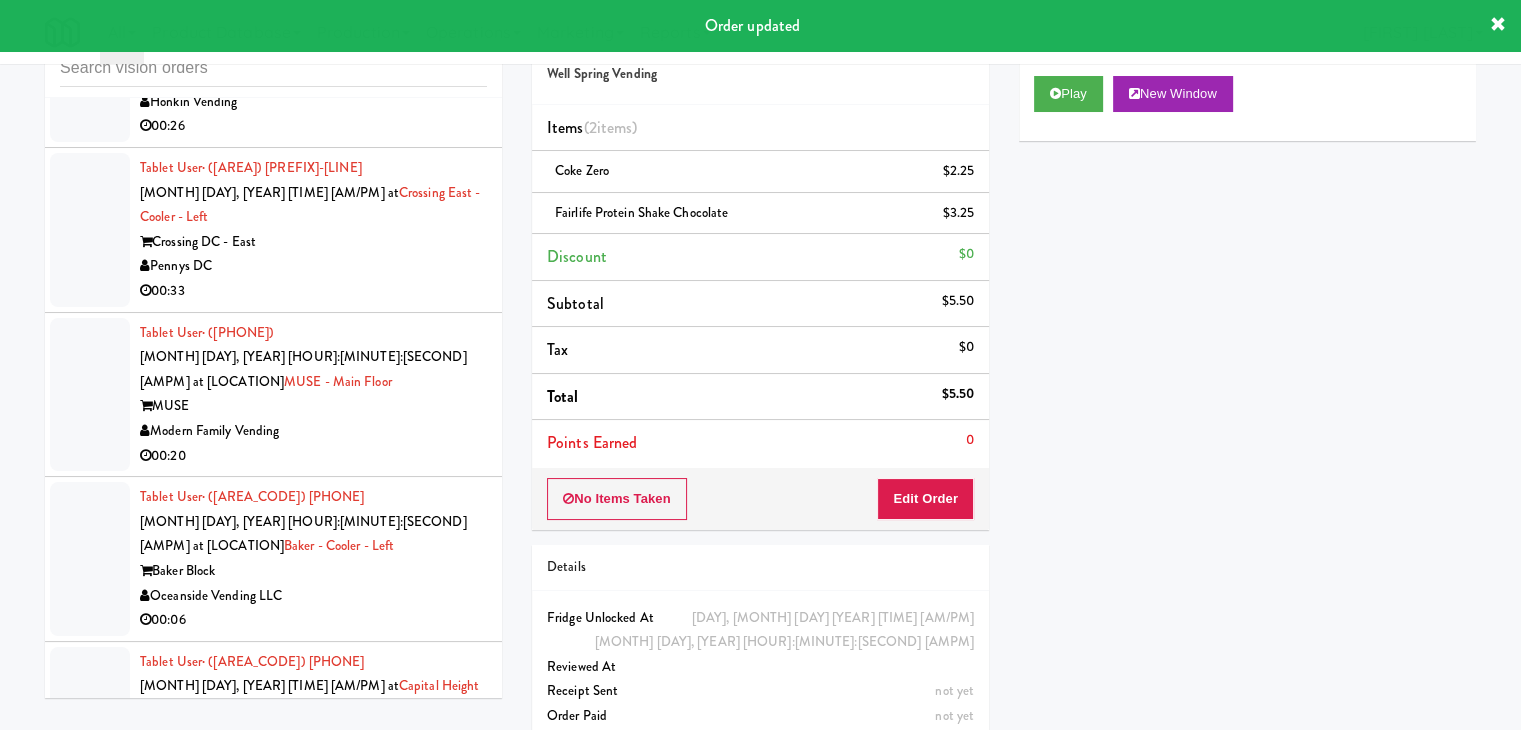 click on "Terra House" at bounding box center [313, 1607] 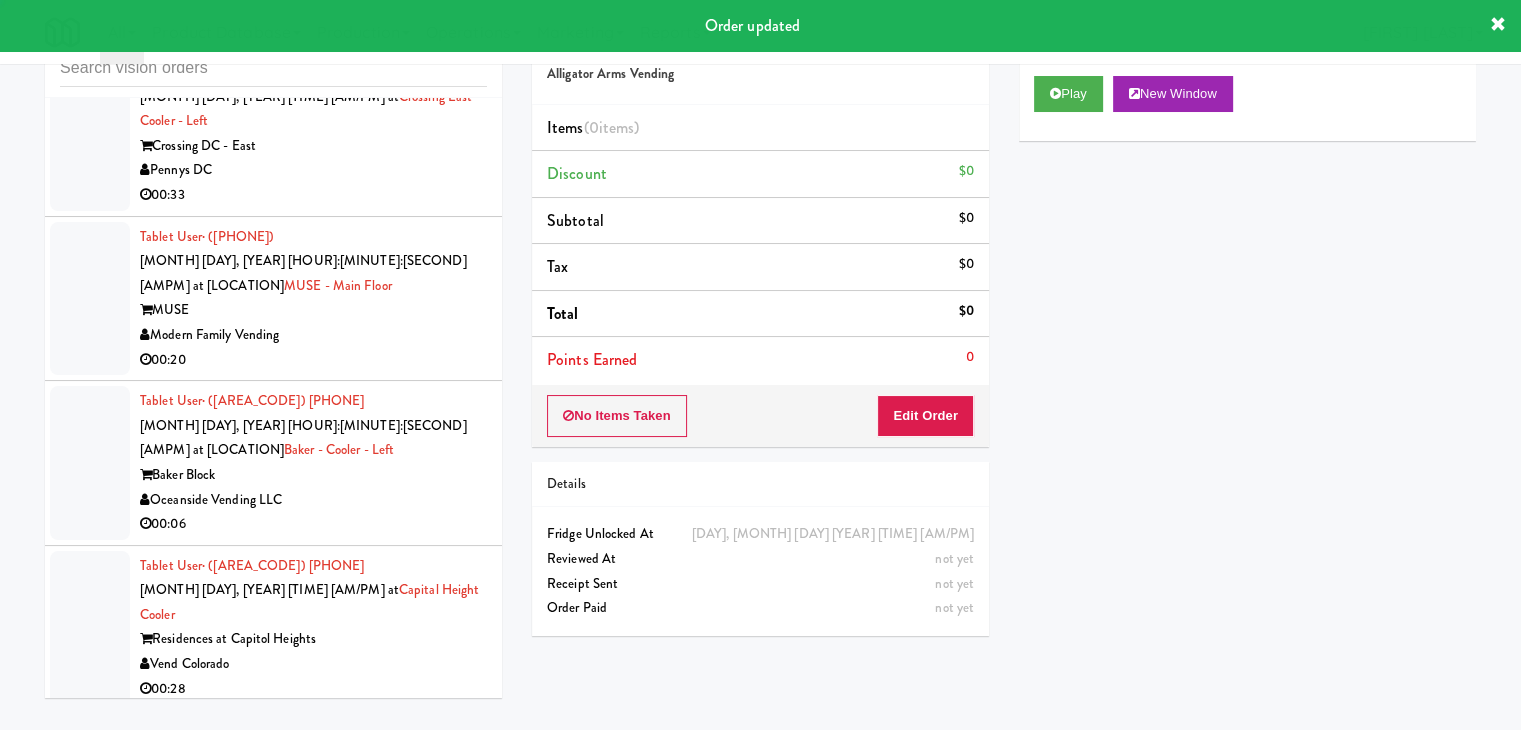 scroll, scrollTop: 17275, scrollLeft: 0, axis: vertical 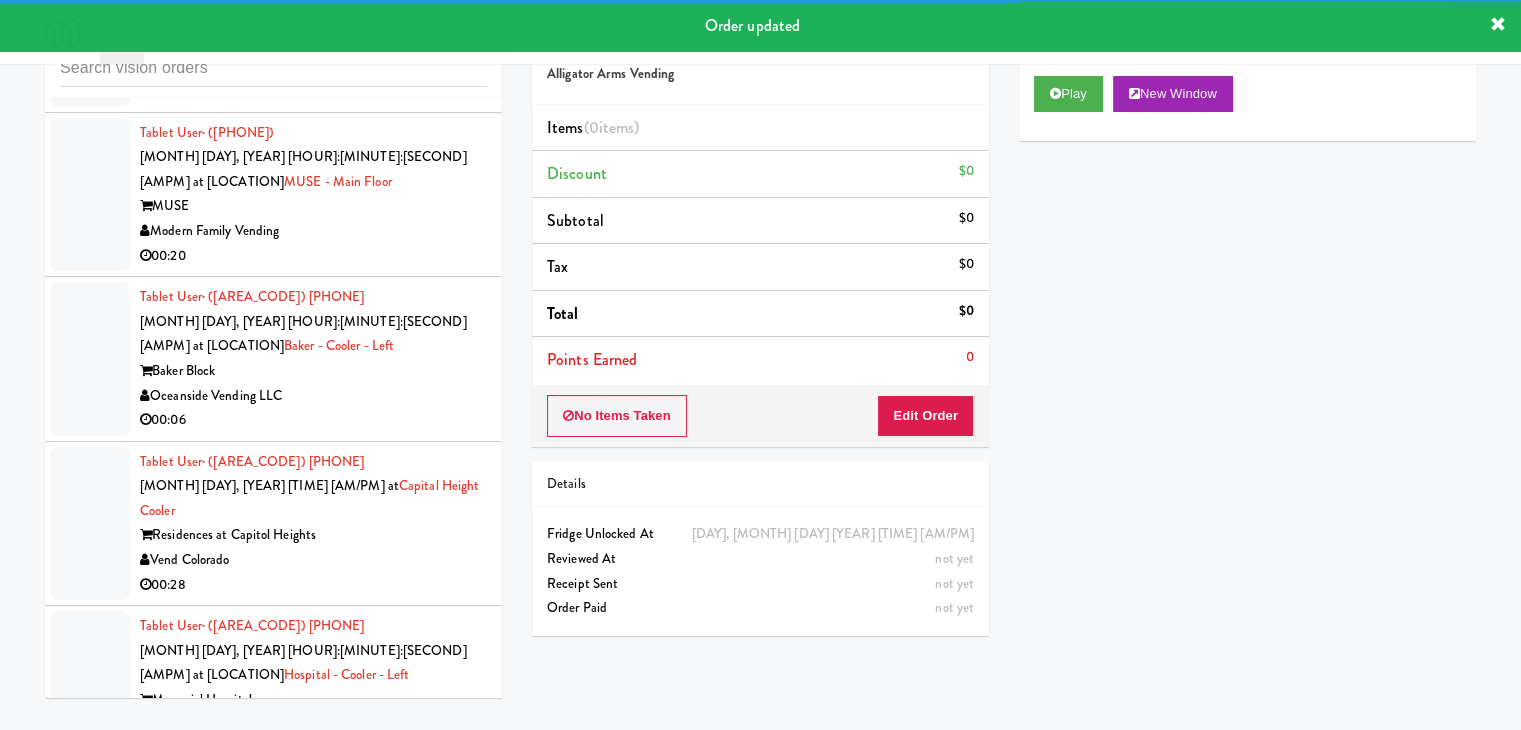 drag, startPoint x: 425, startPoint y: 411, endPoint x: 425, endPoint y: 425, distance: 14 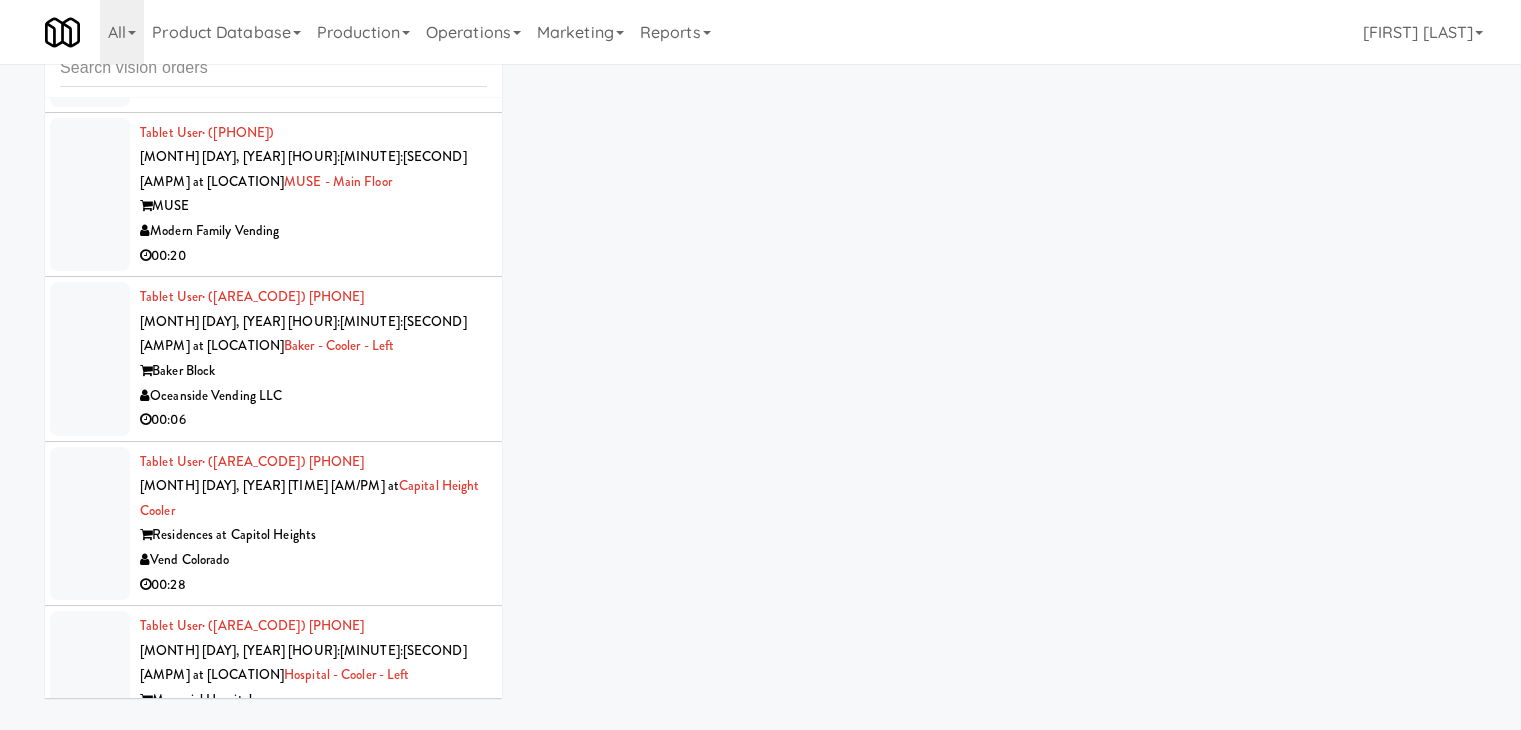 click on "Feed The Blue" at bounding box center (313, 1597) 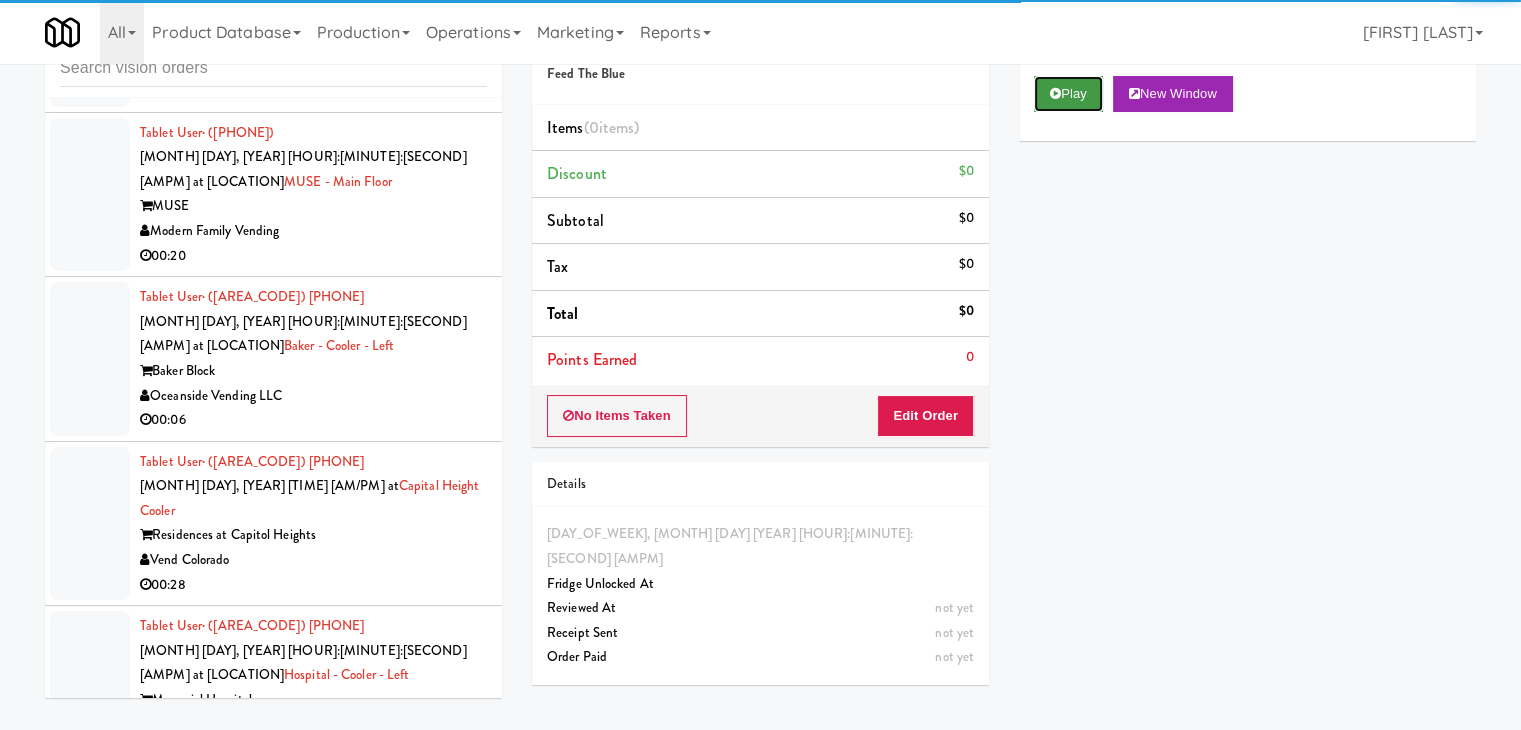 click on "Play" at bounding box center [1068, 94] 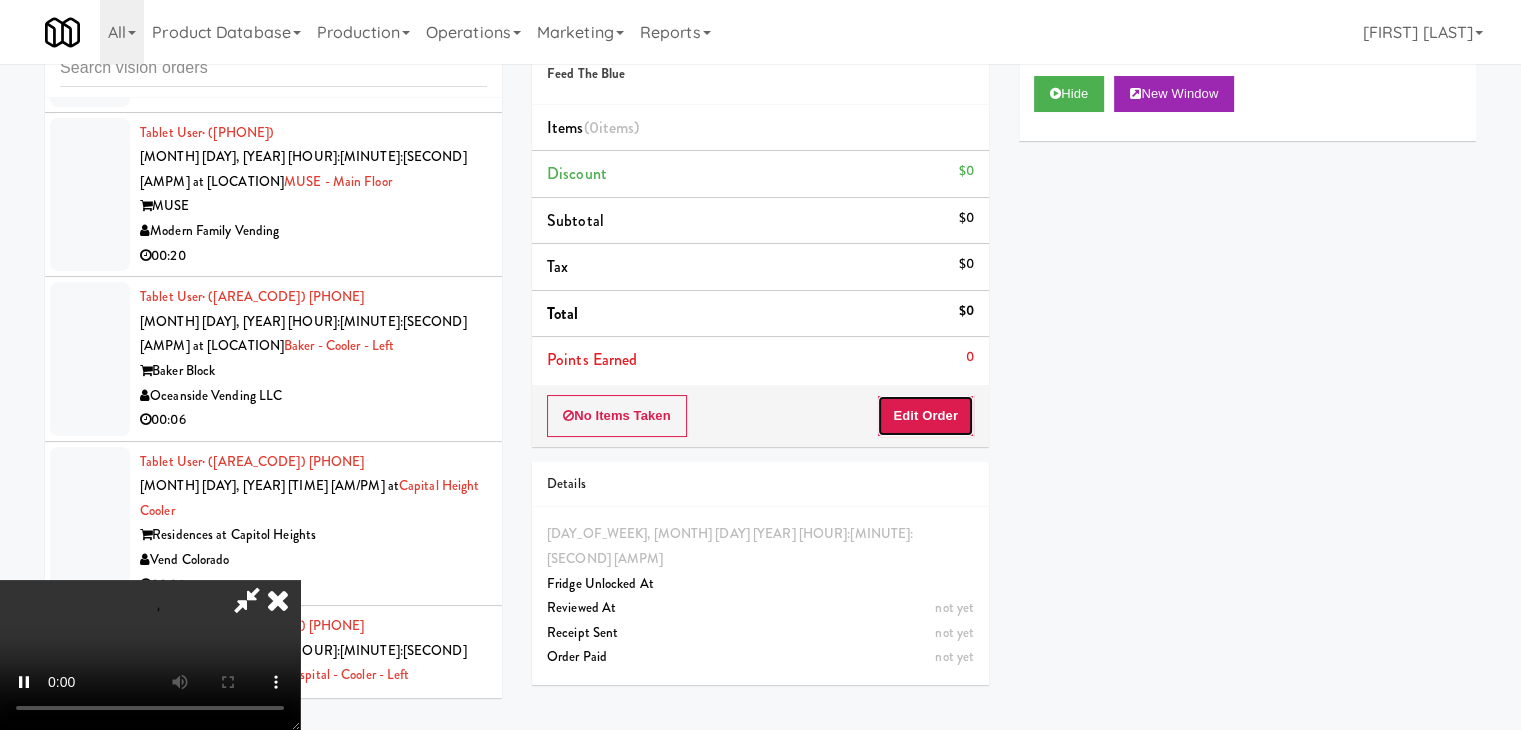 click on "Edit Order" at bounding box center [925, 416] 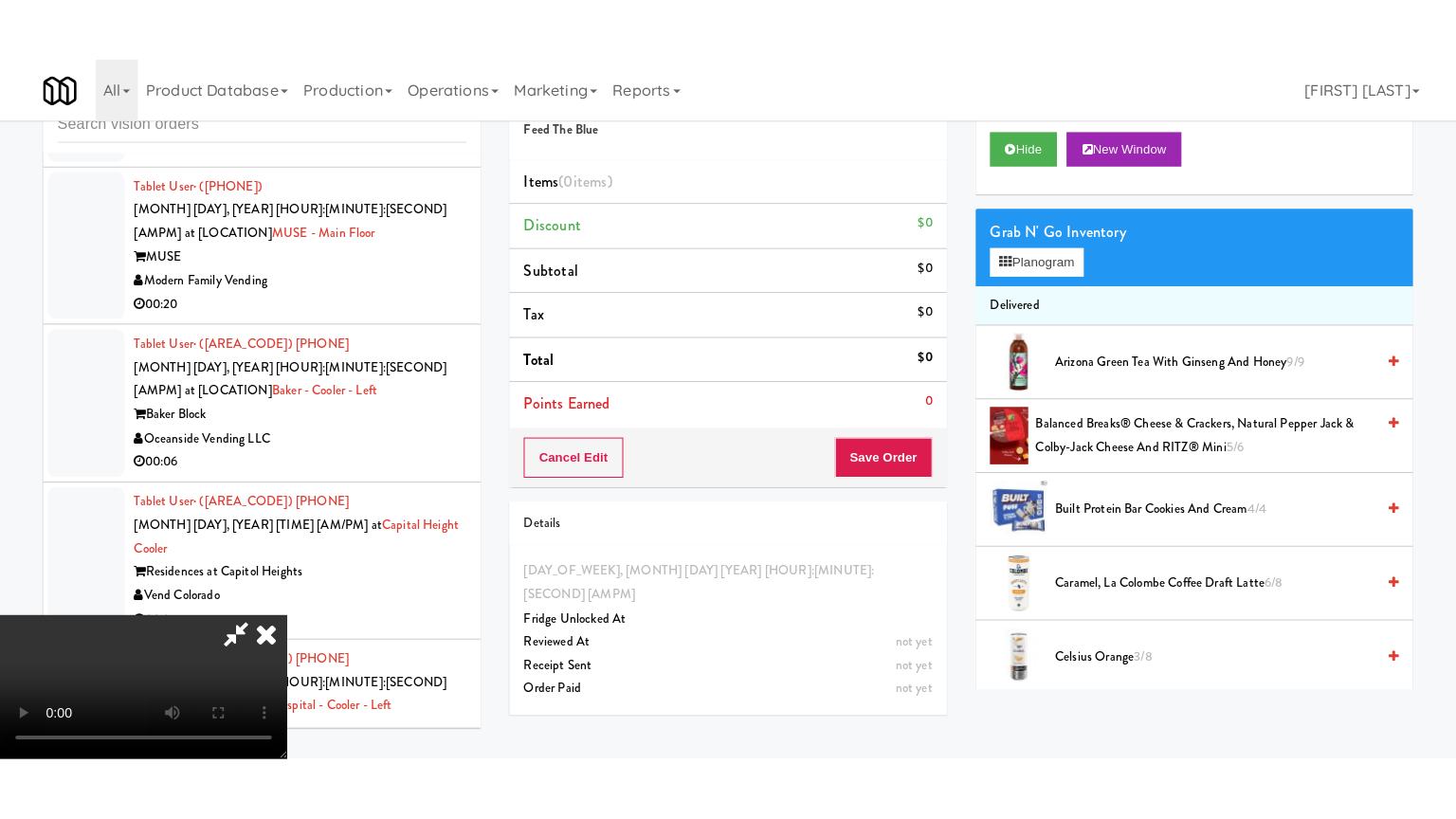 scroll, scrollTop: 266, scrollLeft: 0, axis: vertical 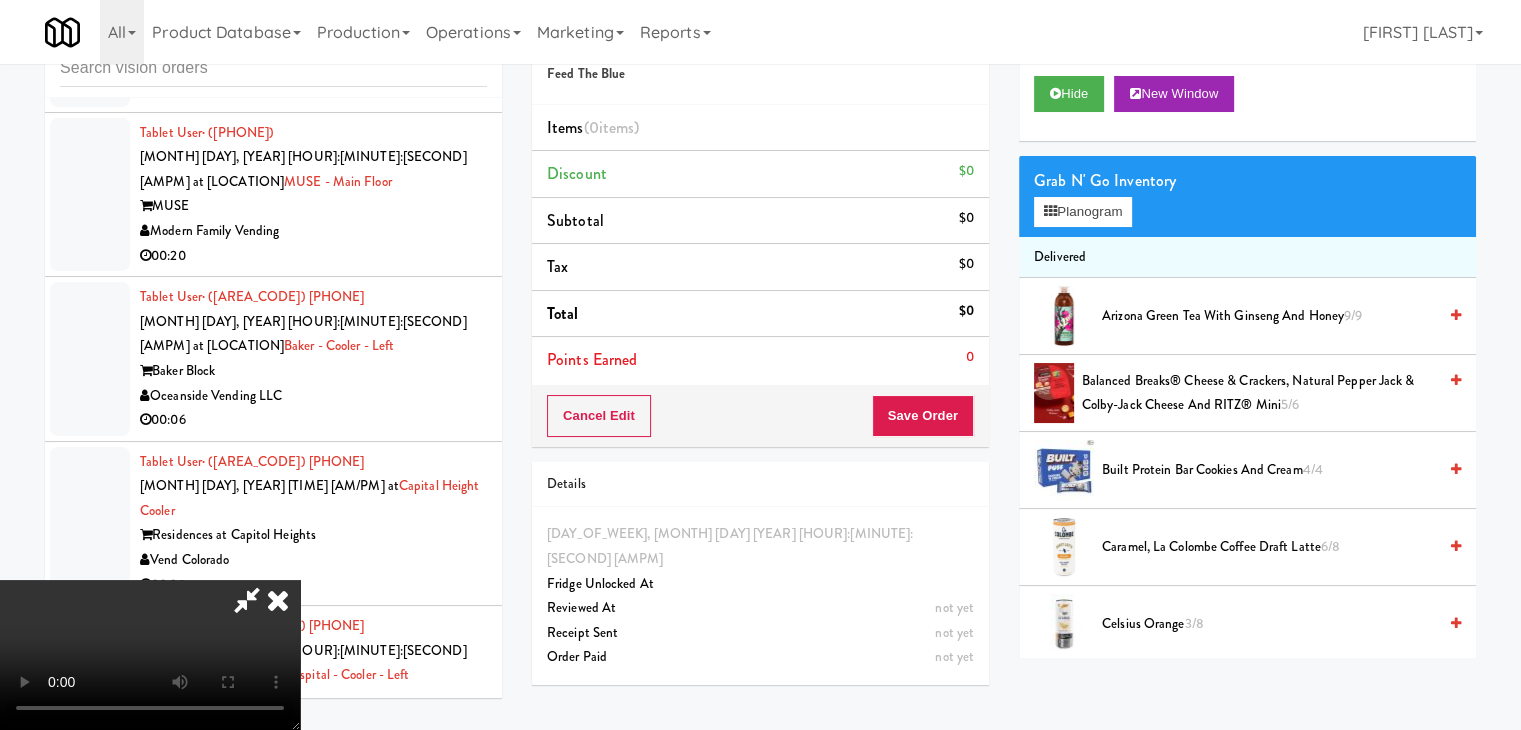 type 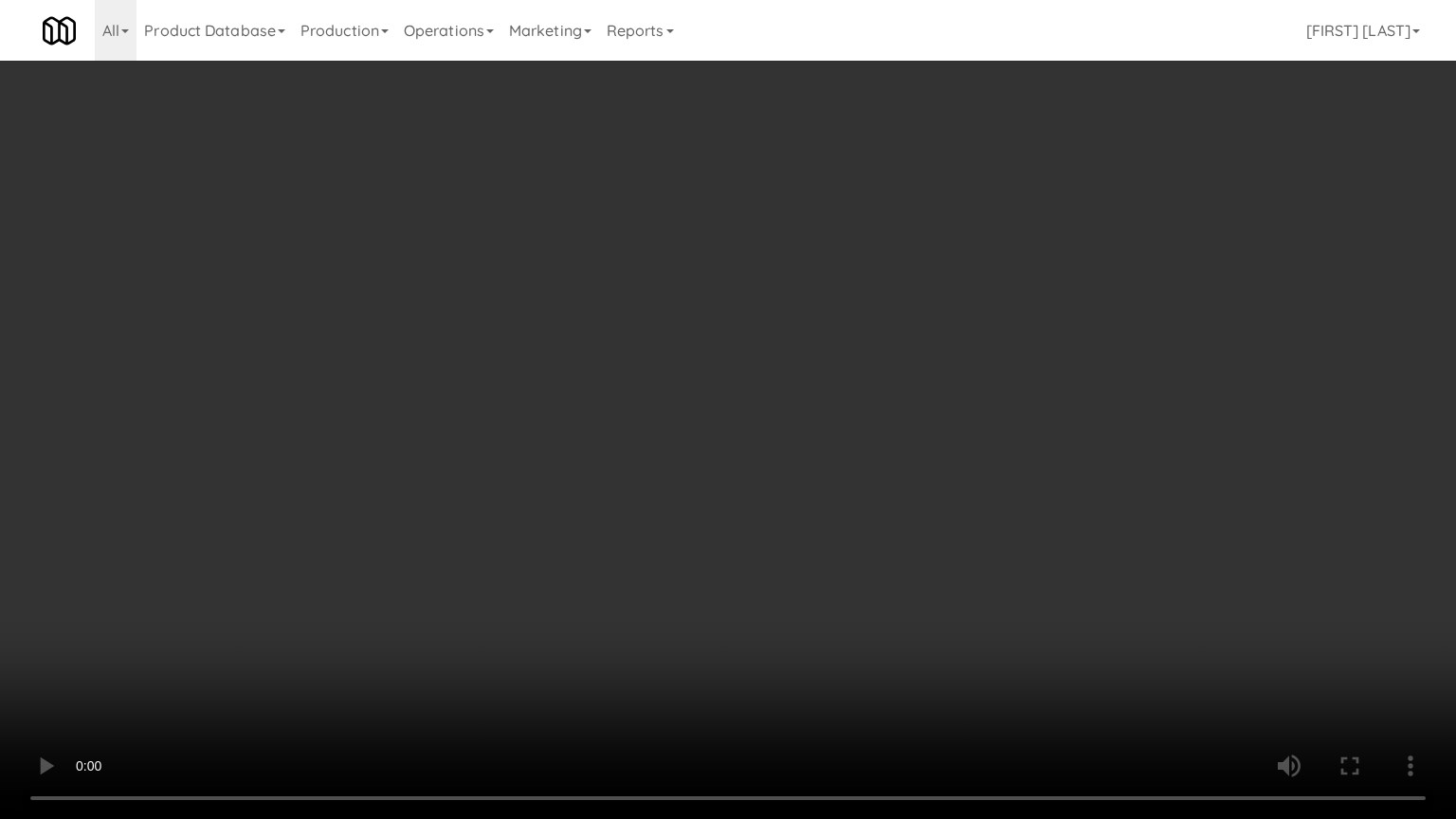 click at bounding box center (728, 410) 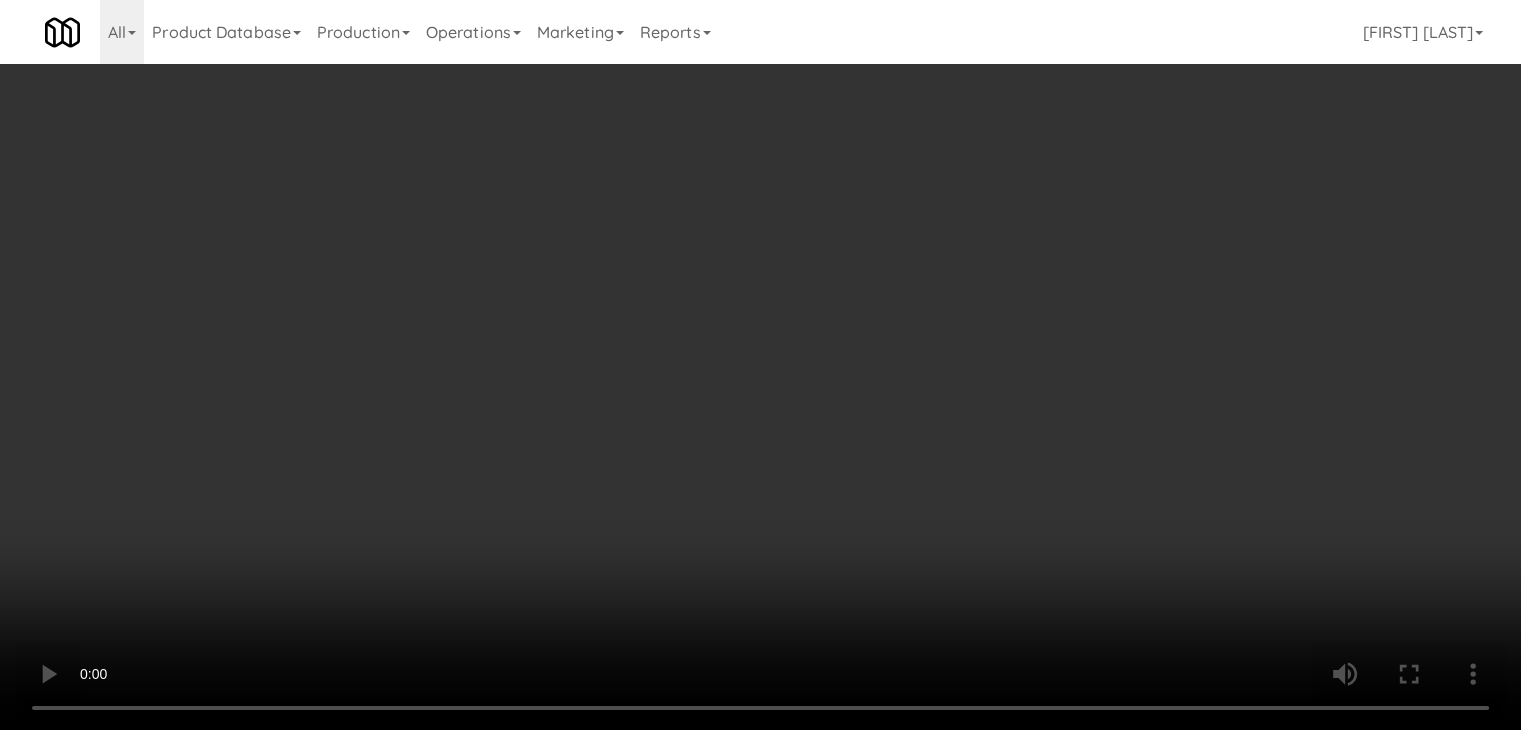 click on "Planogram" at bounding box center (1083, 212) 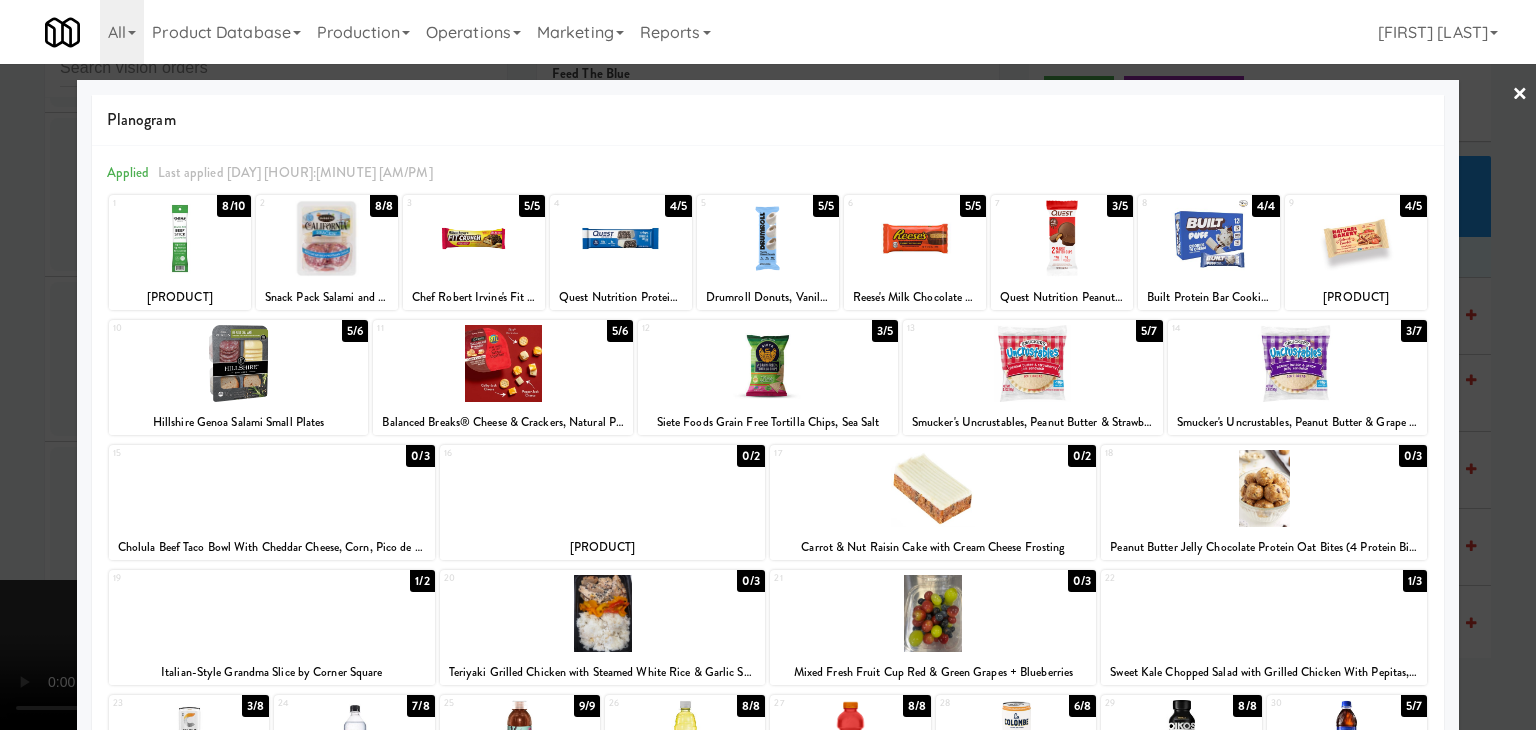 click at bounding box center (327, 238) 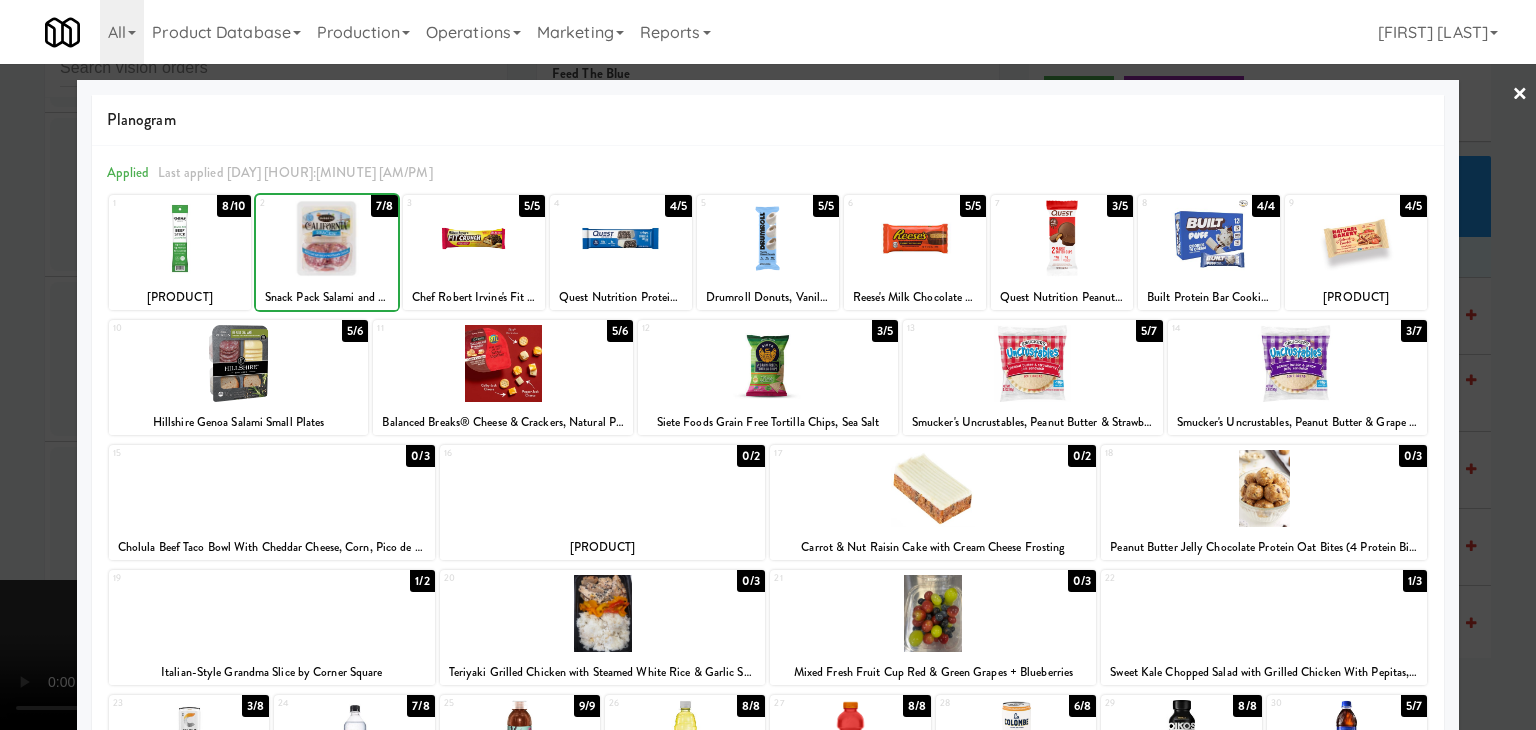 click at bounding box center (768, 365) 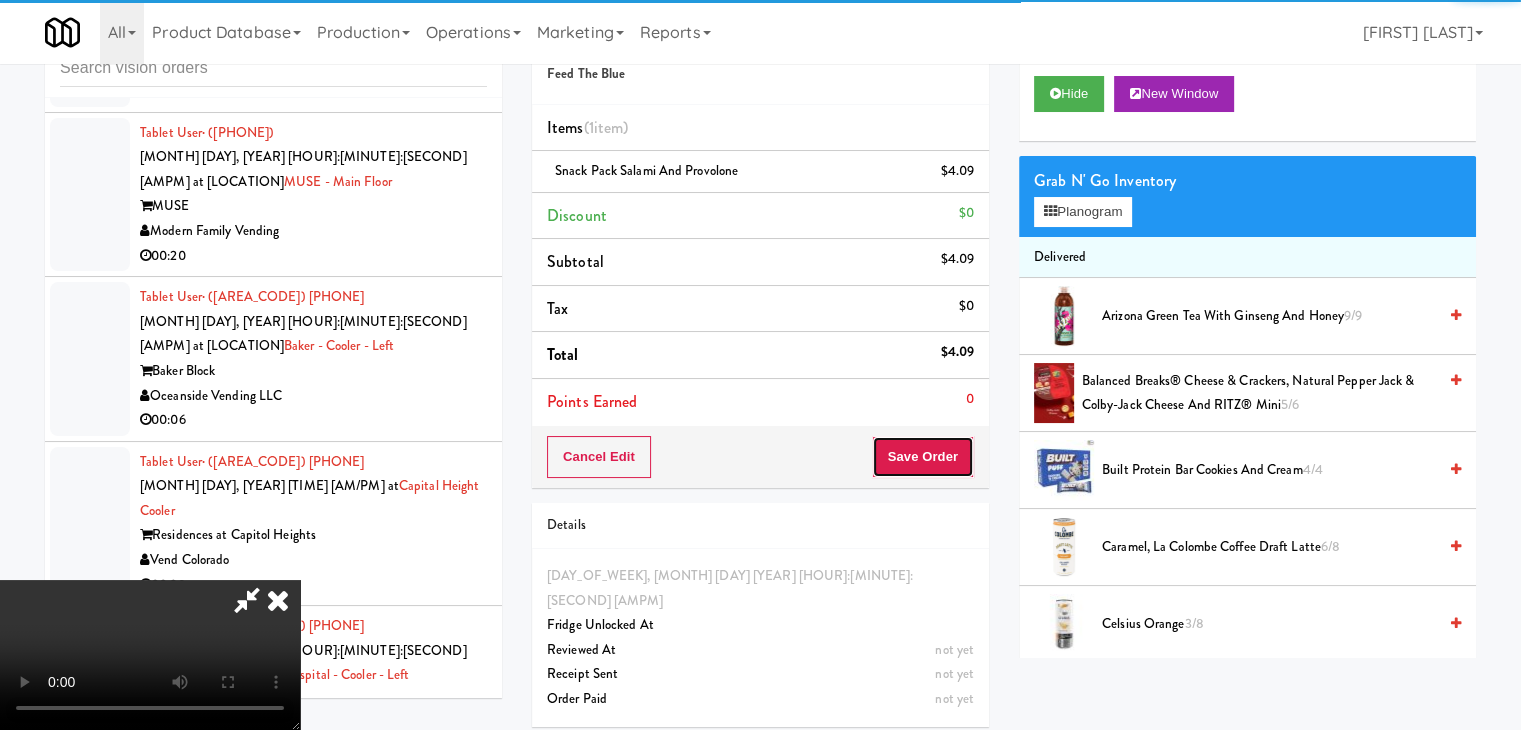 click on "Save Order" at bounding box center [923, 457] 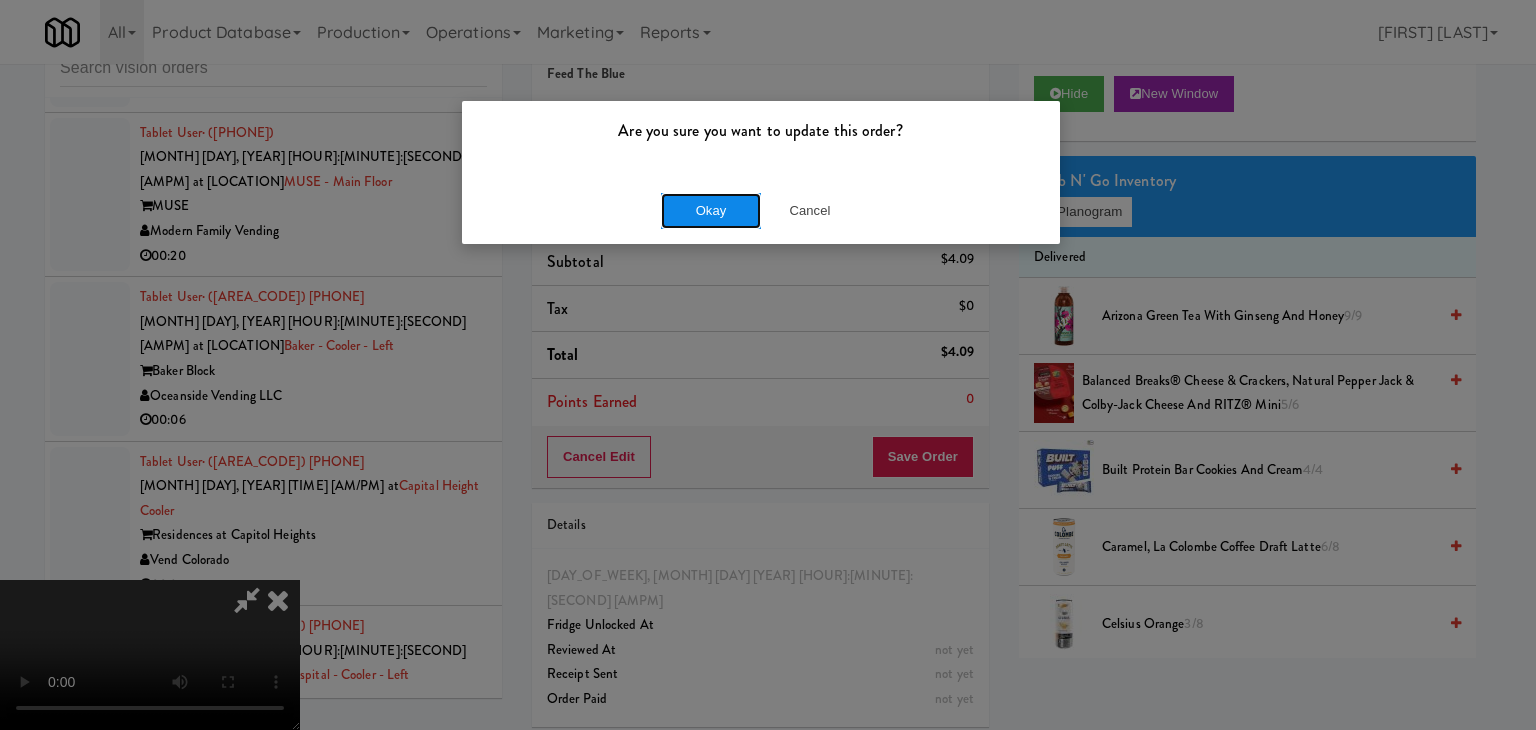 click on "Okay" at bounding box center (711, 211) 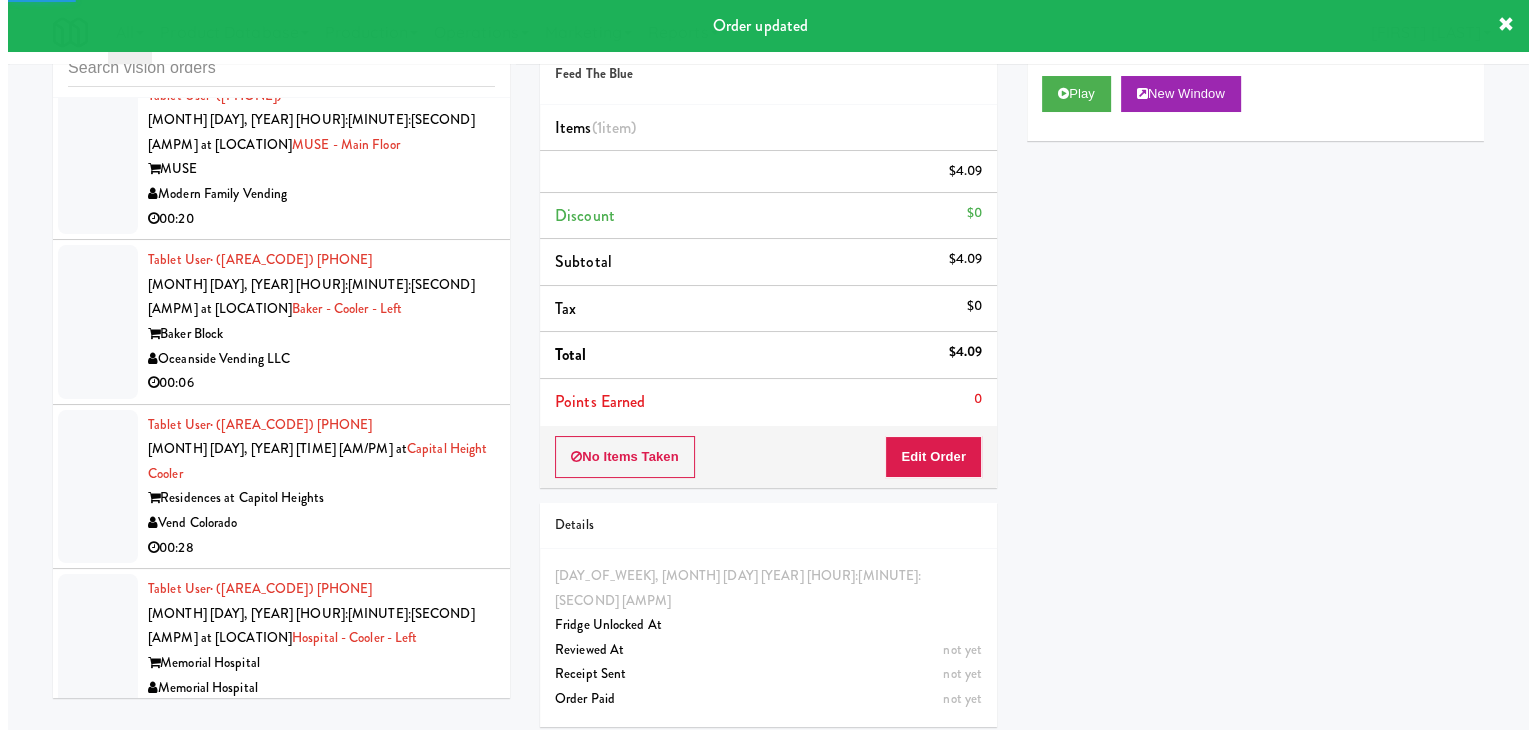 scroll, scrollTop: 17375, scrollLeft: 0, axis: vertical 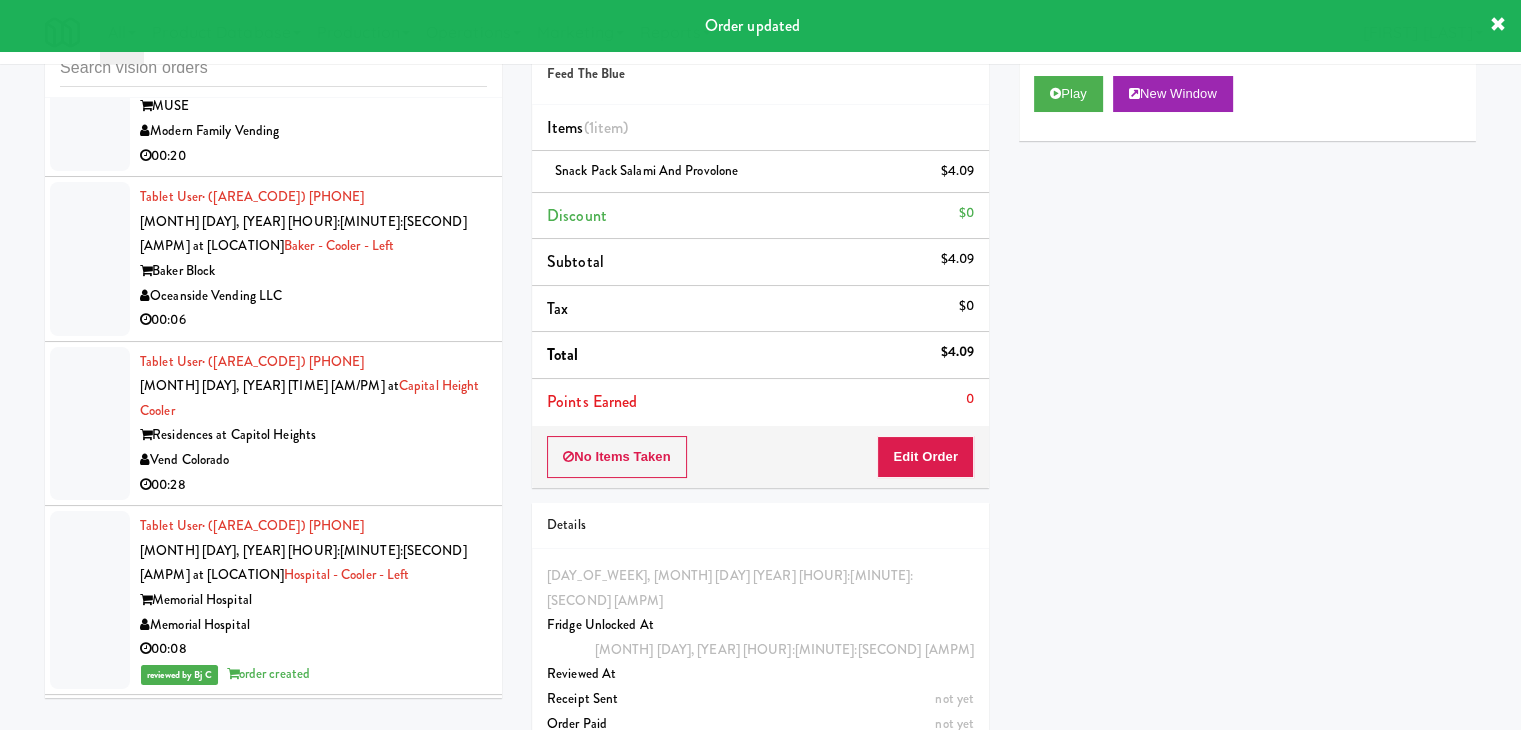 click on "Local Vending Partners" at bounding box center (313, 1686) 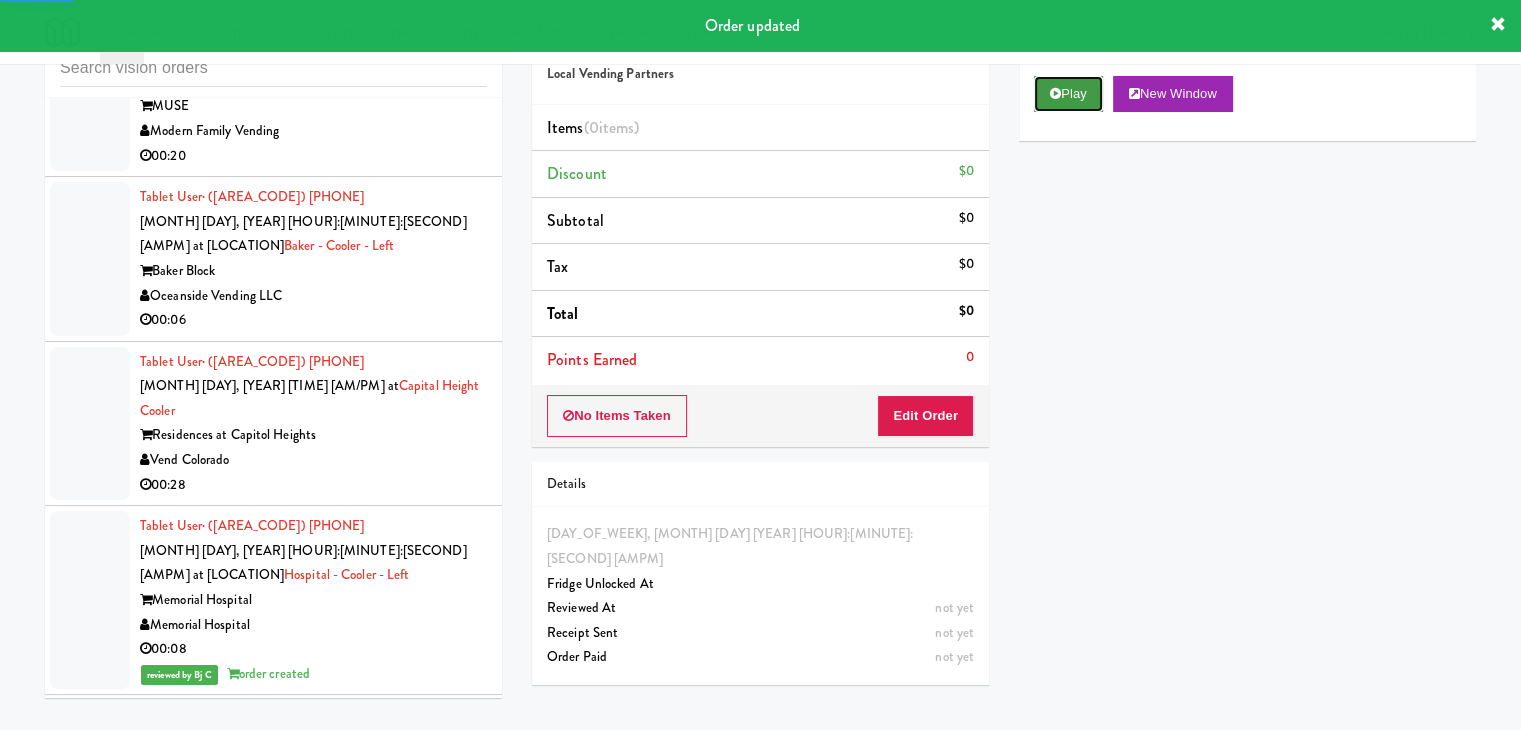 click on "Play" at bounding box center (1068, 94) 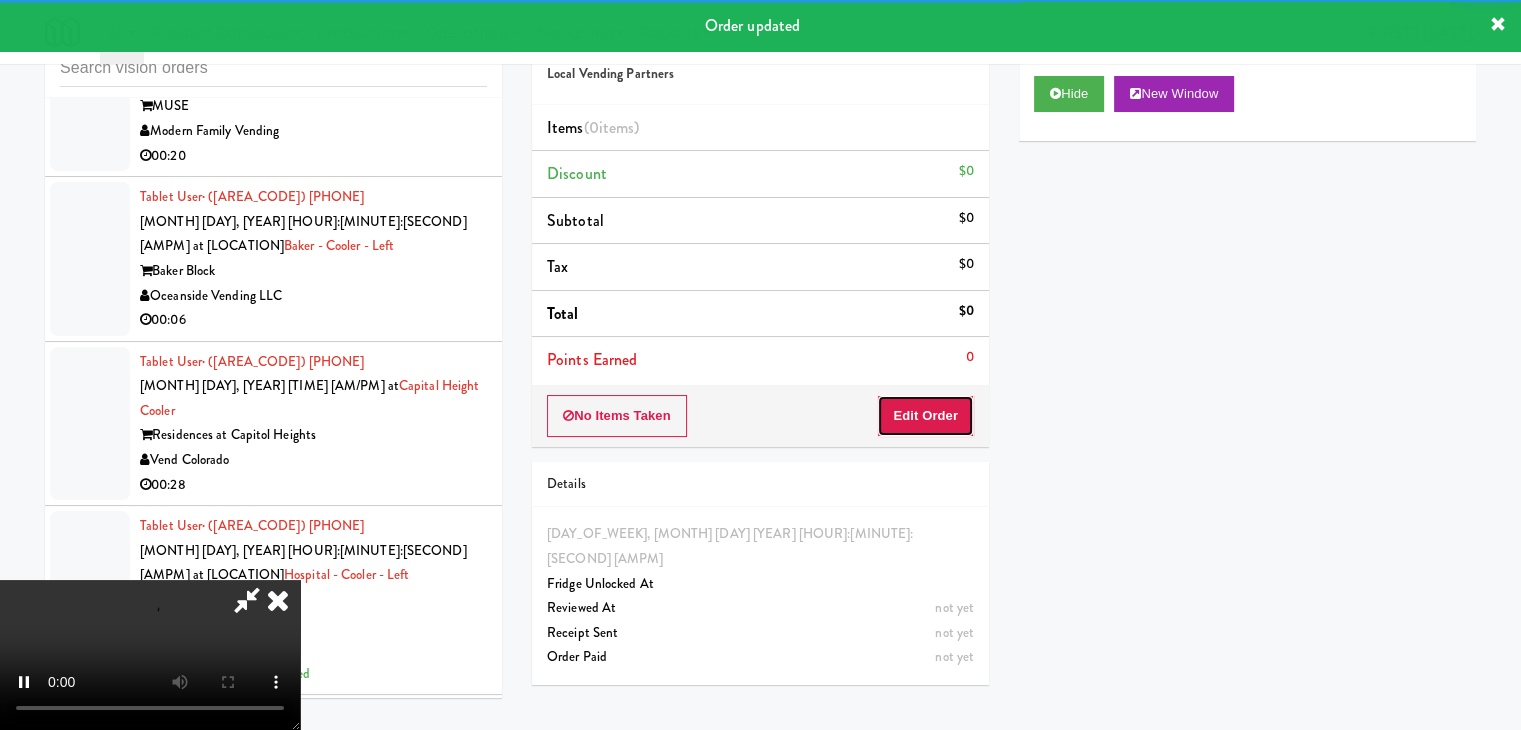 click on "Edit Order" at bounding box center (925, 416) 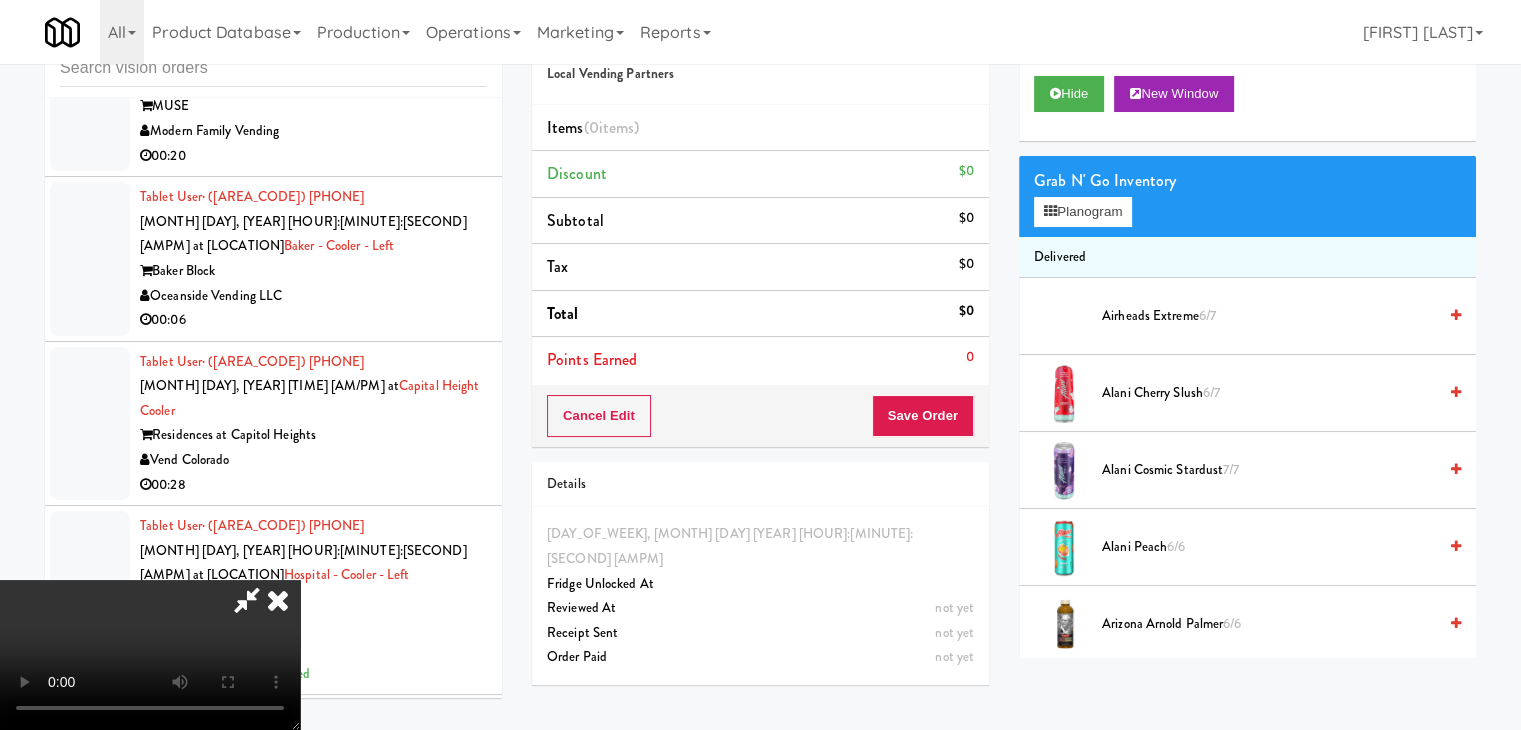 click at bounding box center (150, 655) 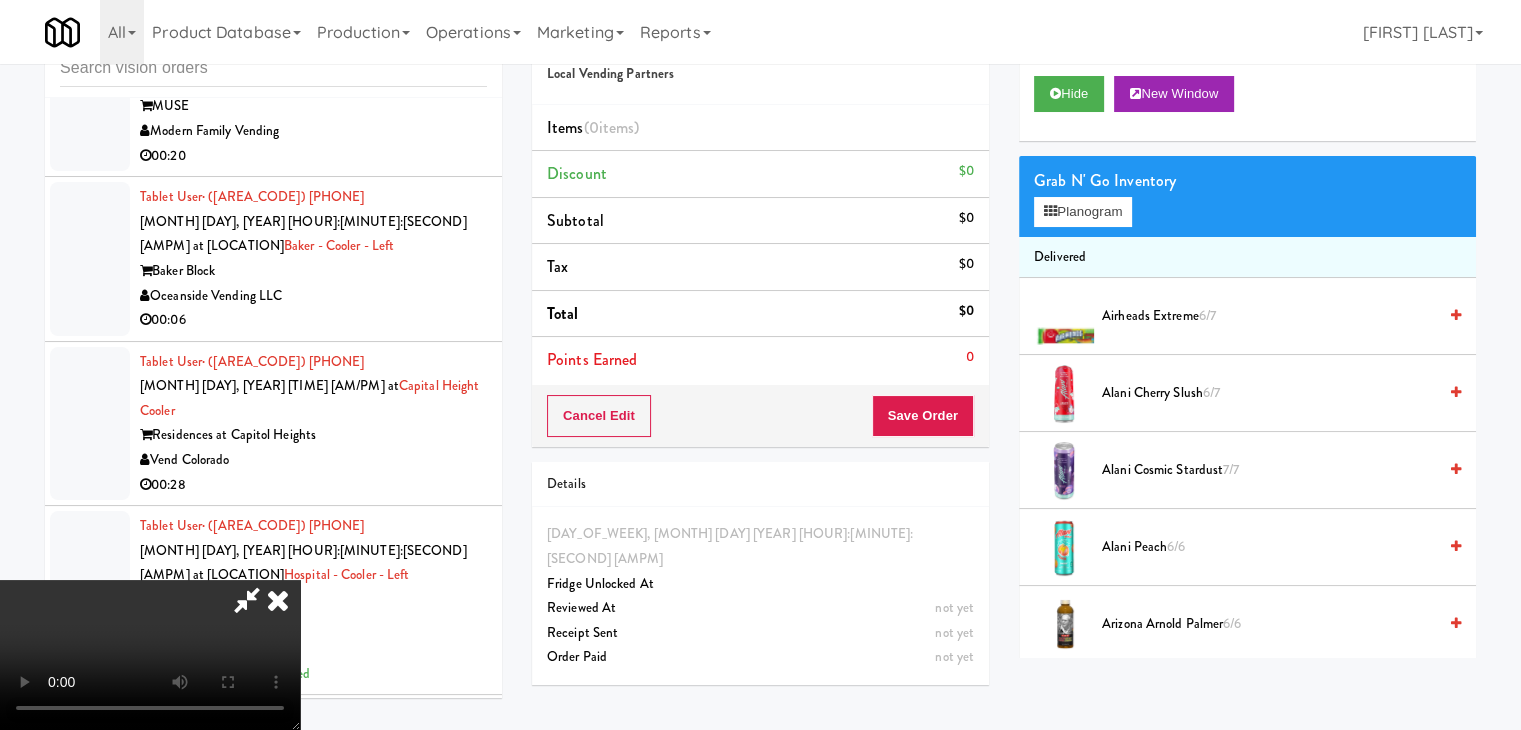 click at bounding box center [150, 655] 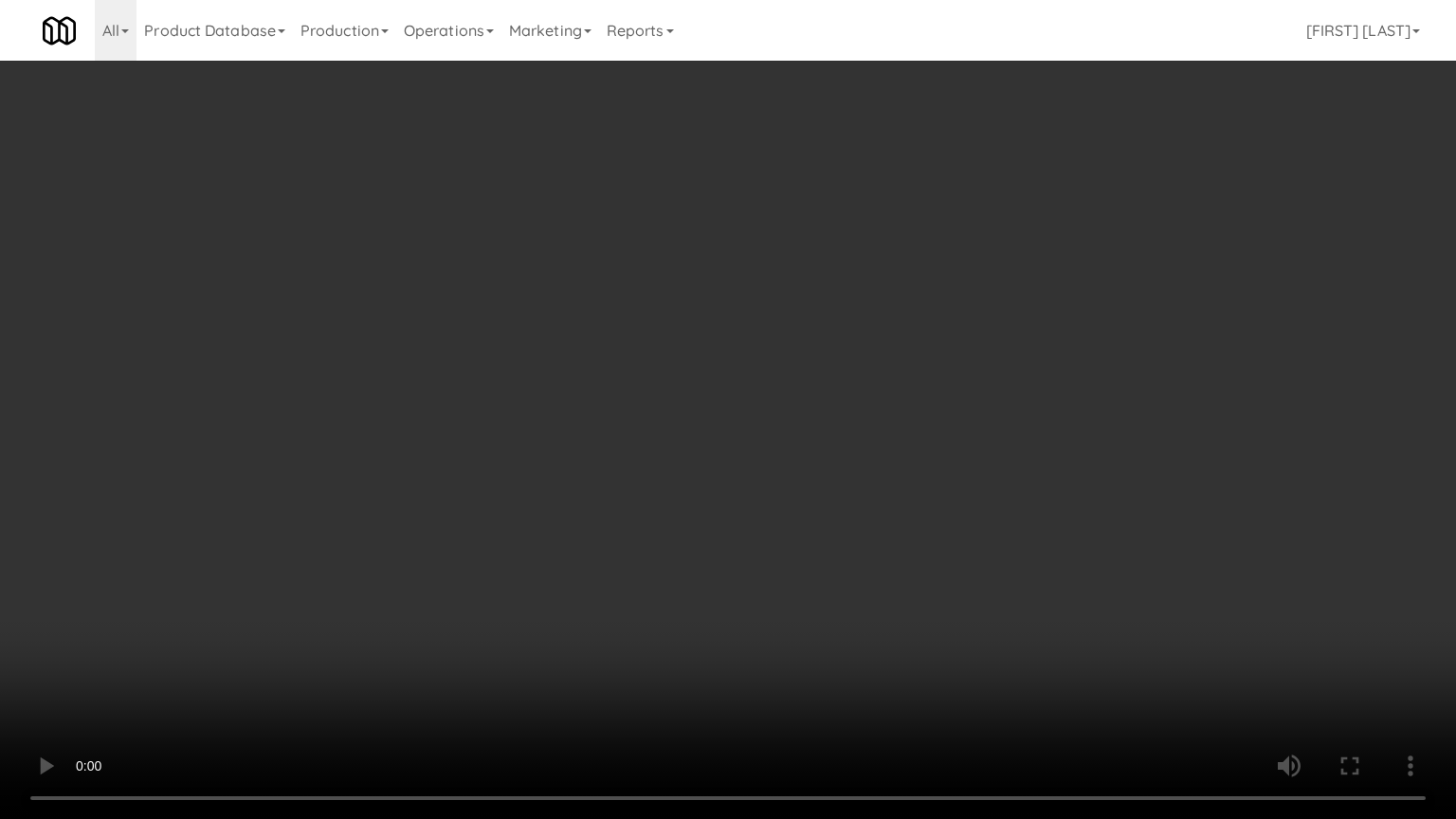 click at bounding box center (728, 410) 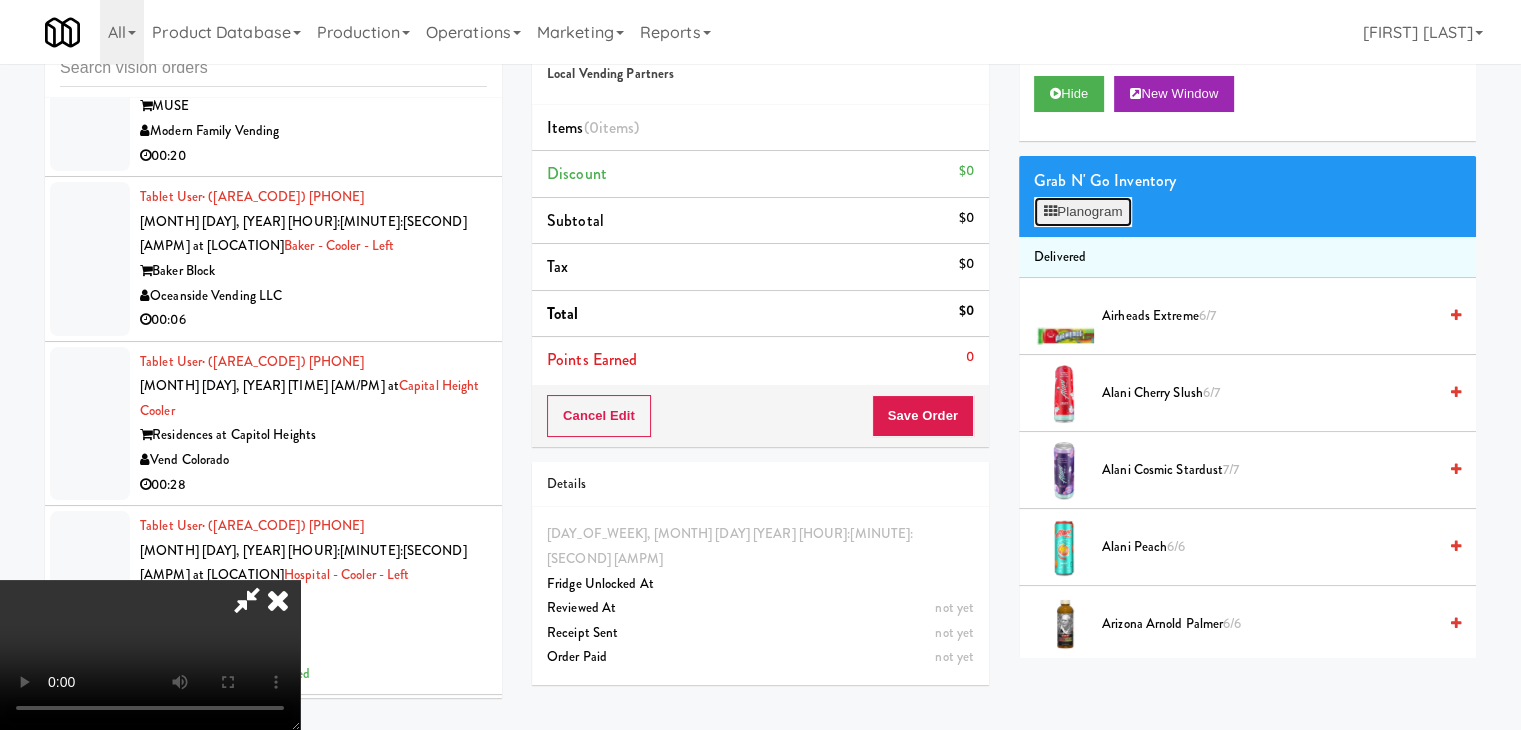 click on "Planogram" at bounding box center (1083, 212) 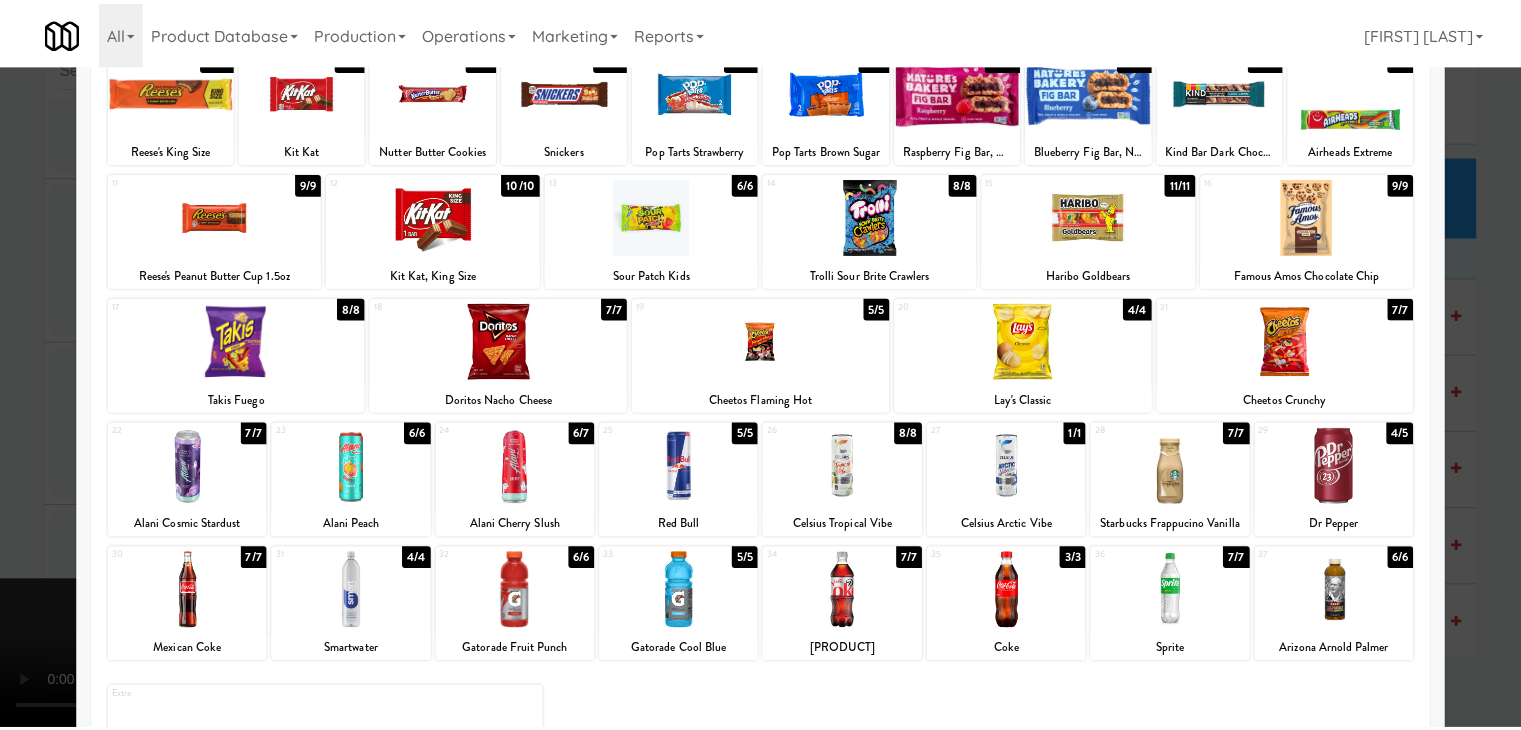 scroll, scrollTop: 100, scrollLeft: 0, axis: vertical 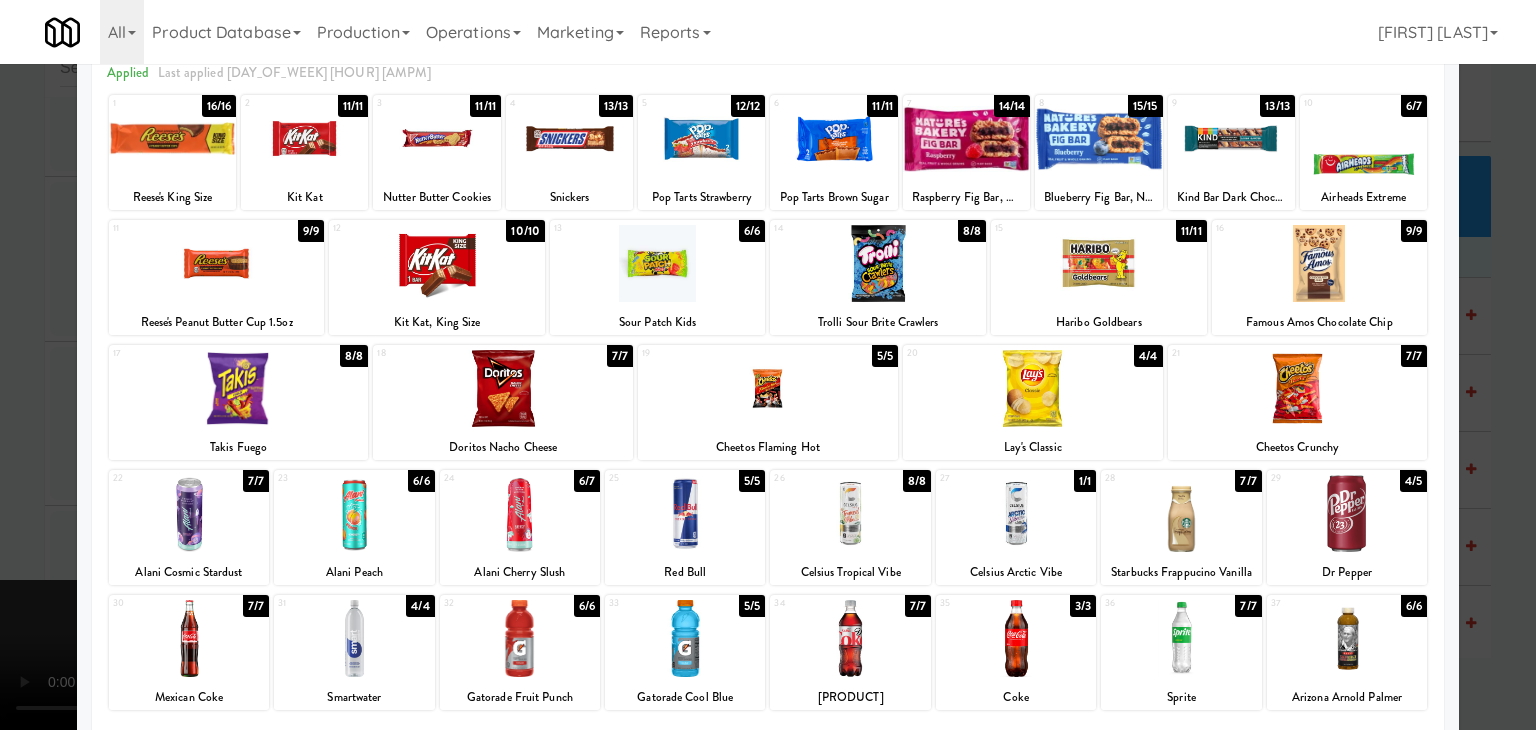 click at bounding box center [685, 638] 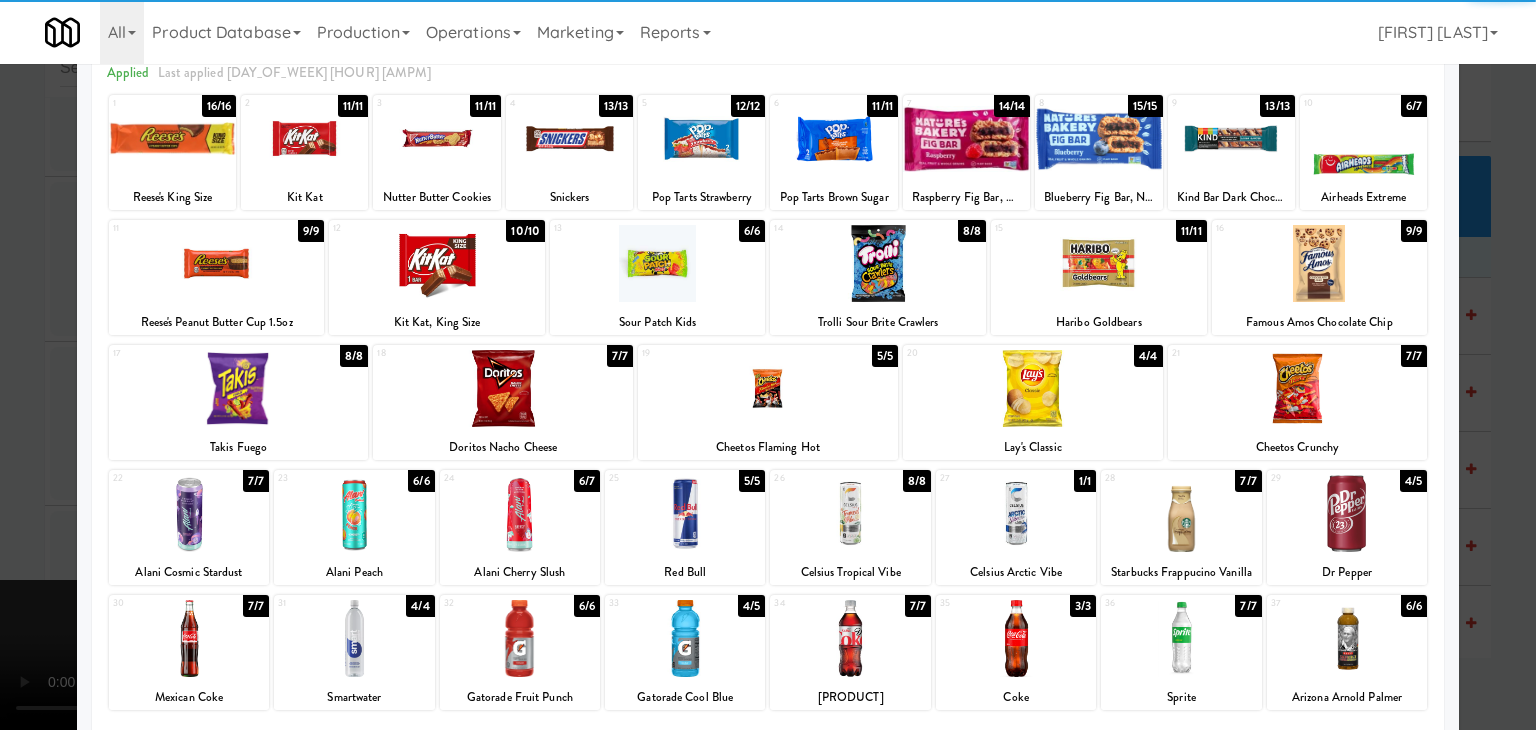 click at bounding box center [685, 638] 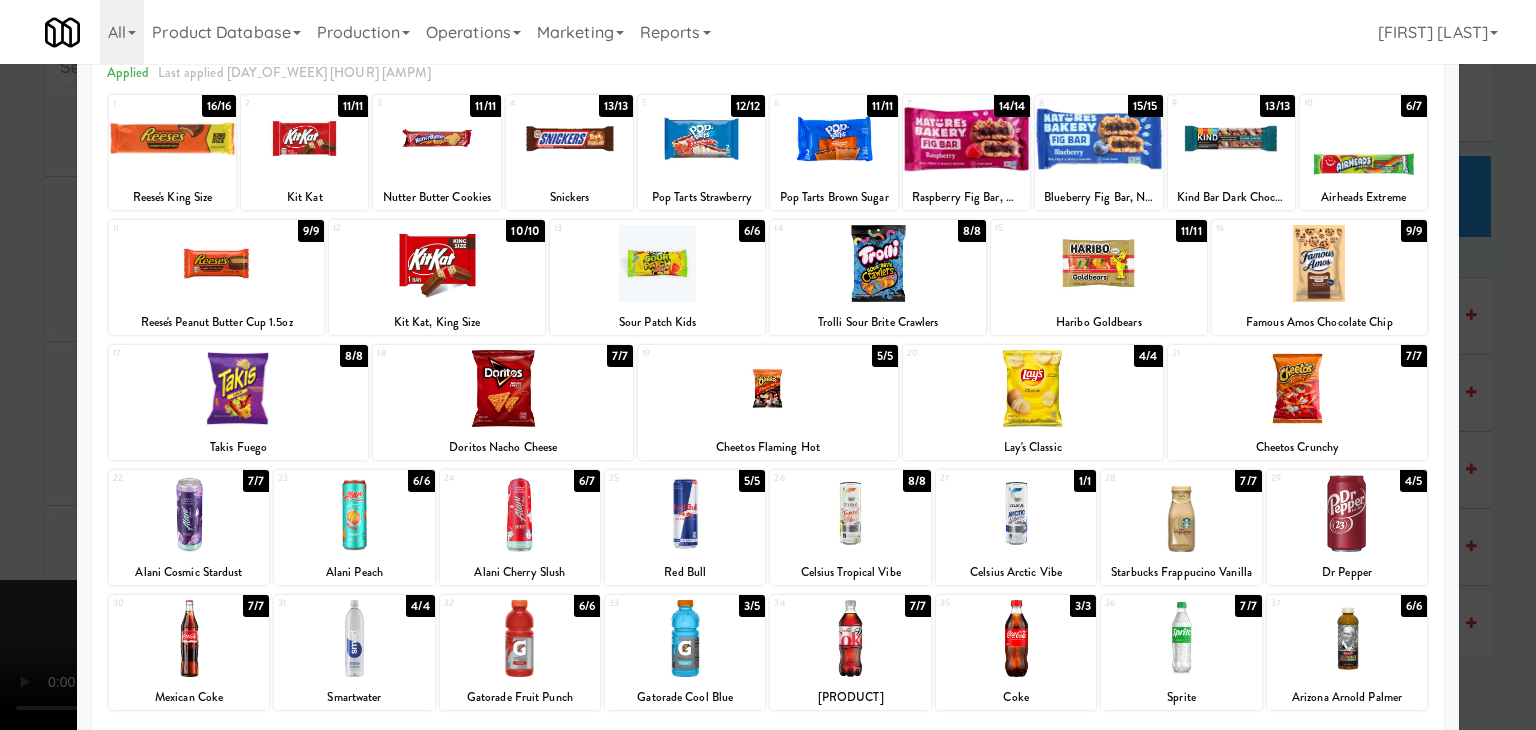 click at bounding box center (768, 365) 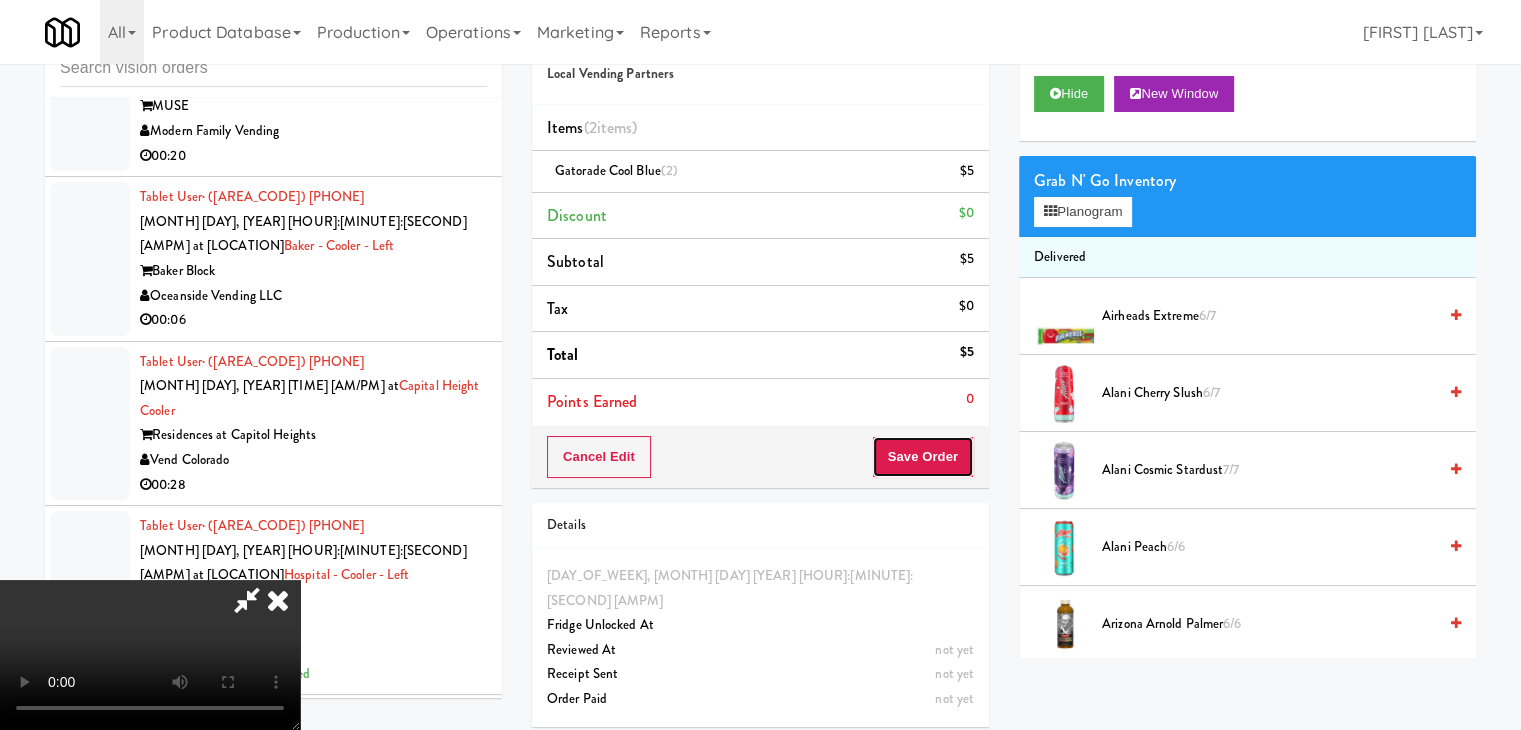 click on "Save Order" at bounding box center (923, 457) 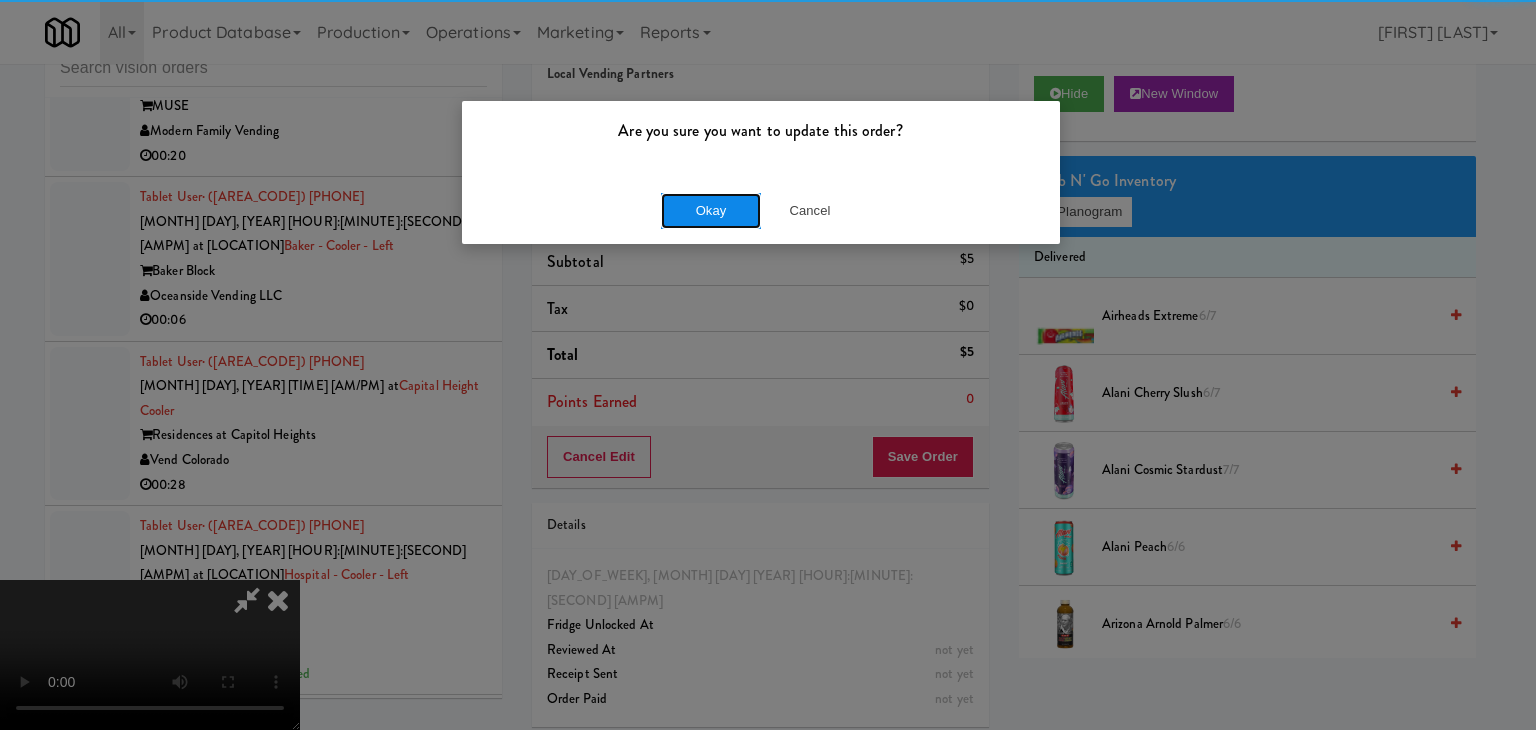 click on "Okay" at bounding box center [711, 211] 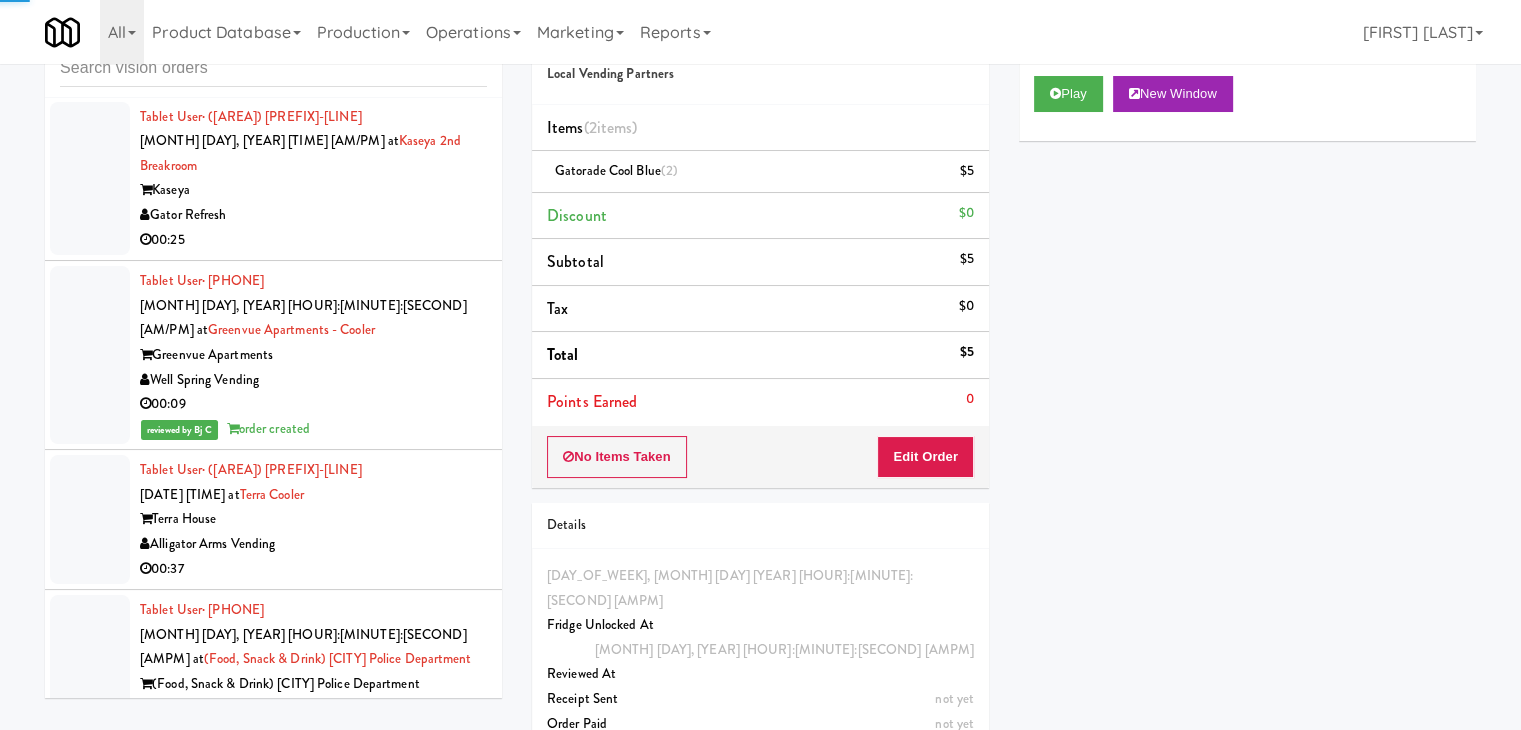 scroll, scrollTop: 18175, scrollLeft: 0, axis: vertical 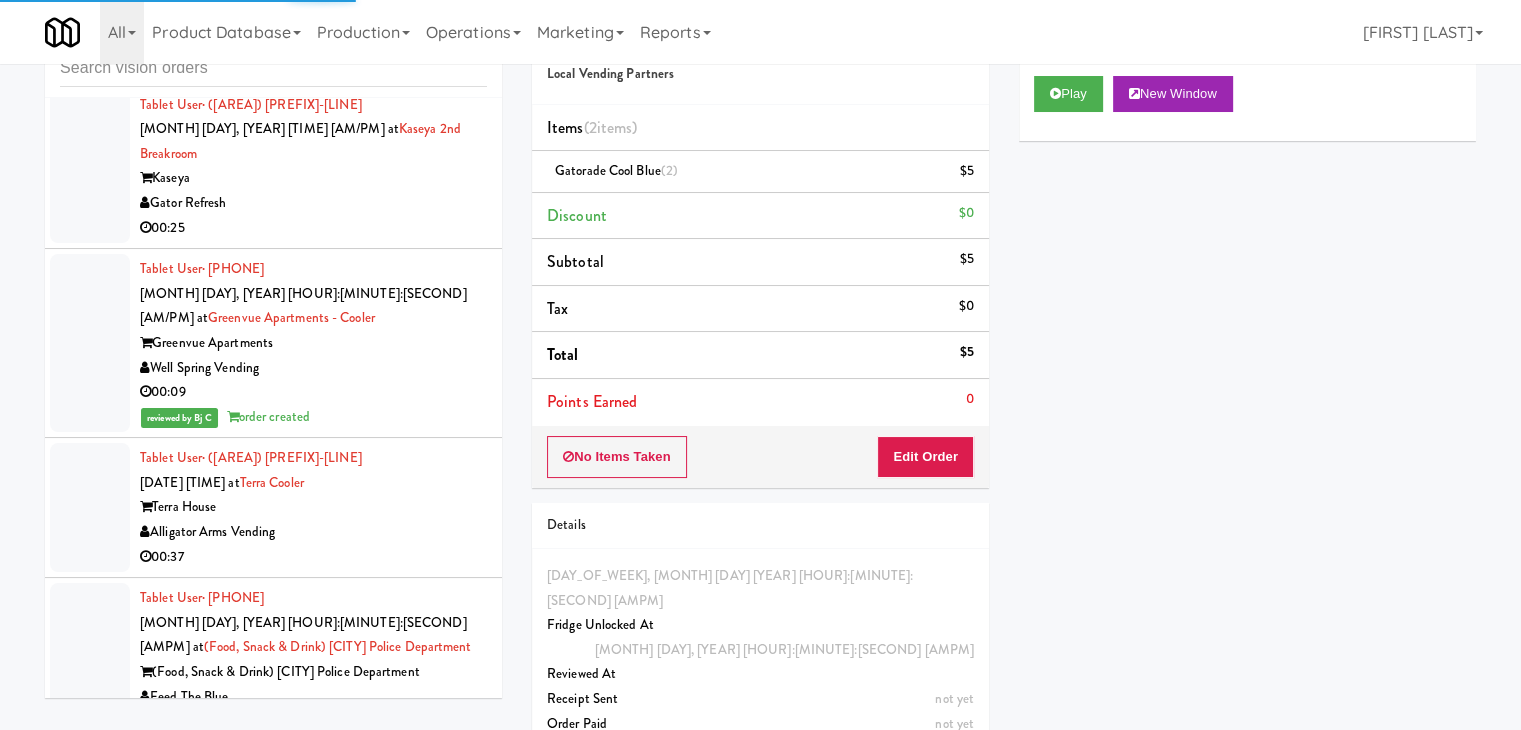click on "00:05" at bounding box center (313, 1429) 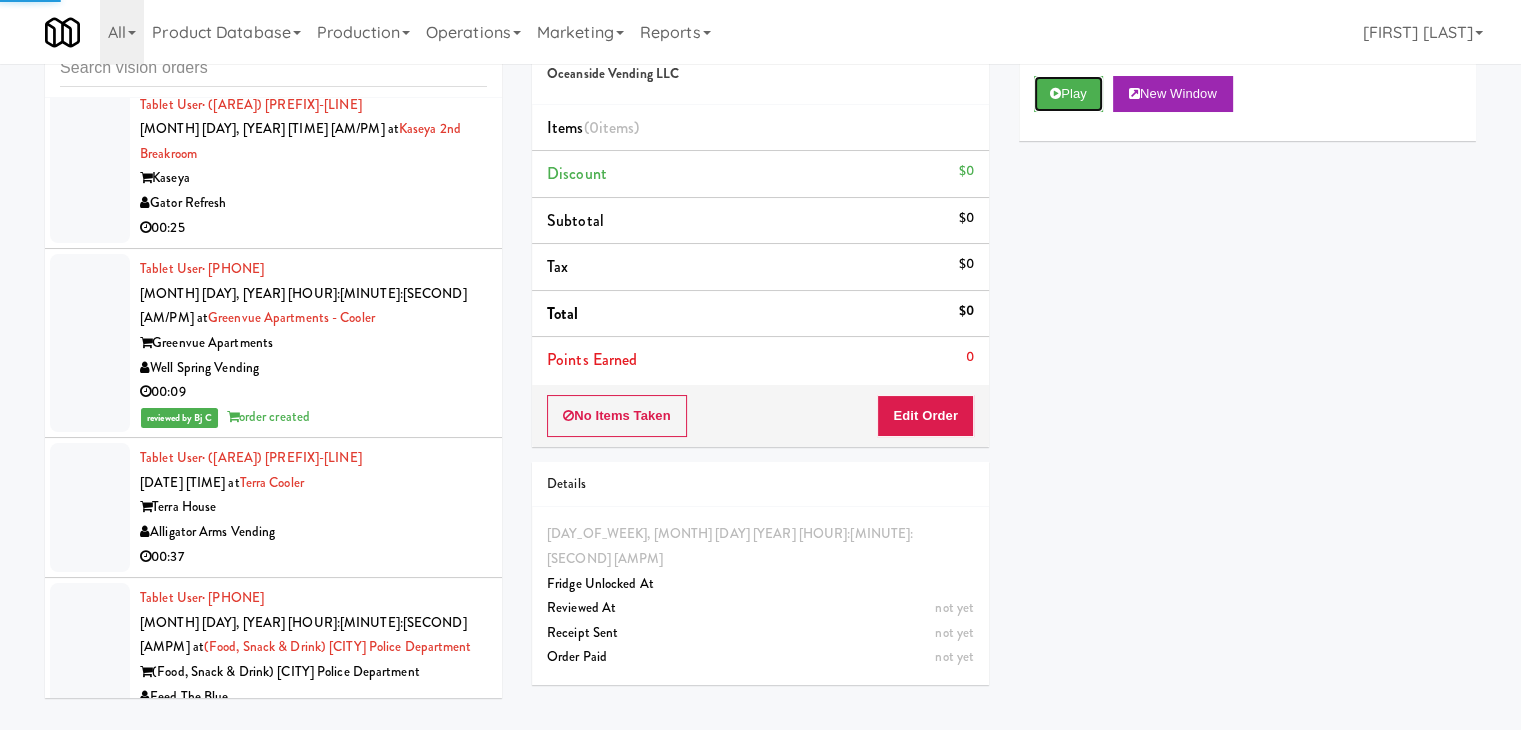 click on "Play" at bounding box center [1068, 94] 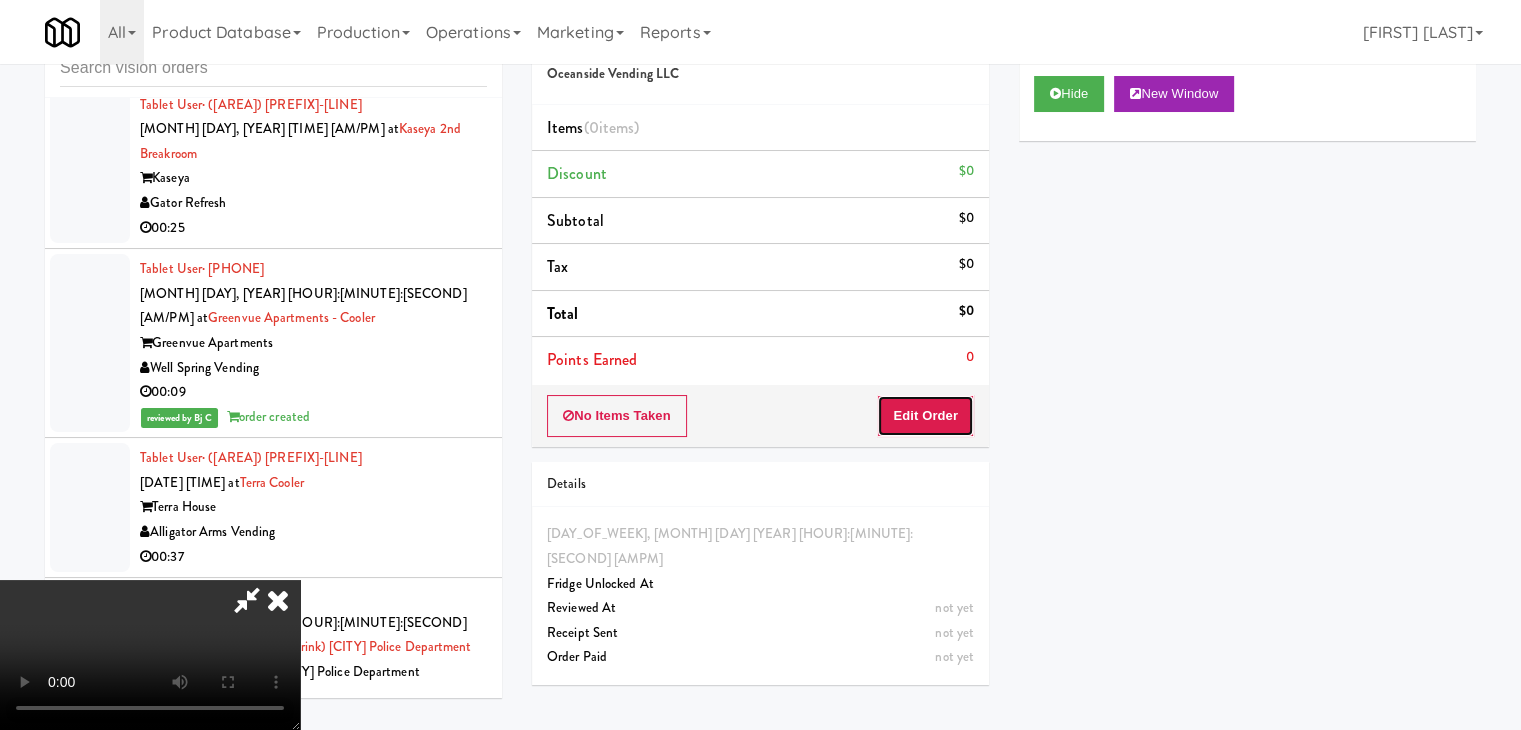 click on "Edit Order" at bounding box center (925, 416) 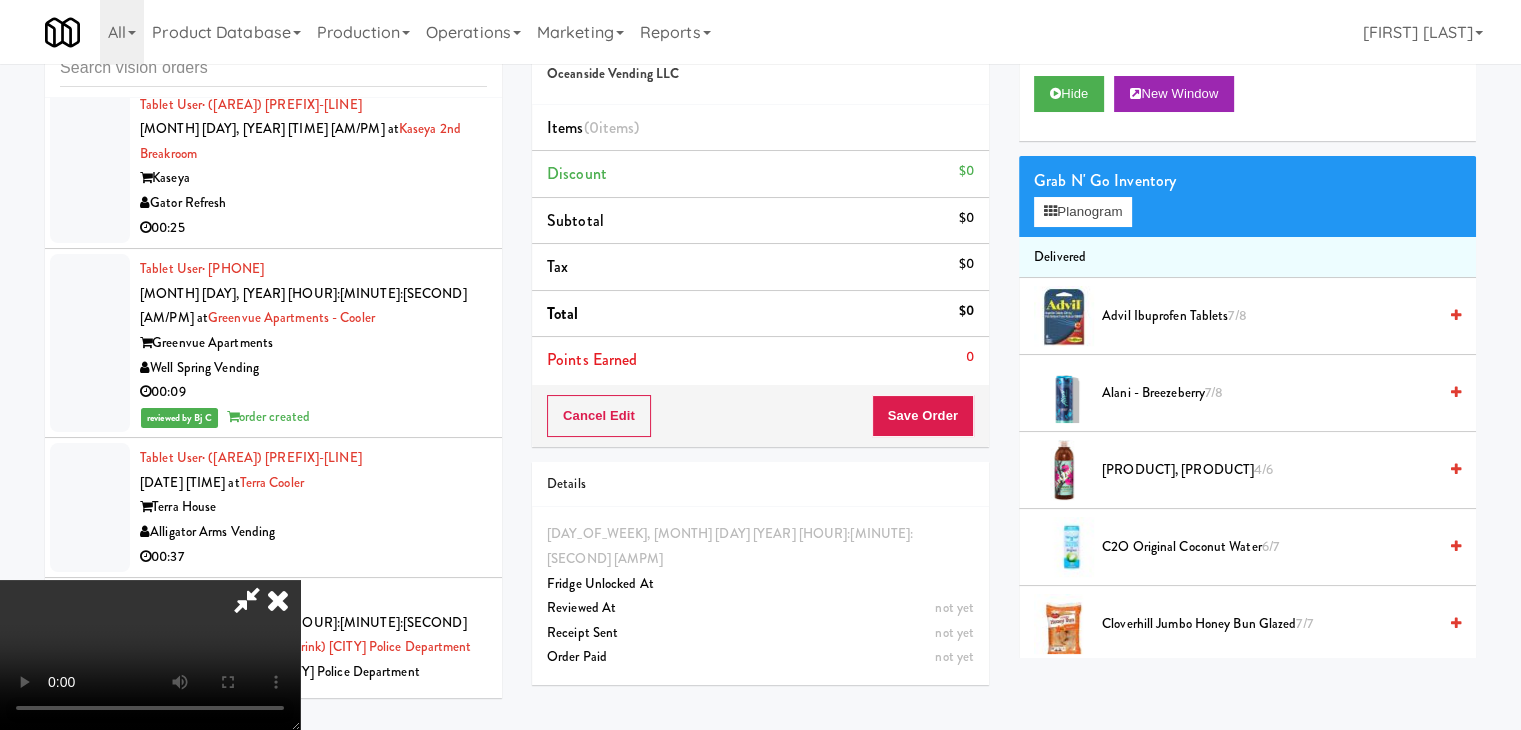 type 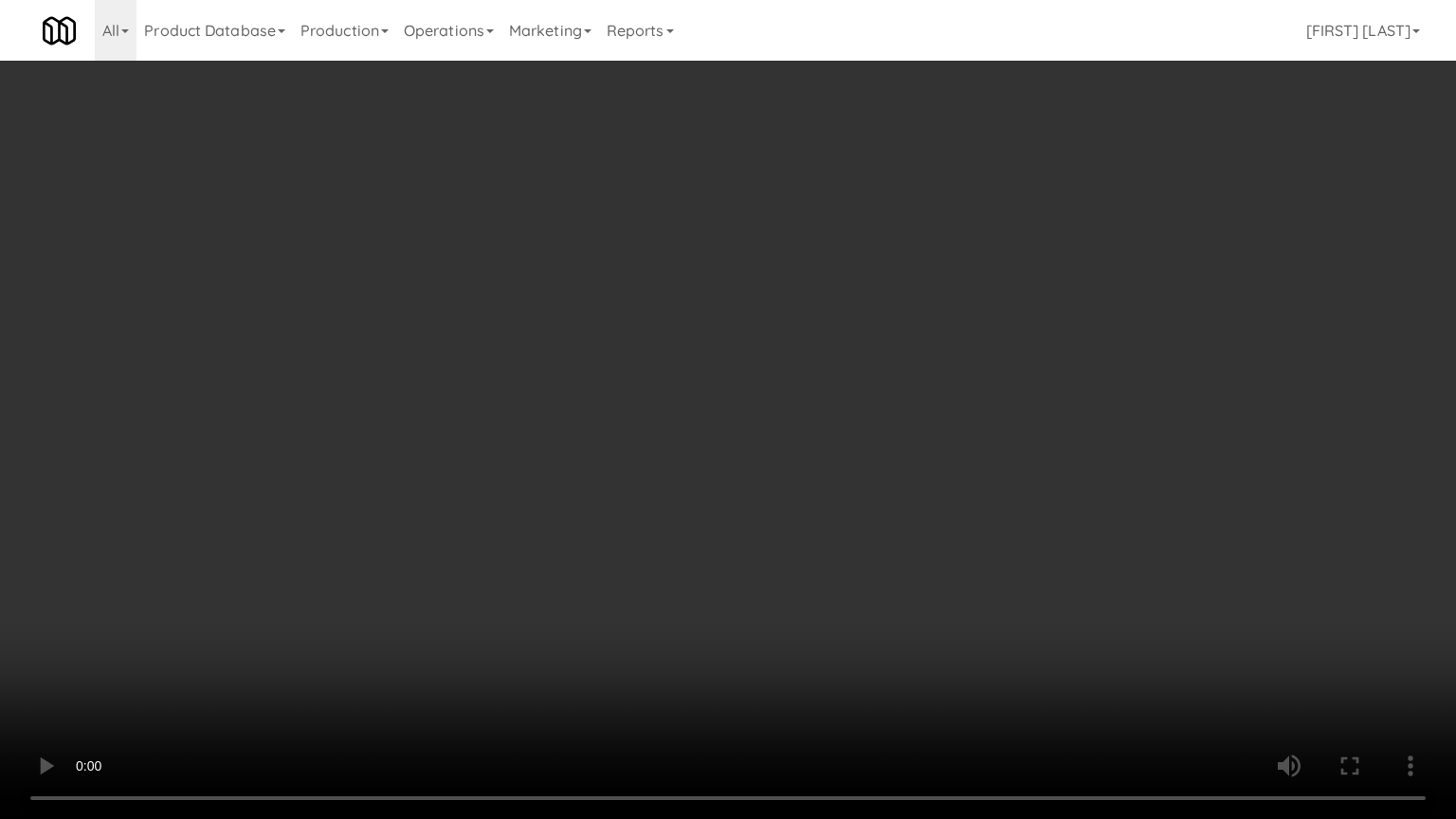 click at bounding box center (728, 410) 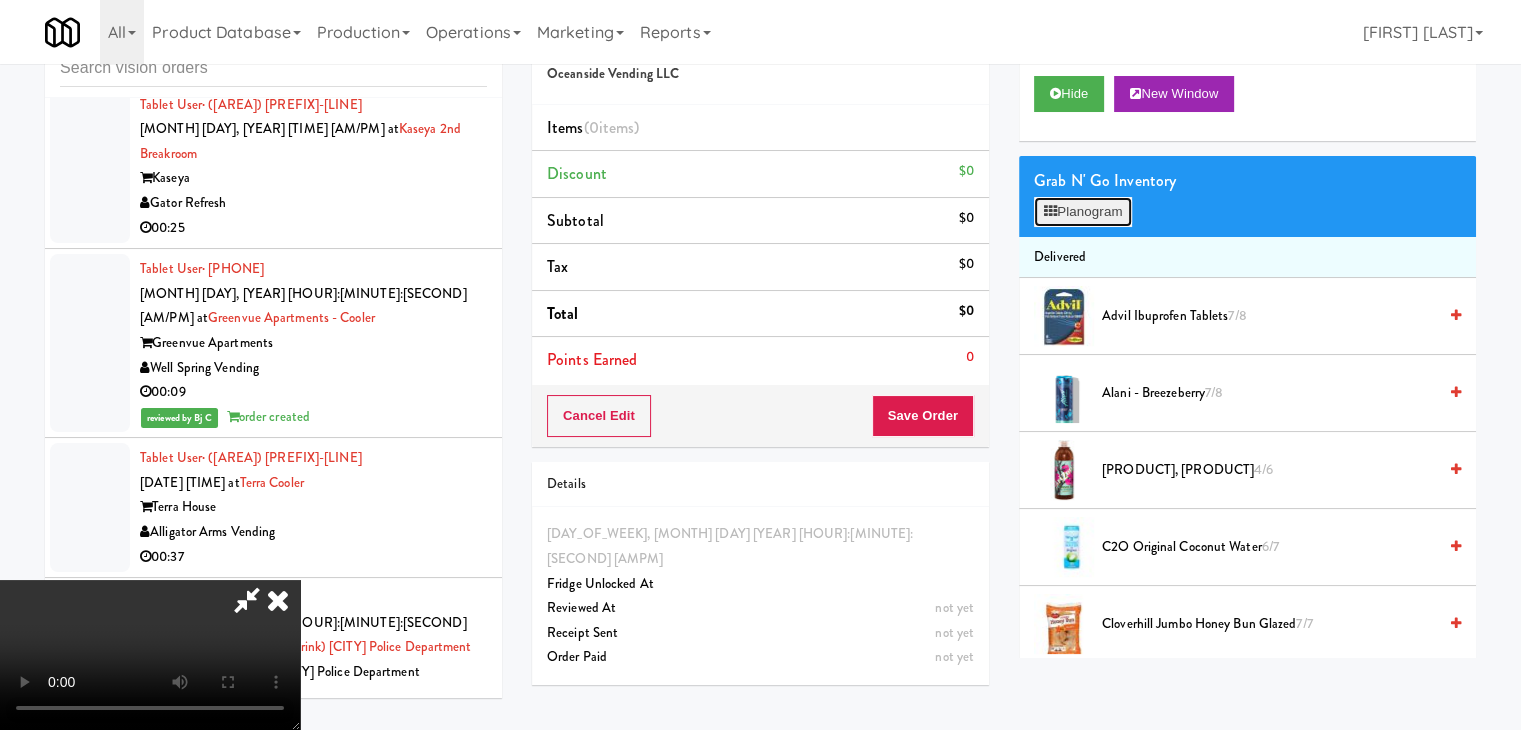 click on "Planogram" at bounding box center [1083, 212] 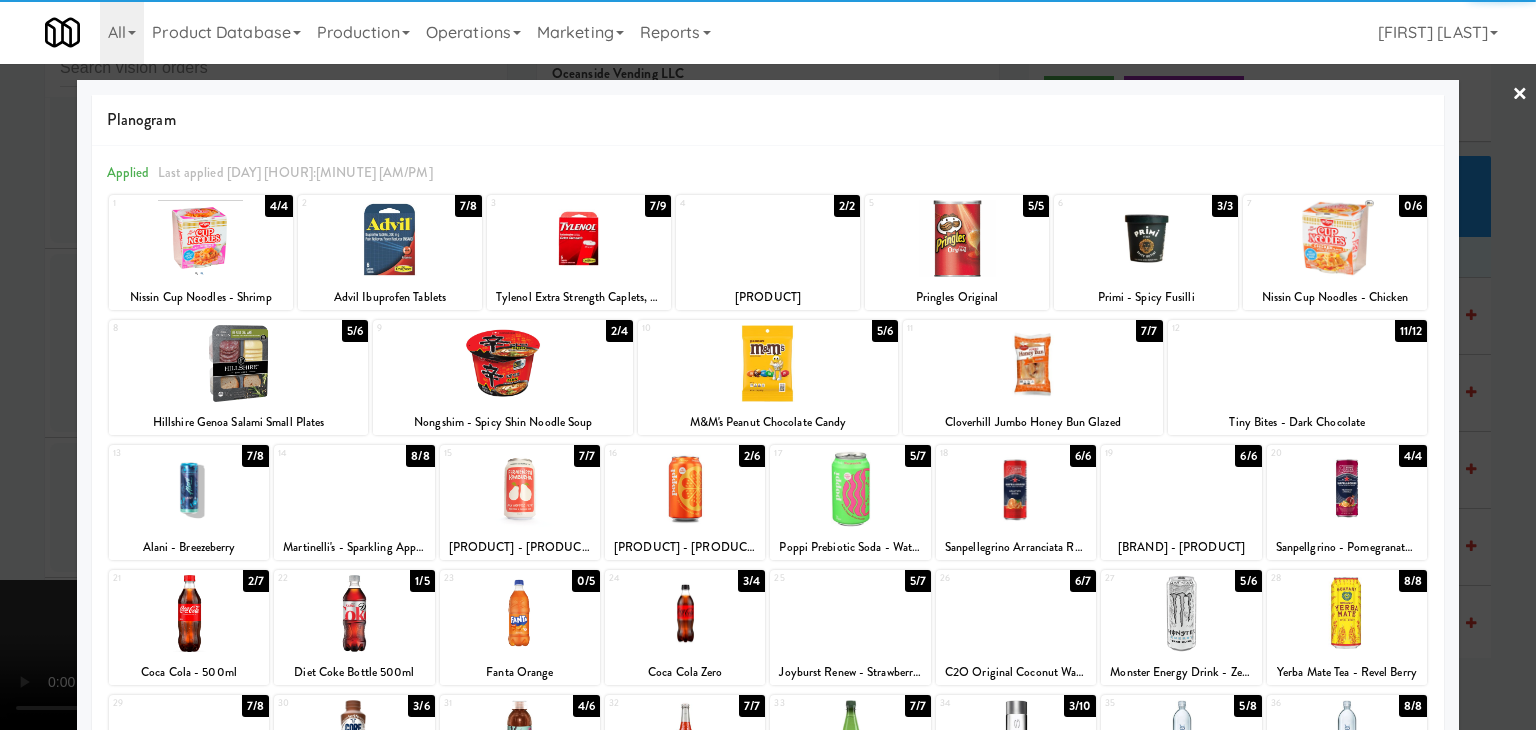 click at bounding box center (1298, 363) 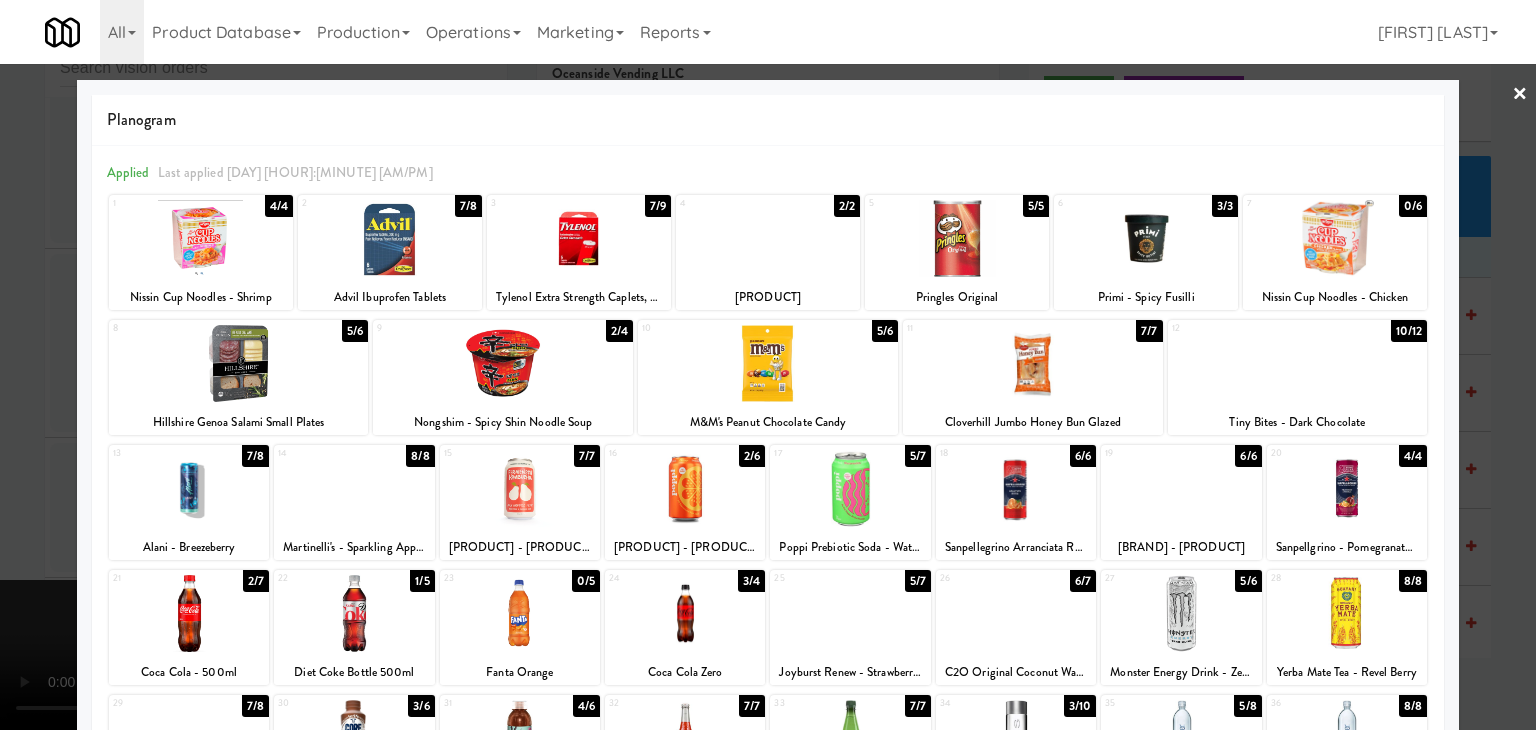 drag, startPoint x: 1492, startPoint y: 414, endPoint x: 1359, endPoint y: 409, distance: 133.09395 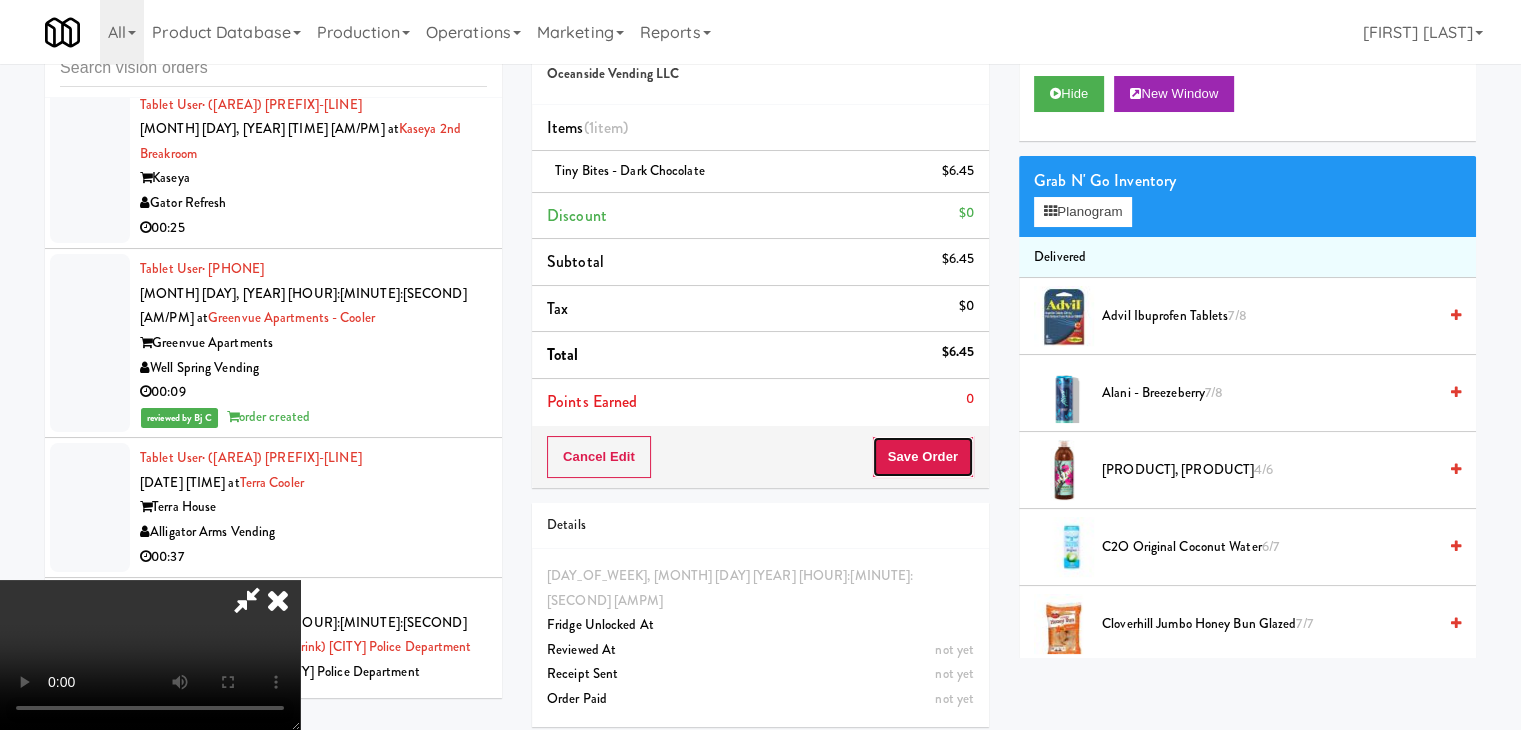 click on "Save Order" at bounding box center (923, 457) 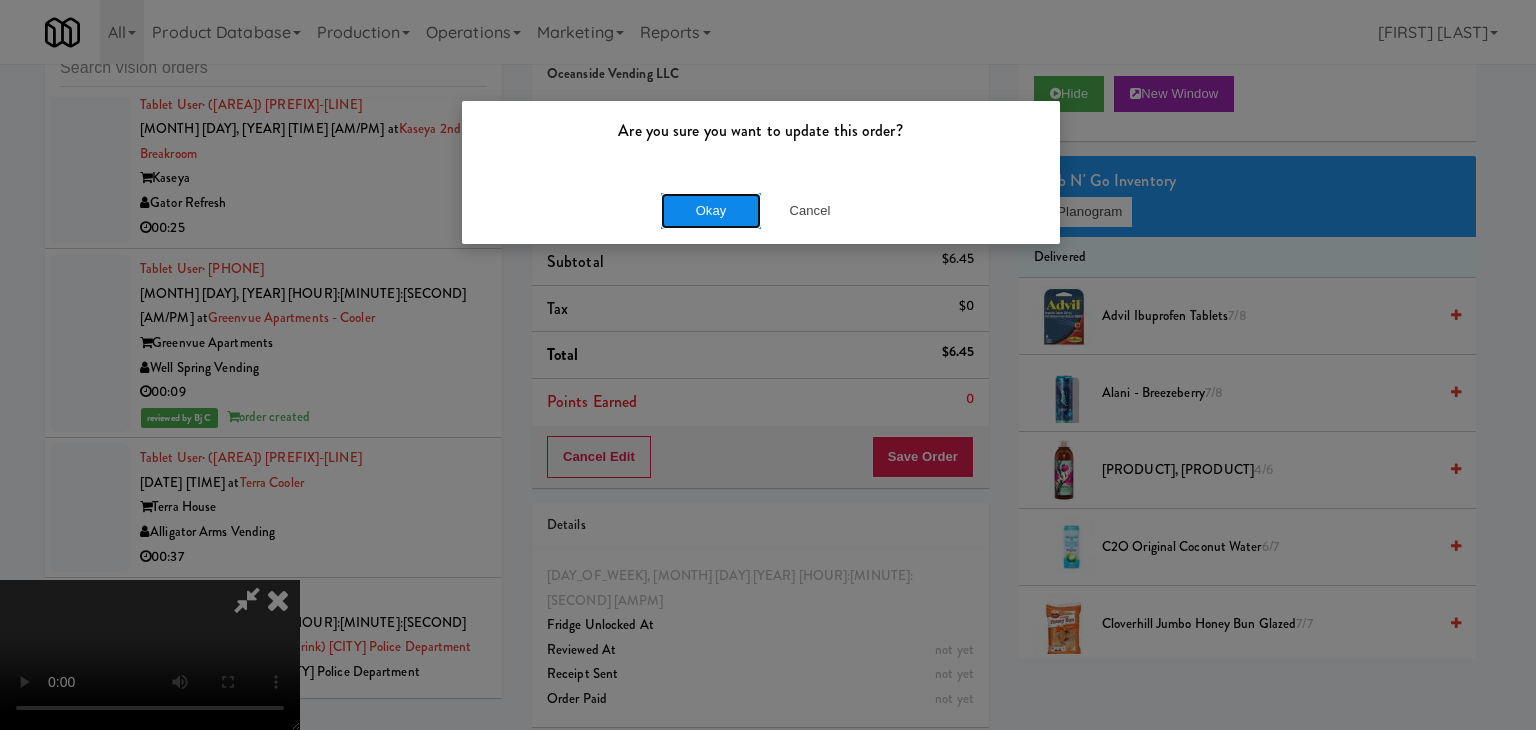 click on "Okay" at bounding box center [711, 211] 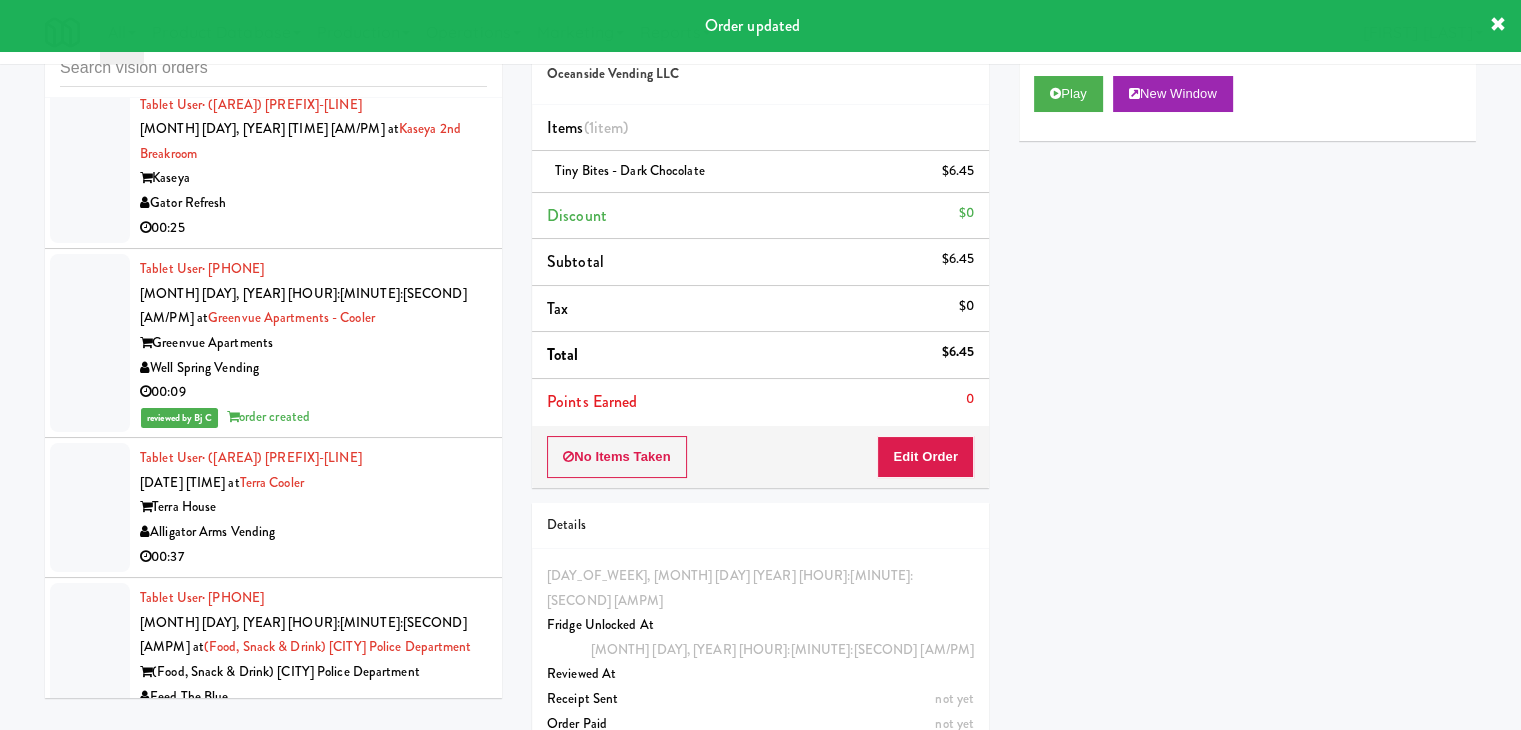 click on "Rad Vending Company" at bounding box center (313, 1618) 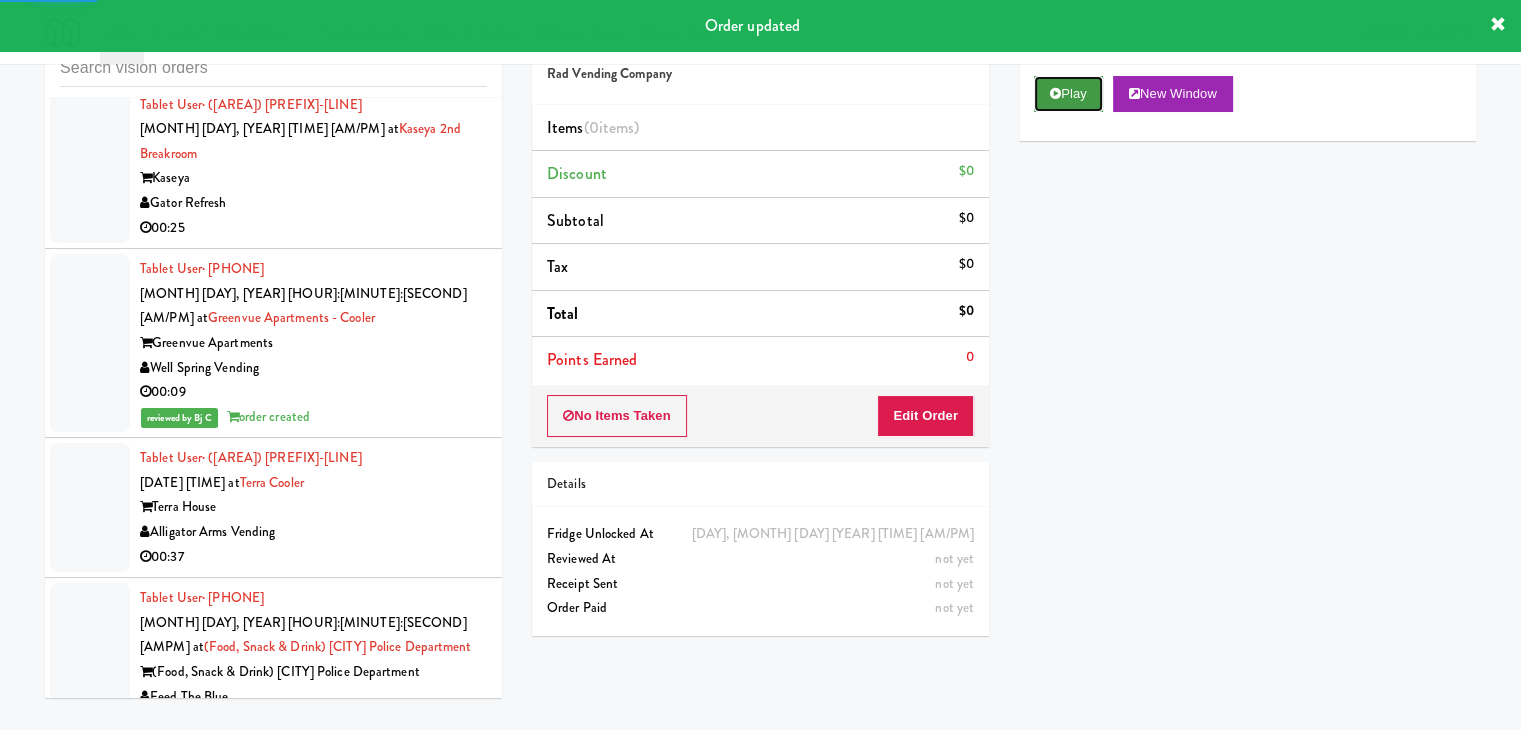 click on "Play" at bounding box center (1068, 94) 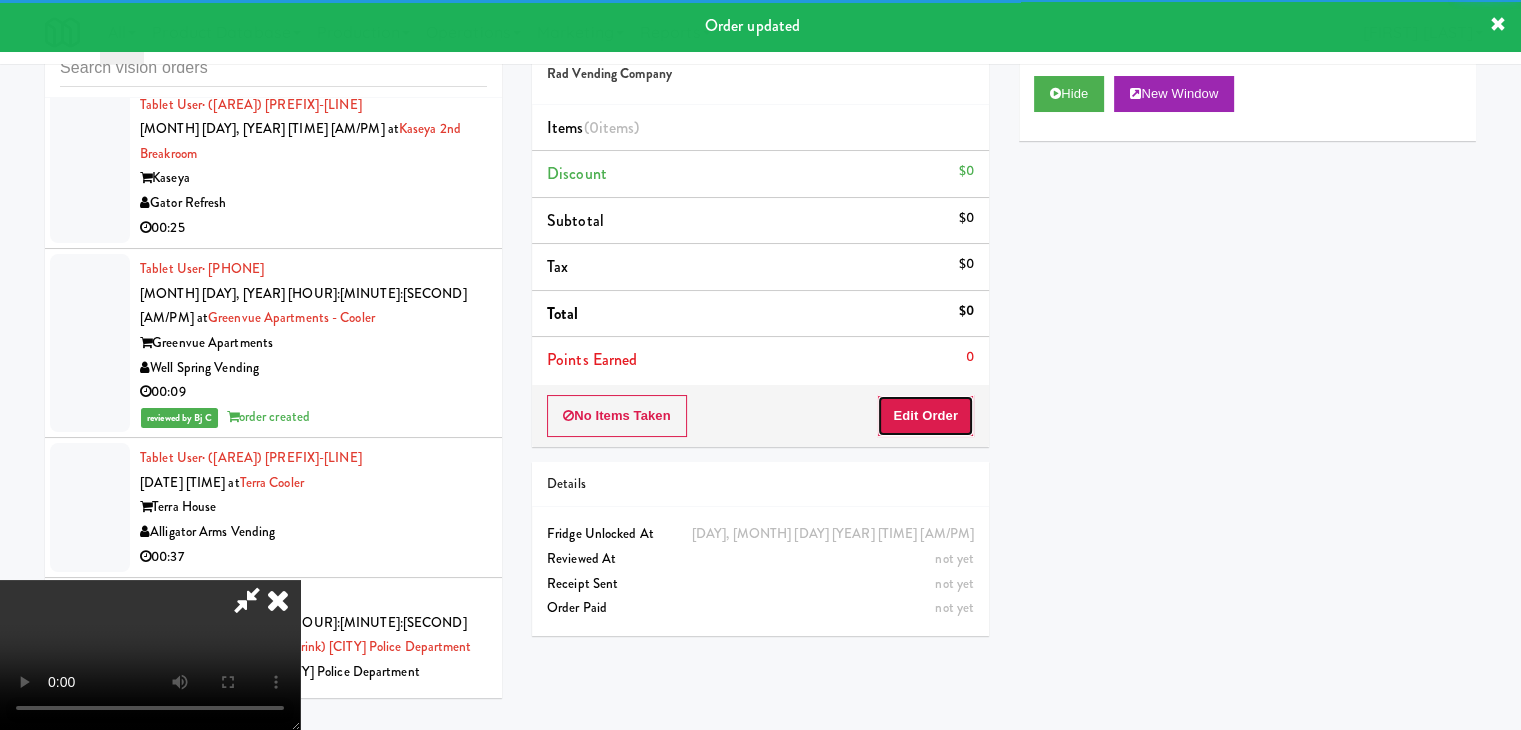 click on "Edit Order" at bounding box center [925, 416] 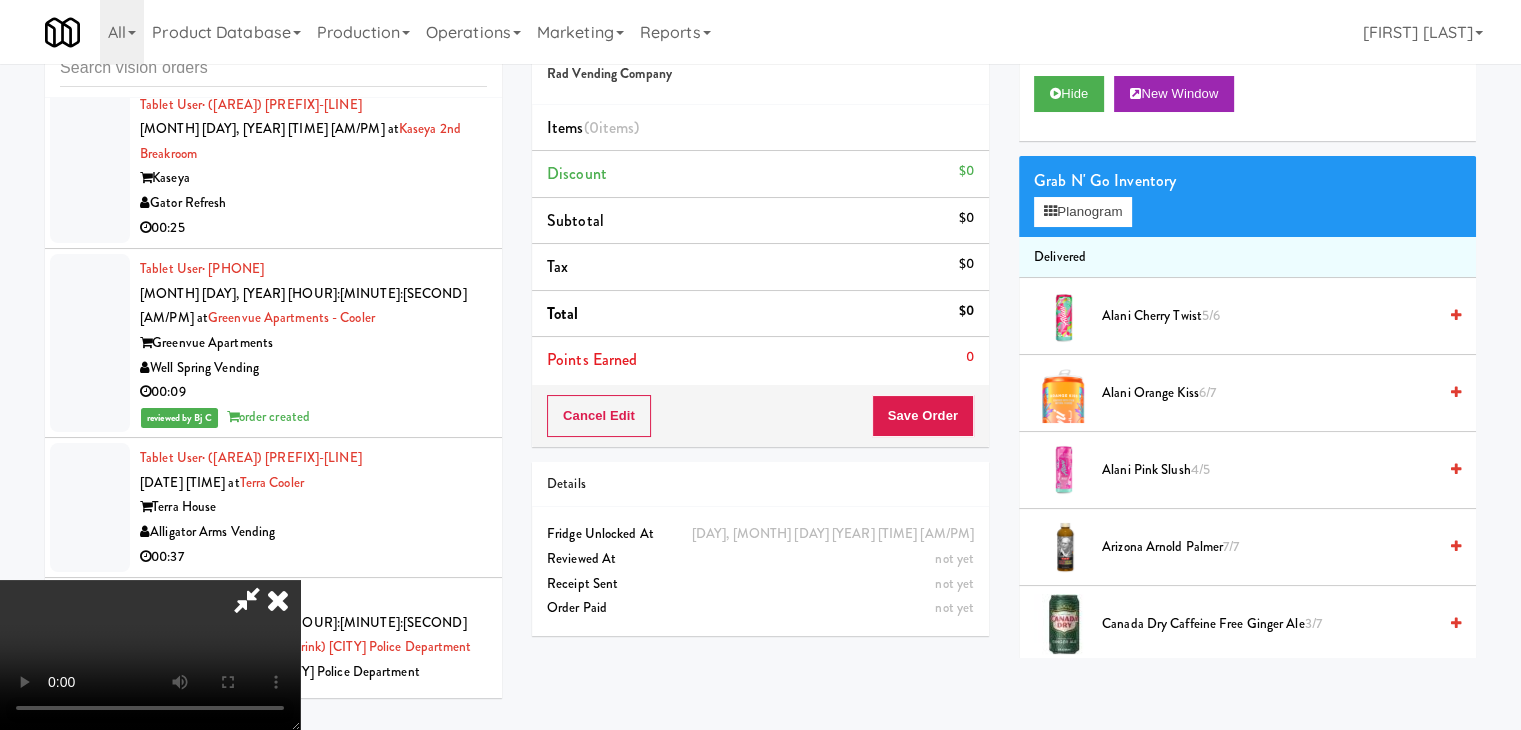type 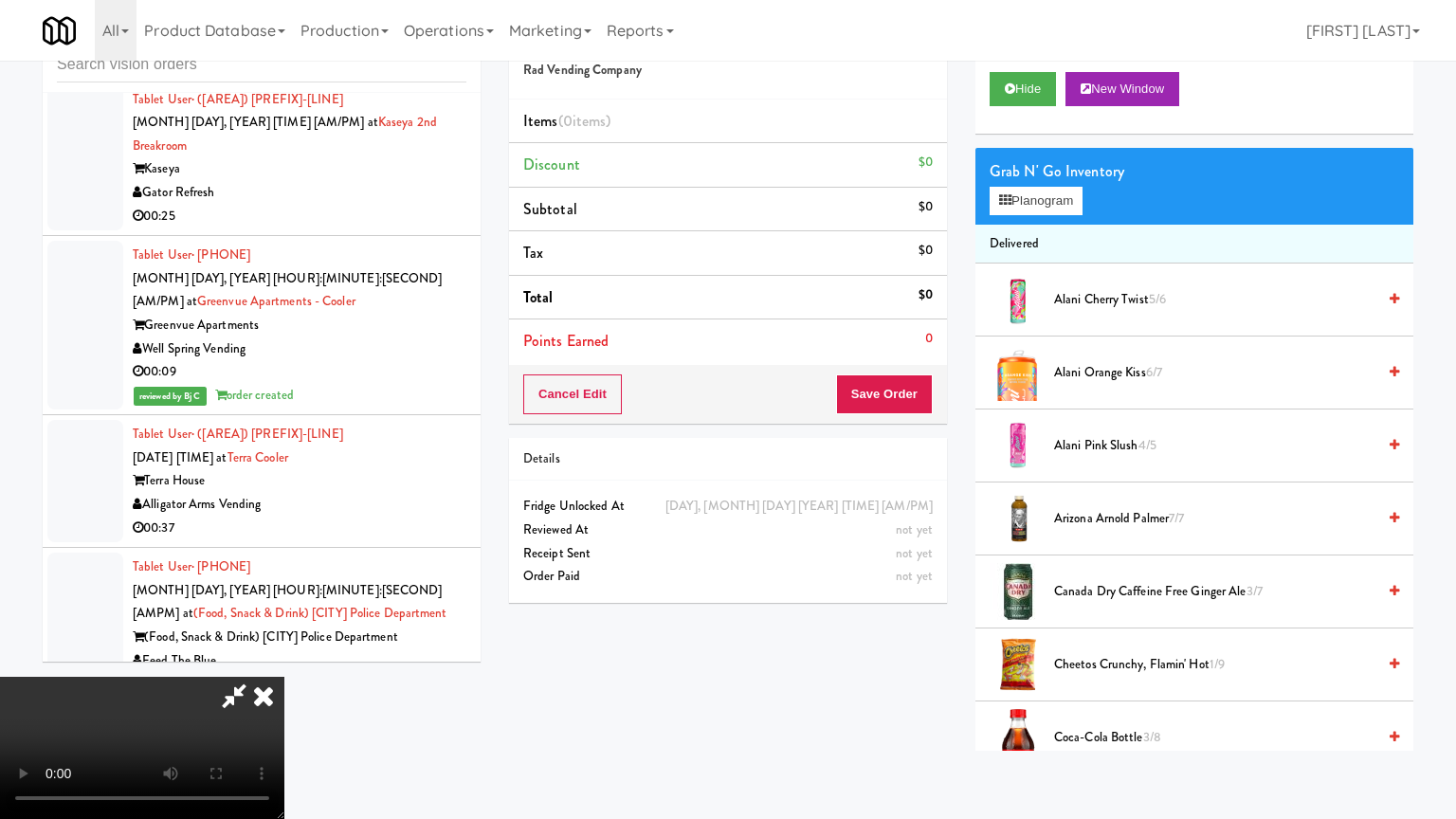 click at bounding box center (142, 748) 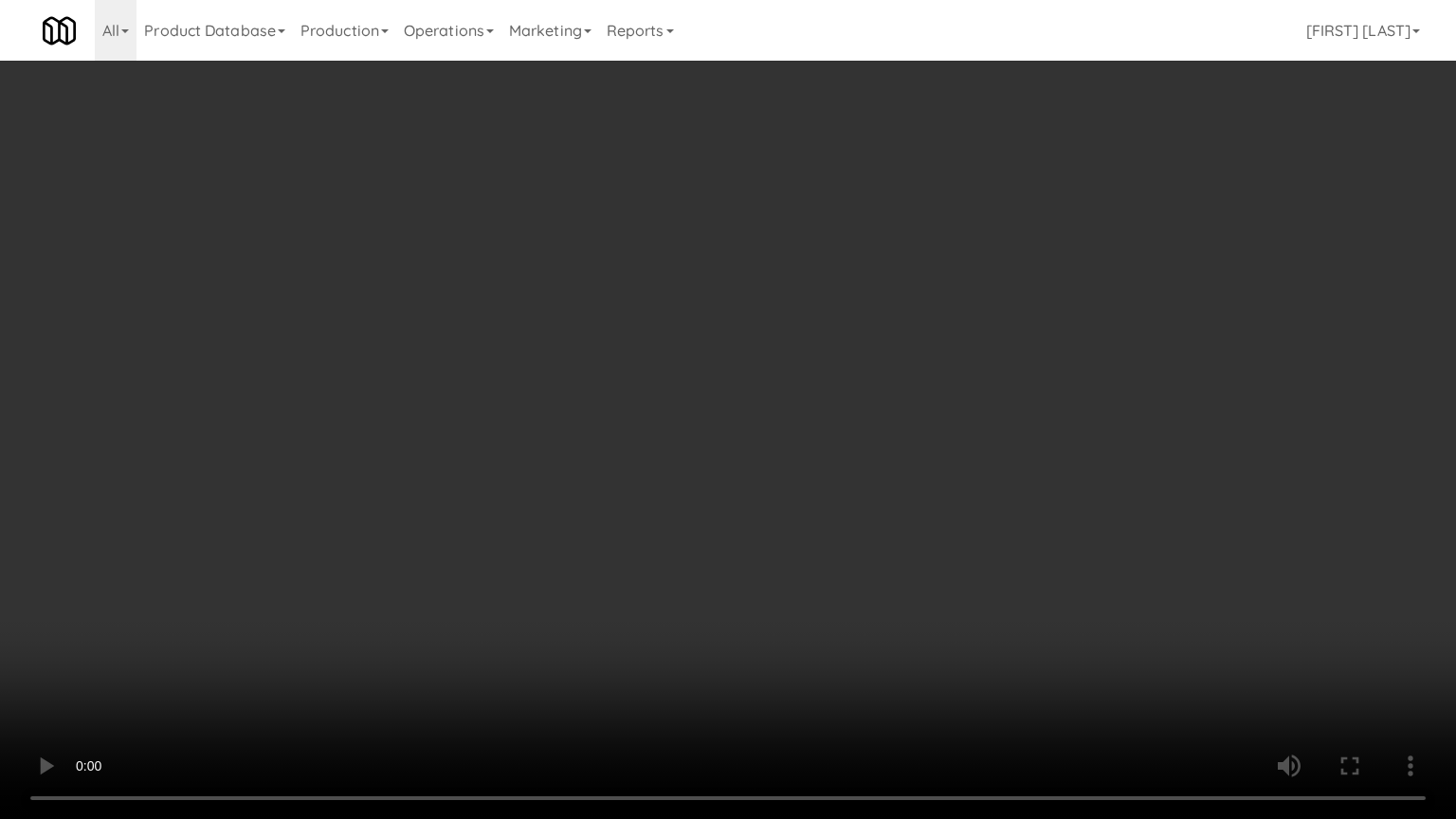 drag, startPoint x: 728, startPoint y: 566, endPoint x: 732, endPoint y: 492, distance: 74.10803 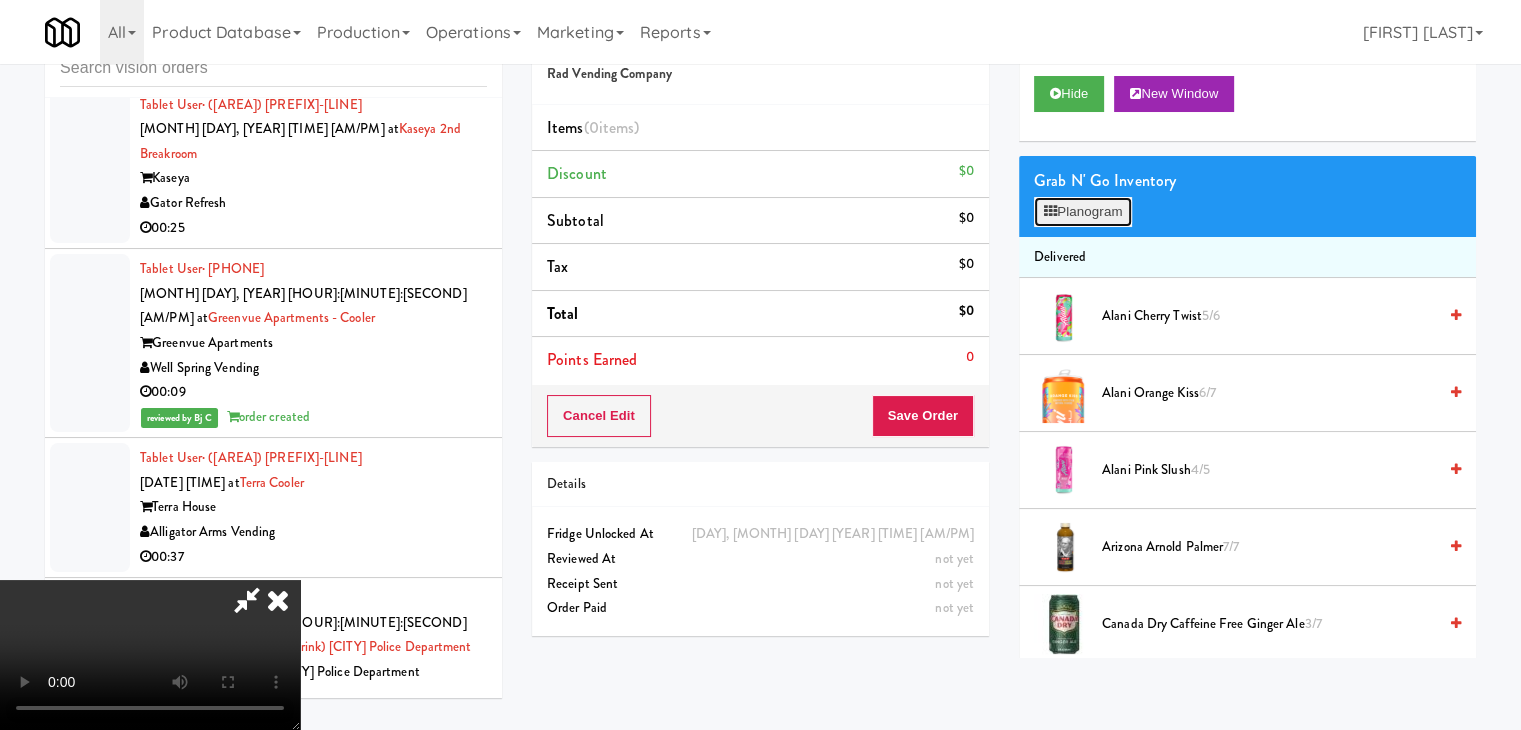 click on "Planogram" at bounding box center [1083, 212] 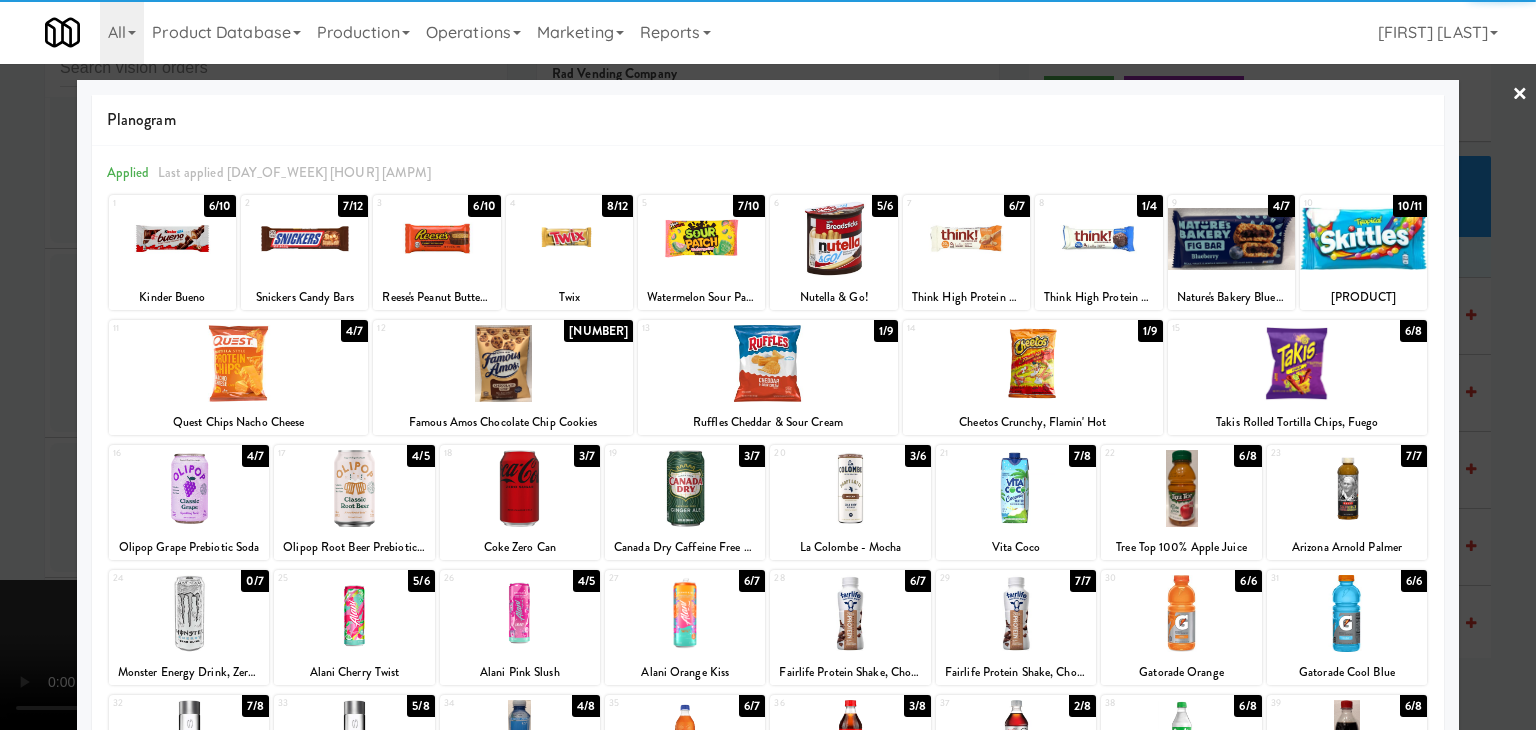 click at bounding box center (768, 363) 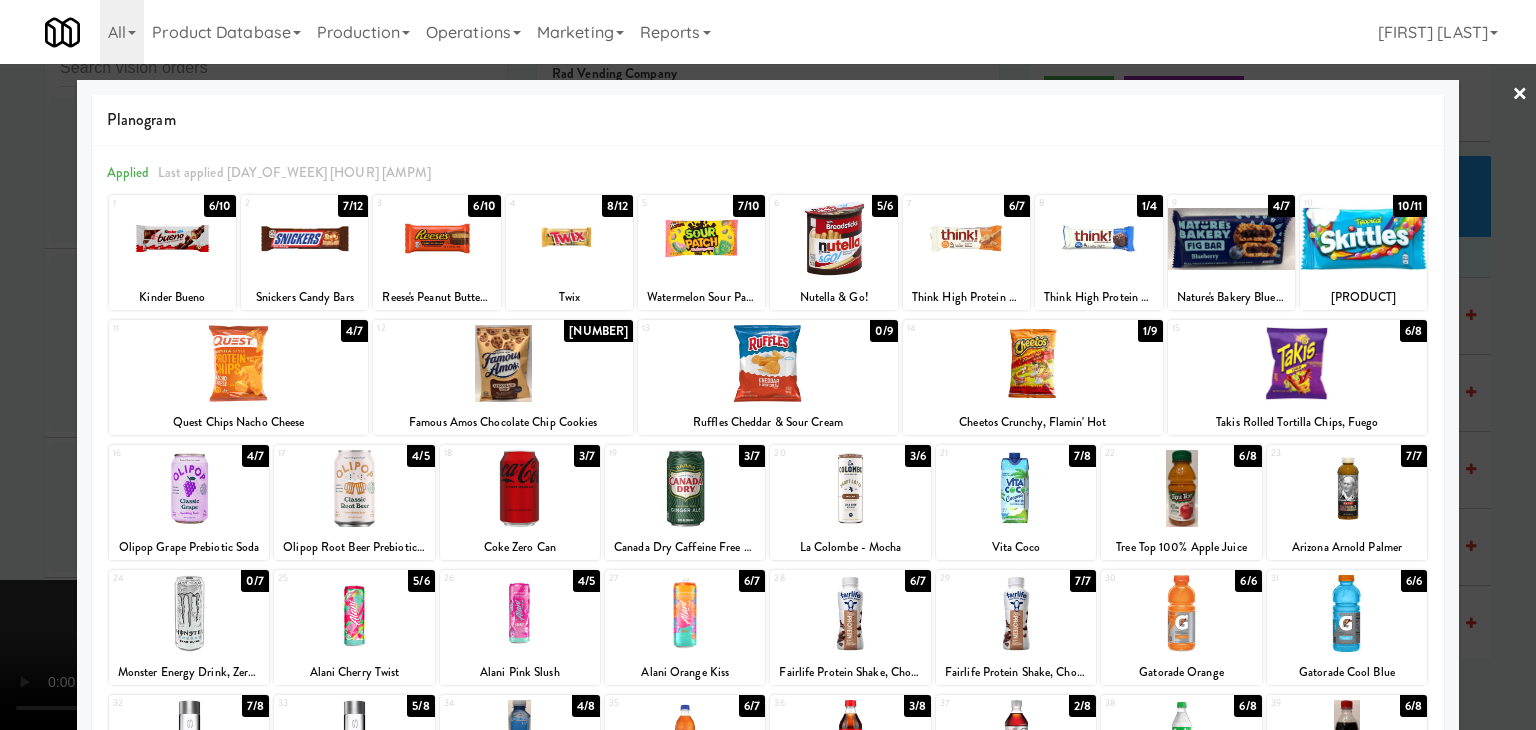 drag, startPoint x: 524, startPoint y: 486, endPoint x: 96, endPoint y: 493, distance: 428.05725 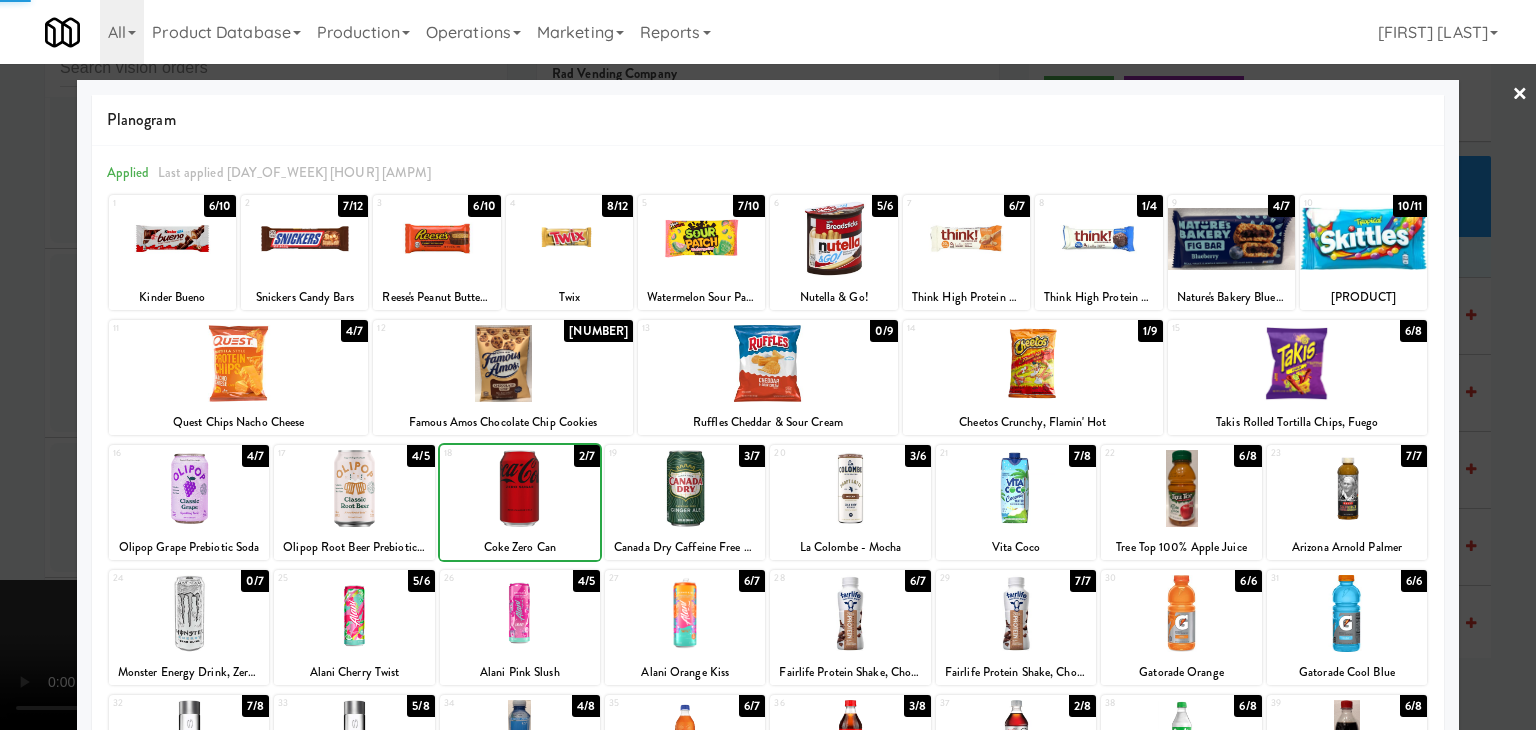 click at bounding box center (768, 365) 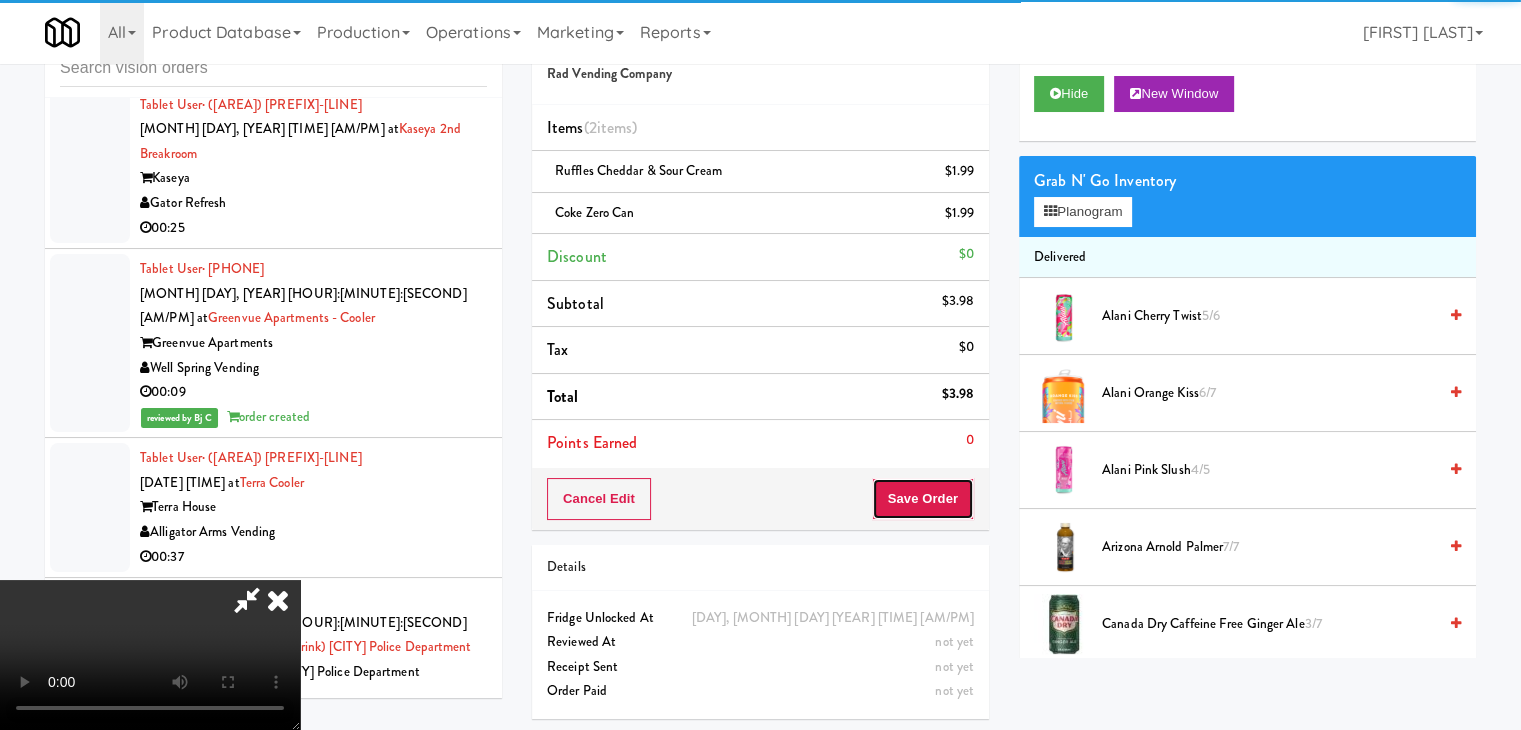 click on "Save Order" at bounding box center (923, 499) 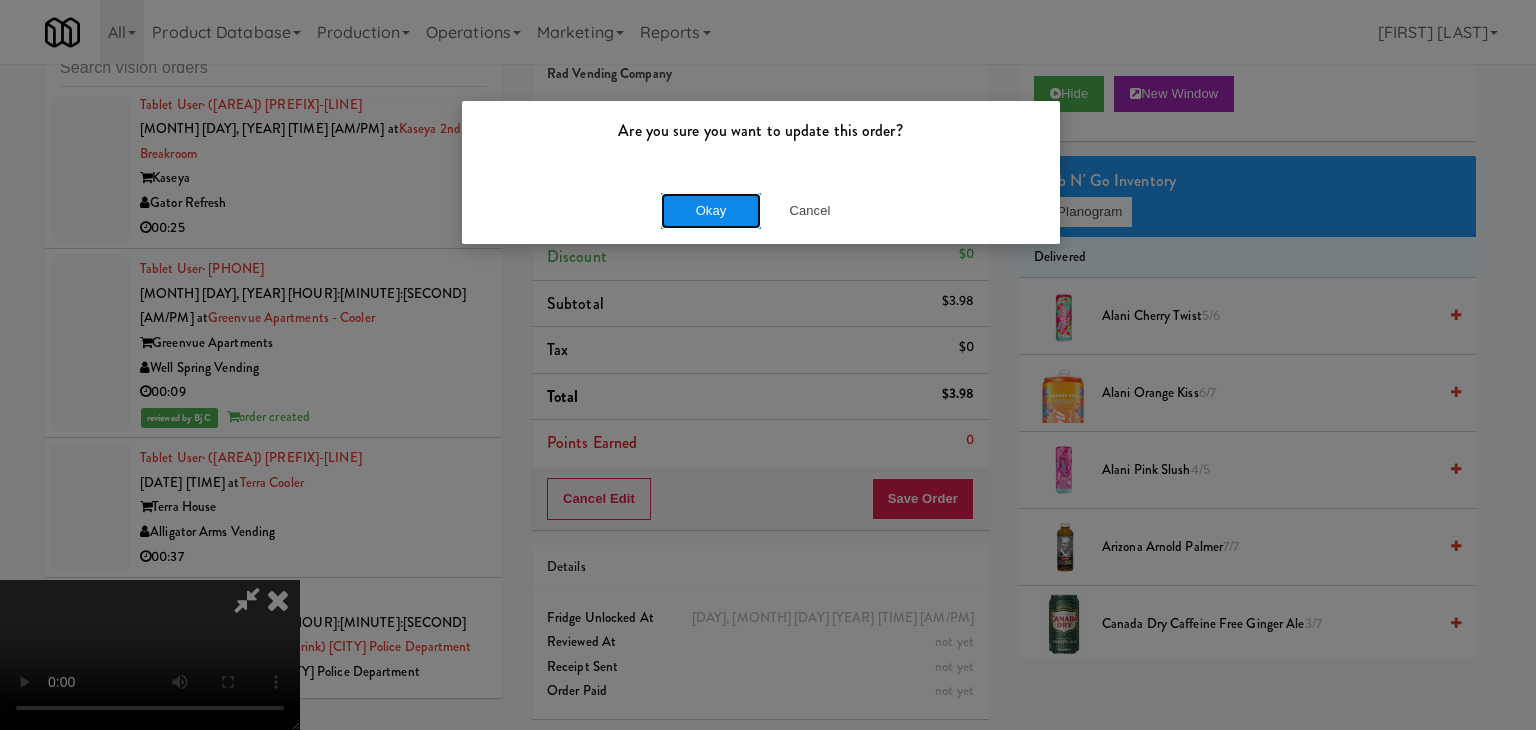 click on "Okay" at bounding box center [711, 211] 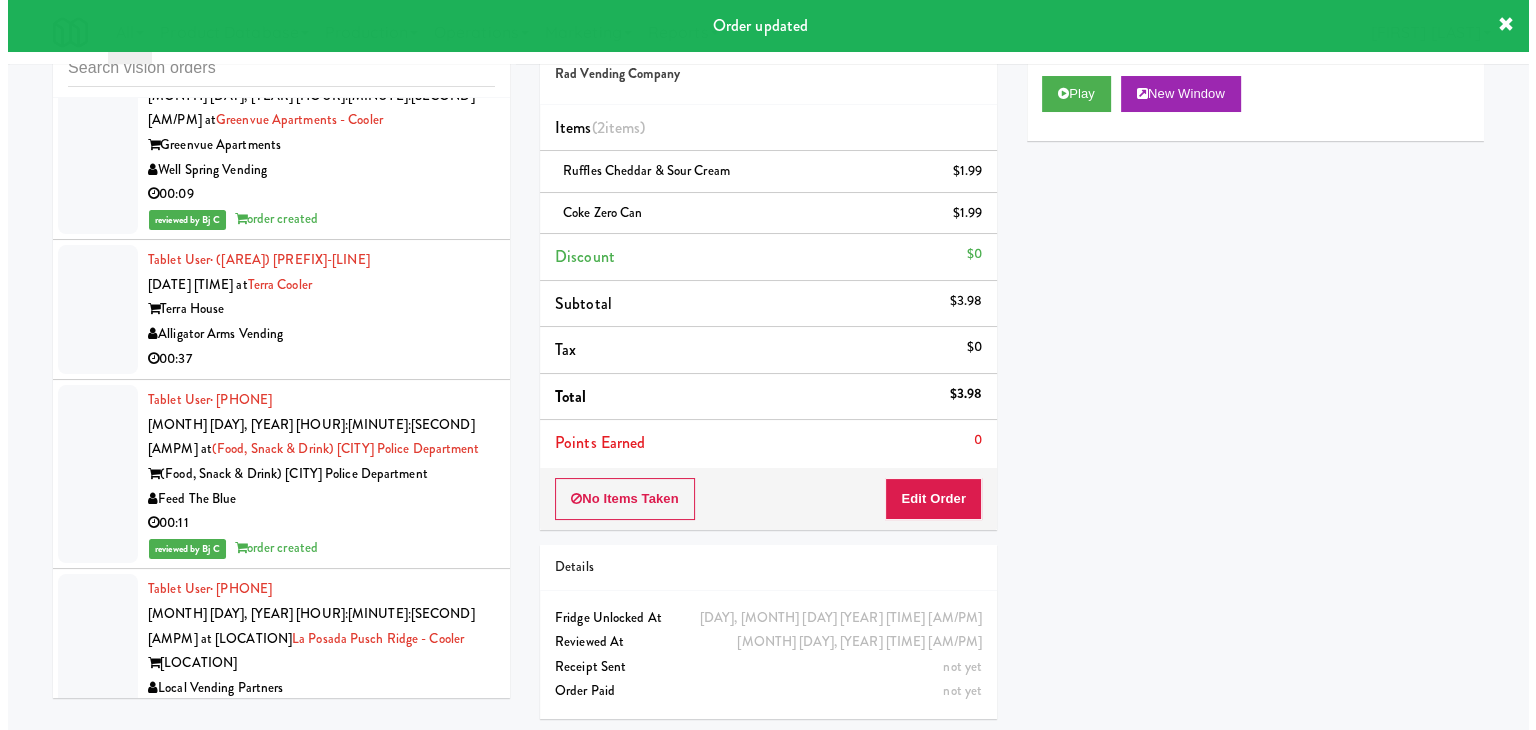 scroll, scrollTop: 18375, scrollLeft: 0, axis: vertical 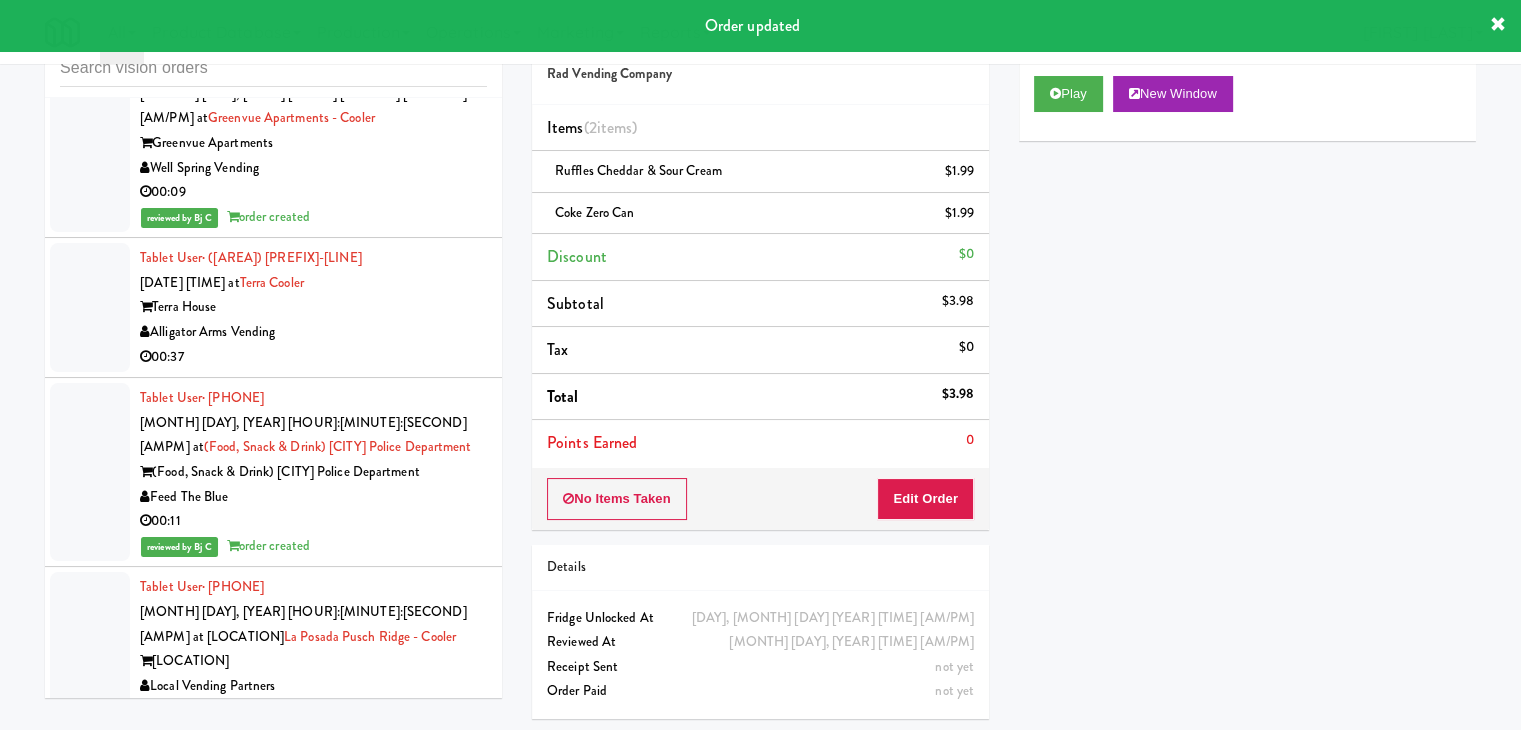 click on "Fresh Coast" at bounding box center (313, 1582) 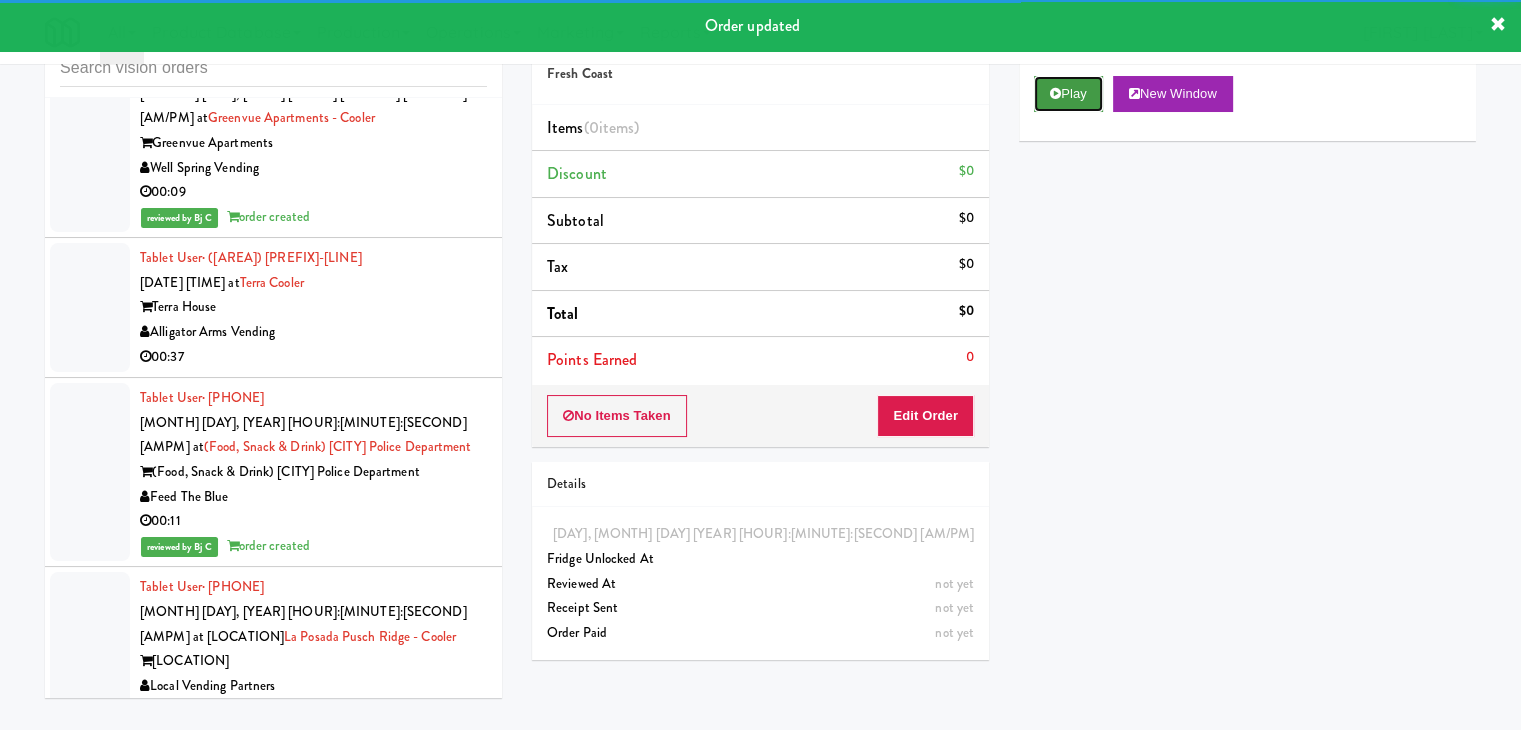 click on "Play" at bounding box center (1068, 94) 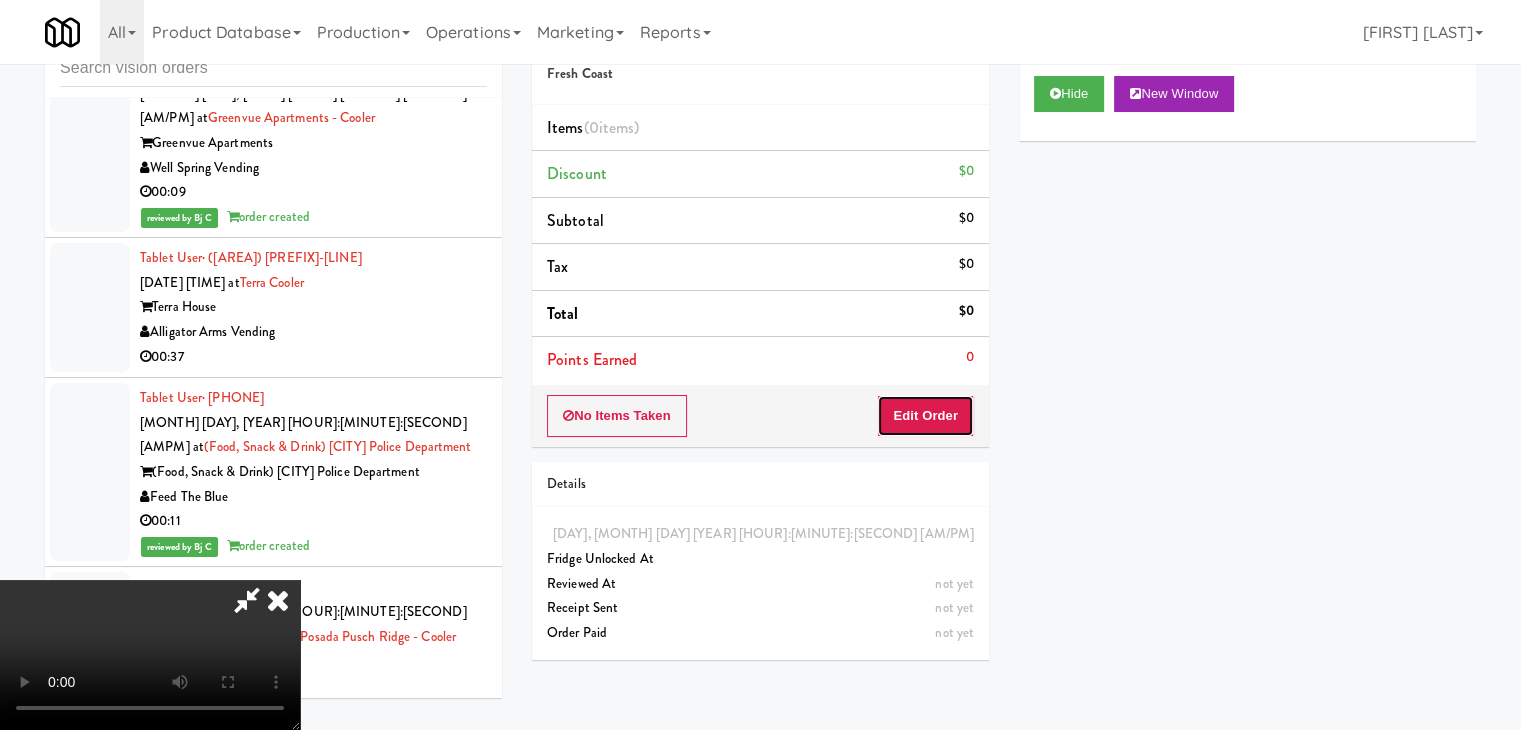 click on "Edit Order" at bounding box center [925, 416] 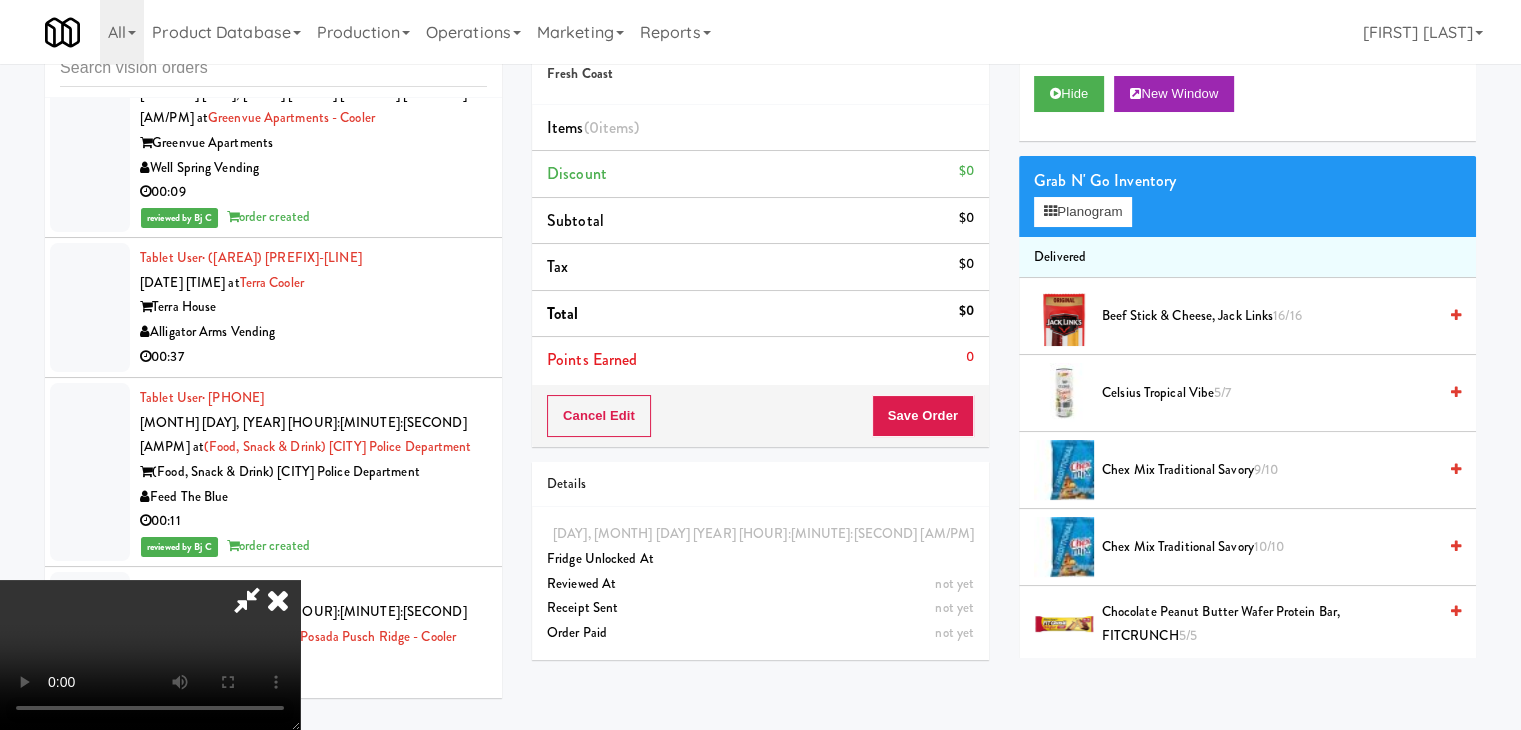 click at bounding box center [150, 655] 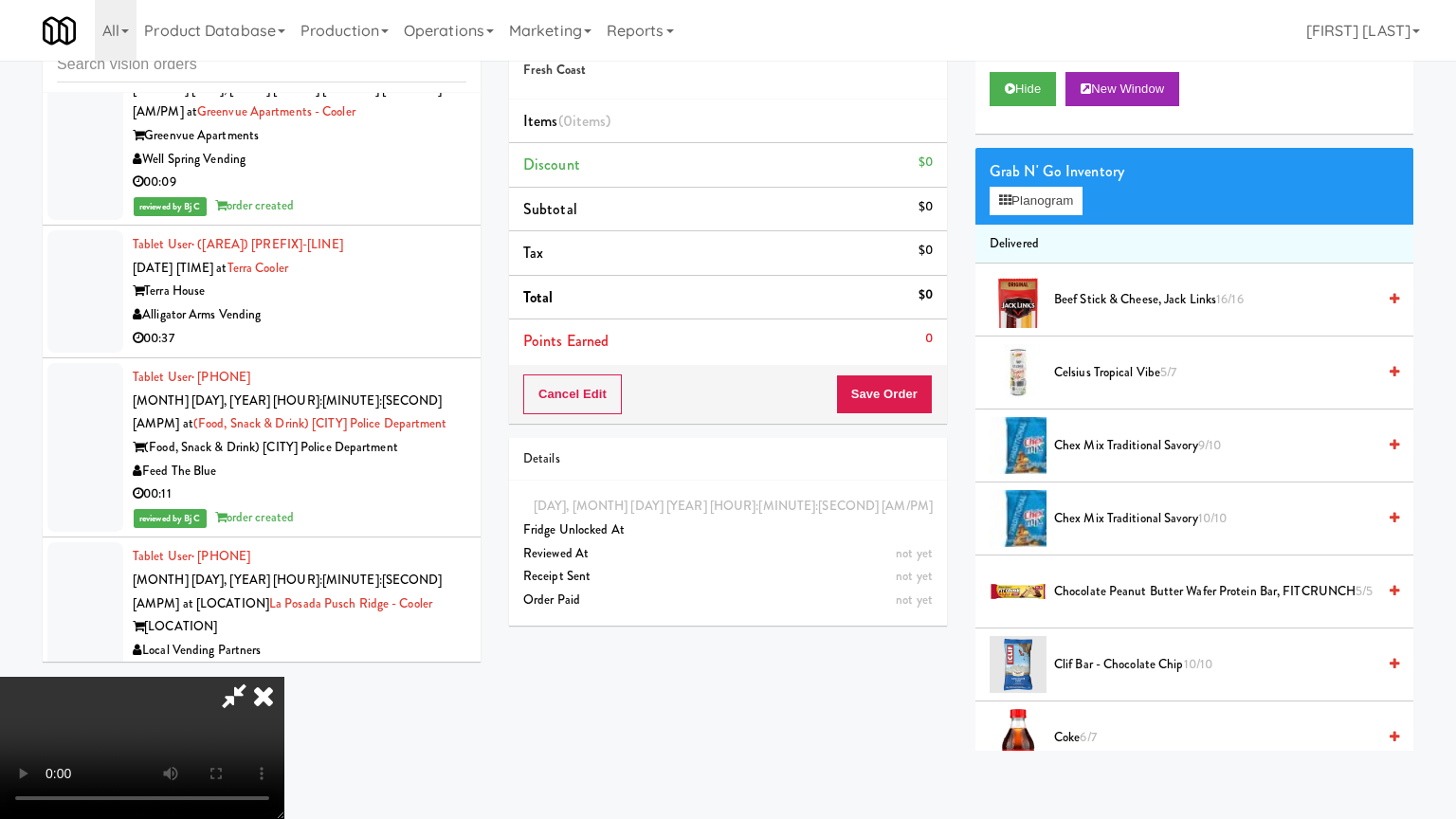 click at bounding box center (142, 748) 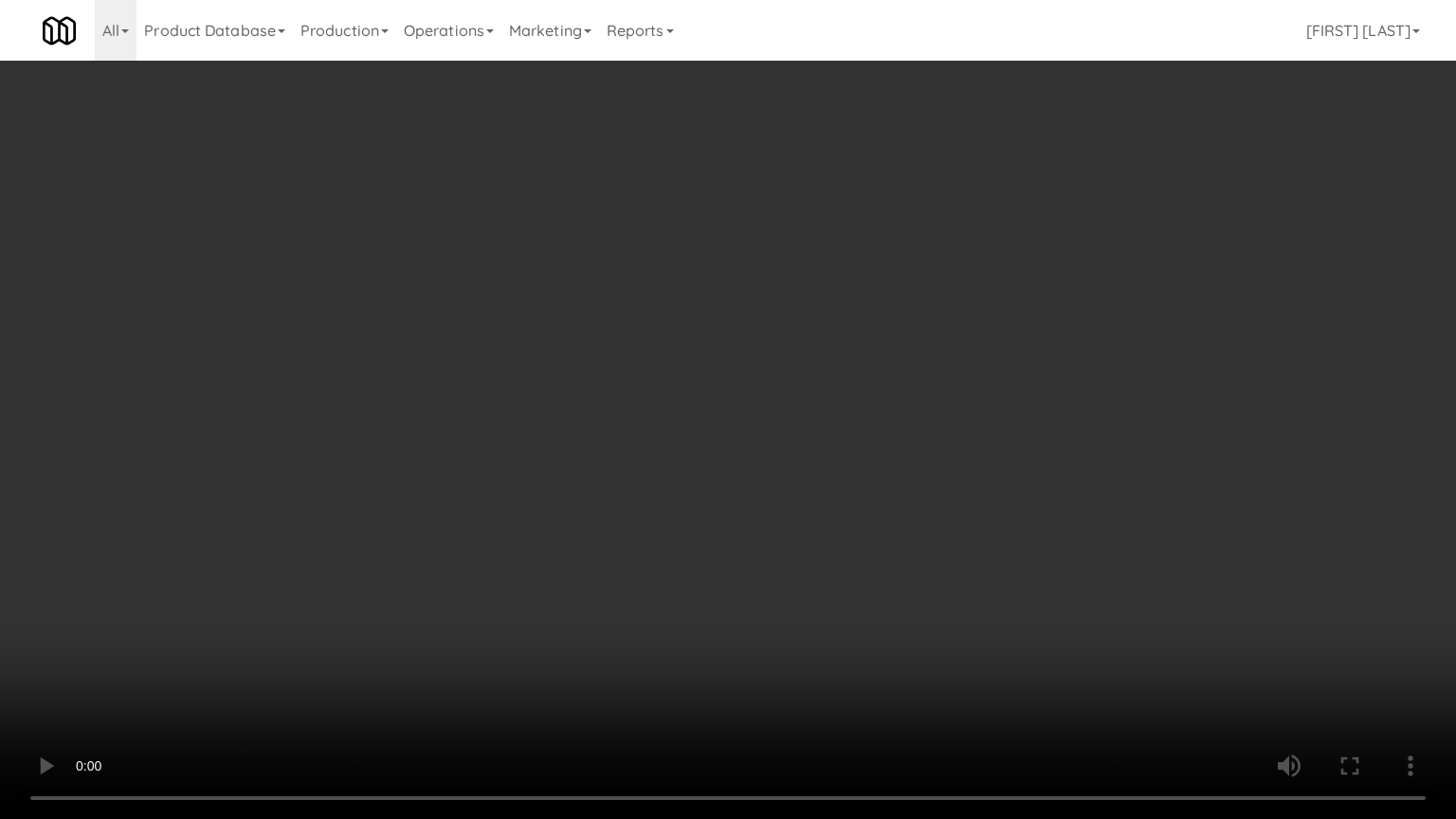 click at bounding box center (728, 410) 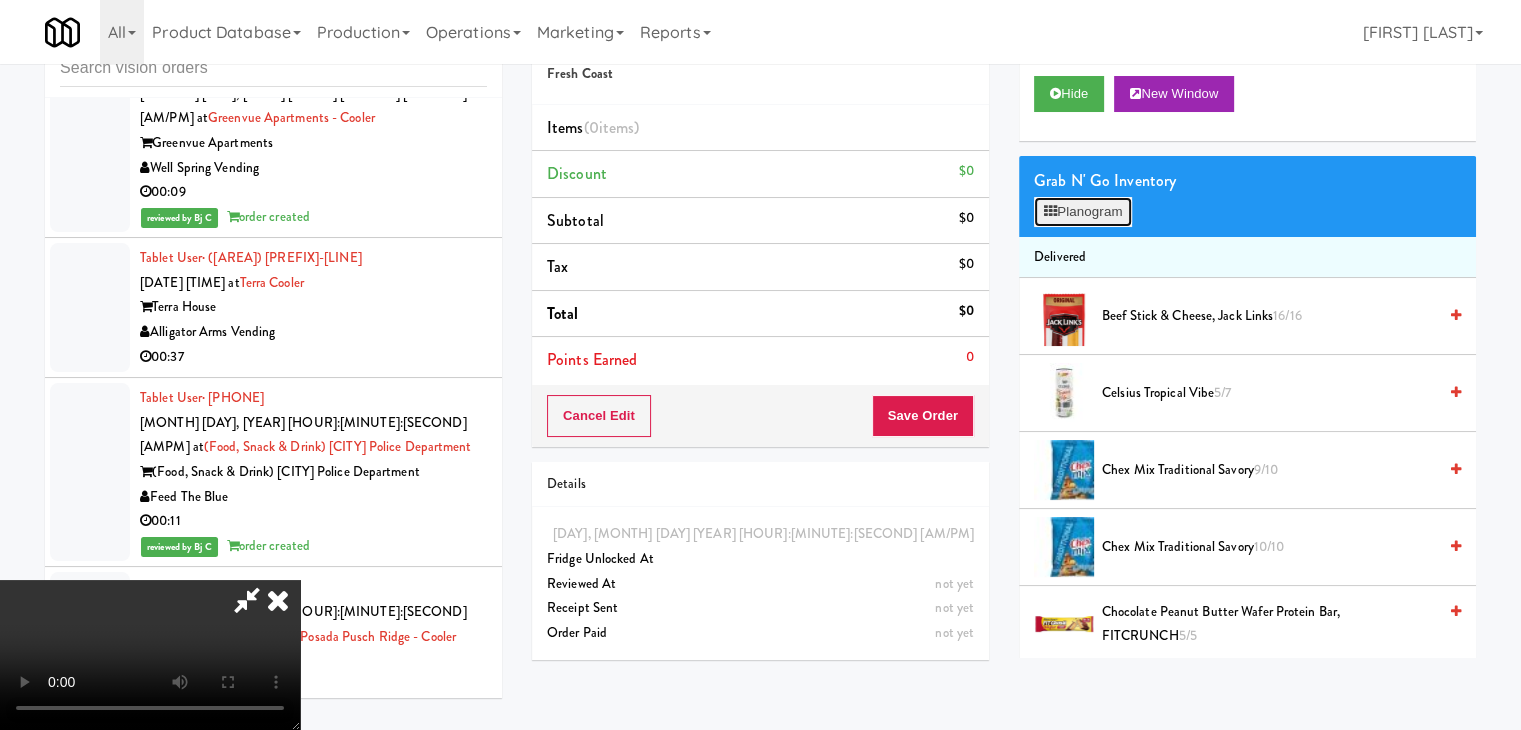 click on "Planogram" at bounding box center (1083, 212) 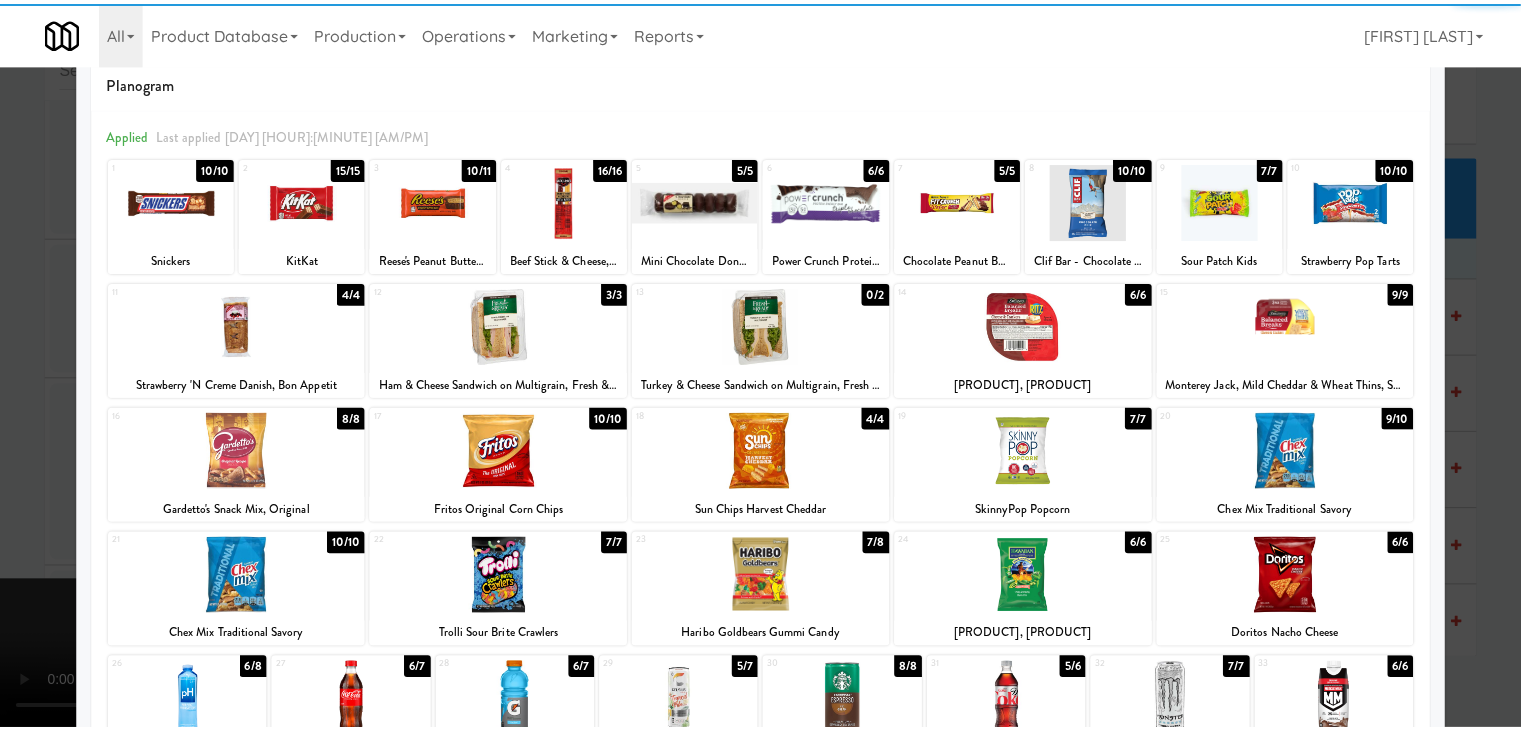 scroll, scrollTop: 100, scrollLeft: 0, axis: vertical 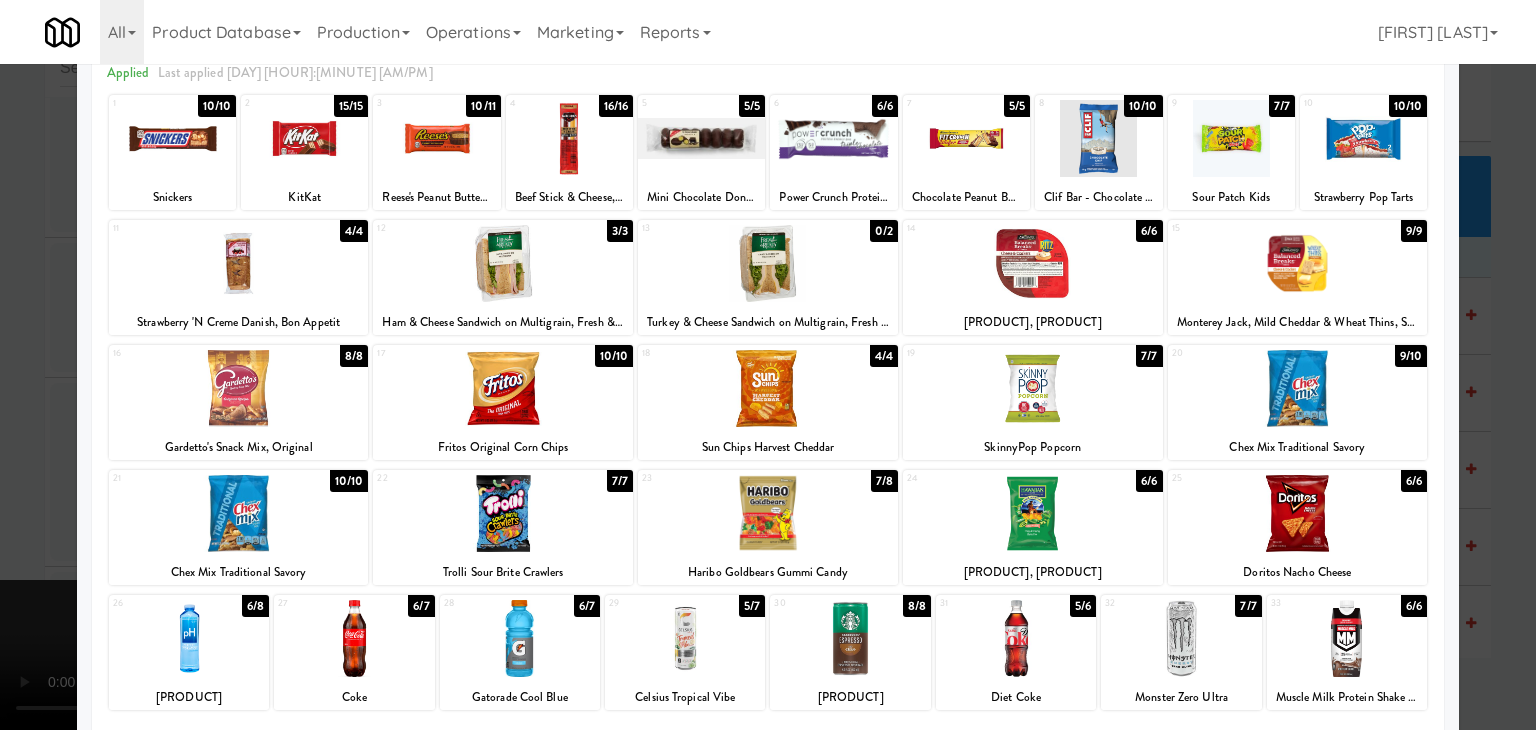 click at bounding box center (503, 513) 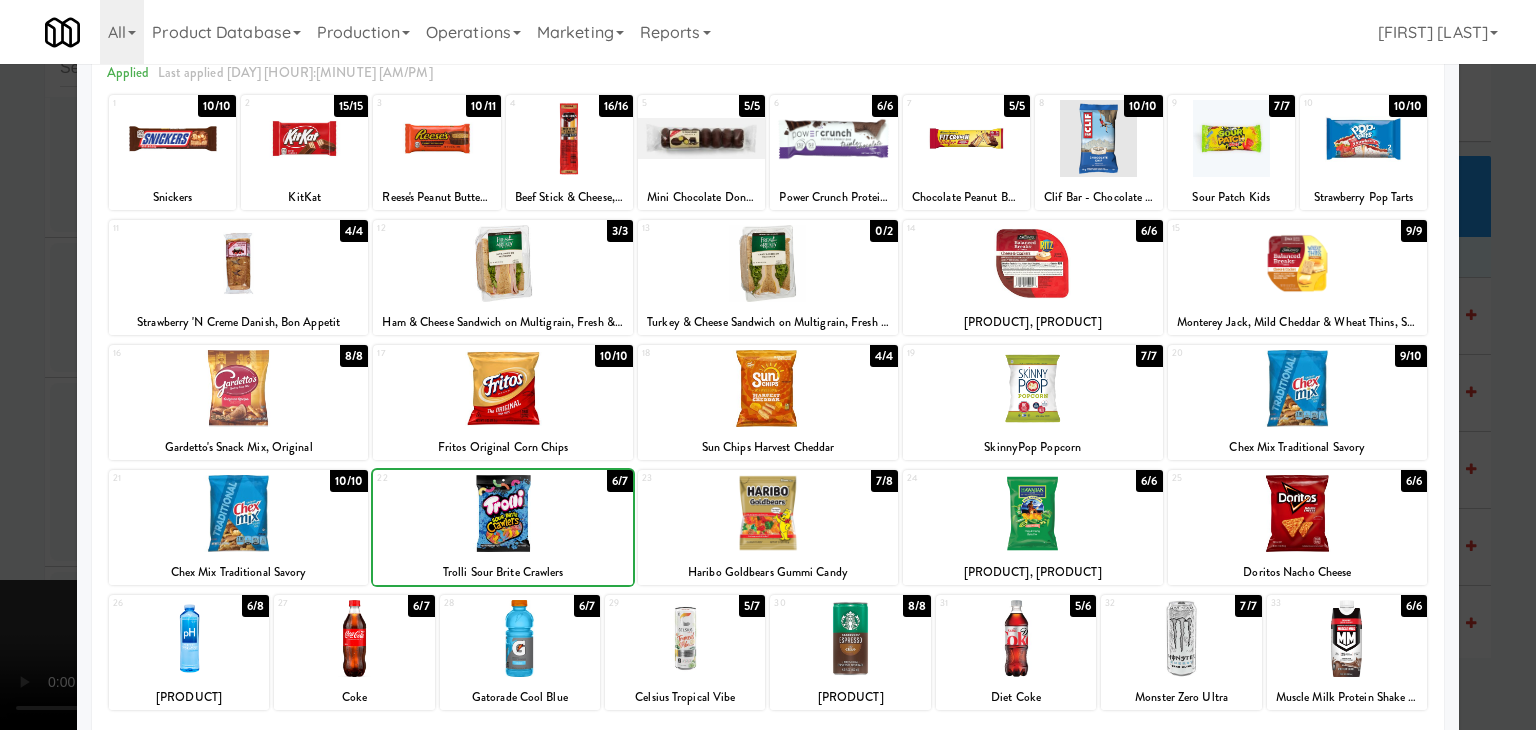 click at bounding box center (520, 638) 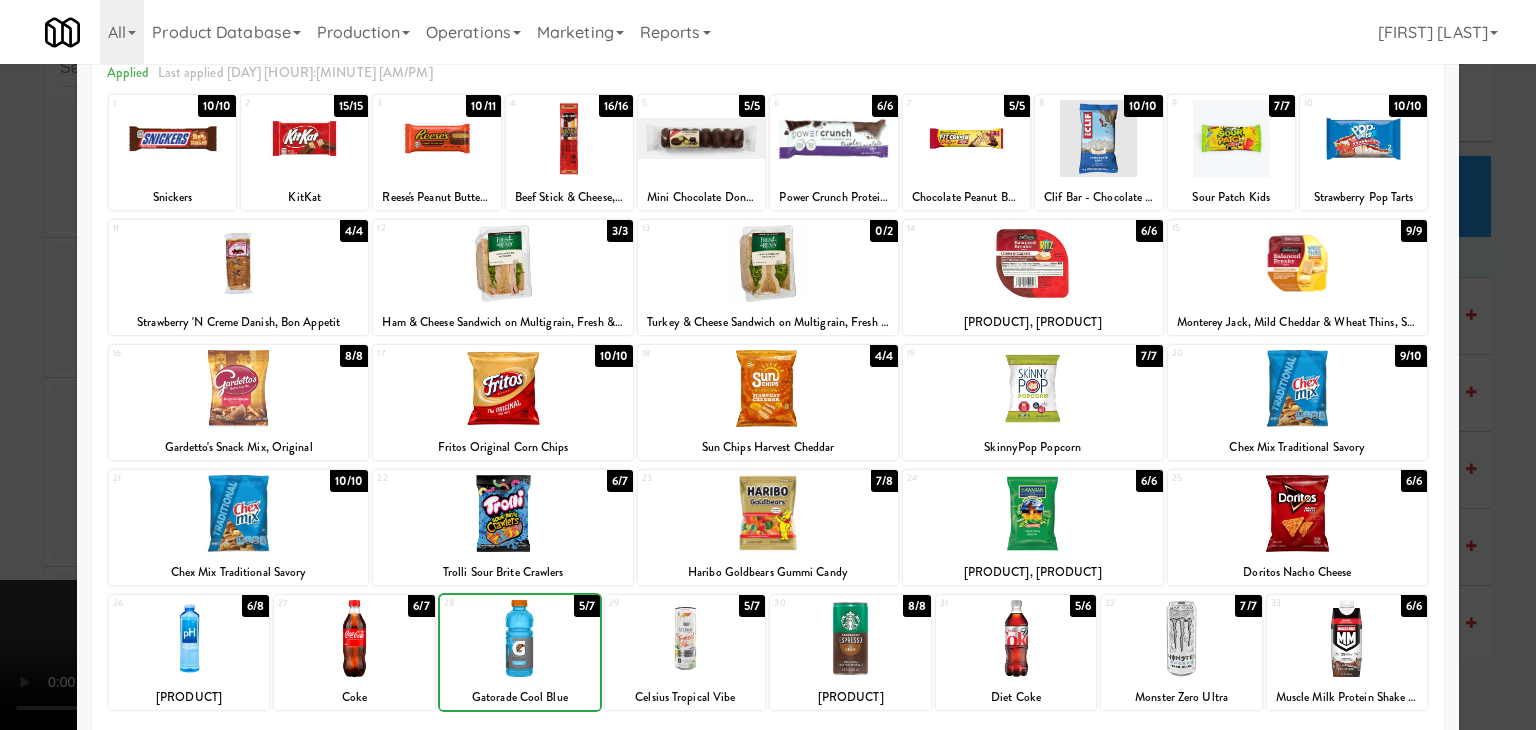 click at bounding box center (520, 638) 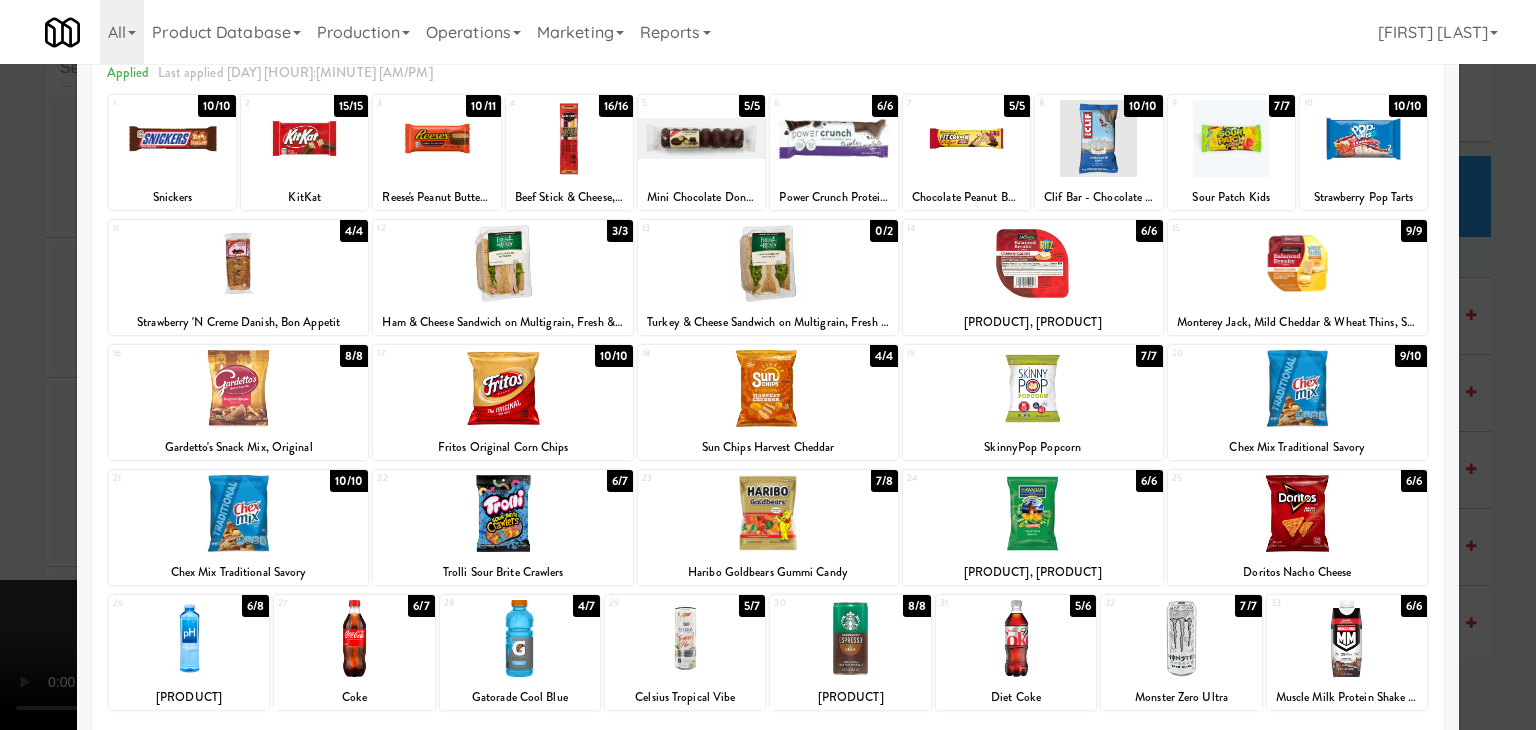 click at bounding box center [768, 365] 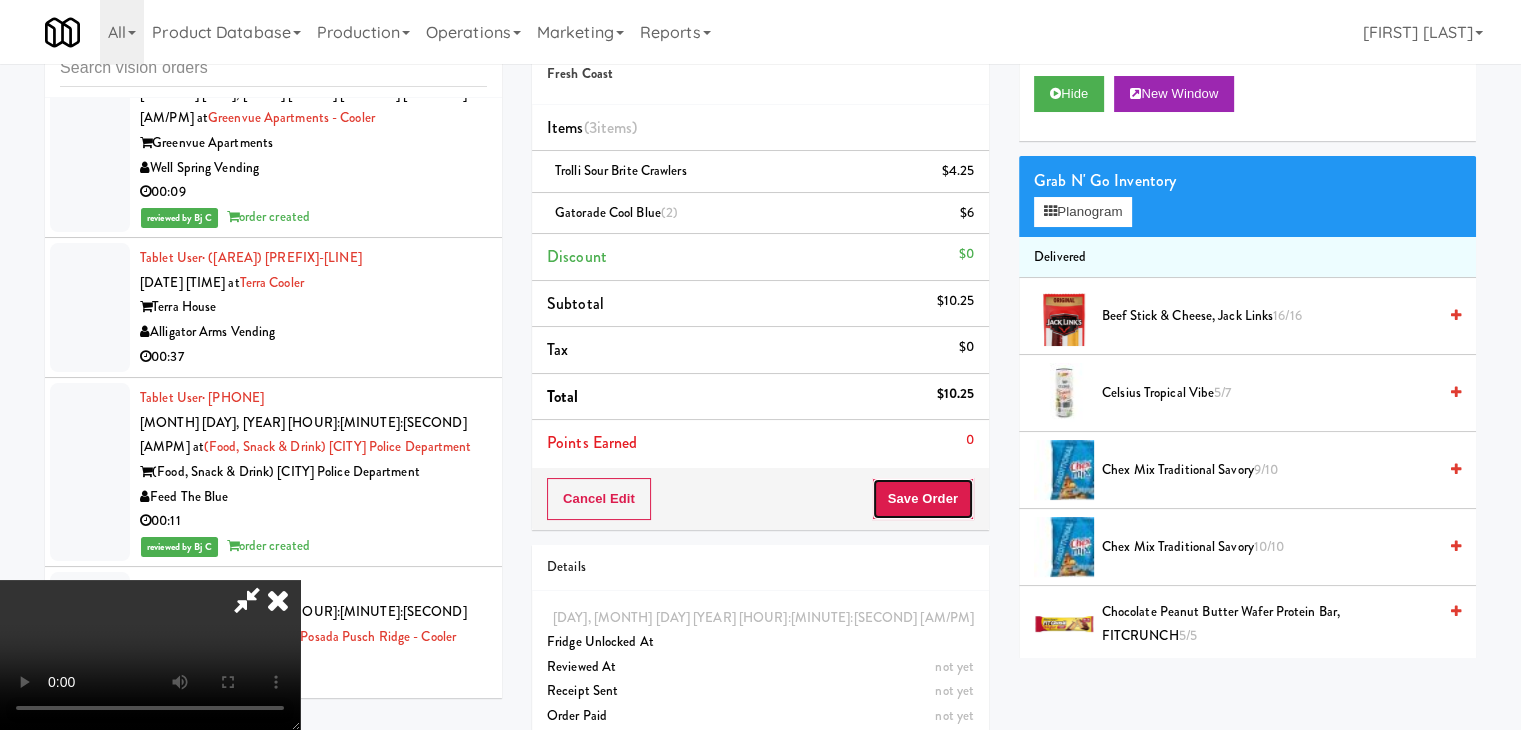 click on "Save Order" at bounding box center [923, 499] 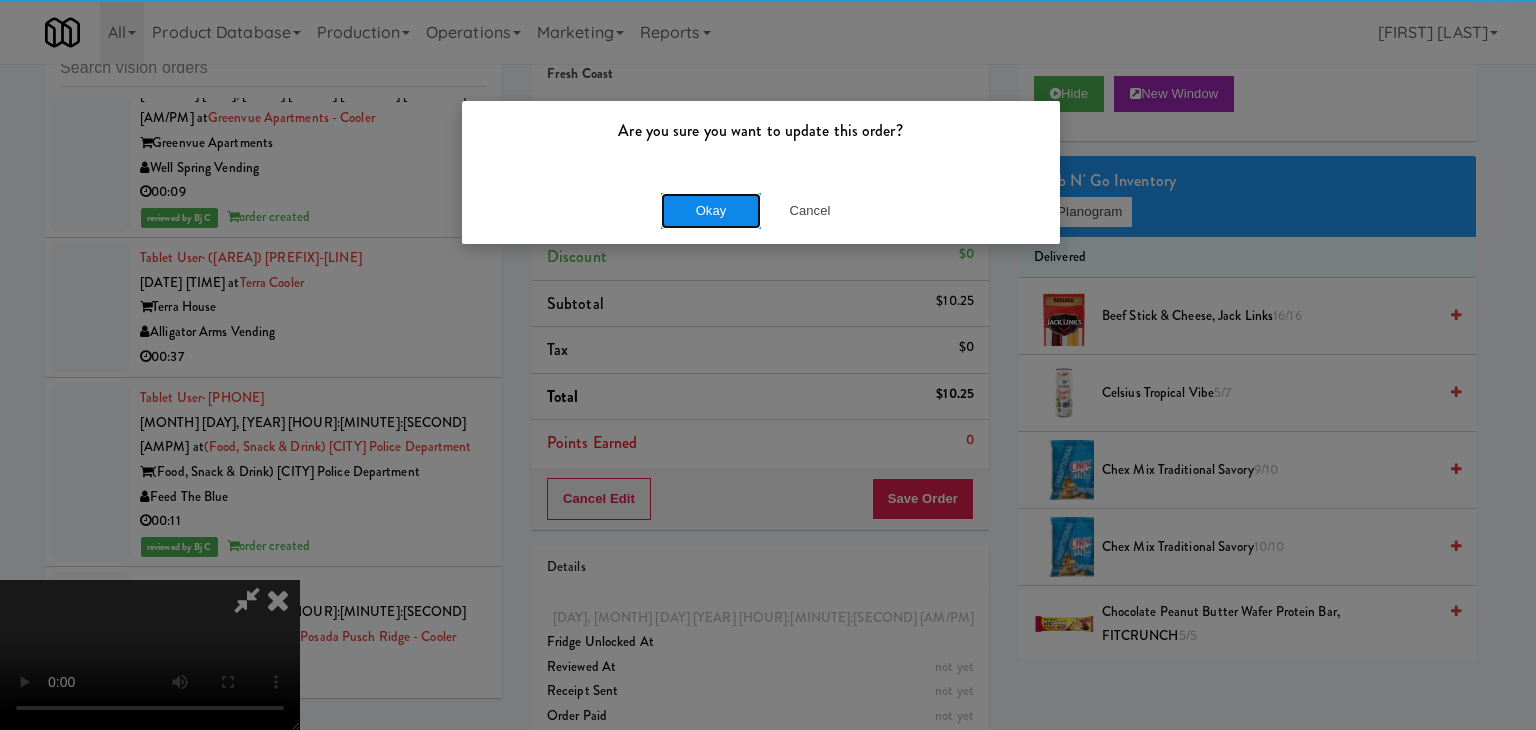 click on "Okay" at bounding box center (711, 211) 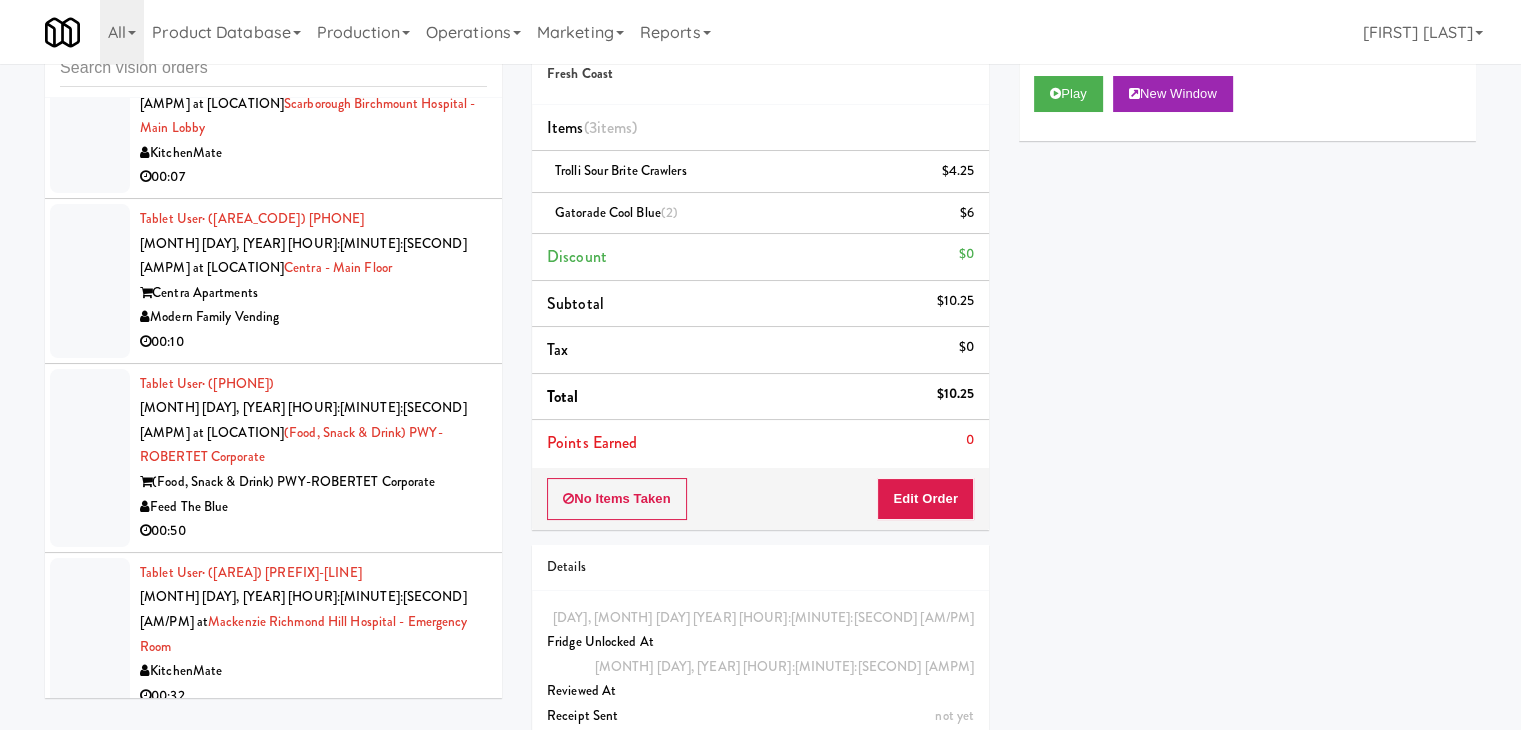scroll, scrollTop: 21975, scrollLeft: 0, axis: vertical 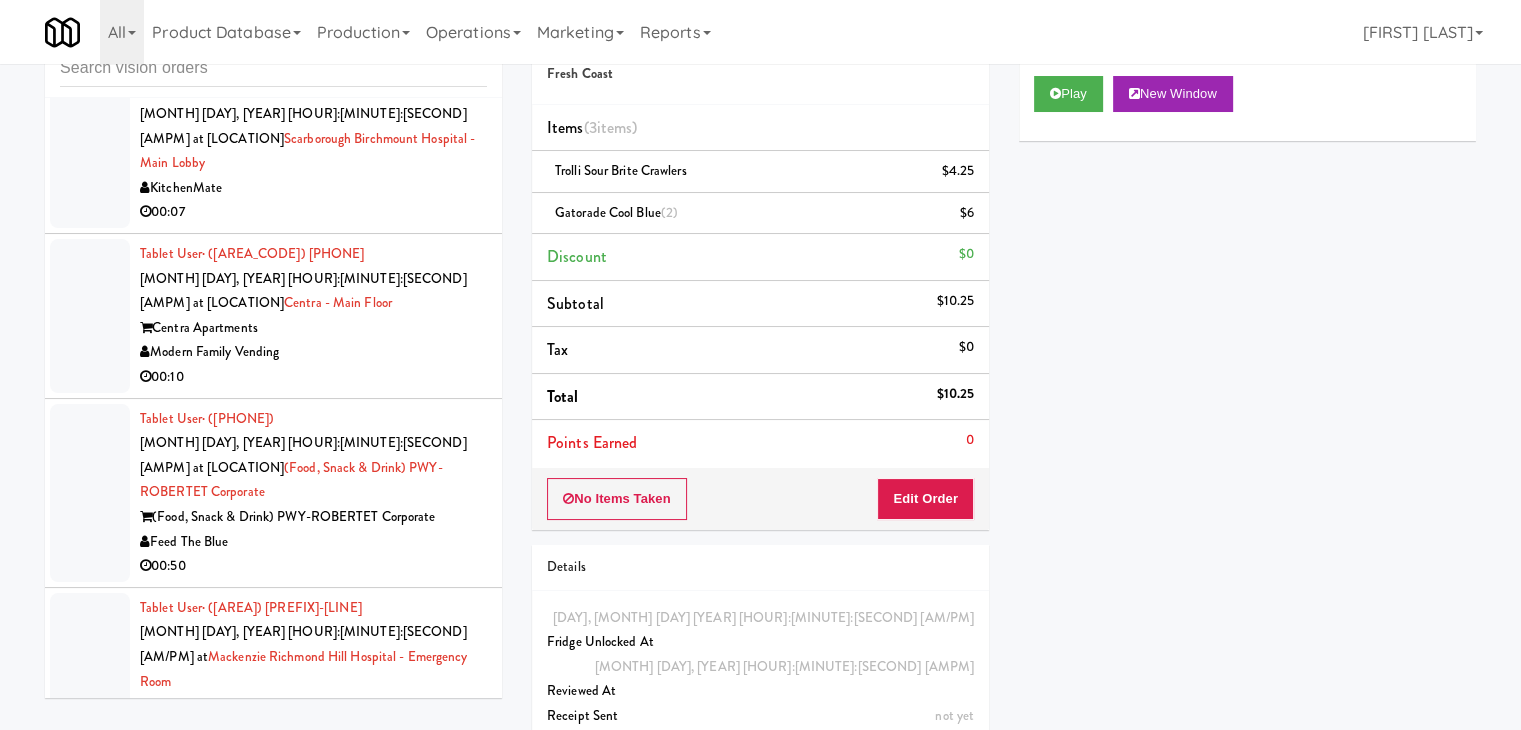 drag, startPoint x: 388, startPoint y: 241, endPoint x: 398, endPoint y: 250, distance: 13.453624 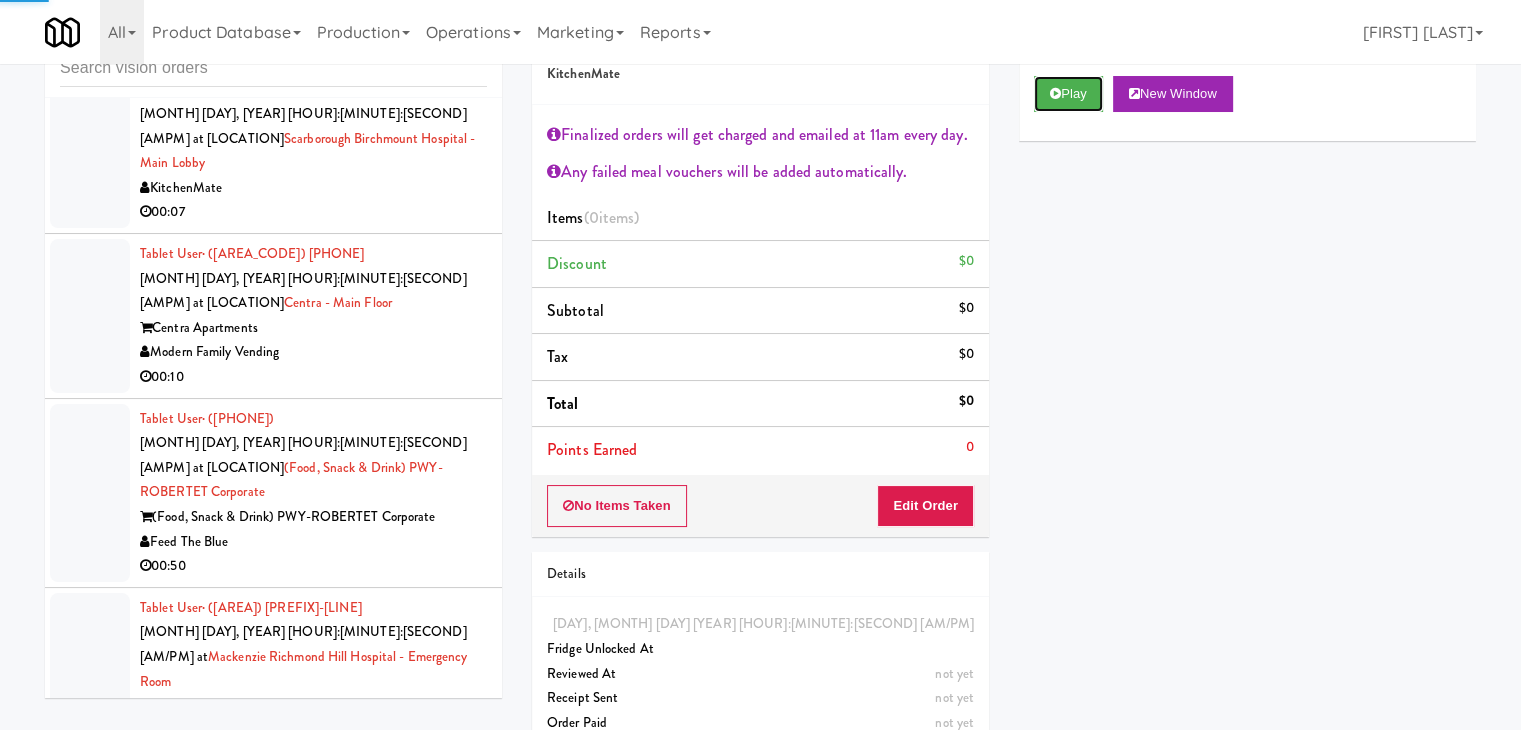 click on "Play" at bounding box center (1068, 94) 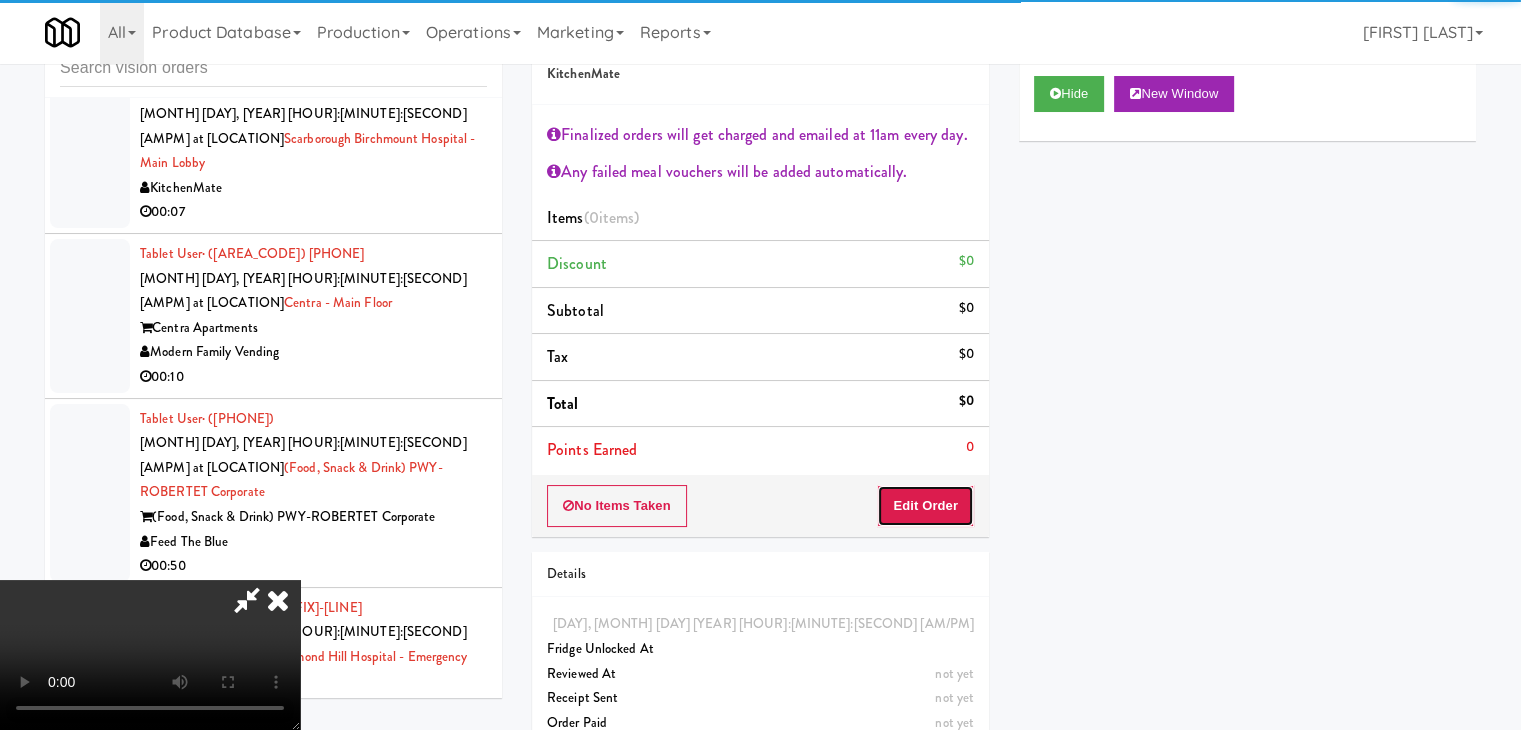 click on "Edit Order" at bounding box center (925, 506) 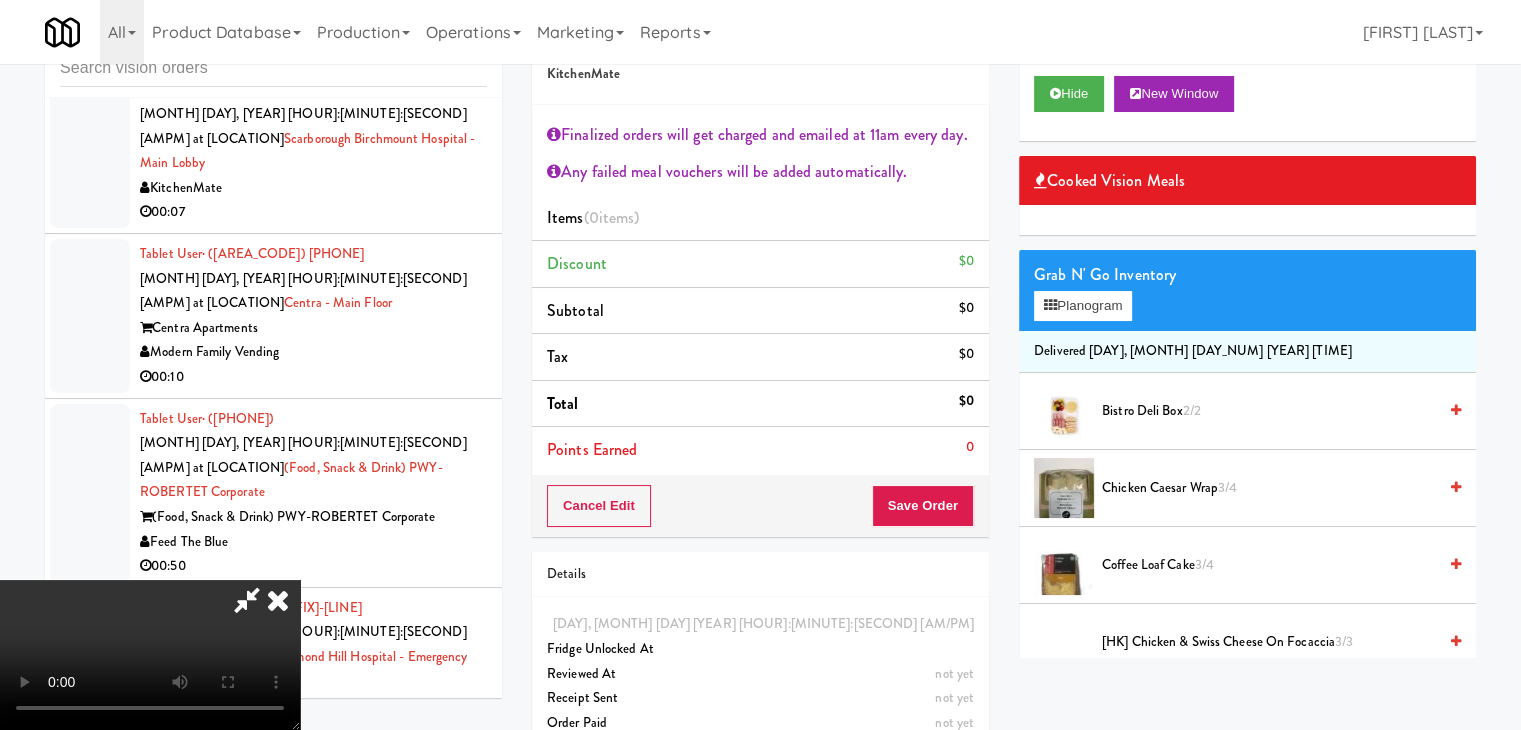 scroll, scrollTop: 73, scrollLeft: 0, axis: vertical 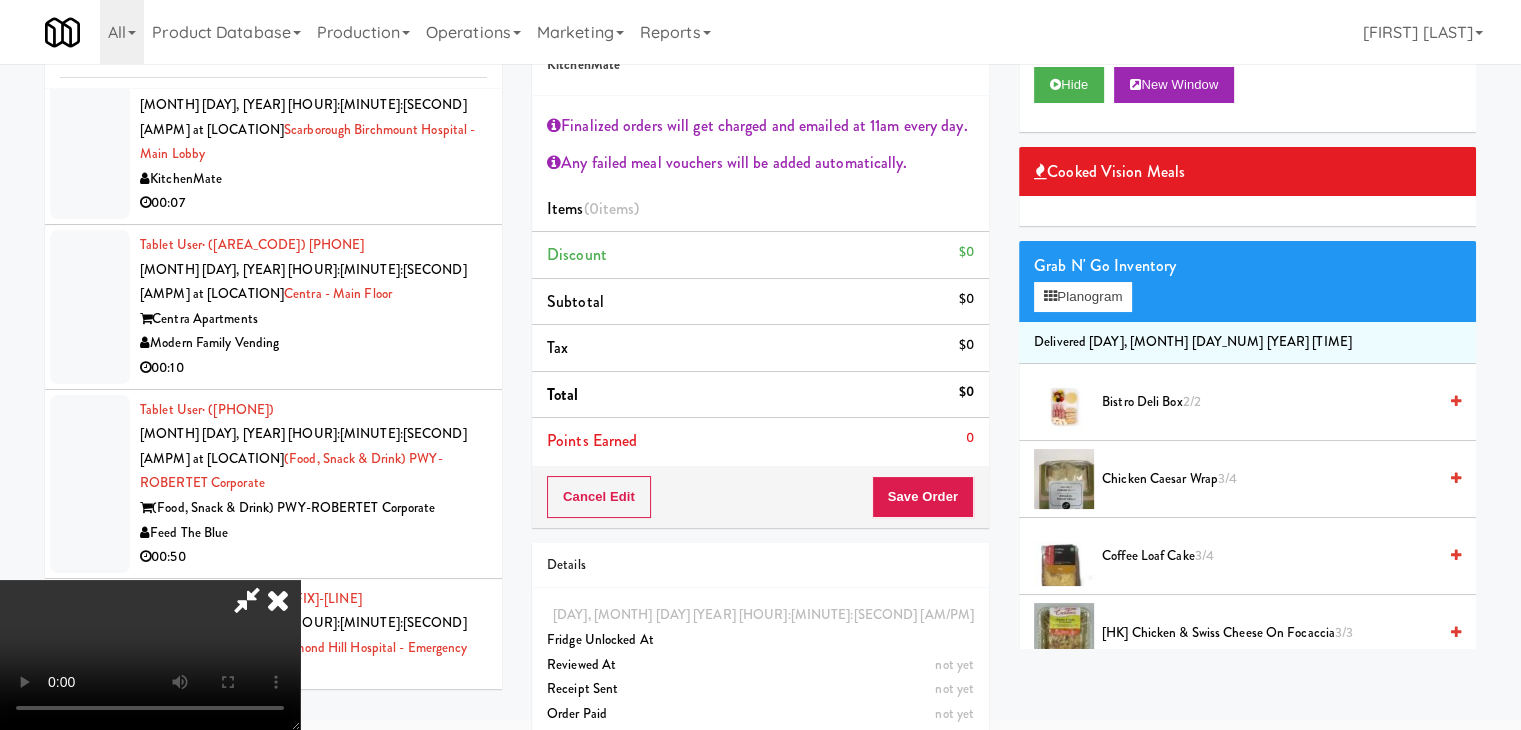 type 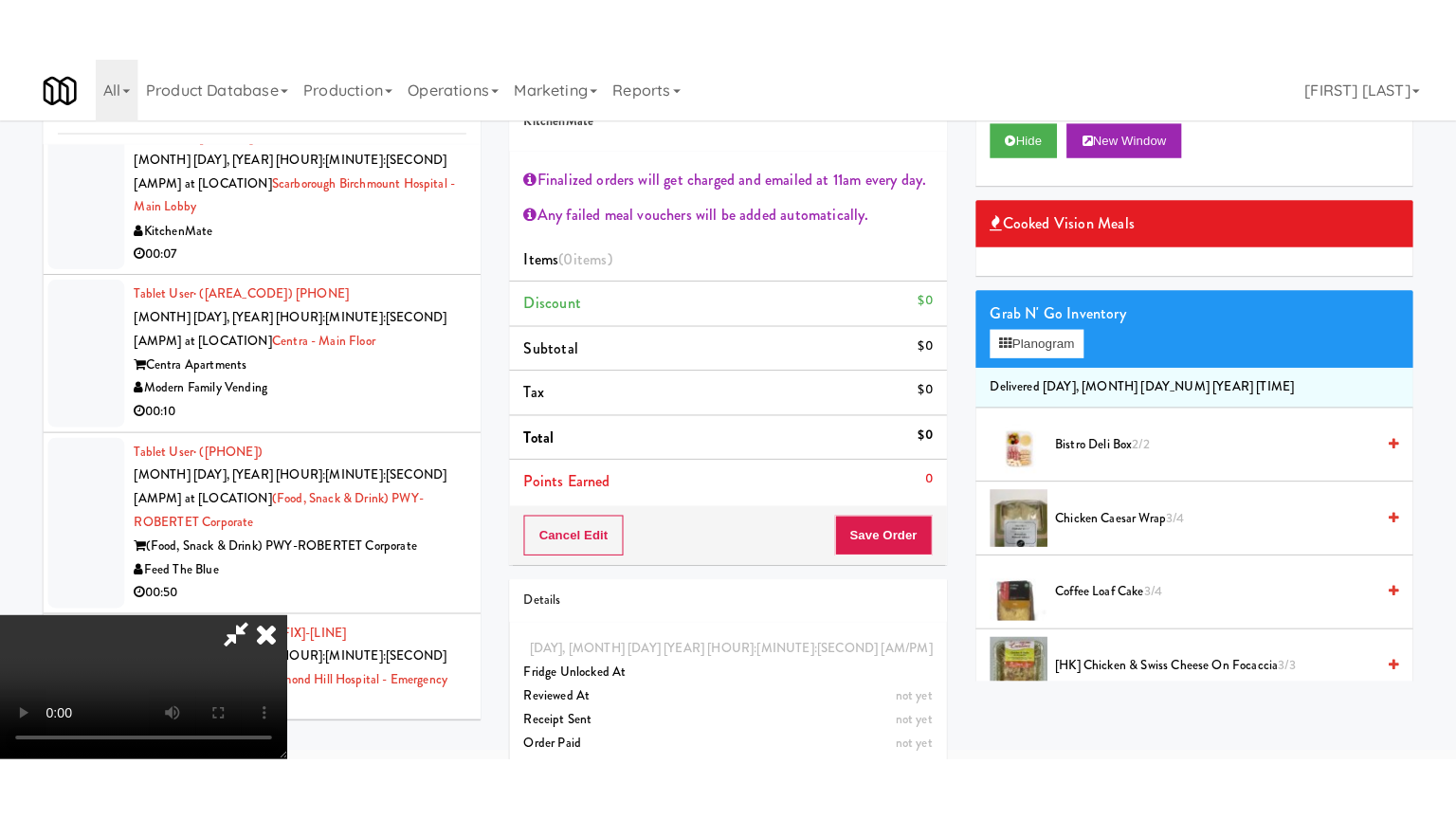scroll, scrollTop: 61, scrollLeft: 0, axis: vertical 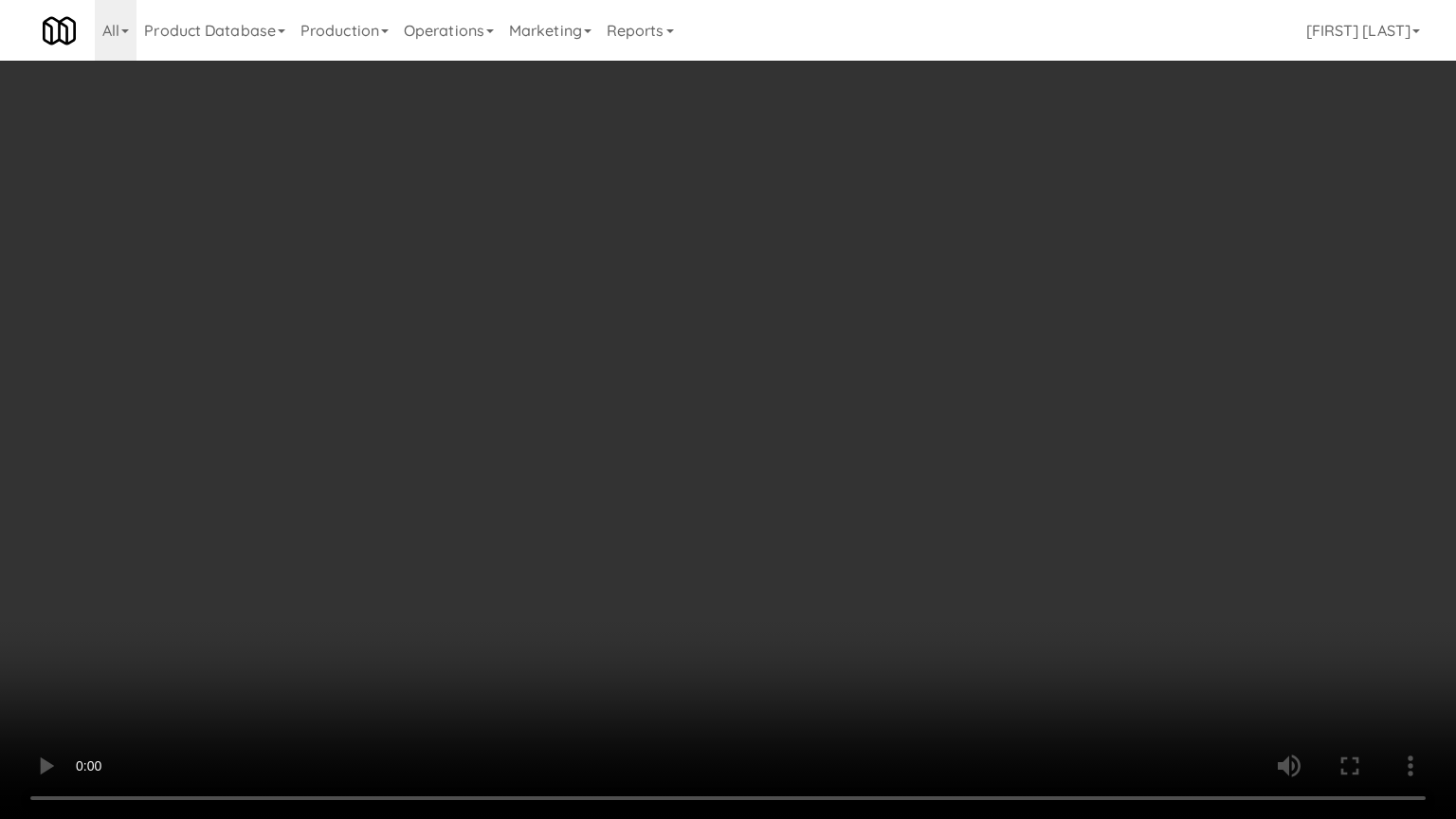 click at bounding box center [728, 410] 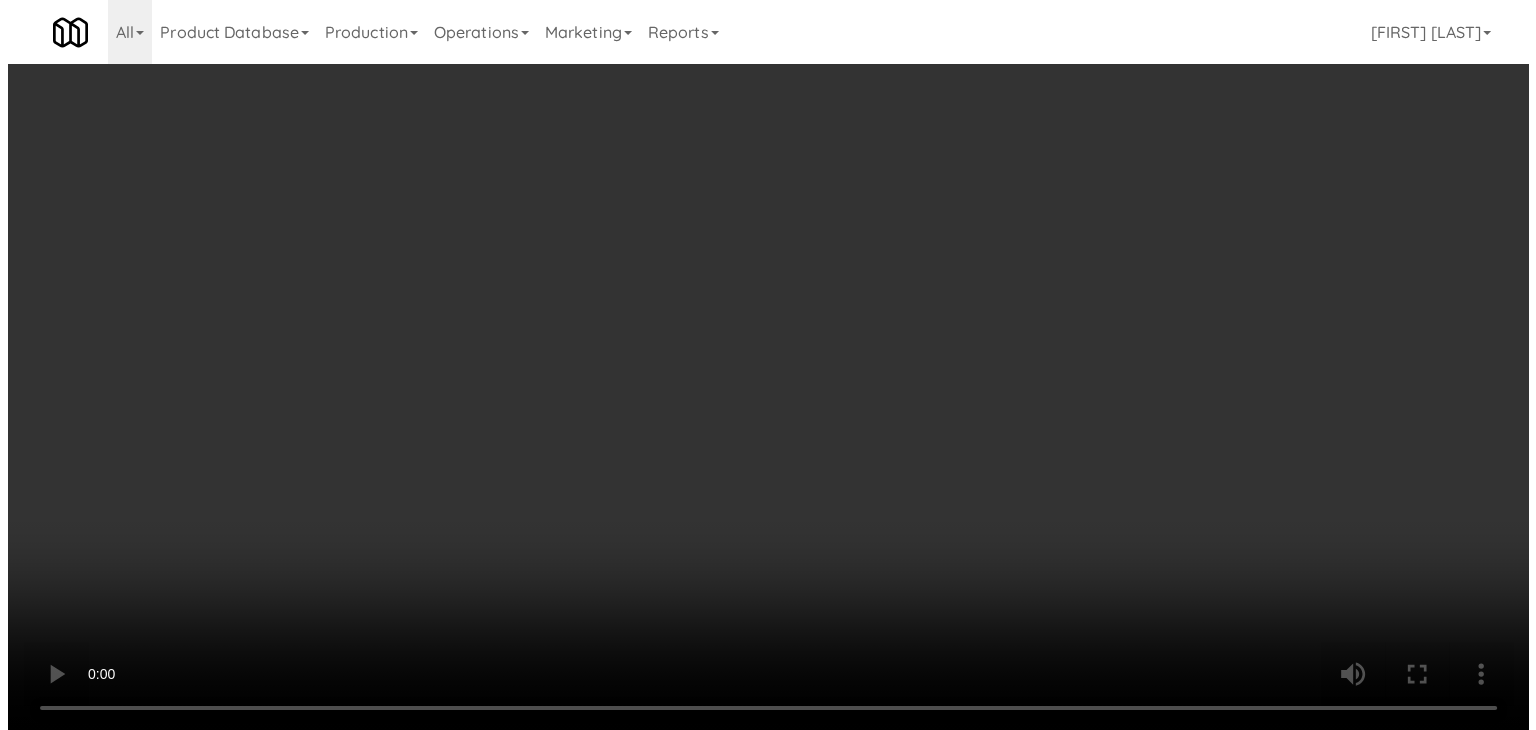 scroll, scrollTop: 344, scrollLeft: 0, axis: vertical 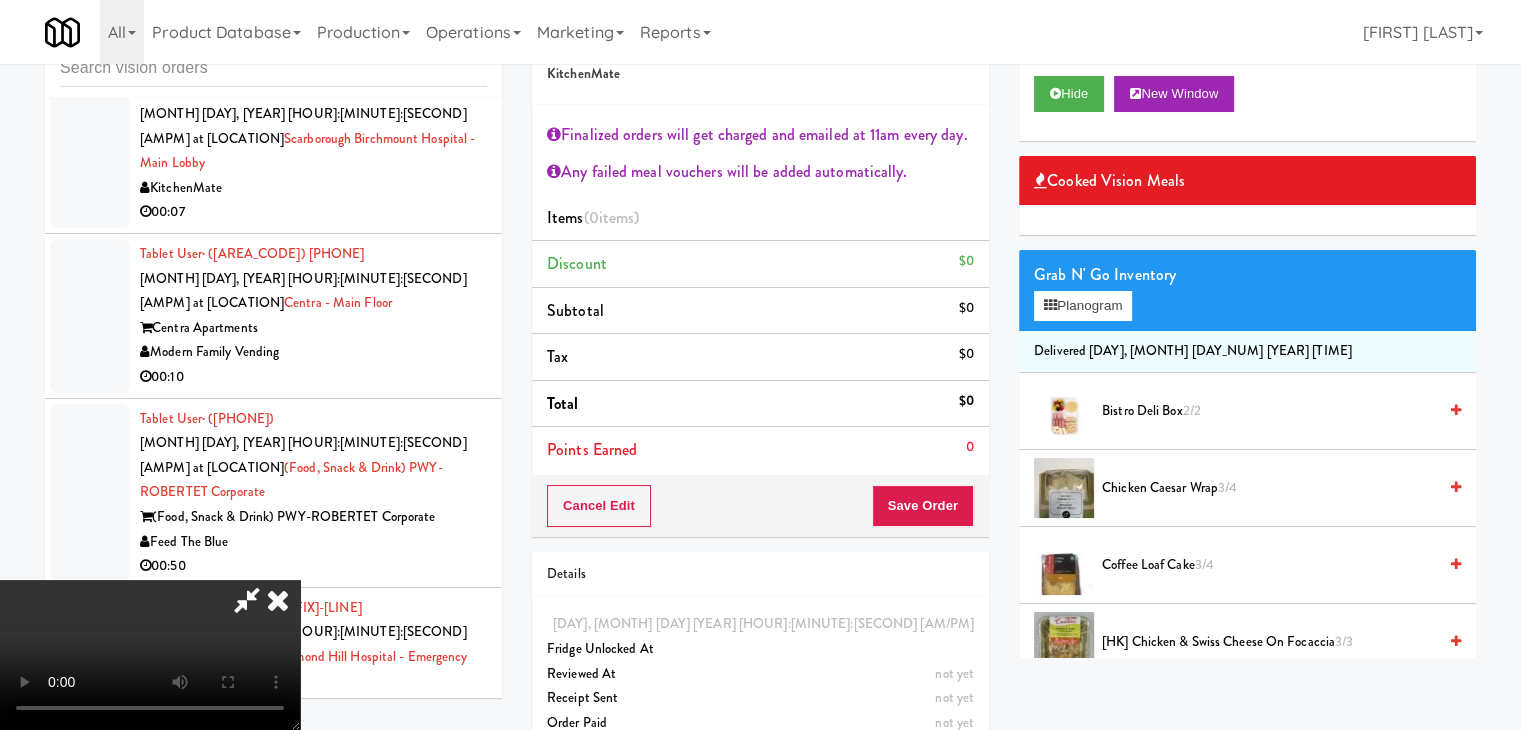 drag, startPoint x: 666, startPoint y: 545, endPoint x: 557, endPoint y: 618, distance: 131.18689 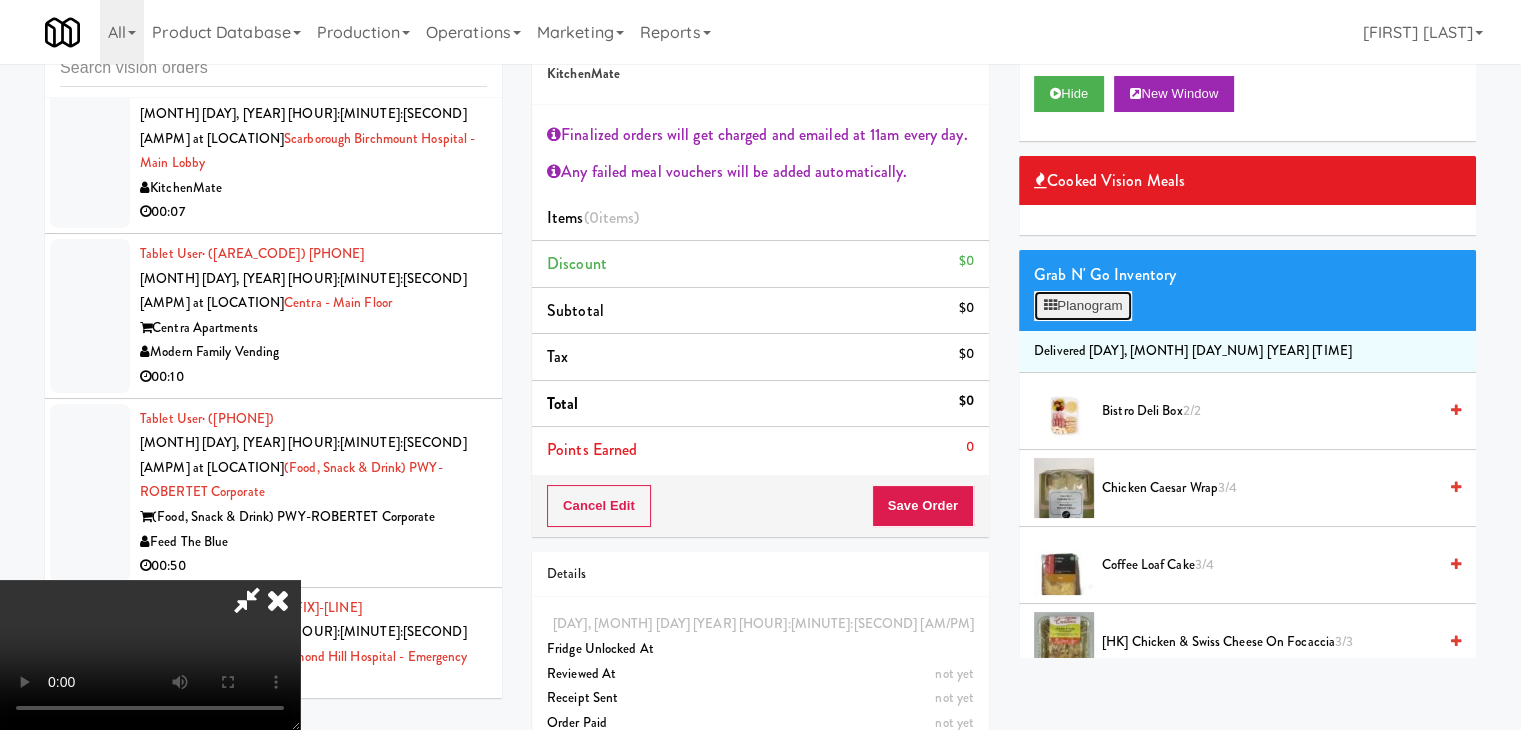 click on "Planogram" at bounding box center [1083, 306] 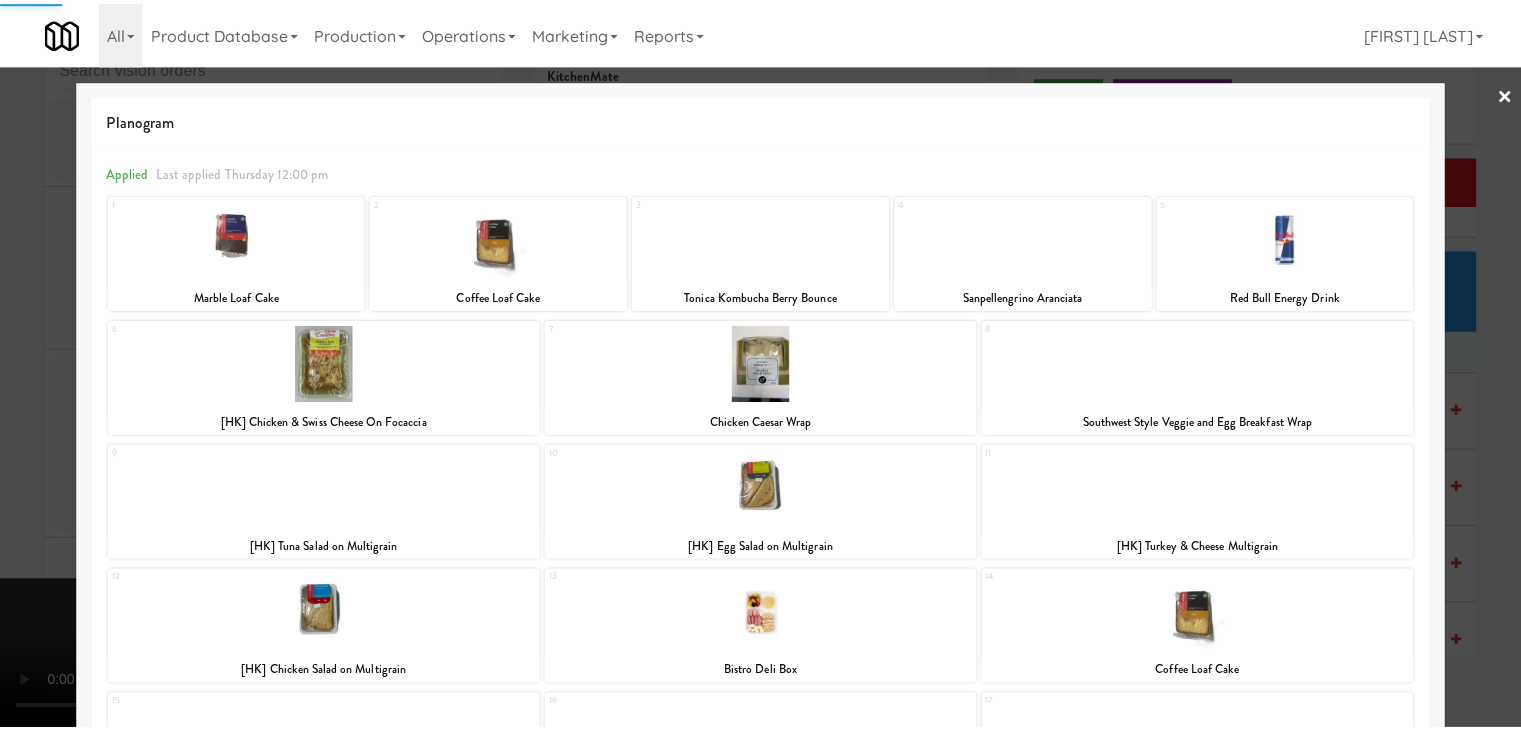 scroll, scrollTop: 377, scrollLeft: 0, axis: vertical 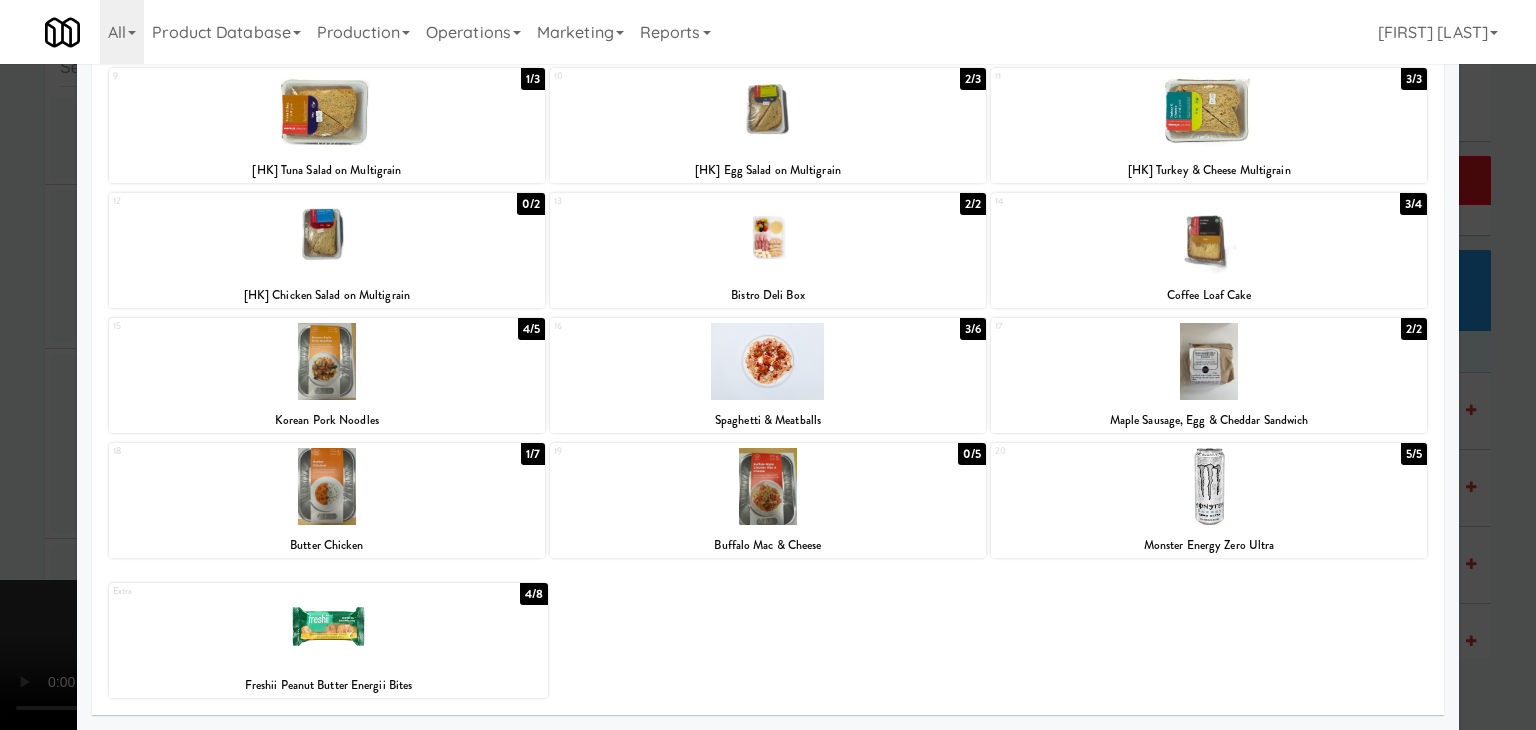 click at bounding box center [768, 365] 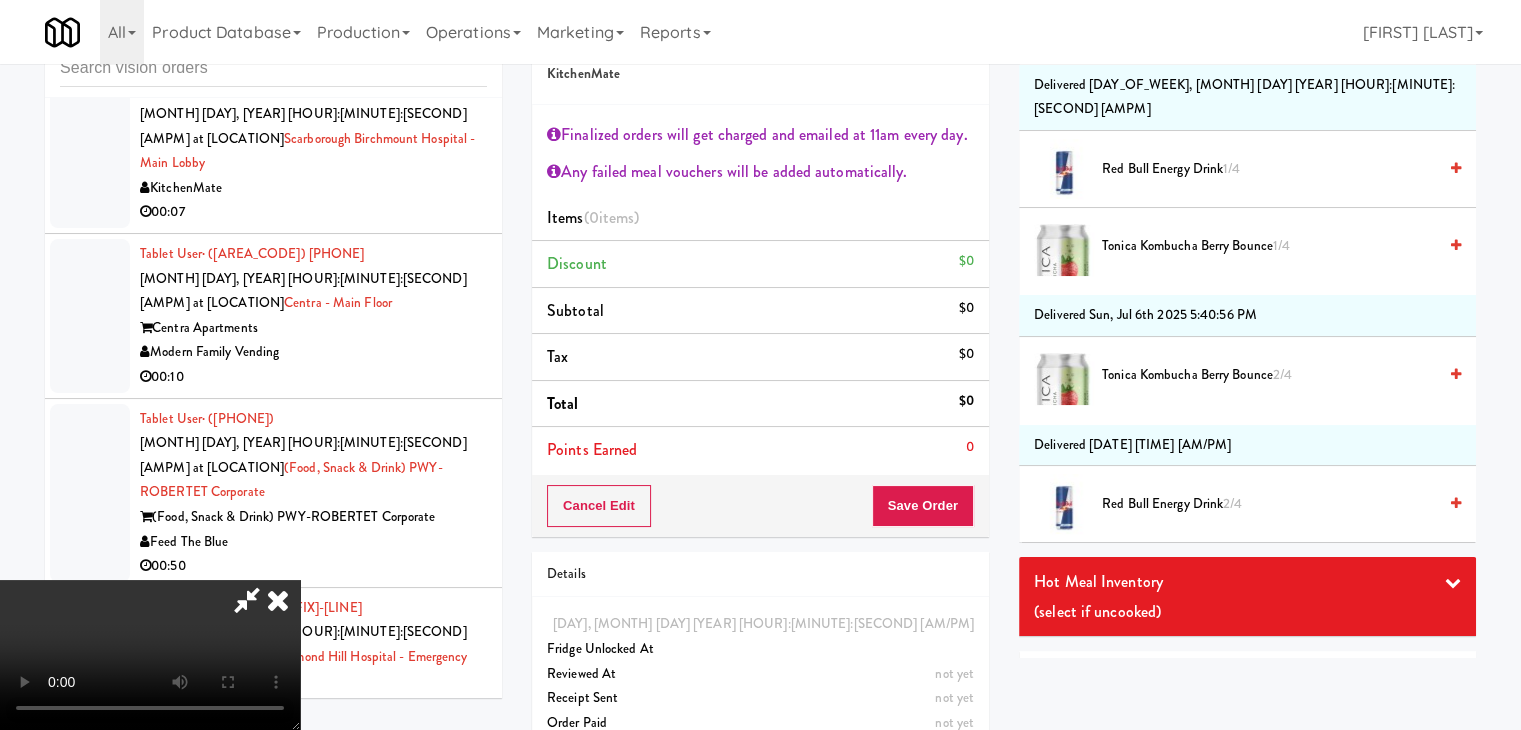 scroll, scrollTop: 2530, scrollLeft: 0, axis: vertical 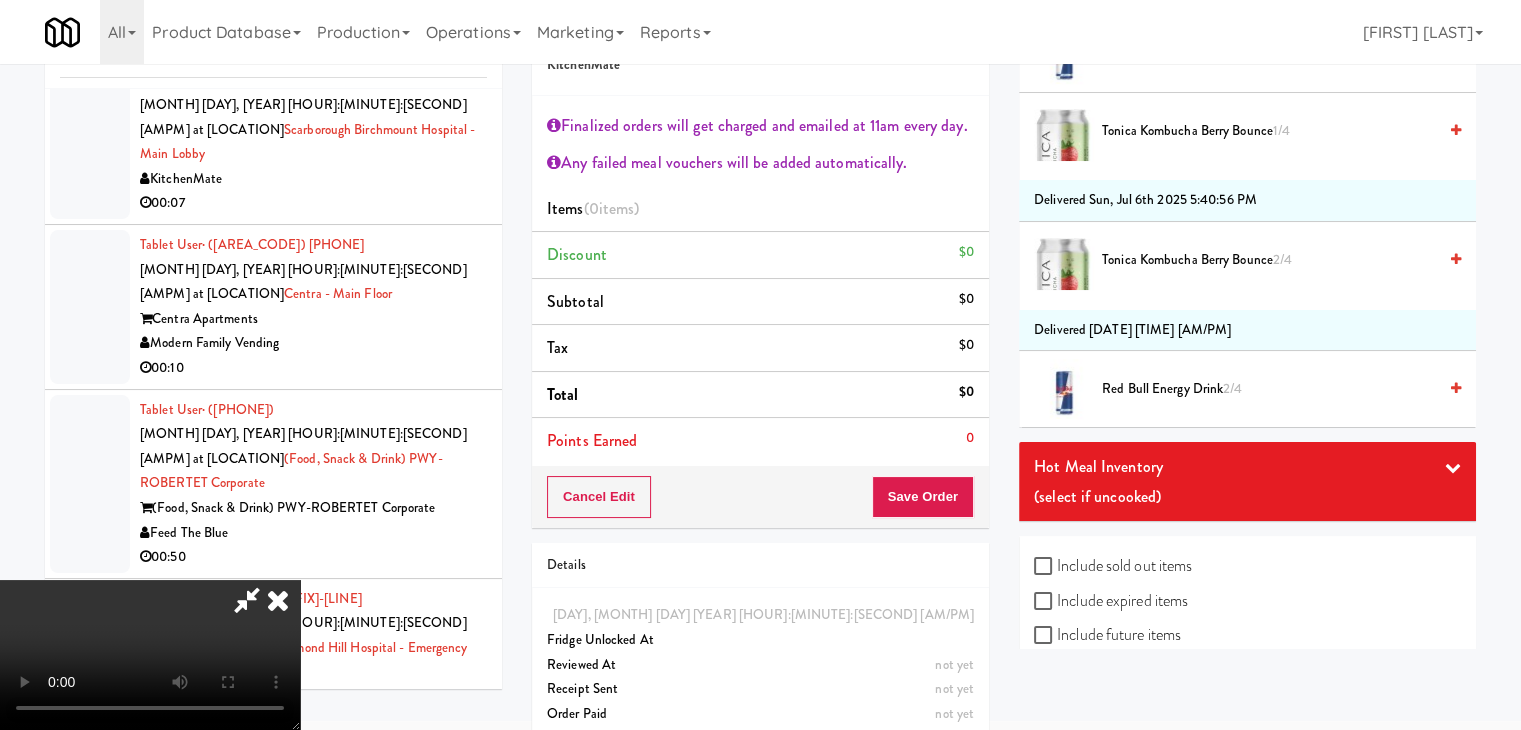 click on "Include previous static inventory" at bounding box center [1145, 704] 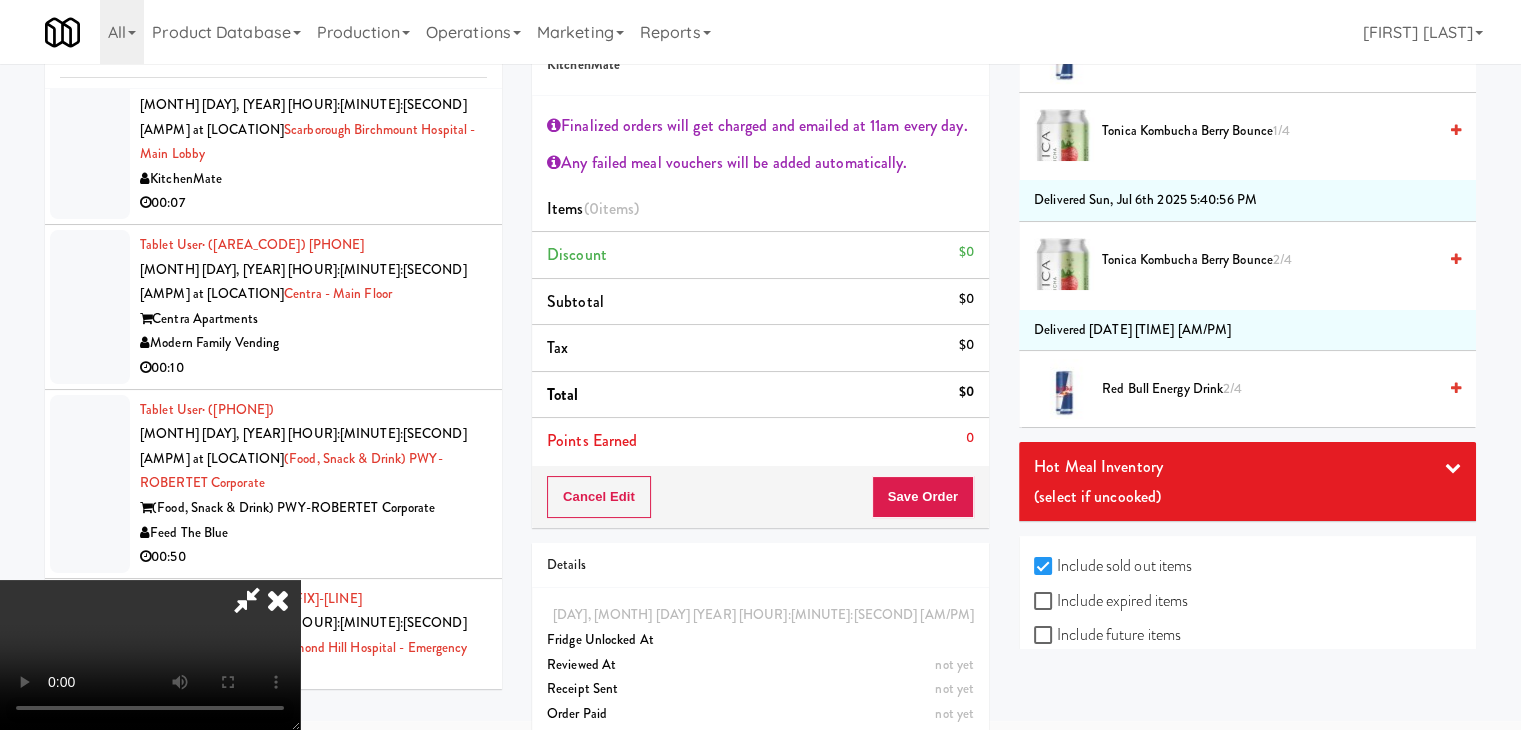 checkbox on "true" 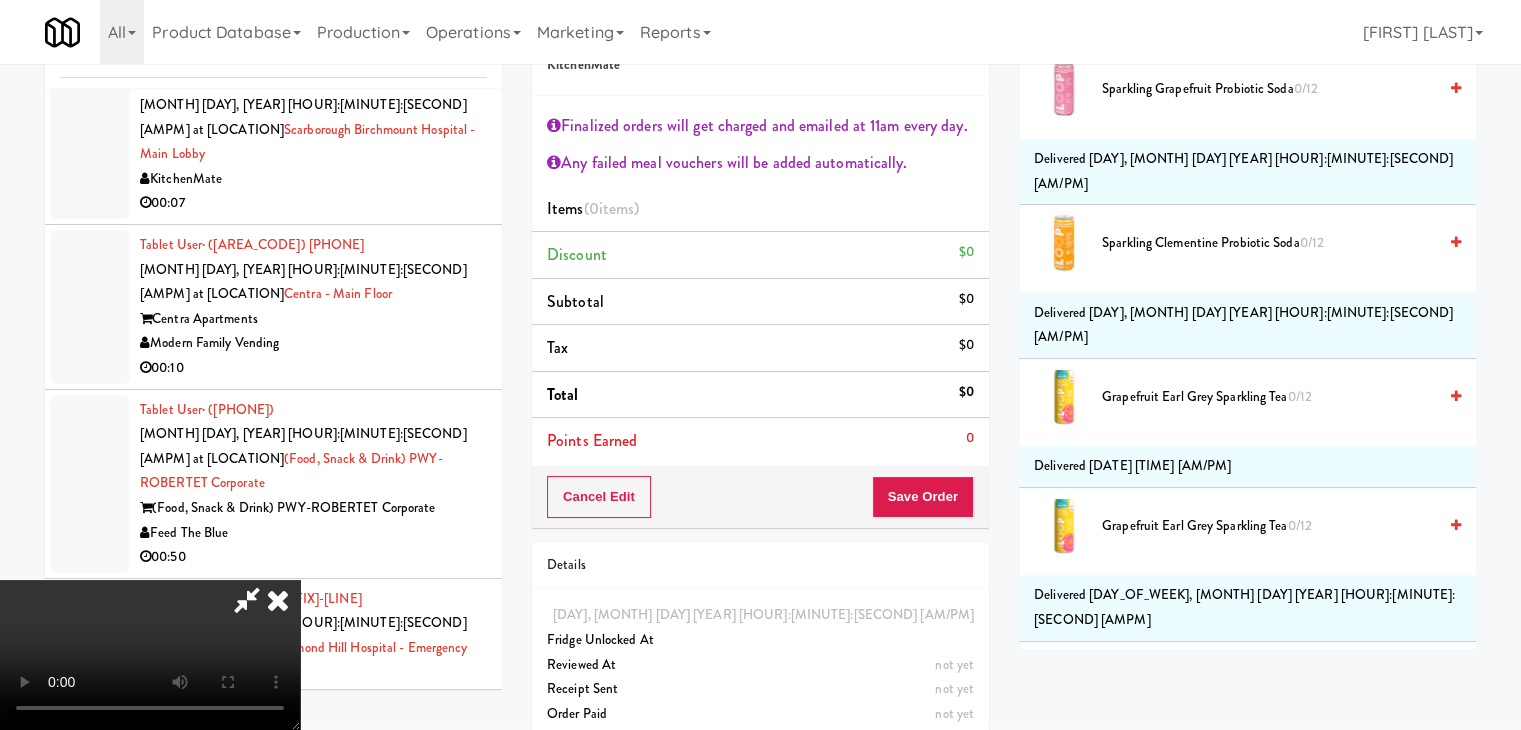 scroll, scrollTop: 6773, scrollLeft: 0, axis: vertical 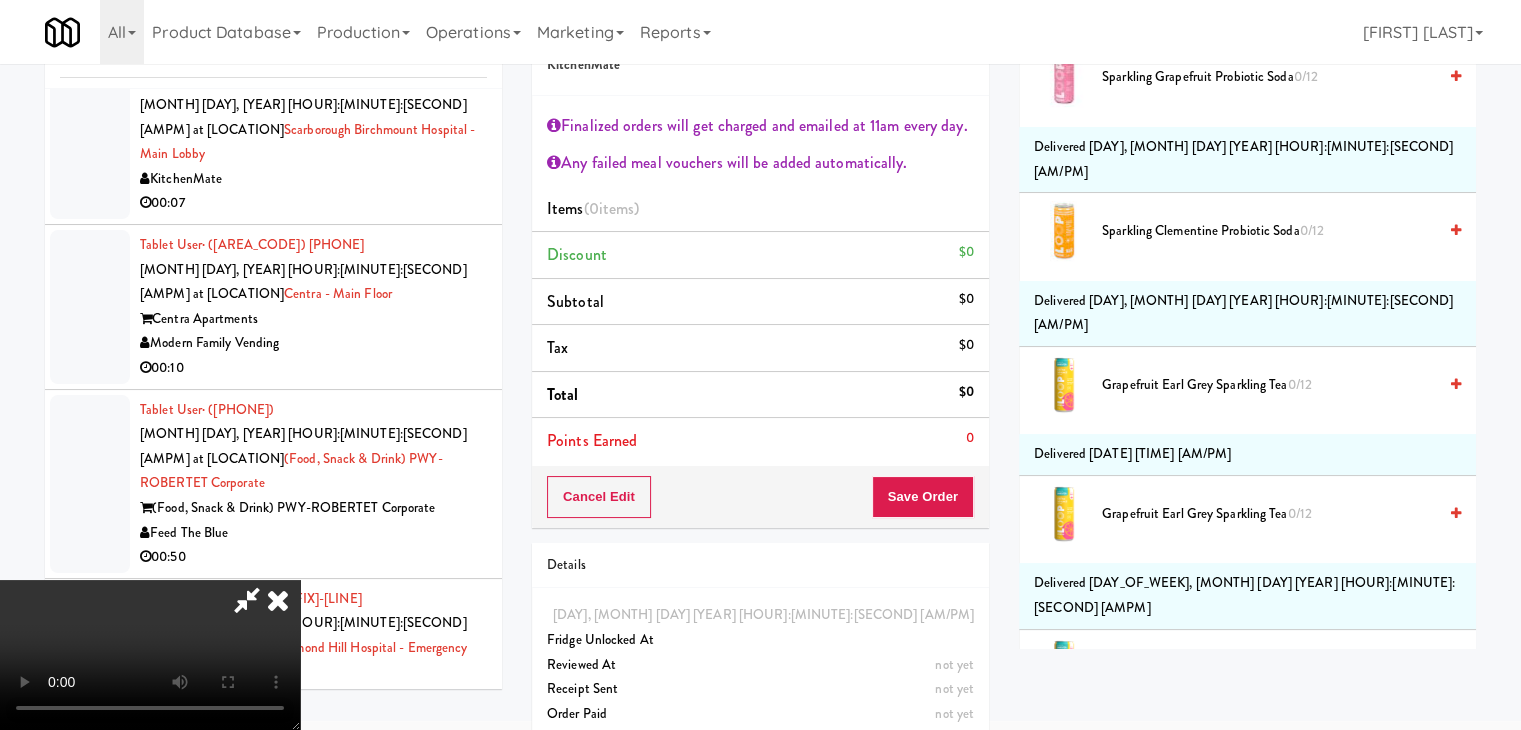 click on "Hot Meal Inventory" at bounding box center (1247, 746) 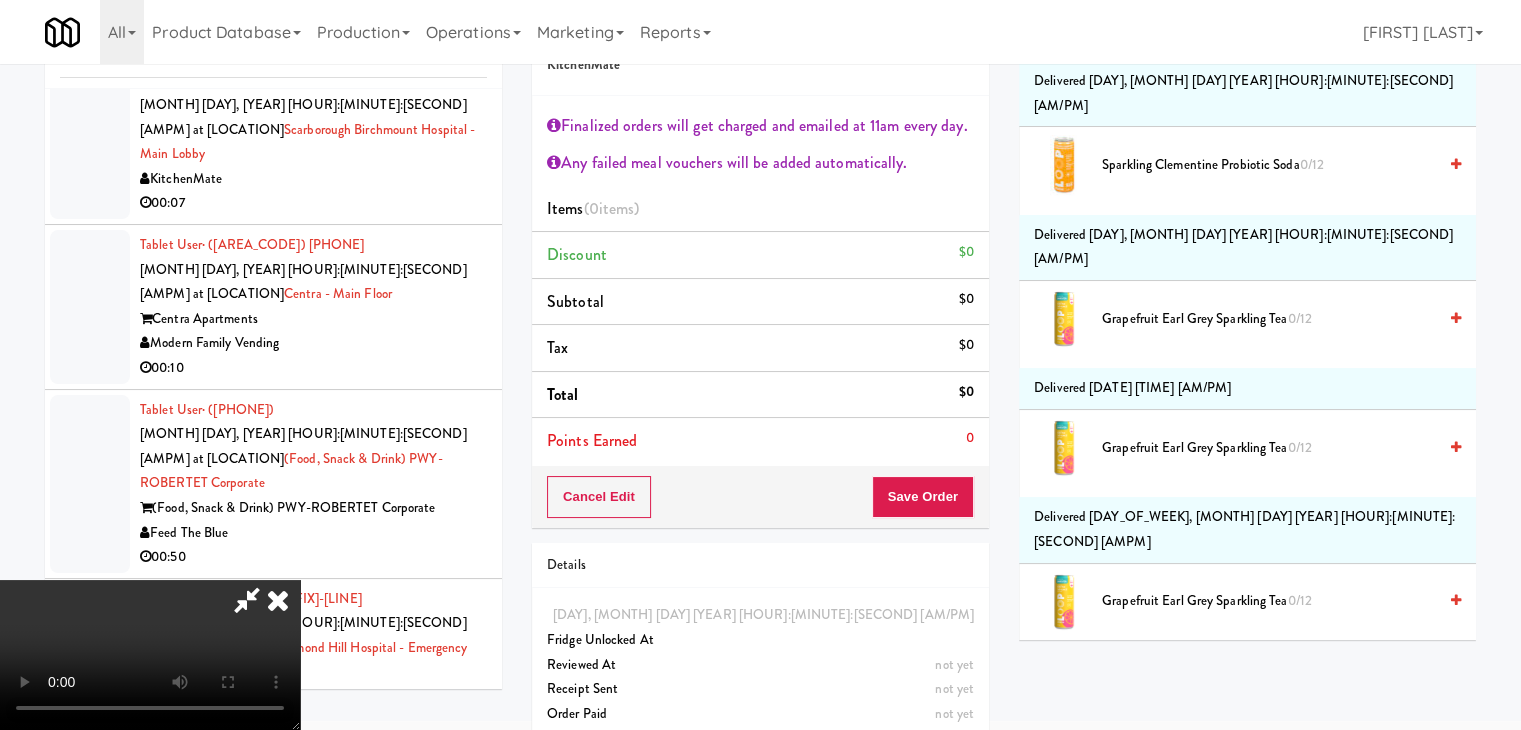 scroll, scrollTop: 6873, scrollLeft: 0, axis: vertical 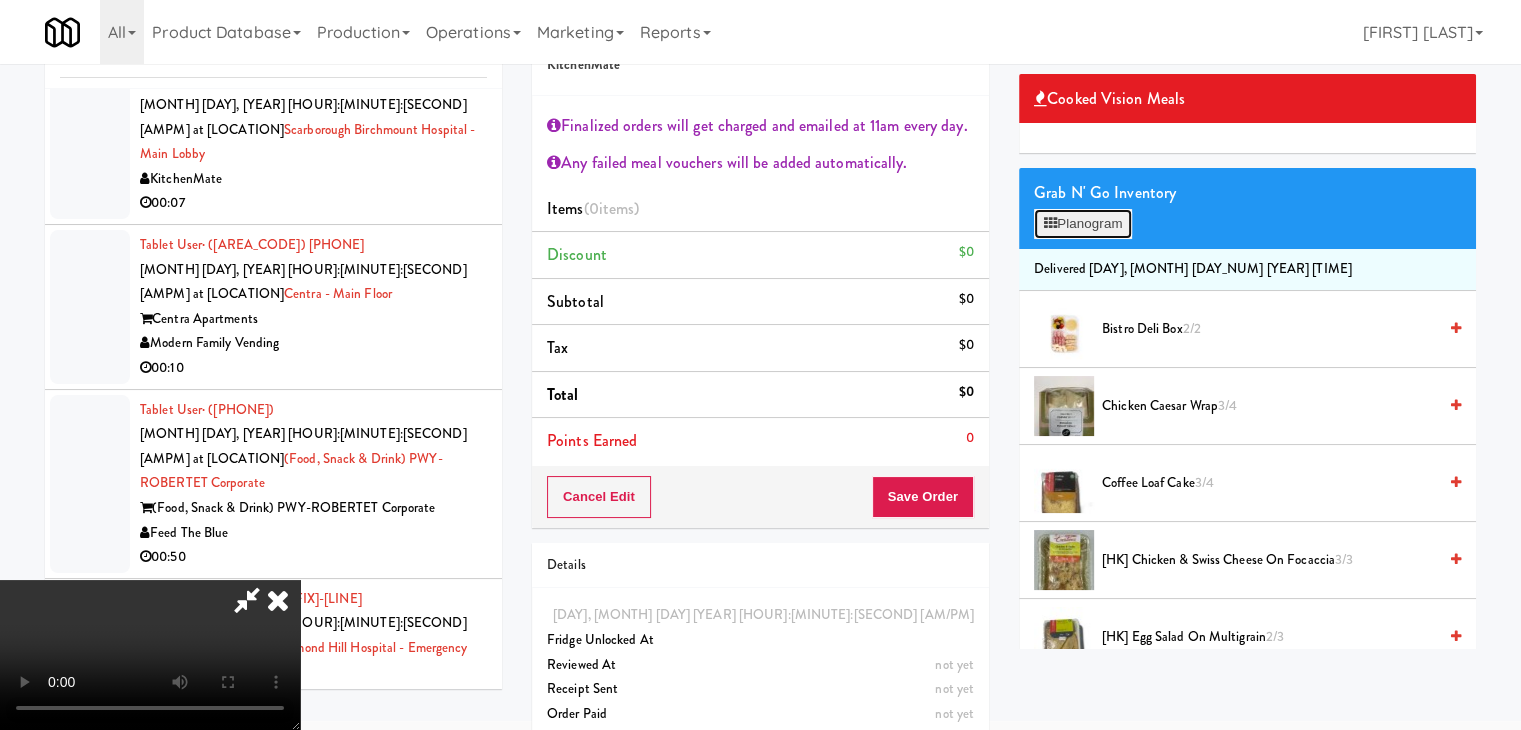 click on "Planogram" at bounding box center (1083, 224) 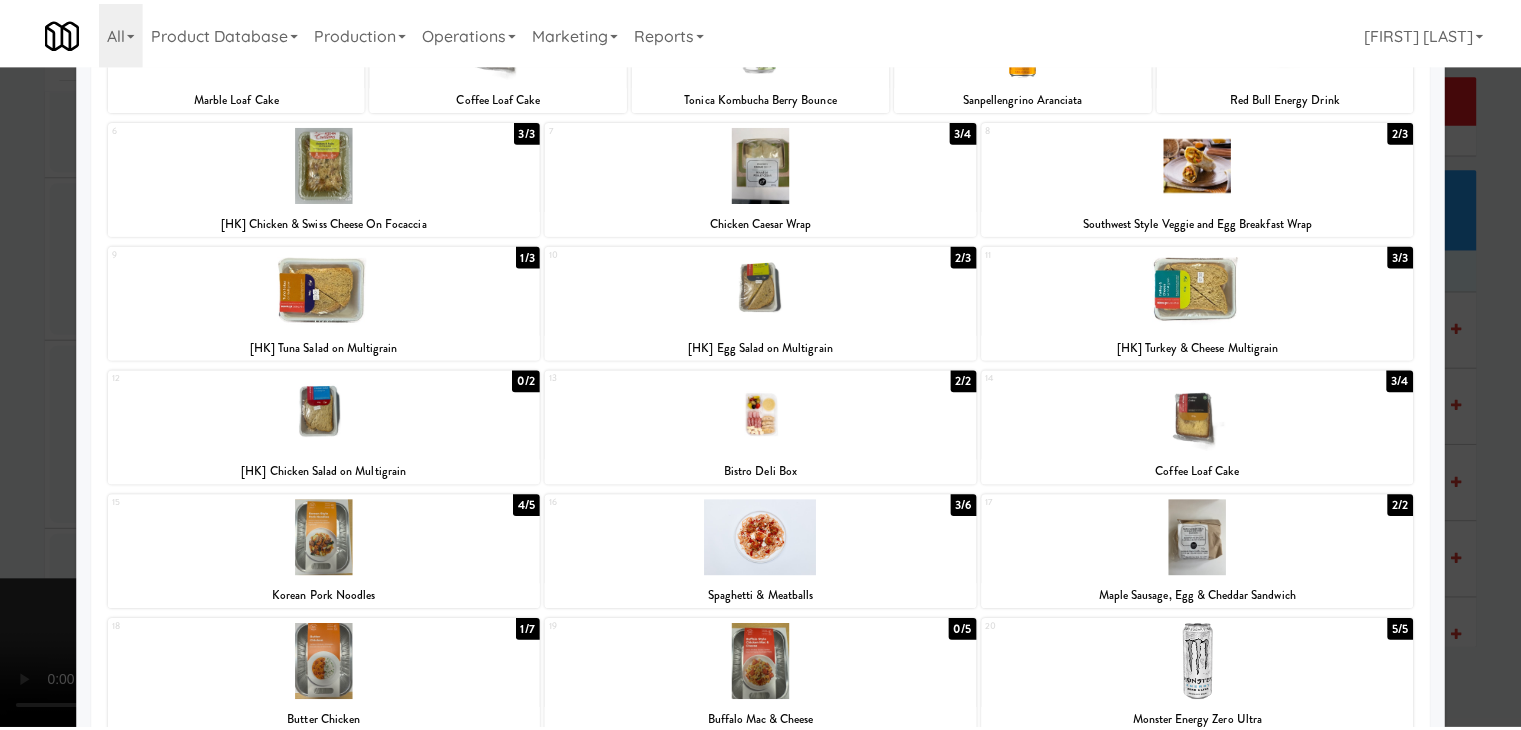 scroll, scrollTop: 300, scrollLeft: 0, axis: vertical 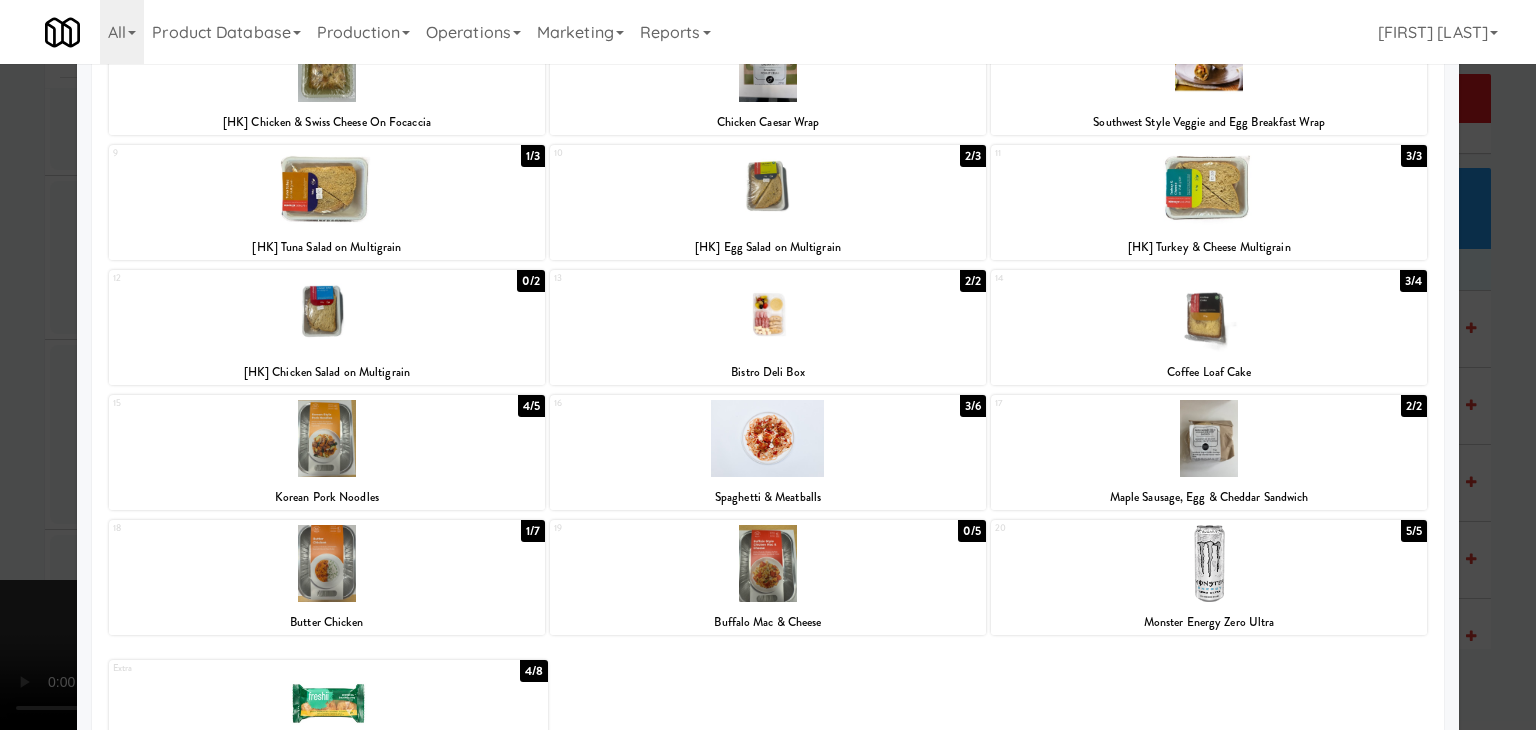 drag, startPoint x: 2, startPoint y: 465, endPoint x: 717, endPoint y: 489, distance: 715.4027 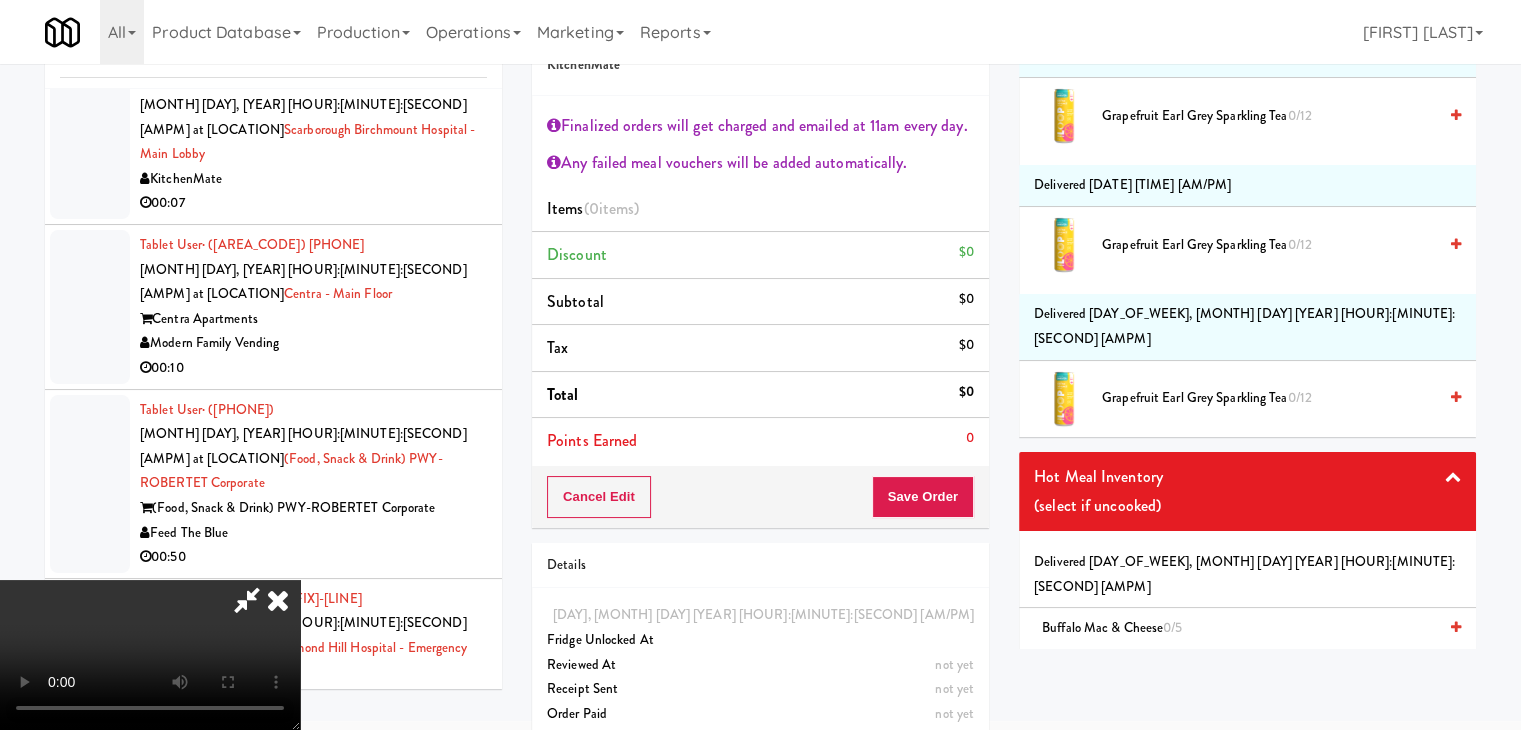 scroll, scrollTop: 7044, scrollLeft: 0, axis: vertical 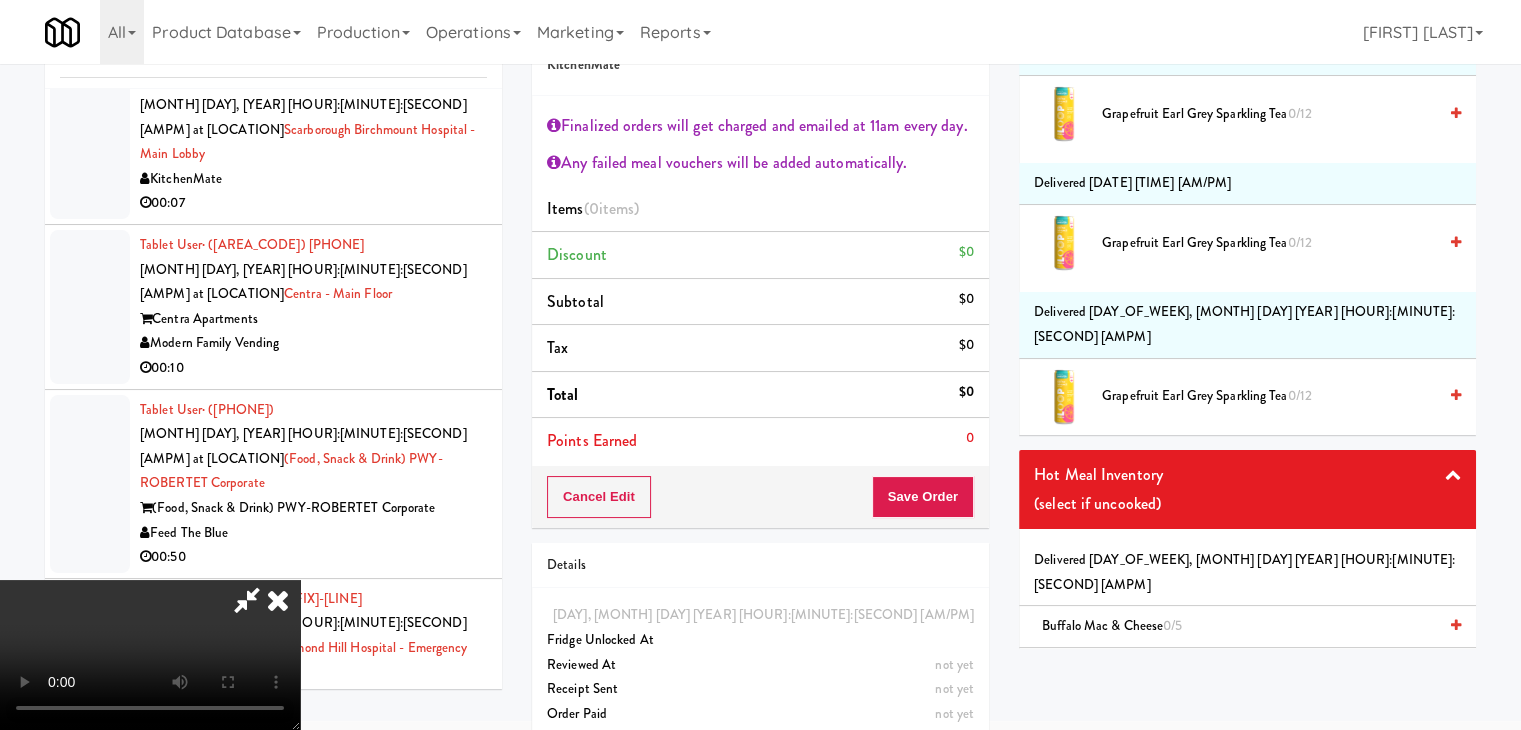 click on "Butter Chicken  1/7" at bounding box center [1091, 667] 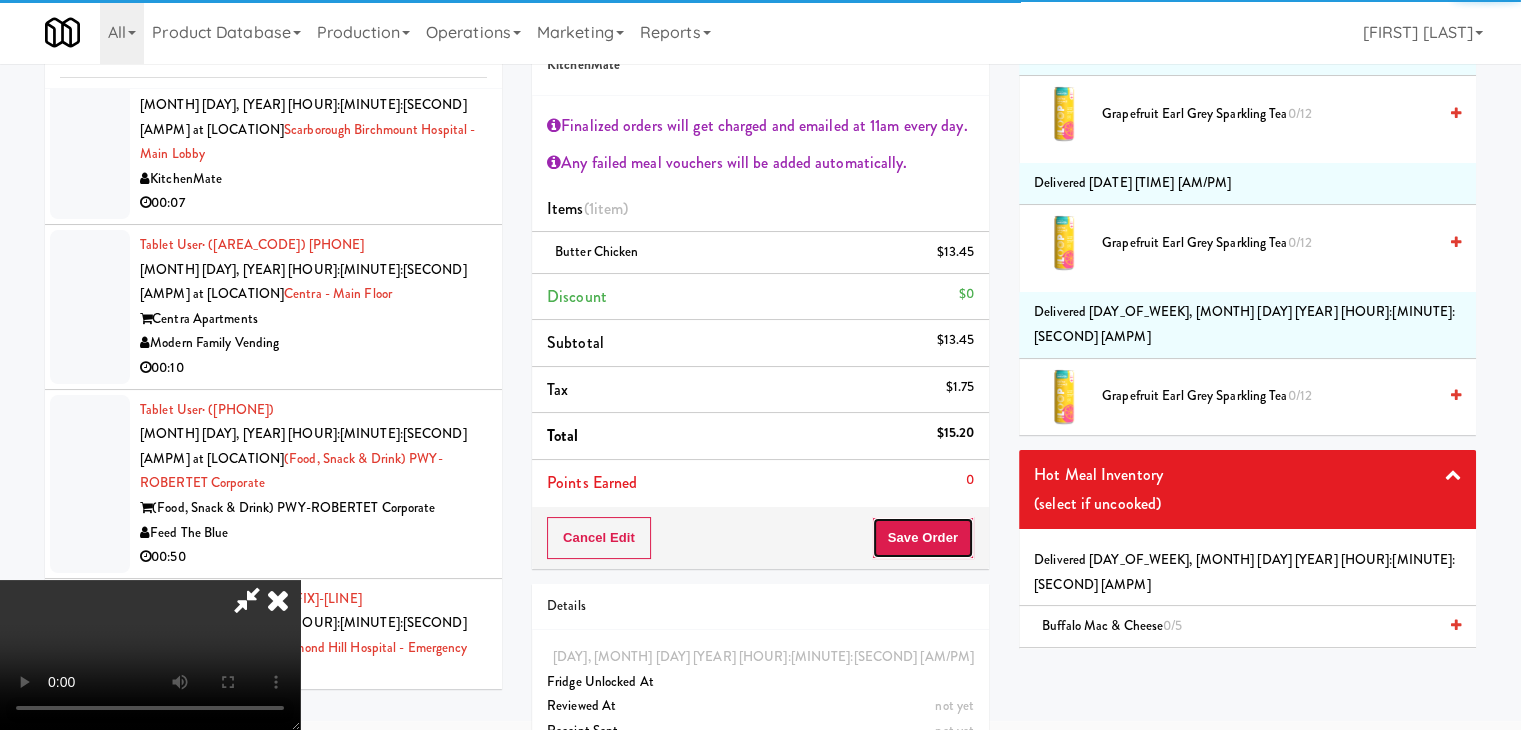 click on "Save Order" at bounding box center (923, 538) 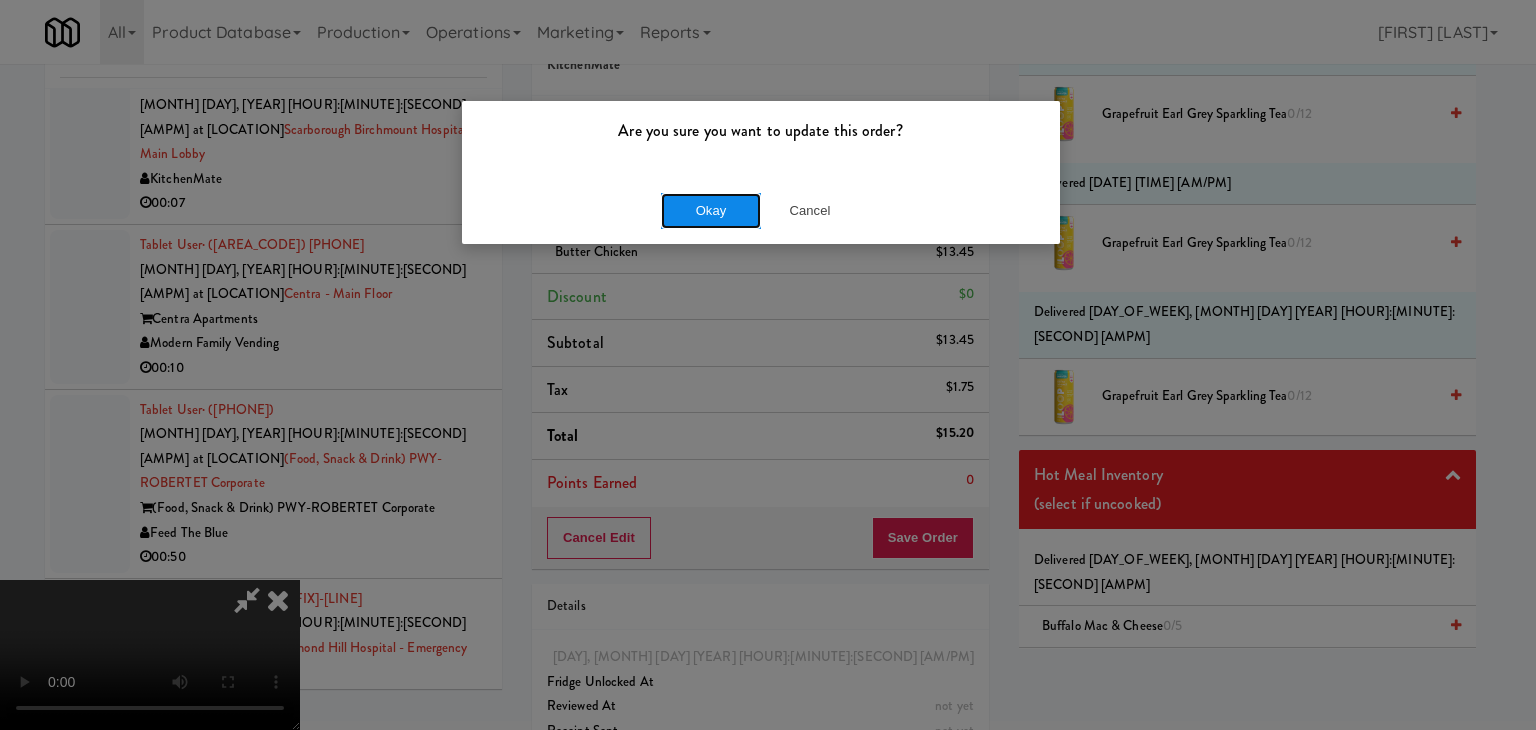 click on "Okay" at bounding box center [711, 211] 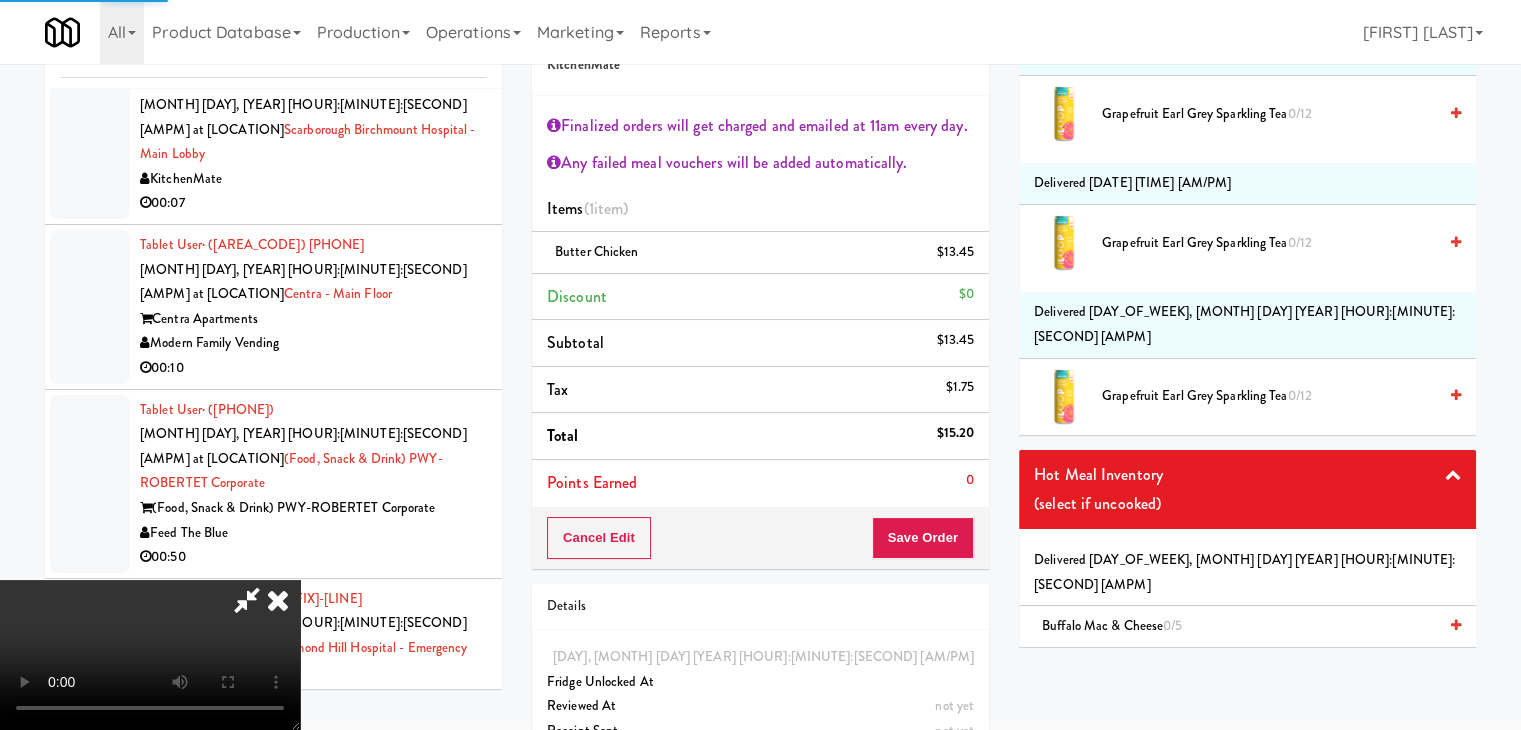 scroll, scrollTop: 152, scrollLeft: 0, axis: vertical 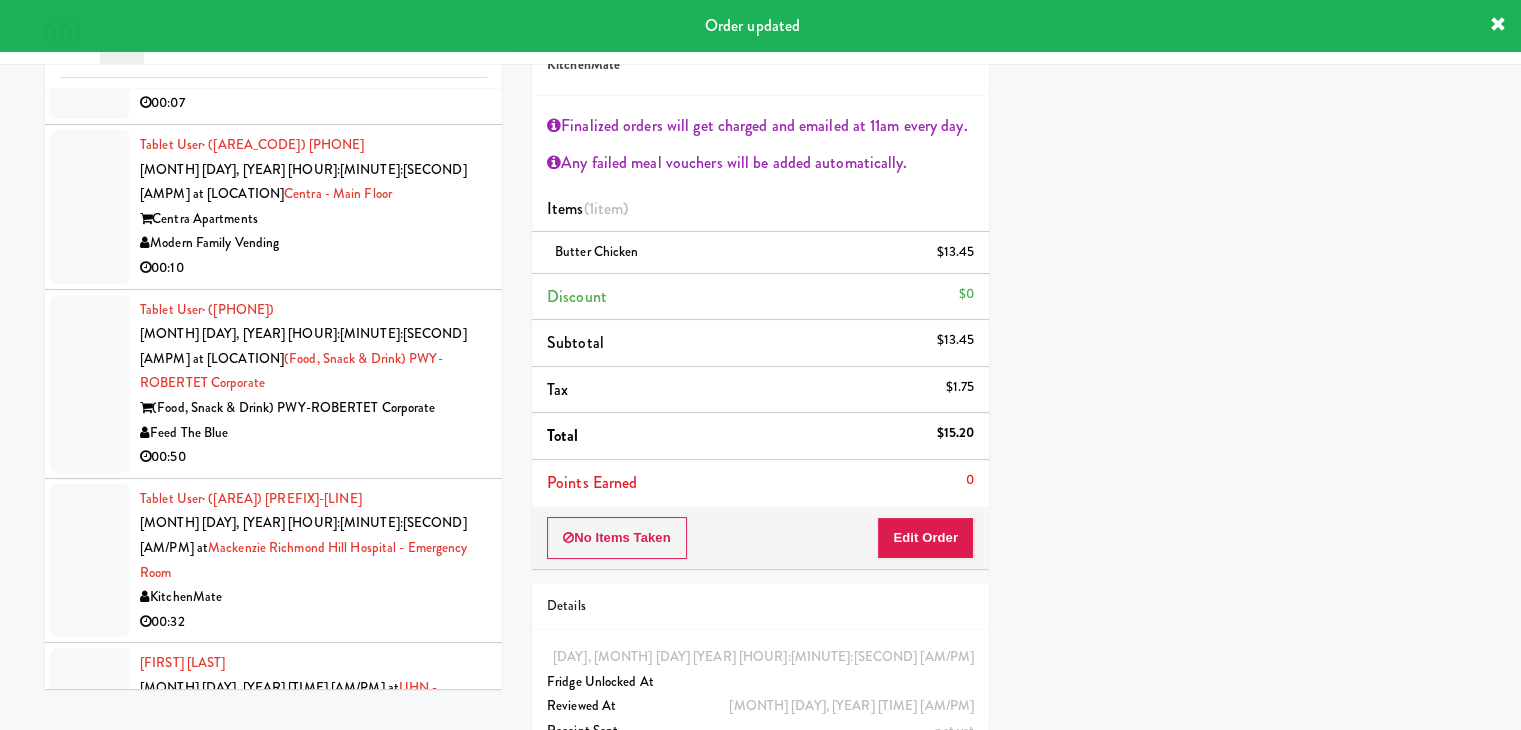click on "00:07" at bounding box center [313, 2029] 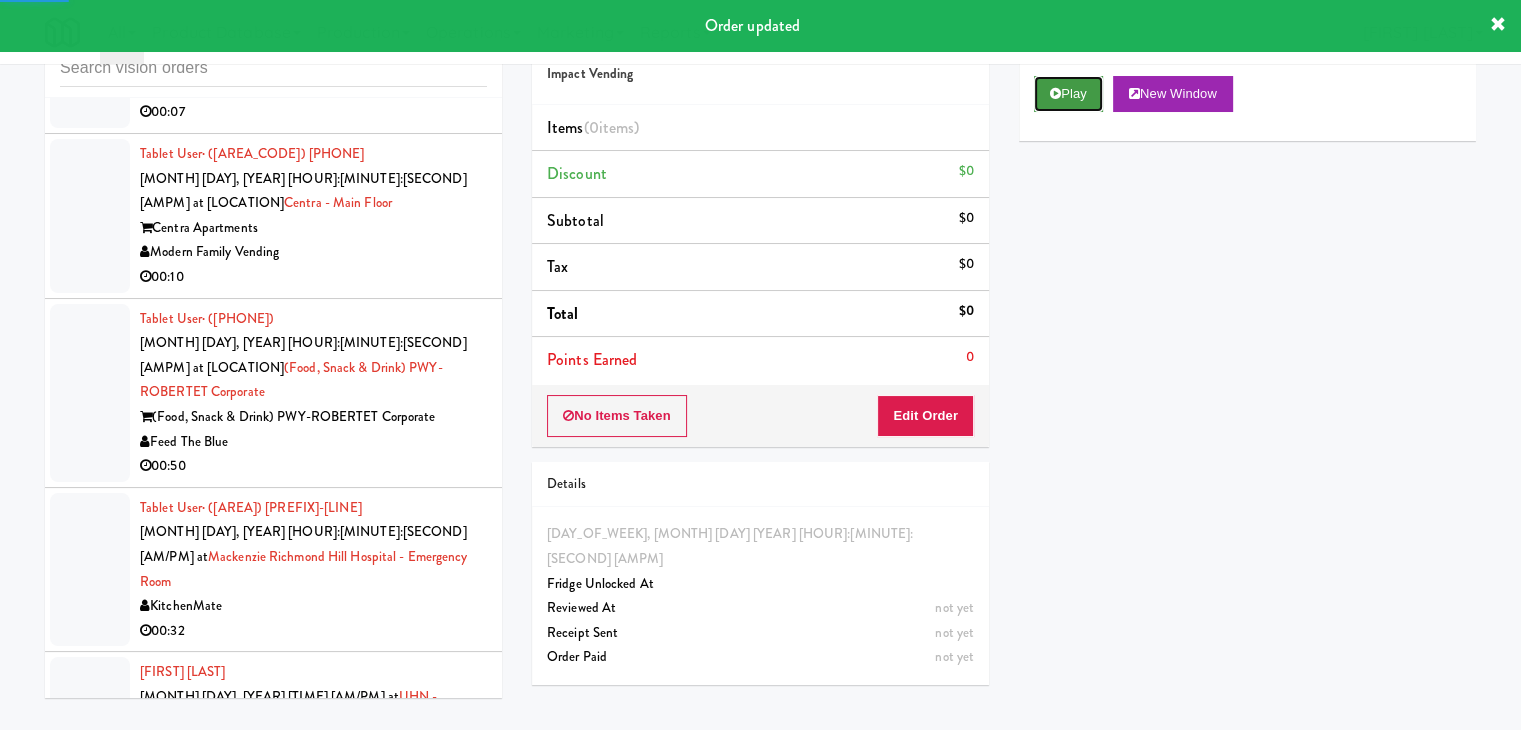 click on "Play" at bounding box center [1068, 94] 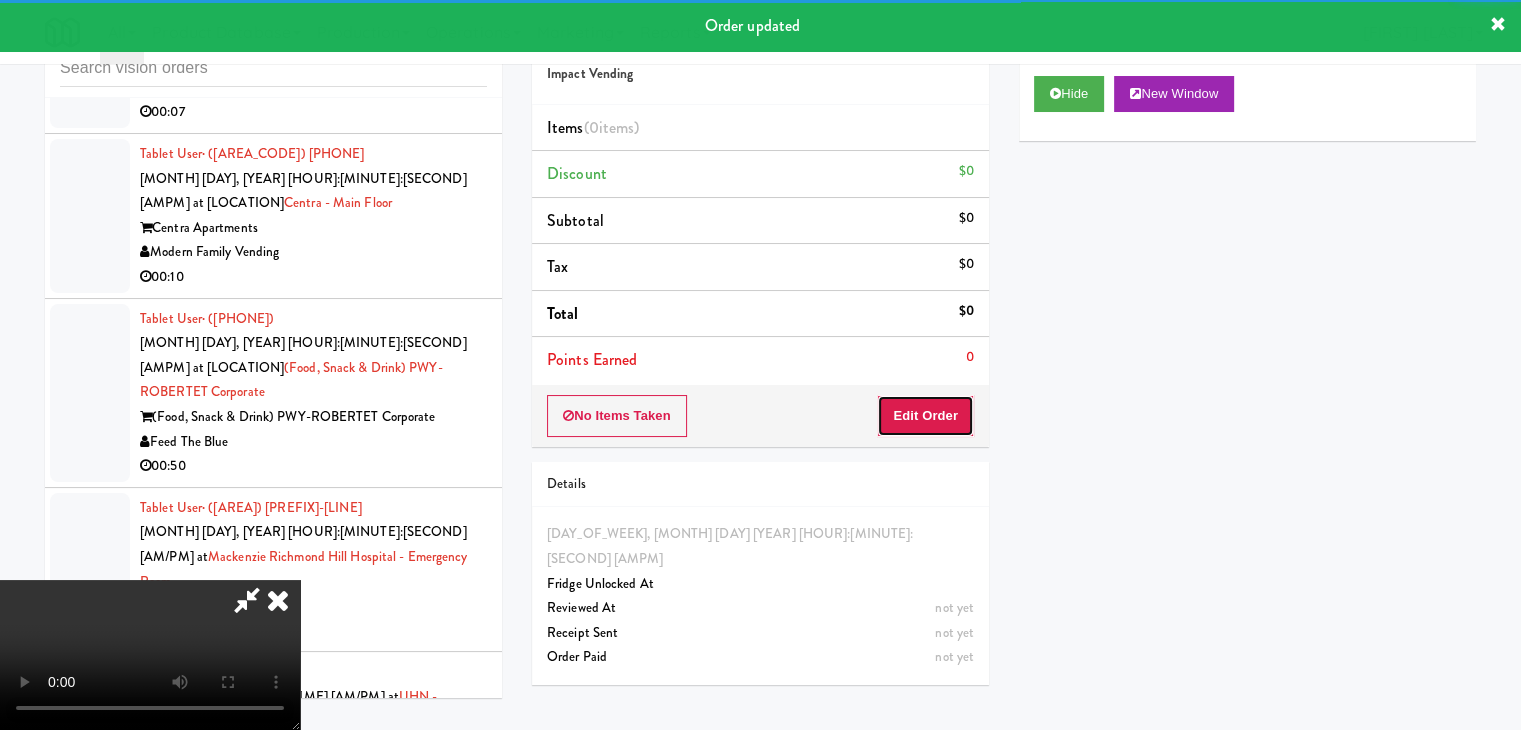click on "Edit Order" at bounding box center [925, 416] 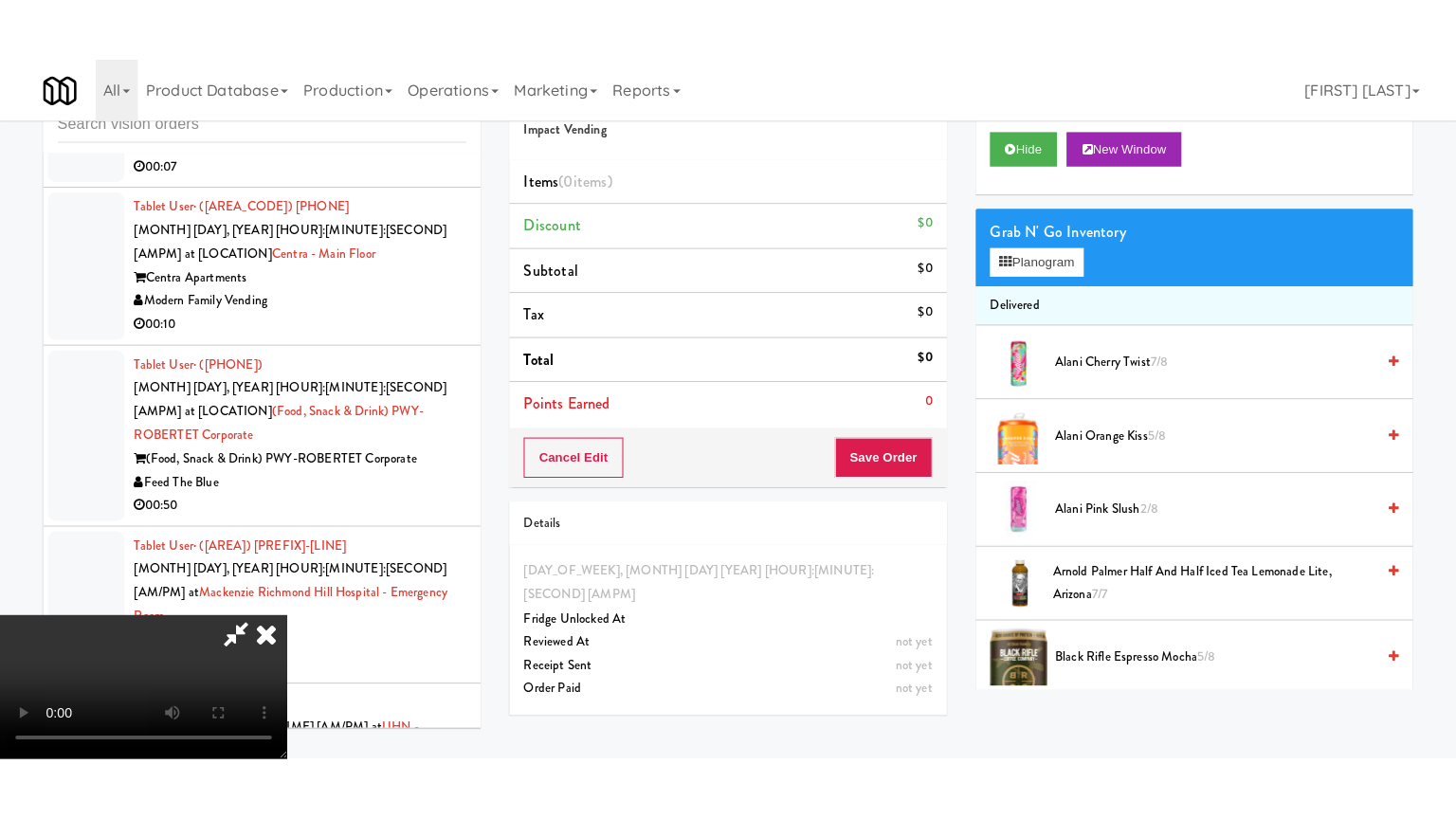scroll, scrollTop: 266, scrollLeft: 0, axis: vertical 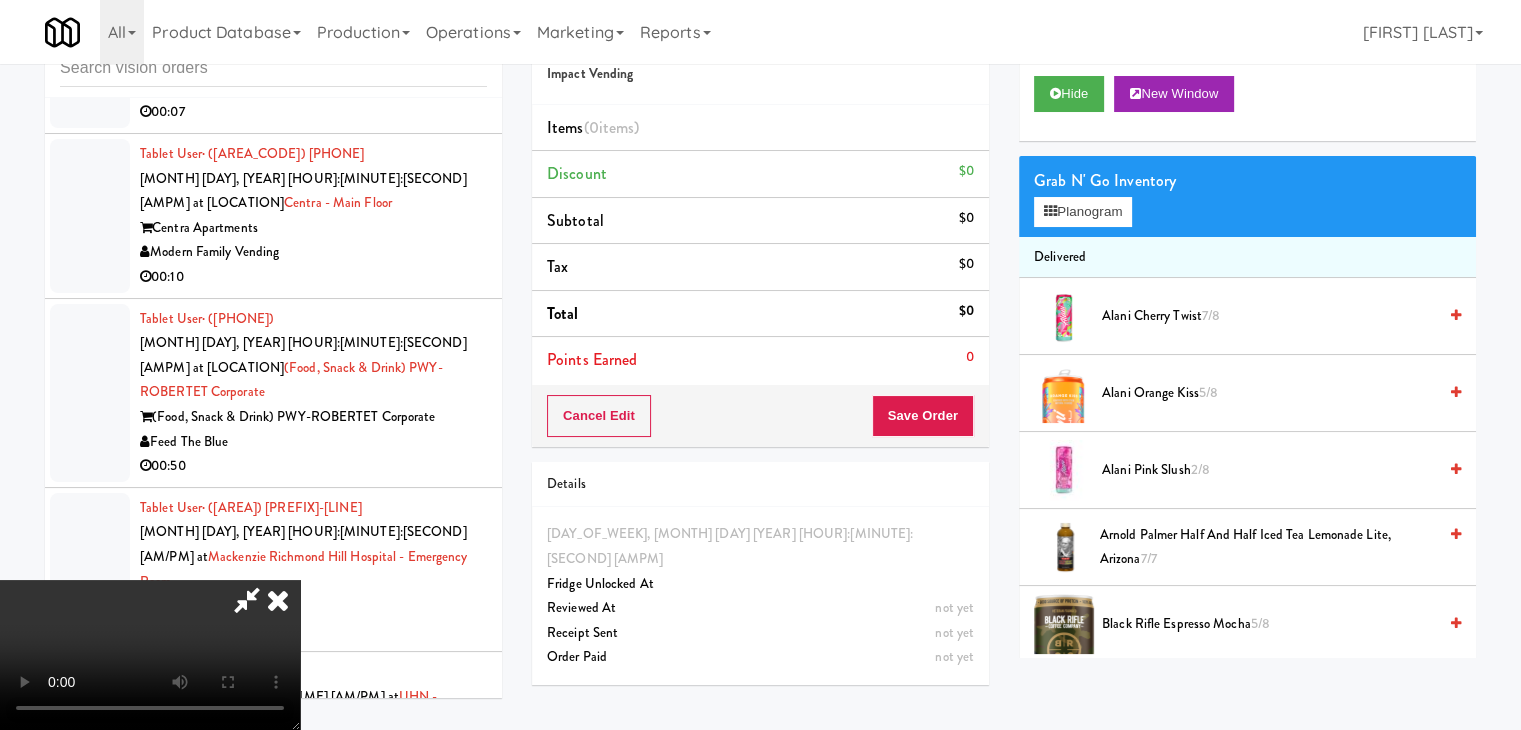 type 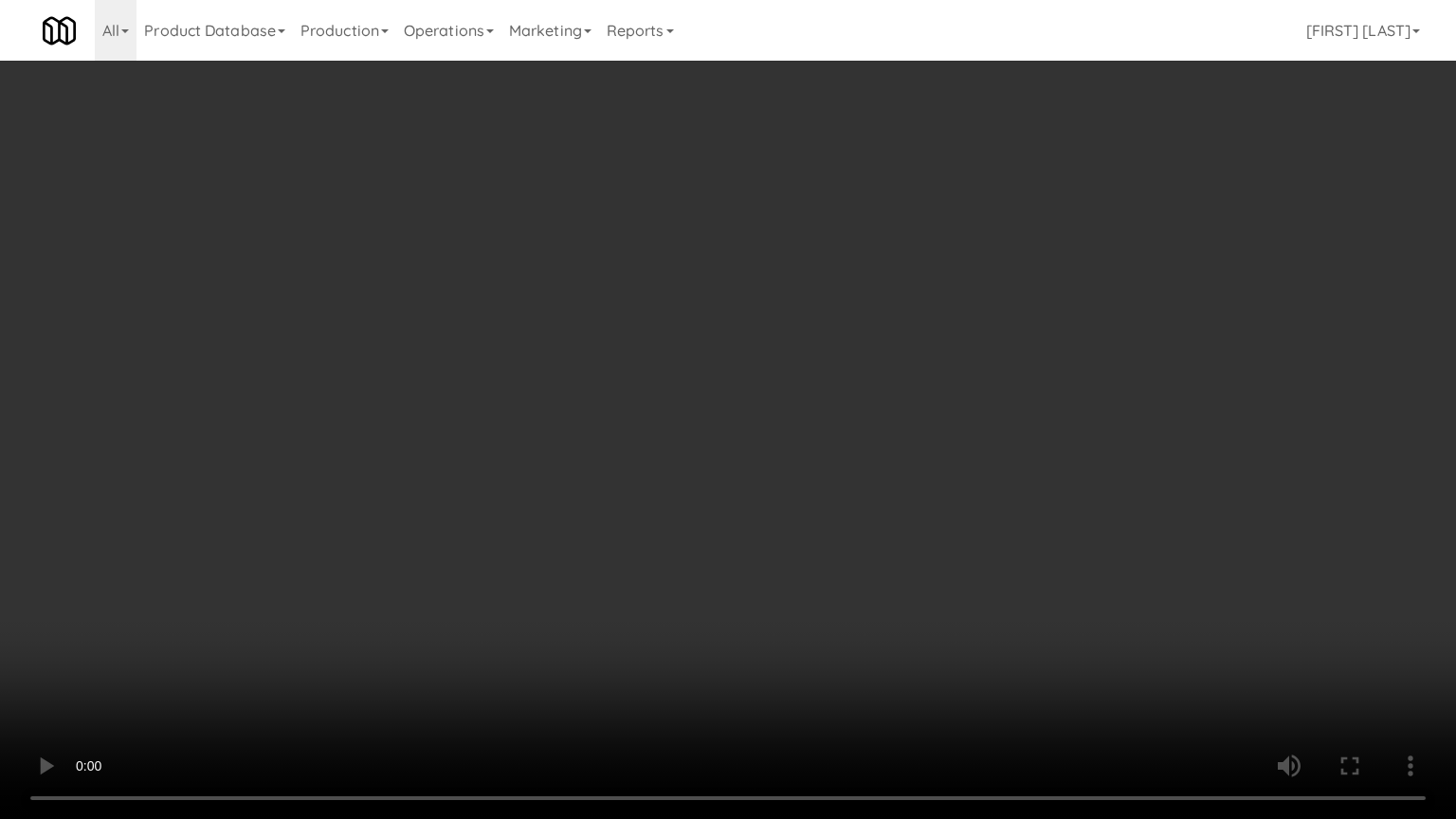 click at bounding box center [728, 410] 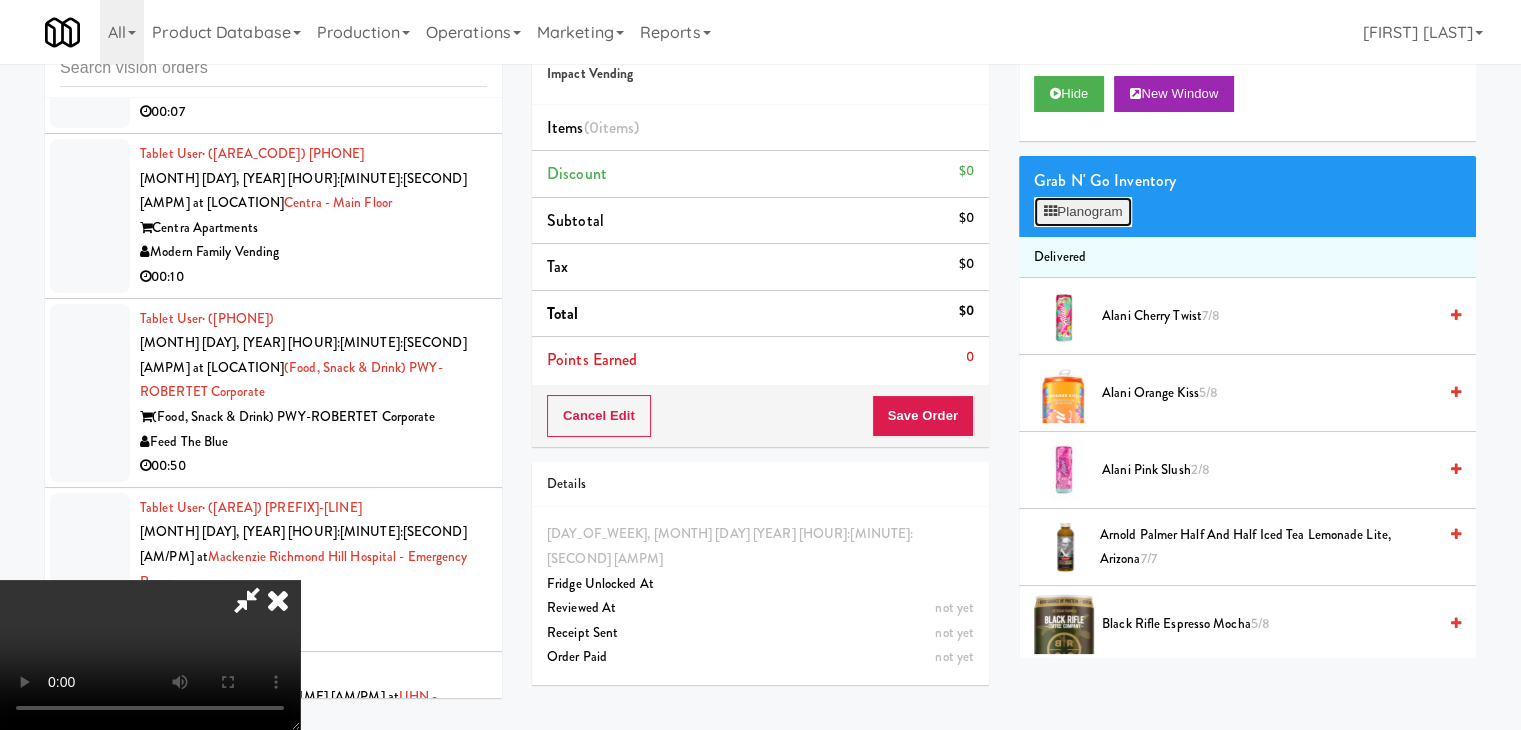 click on "Planogram" at bounding box center [1083, 212] 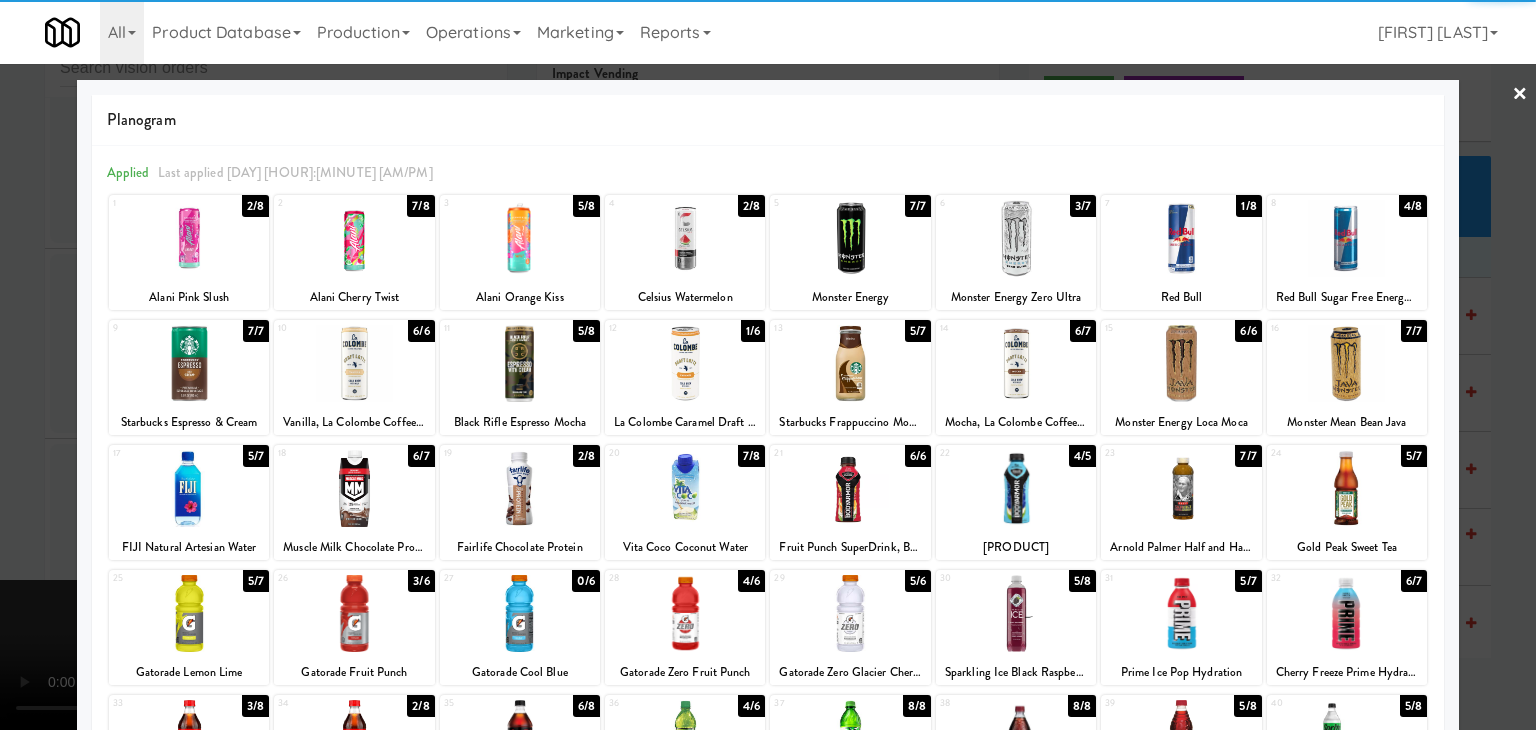 drag, startPoint x: 1361, startPoint y: 495, endPoint x: 1459, endPoint y: 531, distance: 104.40307 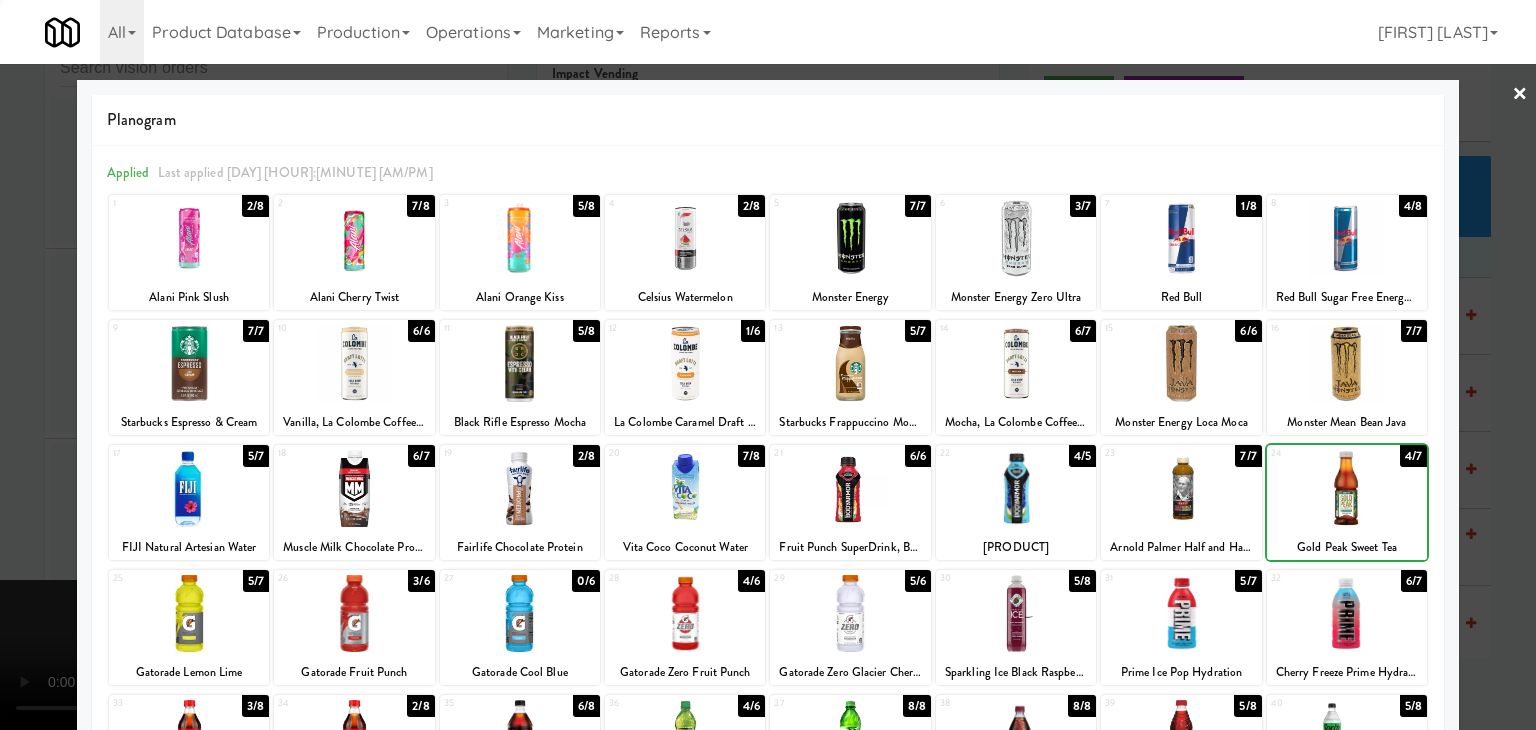 click at bounding box center [768, 365] 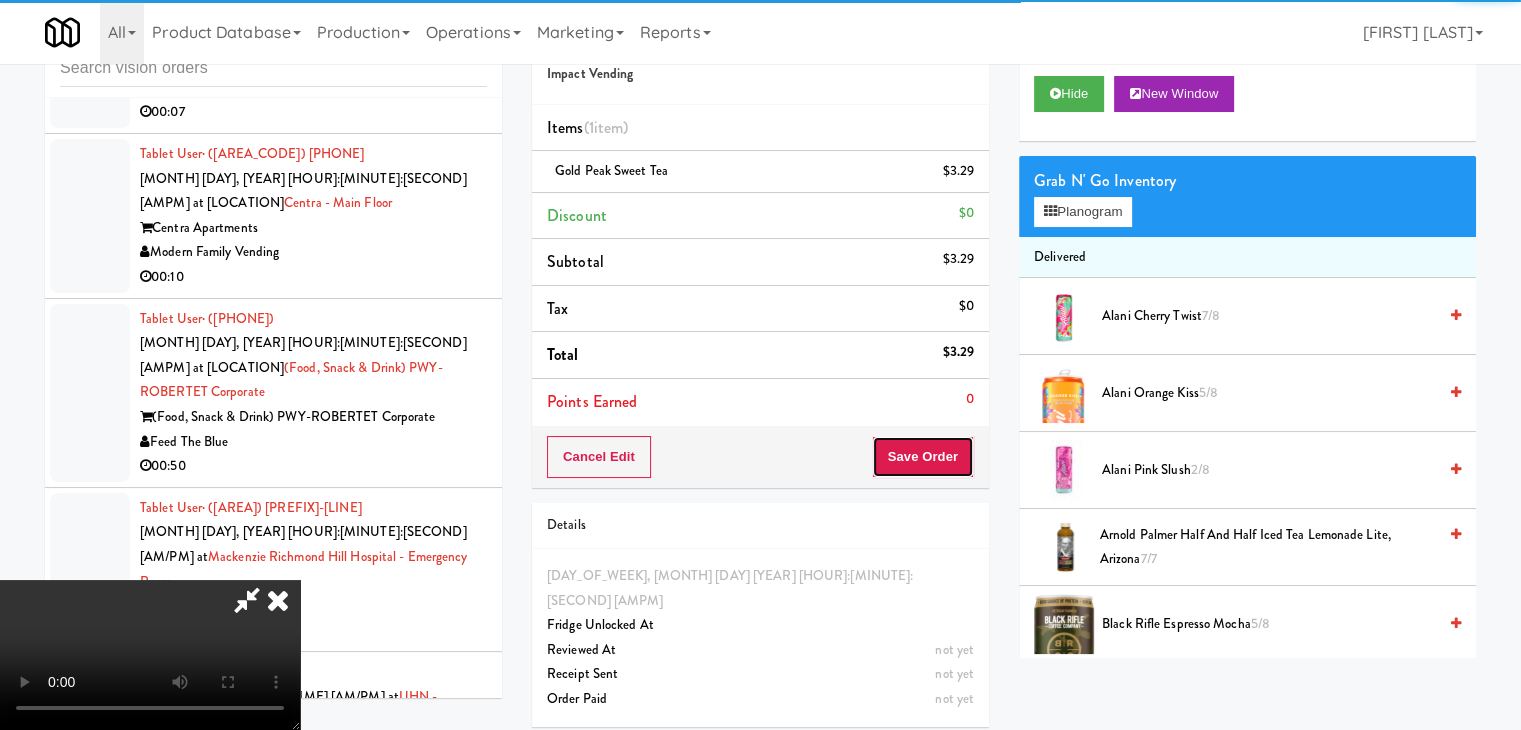 click on "Save Order" at bounding box center [923, 457] 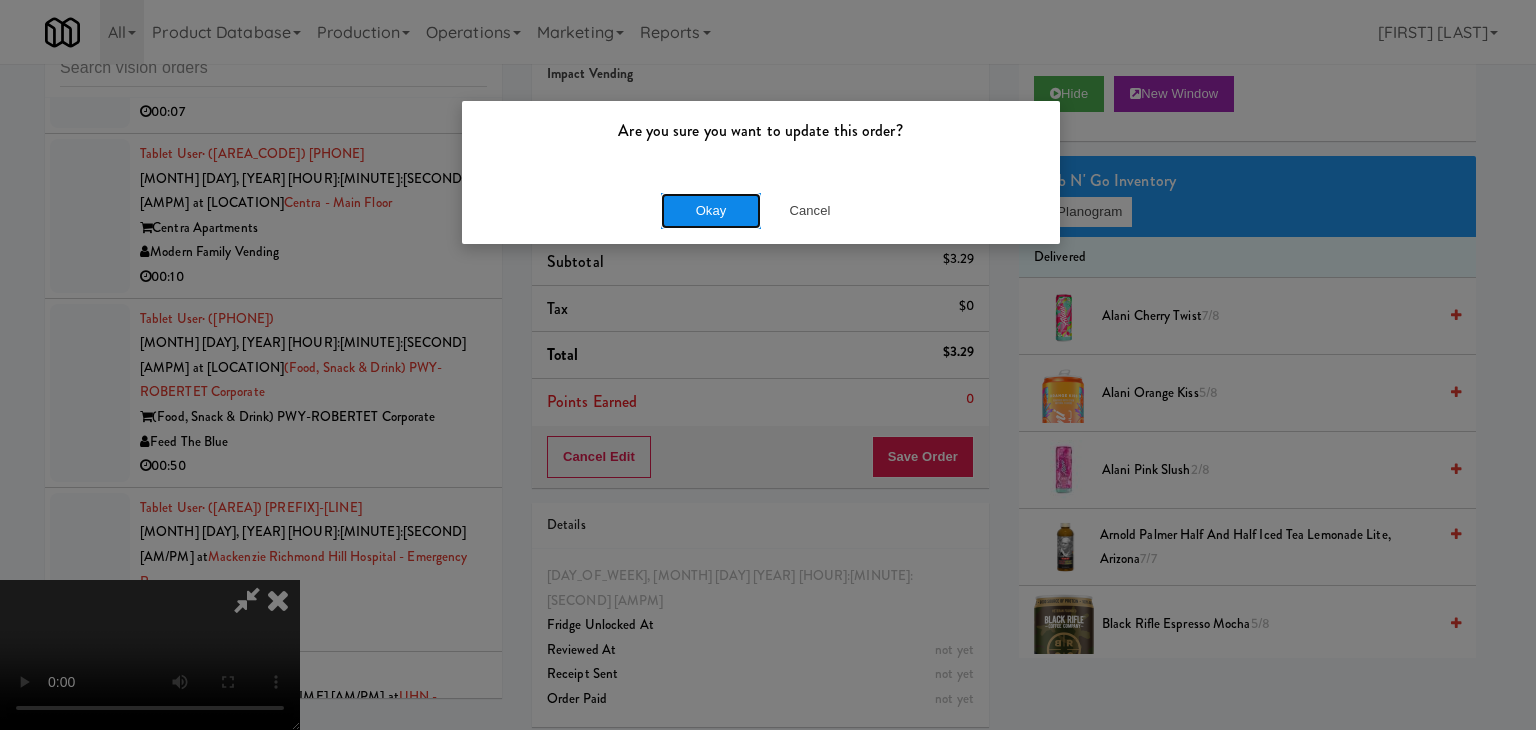click on "Okay" at bounding box center (711, 211) 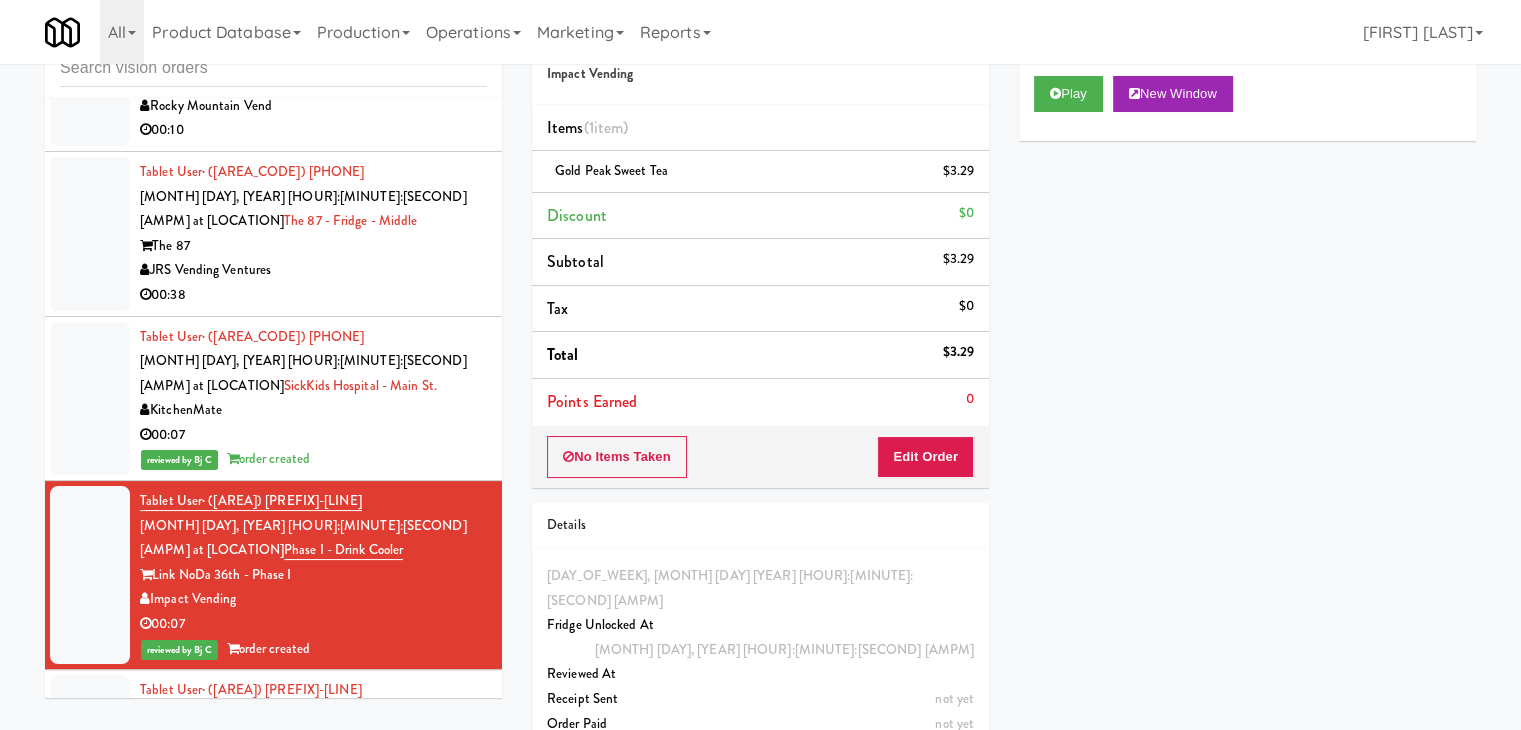 scroll, scrollTop: 23675, scrollLeft: 0, axis: vertical 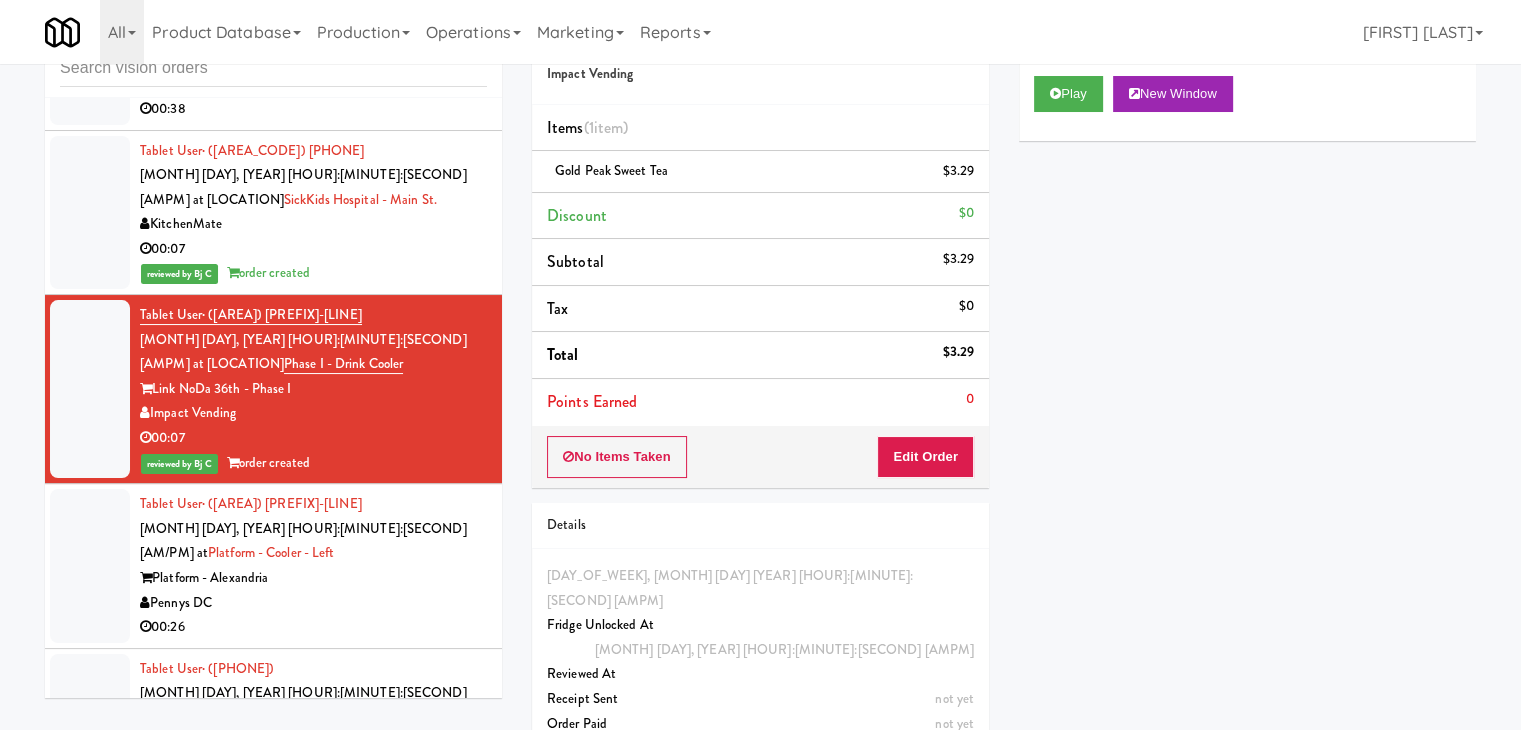 click on "Modern Family Vending" at bounding box center [313, 2339] 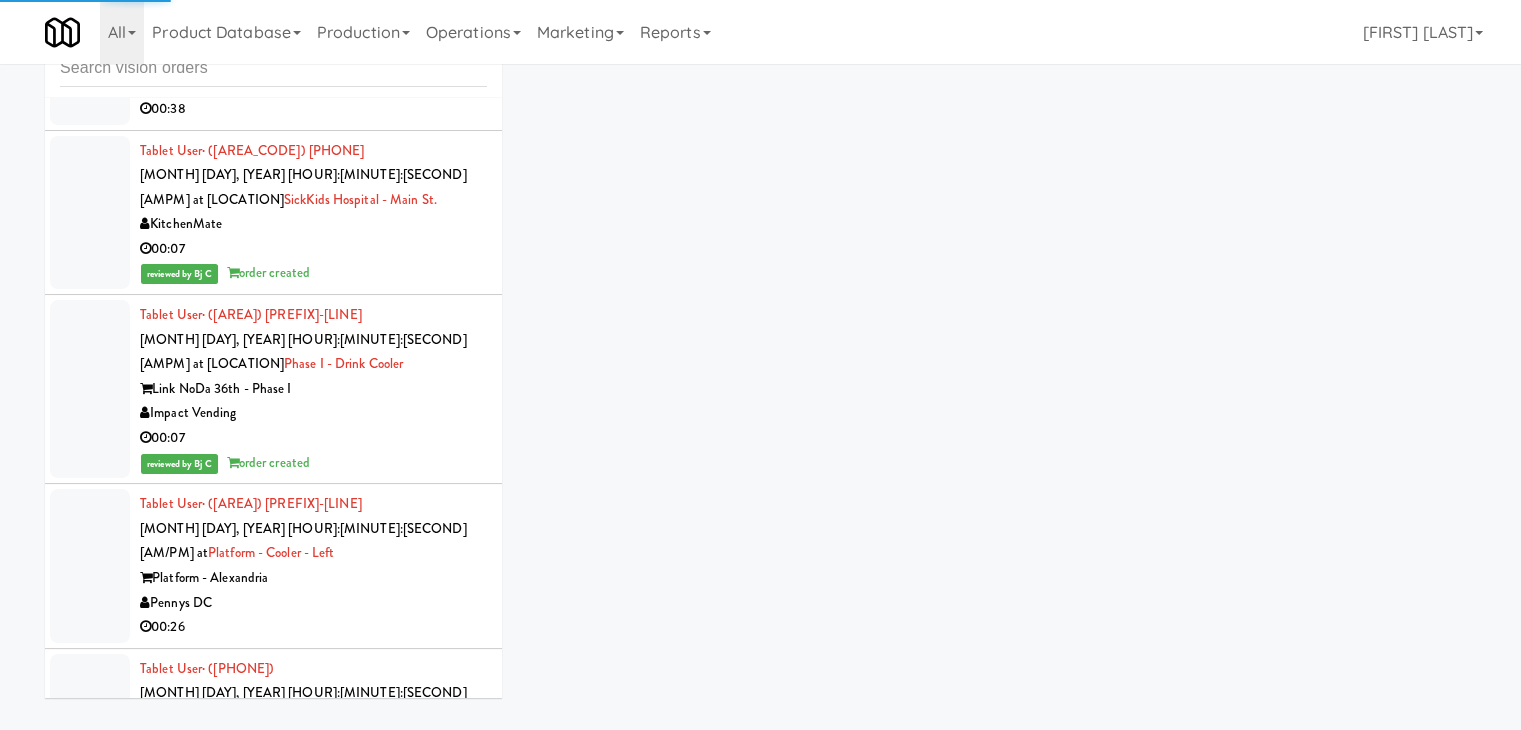 click on "00:18" at bounding box center [313, 2199] 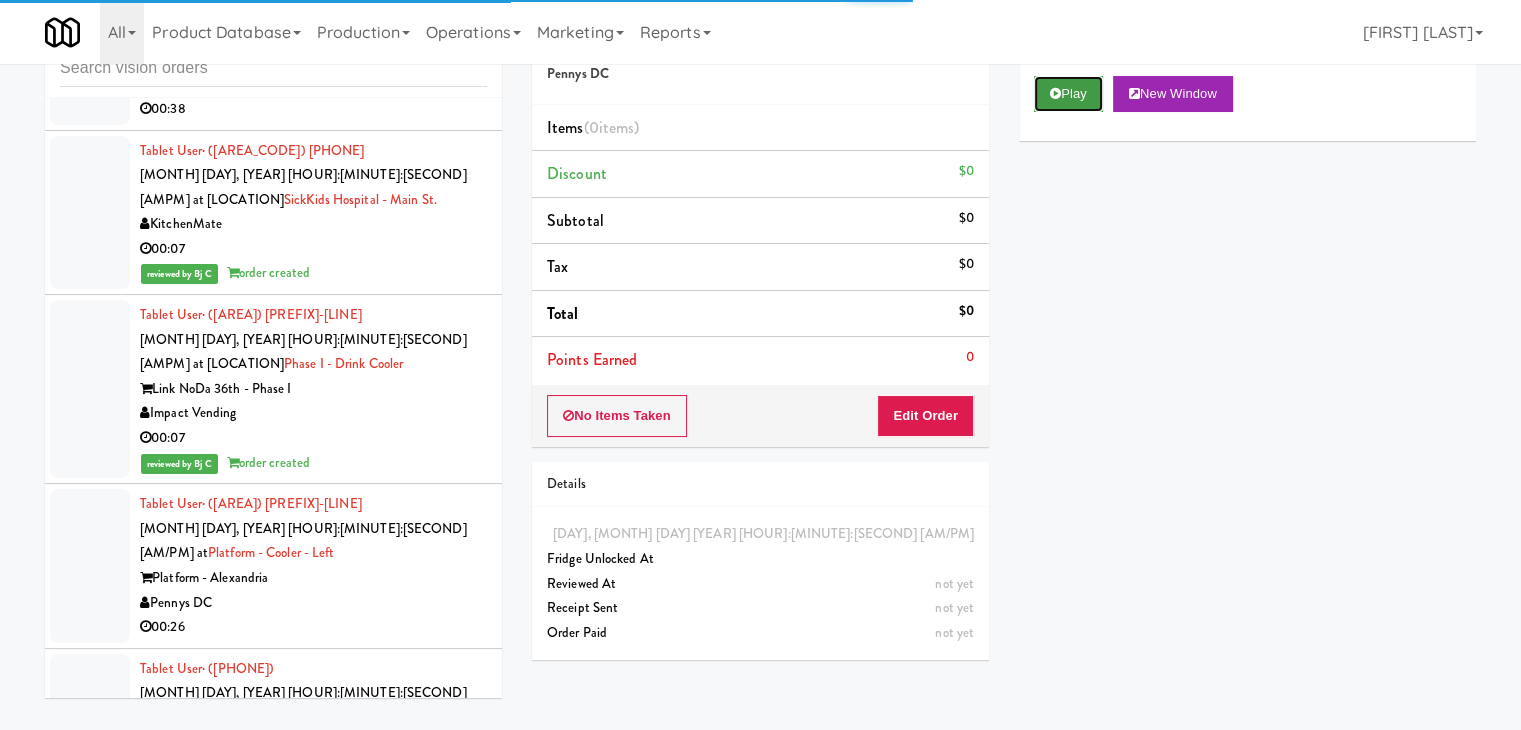 click on "Play" at bounding box center [1068, 94] 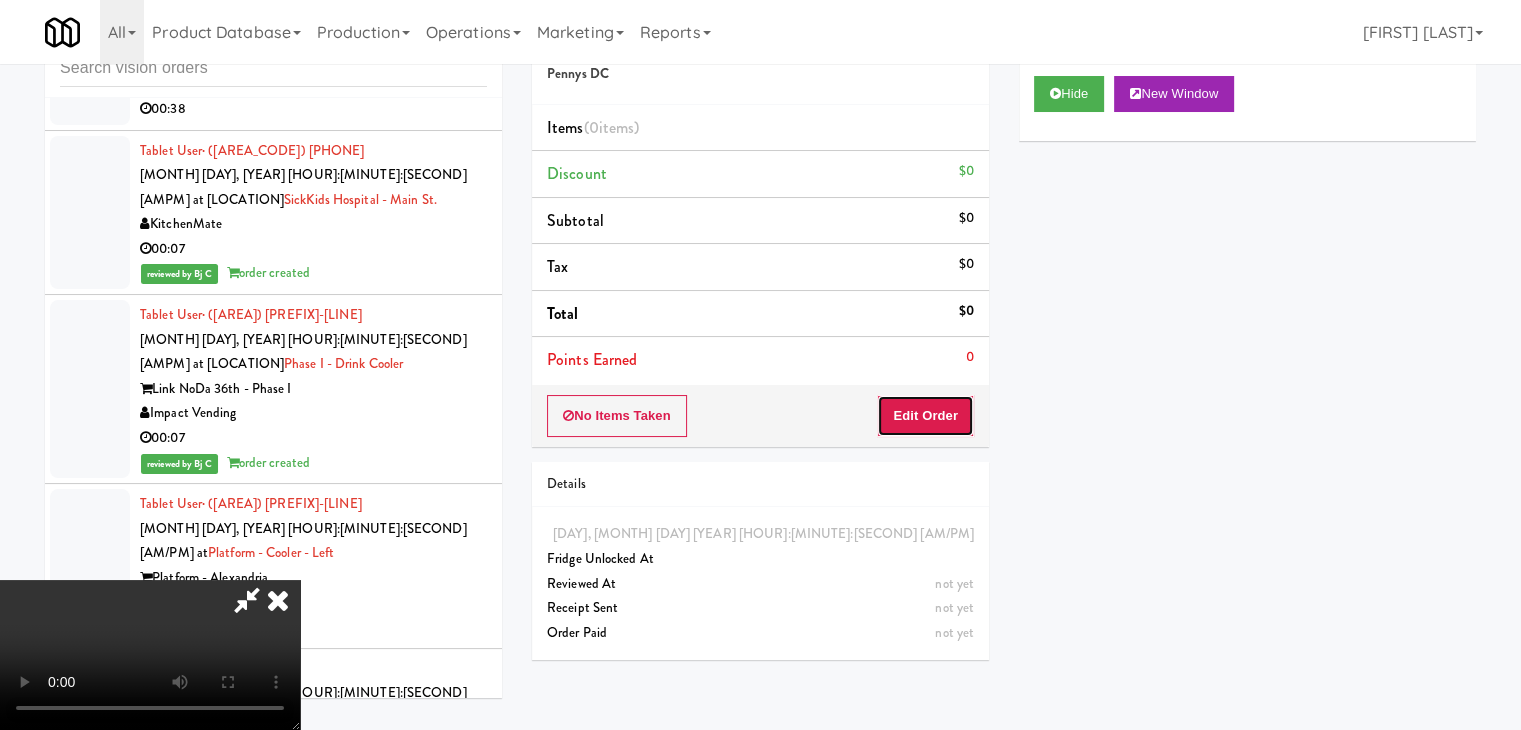 click on "Edit Order" at bounding box center (925, 416) 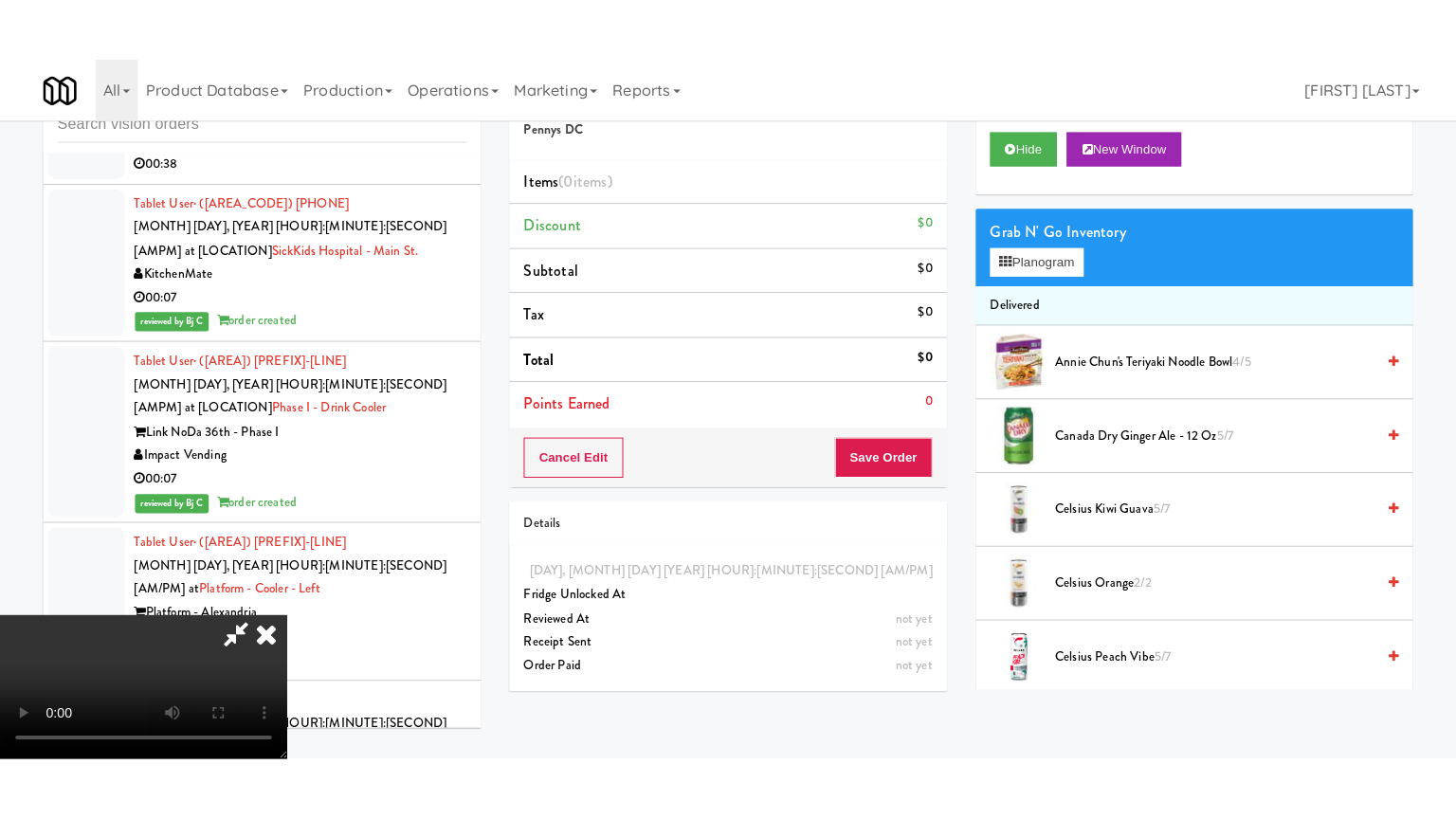 scroll, scrollTop: 266, scrollLeft: 0, axis: vertical 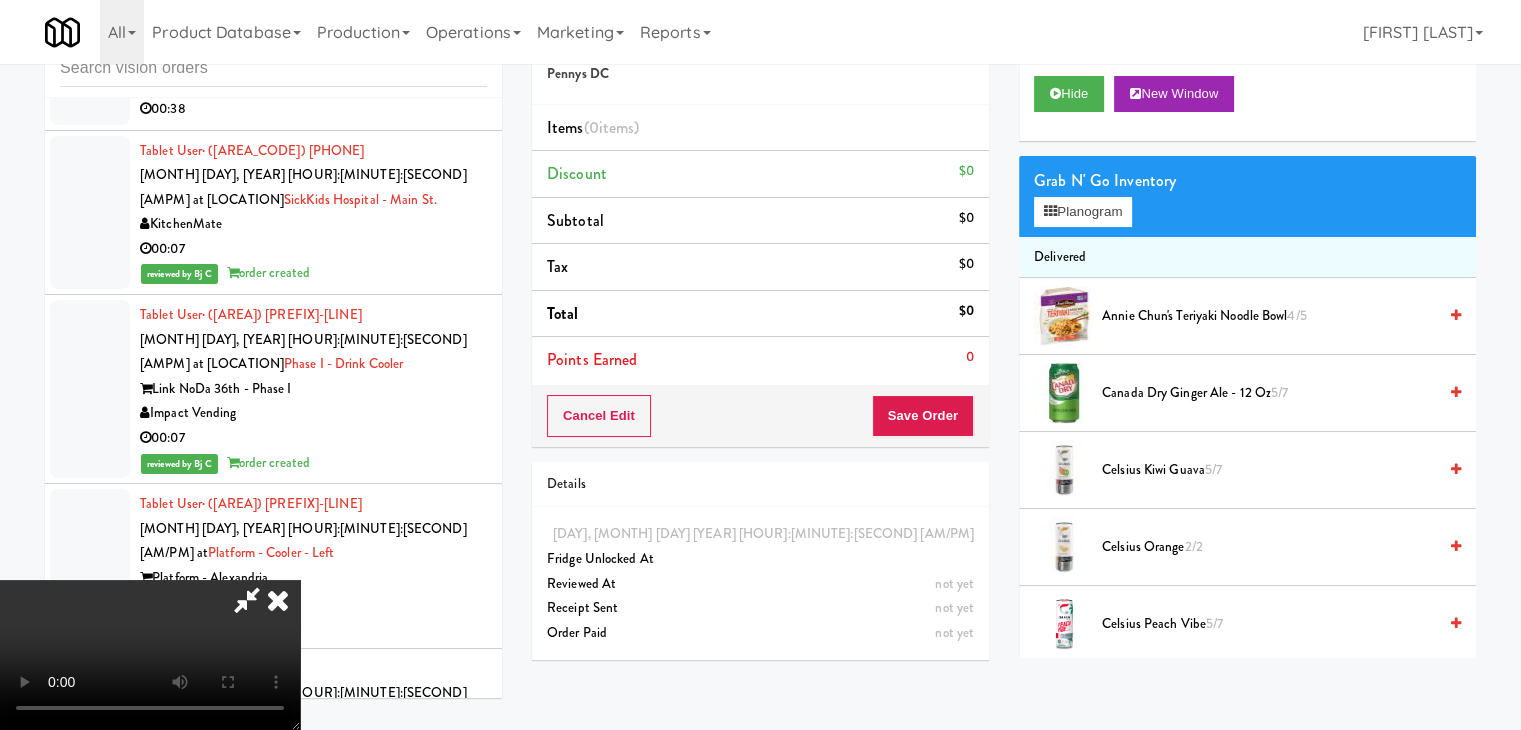 type 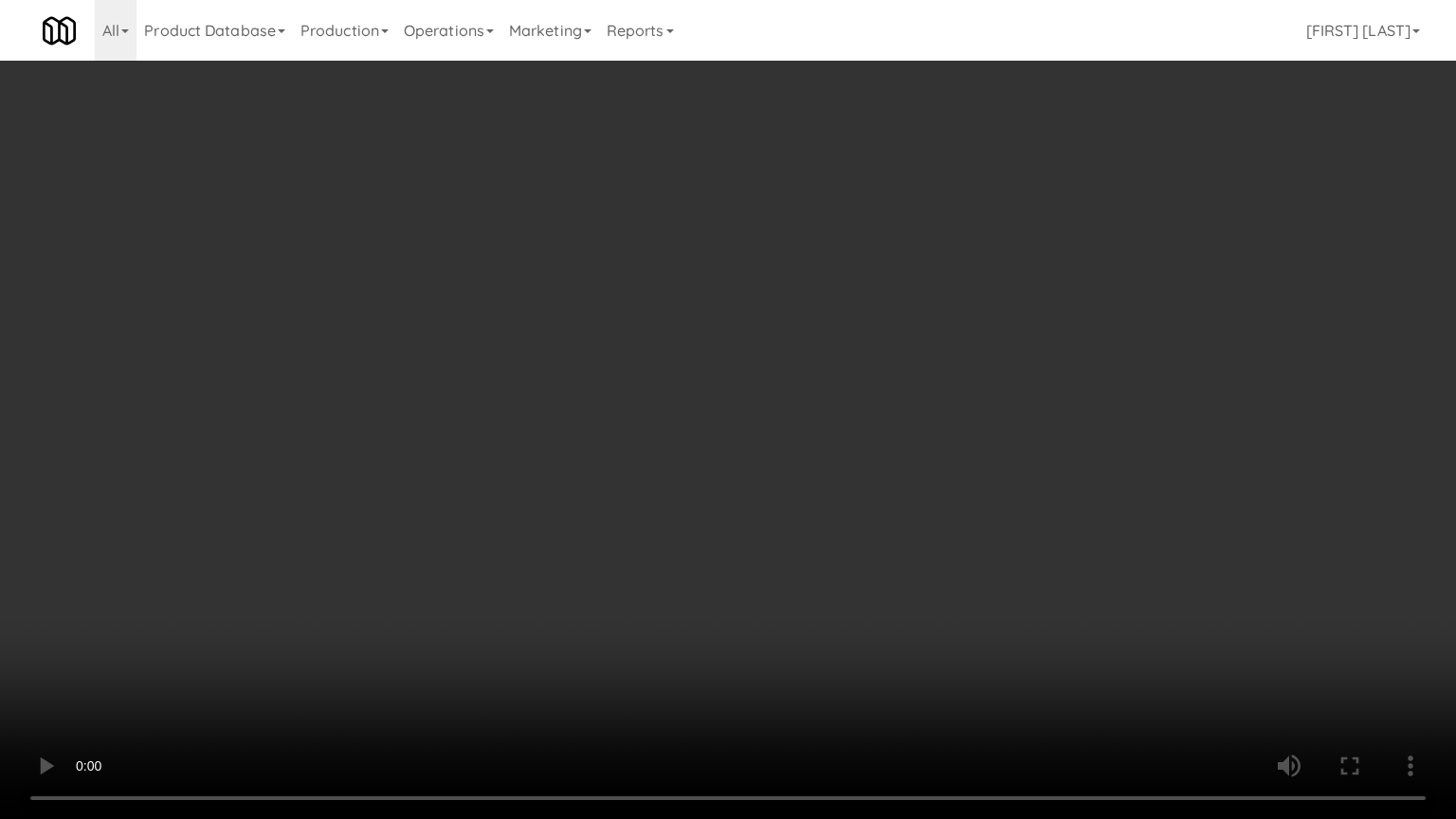 click at bounding box center [728, 410] 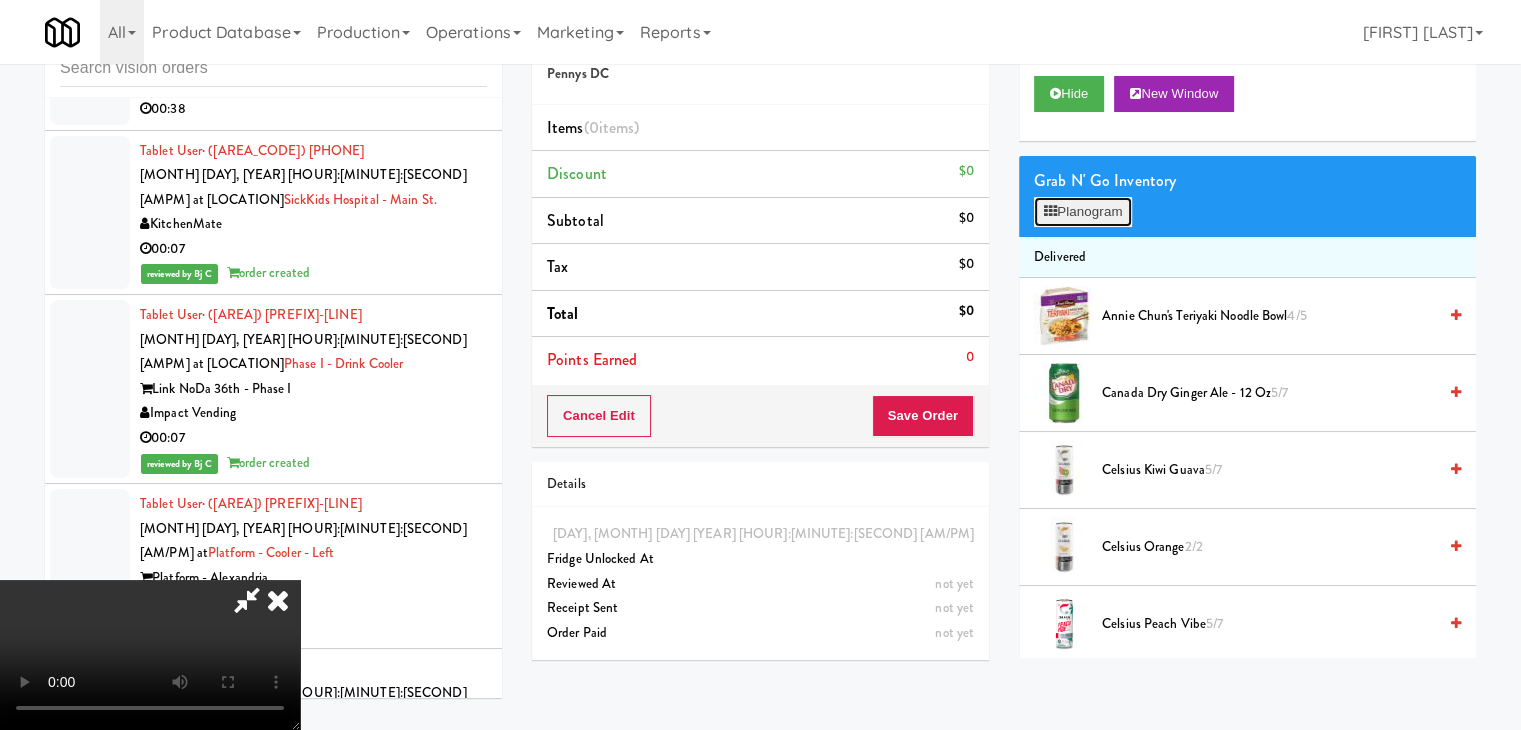 click on "Planogram" at bounding box center [1083, 212] 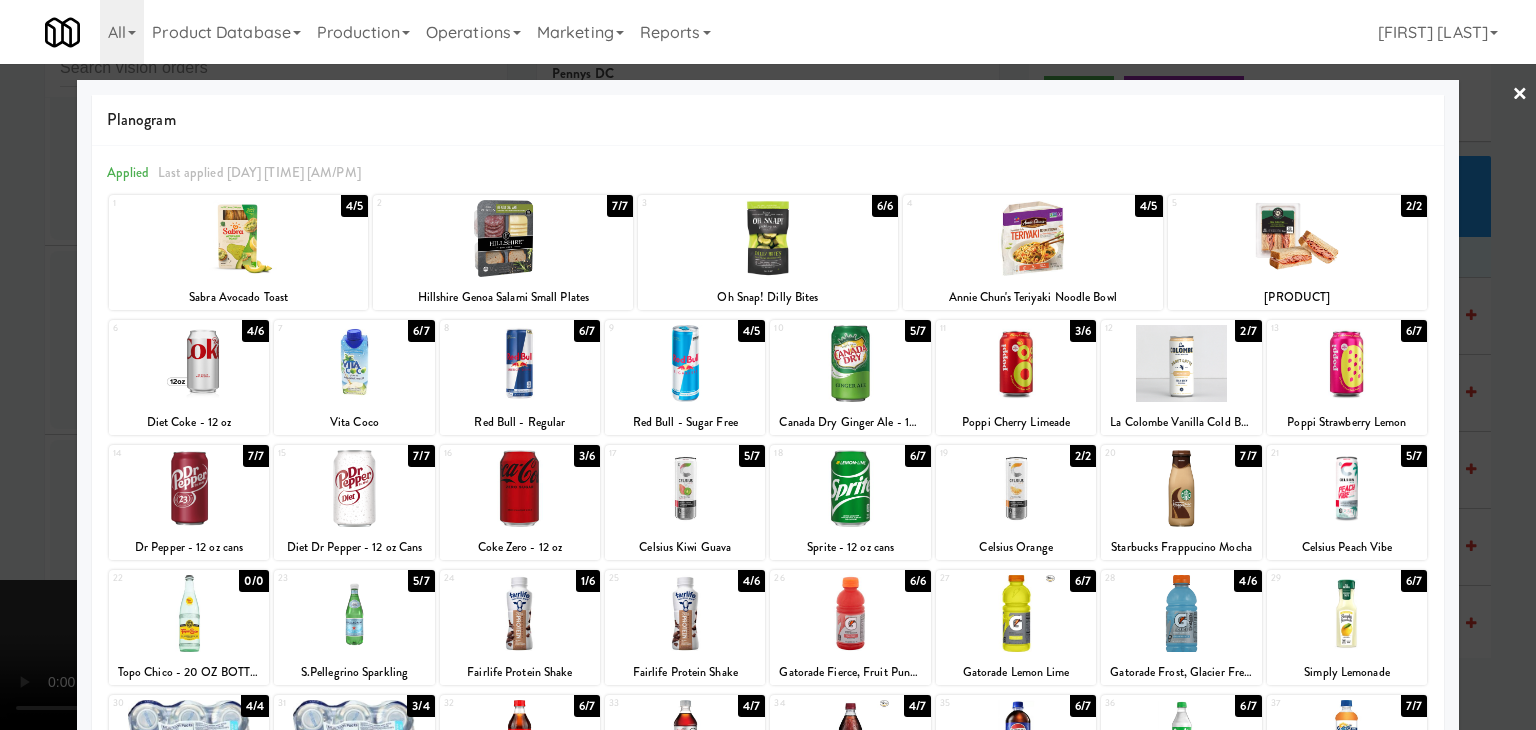 click at bounding box center [520, 488] 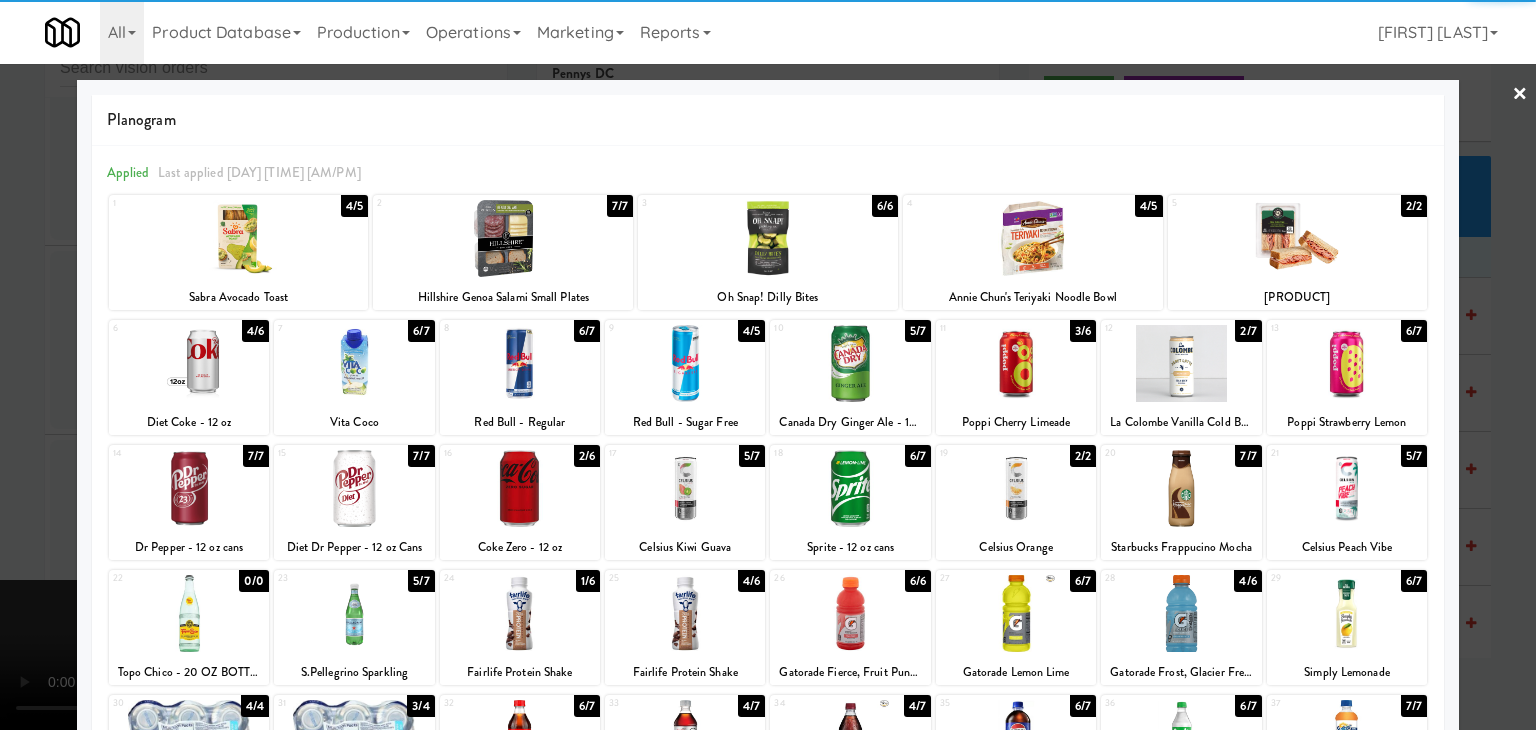 drag, startPoint x: 0, startPoint y: 507, endPoint x: 598, endPoint y: 501, distance: 598.0301 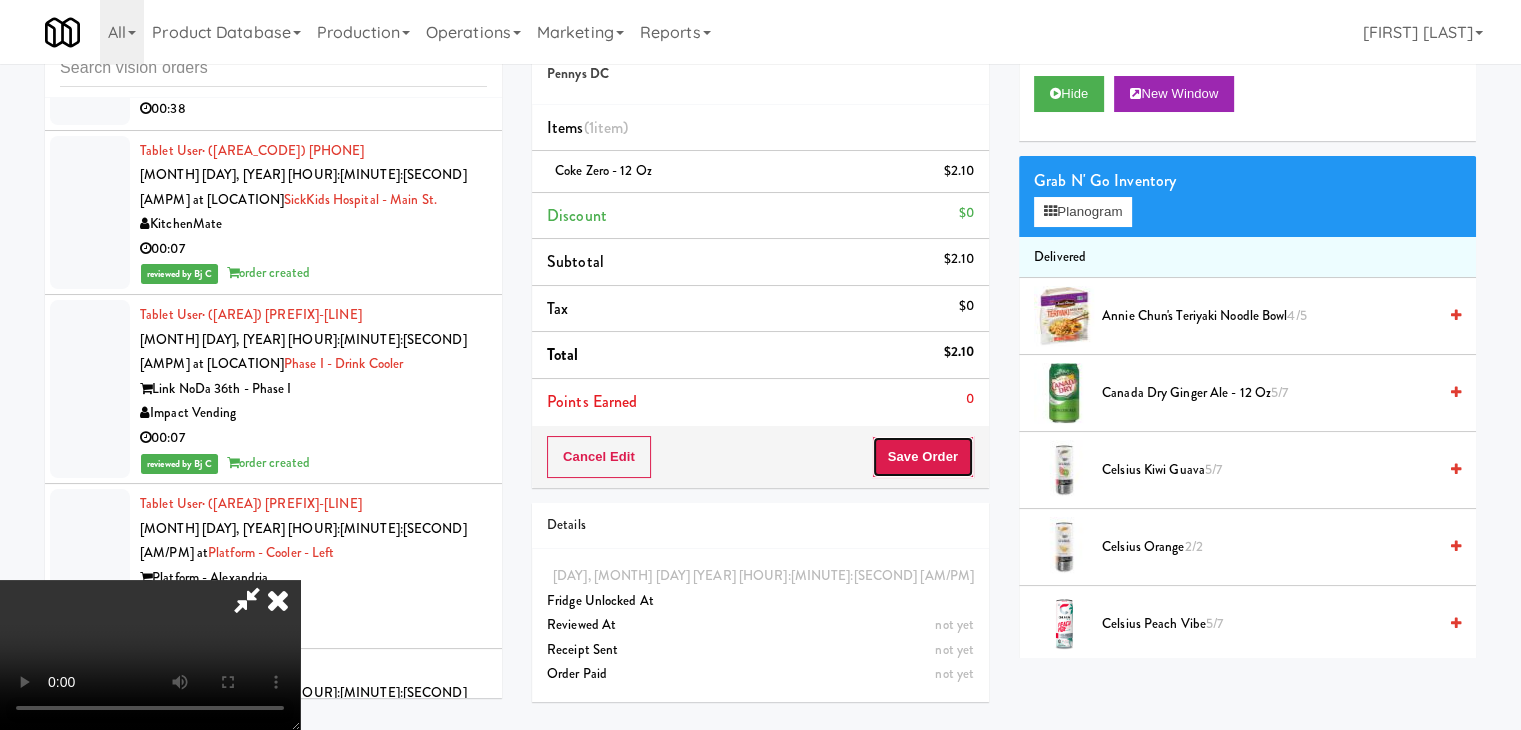 click on "Save Order" at bounding box center (923, 457) 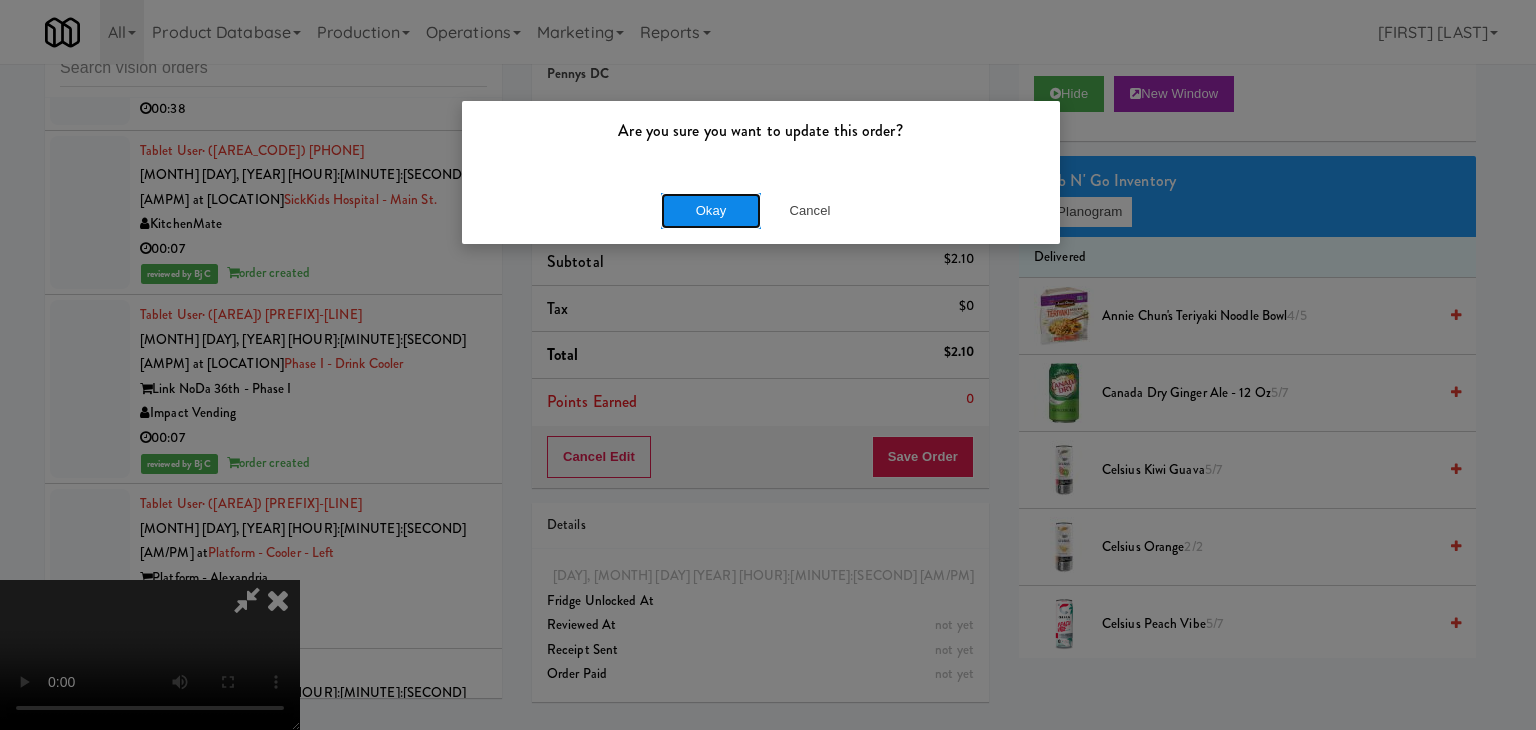 click on "Okay" at bounding box center [711, 211] 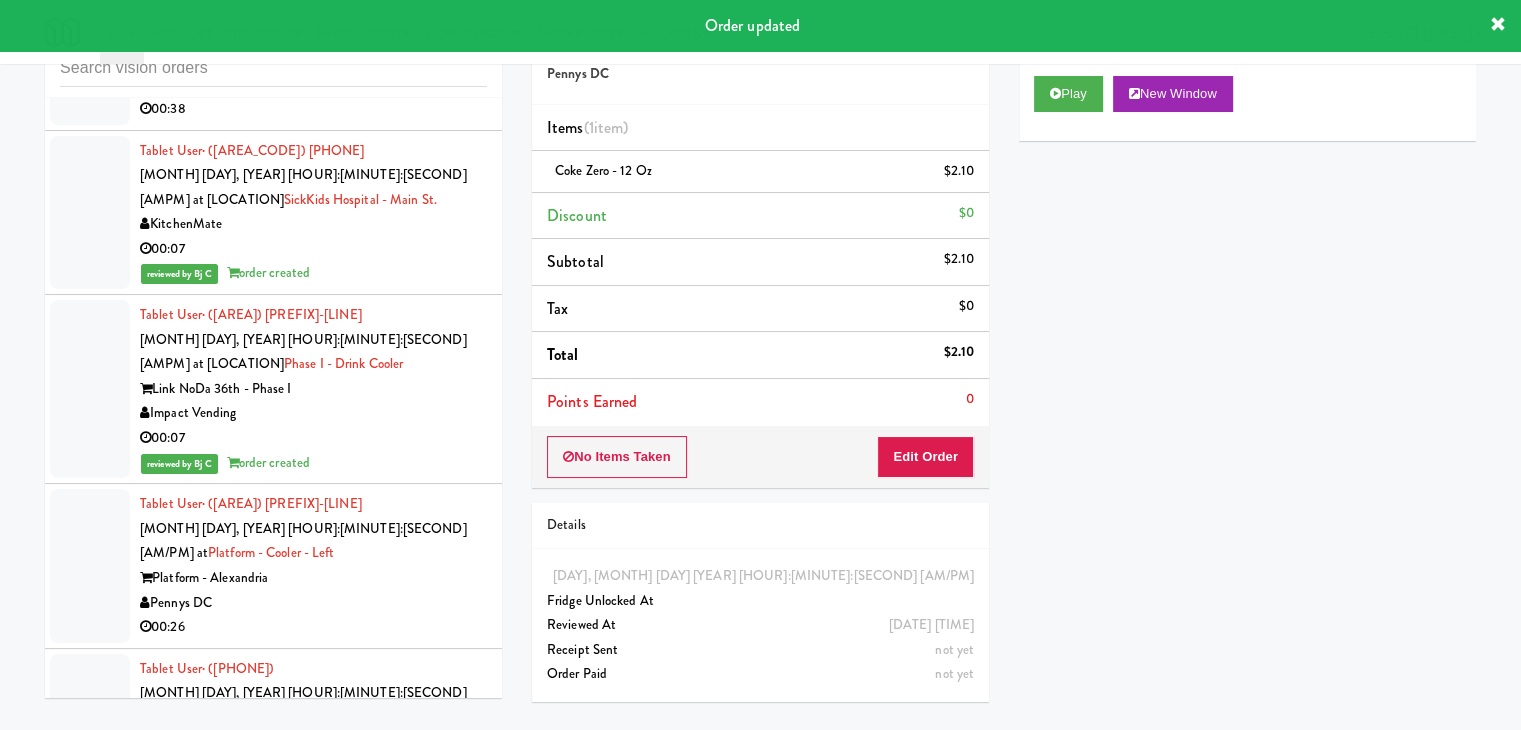 drag, startPoint x: 380, startPoint y: 462, endPoint x: 365, endPoint y: 475, distance: 19.849434 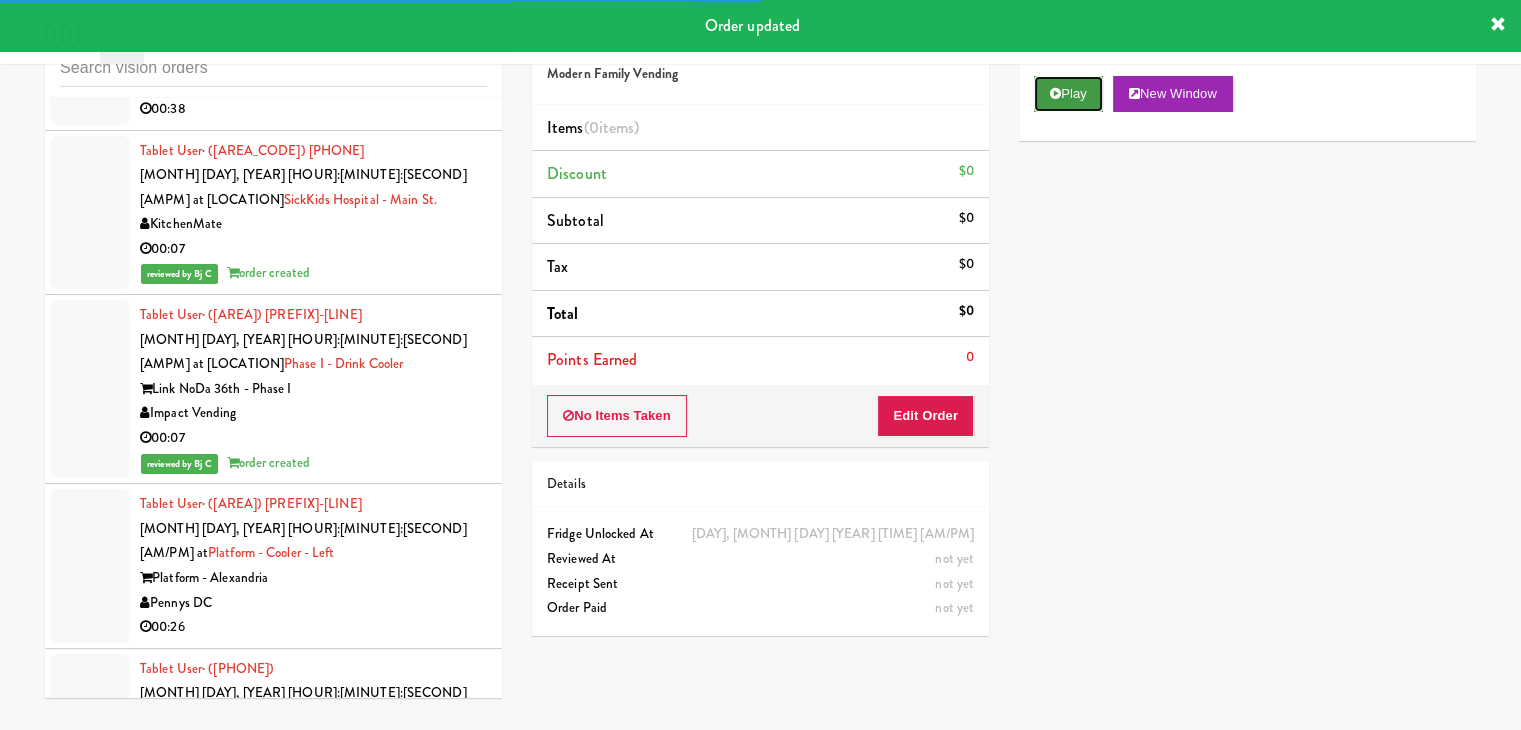 click on "Play" at bounding box center [1068, 94] 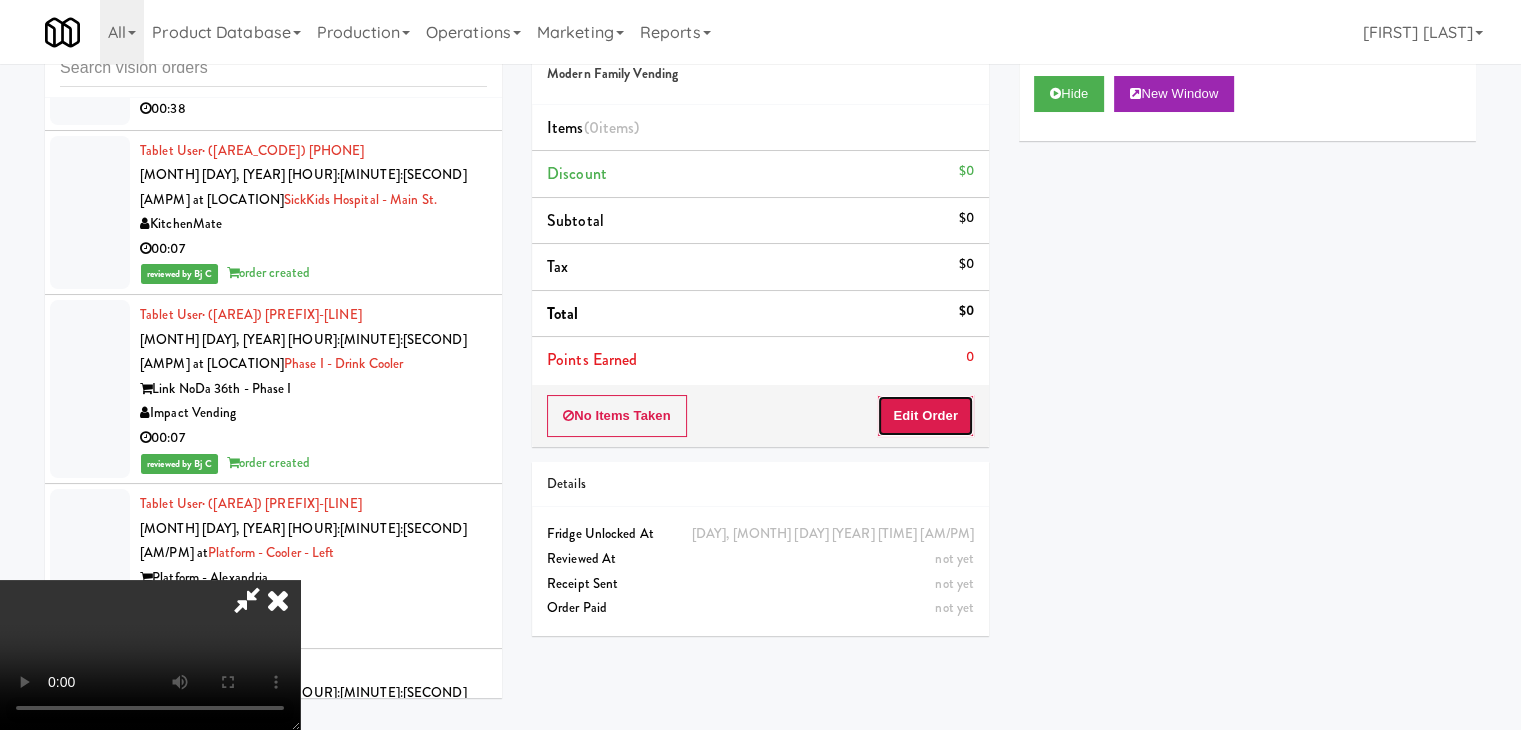 click on "Edit Order" at bounding box center (925, 416) 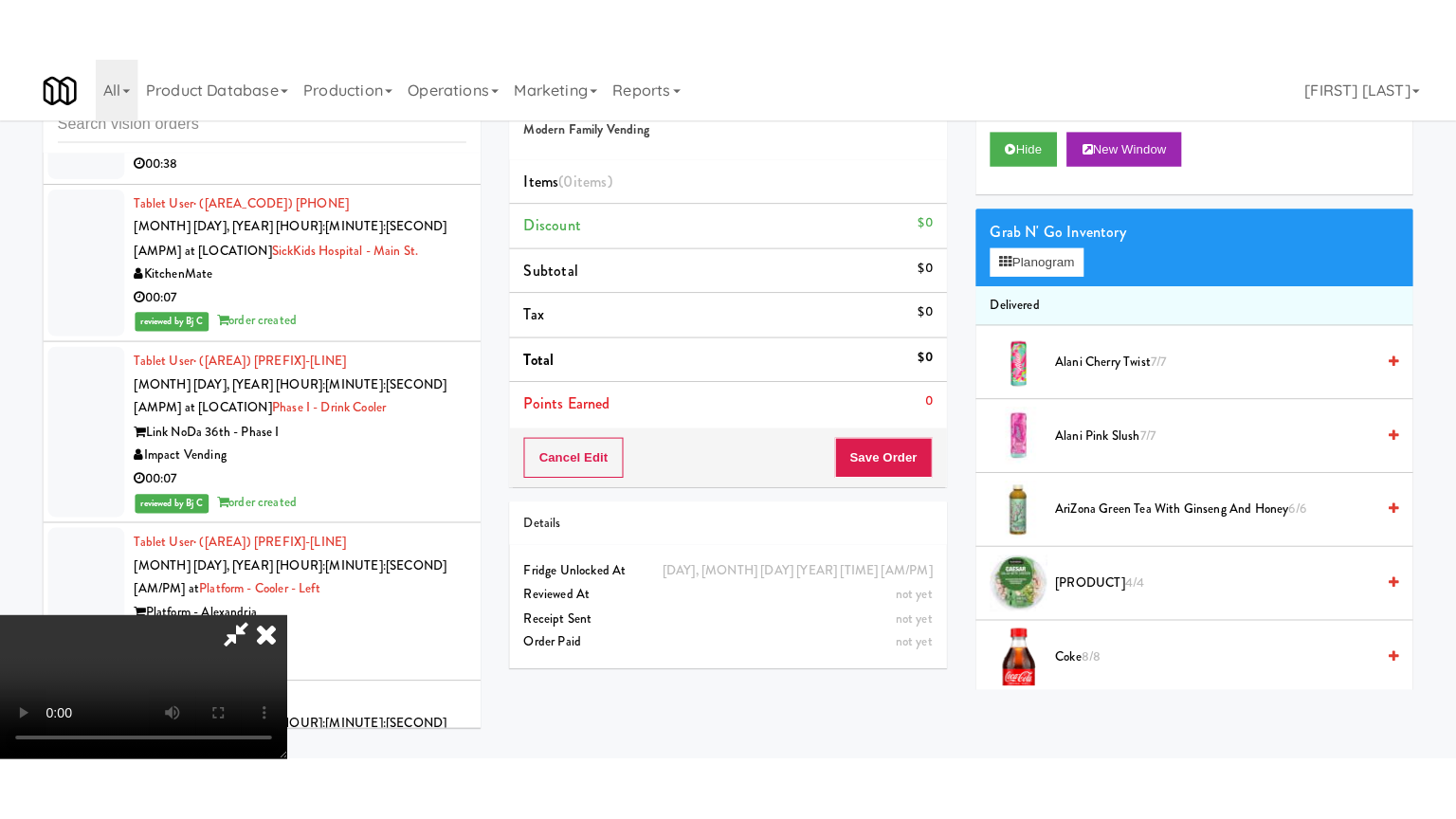 scroll, scrollTop: 266, scrollLeft: 0, axis: vertical 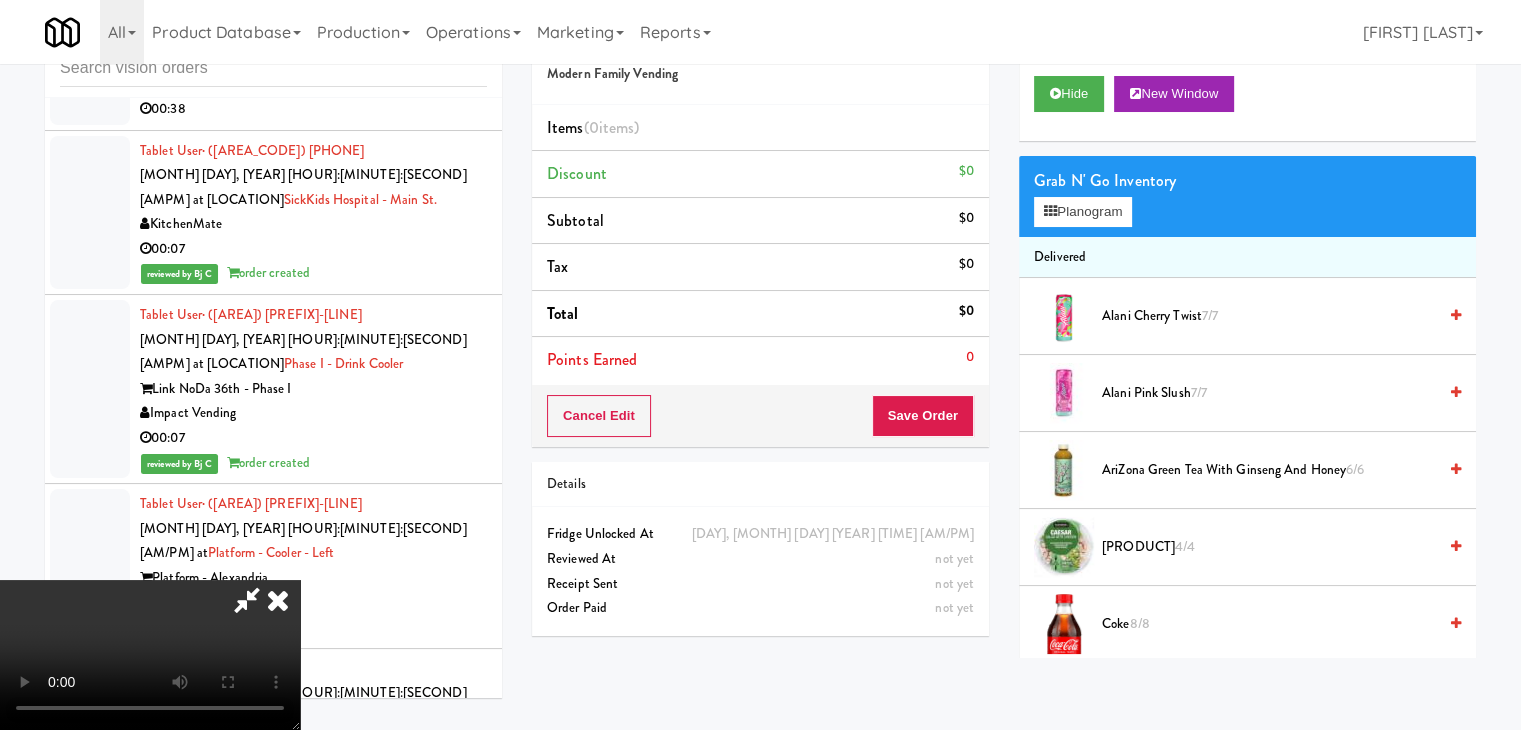 type 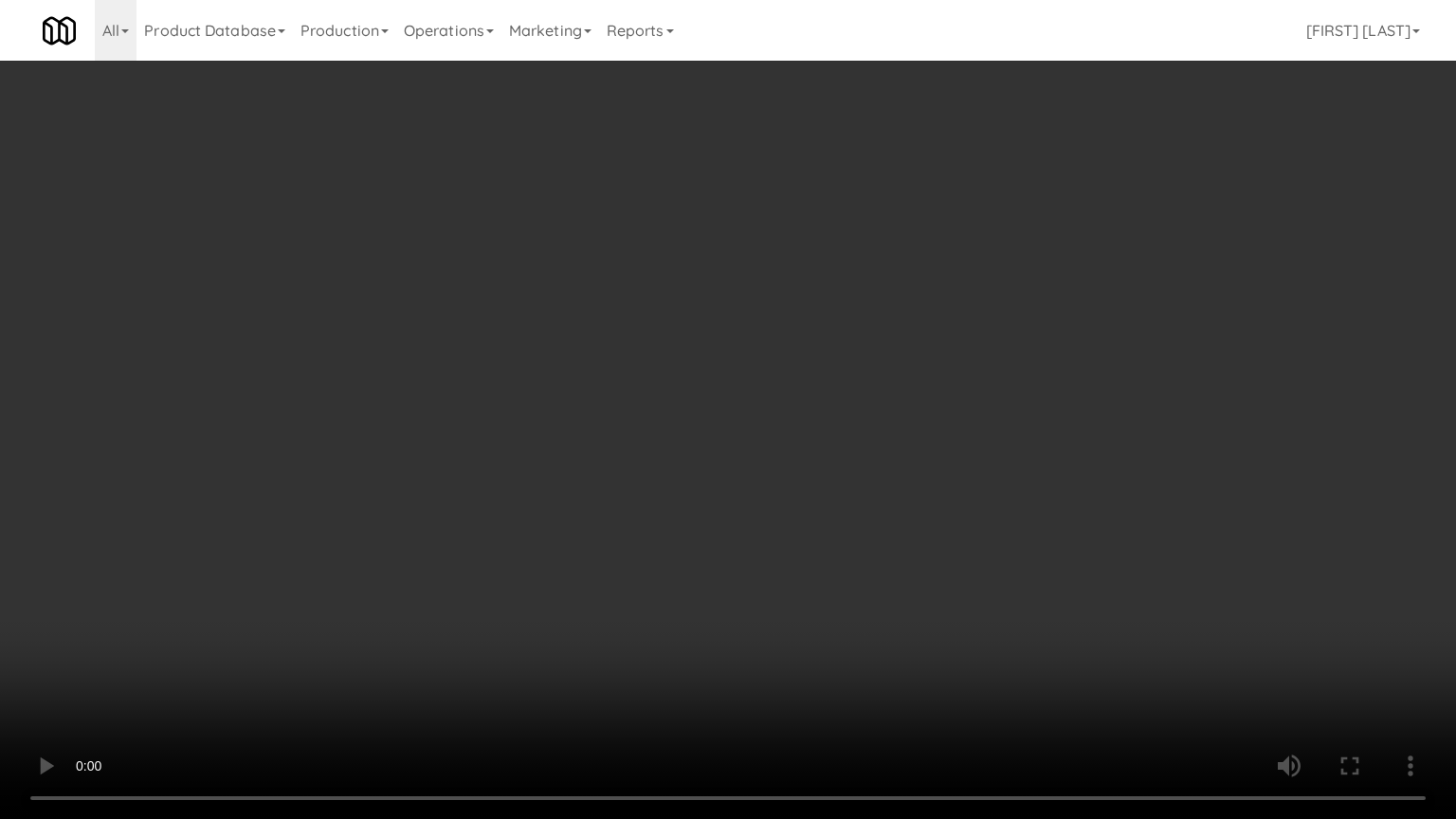 click at bounding box center (728, 410) 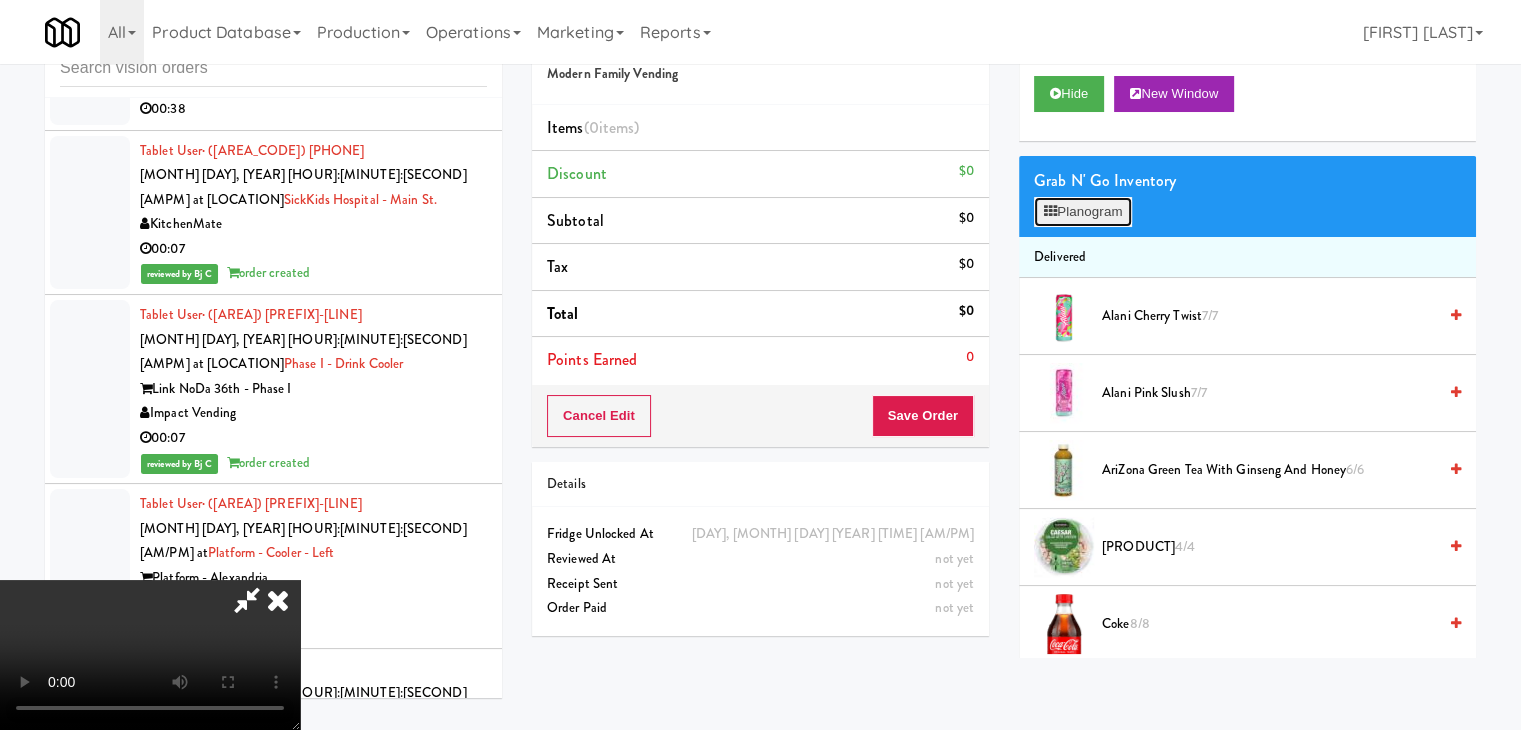 click on "Planogram" at bounding box center (1083, 212) 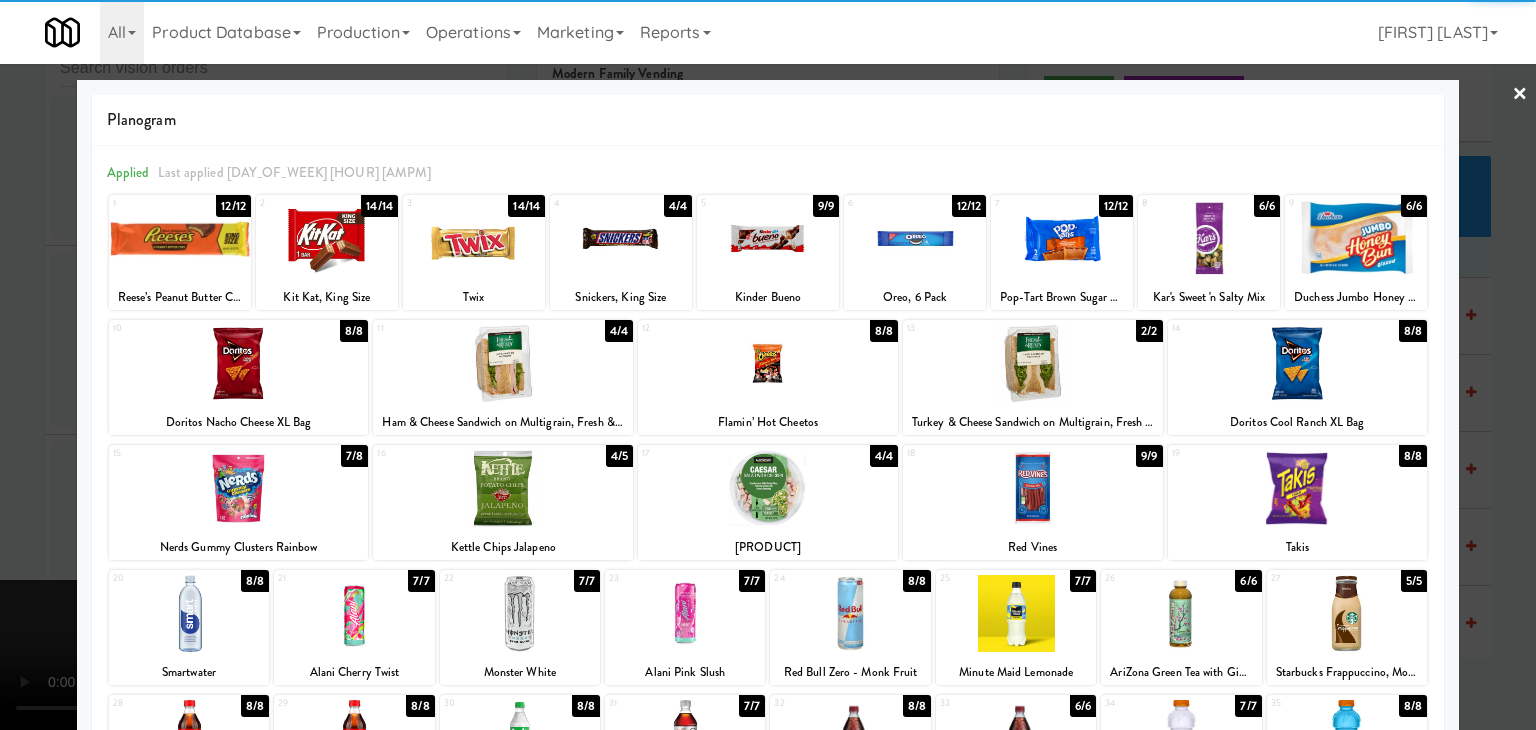 click at bounding box center (1033, 363) 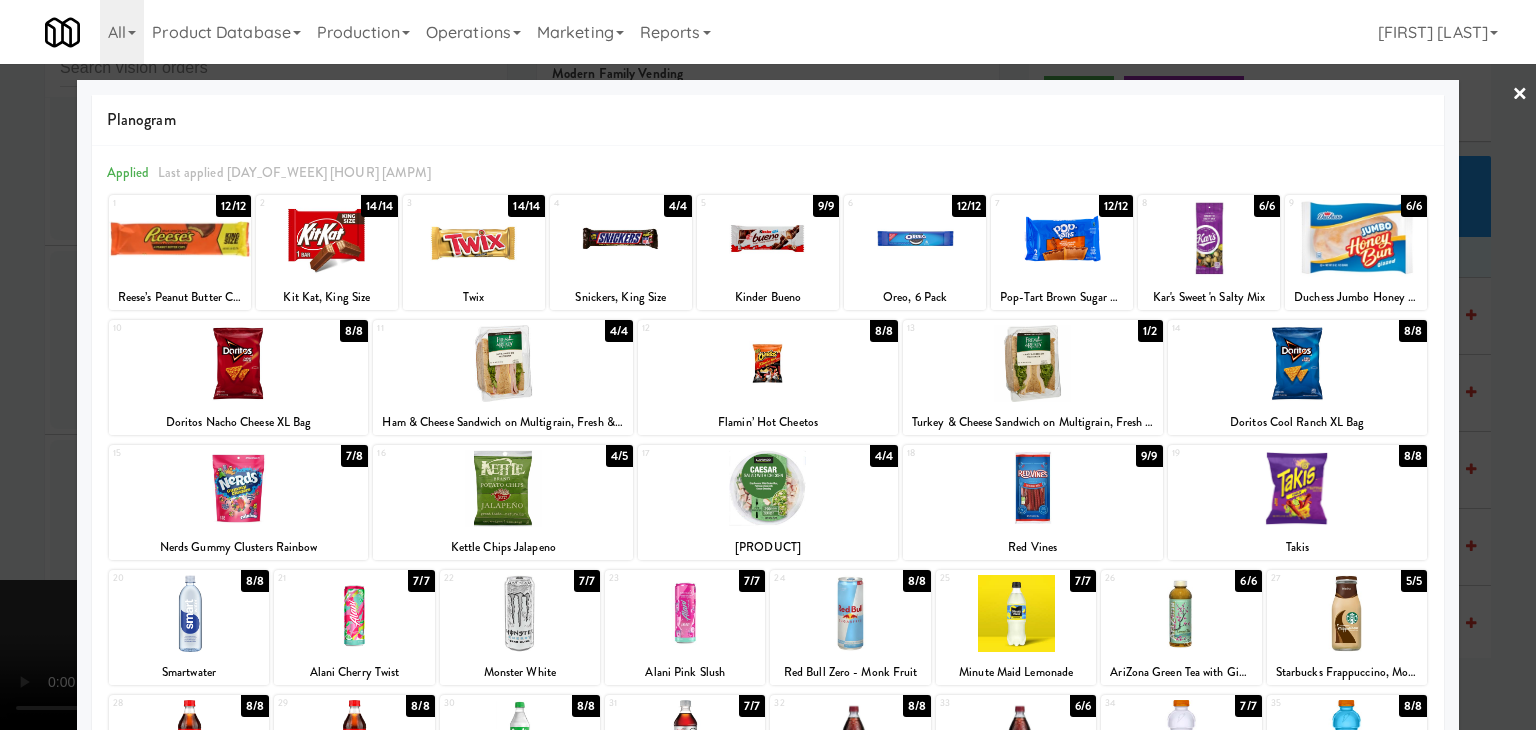 drag, startPoint x: 0, startPoint y: 529, endPoint x: 361, endPoint y: 509, distance: 361.5536 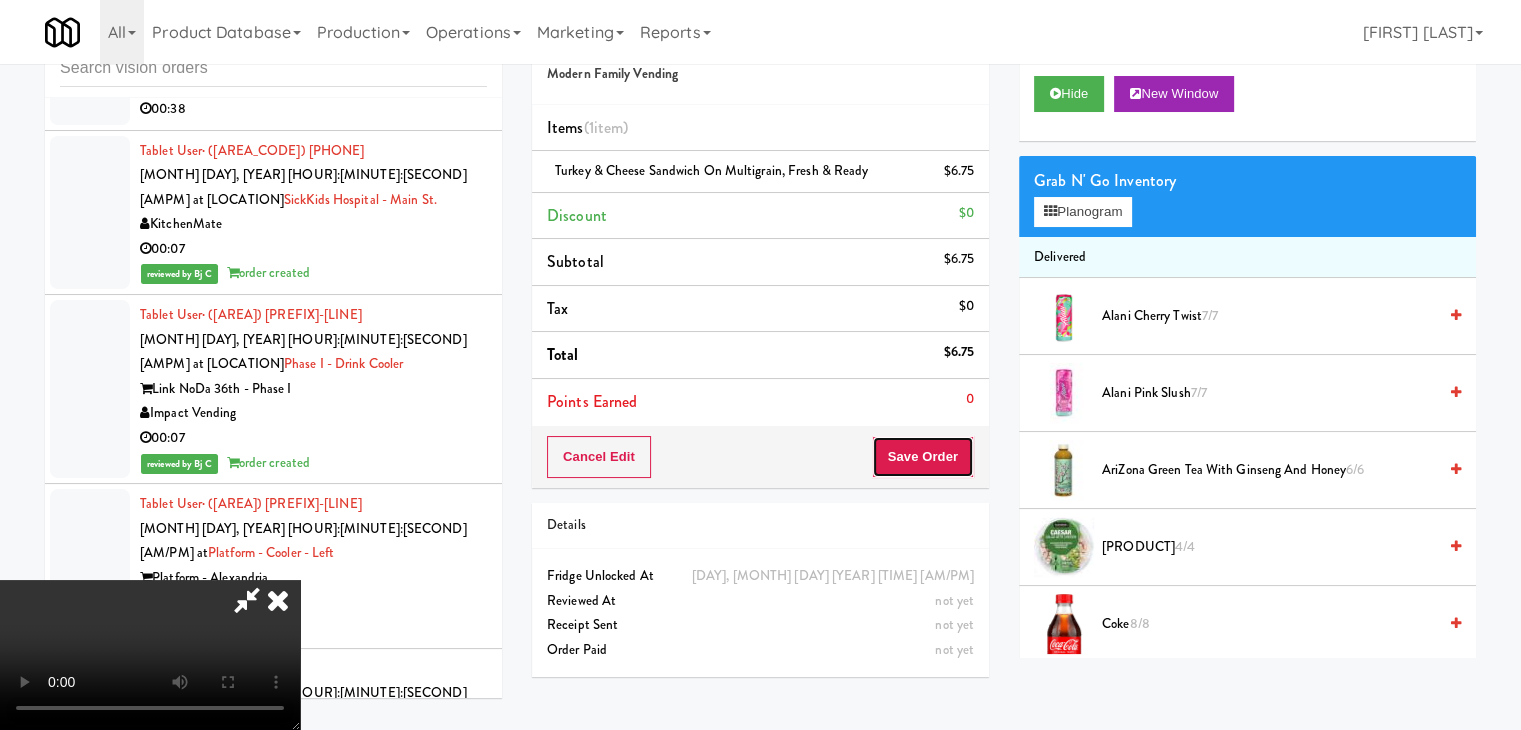 click on "Save Order" at bounding box center (923, 457) 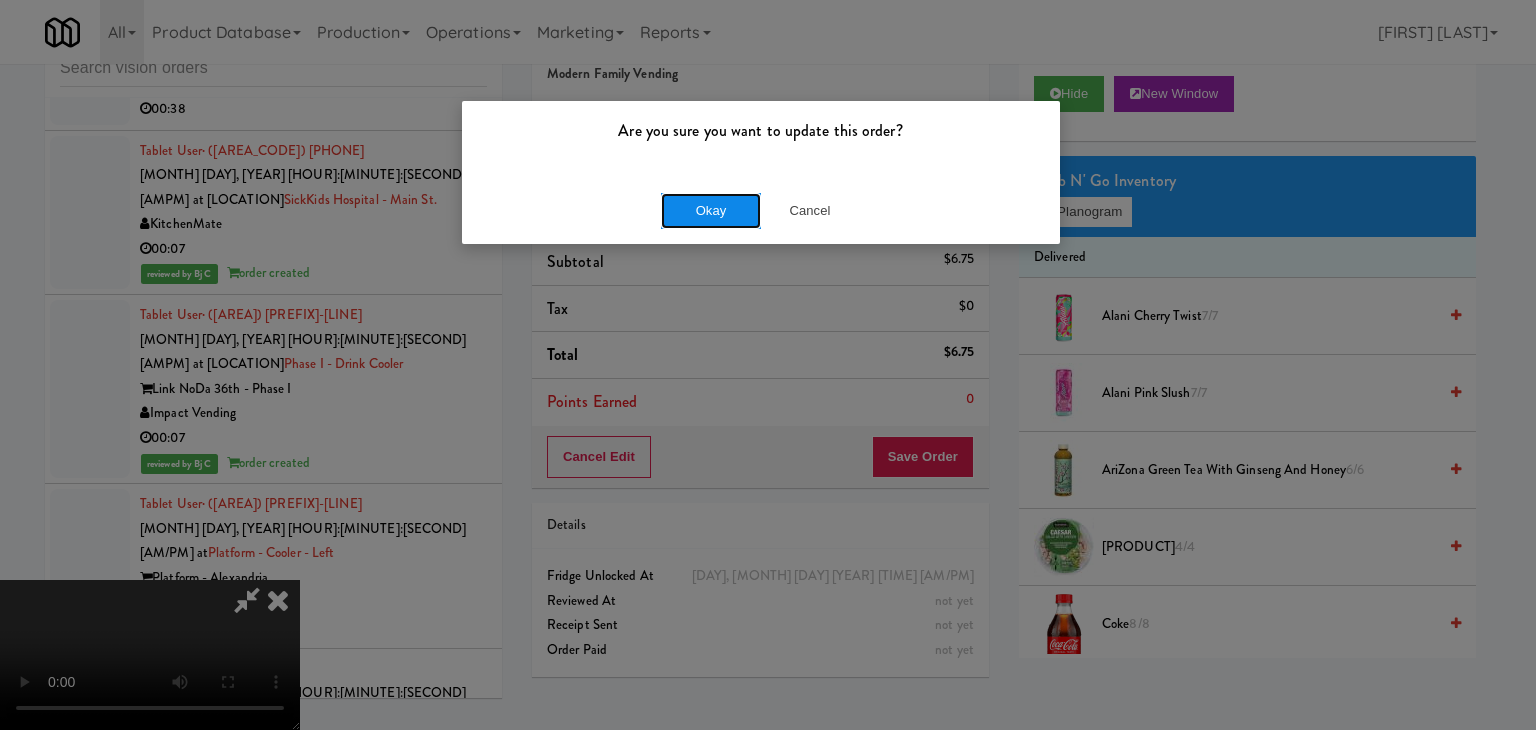 click on "Okay" at bounding box center (711, 211) 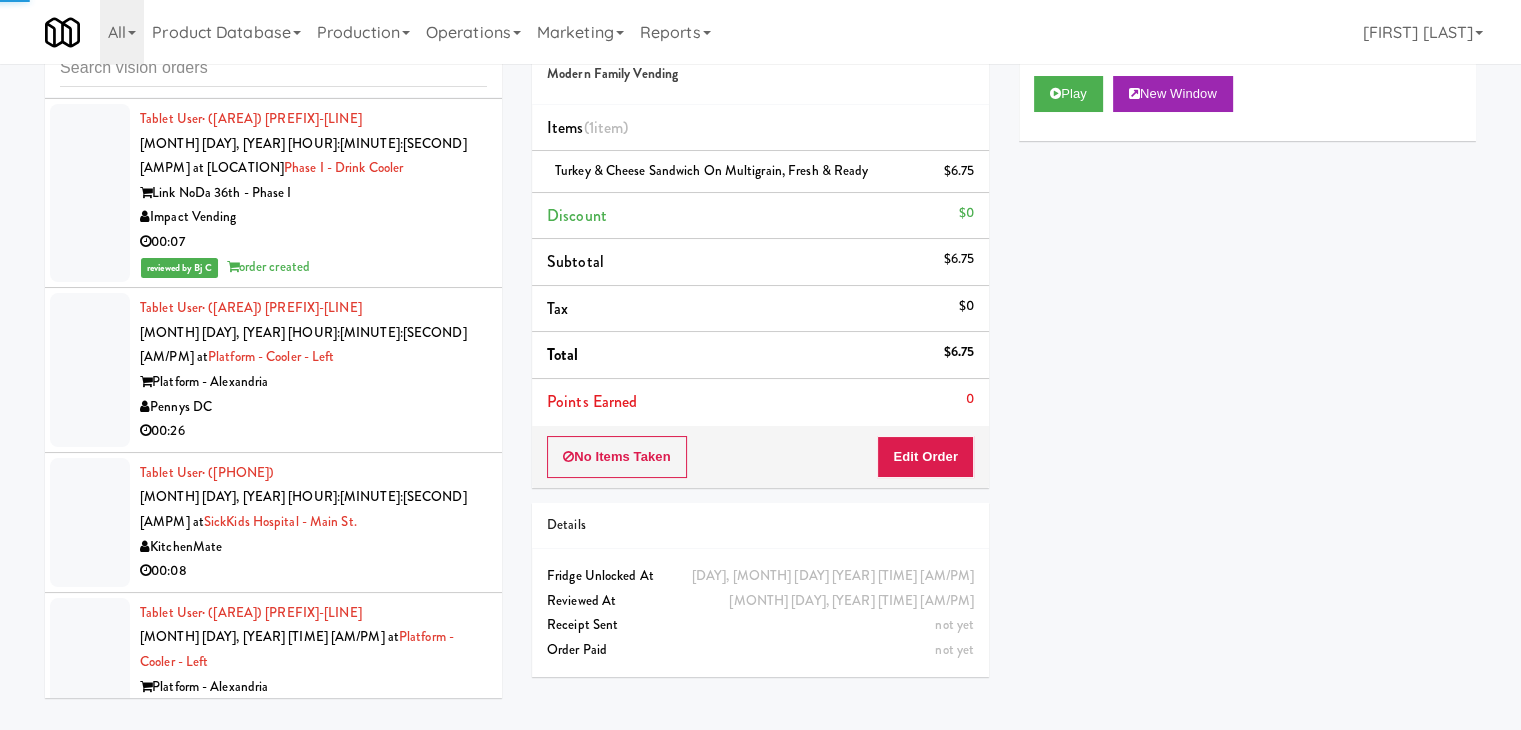 scroll, scrollTop: 23875, scrollLeft: 0, axis: vertical 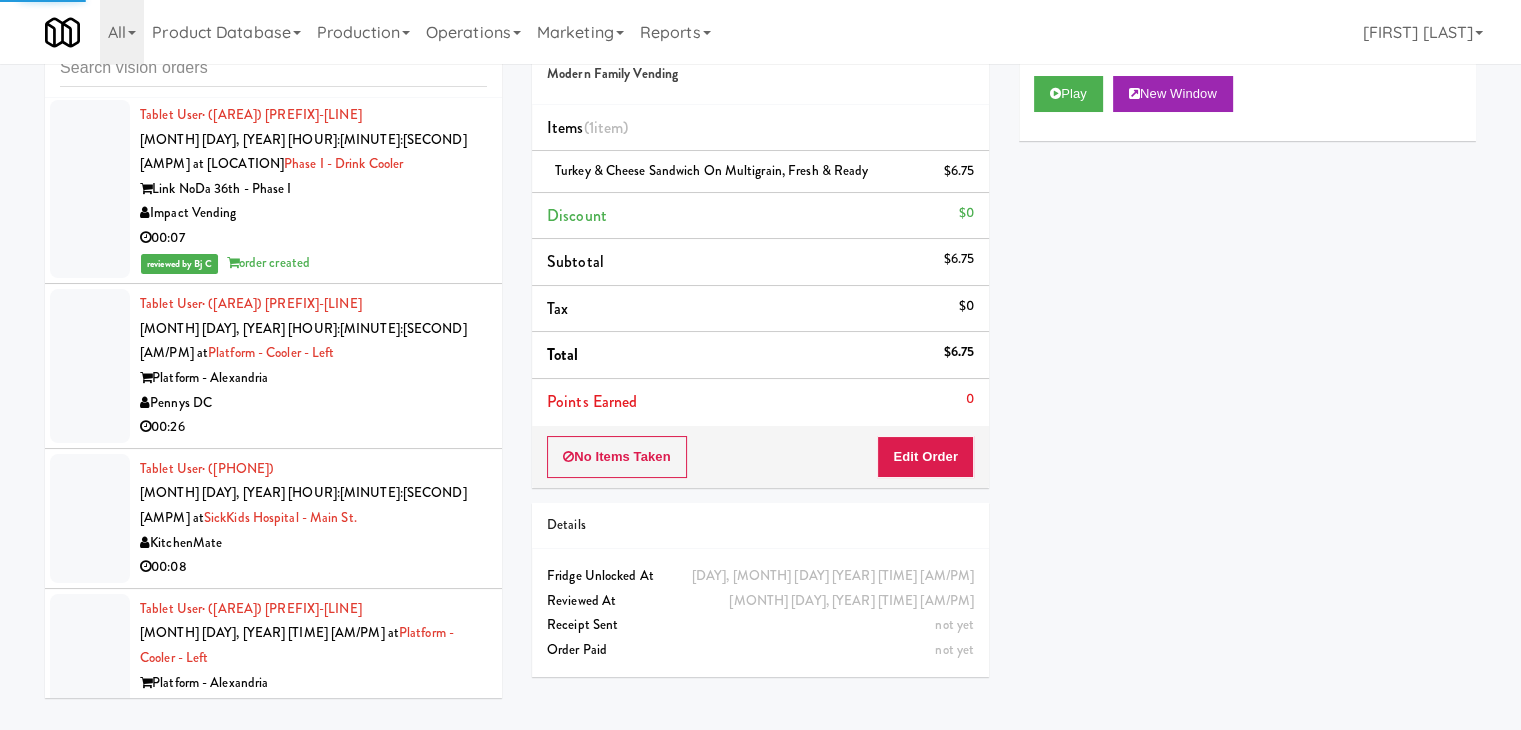 click on "Family Markets Company LLC" at bounding box center [313, 2353] 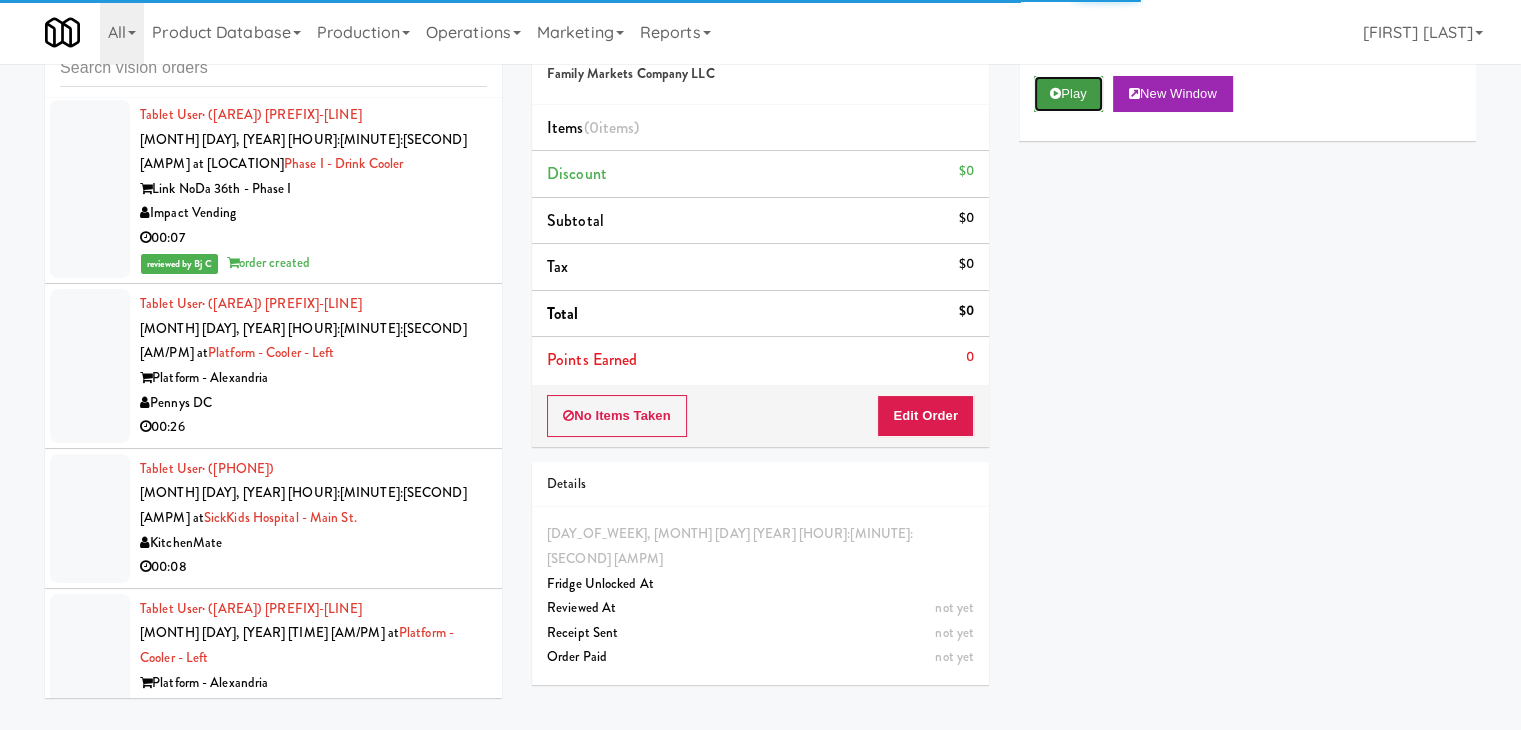 click on "Play" at bounding box center (1068, 94) 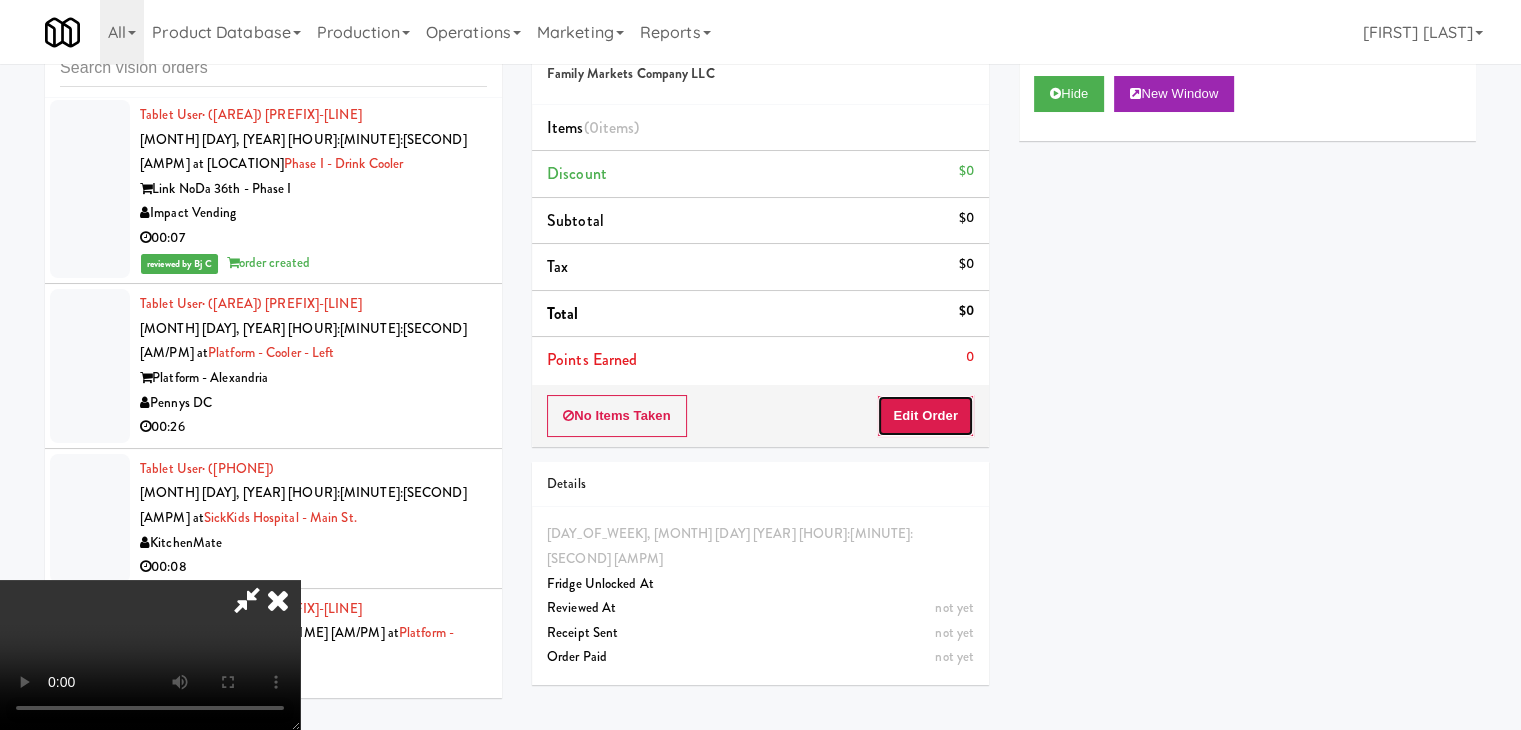 click on "Edit Order" at bounding box center [925, 416] 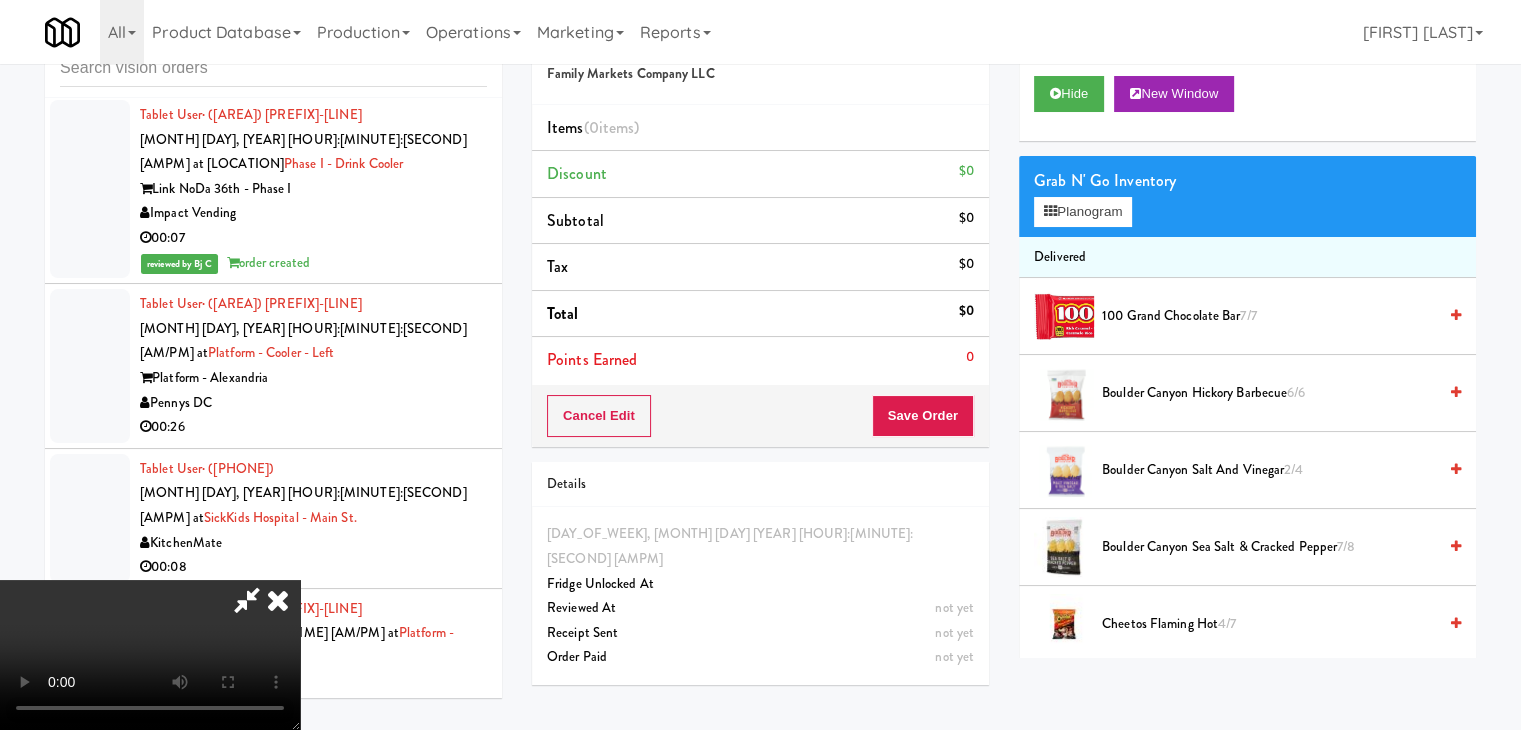 type 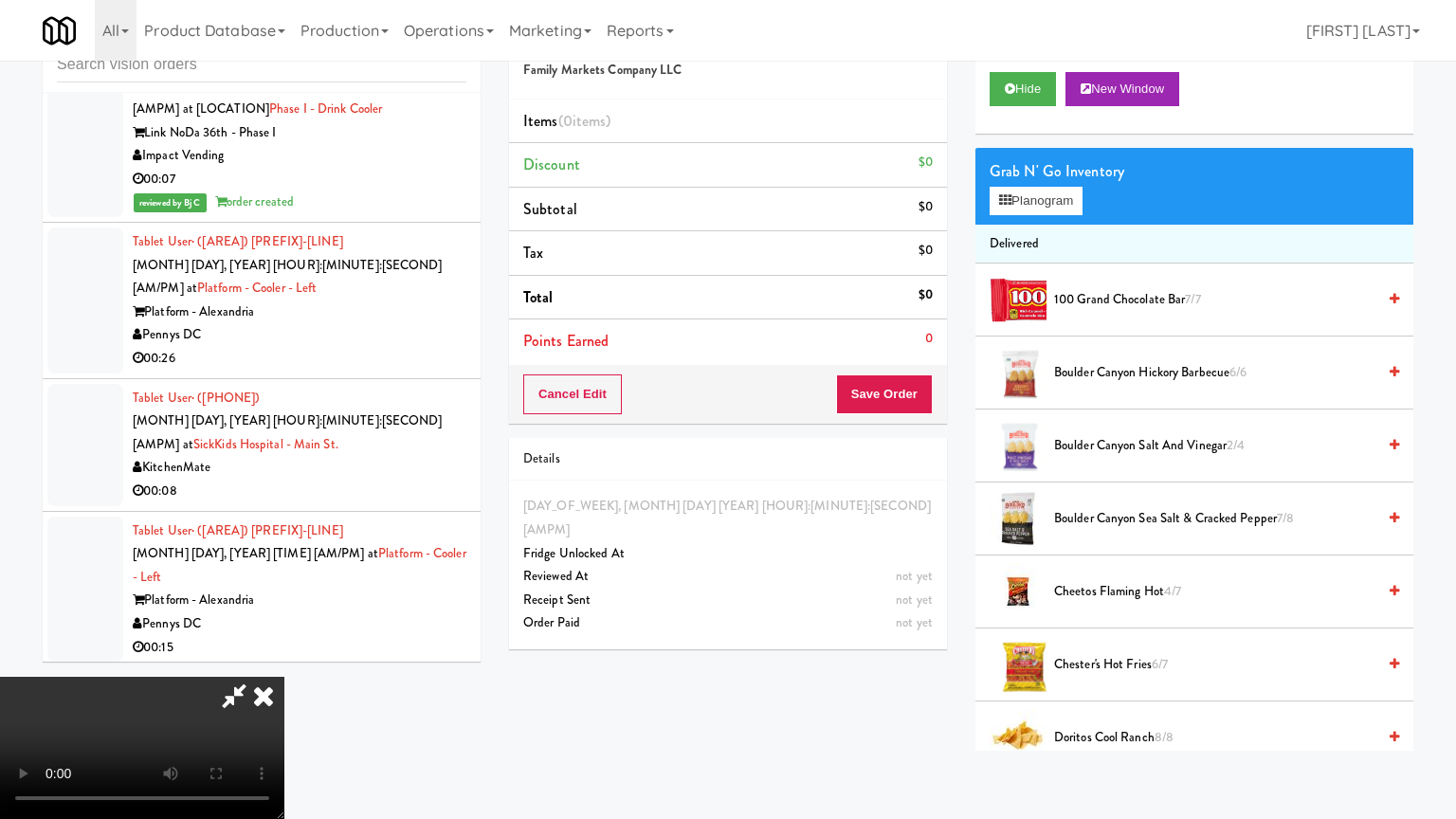 click at bounding box center (142, 748) 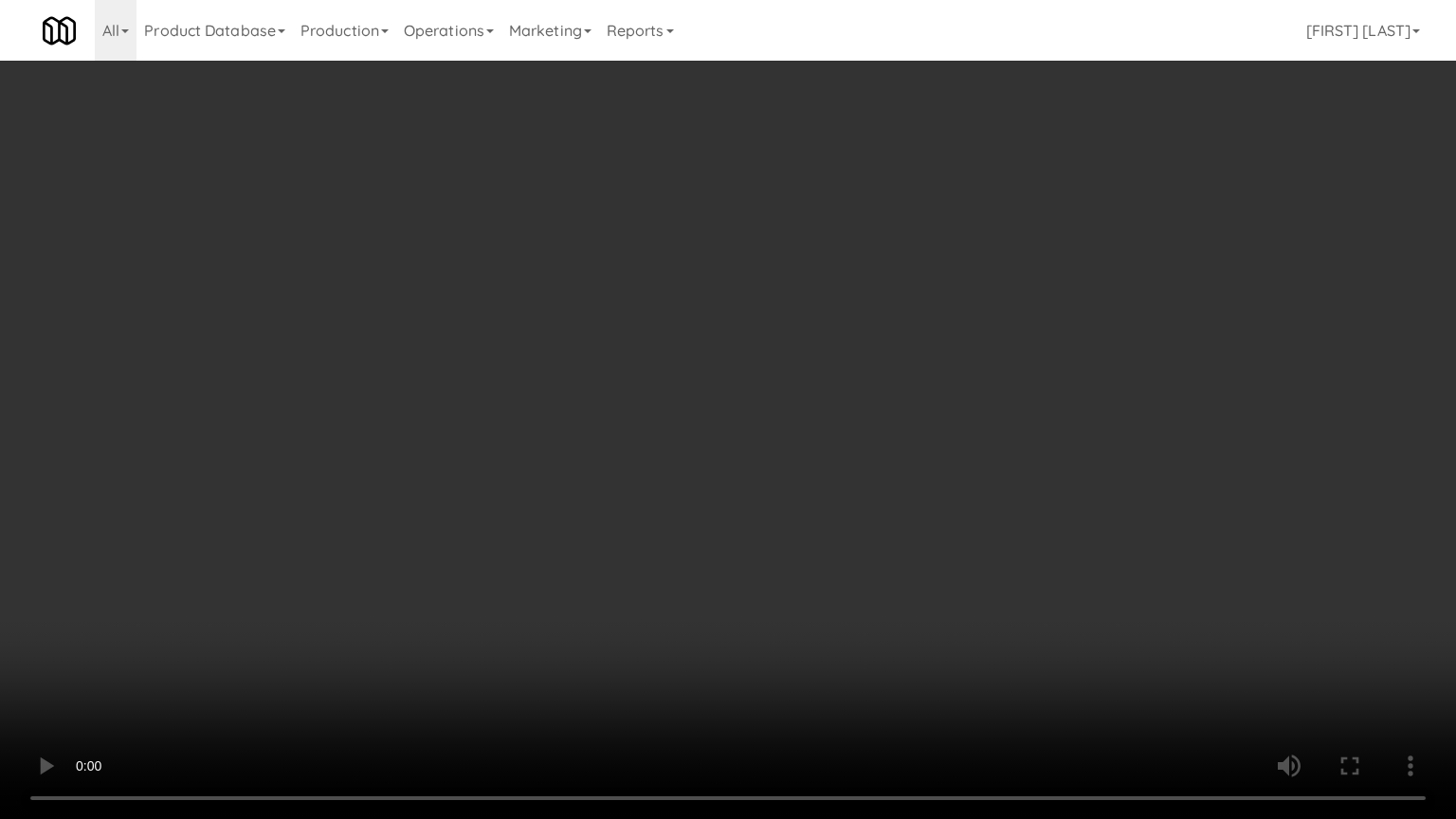click at bounding box center (728, 410) 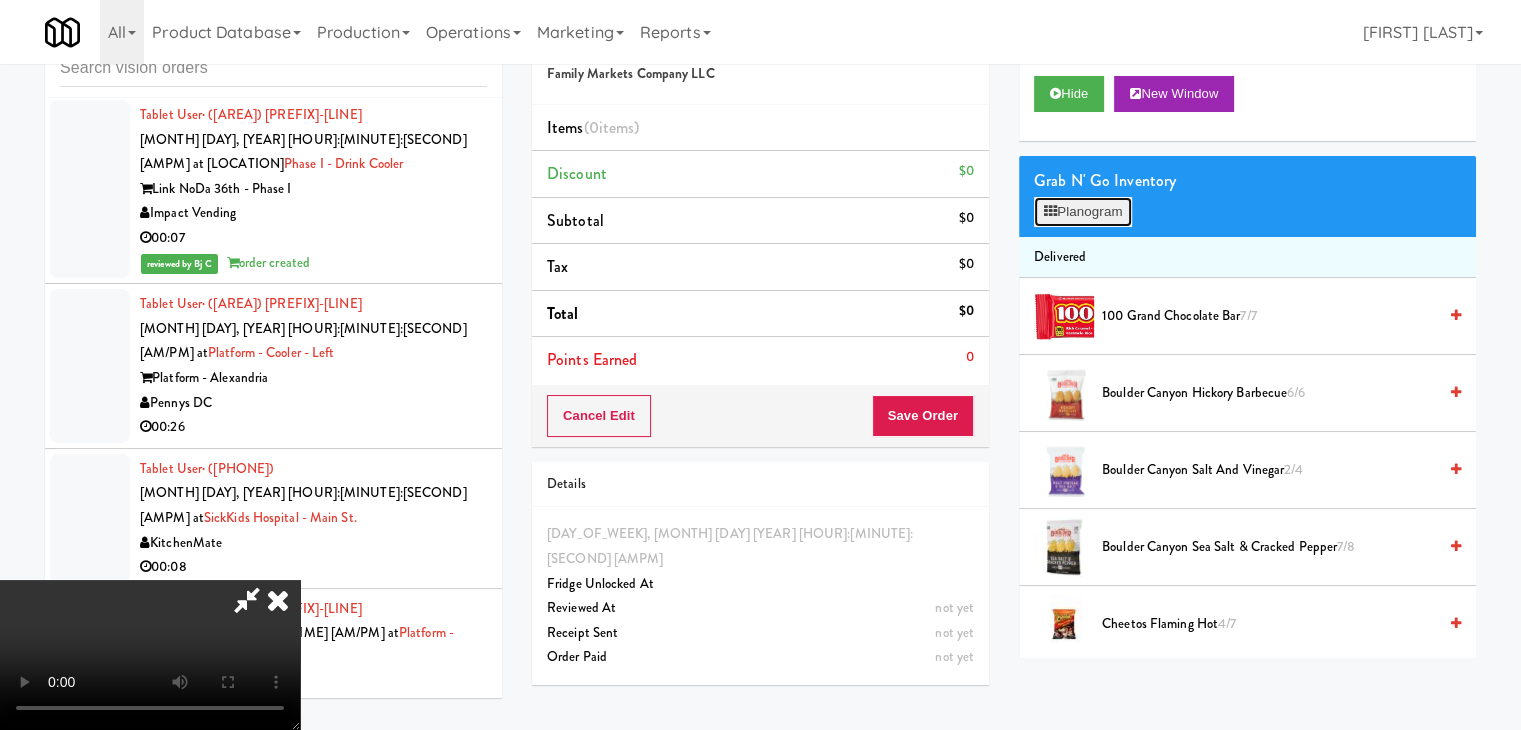 click on "Planogram" at bounding box center (1083, 212) 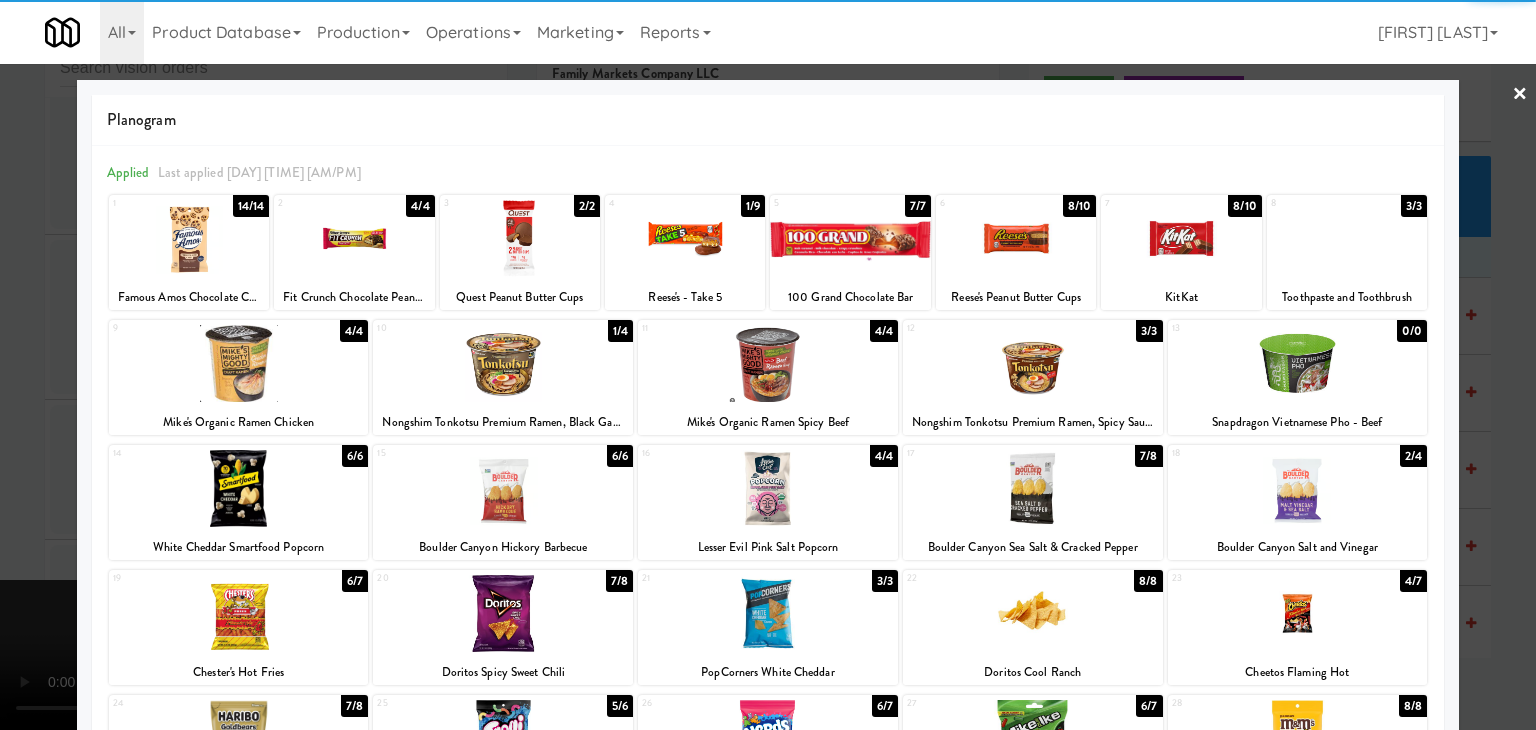 click at bounding box center (1016, 238) 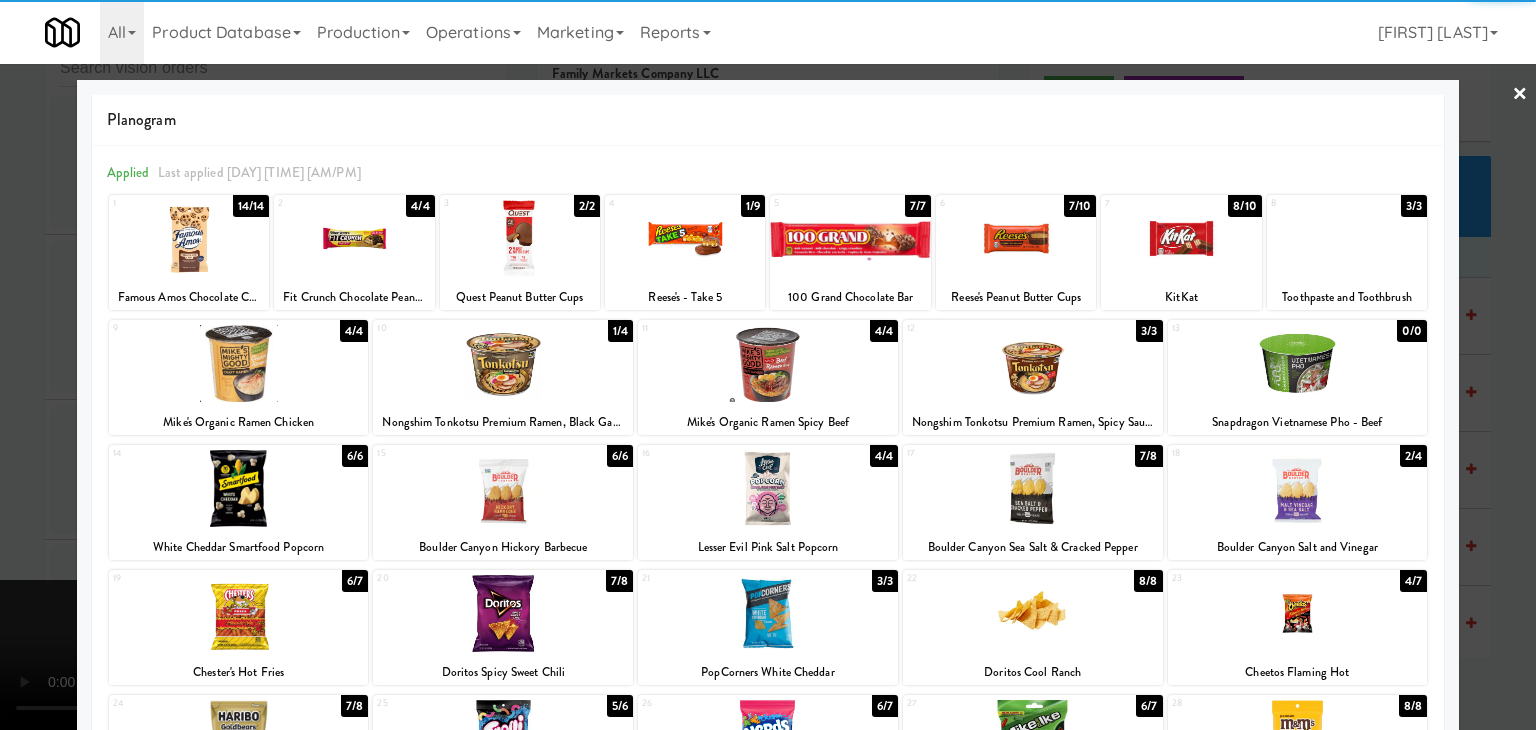 drag, startPoint x: 1491, startPoint y: 422, endPoint x: 1200, endPoint y: 427, distance: 291.04294 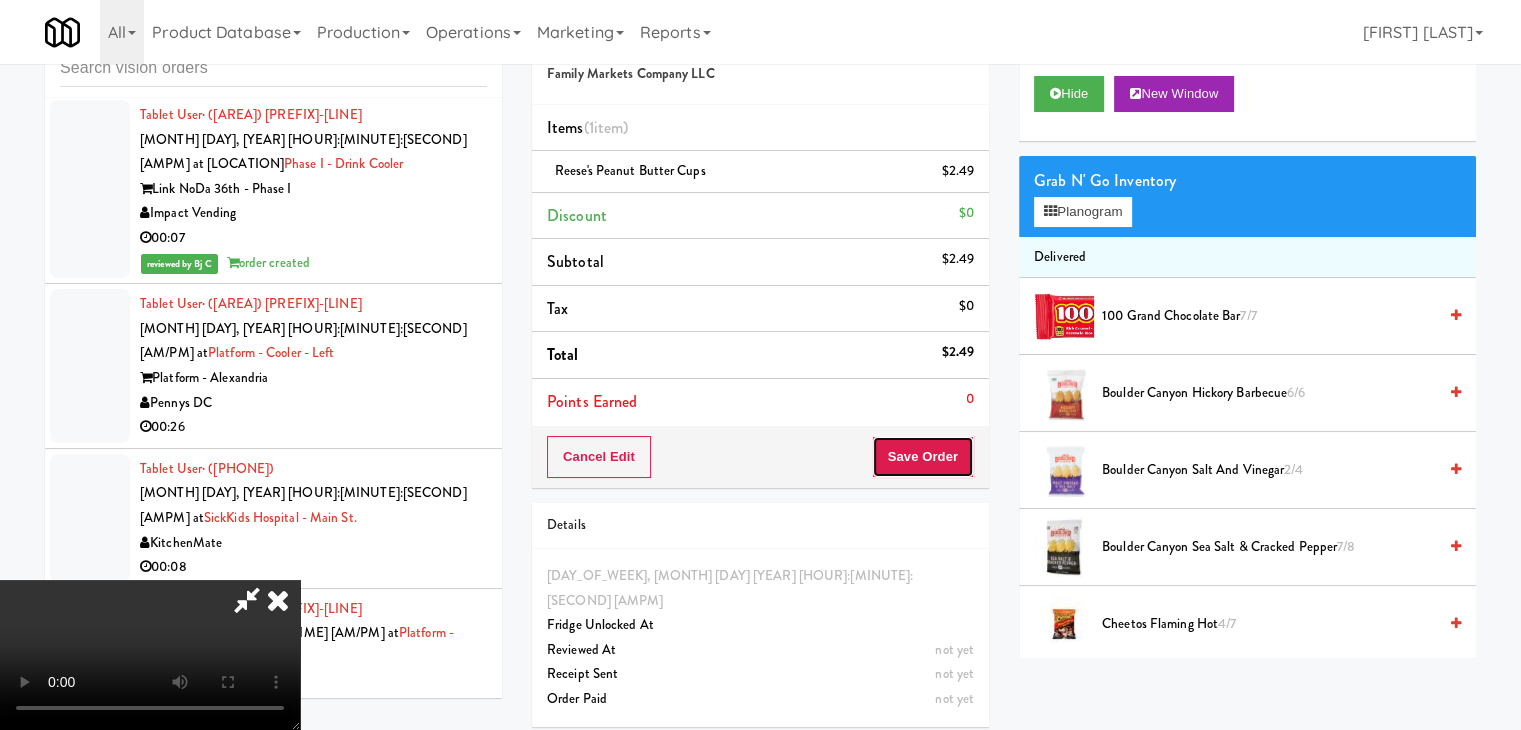 click on "Save Order" at bounding box center [923, 457] 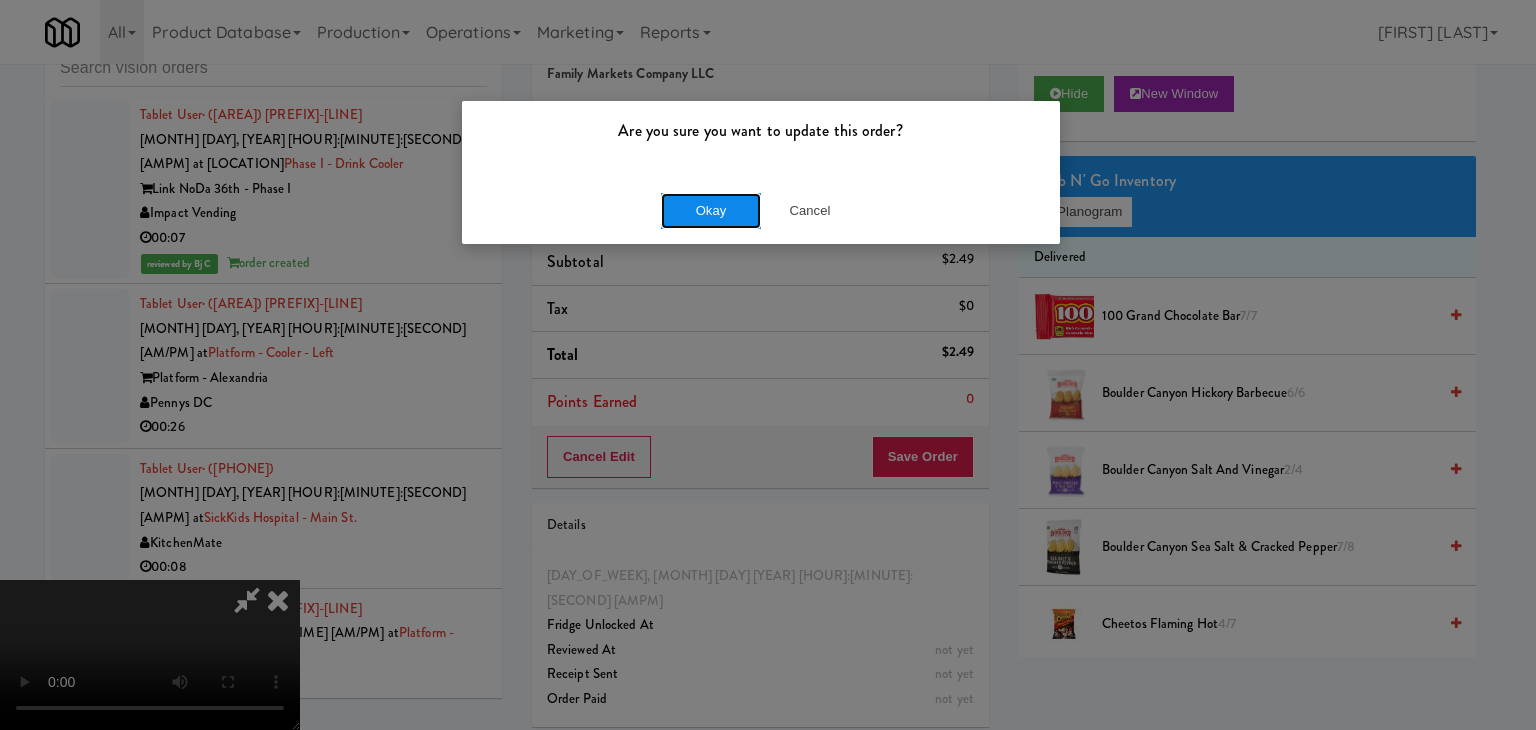 click on "Okay" at bounding box center (711, 211) 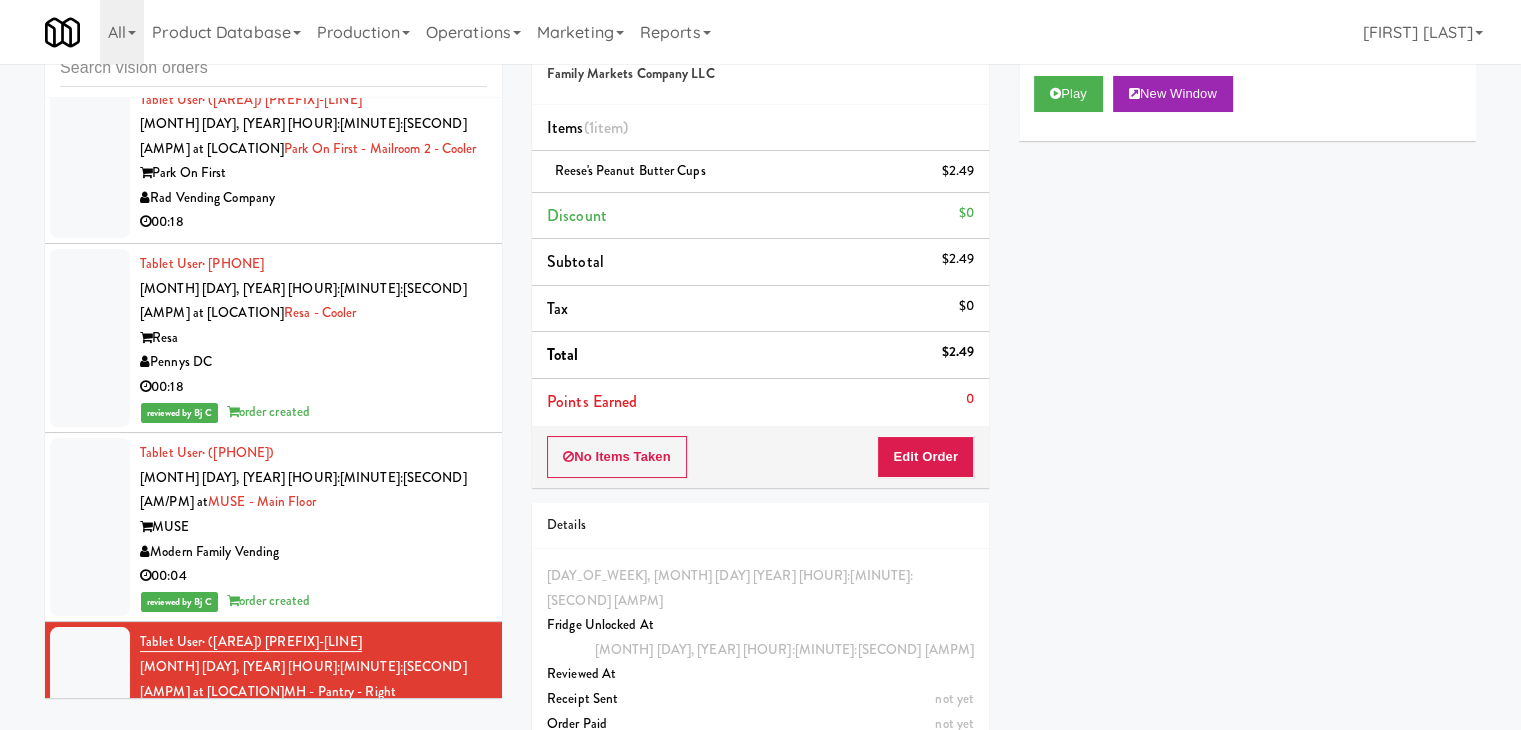 scroll, scrollTop: 25575, scrollLeft: 0, axis: vertical 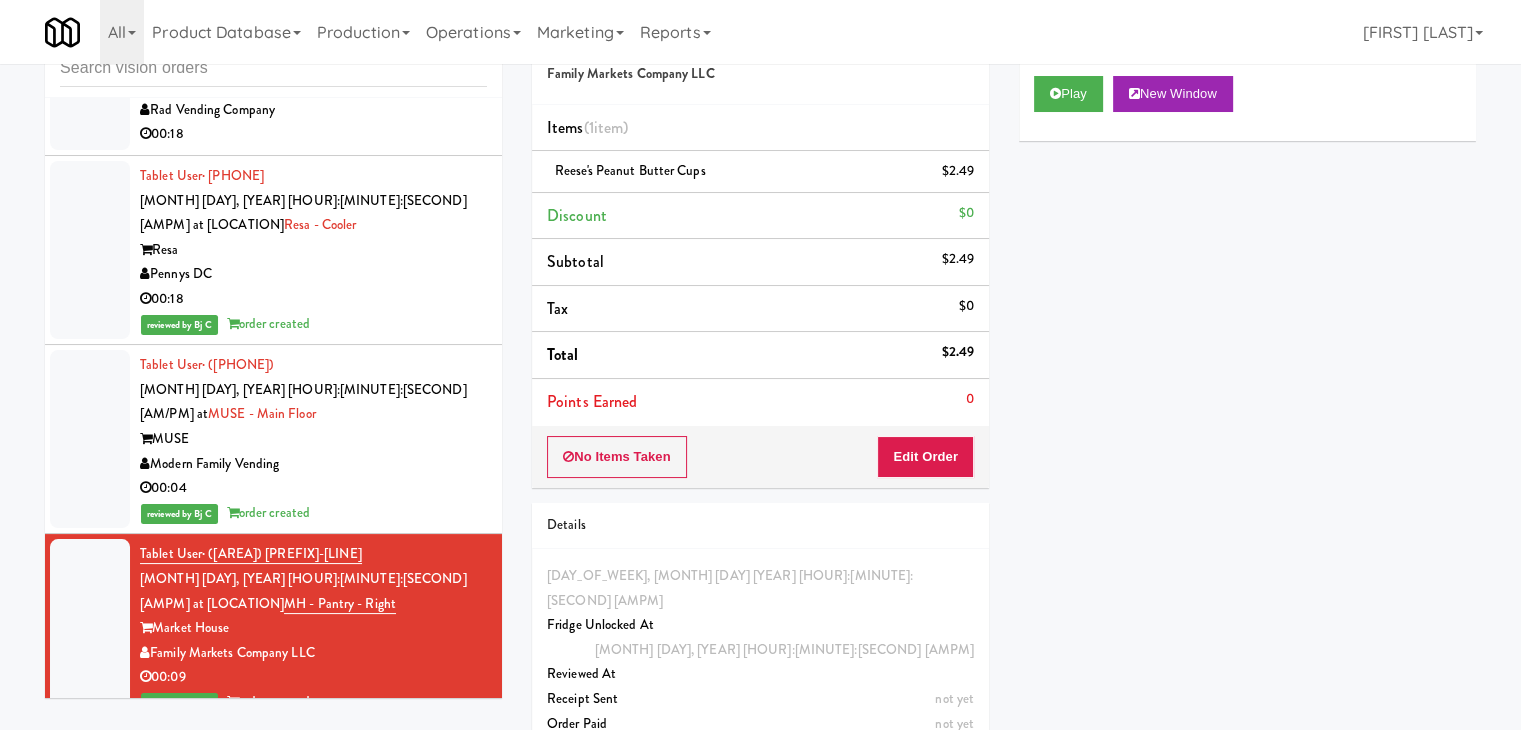 click on "Holy Angels Ministries" at bounding box center [313, 2438] 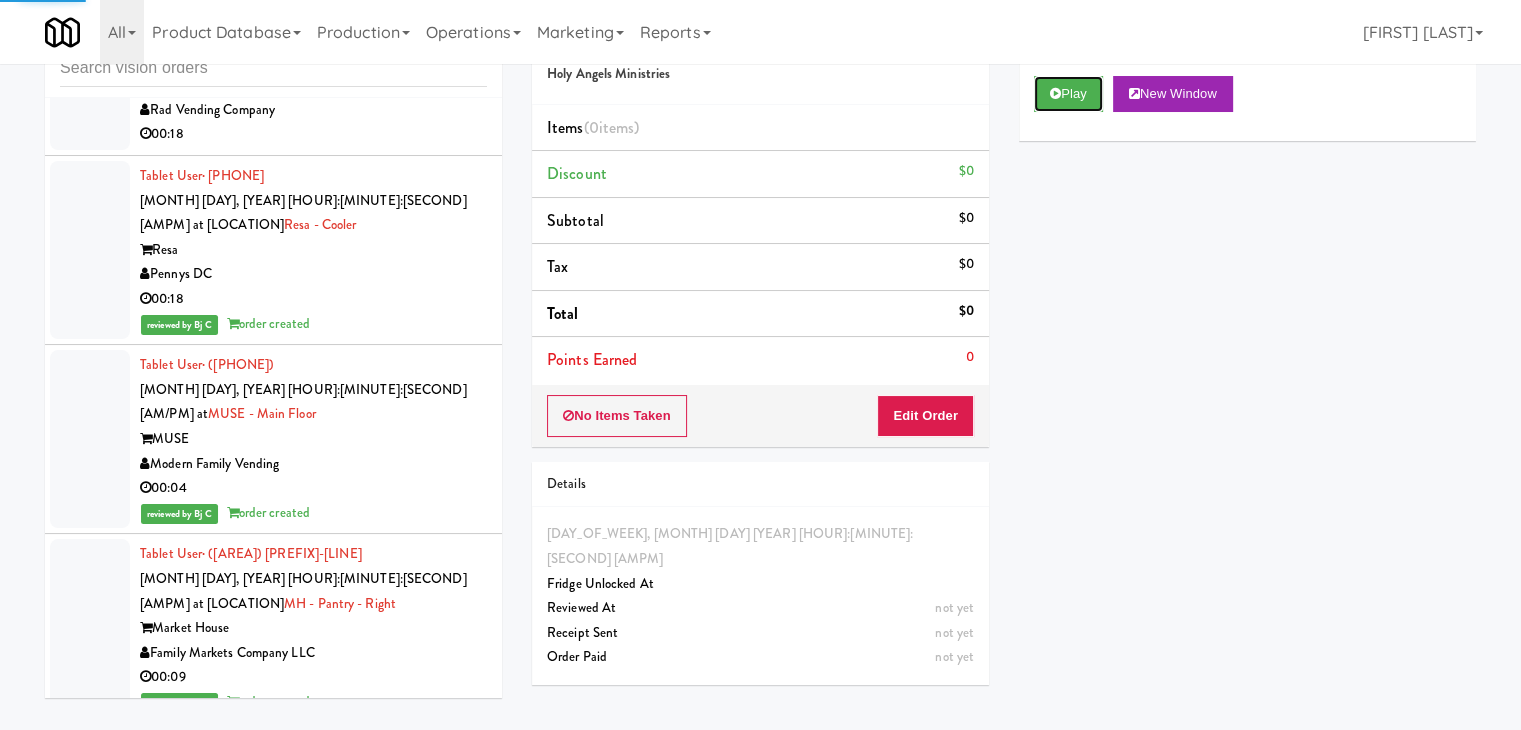 click on "Play" at bounding box center [1068, 94] 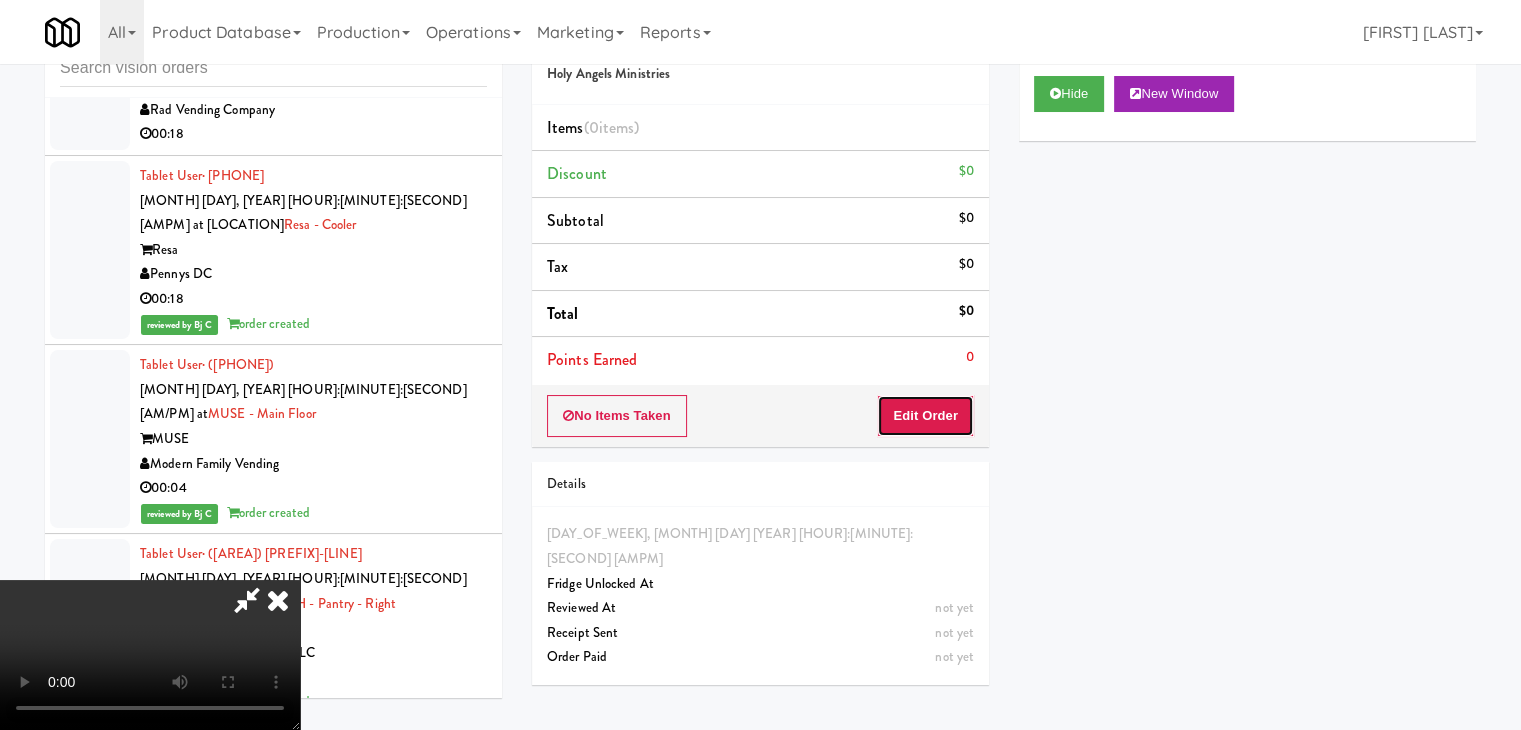 click on "Edit Order" at bounding box center (925, 416) 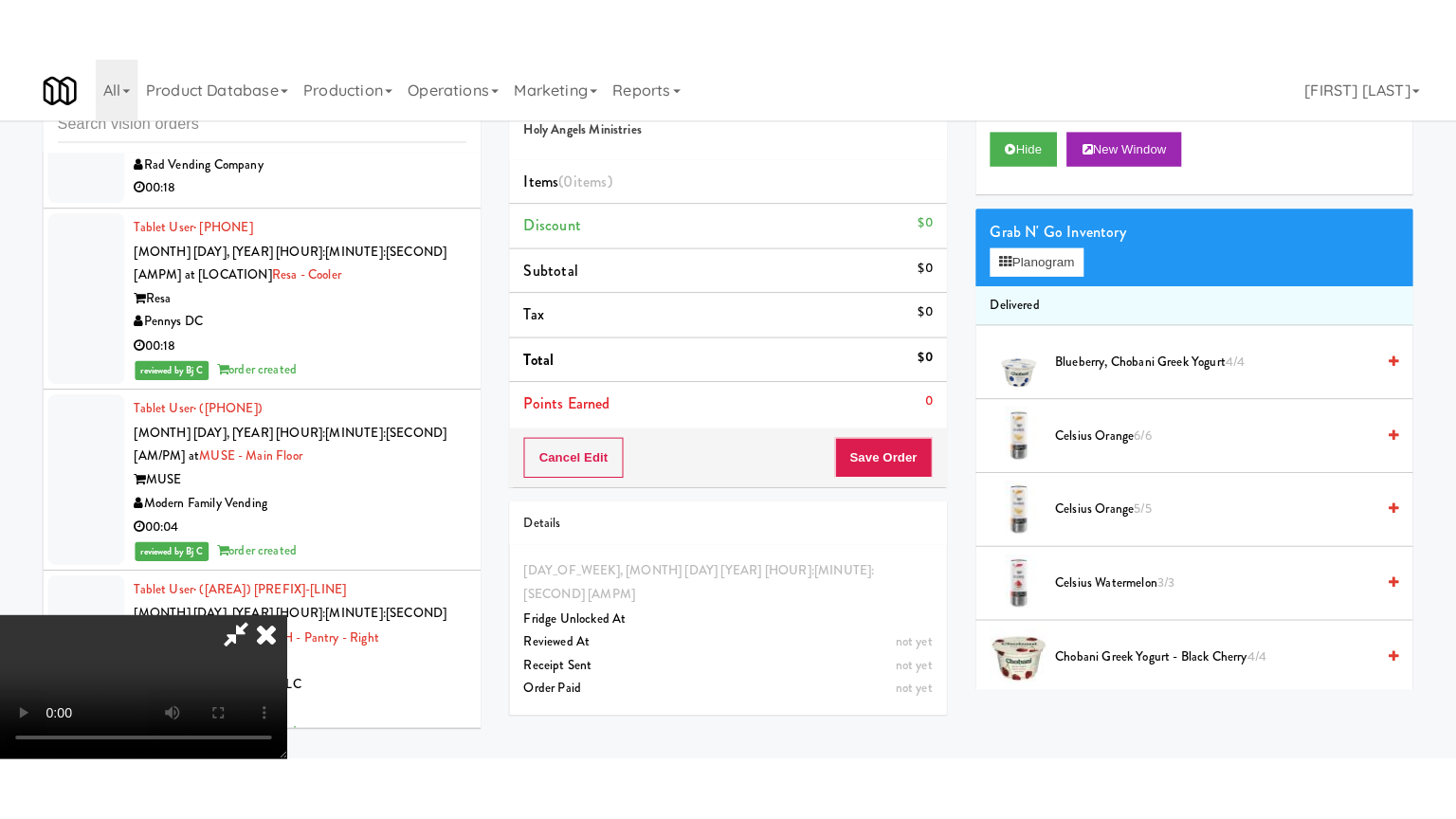 scroll, scrollTop: 266, scrollLeft: 0, axis: vertical 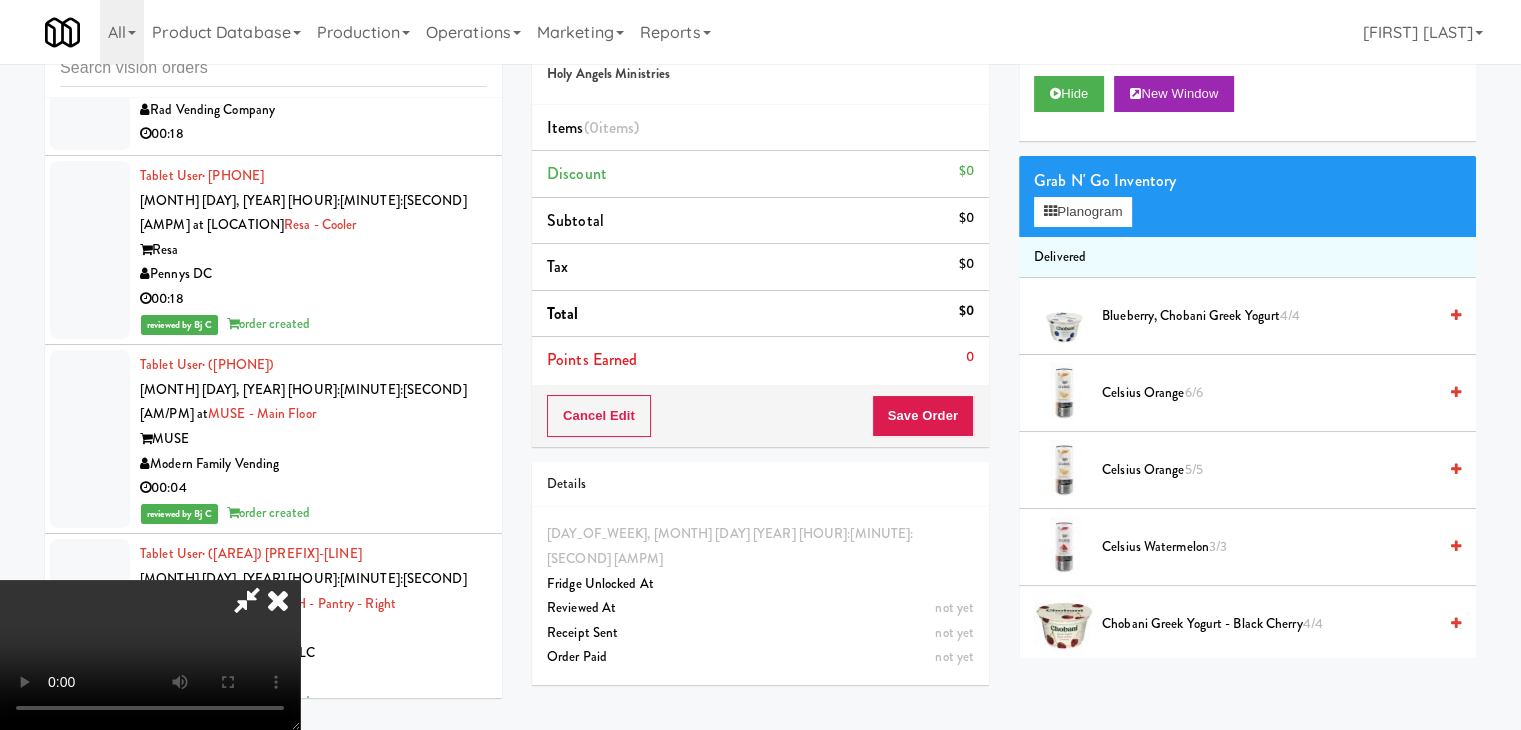 type 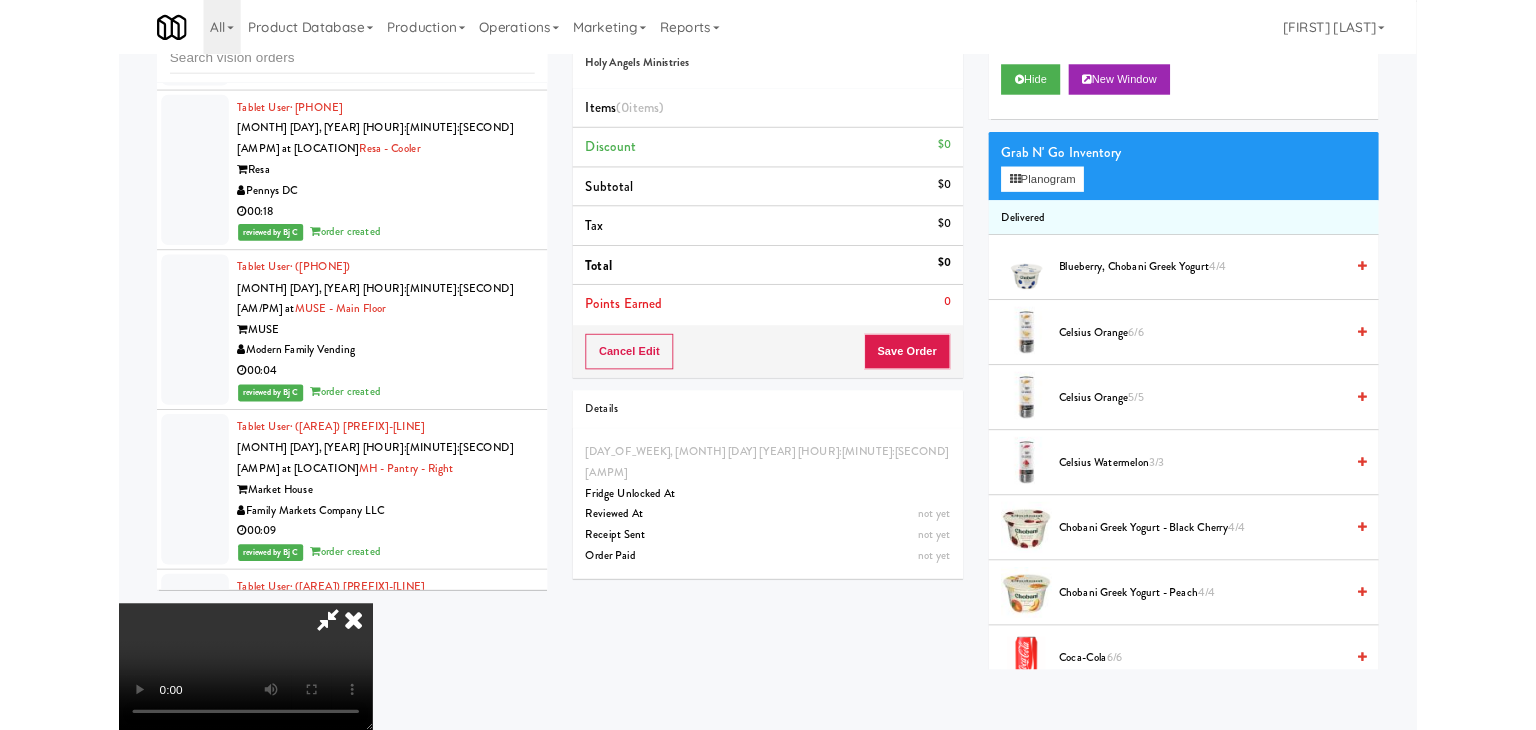 scroll, scrollTop: 0, scrollLeft: 0, axis: both 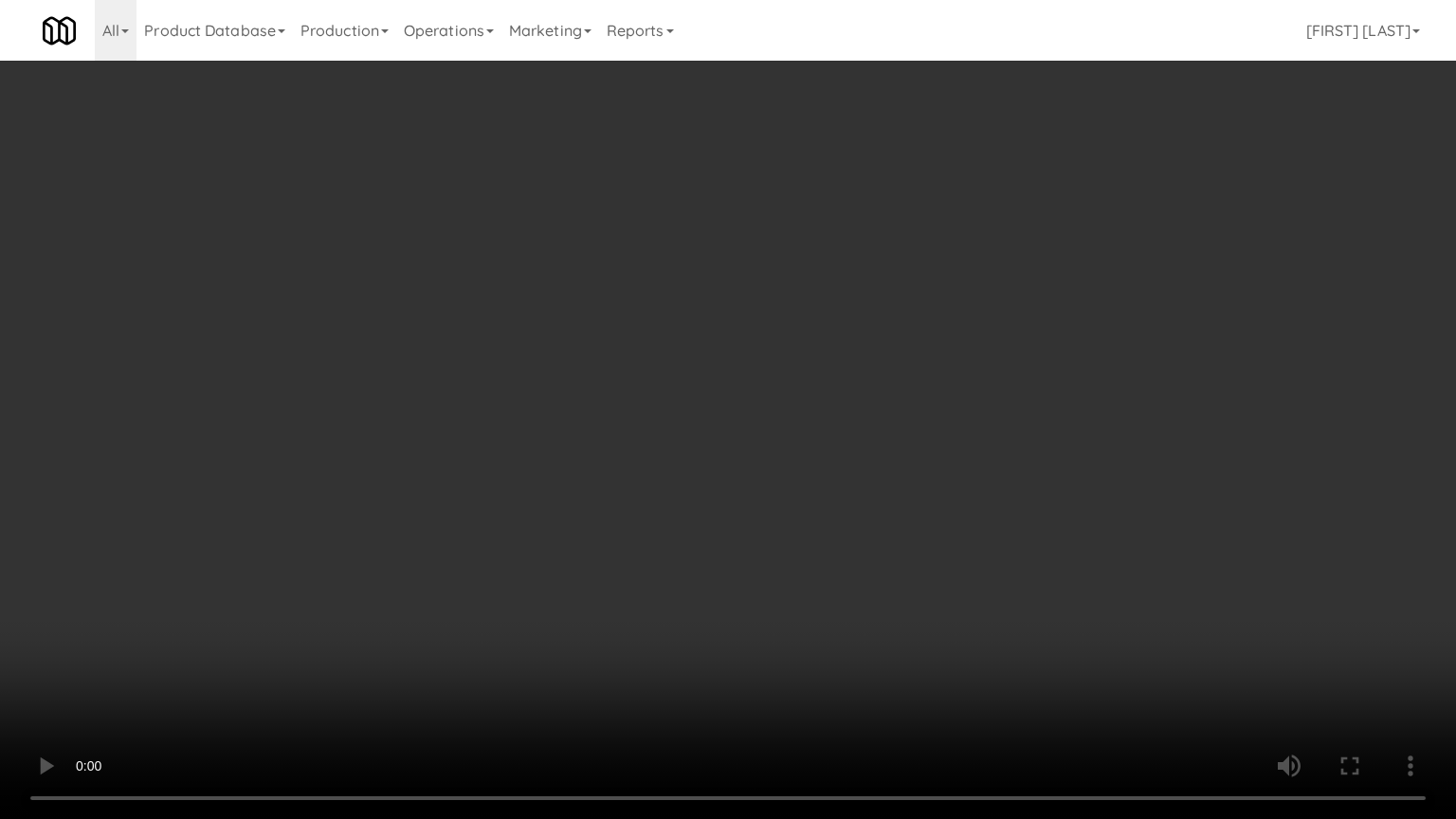 click at bounding box center [728, 410] 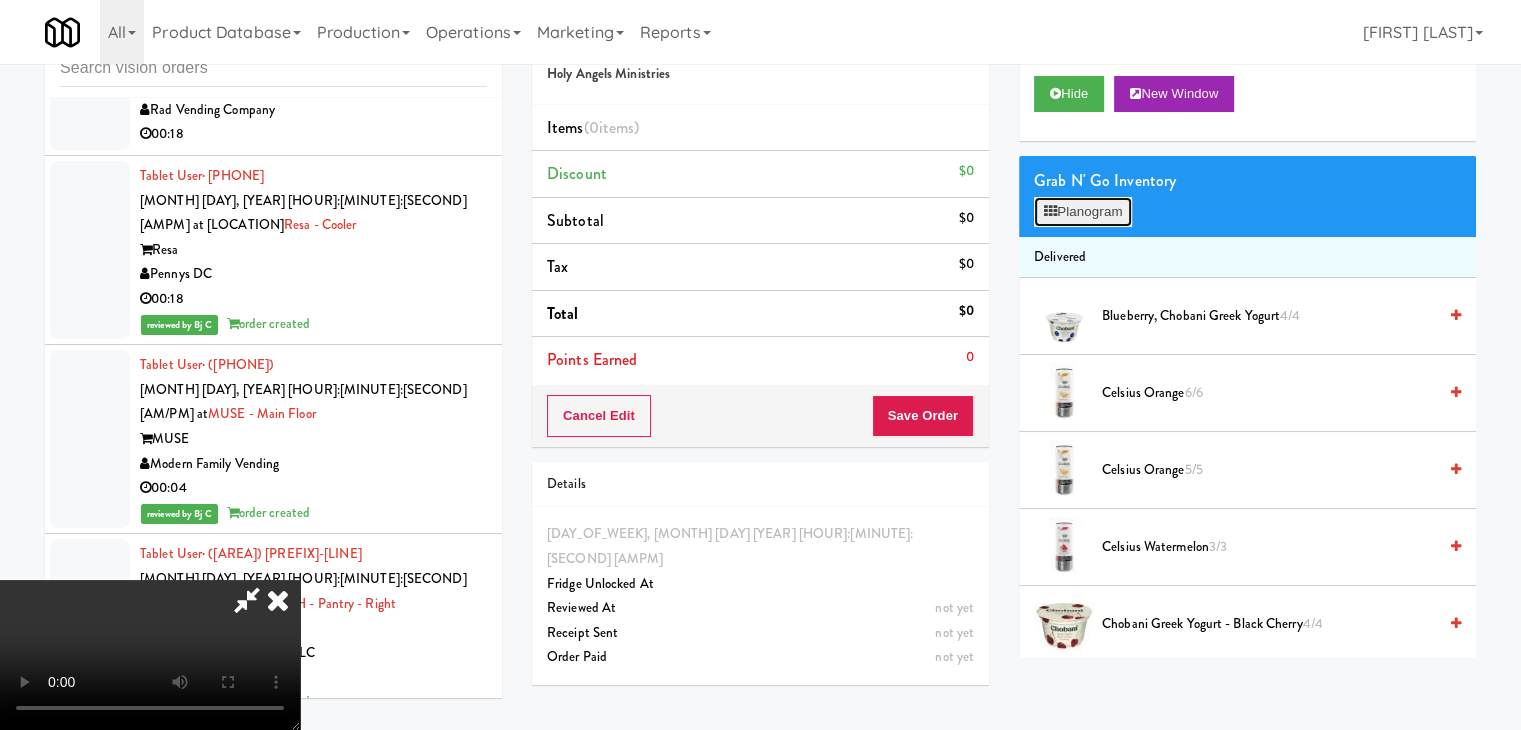 click on "Planogram" at bounding box center (1083, 212) 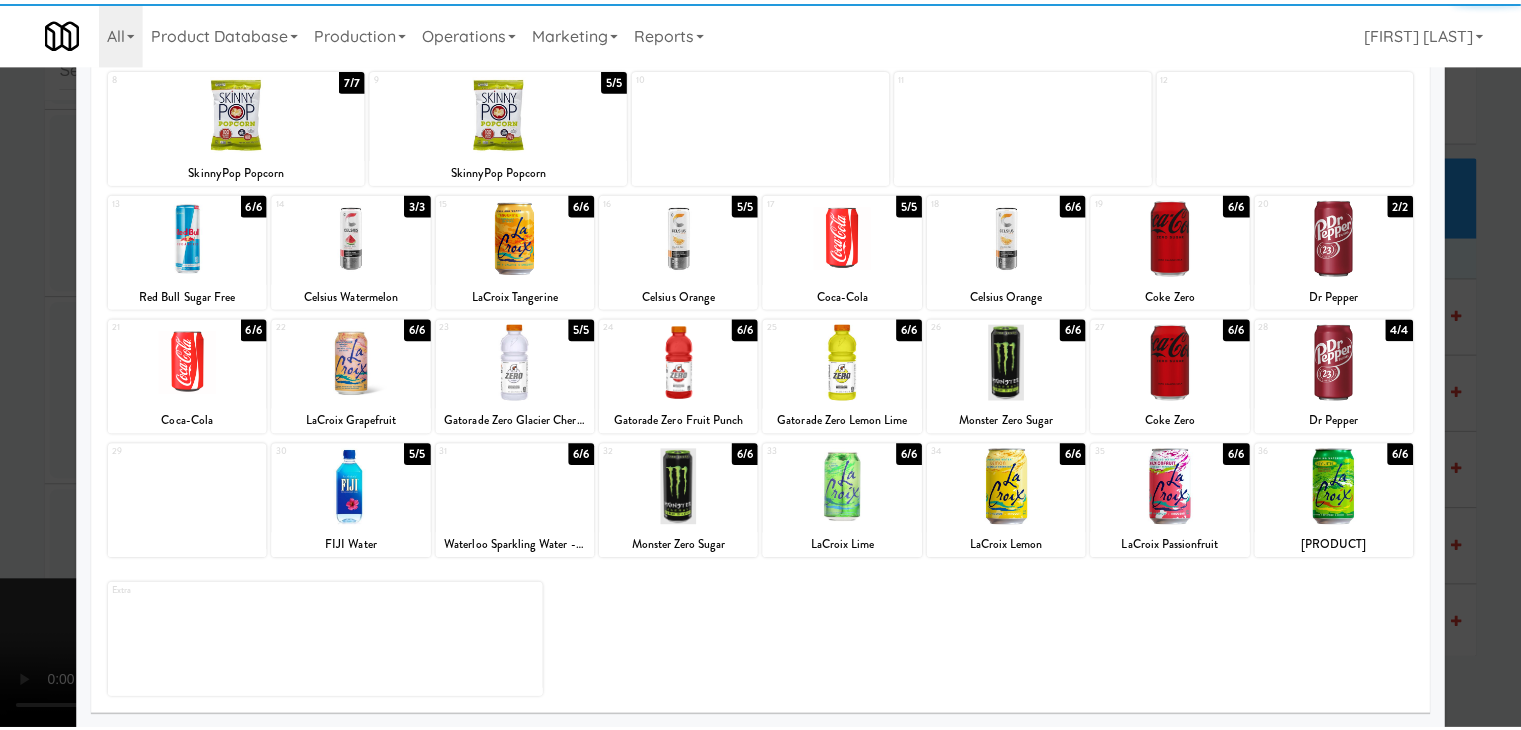 scroll, scrollTop: 252, scrollLeft: 0, axis: vertical 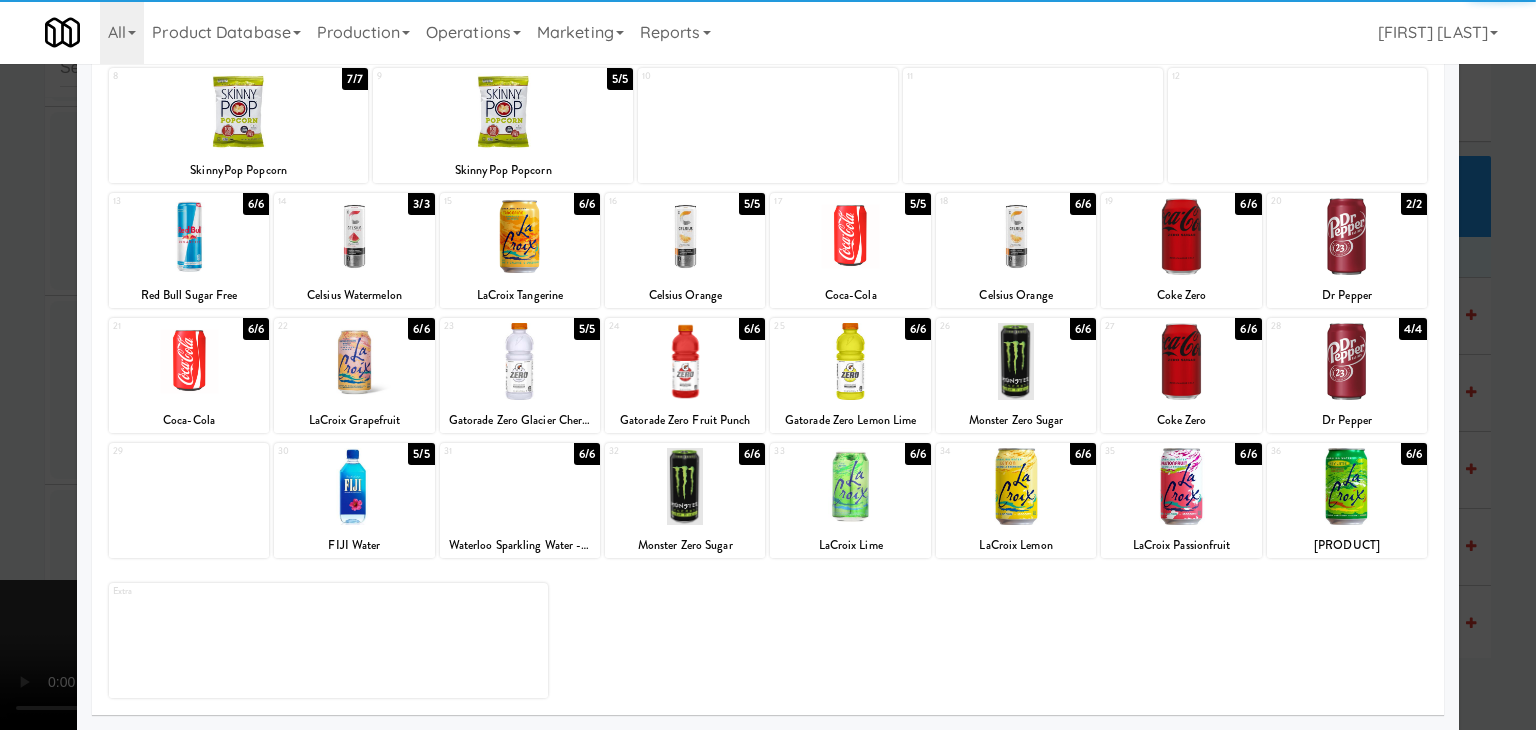 click at bounding box center [1347, 236] 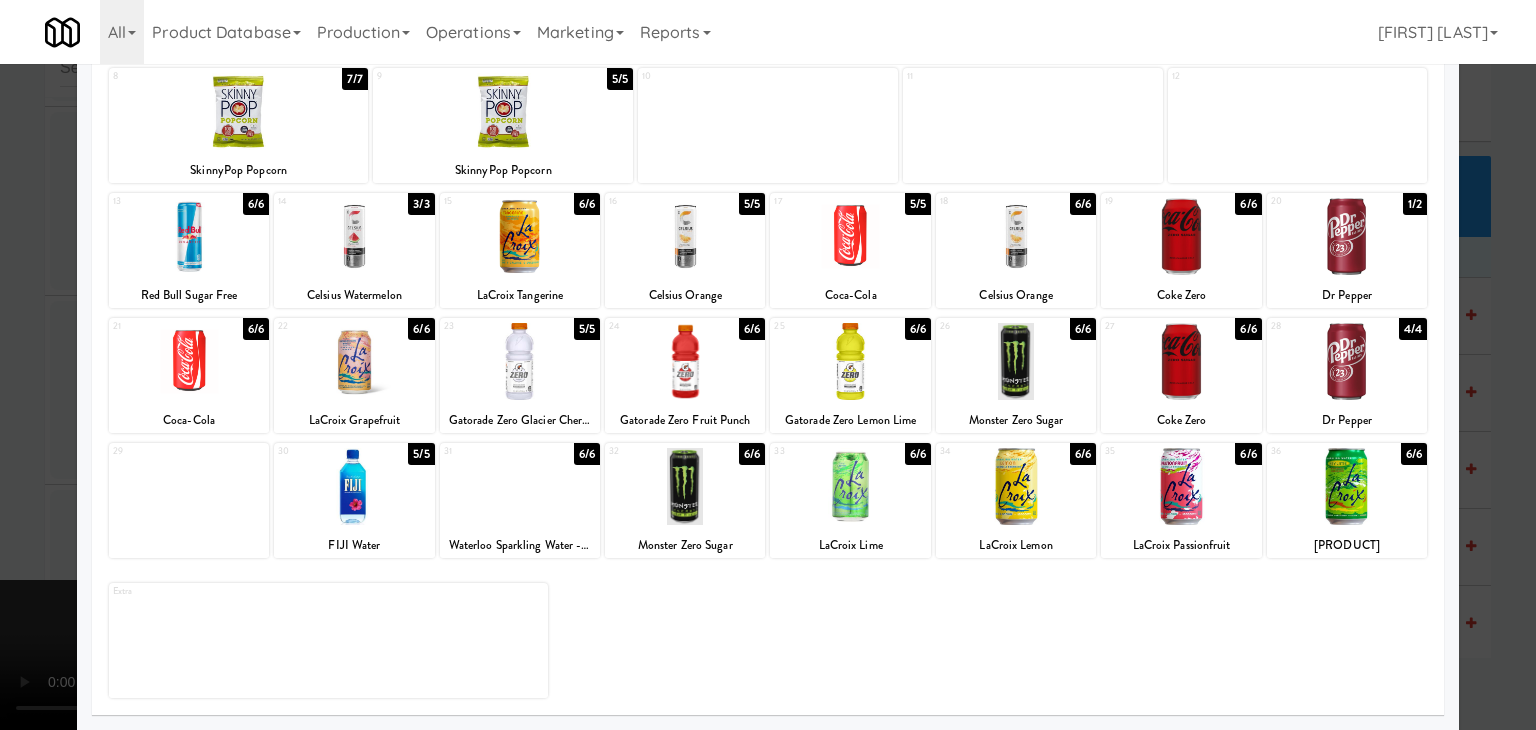 click at bounding box center [768, 365] 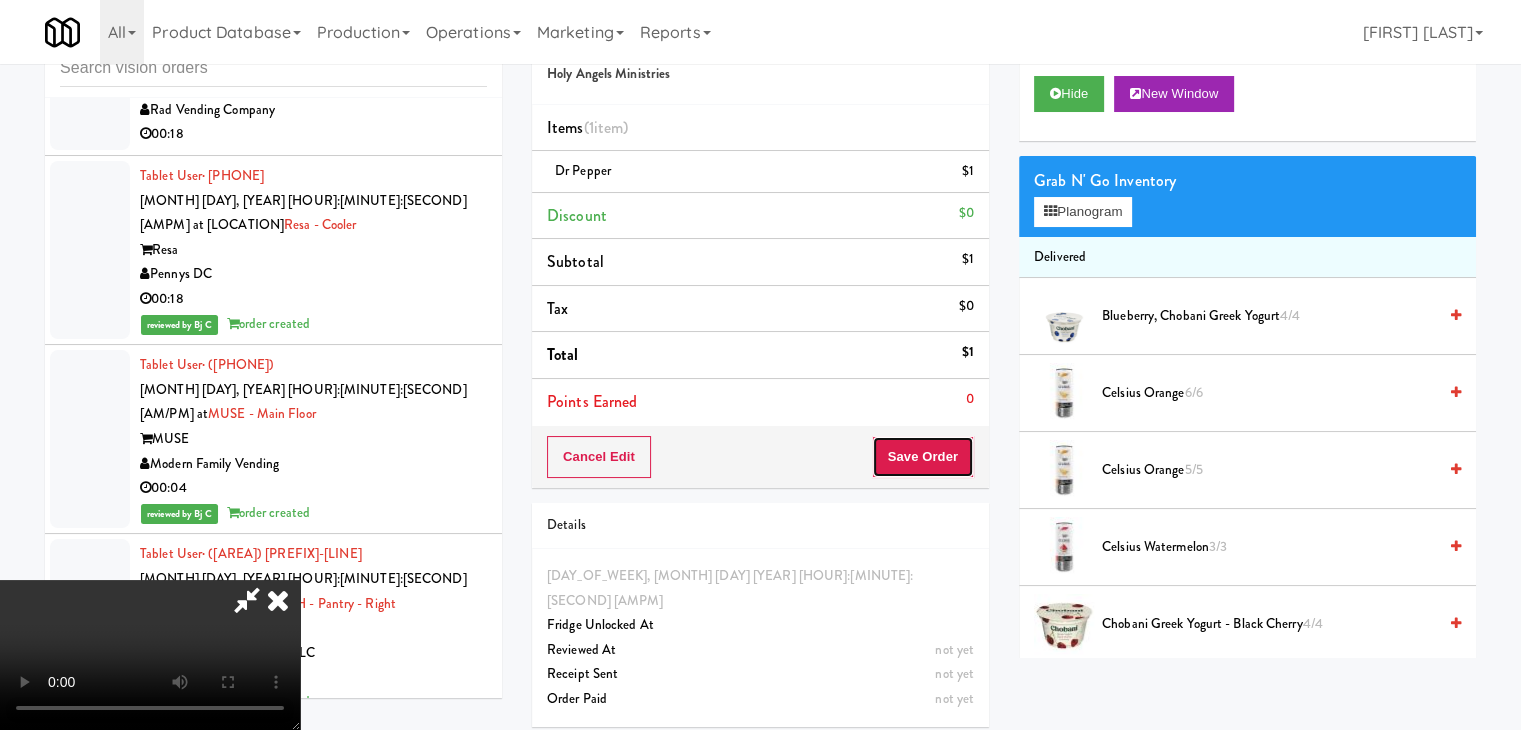 click on "Save Order" at bounding box center [923, 457] 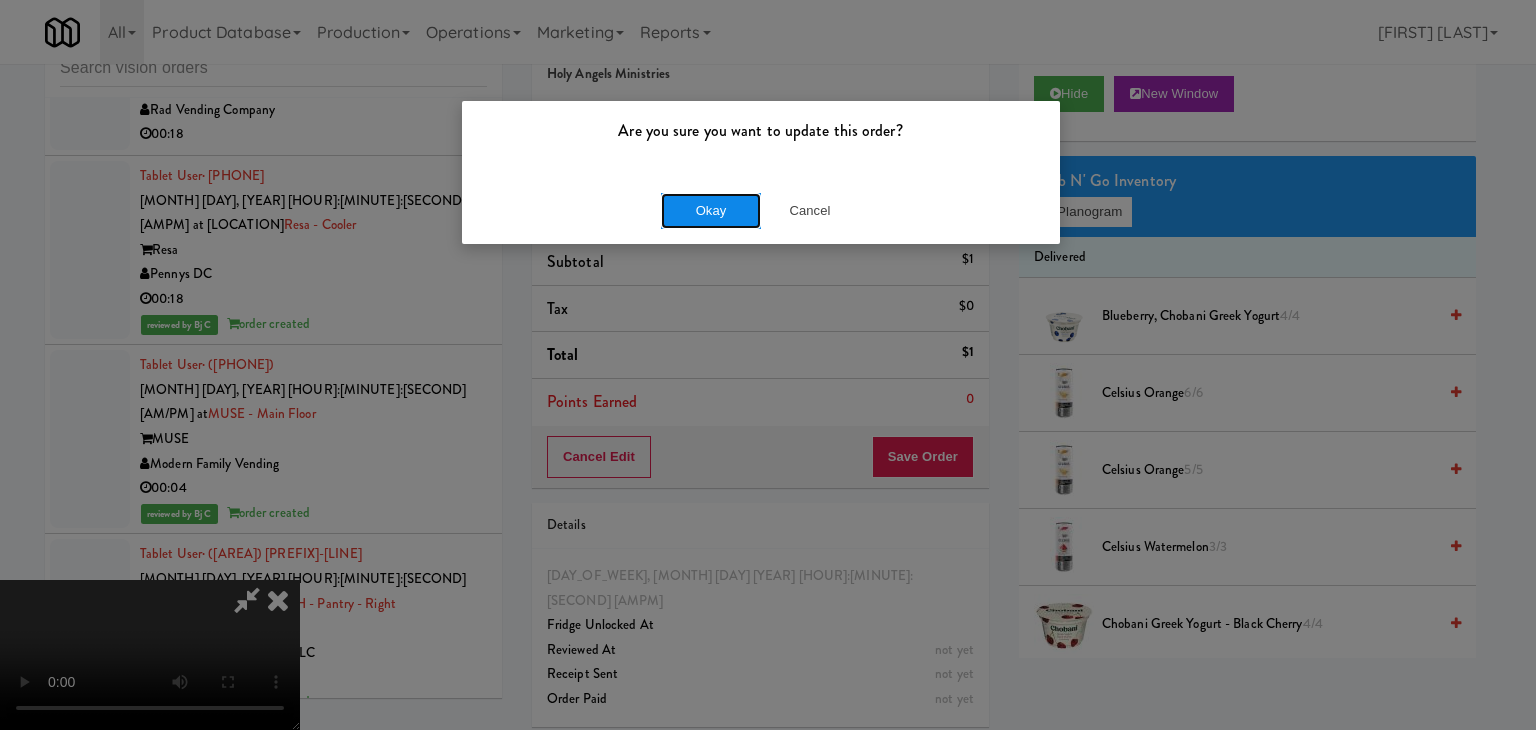 click on "Okay" at bounding box center [711, 211] 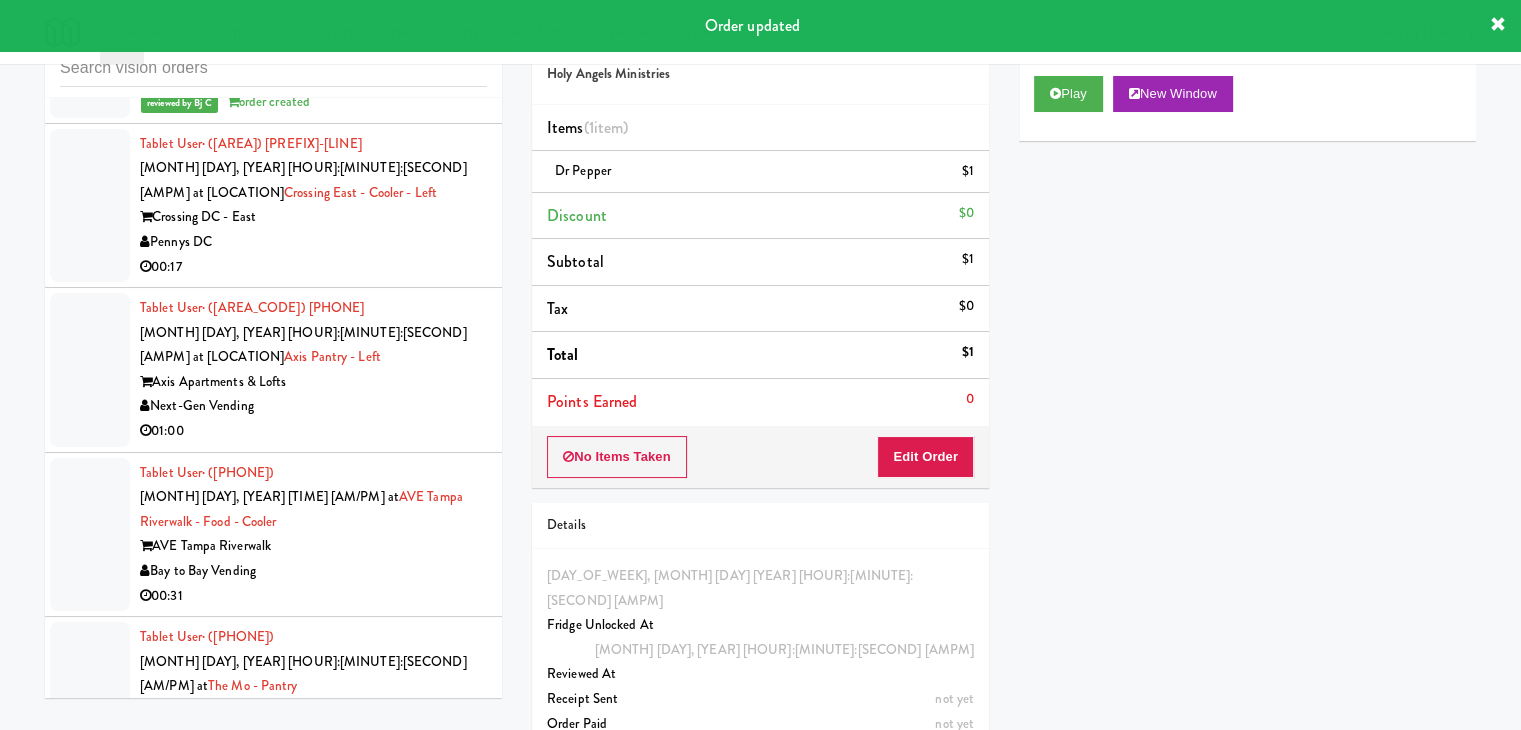 scroll, scrollTop: 26275, scrollLeft: 0, axis: vertical 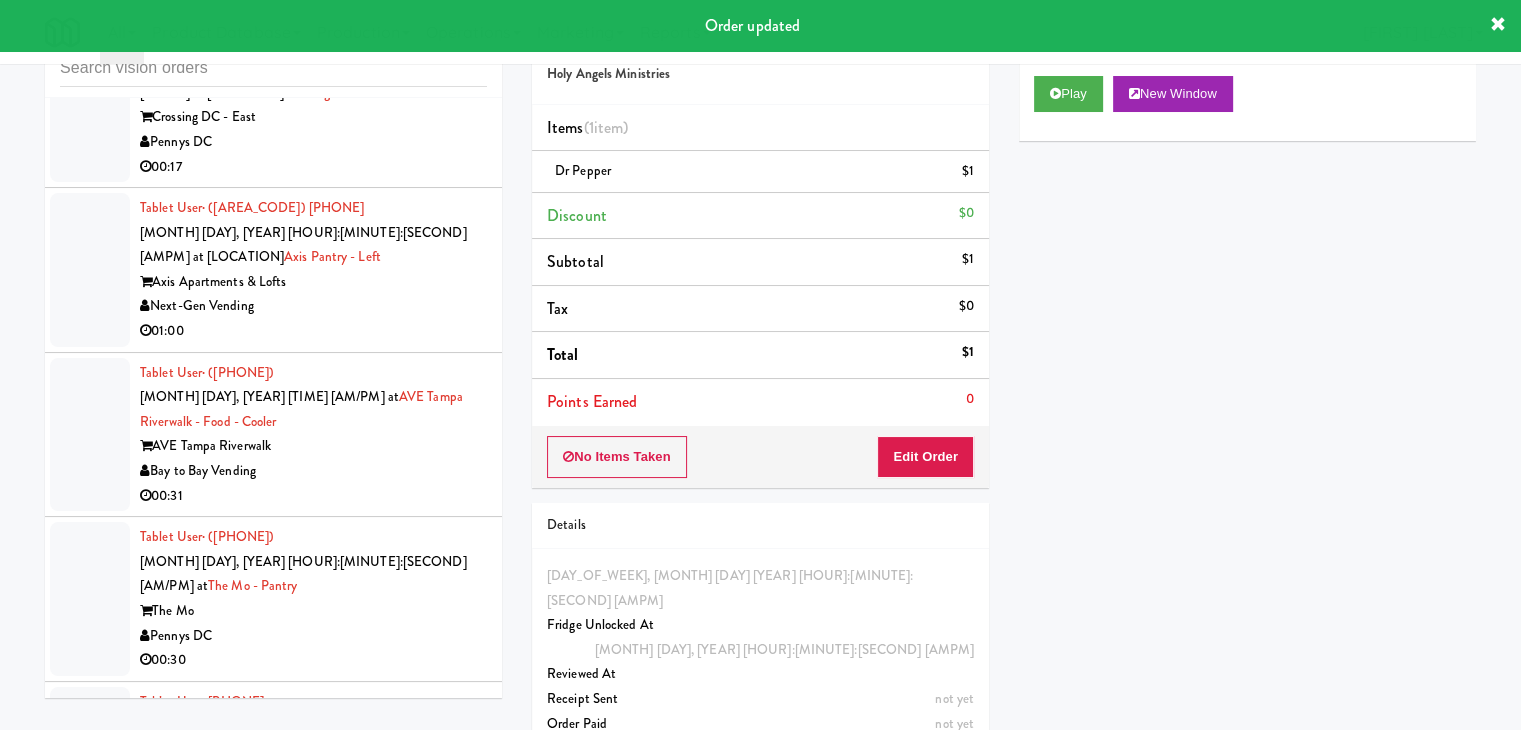 click on "00:05" at bounding box center (313, 2586) 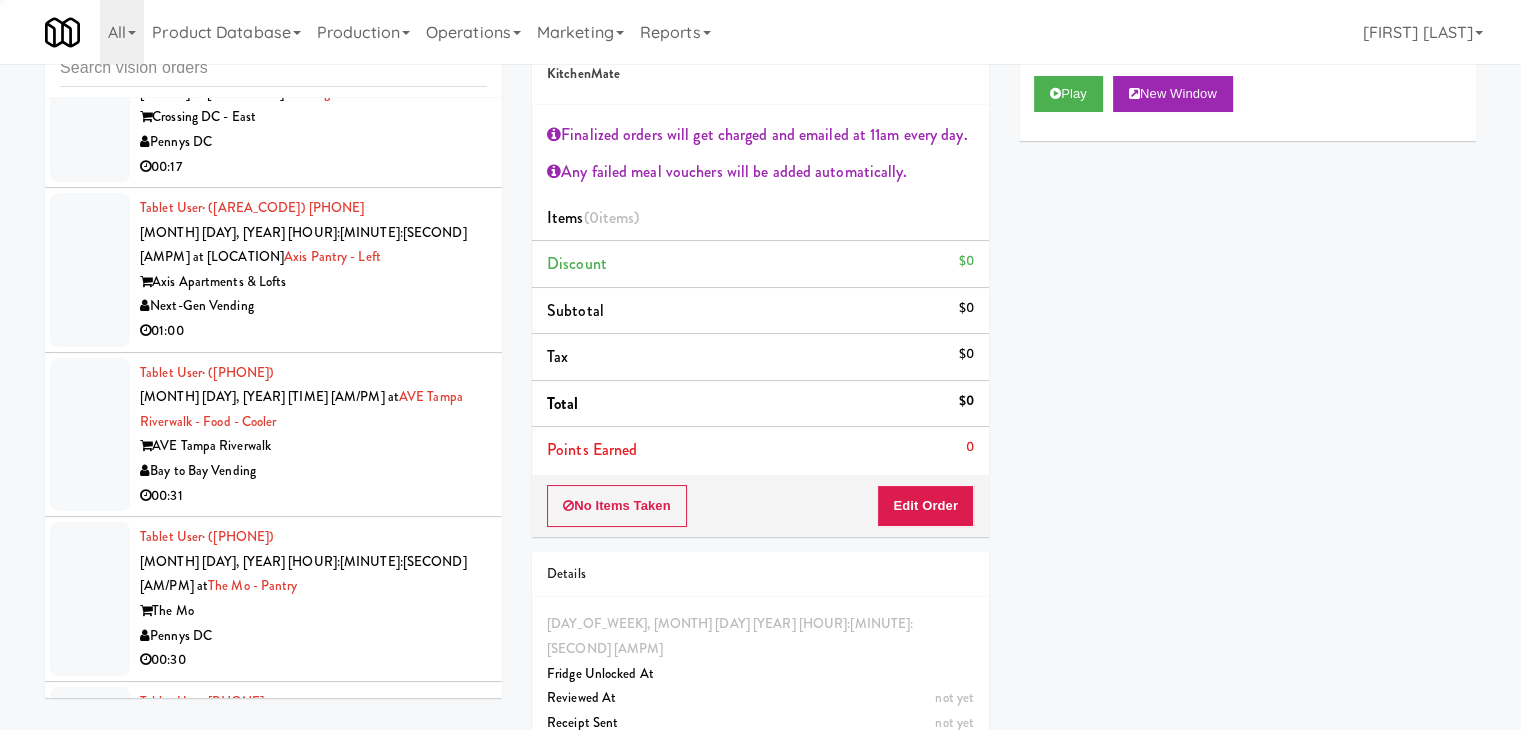 click on "Pennys DC" at bounding box center (313, 2726) 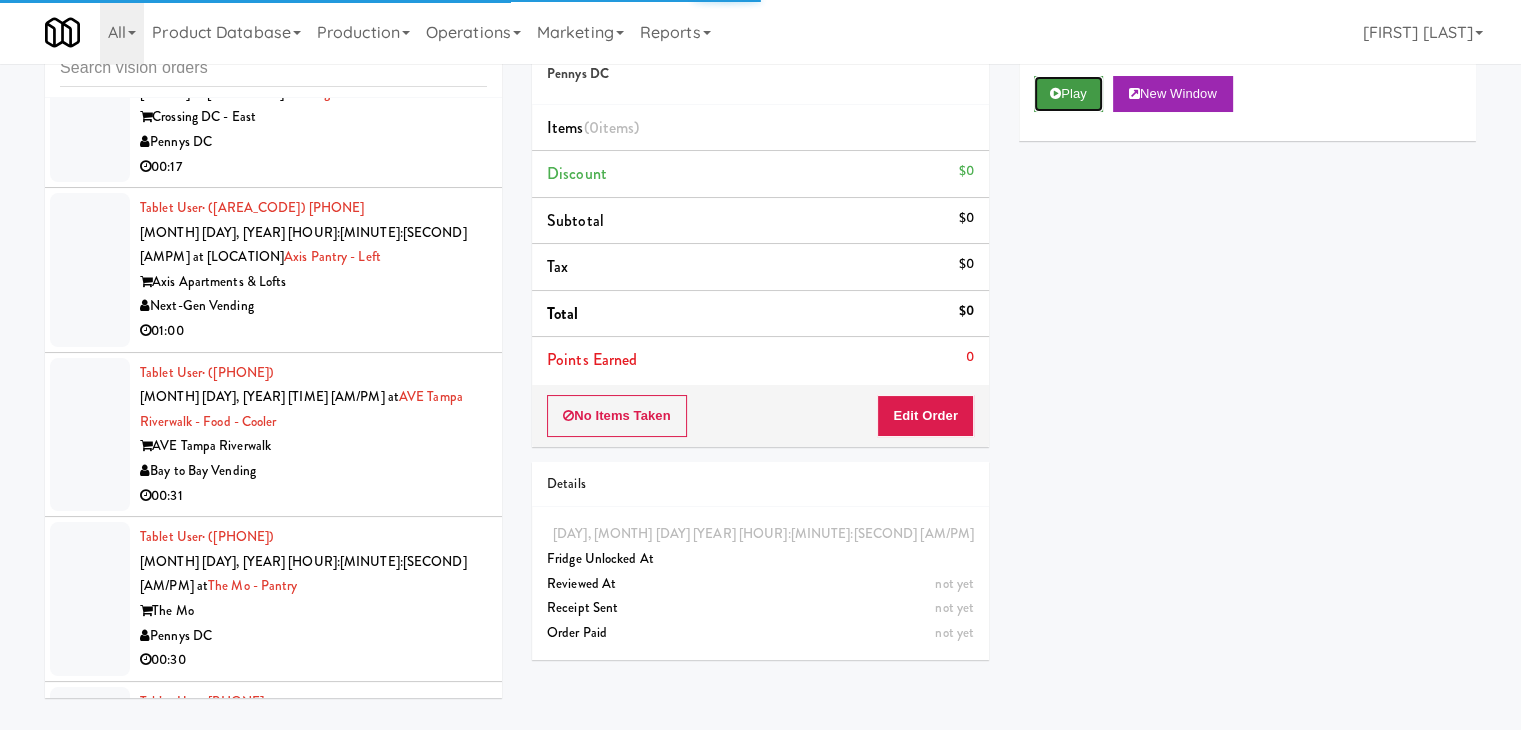 click on "Play" at bounding box center (1068, 94) 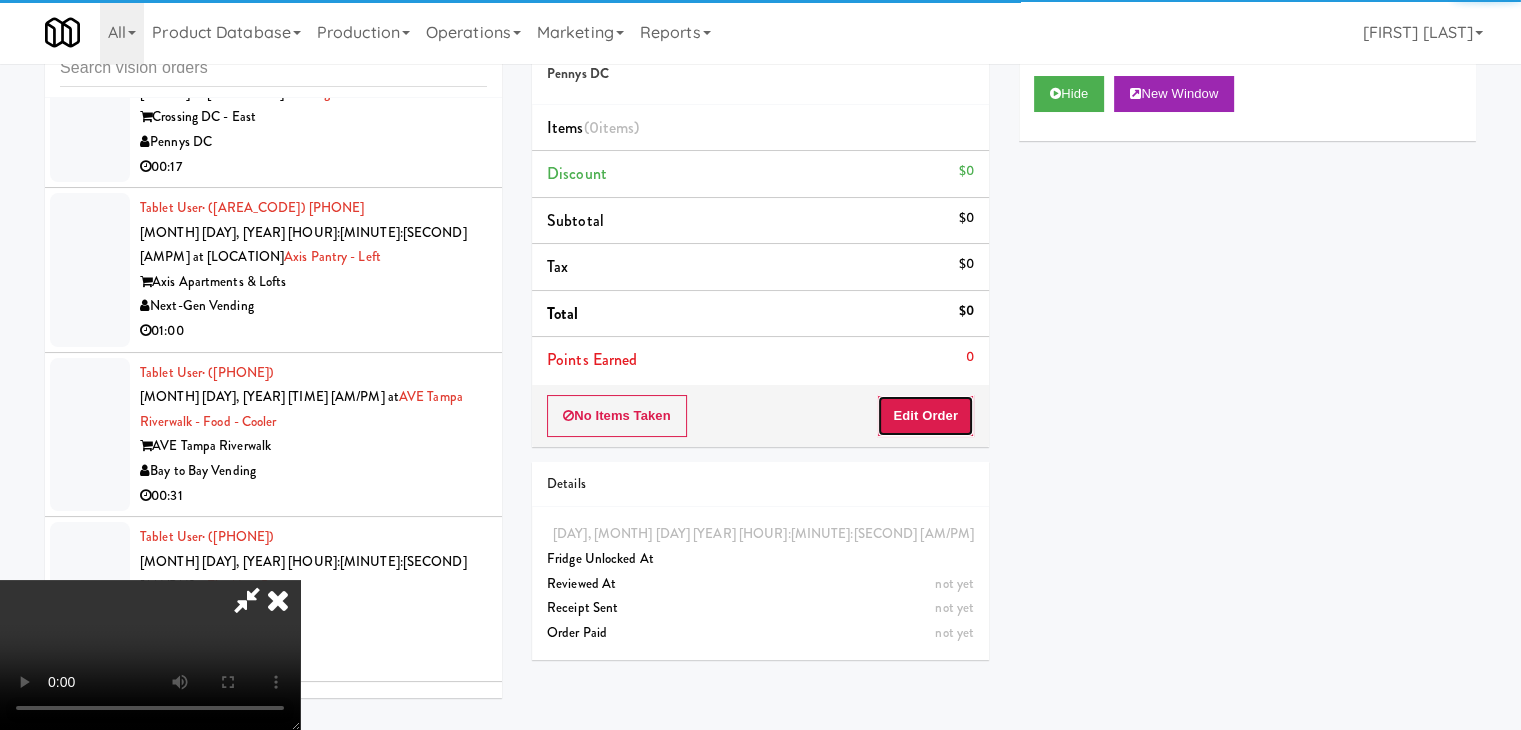 click on "Edit Order" at bounding box center (925, 416) 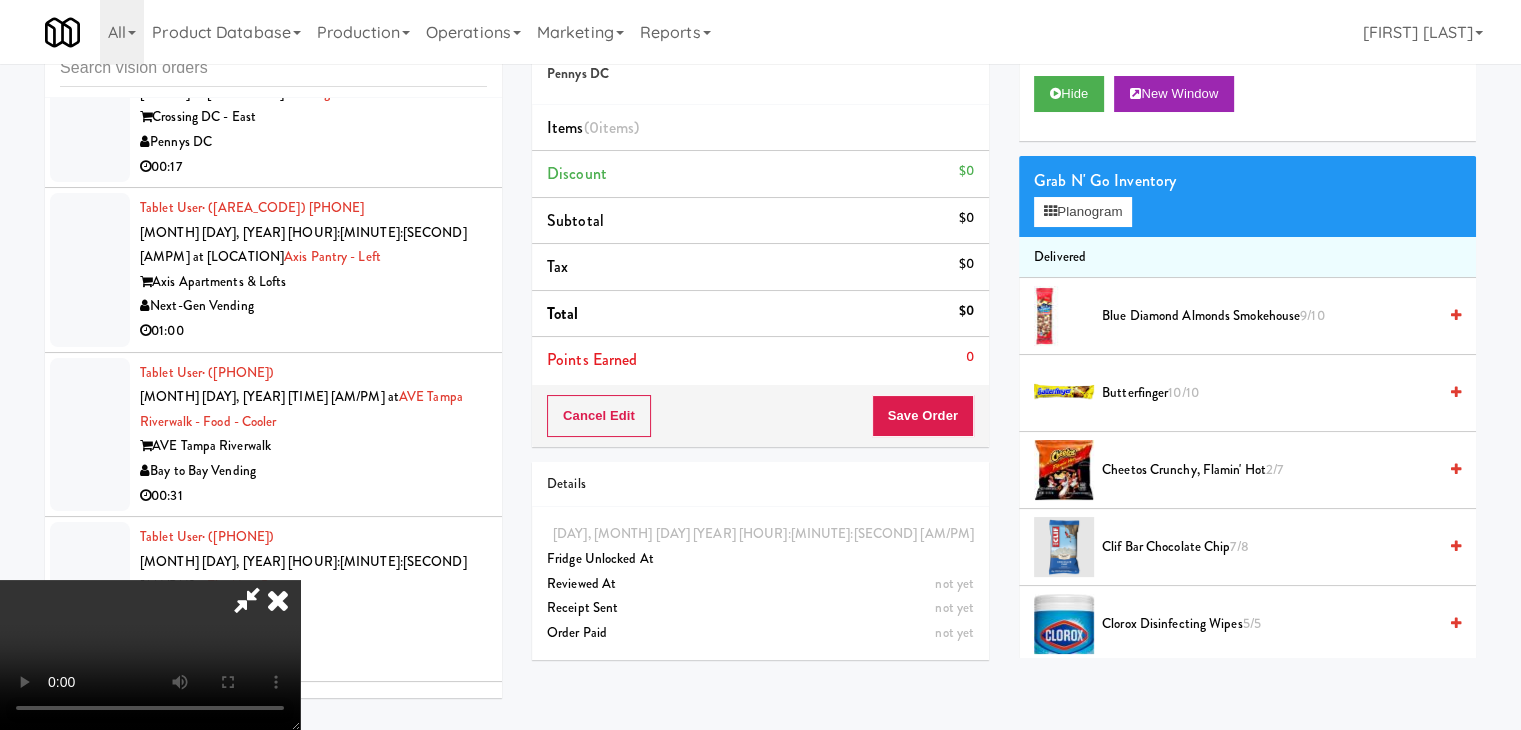 type 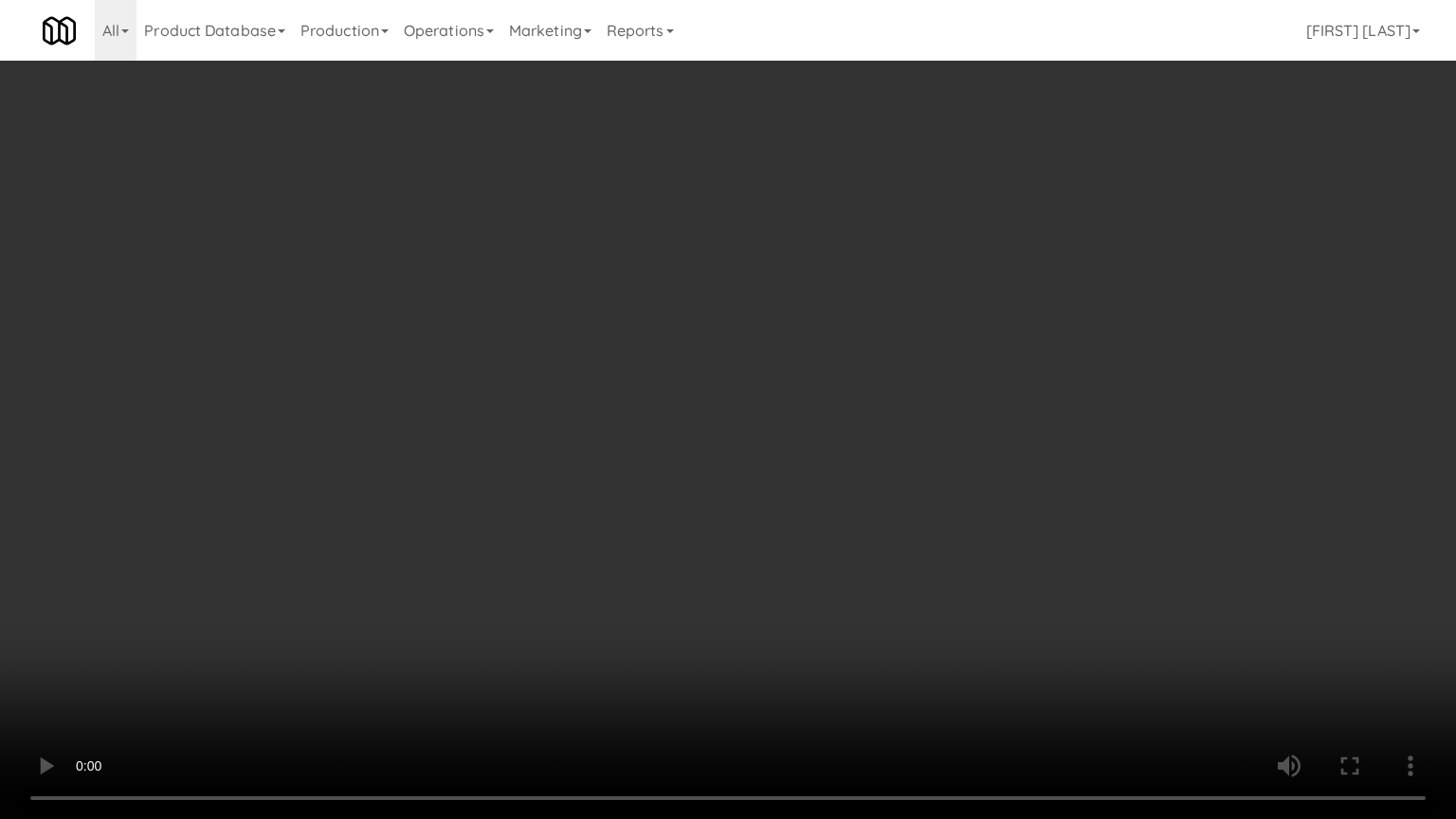 click at bounding box center (728, 410) 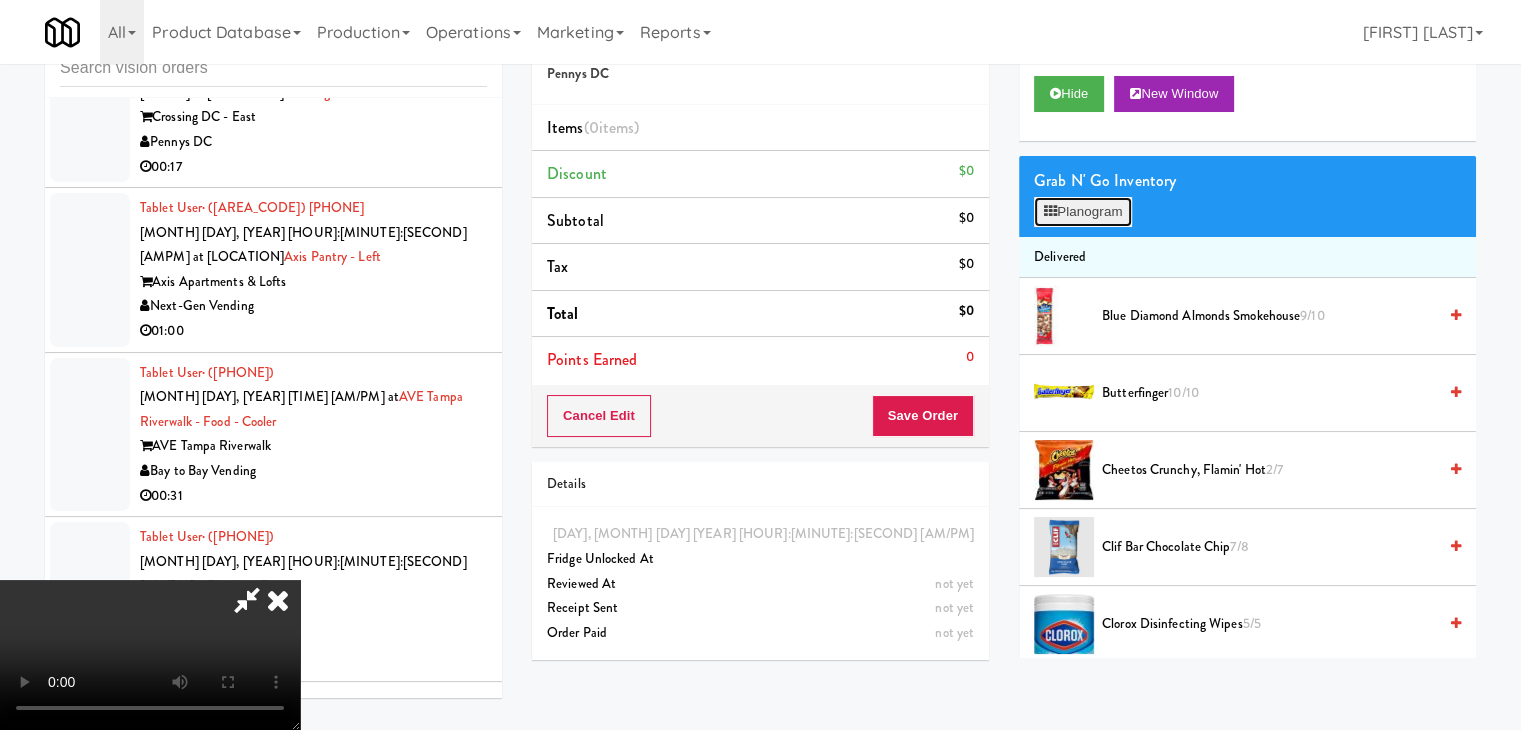 click on "Planogram" at bounding box center (1083, 212) 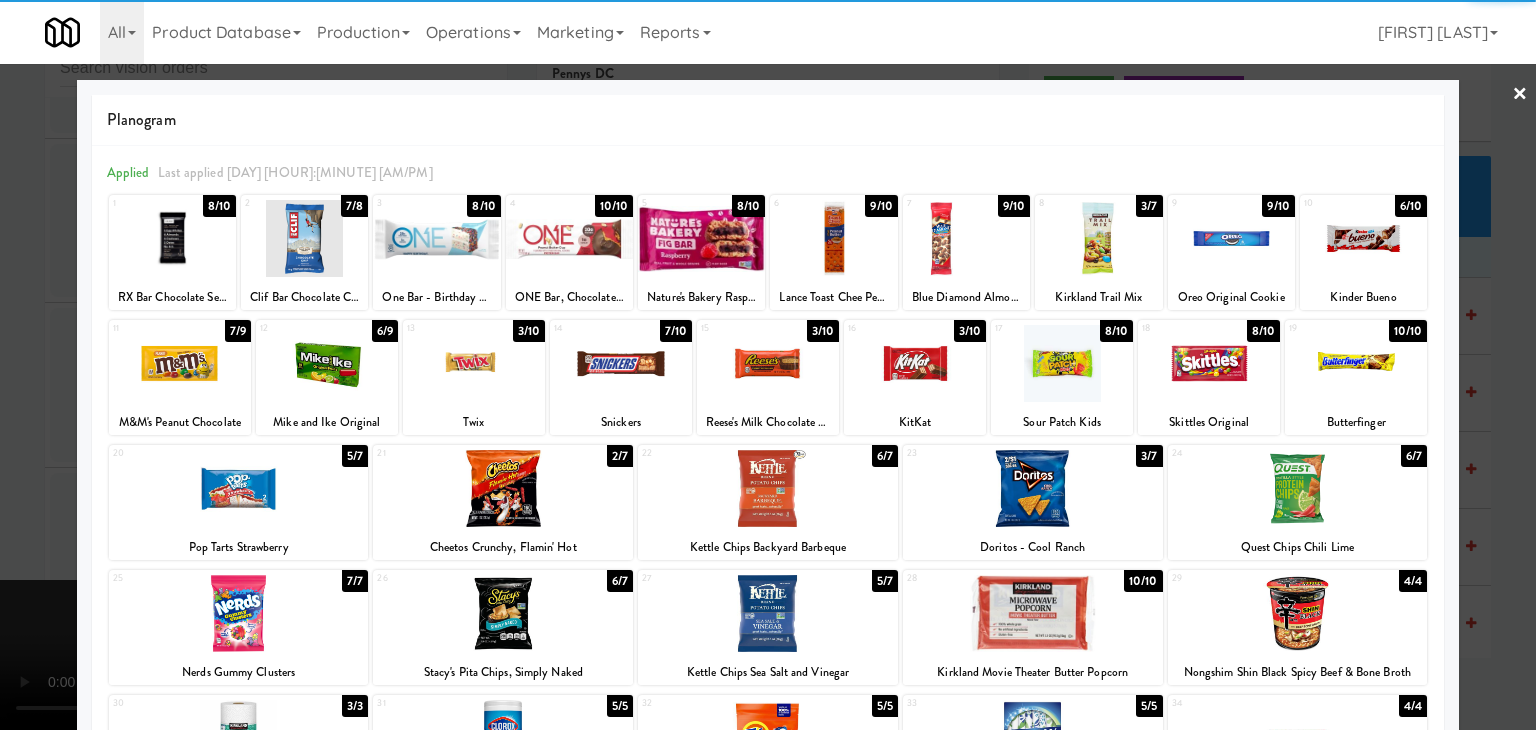 click at bounding box center [1363, 238] 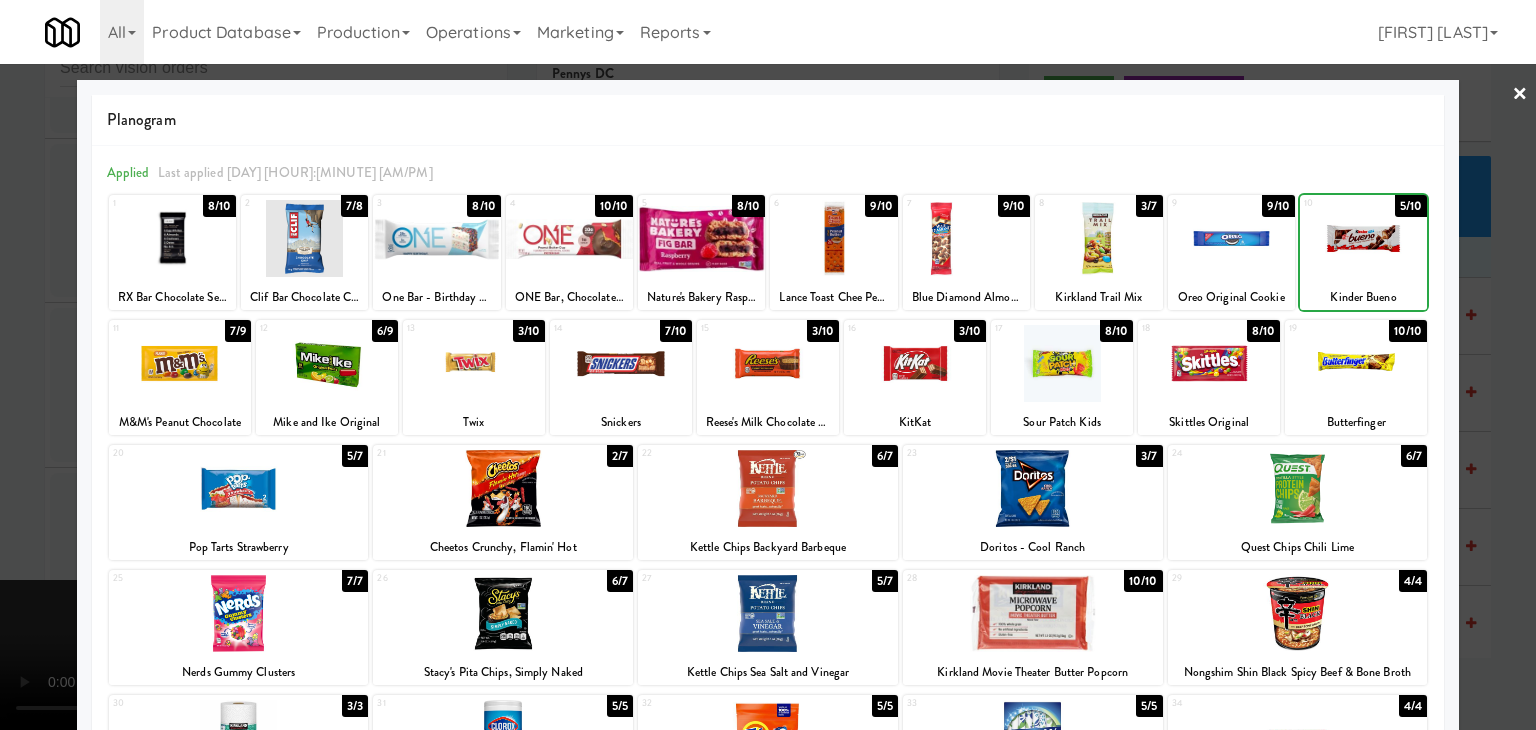 click at bounding box center [1231, 238] 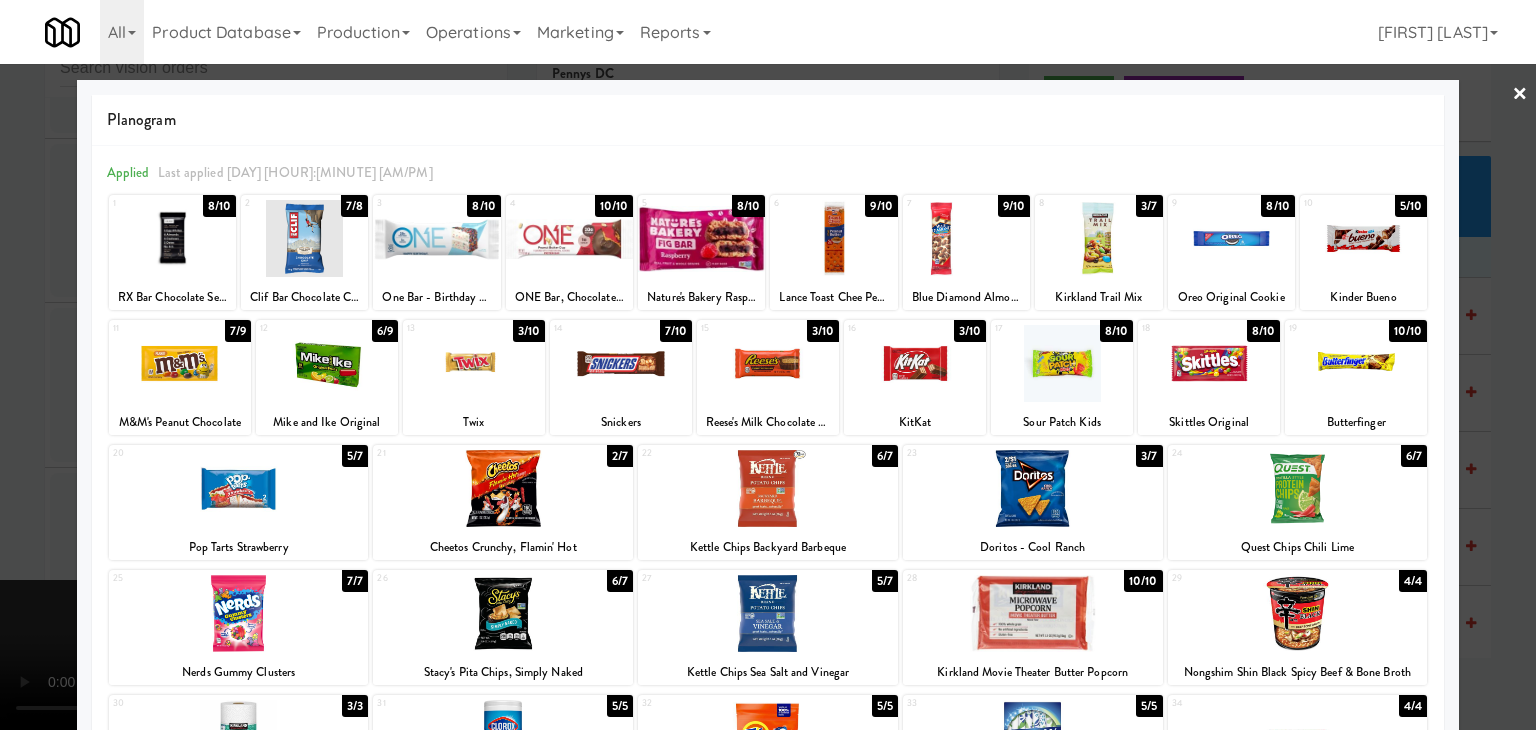 drag, startPoint x: 1503, startPoint y: 501, endPoint x: 1378, endPoint y: 488, distance: 125.67418 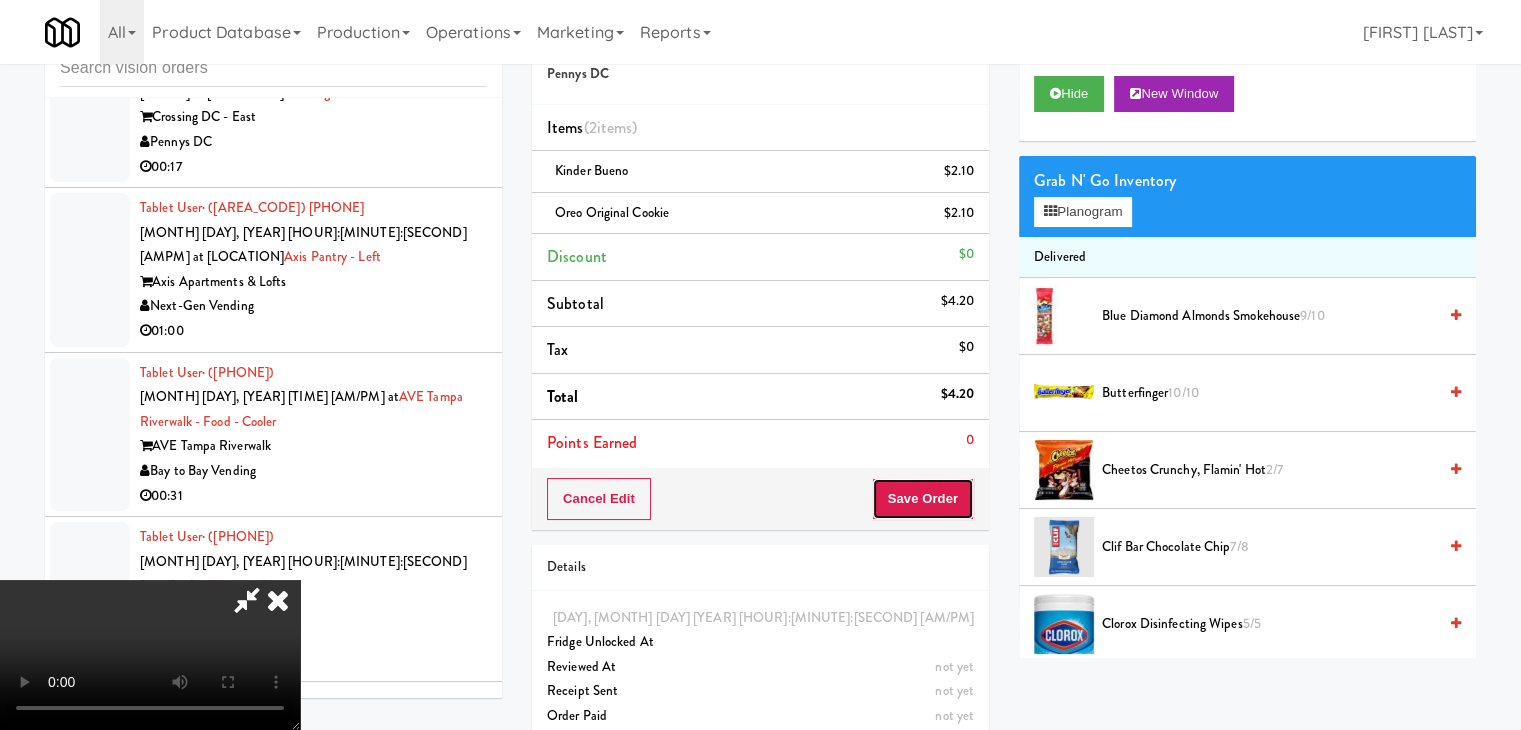 click on "Save Order" at bounding box center [923, 499] 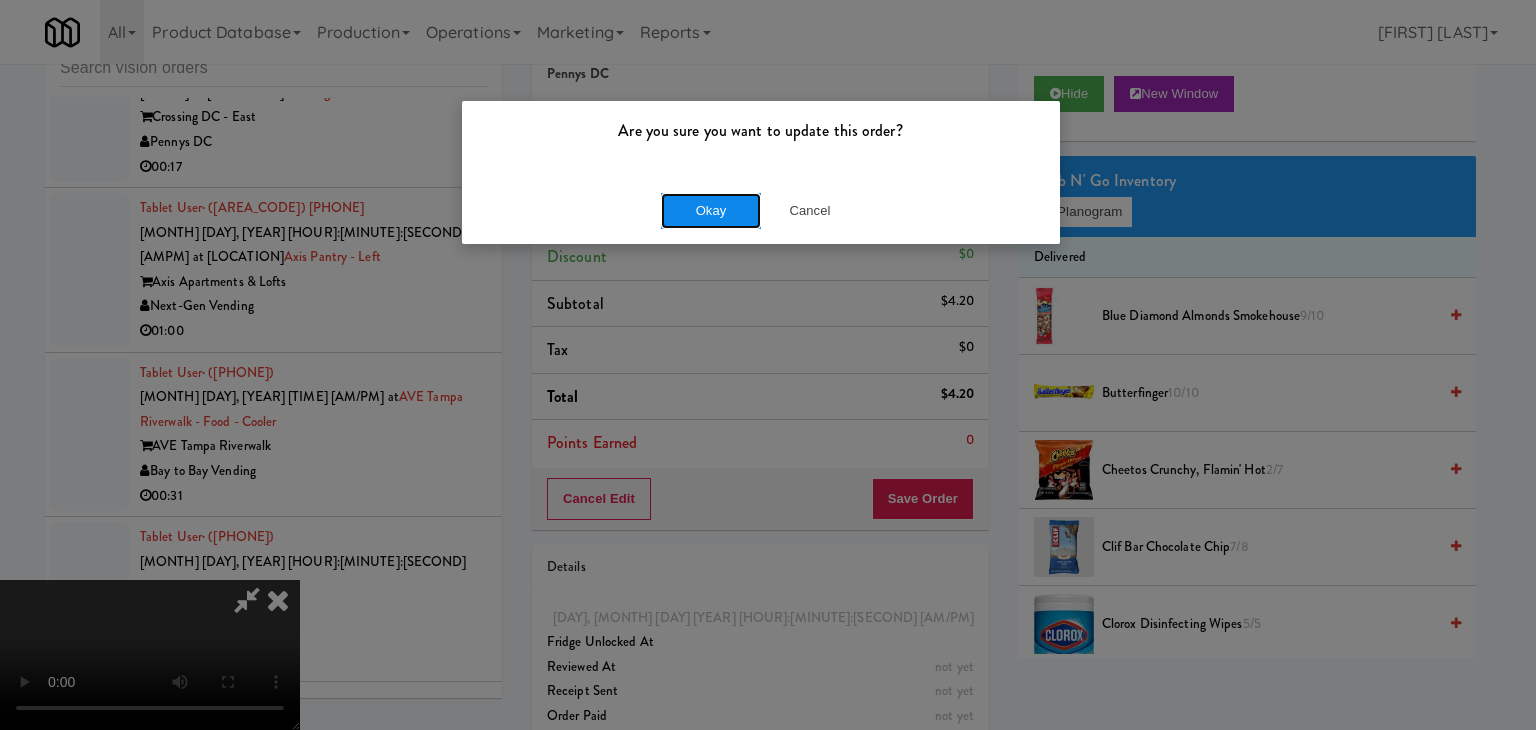 click on "Okay" at bounding box center [711, 211] 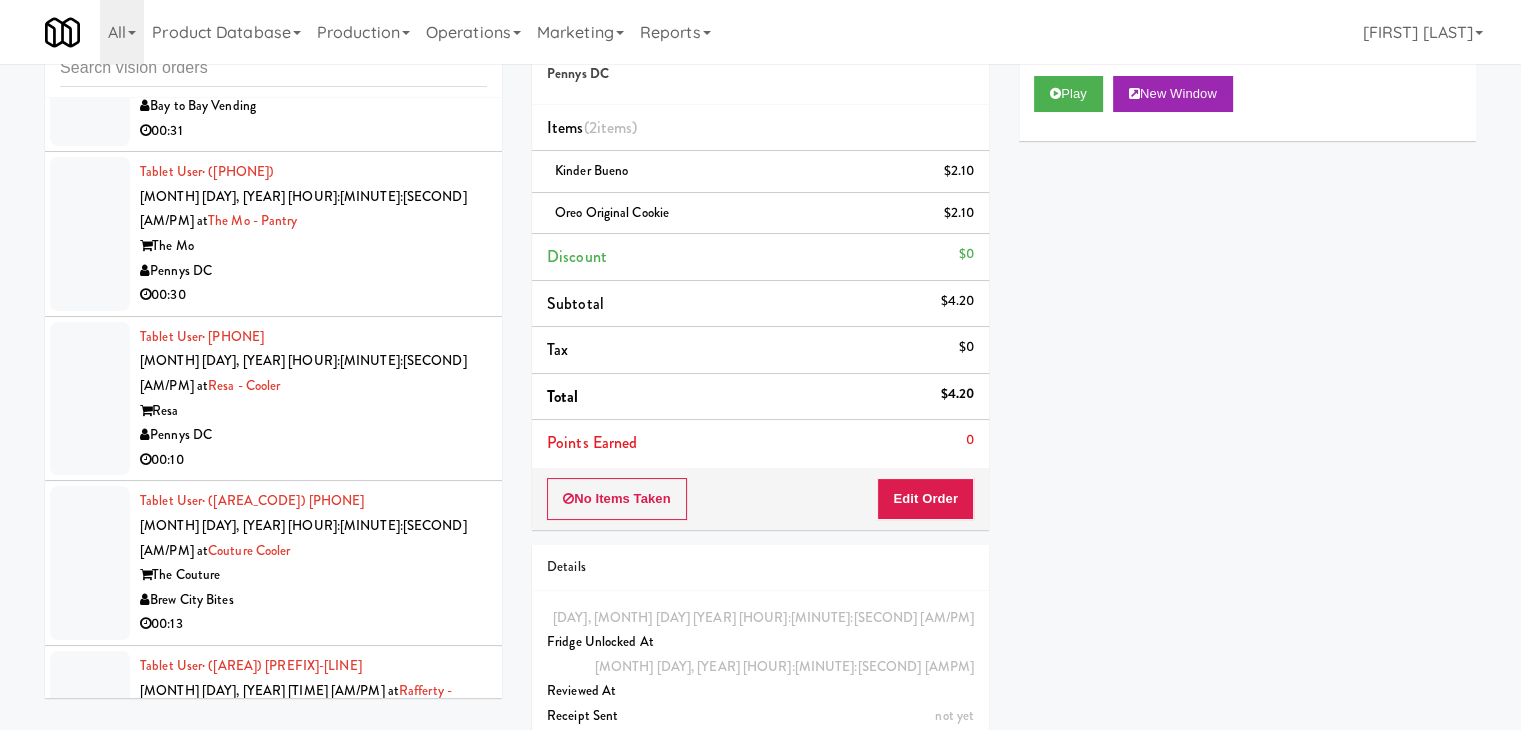 scroll, scrollTop: 26675, scrollLeft: 0, axis: vertical 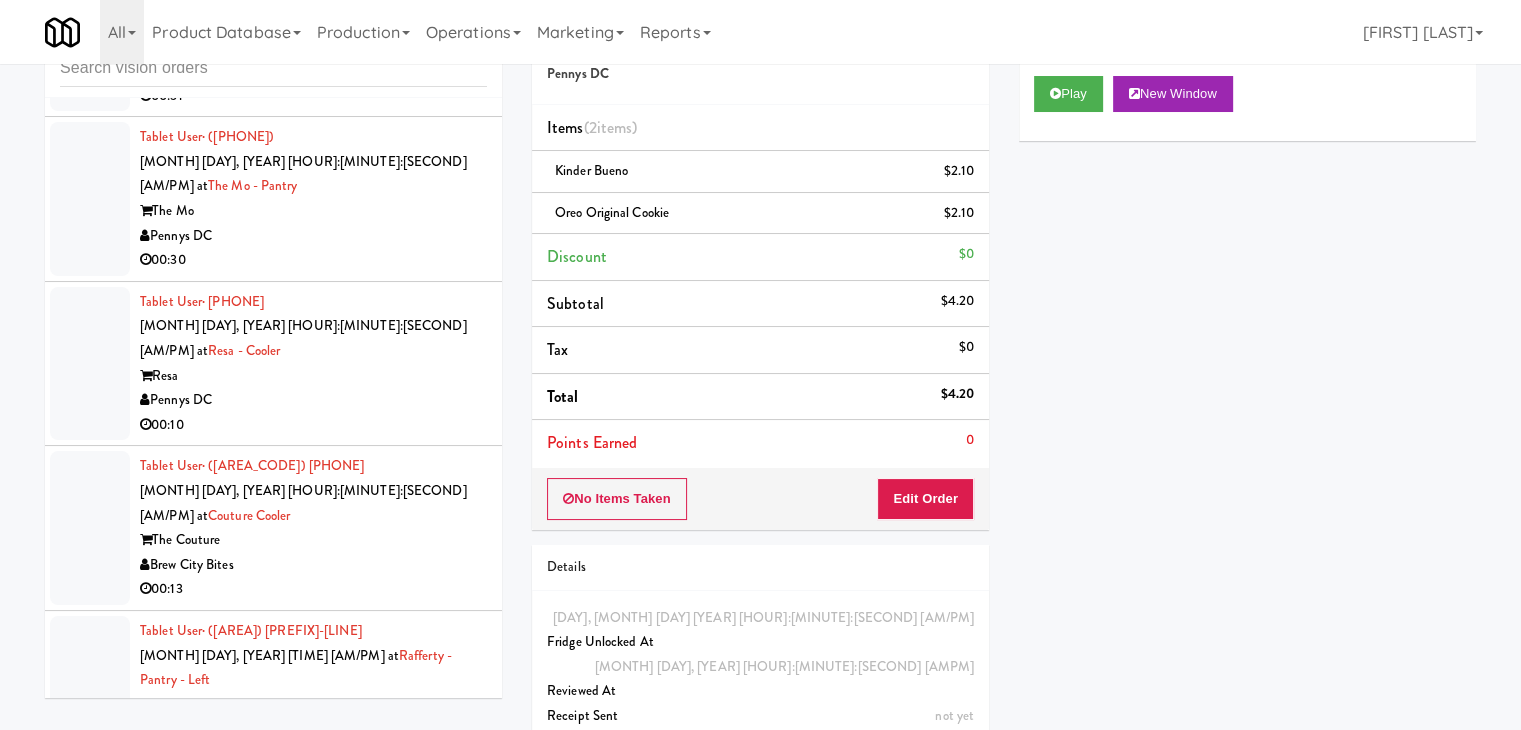 click on "00:07" at bounding box center [313, 2539] 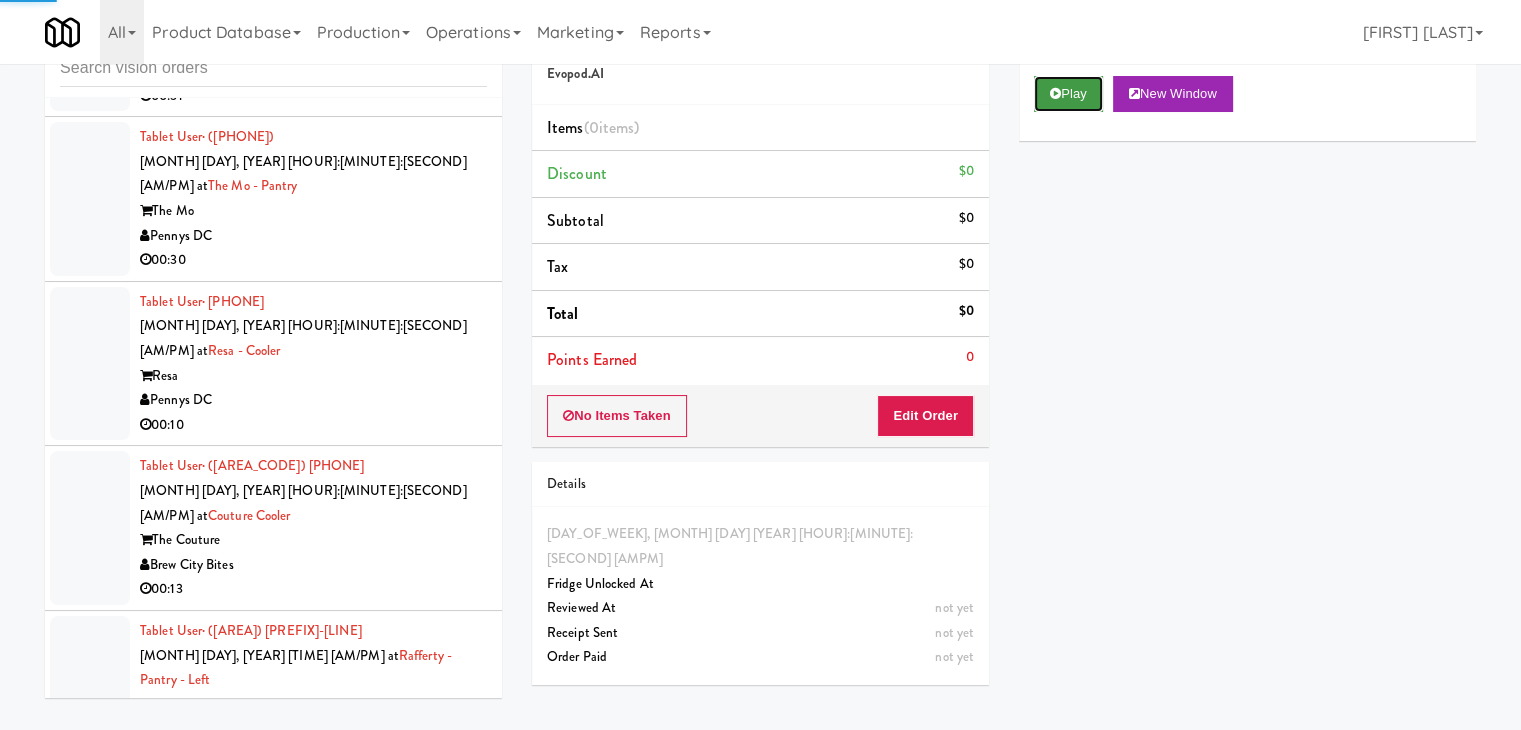 click on "Play" at bounding box center (1068, 94) 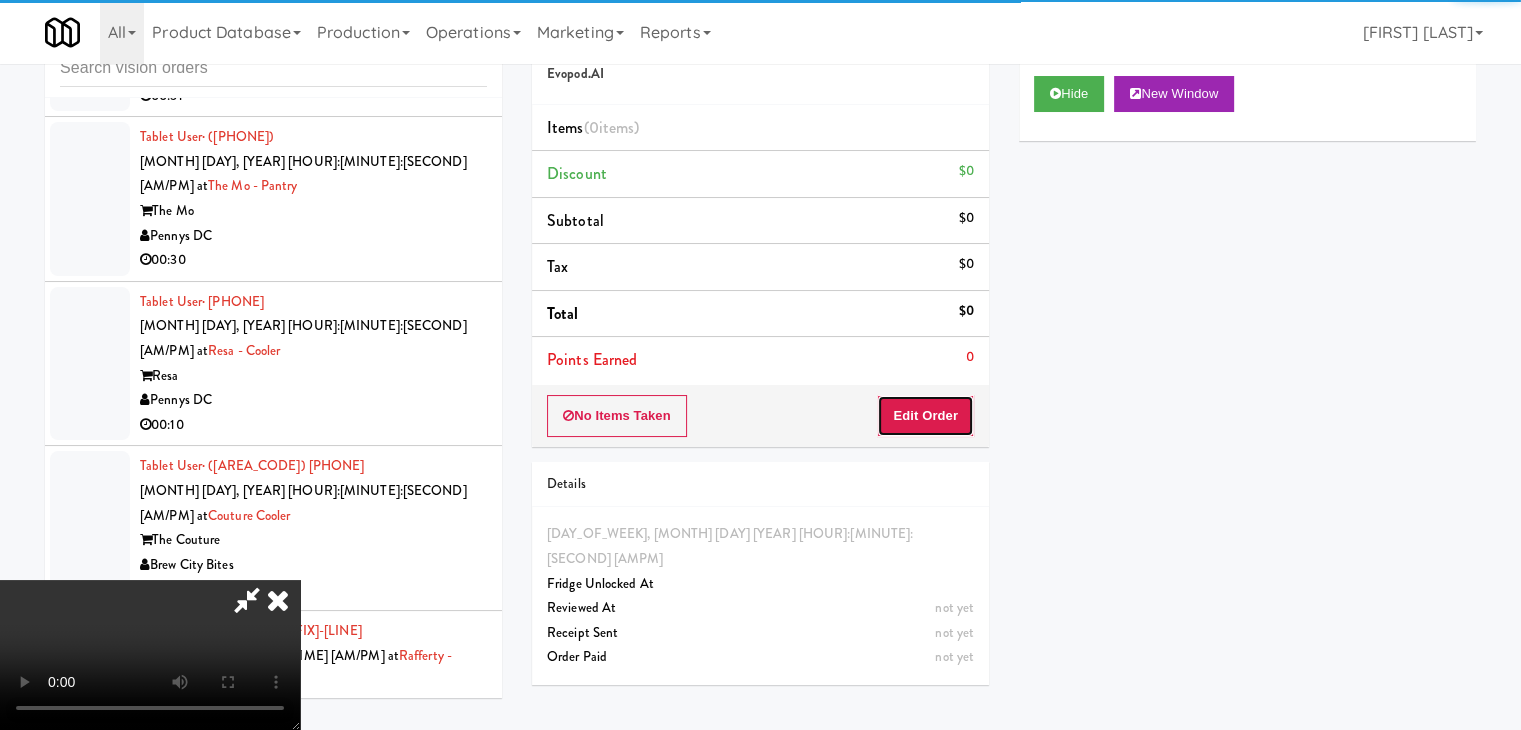 click on "Edit Order" at bounding box center [925, 416] 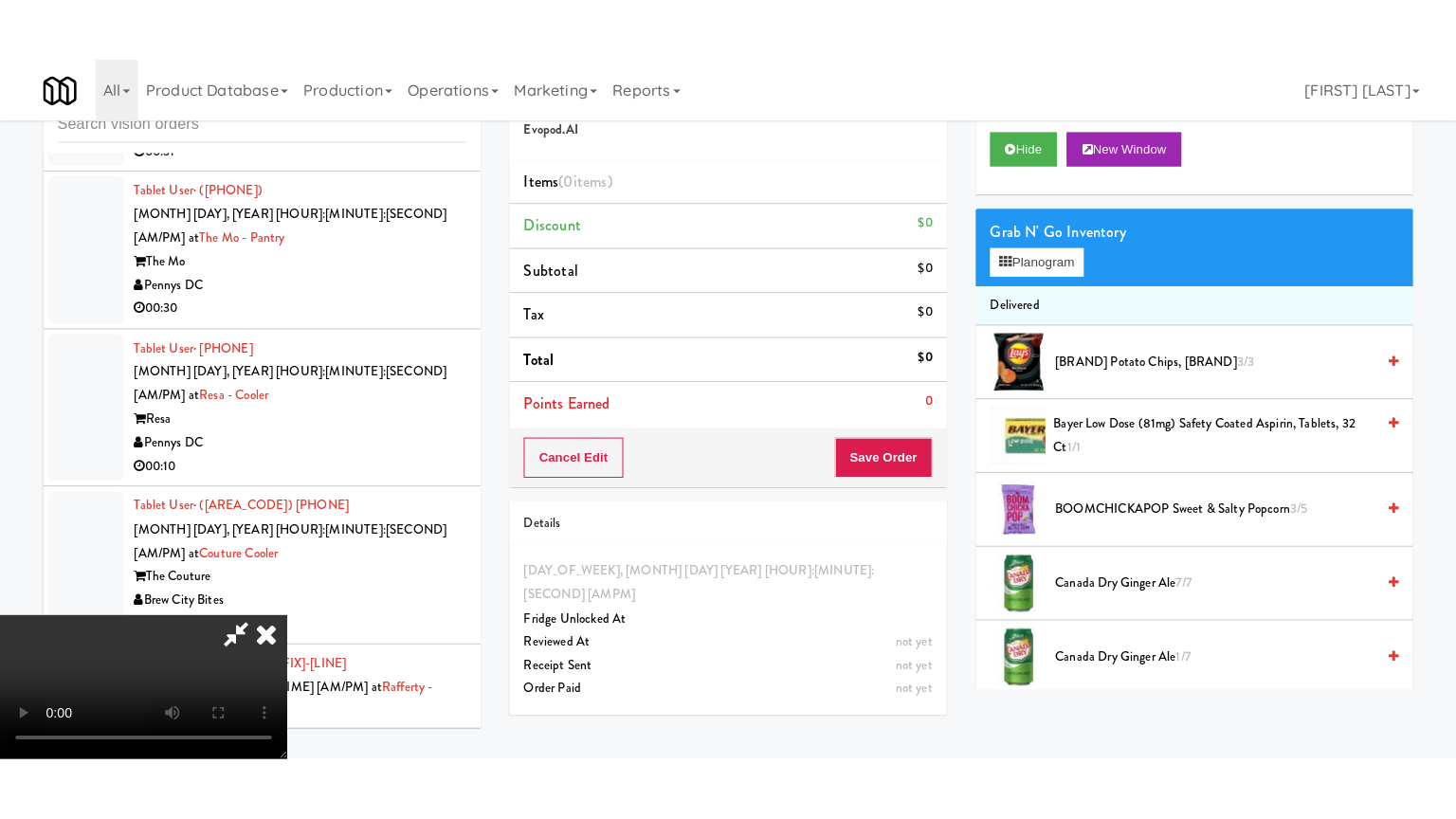 scroll, scrollTop: 266, scrollLeft: 0, axis: vertical 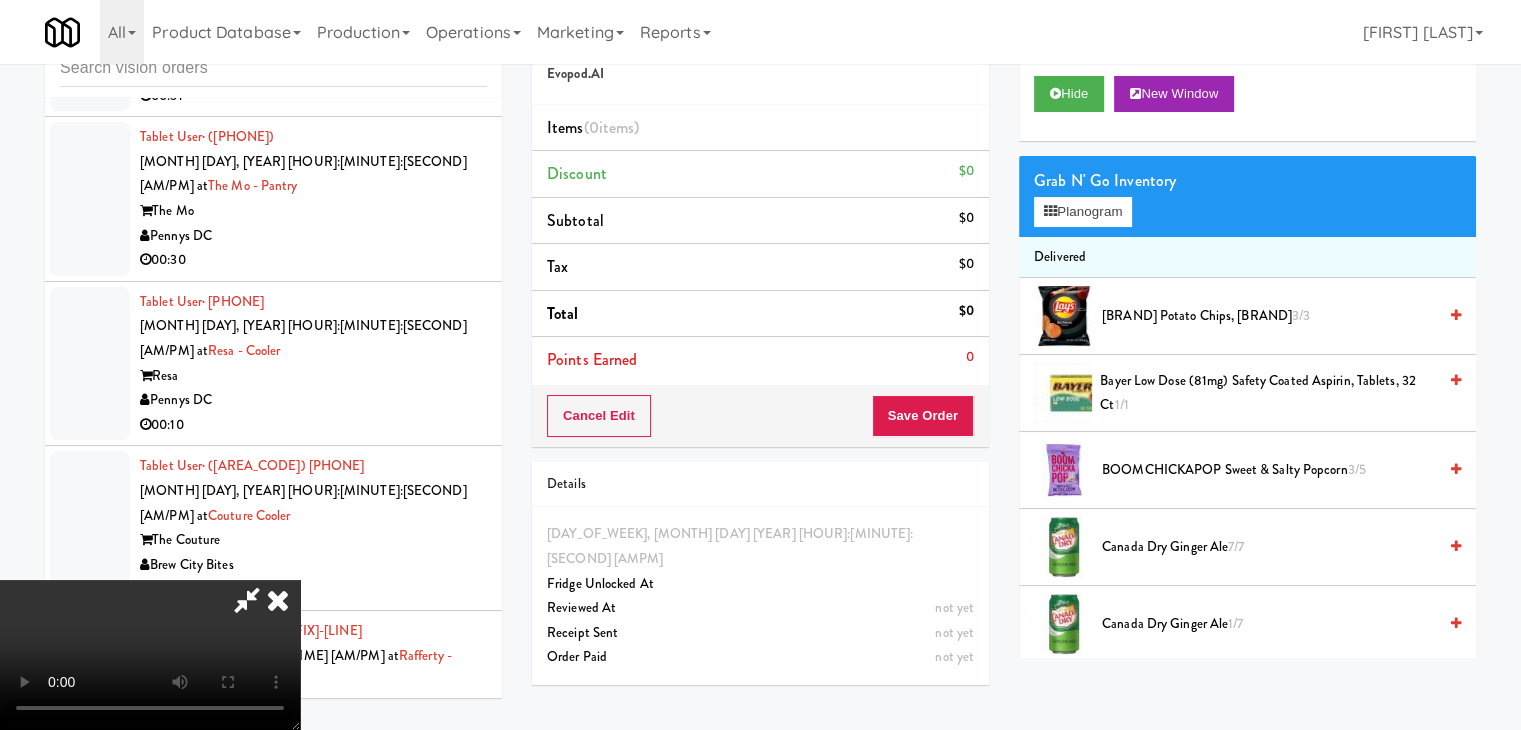type 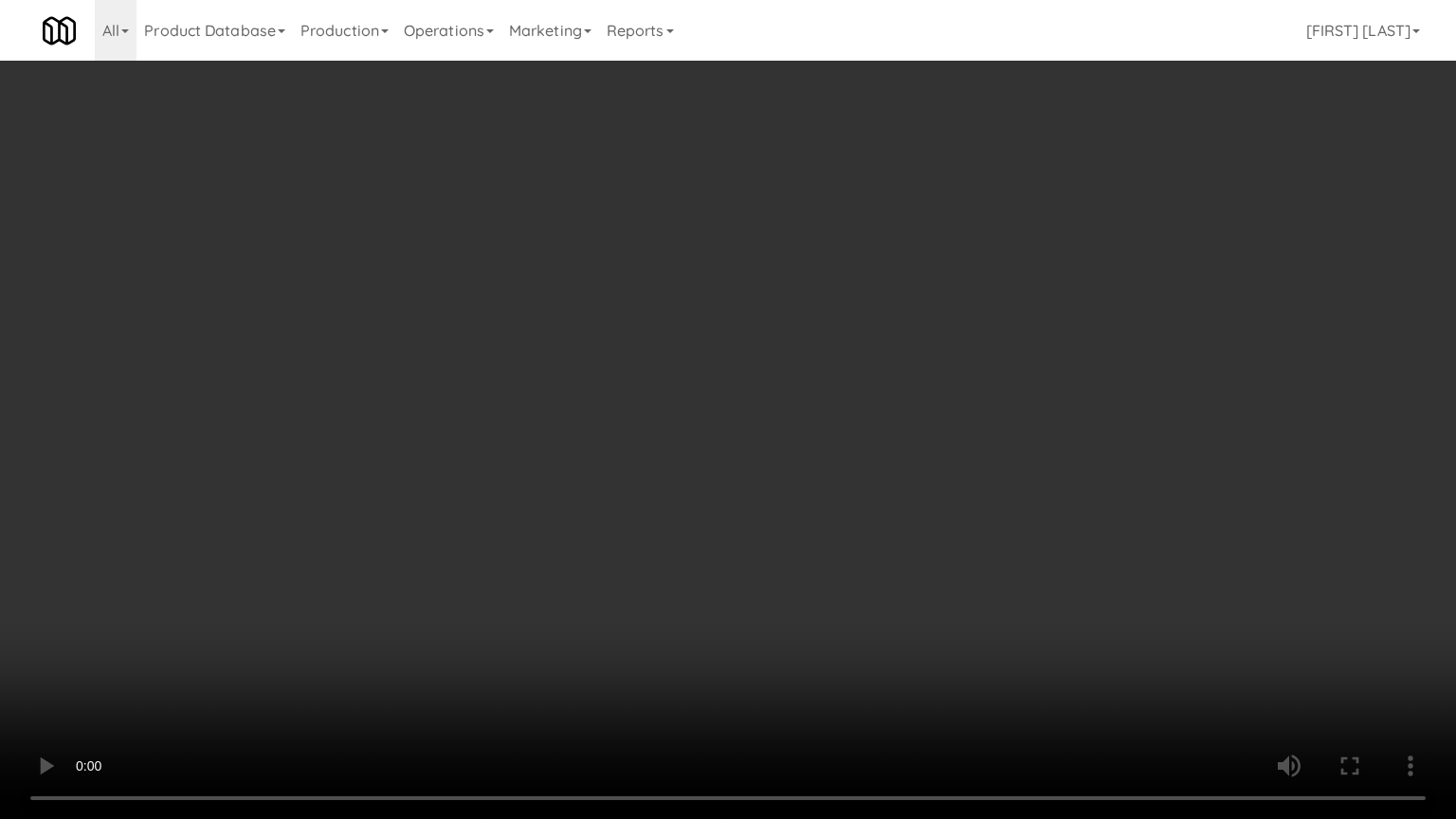 click at bounding box center [728, 410] 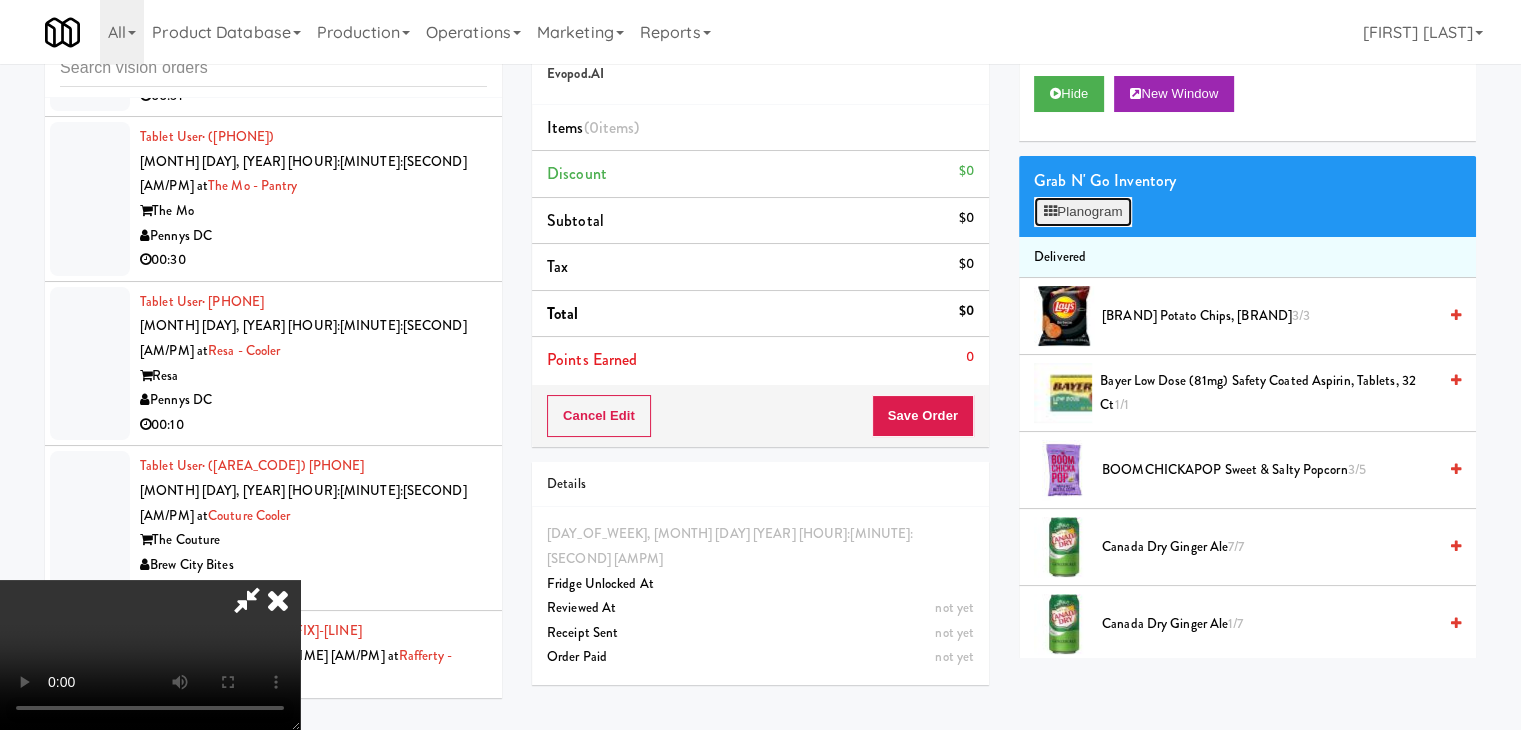 click on "Planogram" at bounding box center [1083, 212] 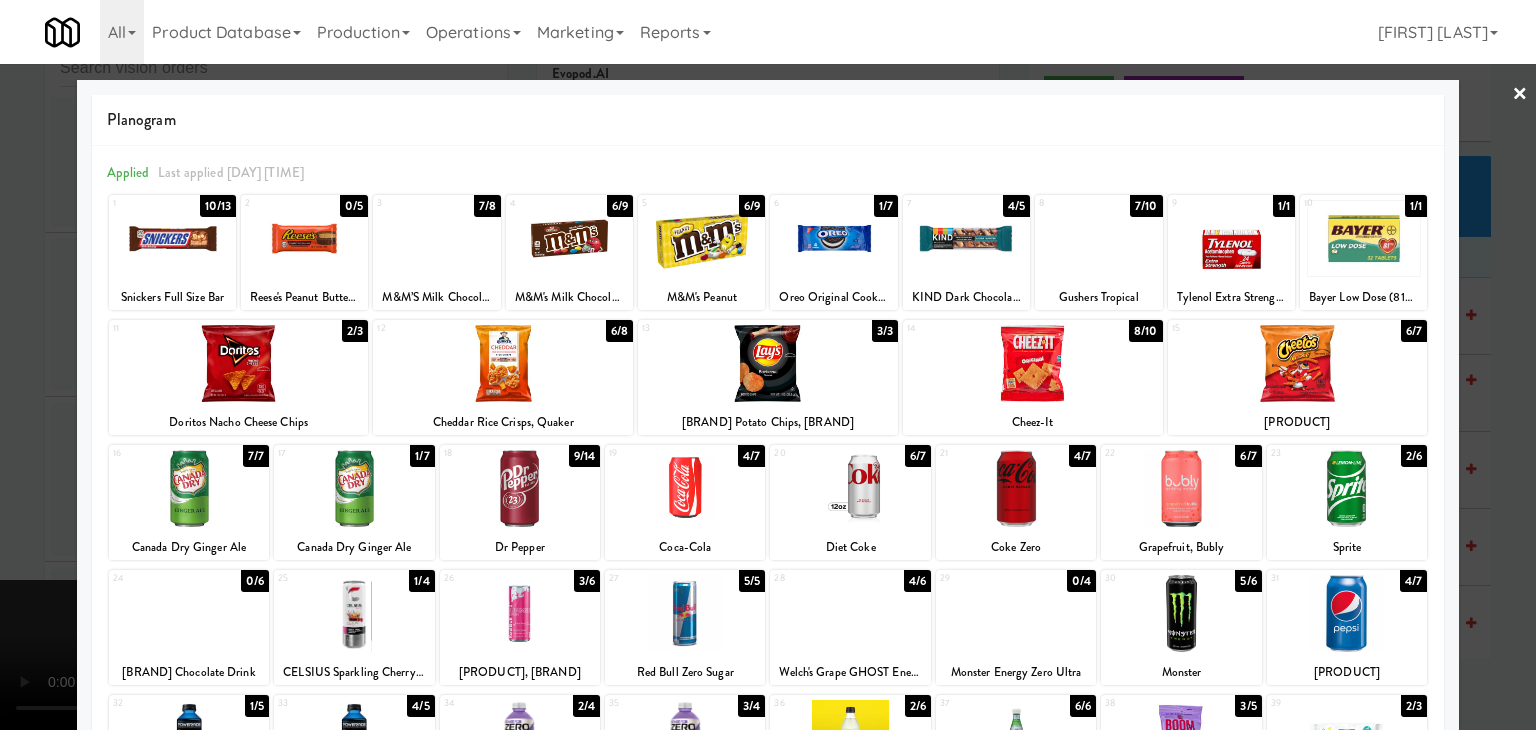 click at bounding box center [189, 488] 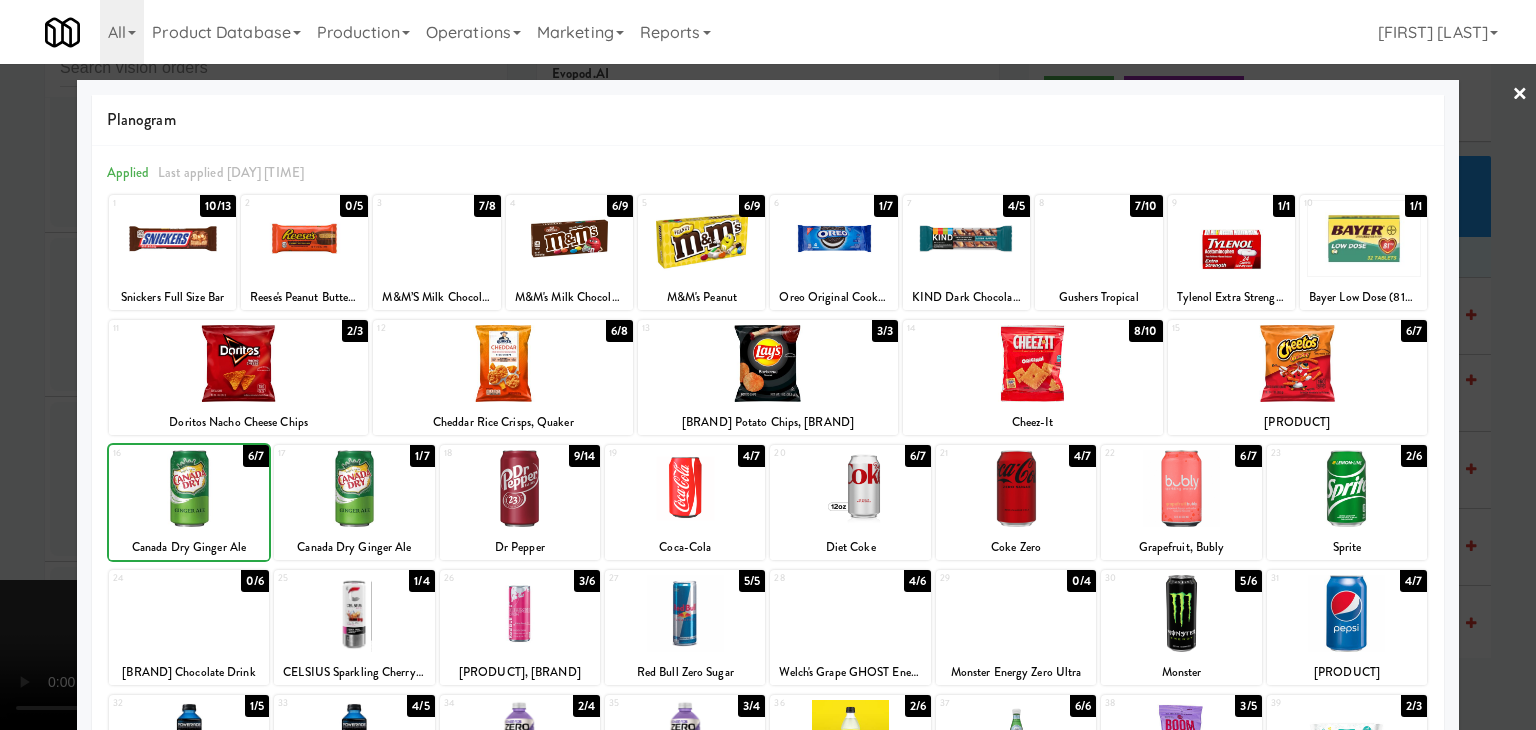click at bounding box center [768, 365] 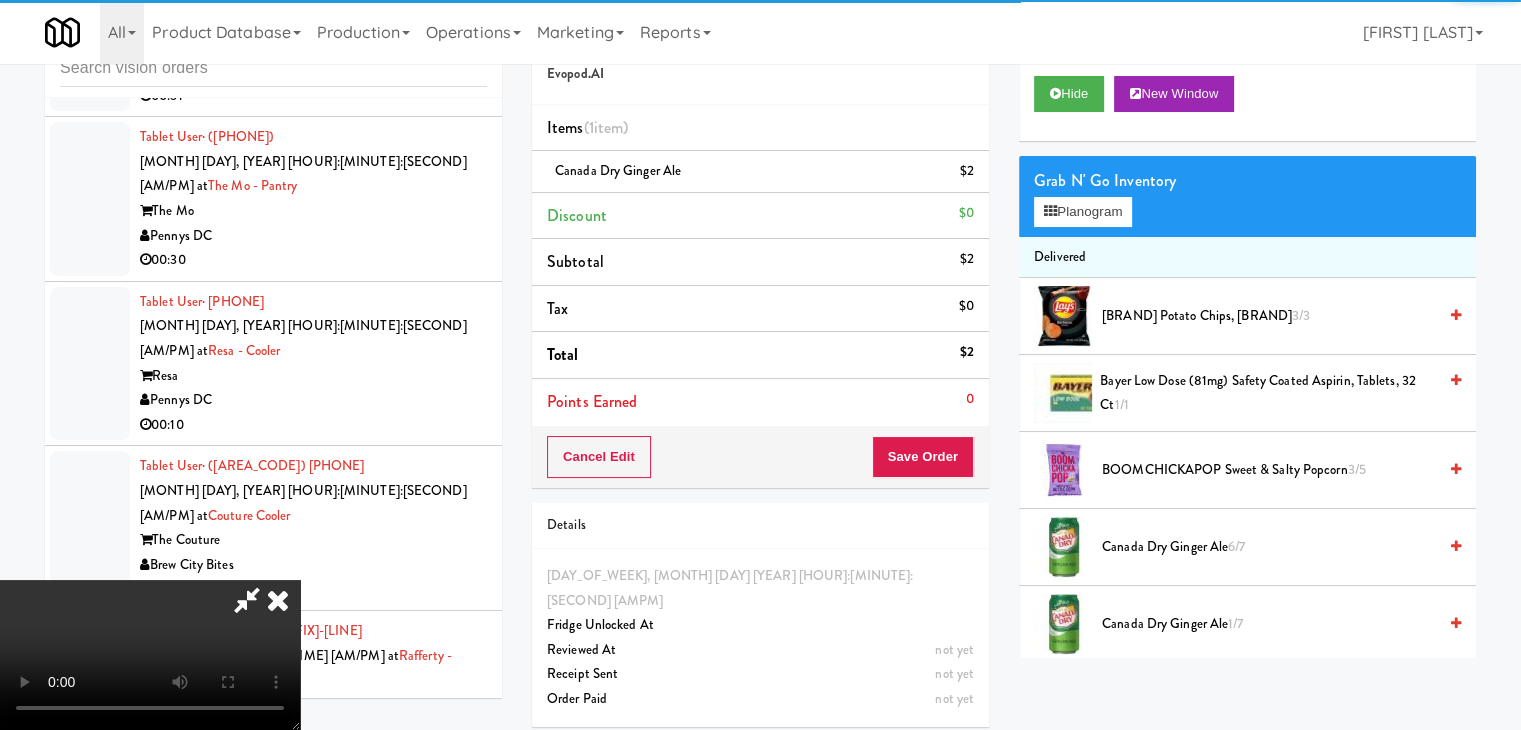 click at bounding box center (150, 655) 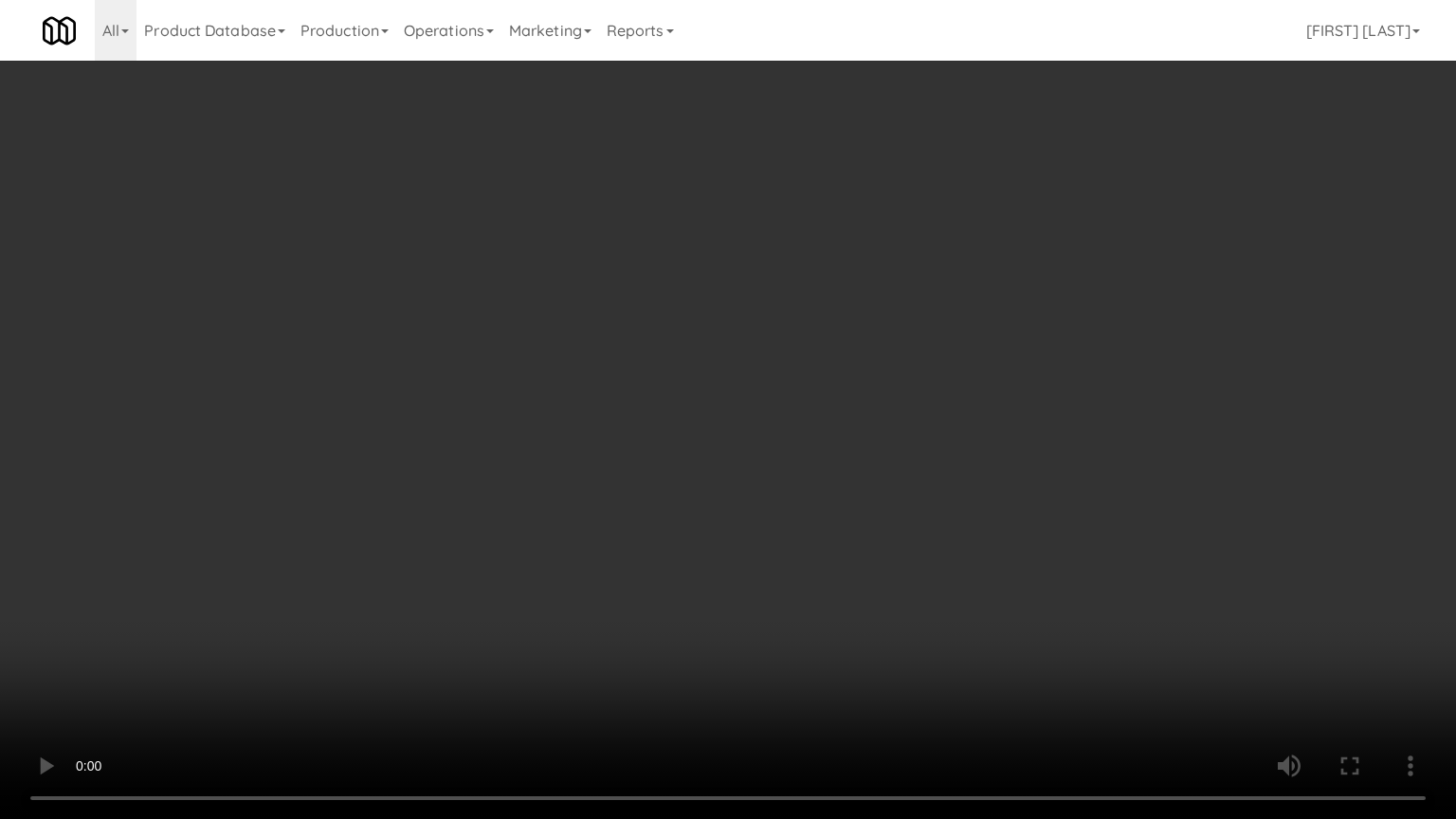 click at bounding box center [728, 410] 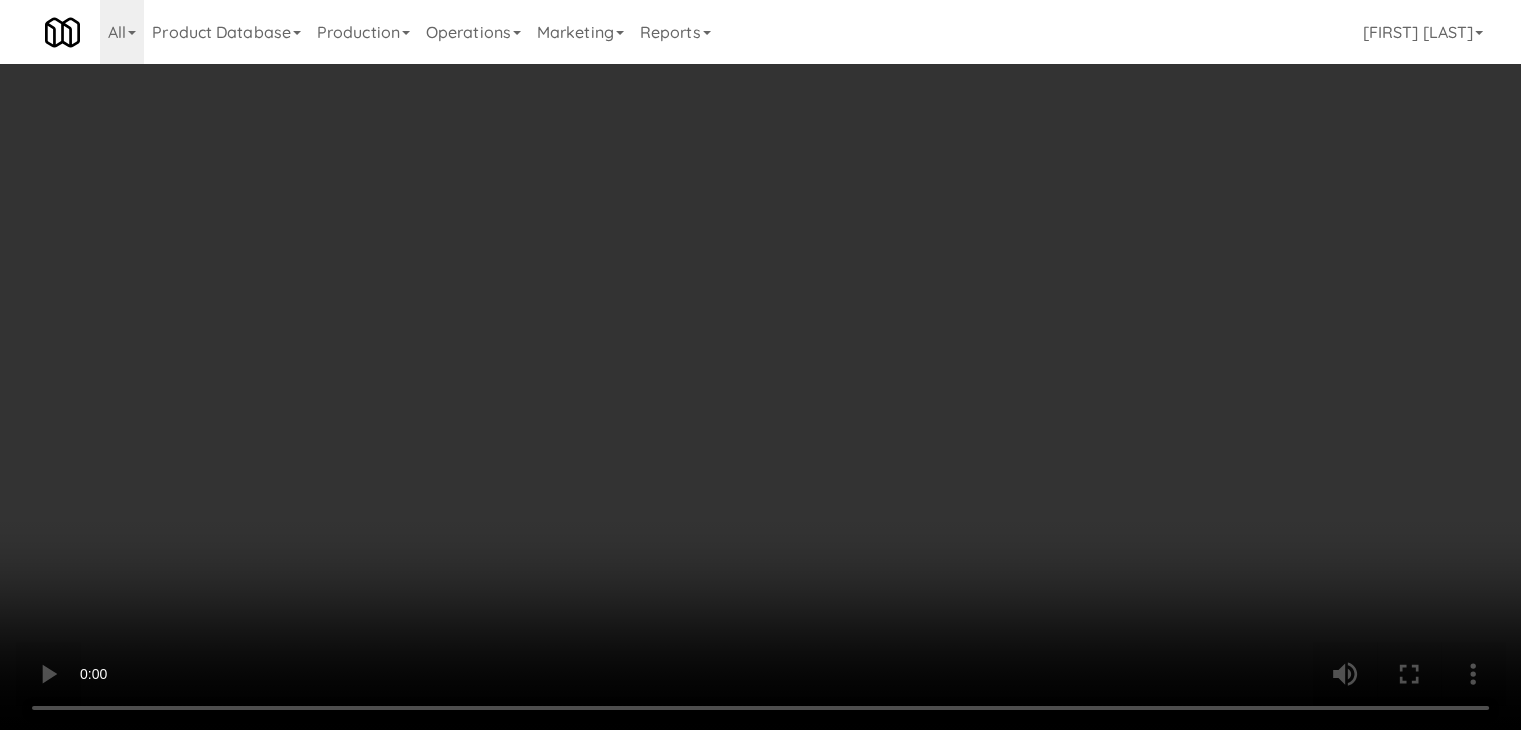 click on "Cancel Edit Save Order" at bounding box center (760, 457) 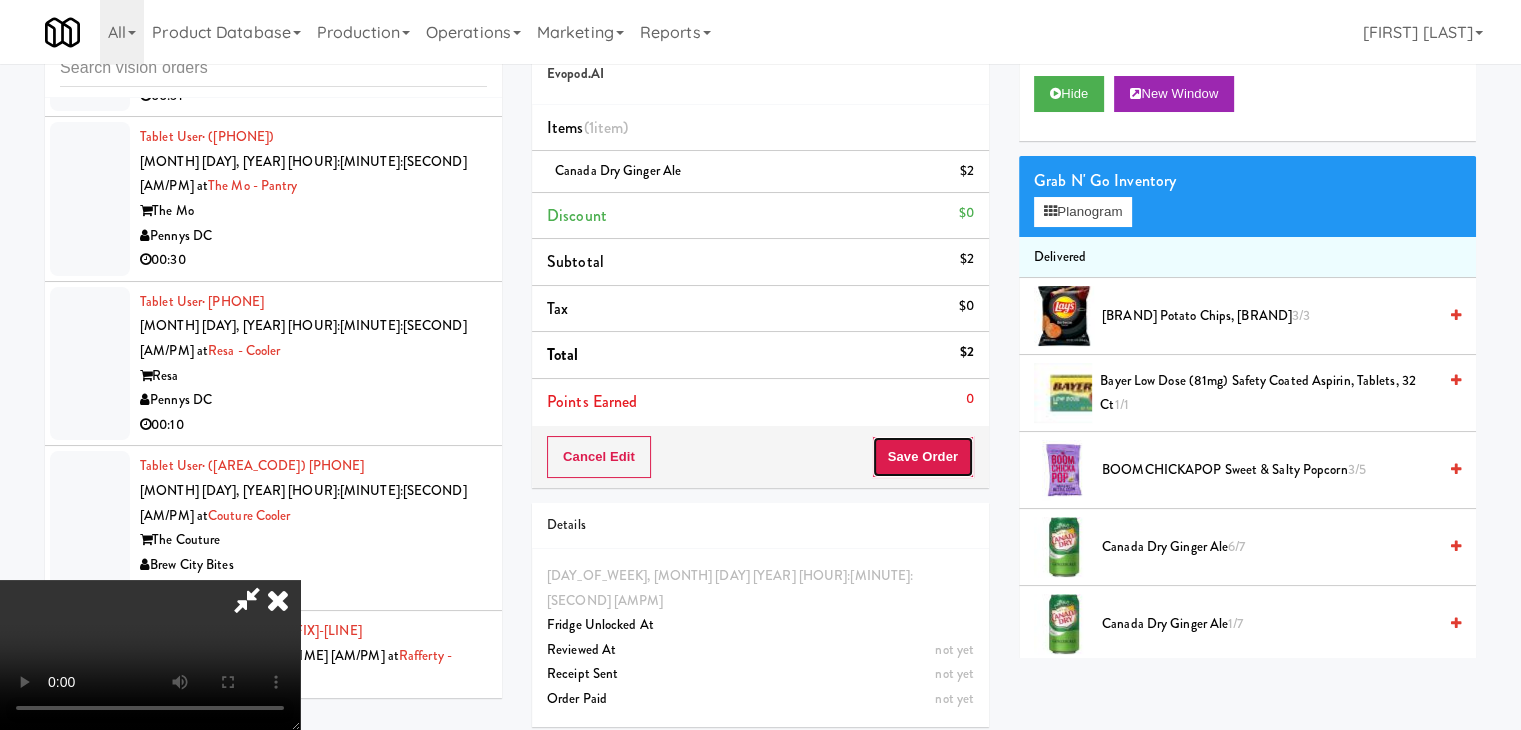 click on "Save Order" at bounding box center [923, 457] 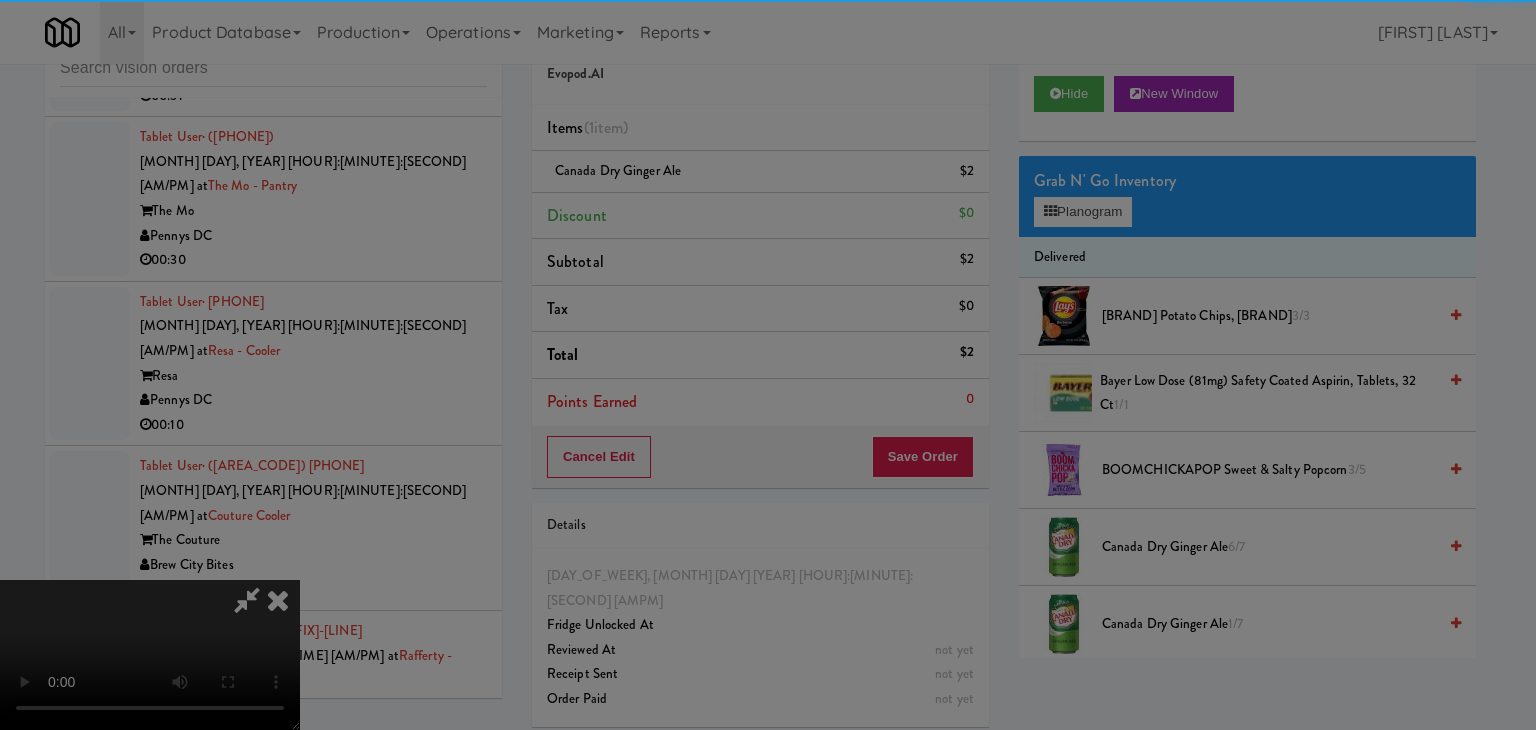 click on "Are you sure you want to update this order? Okay Cancel" at bounding box center [0, 0] 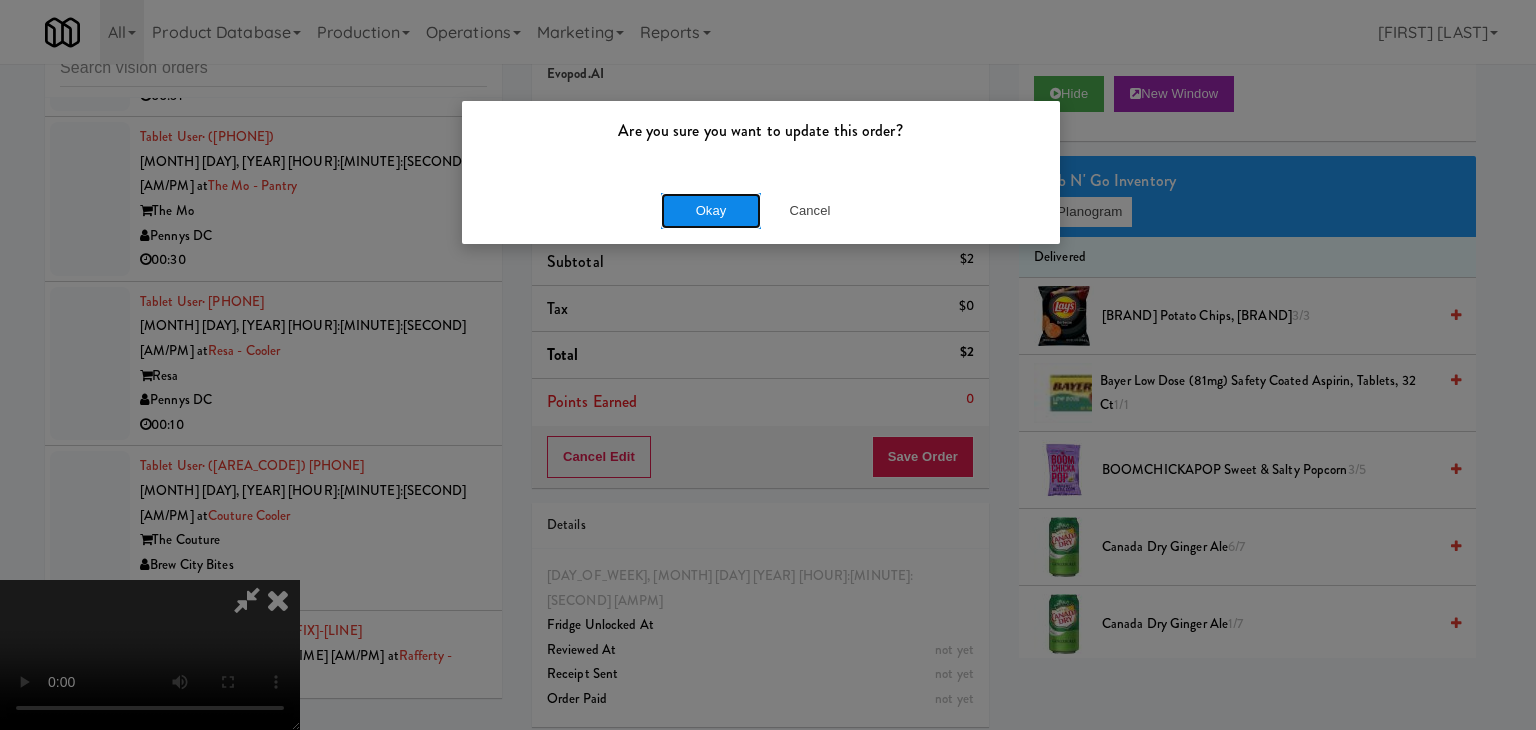 click on "Okay" at bounding box center (711, 211) 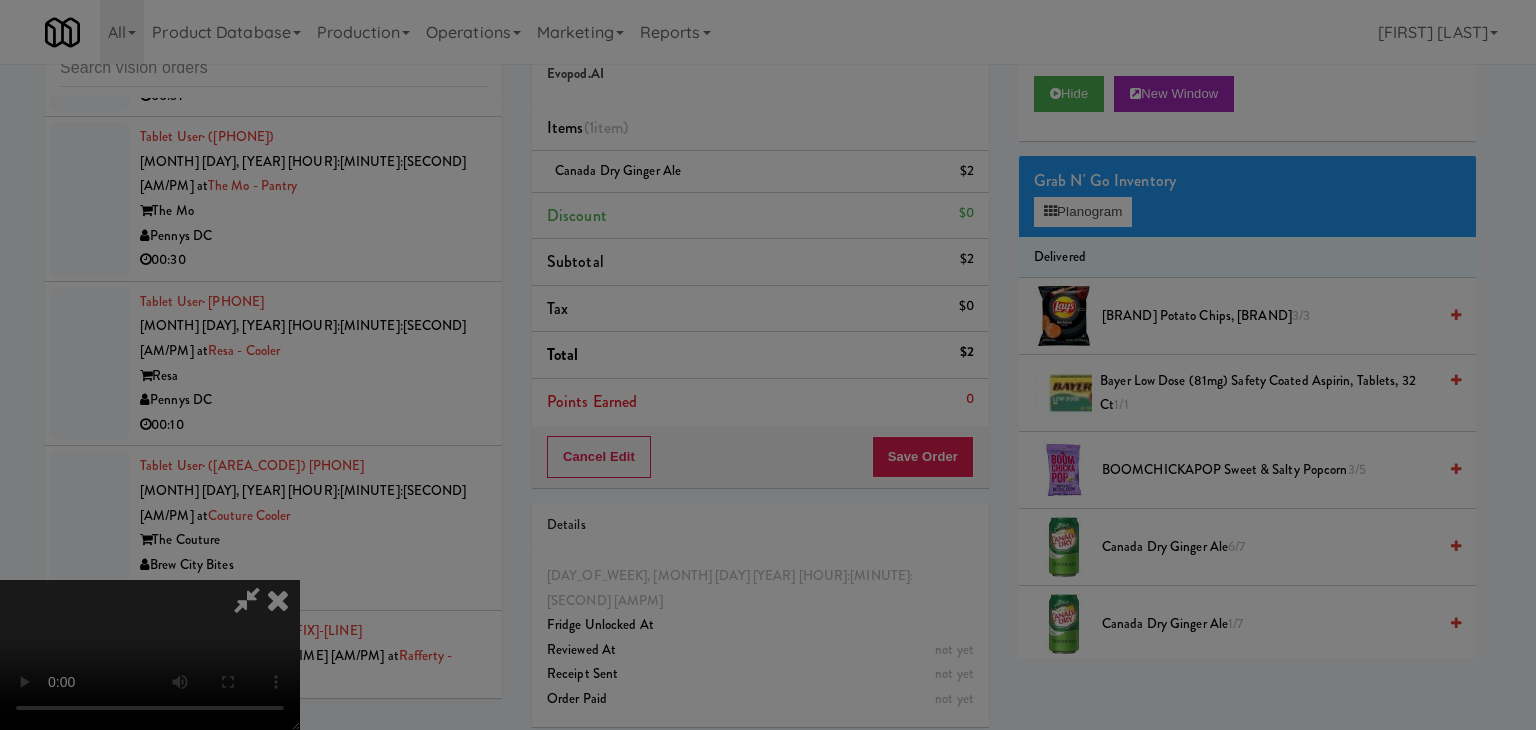 drag, startPoint x: 708, startPoint y: 205, endPoint x: 702, endPoint y: 225, distance: 20.880613 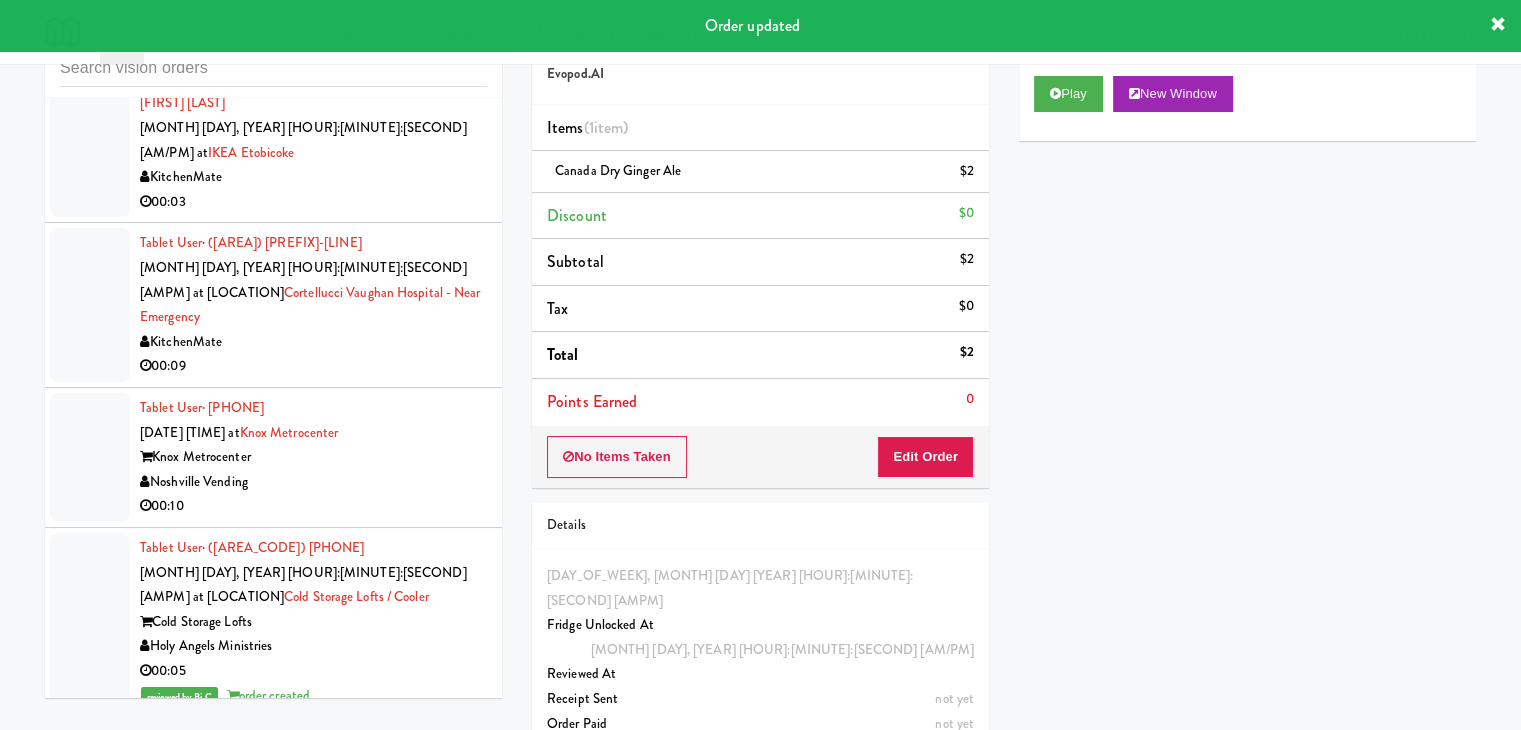 scroll, scrollTop: 27499, scrollLeft: 0, axis: vertical 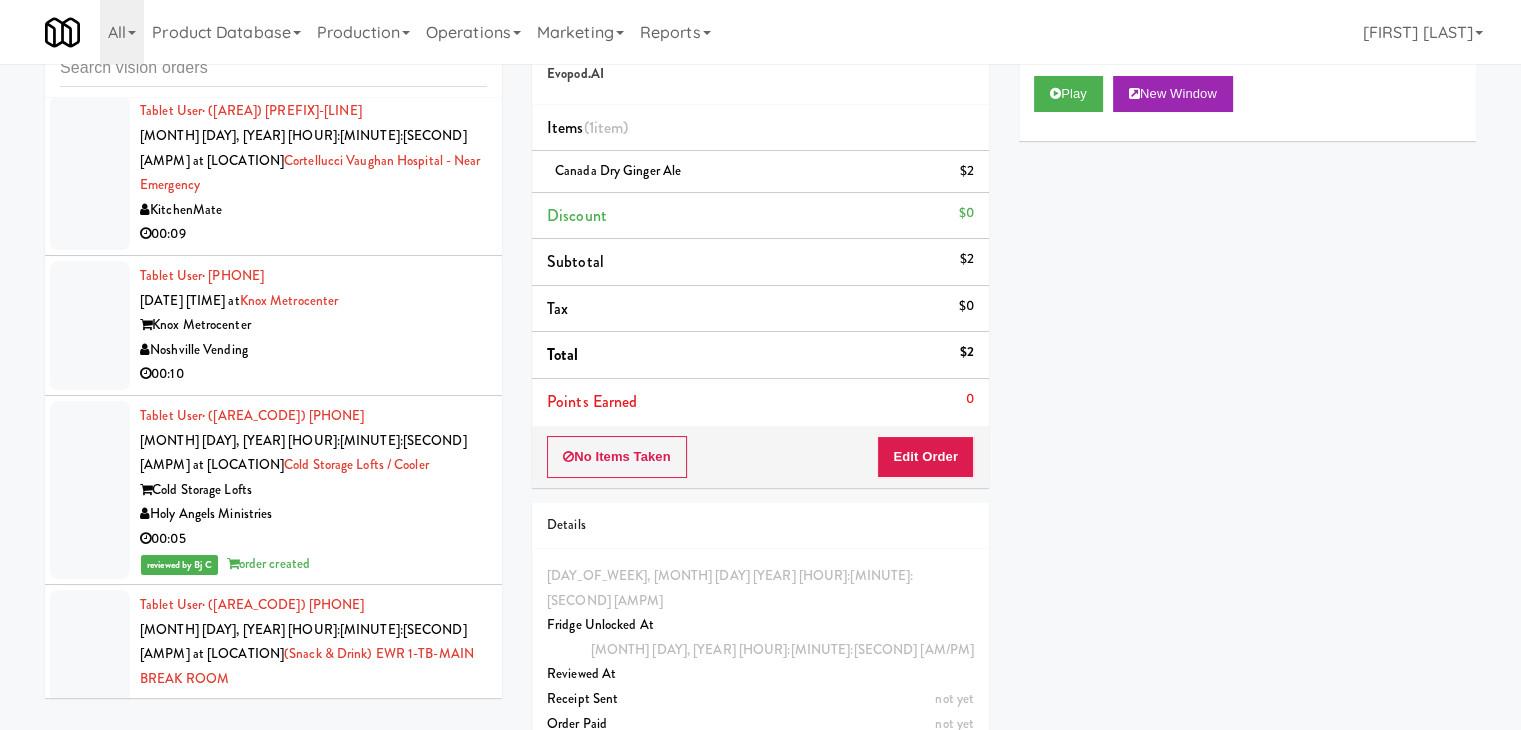 click on "Pennys DC" at bounding box center (313, 2892) 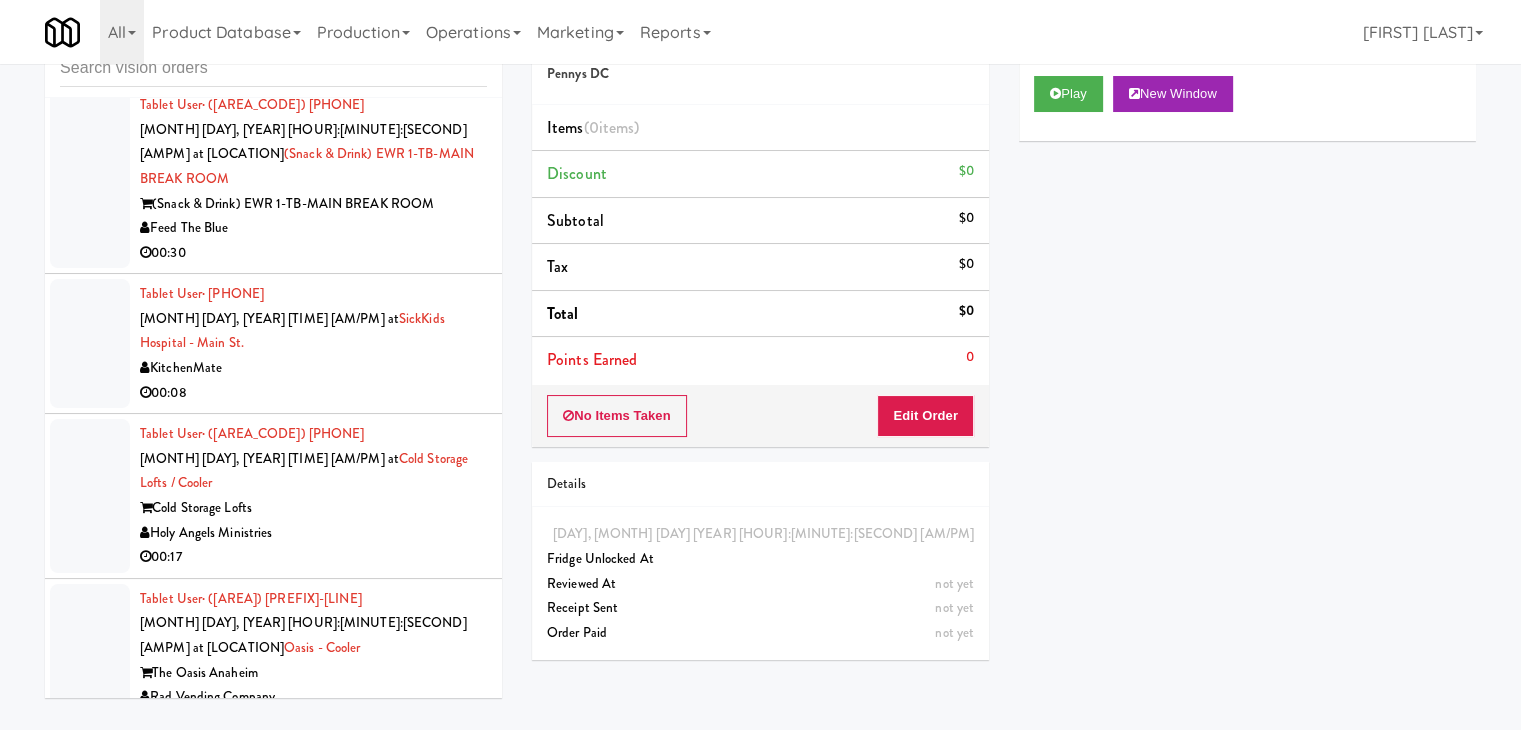 scroll, scrollTop: 28499, scrollLeft: 0, axis: vertical 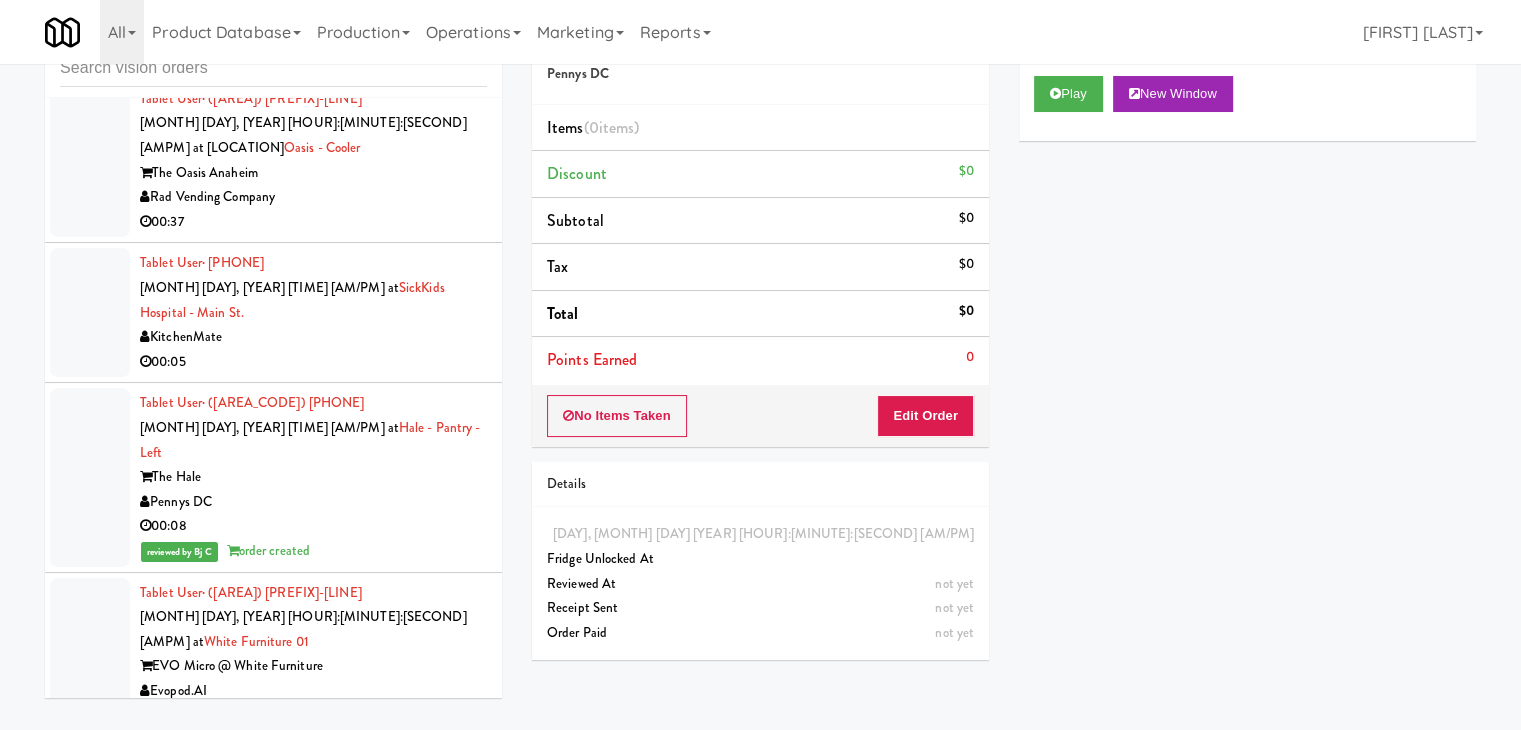 click on "BiteCraft Markets" at bounding box center [313, 3019] 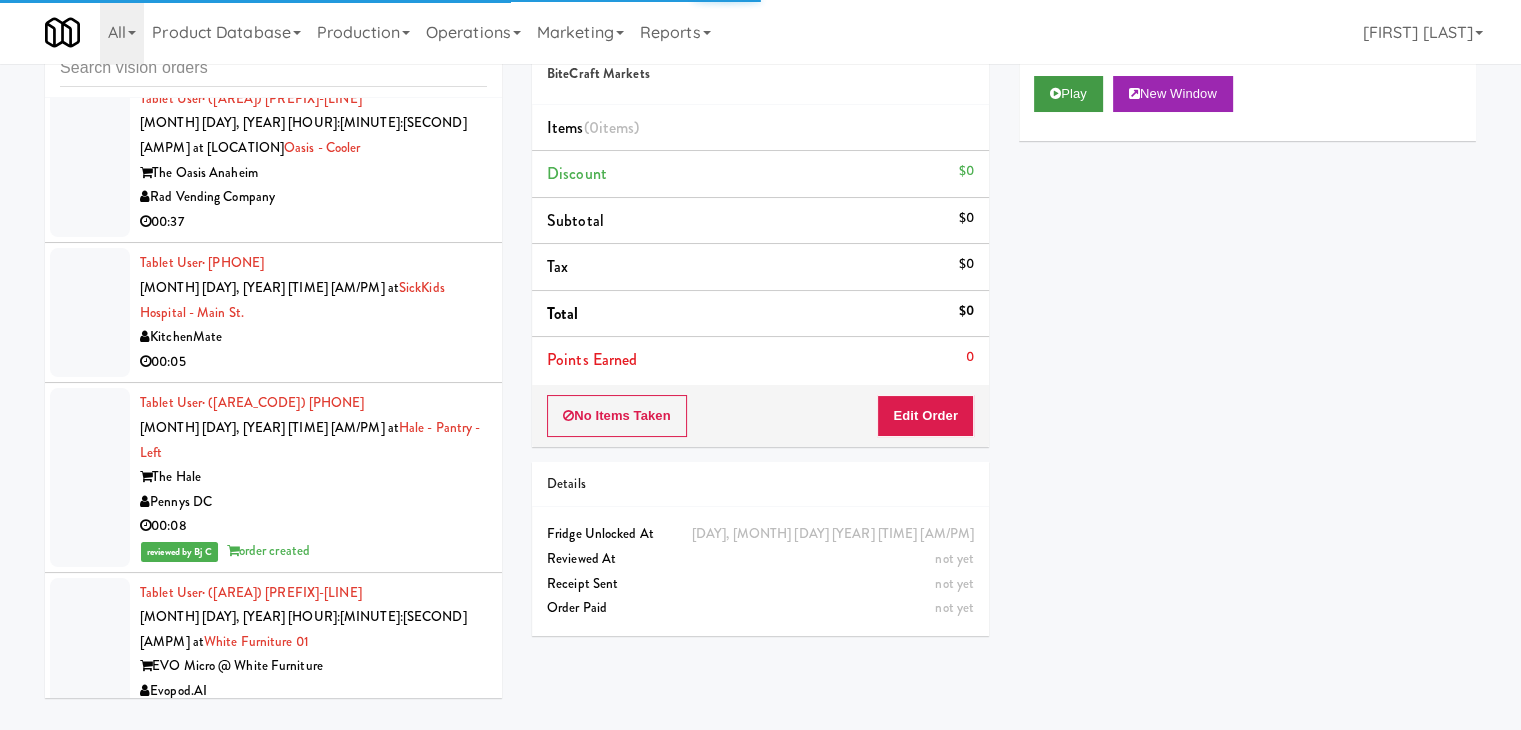 click on "Play  New Window" at bounding box center [1247, 101] 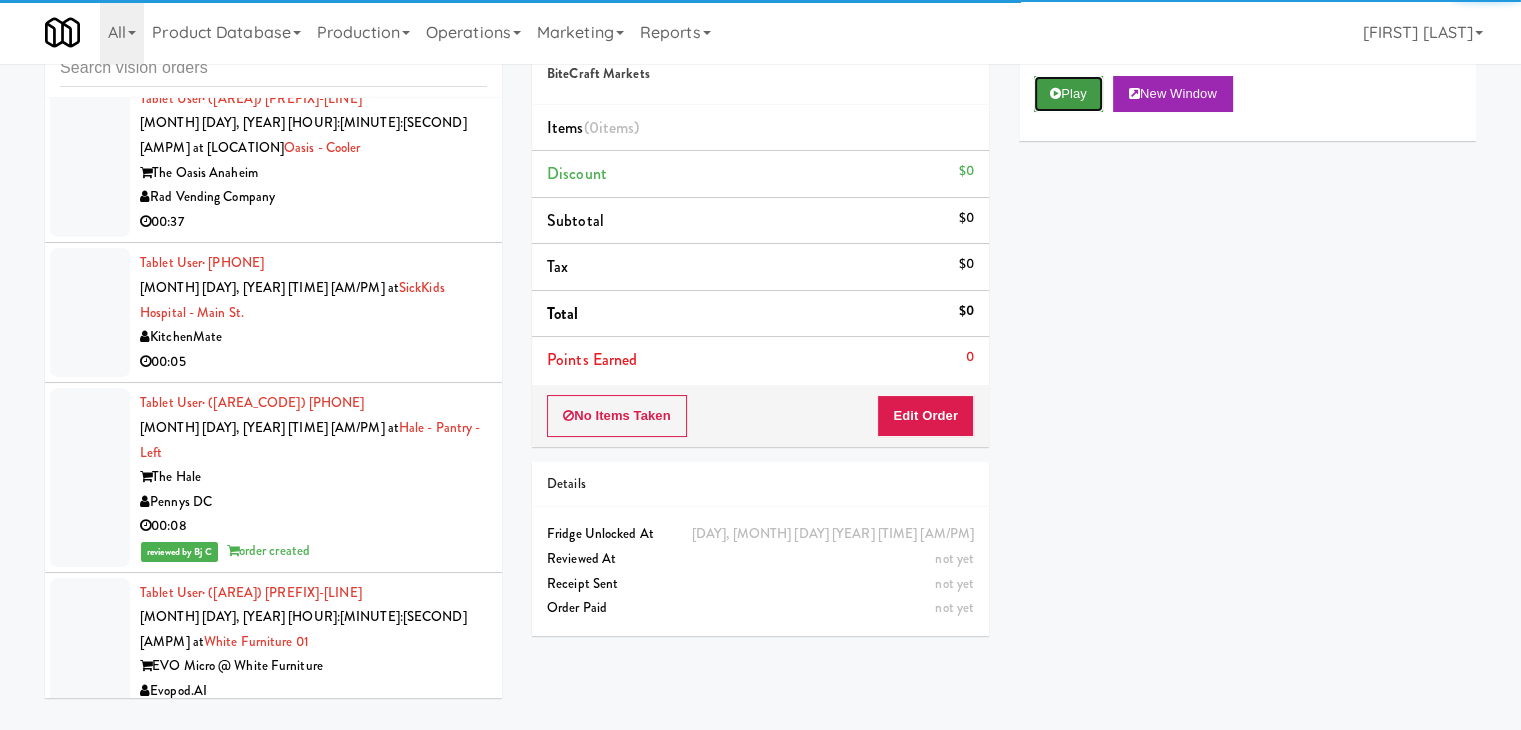 drag, startPoint x: 1064, startPoint y: 82, endPoint x: 1037, endPoint y: 179, distance: 100.68764 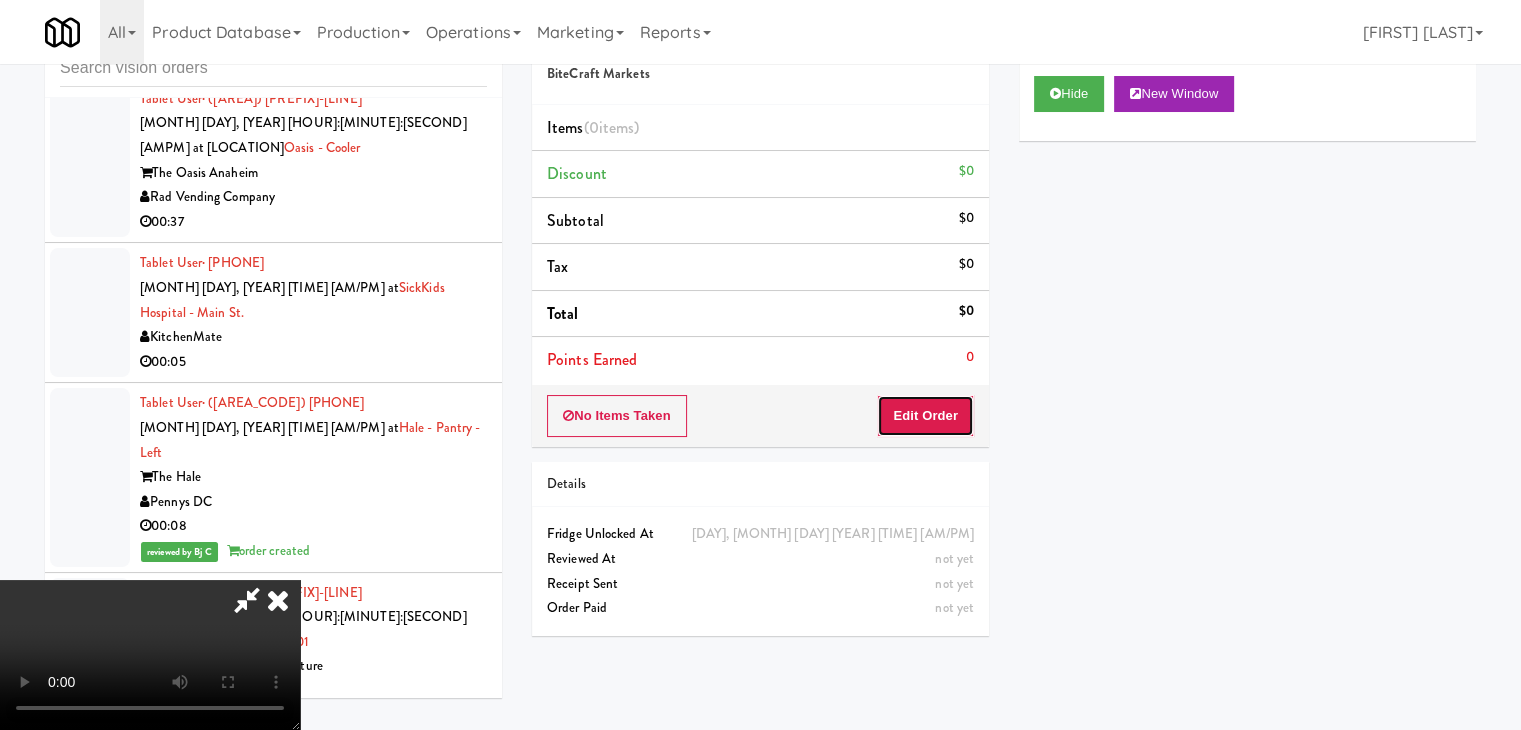 click on "Edit Order" at bounding box center (925, 416) 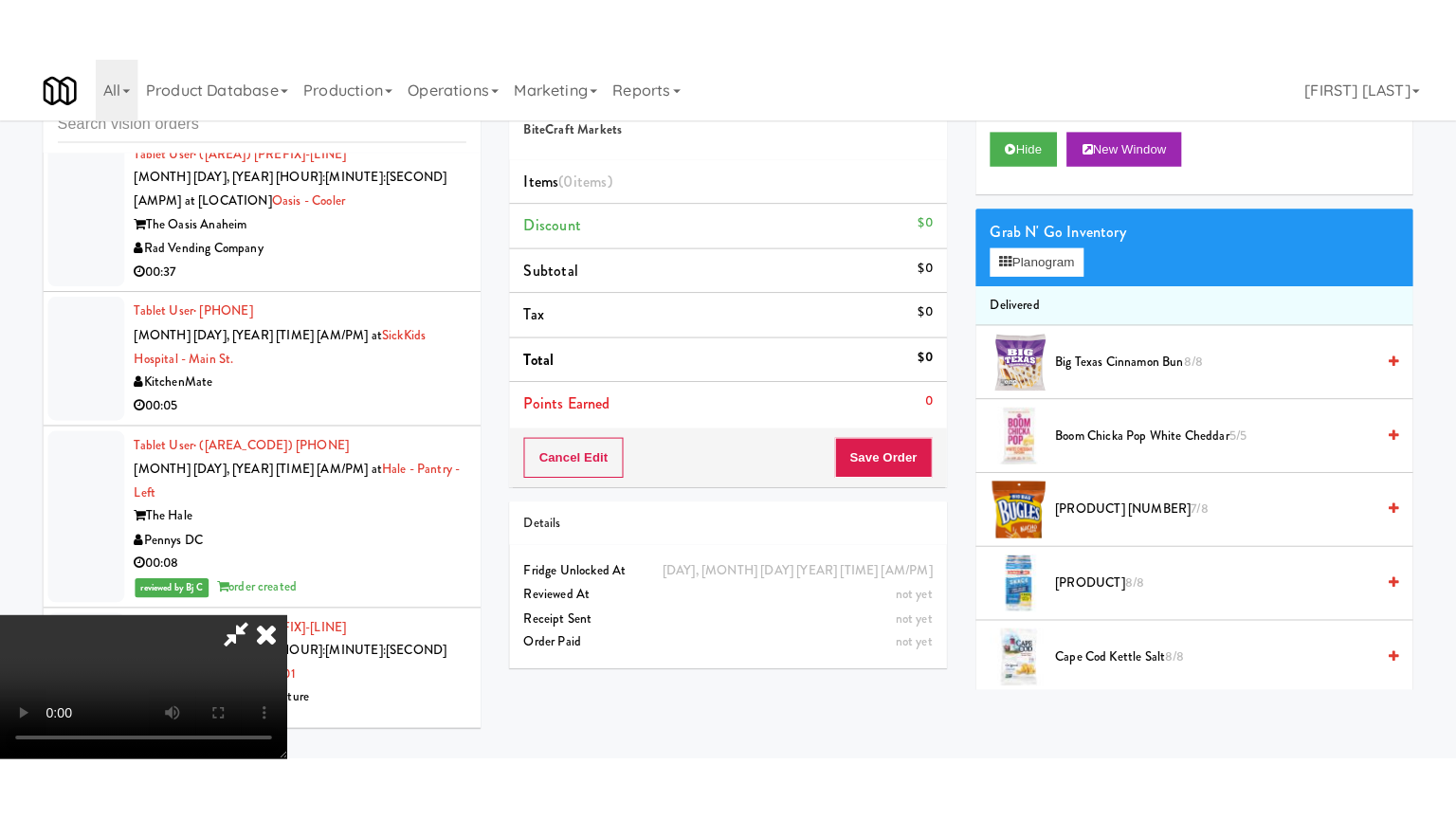 scroll, scrollTop: 266, scrollLeft: 0, axis: vertical 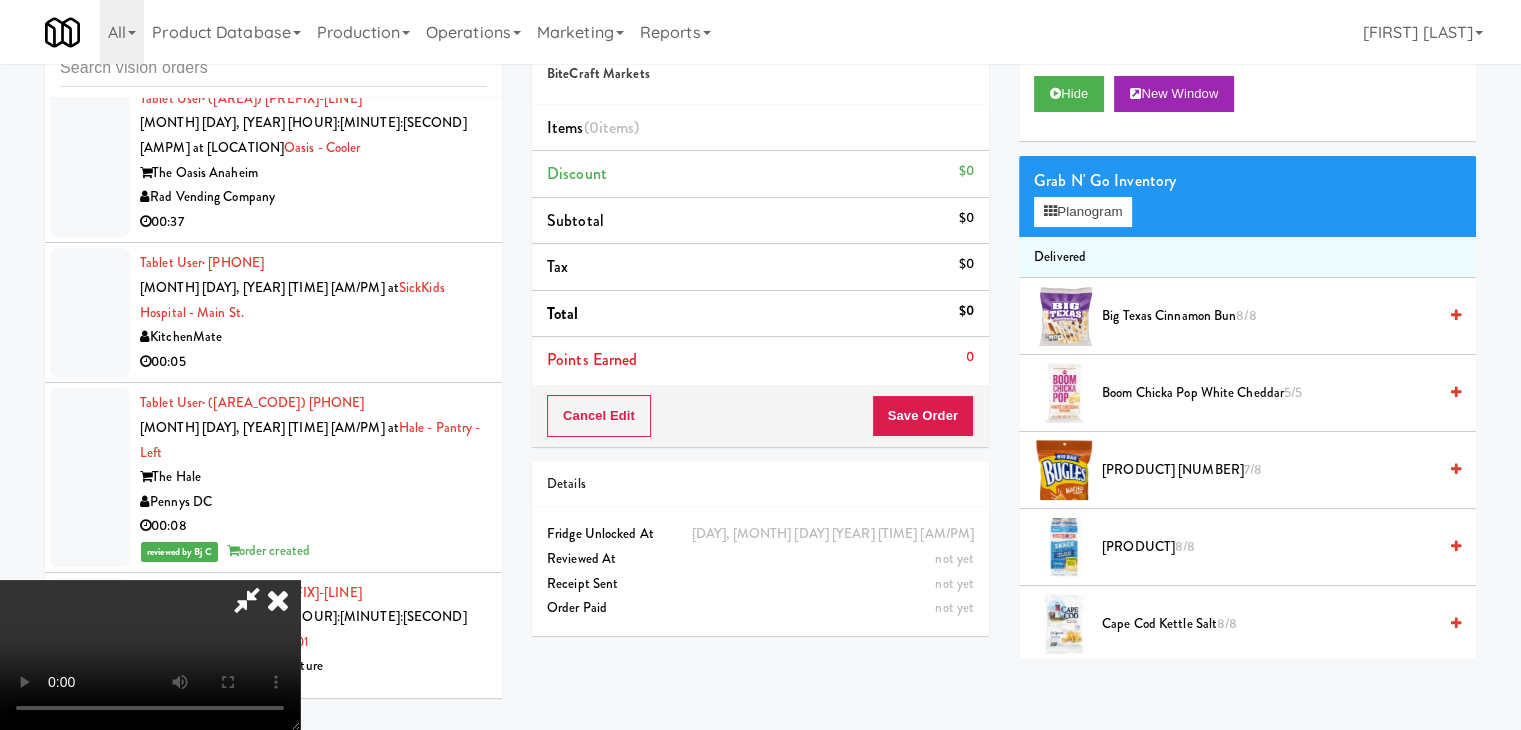 type 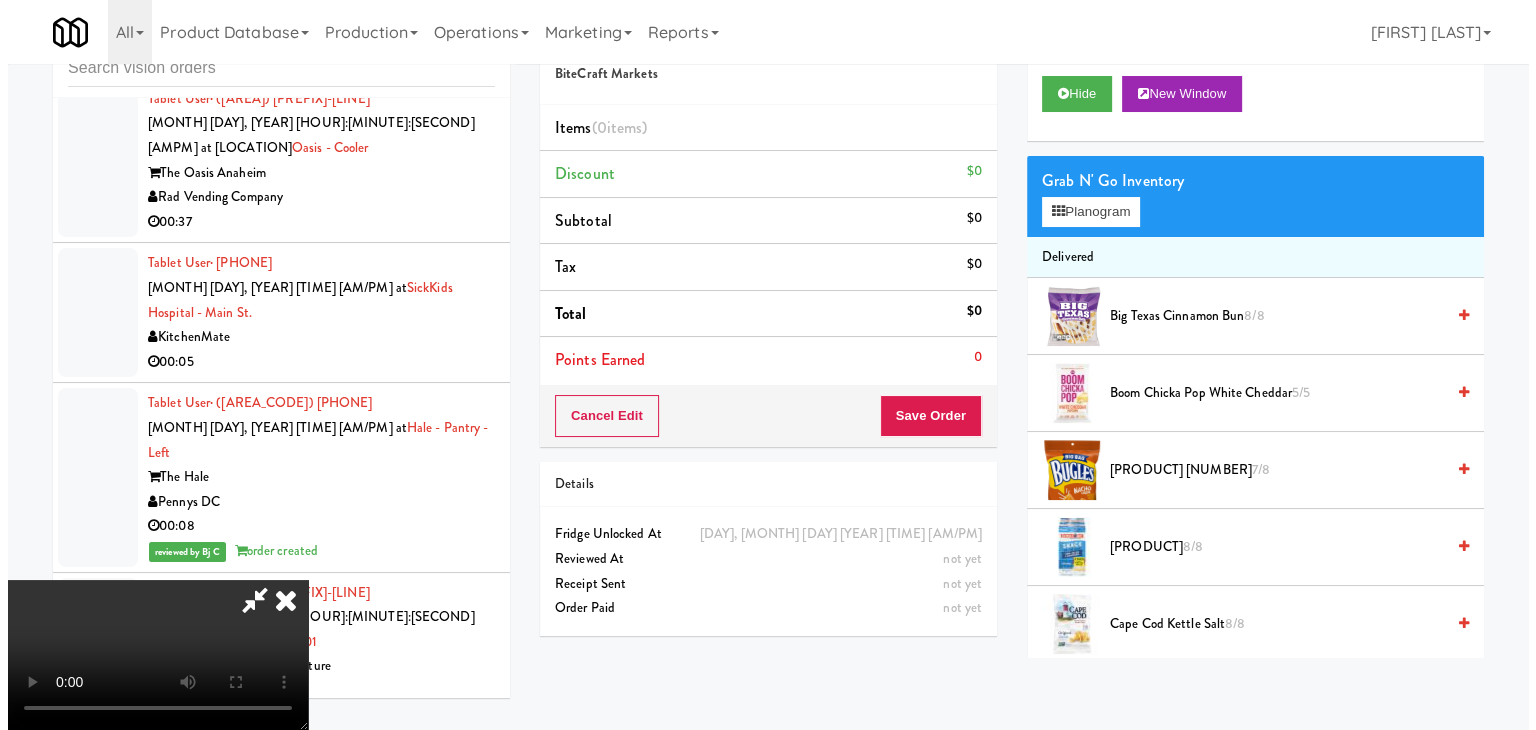 scroll, scrollTop: 0, scrollLeft: 0, axis: both 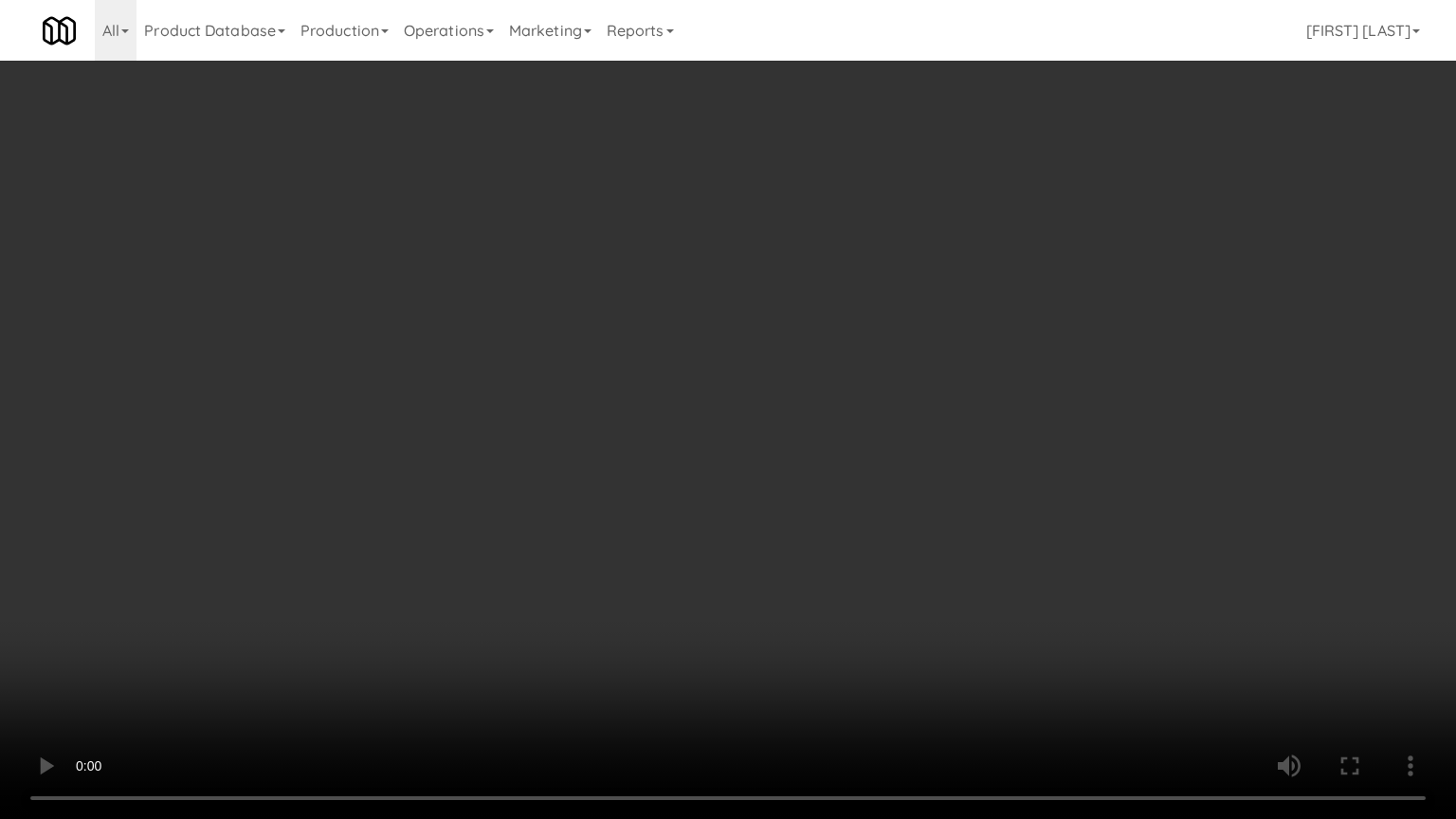 click at bounding box center [728, 410] 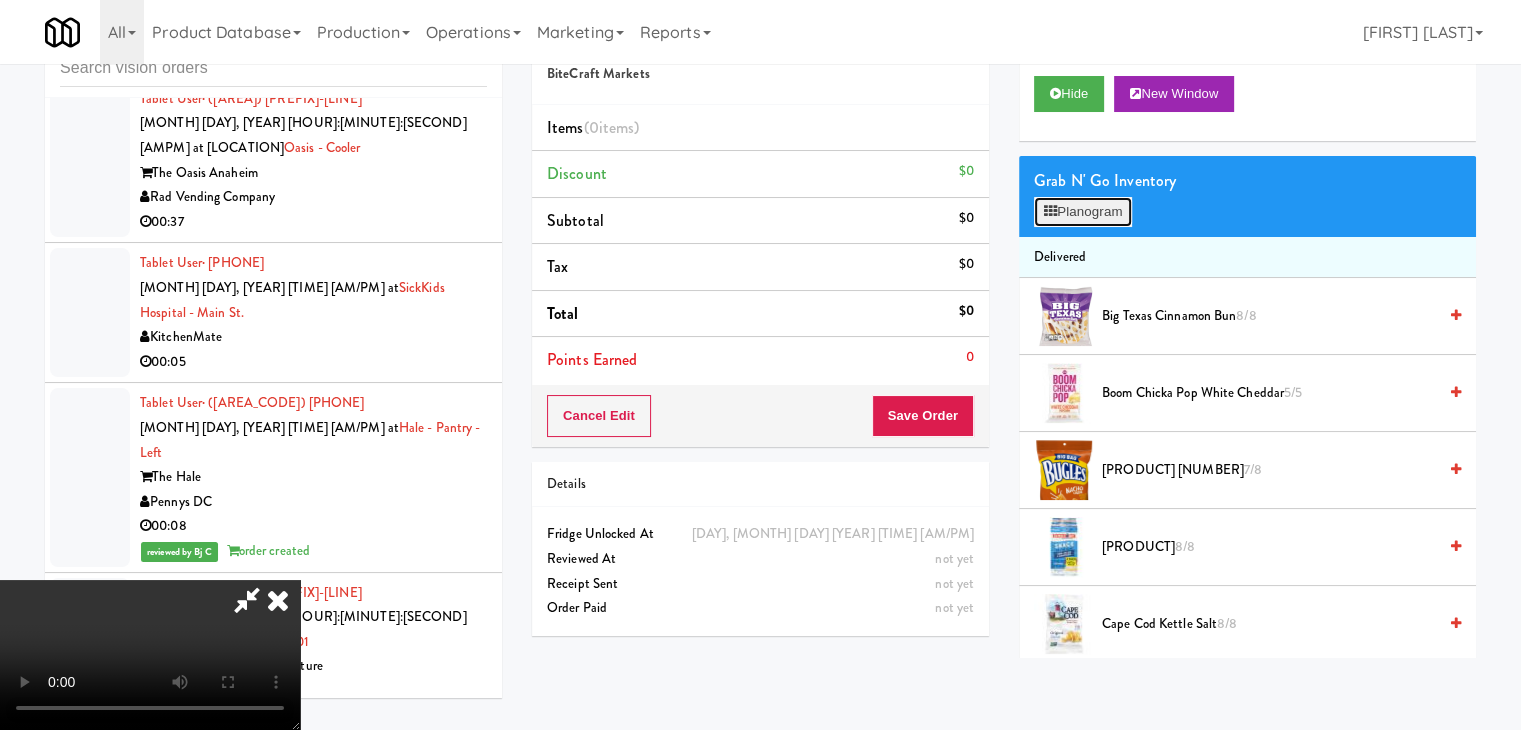 click on "Planogram" at bounding box center (1083, 212) 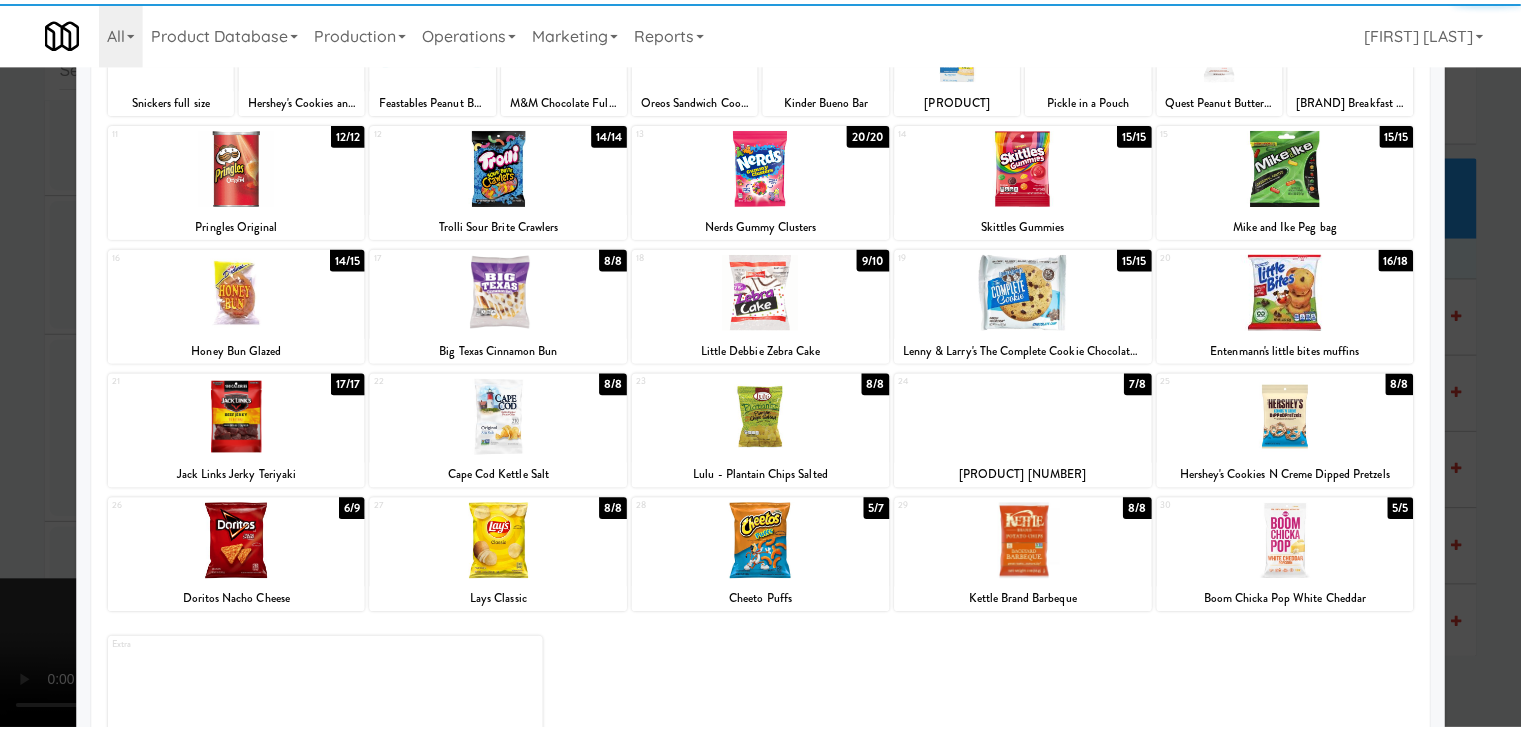 scroll, scrollTop: 200, scrollLeft: 0, axis: vertical 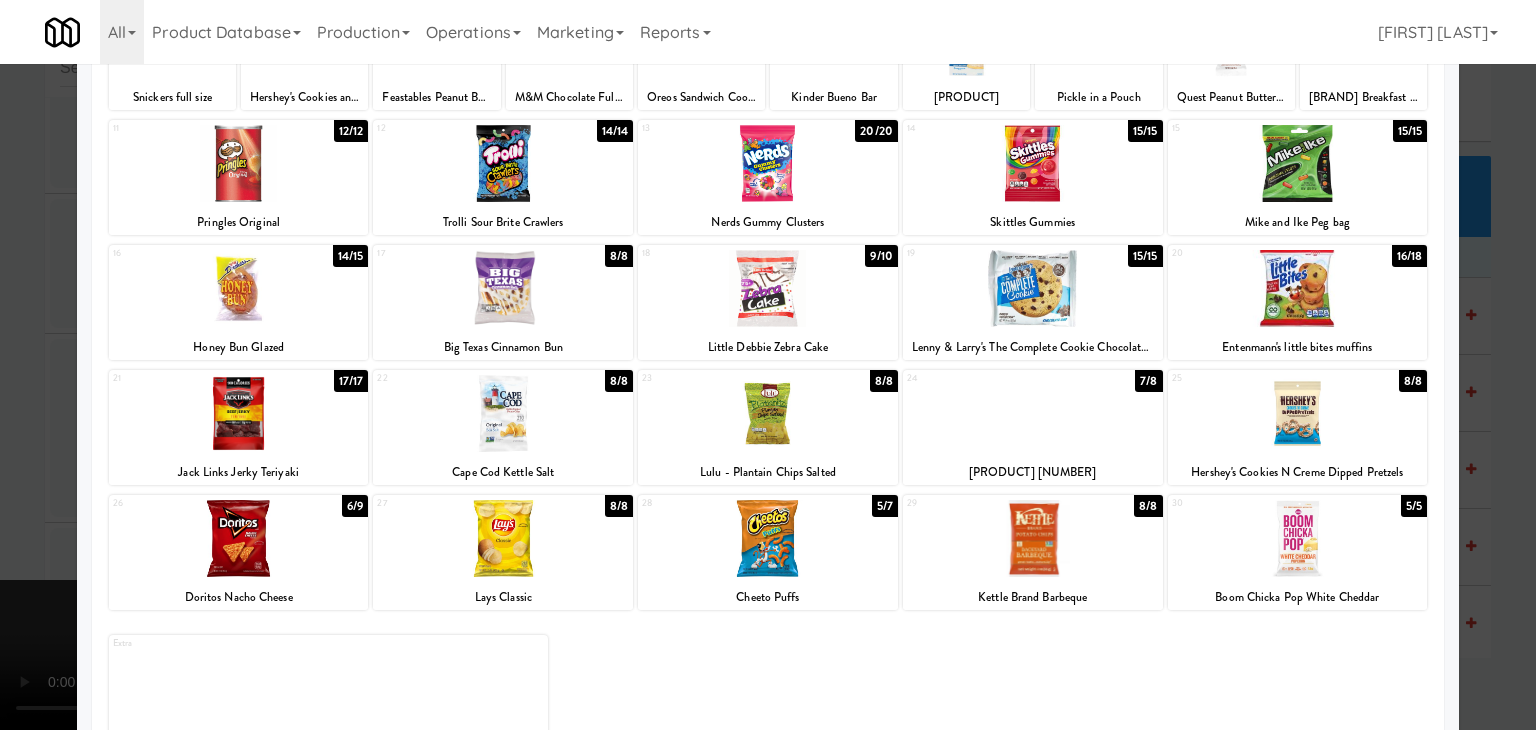 click at bounding box center [503, 288] 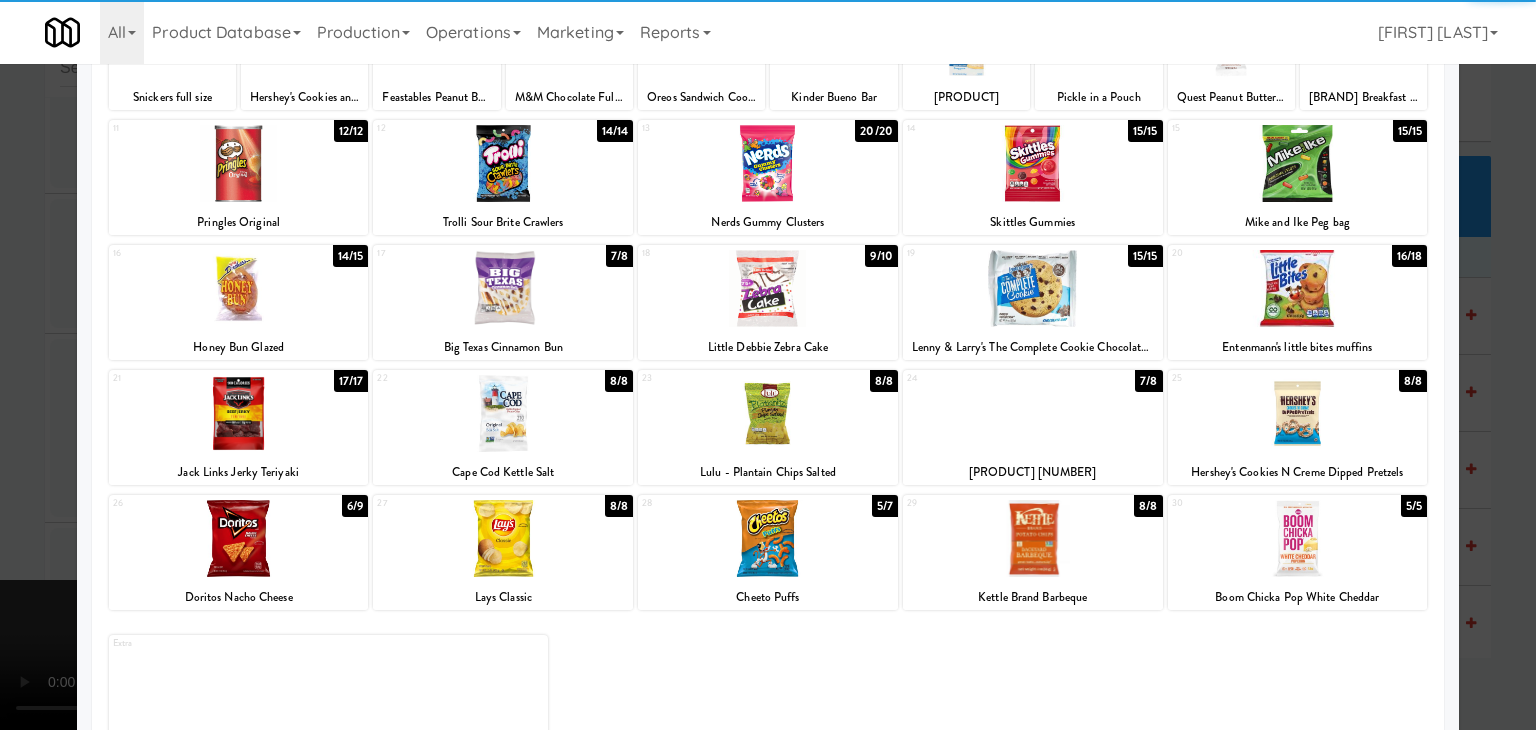 click at bounding box center [1298, 288] 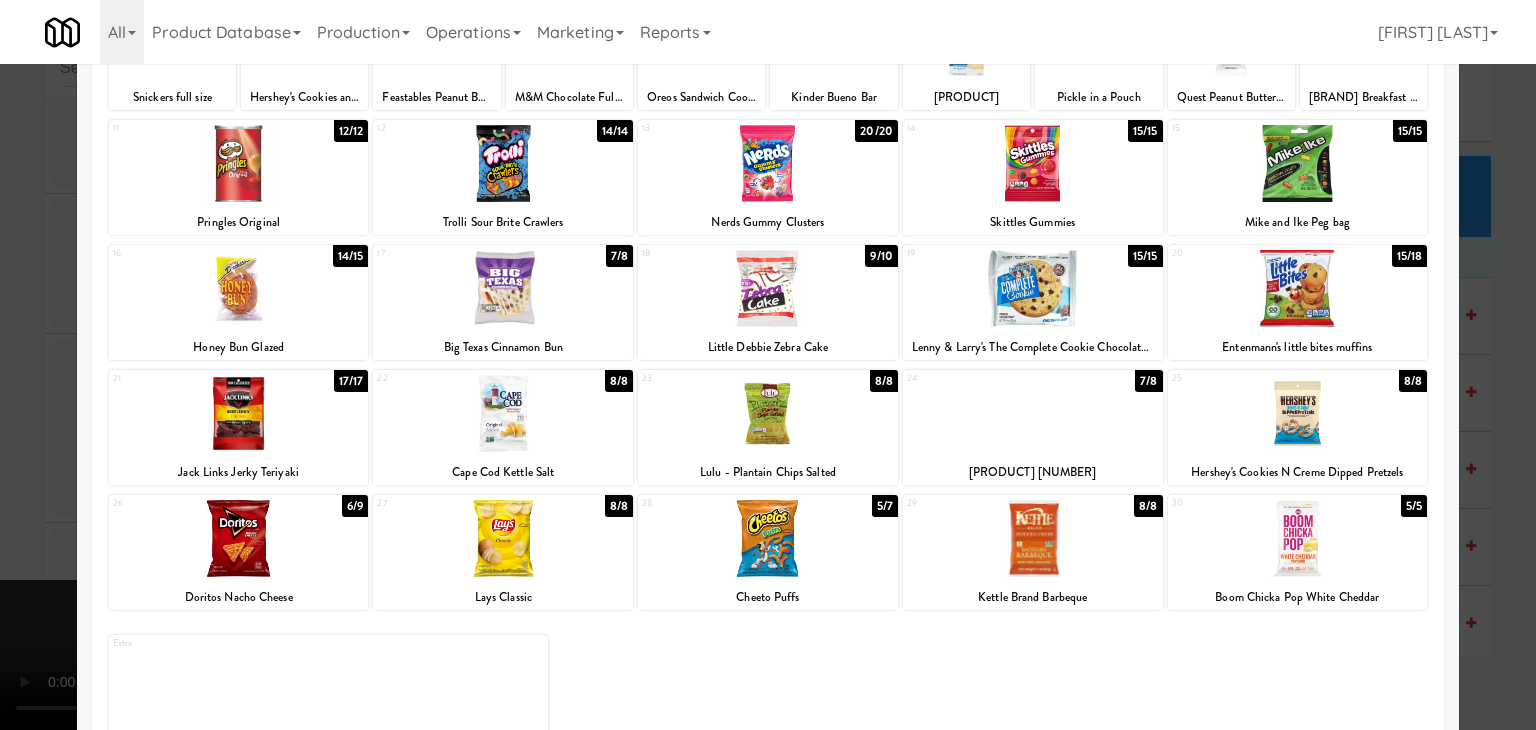 click at bounding box center (768, 365) 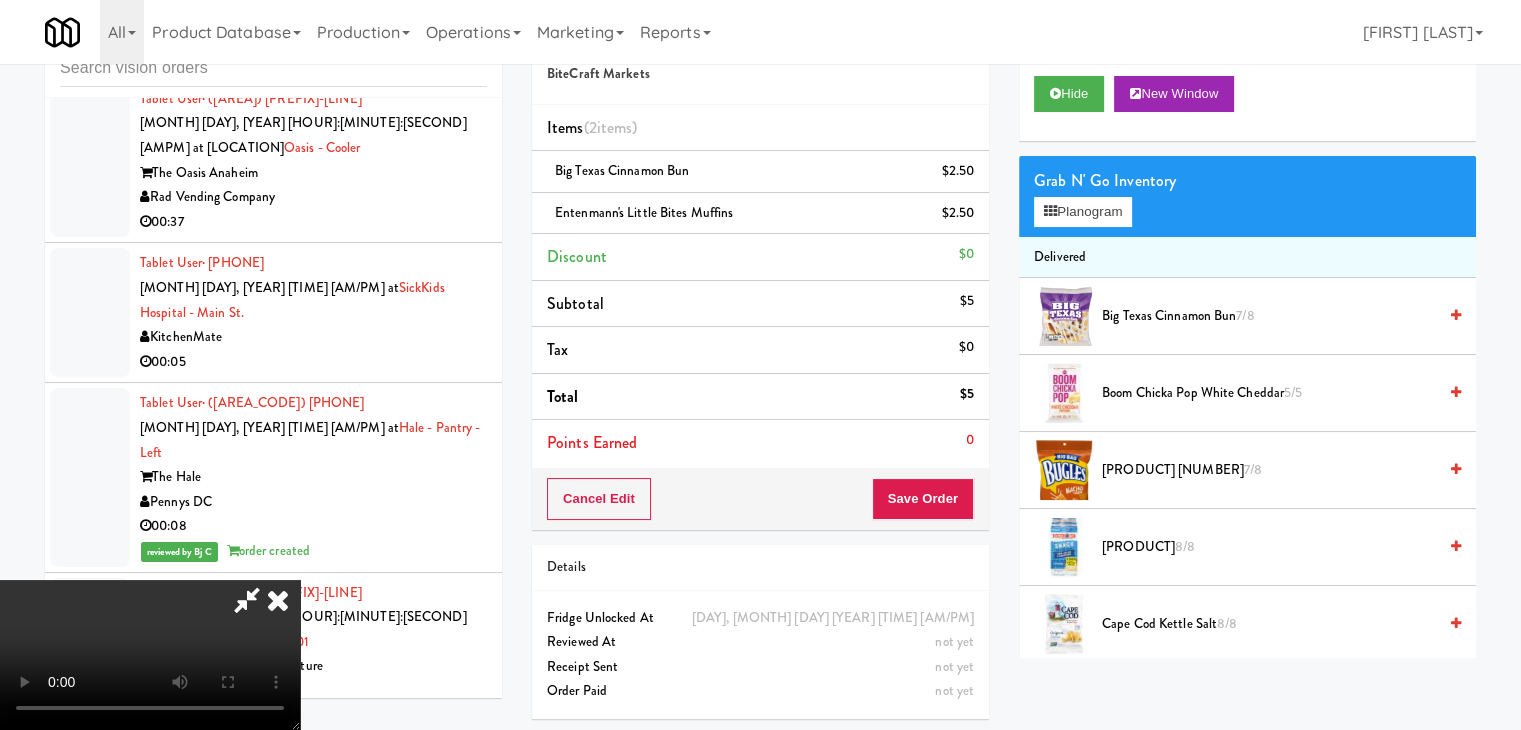 scroll, scrollTop: 200, scrollLeft: 0, axis: vertical 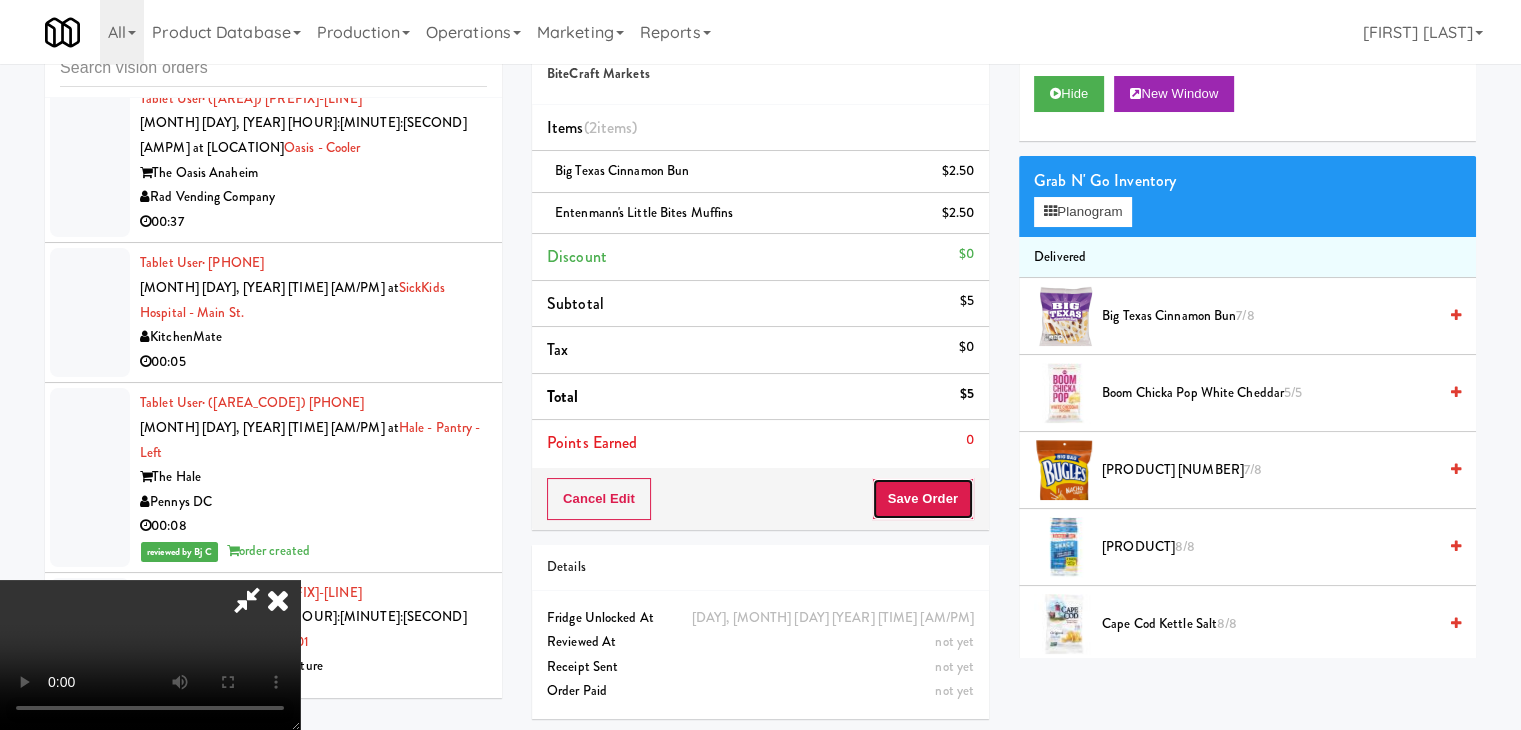 drag, startPoint x: 944, startPoint y: 498, endPoint x: 908, endPoint y: 479, distance: 40.706264 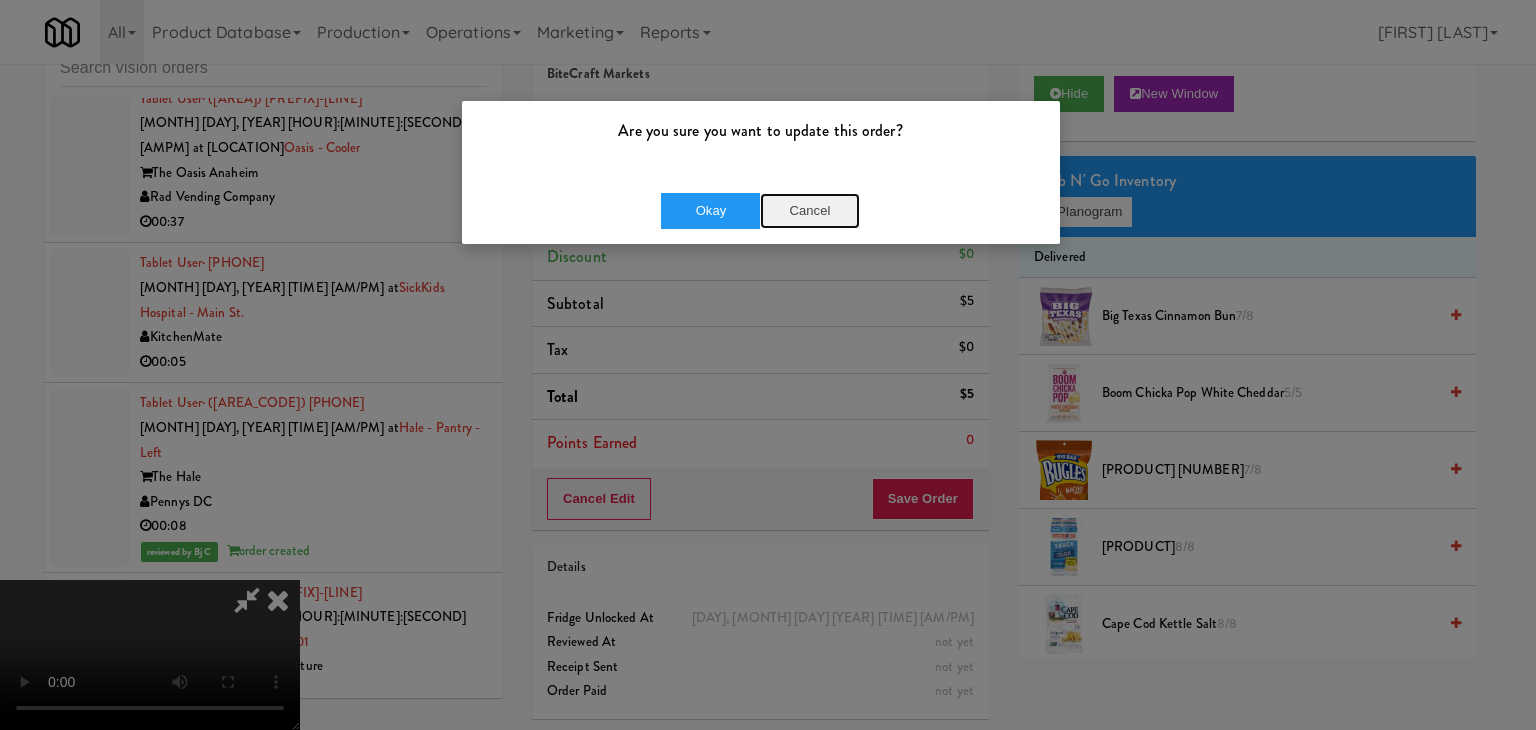 click on "Cancel" at bounding box center (810, 211) 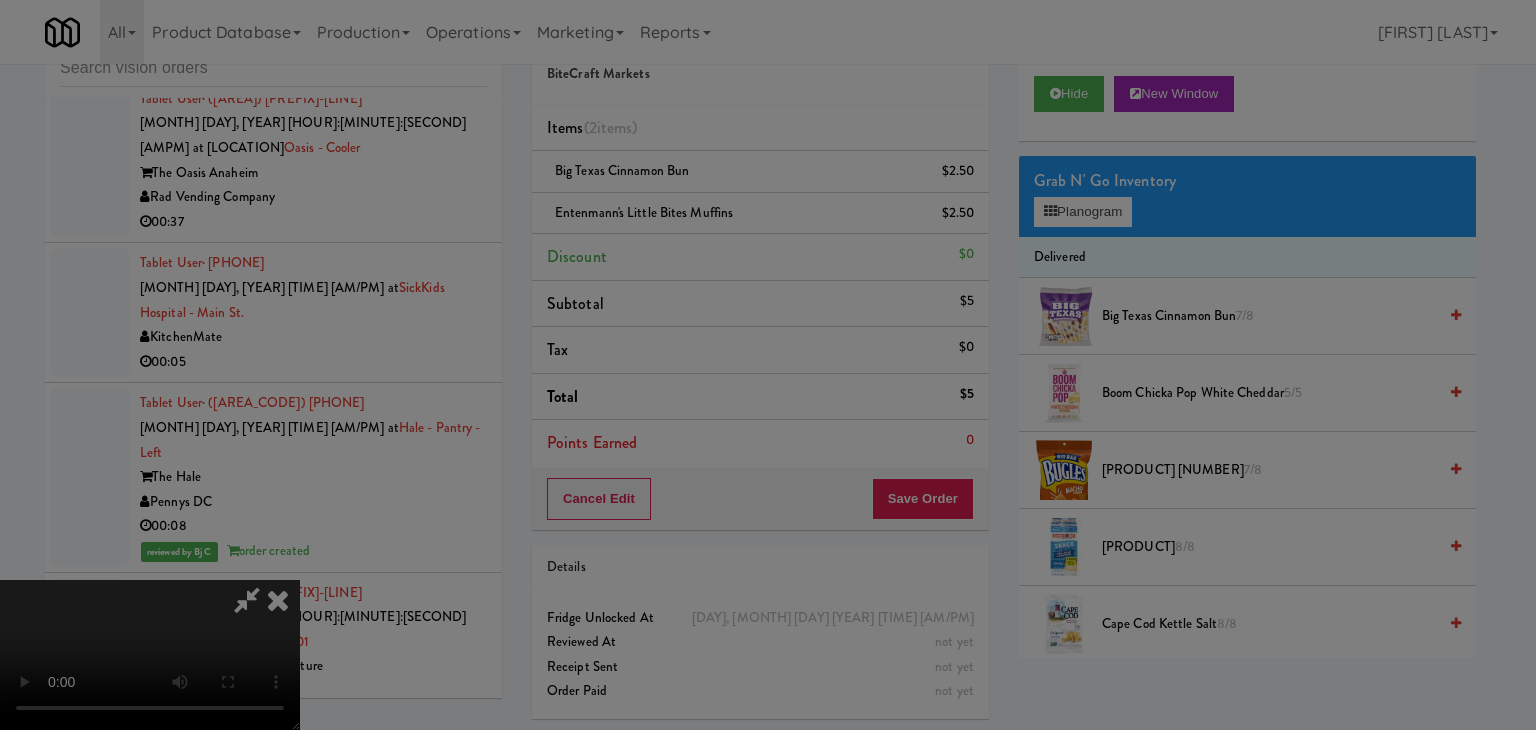 click at bounding box center [150, 655] 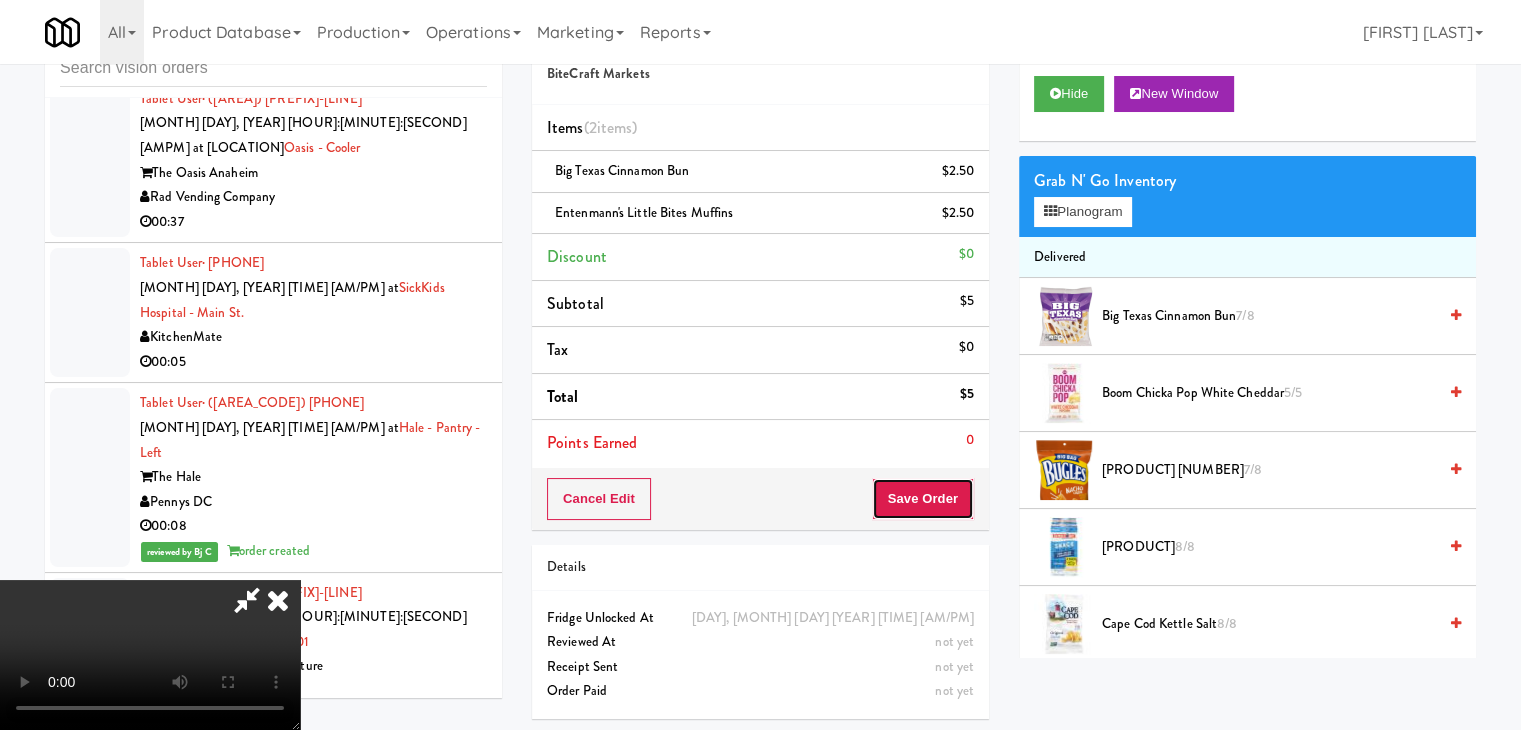 click on "Save Order" at bounding box center (923, 499) 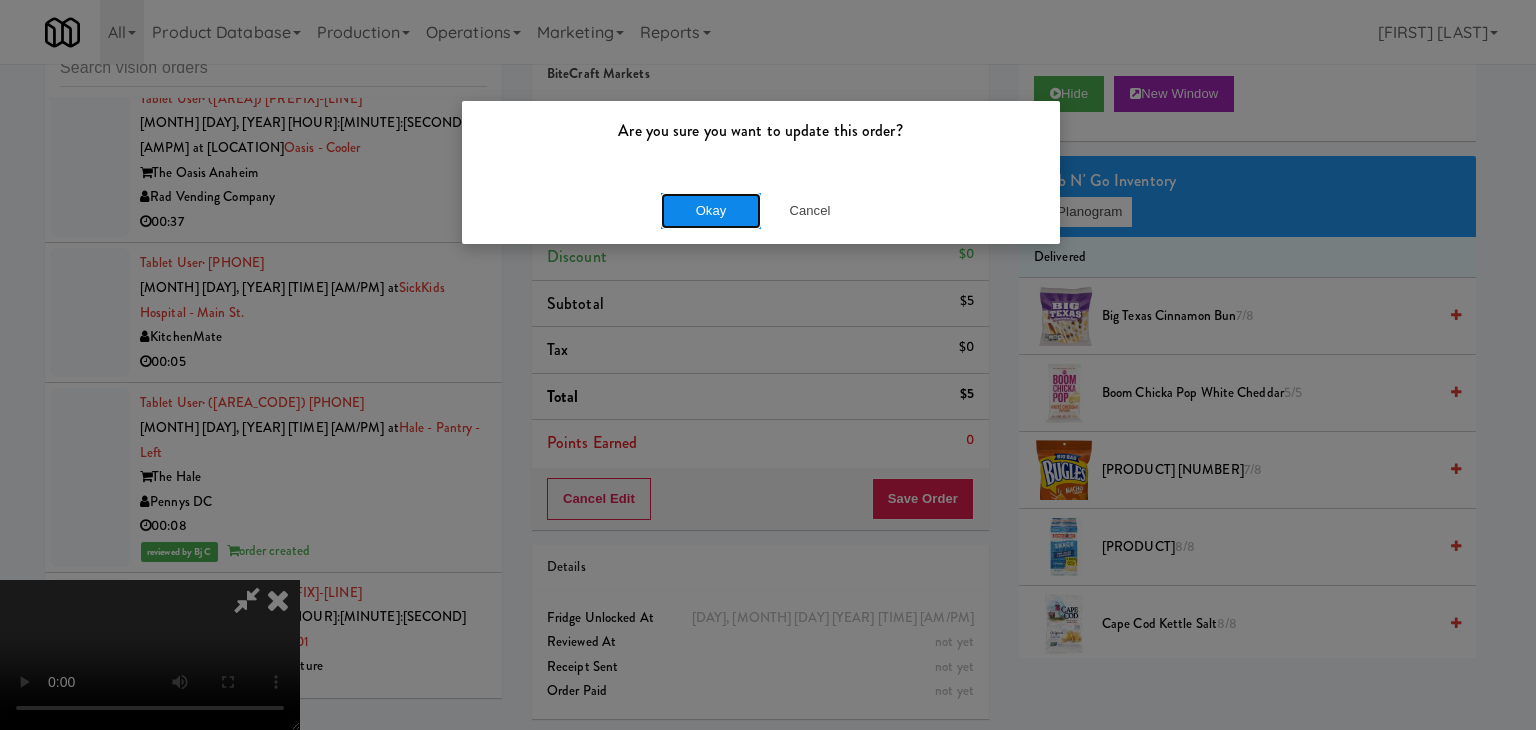 click on "Okay" at bounding box center (711, 211) 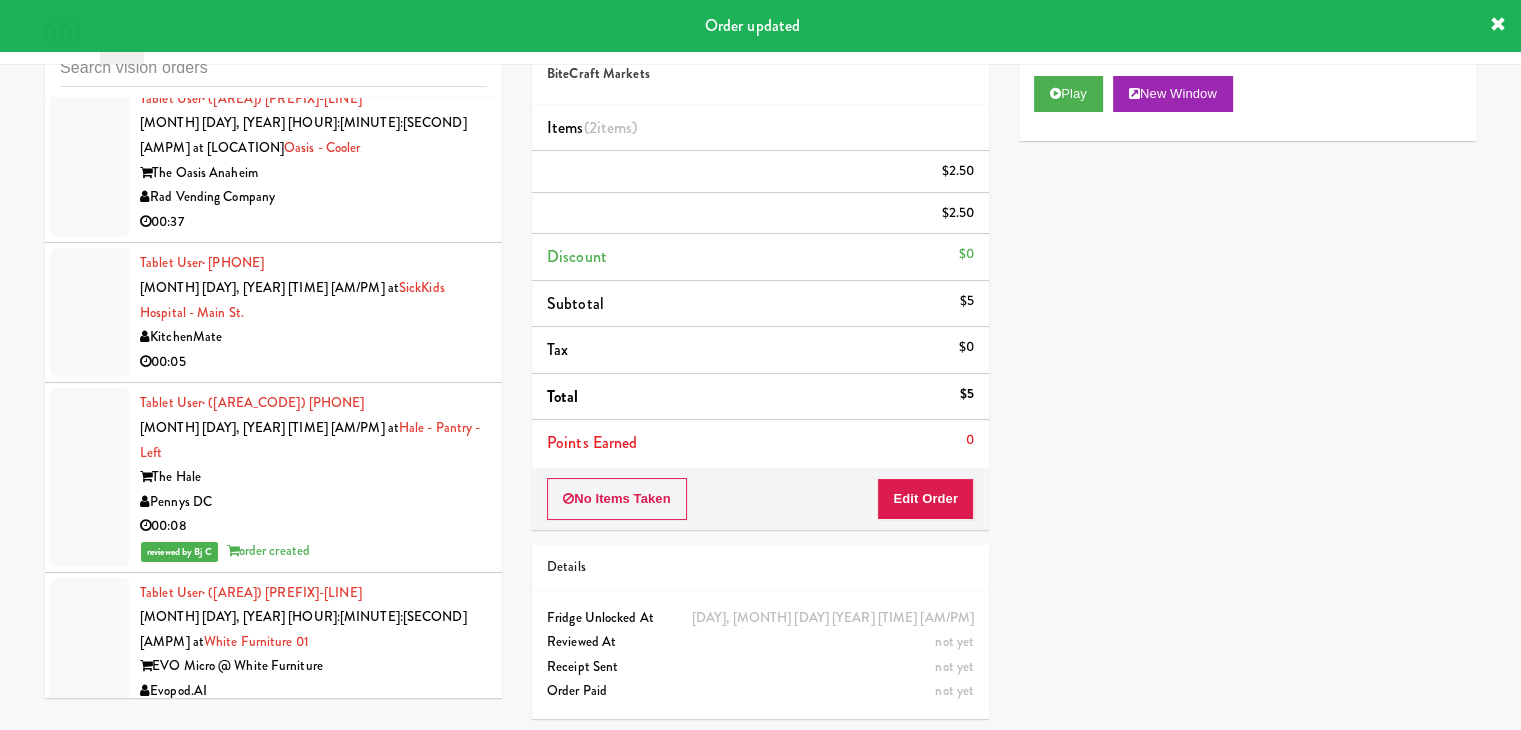 scroll, scrollTop: 0, scrollLeft: 0, axis: both 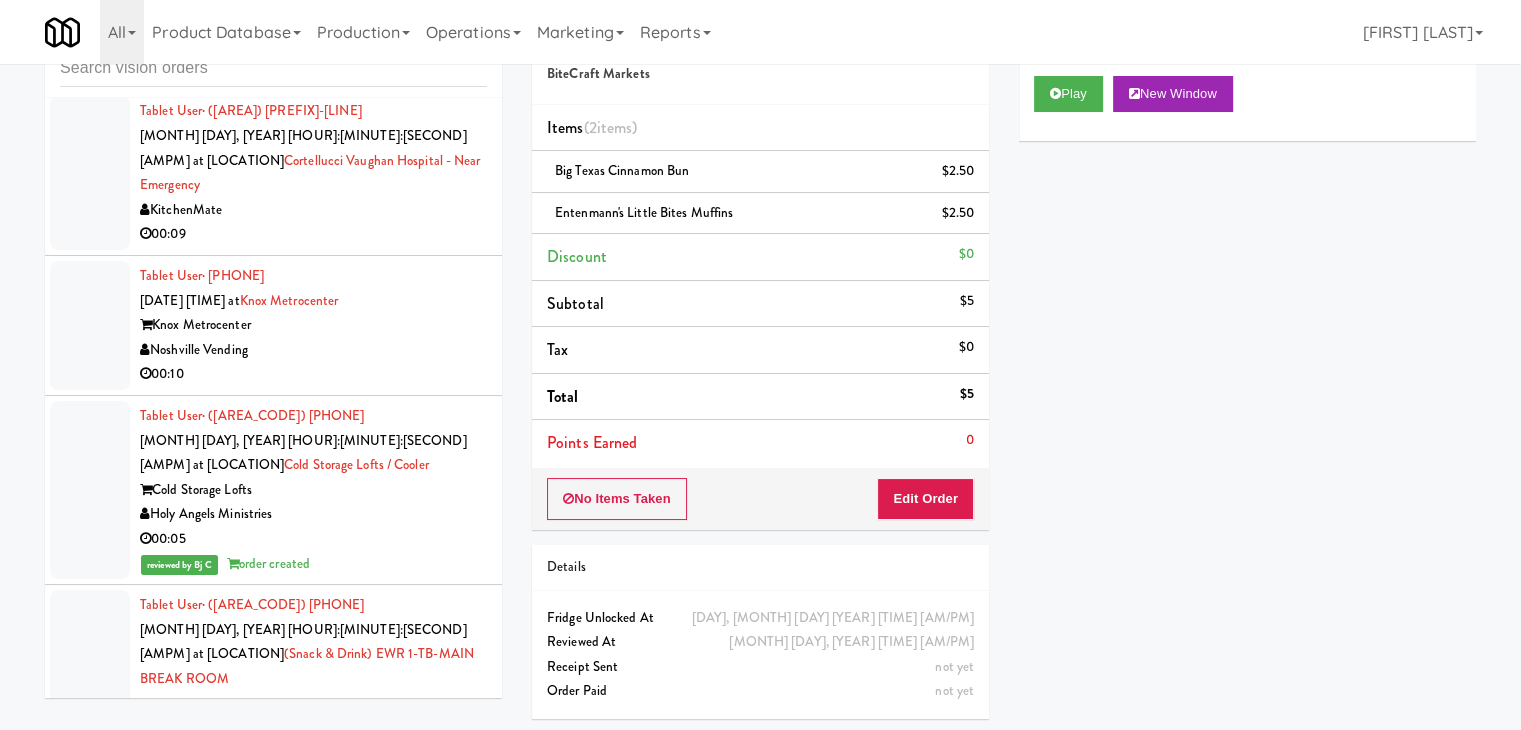 click on "Pennys DC" at bounding box center (313, 2892) 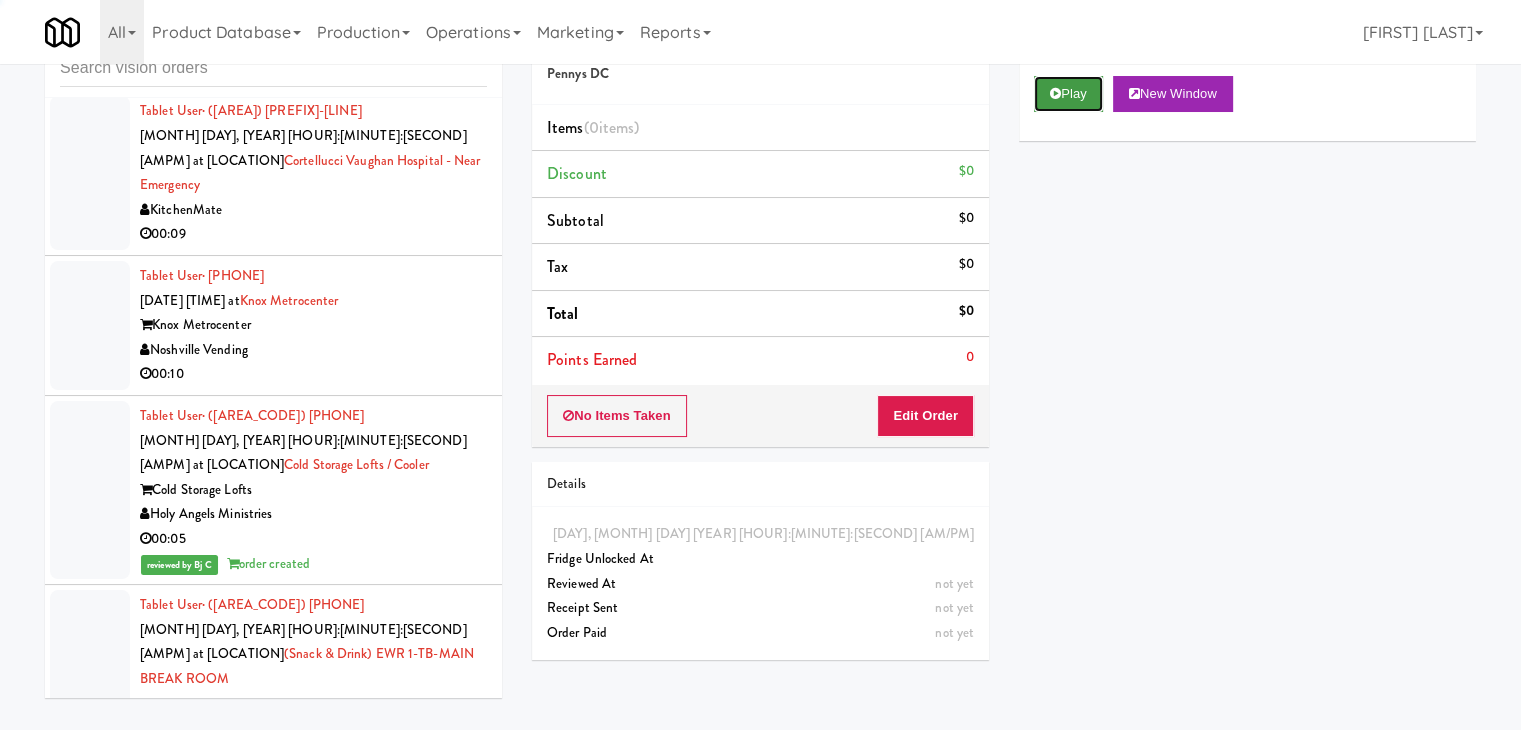 click on "Play" at bounding box center (1068, 94) 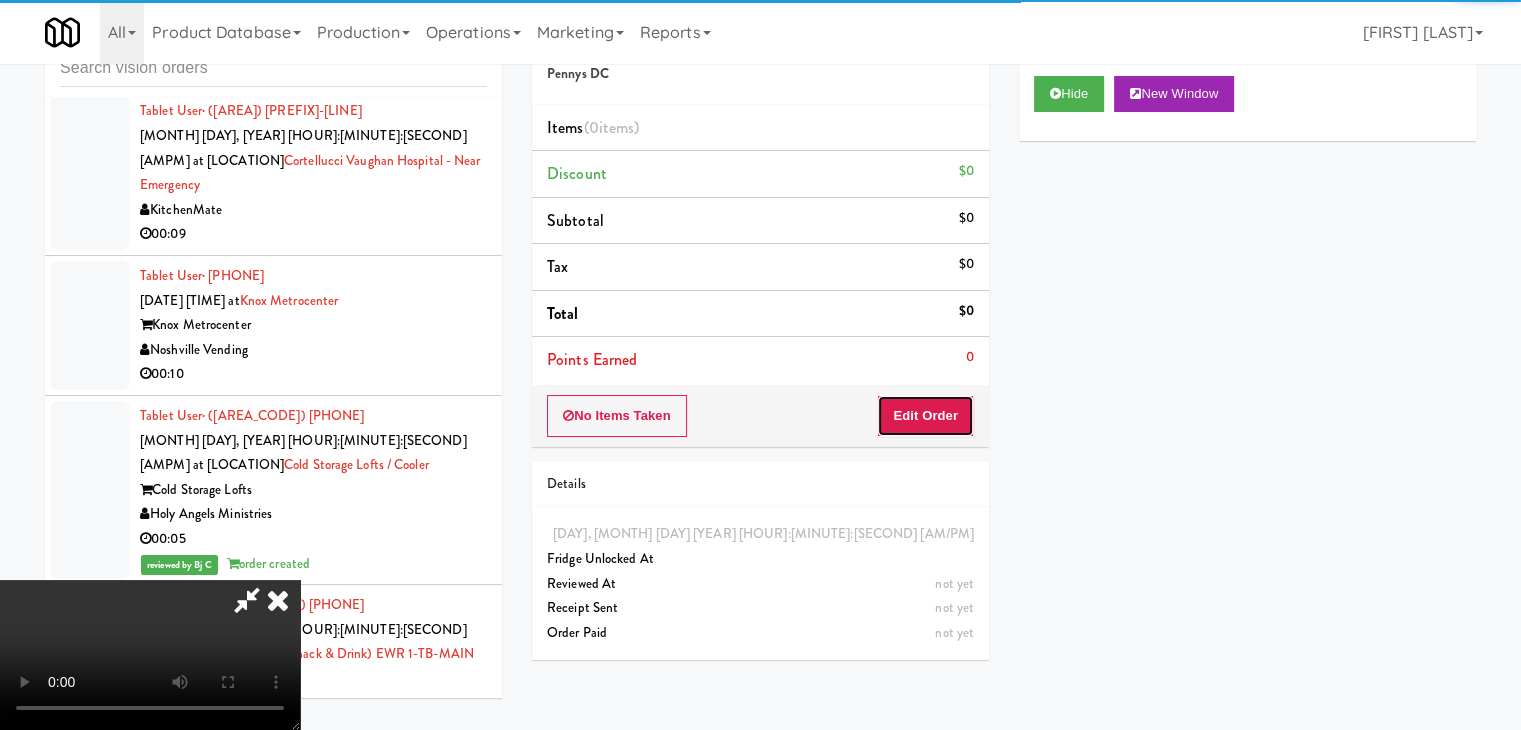 click on "Edit Order" at bounding box center (925, 416) 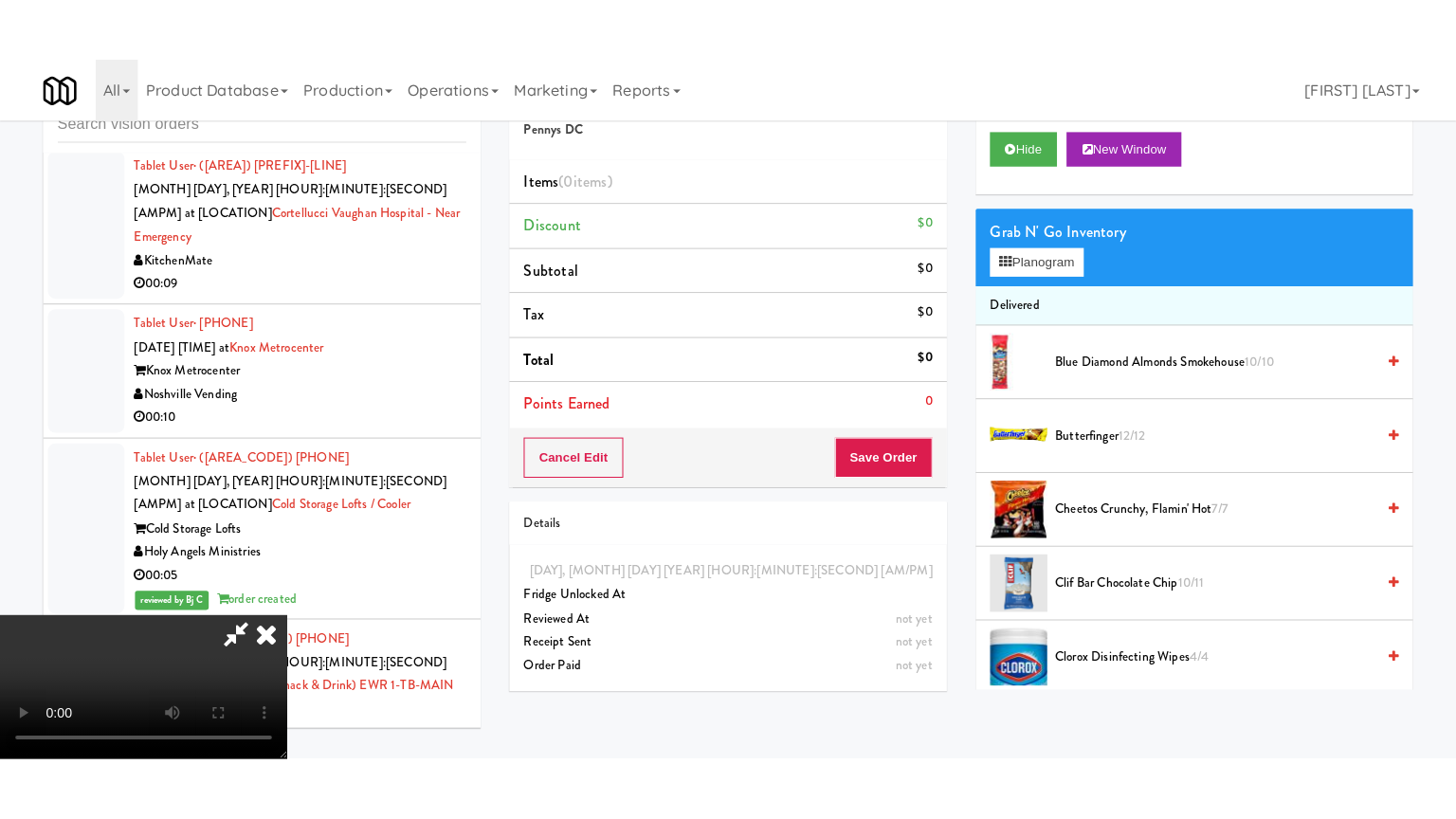 scroll, scrollTop: 266, scrollLeft: 0, axis: vertical 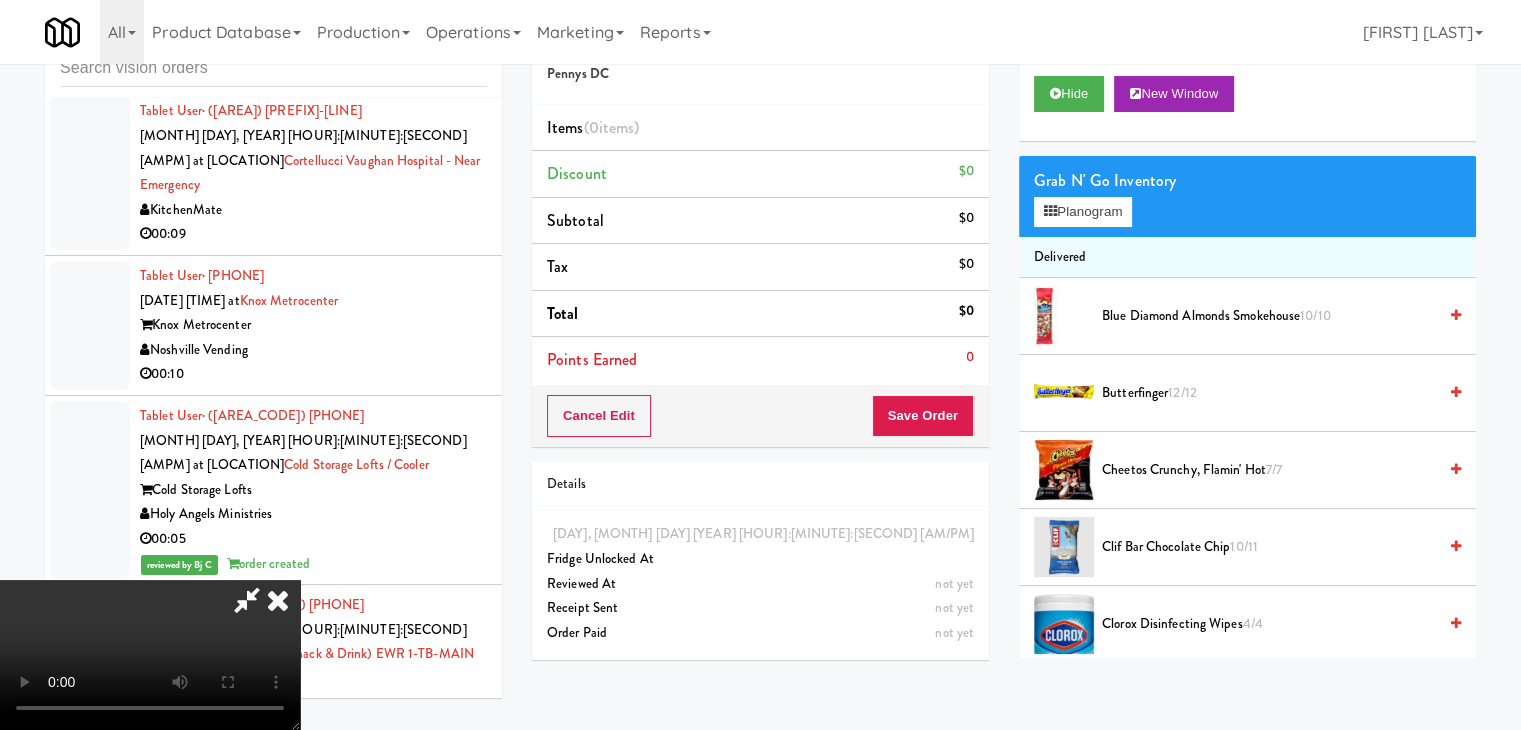 type 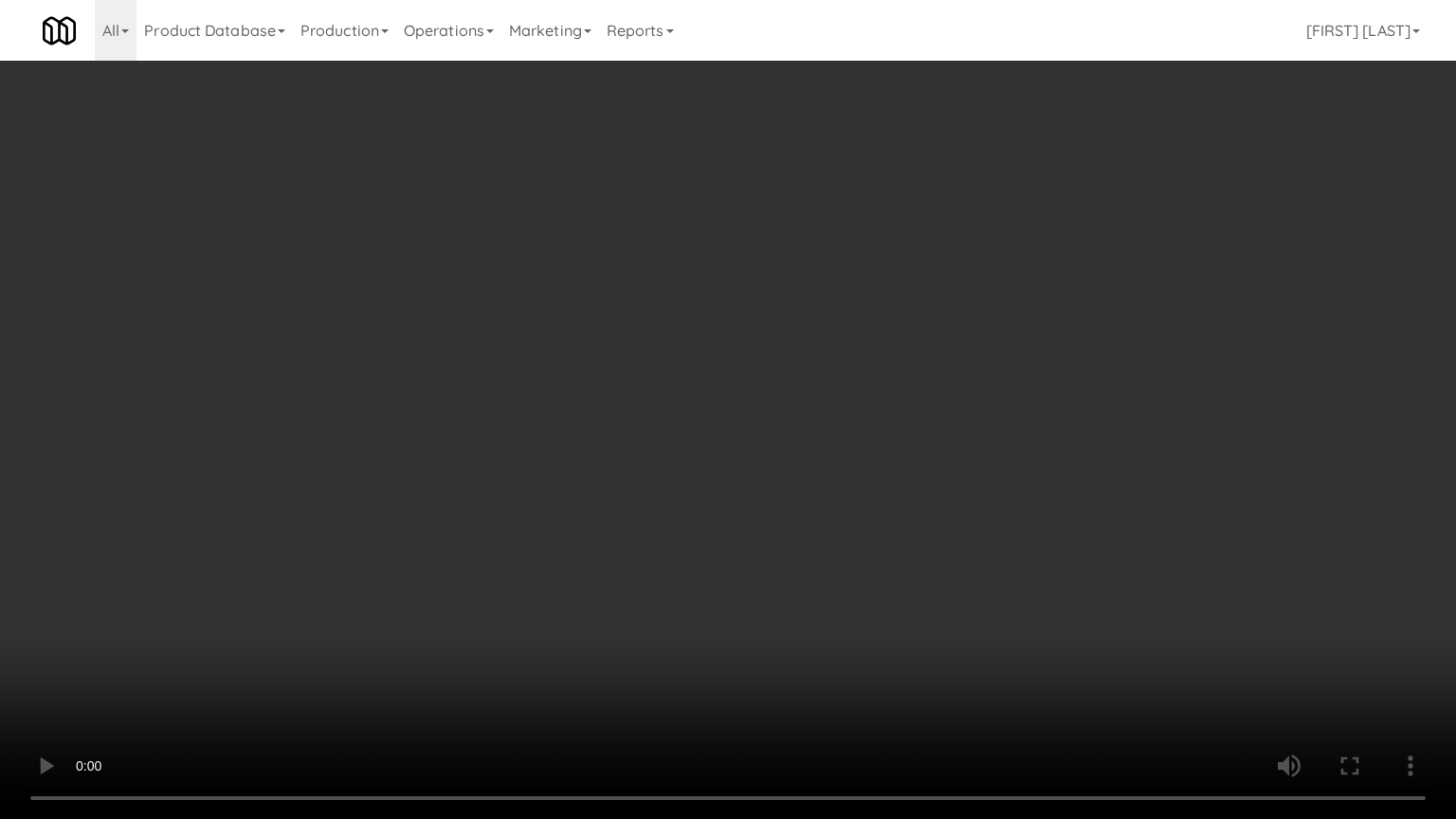 click at bounding box center (728, 410) 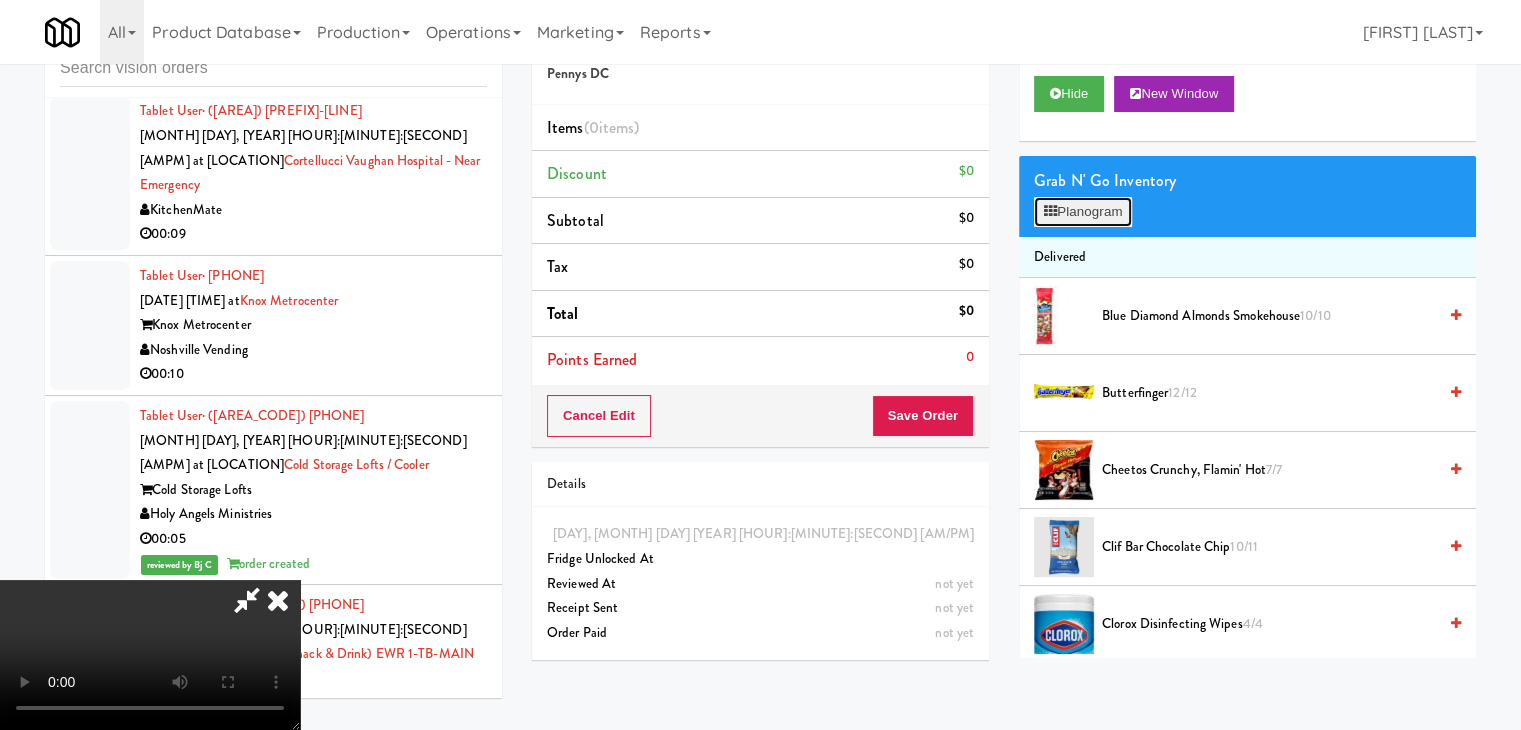 click on "Planogram" at bounding box center [1083, 212] 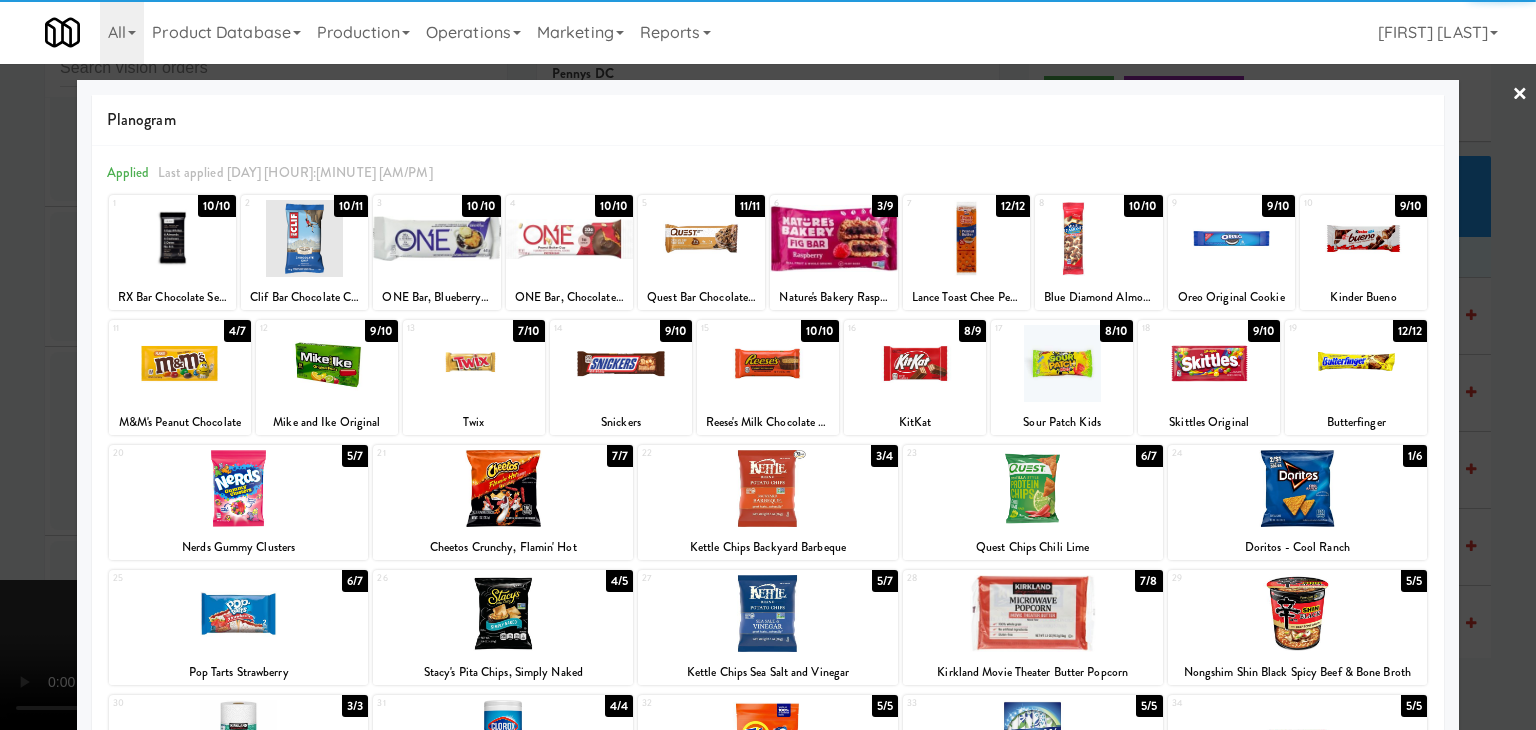 click at bounding box center (1062, 363) 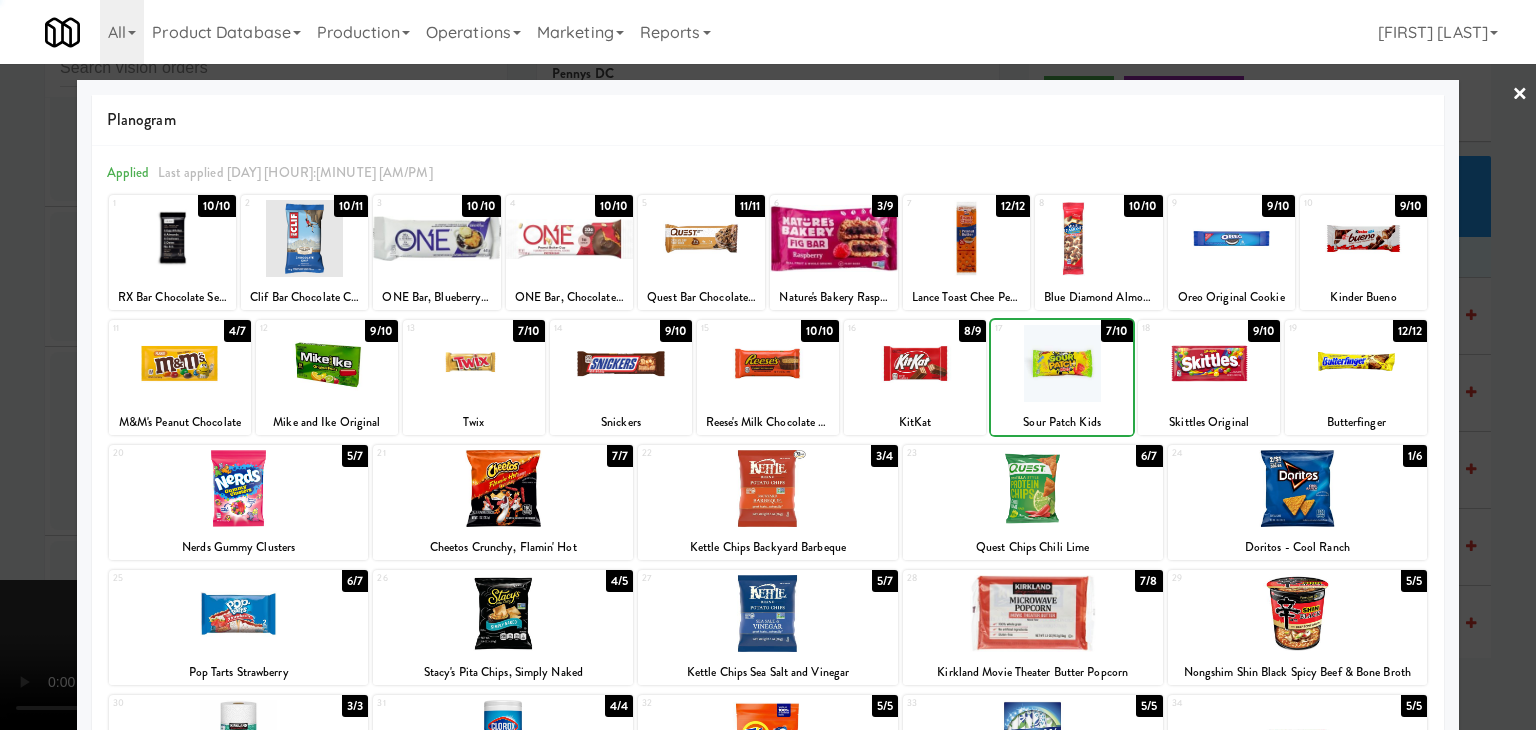 drag, startPoint x: 2, startPoint y: 417, endPoint x: 371, endPoint y: 417, distance: 369 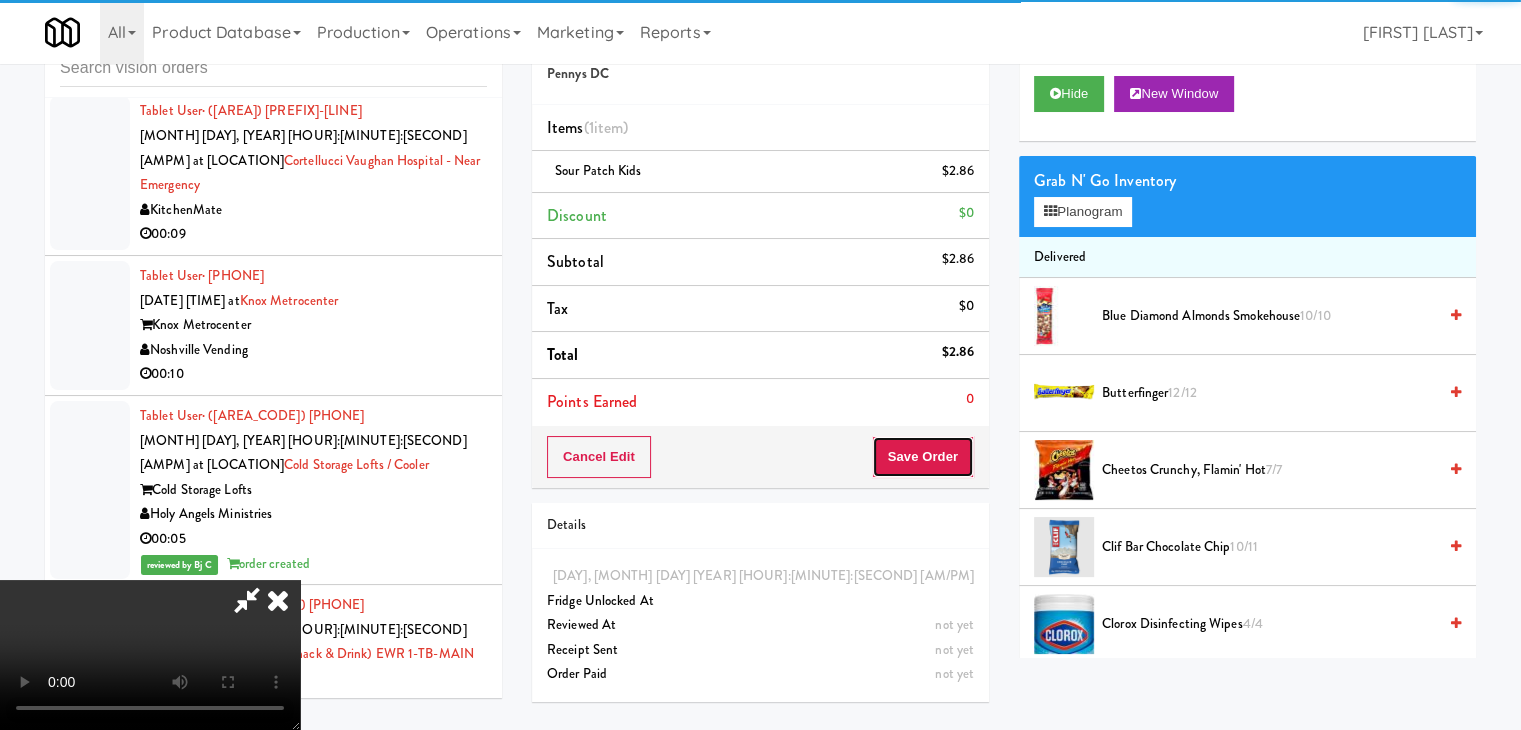click on "Save Order" at bounding box center [923, 457] 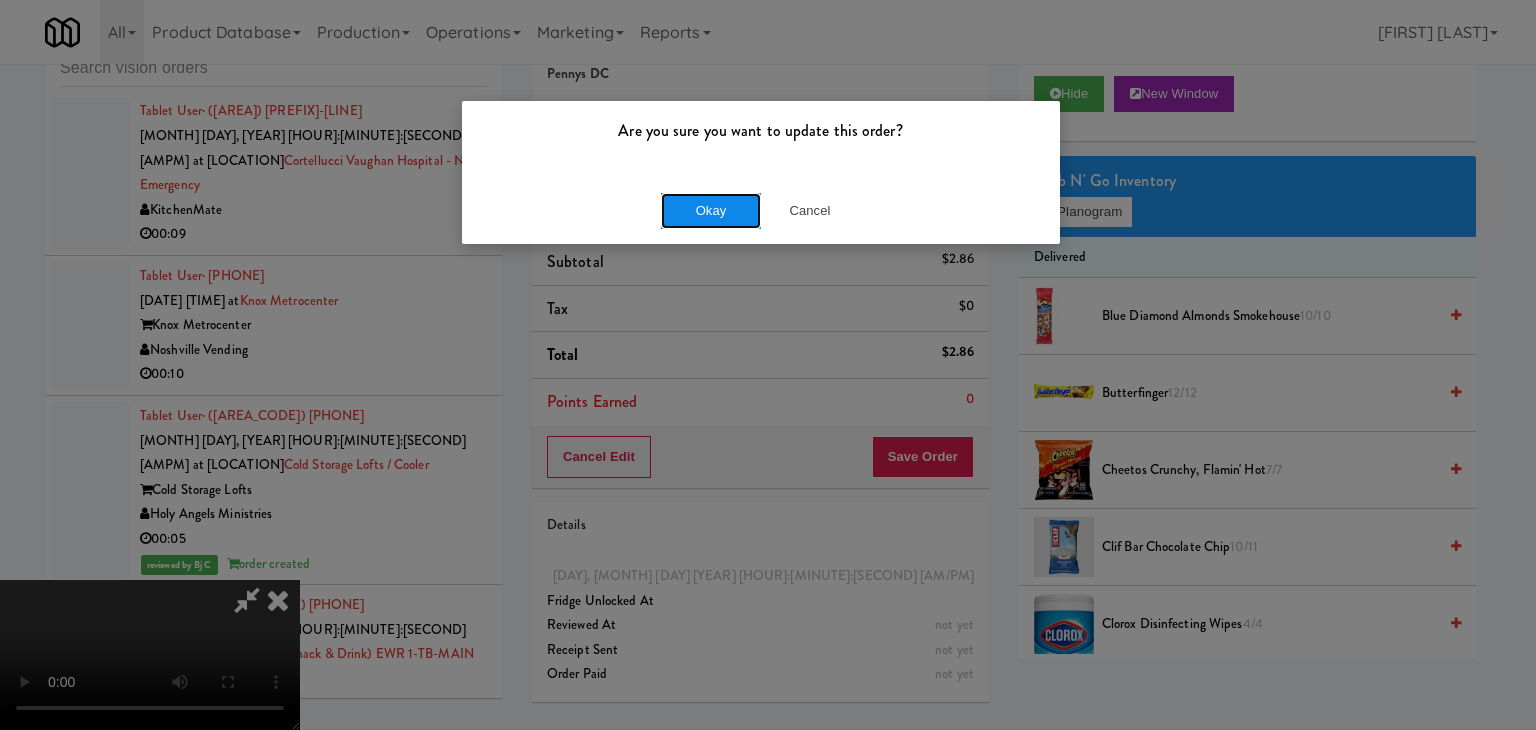 drag, startPoint x: 667, startPoint y: 200, endPoint x: 674, endPoint y: 208, distance: 10.630146 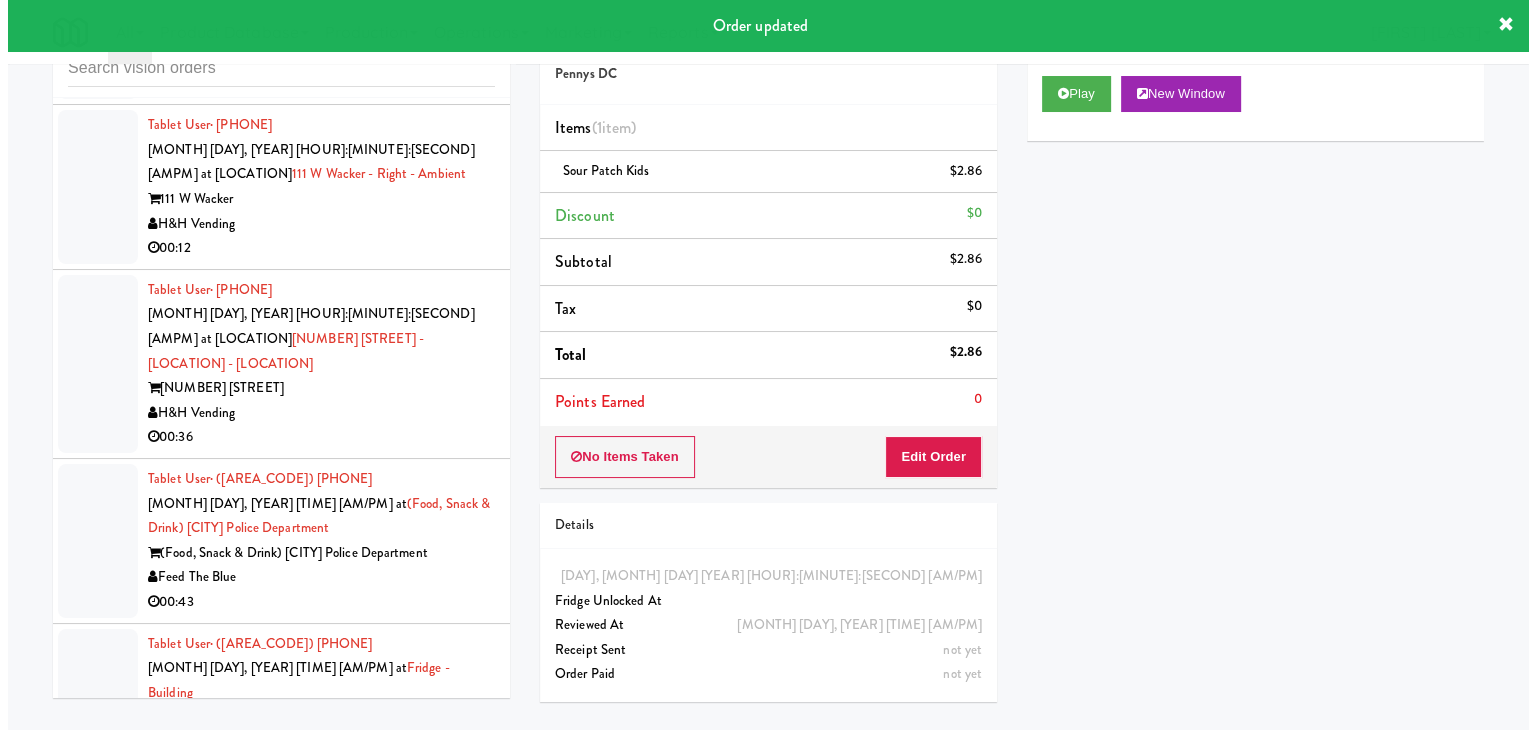 scroll, scrollTop: 29424, scrollLeft: 0, axis: vertical 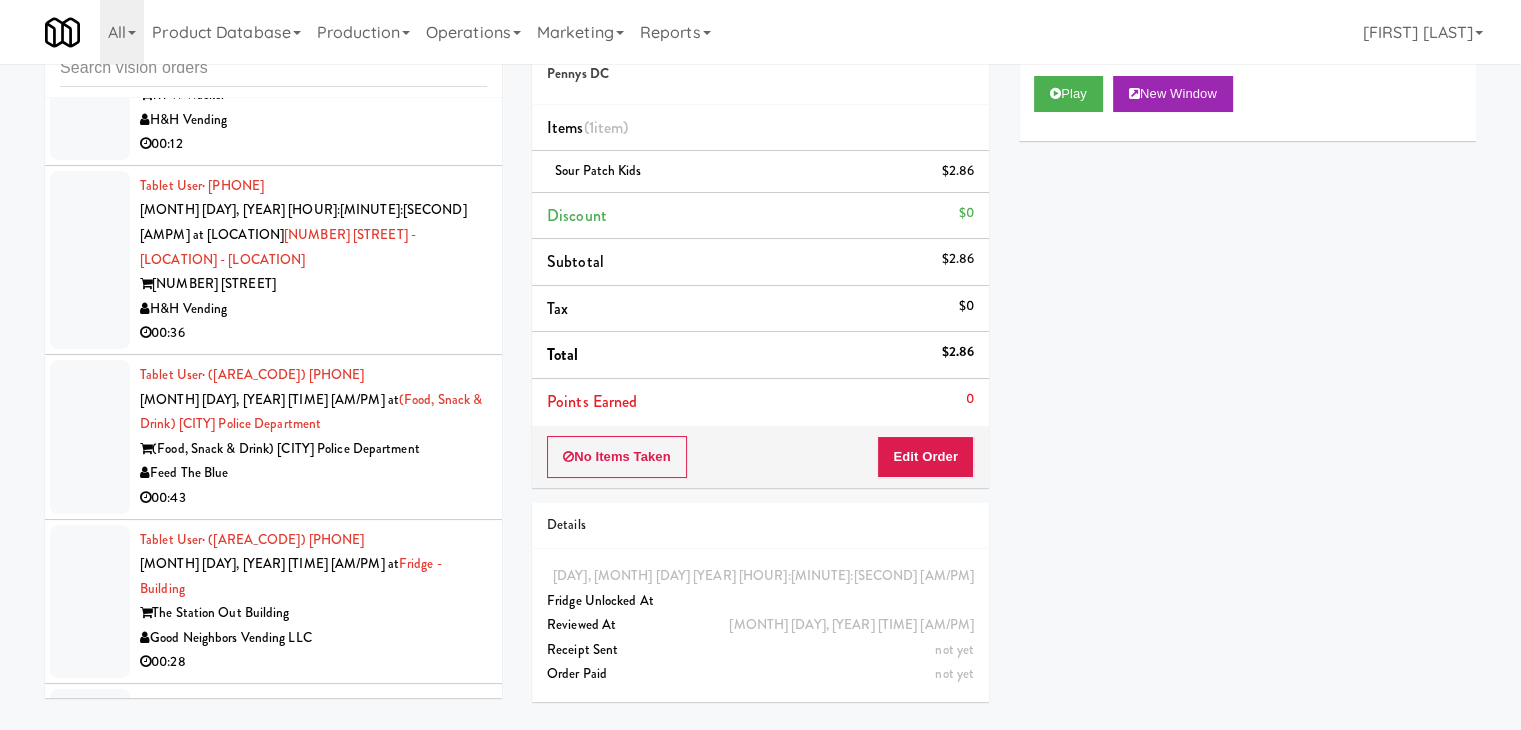 click on "H&H Vending" at bounding box center [313, 3082] 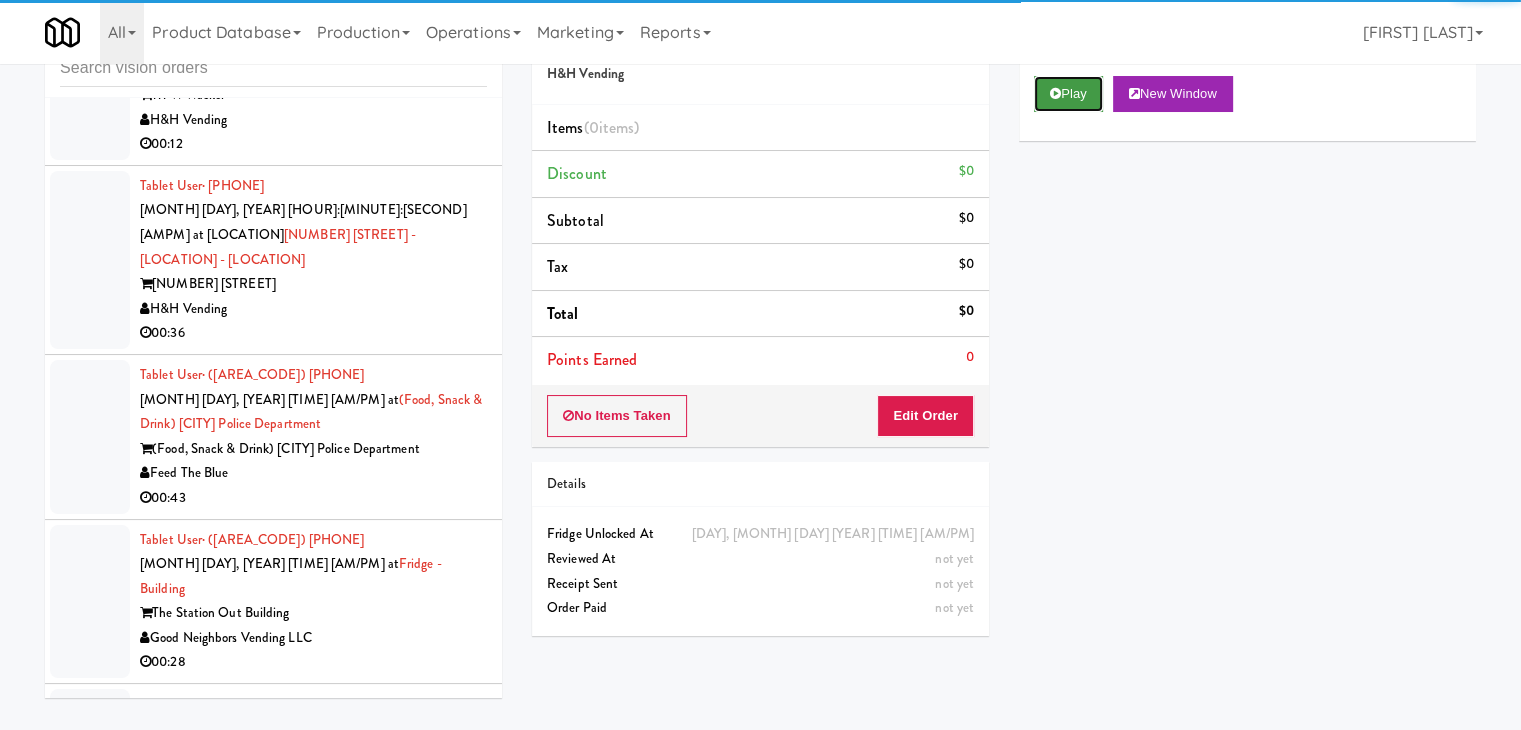 click on "Play" at bounding box center (1068, 94) 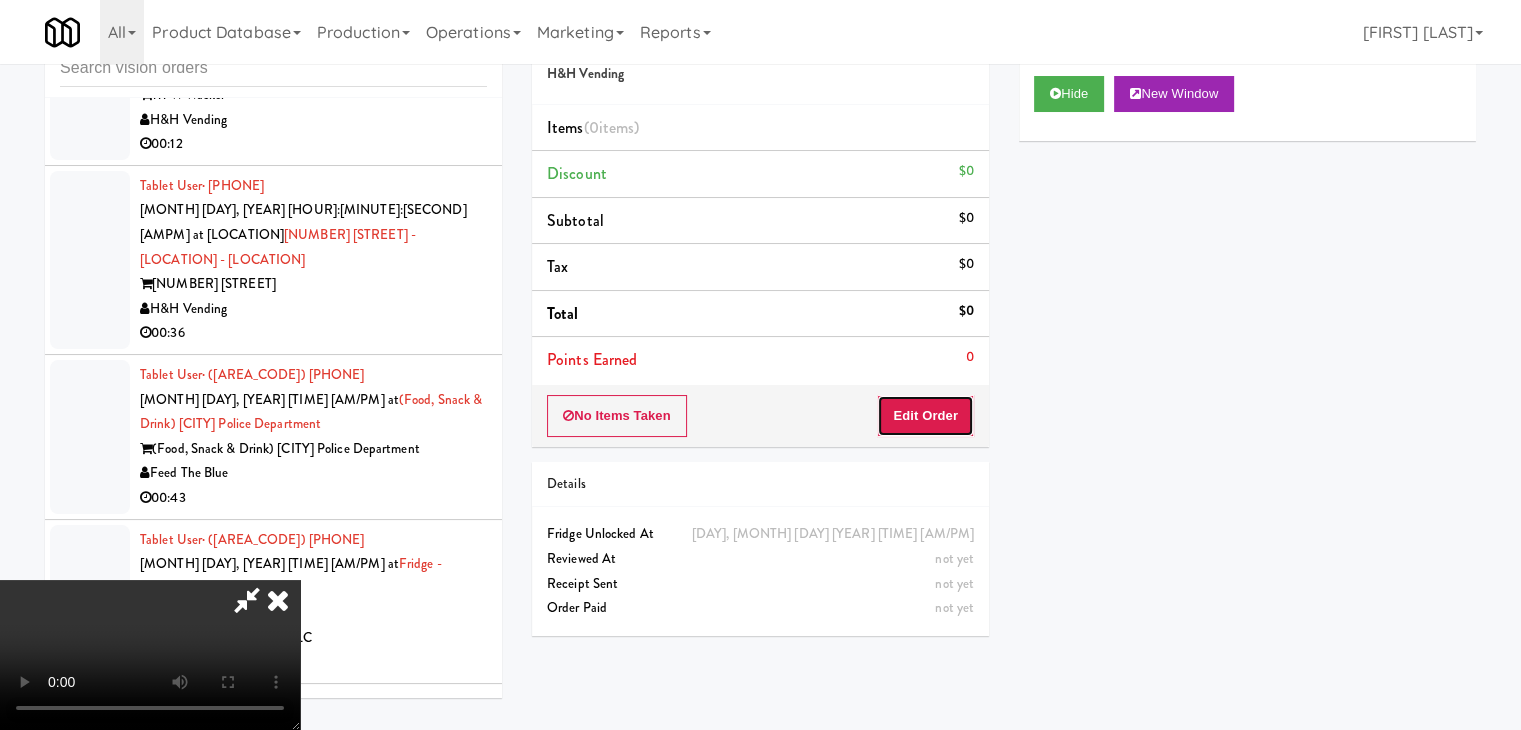 click on "Edit Order" at bounding box center (925, 416) 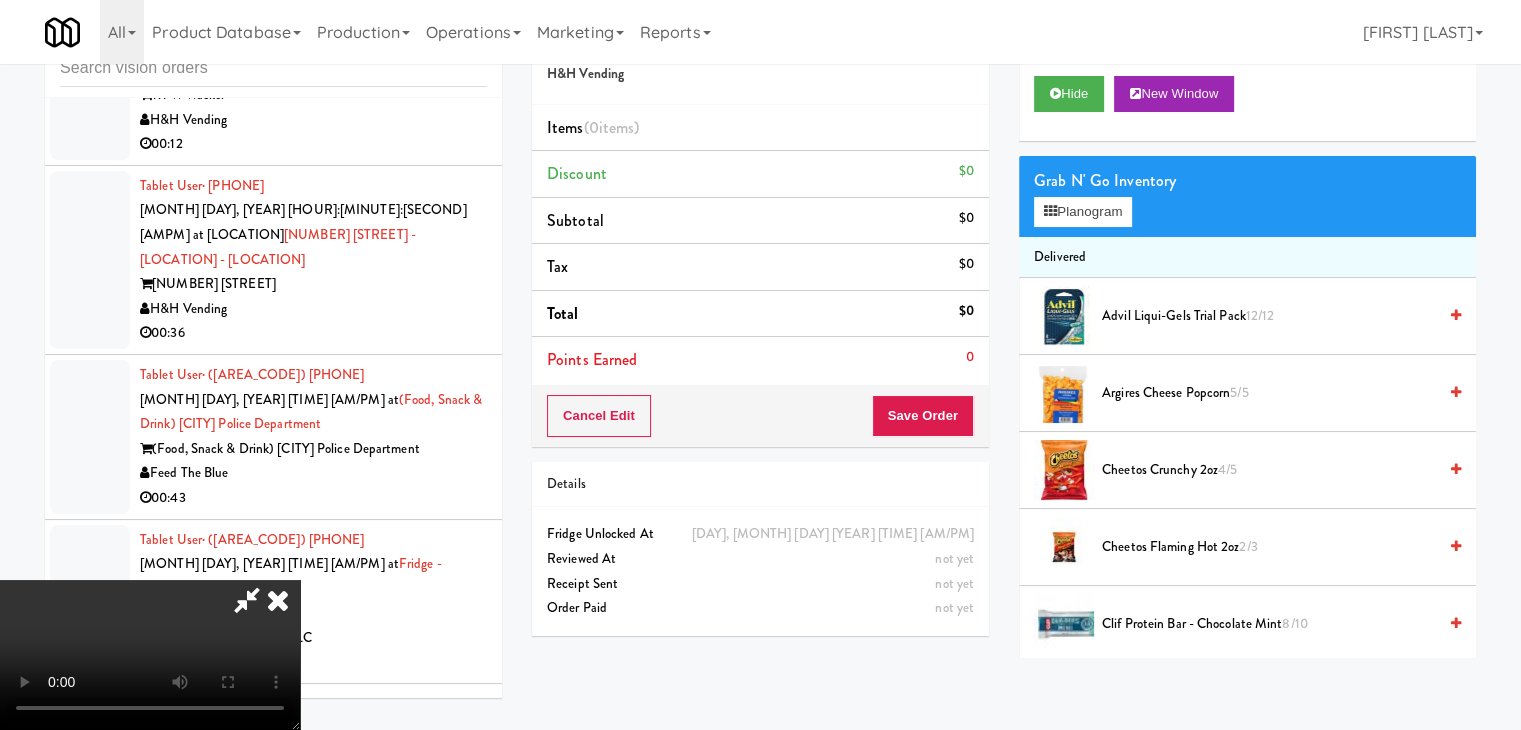 type 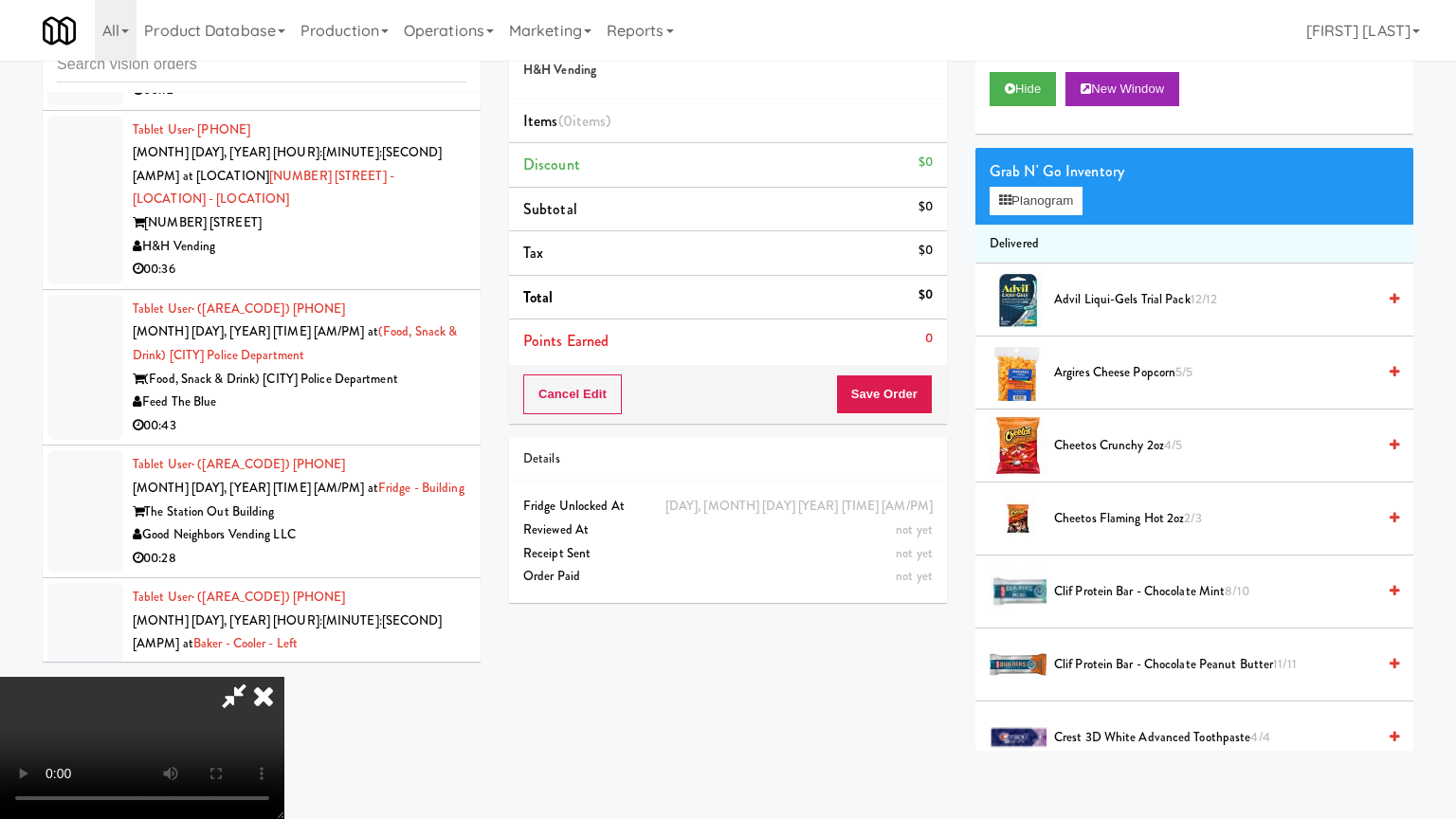 click at bounding box center (142, 748) 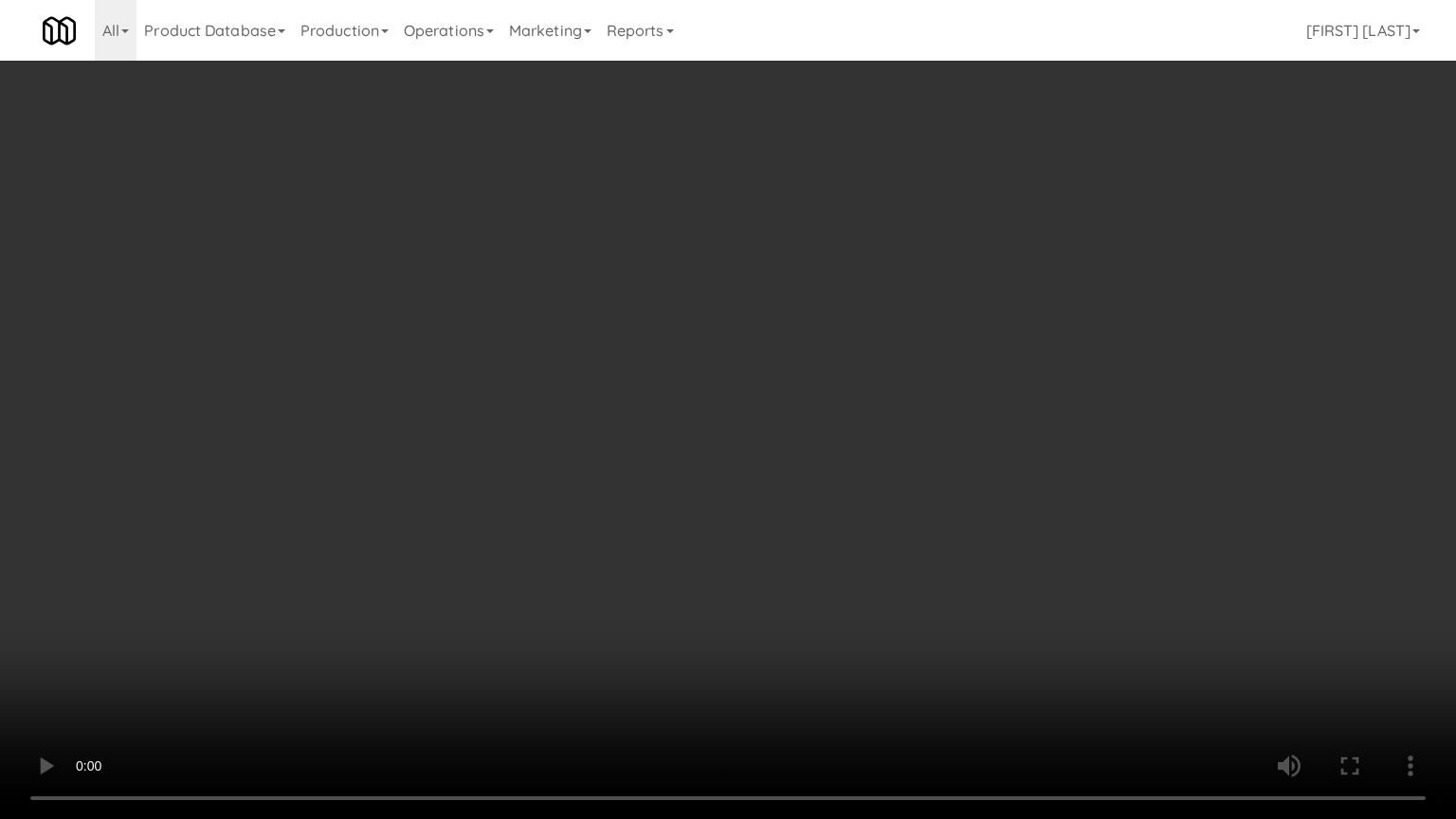 click at bounding box center [728, 410] 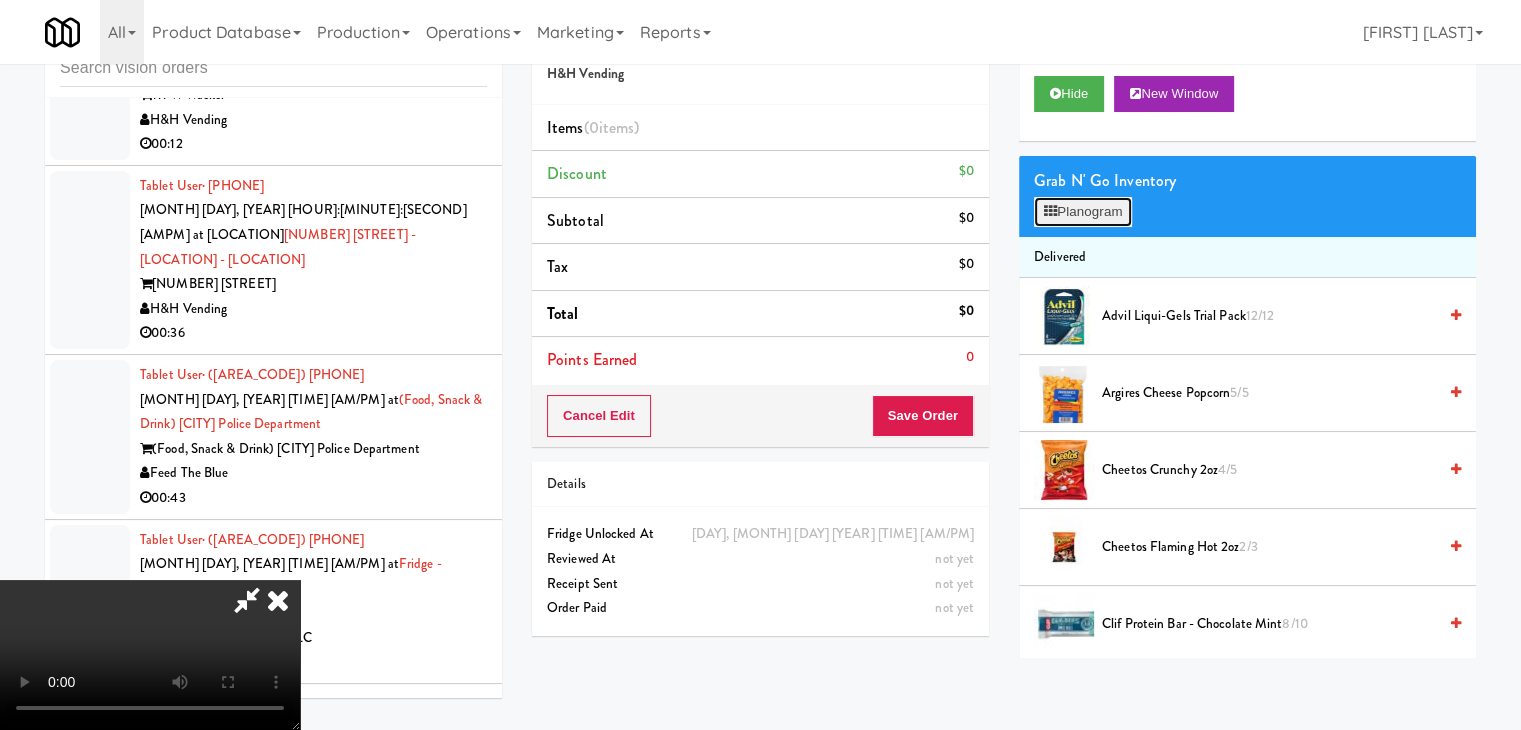 click on "Planogram" at bounding box center [1083, 212] 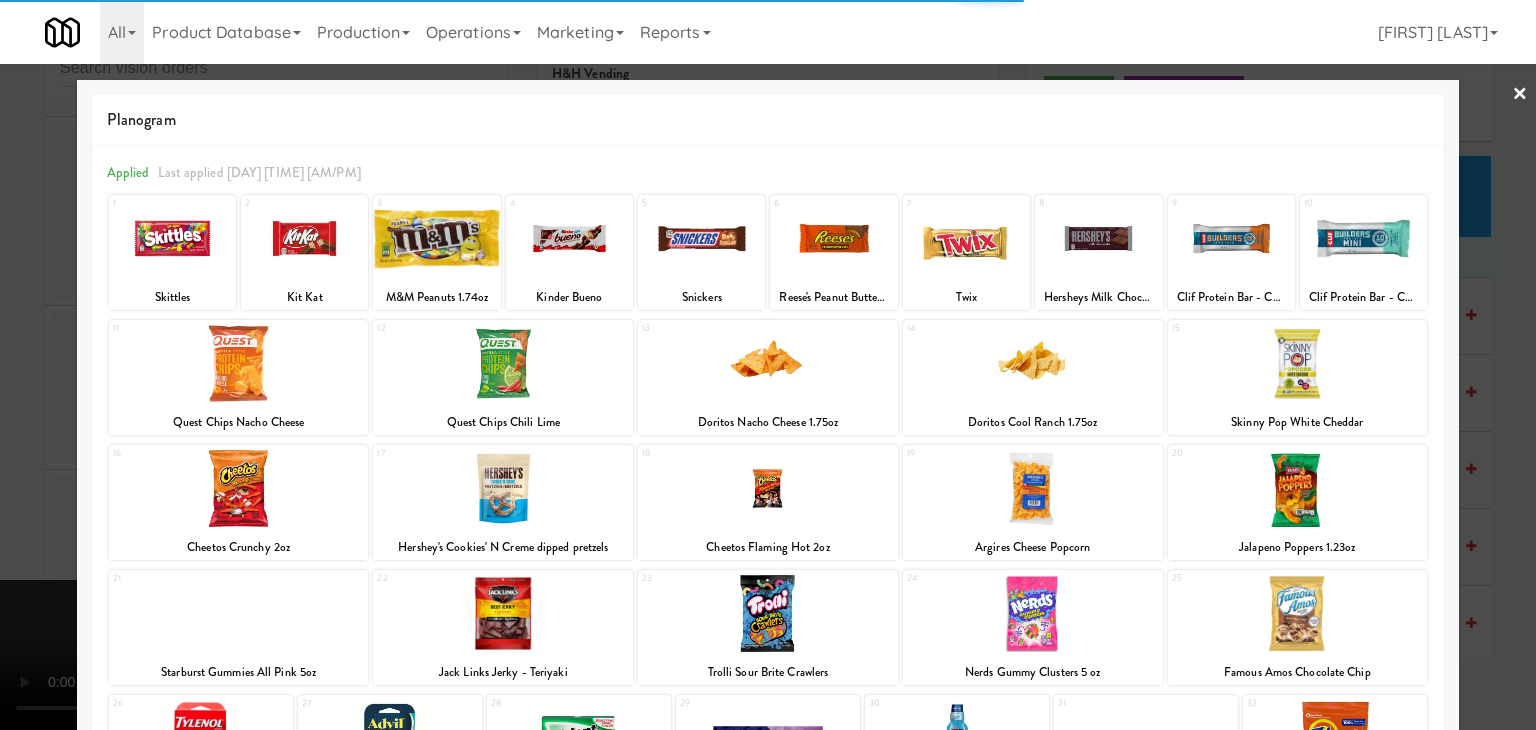 drag, startPoint x: 1333, startPoint y: 598, endPoint x: 1412, endPoint y: 597, distance: 79.00633 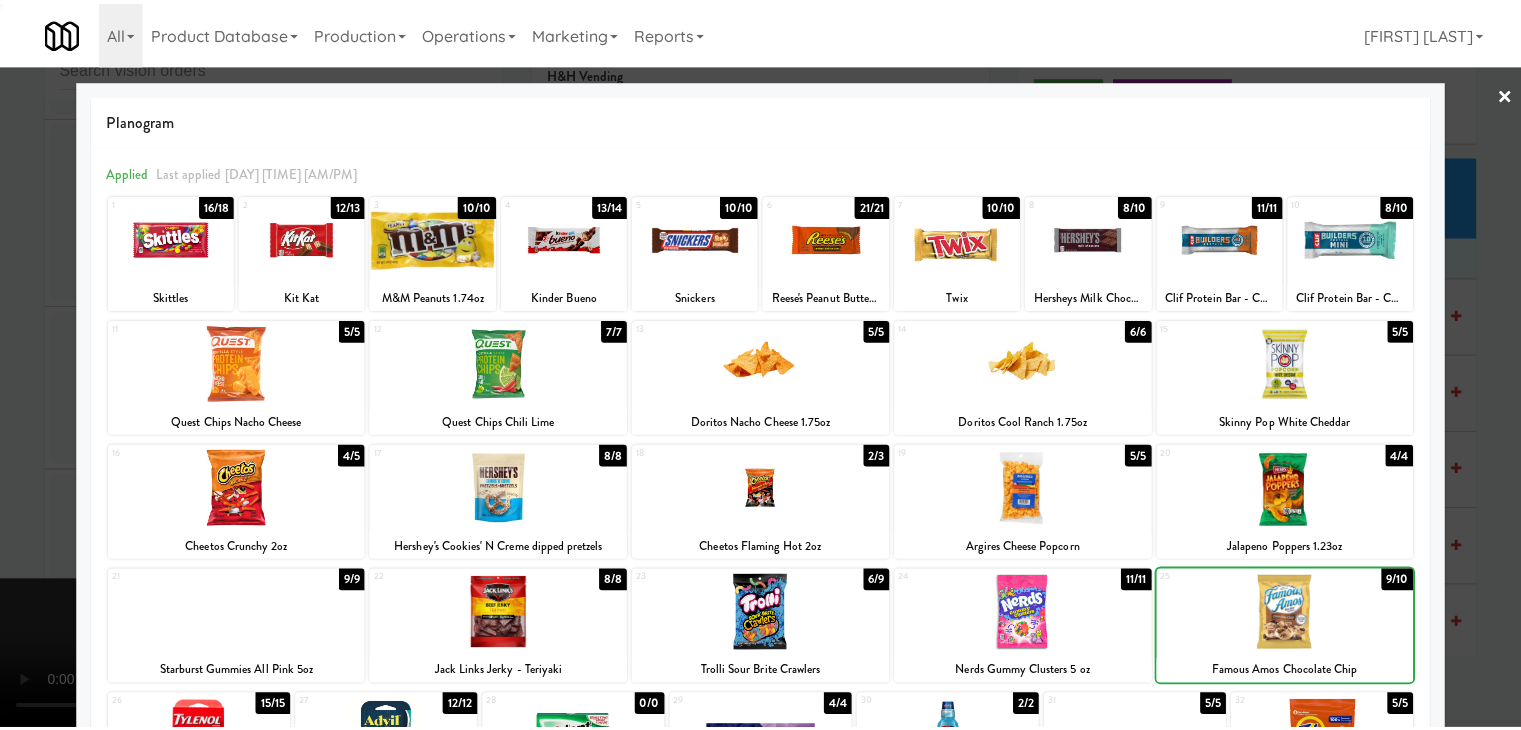 scroll, scrollTop: 252, scrollLeft: 0, axis: vertical 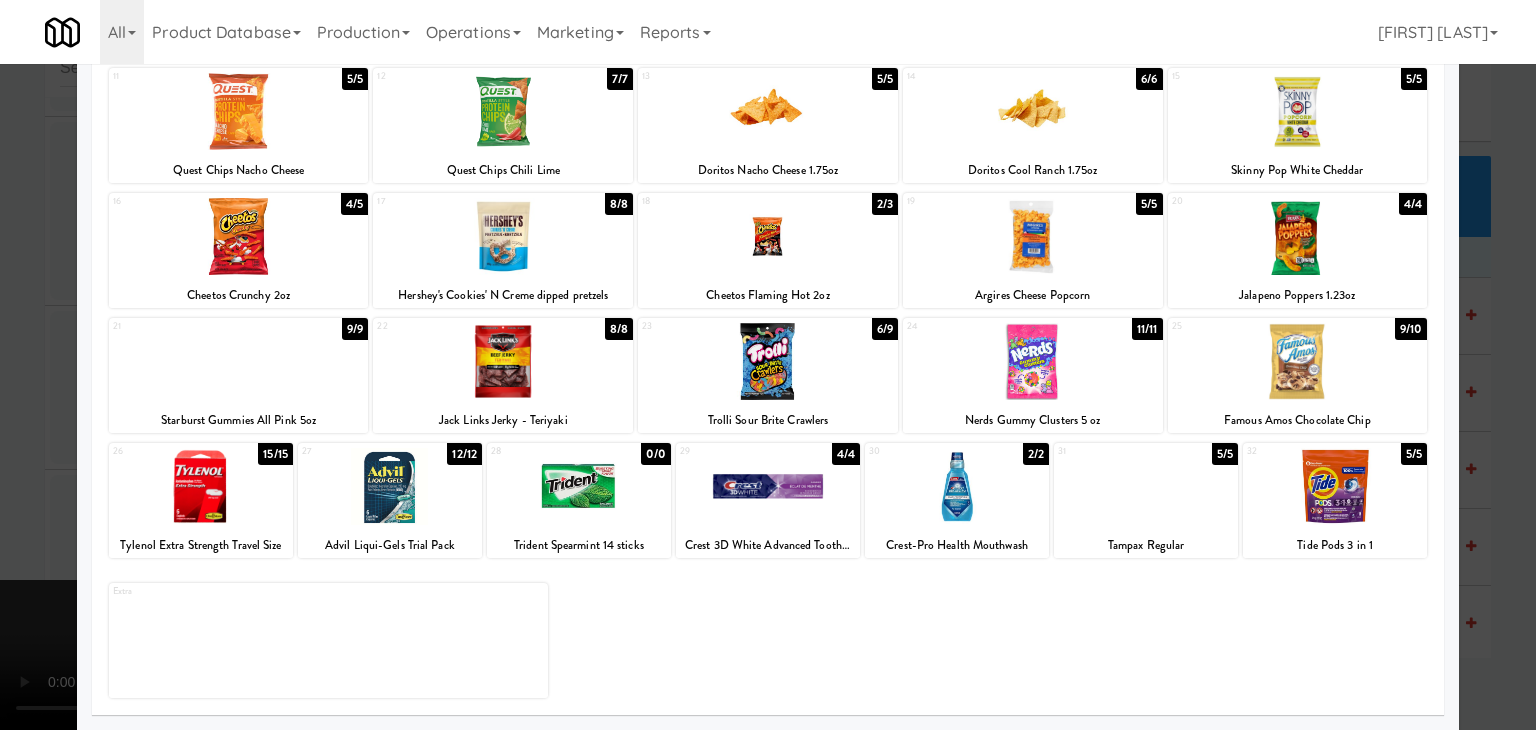 click at bounding box center (768, 365) 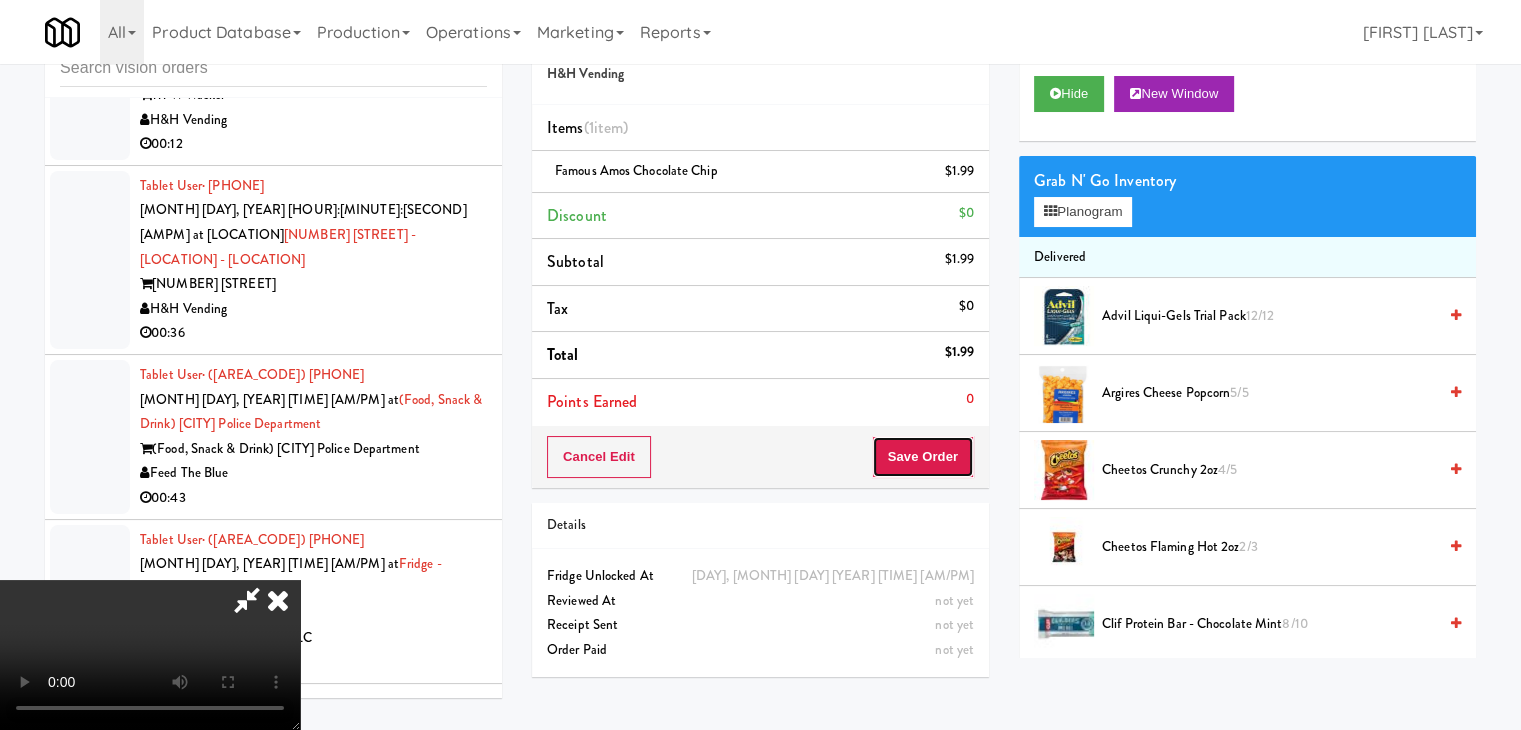click on "Save Order" at bounding box center [923, 457] 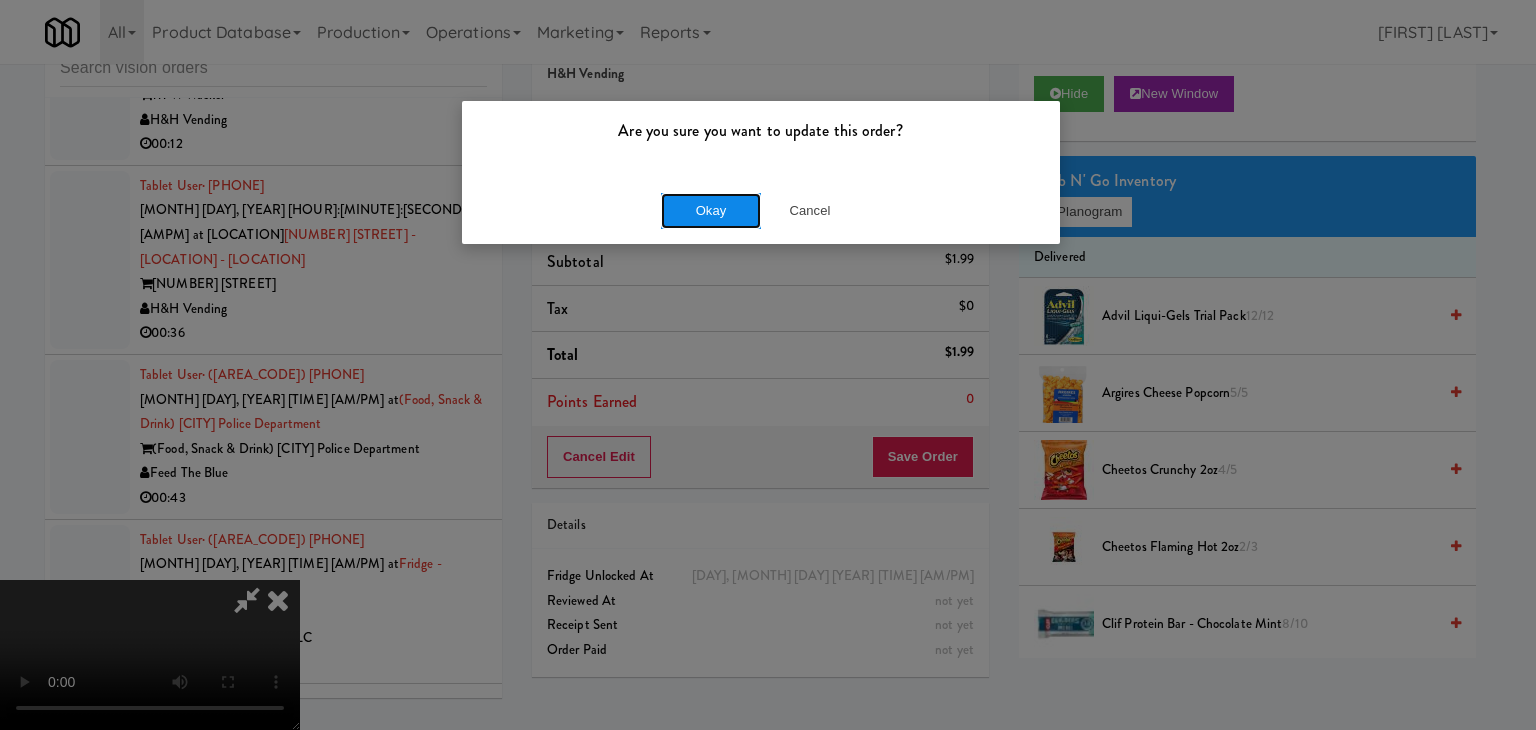 click on "Okay" at bounding box center (711, 211) 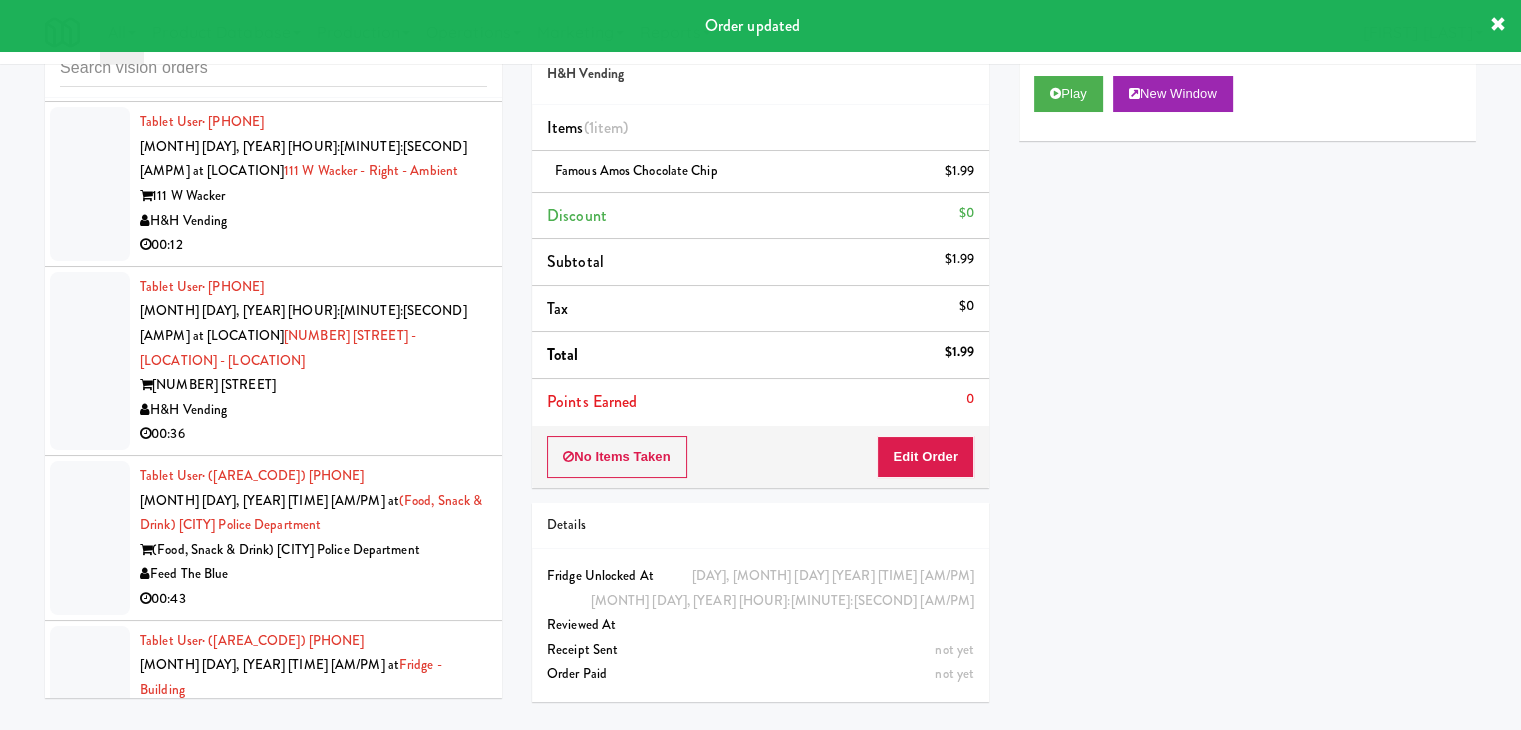 scroll, scrollTop: 29224, scrollLeft: 0, axis: vertical 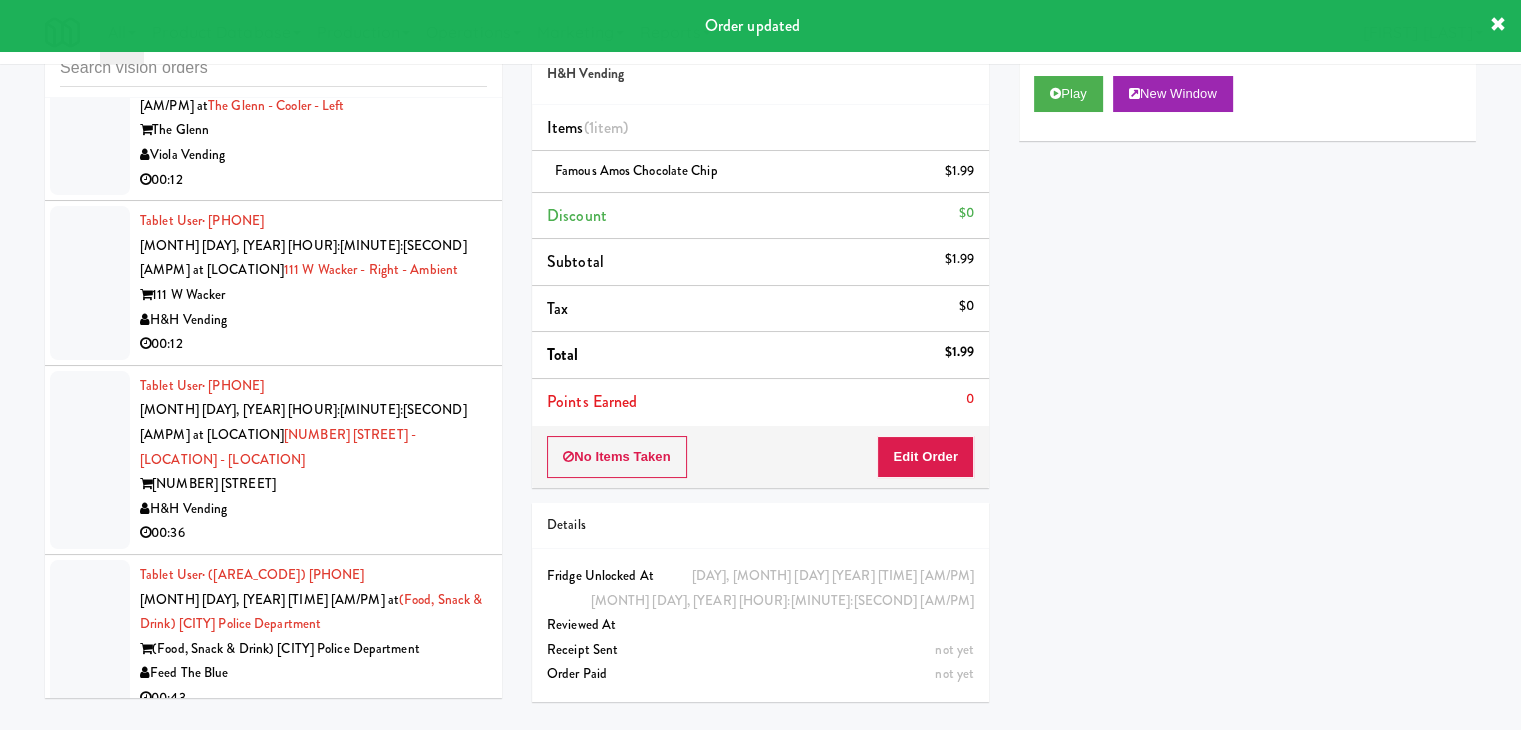 click on "Pennys DC" at bounding box center (313, 3117) 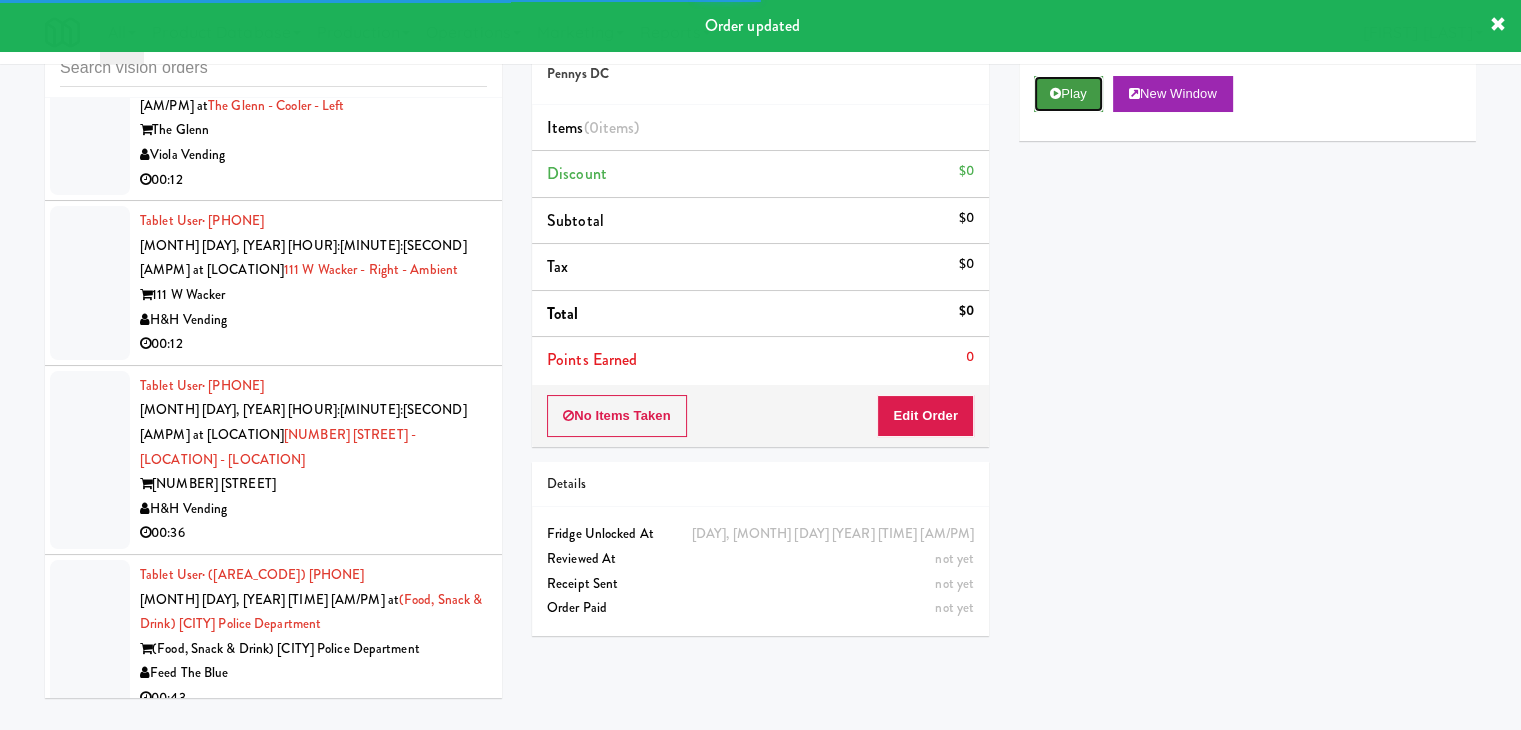 click on "Play" at bounding box center (1068, 94) 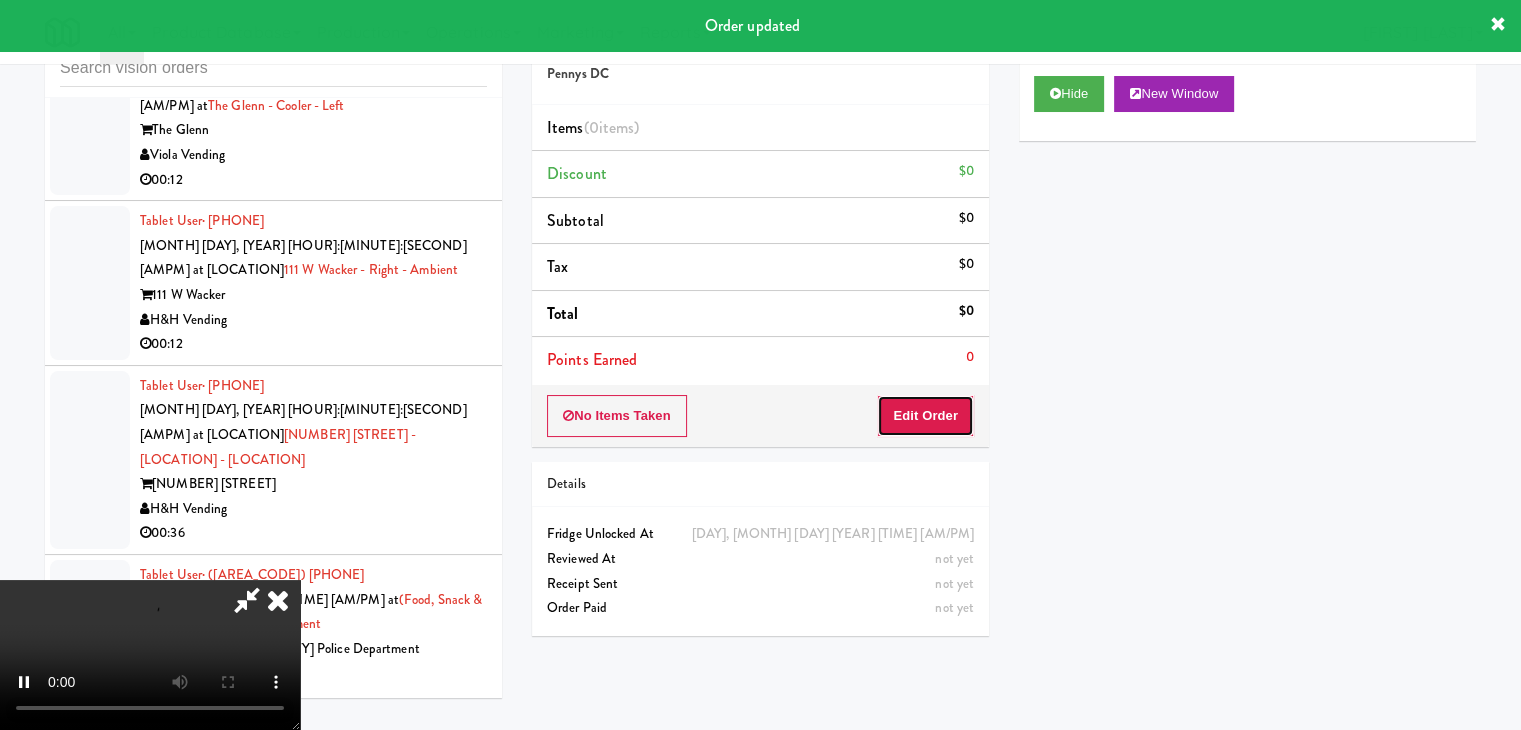 click on "Edit Order" at bounding box center (925, 416) 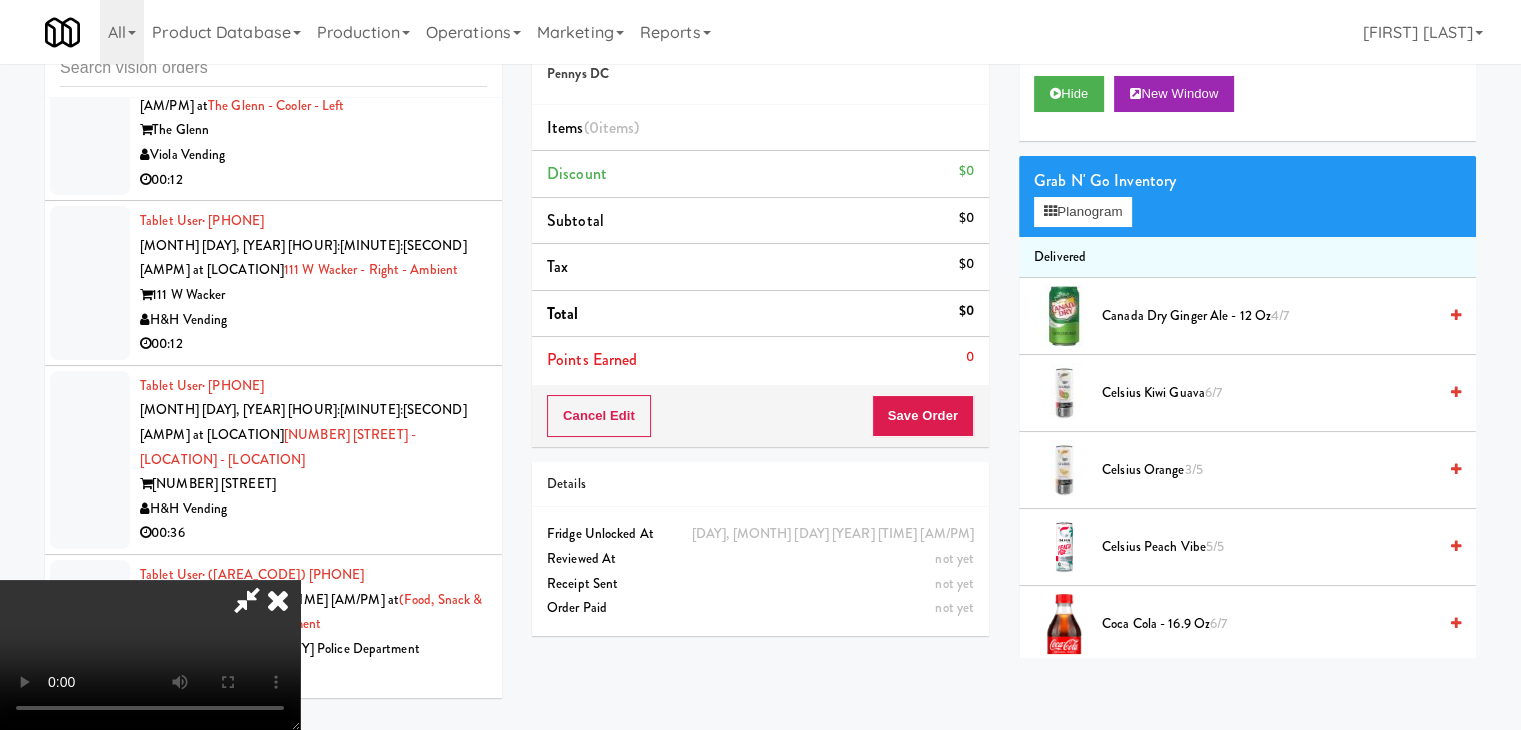 type 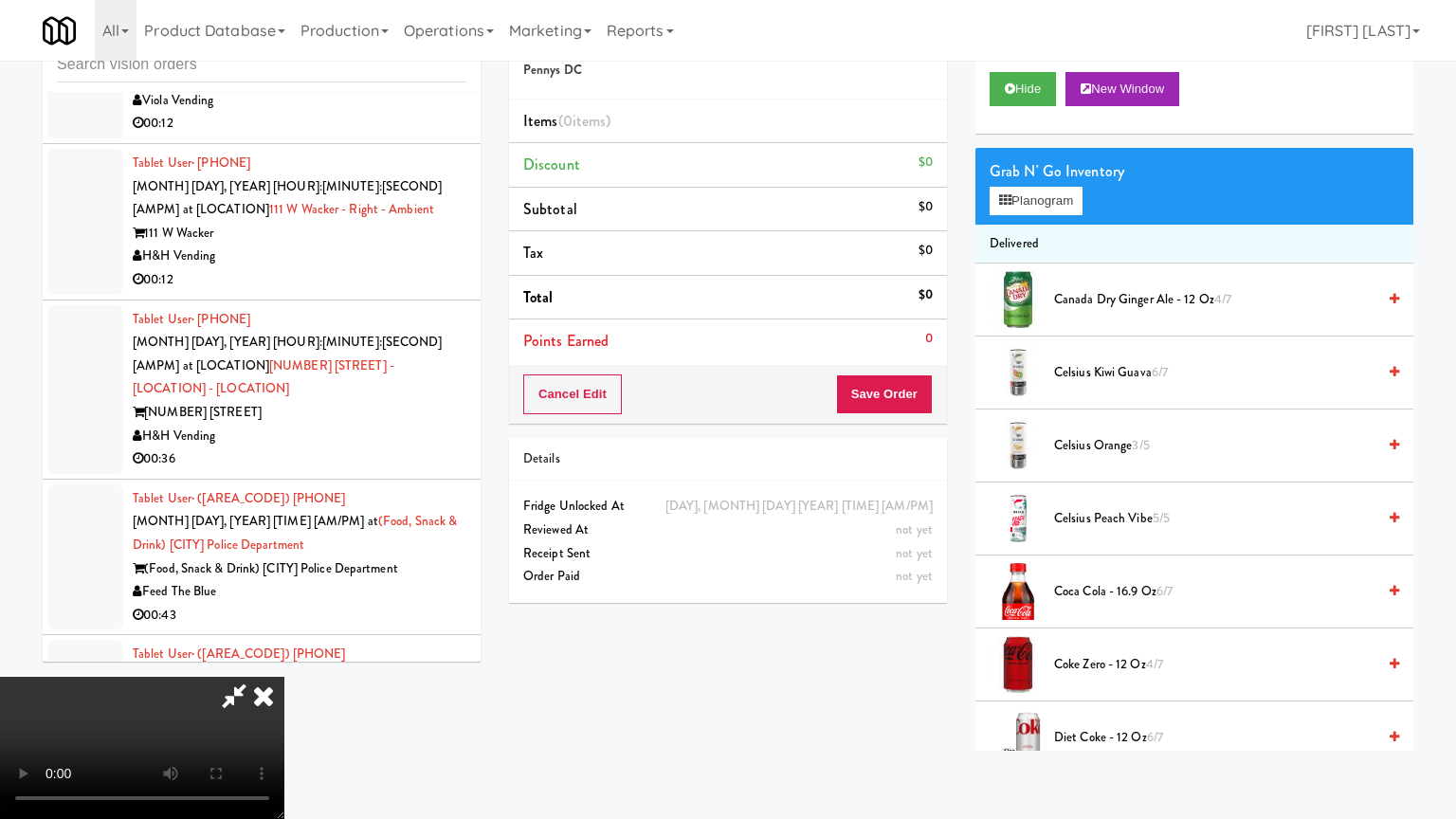 click at bounding box center [142, 748] 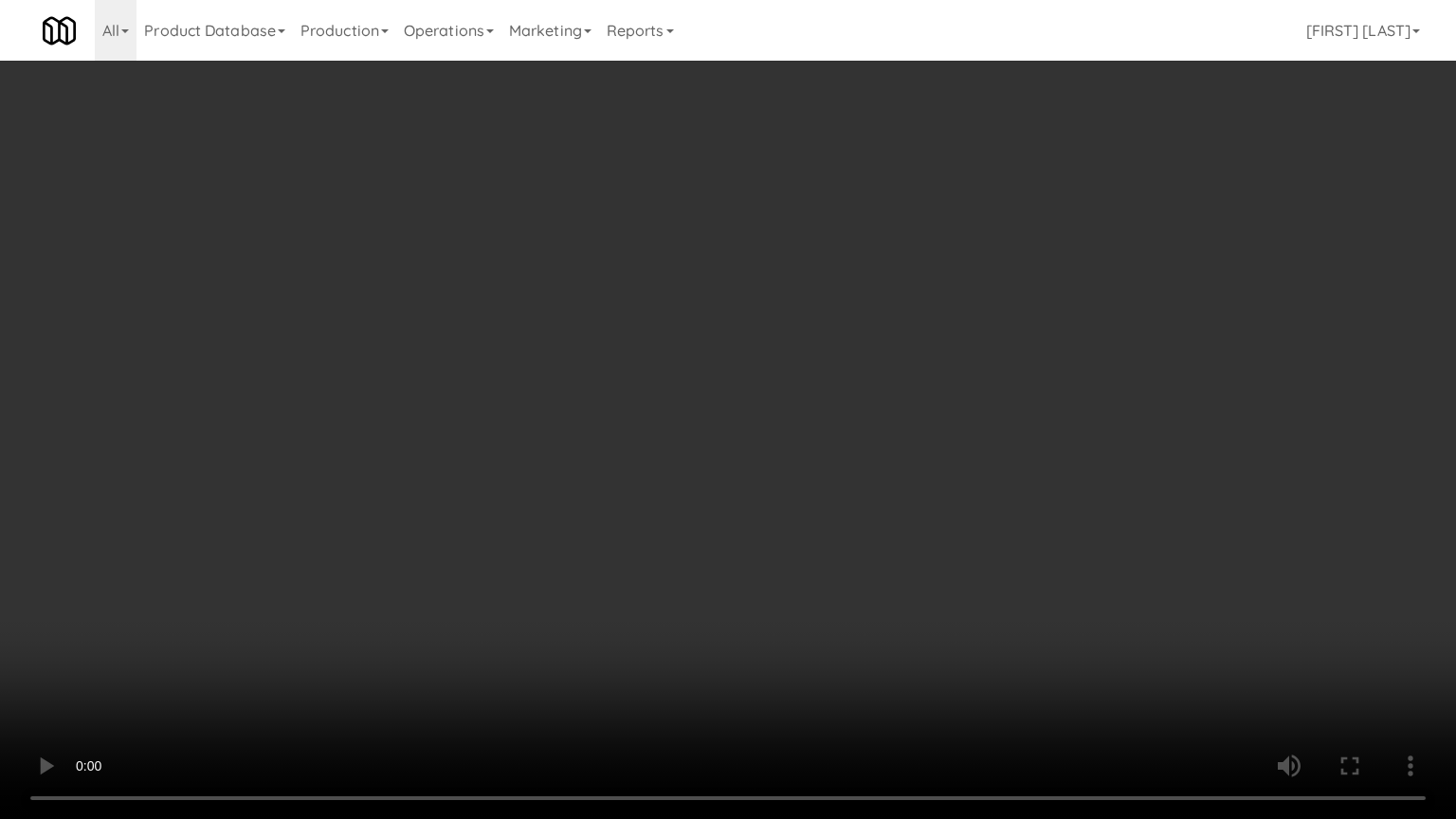 click at bounding box center [728, 410] 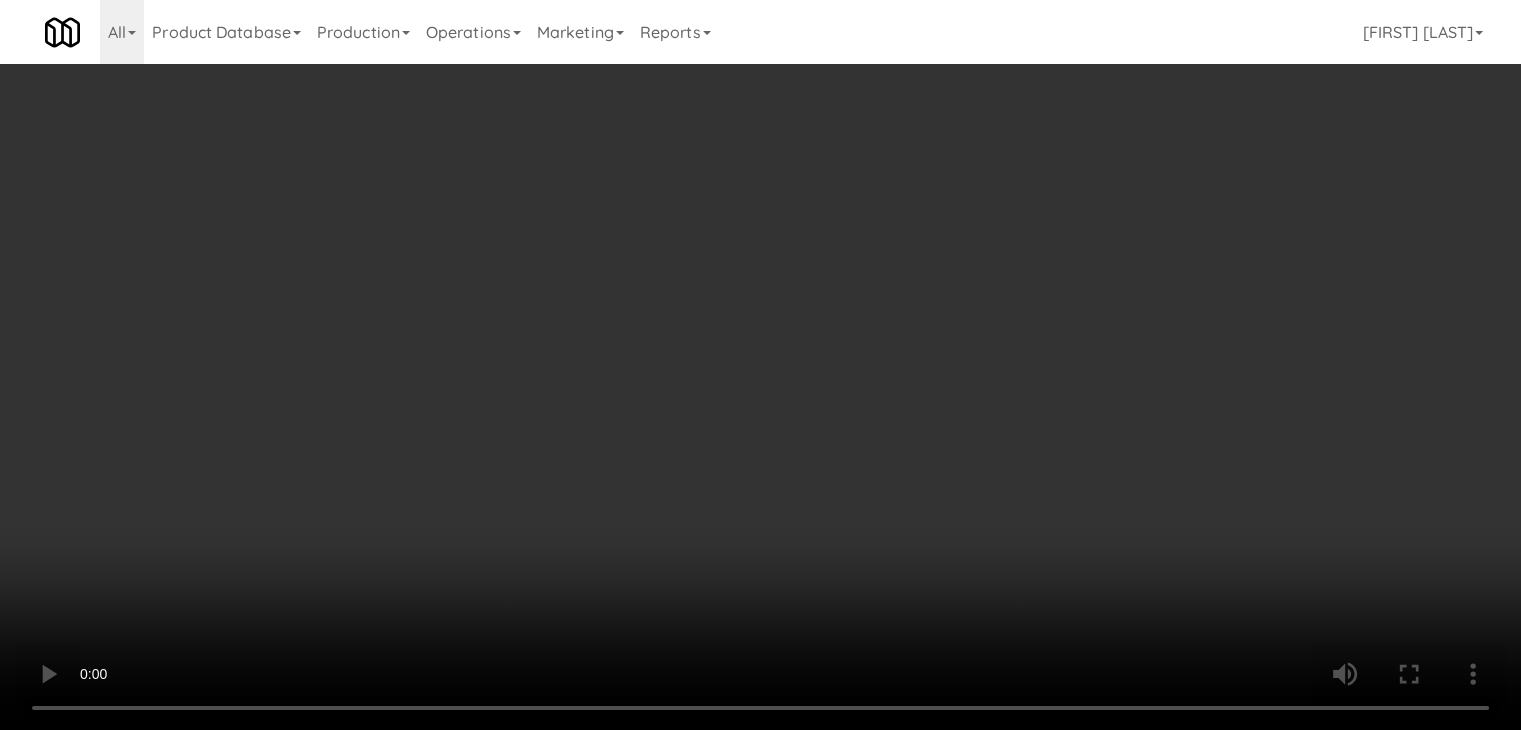 click on "Planogram" at bounding box center [1083, 212] 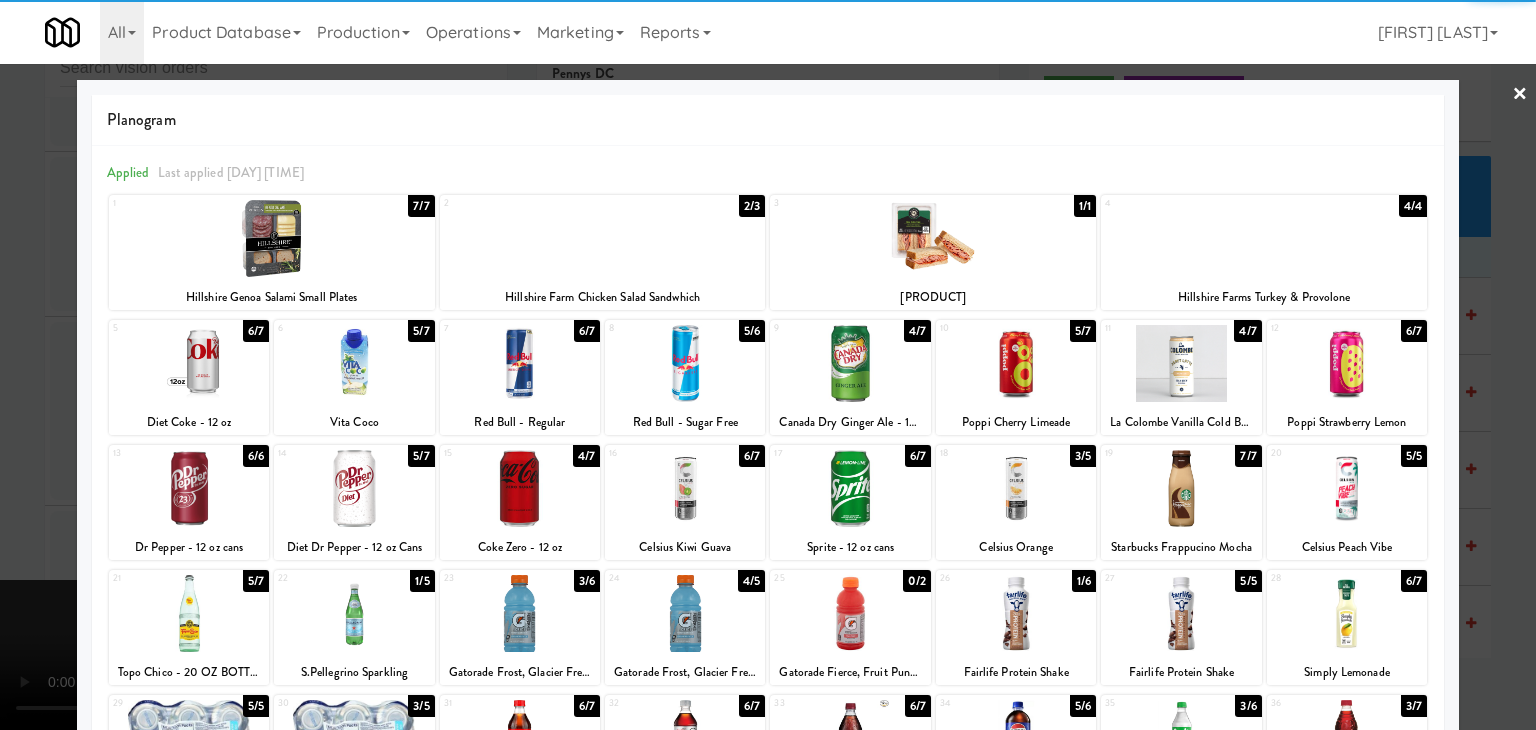 click at bounding box center (354, 613) 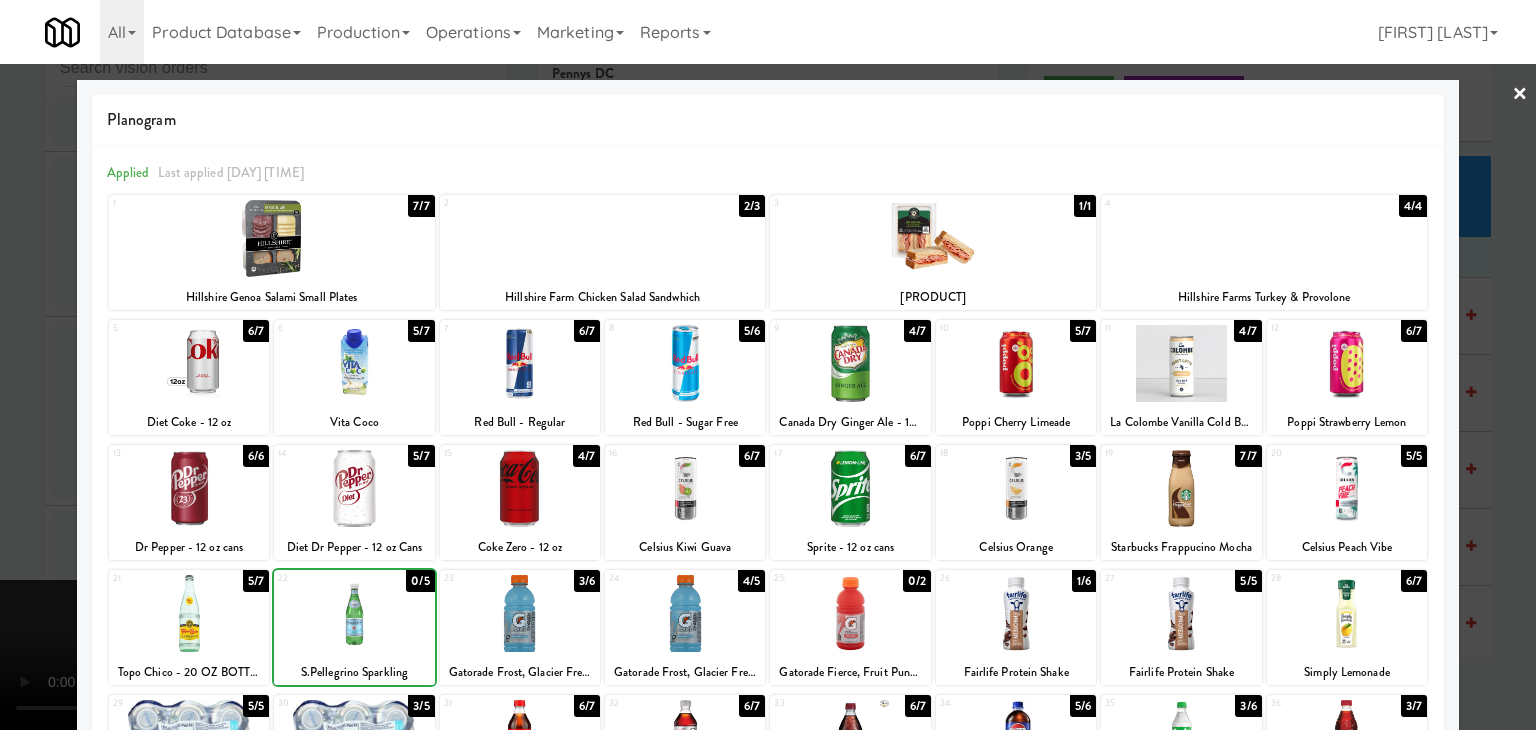drag, startPoint x: 0, startPoint y: 580, endPoint x: 419, endPoint y: 522, distance: 422.99527 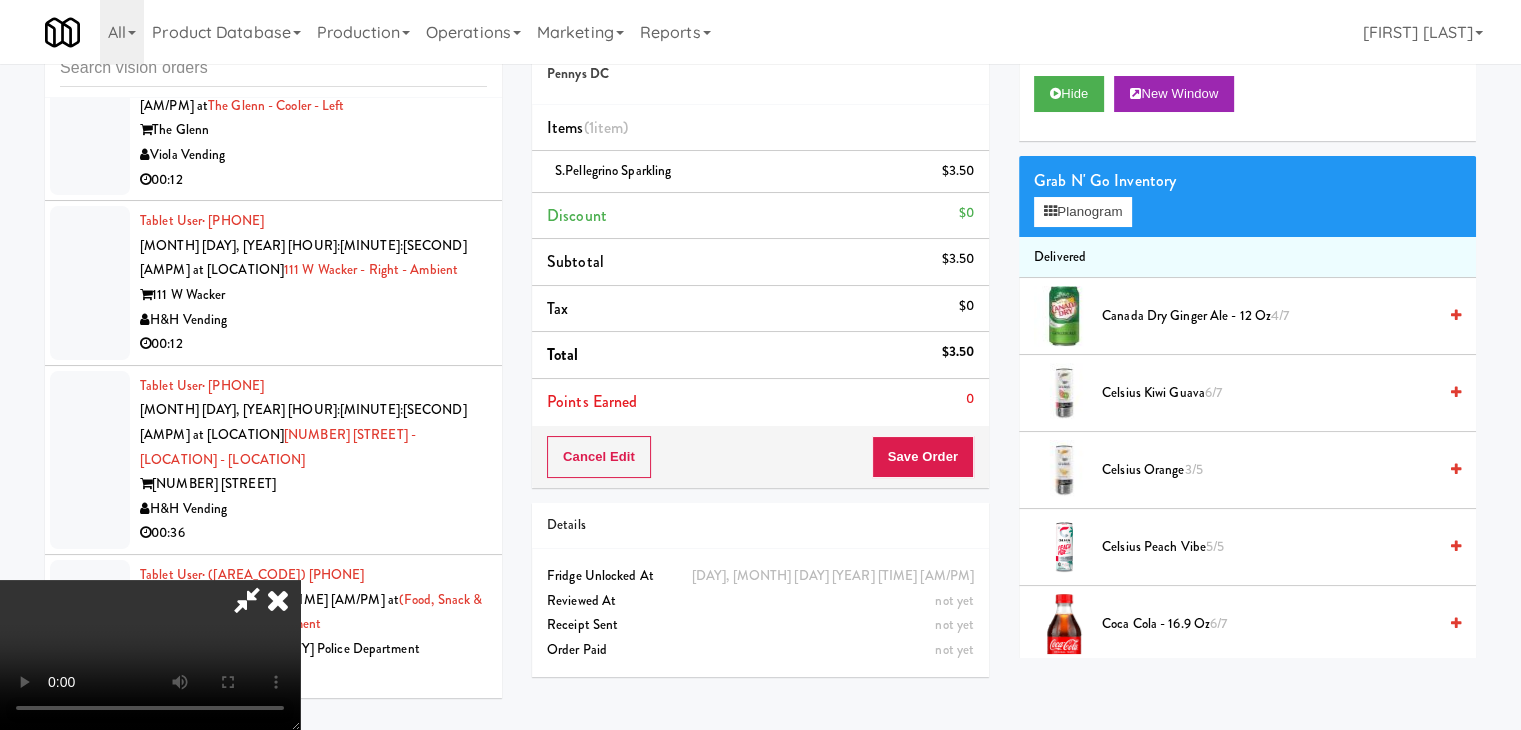 click on "Cancel Edit Save Order" at bounding box center [760, 457] 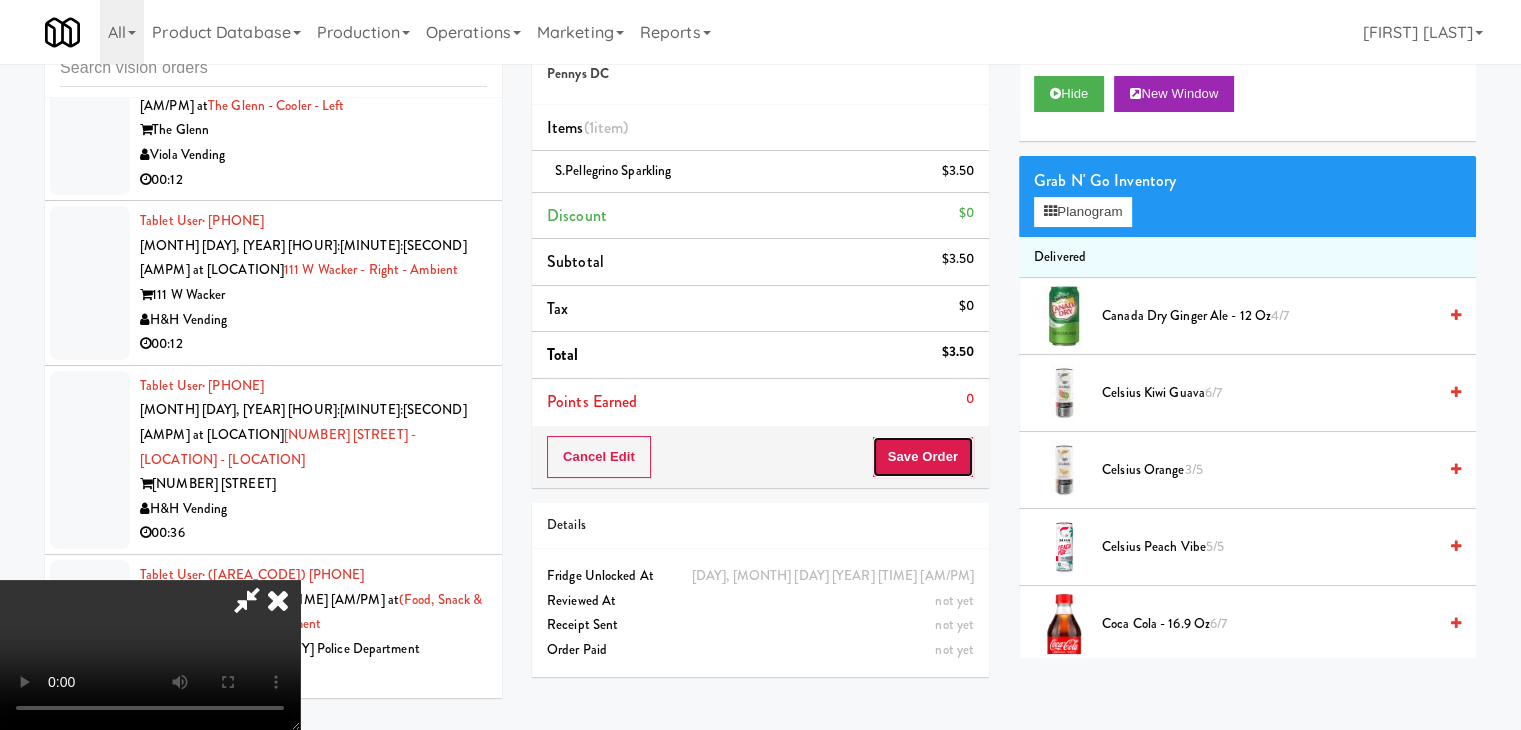 click on "Save Order" at bounding box center (923, 457) 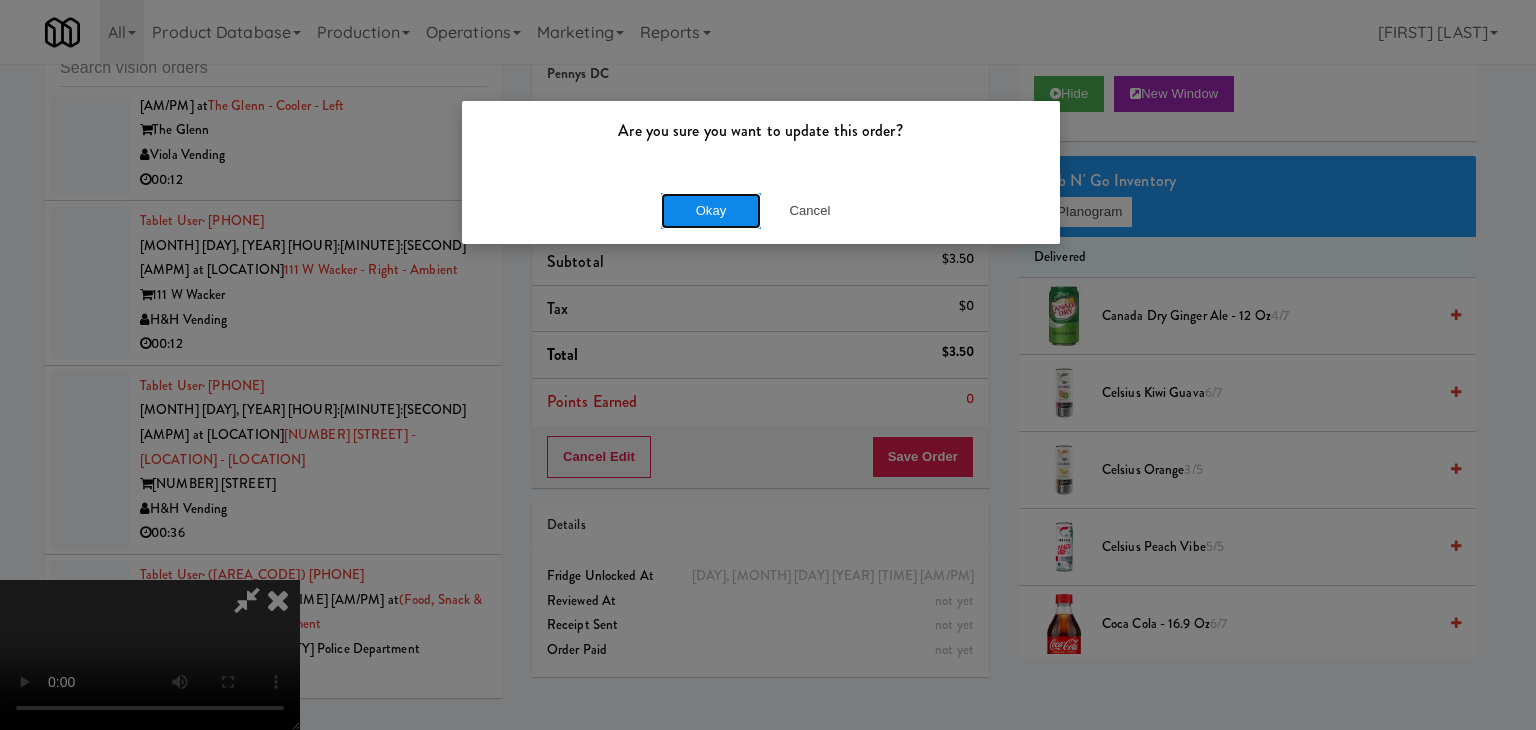 click on "Okay" at bounding box center (711, 211) 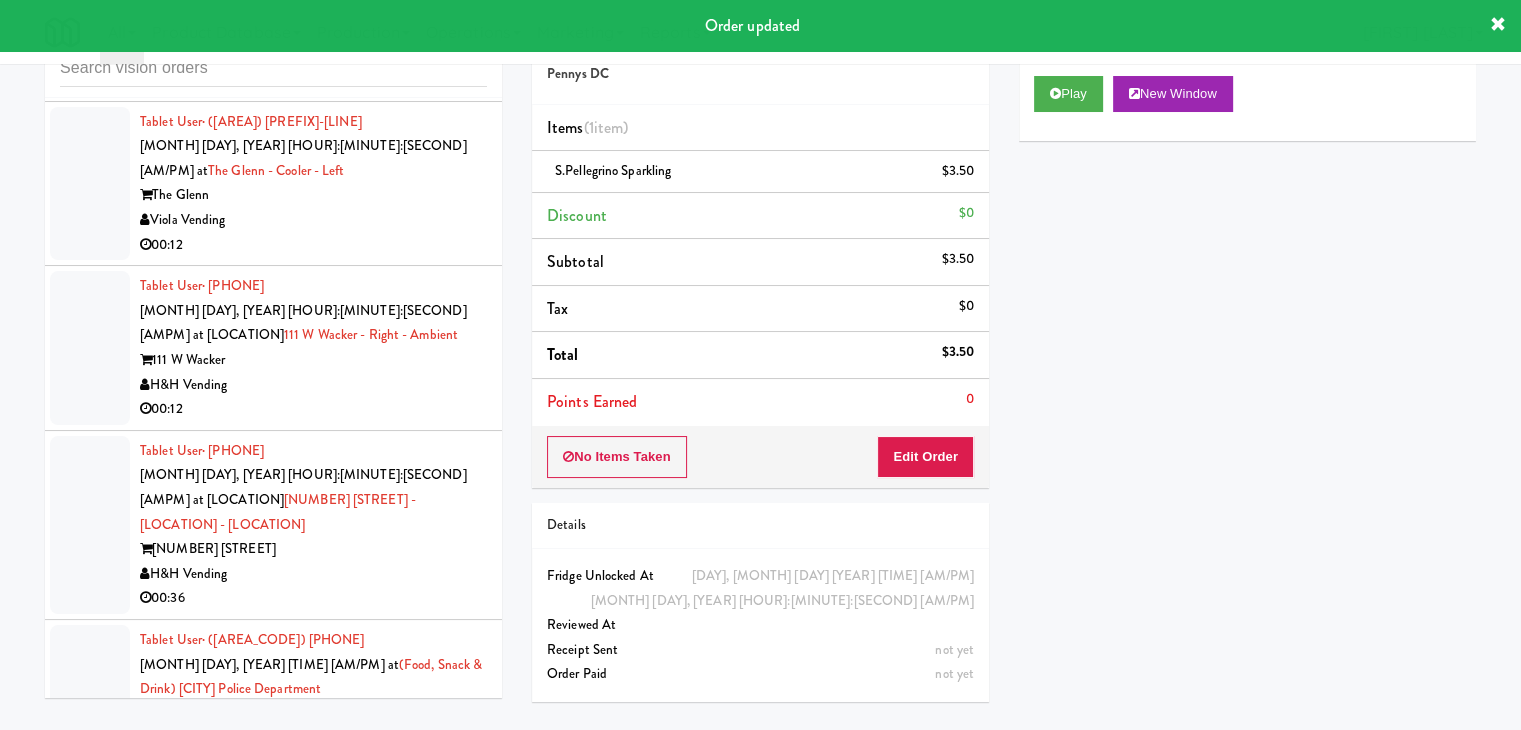 scroll, scrollTop: 29024, scrollLeft: 0, axis: vertical 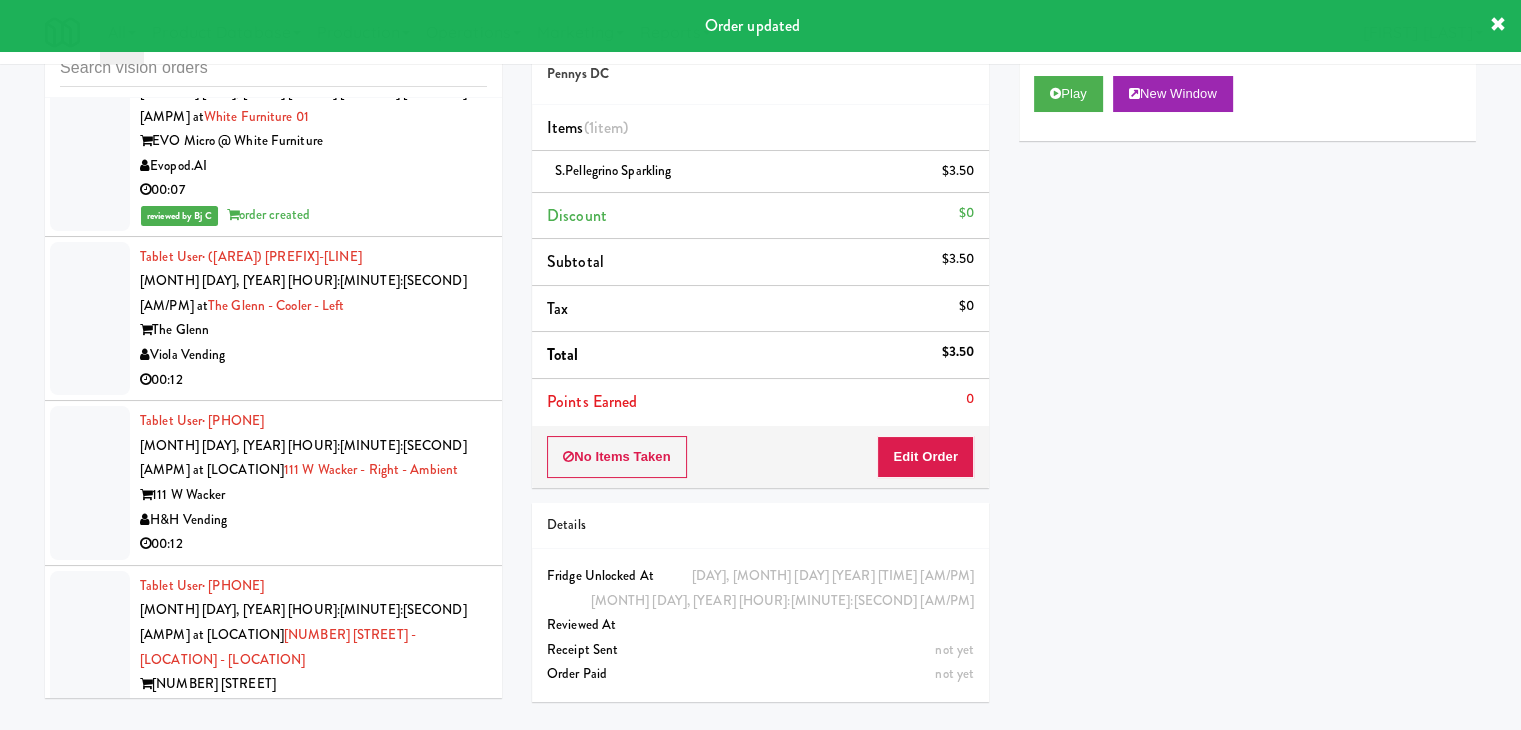 click on "Tablet User  · (214) 543-5534 Aug 2, 2025 1:18:47 AM at  Hale - Pantry - Left  The Hale  Pennys DC  00:09" at bounding box center (273, 3129) 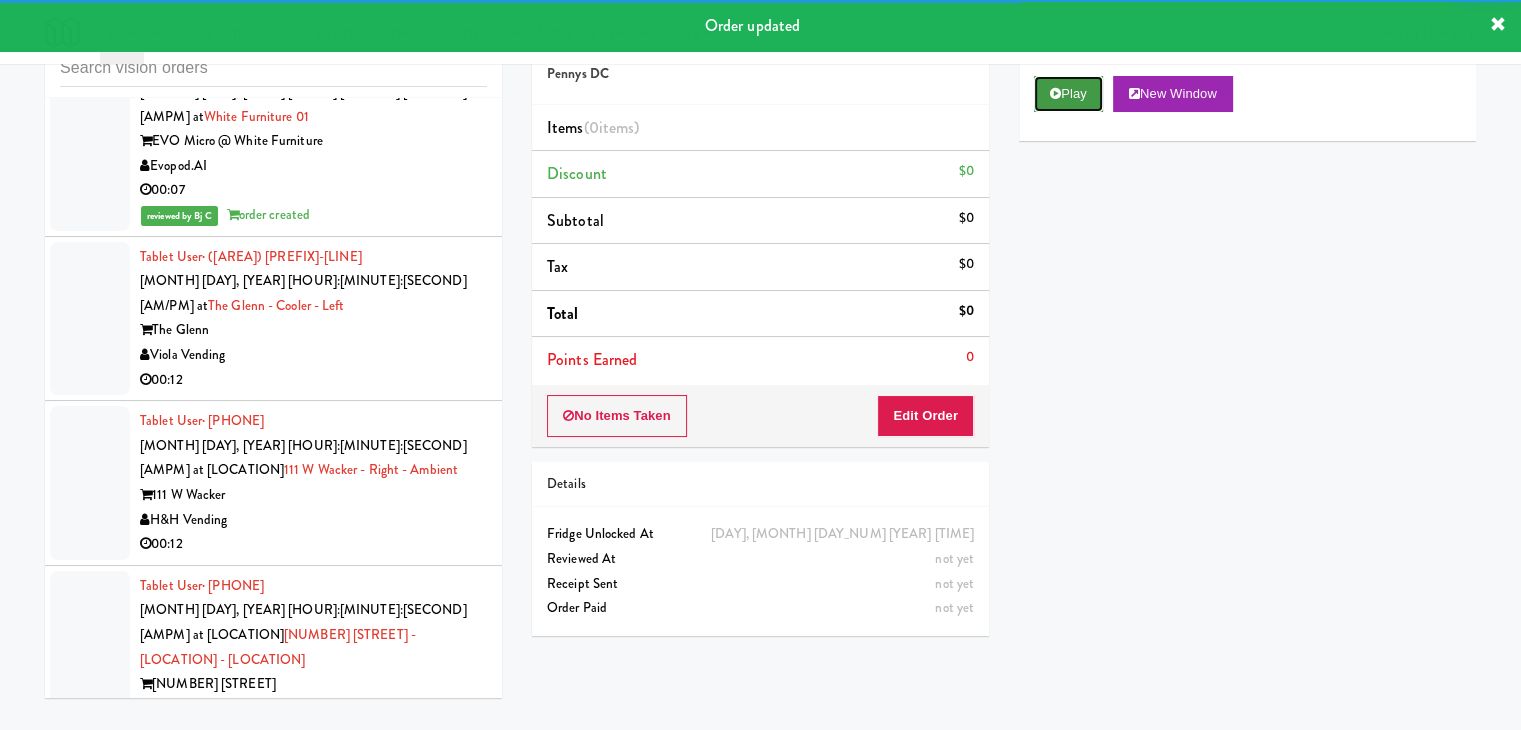 click on "Play" at bounding box center (1068, 94) 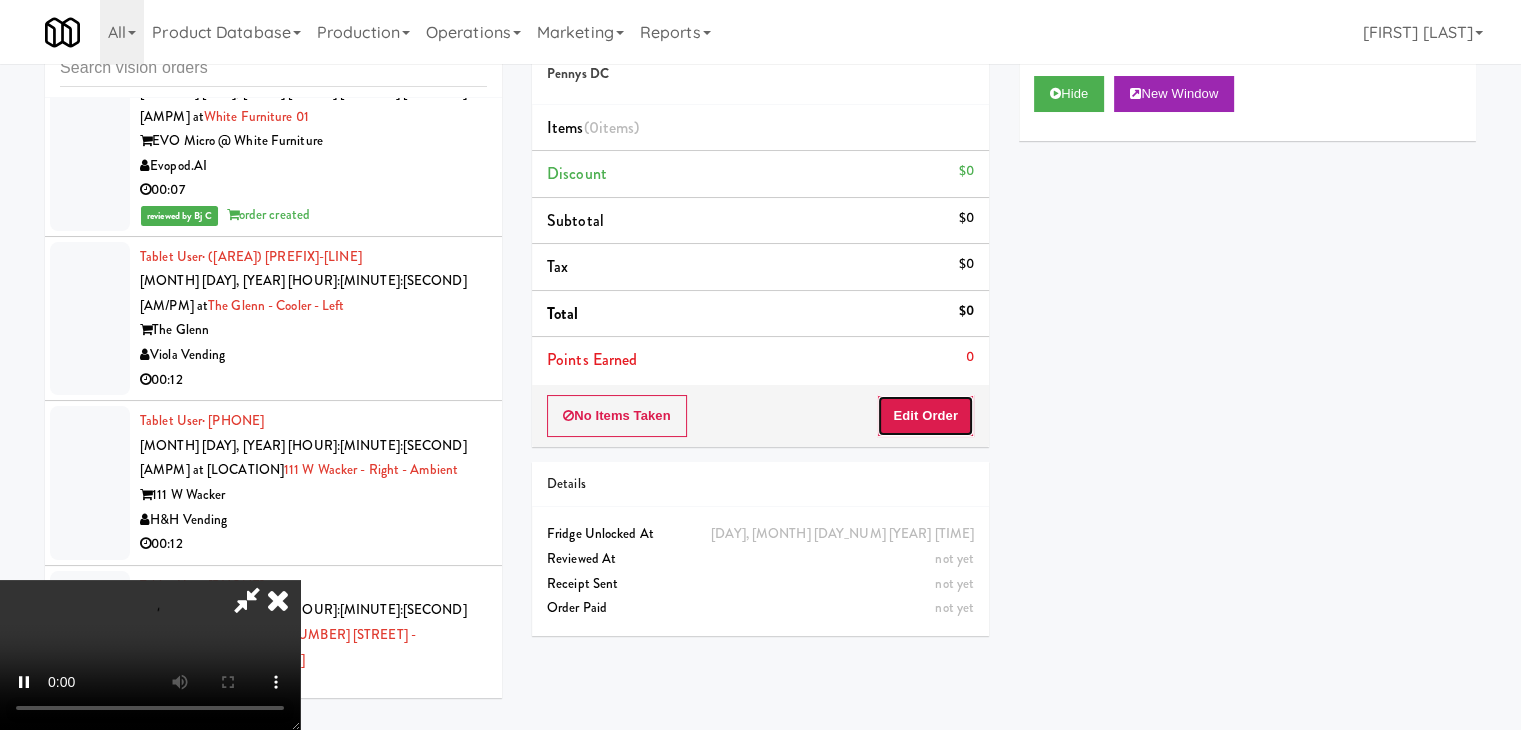 click on "Edit Order" at bounding box center (925, 416) 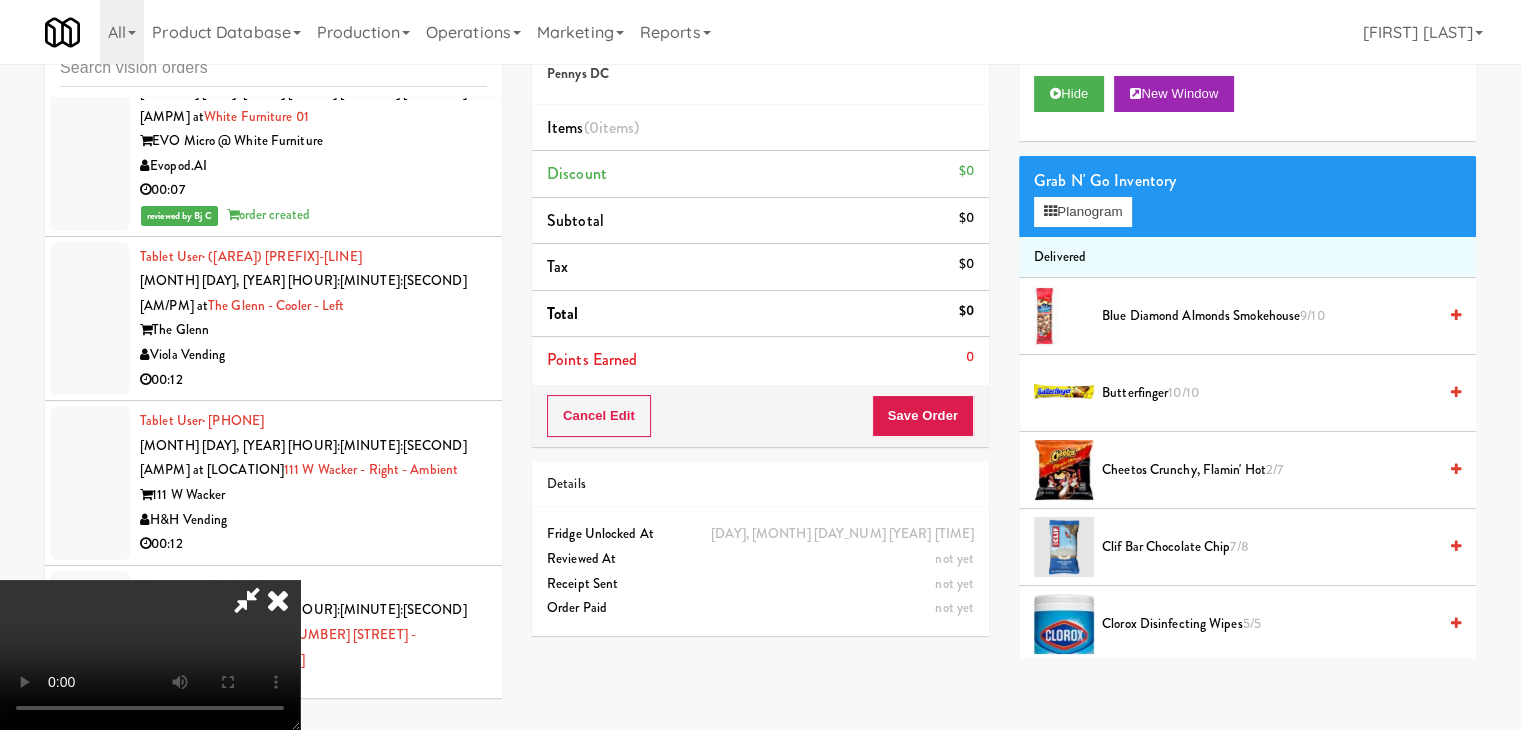 type 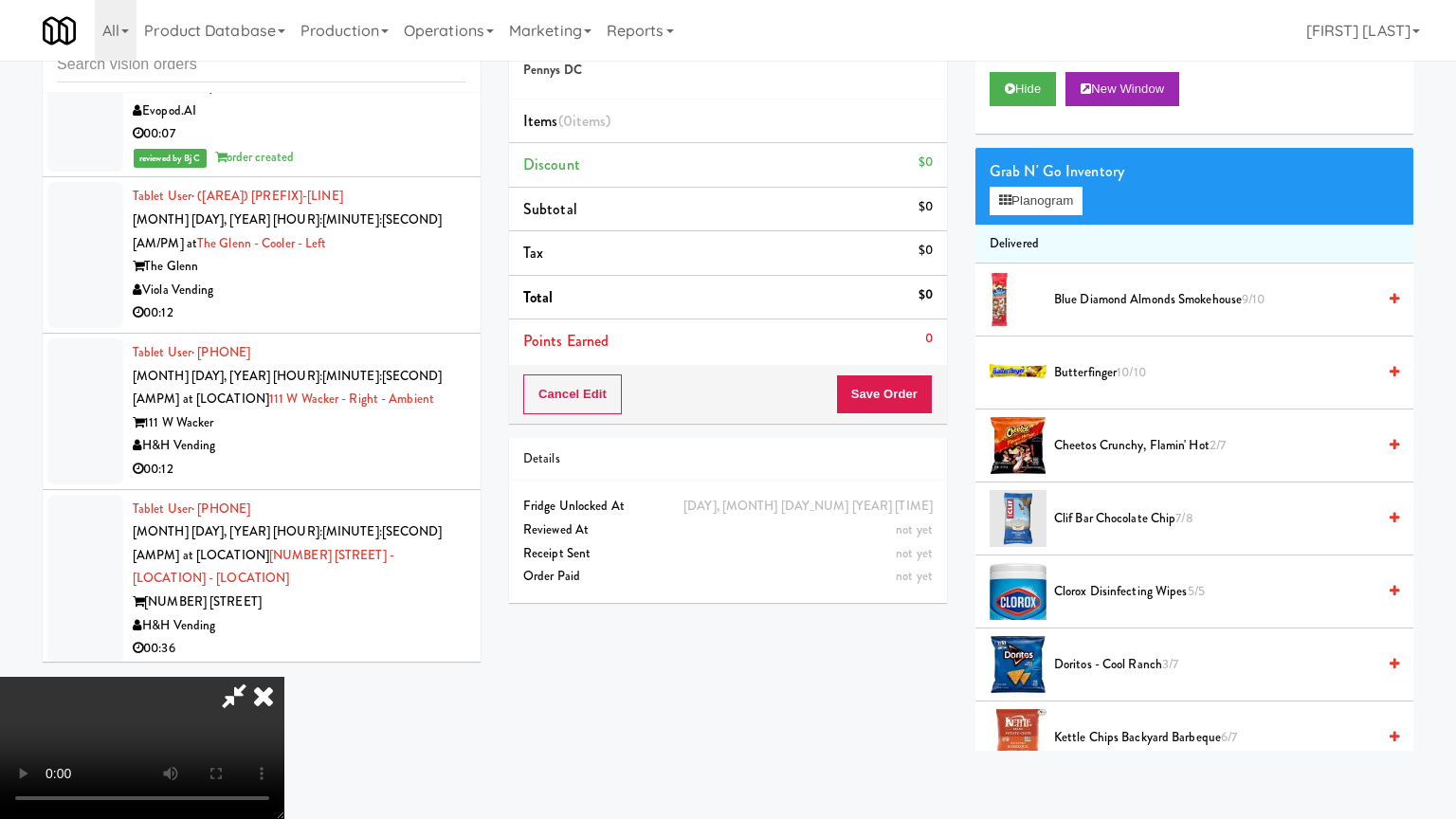 click at bounding box center [142, 748] 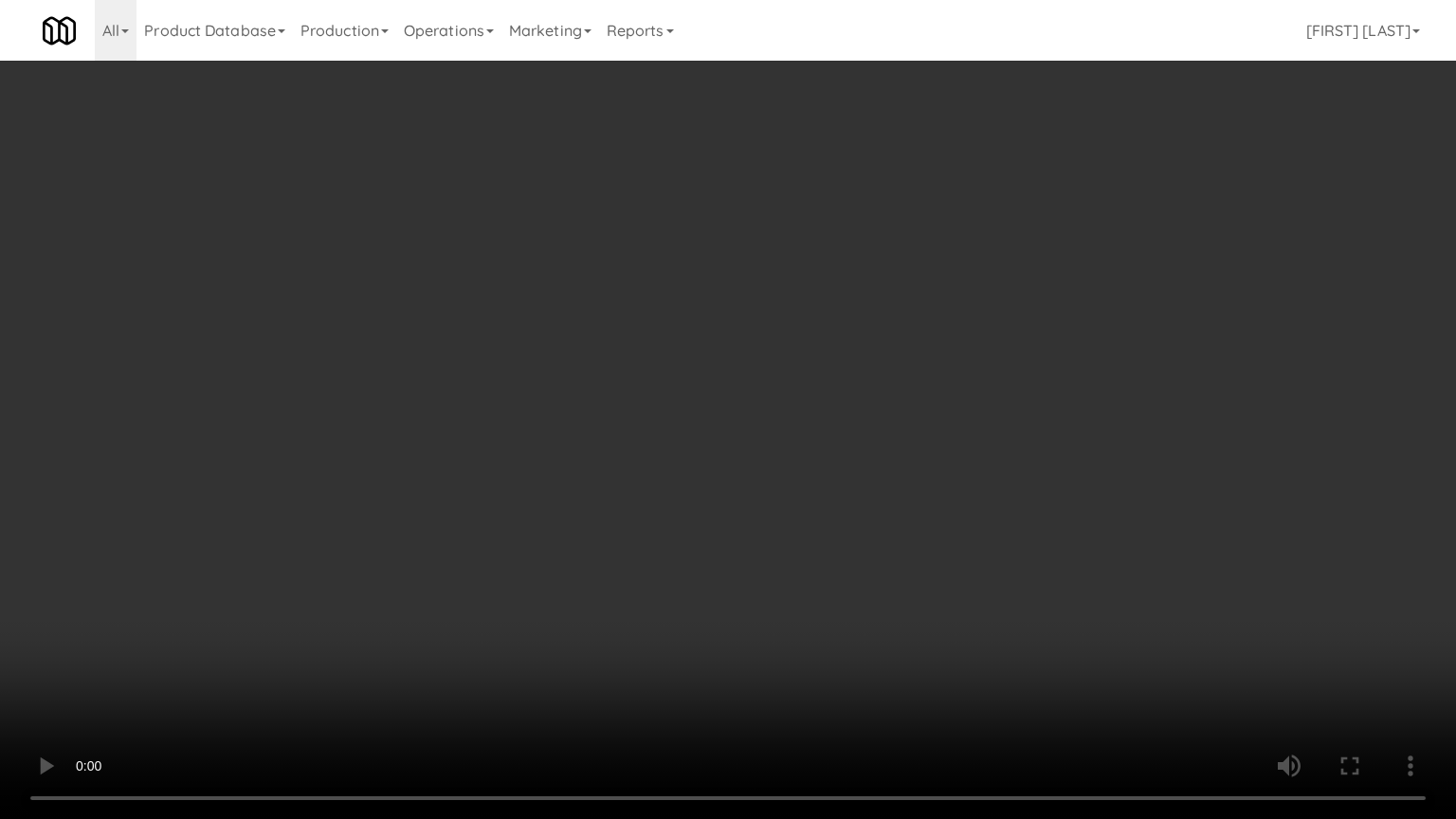 click at bounding box center [728, 410] 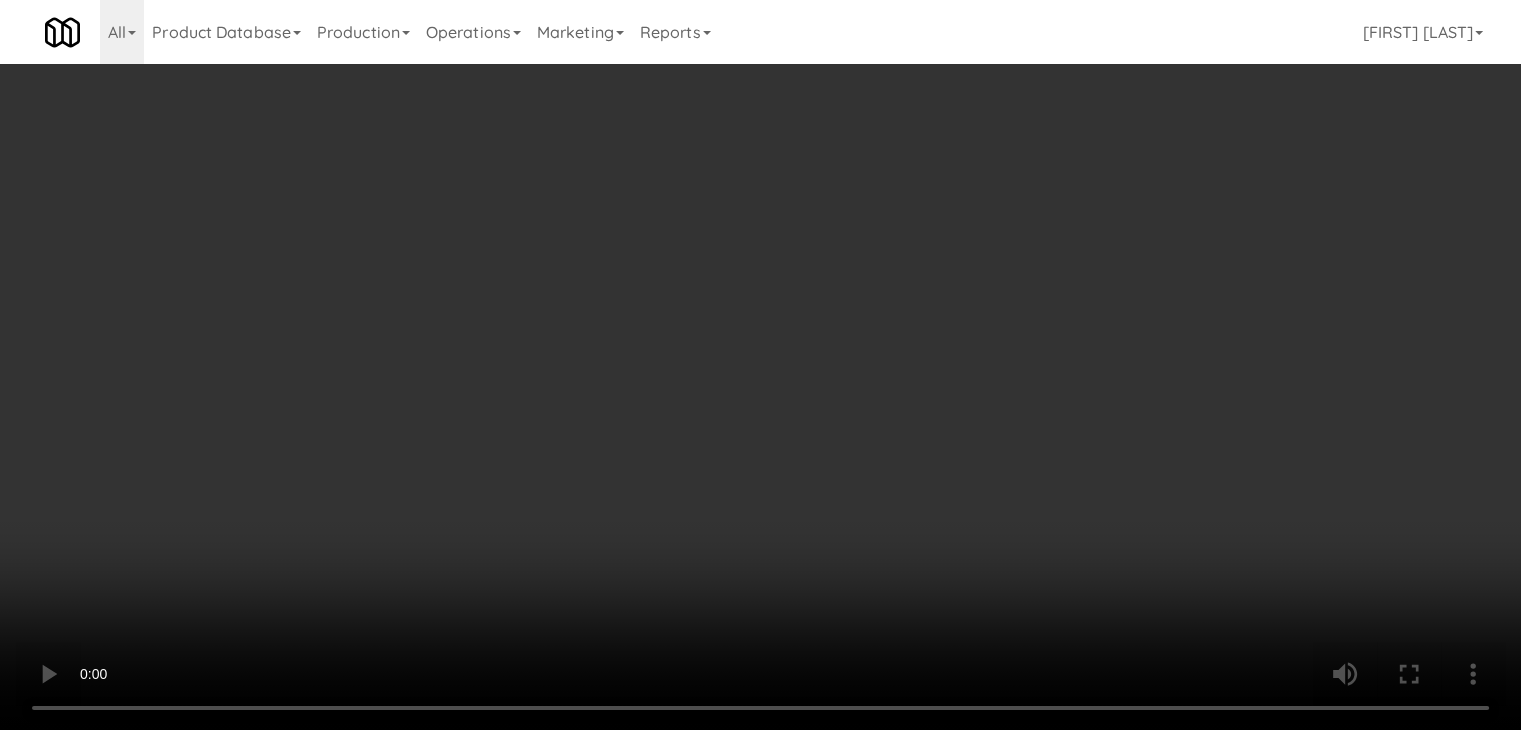 drag, startPoint x: 1094, startPoint y: 205, endPoint x: 1092, endPoint y: 217, distance: 12.165525 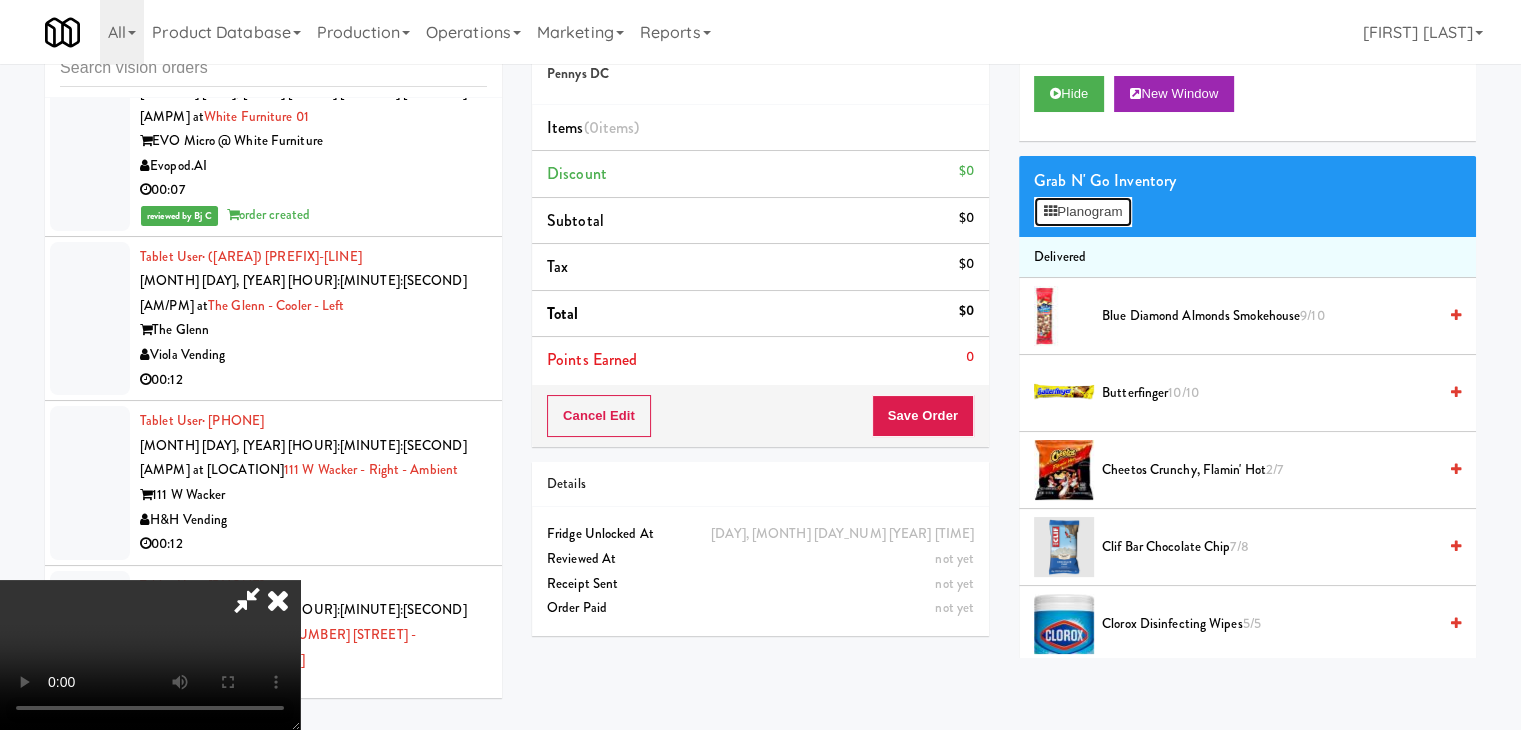 click on "Planogram" at bounding box center (1083, 212) 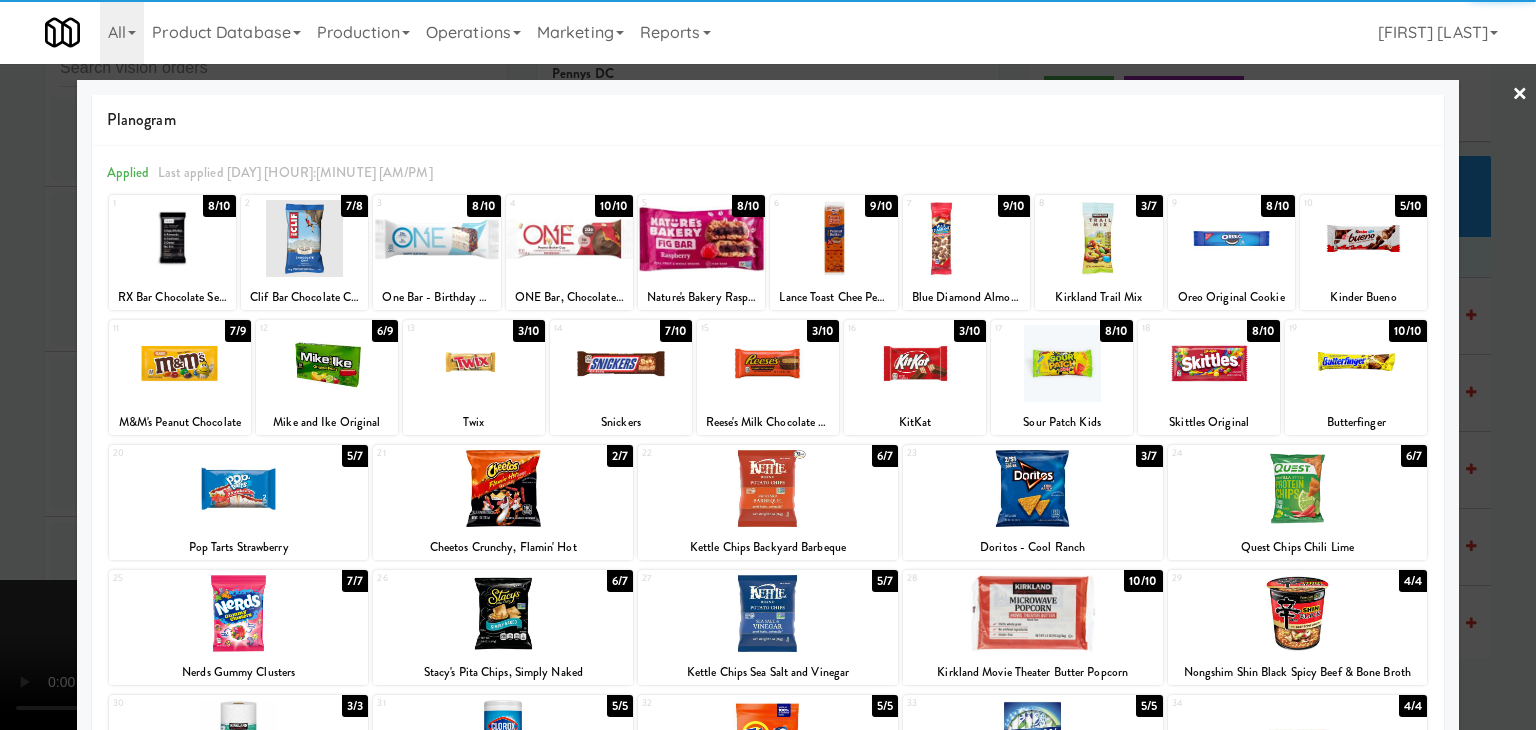 click at bounding box center (503, 488) 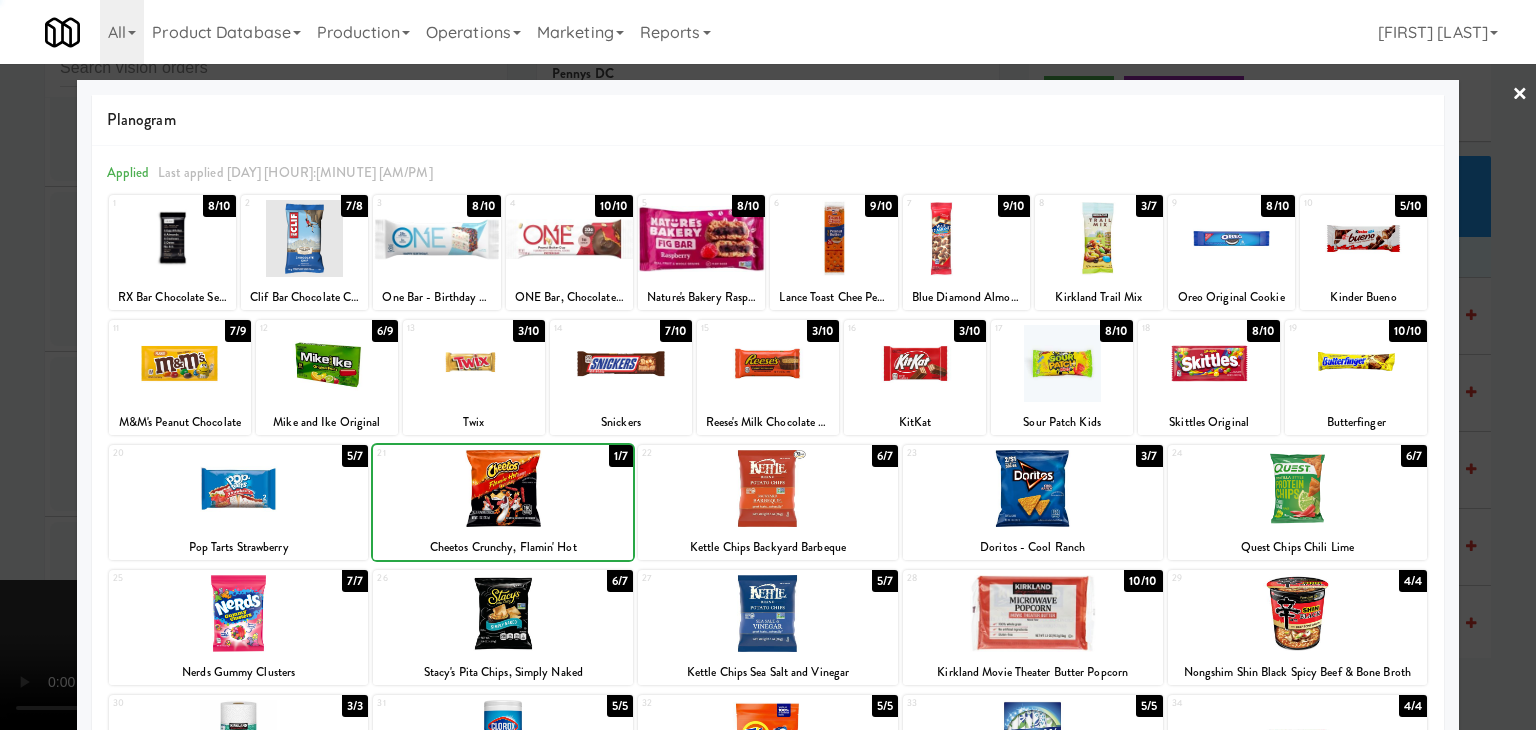 click at bounding box center [503, 488] 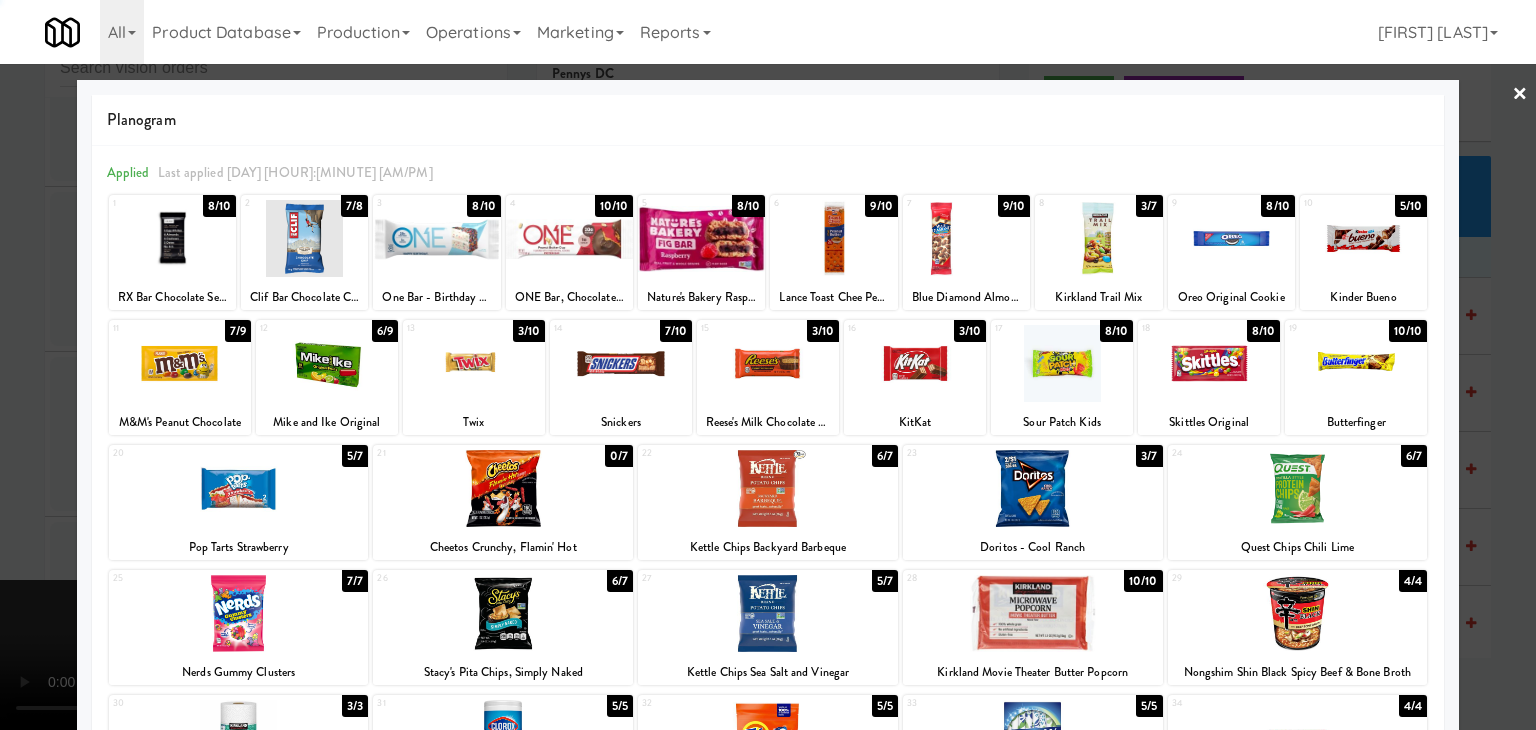 click at bounding box center [768, 365] 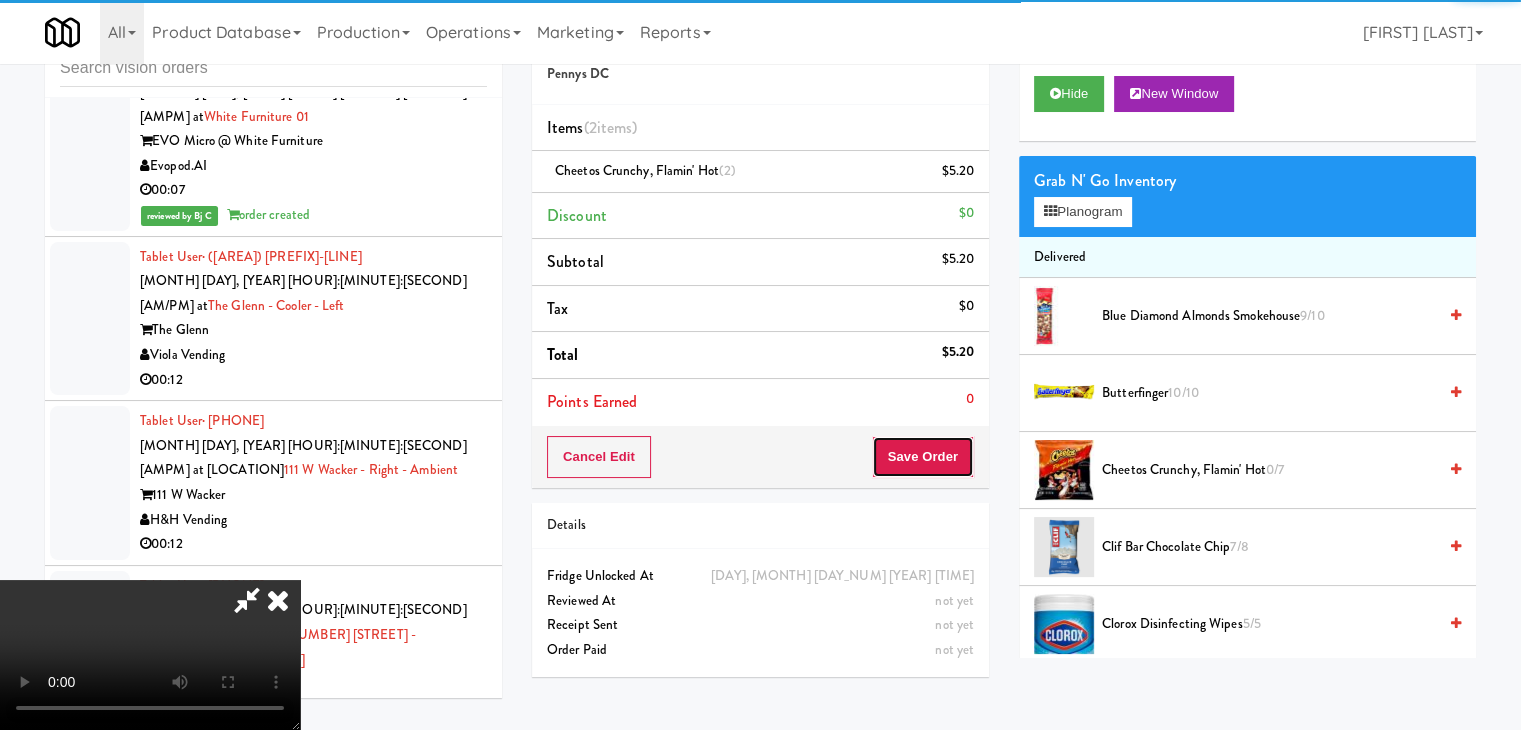 click on "Save Order" at bounding box center [923, 457] 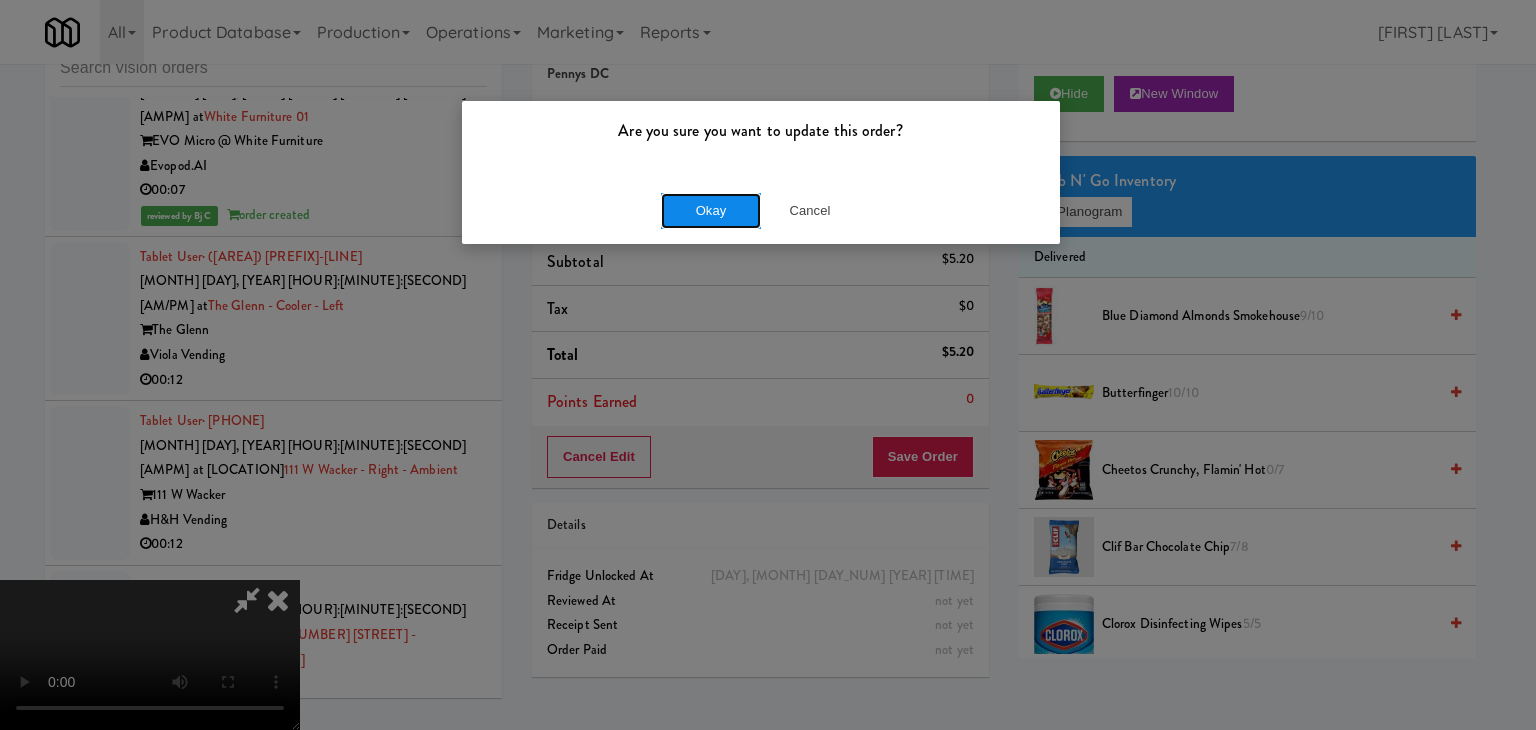 click on "Okay" at bounding box center (711, 211) 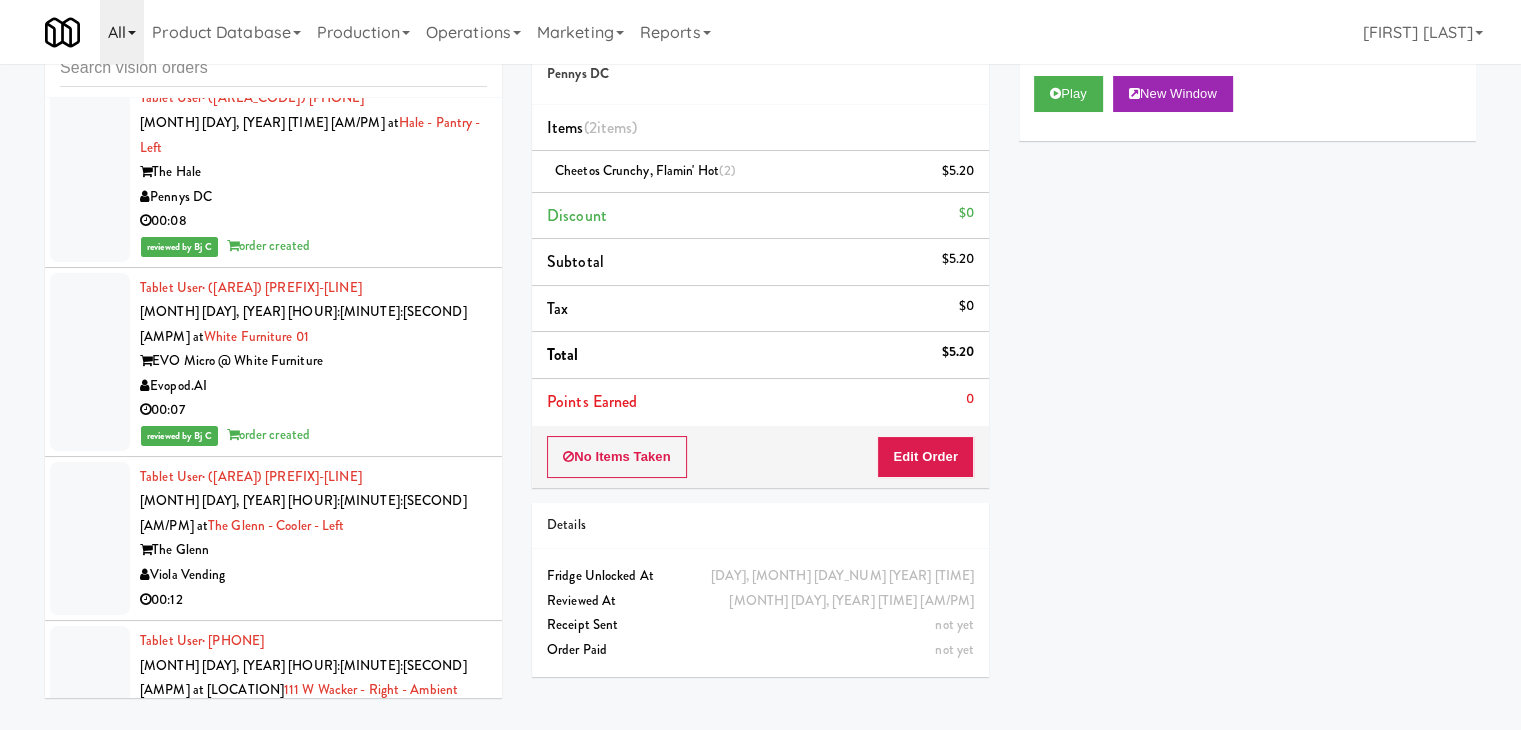 scroll, scrollTop: 28724, scrollLeft: 0, axis: vertical 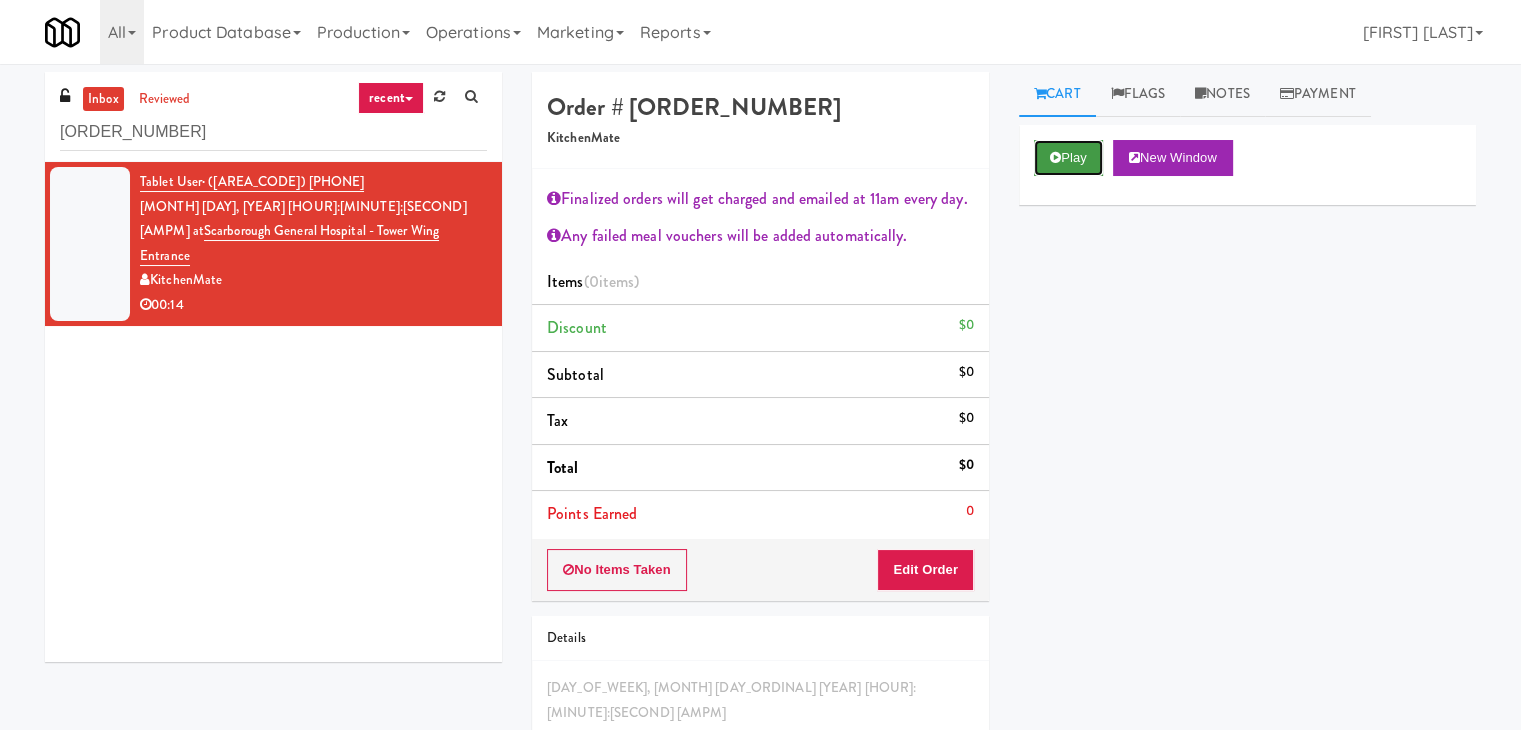 click on "Play" at bounding box center [1068, 158] 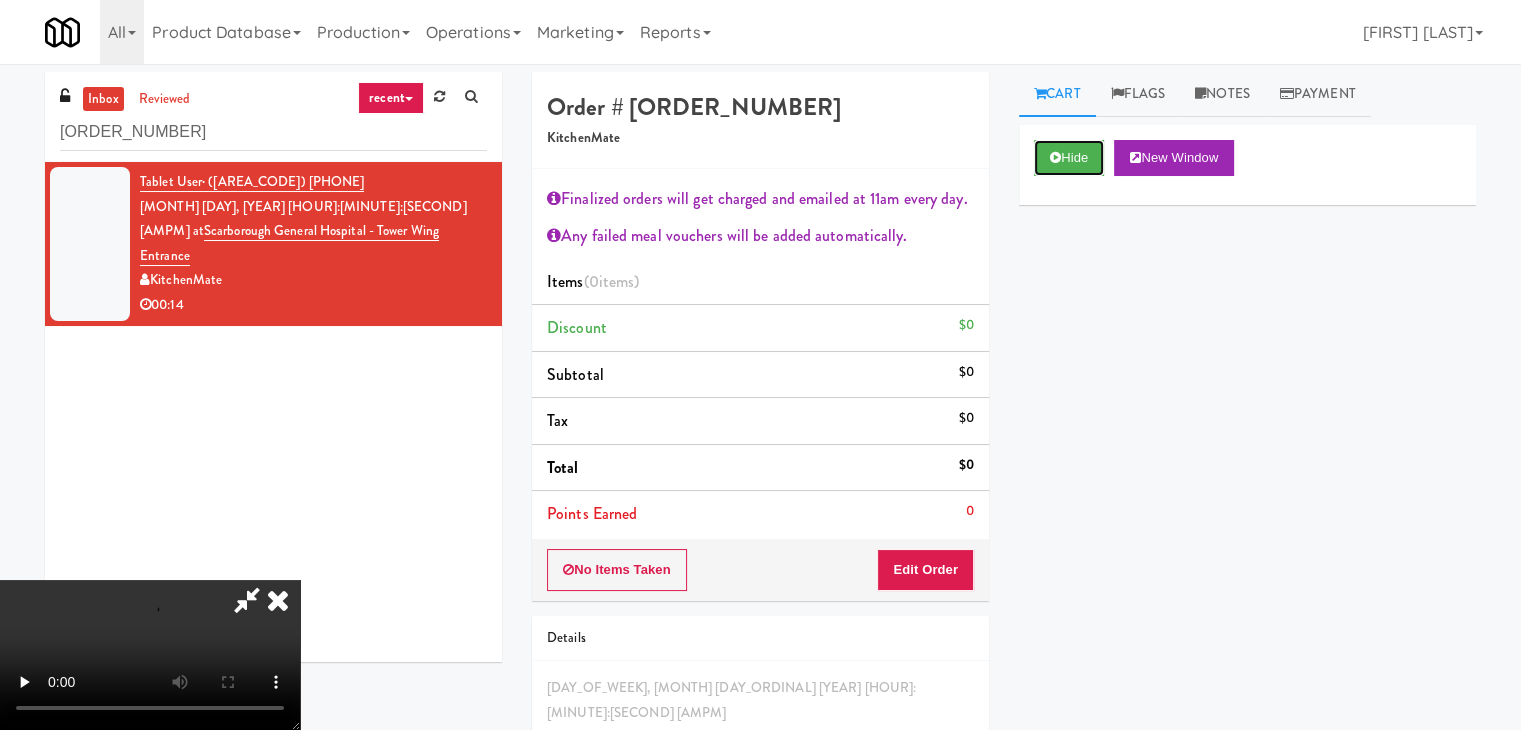 scroll, scrollTop: 0, scrollLeft: 0, axis: both 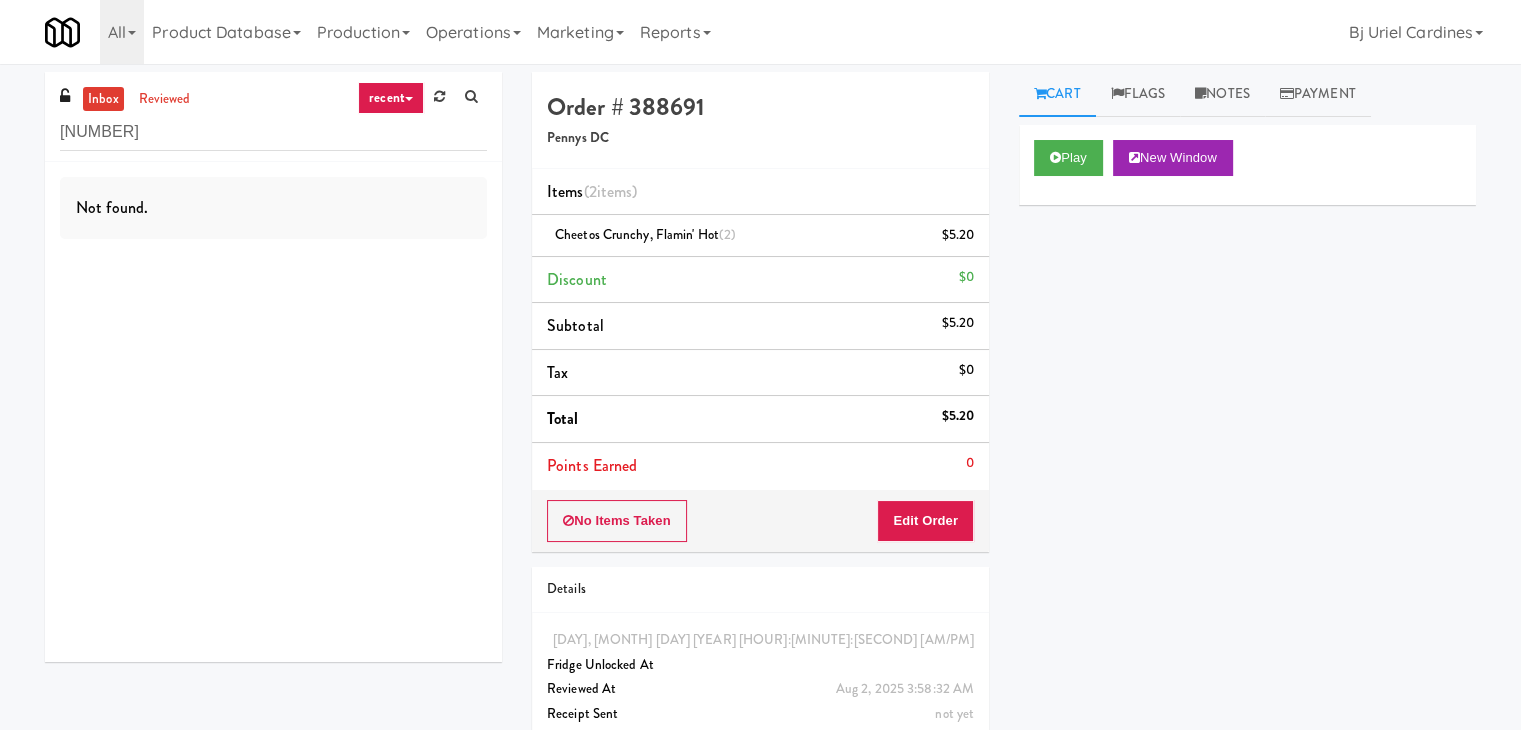 click on "recent" at bounding box center (391, 98) 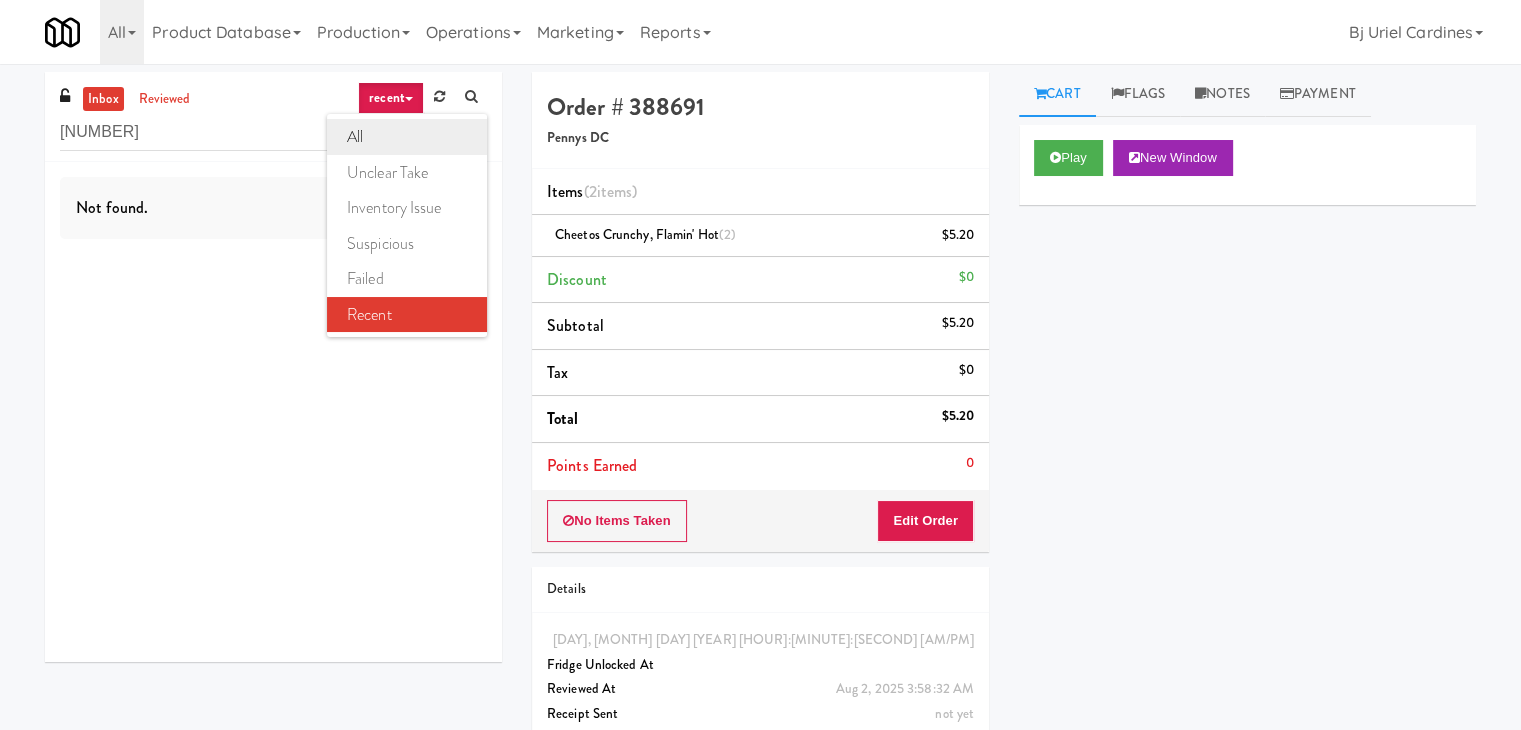 click on "all" at bounding box center (407, 137) 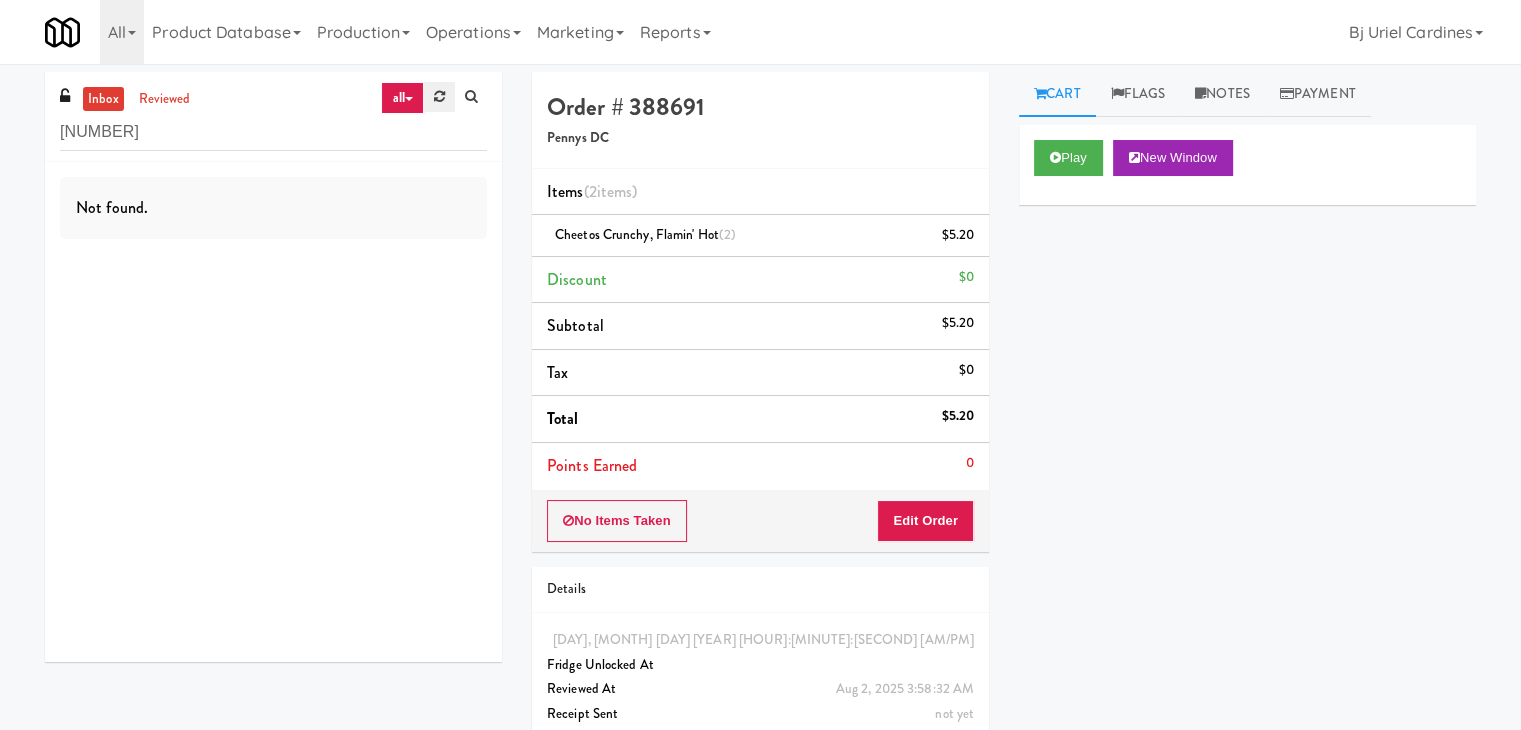 click at bounding box center [439, 97] 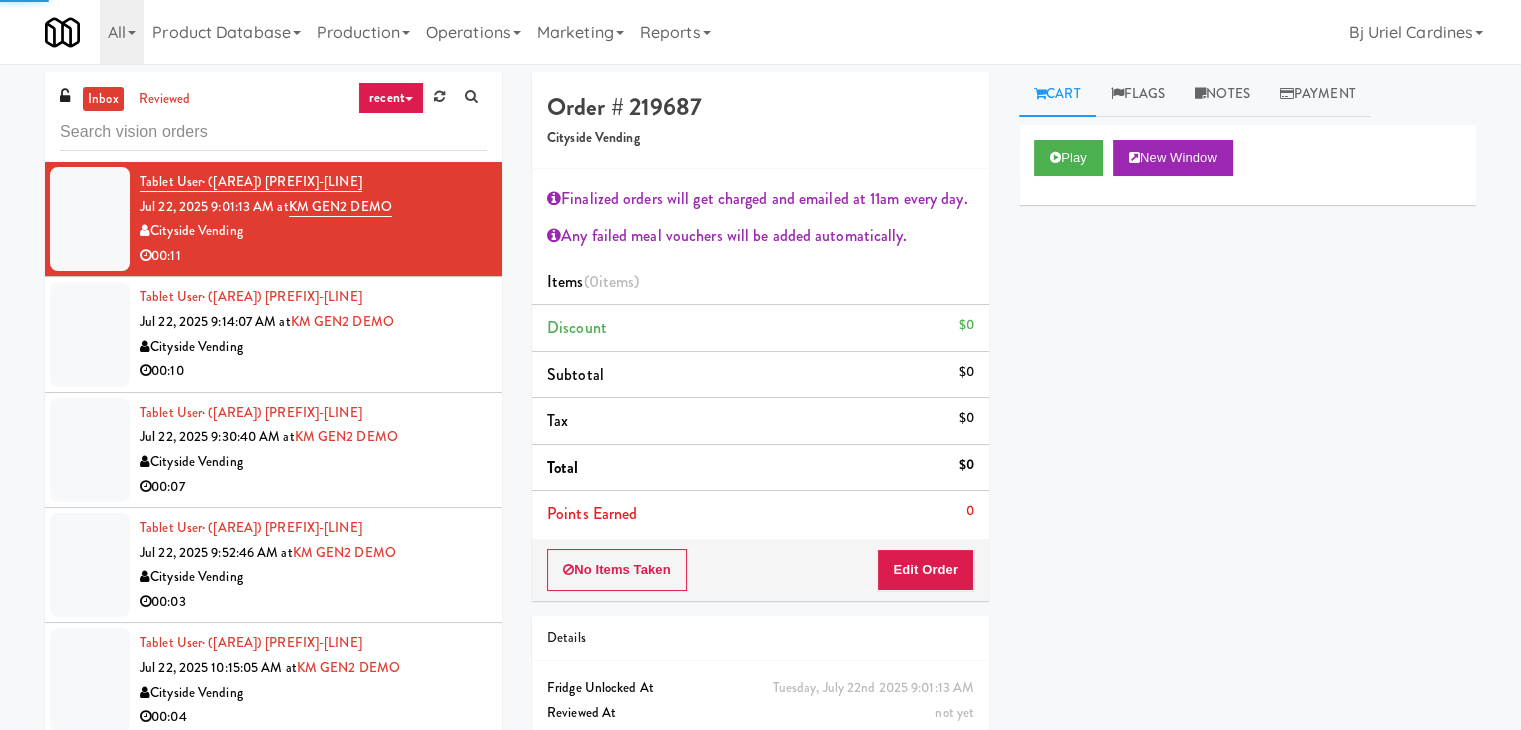 click on "recent" at bounding box center [391, 98] 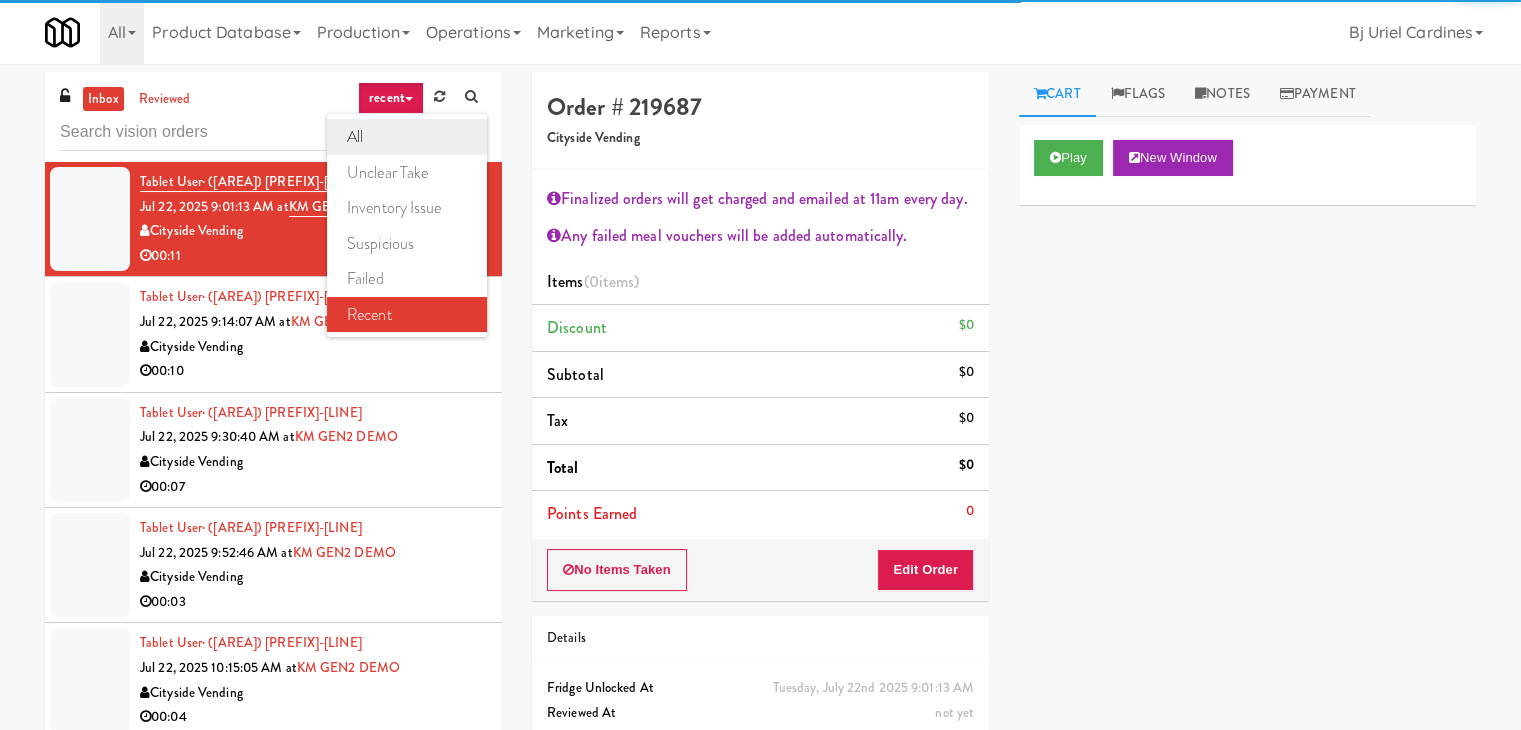 click on "all" at bounding box center [407, 137] 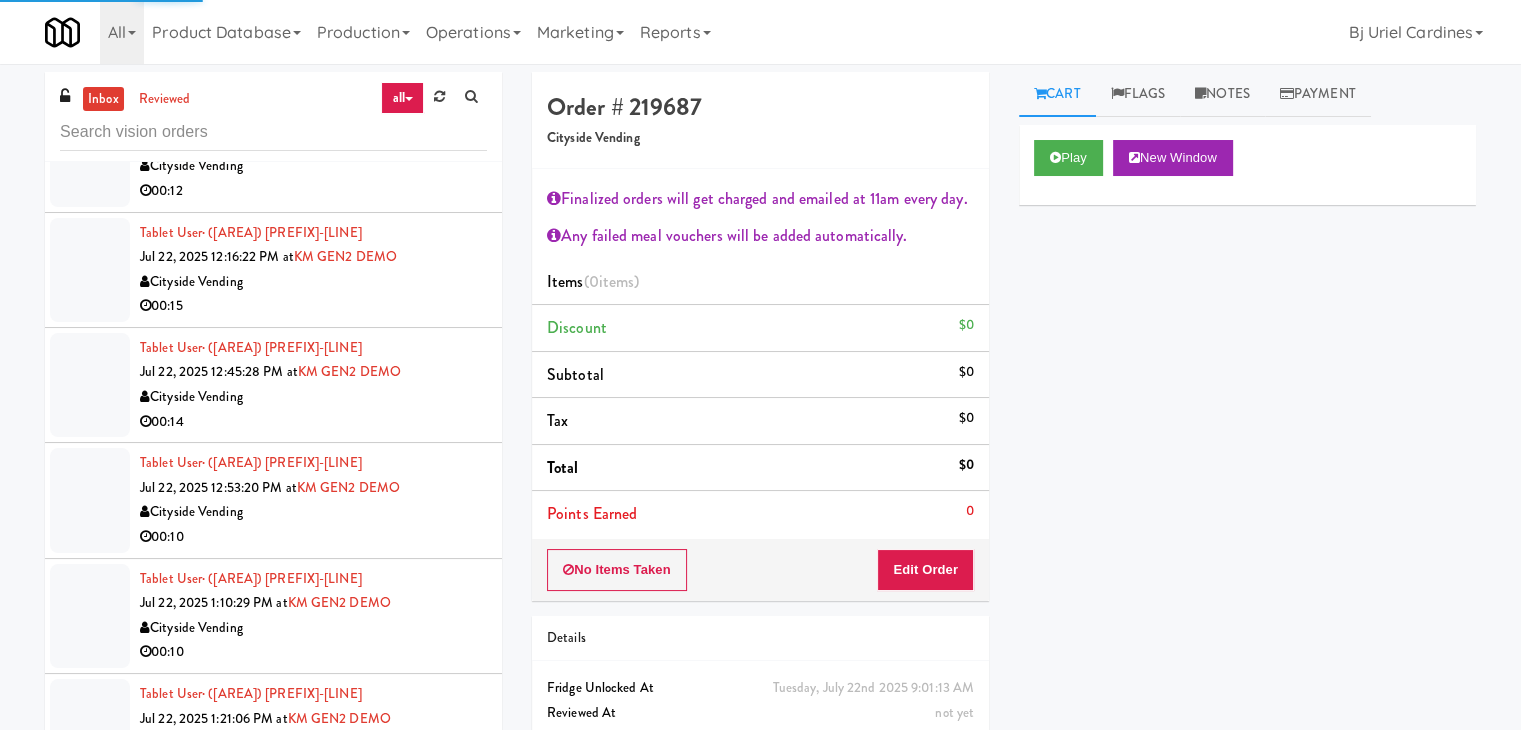 scroll, scrollTop: 4008, scrollLeft: 0, axis: vertical 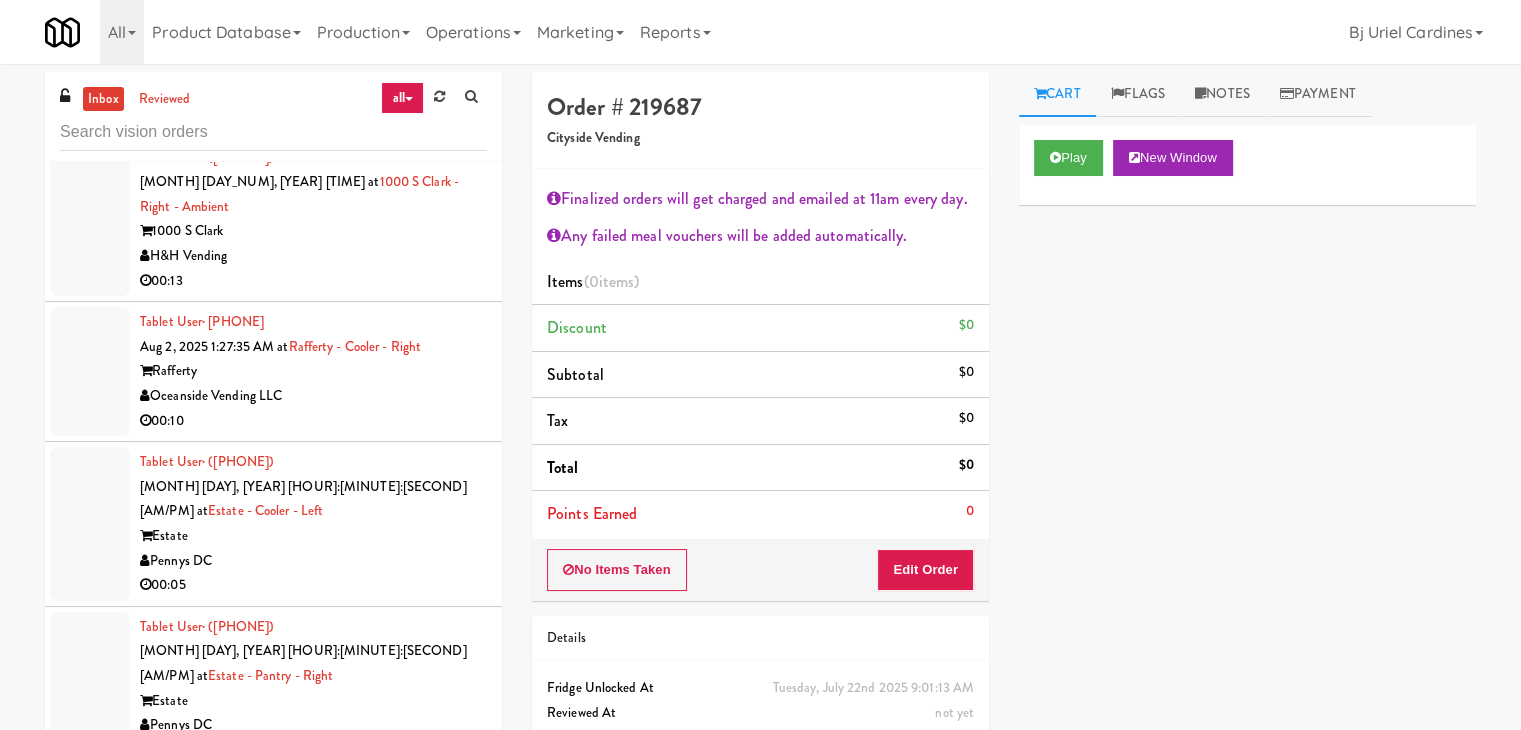 click on "Uptown 550" at bounding box center [313, 1145] 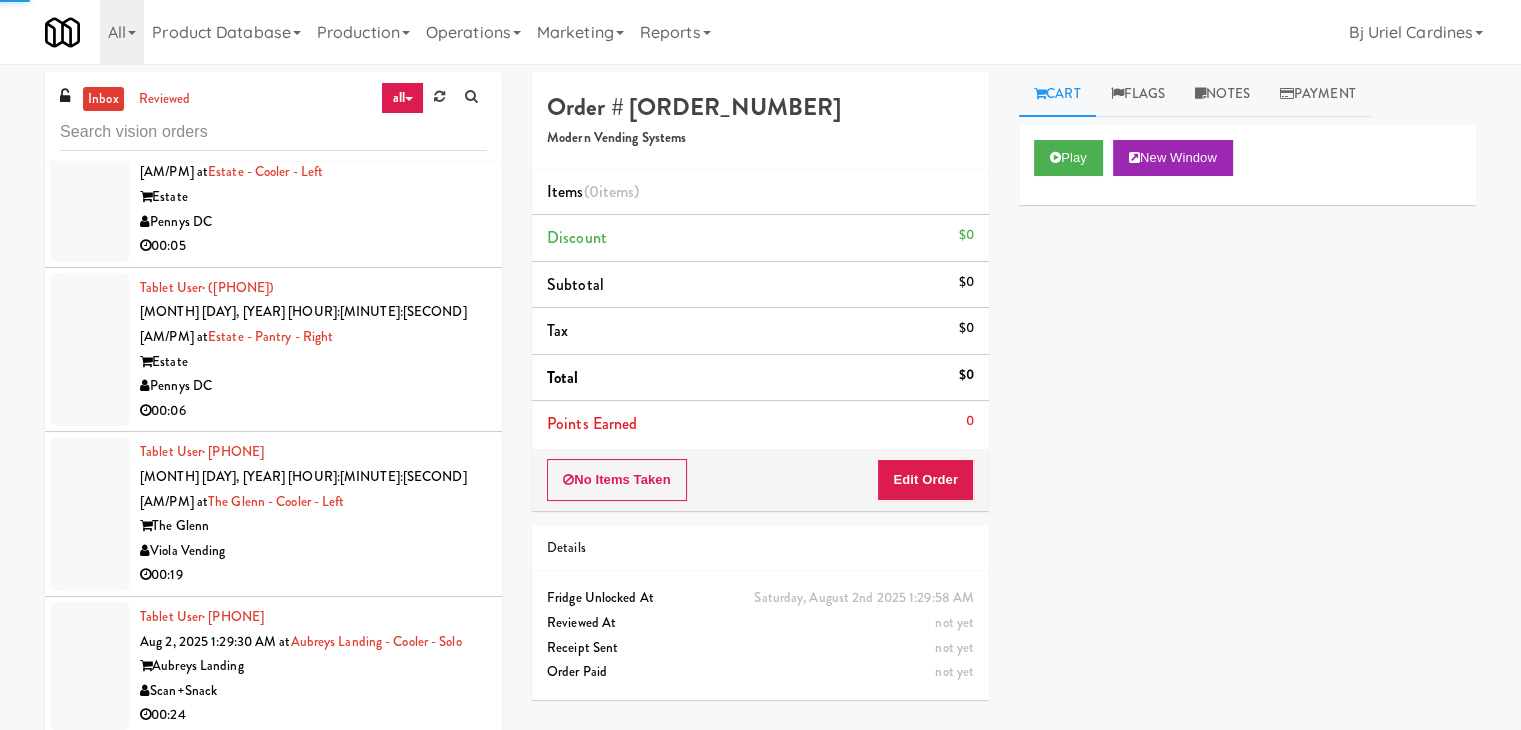 scroll, scrollTop: 24368, scrollLeft: 0, axis: vertical 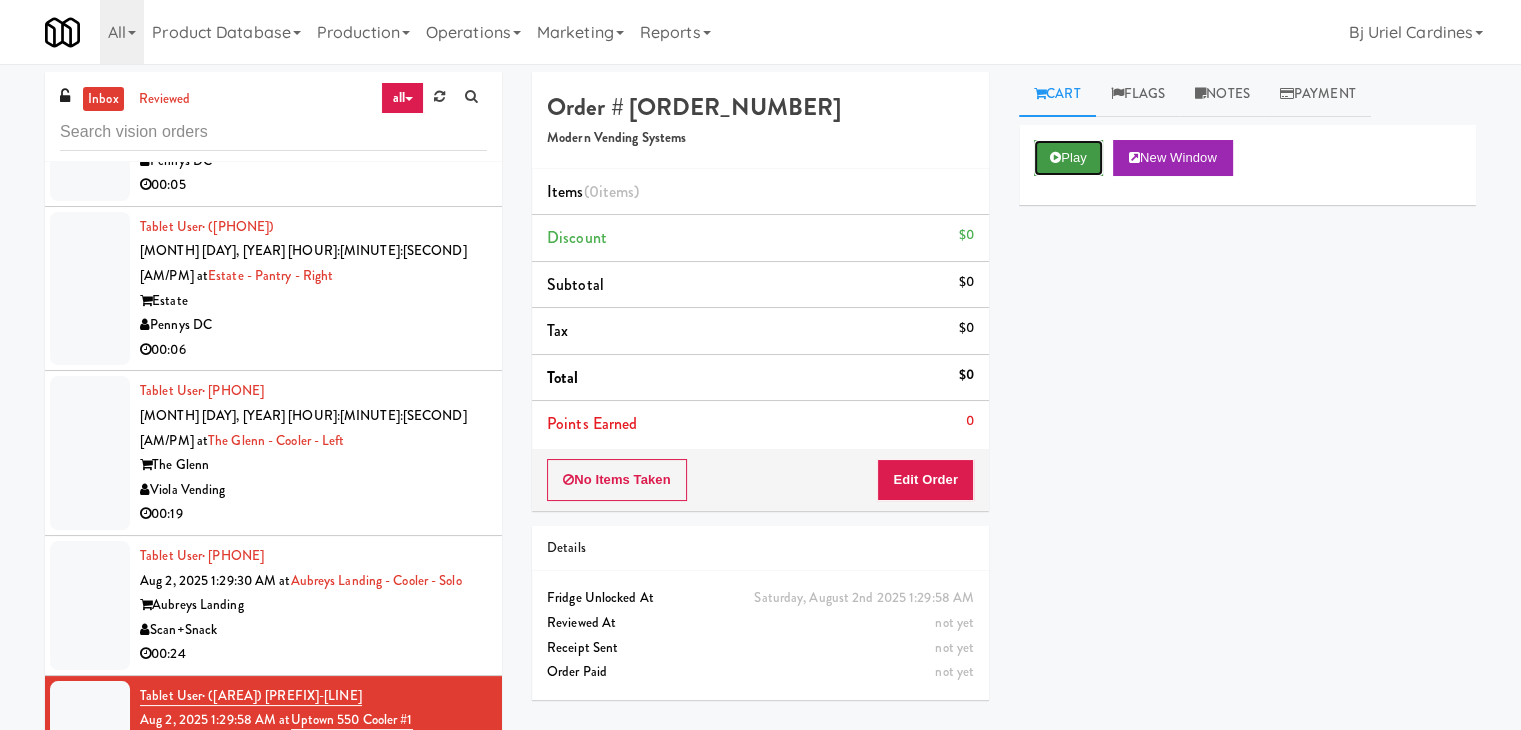 click on "Play" at bounding box center (1068, 158) 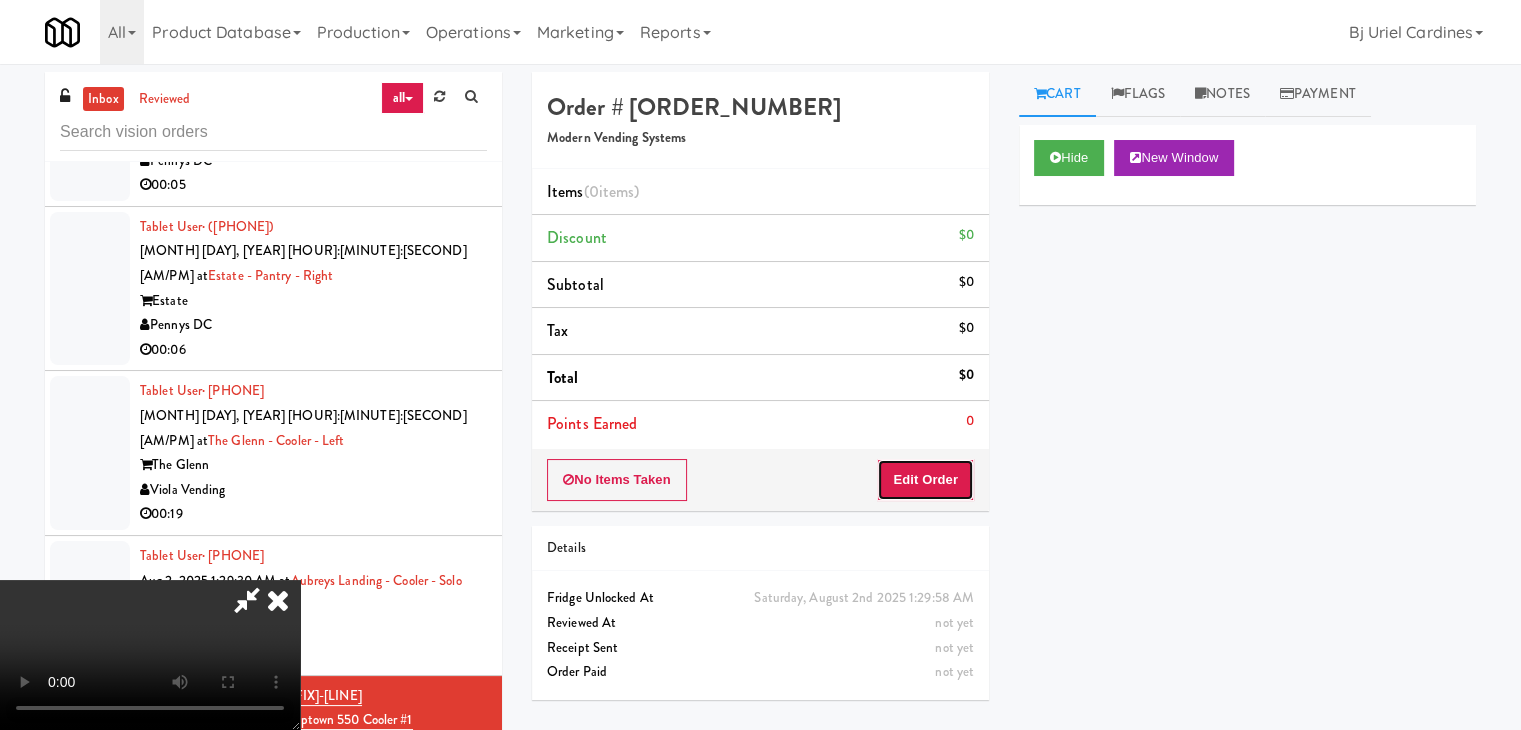click on "Edit Order" at bounding box center [925, 480] 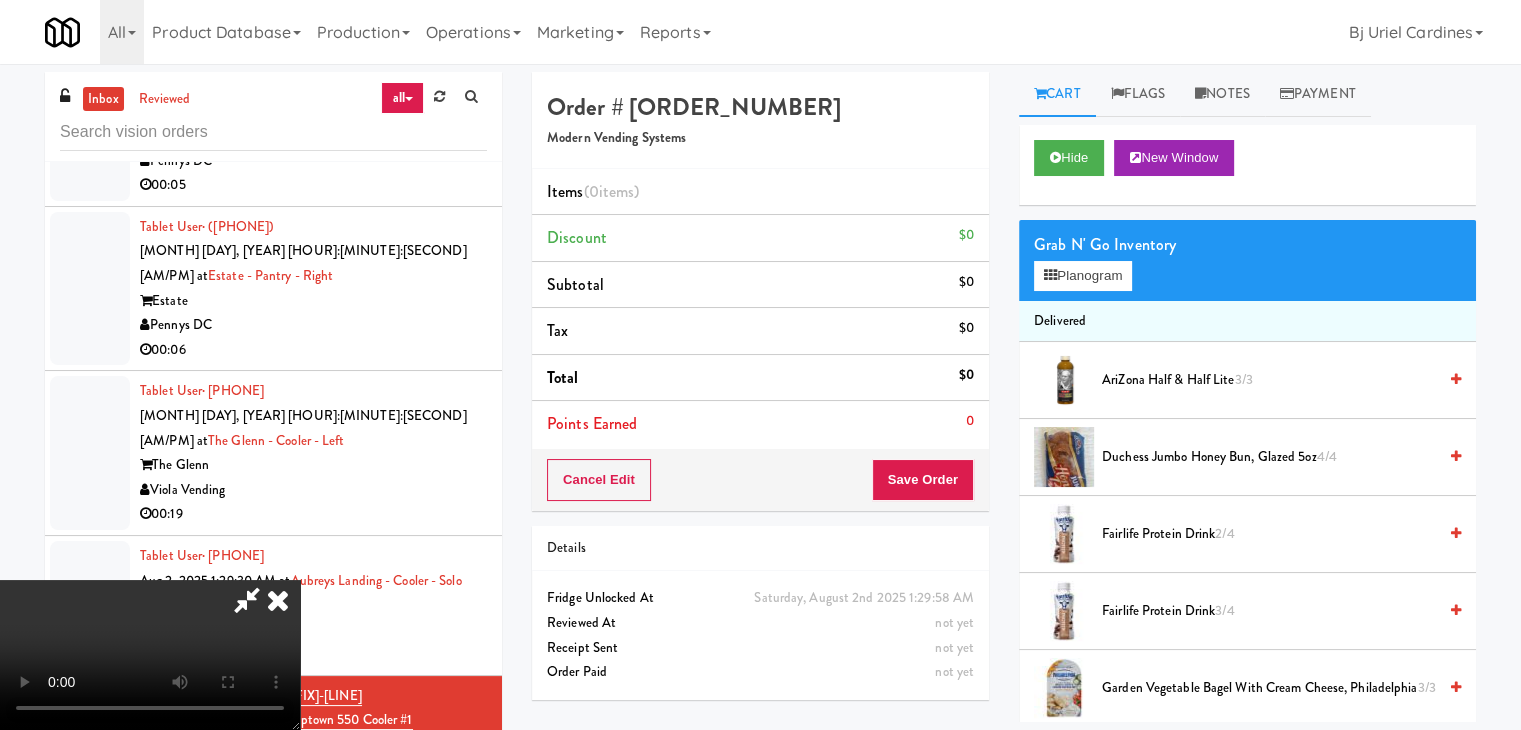 scroll, scrollTop: 281, scrollLeft: 0, axis: vertical 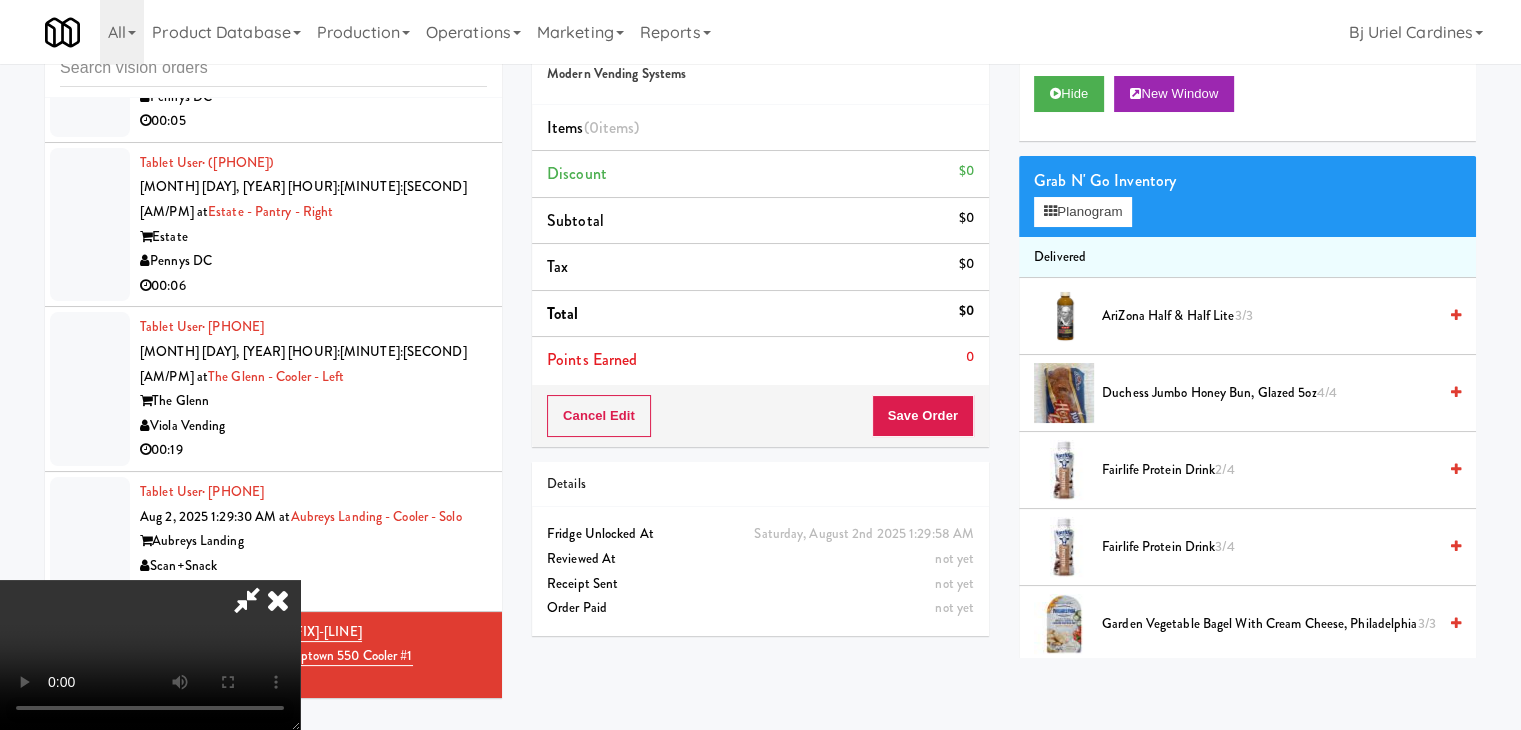 type 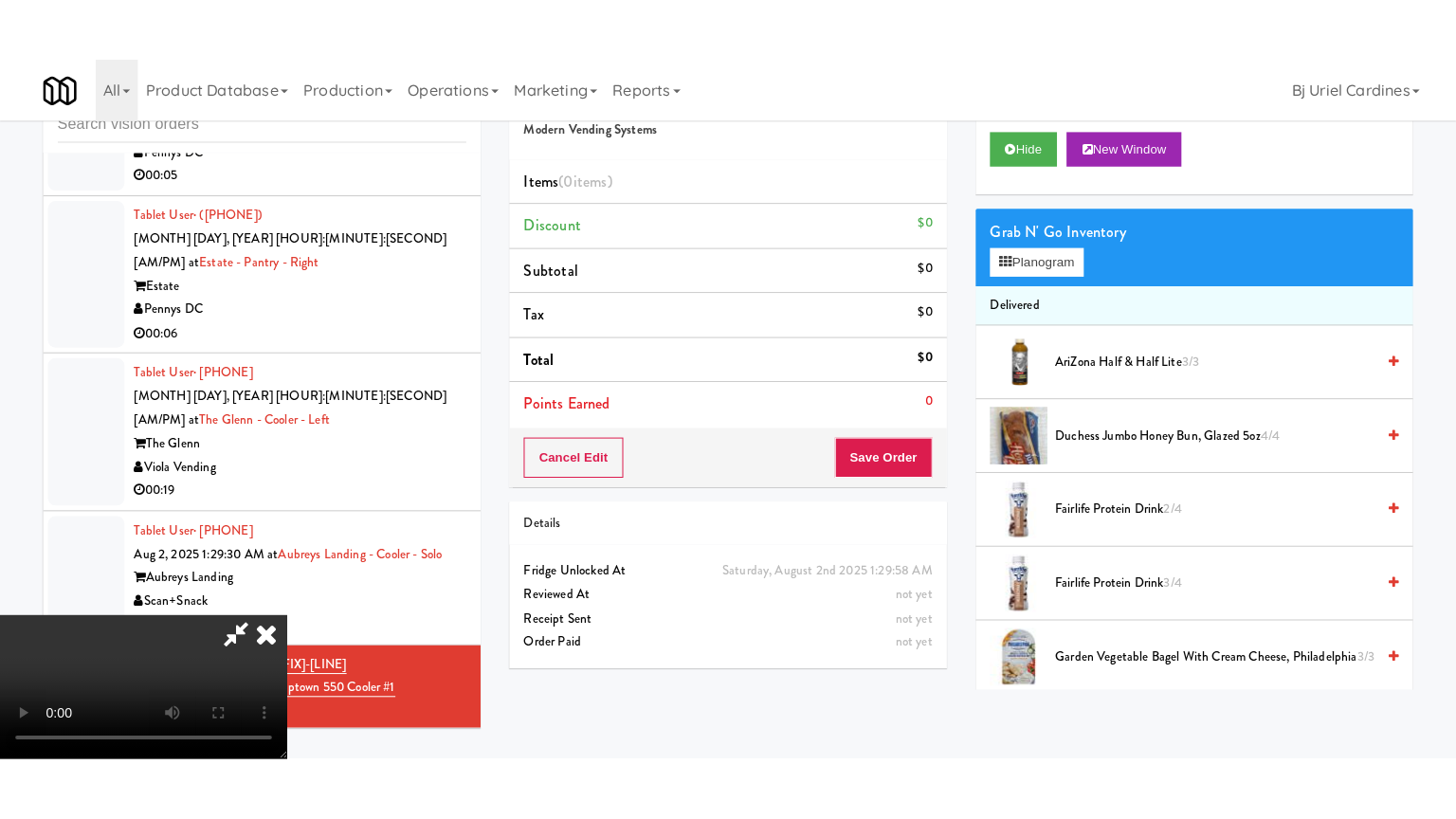 scroll, scrollTop: 0, scrollLeft: 0, axis: both 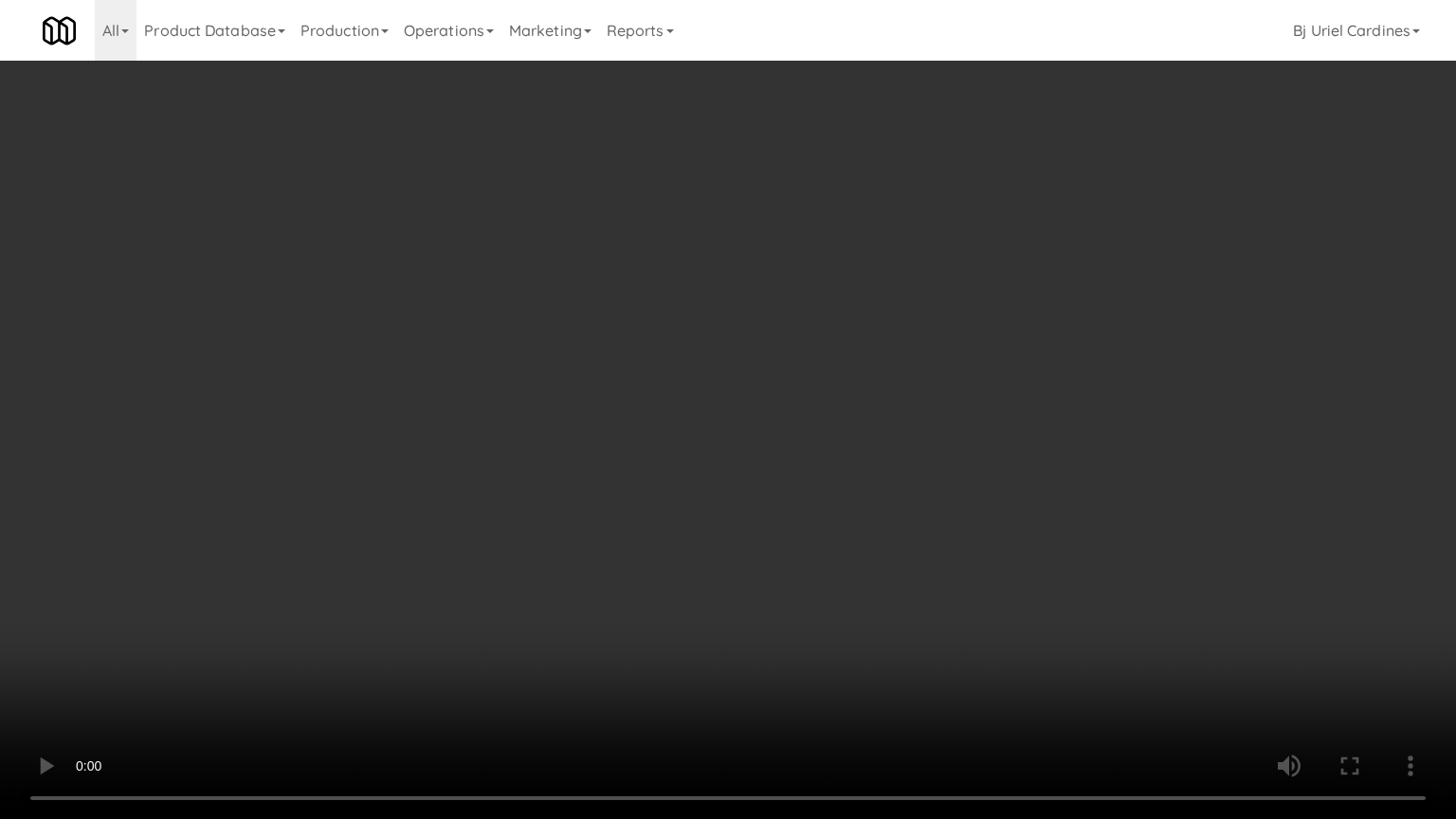 click at bounding box center [728, 410] 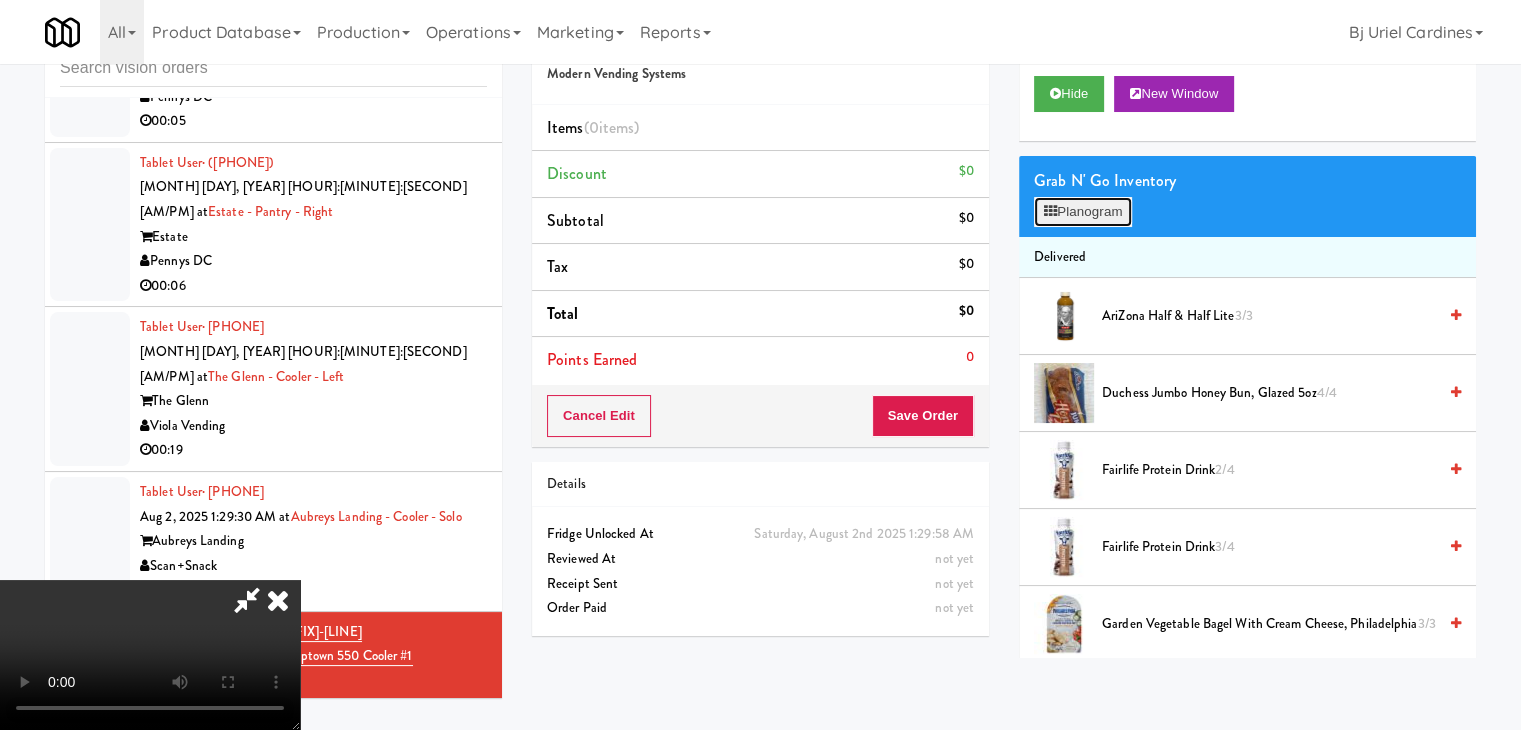 click on "Planogram" at bounding box center [1083, 212] 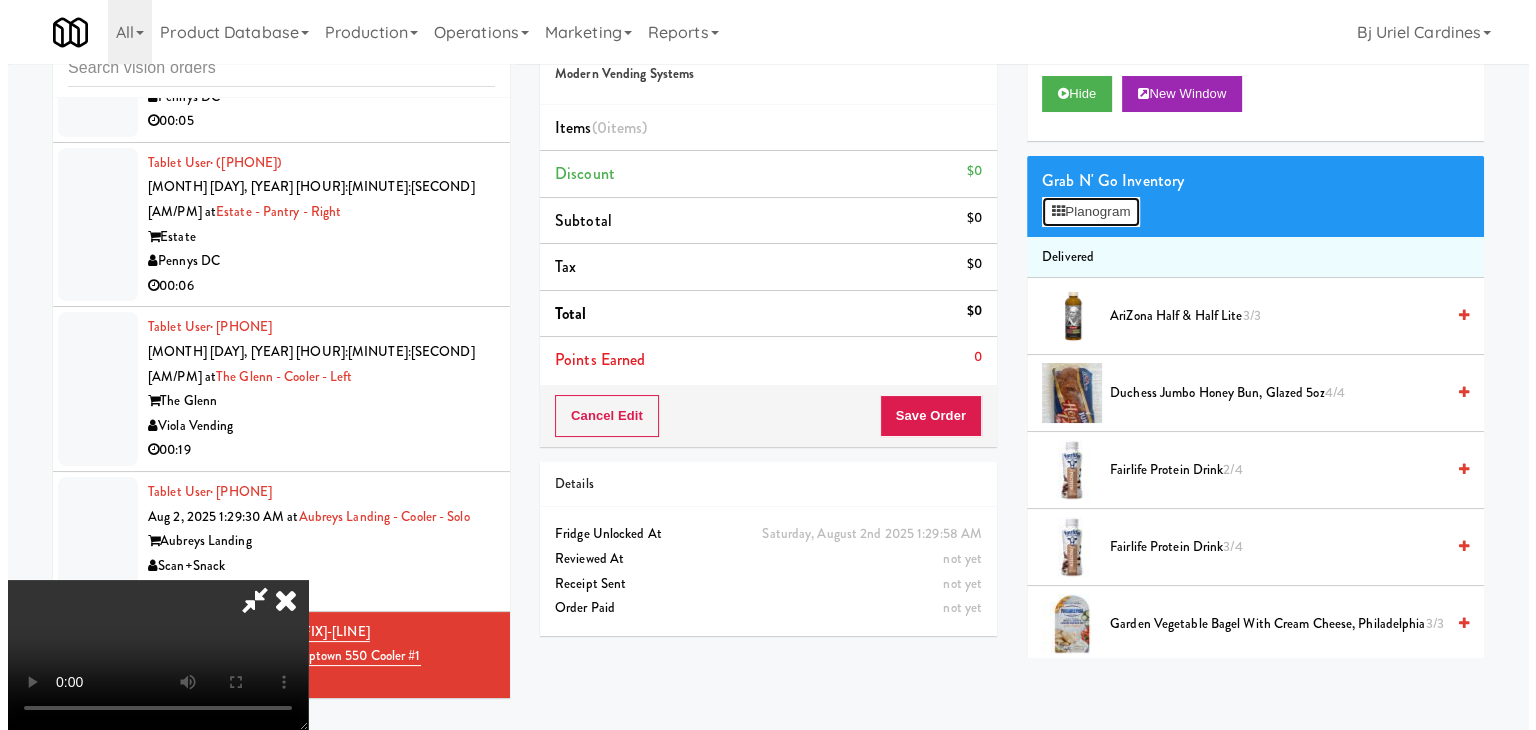 scroll, scrollTop: 24343, scrollLeft: 0, axis: vertical 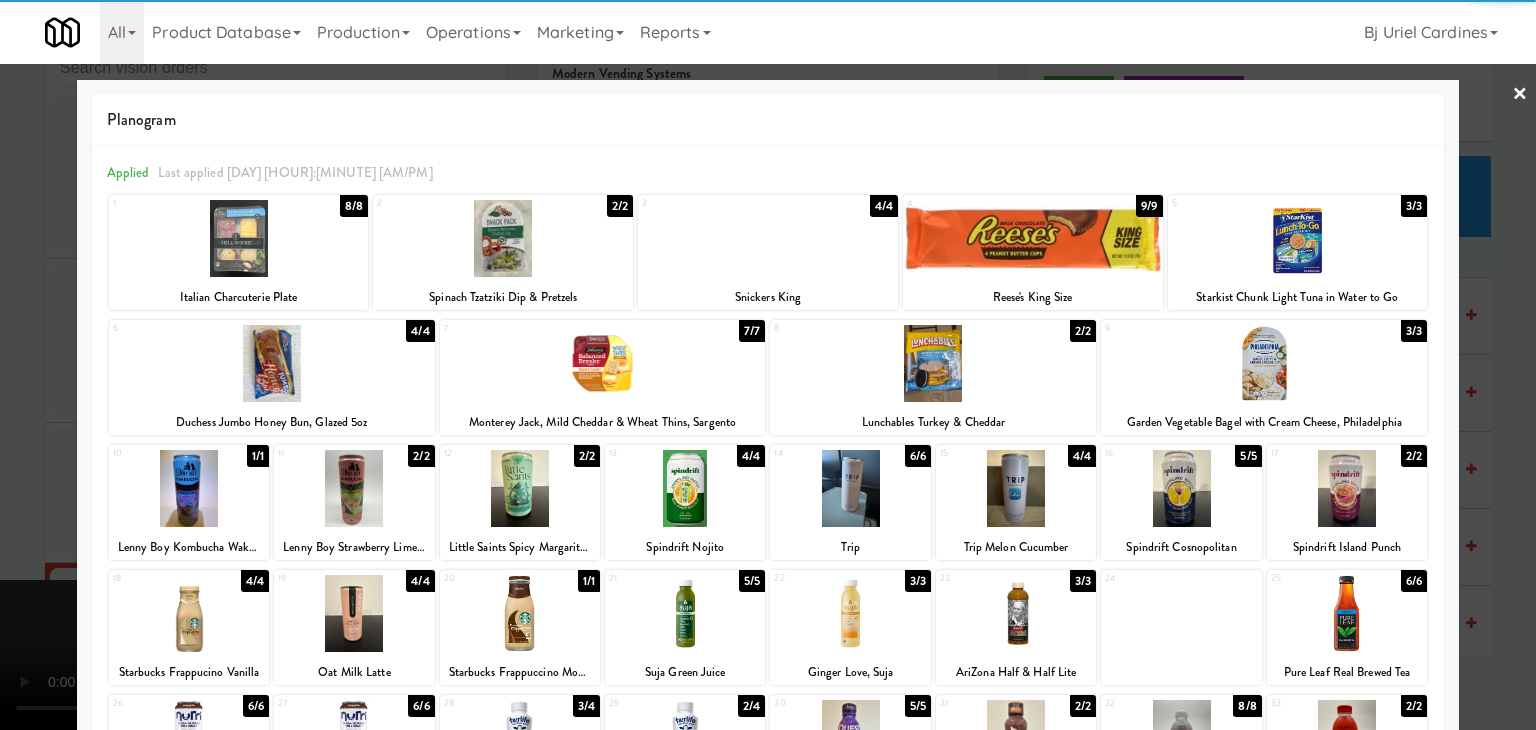 drag, startPoint x: 1000, startPoint y: 386, endPoint x: 1036, endPoint y: 397, distance: 37.64306 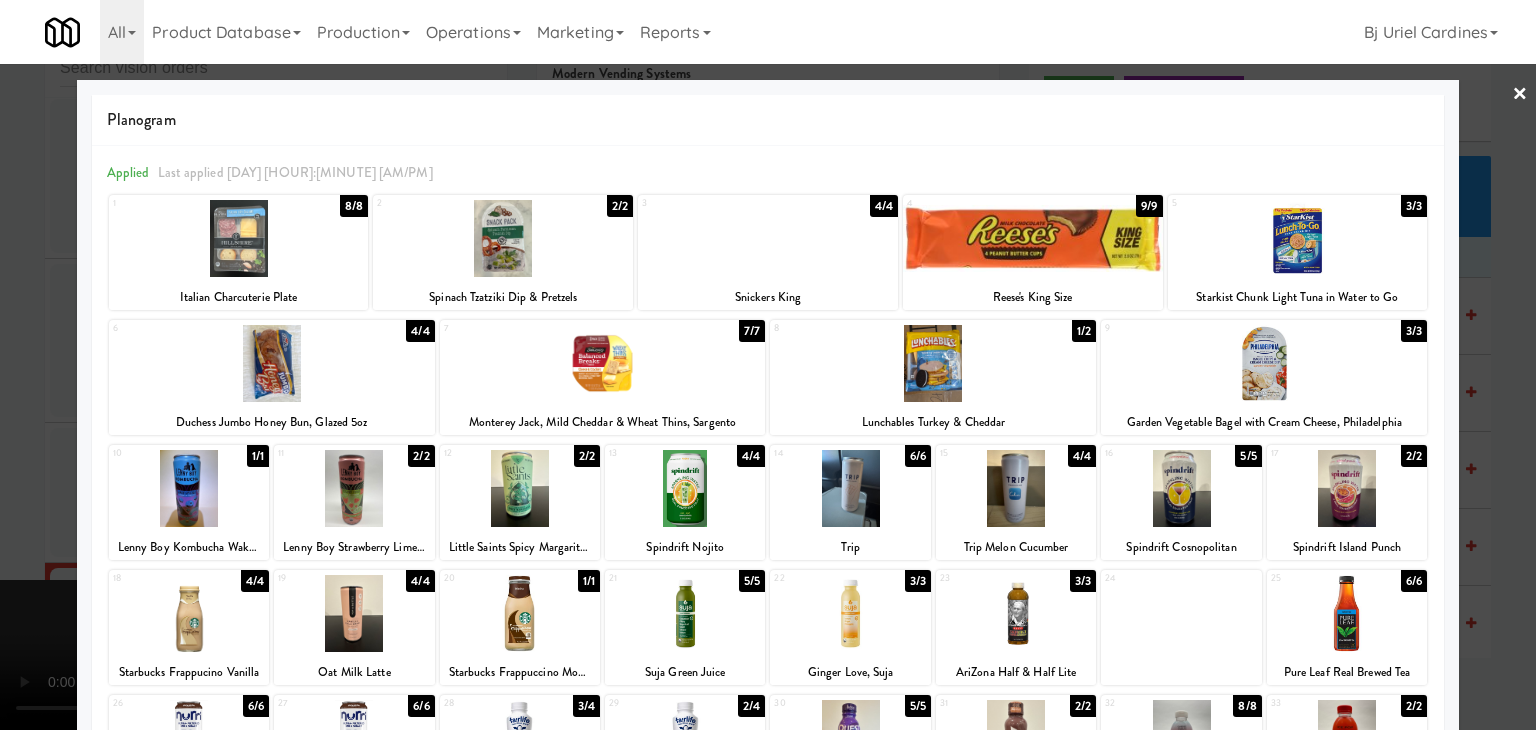 click on "Planogram Applied Last applied [DAY] [TIME] [ITEM] [ITEM] [ITEM] [ITEM] [ITEM] [ITEM] [ITEM] [ITEM] [ITEM] [ITEM] [ITEM] [ITEM] [ITEM] [ITEM] [ITEM] [ITEM] [ITEM] [ITEM] [ITEM] [ITEM] [ITEM] [ITEM] [ITEM] [ITEM] [ITEM] [ITEM] [ITEM] [ITEM] [ITEM] [ITEM] [ITEM] [ITEM] [ITEM] [ITEM] [ITEM]" at bounding box center [768, 531] 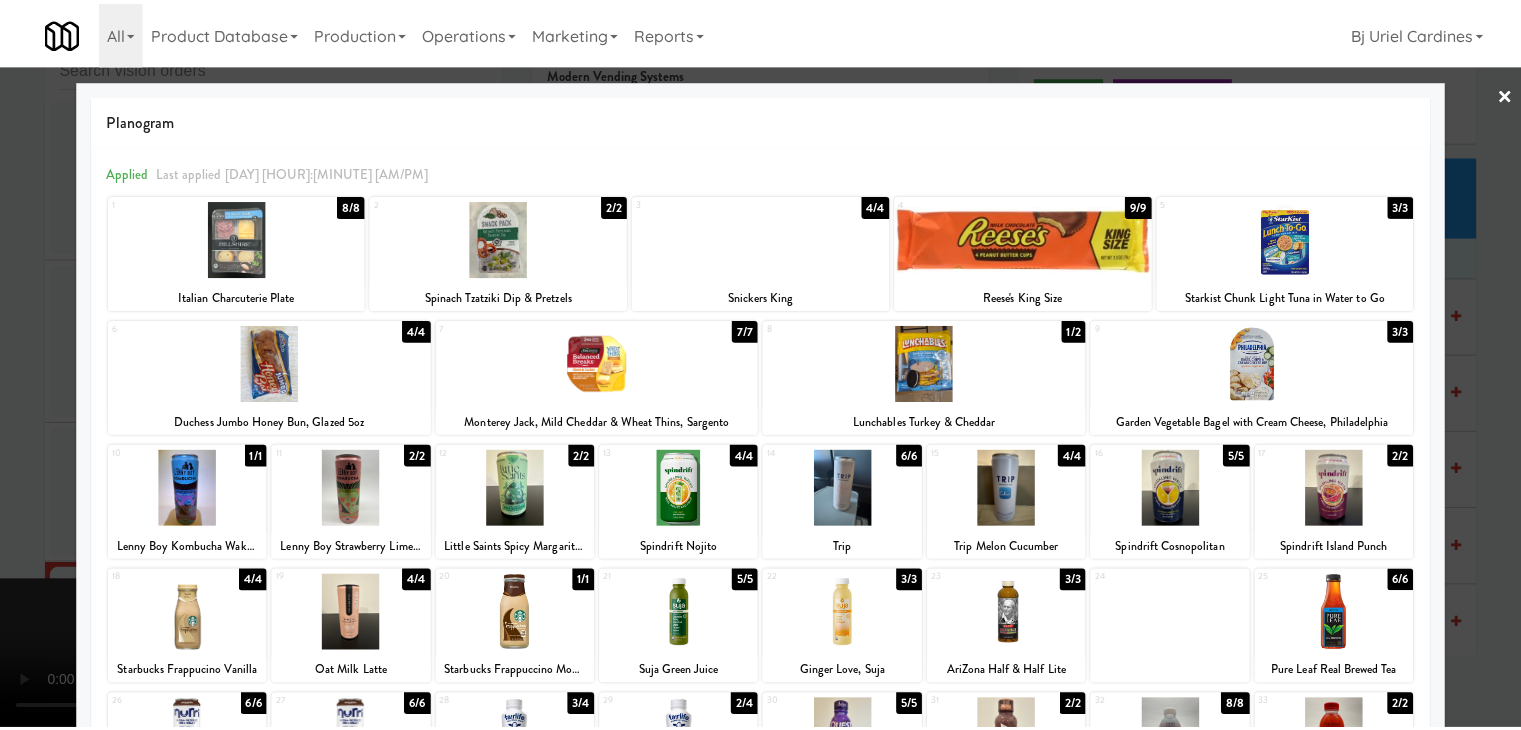 scroll, scrollTop: 5, scrollLeft: 0, axis: vertical 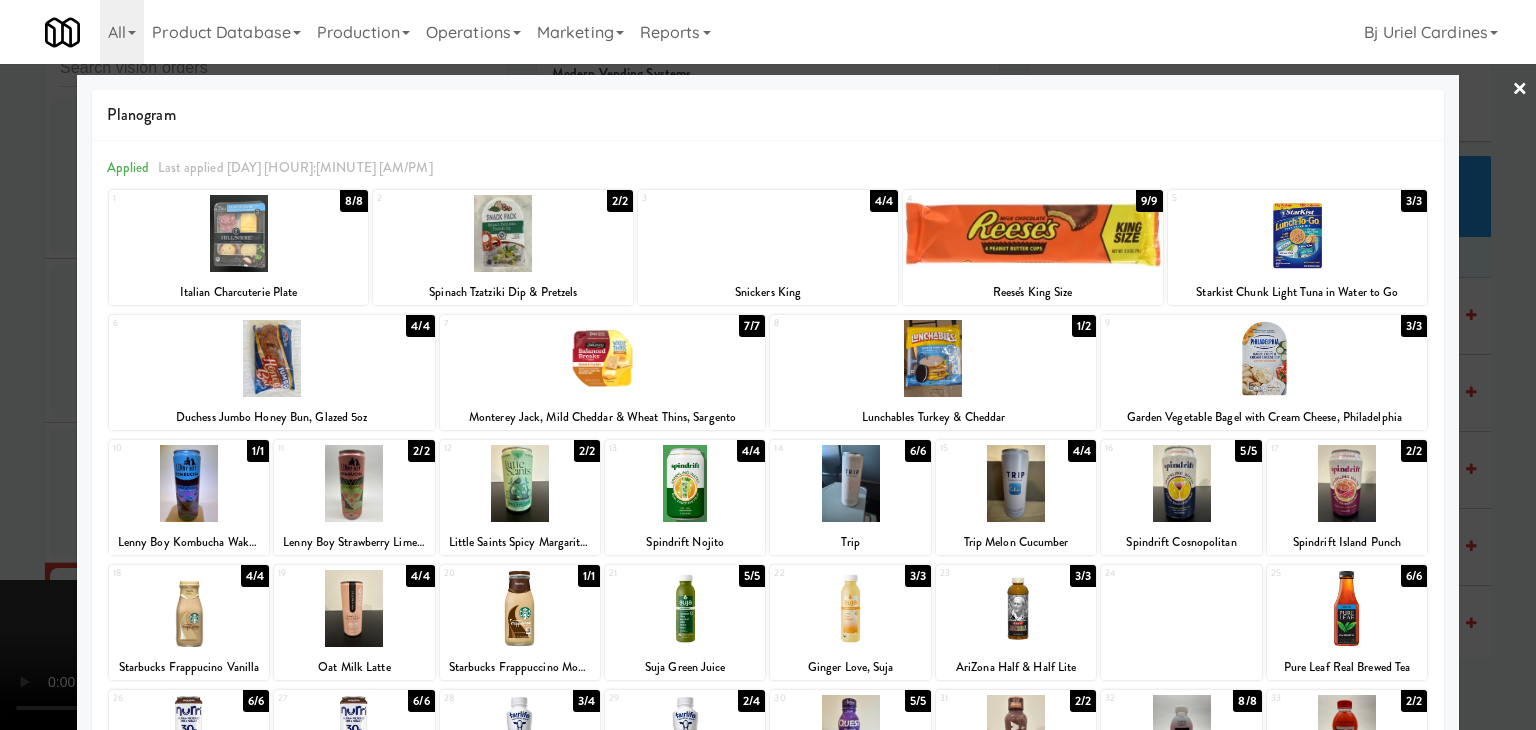 drag, startPoint x: 1508, startPoint y: 456, endPoint x: 1460, endPoint y: 464, distance: 48.6621 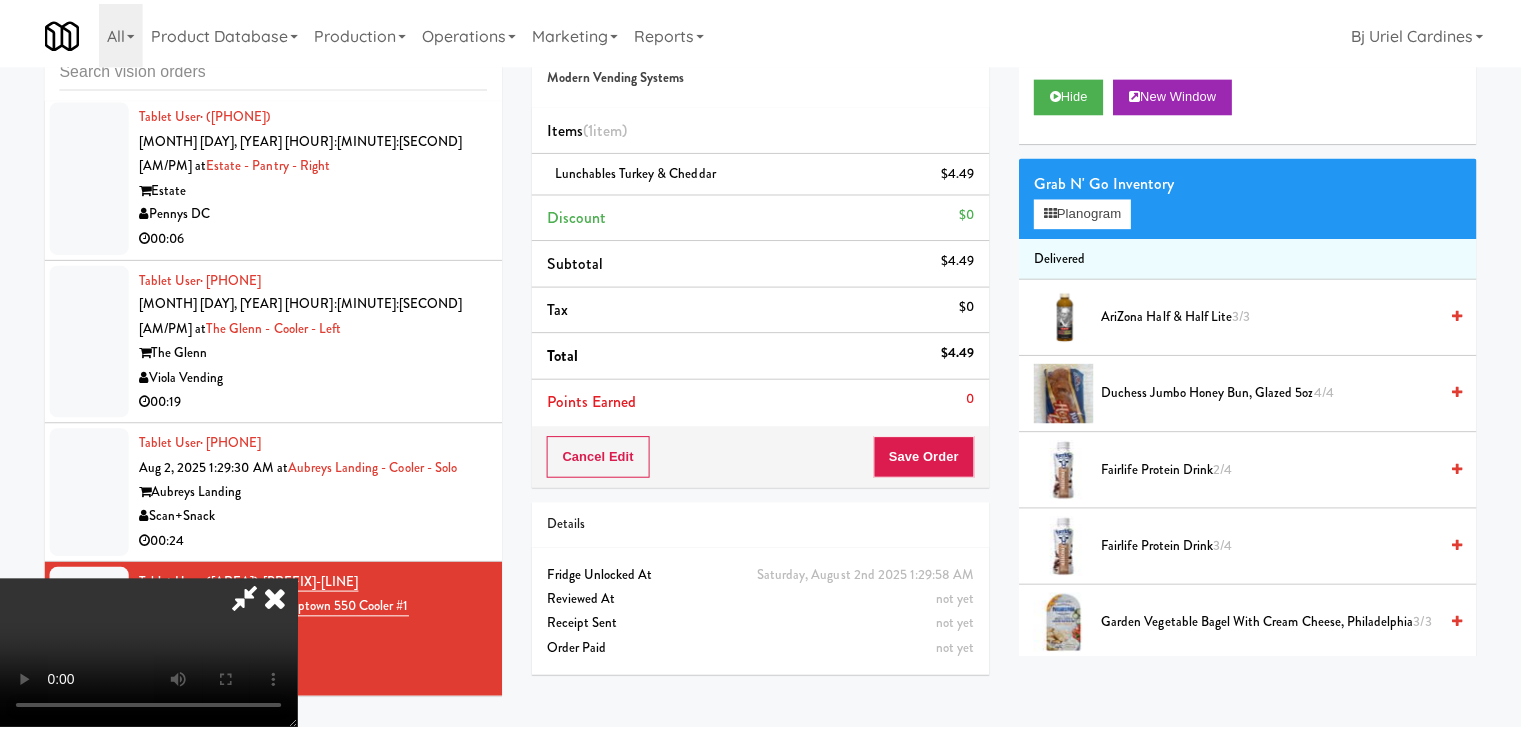 scroll, scrollTop: 24368, scrollLeft: 0, axis: vertical 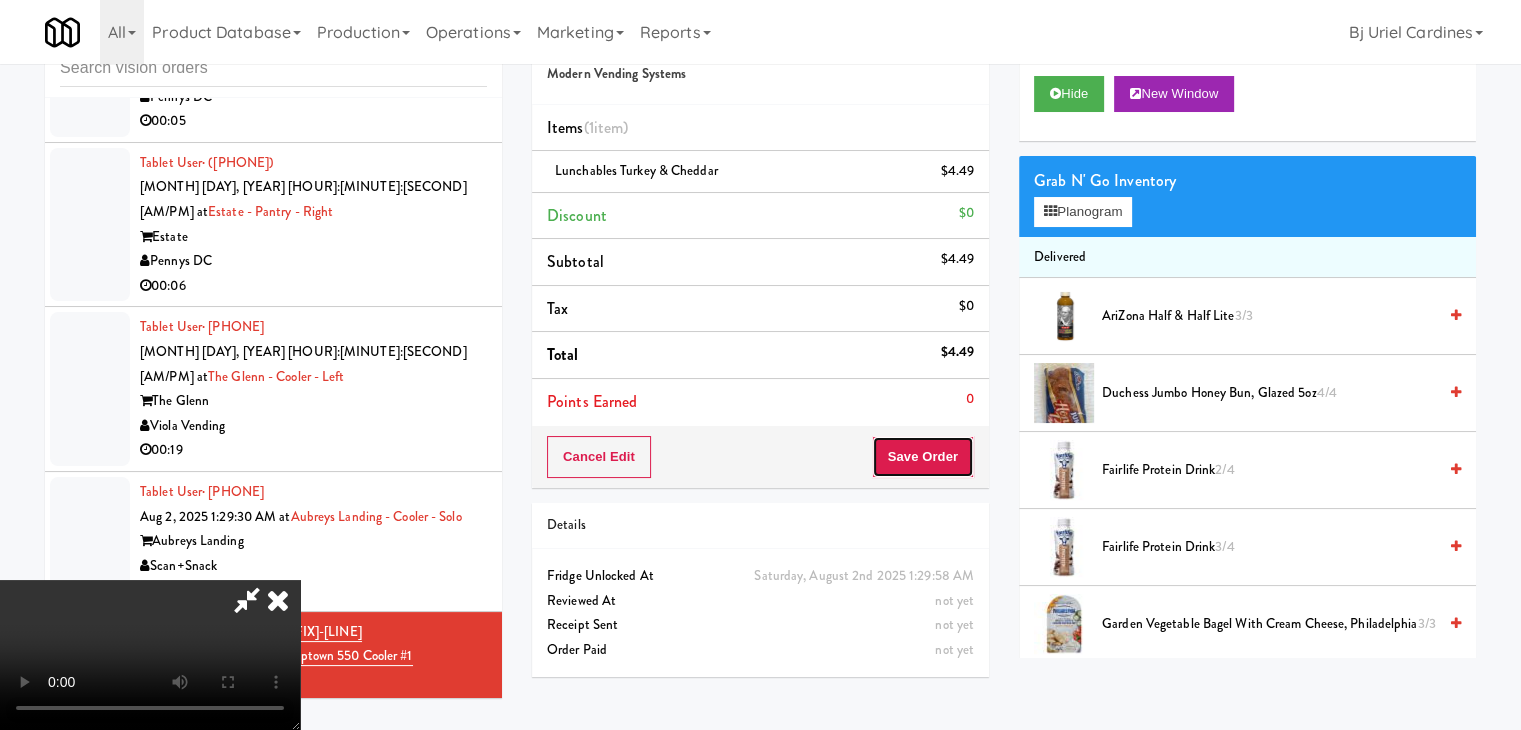 click on "Save Order" at bounding box center [923, 457] 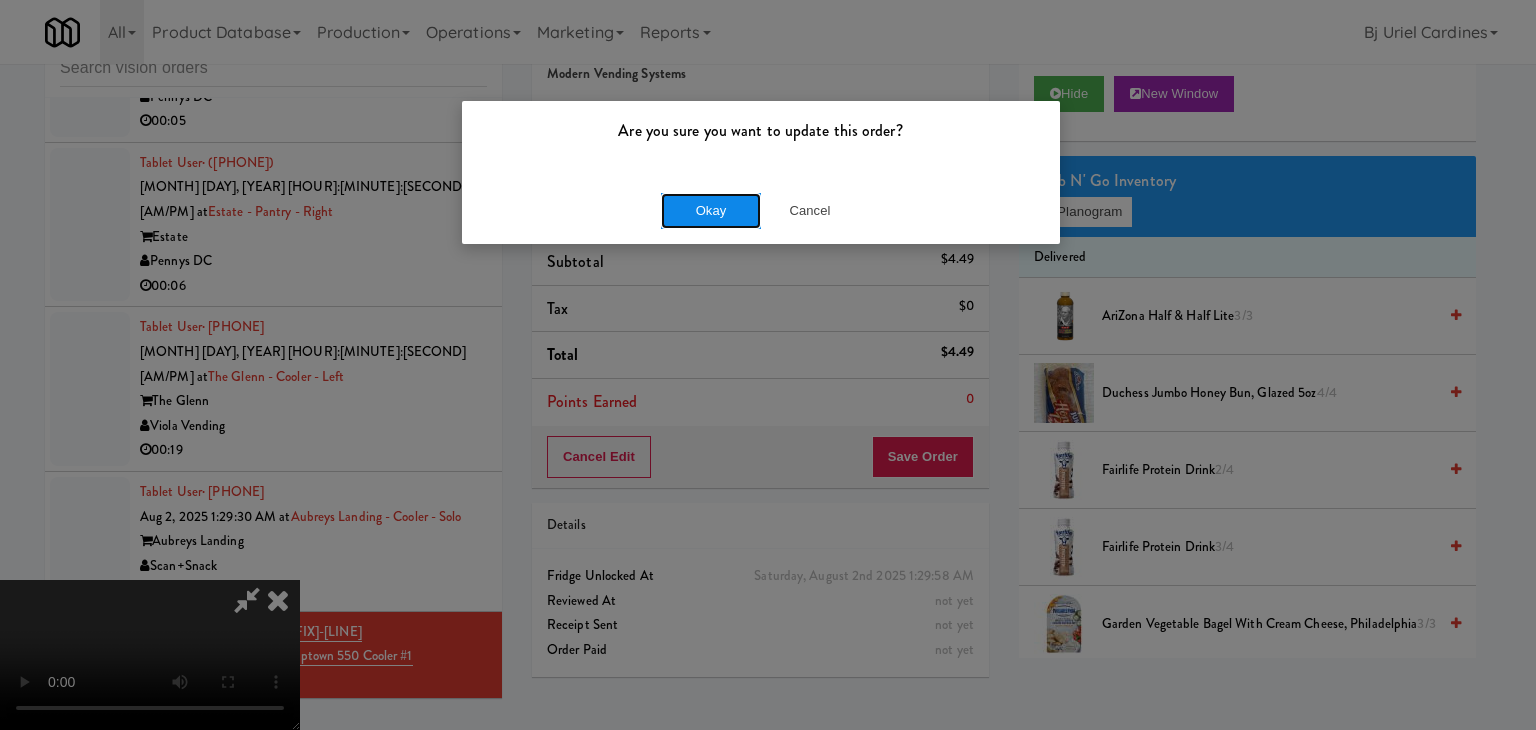 click on "Okay" at bounding box center (711, 211) 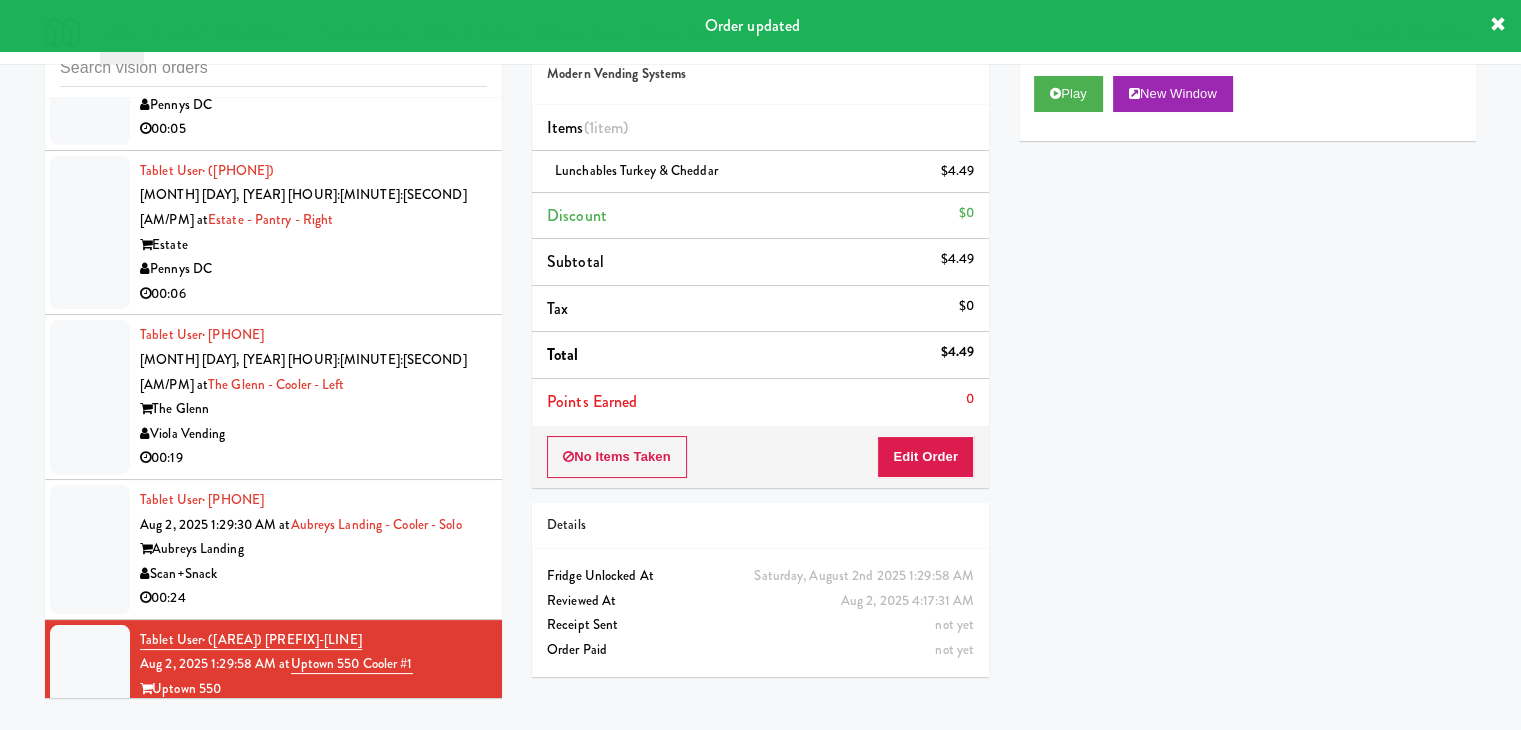 scroll, scrollTop: 24292, scrollLeft: 0, axis: vertical 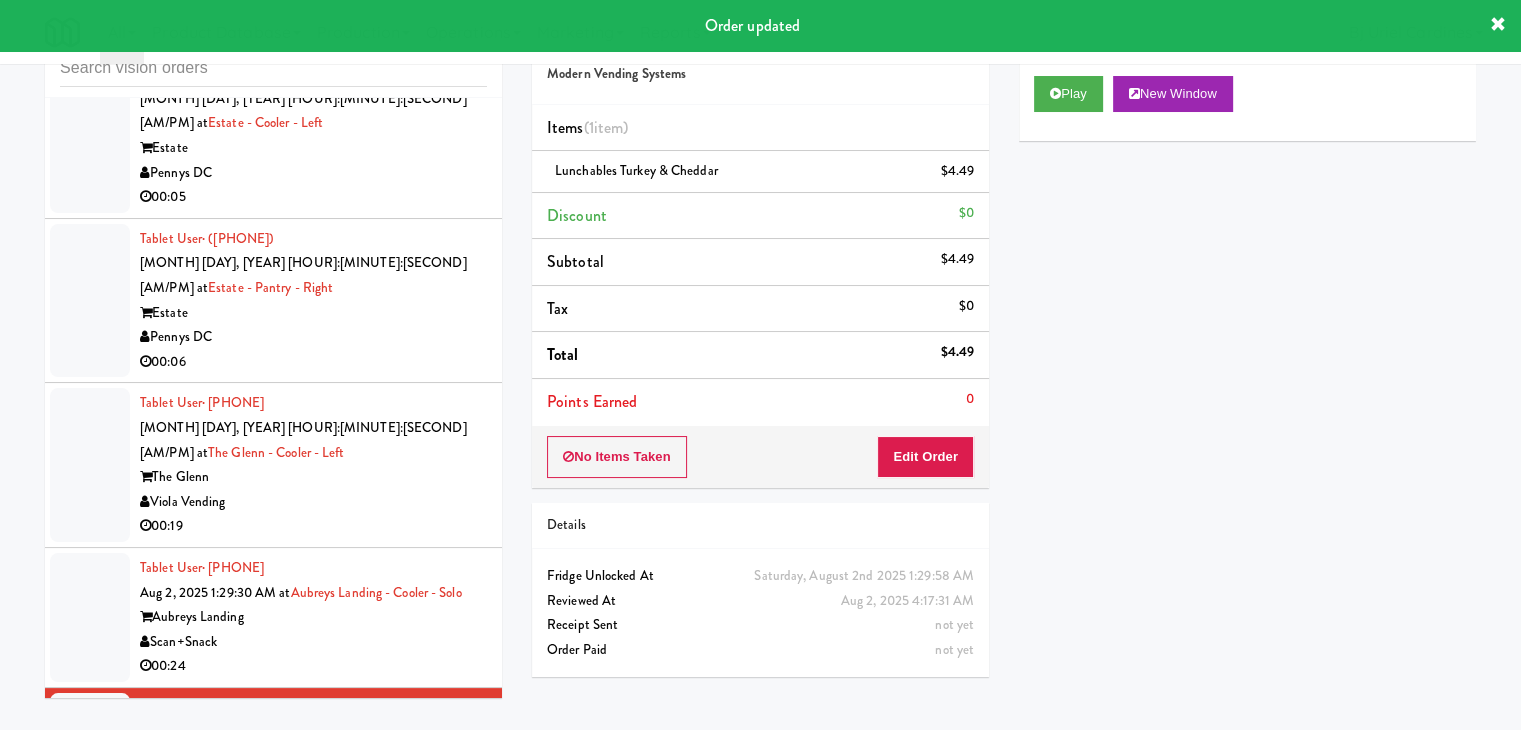 click on "00:07" at bounding box center [313, 971] 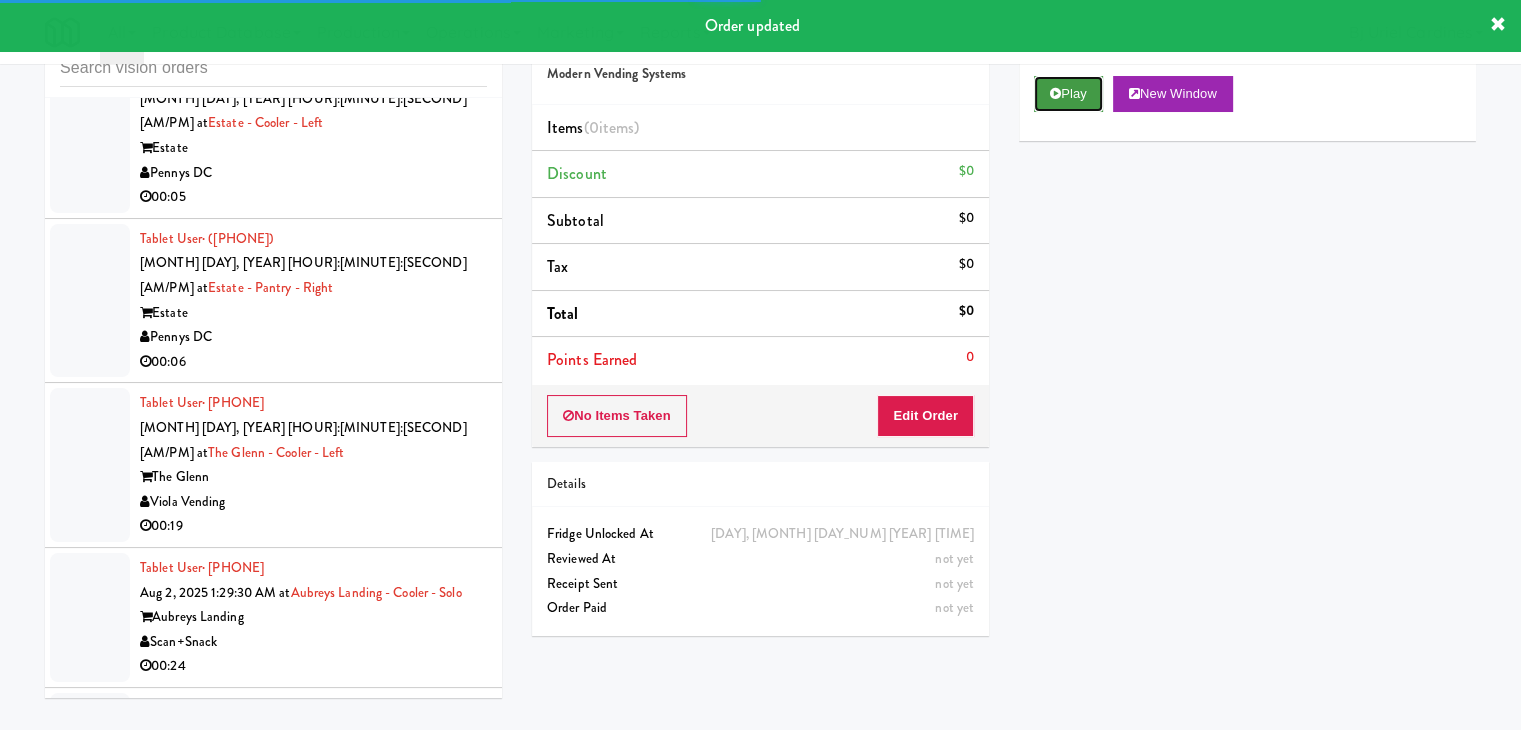 click on "Play" at bounding box center (1068, 94) 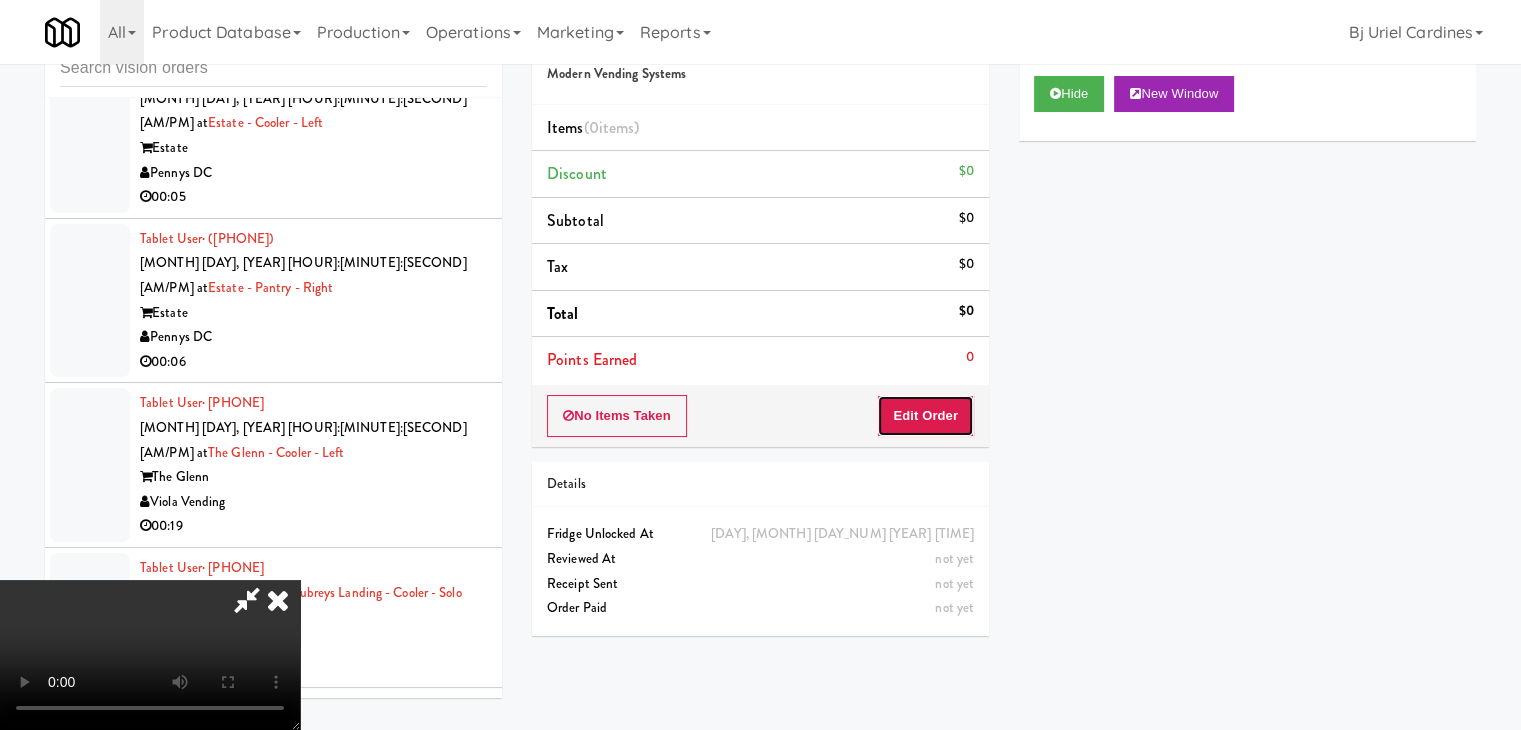 click on "Edit Order" at bounding box center (925, 416) 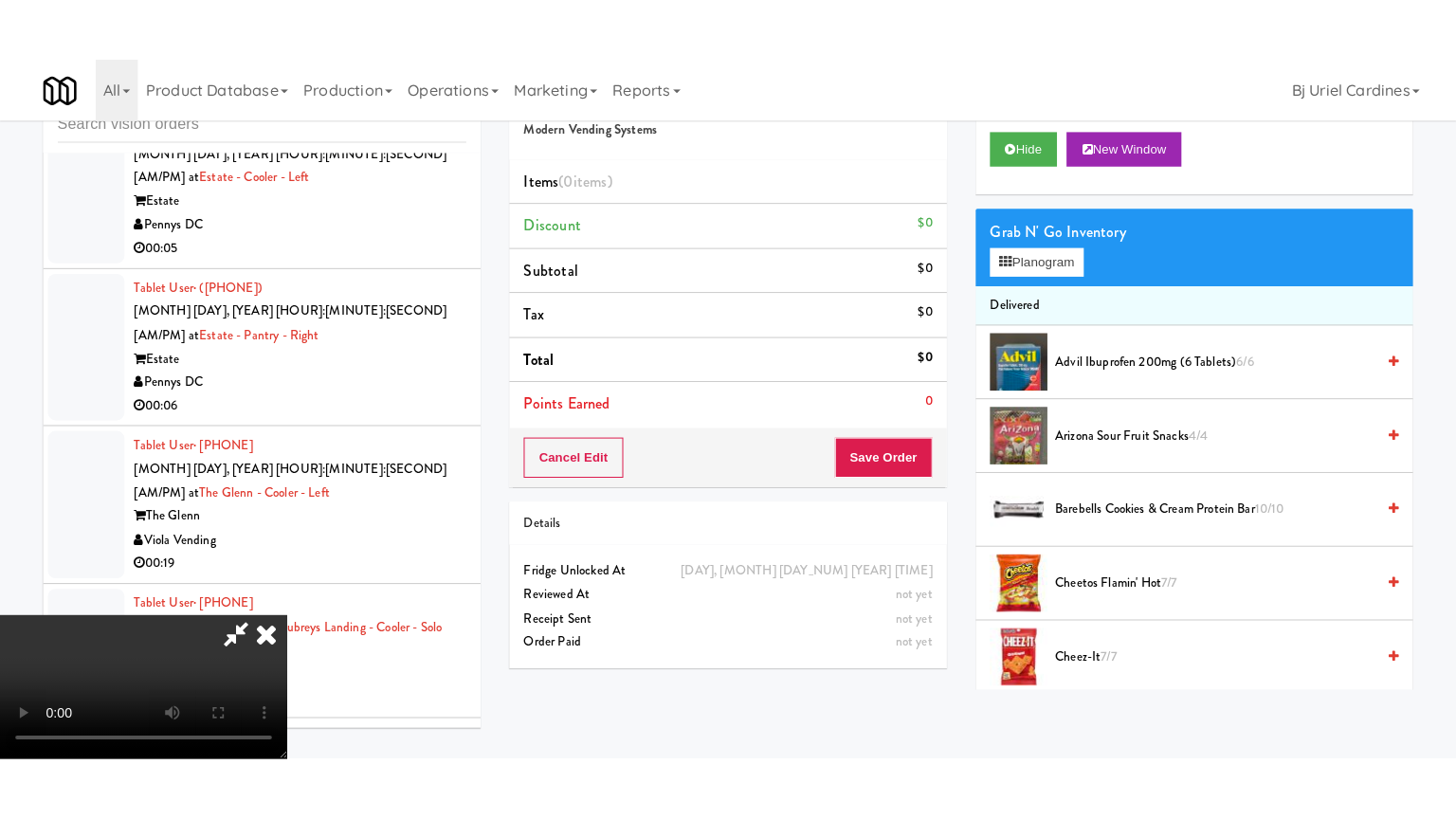 scroll, scrollTop: 266, scrollLeft: 0, axis: vertical 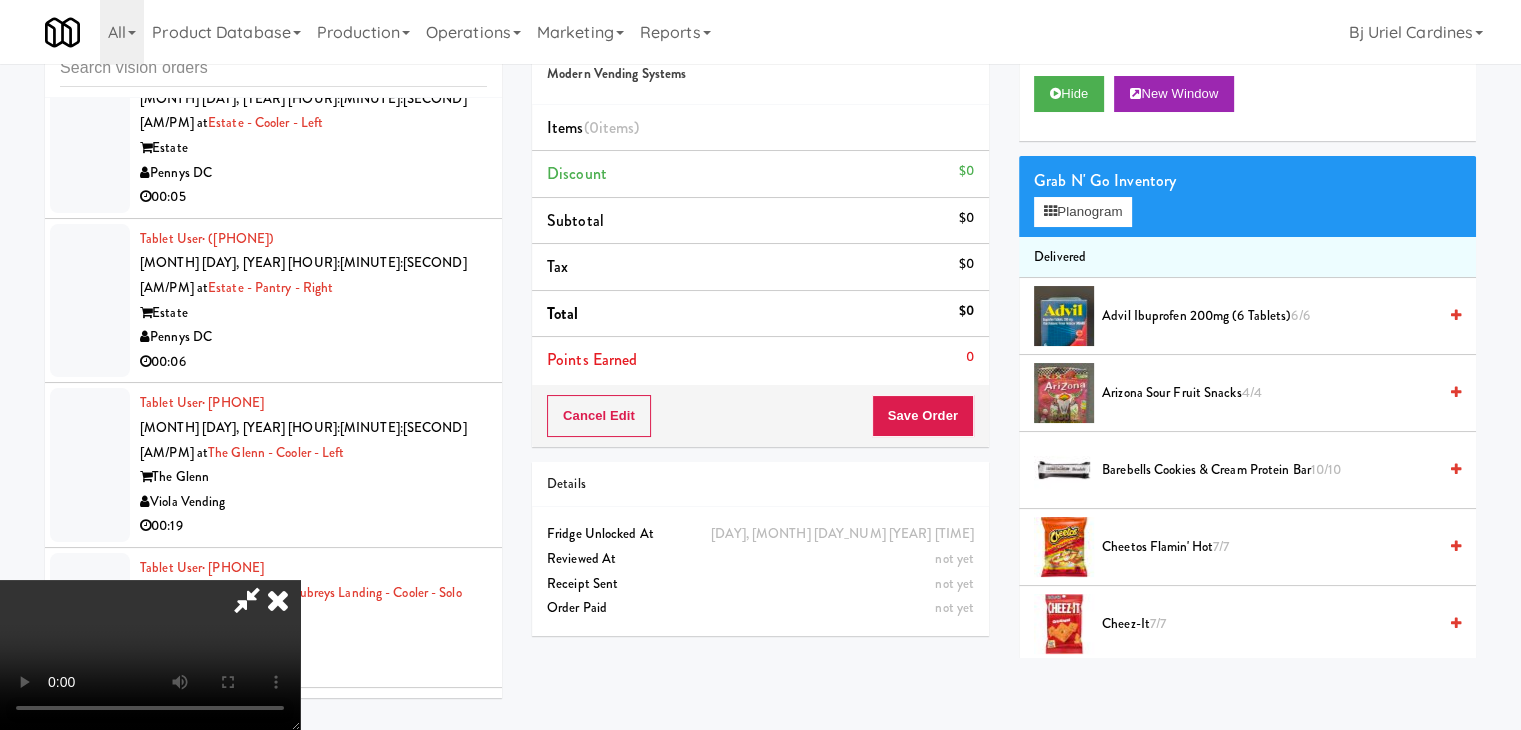 type 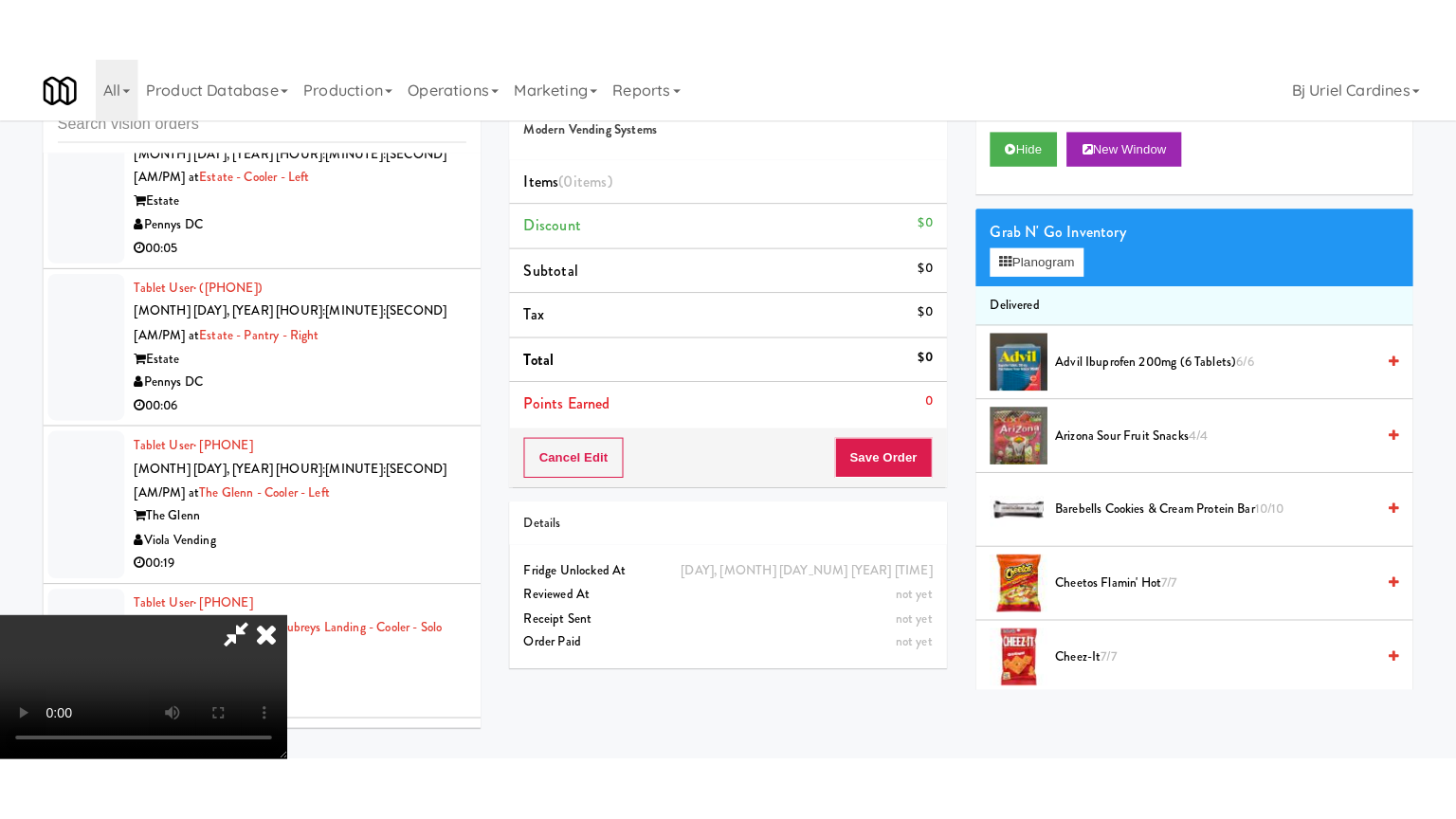 scroll, scrollTop: 0, scrollLeft: 0, axis: both 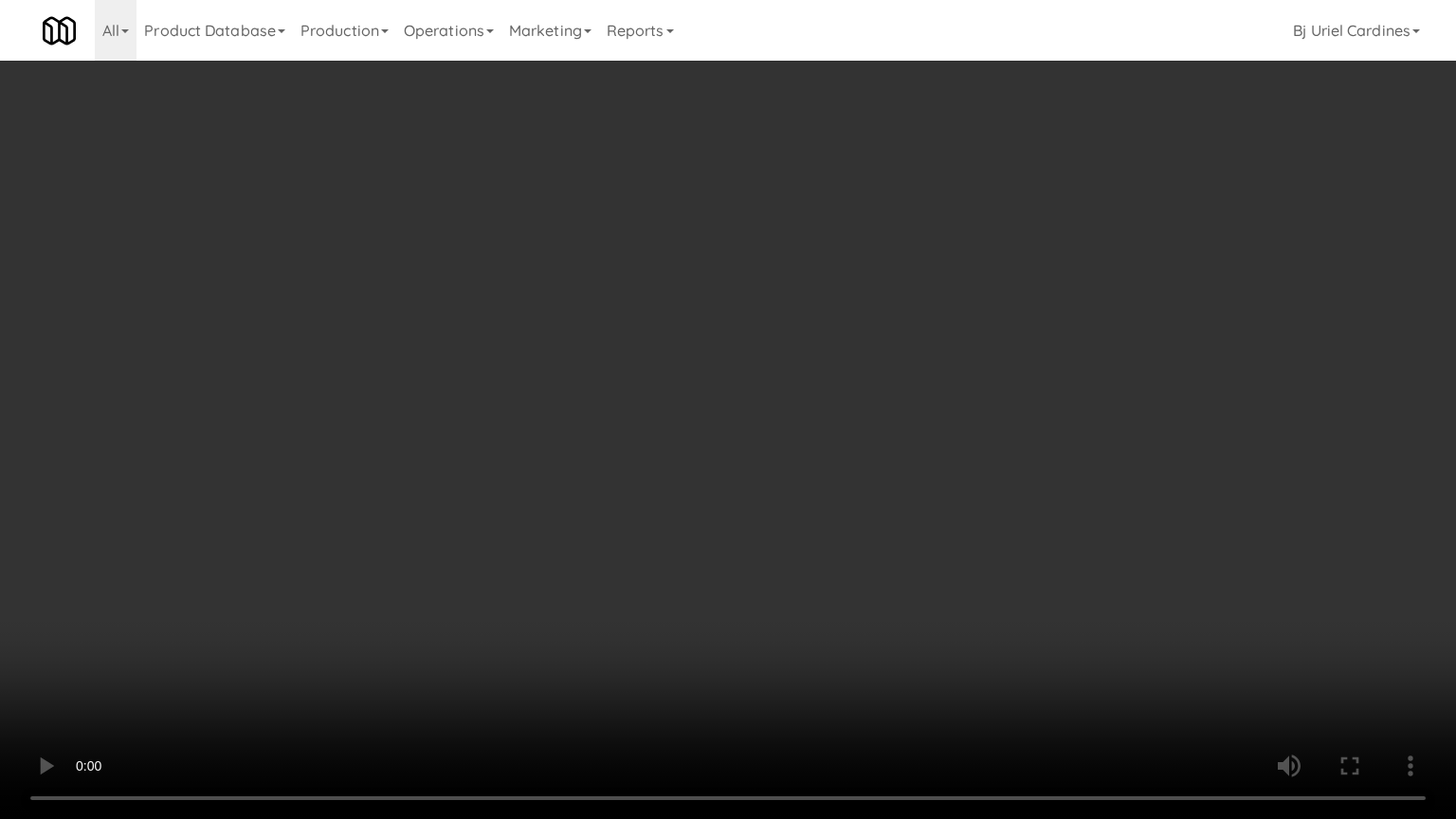 click at bounding box center [728, 410] 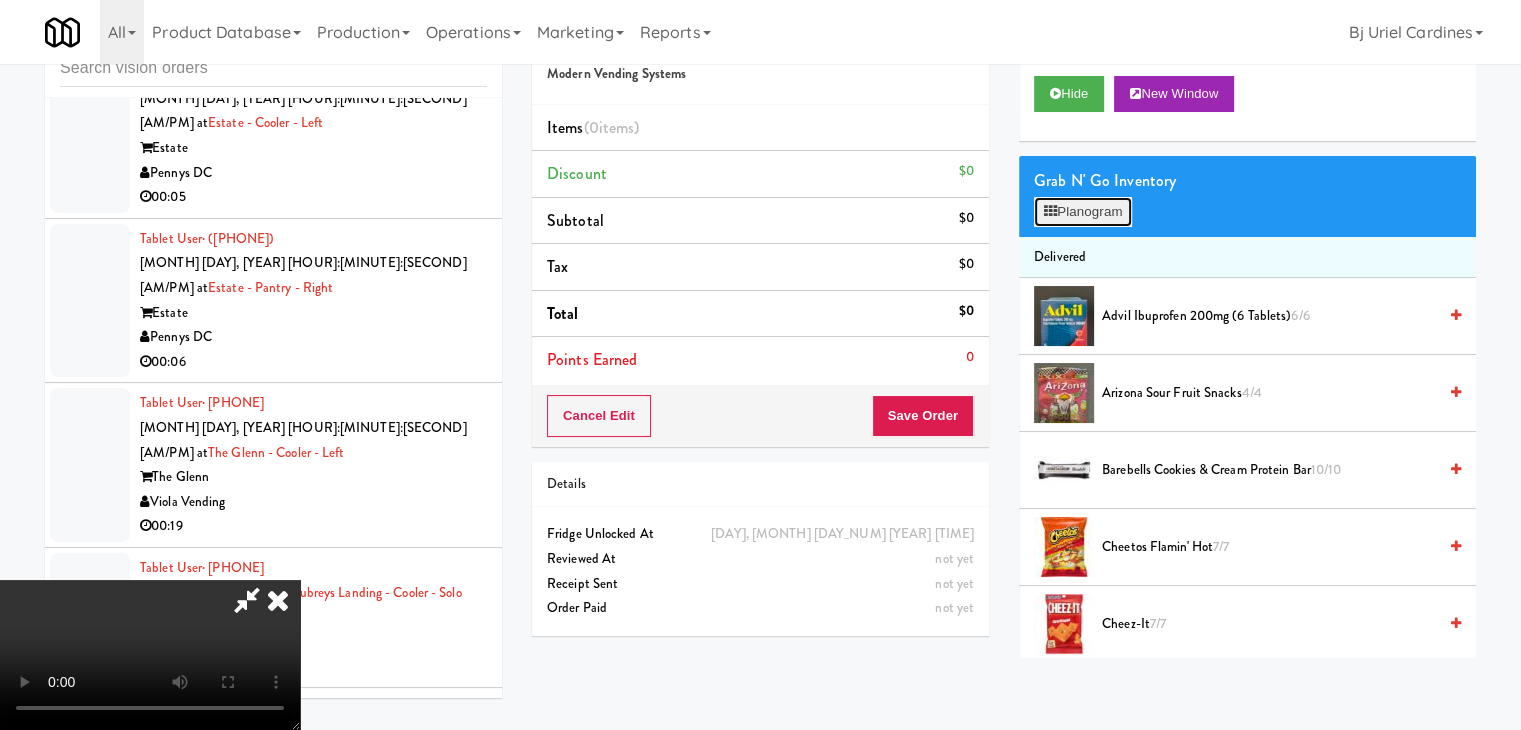 click on "Planogram" at bounding box center [1083, 212] 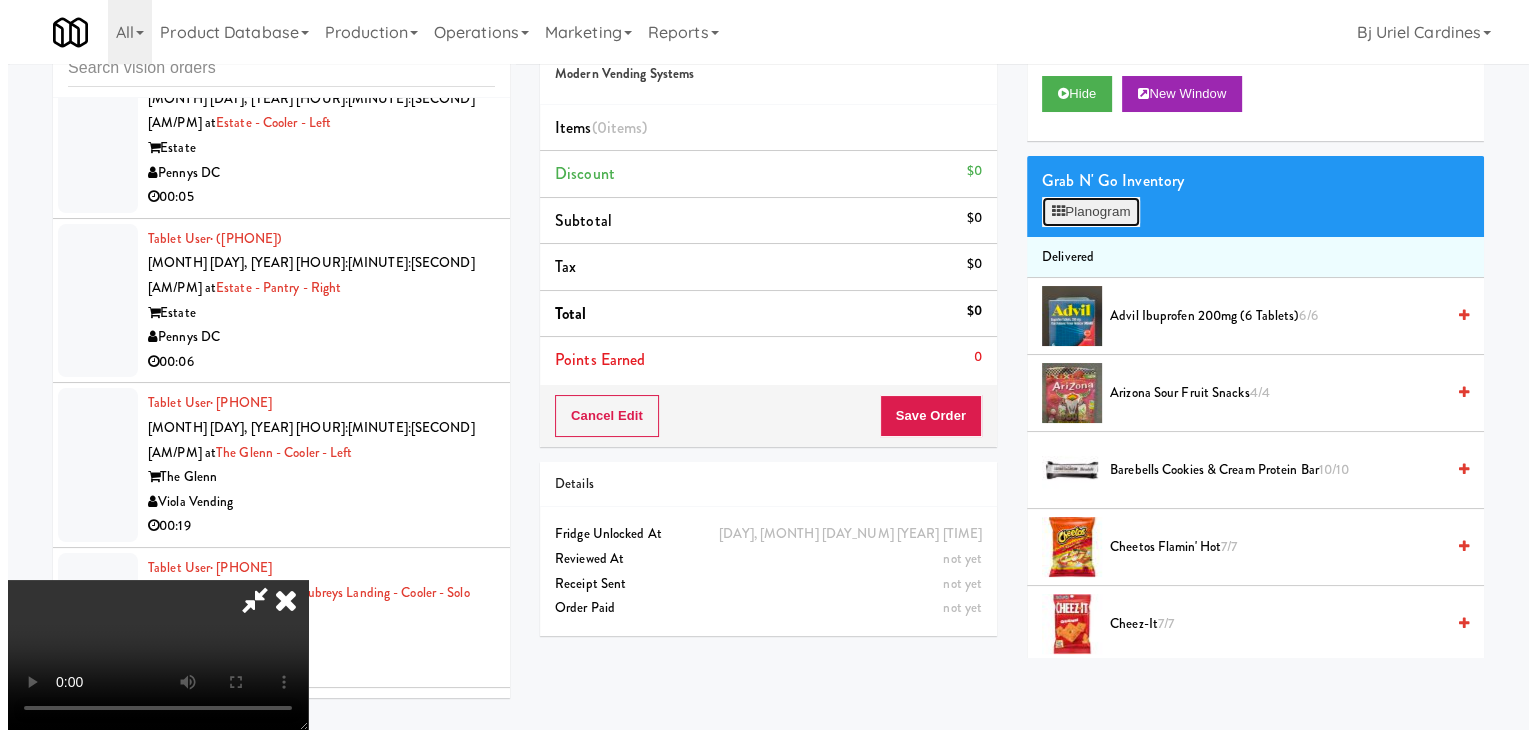 scroll, scrollTop: 24268, scrollLeft: 0, axis: vertical 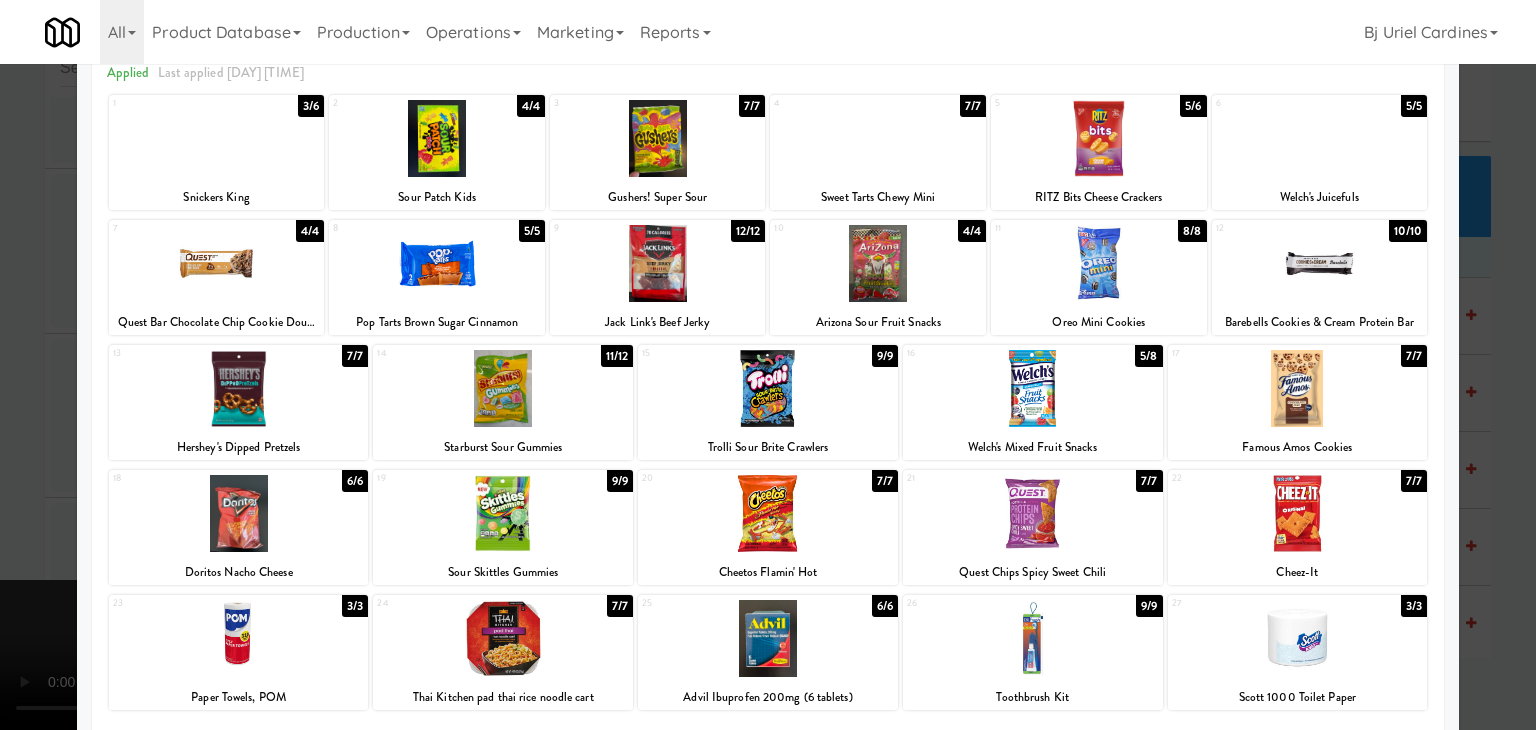 drag, startPoint x: 243, startPoint y: 488, endPoint x: 192, endPoint y: 487, distance: 51.009804 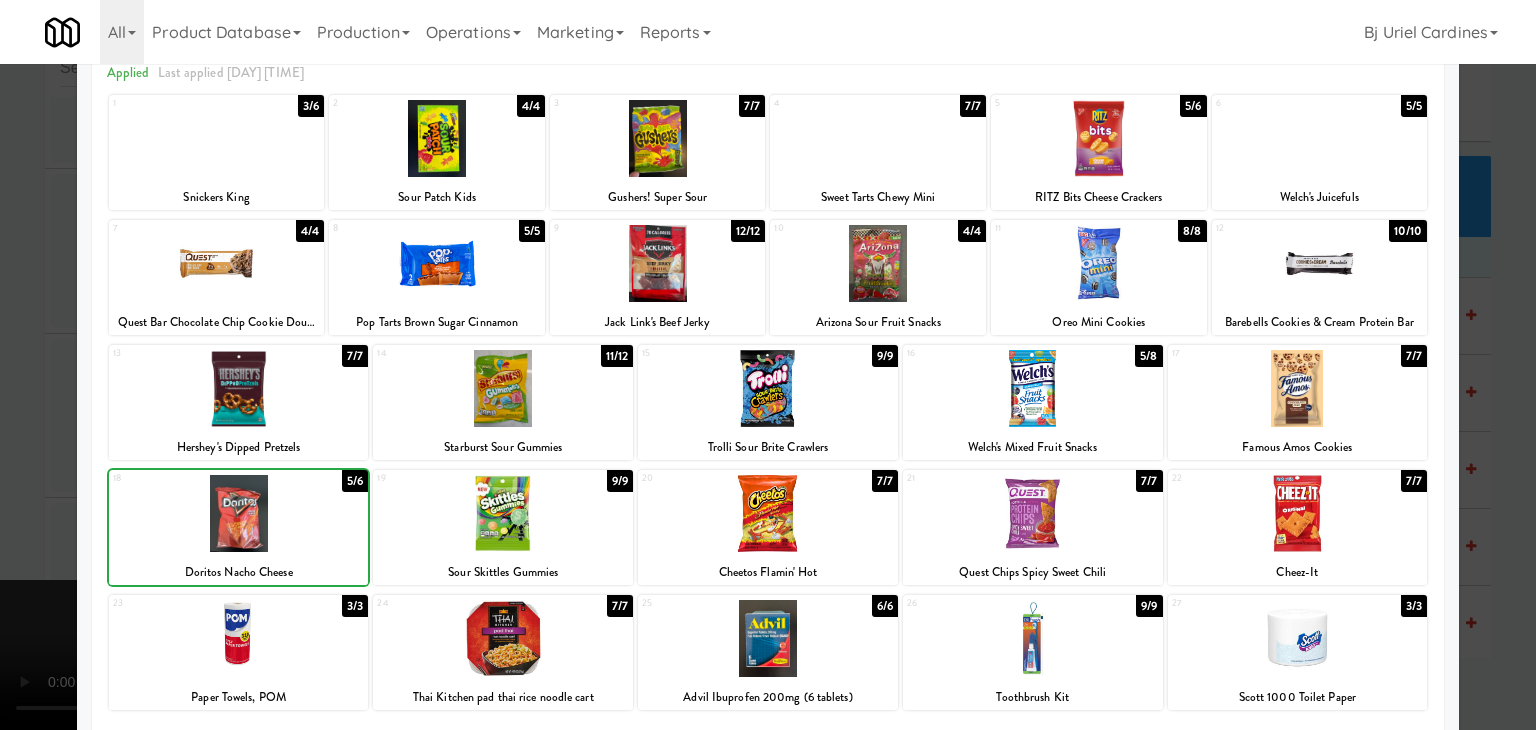 drag, startPoint x: 0, startPoint y: 444, endPoint x: 424, endPoint y: 445, distance: 424.0012 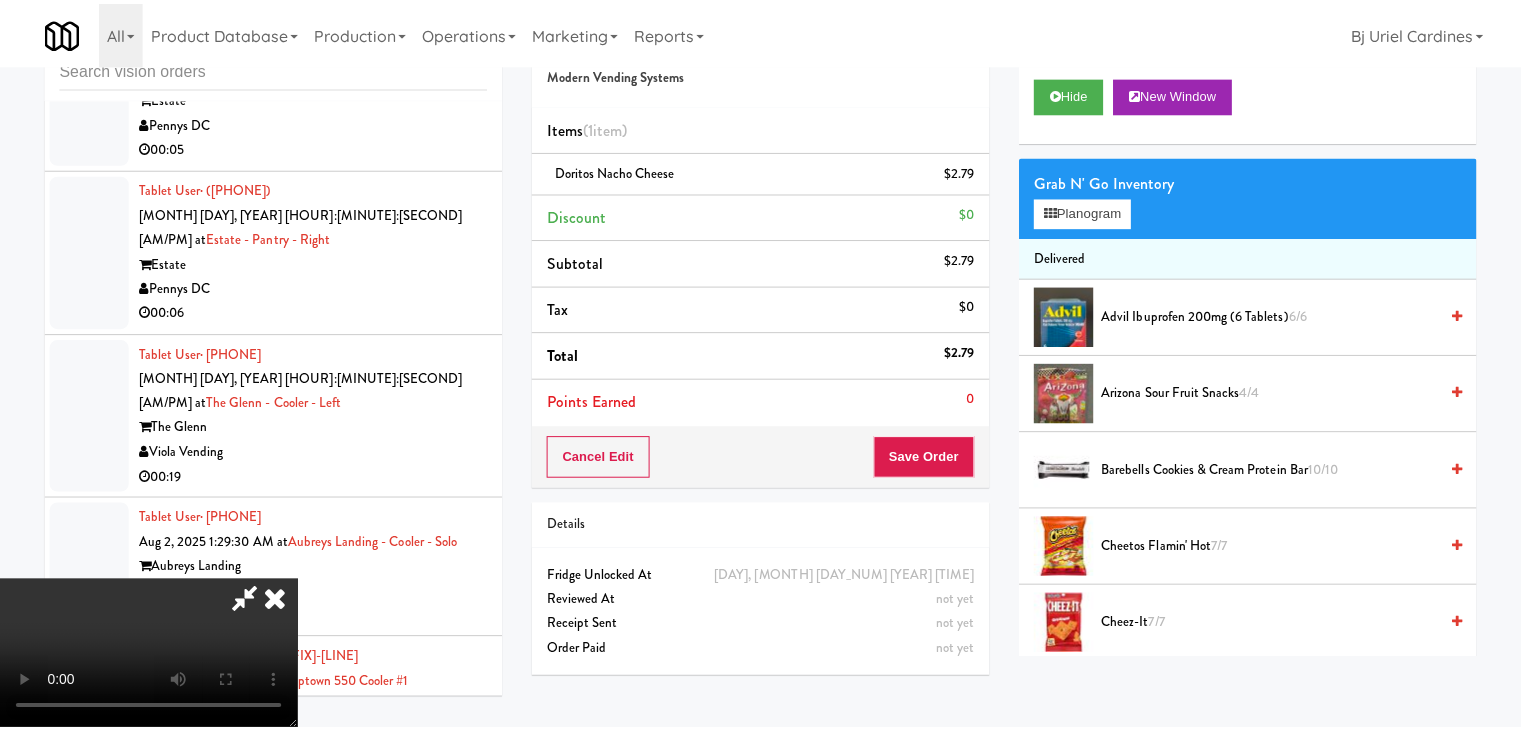 scroll, scrollTop: 24292, scrollLeft: 0, axis: vertical 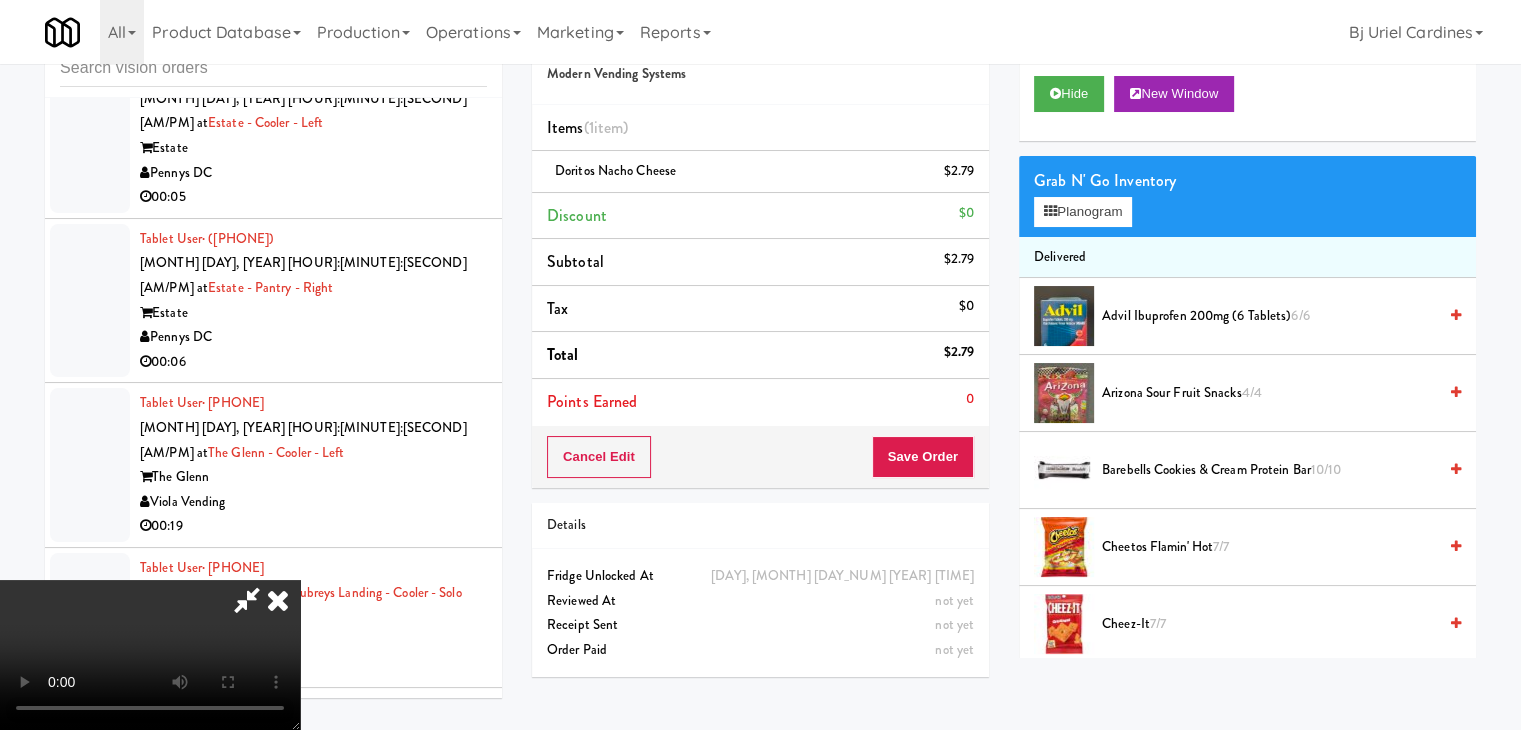 click on "Order # 394598 Modern Vending Systems Items  (1  item )  Doritos Nacho Cheese   $2.79 Discount  $0 Subtotal $2.79 Tax $0 Total $2.79 Points Earned  0 Cancel Edit Save Order Details [DAY], [MONTH] [DAY] [YEAR] [HOUR]:[MINUTE]:[SECOND] [AM/PM] Fridge Unlocked At not yet Reviewed At not yet Receipt Sent not yet Order Paid" at bounding box center [760, 350] 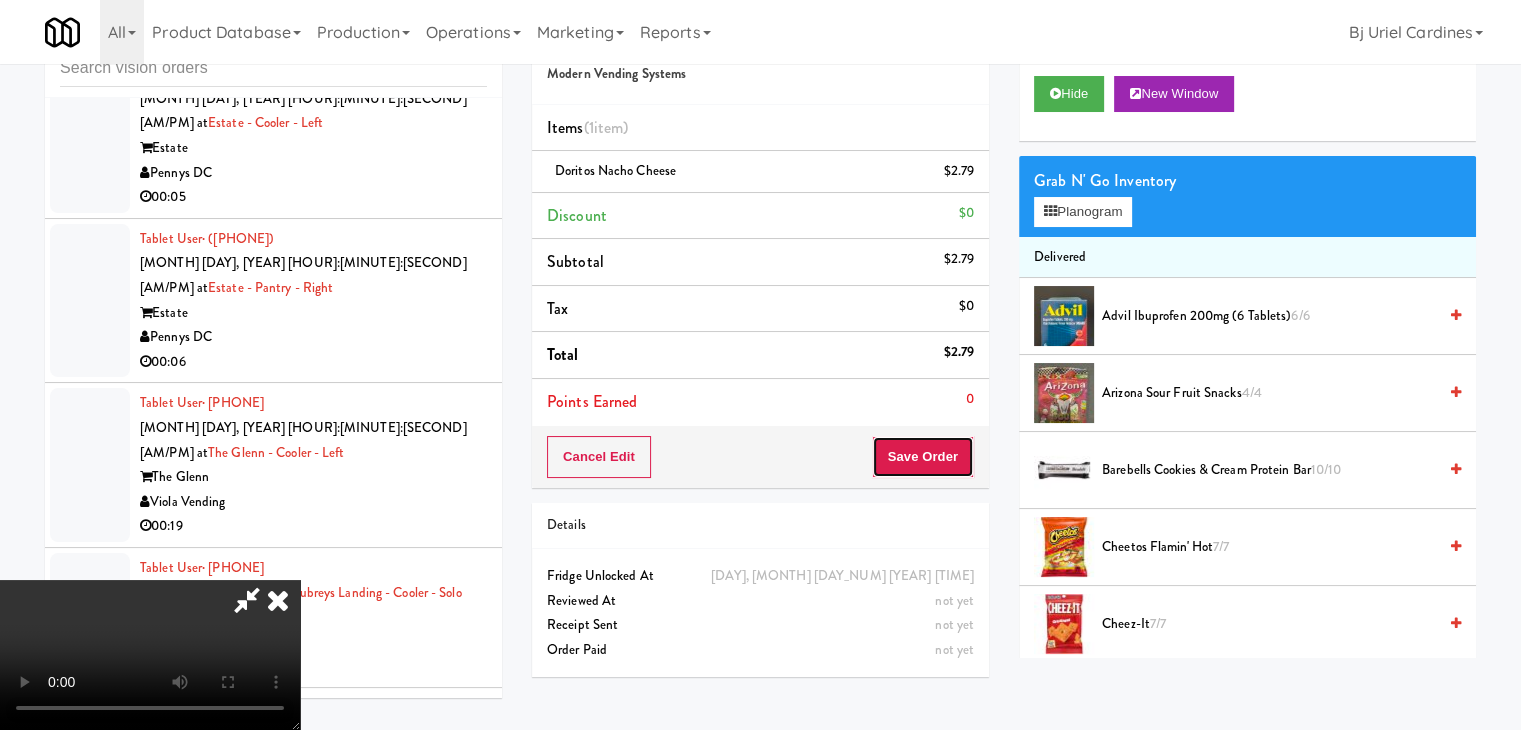 click on "Save Order" at bounding box center (923, 457) 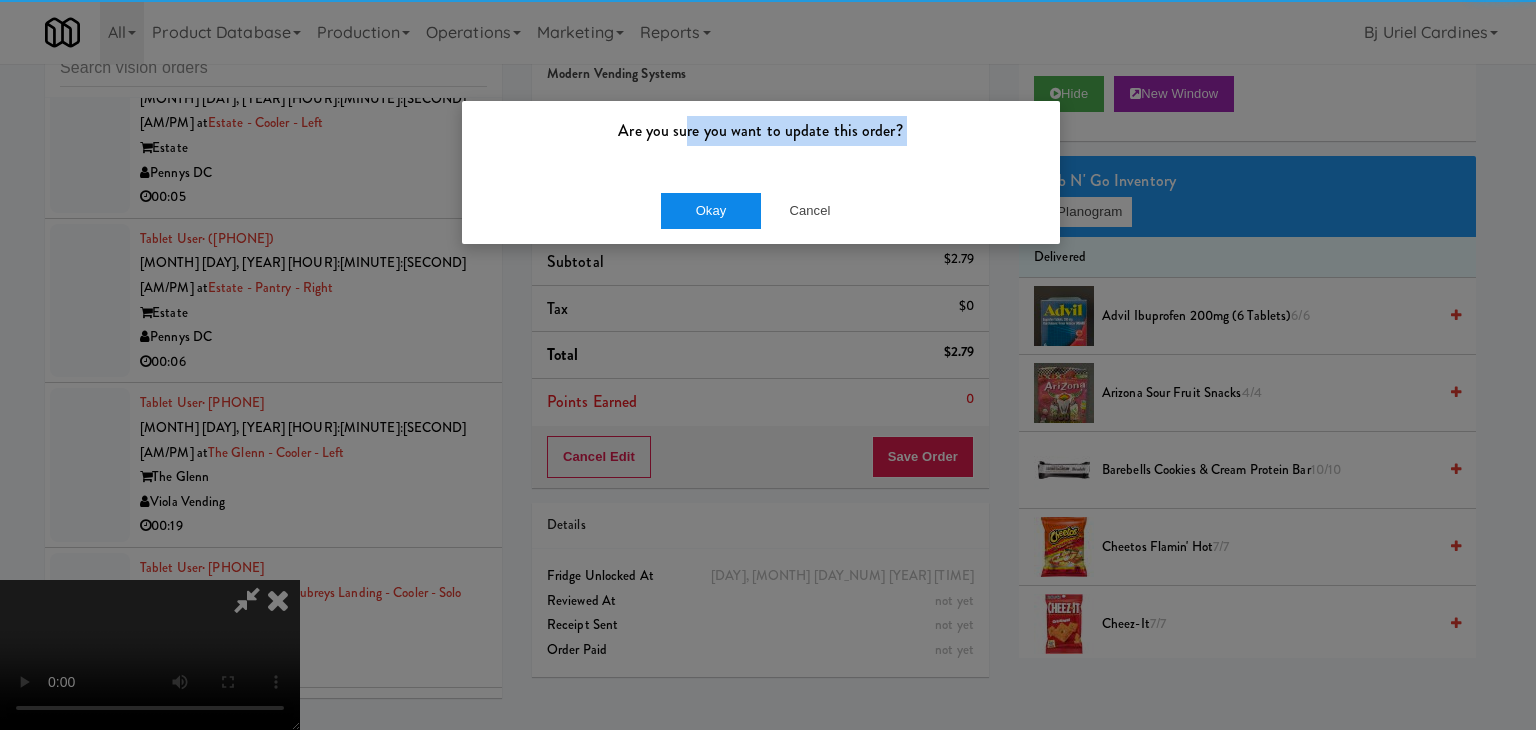 drag, startPoint x: 686, startPoint y: 173, endPoint x: 686, endPoint y: 200, distance: 27 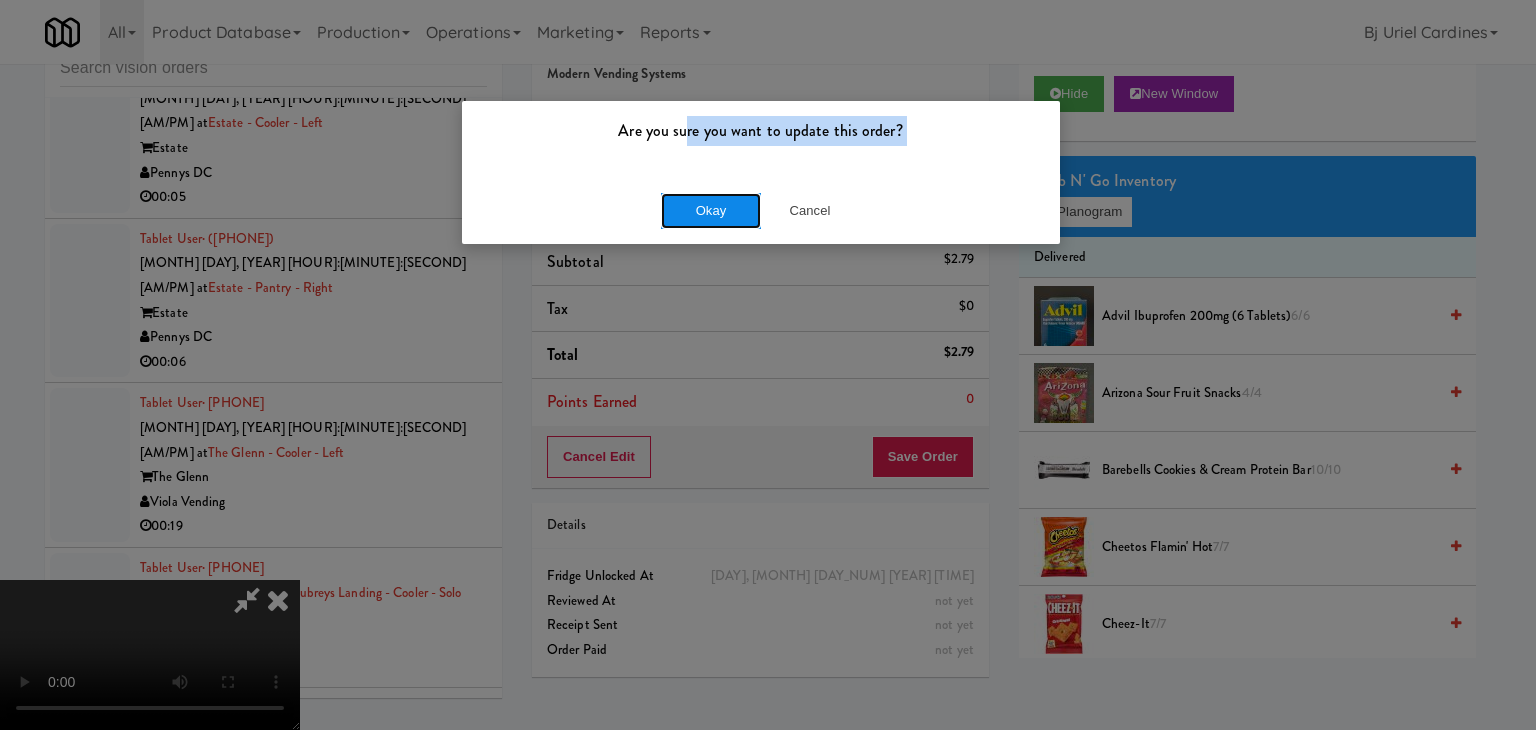 click on "Okay" at bounding box center [711, 211] 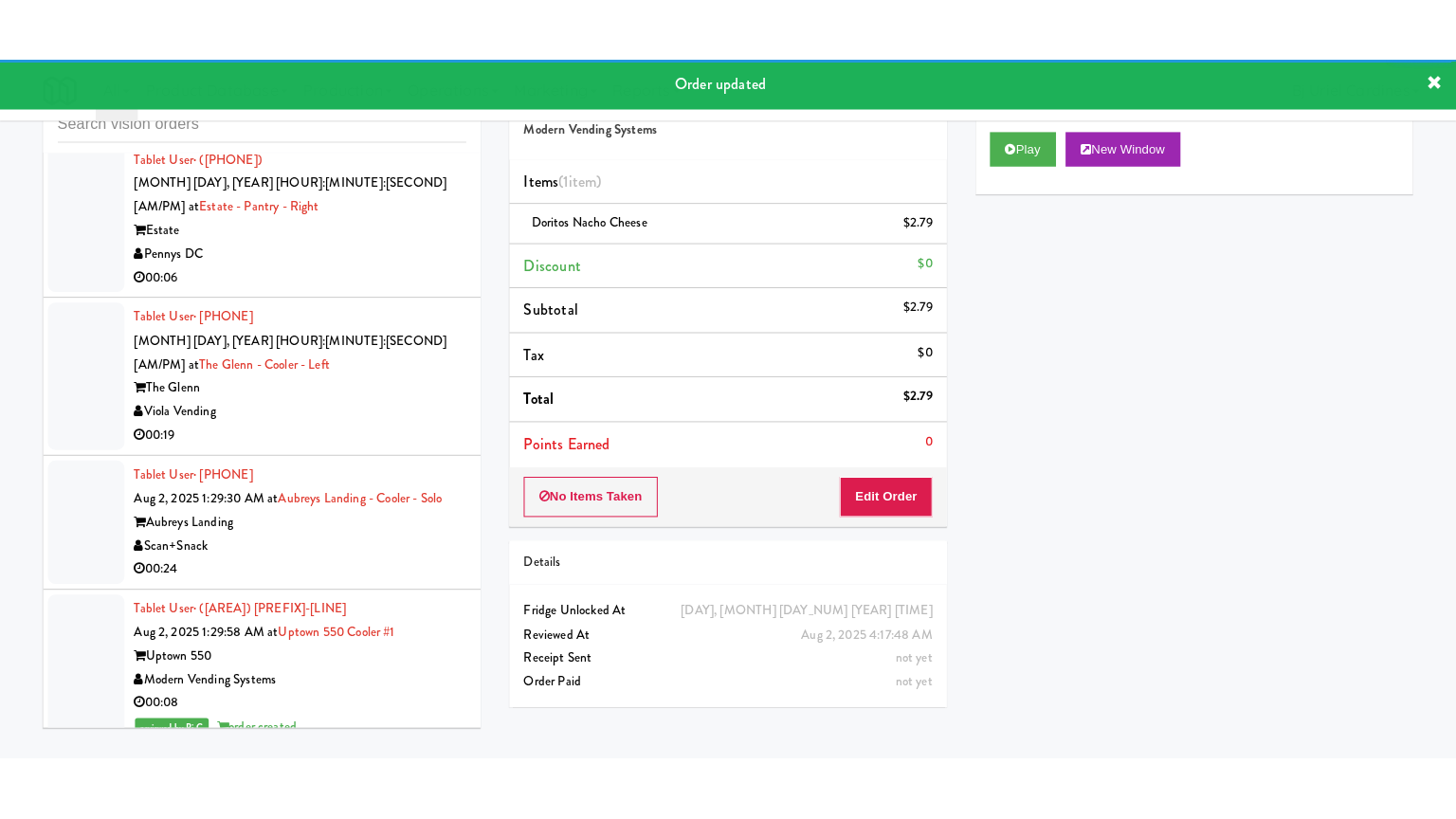 scroll, scrollTop: 23216, scrollLeft: 0, axis: vertical 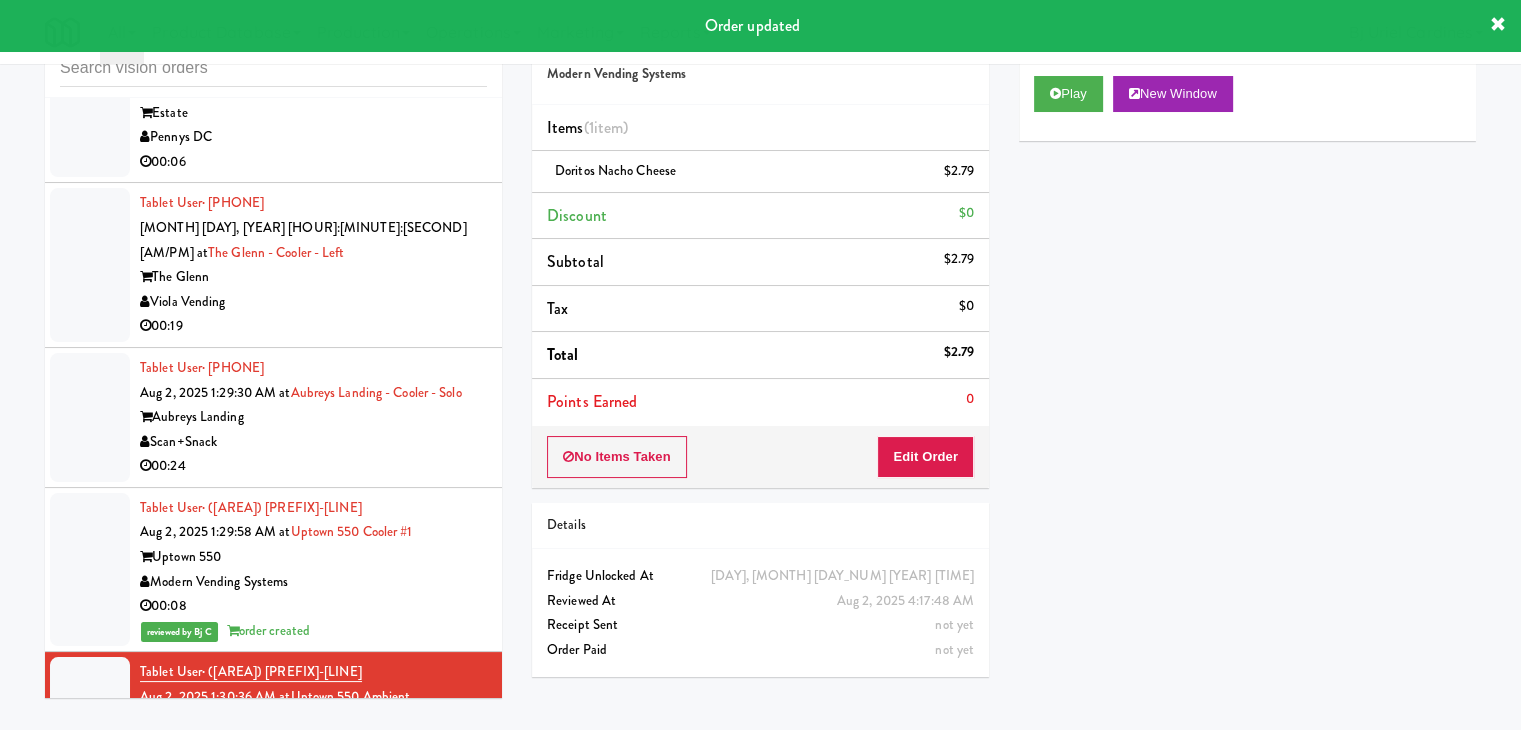 click on "00:09" at bounding box center (313, 935) 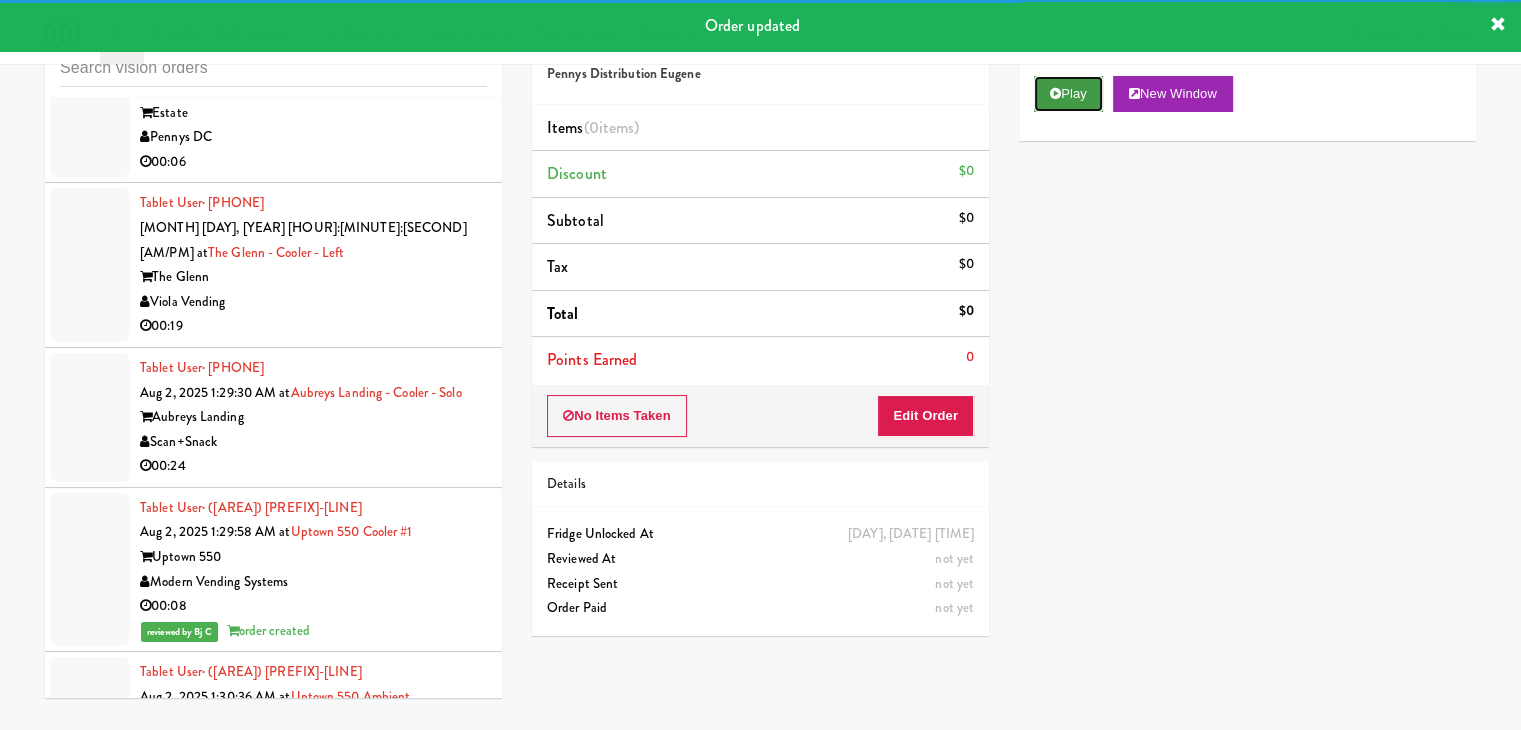 click on "Play" at bounding box center (1068, 94) 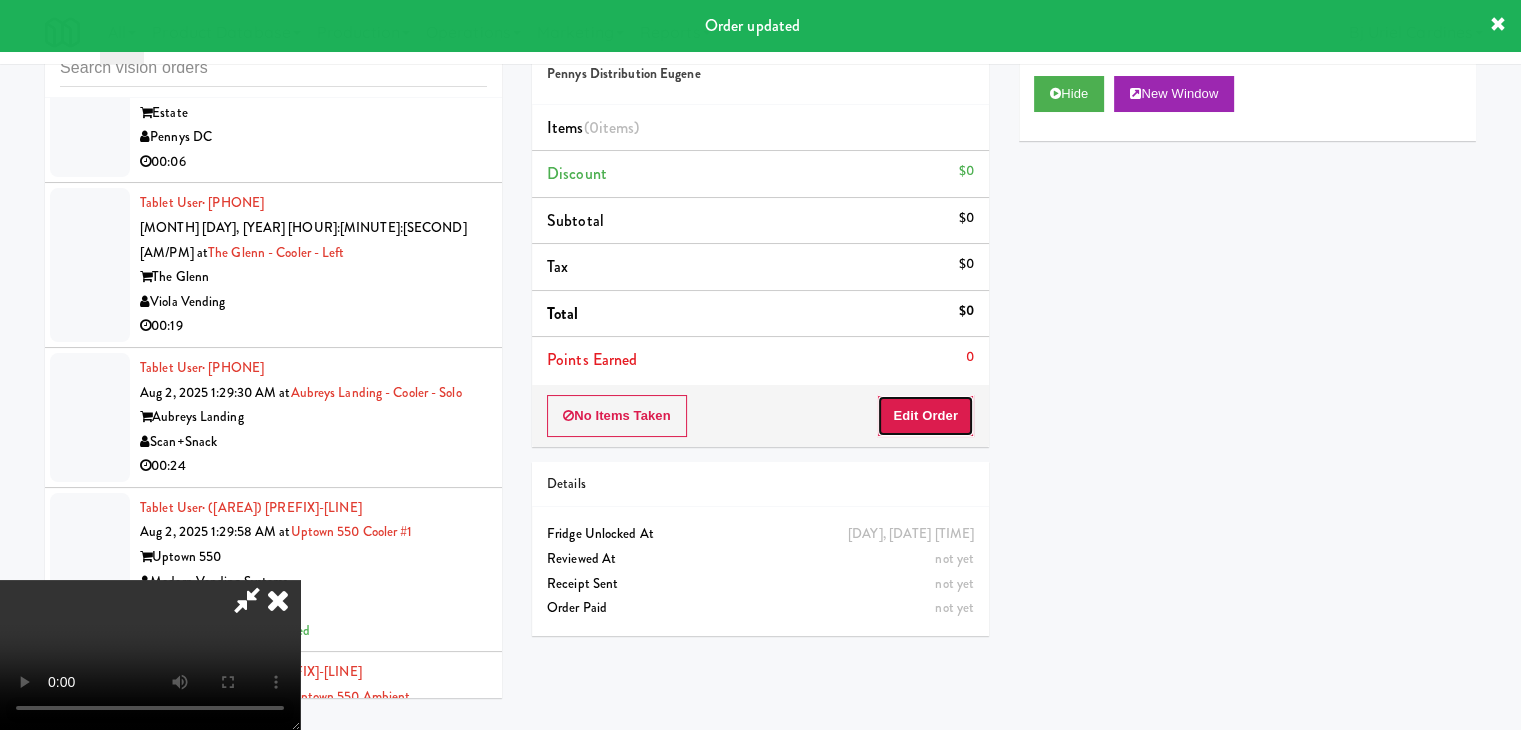 click on "Edit Order" at bounding box center [925, 416] 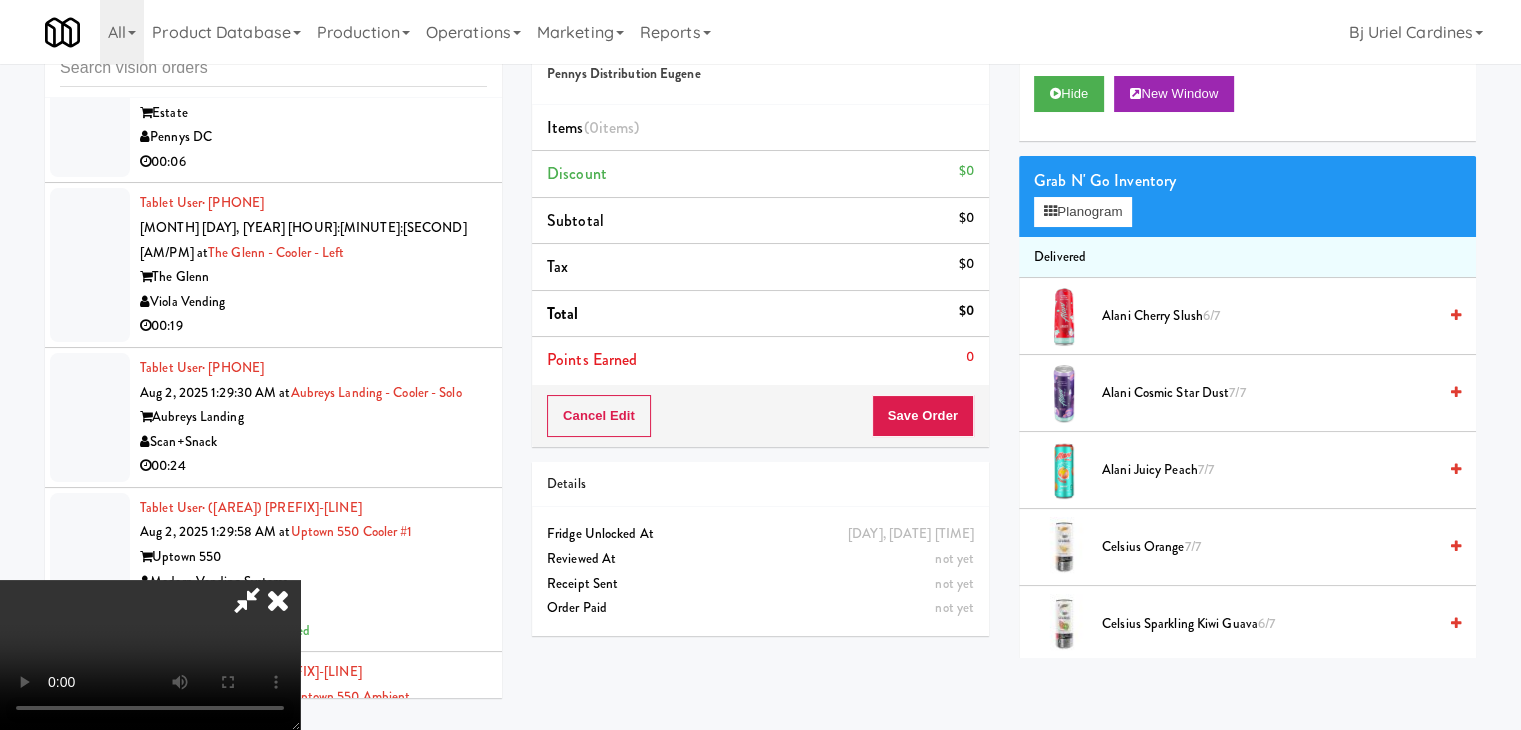 type 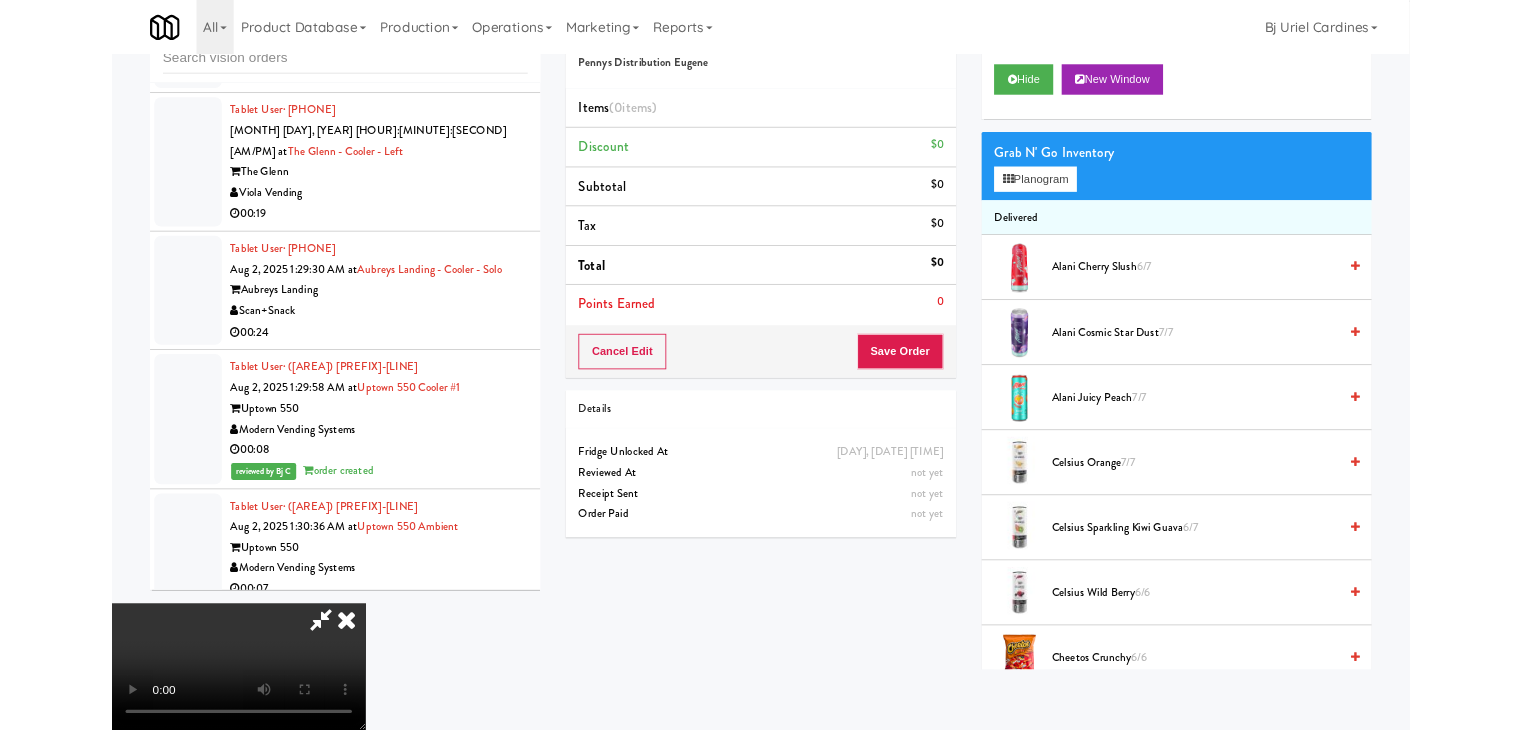 scroll, scrollTop: 24468, scrollLeft: 0, axis: vertical 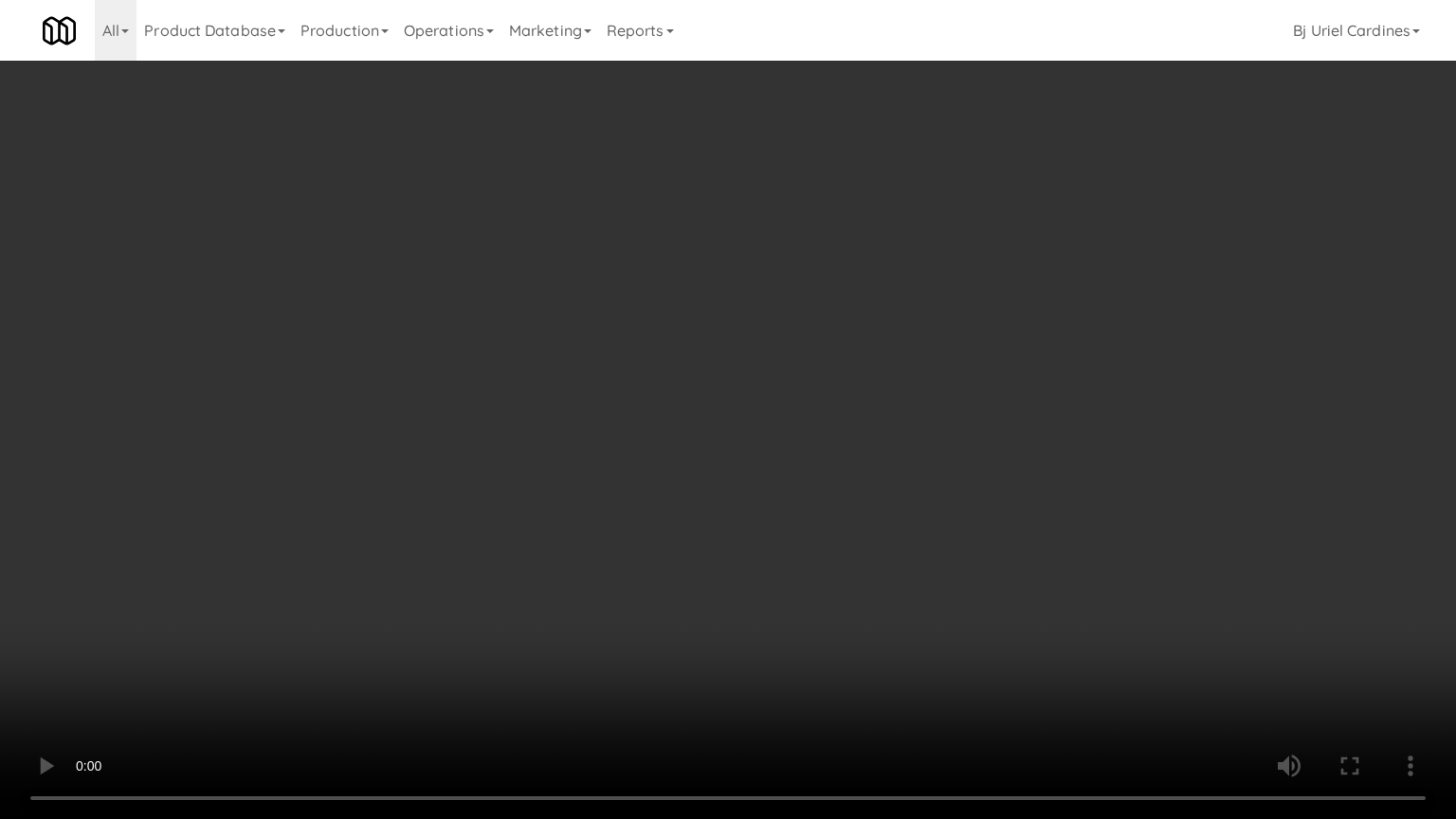 click at bounding box center (728, 410) 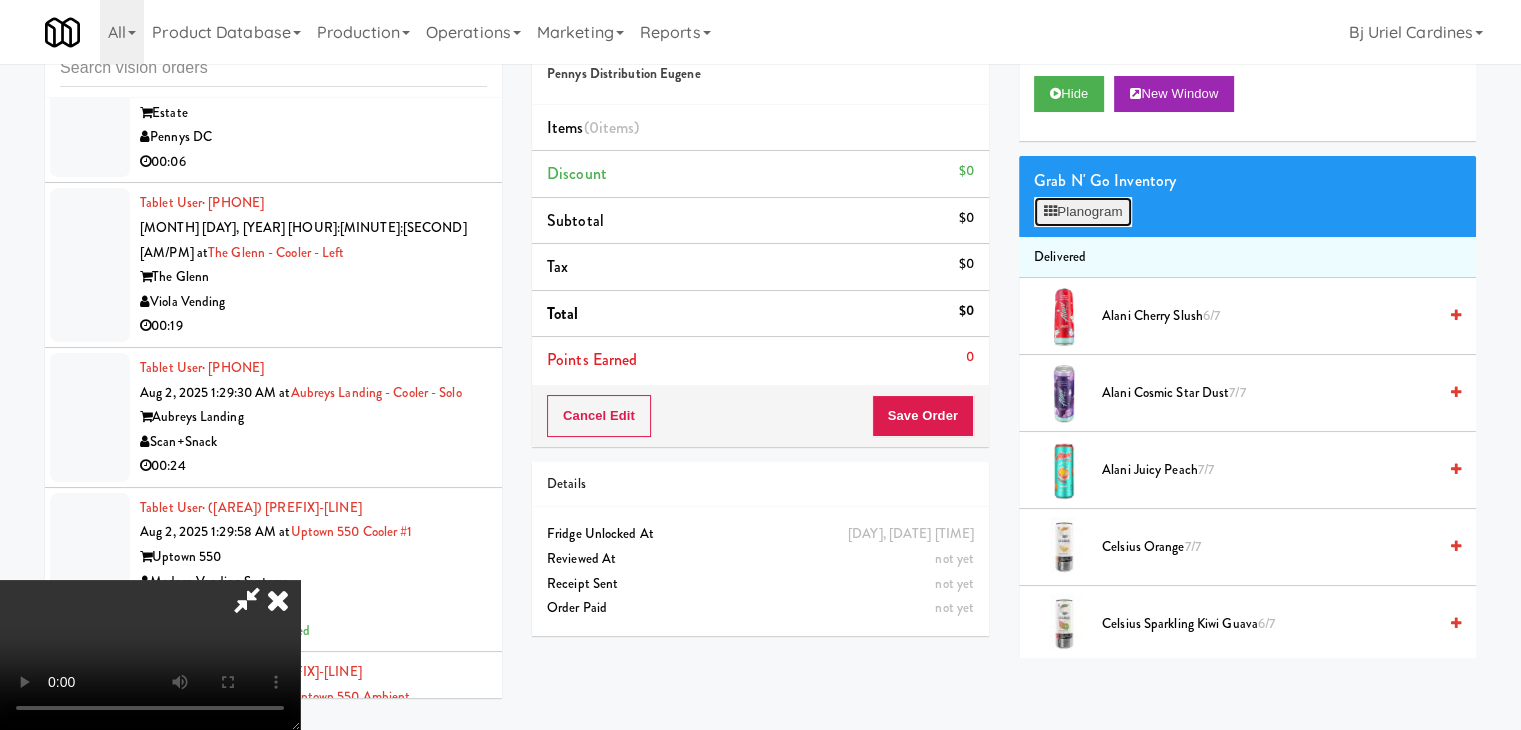 click on "Planogram" at bounding box center (1083, 212) 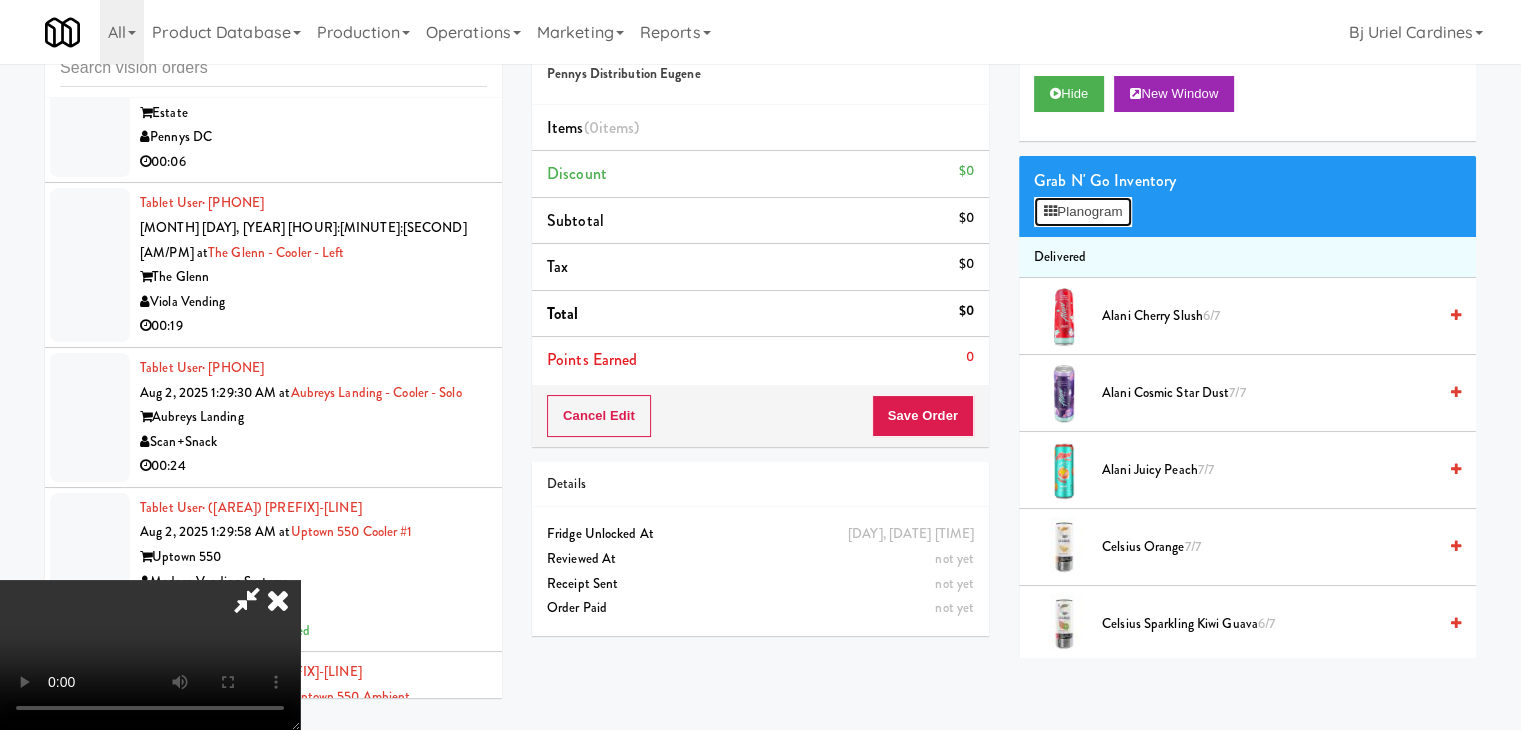 scroll, scrollTop: 24468, scrollLeft: 0, axis: vertical 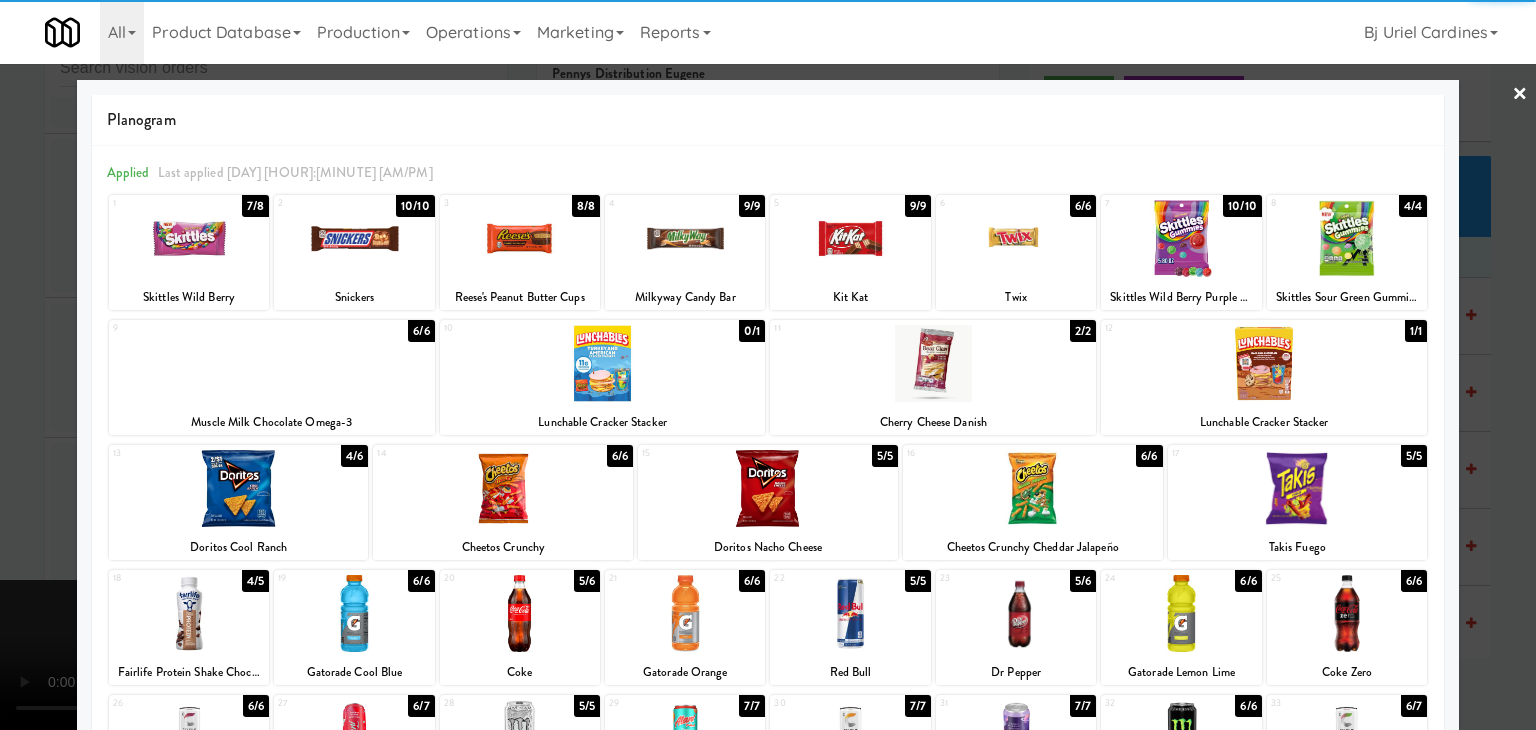 click at bounding box center [1264, 363] 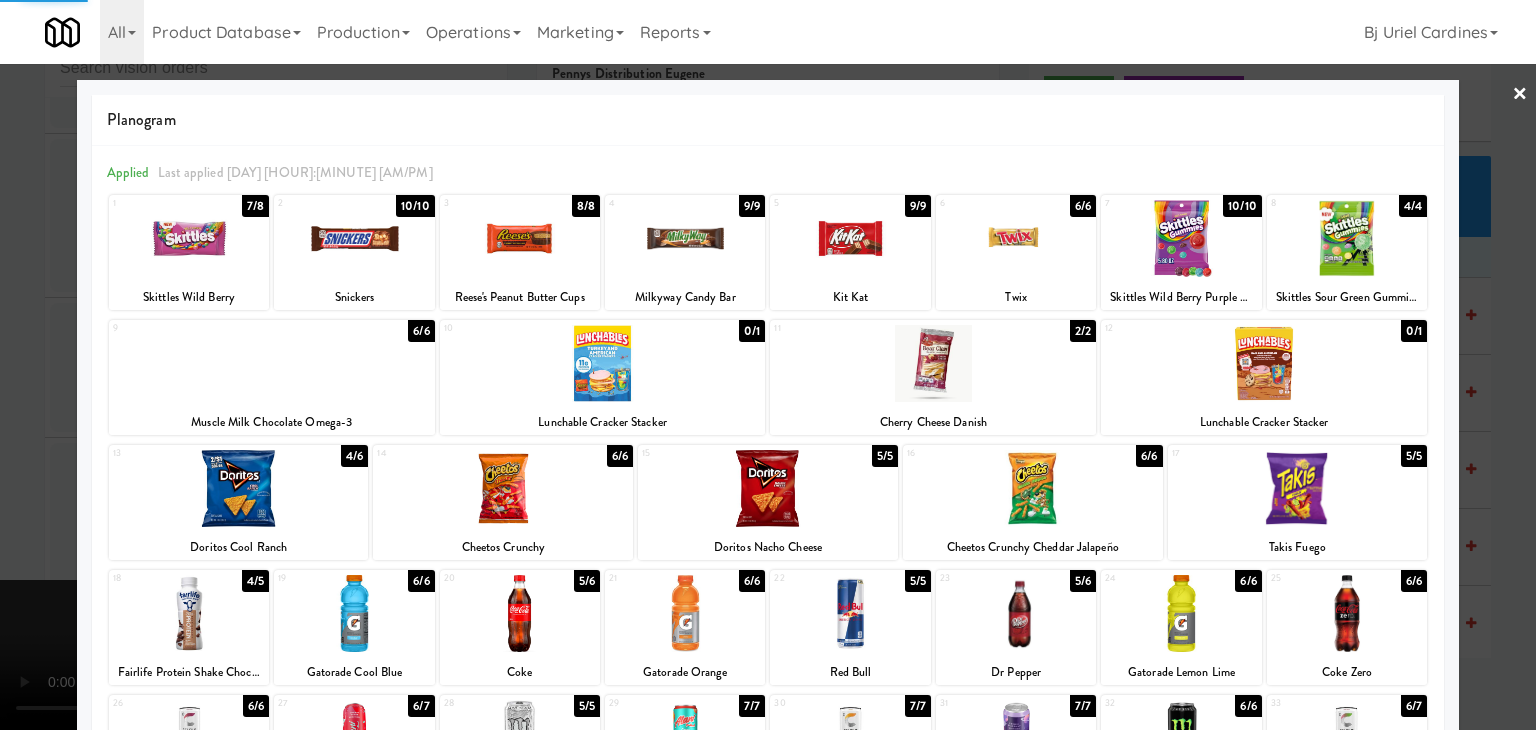 drag, startPoint x: 0, startPoint y: 357, endPoint x: 375, endPoint y: 449, distance: 386.12045 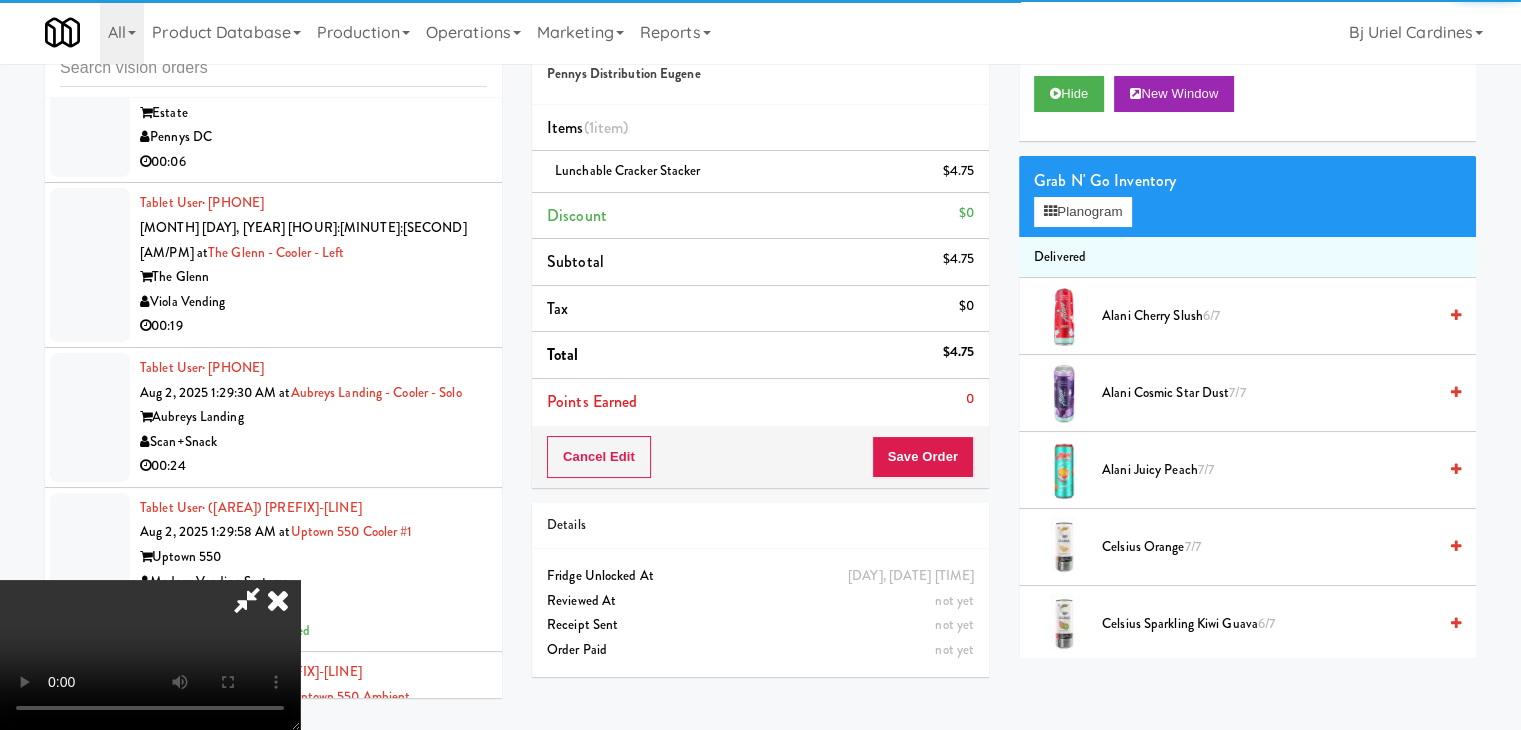 click at bounding box center [150, 655] 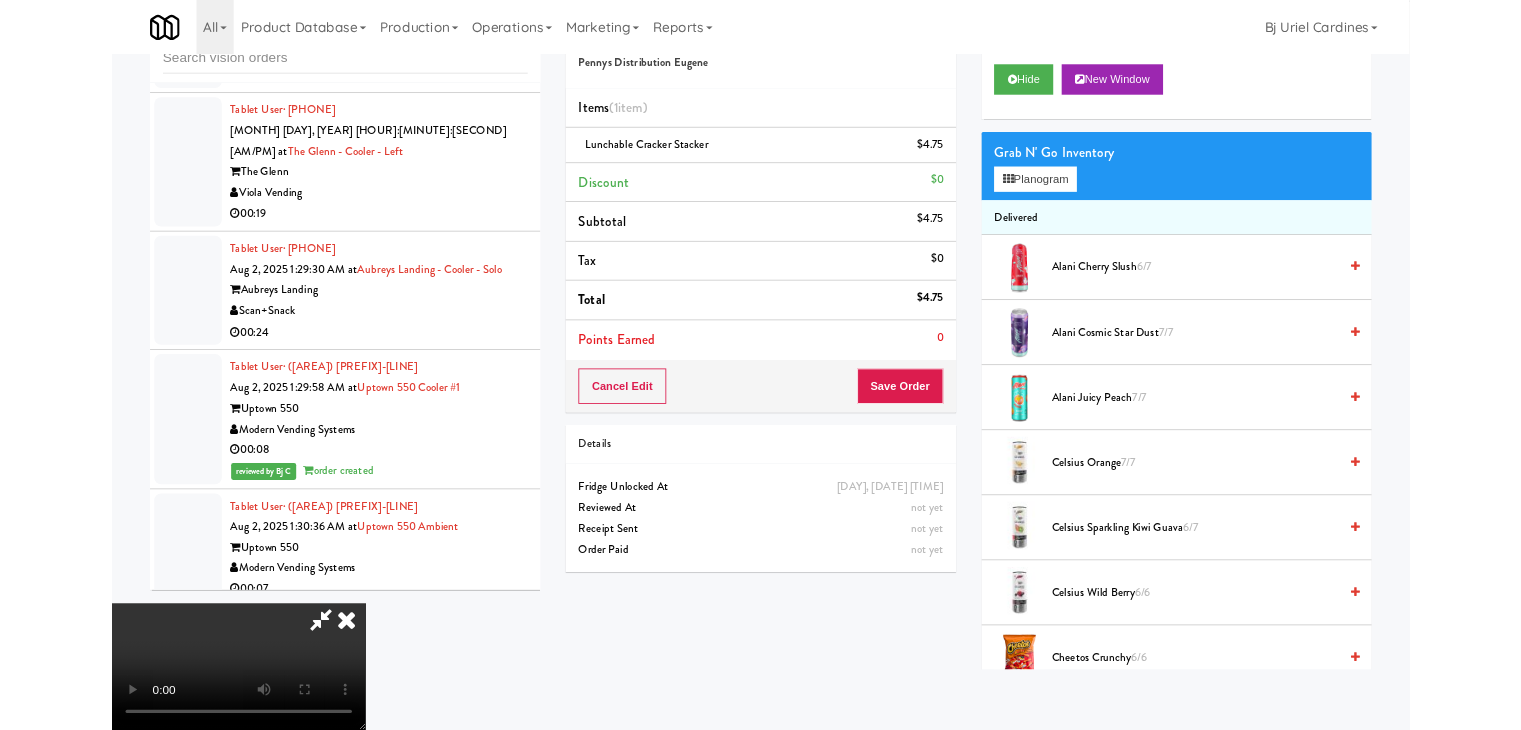 scroll, scrollTop: 24468, scrollLeft: 0, axis: vertical 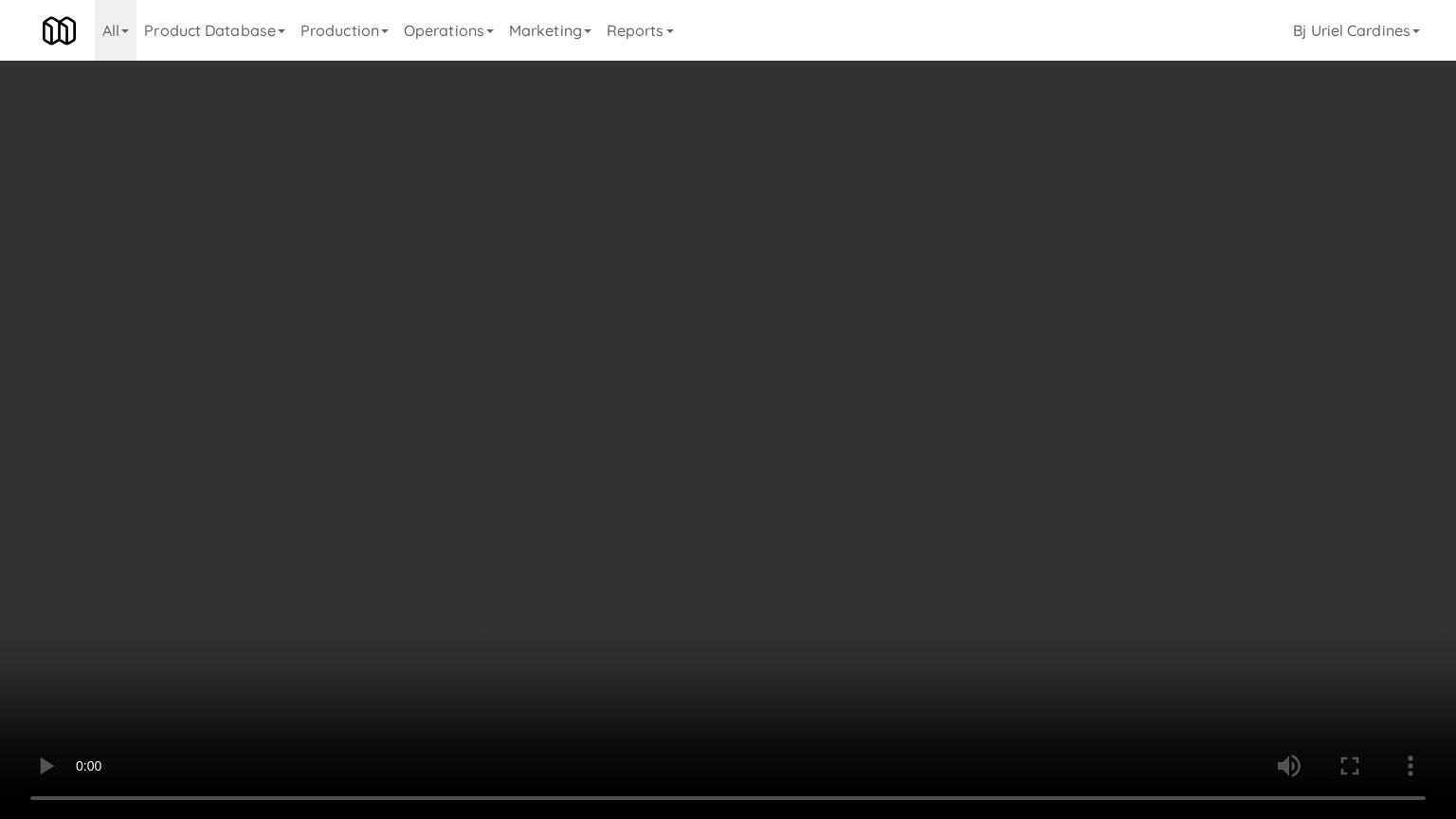 click at bounding box center [728, 410] 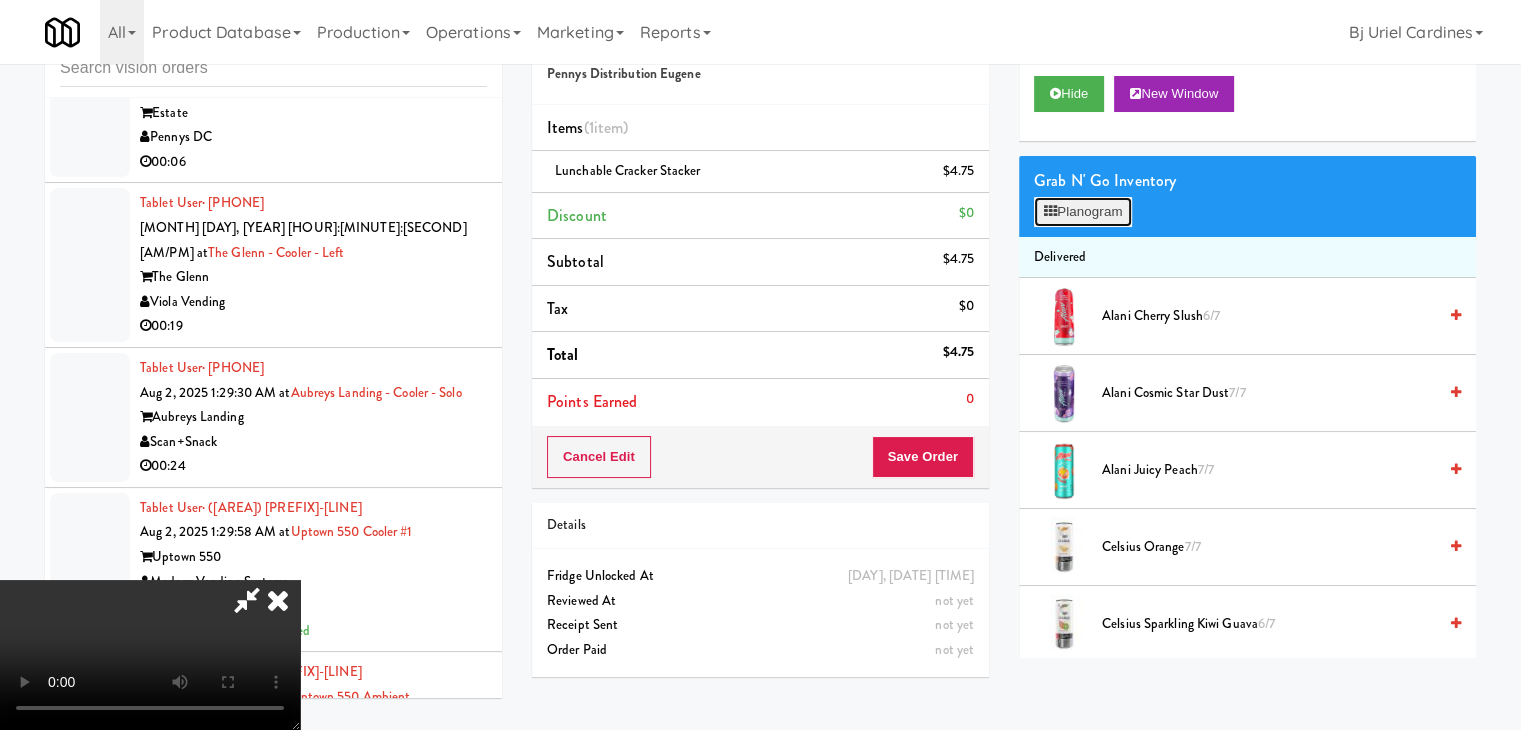 click on "Planogram" at bounding box center (1083, 212) 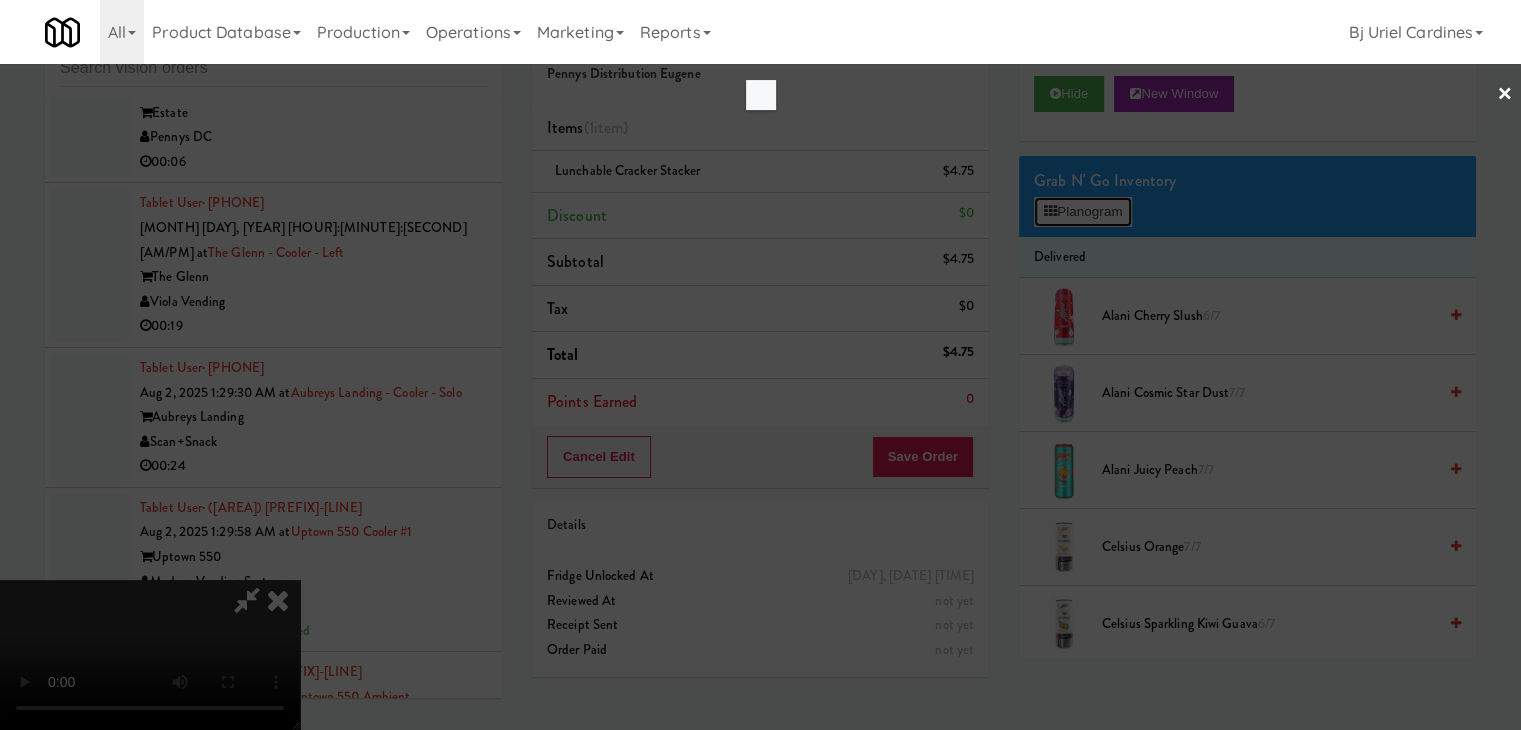 scroll, scrollTop: 24468, scrollLeft: 0, axis: vertical 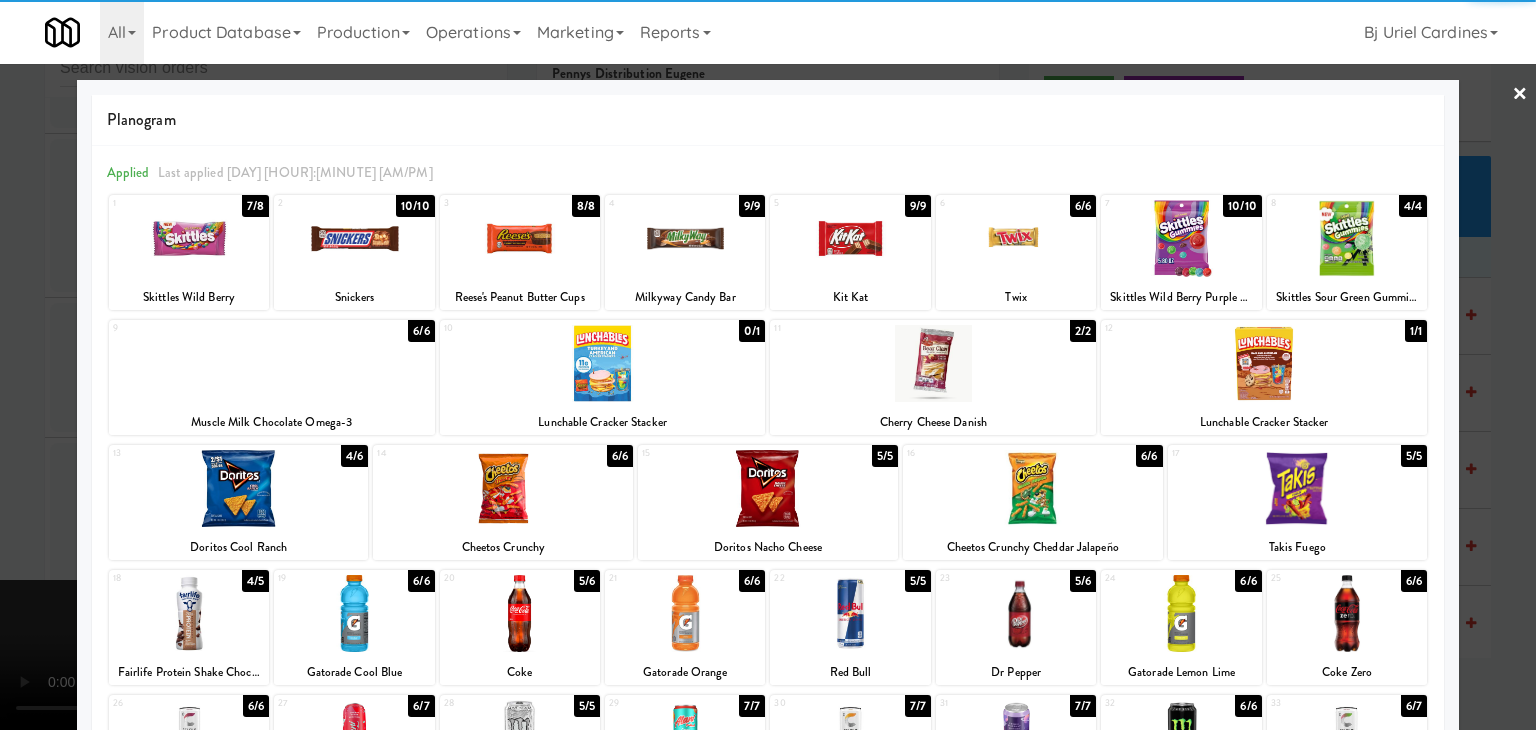 click at bounding box center [239, 488] 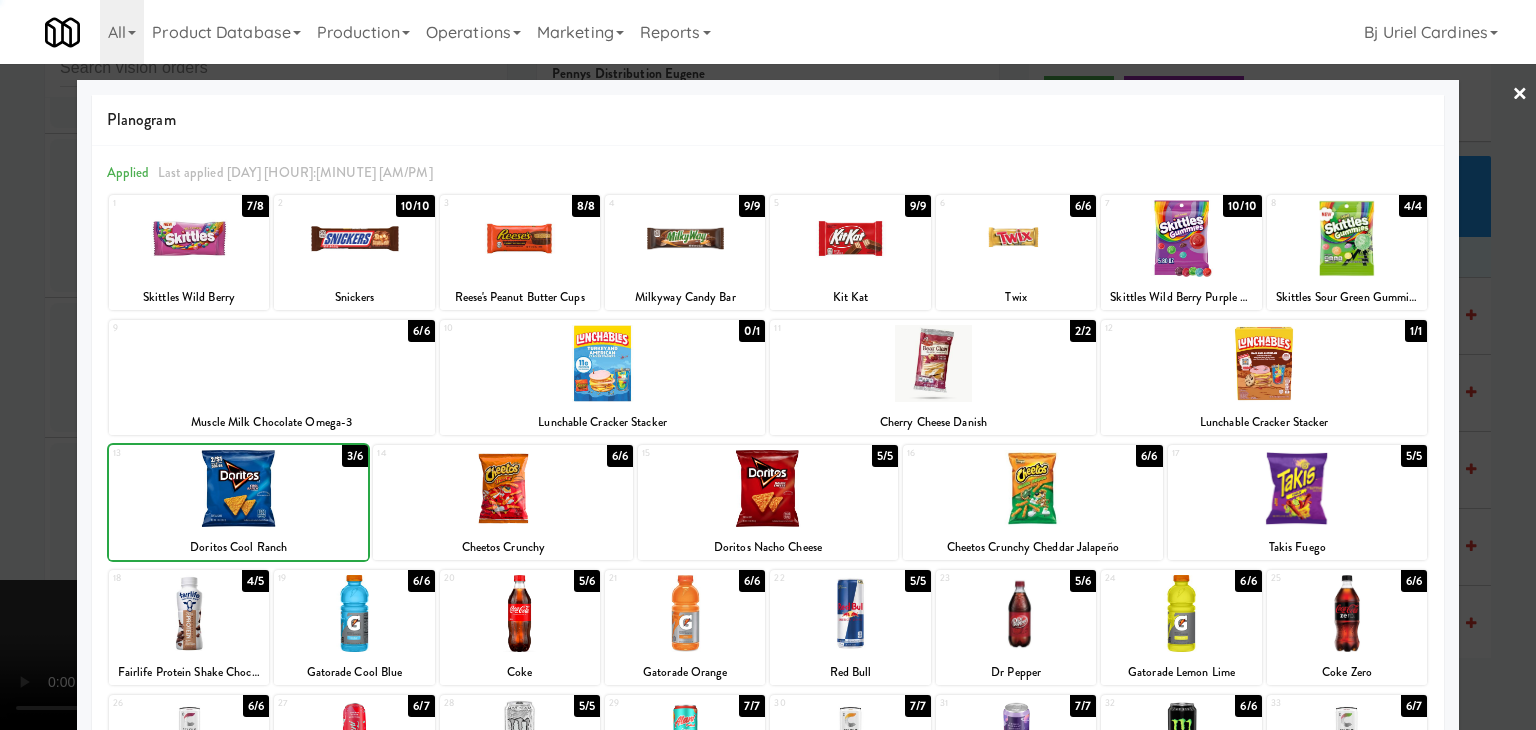 drag, startPoint x: 0, startPoint y: 476, endPoint x: 743, endPoint y: 483, distance: 743.03296 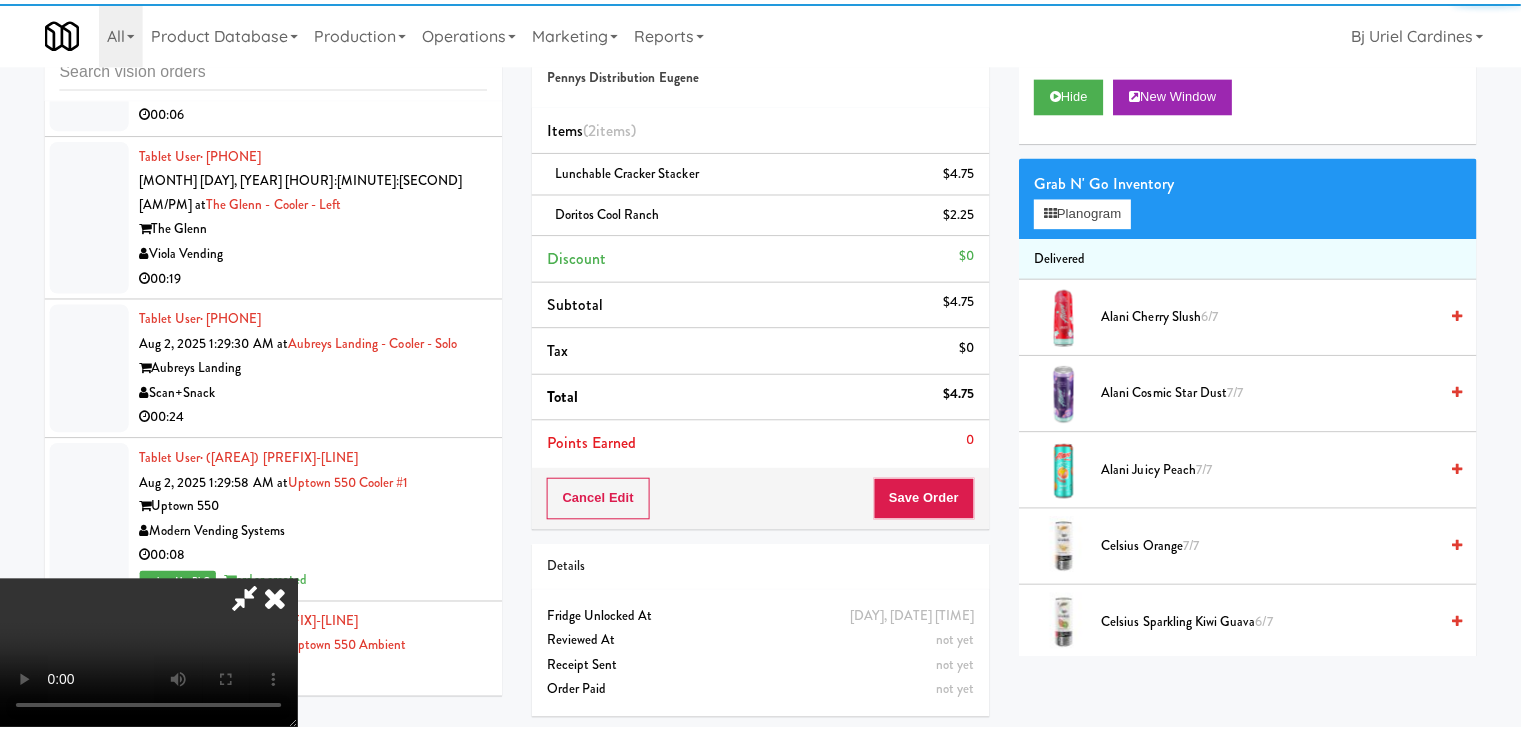 scroll, scrollTop: 24492, scrollLeft: 0, axis: vertical 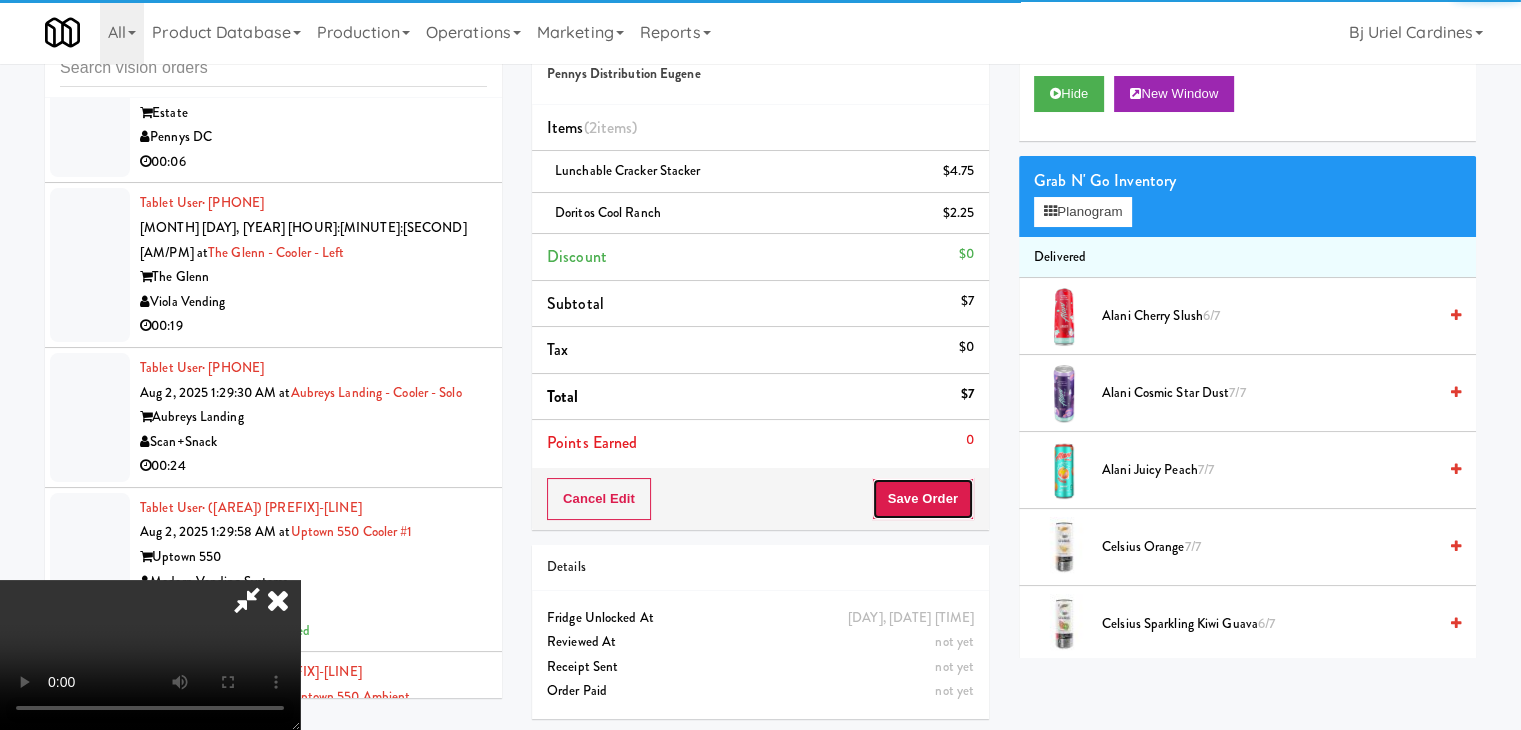 click on "Save Order" at bounding box center (923, 499) 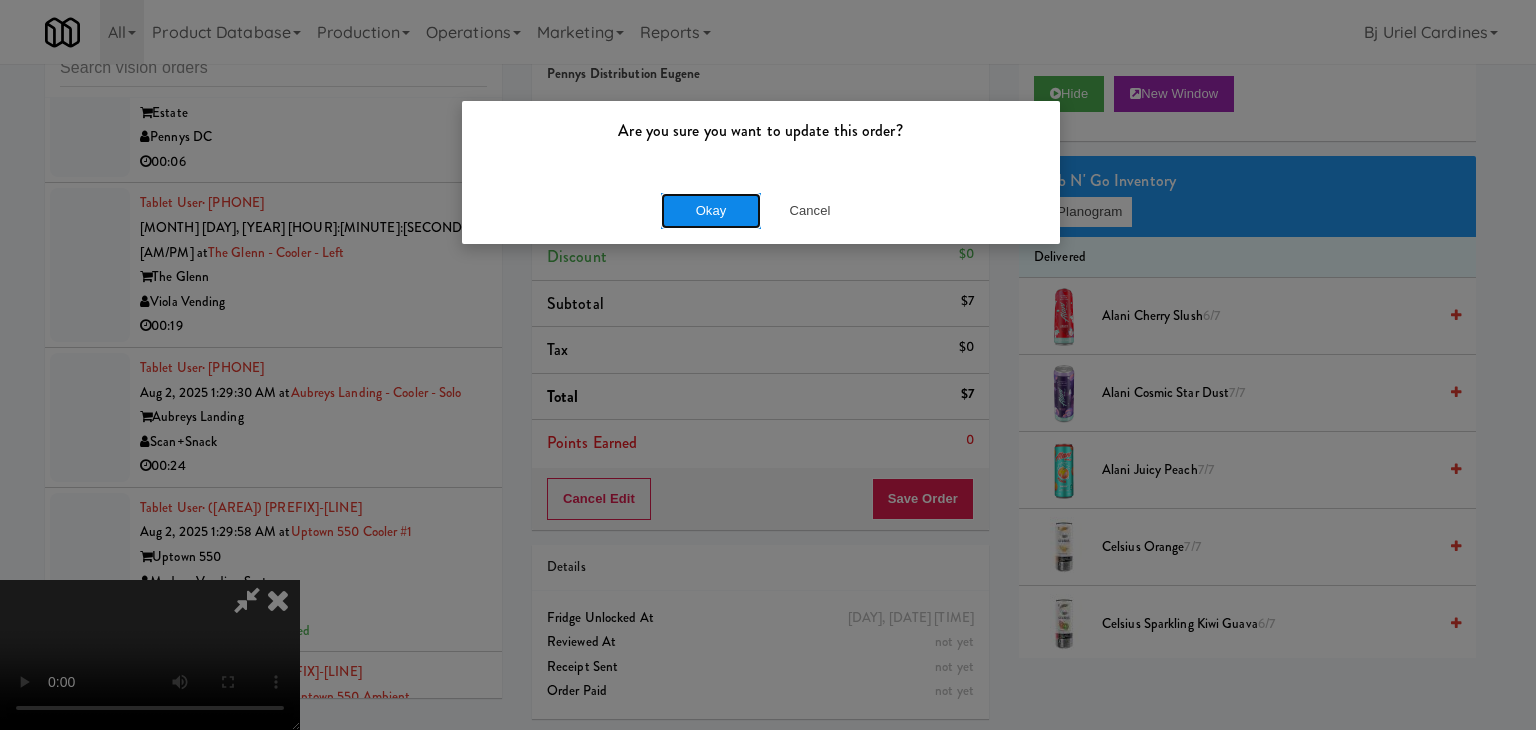 click on "Okay" at bounding box center [711, 211] 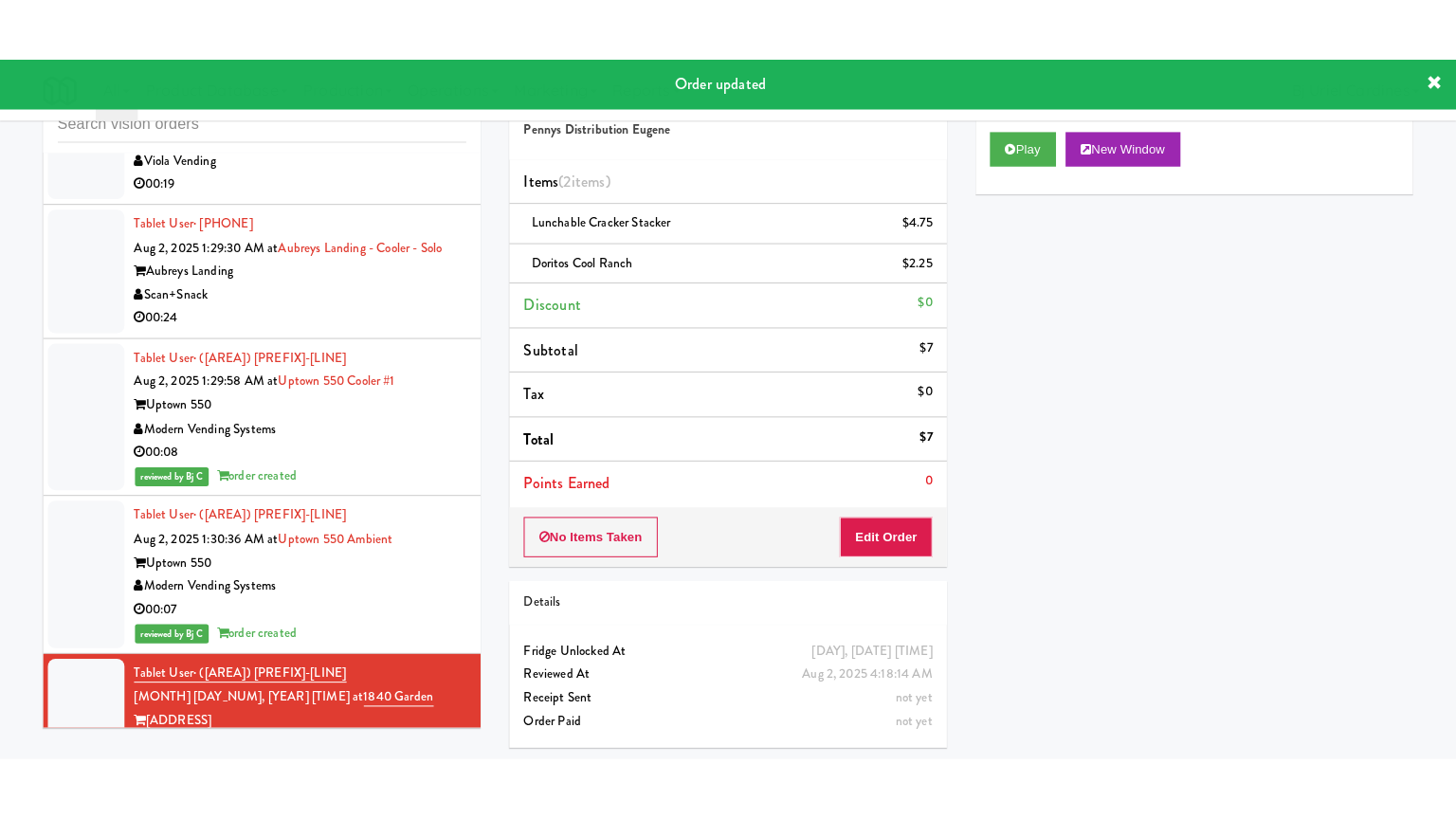 scroll, scrollTop: 23406, scrollLeft: 0, axis: vertical 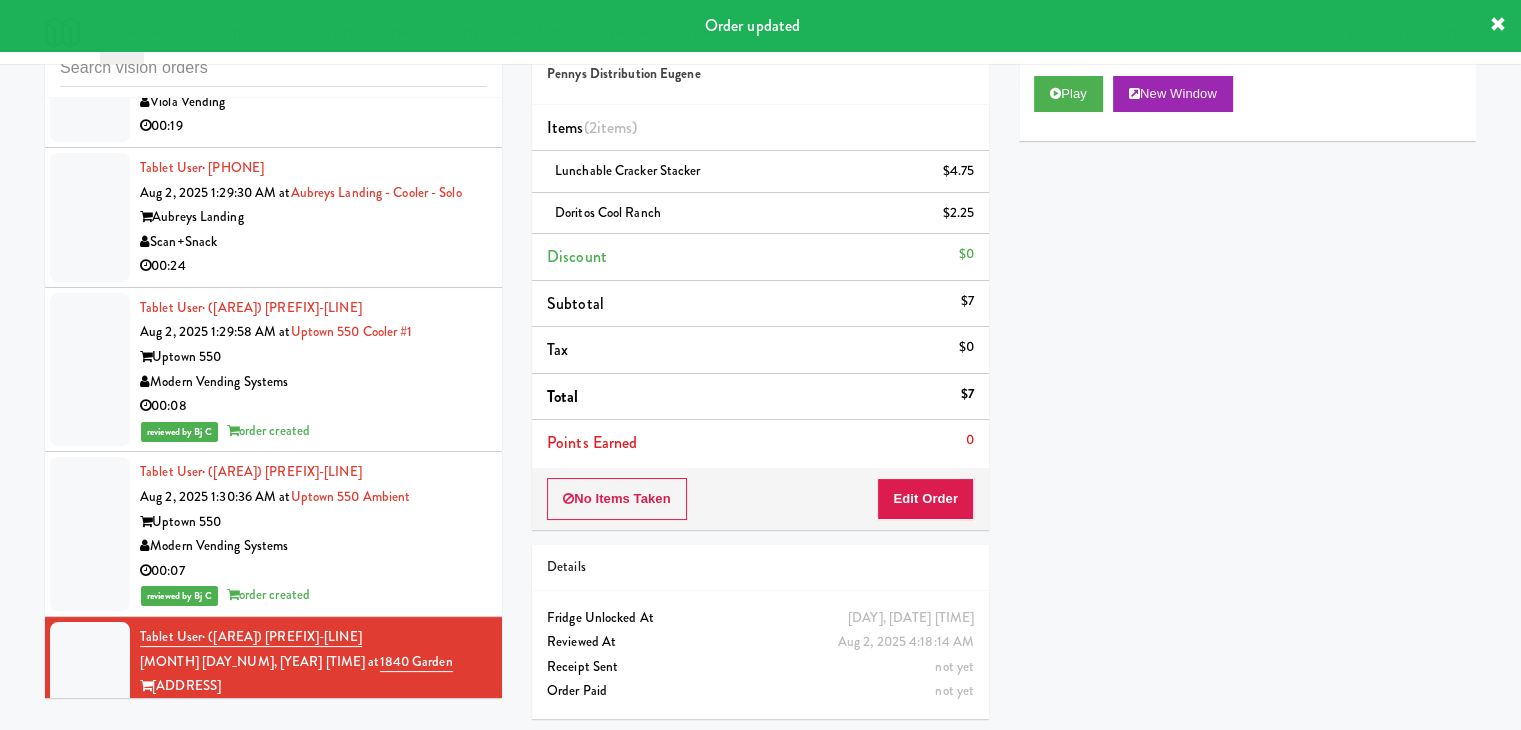 click on "Pennys DC" at bounding box center (313, 900) 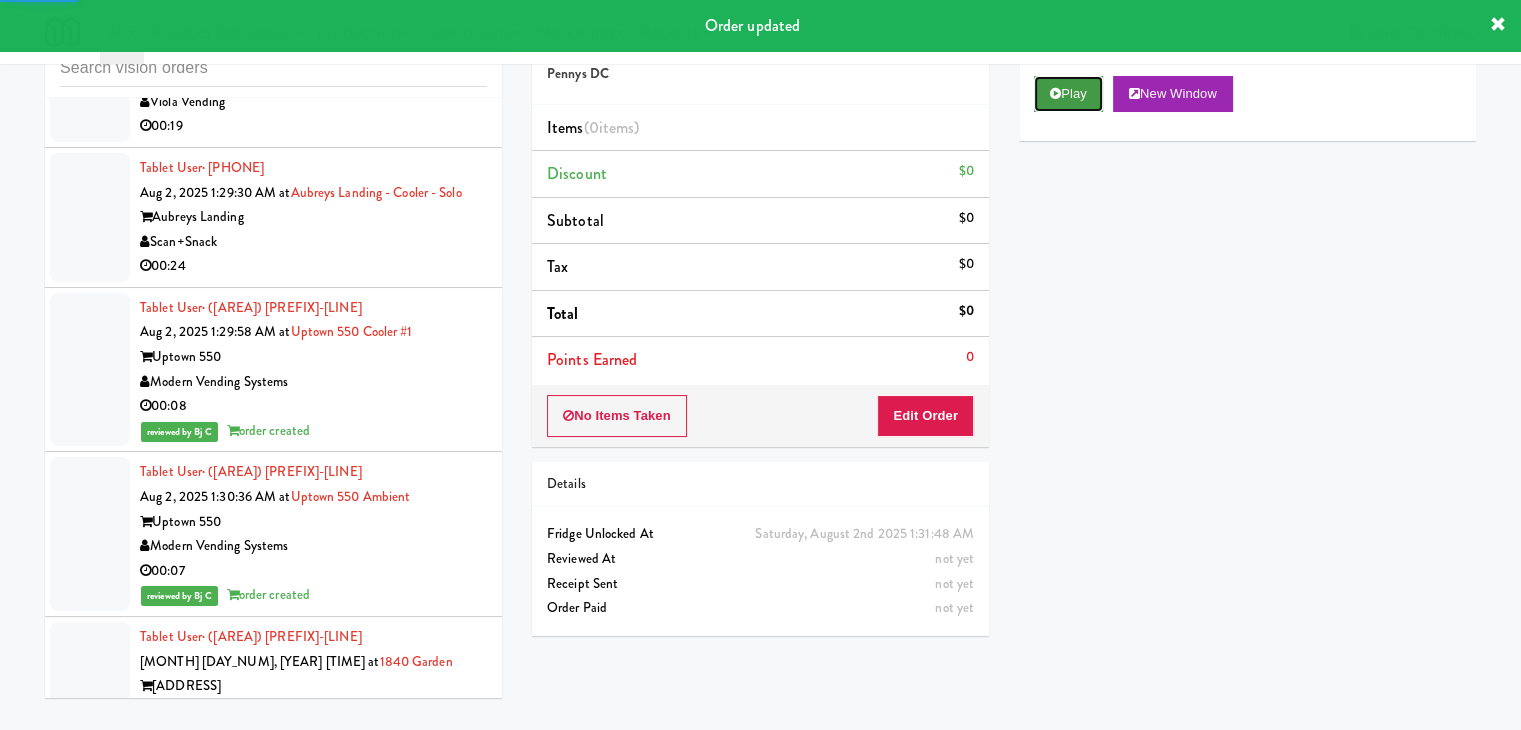 click on "Play" at bounding box center [1068, 94] 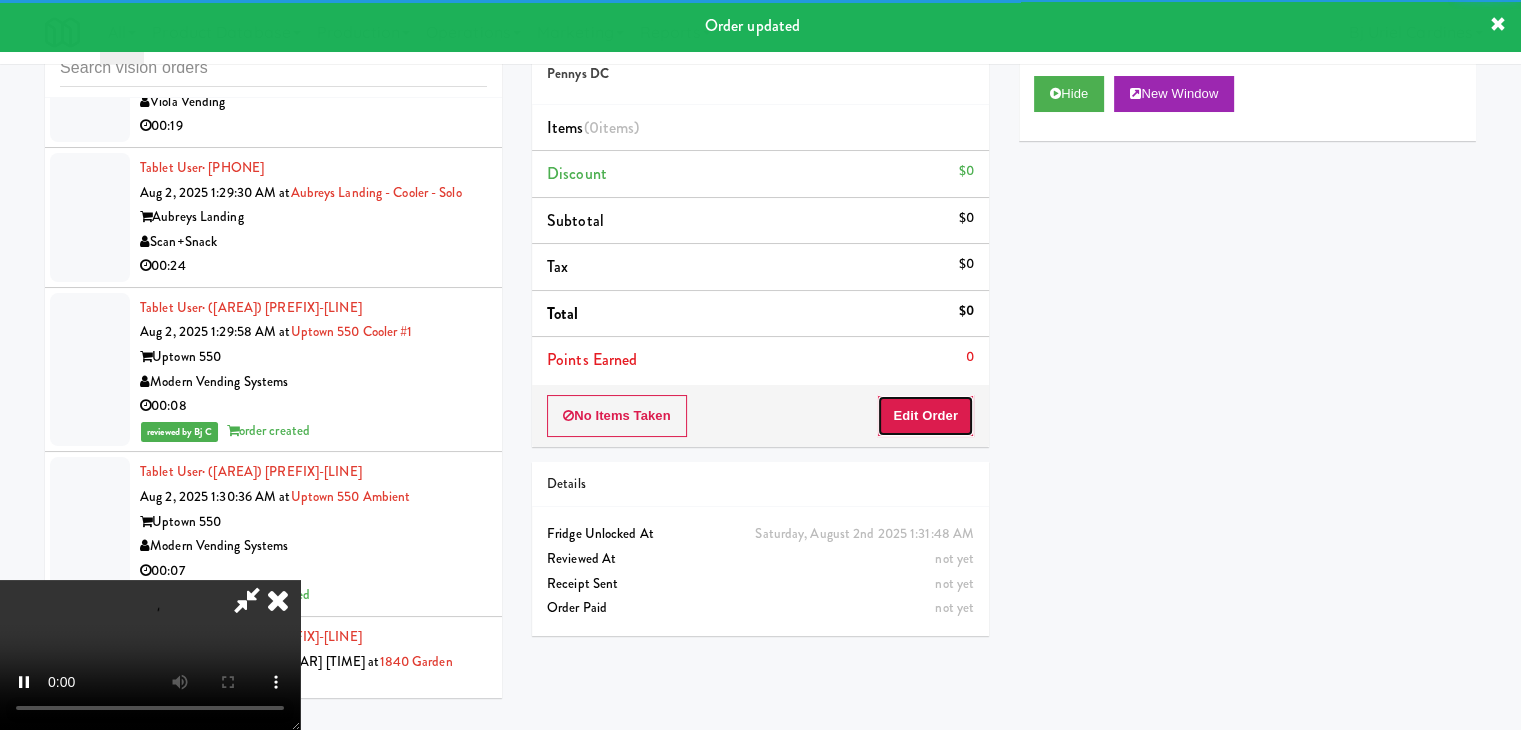 click on "Edit Order" at bounding box center (925, 416) 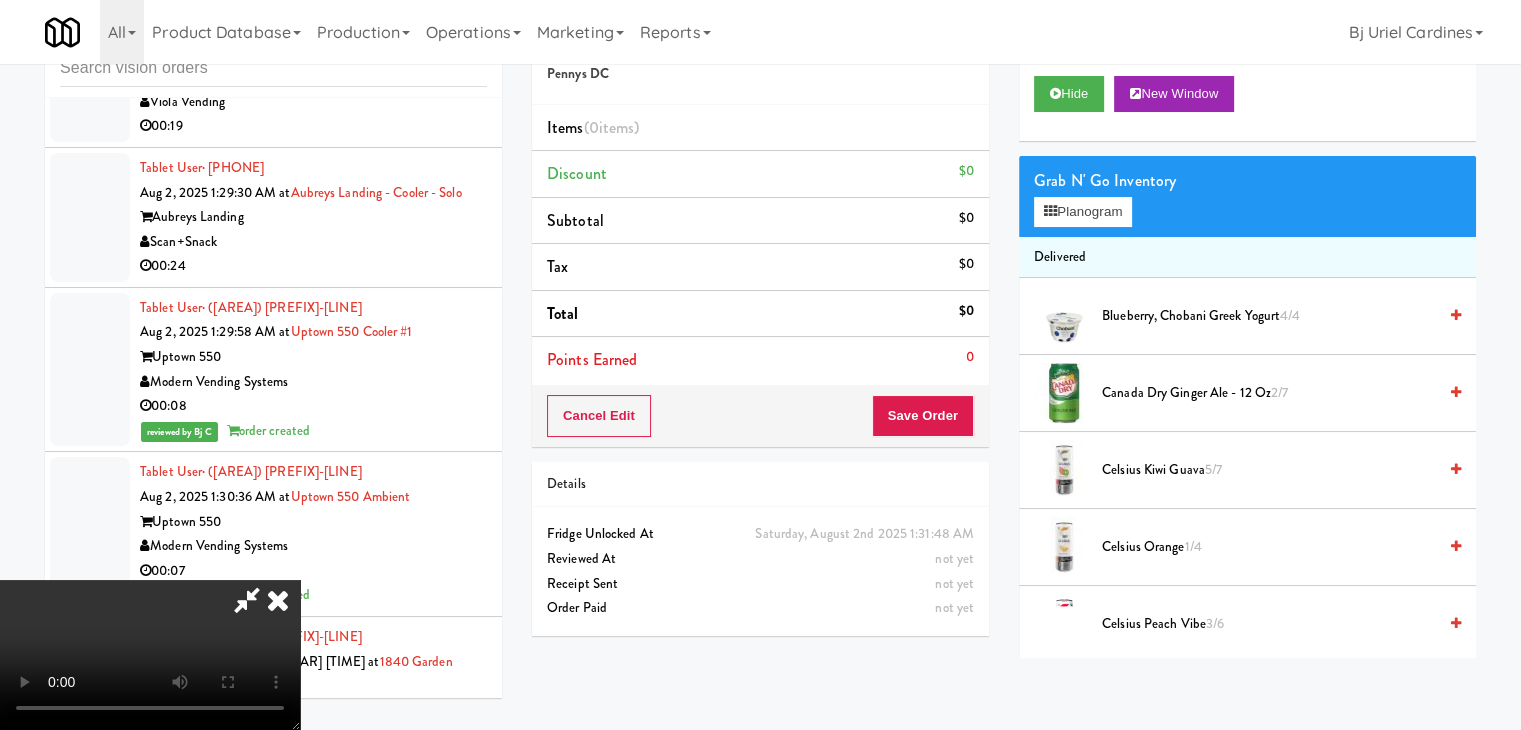 type 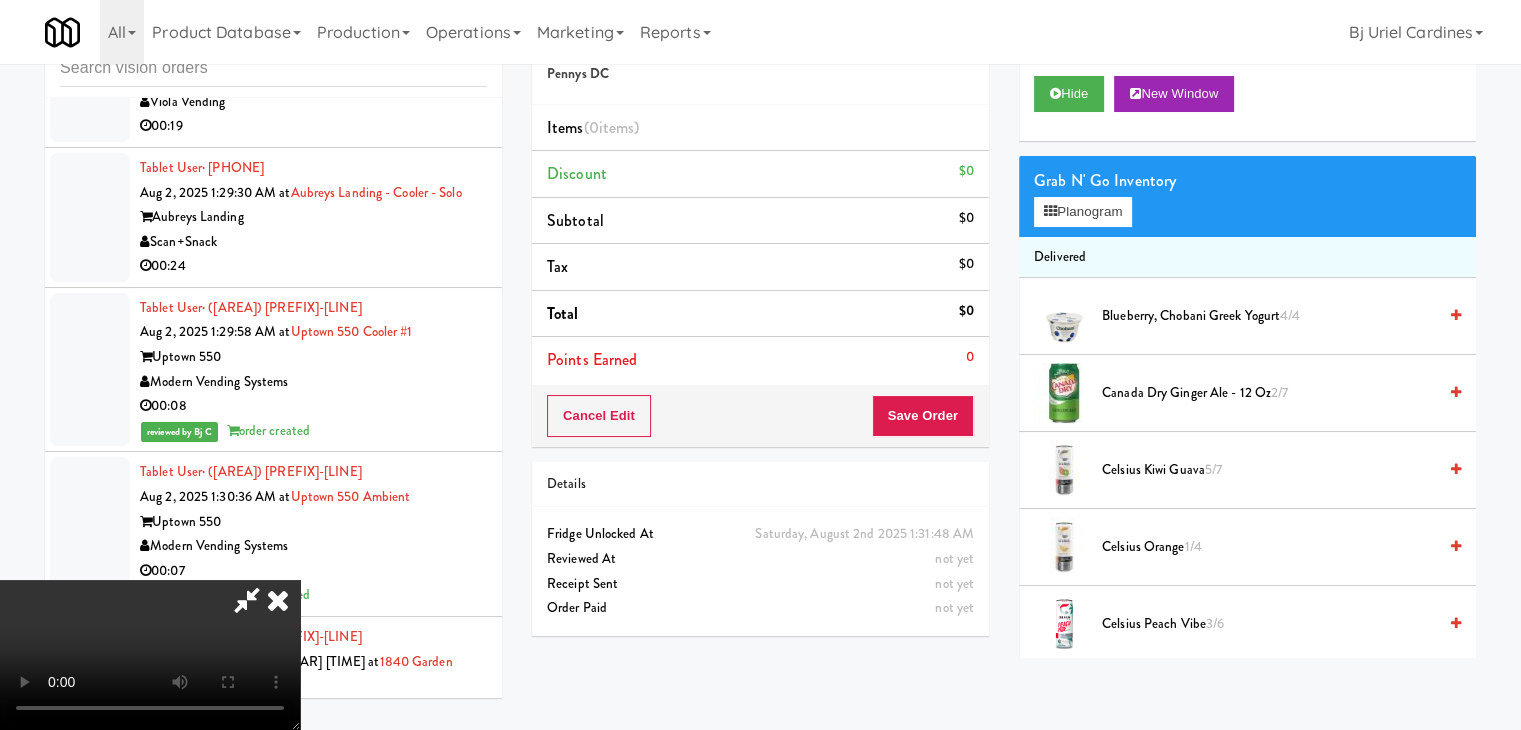 scroll, scrollTop: 24668, scrollLeft: 0, axis: vertical 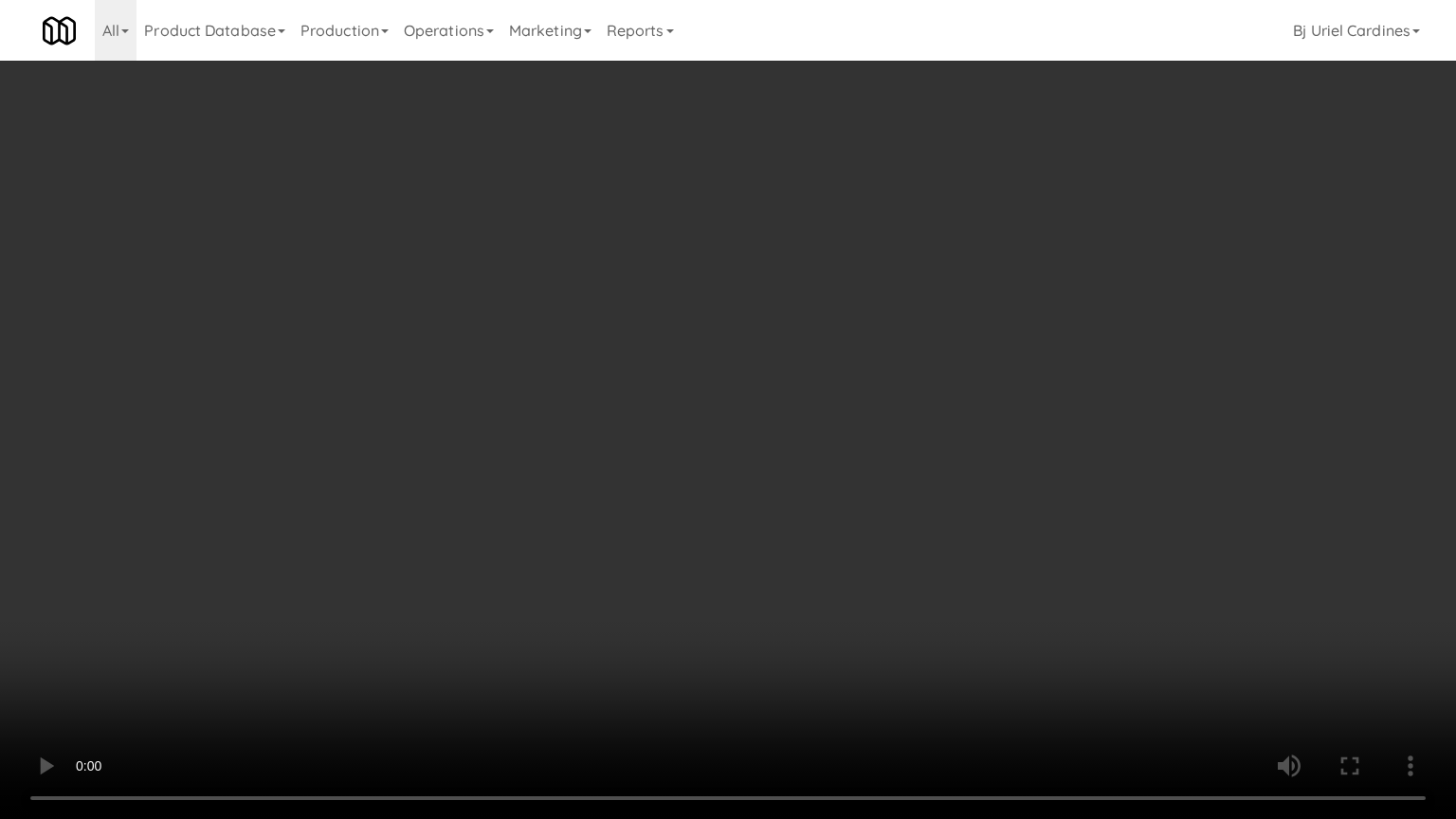 click at bounding box center [728, 410] 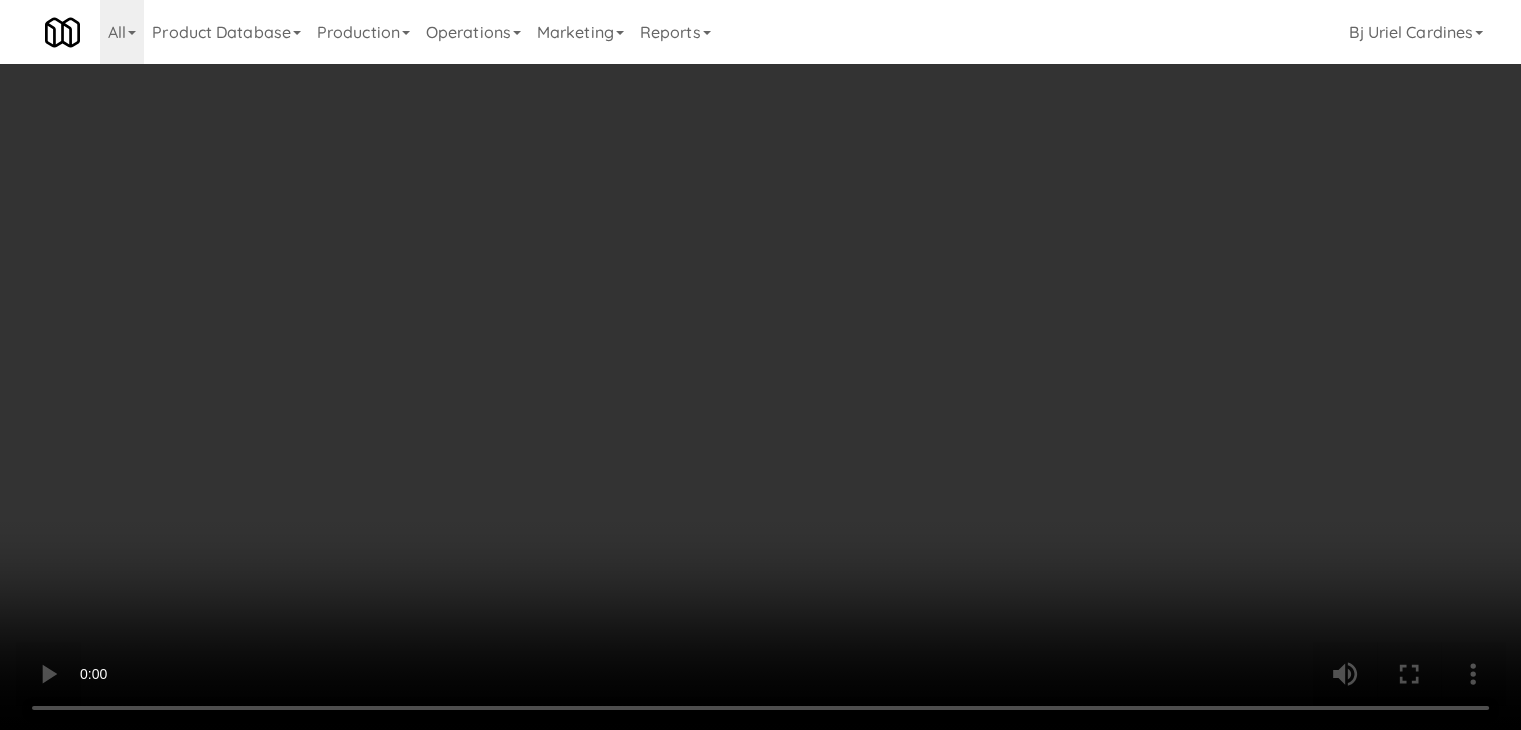 scroll, scrollTop: 24692, scrollLeft: 0, axis: vertical 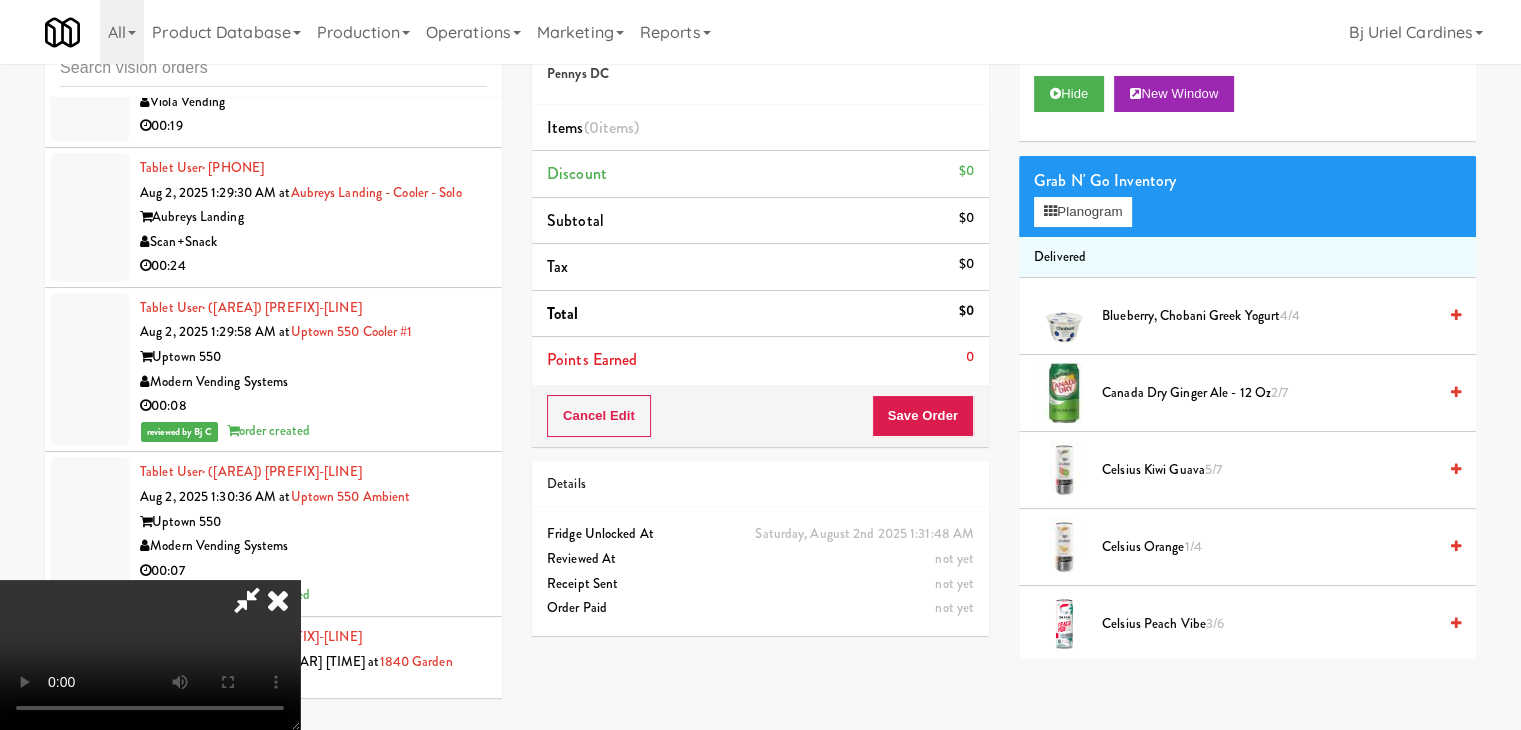 click at bounding box center [150, 655] 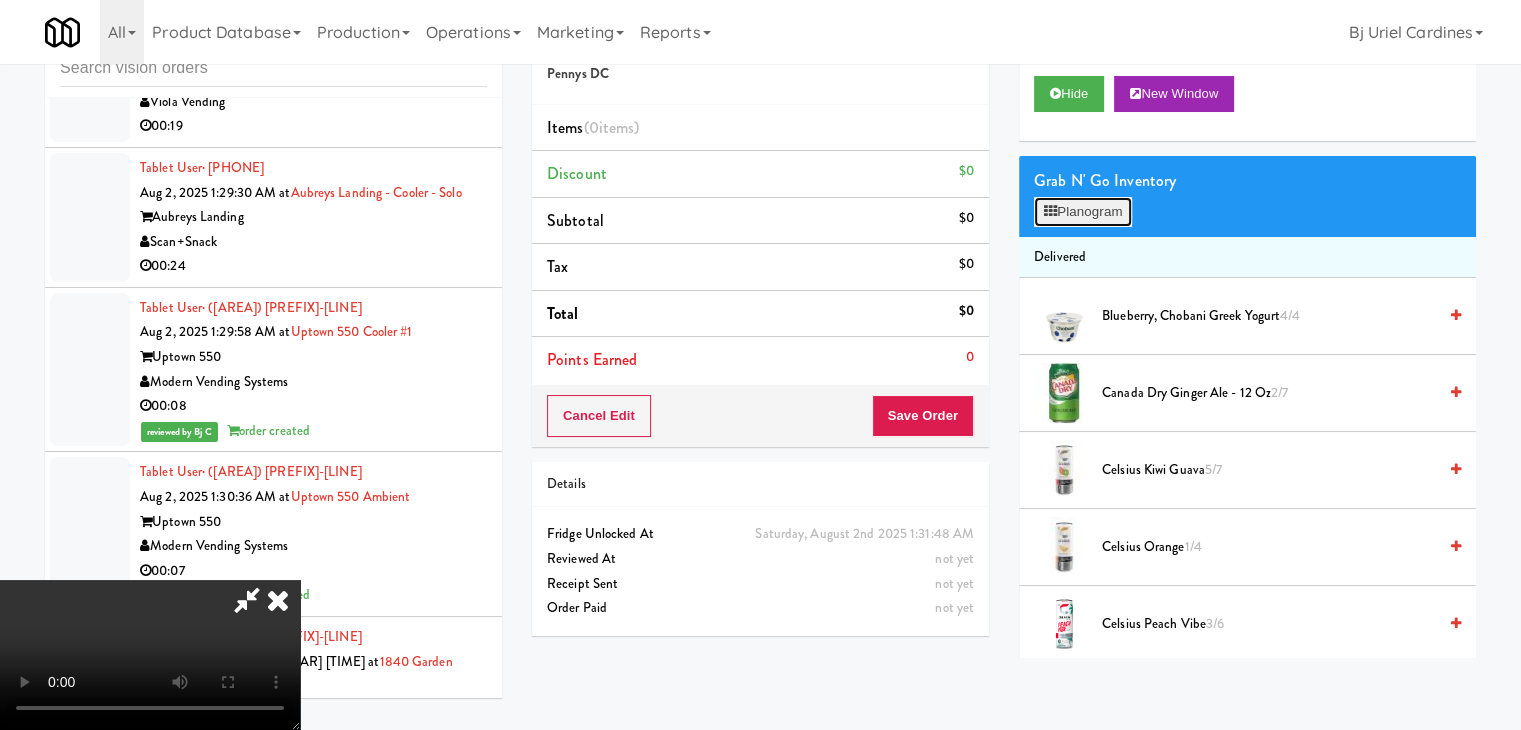 click on "Planogram" at bounding box center [1083, 212] 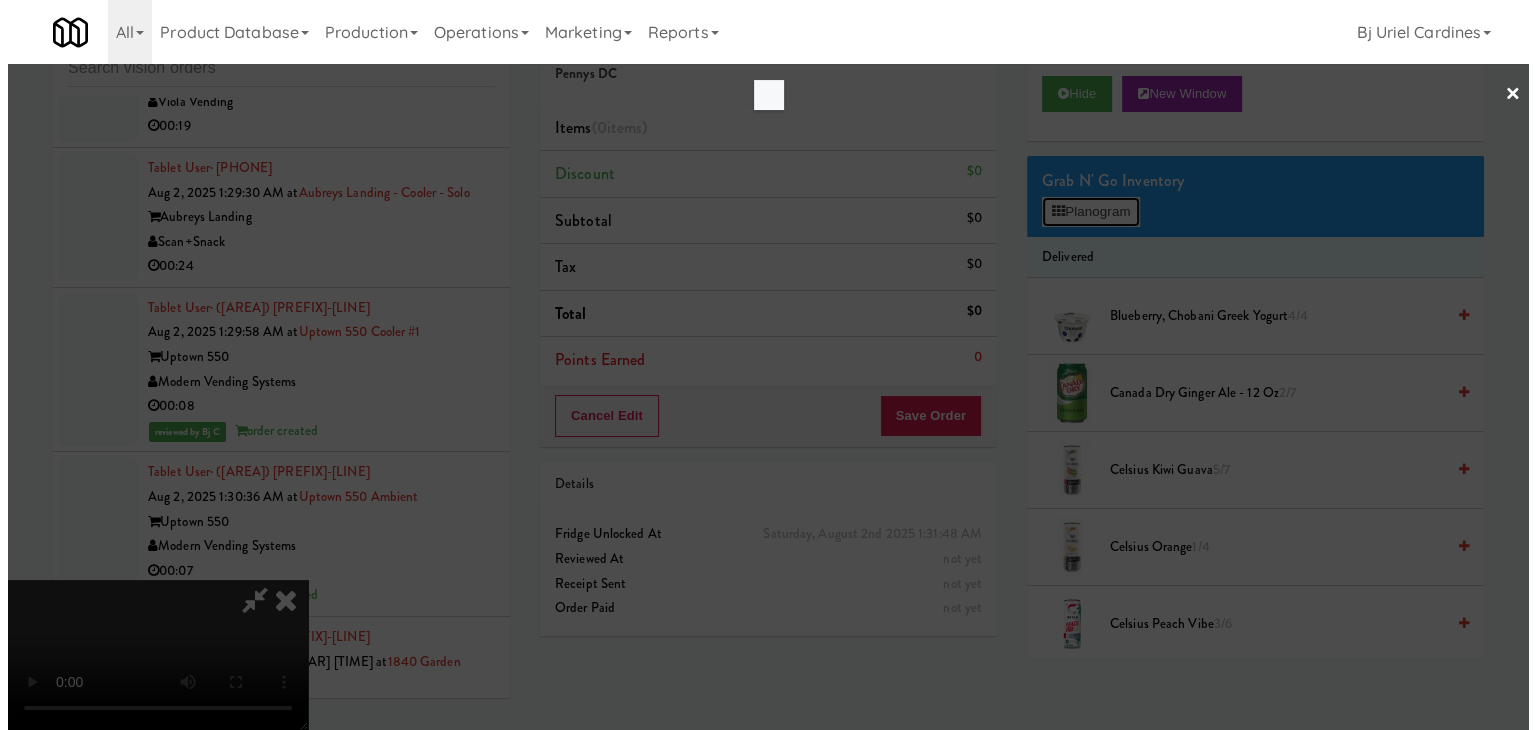 scroll, scrollTop: 24668, scrollLeft: 0, axis: vertical 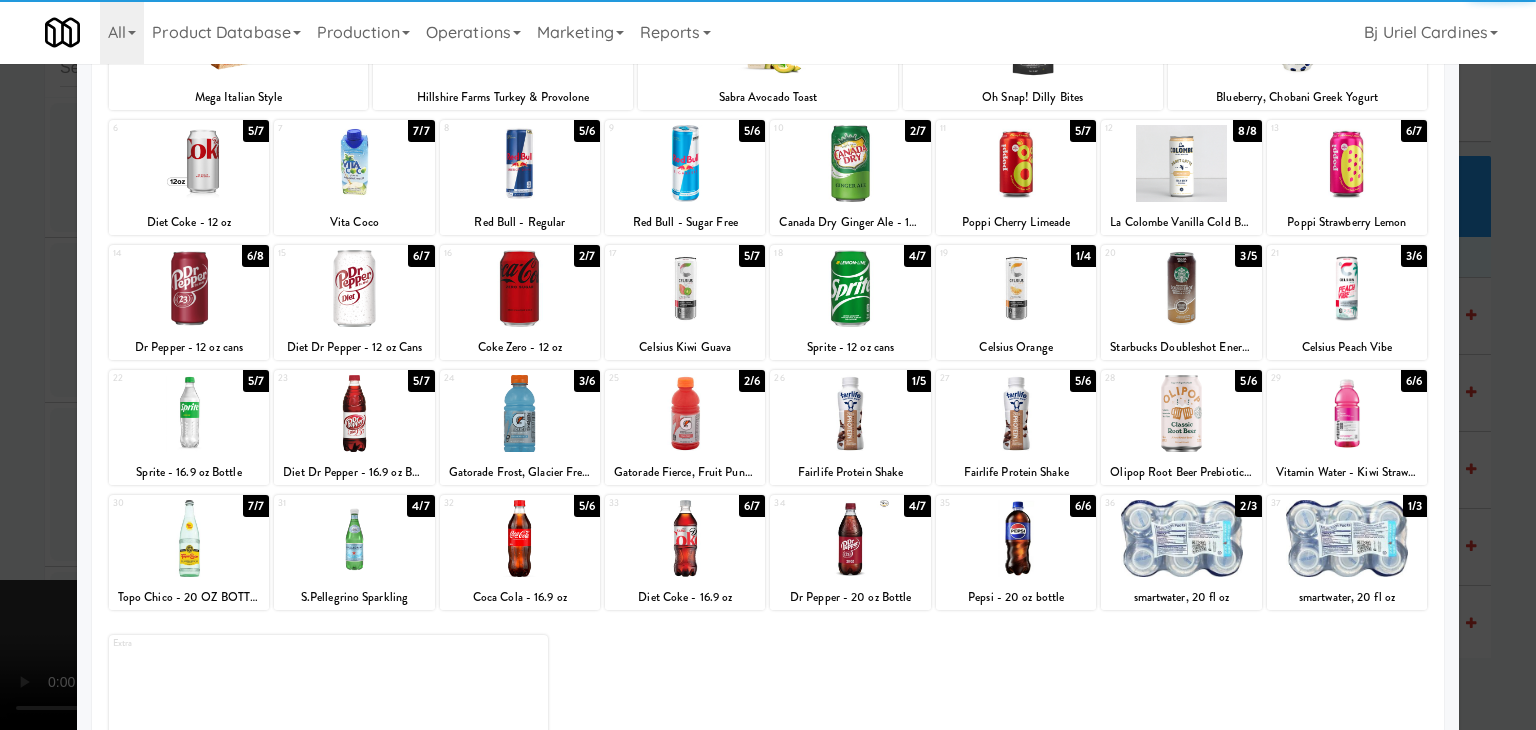 click at bounding box center [1347, 413] 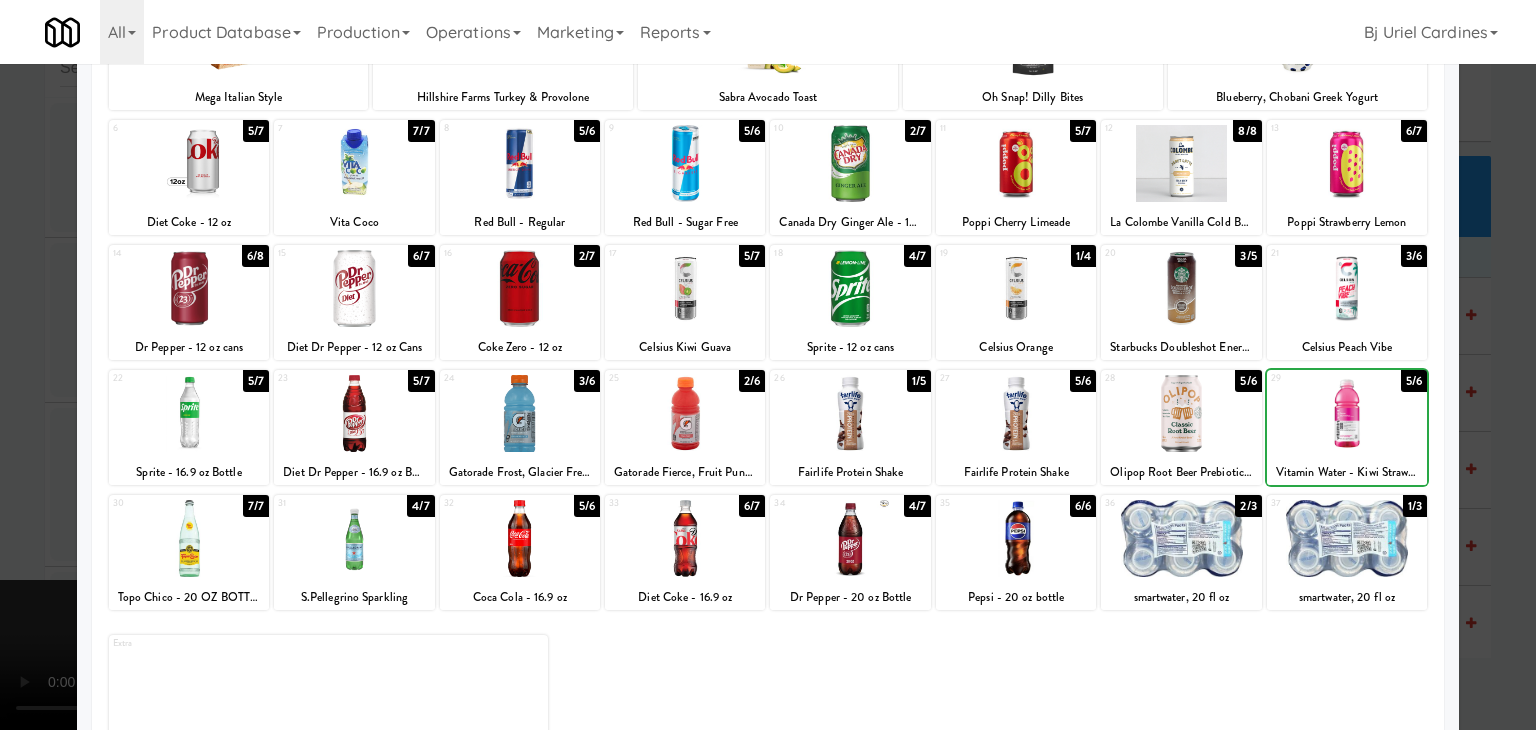 click at bounding box center (768, 365) 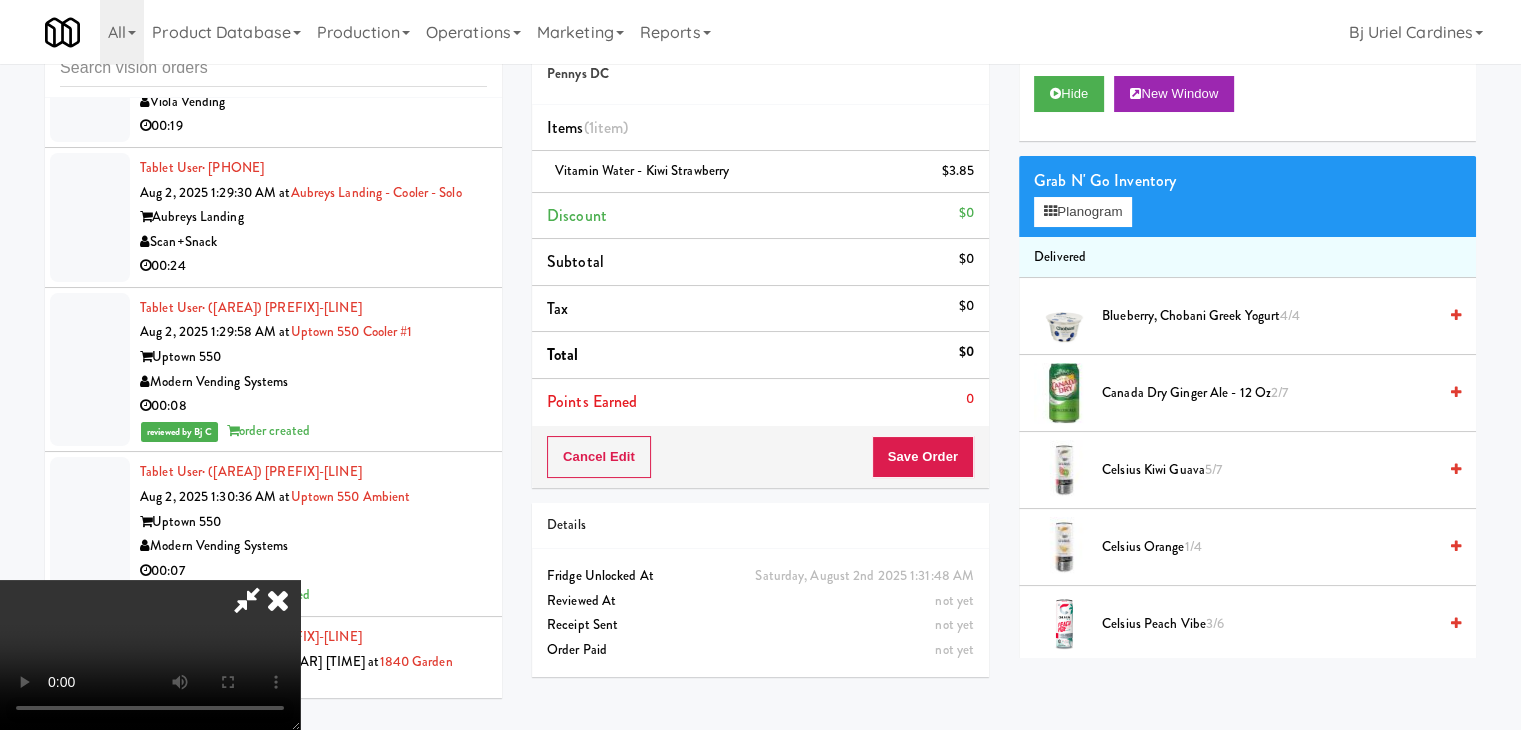 click at bounding box center [150, 655] 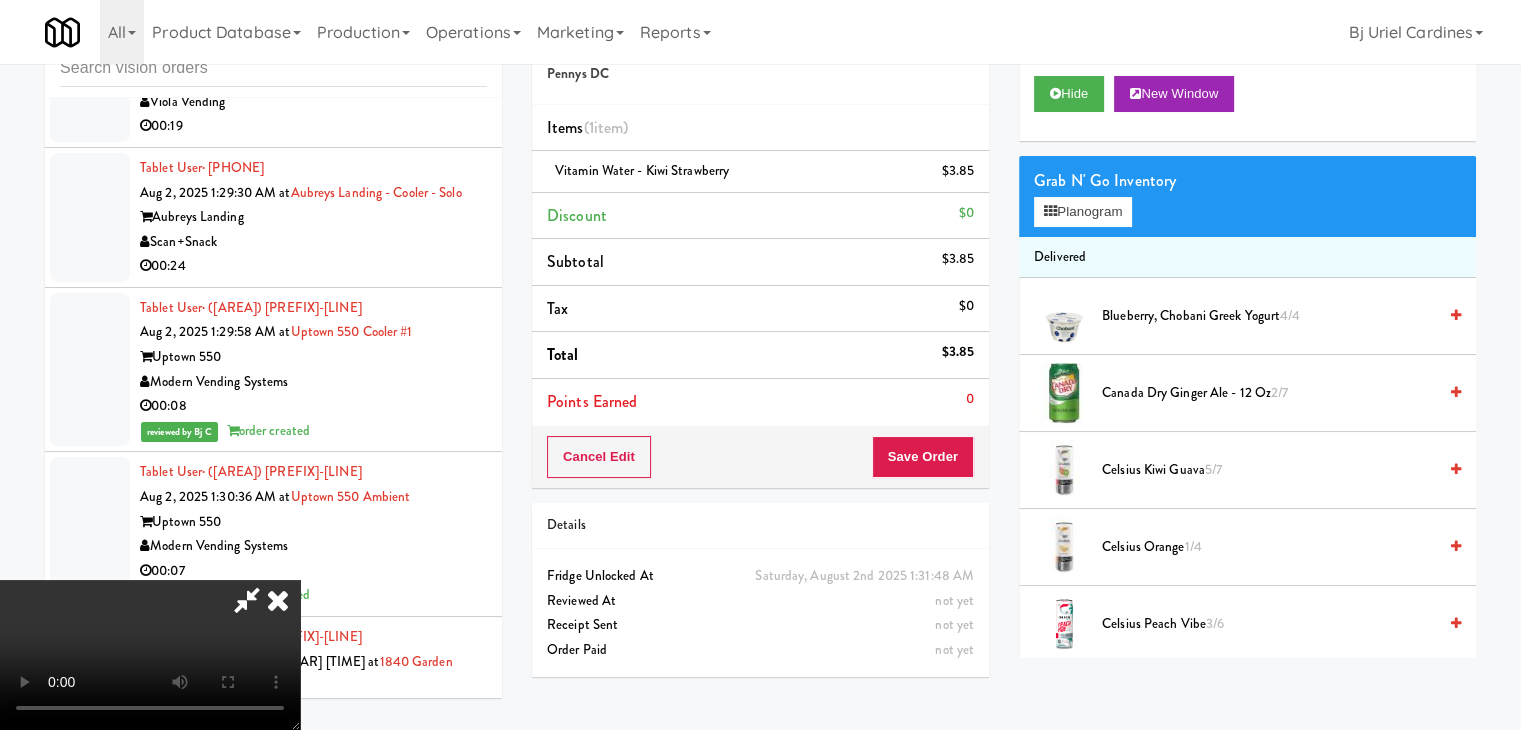 drag, startPoint x: 791, startPoint y: 453, endPoint x: 808, endPoint y: 560, distance: 108.34205 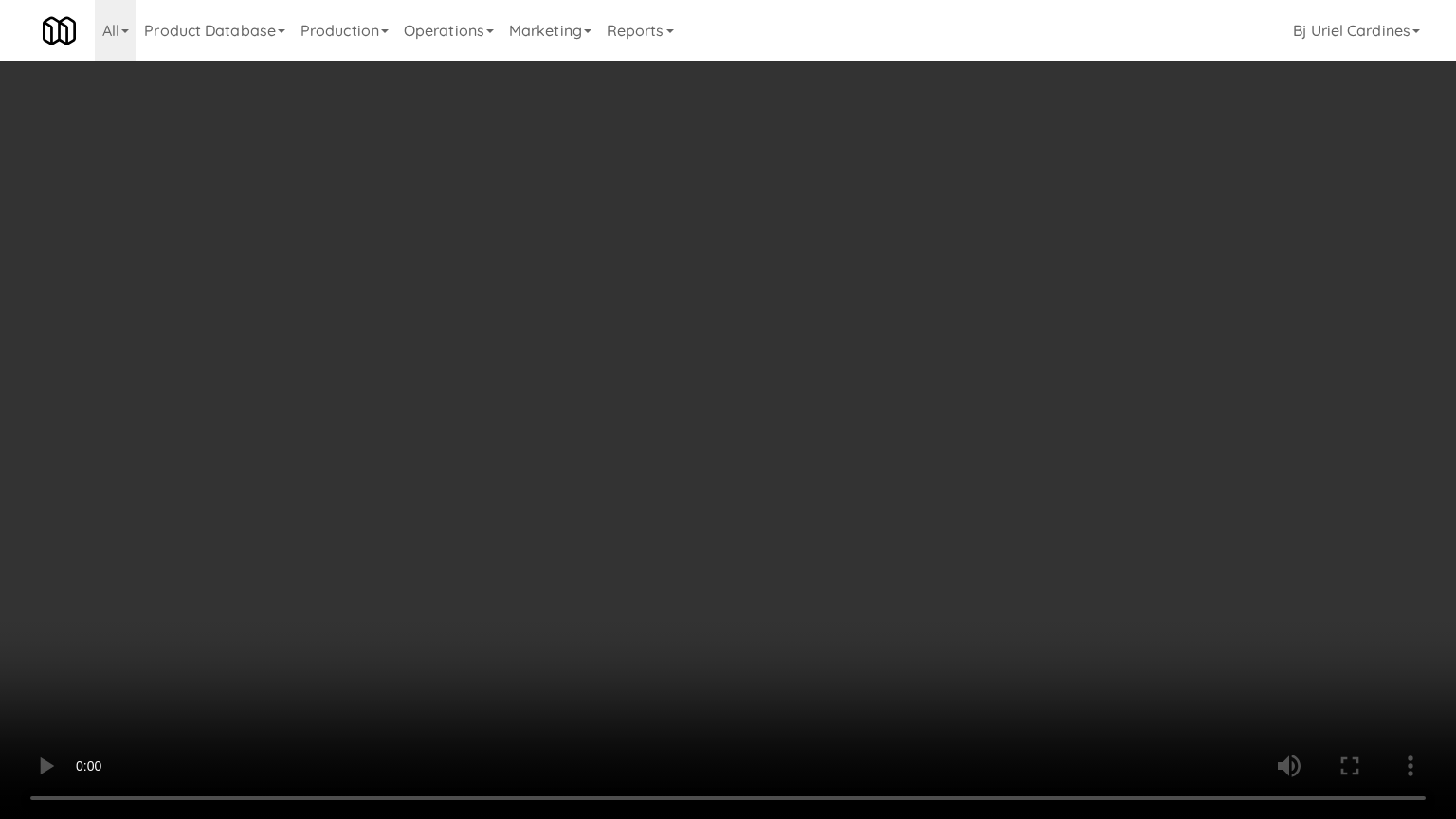 click at bounding box center [728, 410] 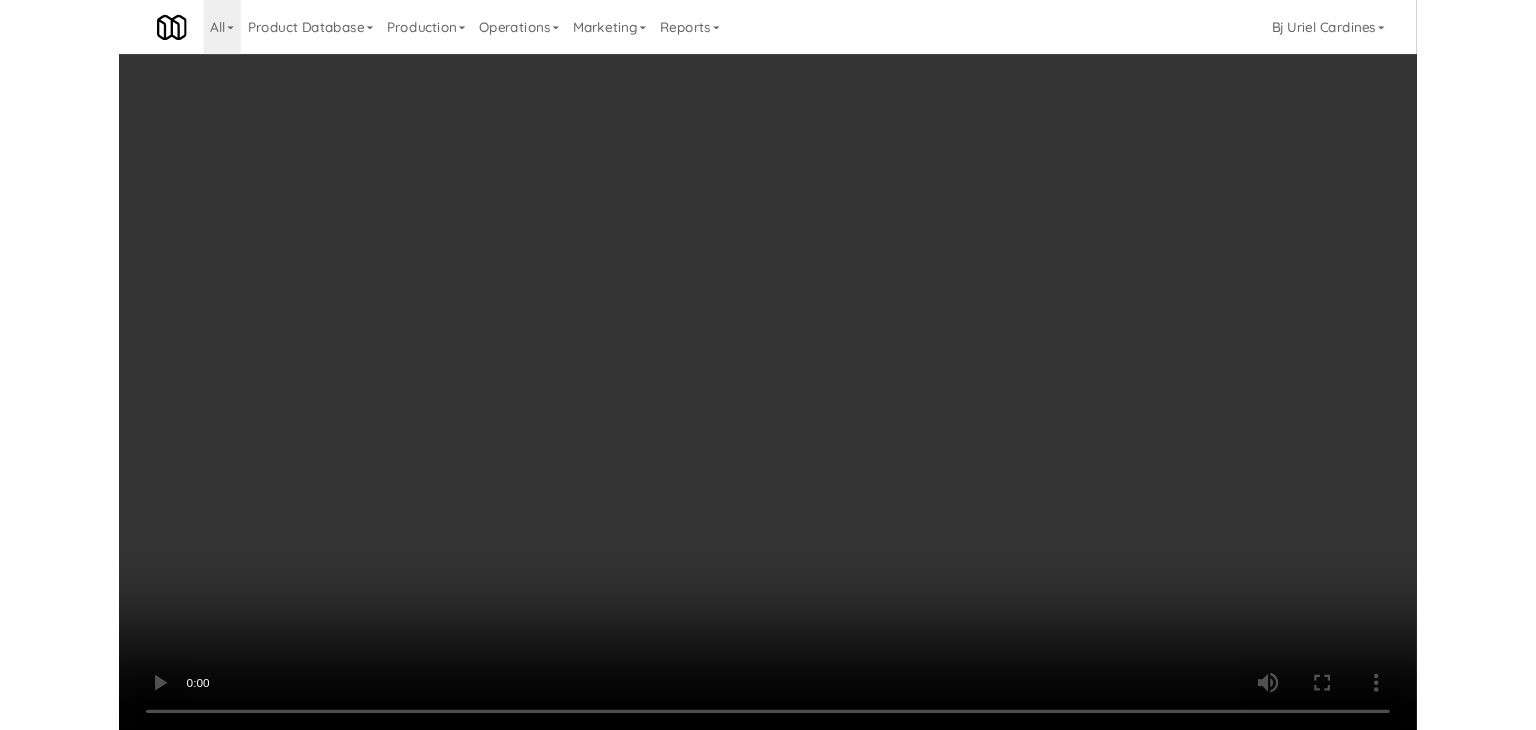 scroll, scrollTop: 24692, scrollLeft: 0, axis: vertical 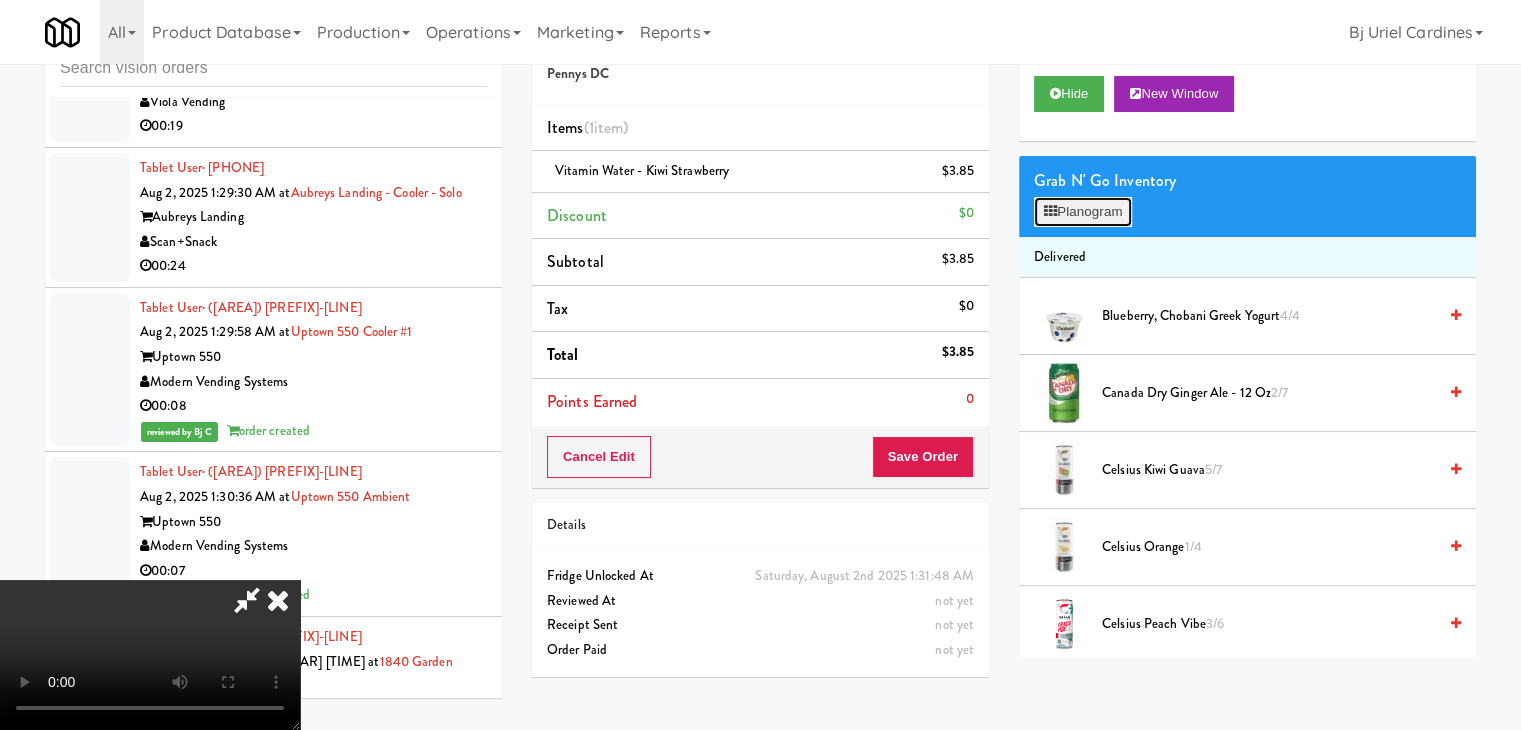 click on "Planogram" at bounding box center (1083, 212) 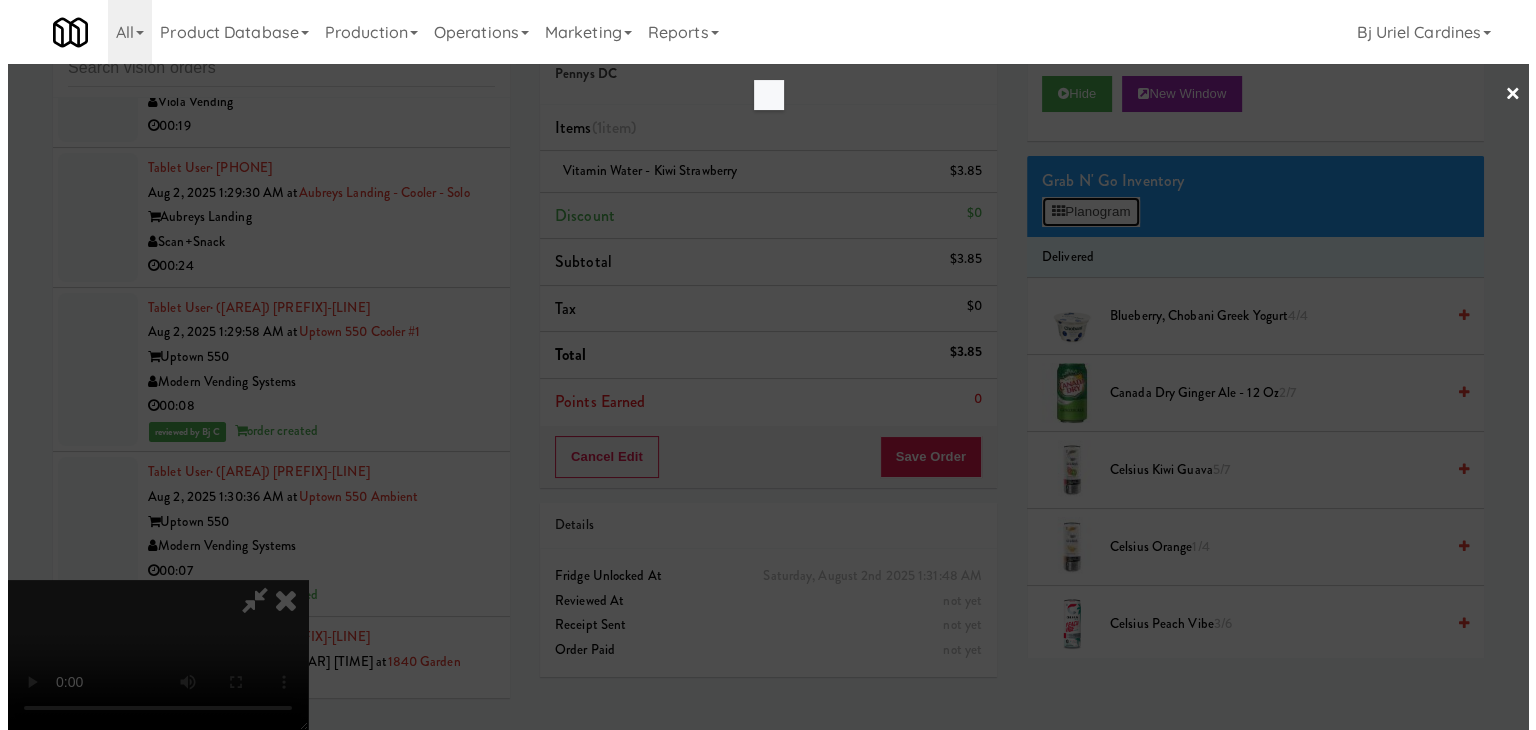 scroll, scrollTop: 0, scrollLeft: 0, axis: both 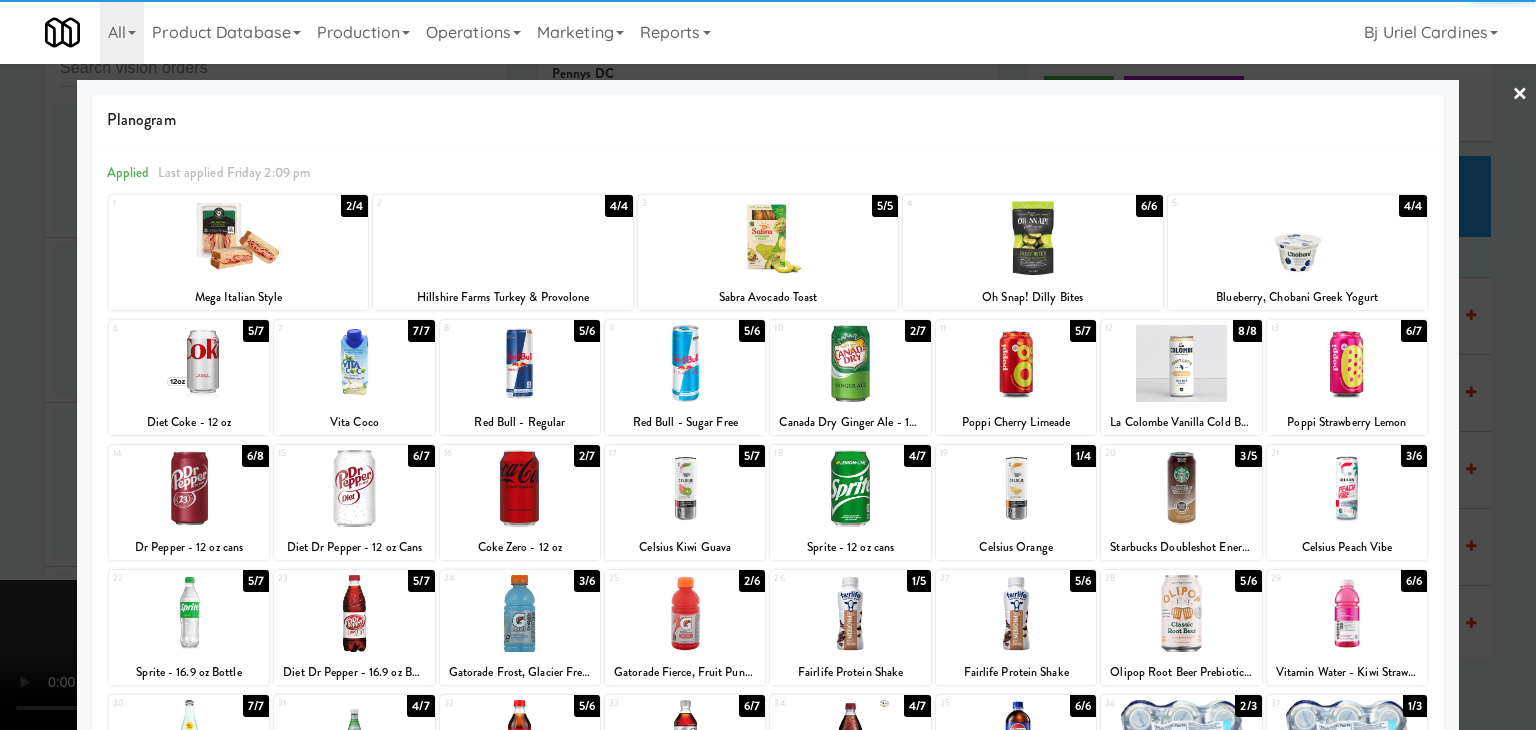 click at bounding box center [189, 363] 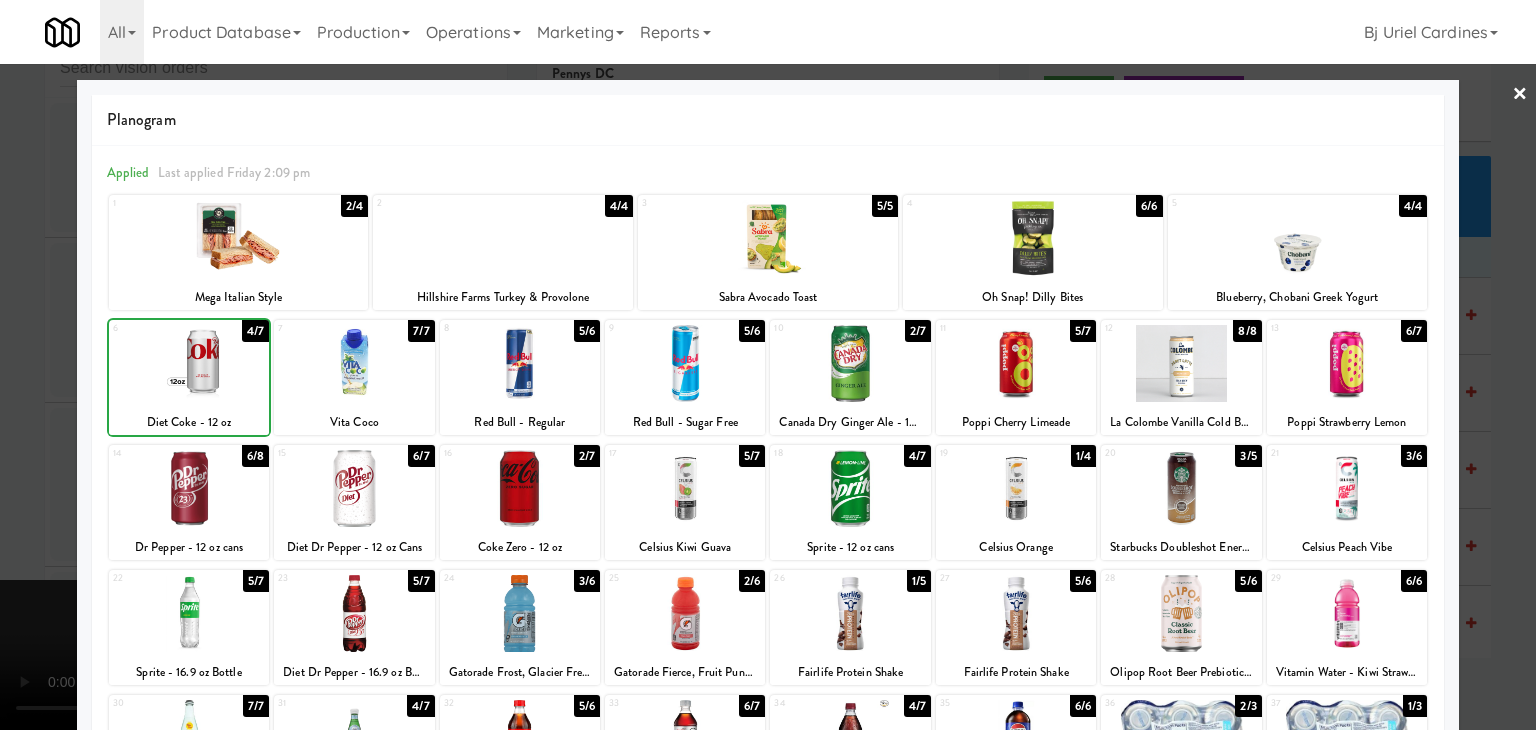 drag, startPoint x: 0, startPoint y: 353, endPoint x: 623, endPoint y: 363, distance: 623.08026 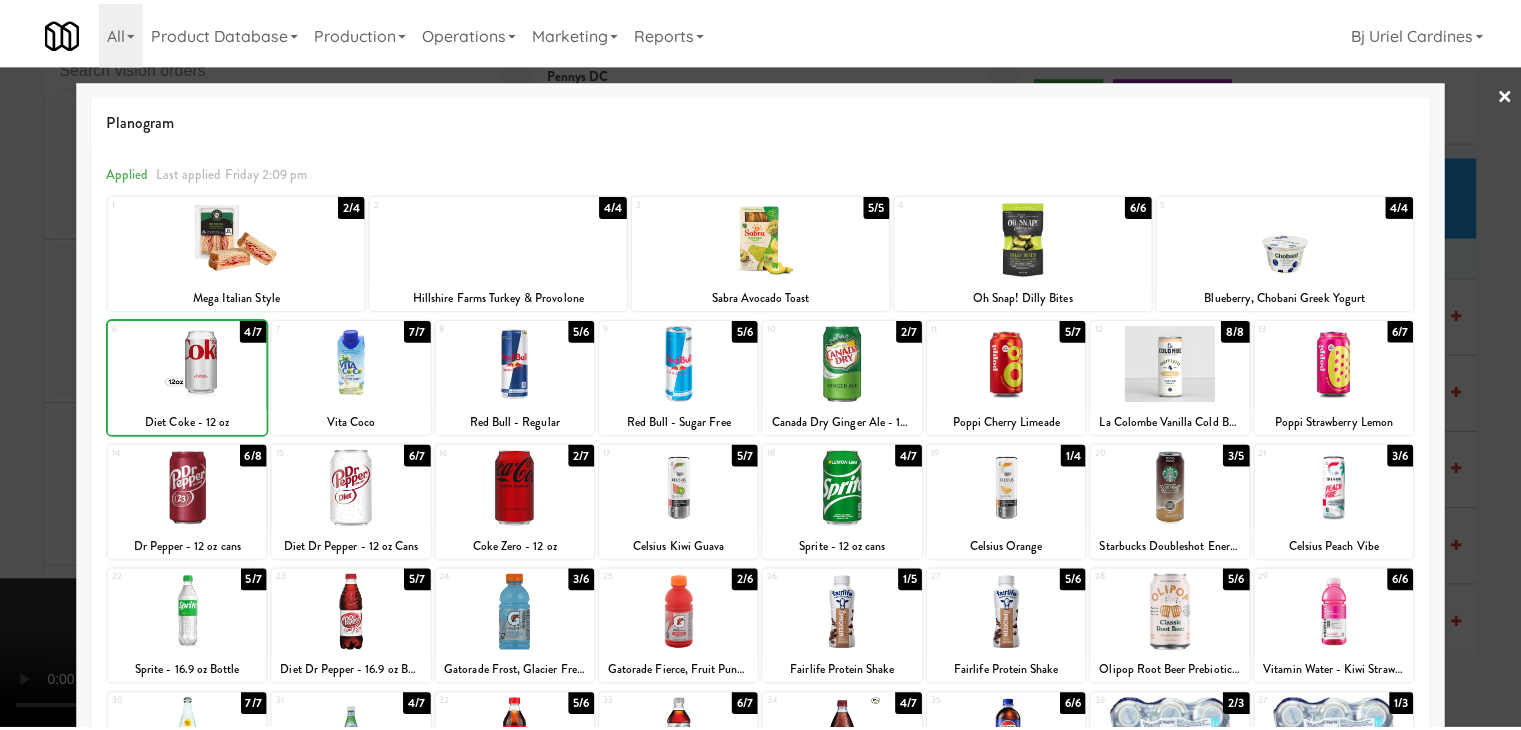 scroll, scrollTop: 24692, scrollLeft: 0, axis: vertical 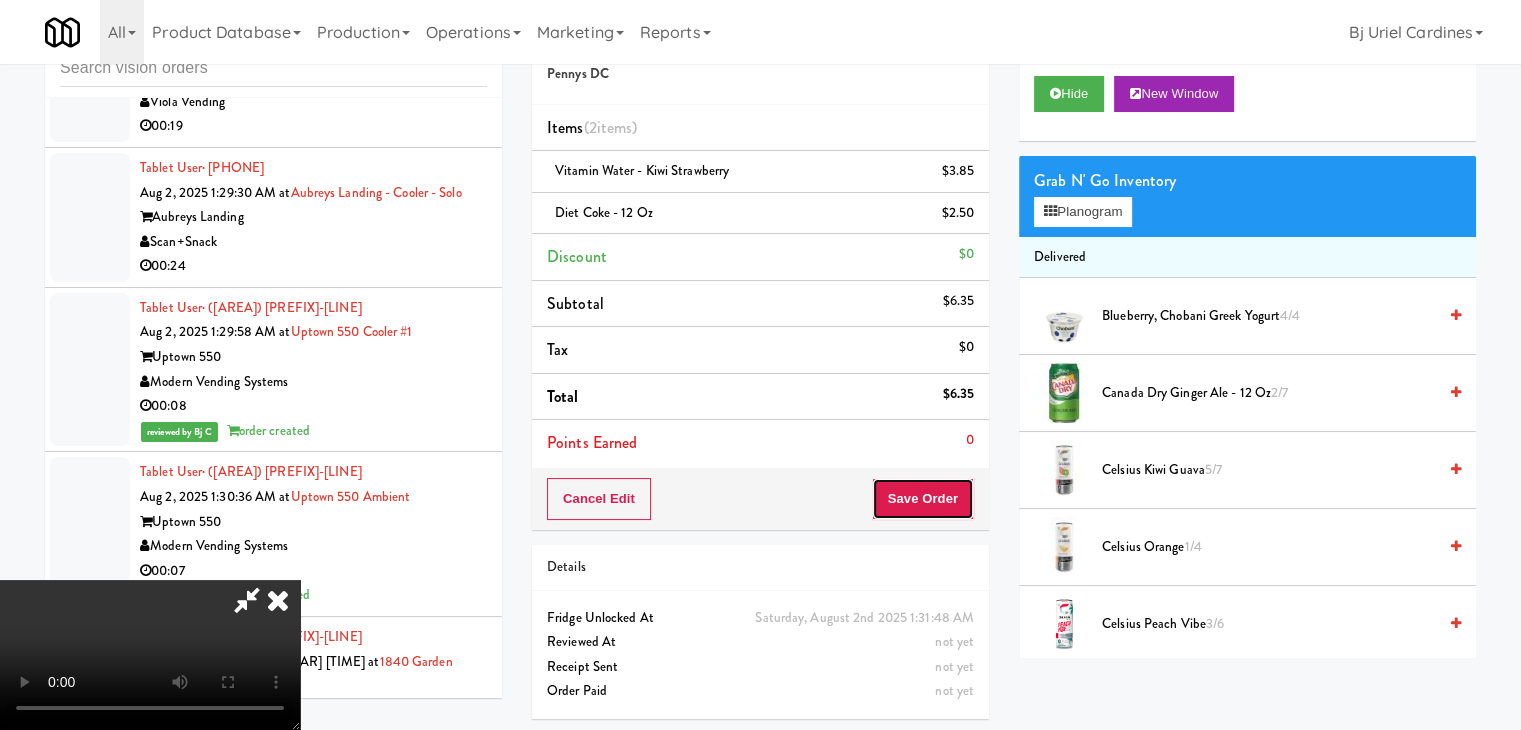 click on "Save Order" at bounding box center (923, 499) 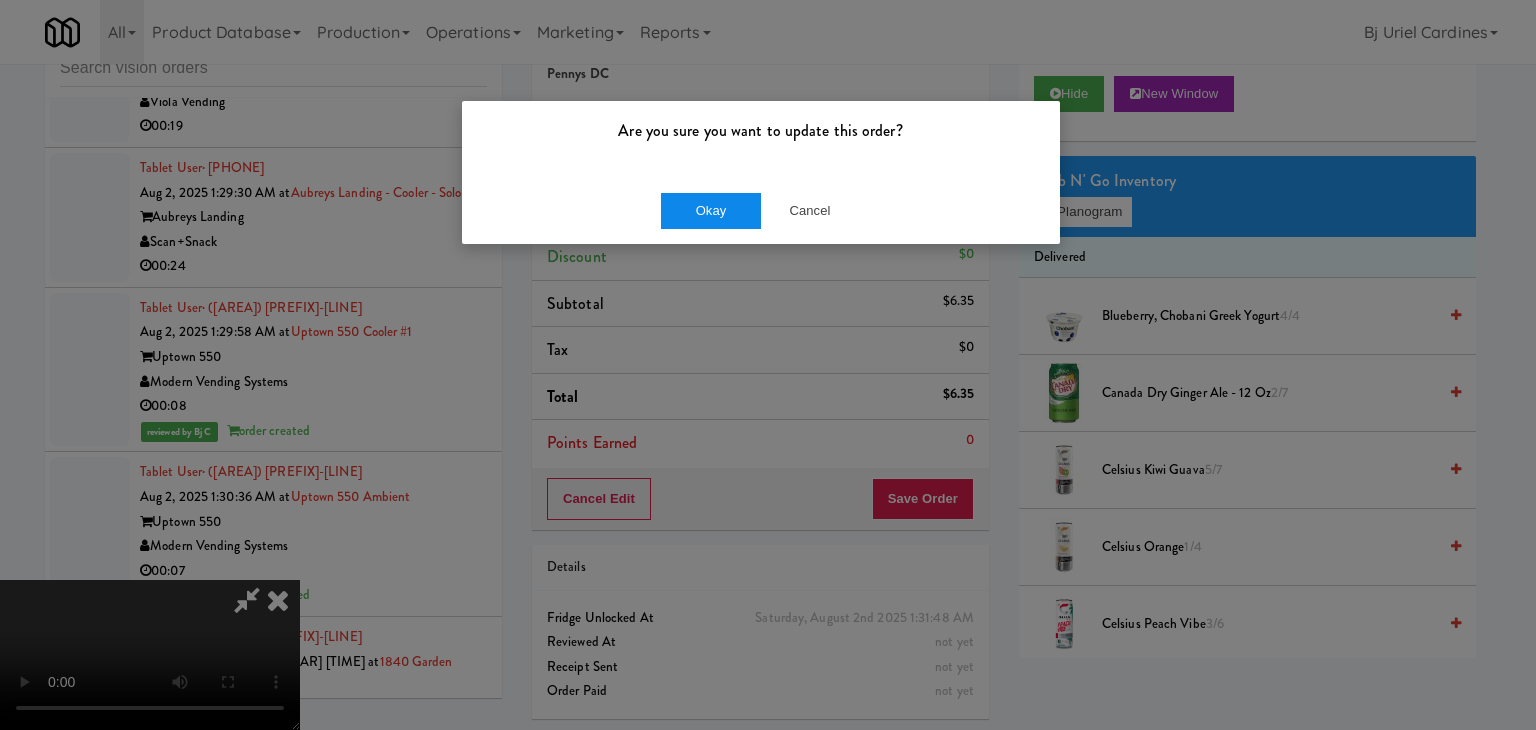 drag, startPoint x: 692, startPoint y: 185, endPoint x: 700, endPoint y: 204, distance: 20.615528 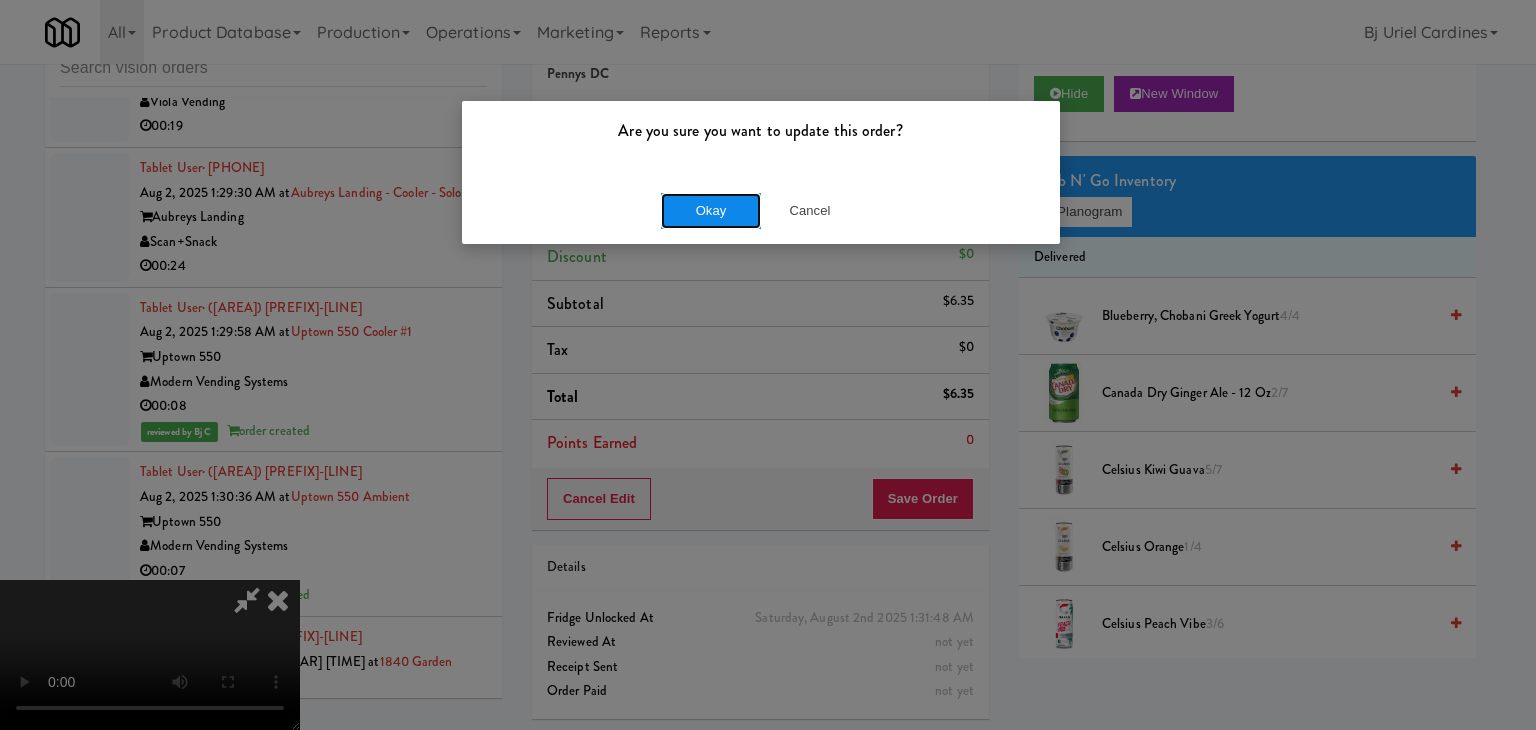 click on "Okay" at bounding box center [711, 211] 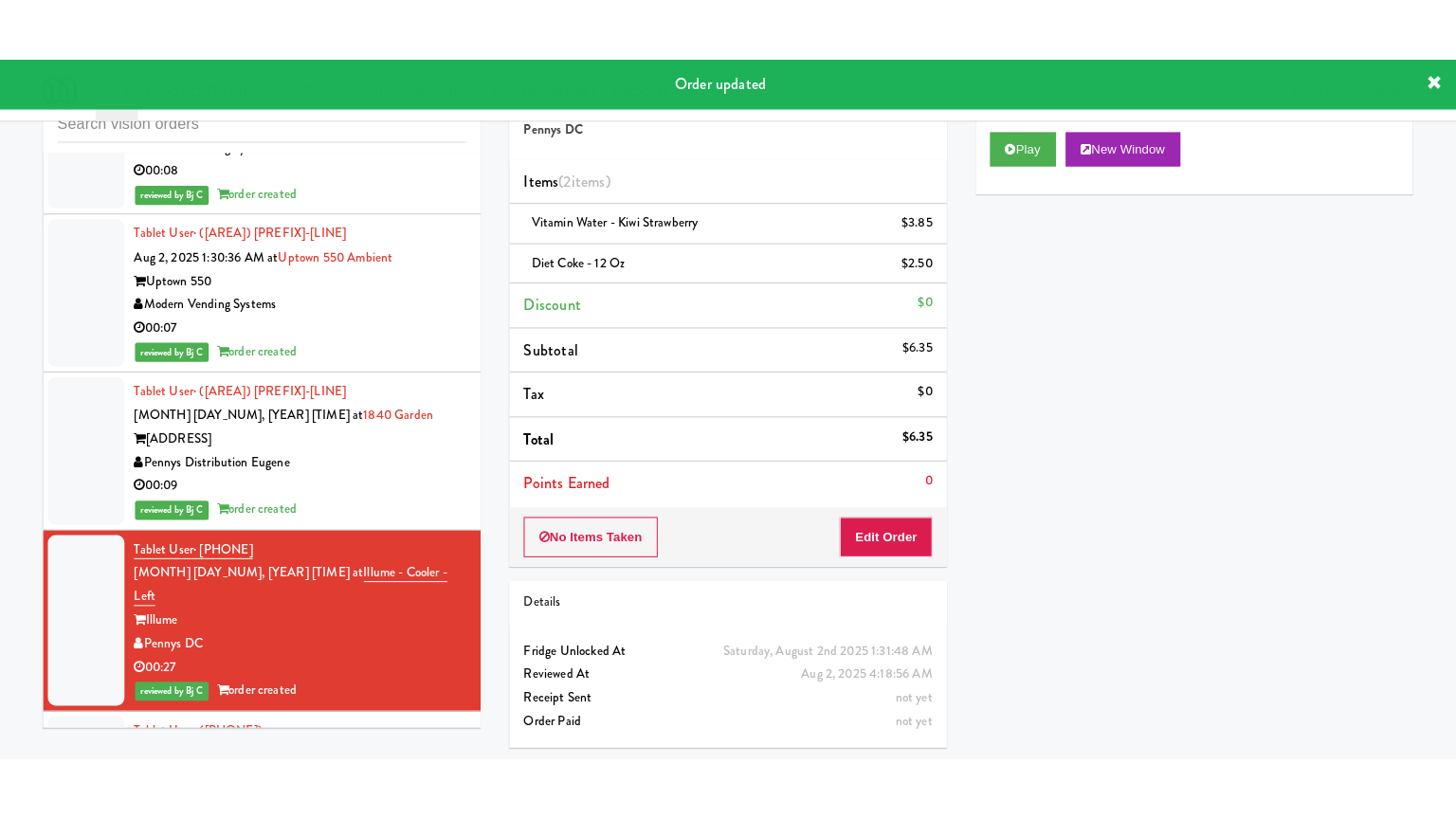 scroll, scrollTop: 23690, scrollLeft: 0, axis: vertical 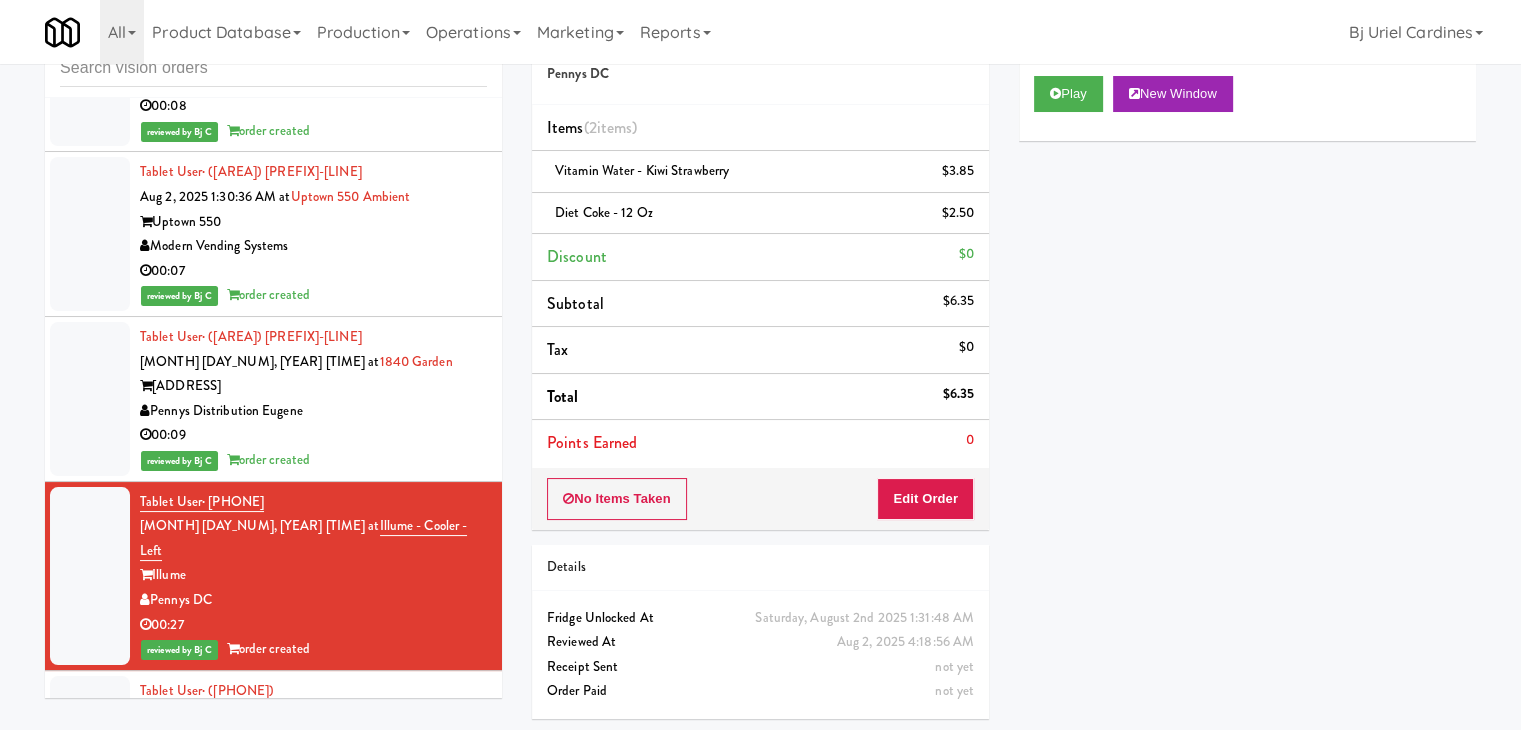click on "H&H Vending" at bounding box center (313, 1069) 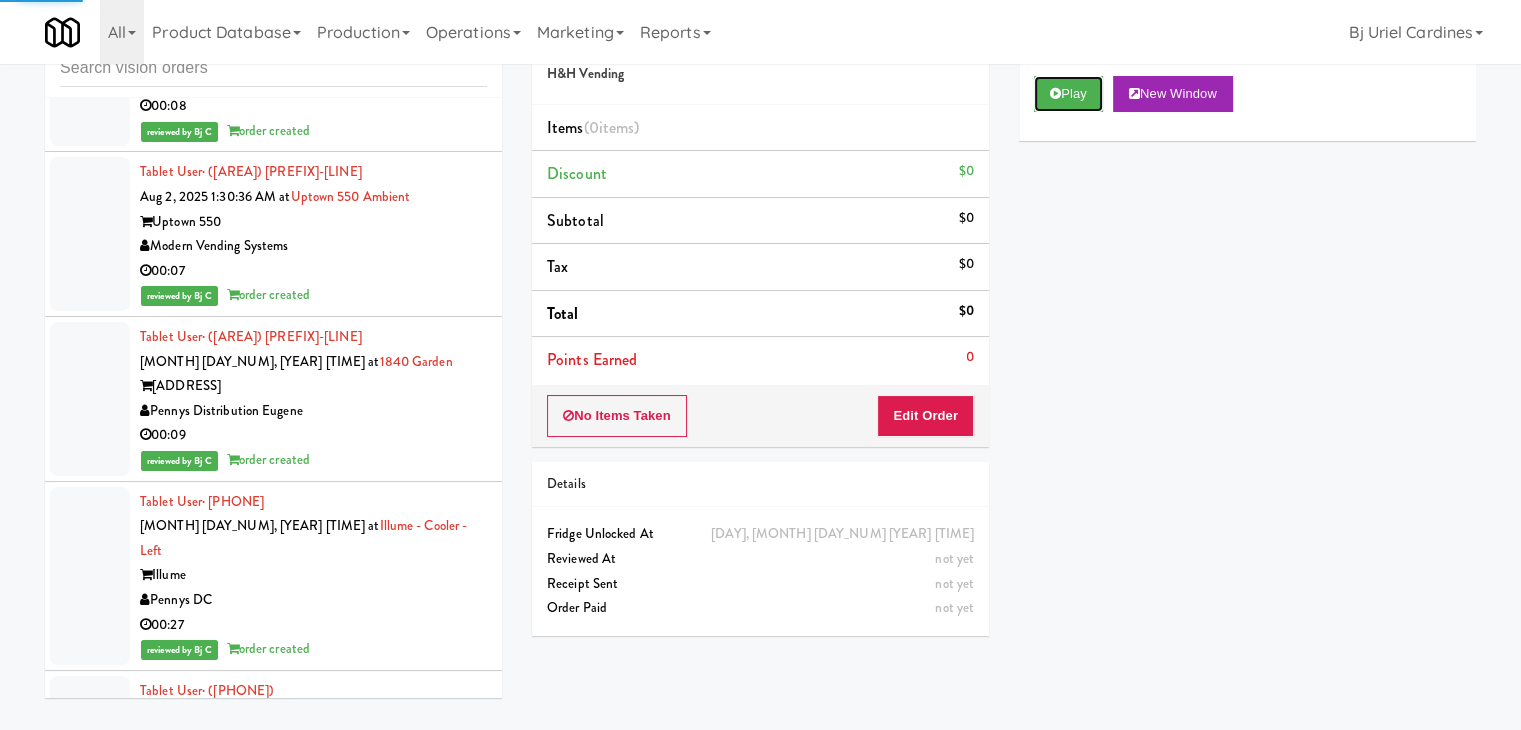 drag, startPoint x: 1076, startPoint y: 97, endPoint x: 1072, endPoint y: 120, distance: 23.345236 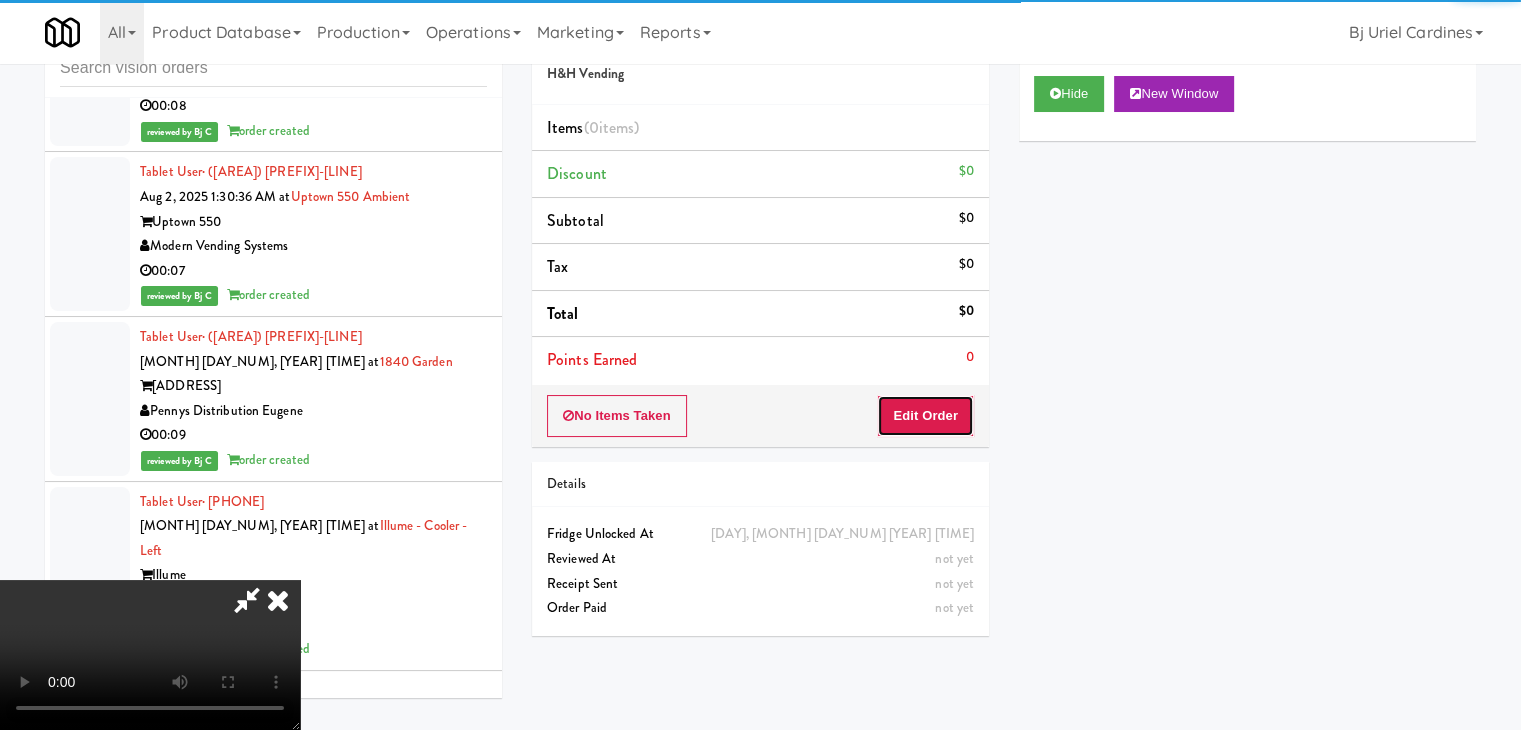 click on "Edit Order" at bounding box center [925, 416] 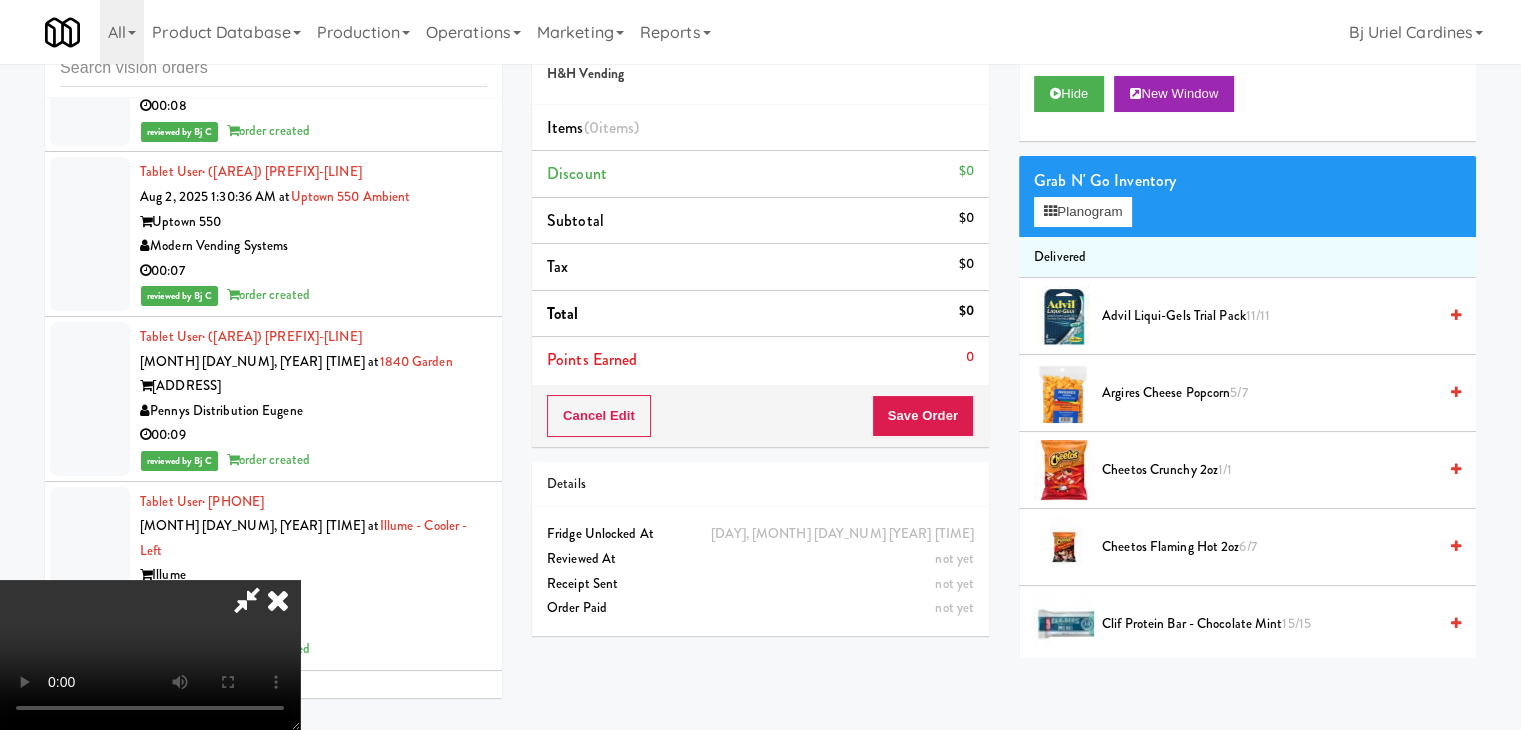 type 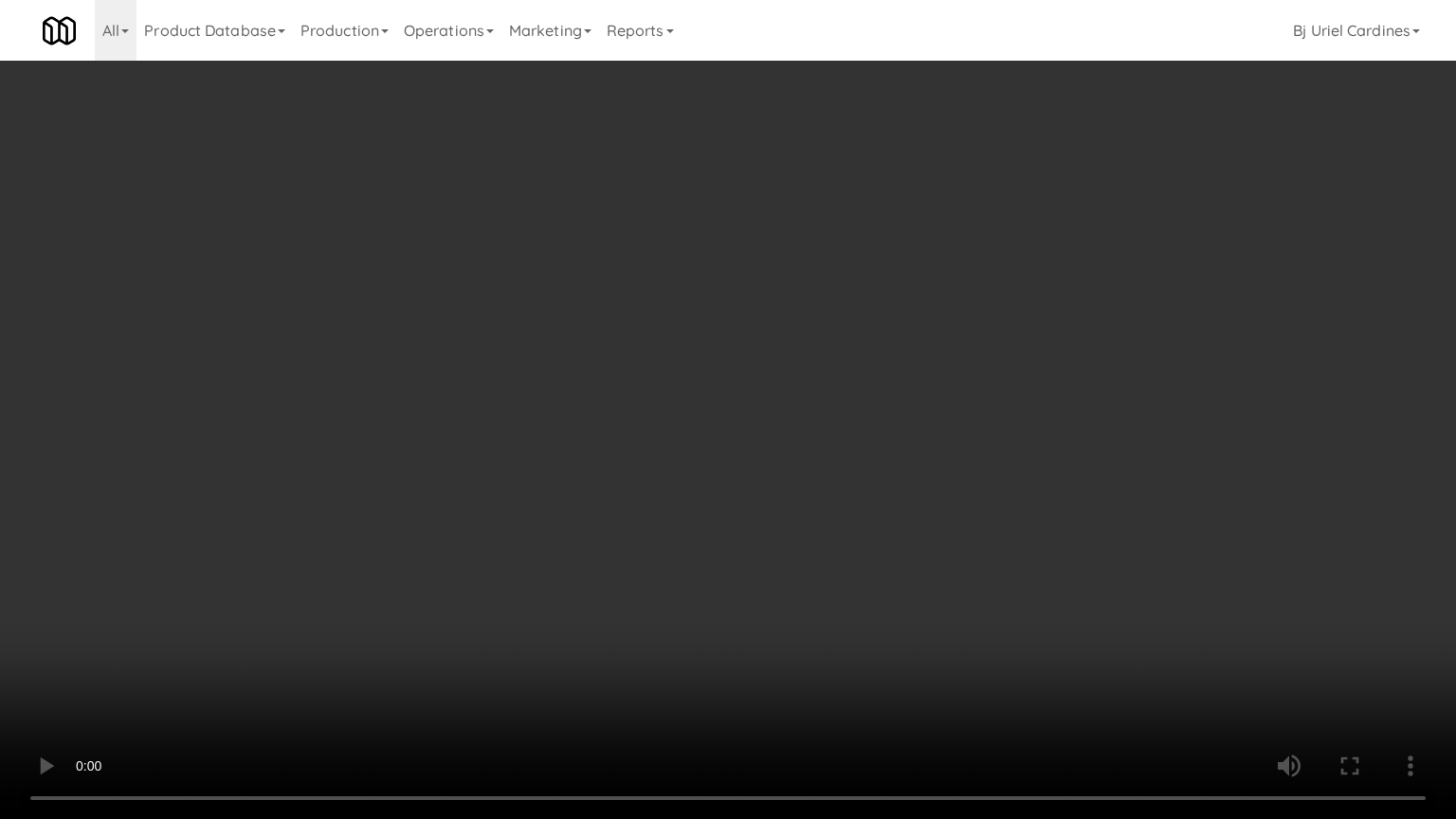 drag, startPoint x: 778, startPoint y: 612, endPoint x: 789, endPoint y: 610, distance: 11.18034 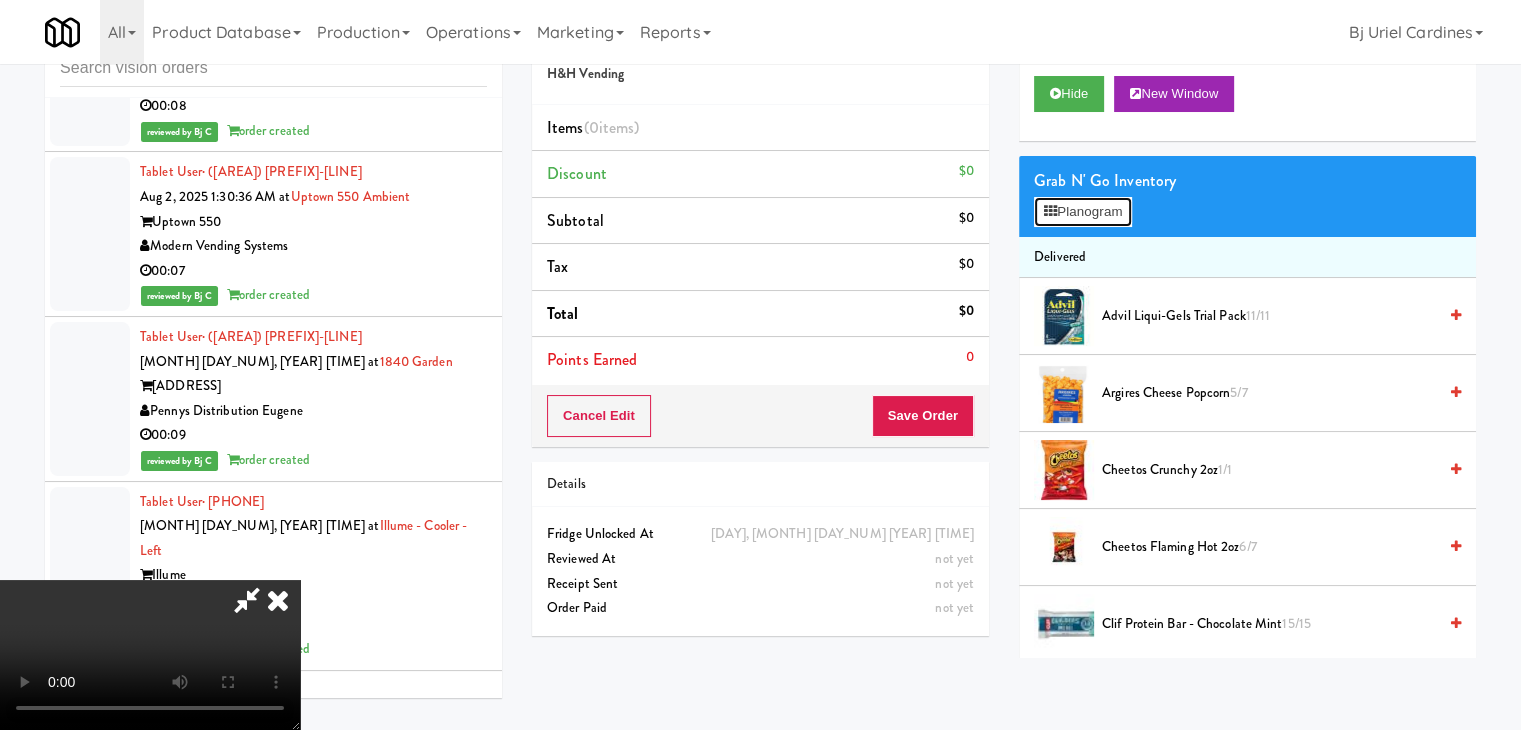 click on "Planogram" at bounding box center (1083, 212) 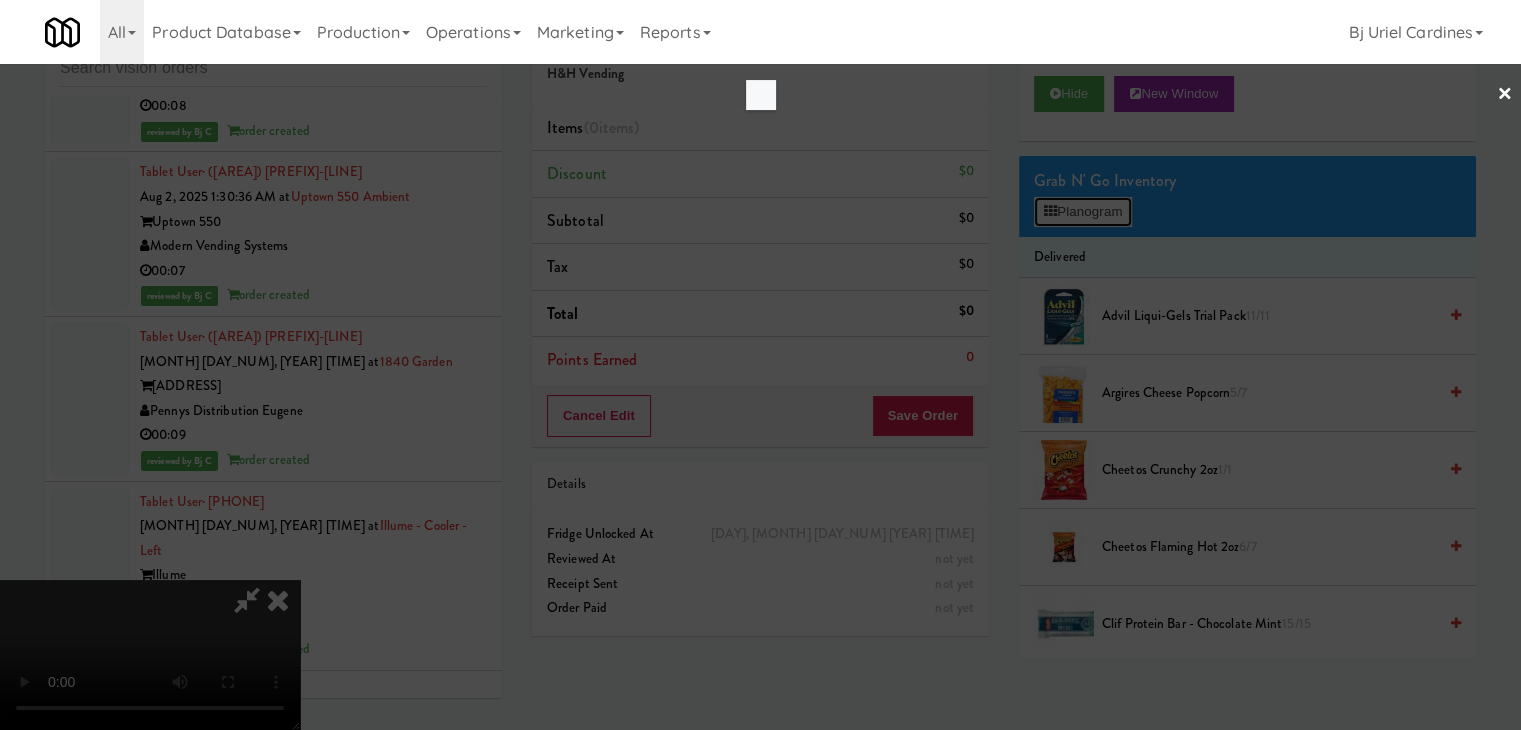 scroll, scrollTop: 24968, scrollLeft: 0, axis: vertical 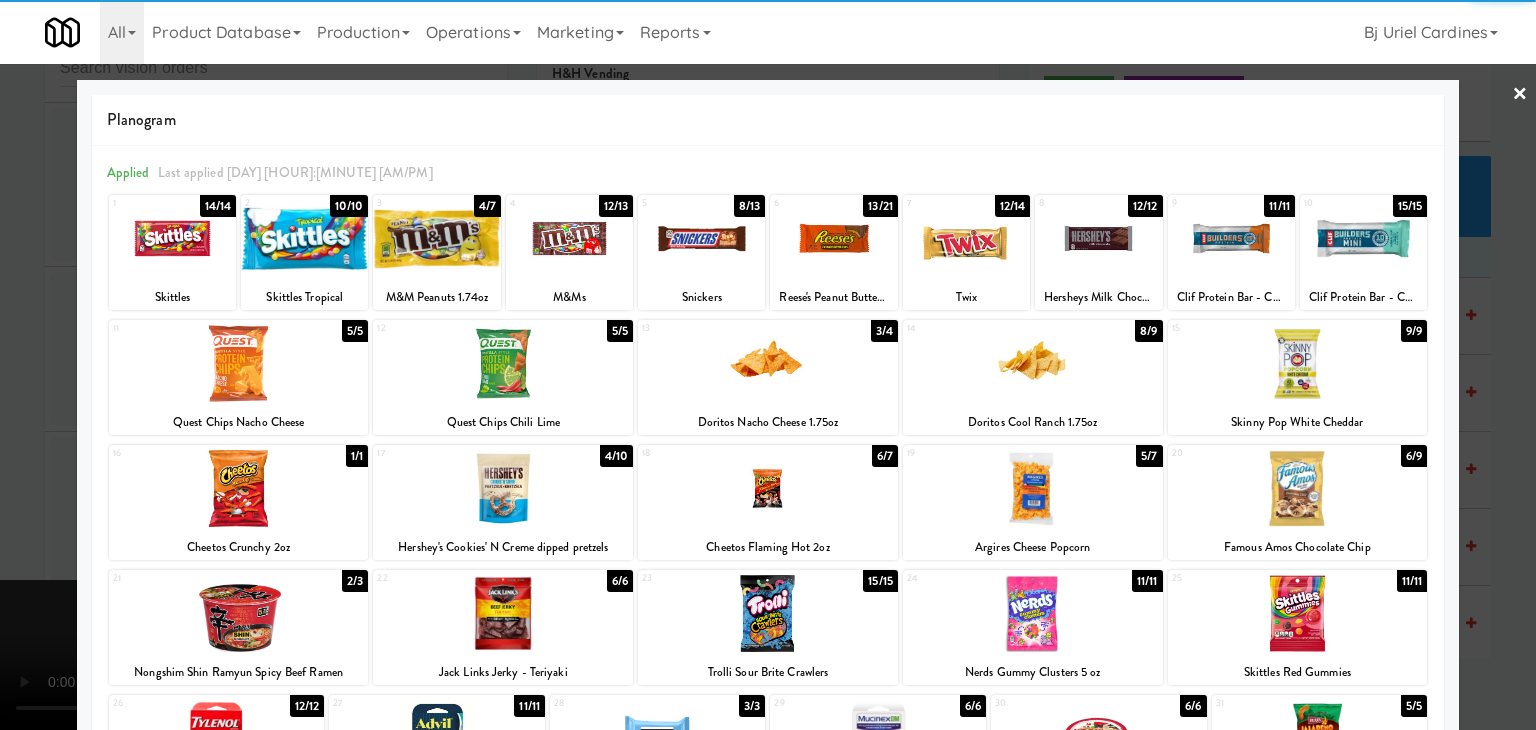 click at bounding box center [833, 238] 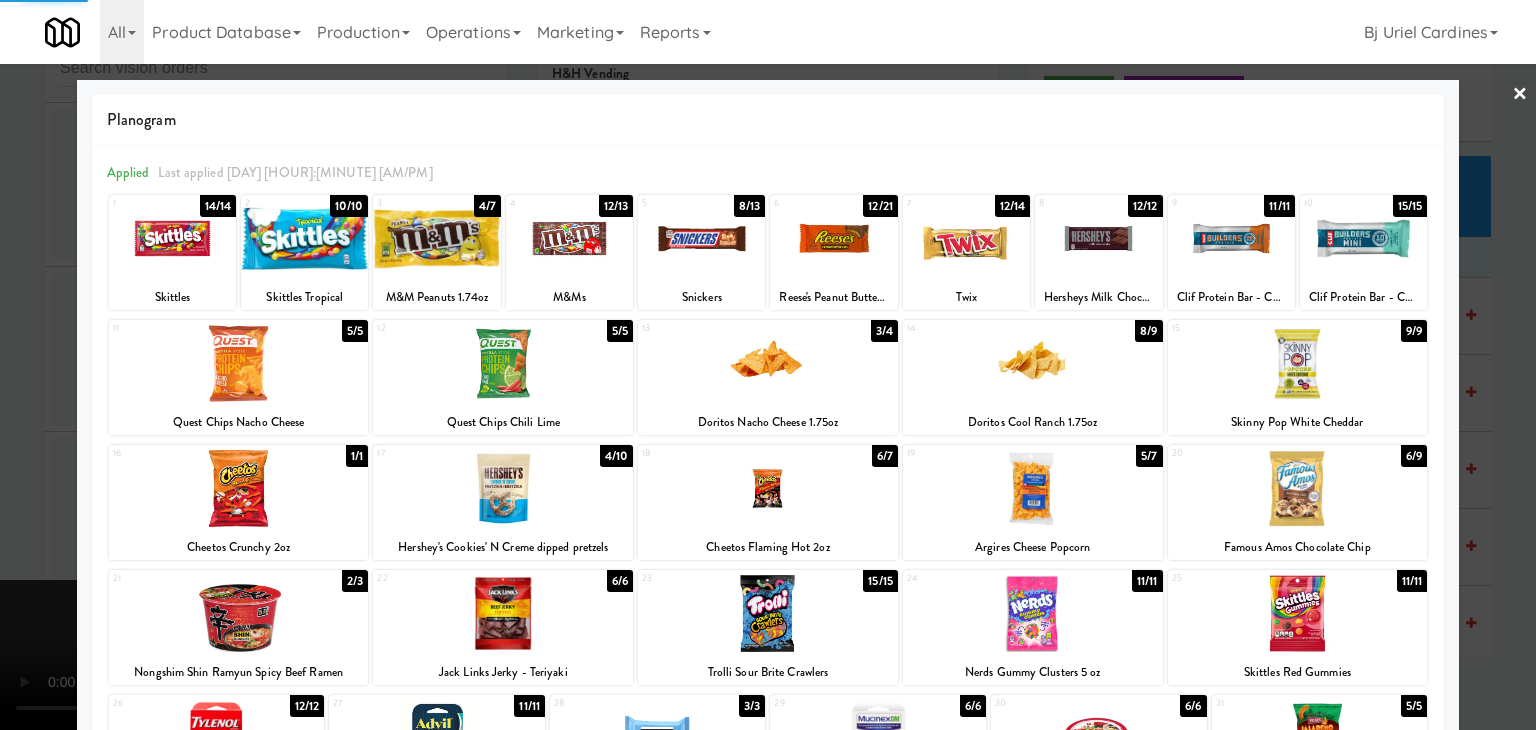 drag, startPoint x: 0, startPoint y: 367, endPoint x: 439, endPoint y: 391, distance: 439.65555 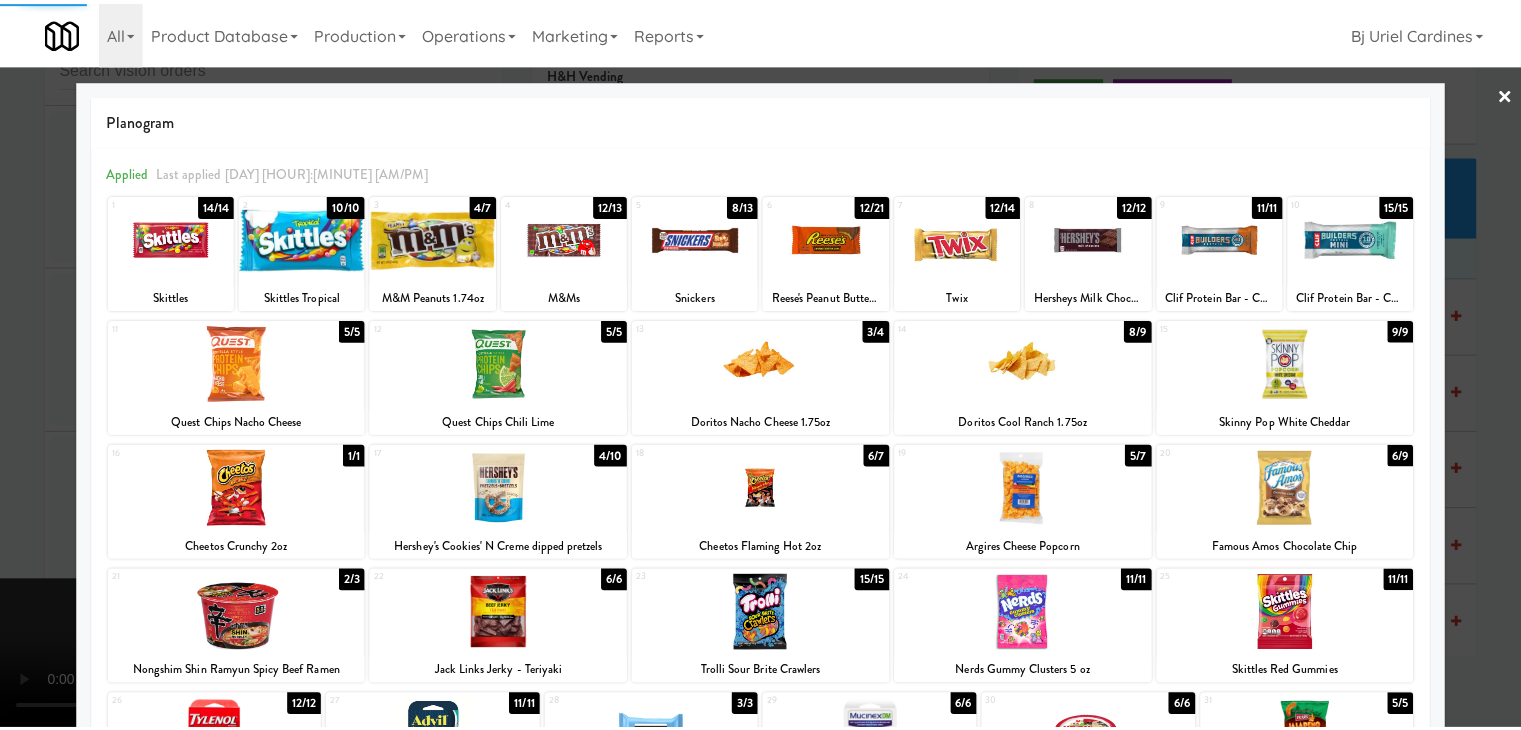 scroll, scrollTop: 24992, scrollLeft: 0, axis: vertical 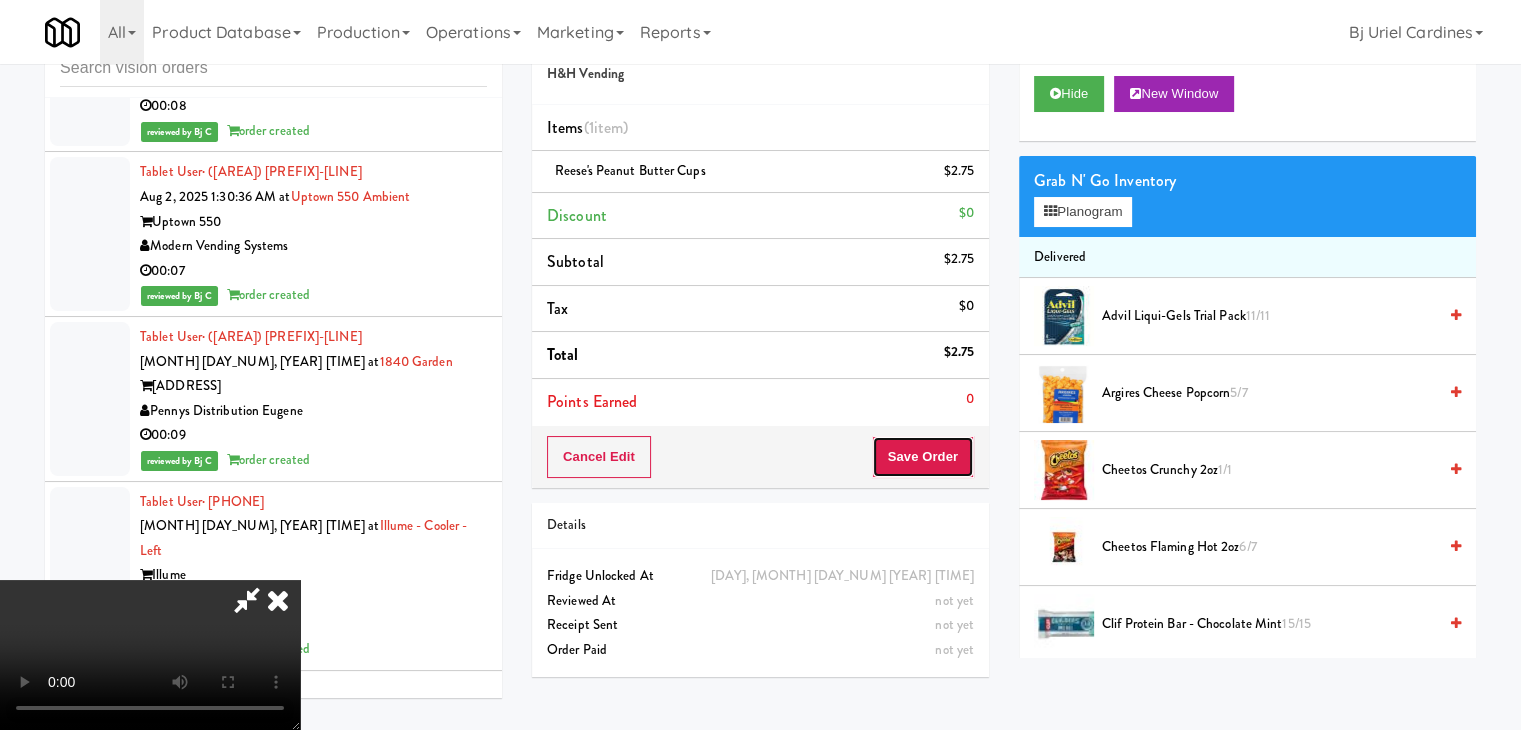click on "Save Order" at bounding box center (923, 457) 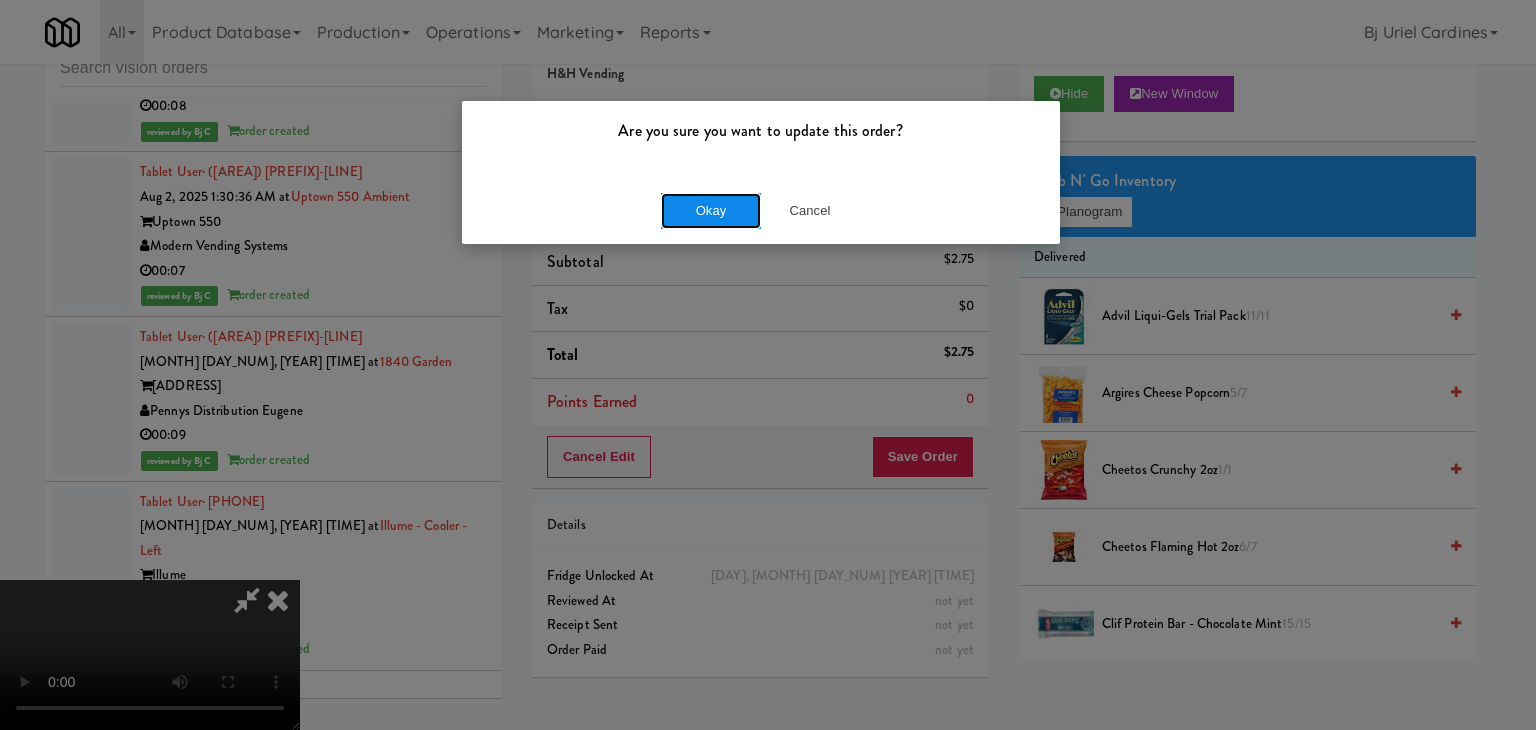 click on "Okay" at bounding box center [711, 211] 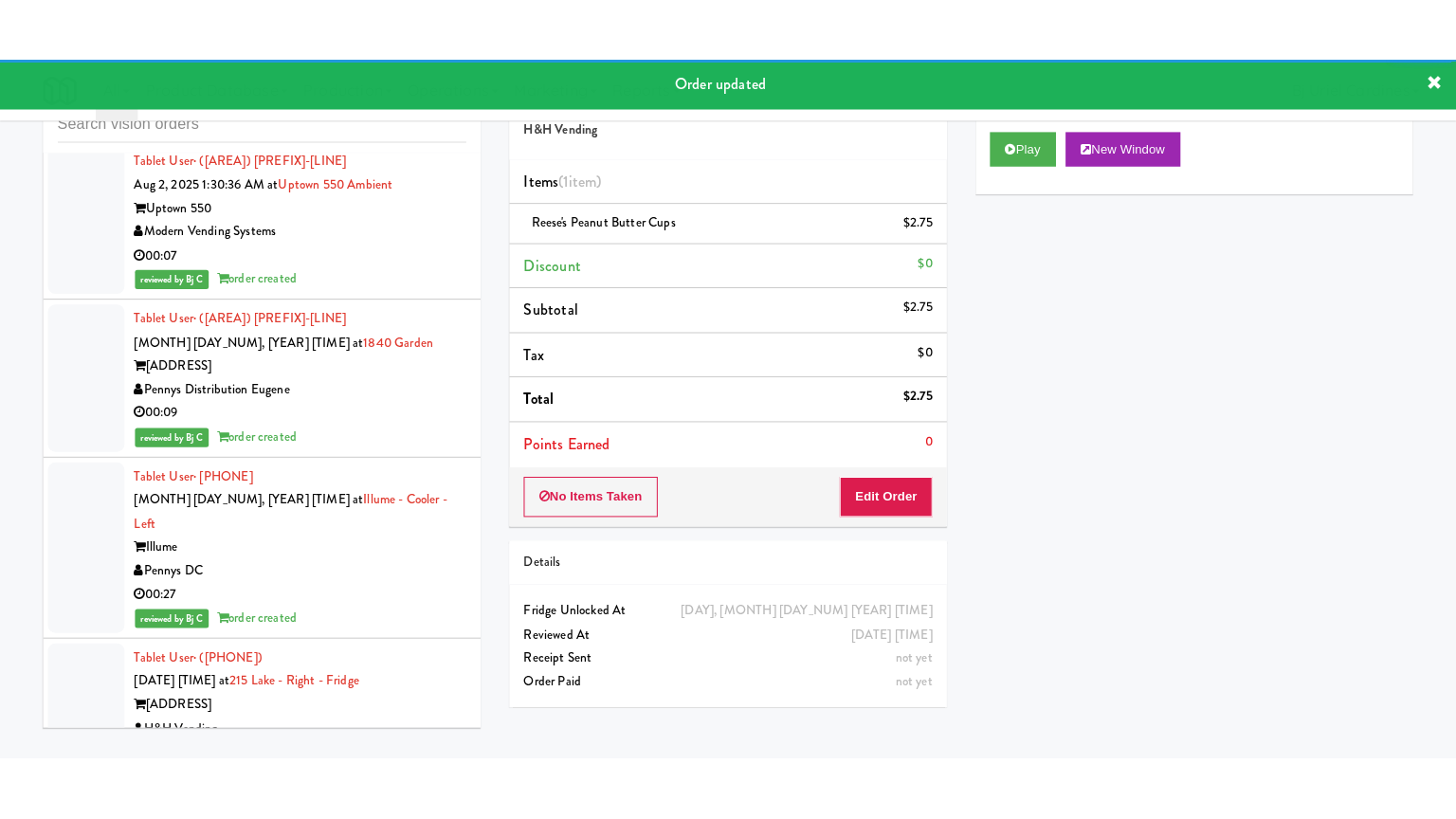 scroll, scrollTop: 23880, scrollLeft: 0, axis: vertical 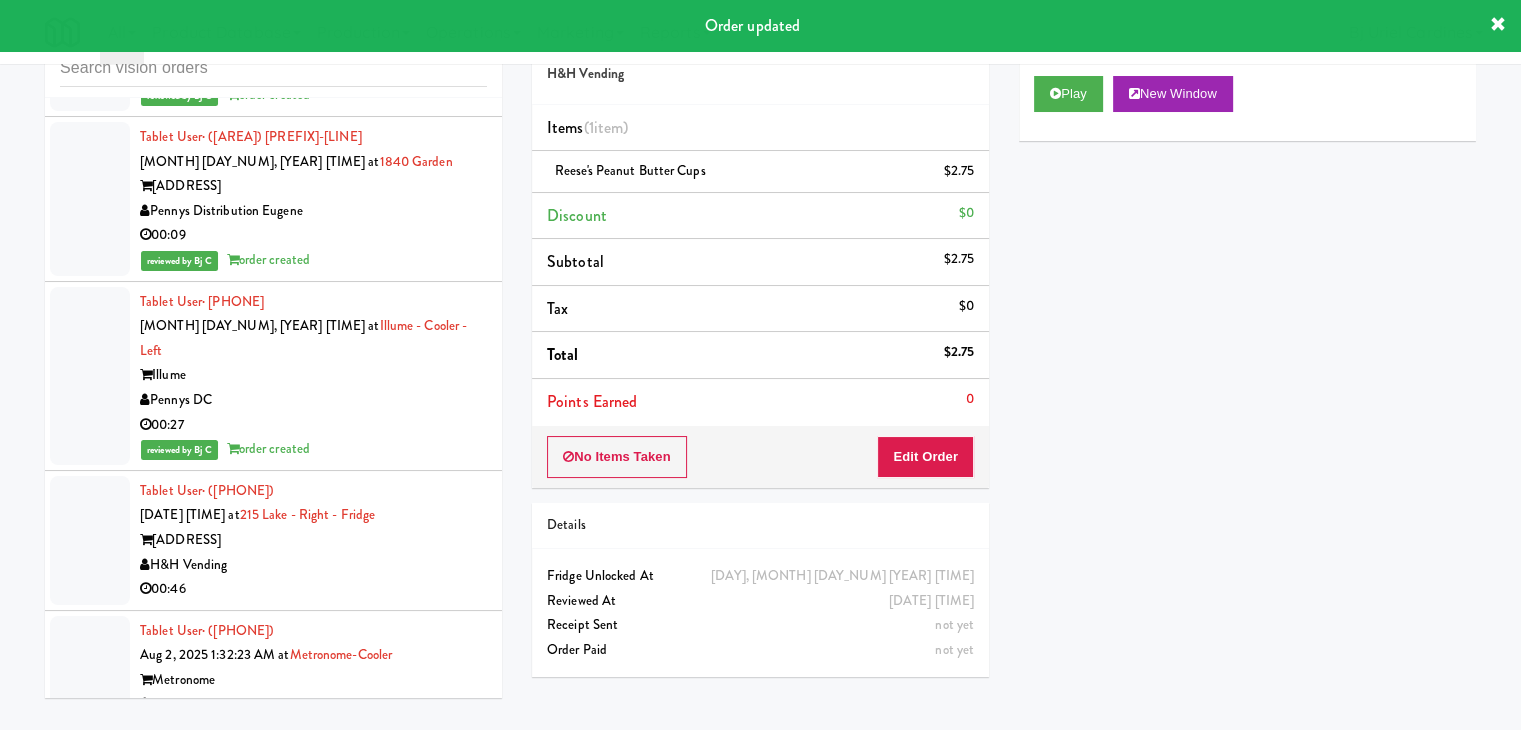 click on "H&H Vending" at bounding box center [313, 1034] 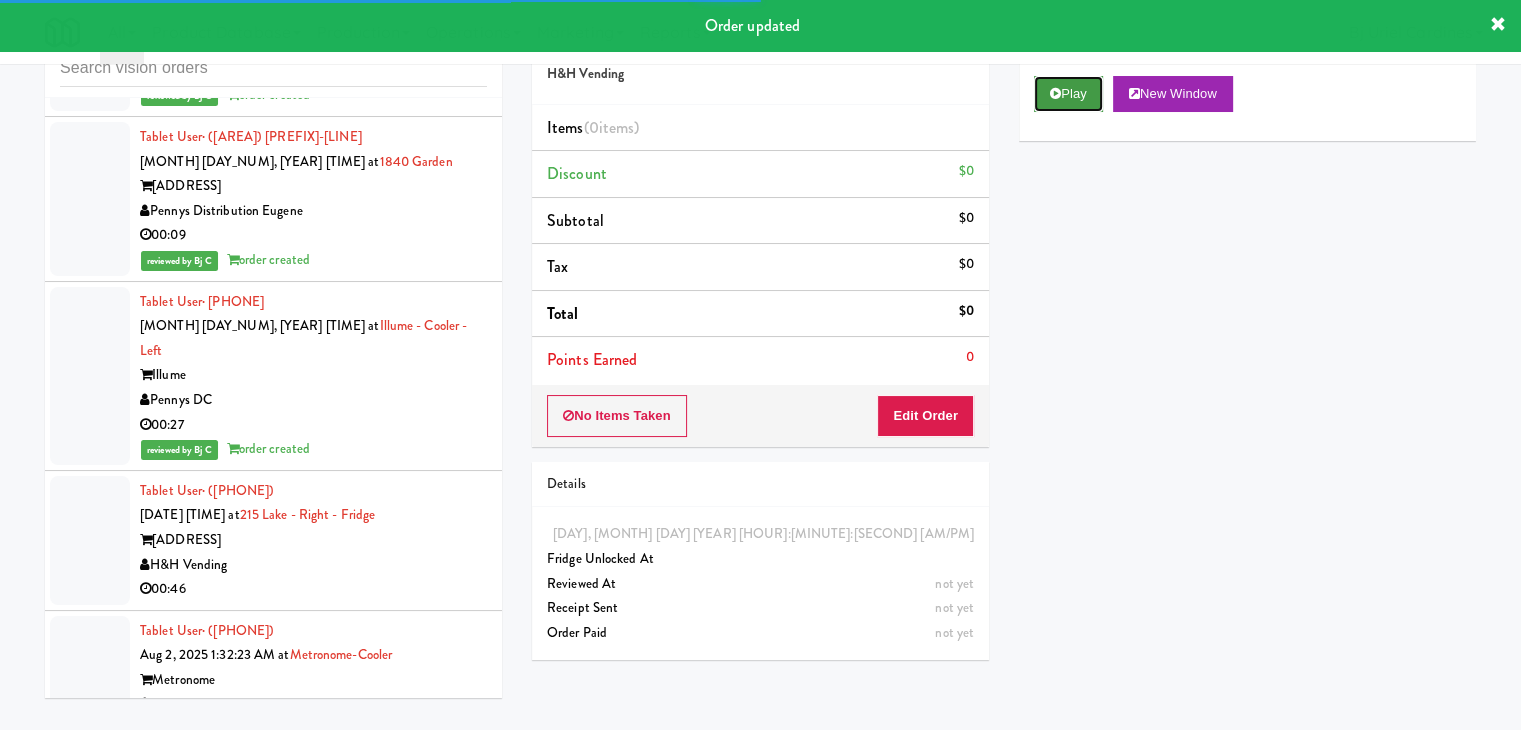 click on "Play" at bounding box center [1068, 94] 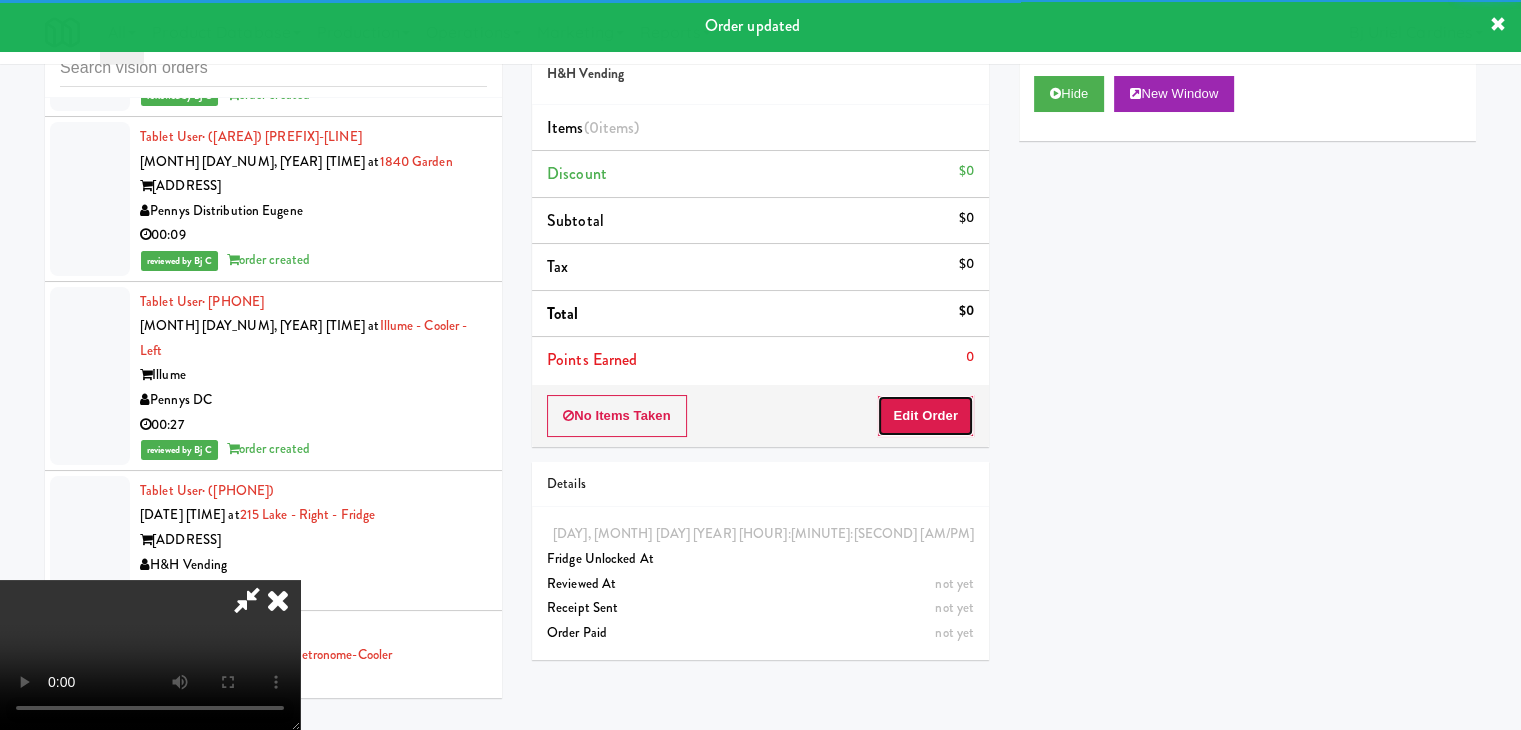 click on "Edit Order" at bounding box center (925, 416) 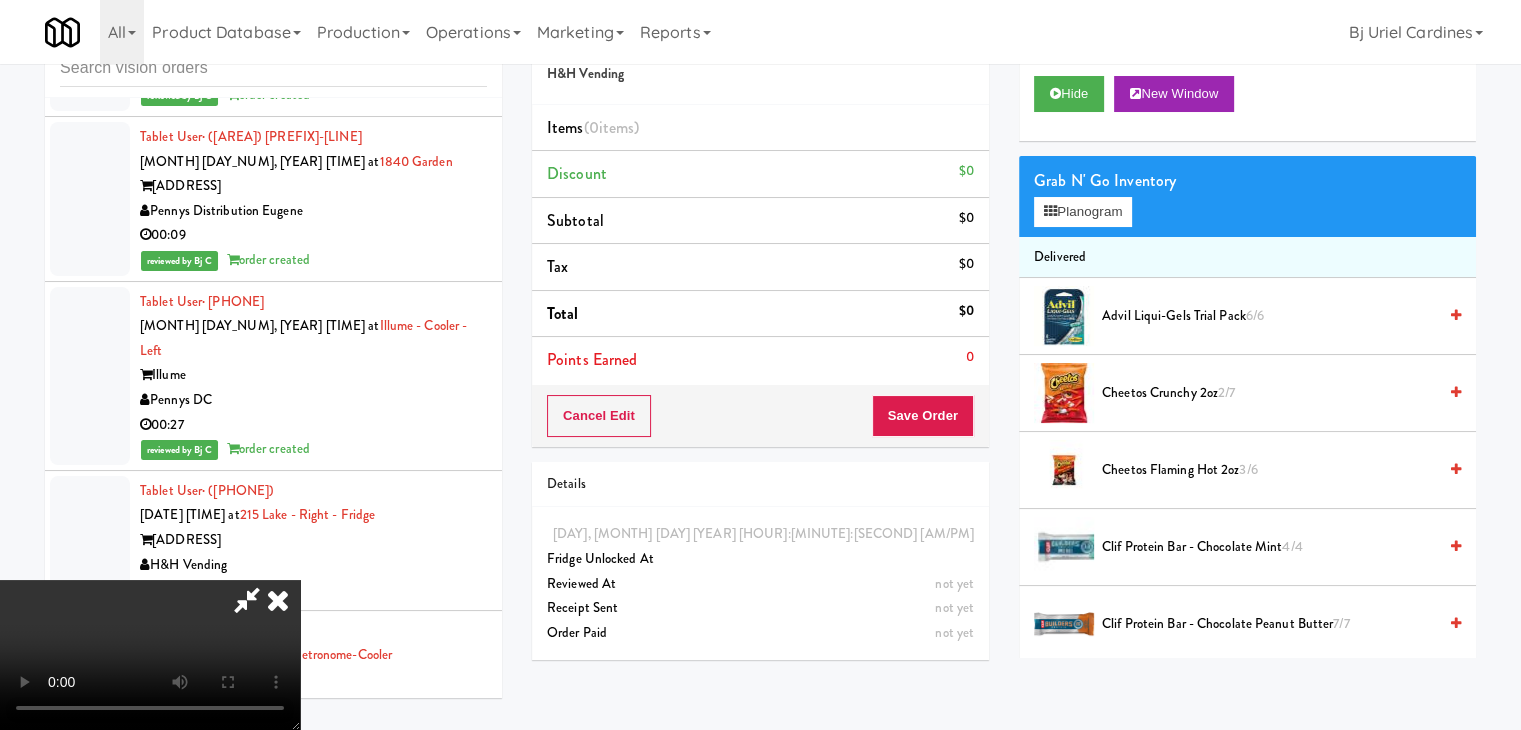 type 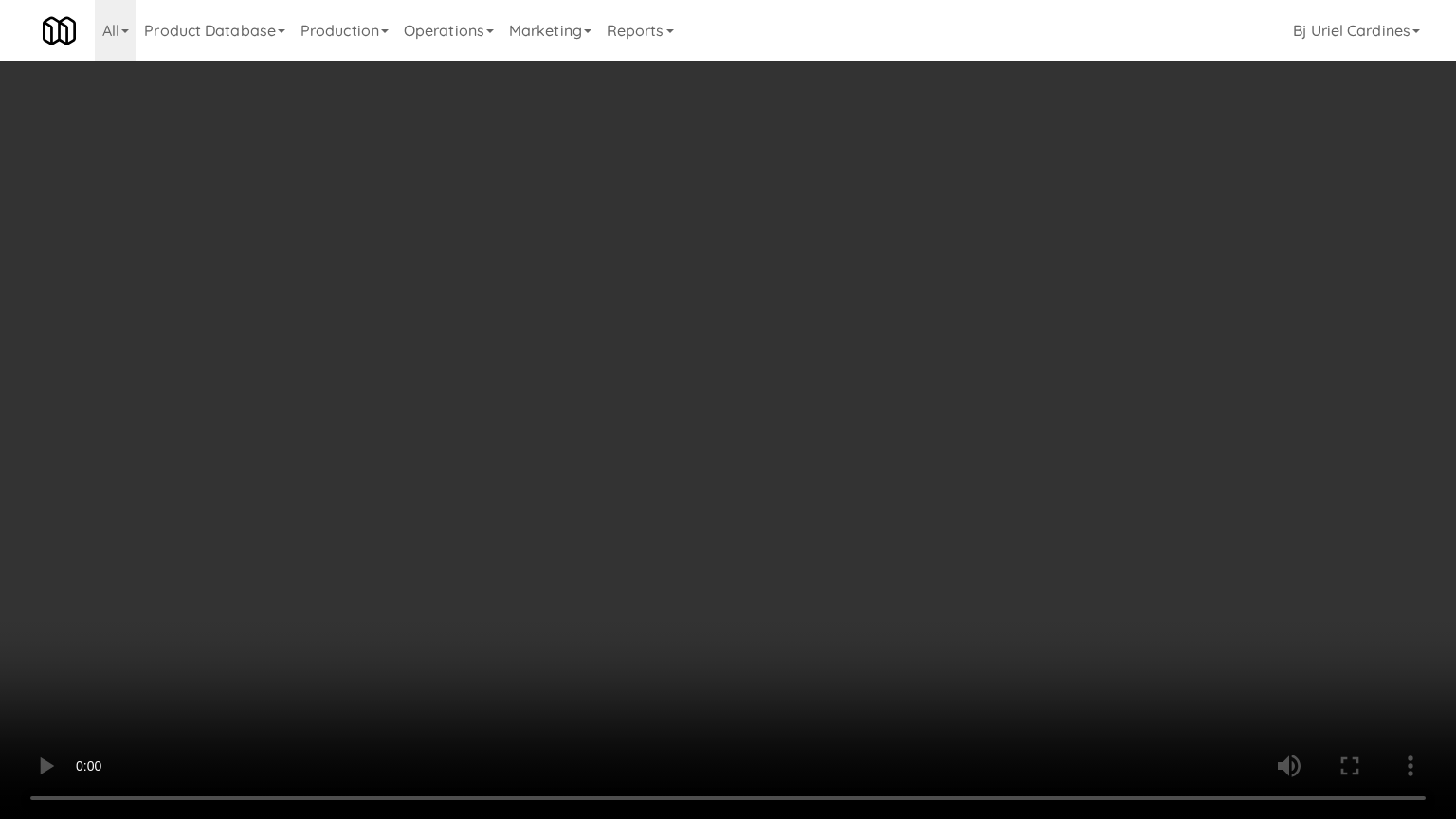 click at bounding box center (728, 410) 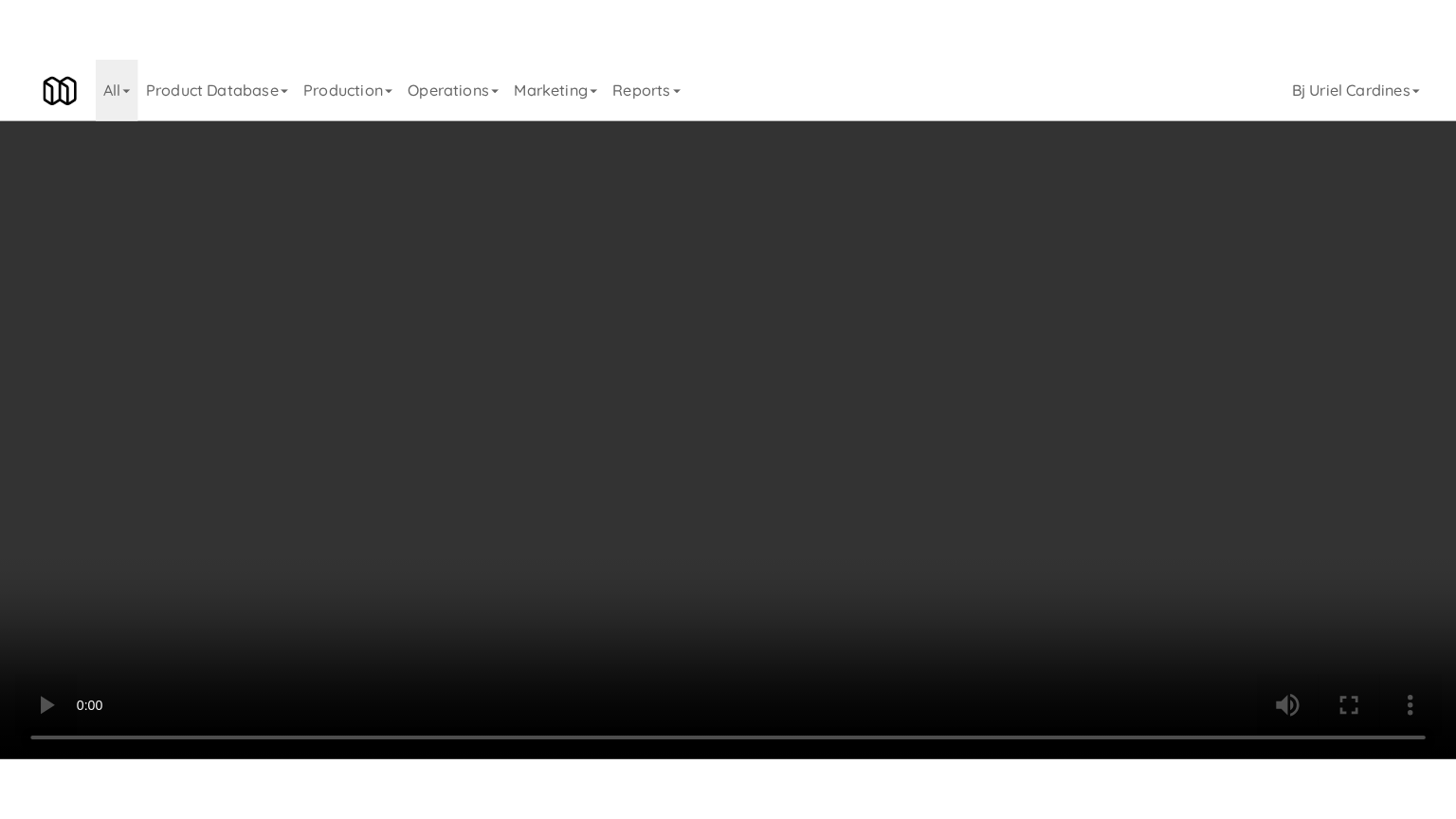 scroll, scrollTop: 23880, scrollLeft: 0, axis: vertical 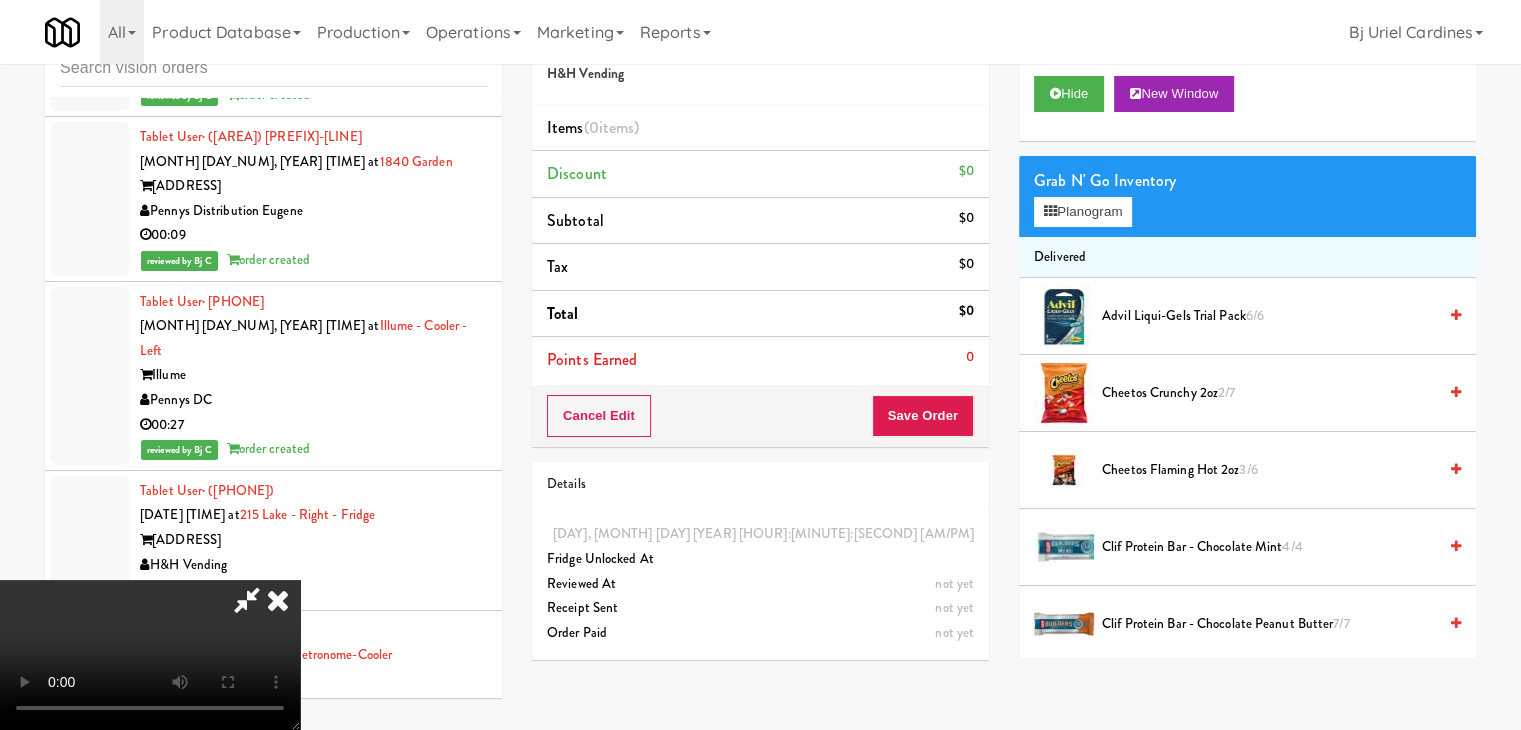 click on "not yet" 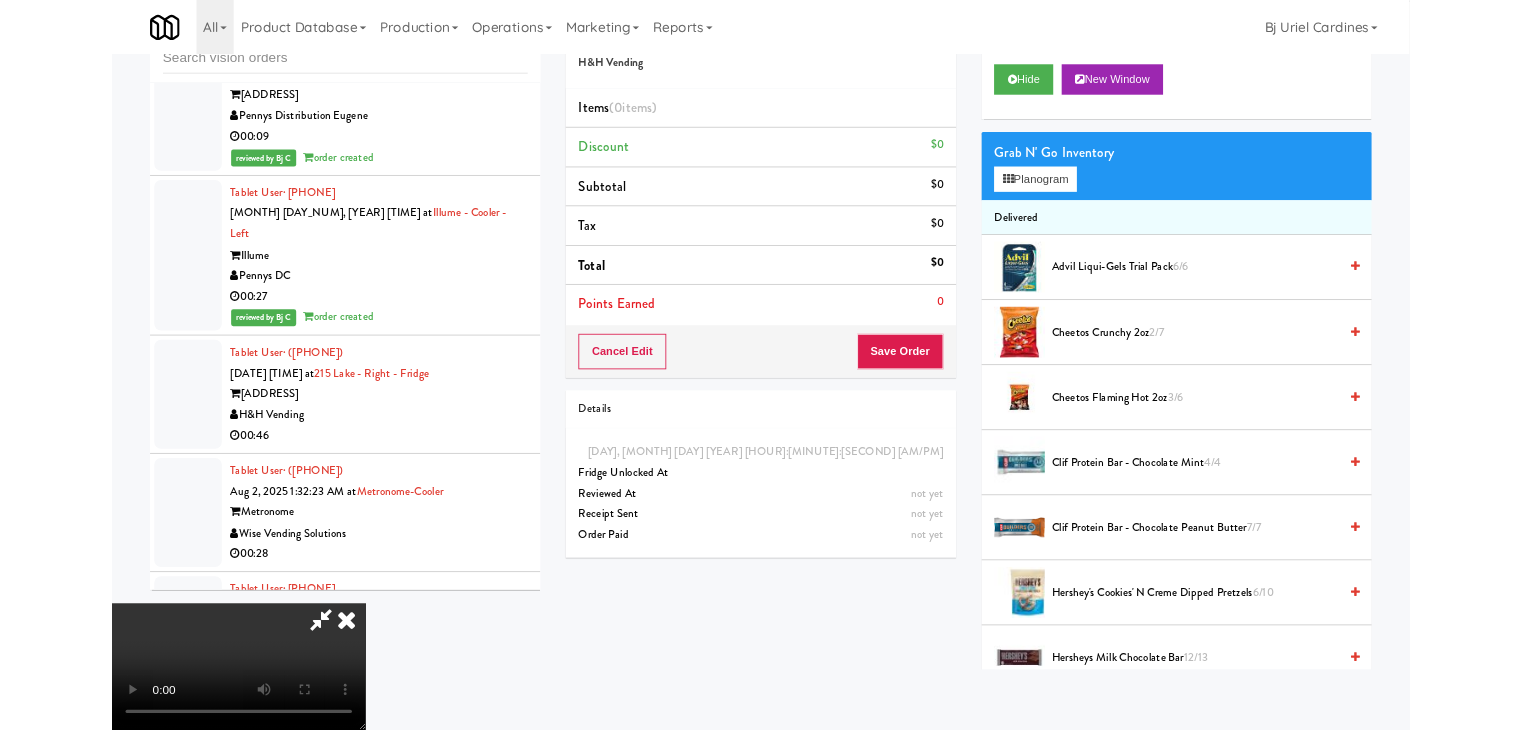 scroll, scrollTop: 25168, scrollLeft: 0, axis: vertical 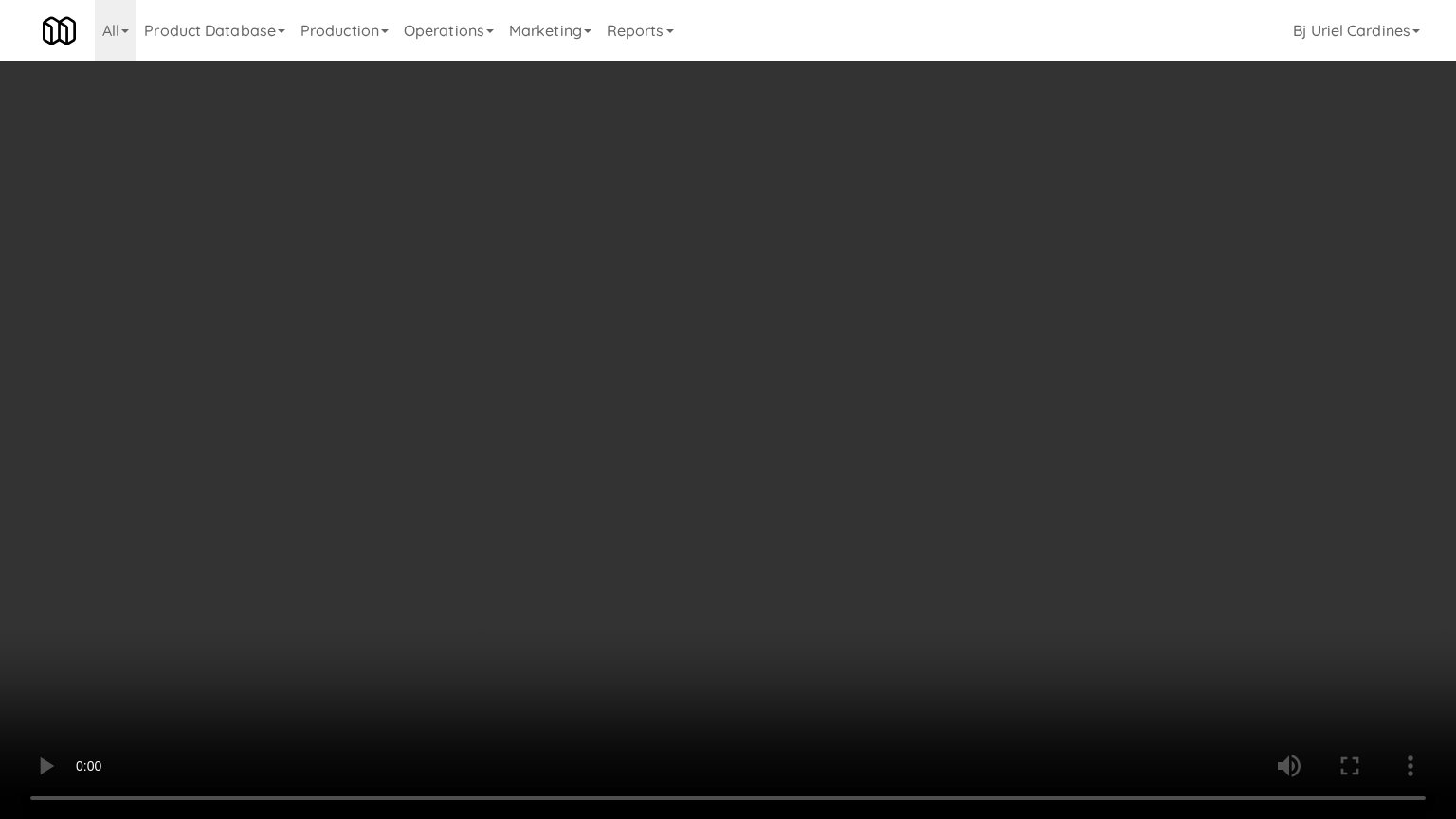 click at bounding box center (728, 410) 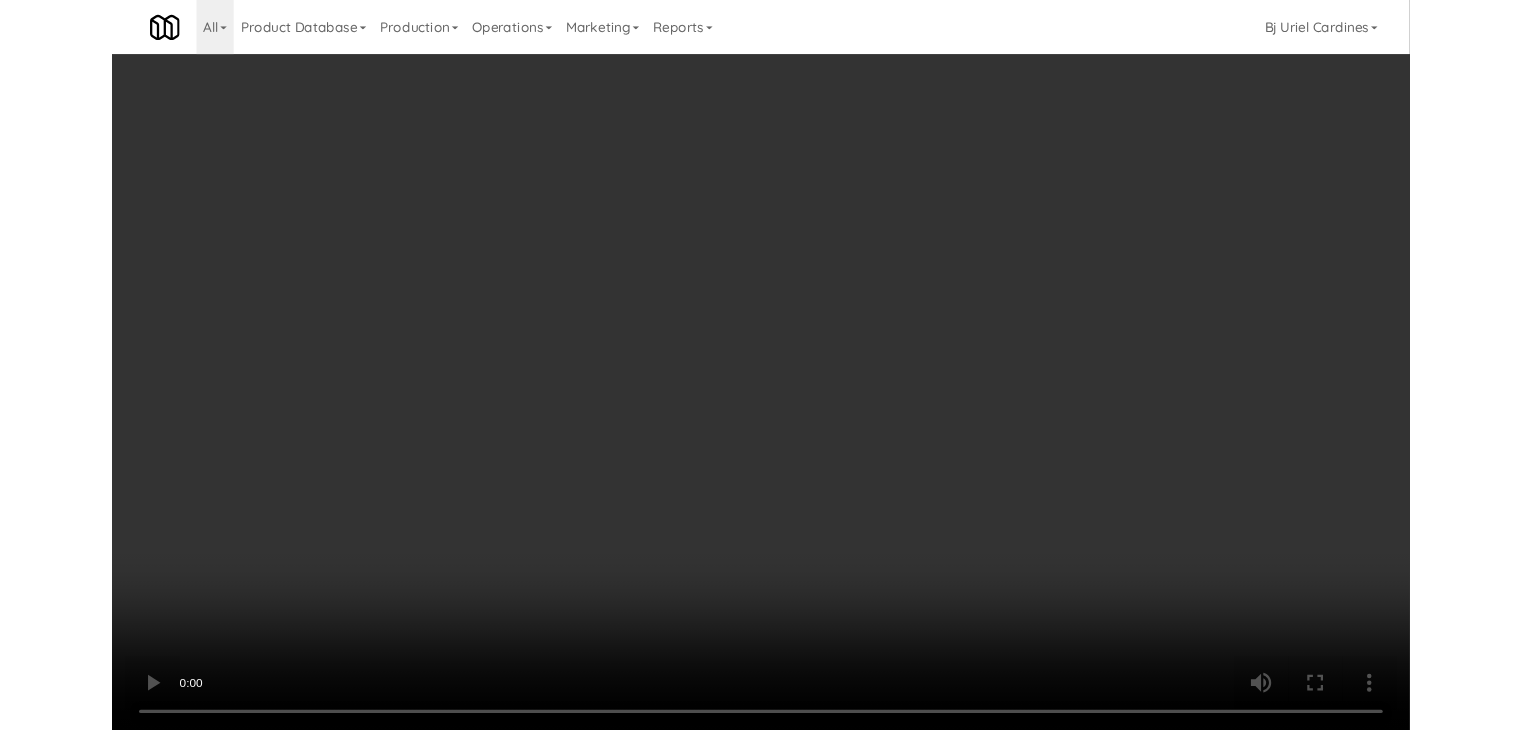 scroll, scrollTop: 25192, scrollLeft: 0, axis: vertical 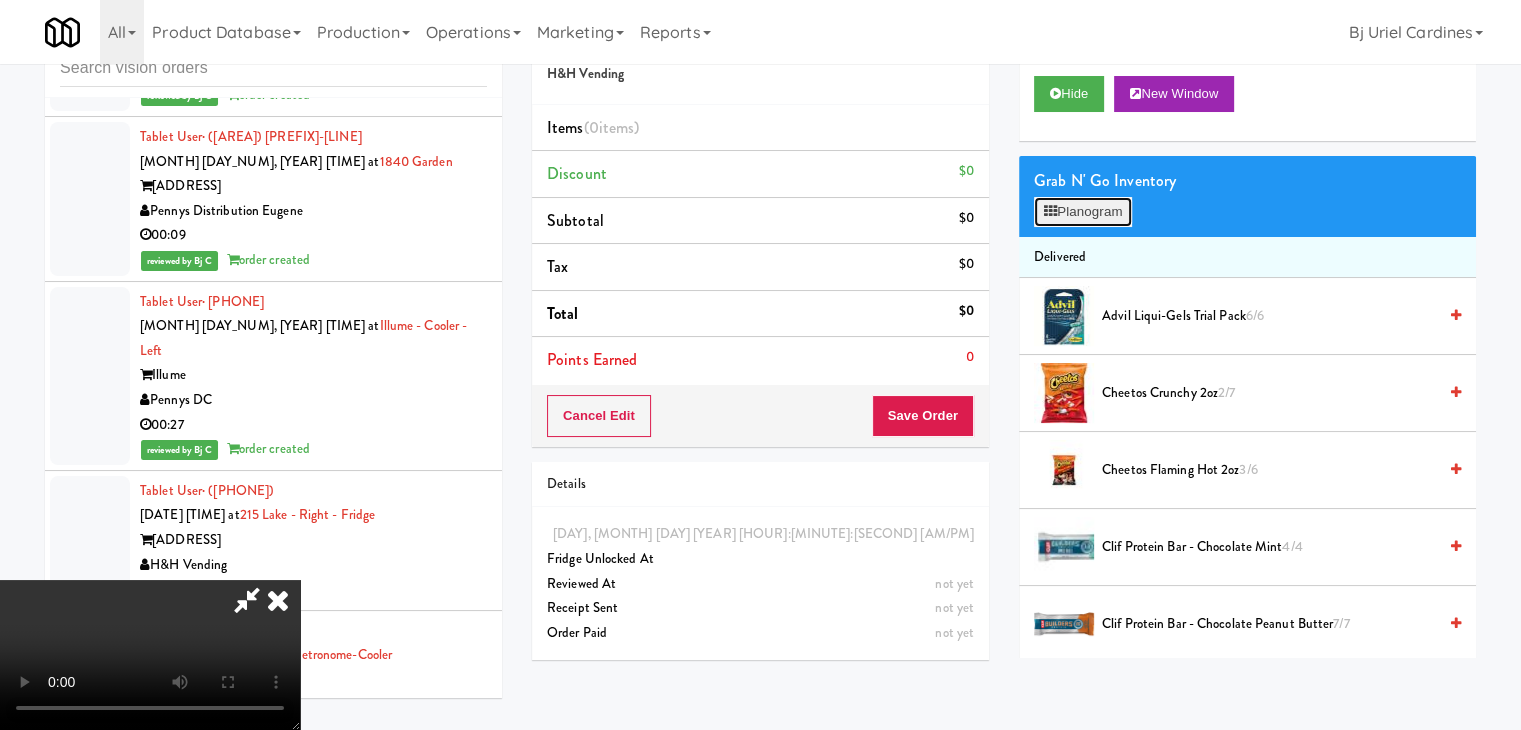 click on "Planogram" at bounding box center [1083, 212] 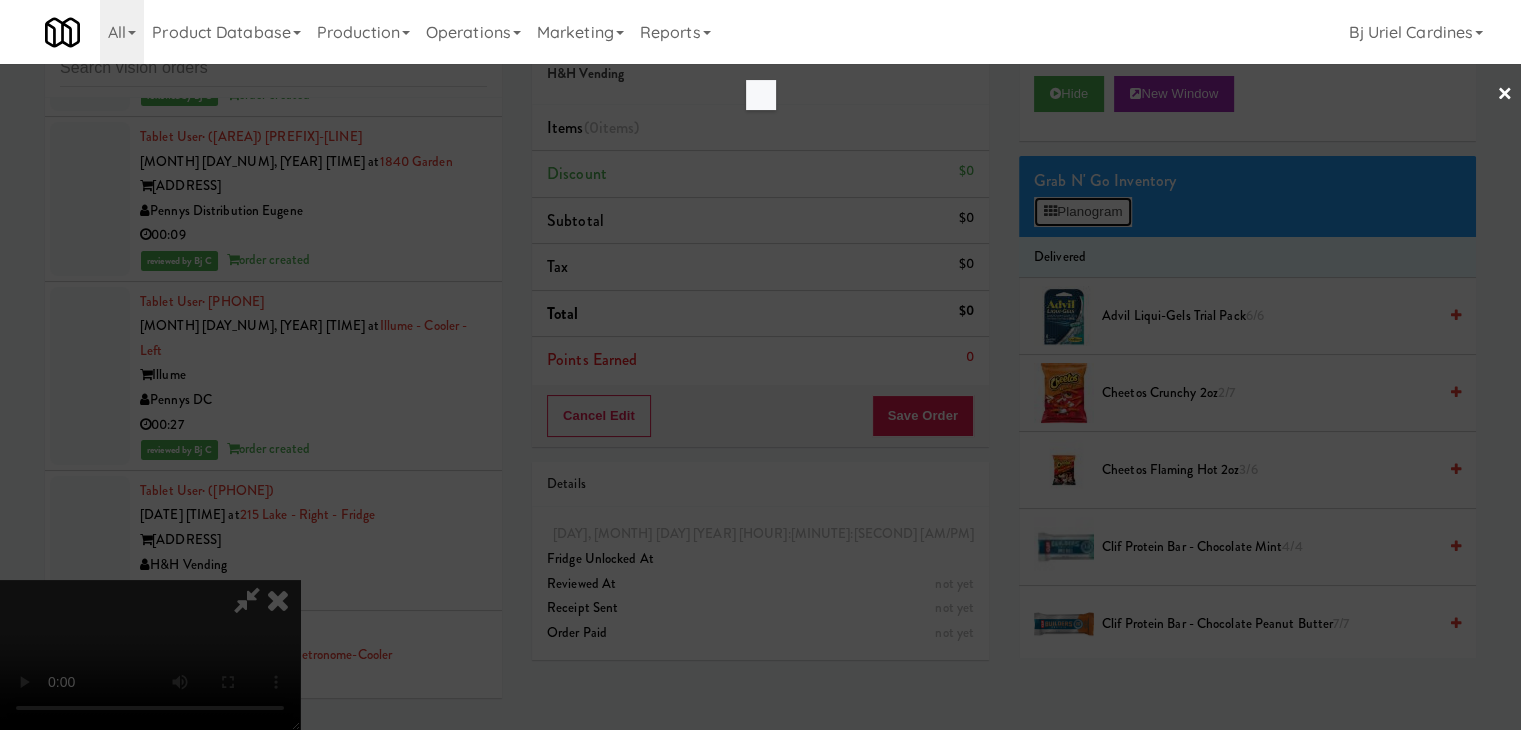 scroll, scrollTop: 25168, scrollLeft: 0, axis: vertical 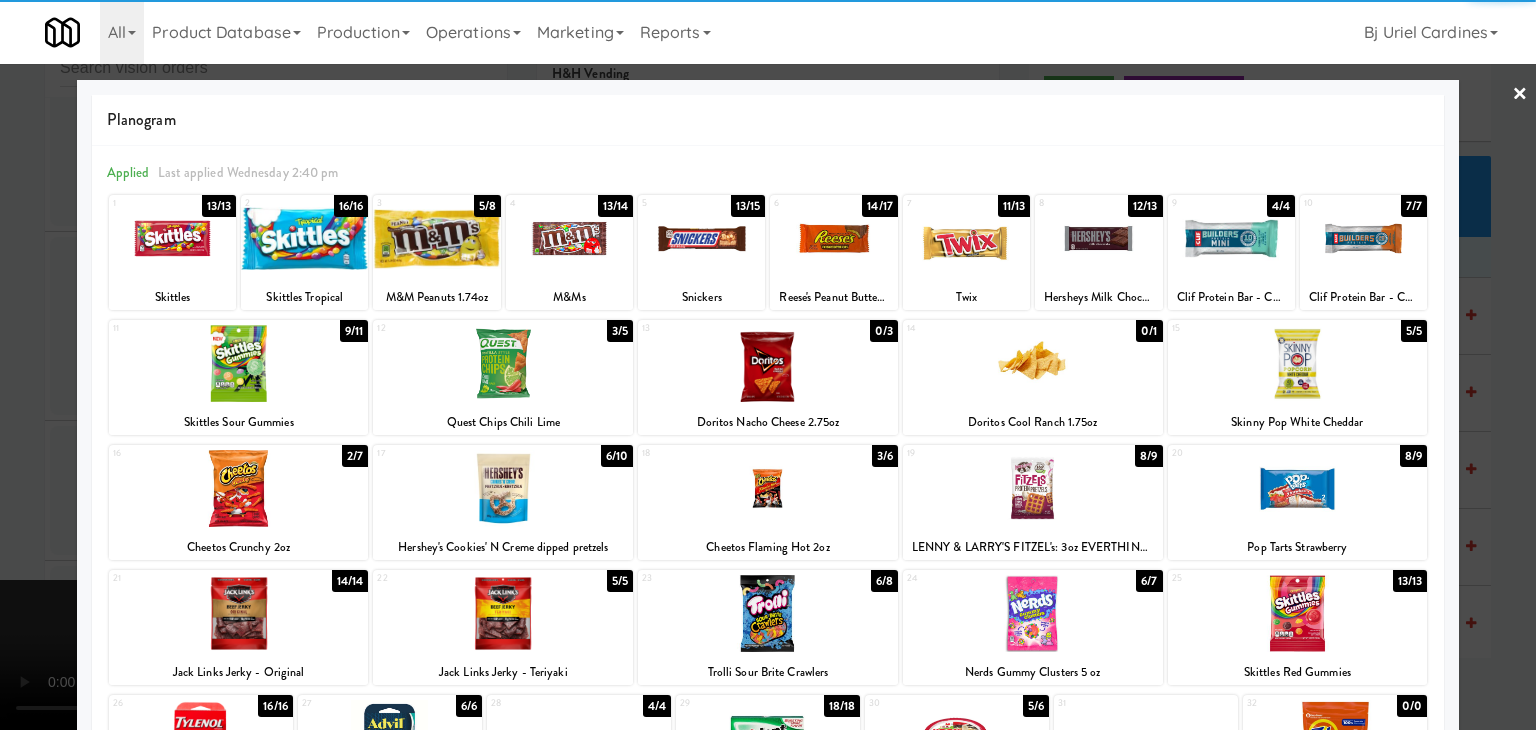 drag, startPoint x: 947, startPoint y: 246, endPoint x: 868, endPoint y: 246, distance: 79 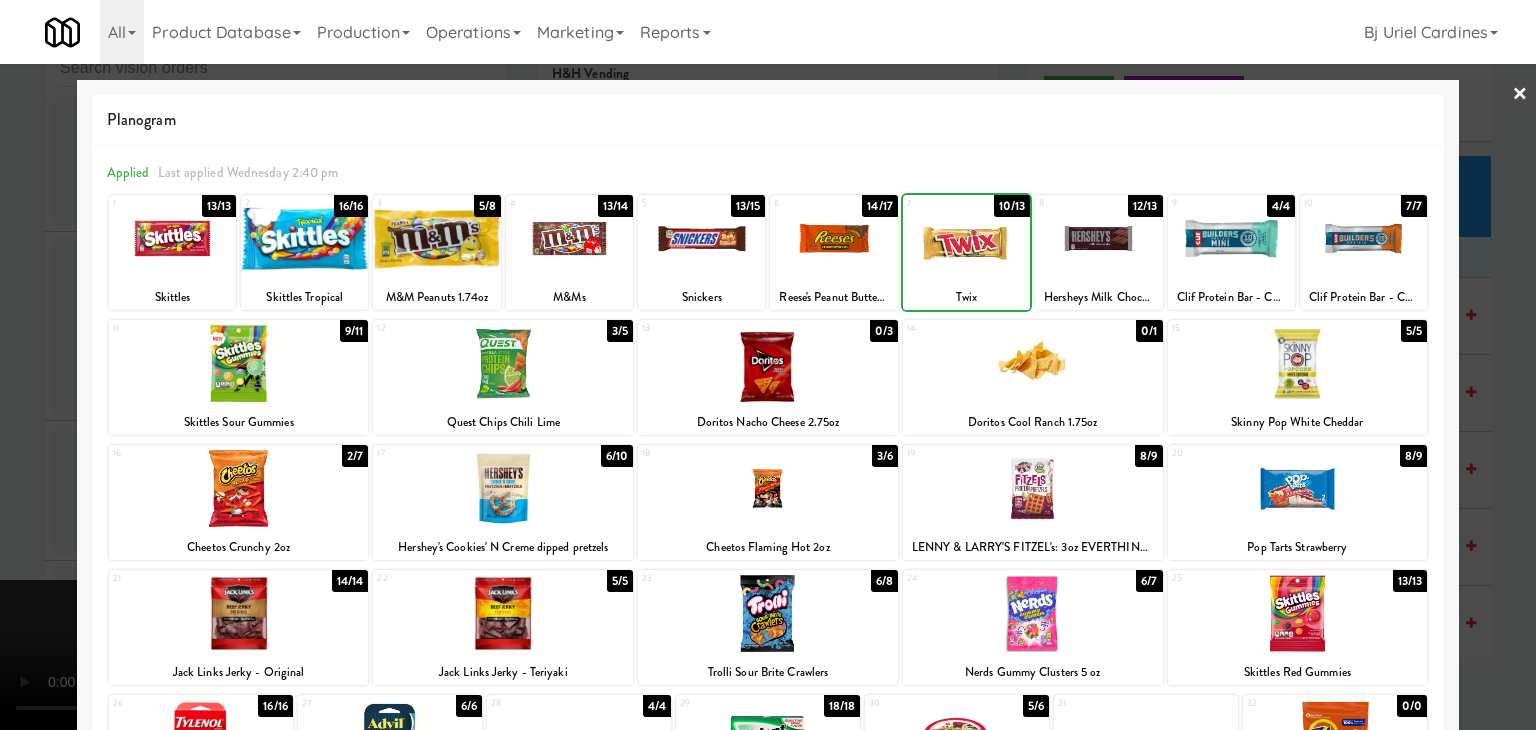 click at bounding box center [833, 238] 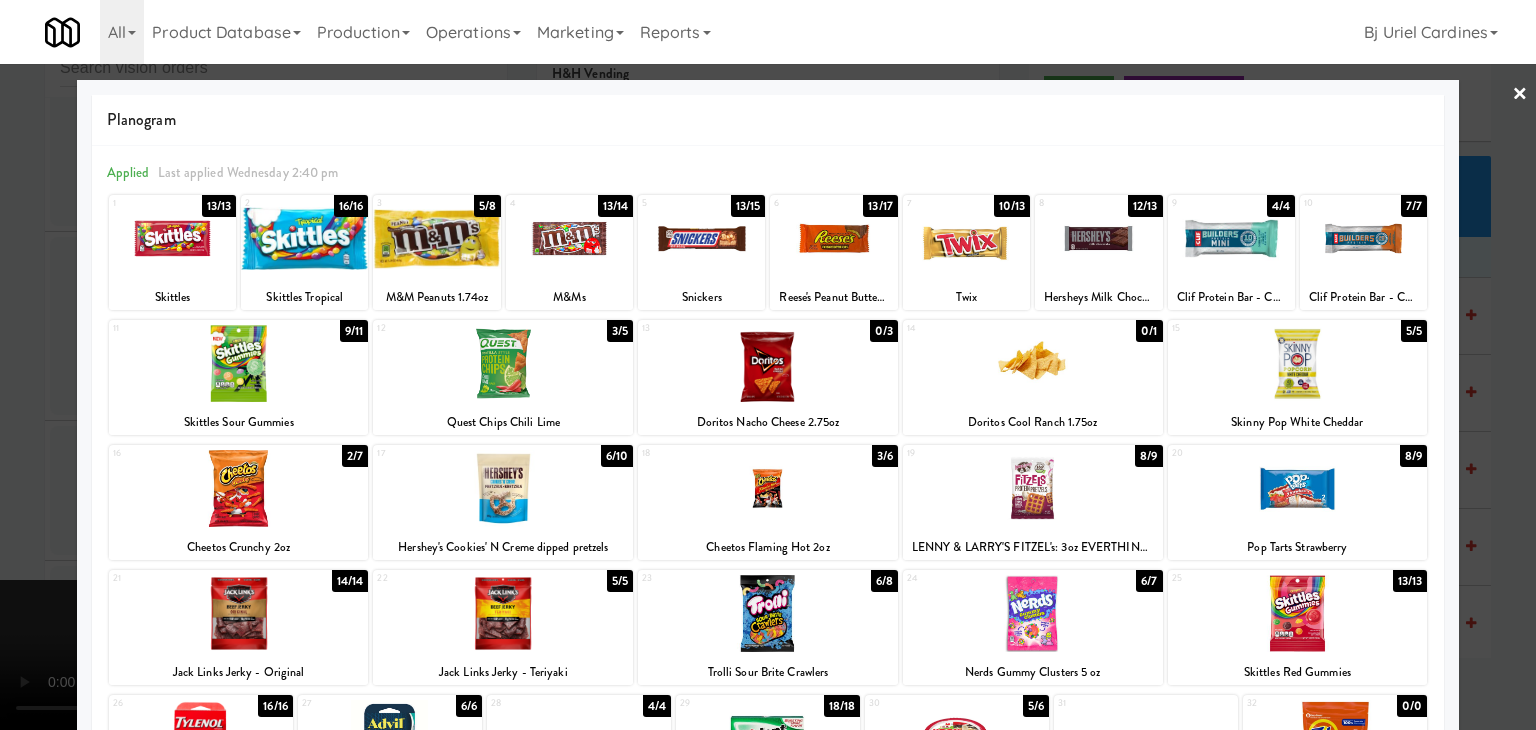 click at bounding box center [701, 238] 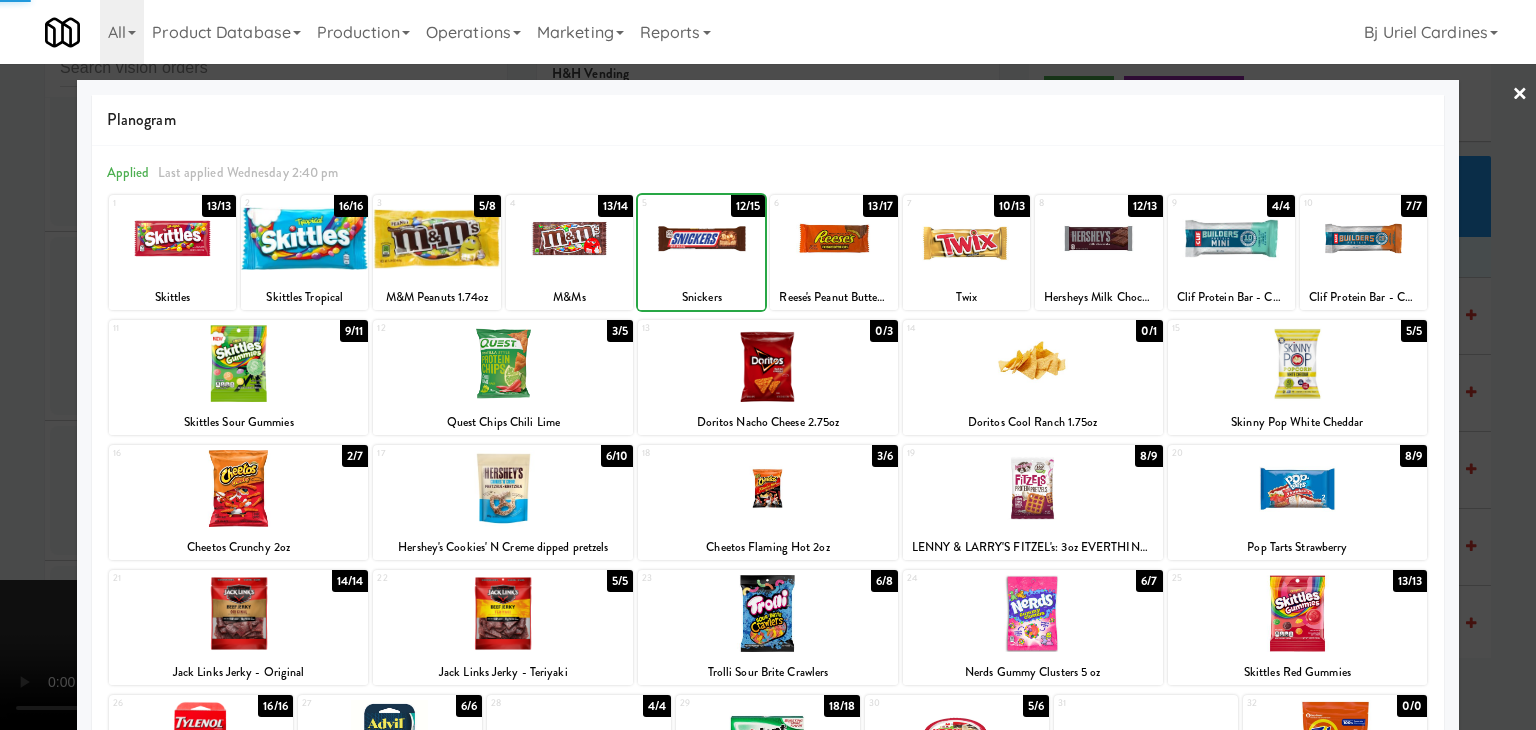 drag, startPoint x: 9, startPoint y: 249, endPoint x: 324, endPoint y: 327, distance: 324.5135 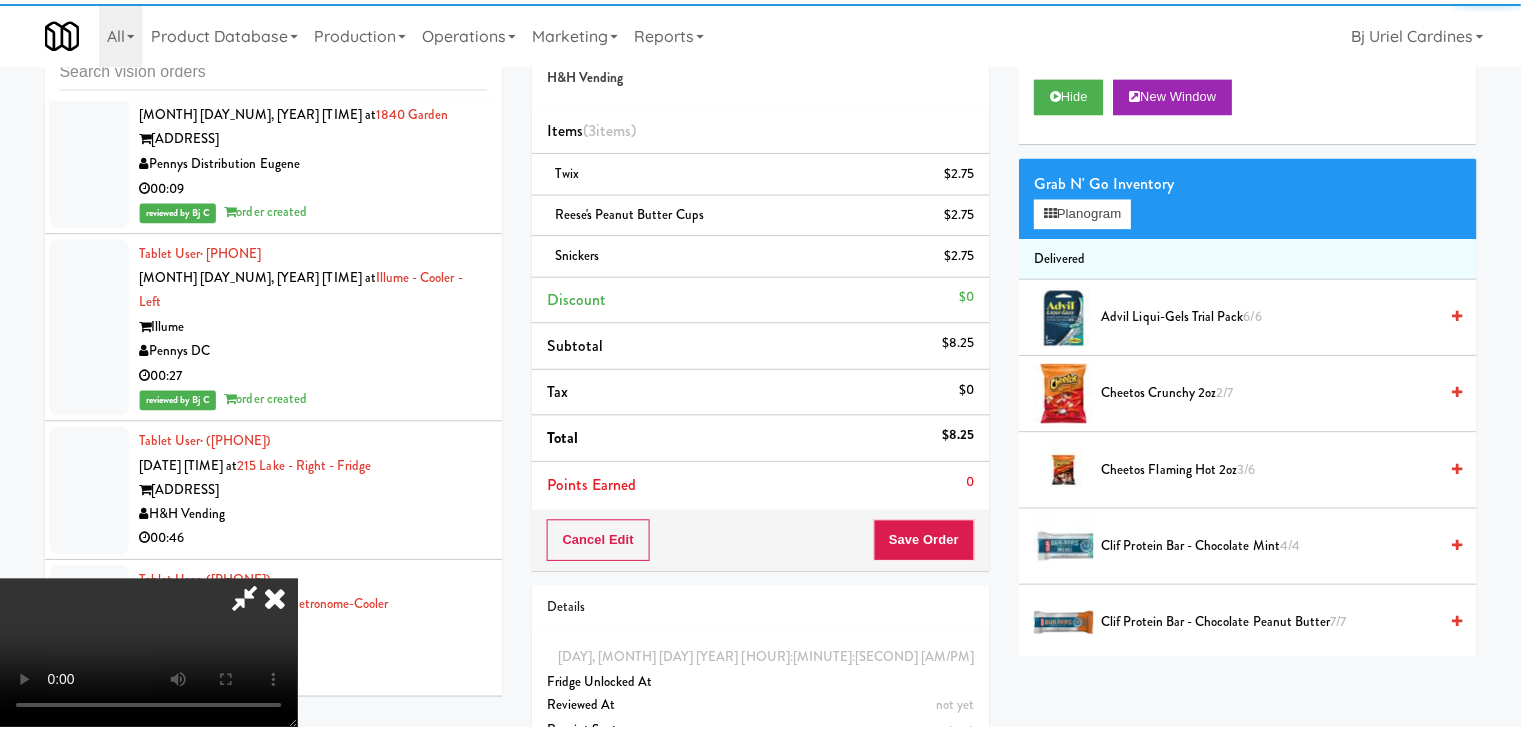 scroll, scrollTop: 25192, scrollLeft: 0, axis: vertical 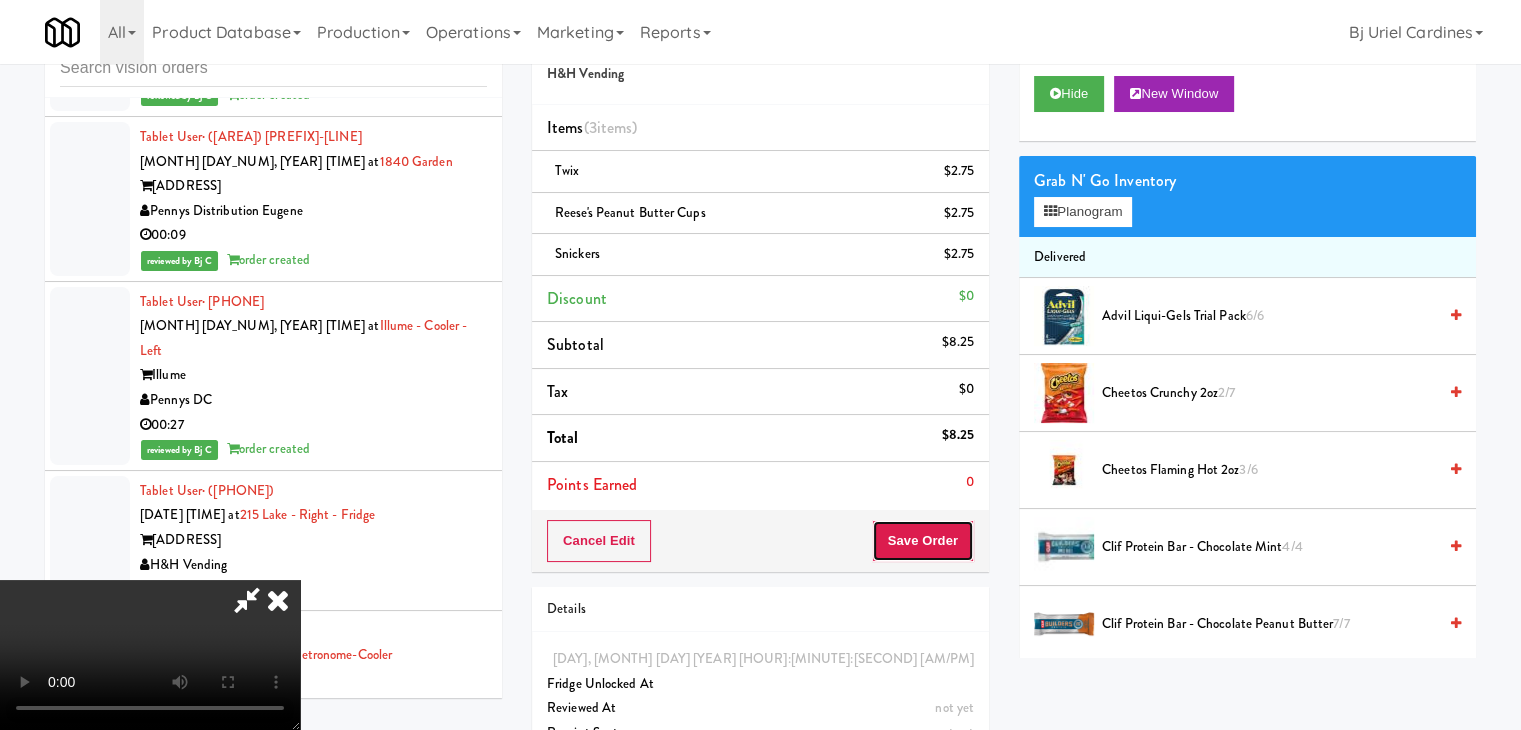 click on "Save Order" at bounding box center (923, 541) 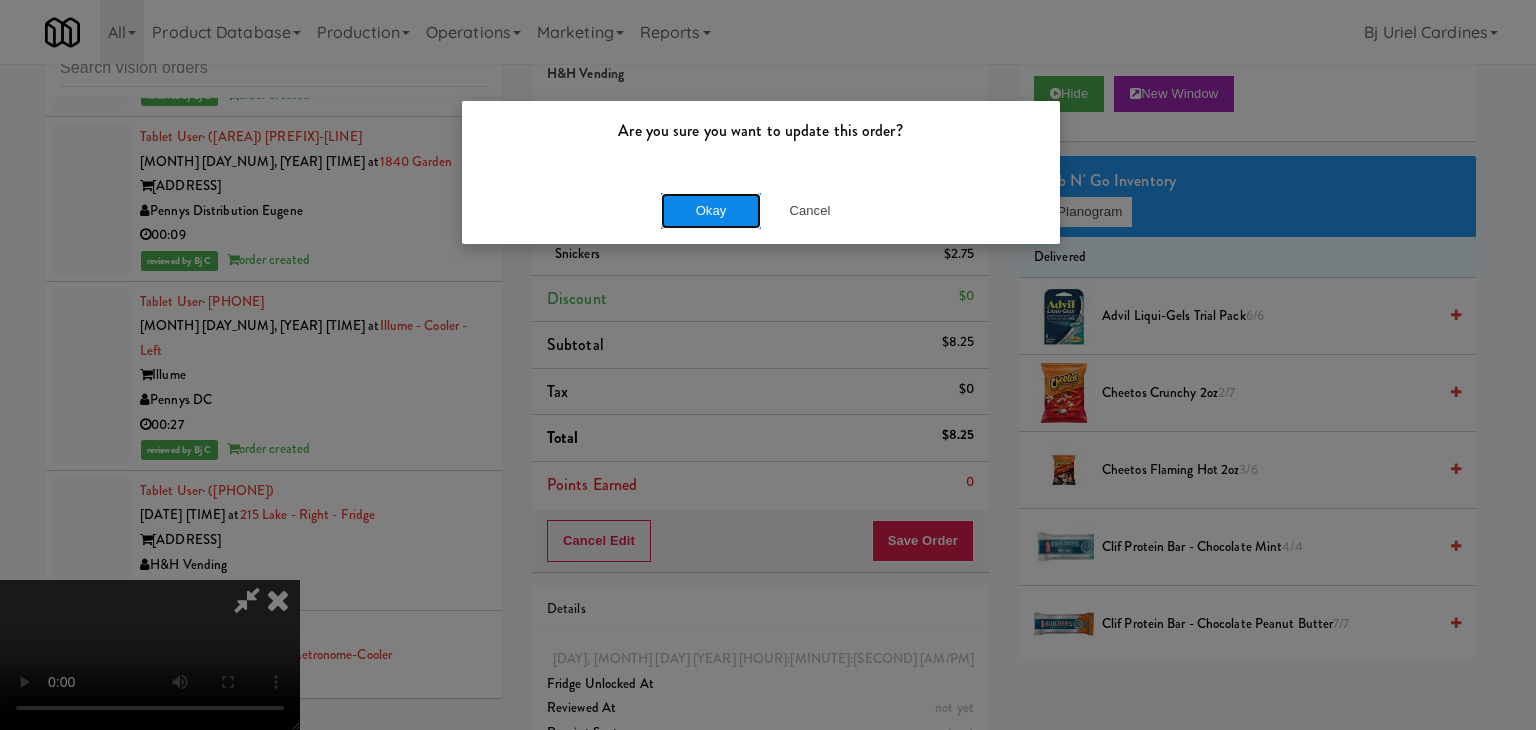 click on "Okay" at bounding box center [711, 211] 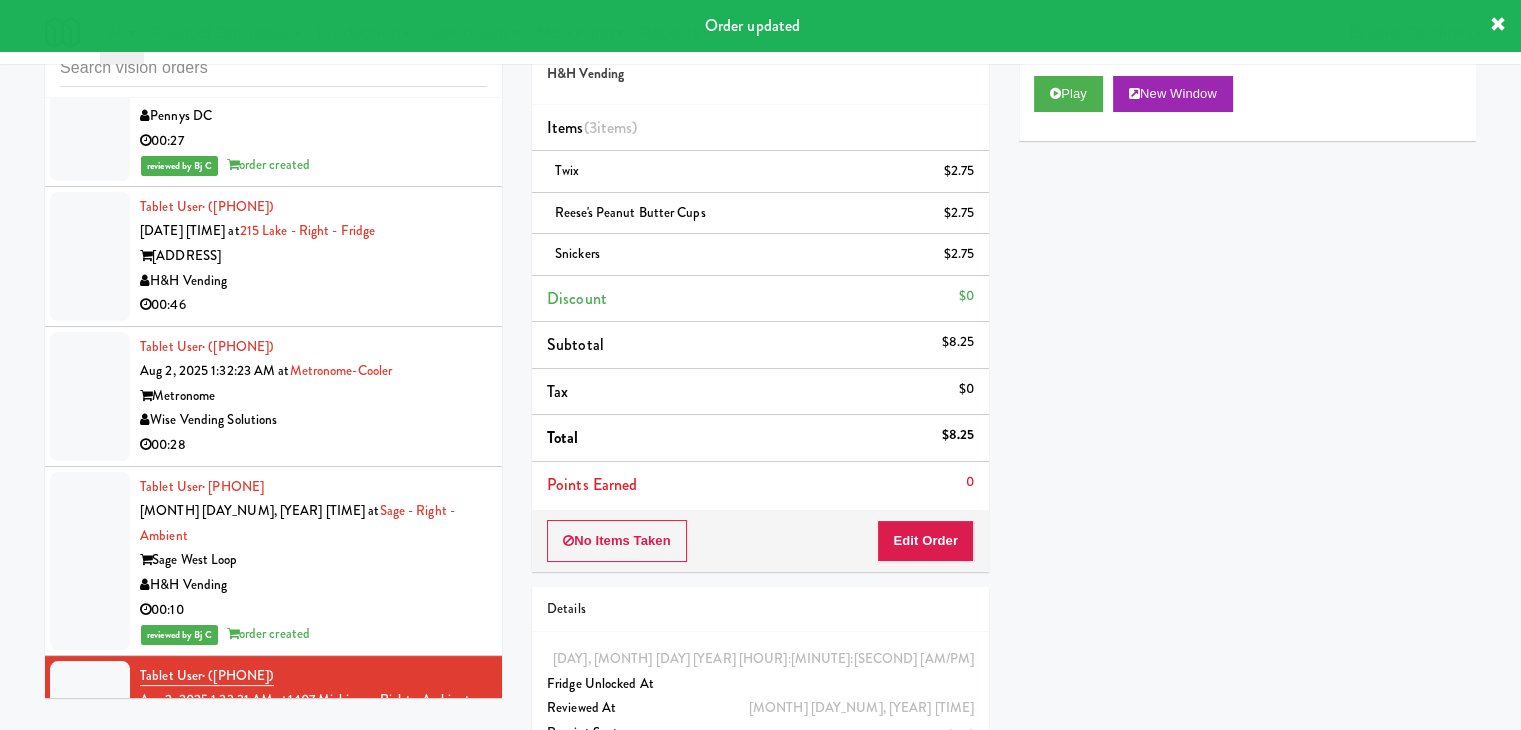 scroll, scrollTop: 25492, scrollLeft: 0, axis: vertical 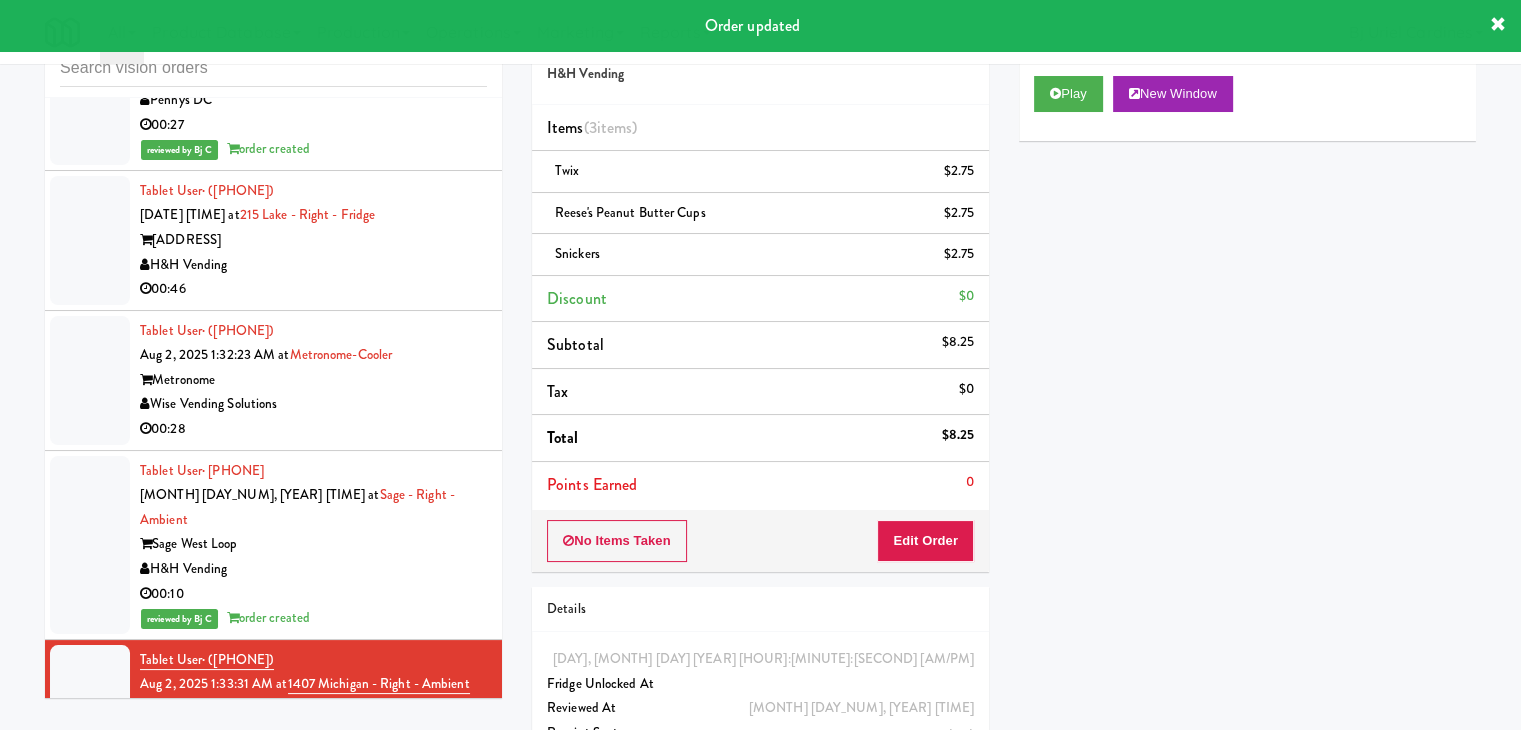 drag, startPoint x: 427, startPoint y: 222, endPoint x: 453, endPoint y: 231, distance: 27.513634 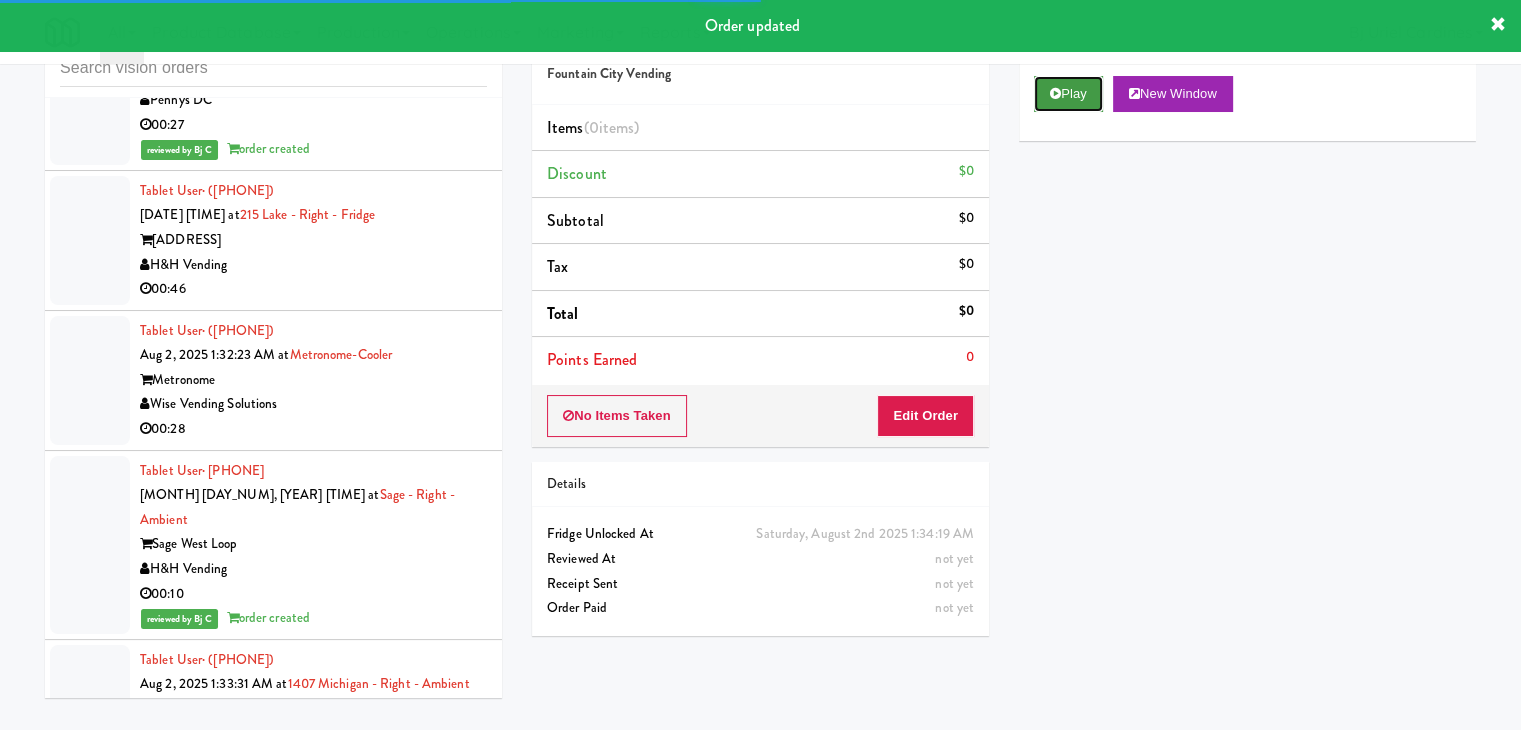 click on "Play" at bounding box center [1068, 94] 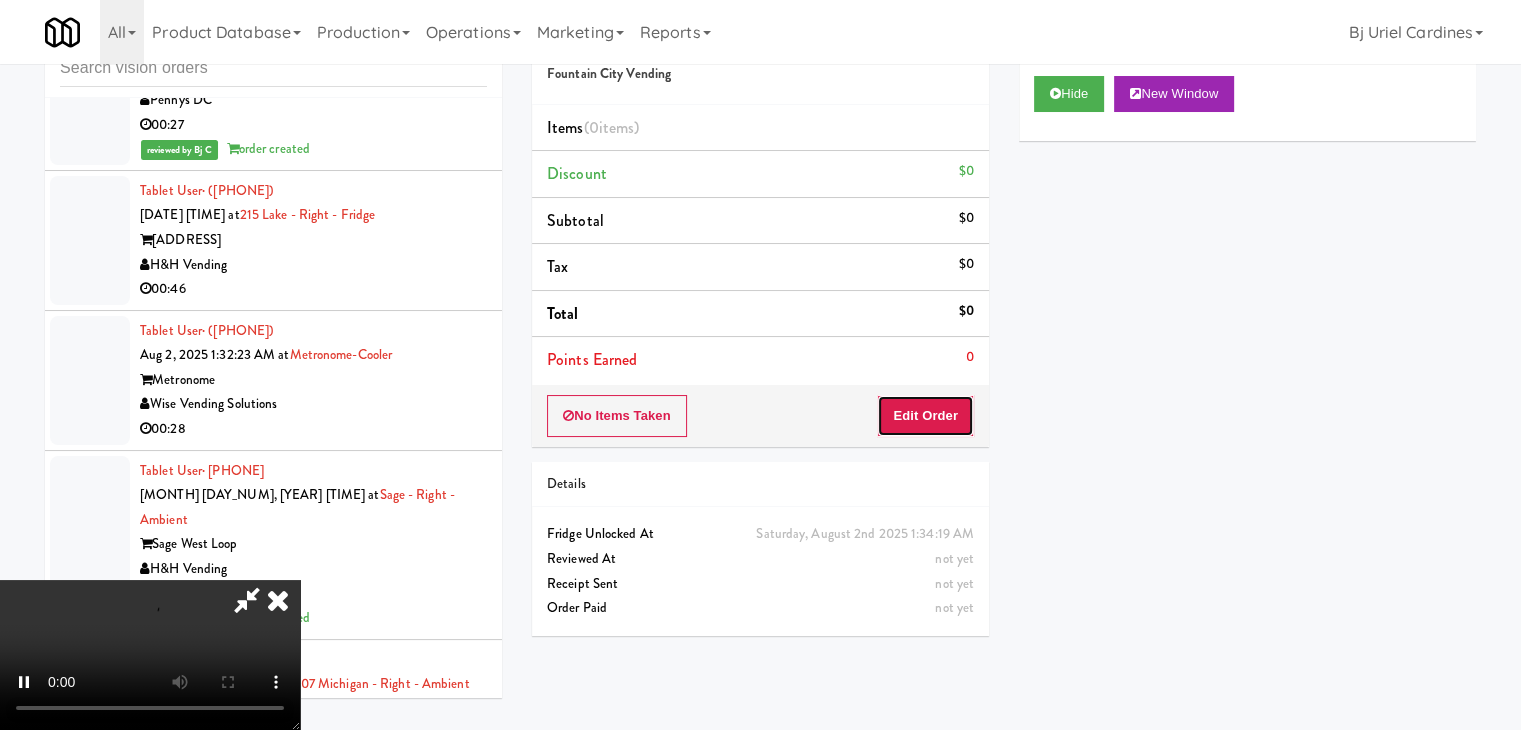 click on "Edit Order" at bounding box center (925, 416) 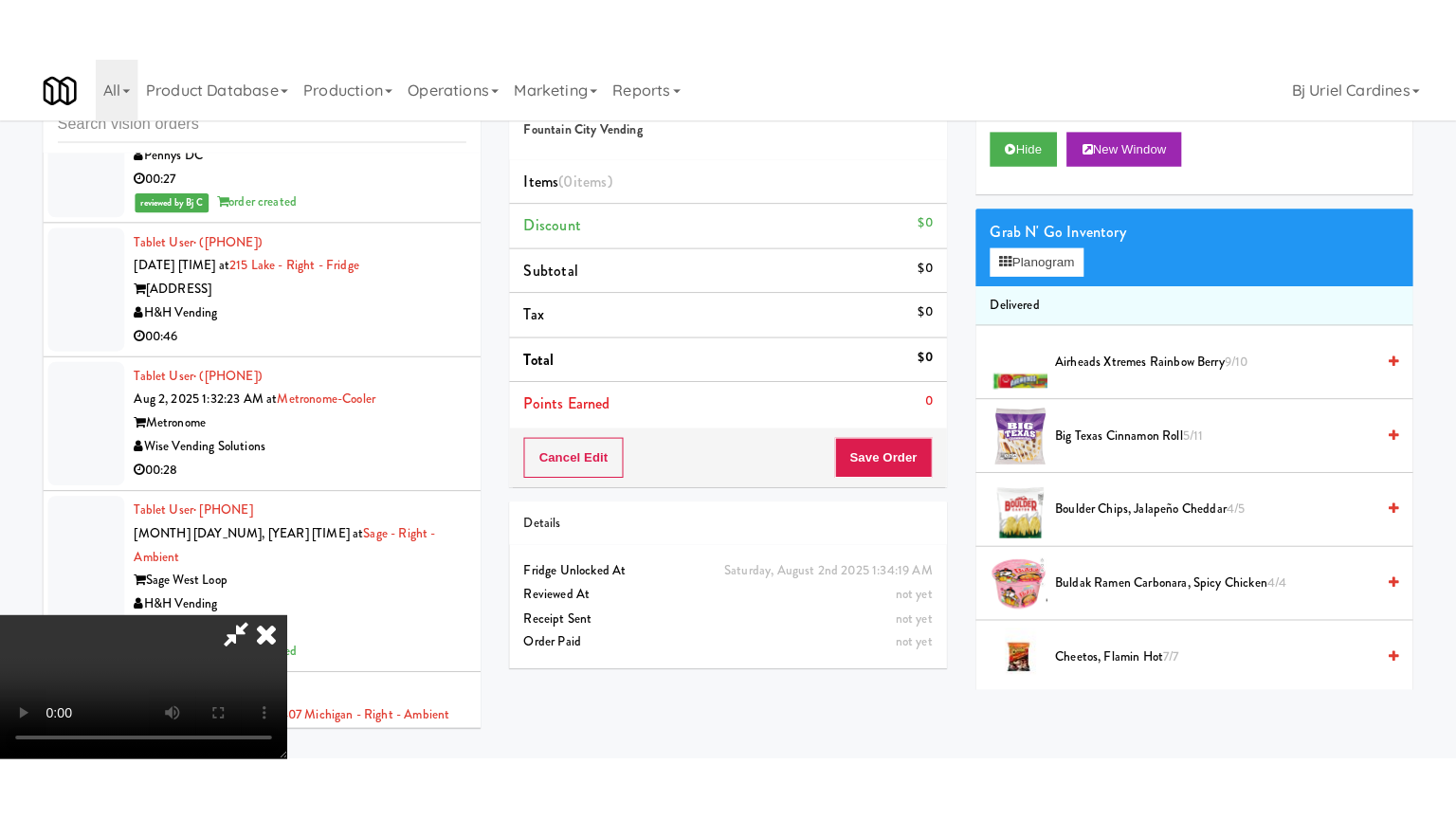 scroll, scrollTop: 266, scrollLeft: 0, axis: vertical 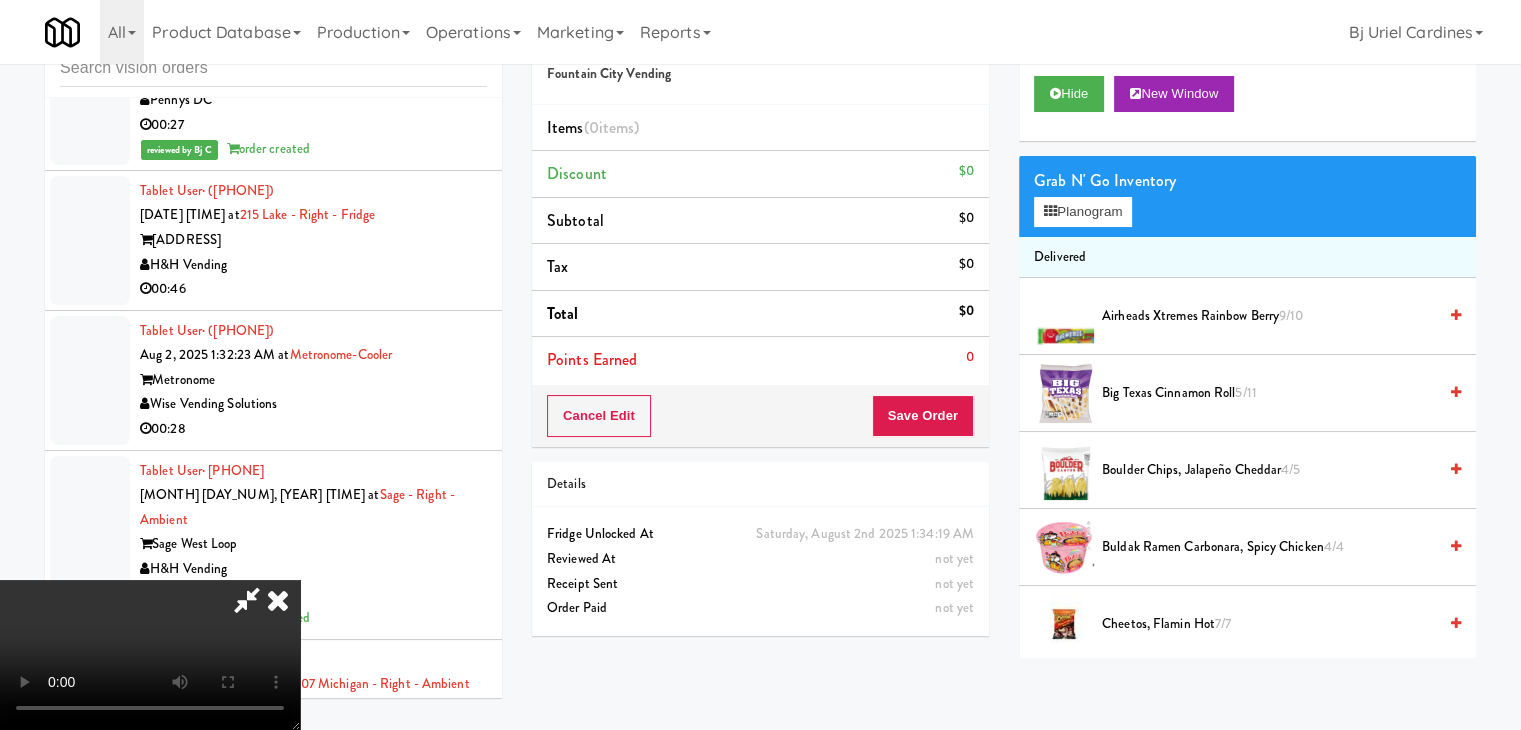 type 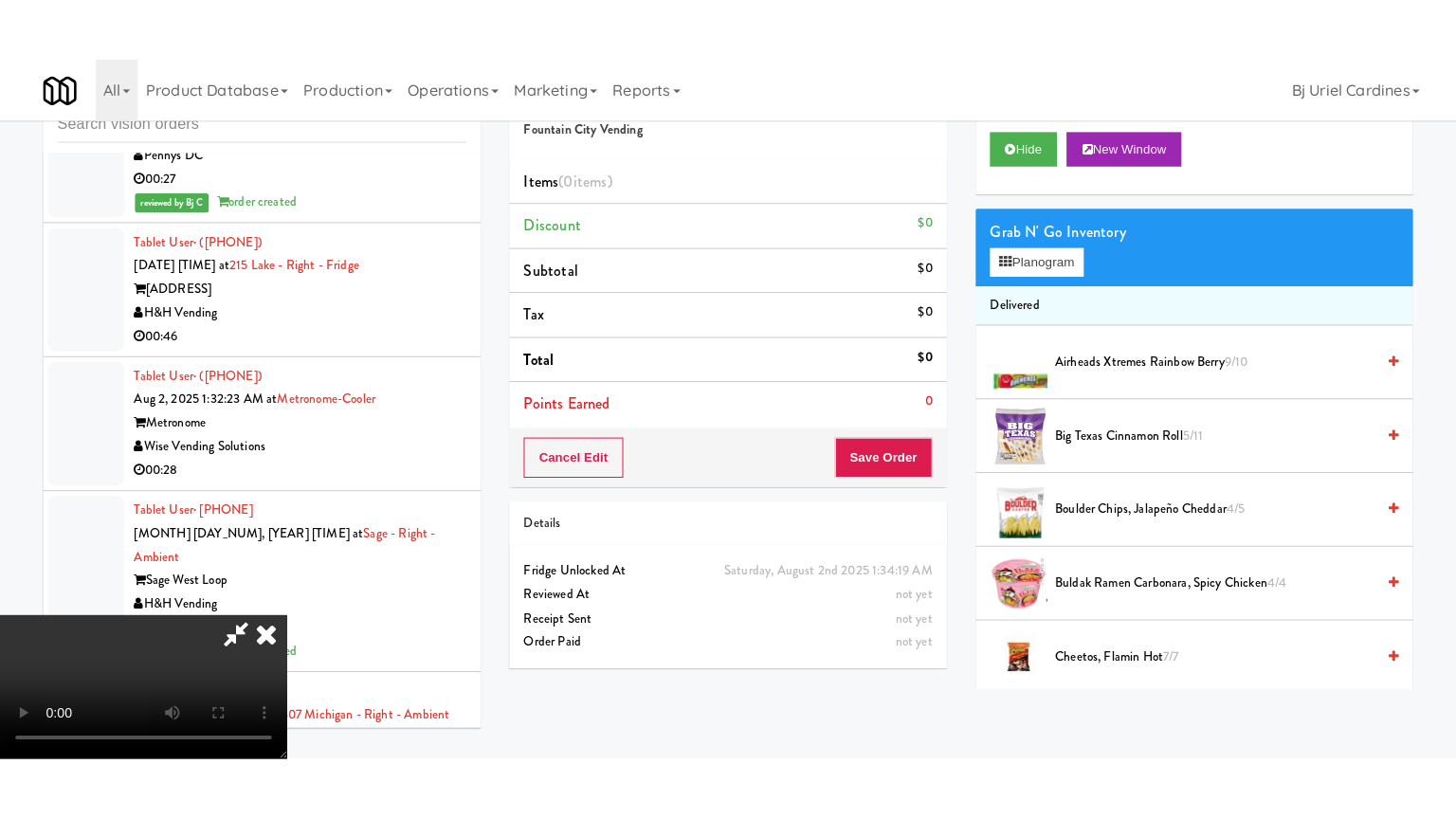 scroll, scrollTop: 0, scrollLeft: 0, axis: both 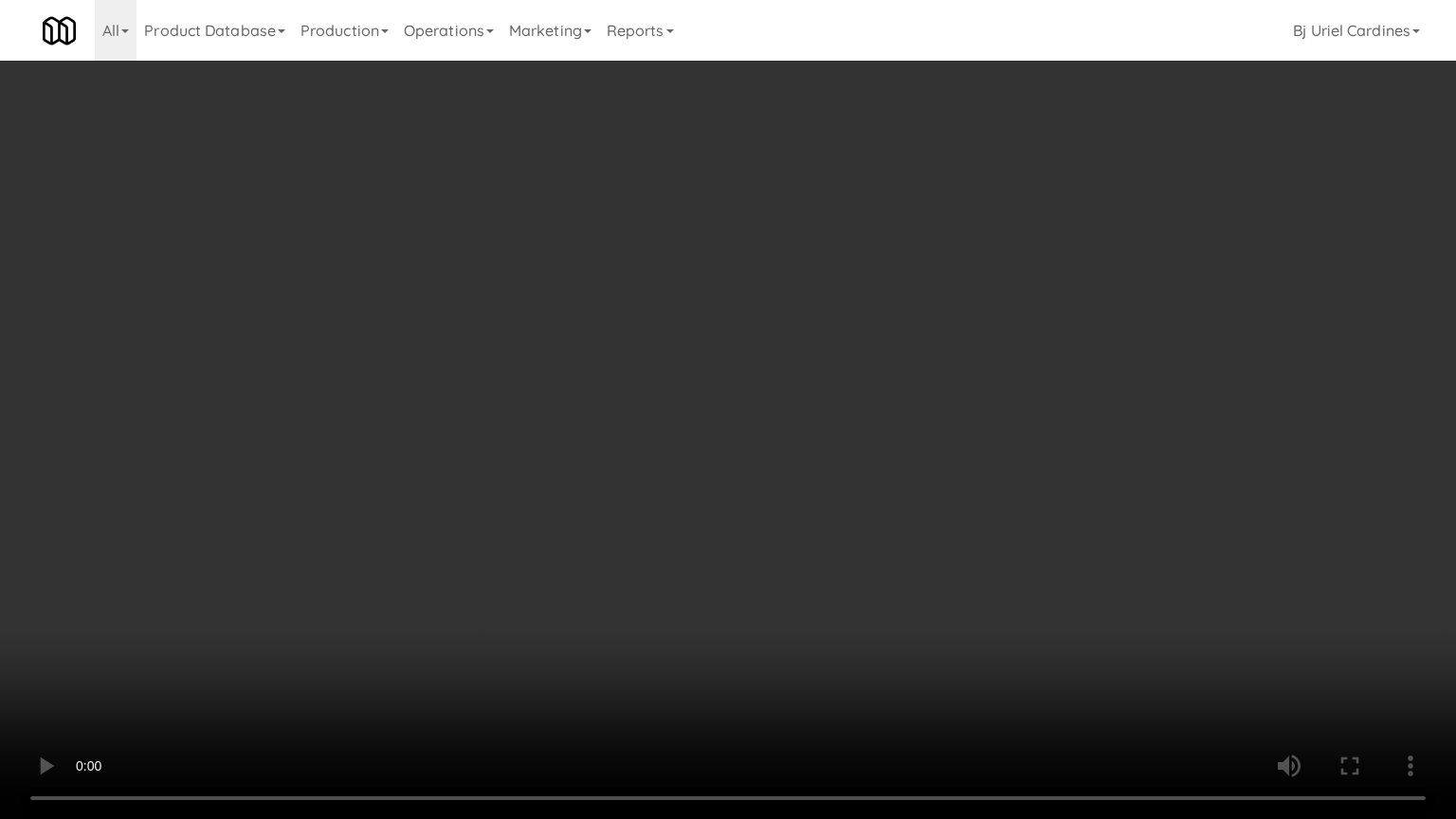 click at bounding box center (728, 410) 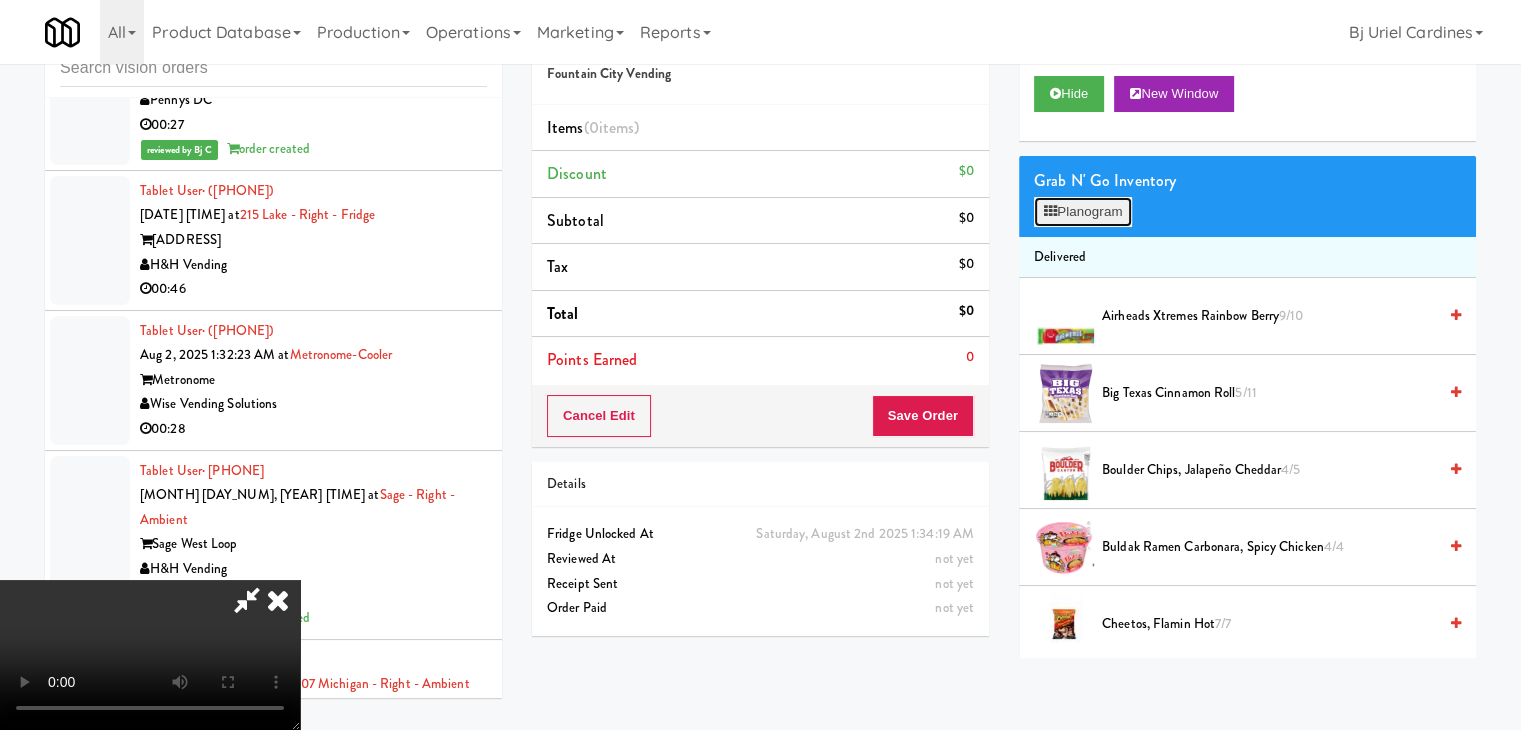 click on "Planogram" at bounding box center (1083, 212) 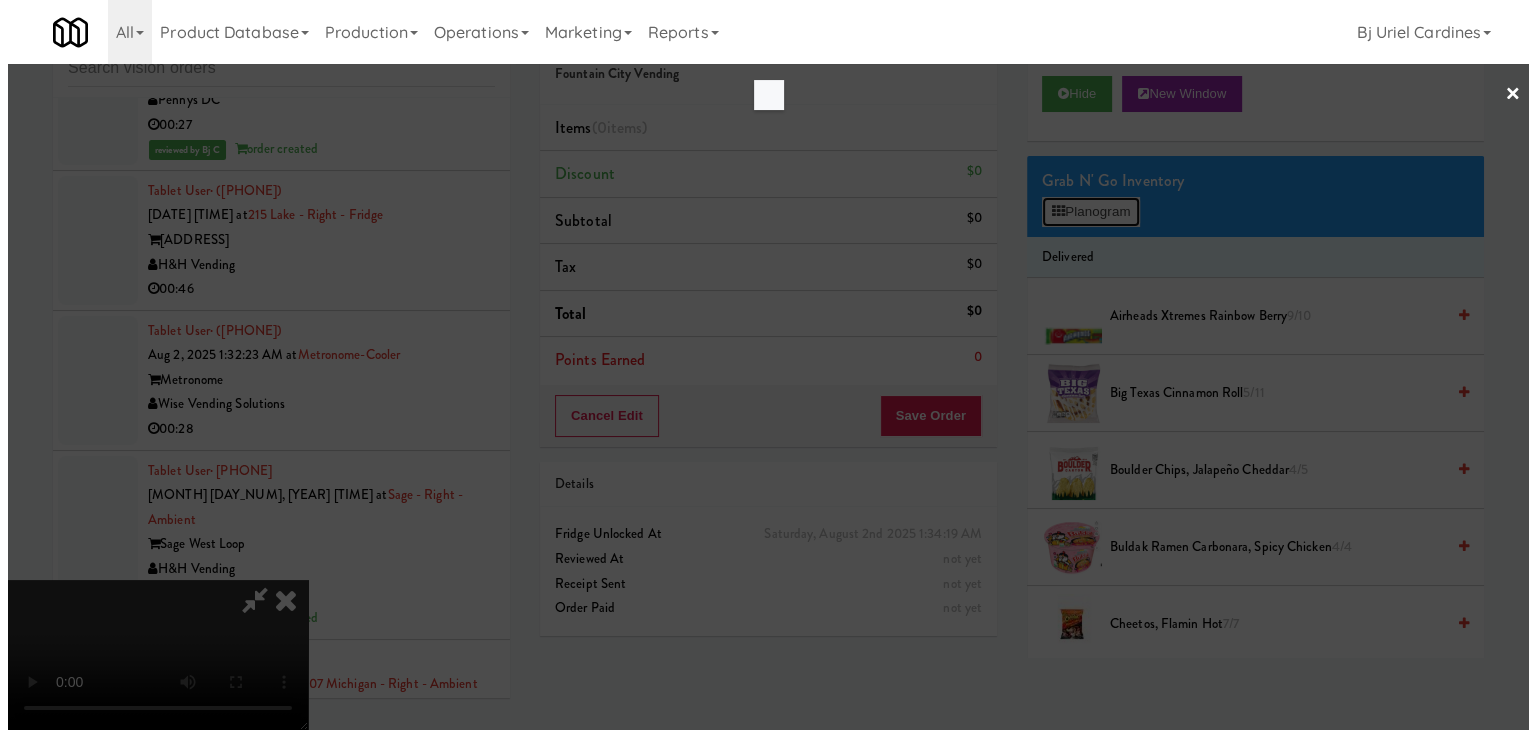 scroll, scrollTop: 25468, scrollLeft: 0, axis: vertical 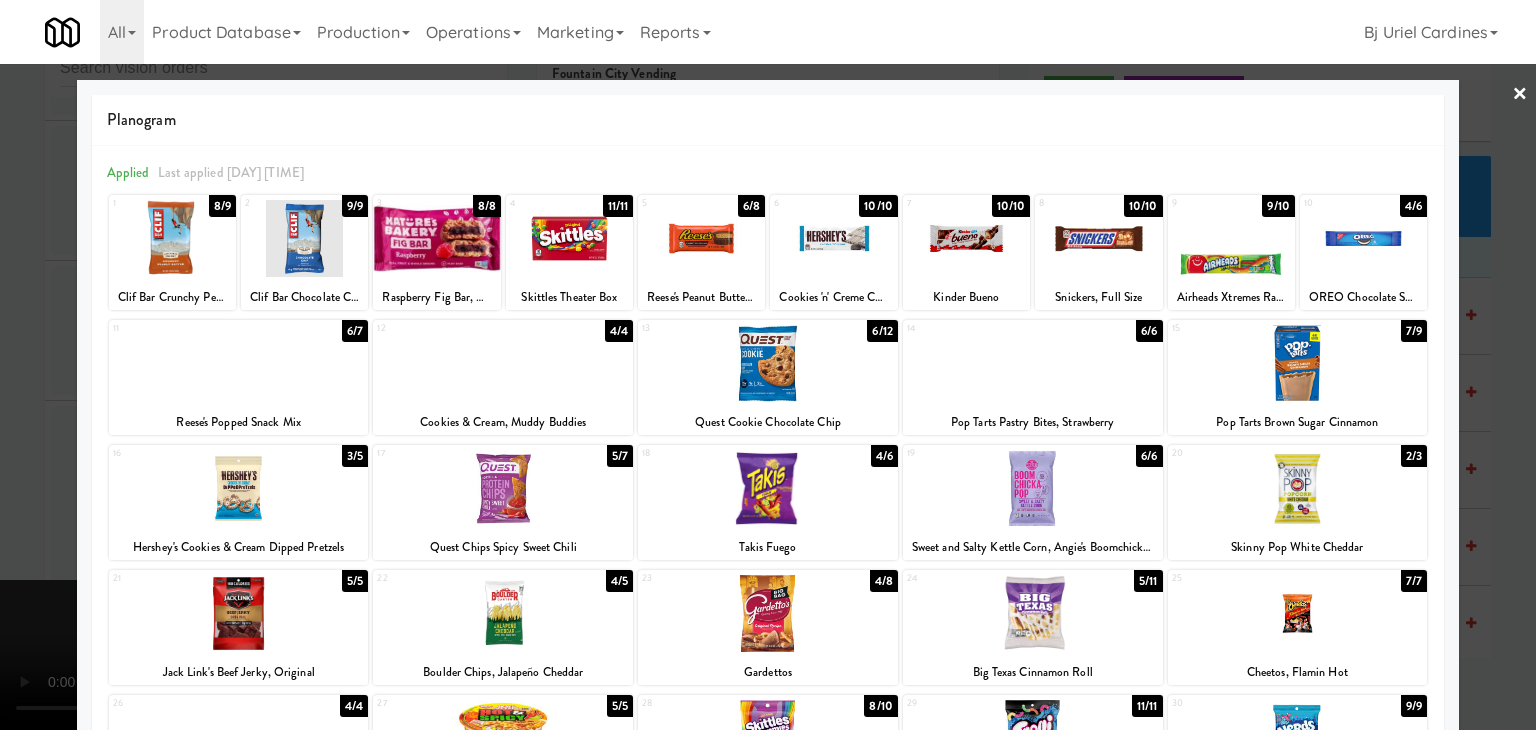 click at bounding box center [239, 363] 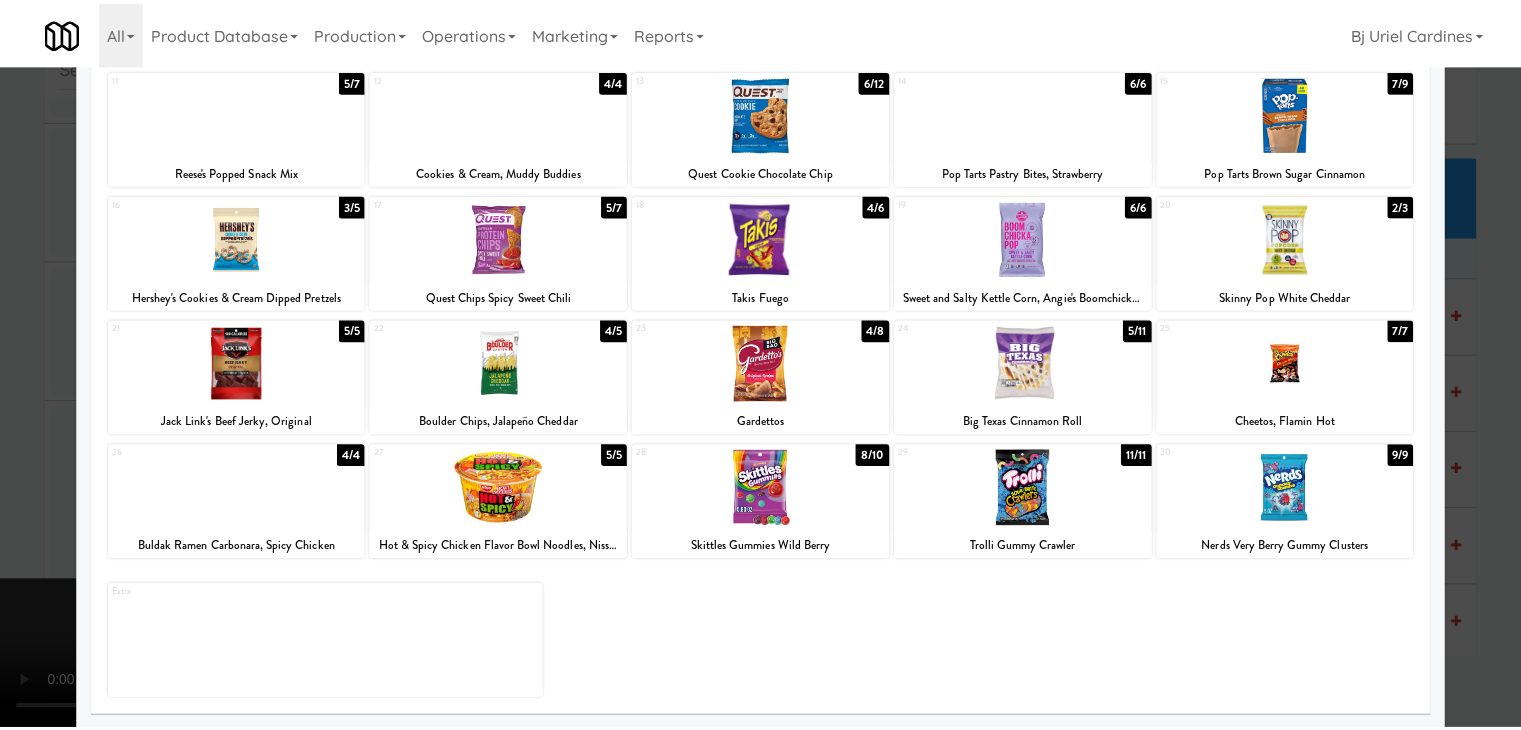 scroll, scrollTop: 252, scrollLeft: 0, axis: vertical 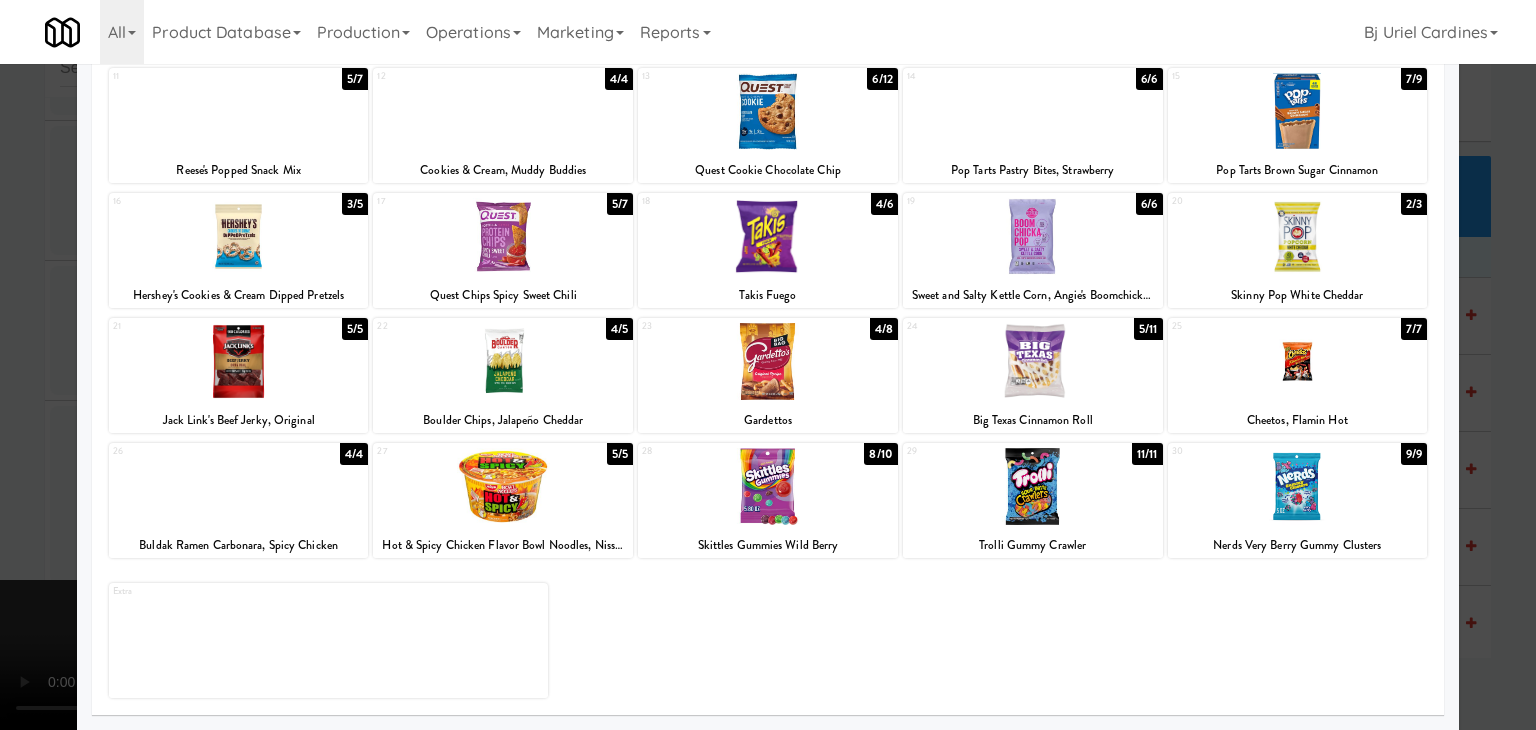 click at bounding box center (768, 361) 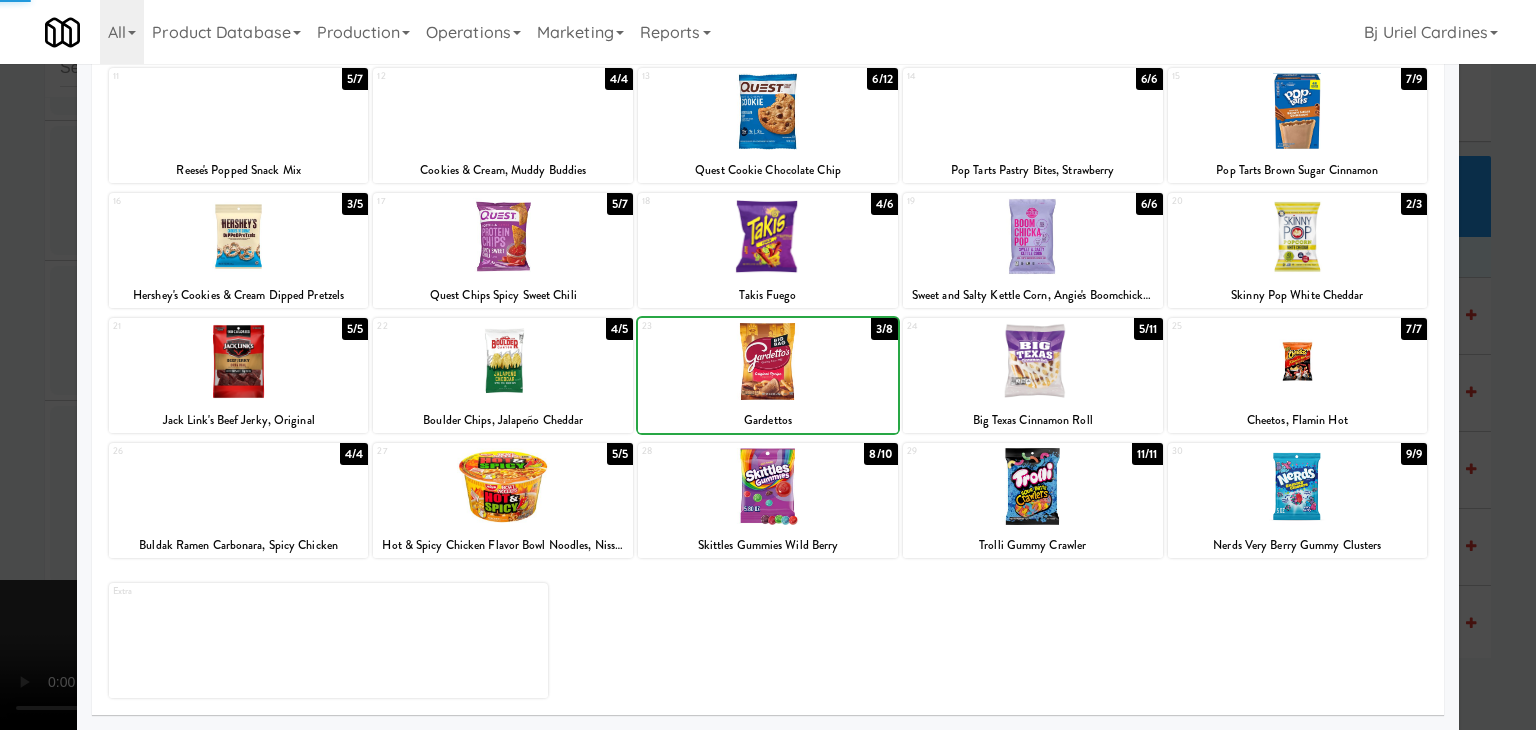 drag, startPoint x: 0, startPoint y: 426, endPoint x: 600, endPoint y: 434, distance: 600.05334 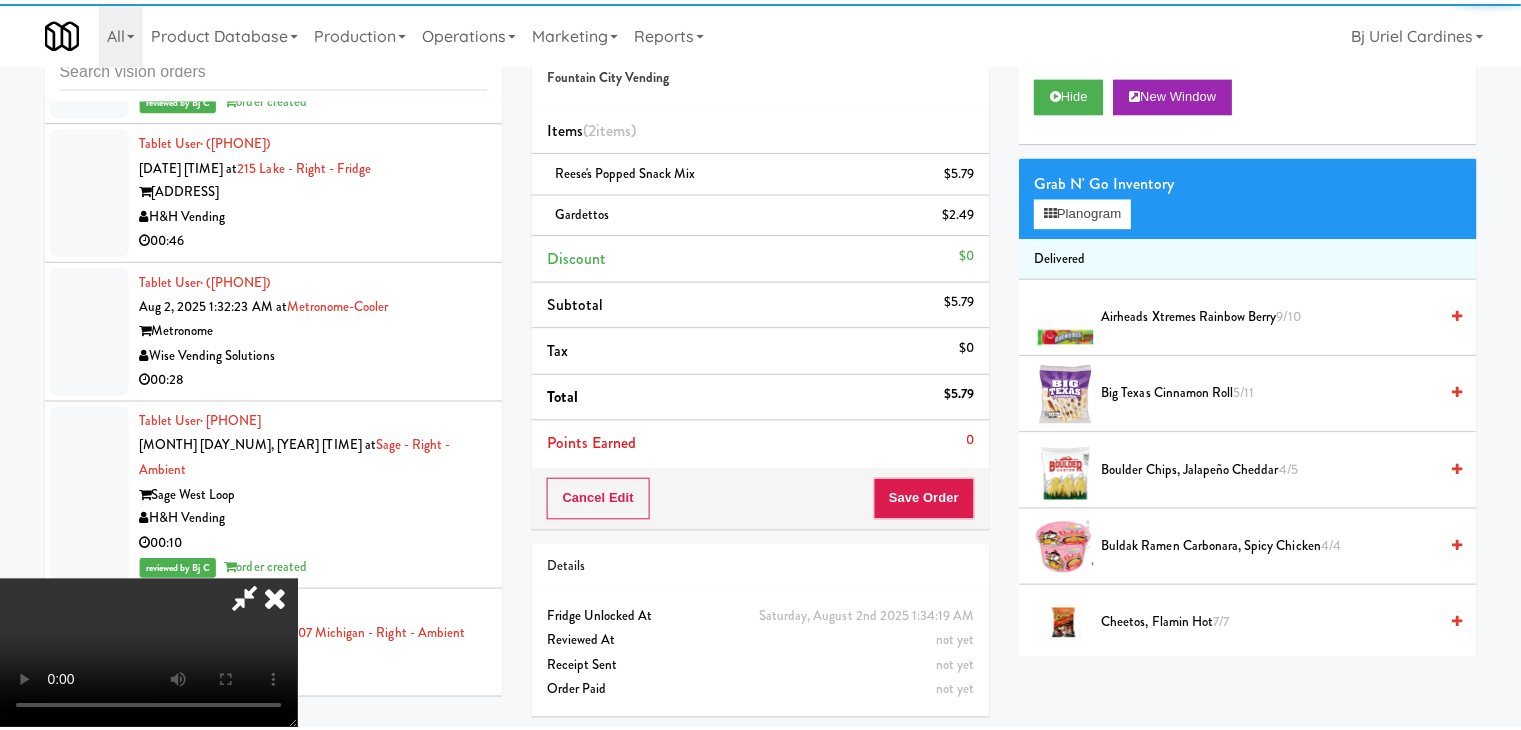 scroll, scrollTop: 25492, scrollLeft: 0, axis: vertical 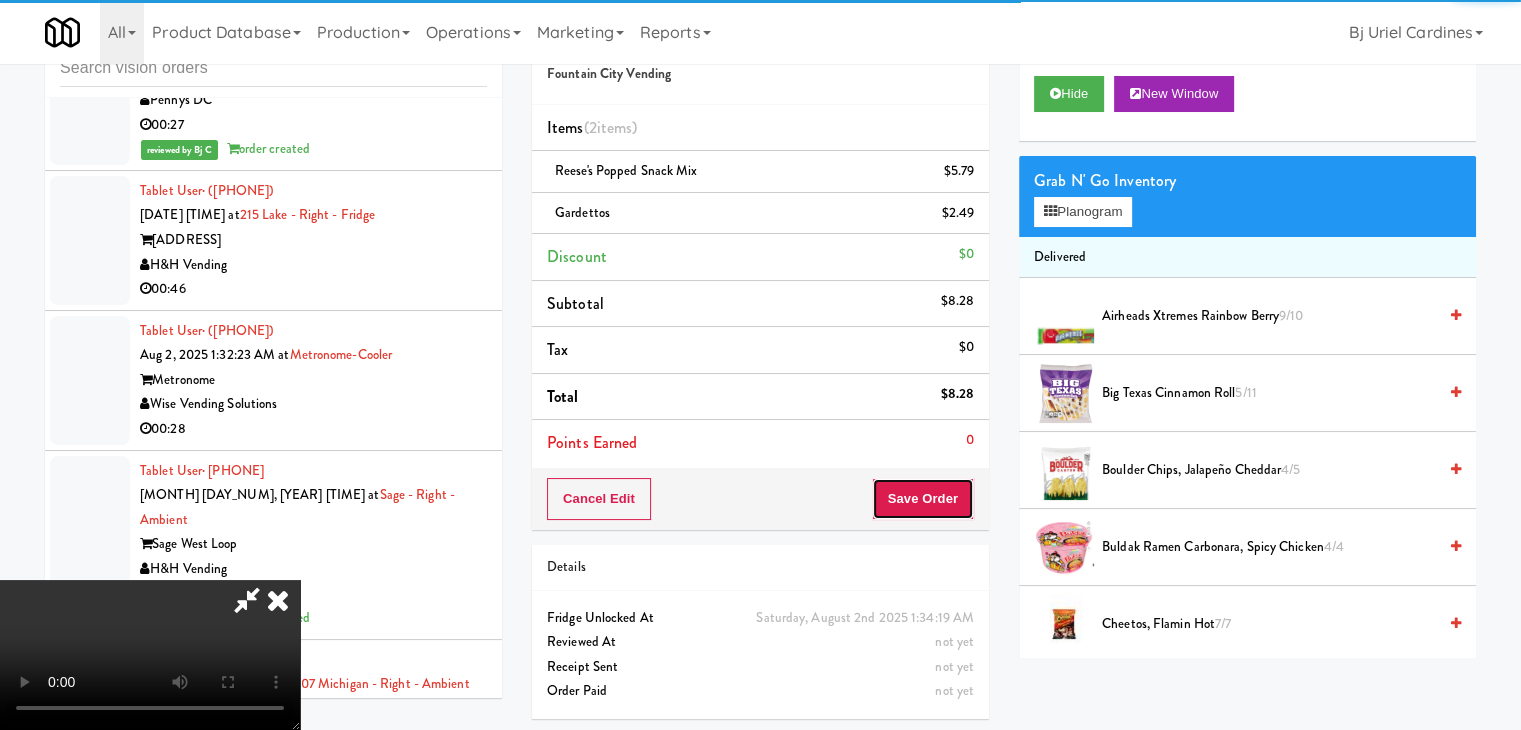 click on "Save Order" at bounding box center [923, 499] 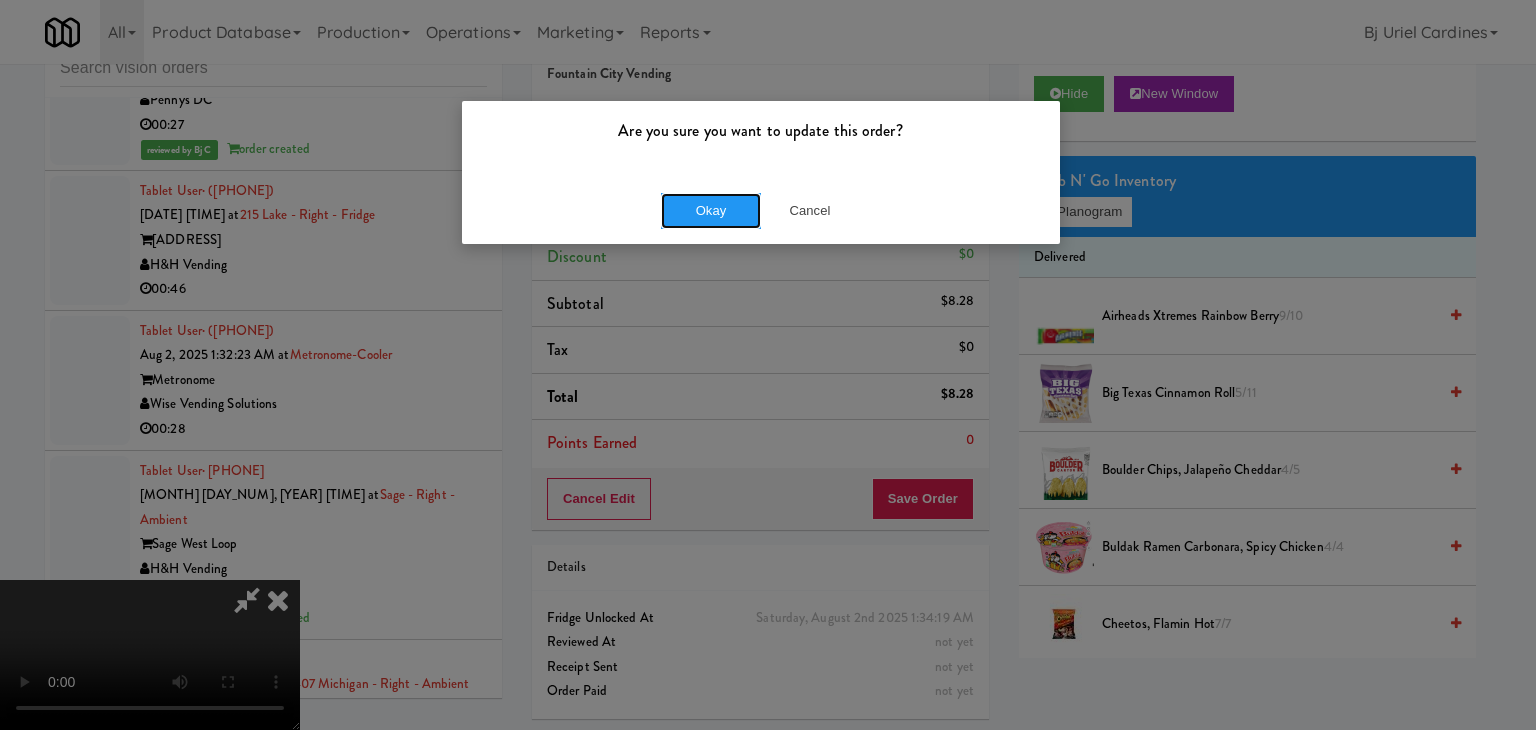 click on "Okay" at bounding box center (711, 211) 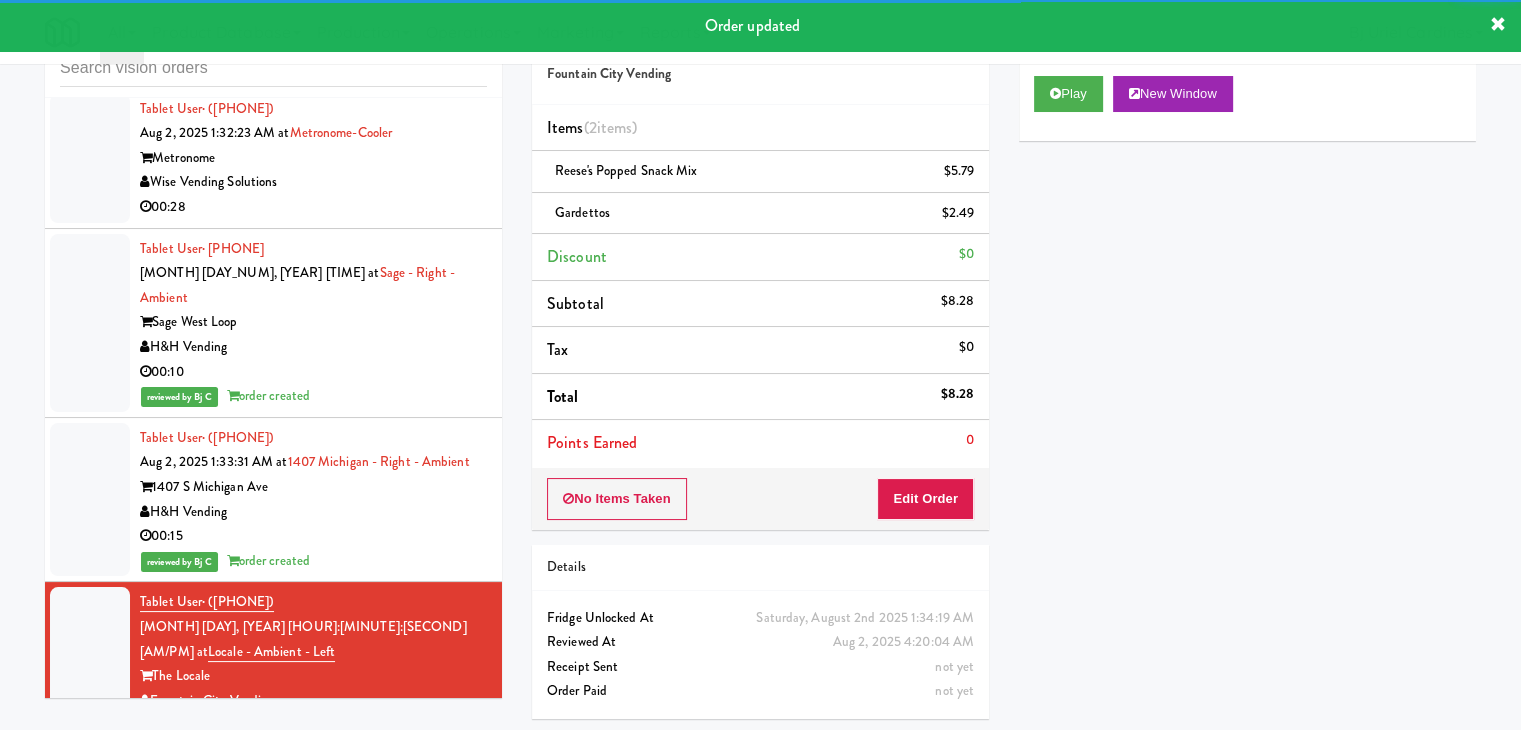scroll, scrollTop: 25716, scrollLeft: 0, axis: vertical 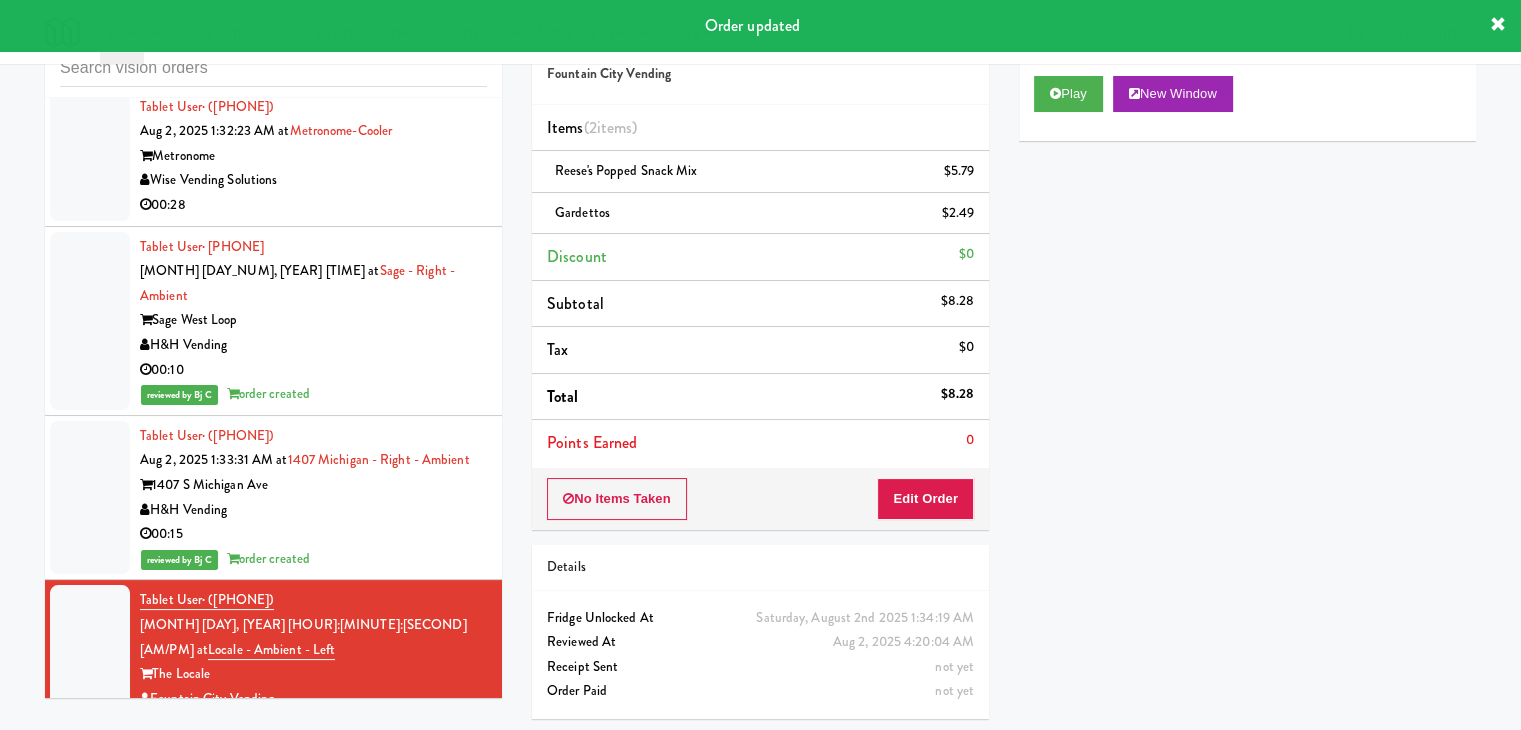 click on "00:22" at bounding box center [313, 888] 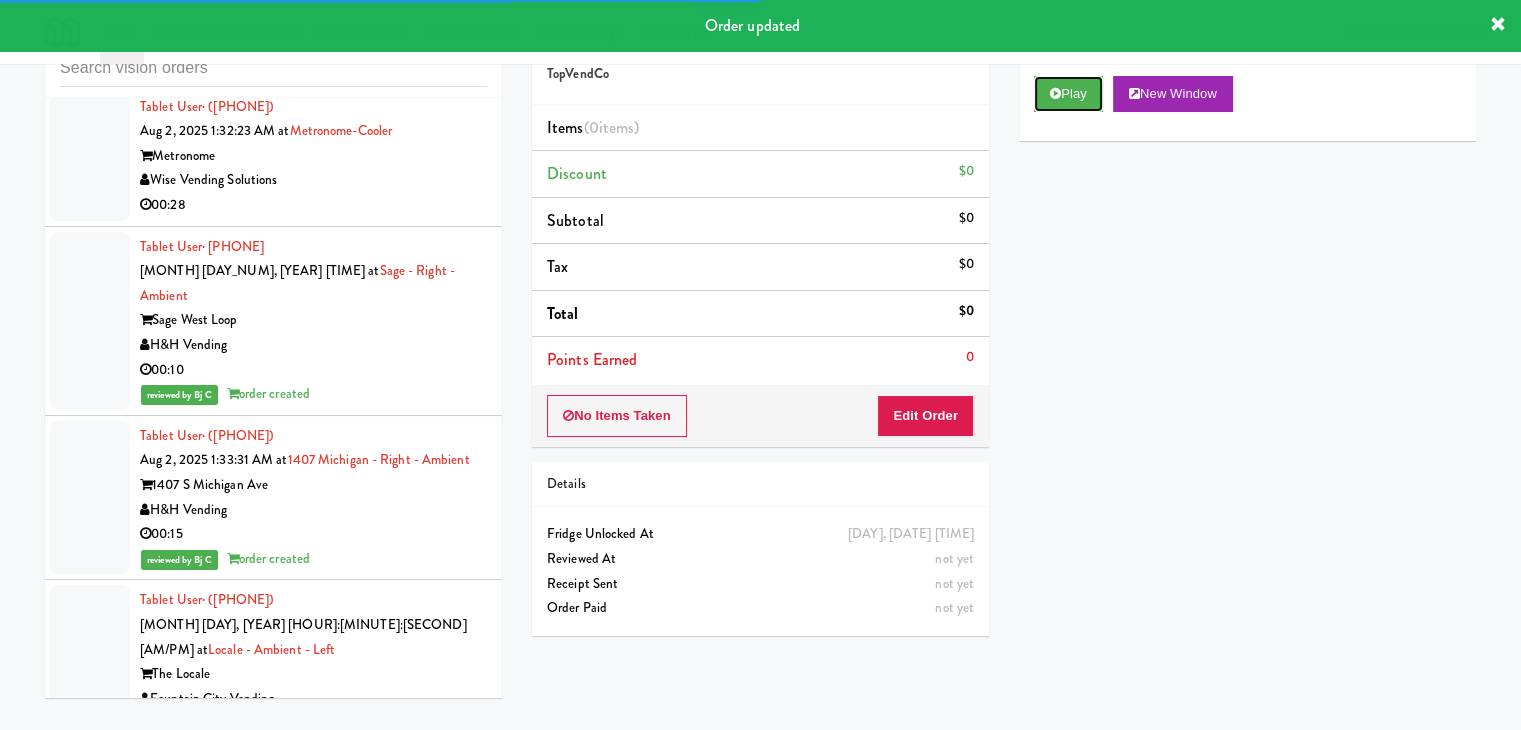 drag, startPoint x: 1072, startPoint y: 80, endPoint x: 1070, endPoint y: 157, distance: 77.02597 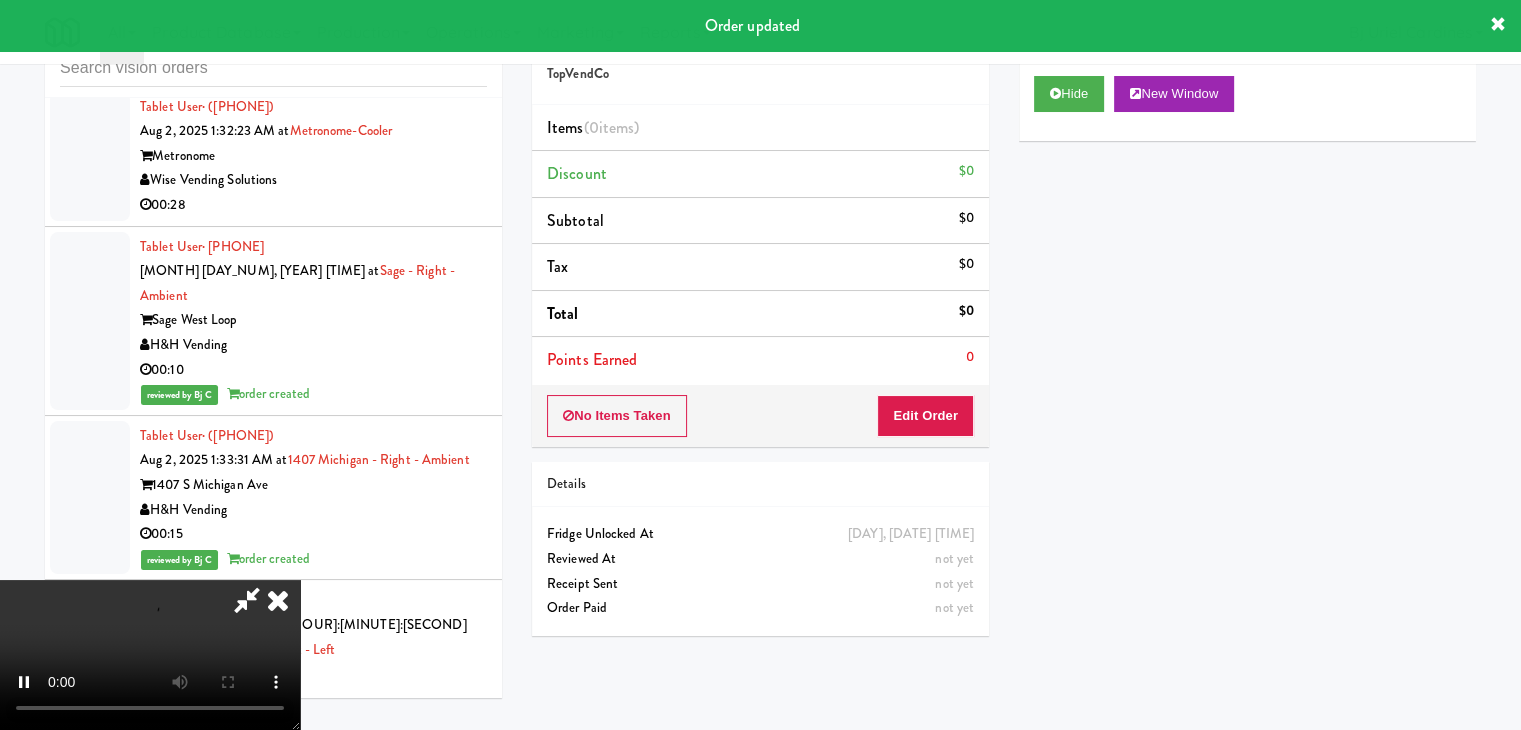 click on "No Items Taken Edit Order" at bounding box center [760, 416] 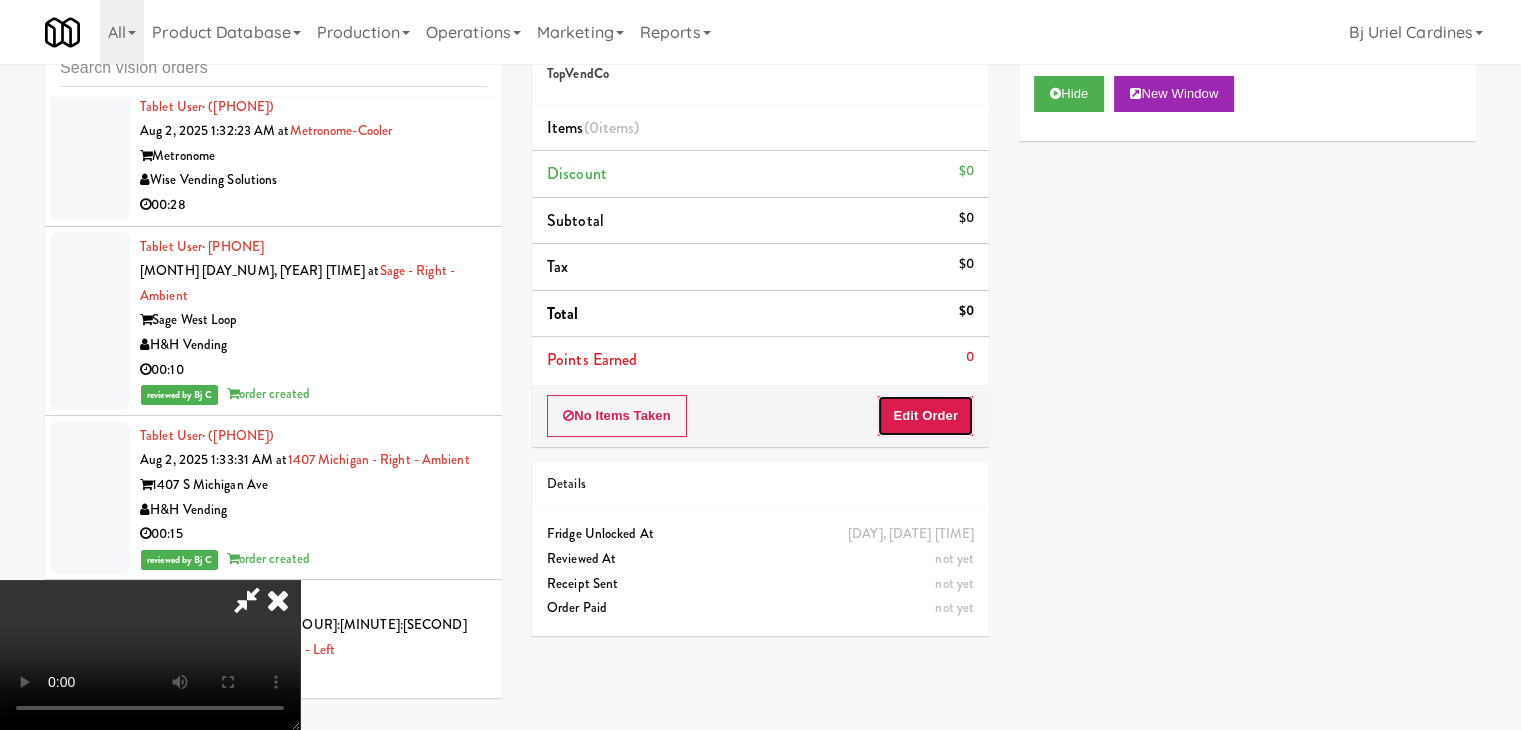 click on "Edit Order" at bounding box center [925, 416] 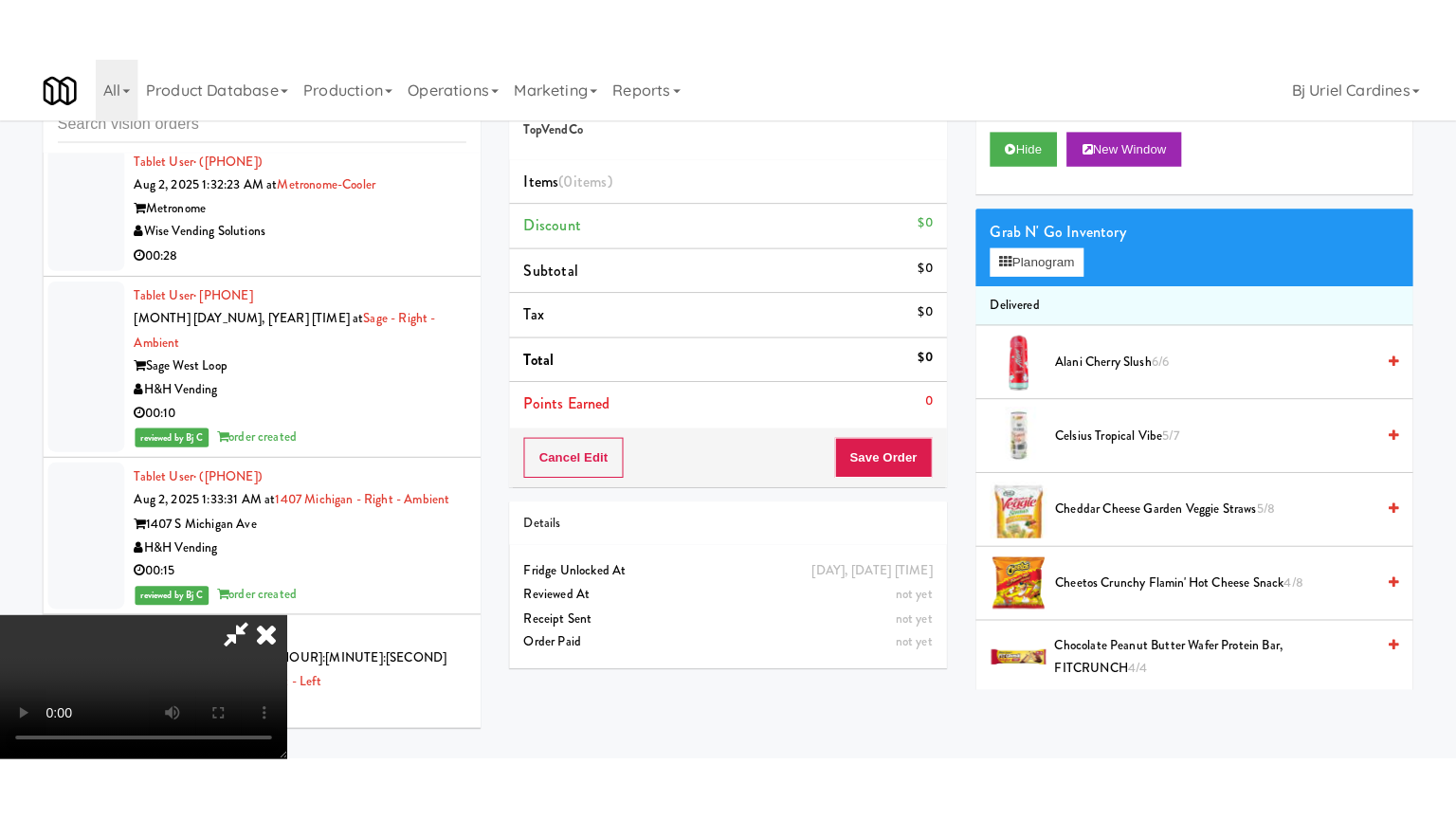 scroll, scrollTop: 266, scrollLeft: 0, axis: vertical 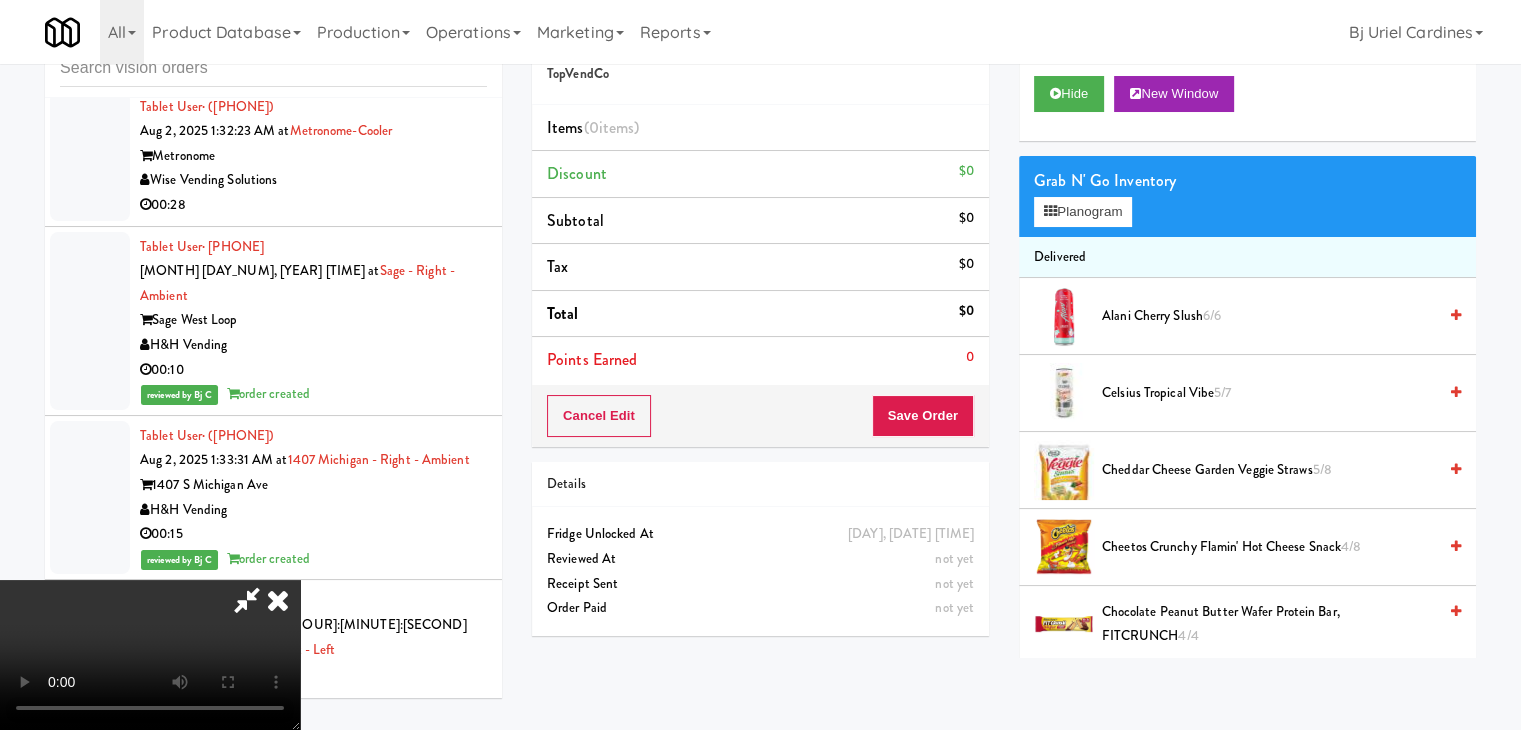 type 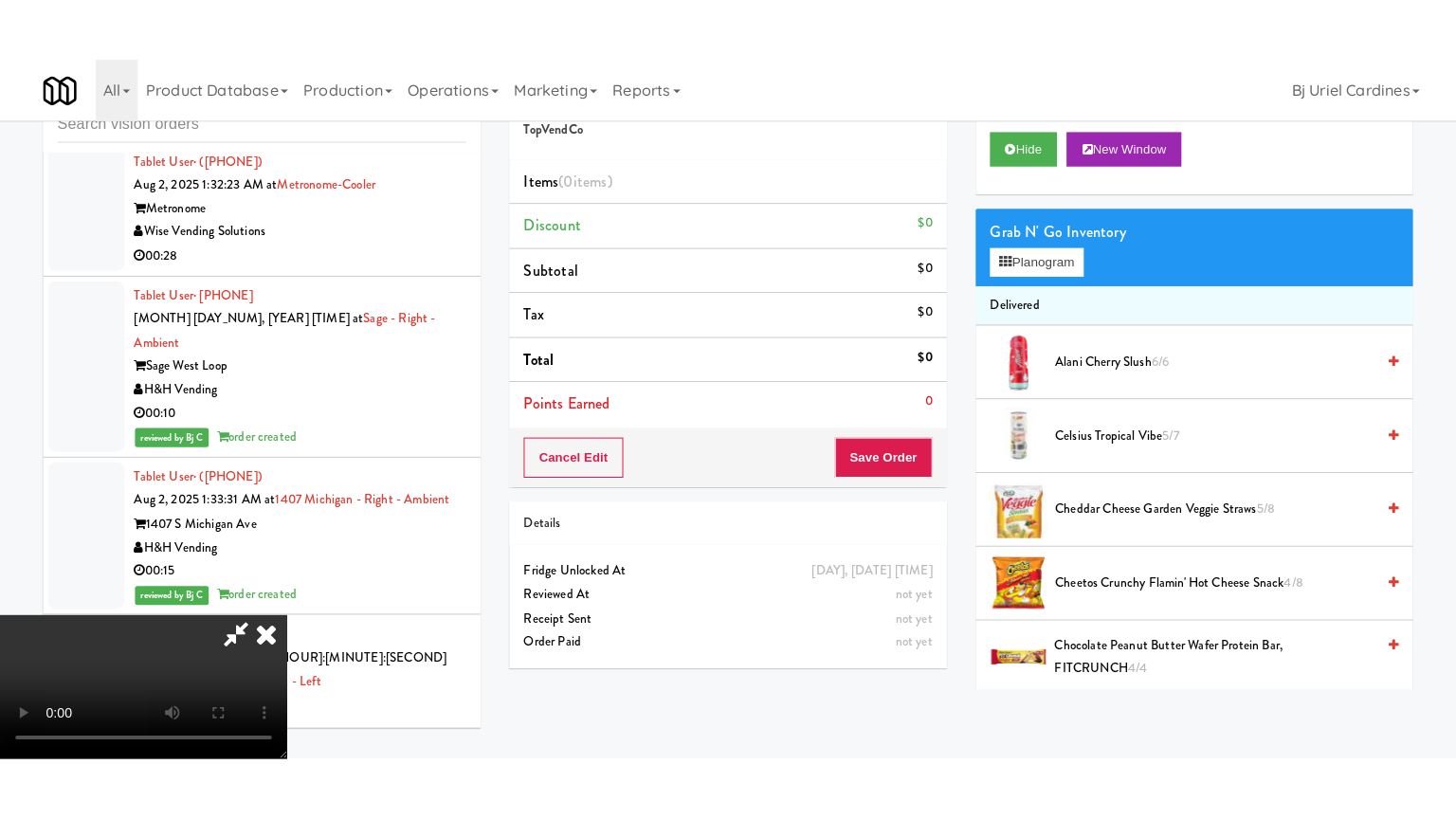 scroll, scrollTop: 0, scrollLeft: 0, axis: both 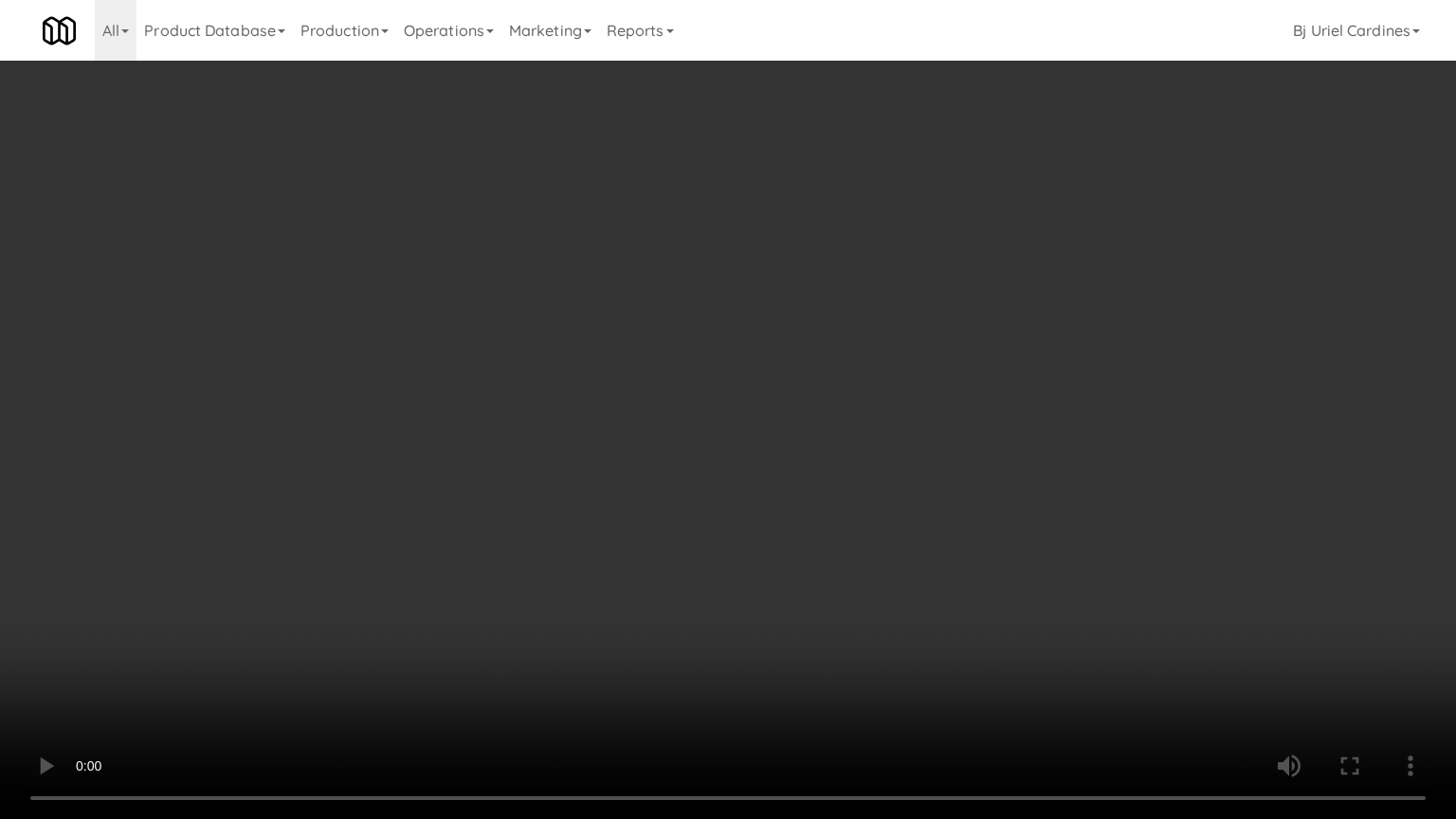 click at bounding box center (728, 410) 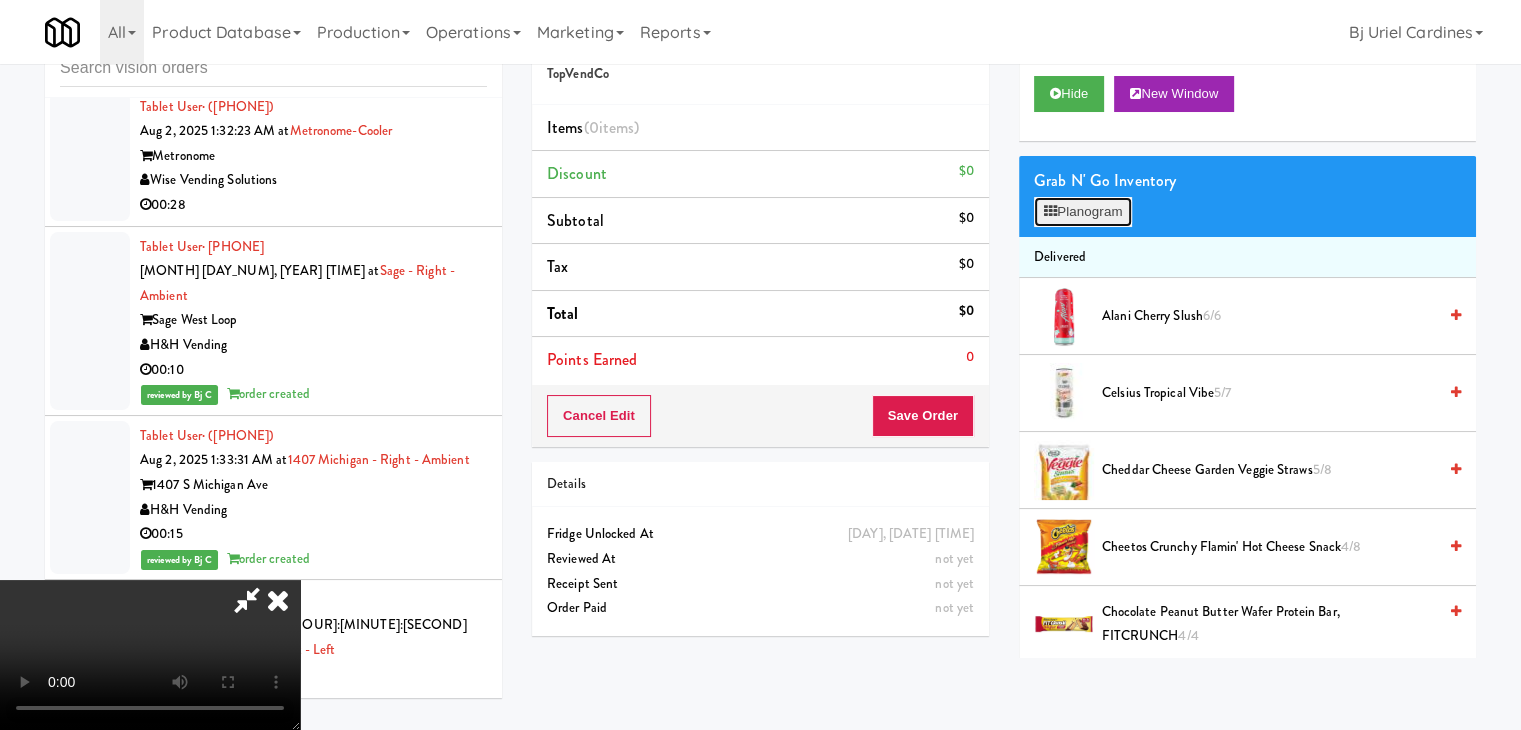click on "Planogram" at bounding box center [1083, 212] 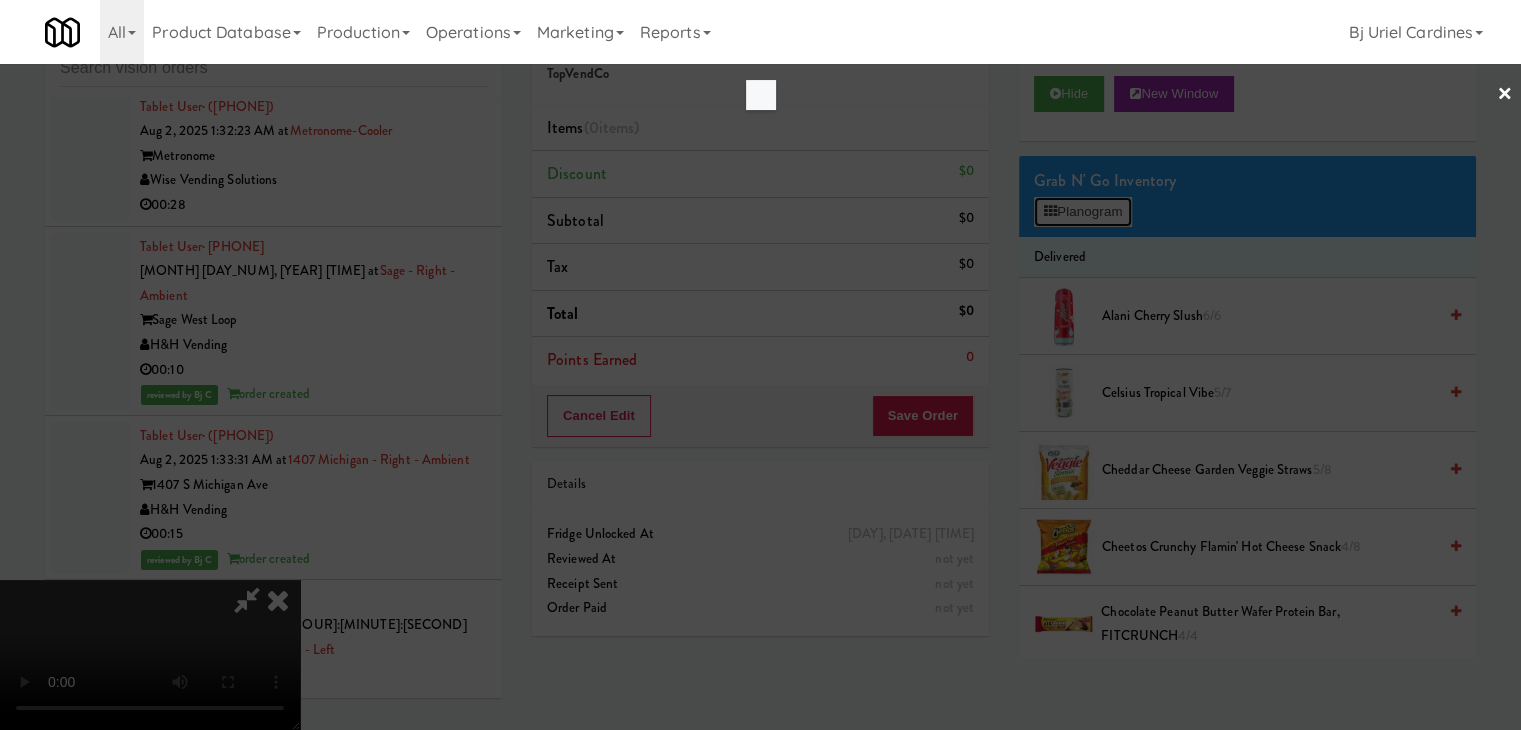scroll, scrollTop: 25692, scrollLeft: 0, axis: vertical 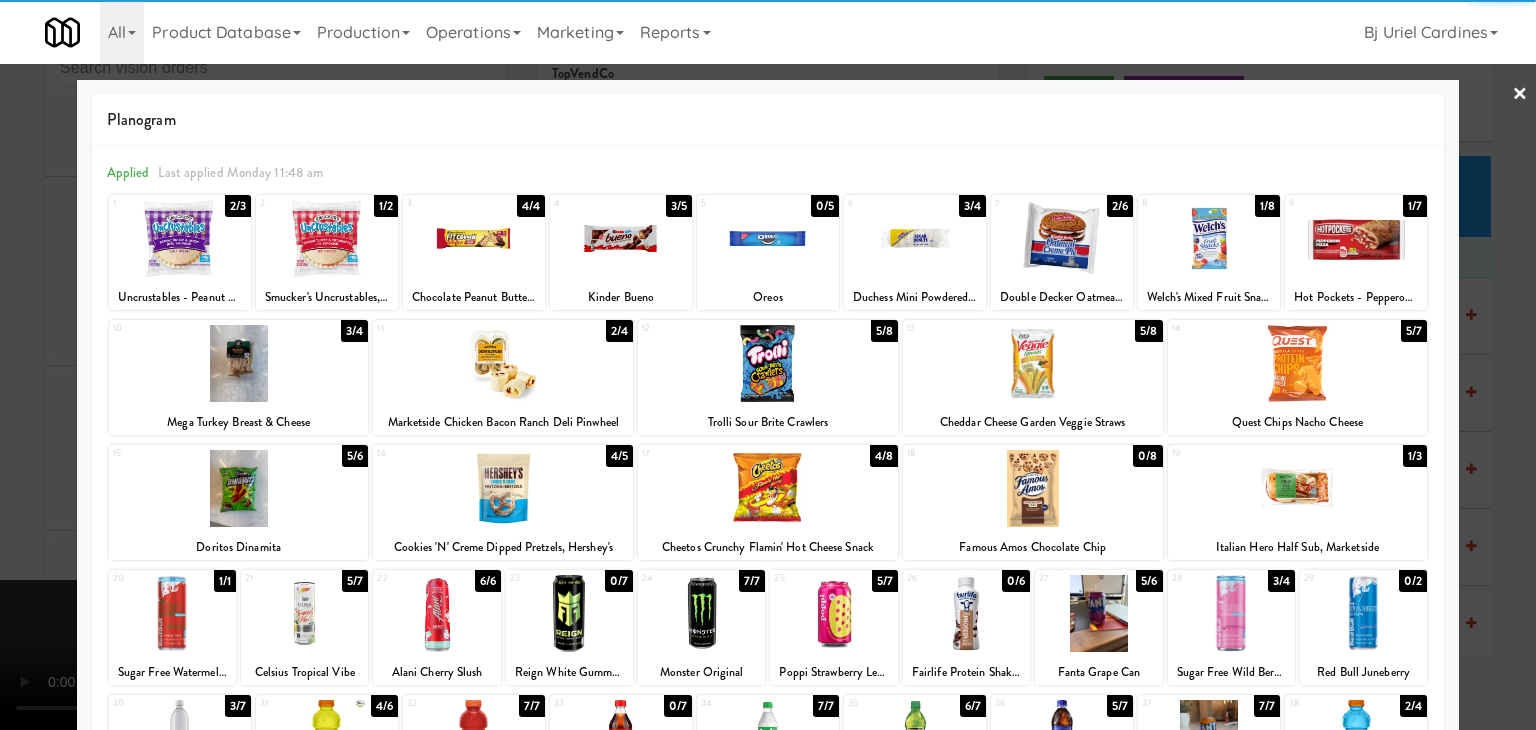 click at bounding box center (1298, 363) 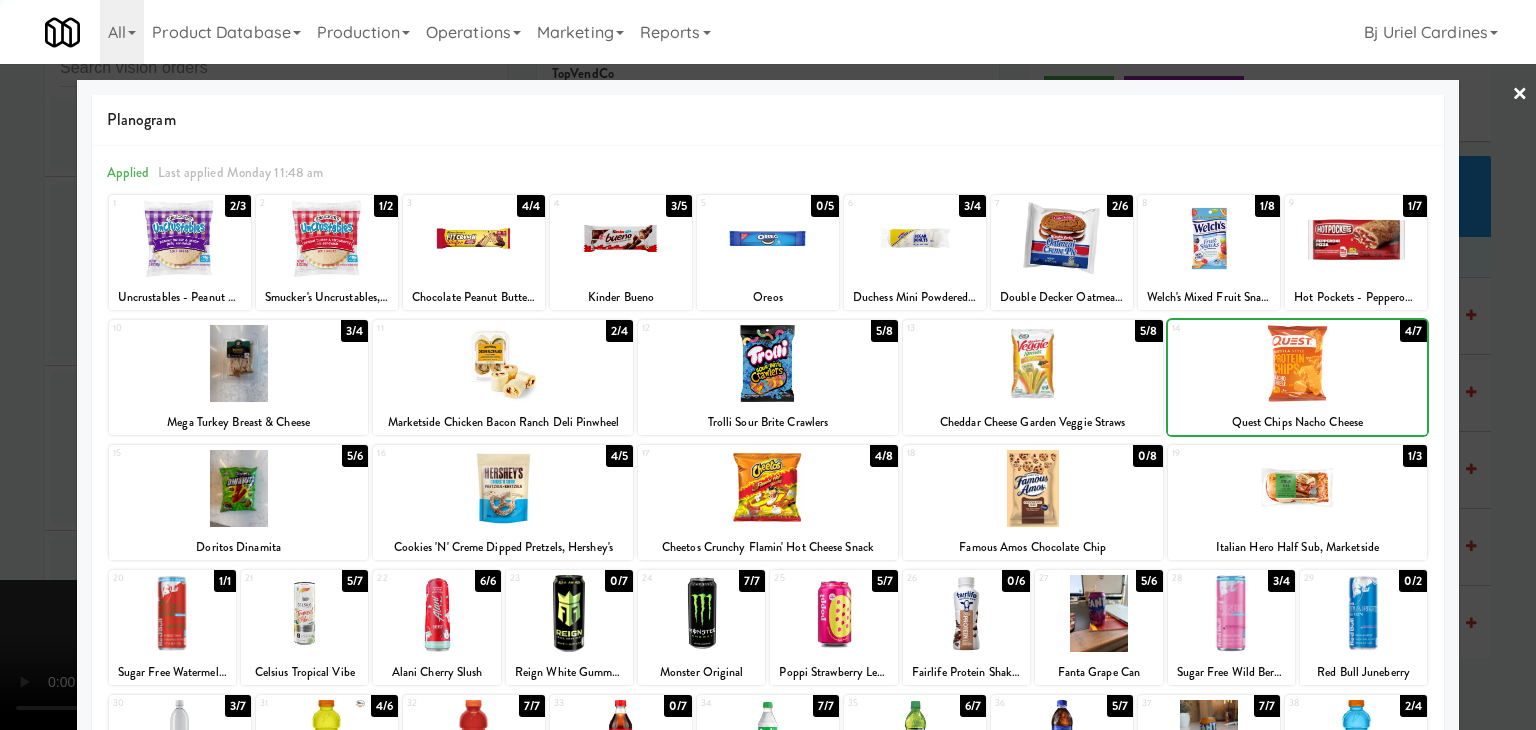 click at bounding box center [1298, 363] 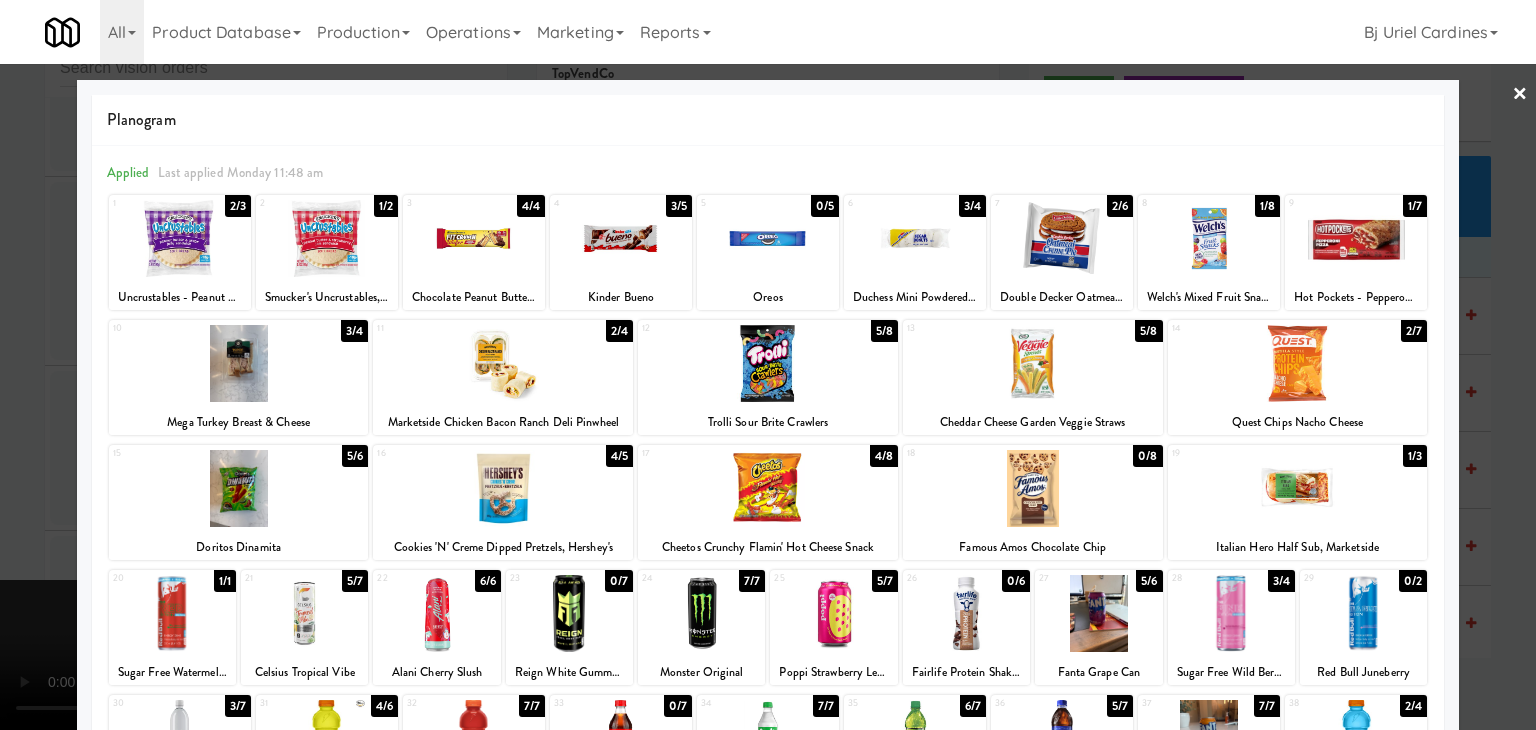 click at bounding box center [768, 365] 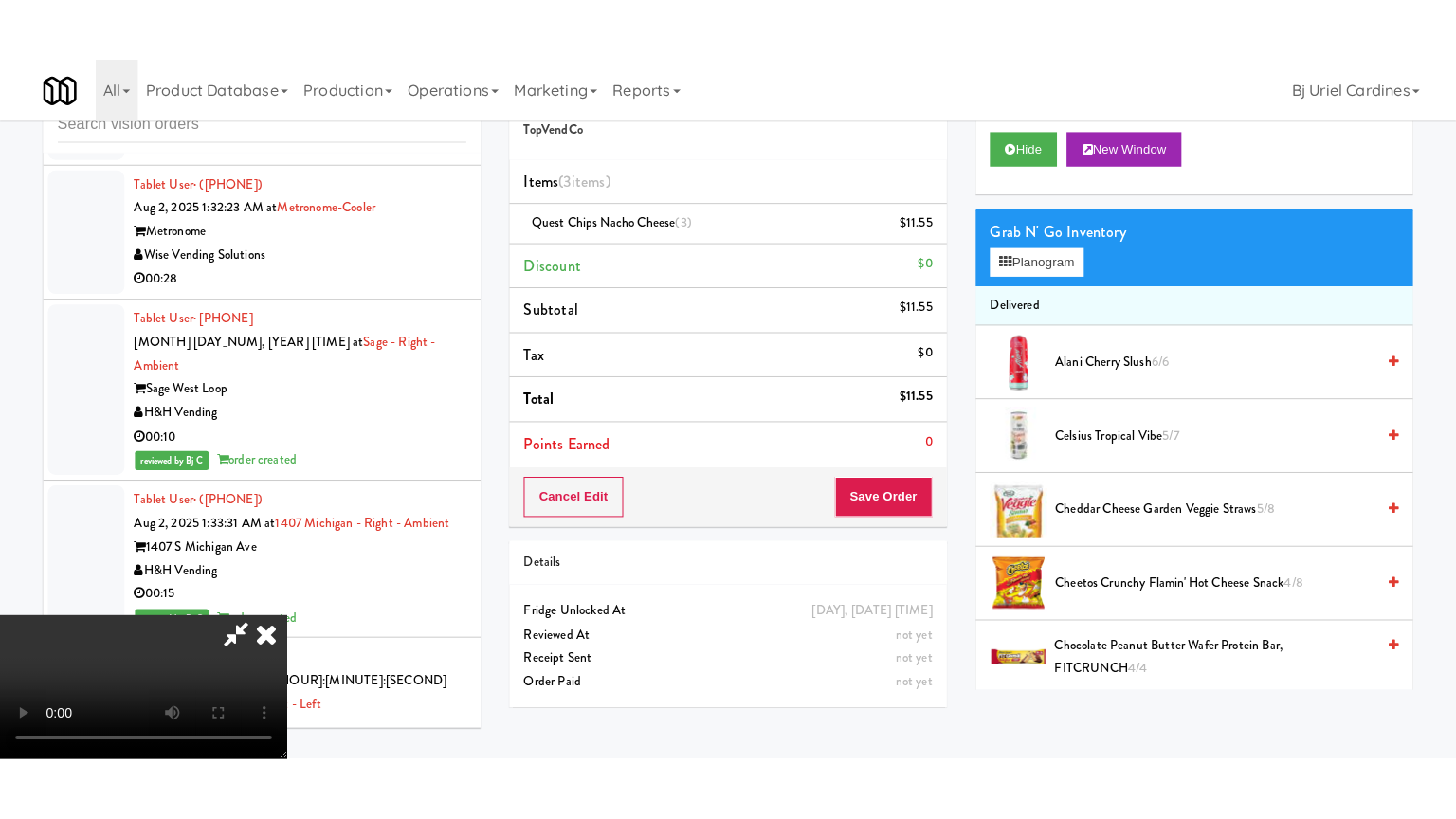 scroll, scrollTop: 24377, scrollLeft: 0, axis: vertical 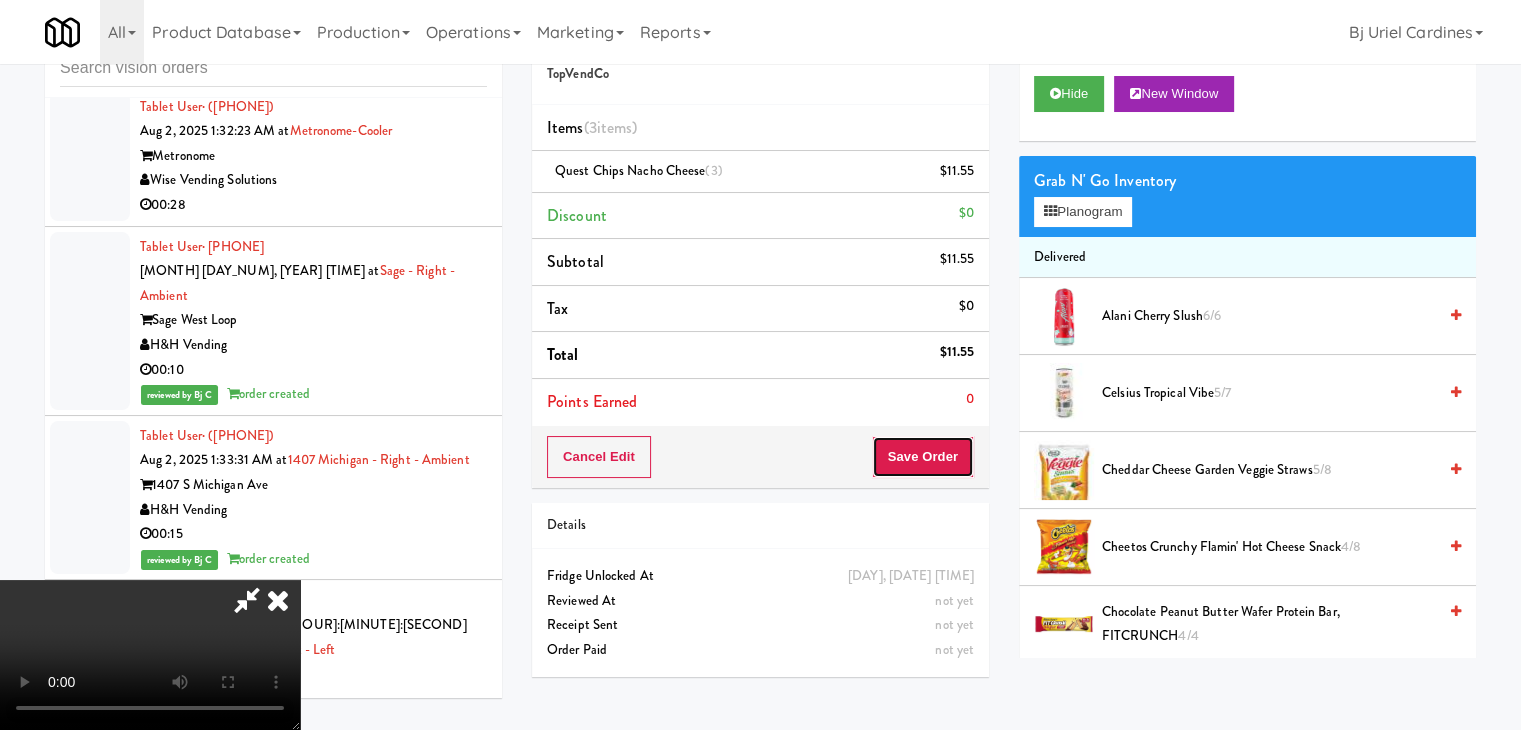 drag, startPoint x: 966, startPoint y: 437, endPoint x: 950, endPoint y: 453, distance: 22.627417 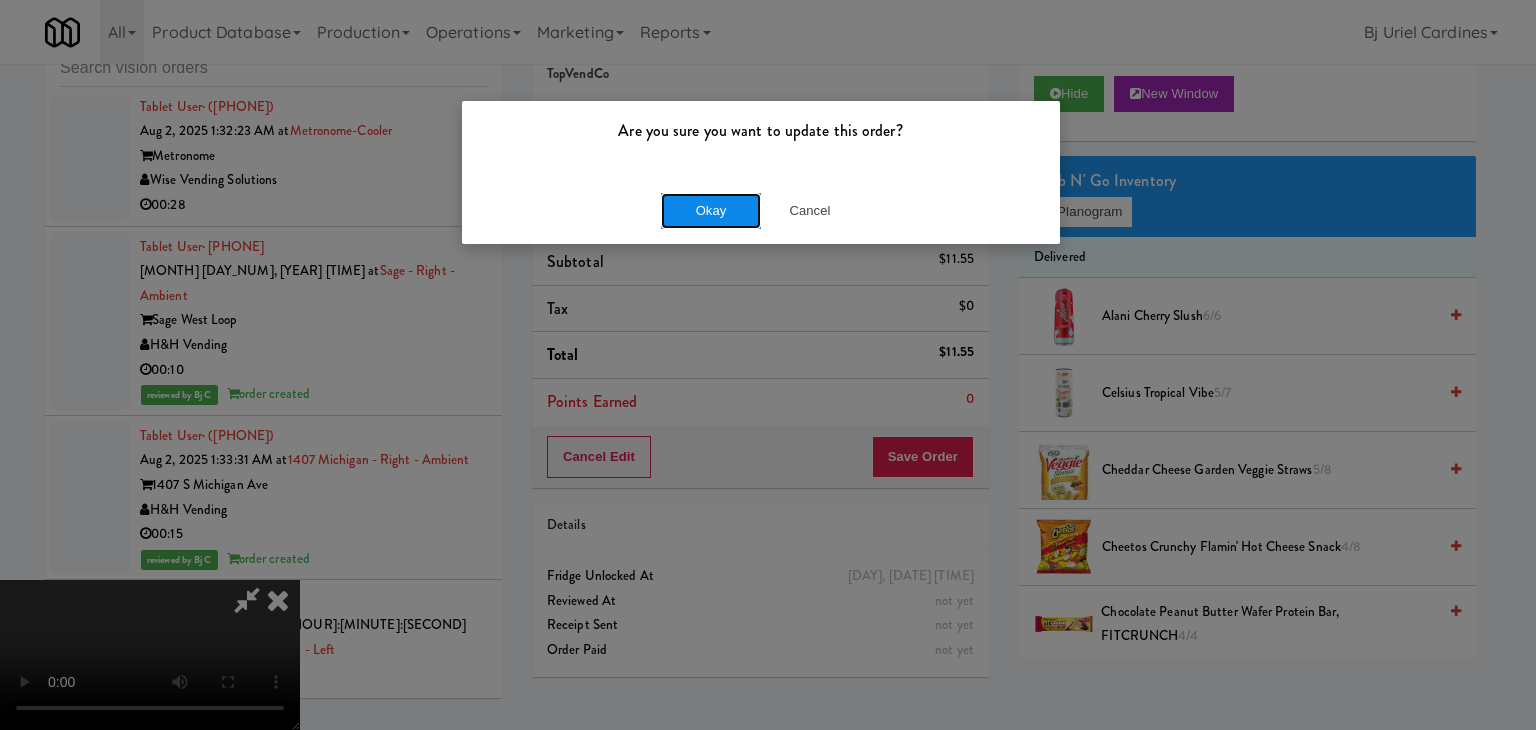 click on "Okay" at bounding box center [711, 211] 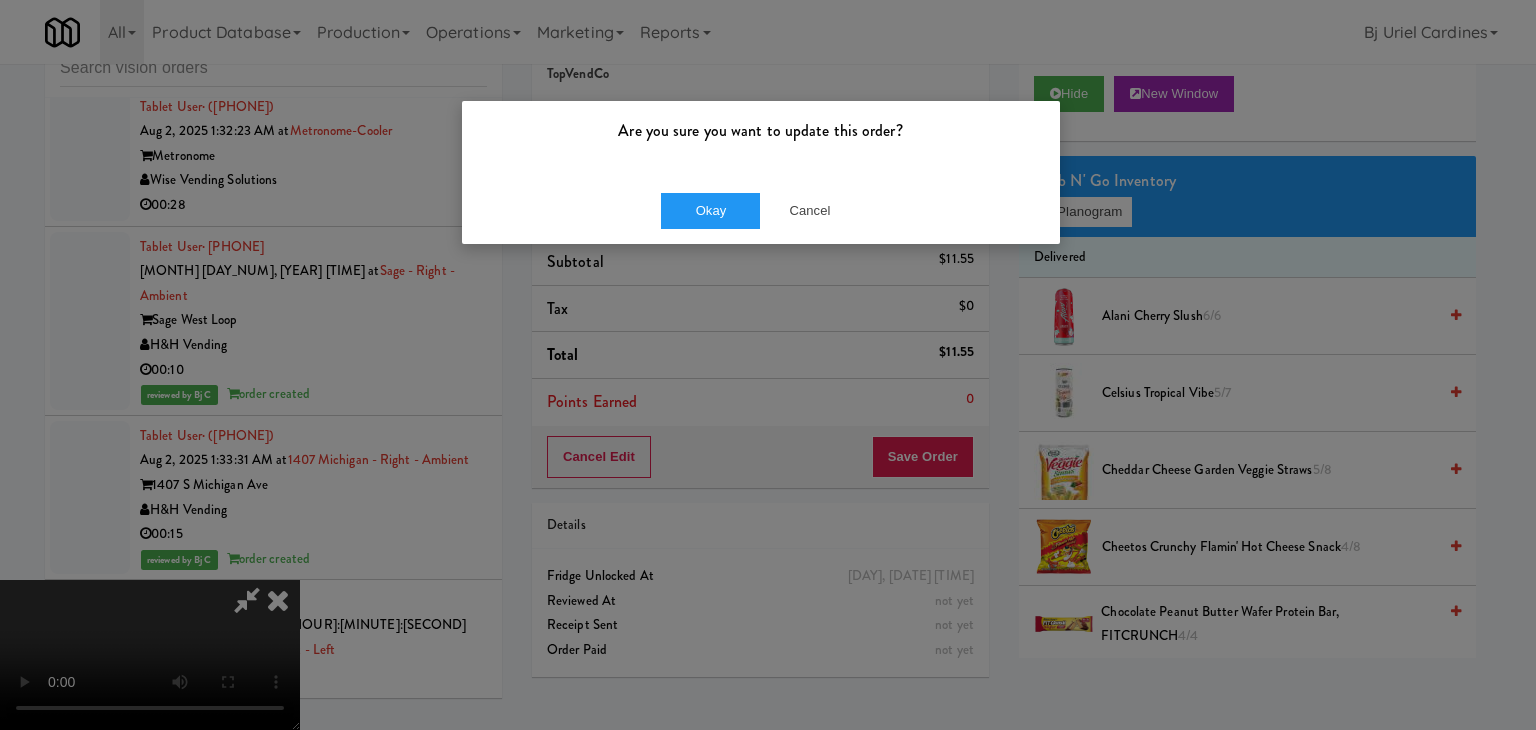 click on "Are you sure you want to update this order? Okay Cancel Okay Are you sure you want to update this order? Select date:
previous
2025-Aug
next
Su Mo Tu We Th Fr Sa
27 28 29 30 31 1 2
3 4 5 6 7 8 9
10 11 12 13 14 15 16
17 18 19 20 21 22 23
24 25 26 27 28 29 30
31 1 2 3 4 5 6
Okay Cancel Toggle navigation All   901 Smrt Mrkt https://classic.micromart.com/vision-orders/839128?operator_id=[OPERATOR_ID]   9518002 Canada https://classic.micromart.com/vision-orders/839128?operator_id=[OPERATOR_ID]   AA Vending https://classic.micromart.com/vision-orders/839128?operator_id=[OPERATOR_ID]   Abrom Vending https://classic.micromart.com/vision-orders/839128?operator_id=[OPERATOR_ID]   Access Amenities   Ace Plus Vending" at bounding box center (768, 365) 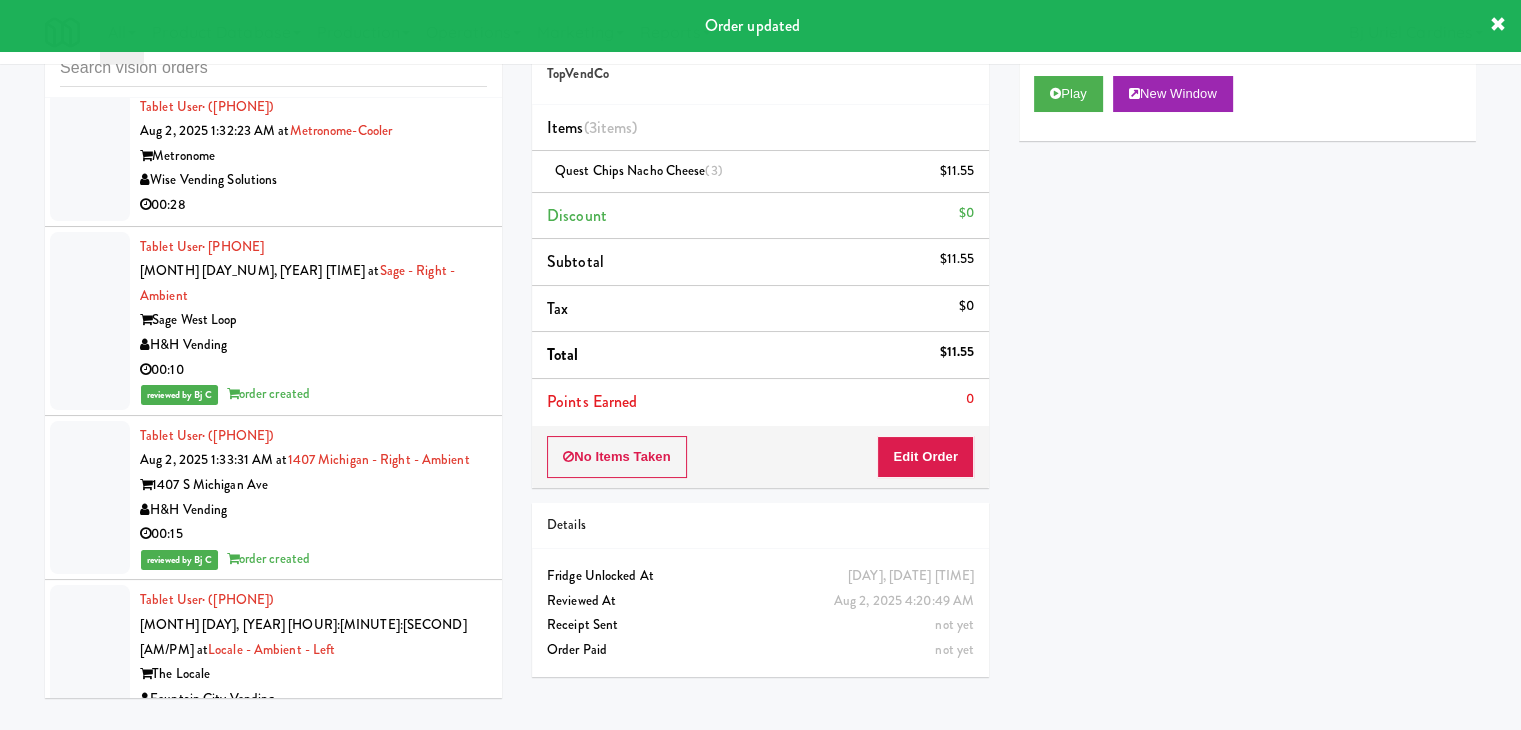 click on "H&H Vending" at bounding box center (313, 1052) 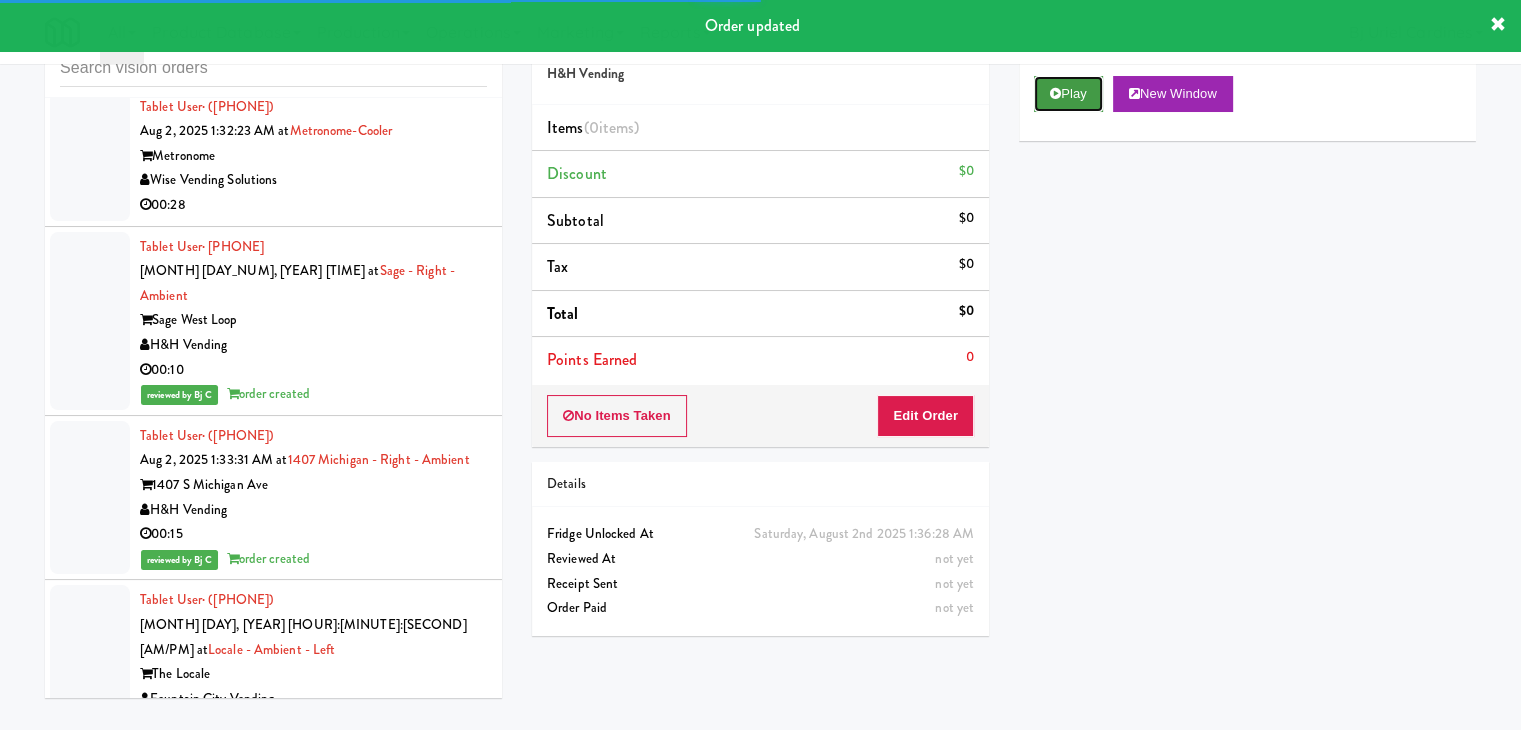 drag, startPoint x: 1070, startPoint y: 100, endPoint x: 1016, endPoint y: 221, distance: 132.50282 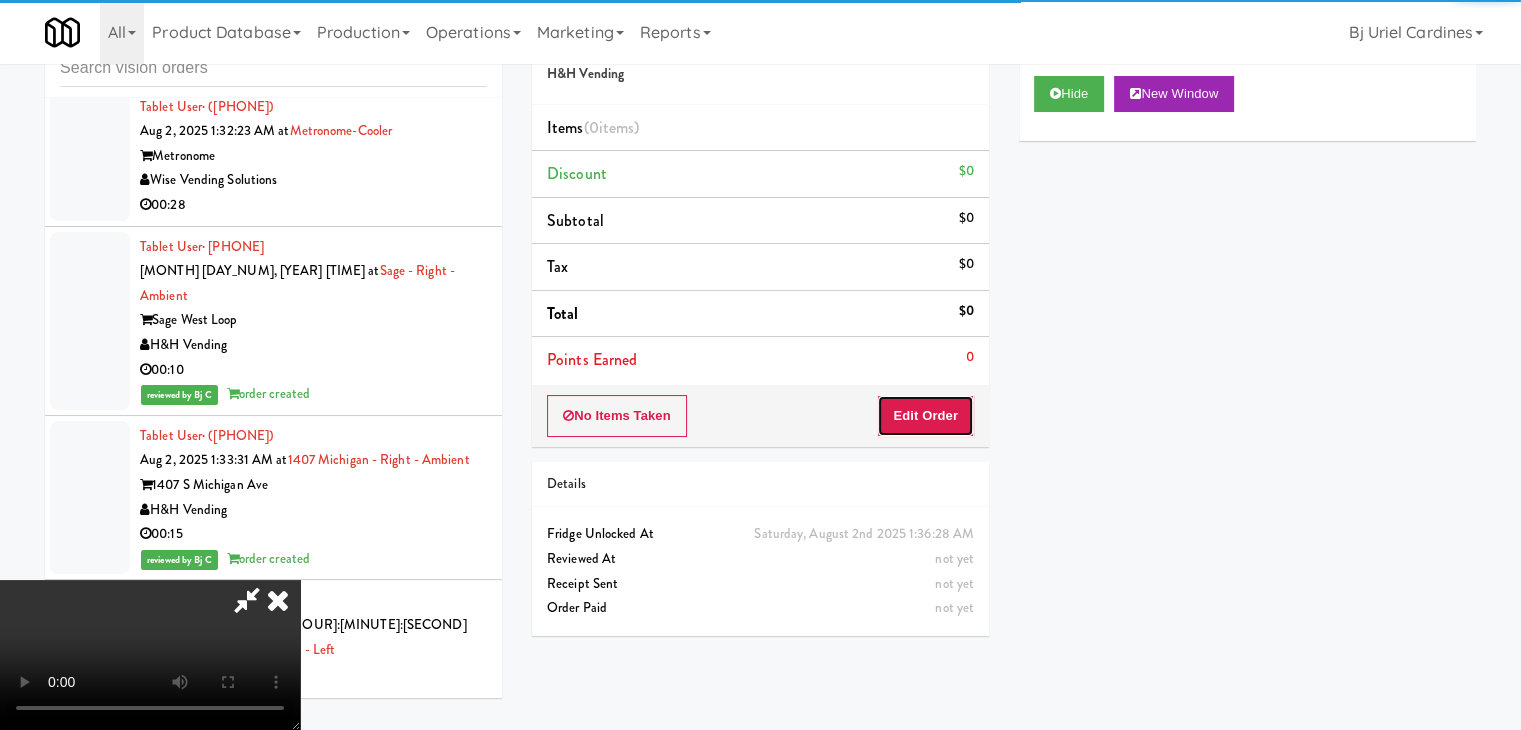 click on "Edit Order" at bounding box center (925, 416) 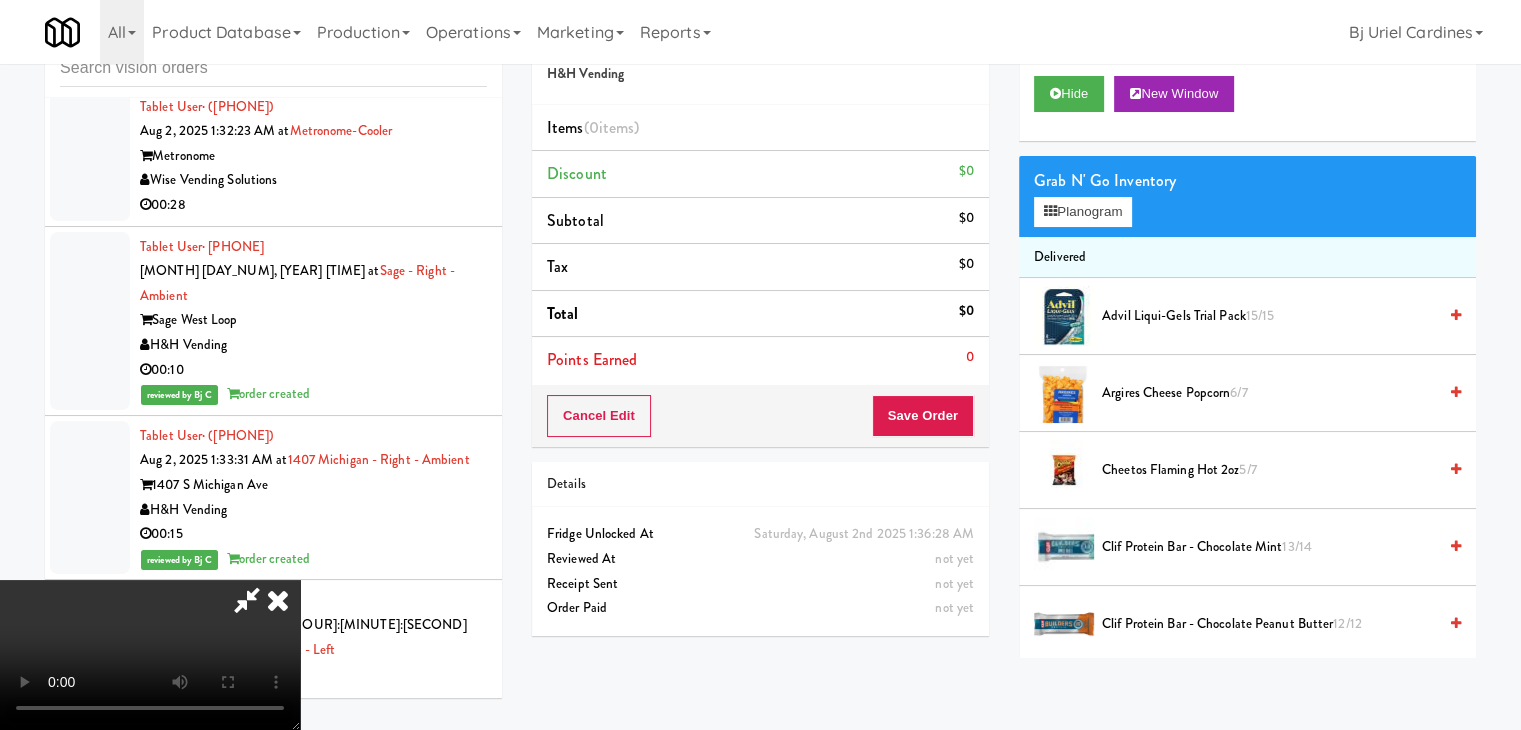 type 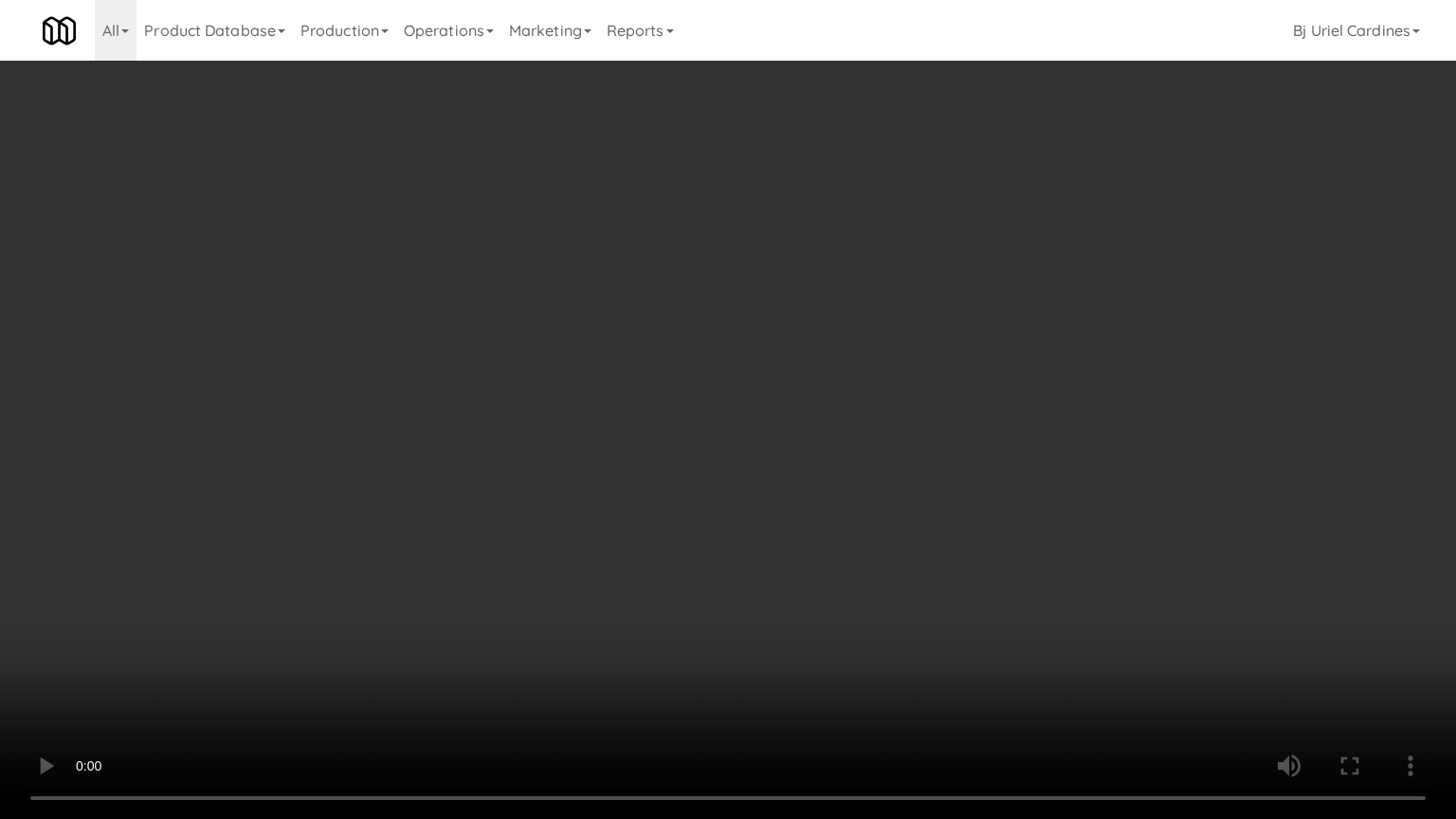 click at bounding box center [728, 410] 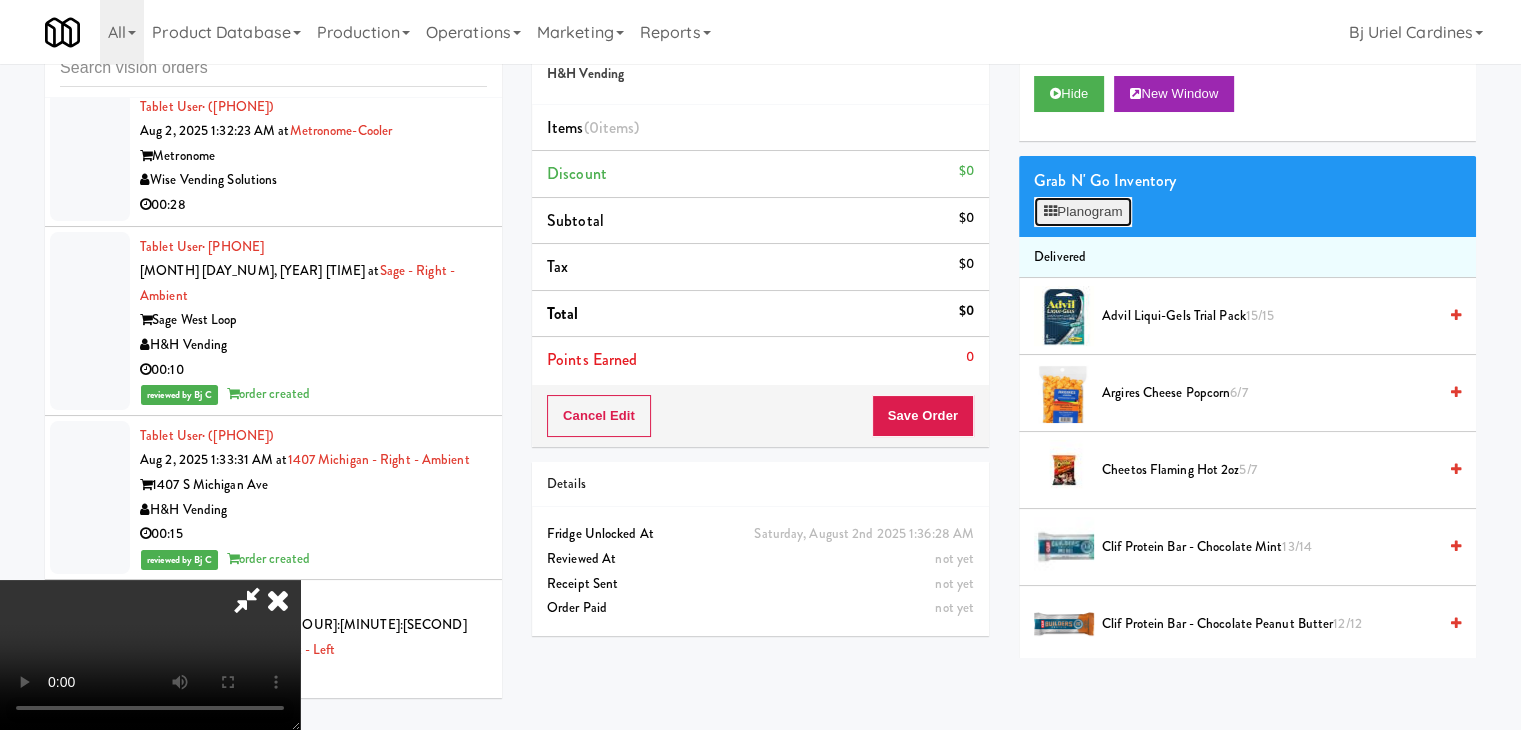 click on "Planogram" at bounding box center [1083, 212] 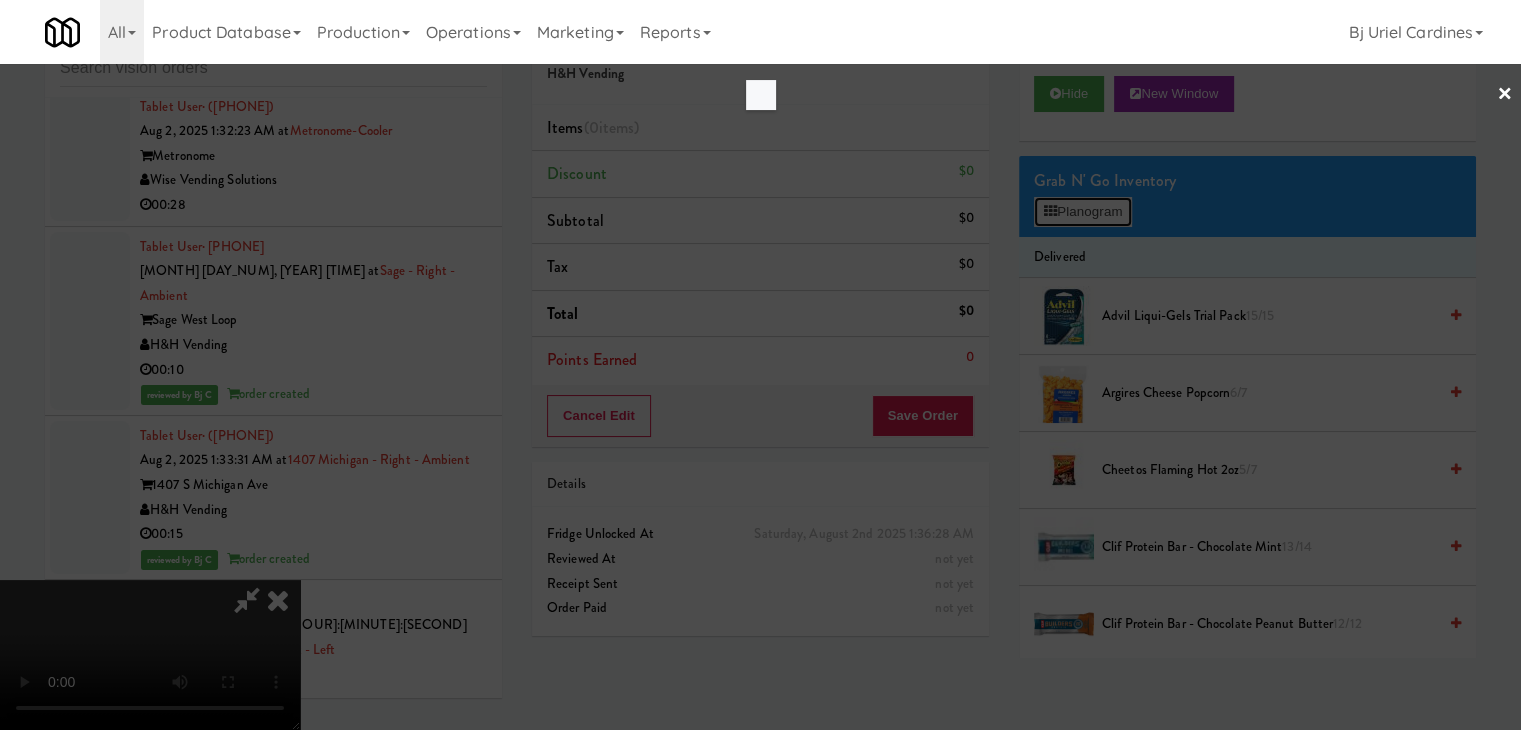 scroll, scrollTop: 25692, scrollLeft: 0, axis: vertical 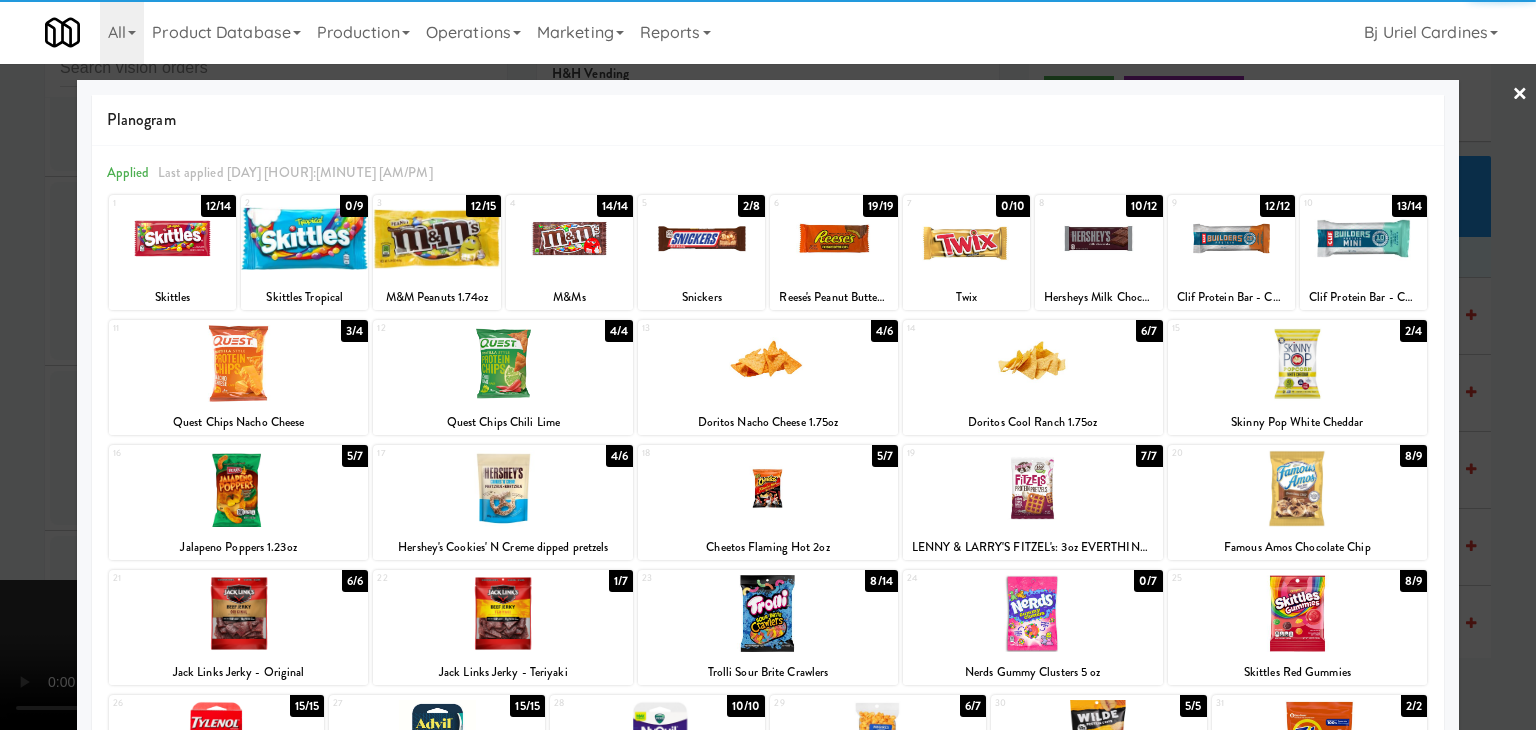 click at bounding box center (172, 238) 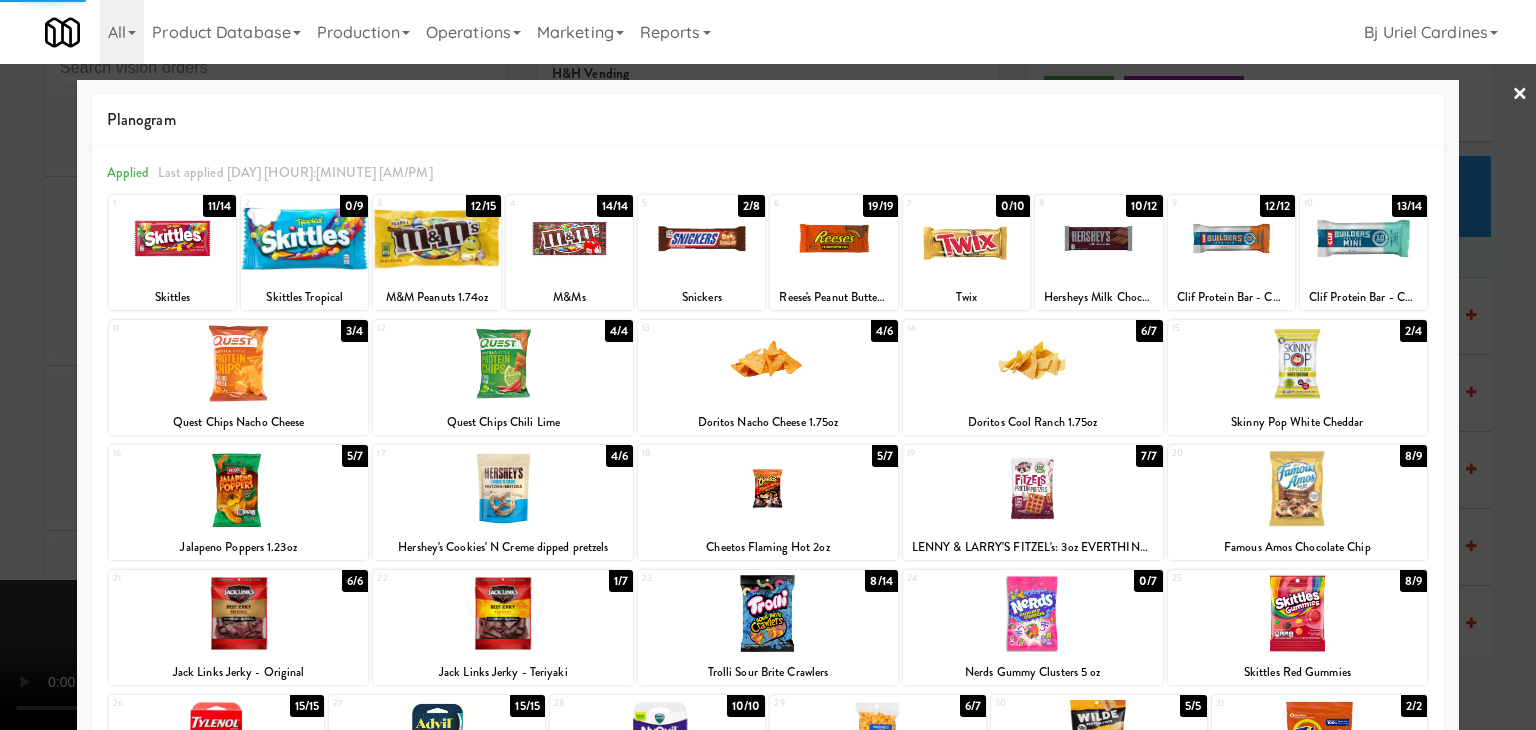 drag, startPoint x: 0, startPoint y: 311, endPoint x: 127, endPoint y: 329, distance: 128.26924 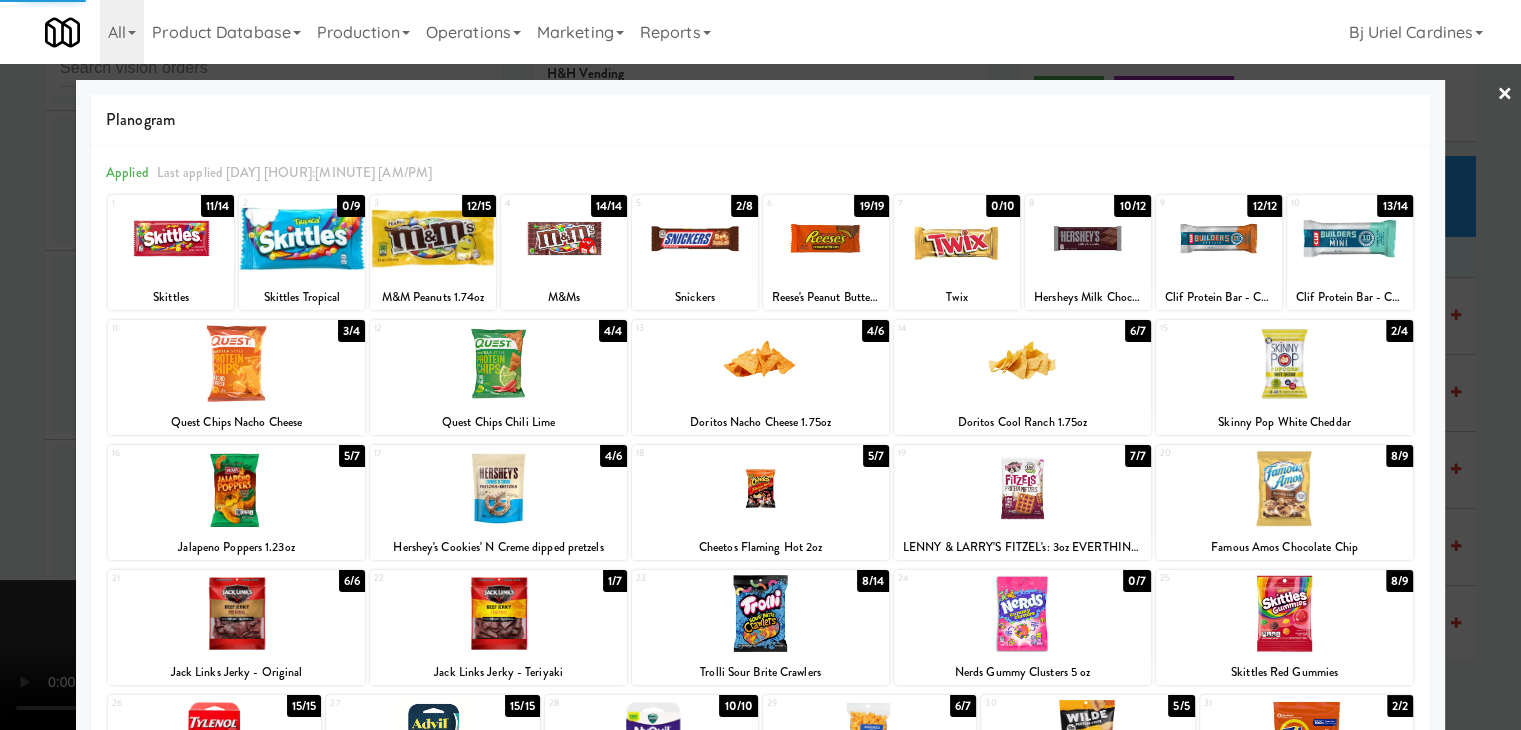 scroll, scrollTop: 25716, scrollLeft: 0, axis: vertical 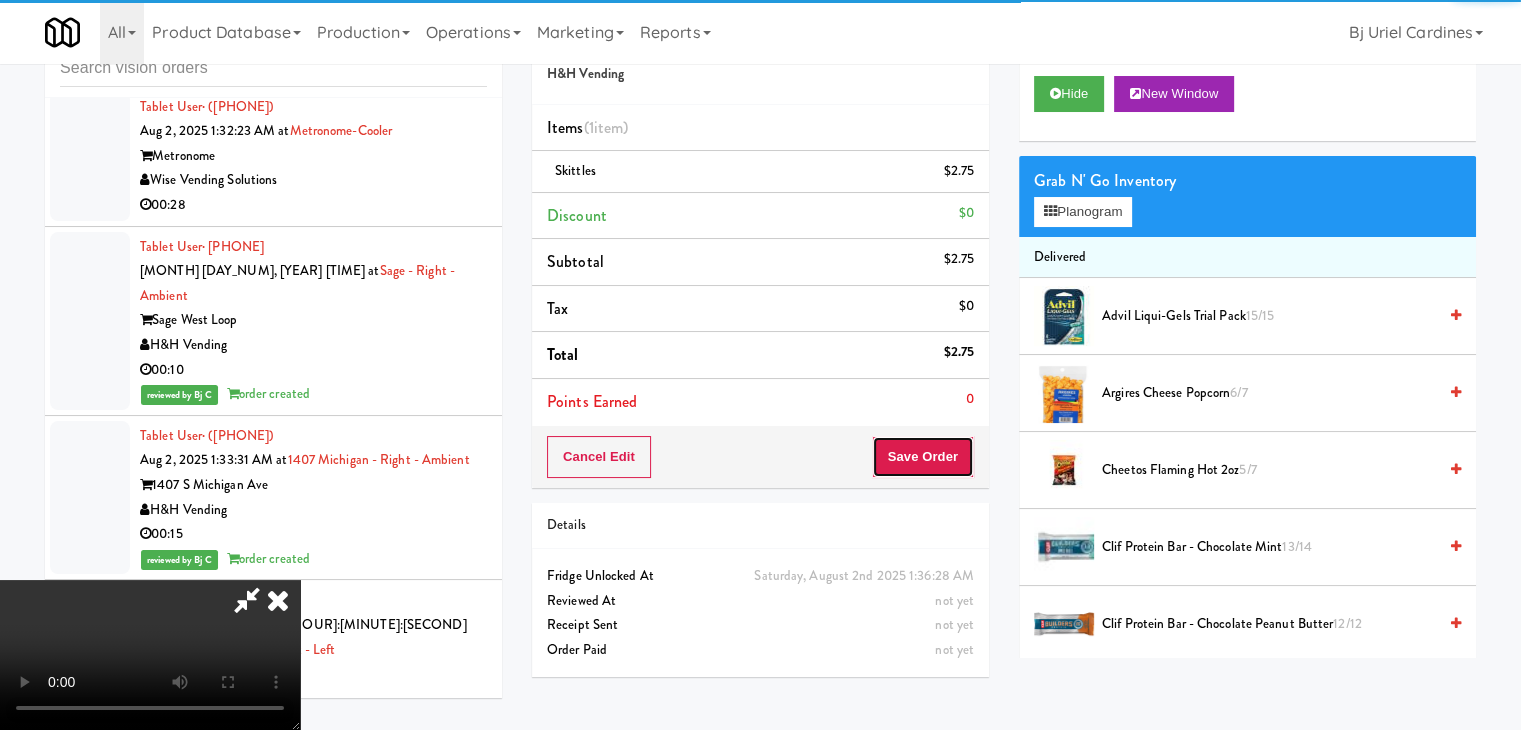 click on "Save Order" at bounding box center (923, 457) 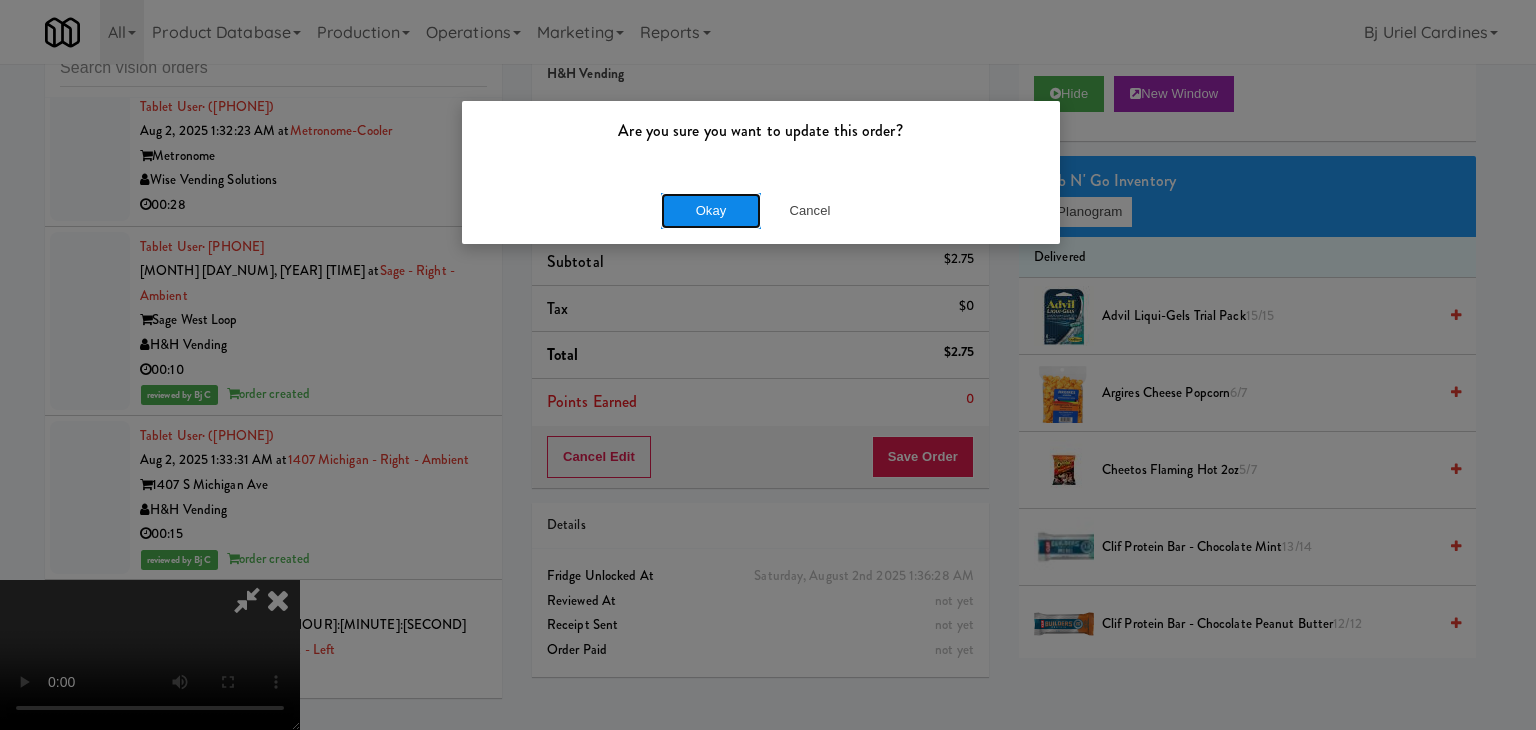 click on "Okay" at bounding box center (711, 211) 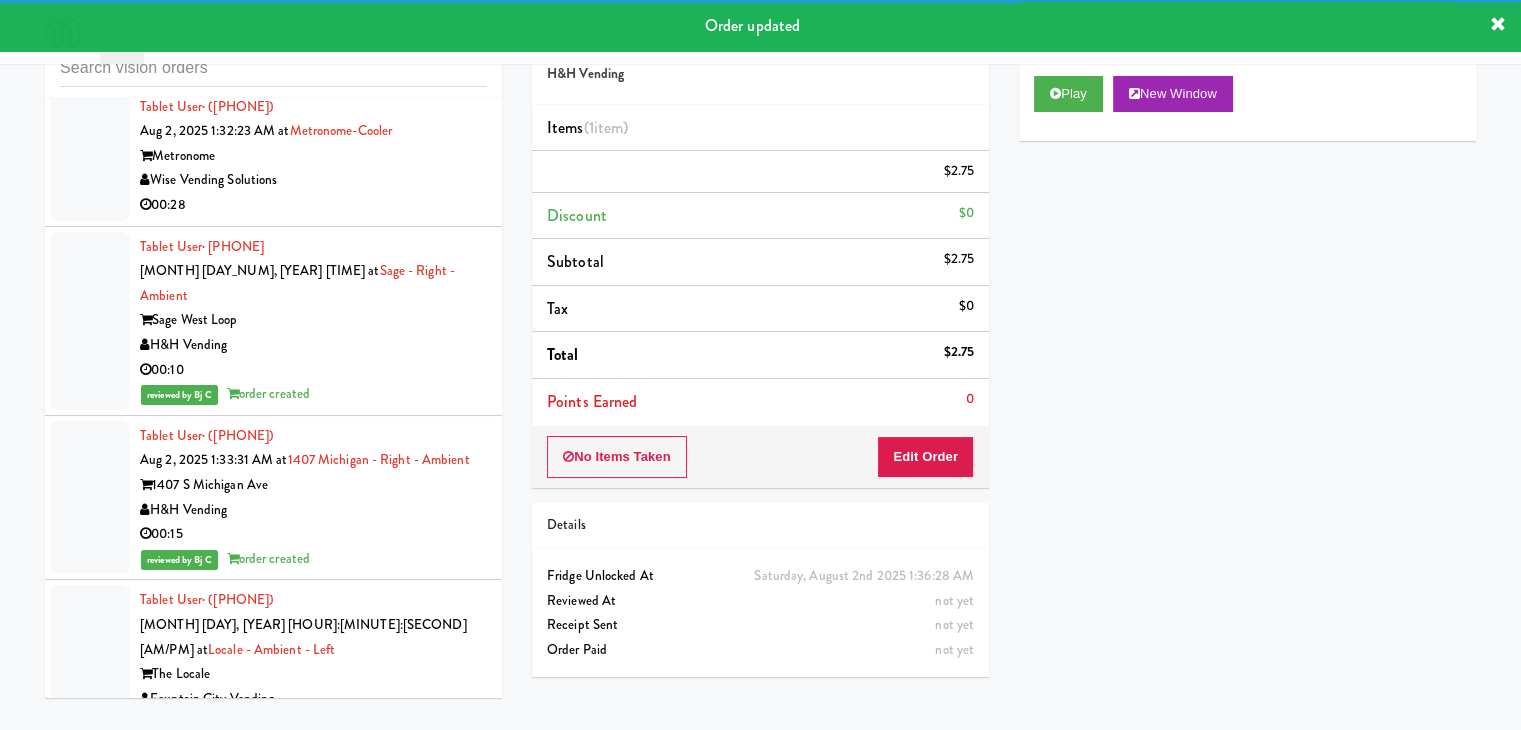 scroll, scrollTop: 25916, scrollLeft: 0, axis: vertical 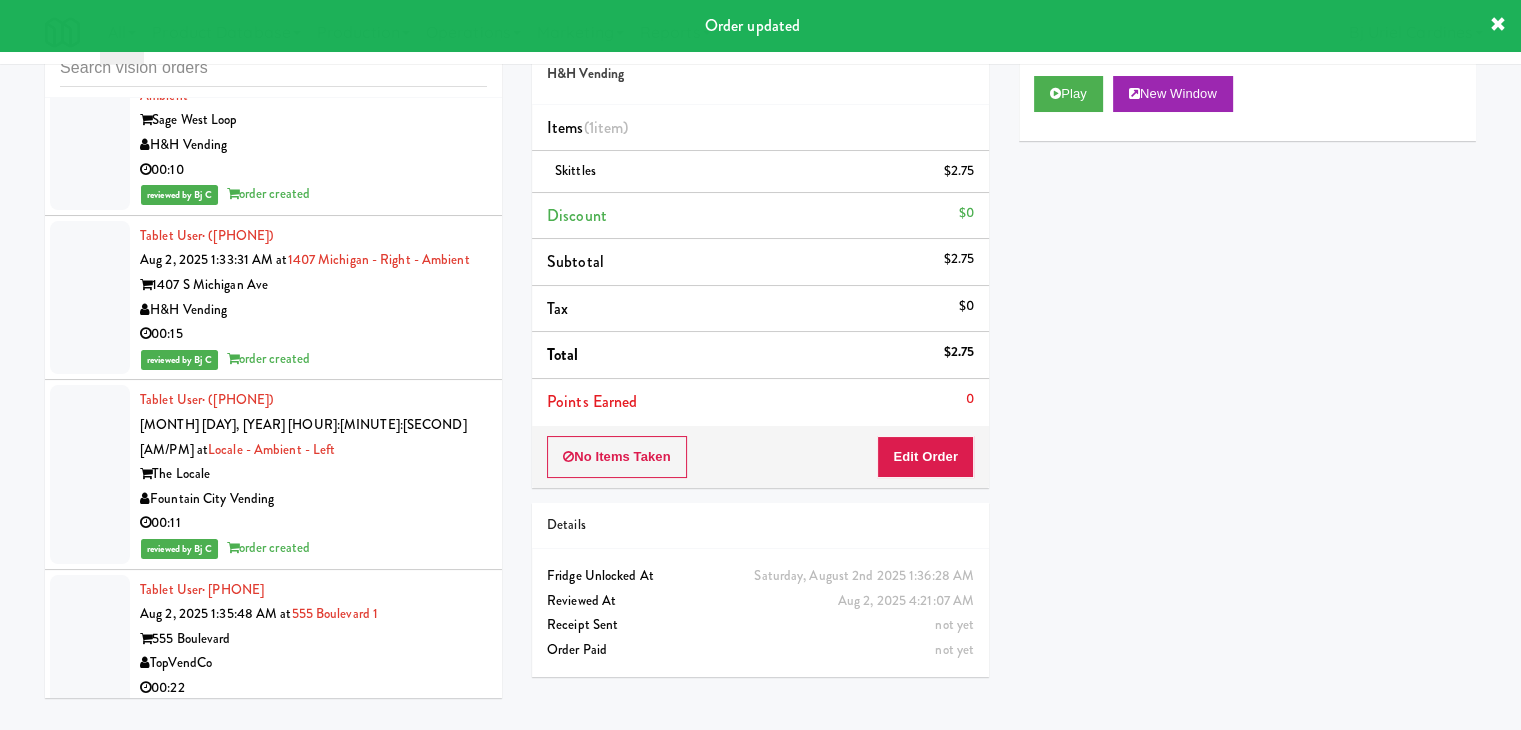 click on "00:12" at bounding box center [313, 1042] 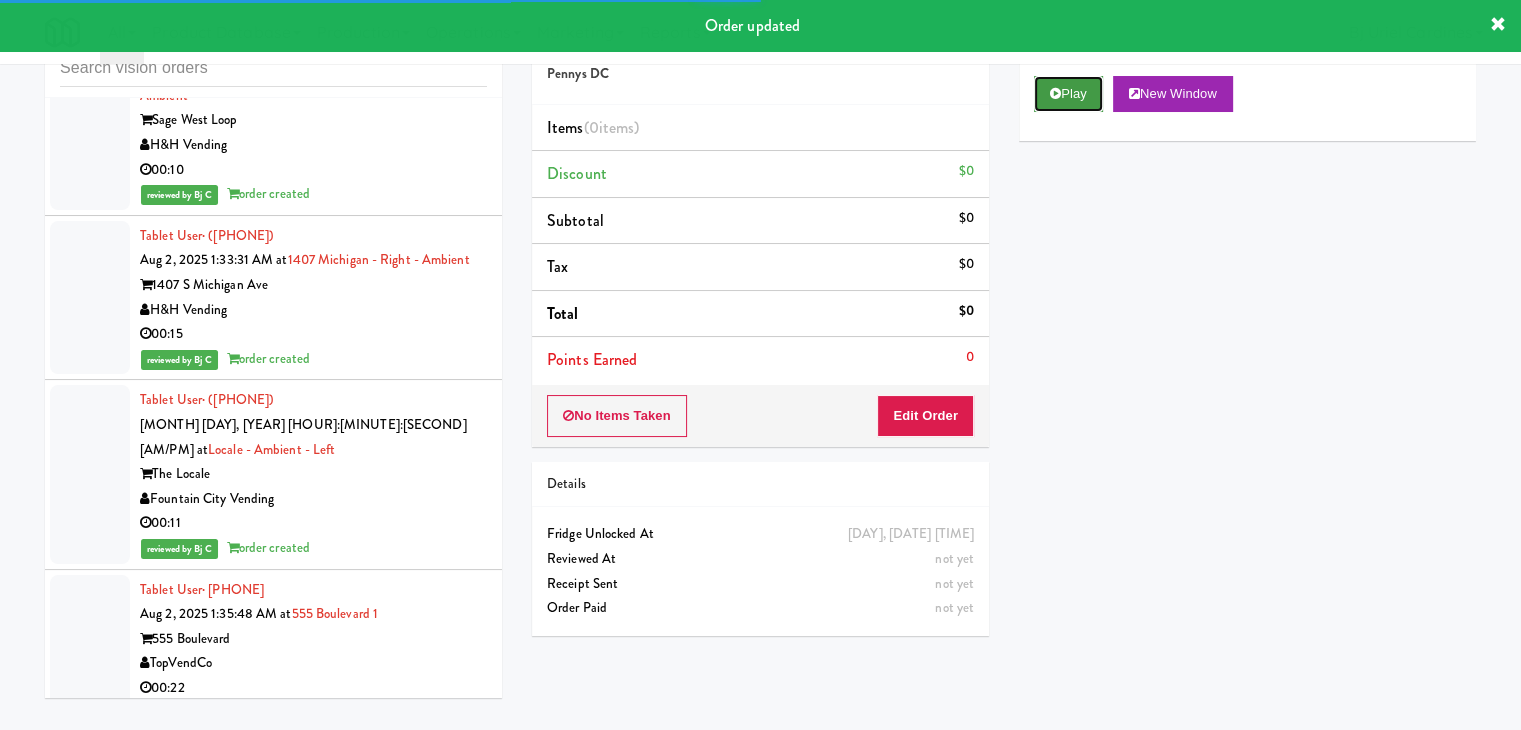 drag, startPoint x: 1071, startPoint y: 102, endPoint x: 1064, endPoint y: 112, distance: 12.206555 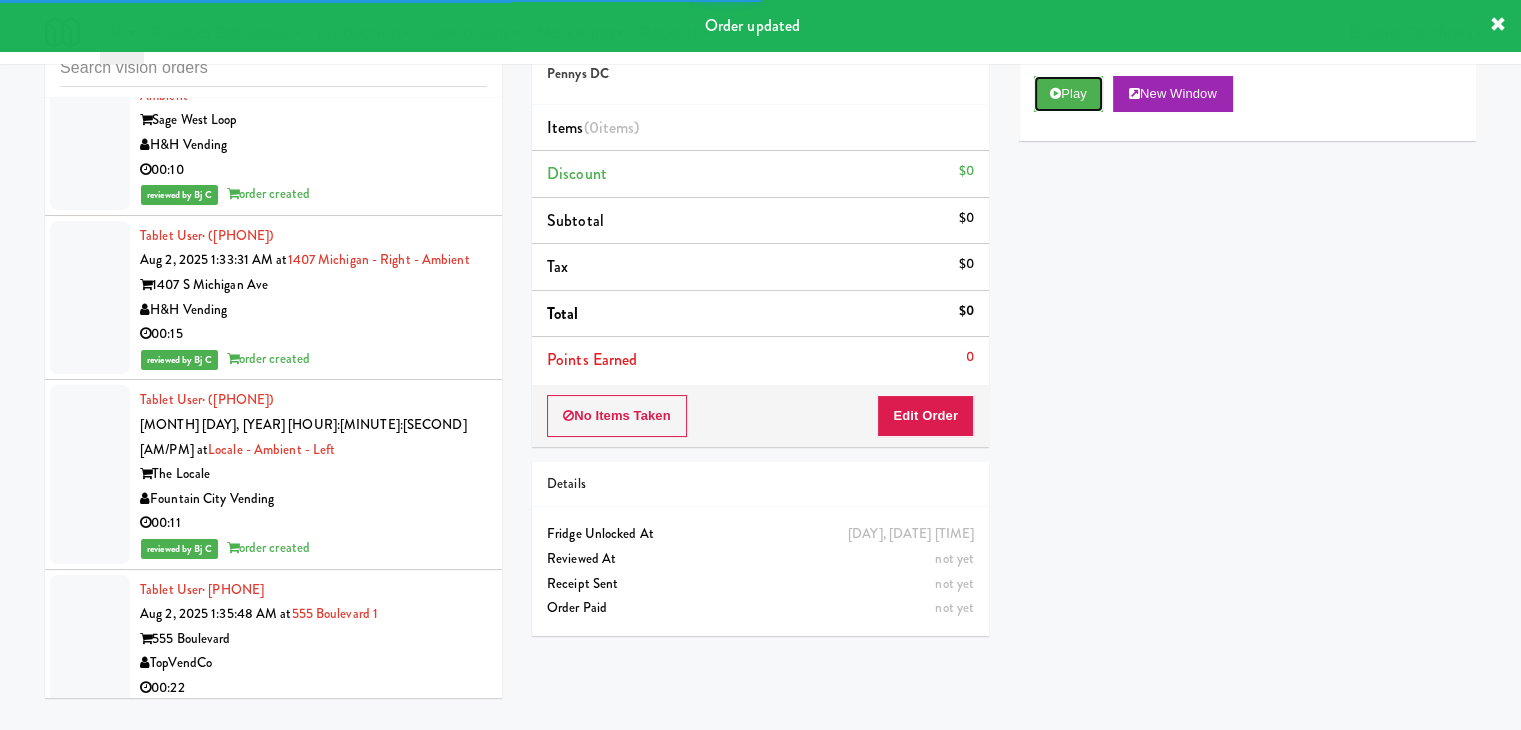 click on "Play" at bounding box center [1068, 94] 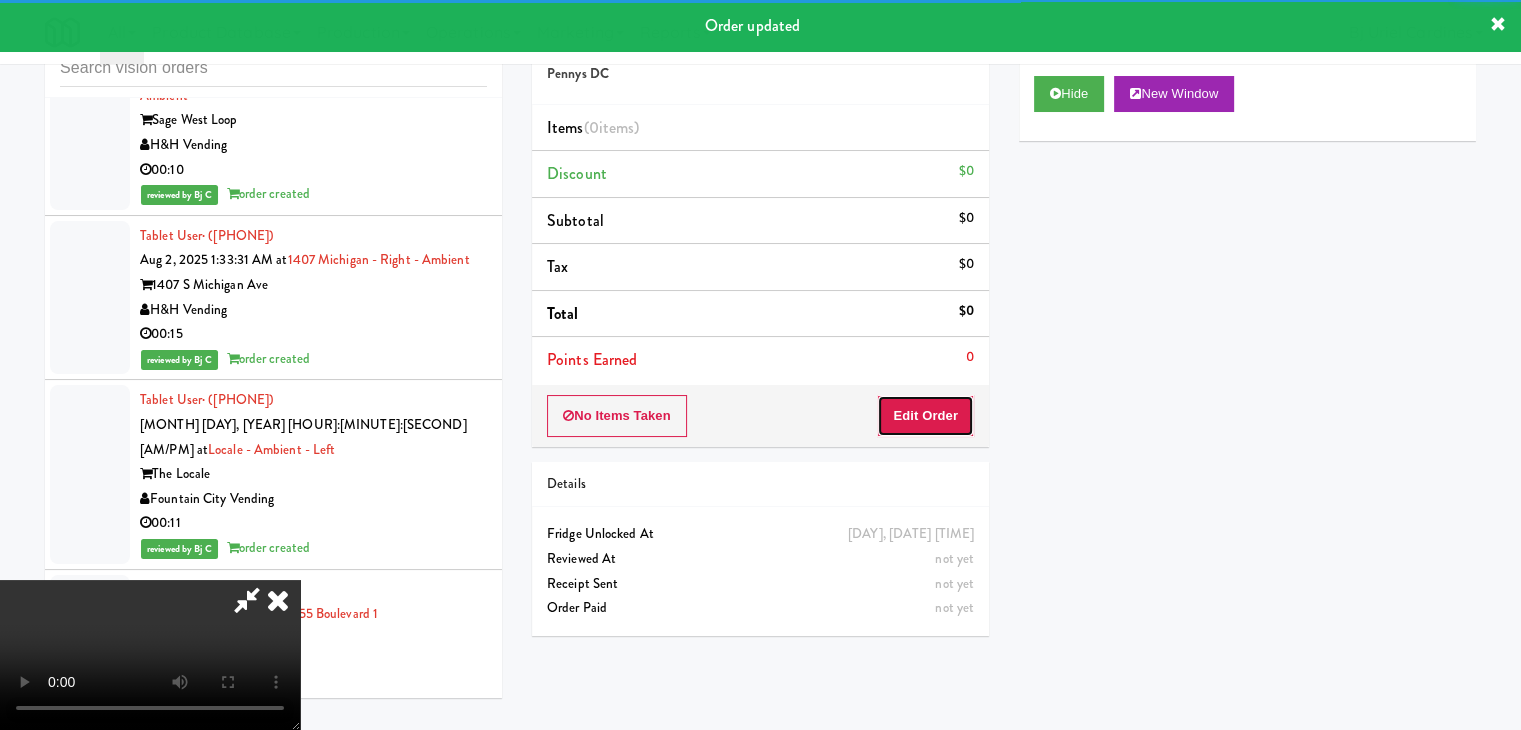 click on "Edit Order" at bounding box center [925, 416] 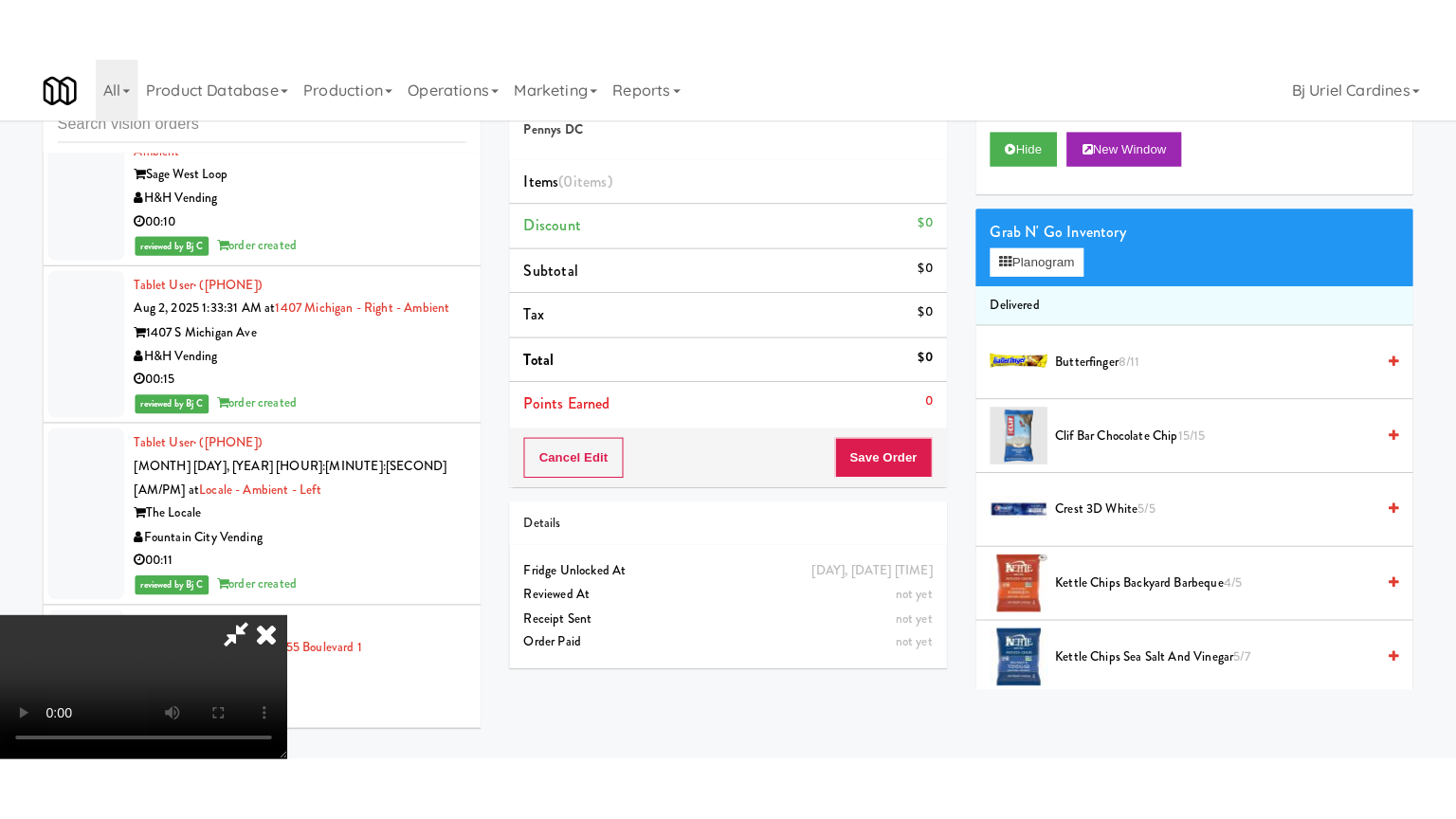 scroll, scrollTop: 266, scrollLeft: 0, axis: vertical 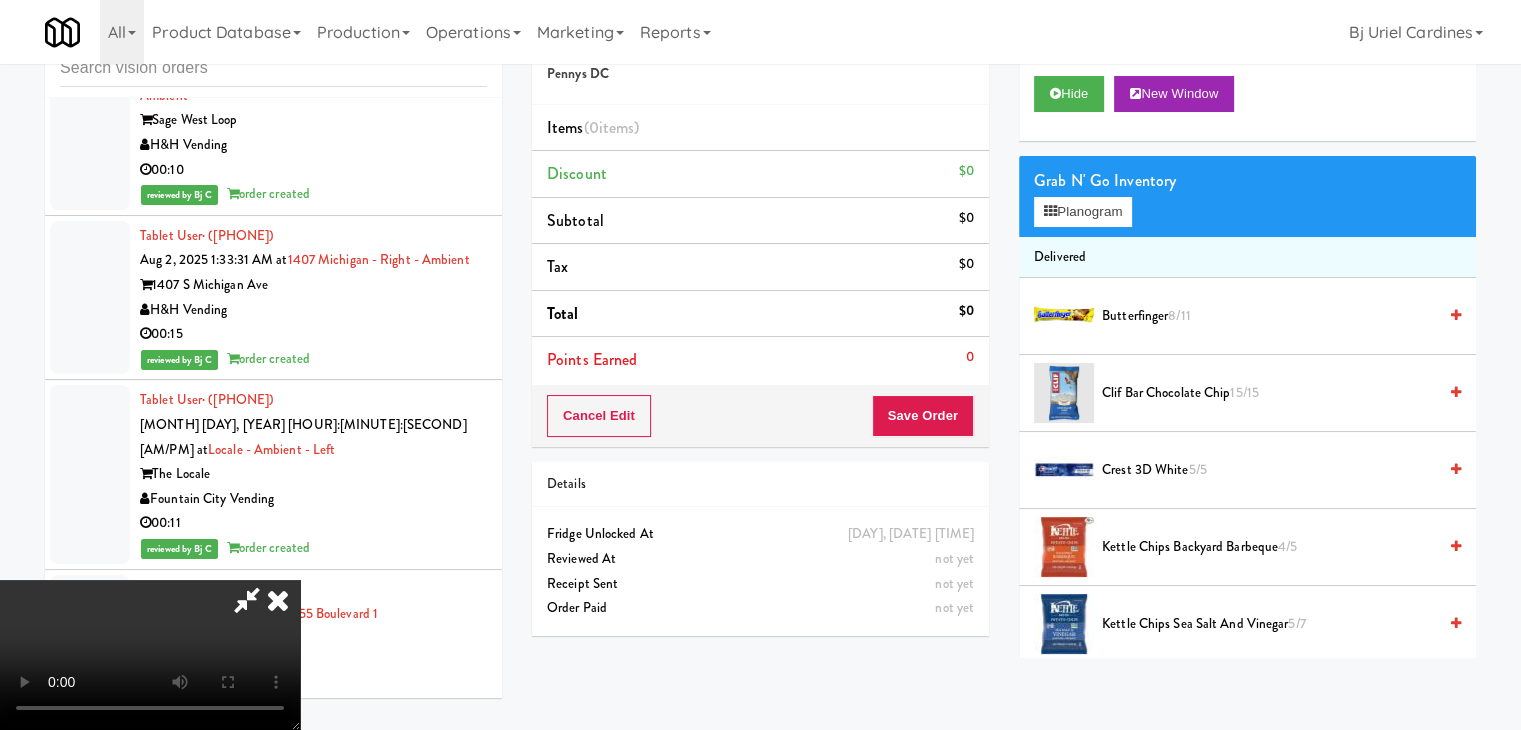type 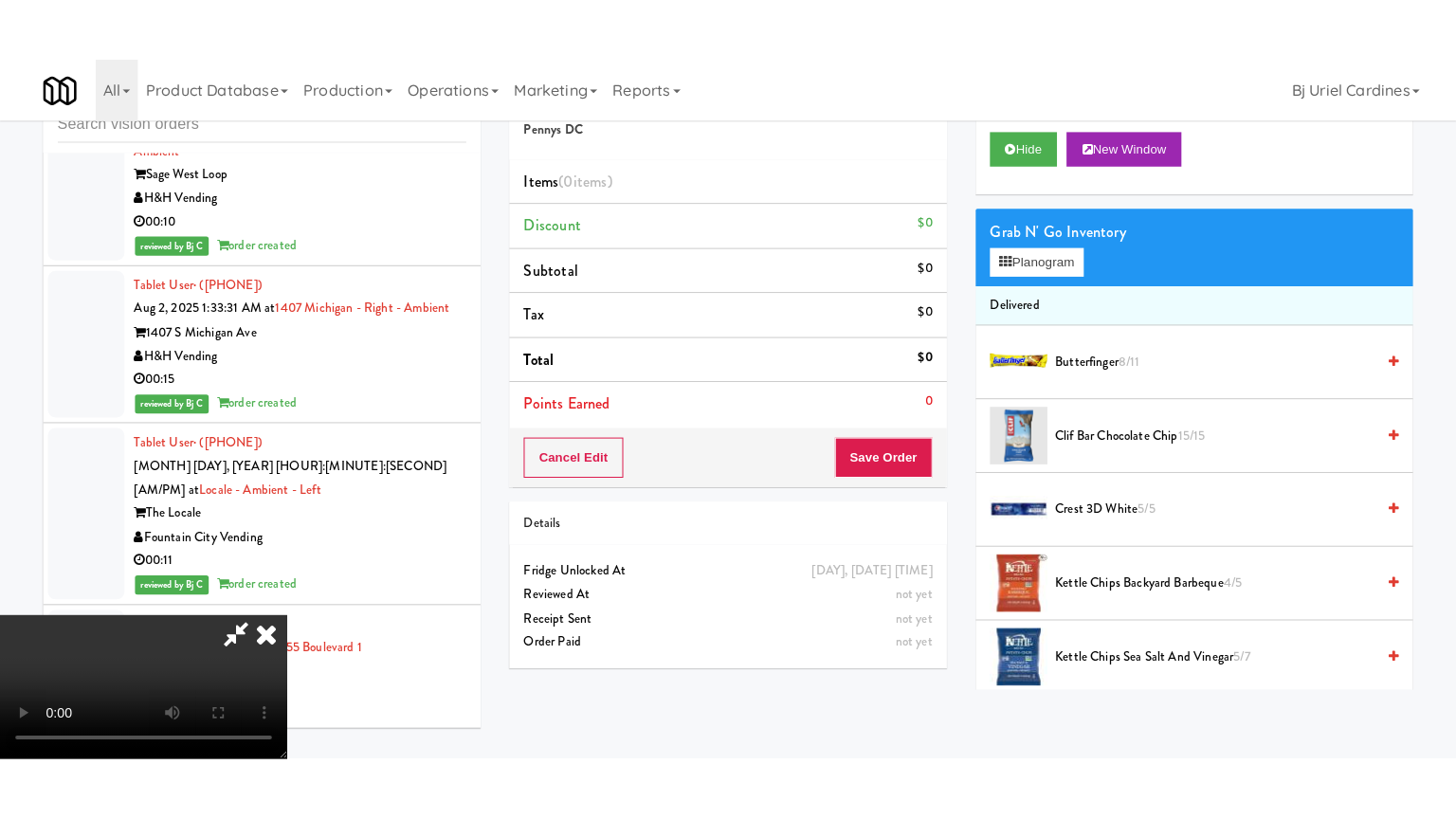 scroll, scrollTop: 0, scrollLeft: 0, axis: both 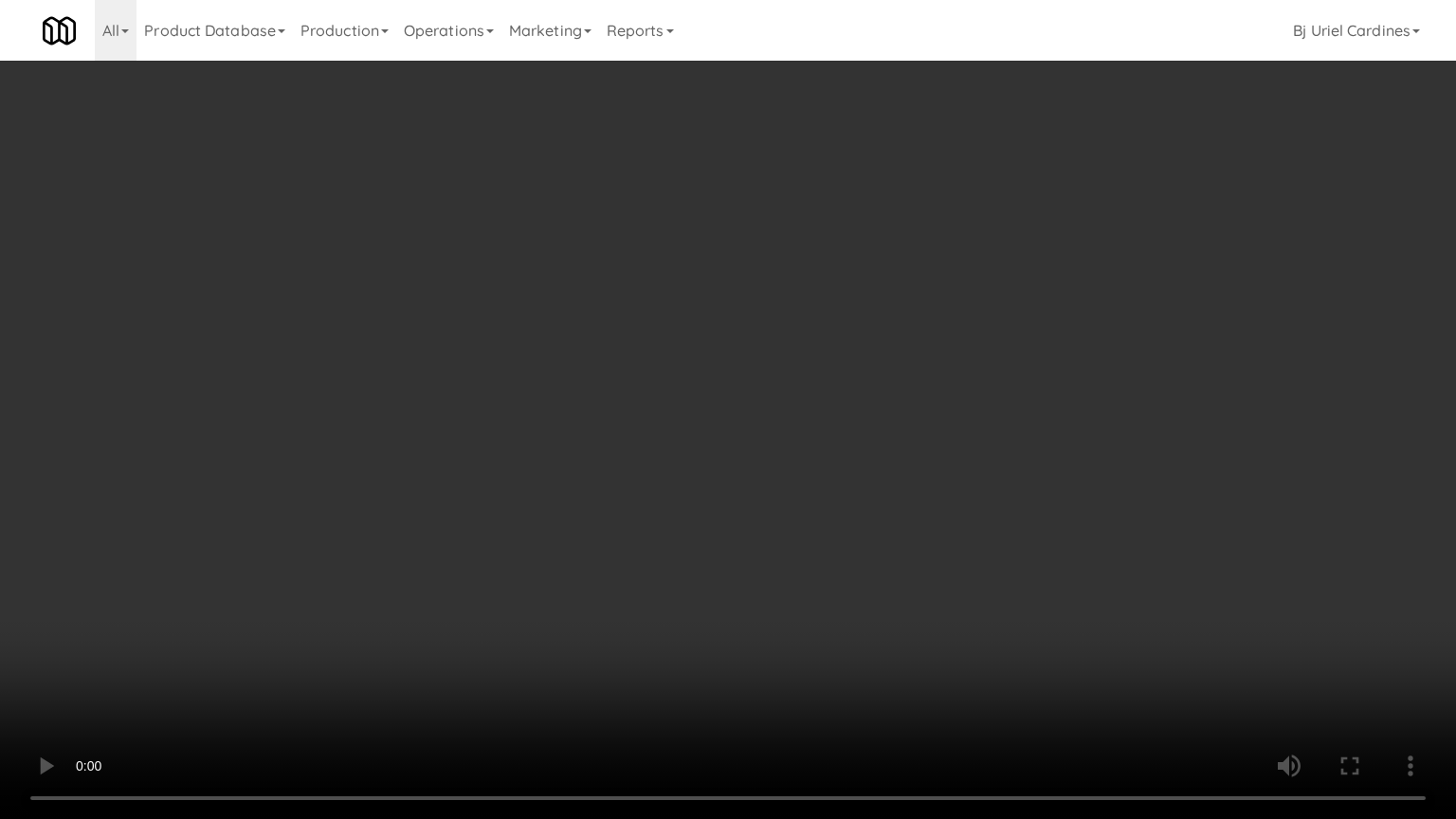 click at bounding box center (728, 410) 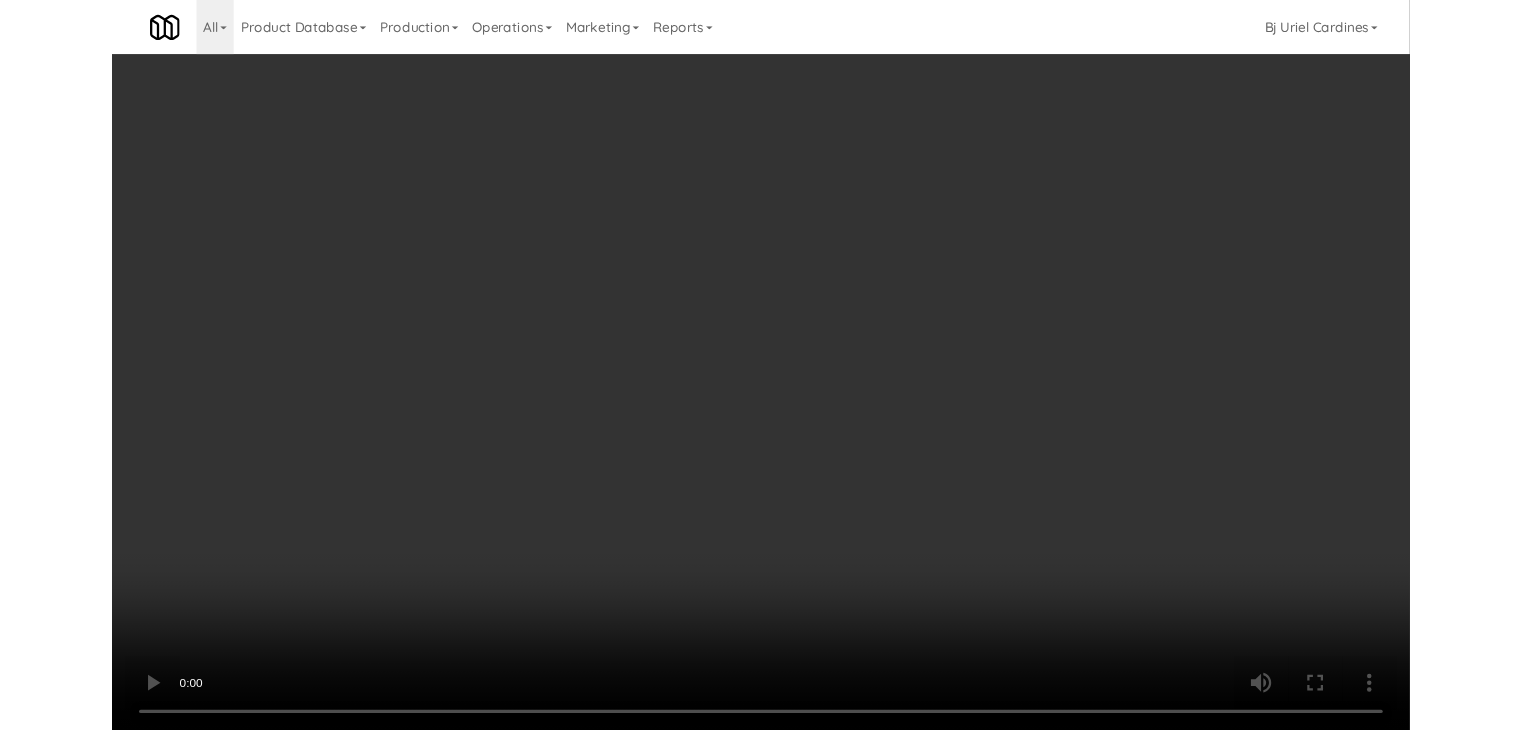 scroll, scrollTop: 25916, scrollLeft: 0, axis: vertical 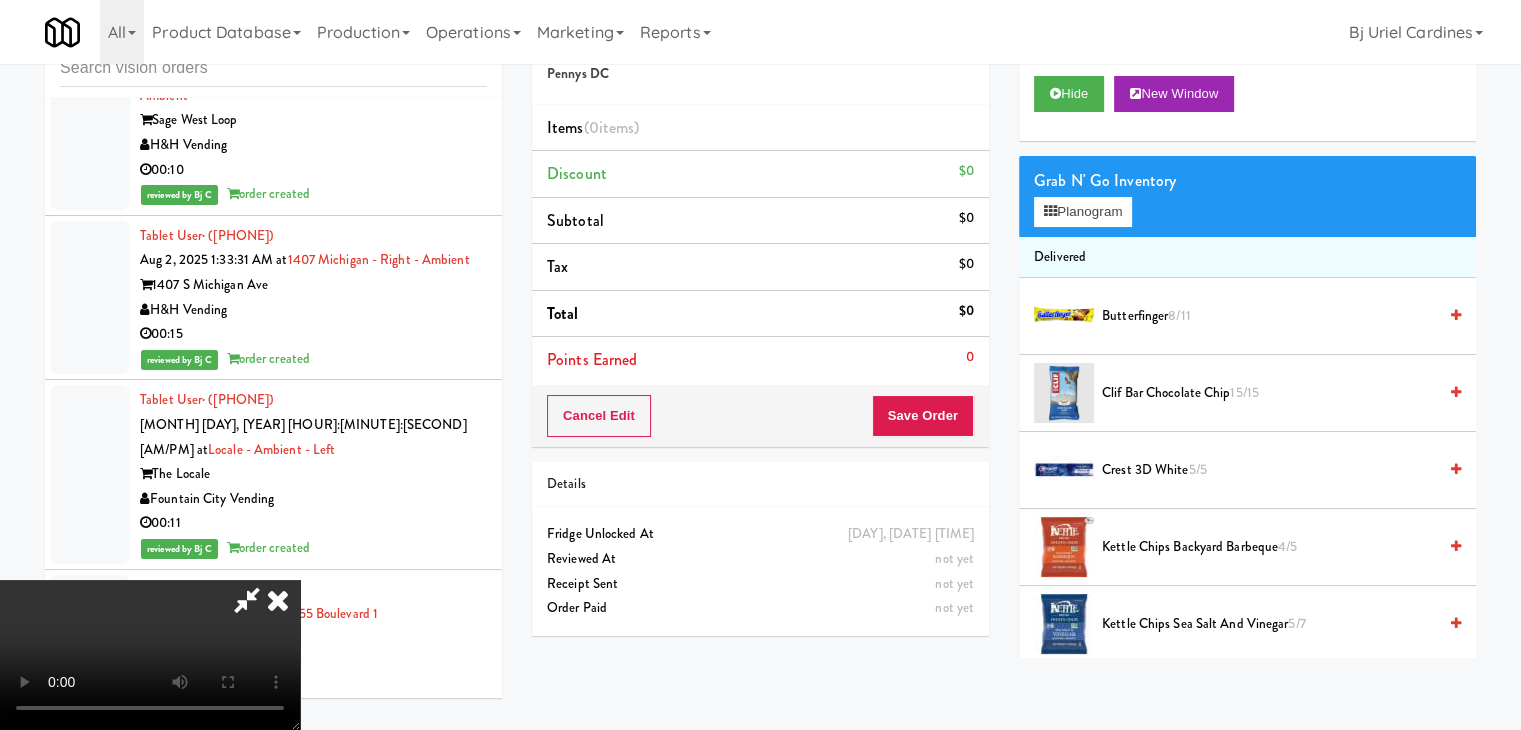 click at bounding box center (150, 655) 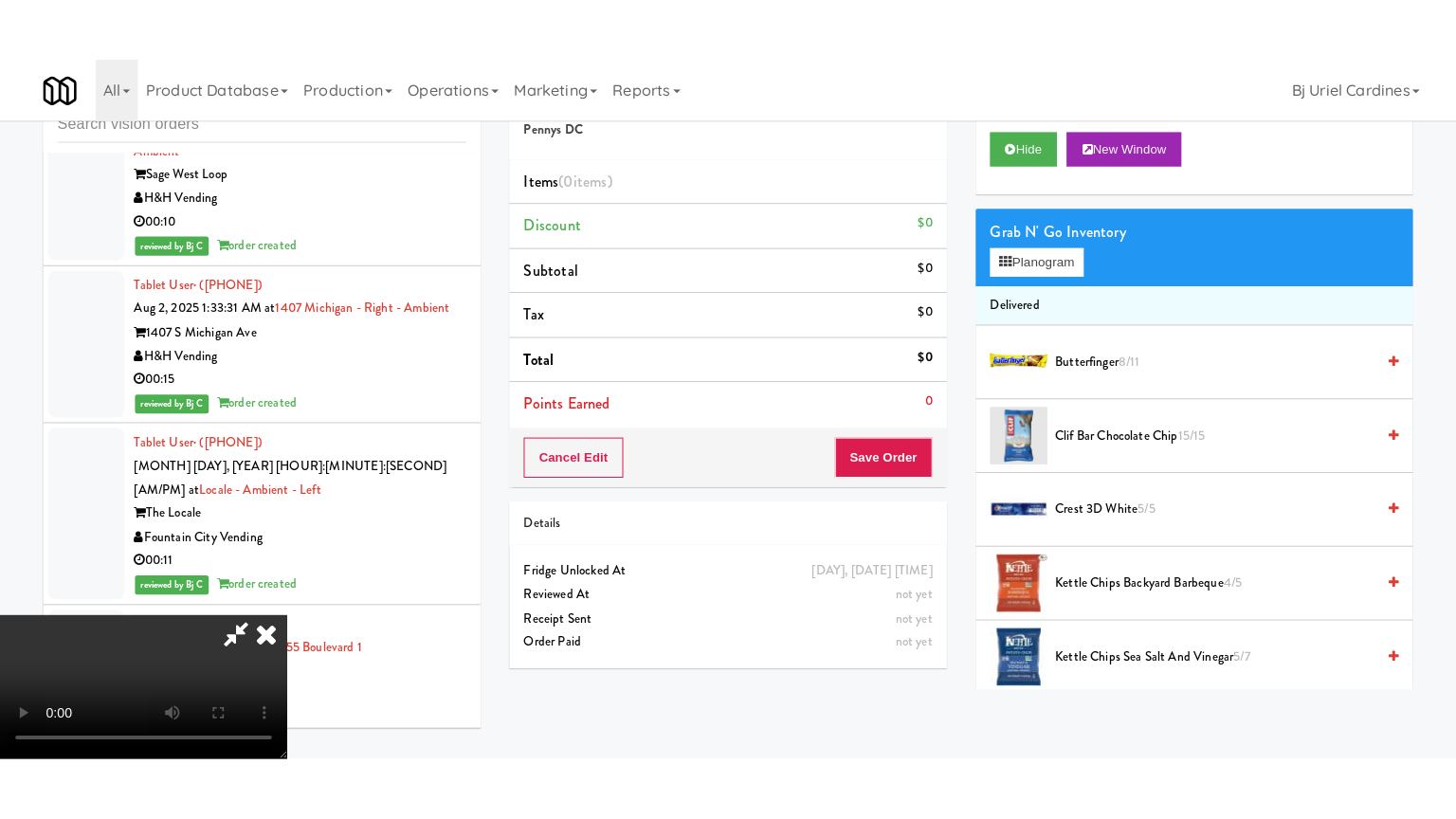 scroll, scrollTop: 266, scrollLeft: 0, axis: vertical 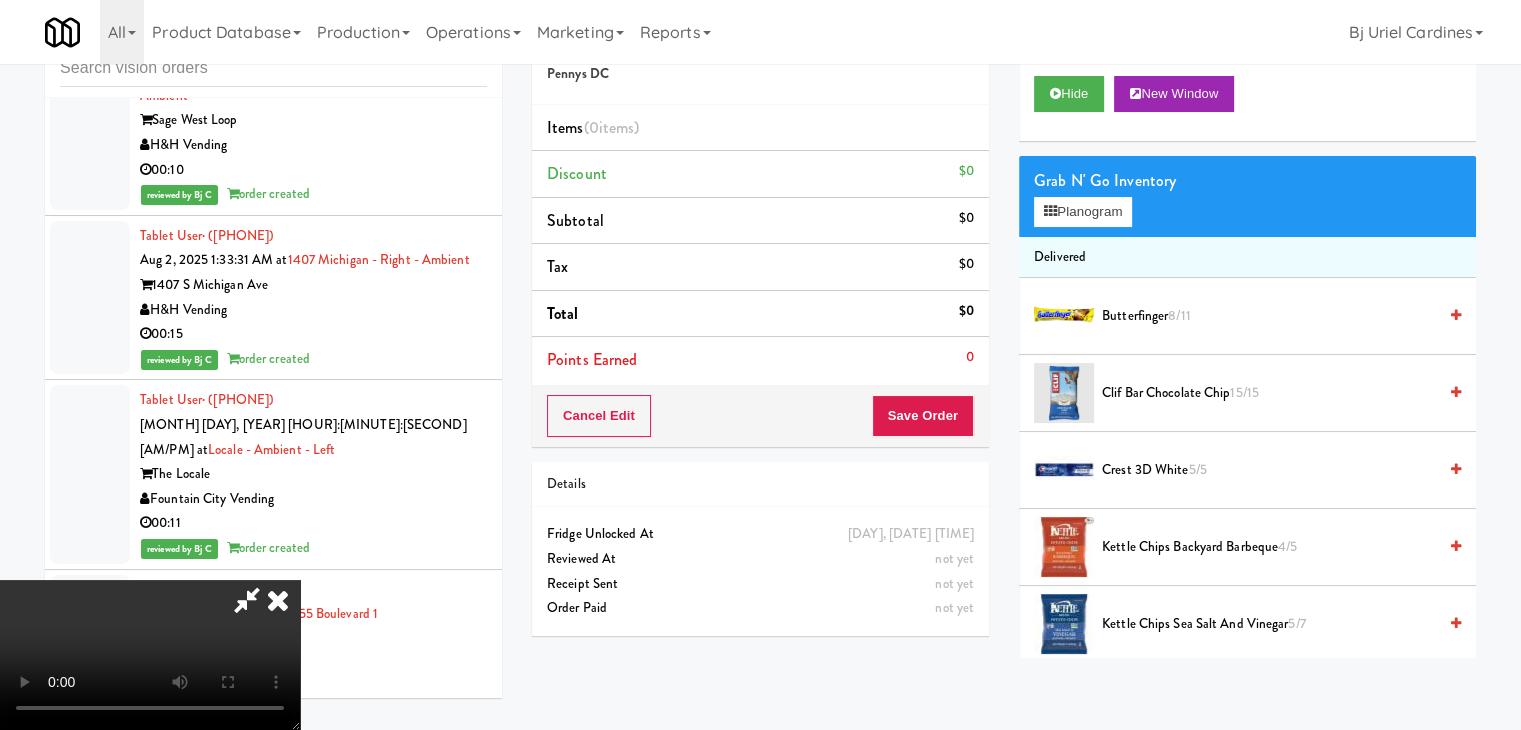 click at bounding box center [150, 655] 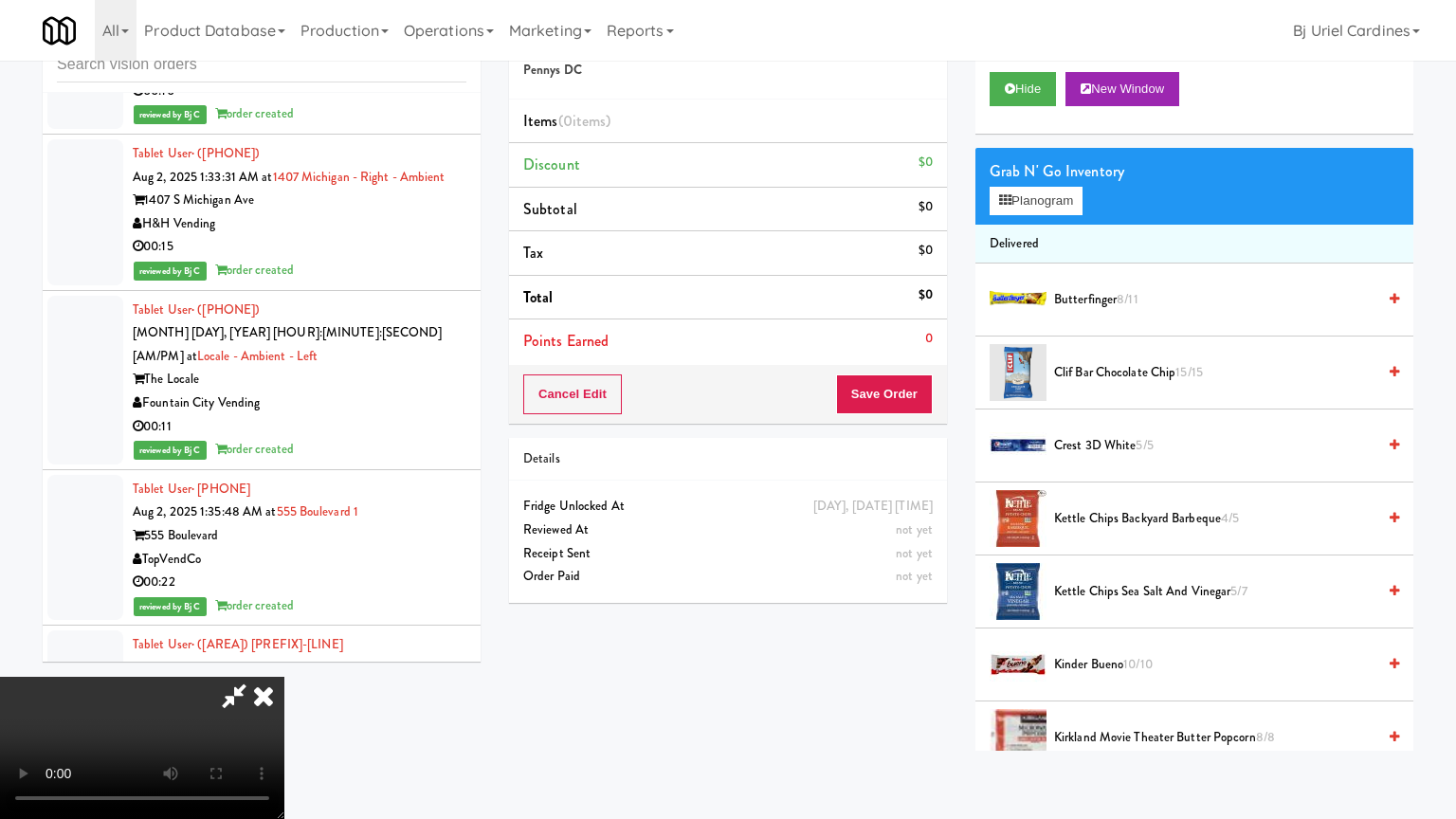 scroll, scrollTop: 0, scrollLeft: 0, axis: both 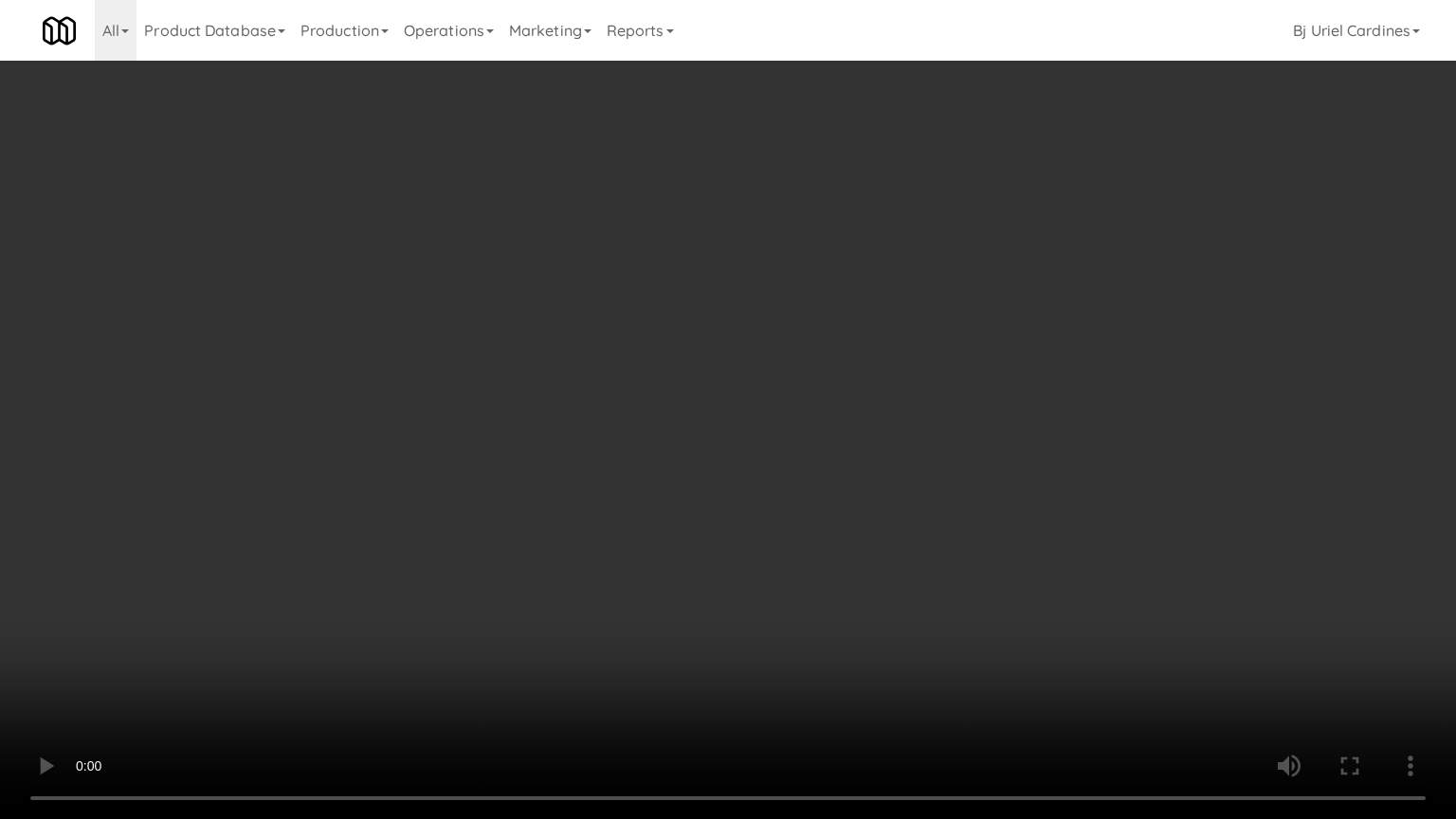 click at bounding box center (728, 410) 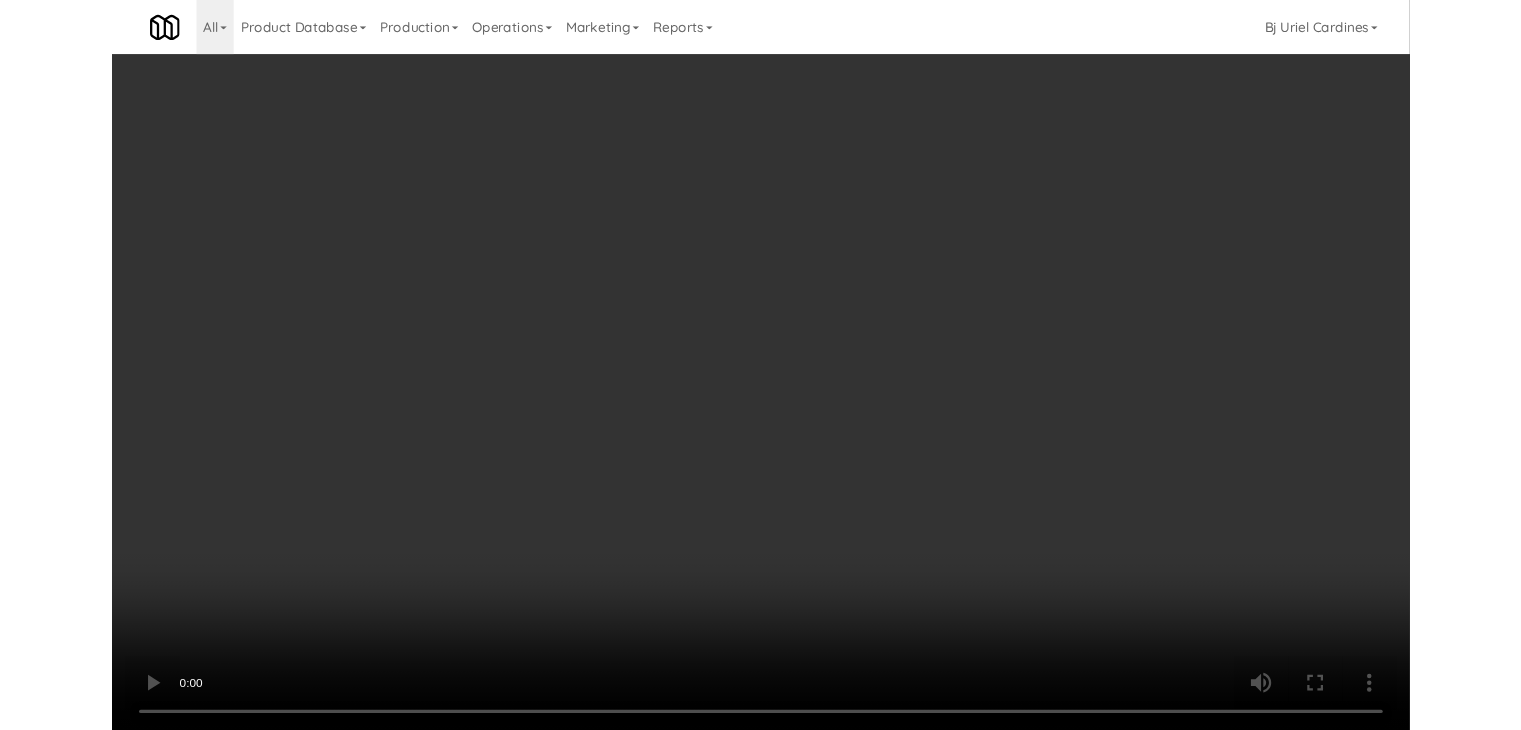 scroll, scrollTop: 25916, scrollLeft: 0, axis: vertical 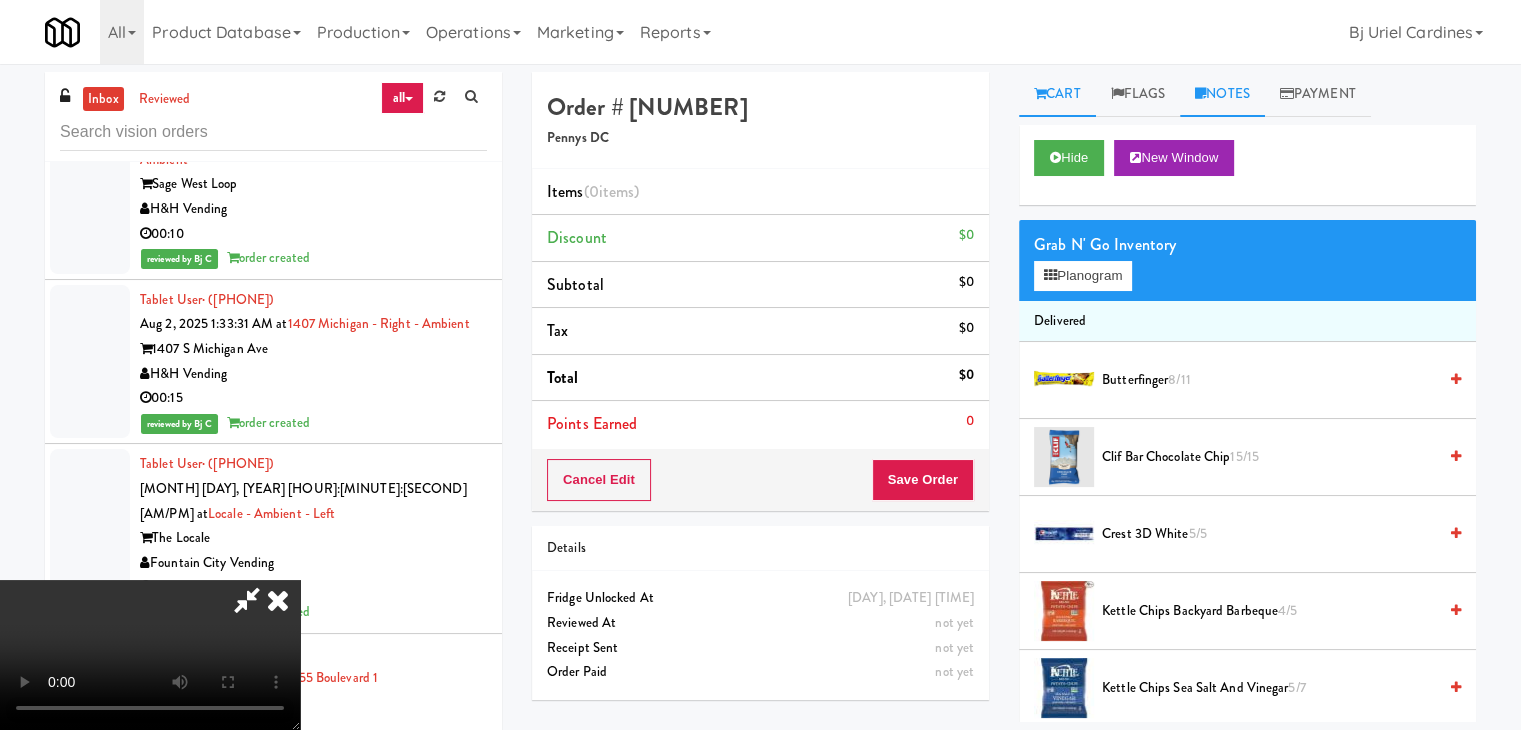 click on "Notes" at bounding box center [1222, 94] 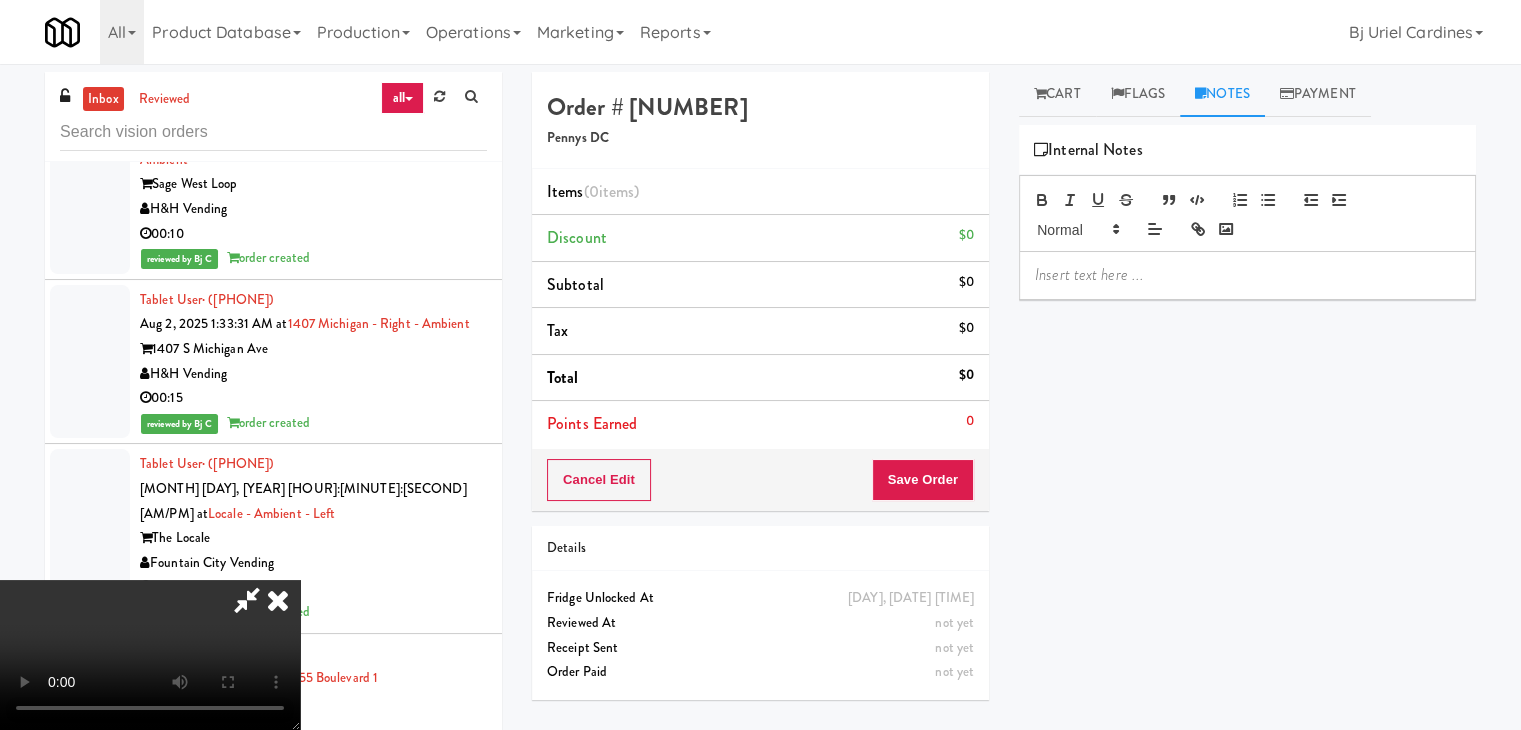 click at bounding box center (1247, 275) 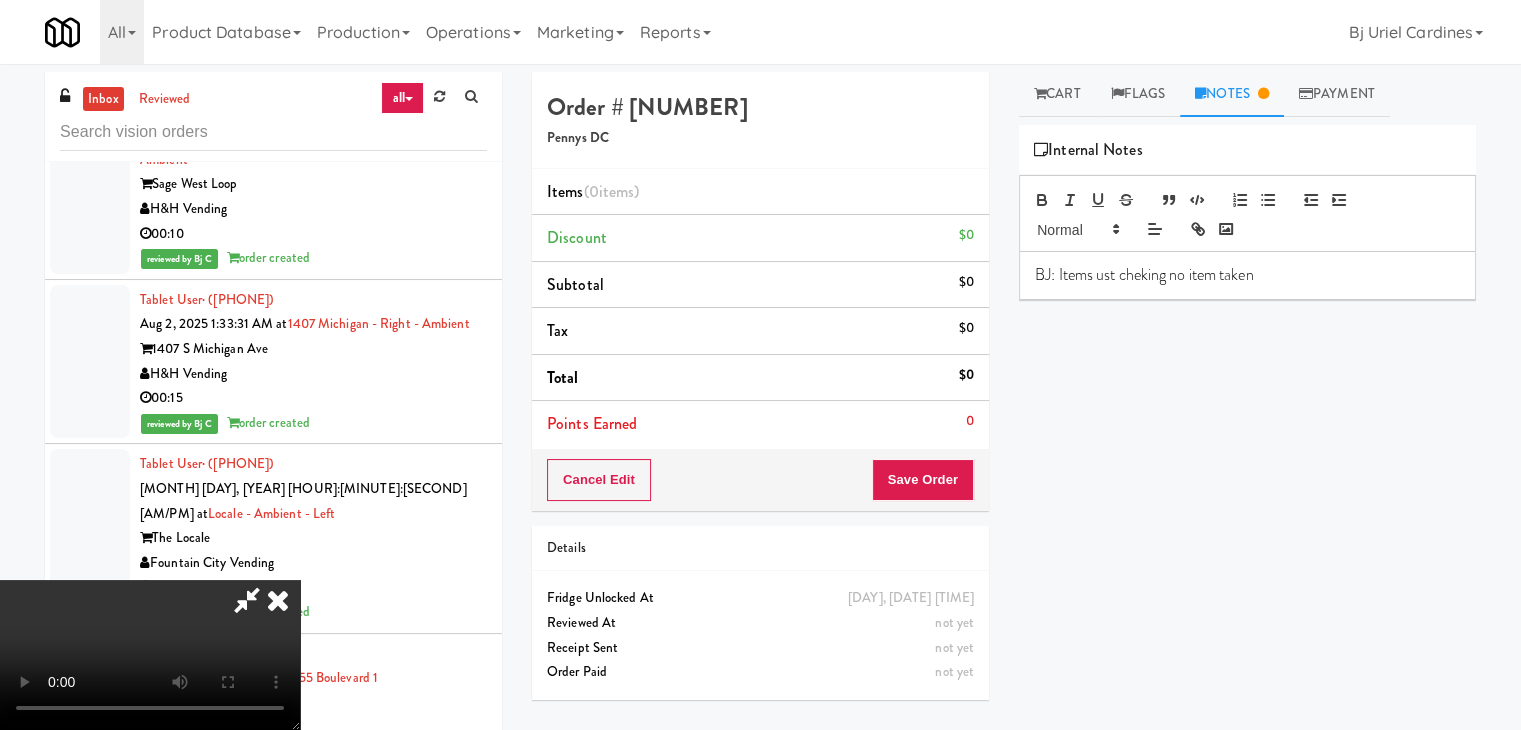 click at bounding box center (278, 600) 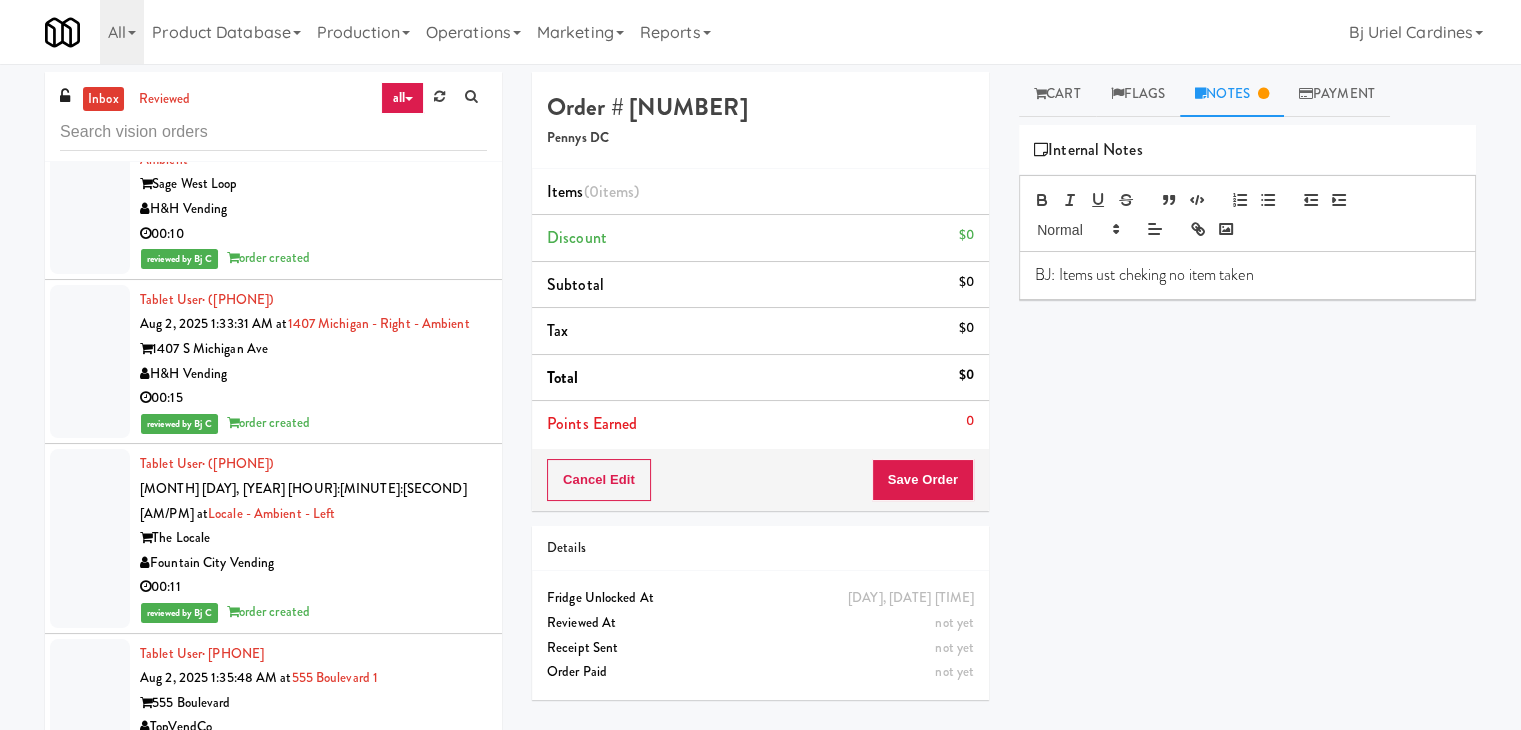 click on "BJ: Items ust cheking no item taken" at bounding box center [1247, 275] 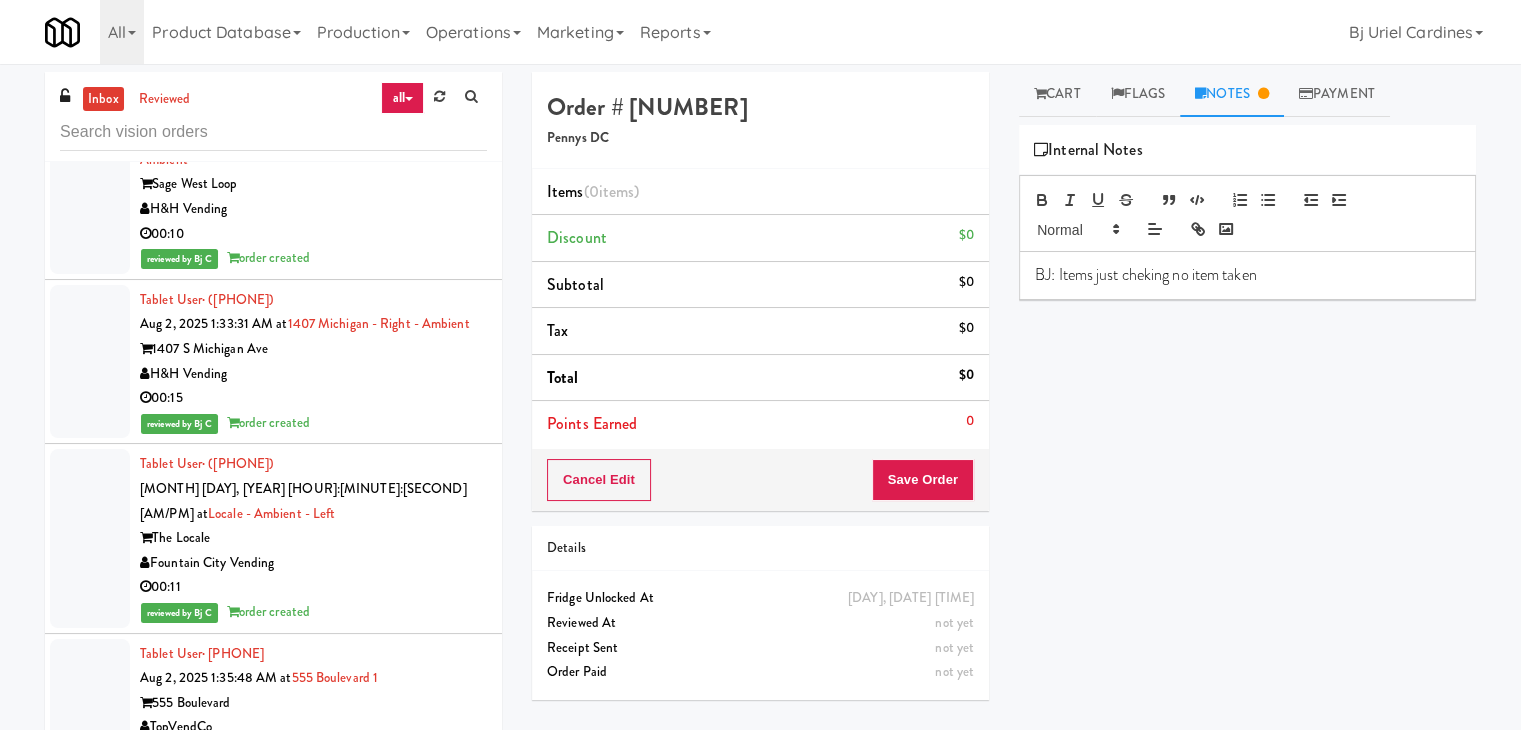 click on "BJ: Items just cheking no item taken" at bounding box center (1247, 275) 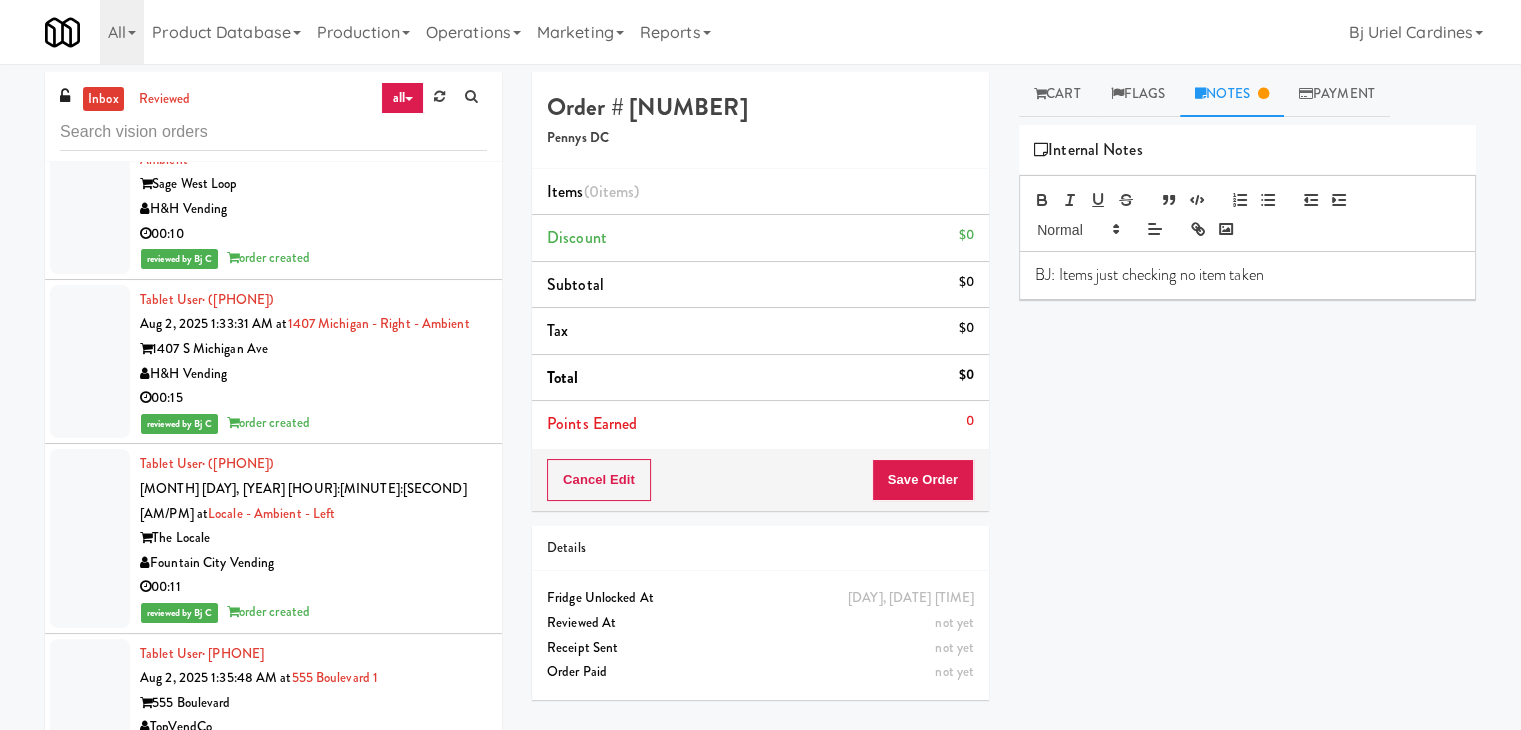 scroll, scrollTop: 64, scrollLeft: 0, axis: vertical 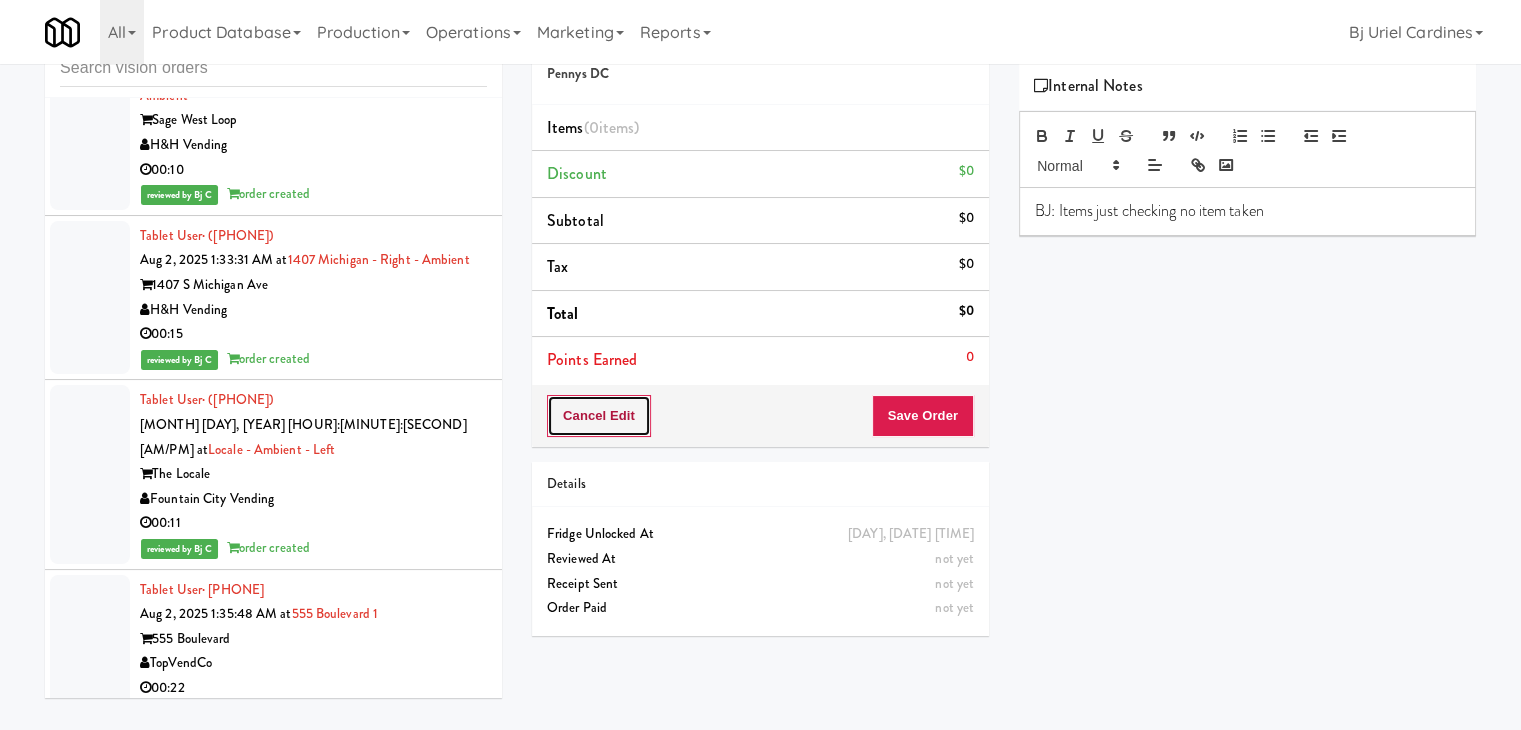 click on "Cancel Edit" at bounding box center [599, 416] 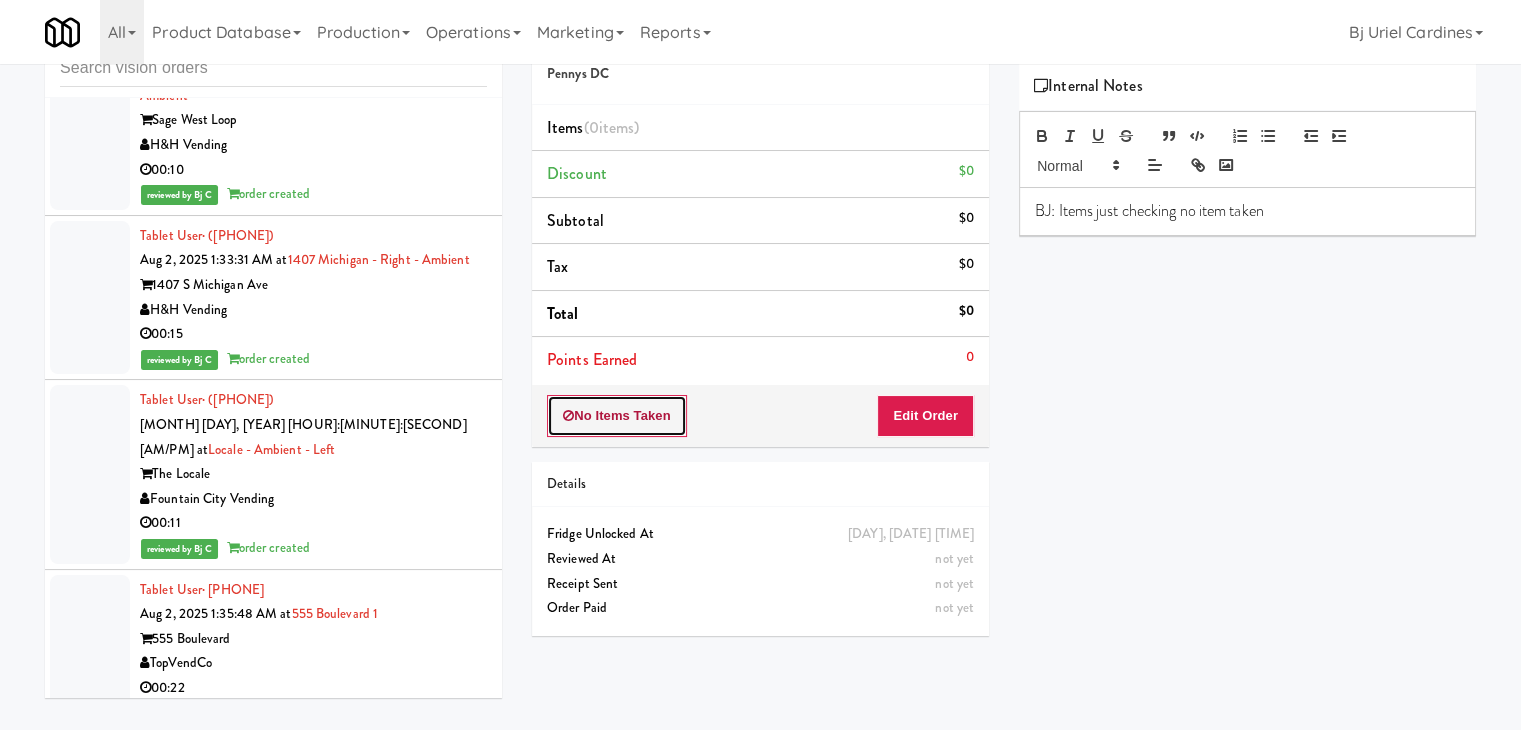 click on "No Items Taken" at bounding box center (617, 416) 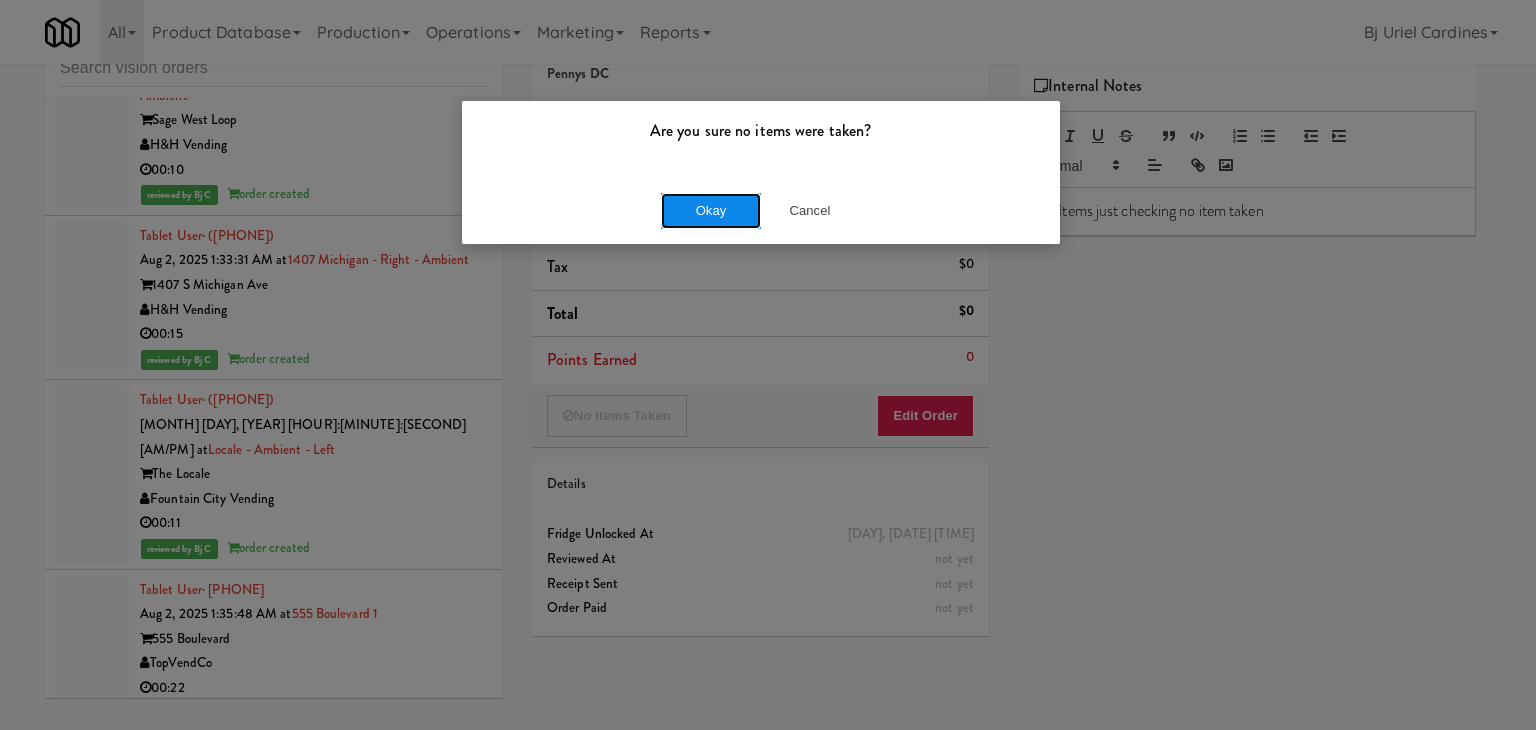 click on "Okay" at bounding box center (711, 211) 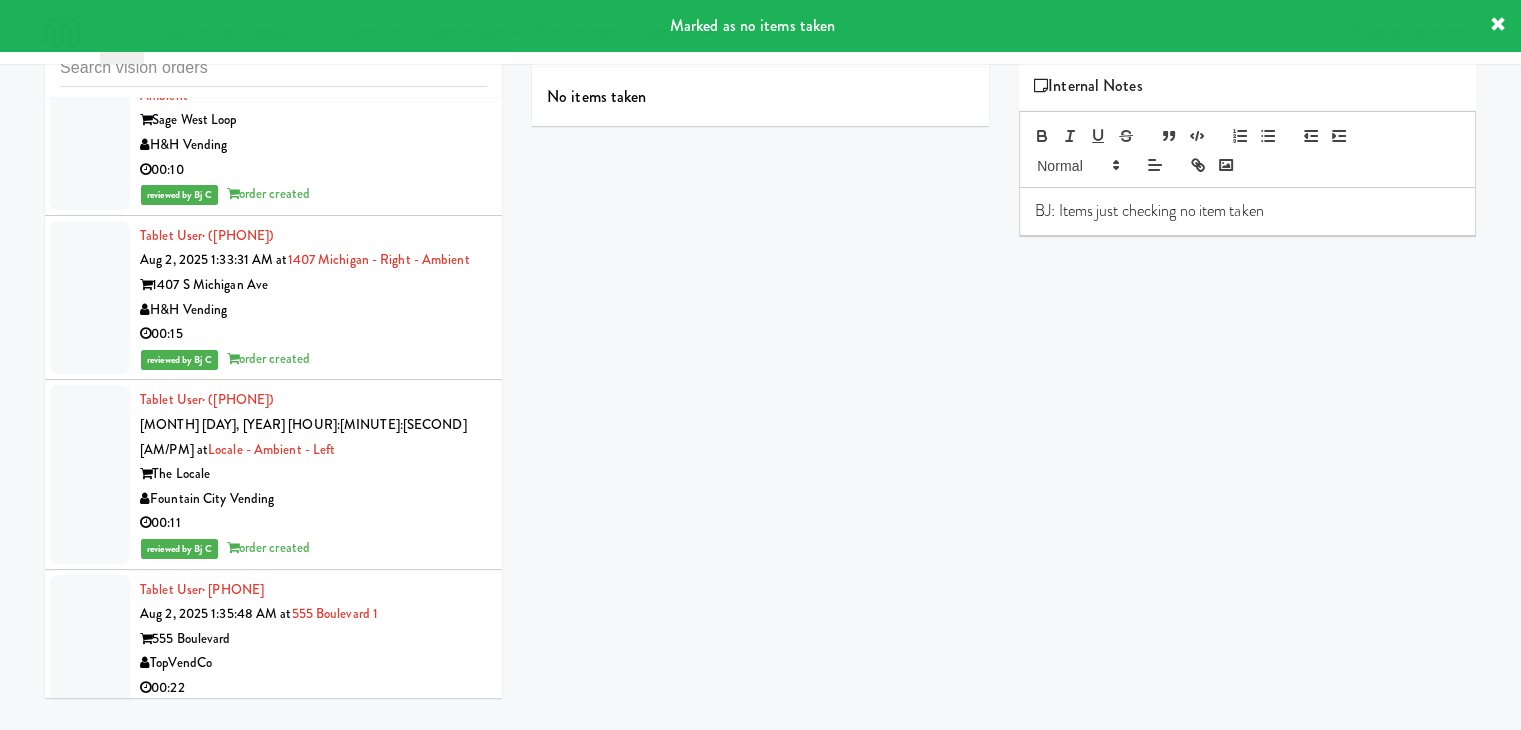 click on "00:30" at bounding box center [313, 1206] 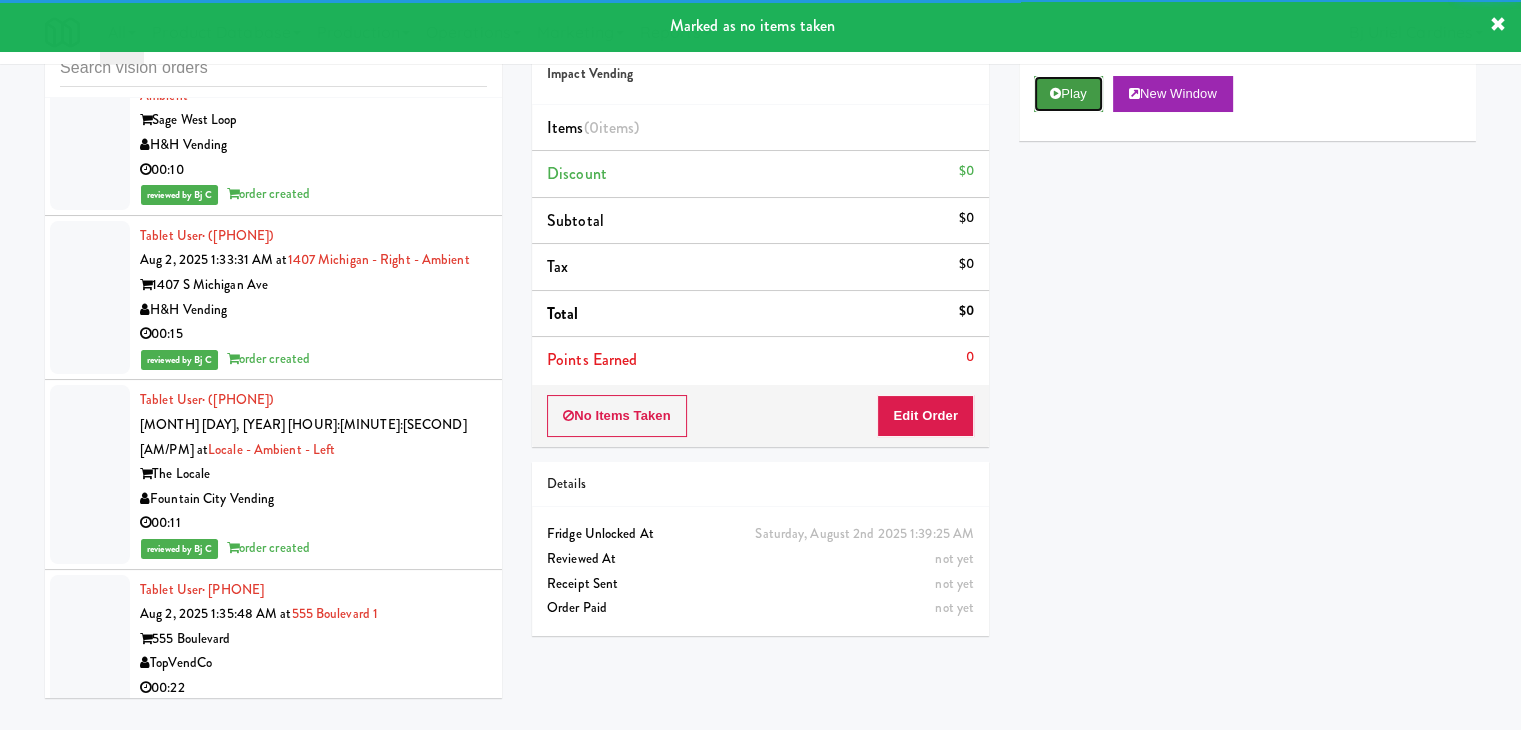click on "Play" at bounding box center (1068, 94) 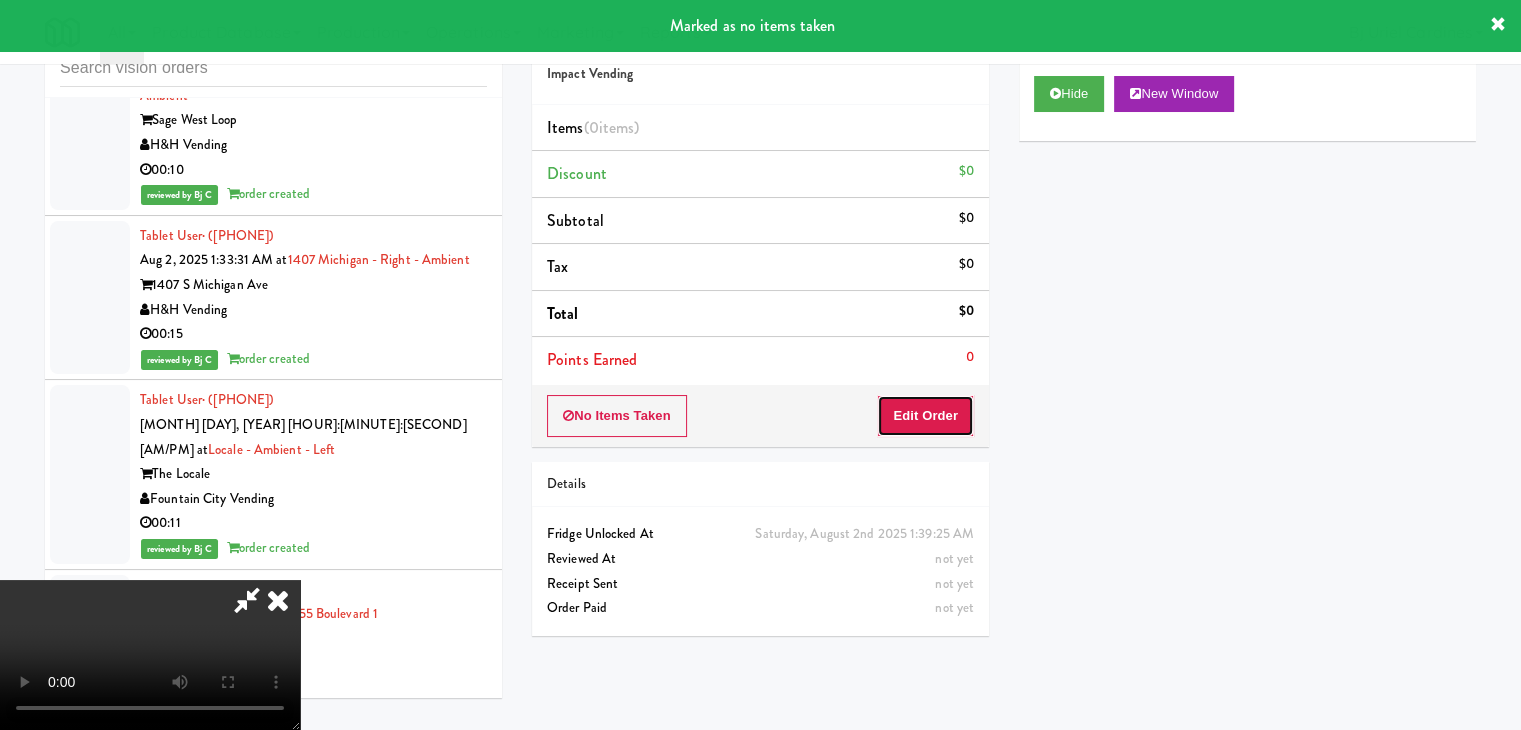 click on "Edit Order" at bounding box center [925, 416] 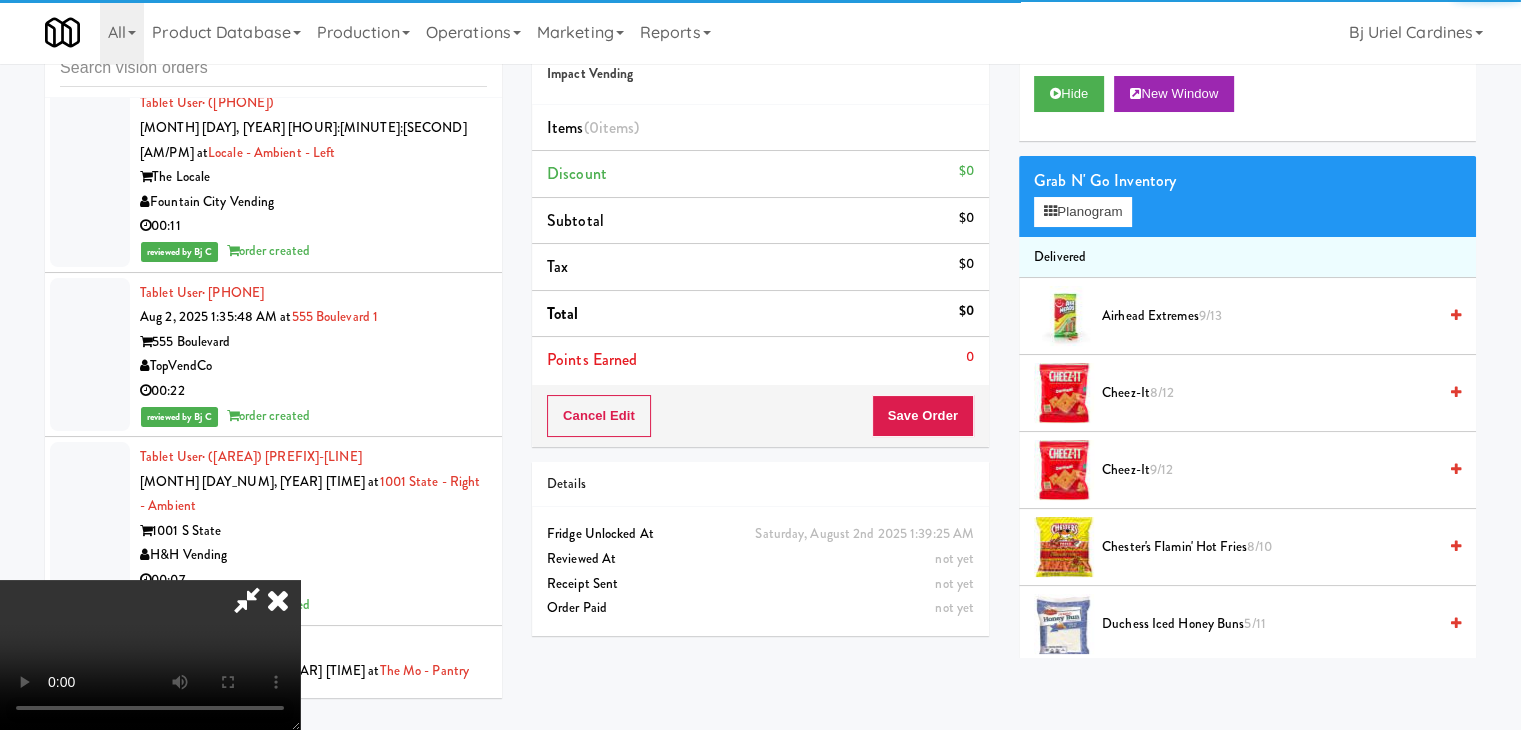 scroll, scrollTop: 26216, scrollLeft: 0, axis: vertical 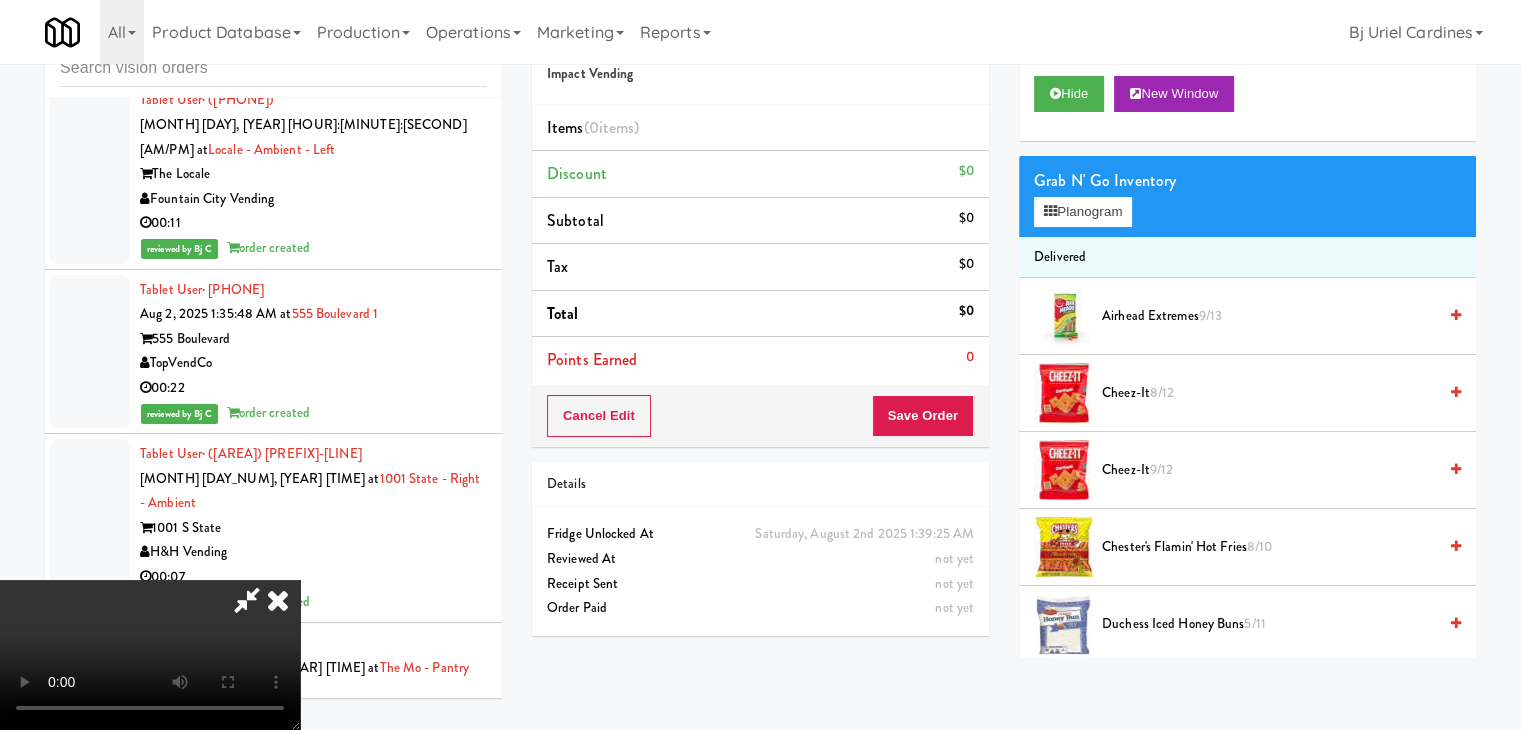 type 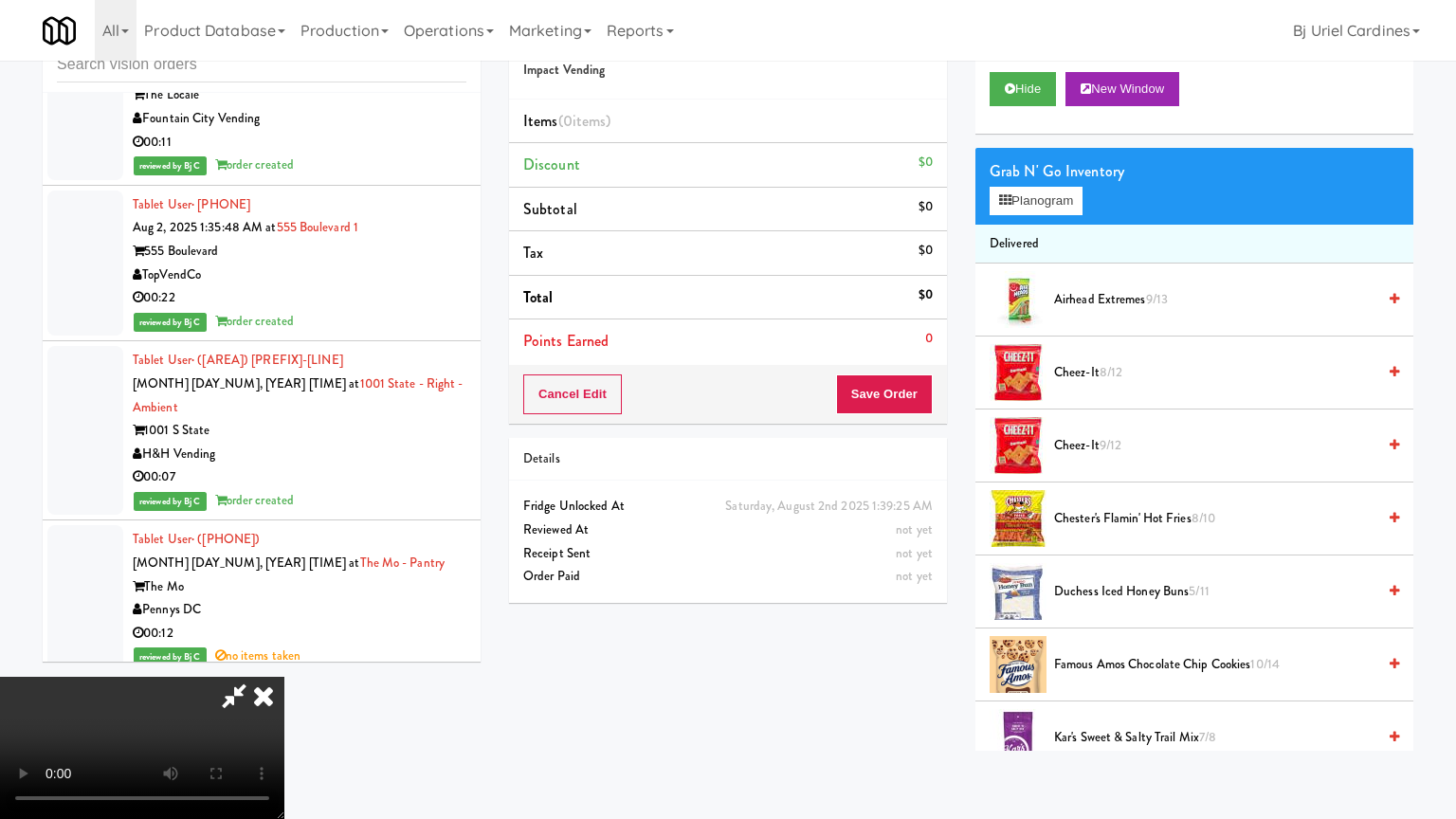 scroll, scrollTop: 0, scrollLeft: 0, axis: both 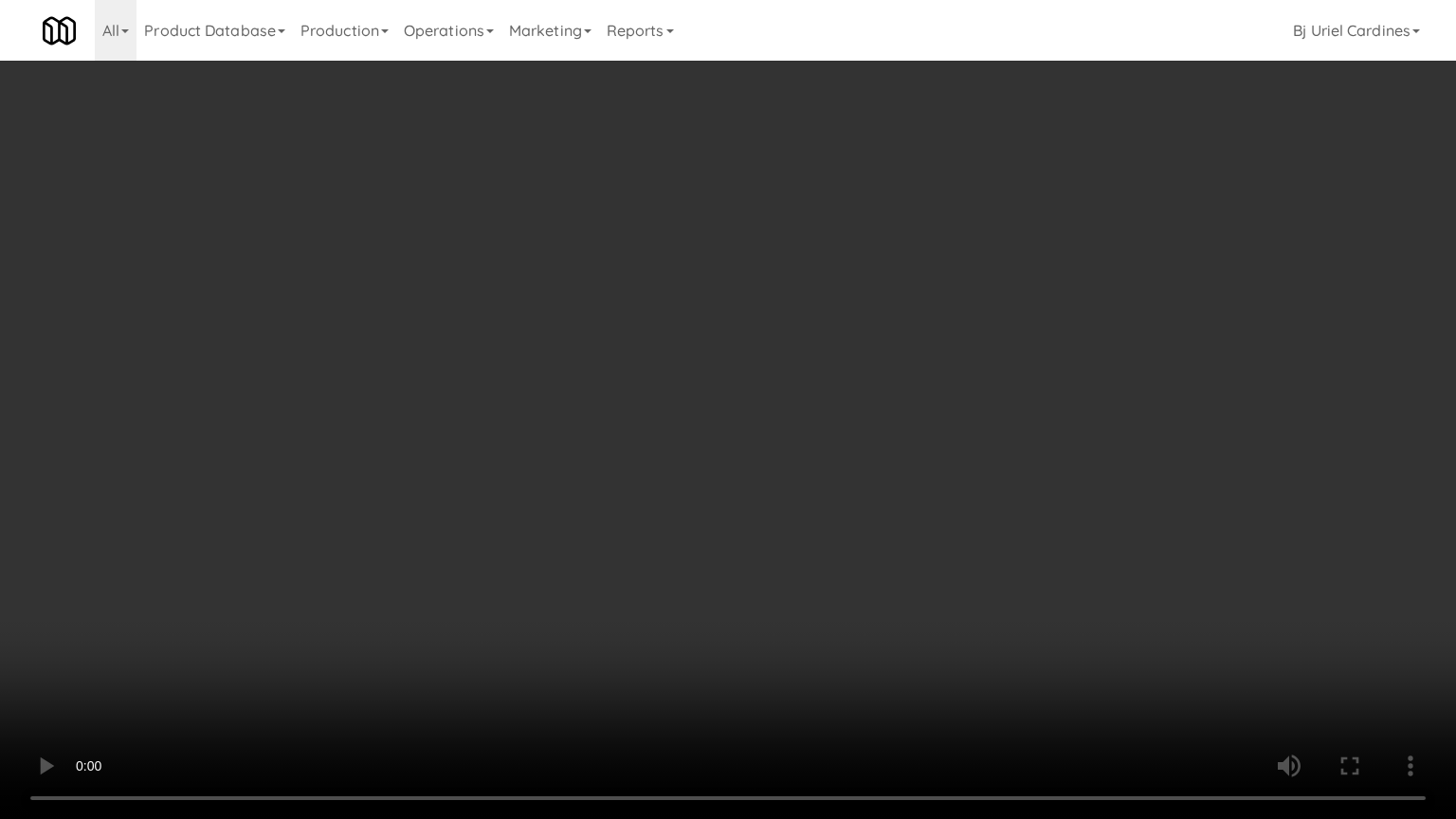 click at bounding box center (728, 410) 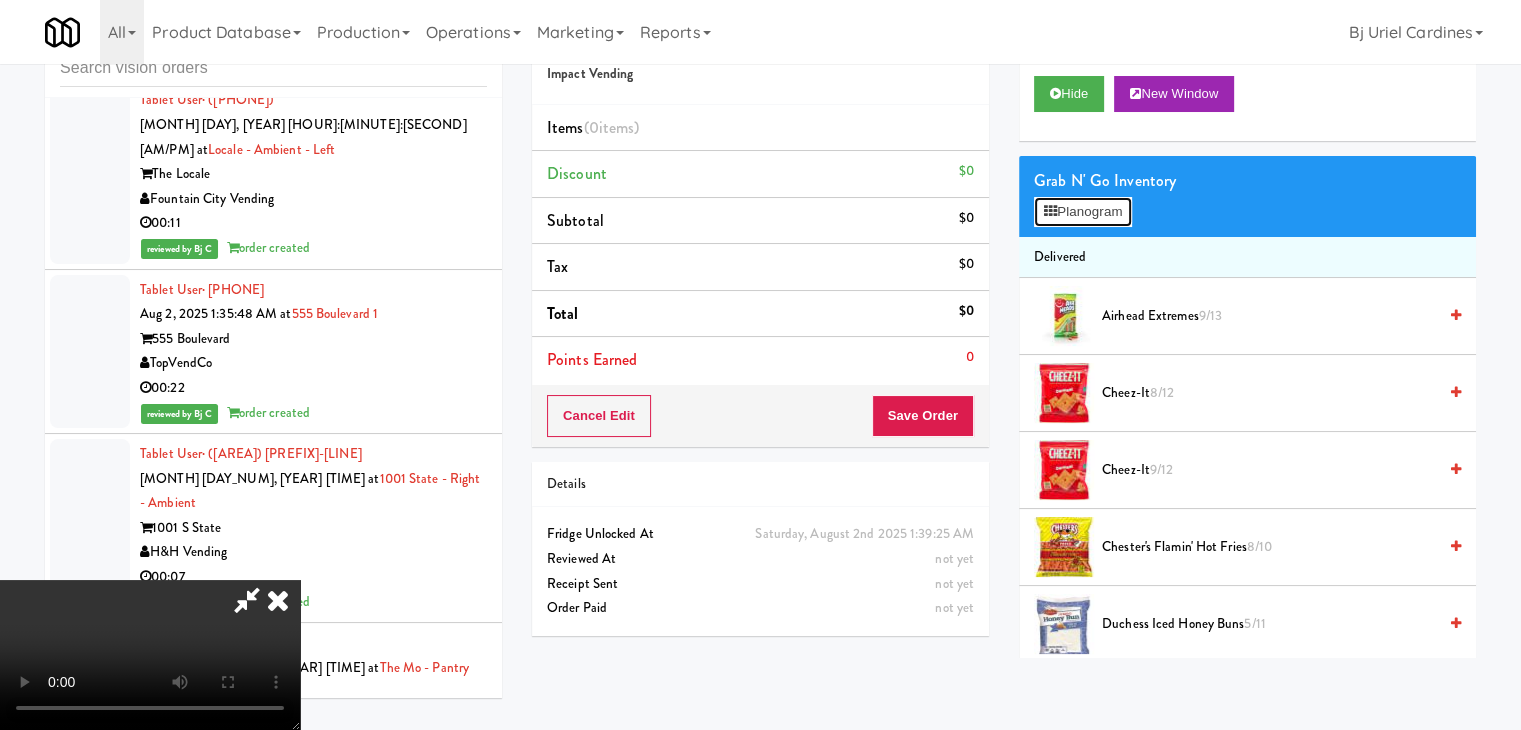 click on "Planogram" at bounding box center [1083, 212] 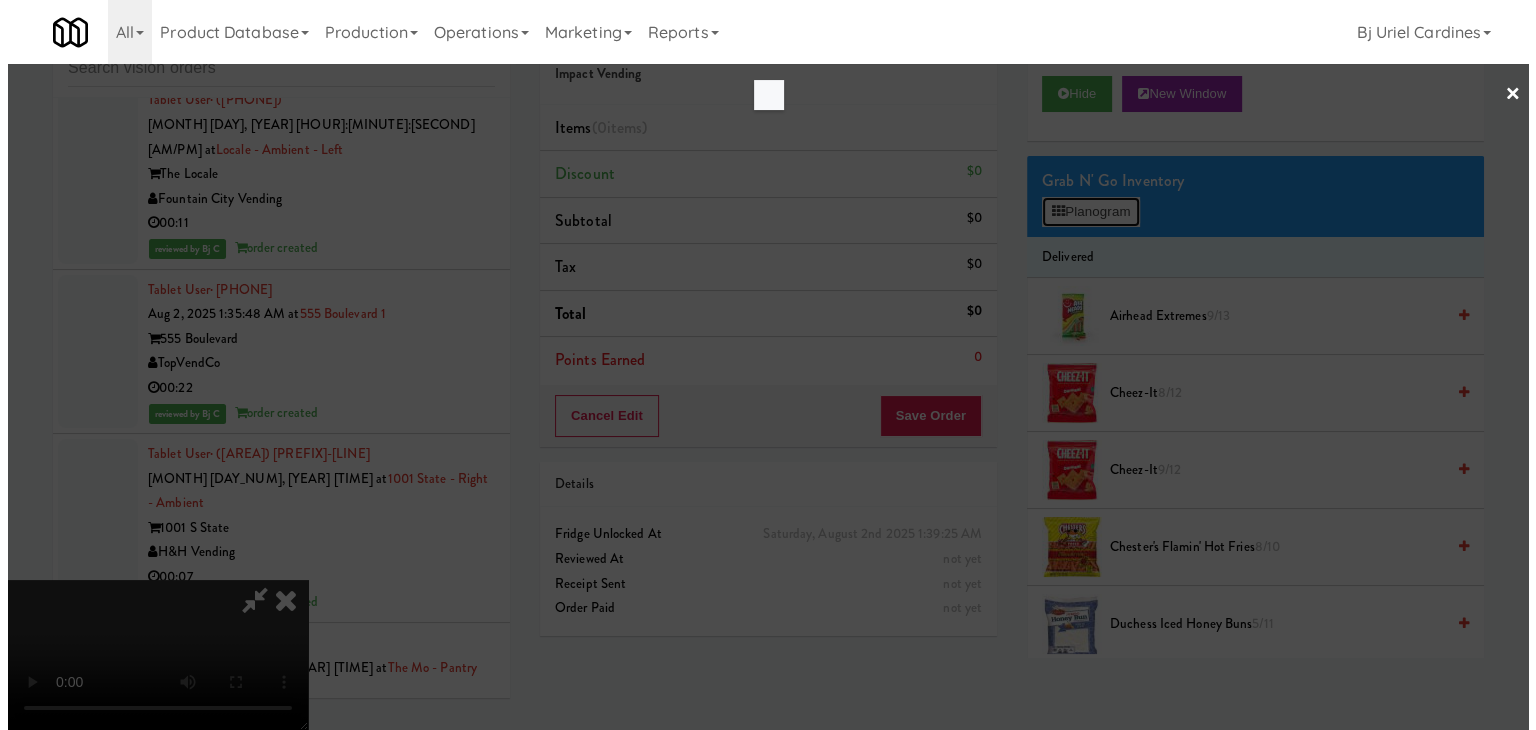 scroll, scrollTop: 26192, scrollLeft: 0, axis: vertical 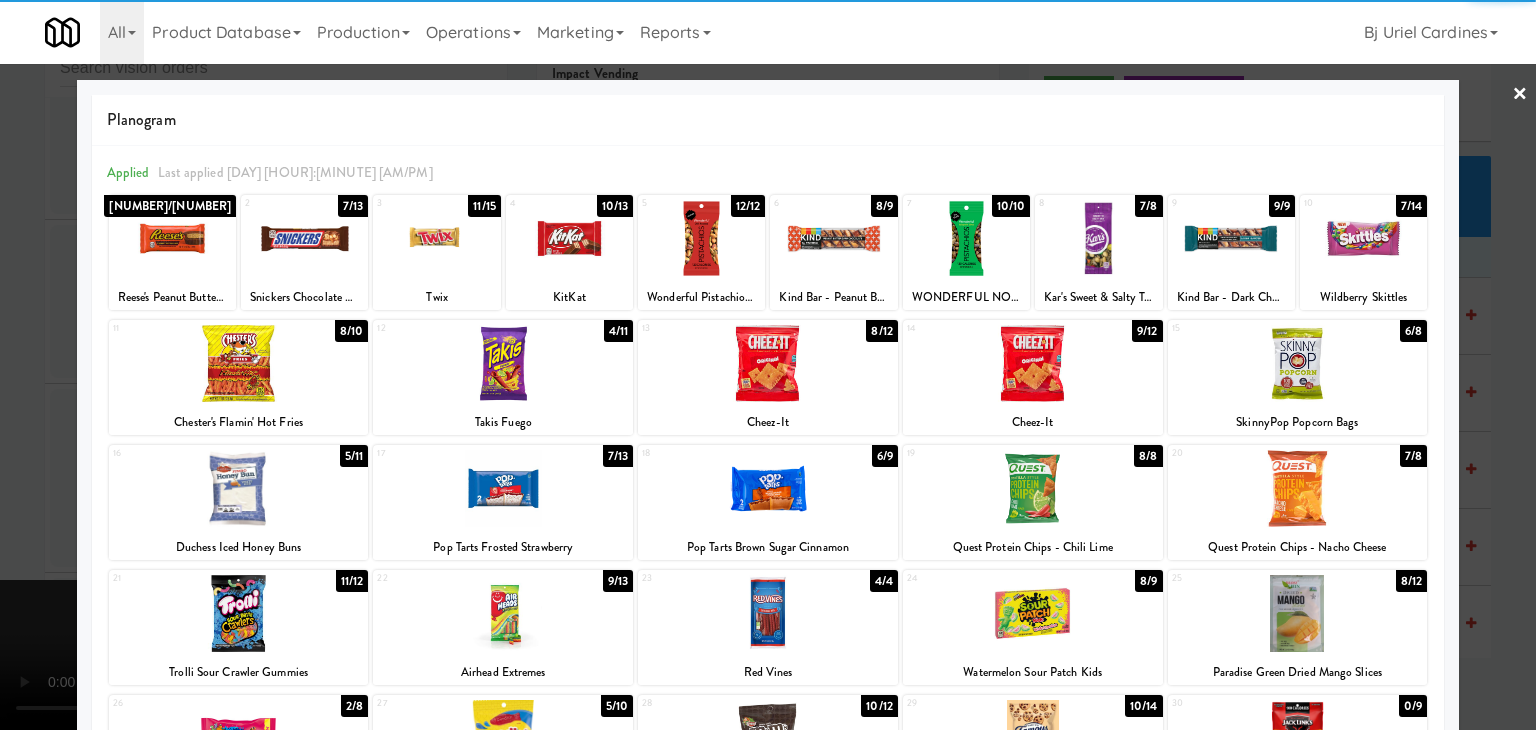 click at bounding box center [436, 238] 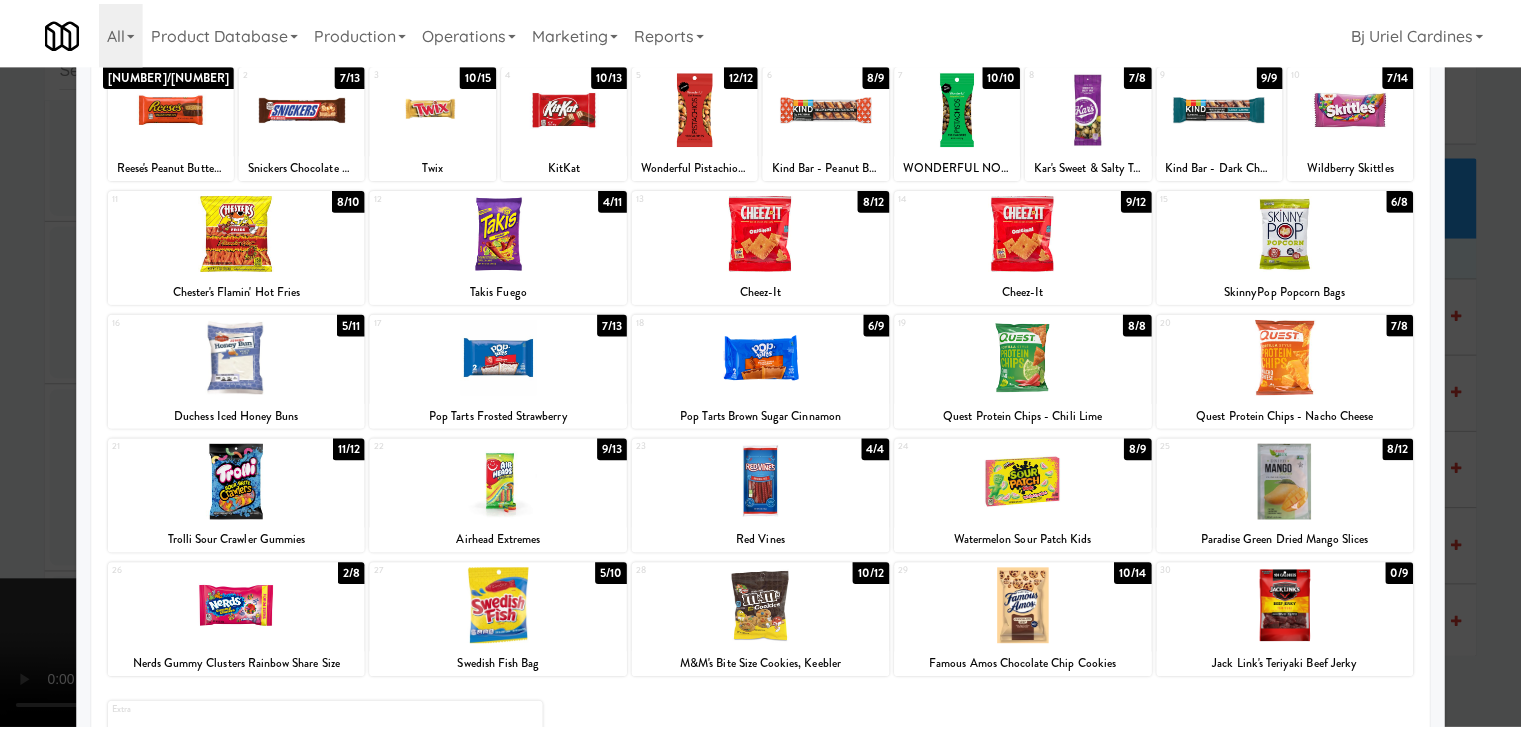 scroll, scrollTop: 252, scrollLeft: 0, axis: vertical 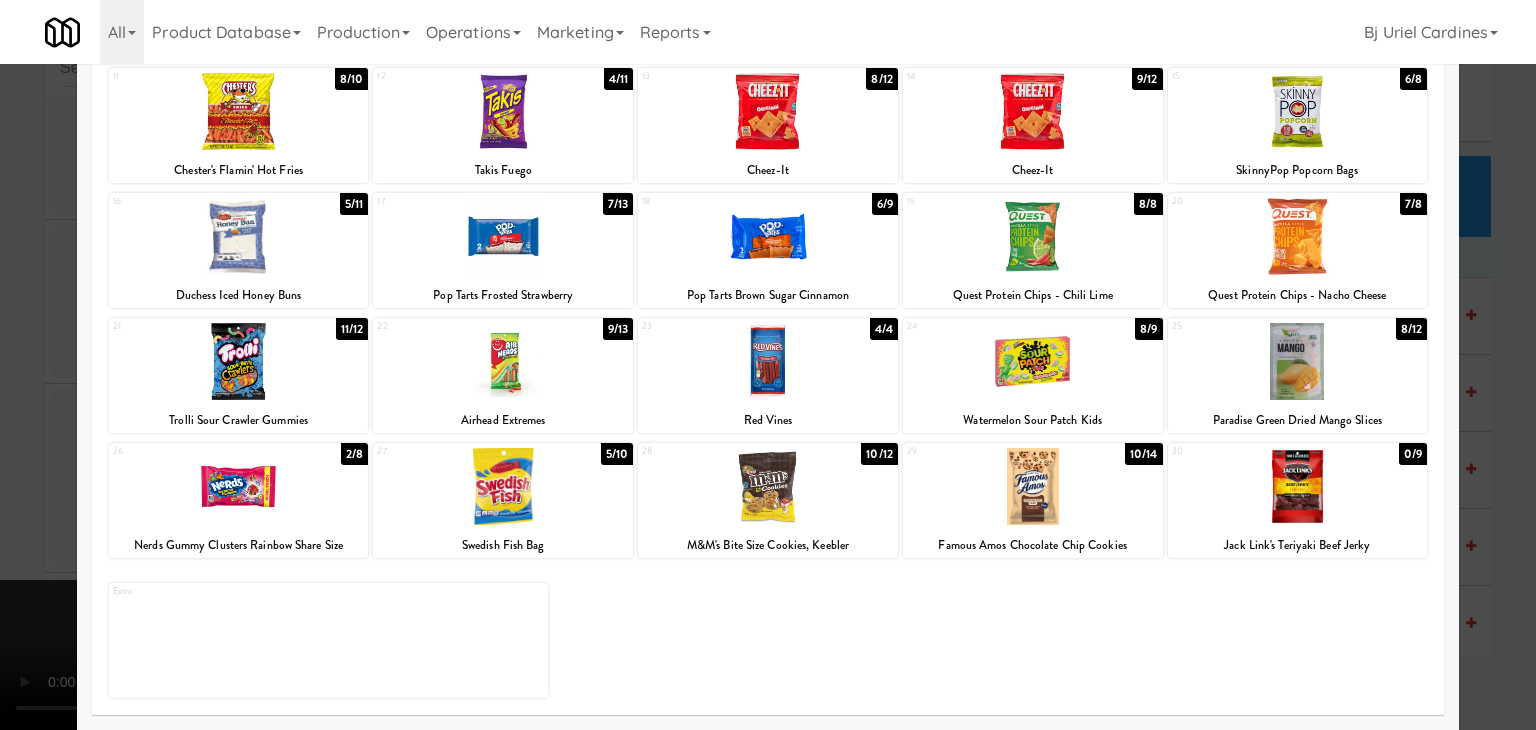 click at bounding box center [1033, 486] 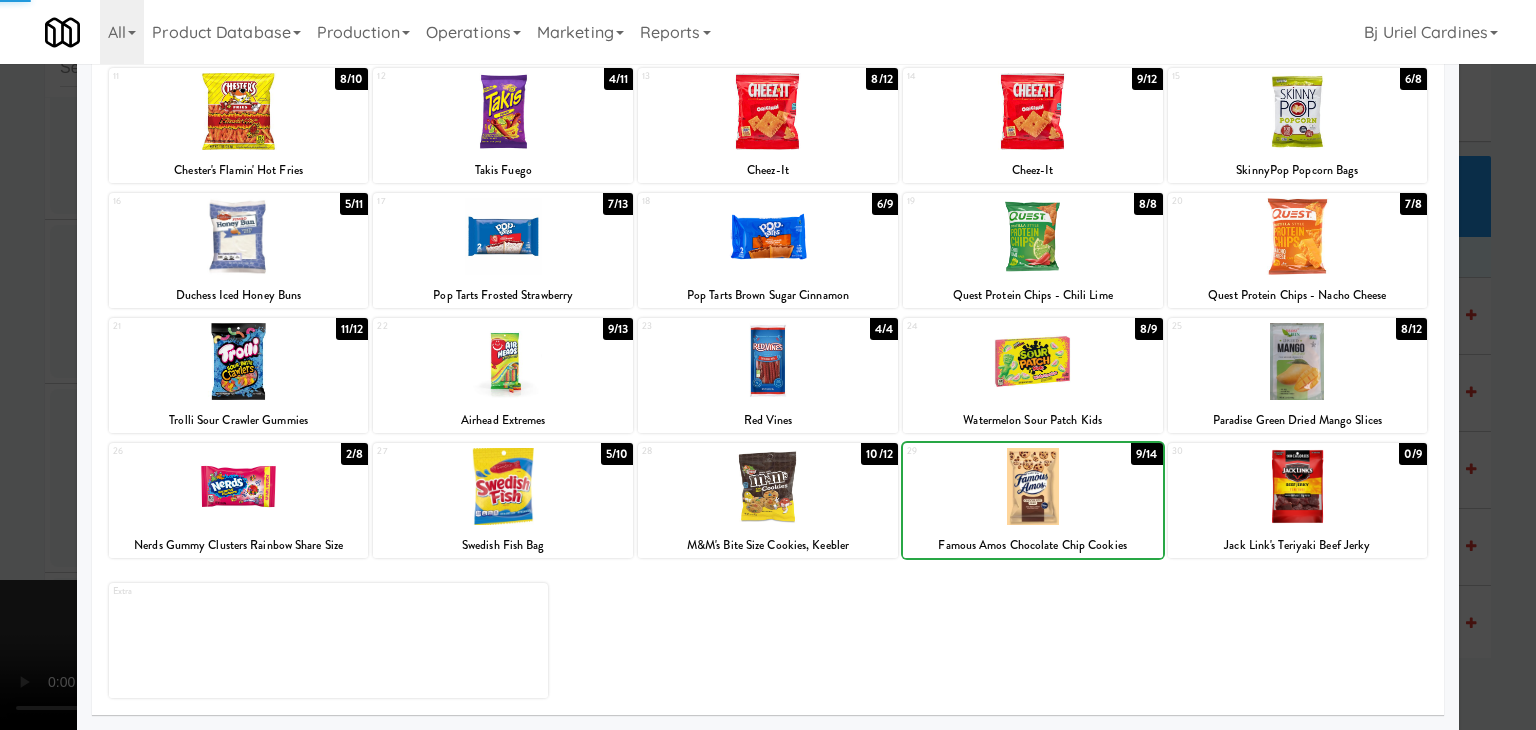 click at bounding box center [768, 486] 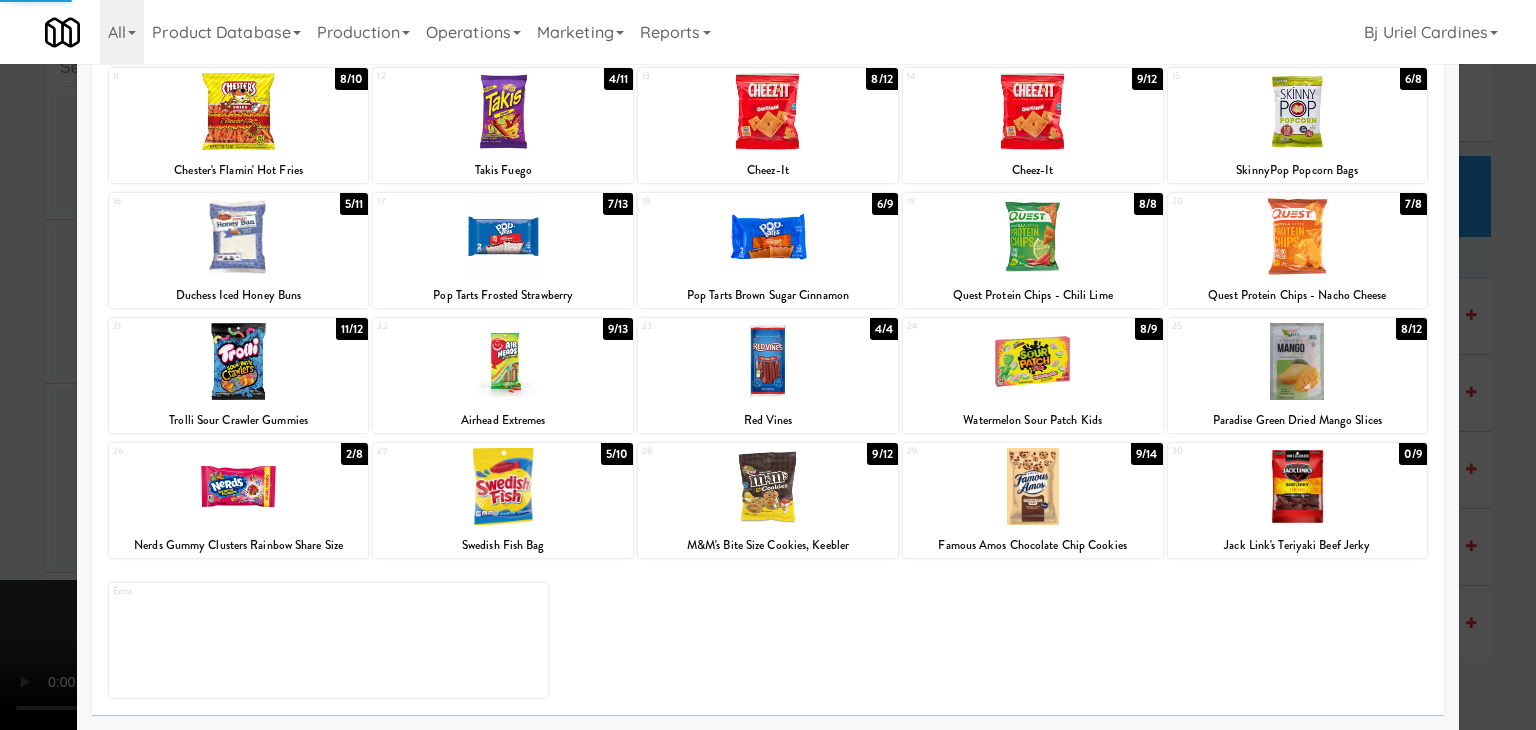 drag, startPoint x: 0, startPoint y: 425, endPoint x: 593, endPoint y: 445, distance: 593.33716 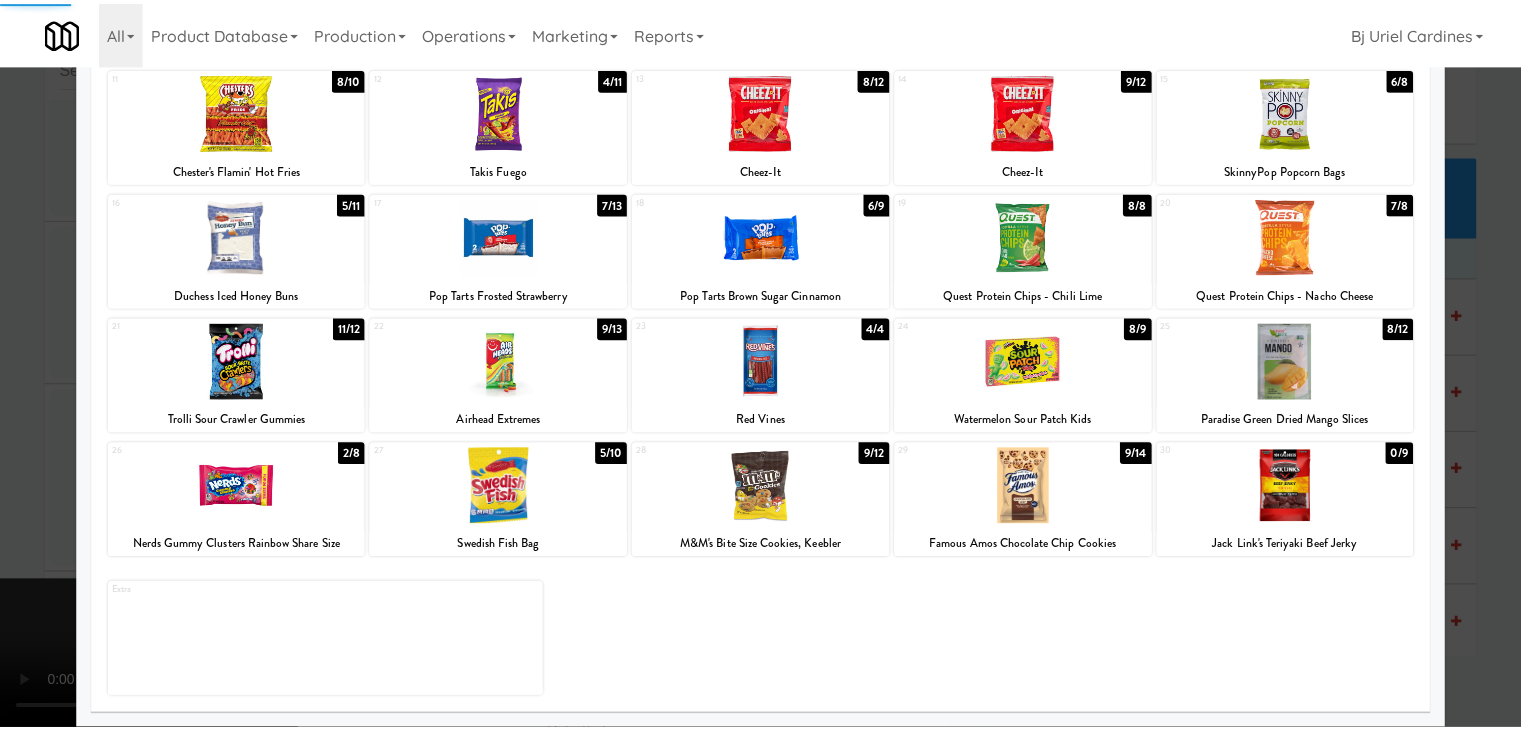 scroll, scrollTop: 26216, scrollLeft: 0, axis: vertical 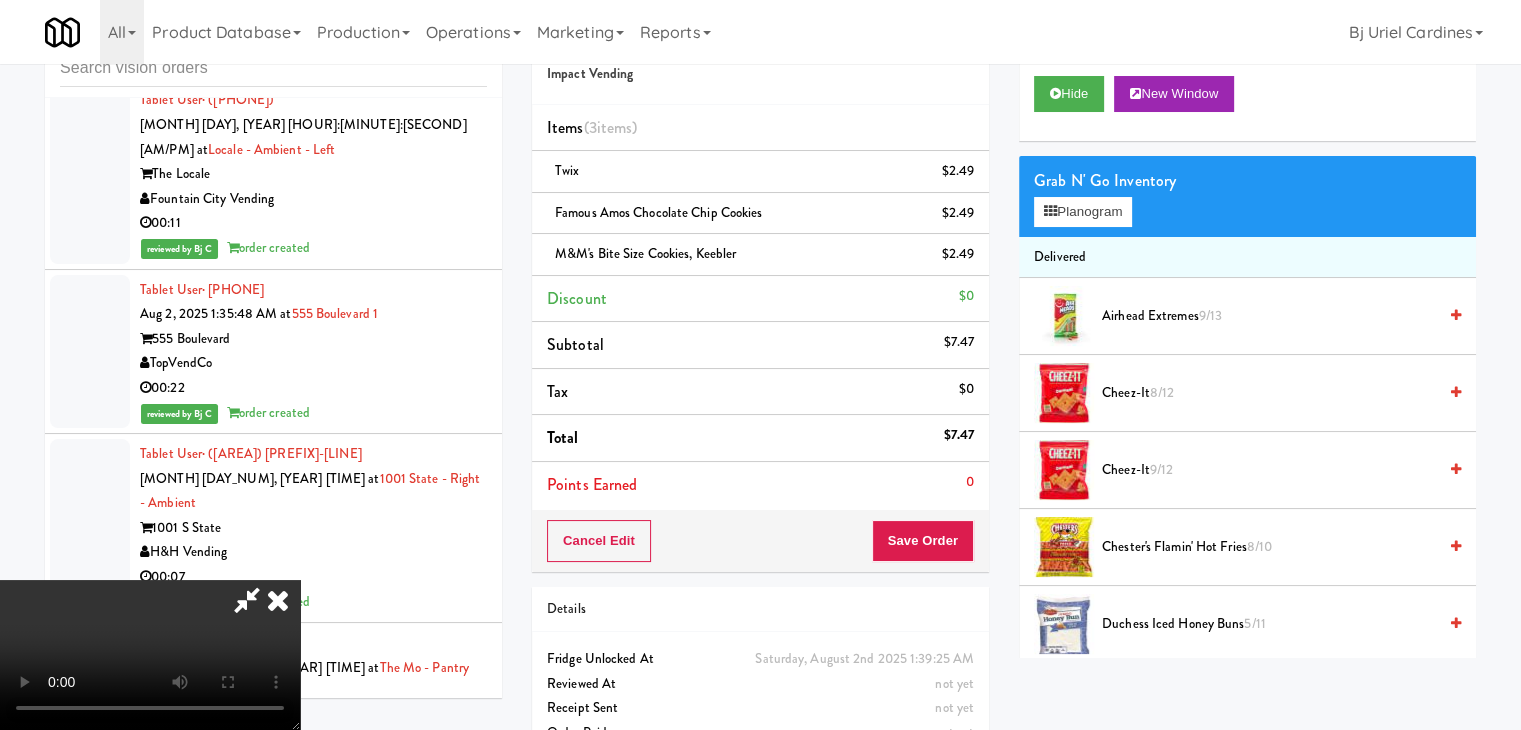 click at bounding box center [150, 655] 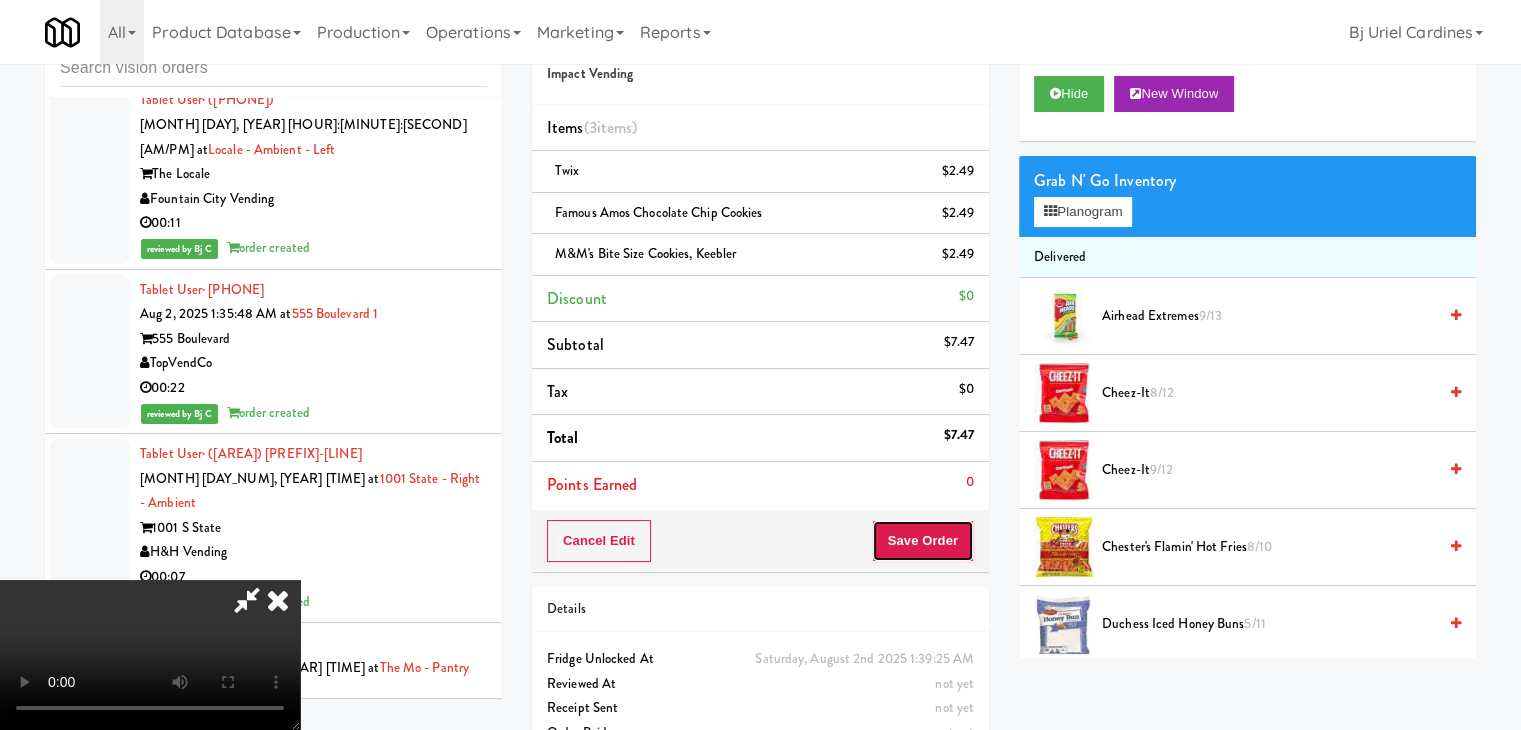 click on "Save Order" at bounding box center [923, 541] 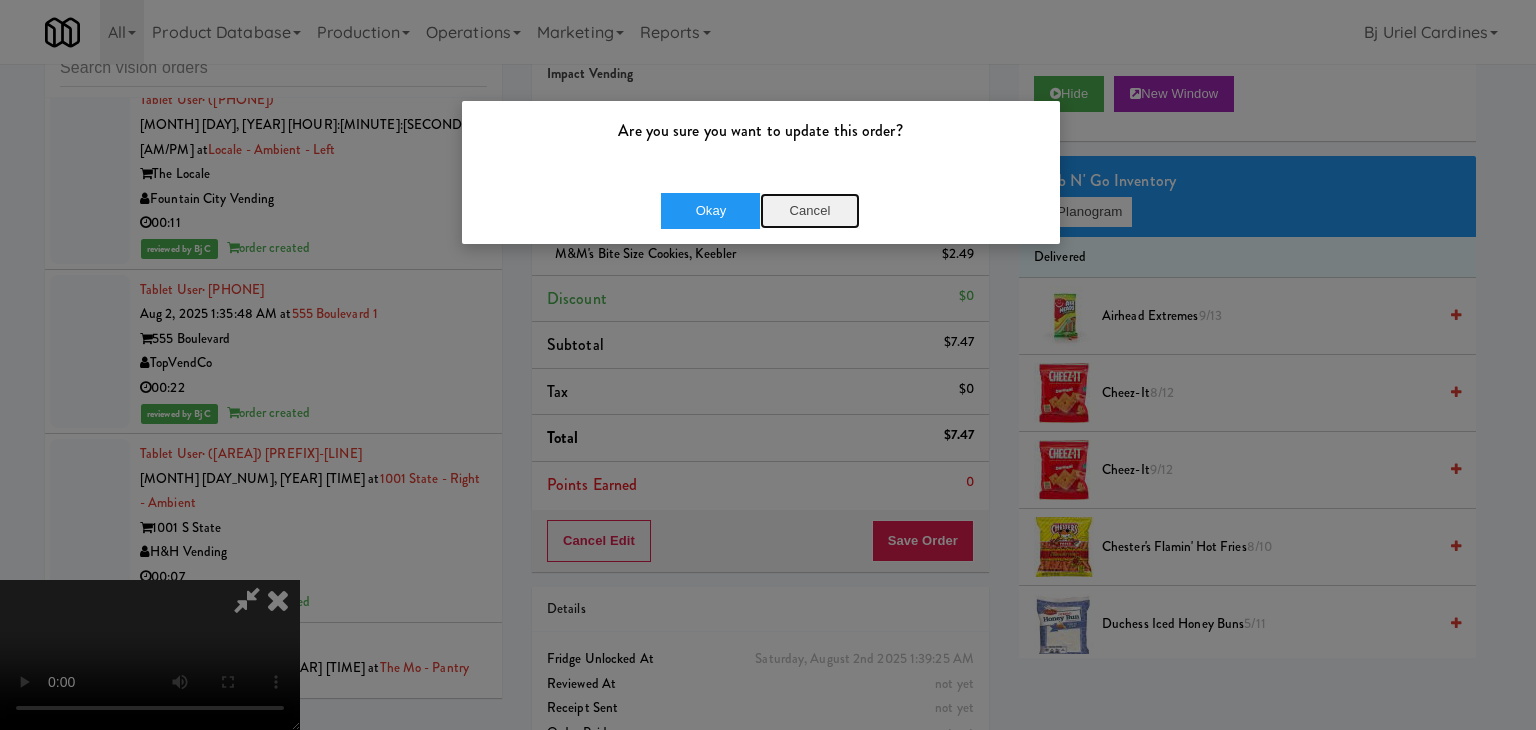click on "Cancel" at bounding box center [810, 211] 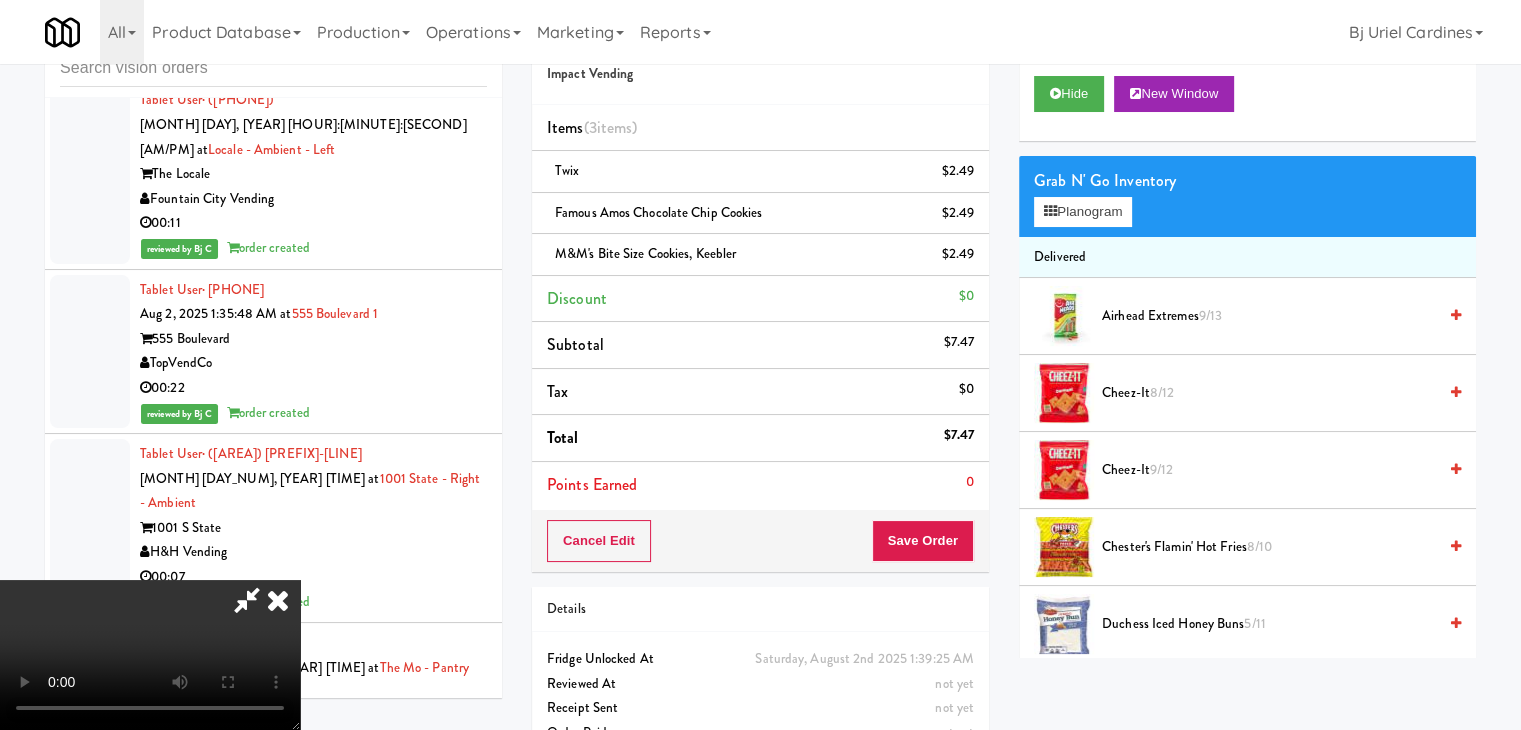click at bounding box center [150, 655] 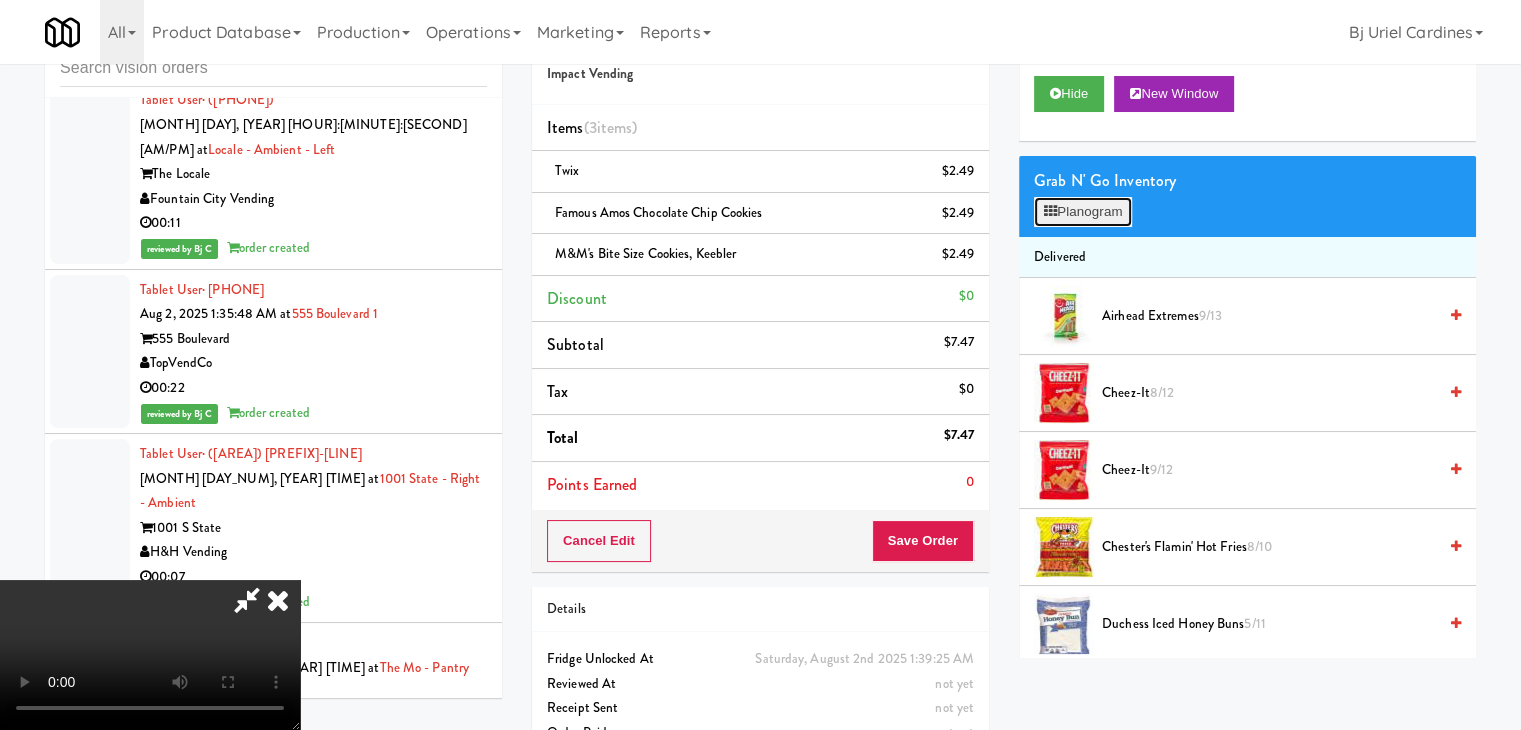 click on "Planogram" at bounding box center [1083, 212] 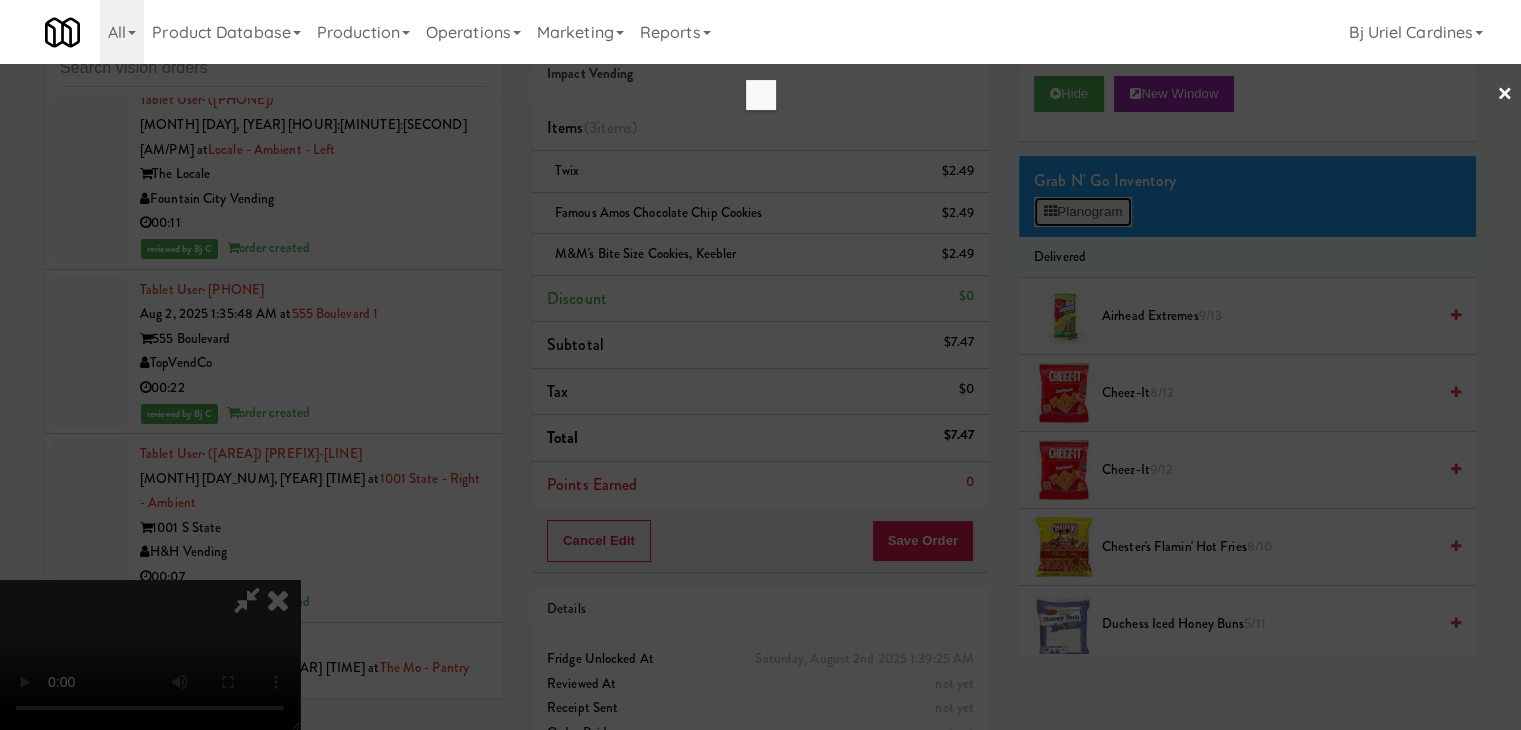 scroll, scrollTop: 0, scrollLeft: 0, axis: both 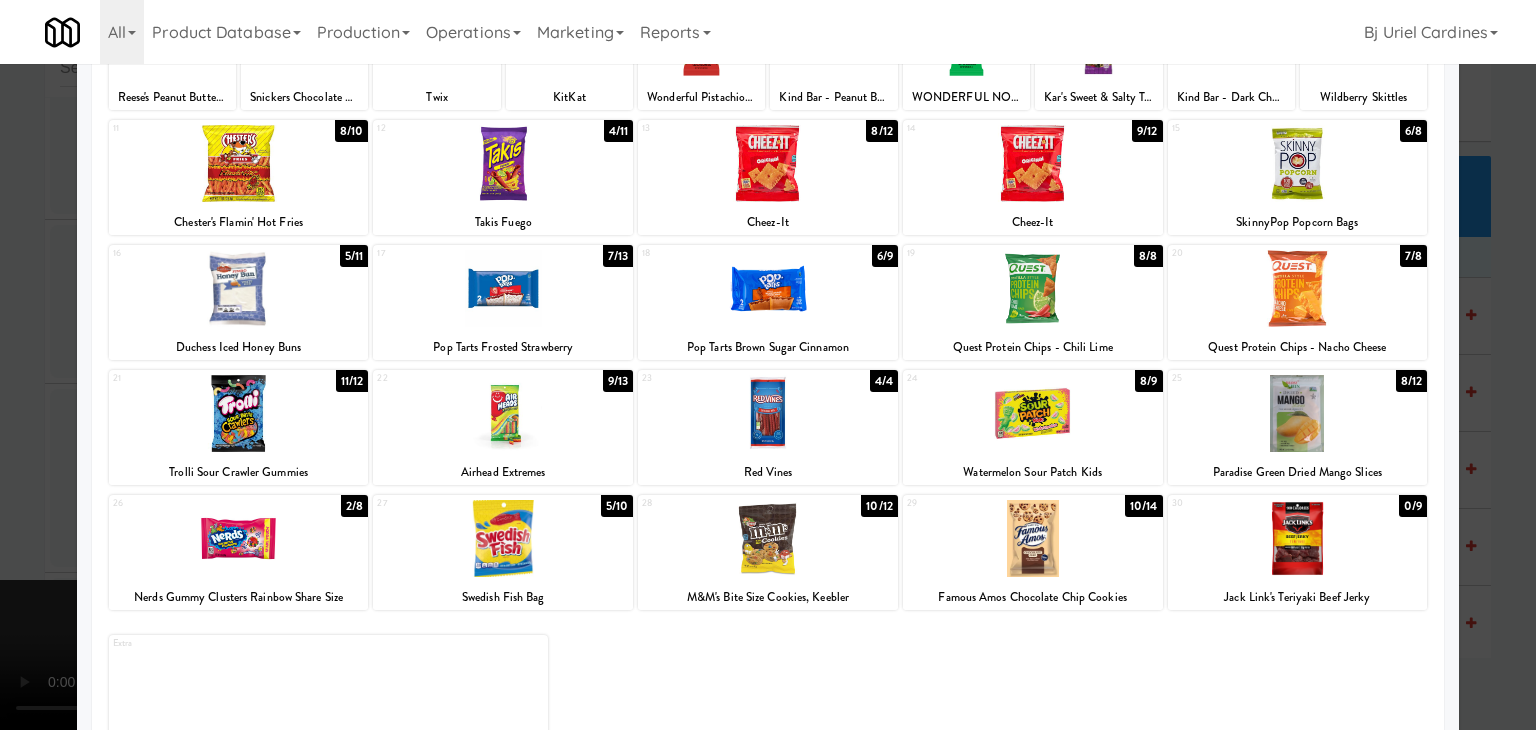 click at bounding box center [768, 365] 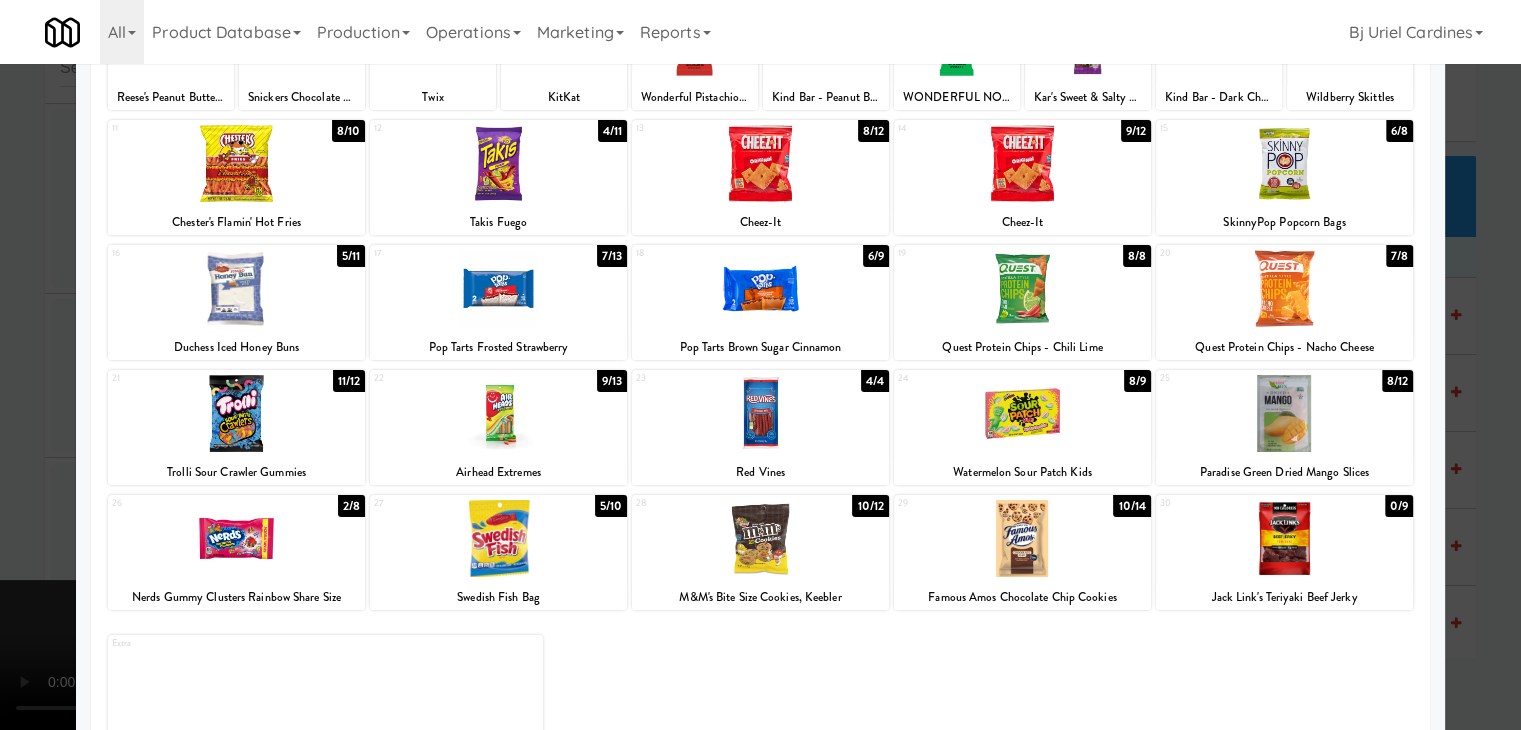 scroll, scrollTop: 26216, scrollLeft: 0, axis: vertical 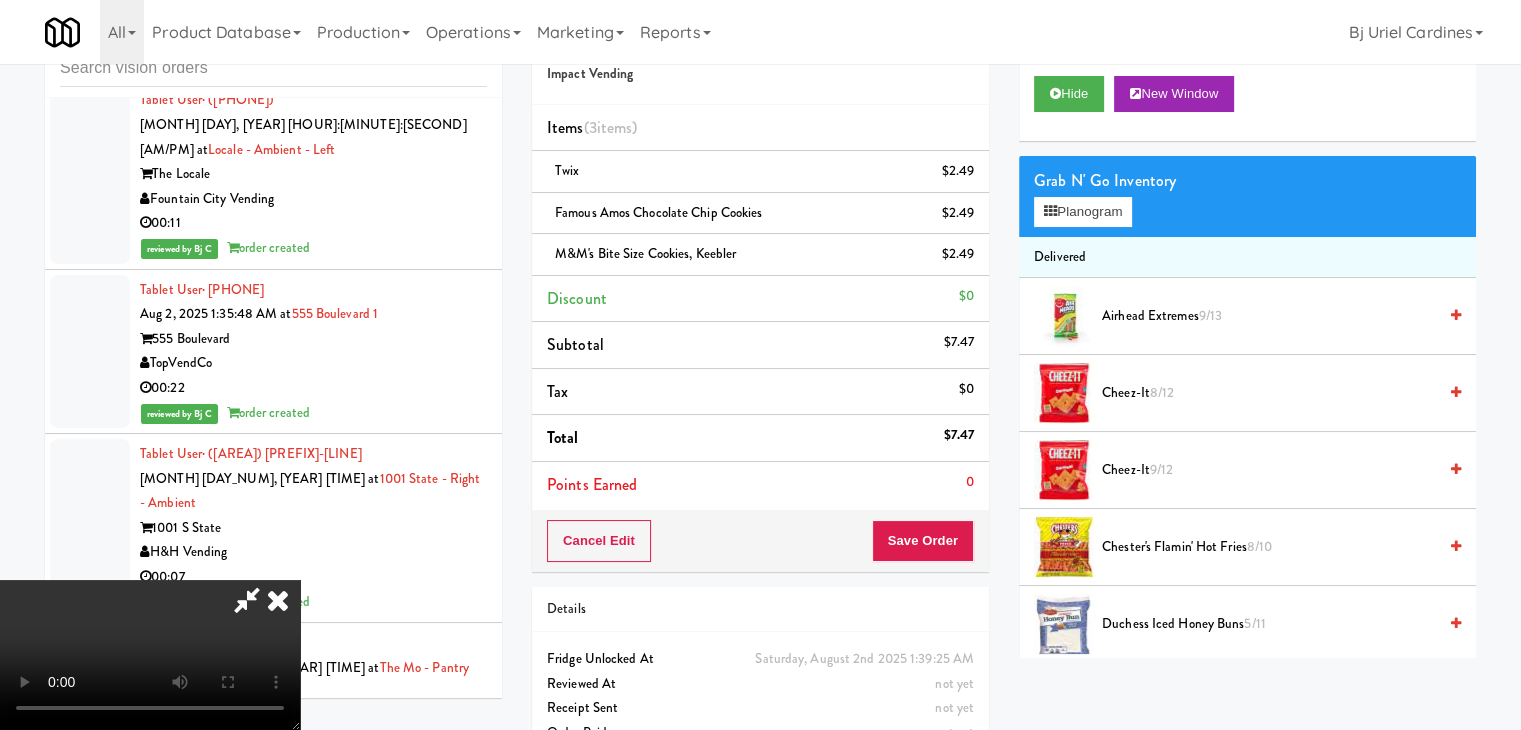 click at bounding box center [150, 655] 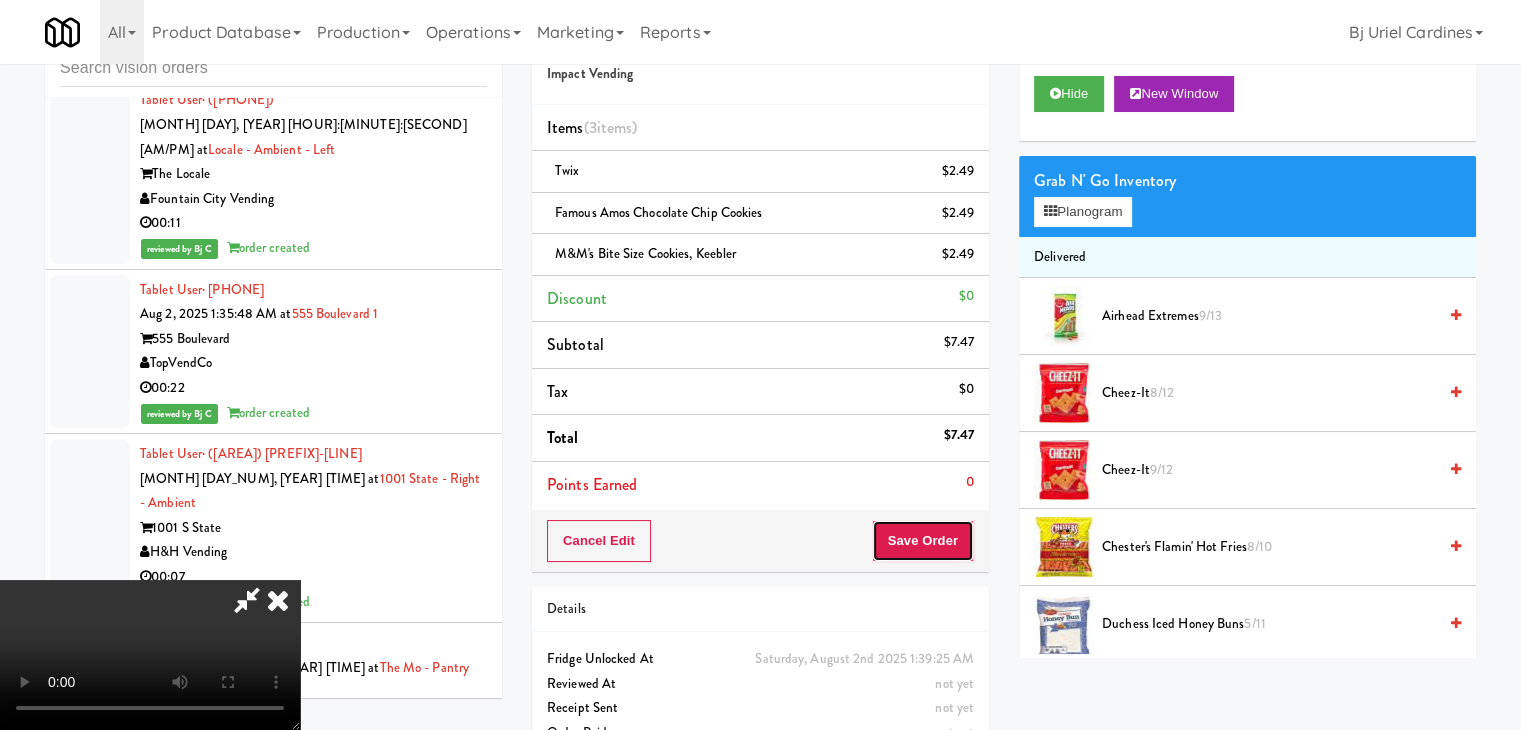 click on "Save Order" at bounding box center [923, 541] 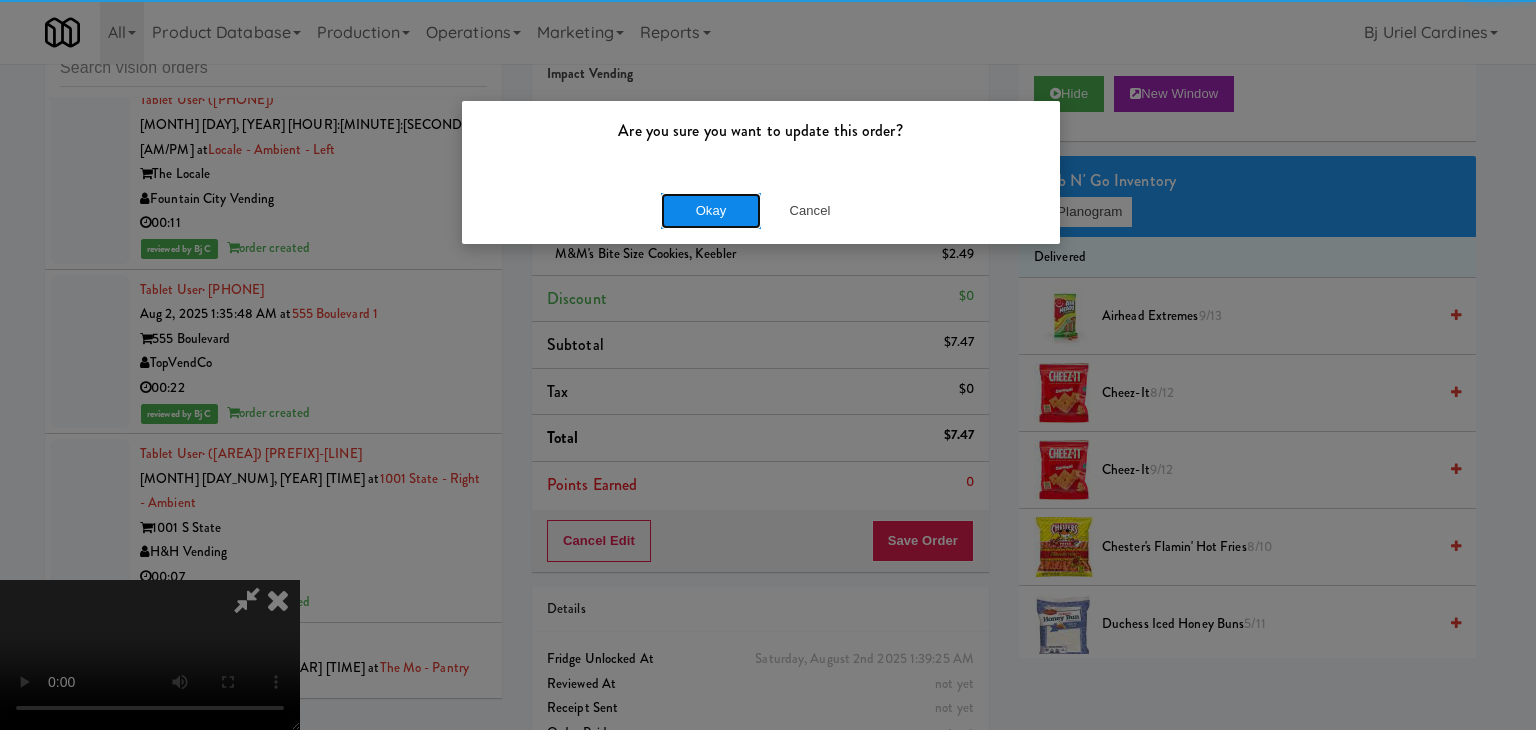 click on "Okay" at bounding box center [711, 211] 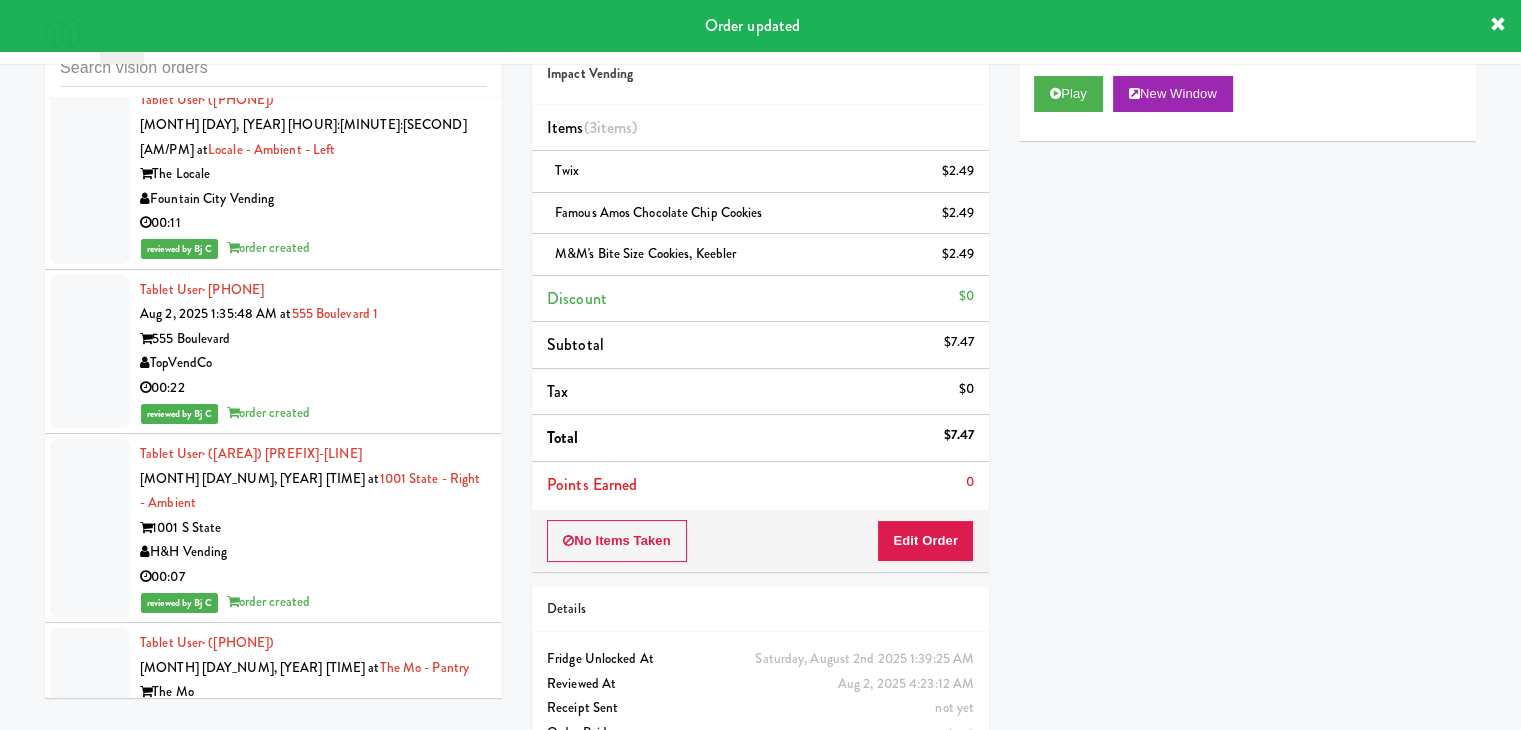 drag, startPoint x: 388, startPoint y: 328, endPoint x: 400, endPoint y: 328, distance: 12 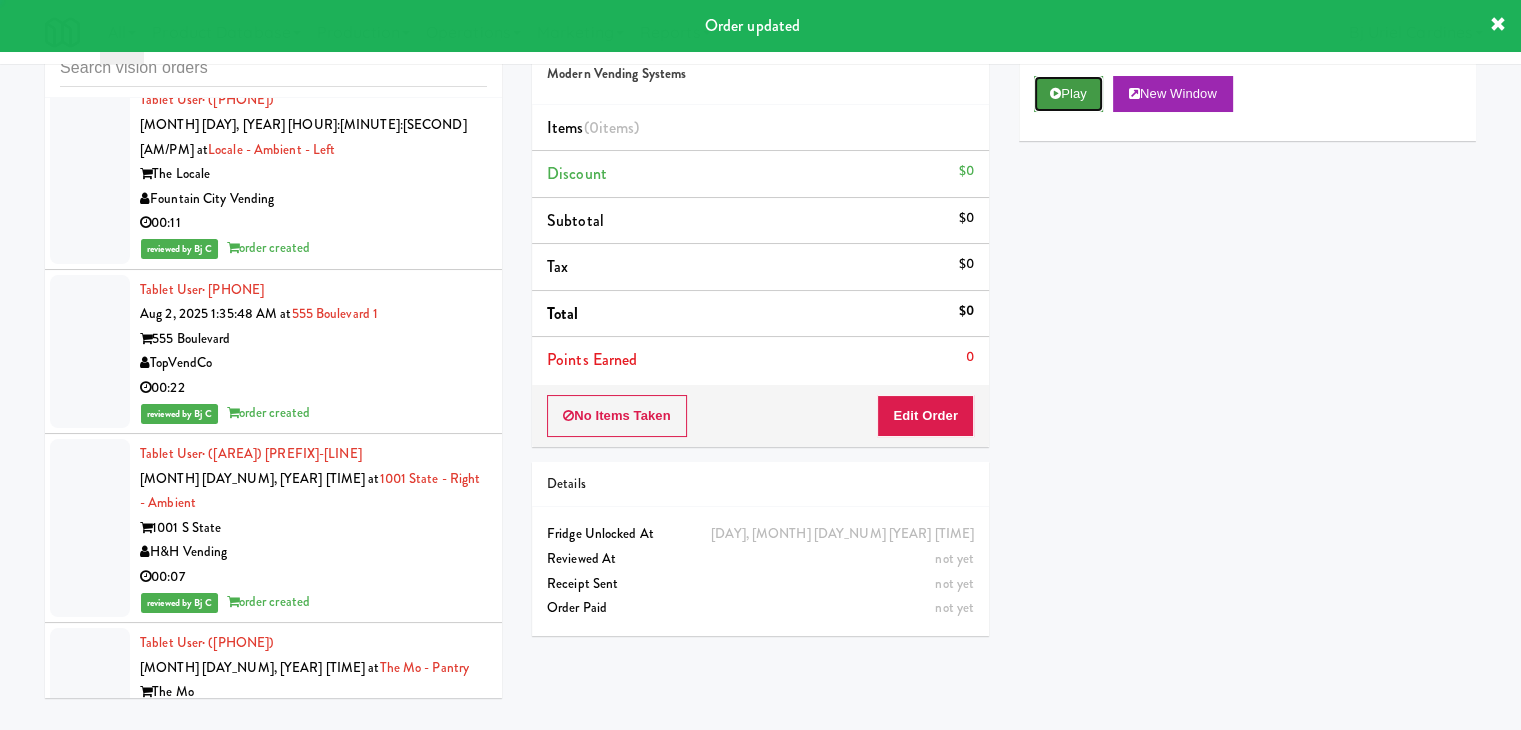 click on "Play" at bounding box center [1068, 94] 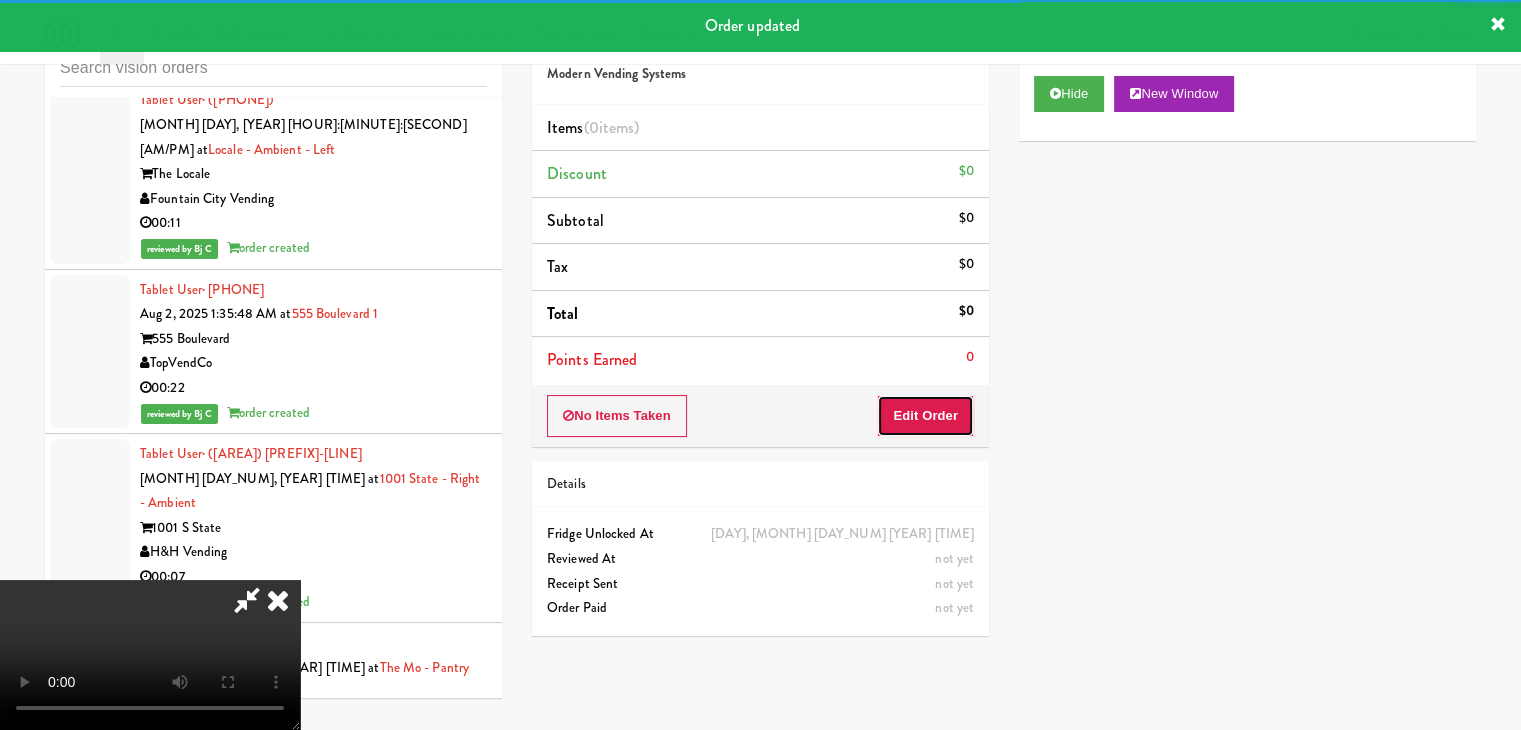 click on "Edit Order" at bounding box center (925, 416) 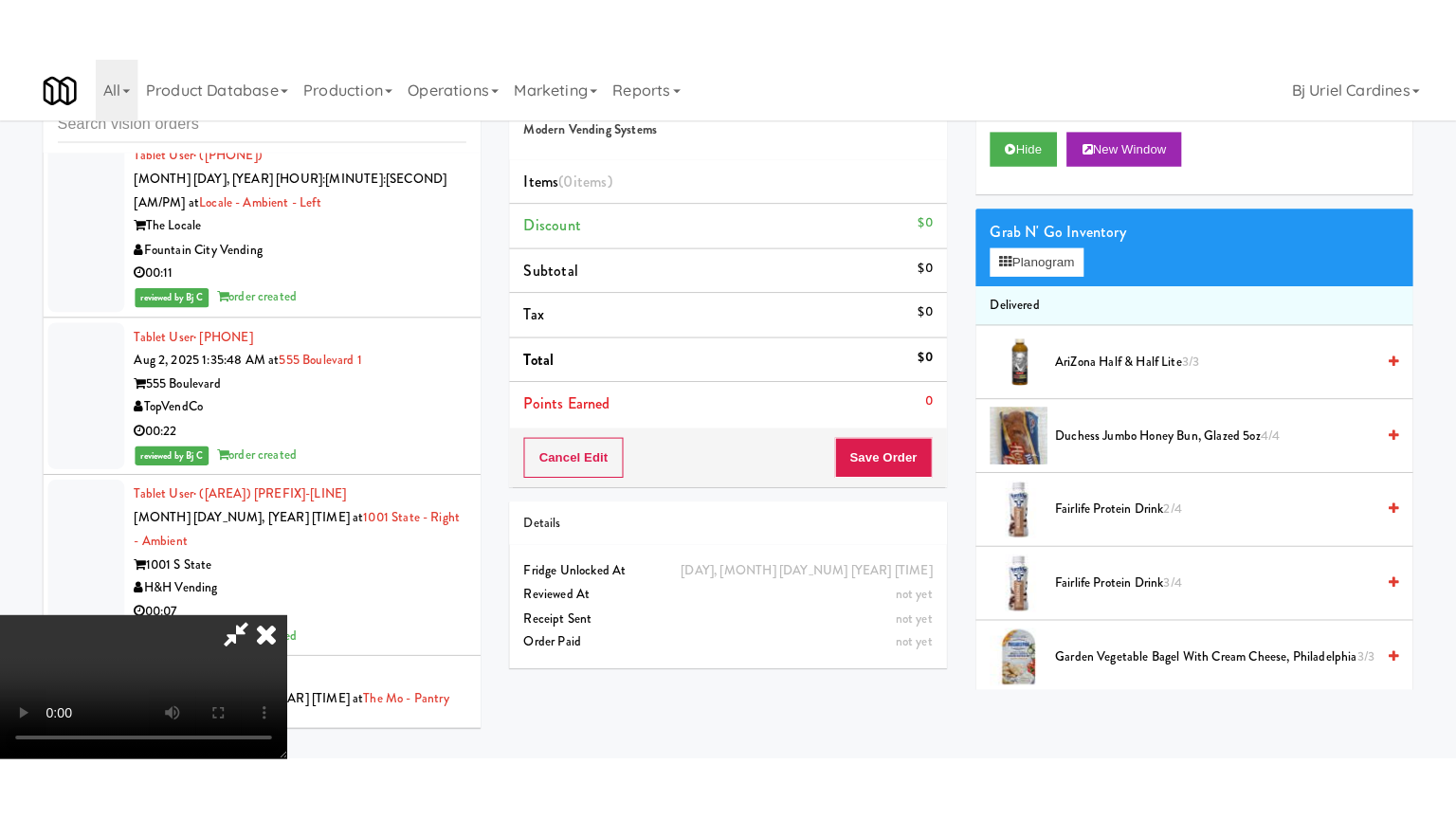 scroll, scrollTop: 266, scrollLeft: 0, axis: vertical 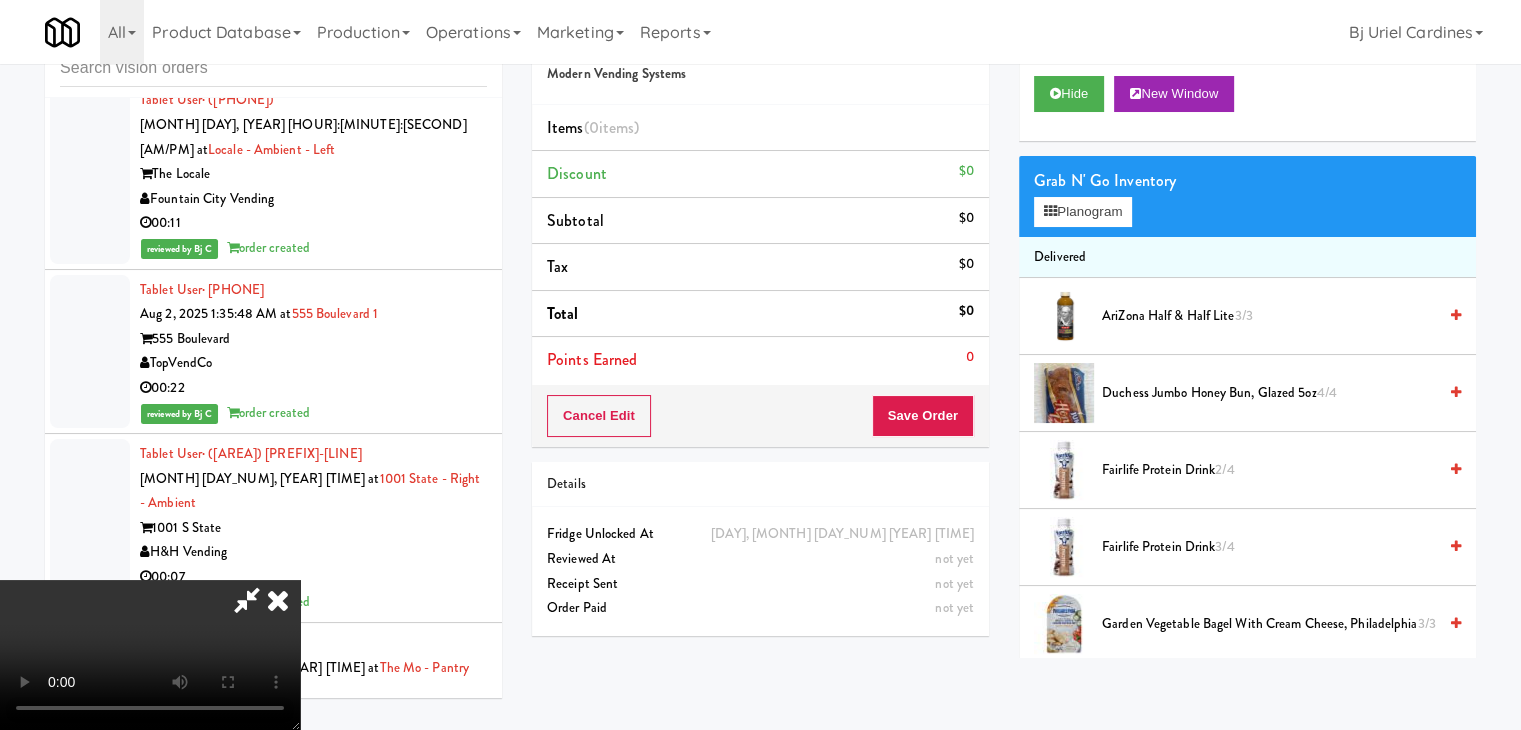 type 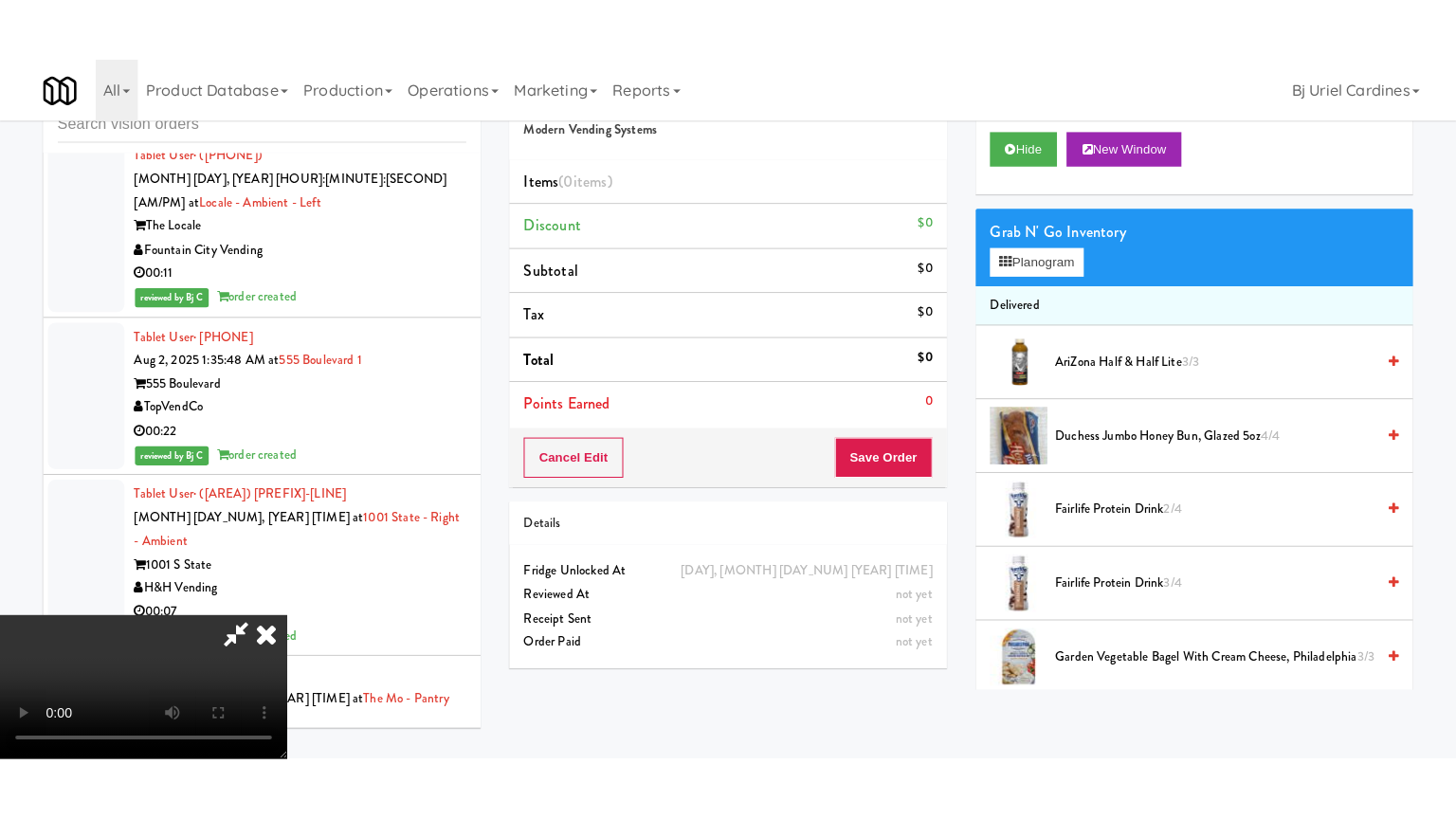 scroll, scrollTop: 0, scrollLeft: 0, axis: both 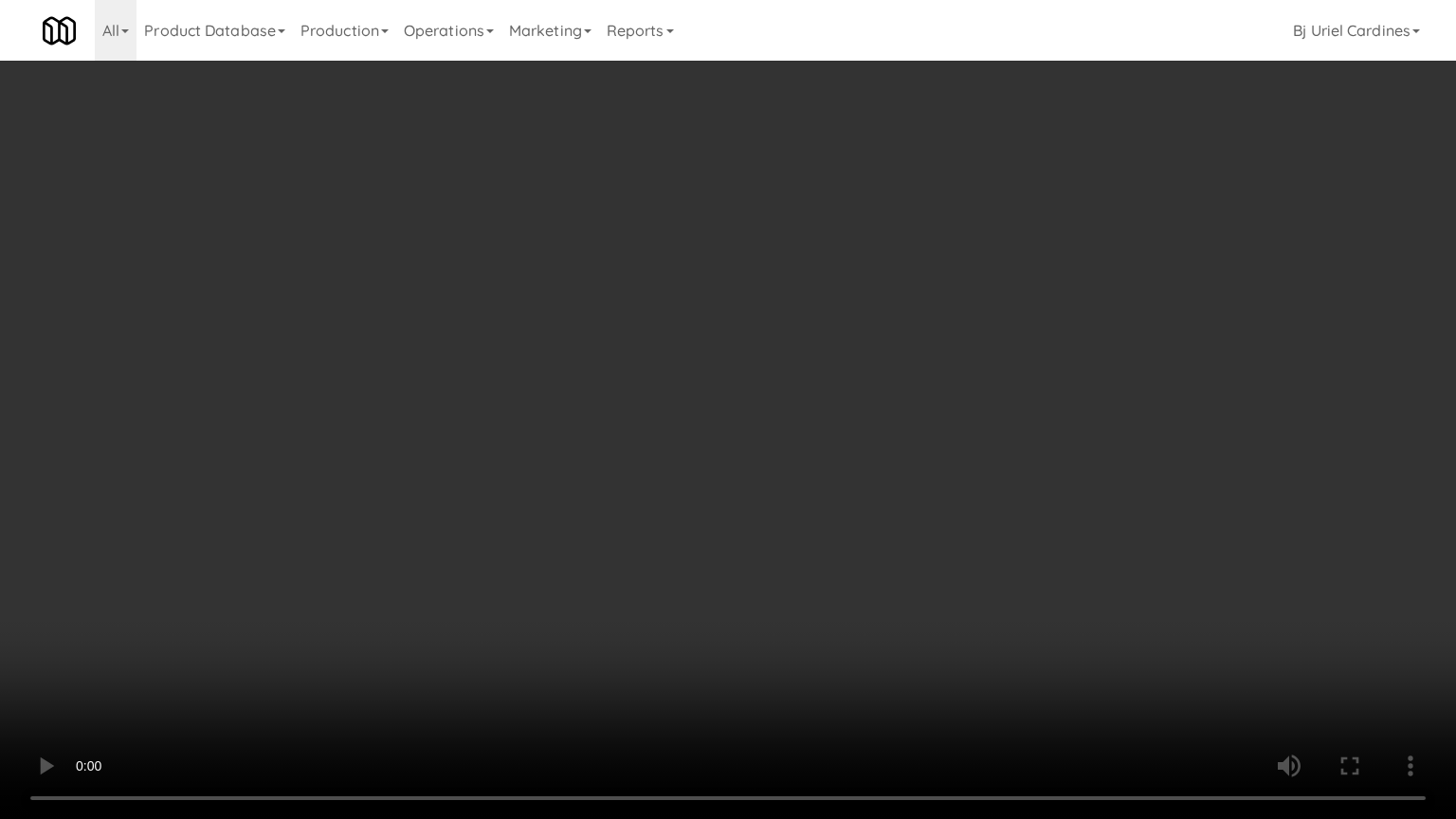 click at bounding box center [728, 410] 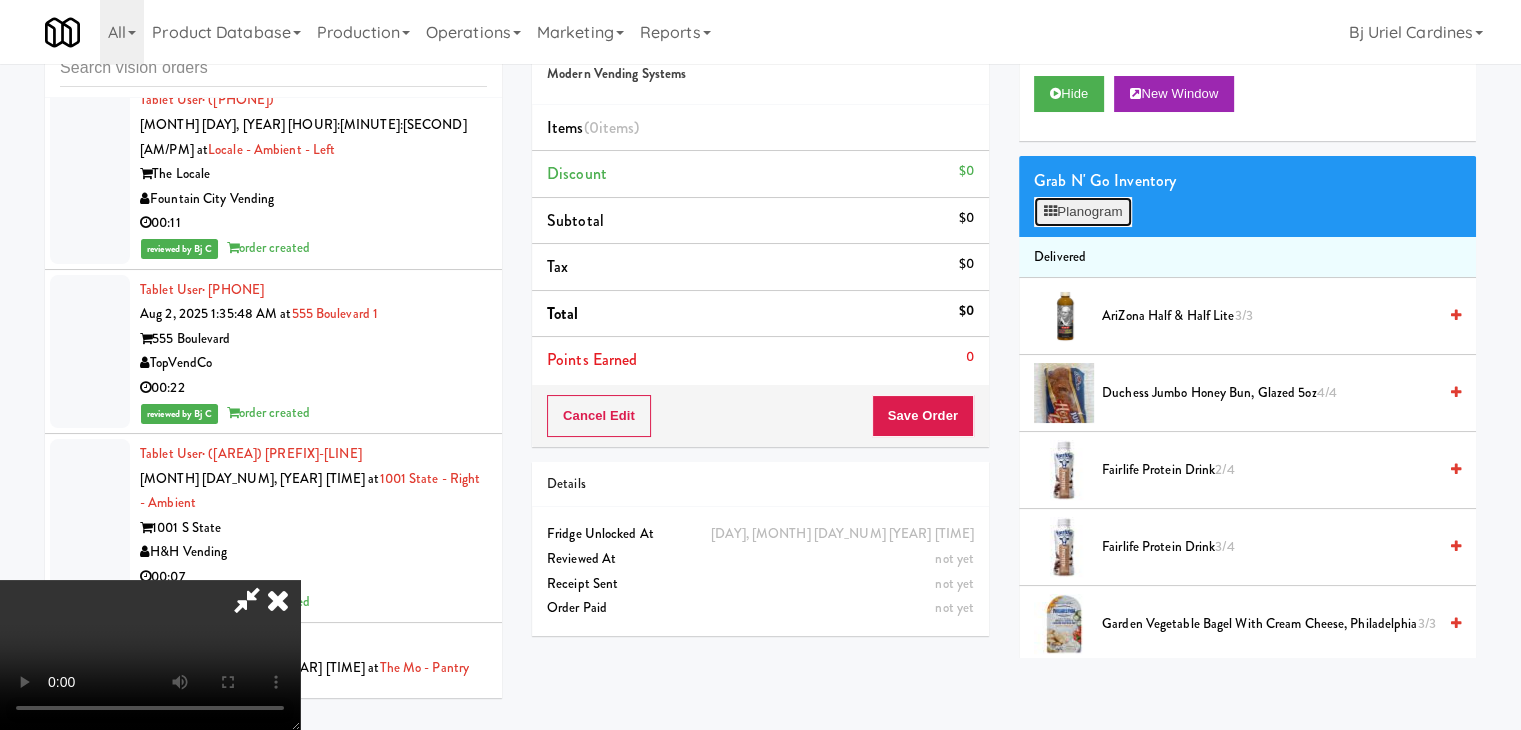 click on "Planogram" at bounding box center [1083, 212] 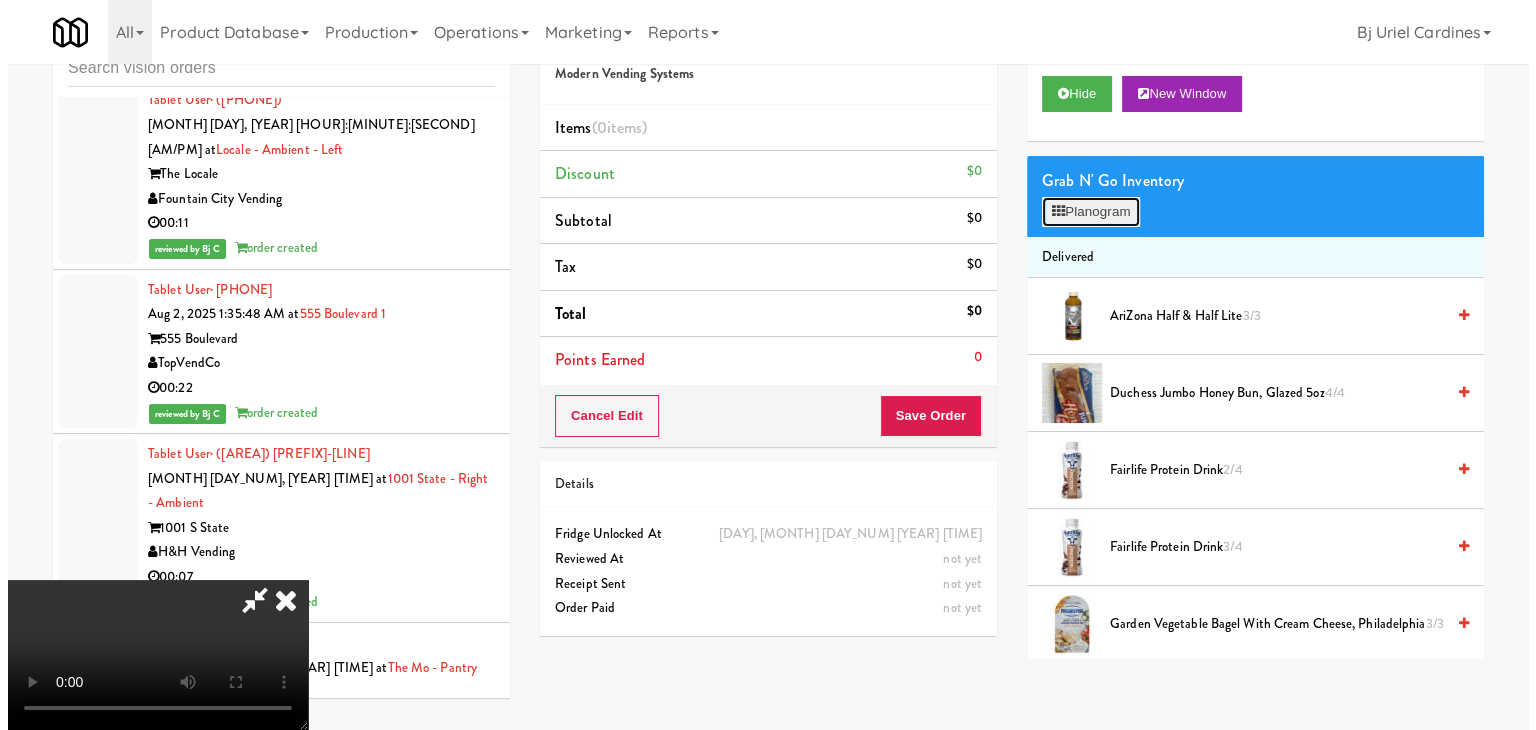 scroll, scrollTop: 26192, scrollLeft: 0, axis: vertical 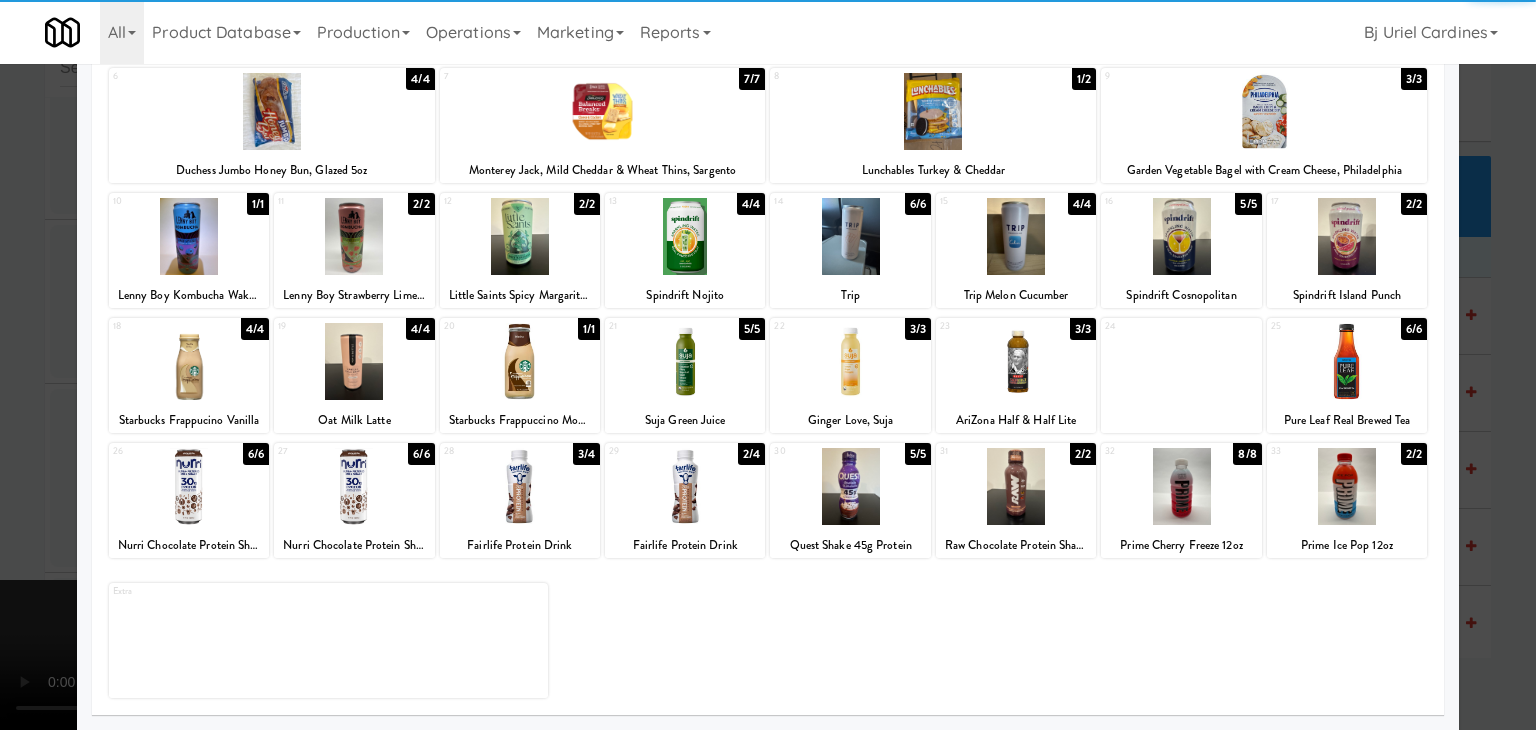 drag, startPoint x: 369, startPoint y: 498, endPoint x: 358, endPoint y: 498, distance: 11 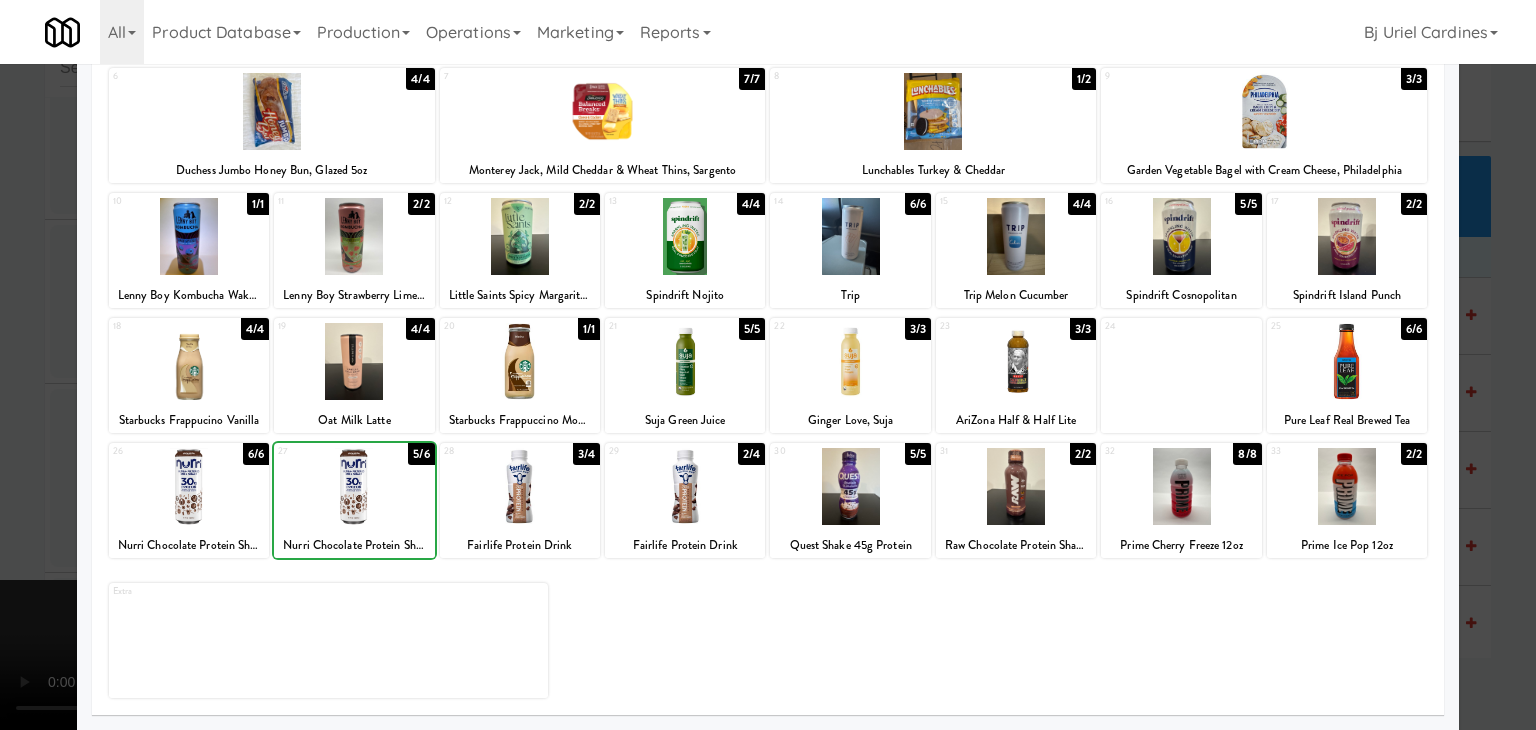 drag, startPoint x: 0, startPoint y: 486, endPoint x: 444, endPoint y: 487, distance: 444.00113 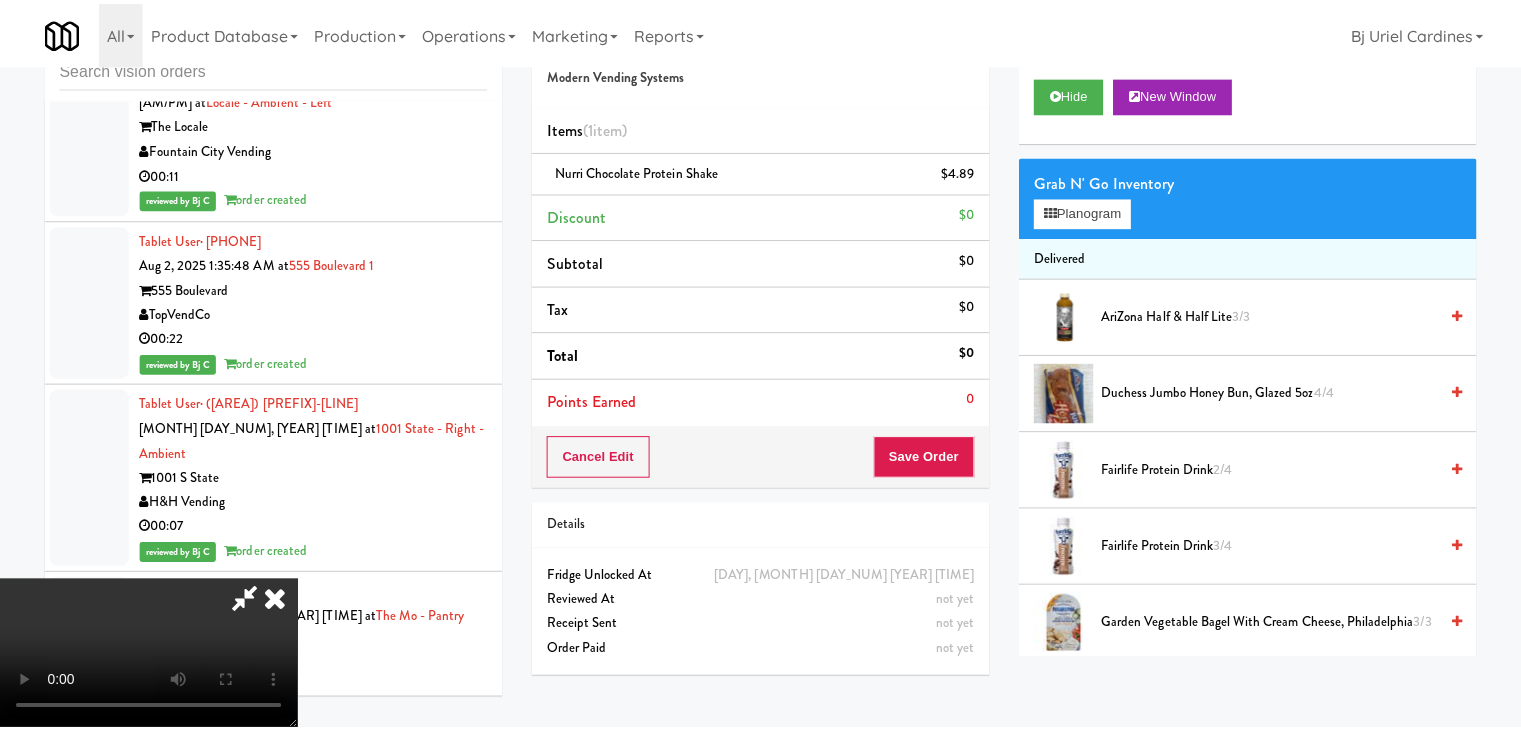 scroll, scrollTop: 26216, scrollLeft: 0, axis: vertical 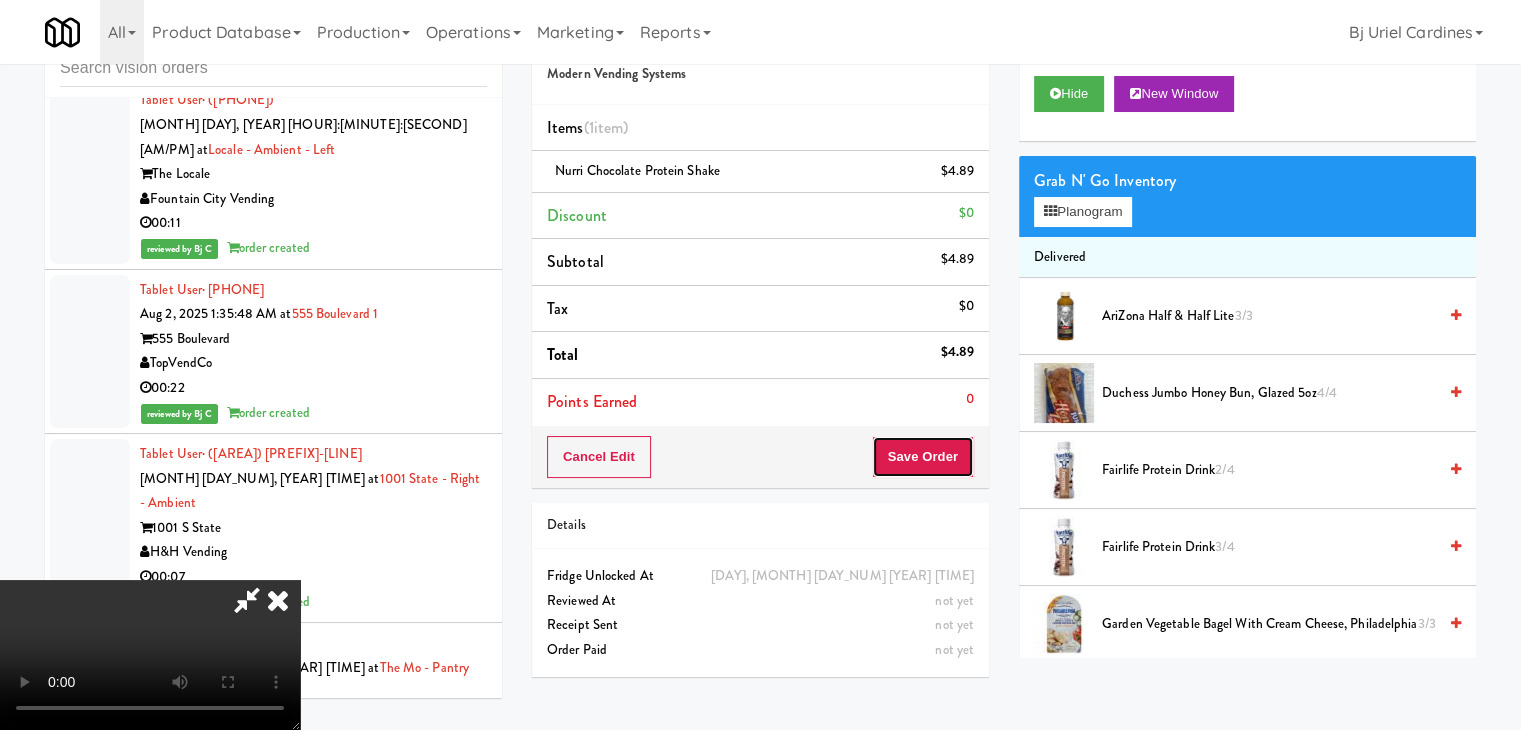 click on "Save Order" at bounding box center (923, 457) 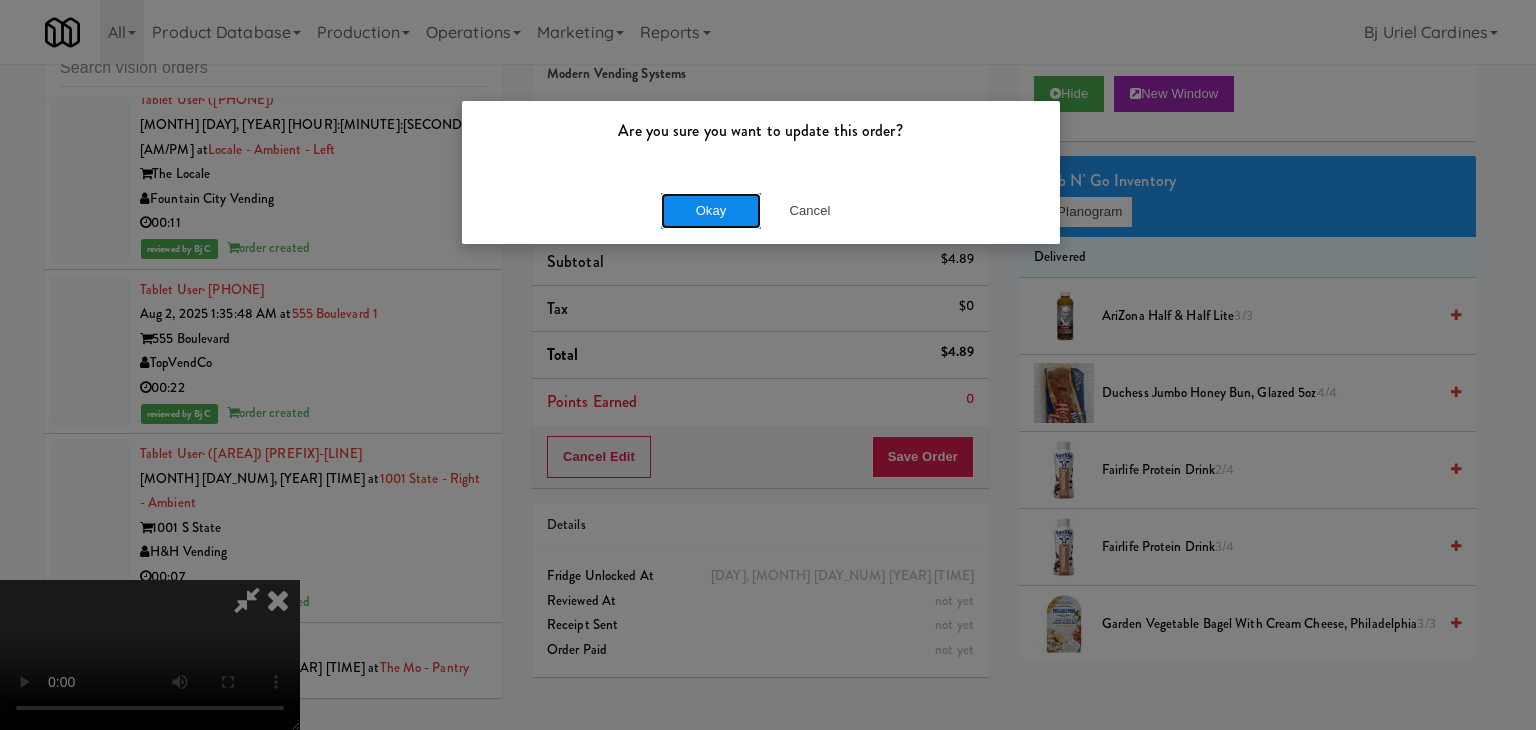 click on "Okay" at bounding box center (711, 211) 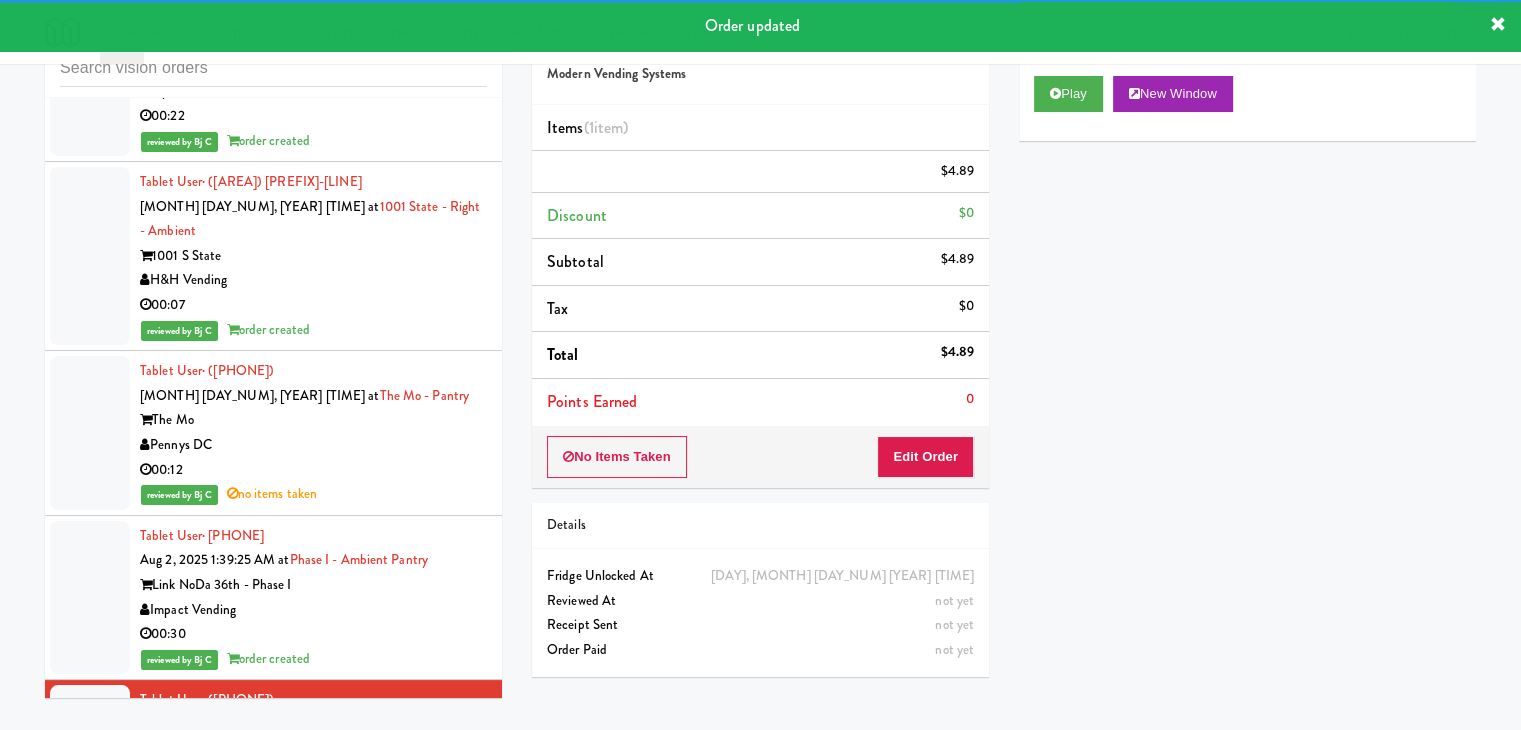 scroll, scrollTop: 26540, scrollLeft: 0, axis: vertical 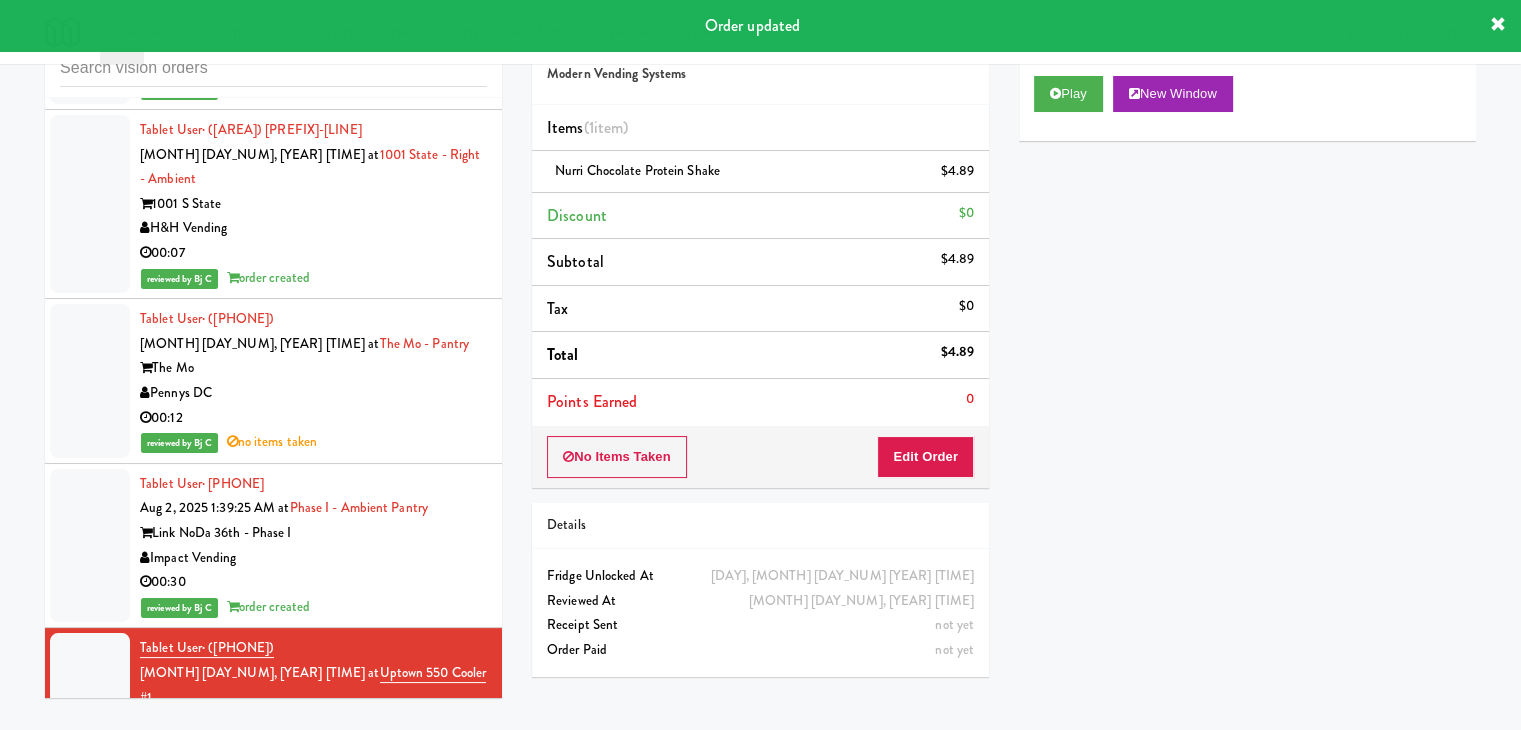 click on "Tablet User · ([PHONE]) [DATE] [TIME] at [LOCATION] [LOCATION] [COMPANY] [TIME]" at bounding box center [273, 888] 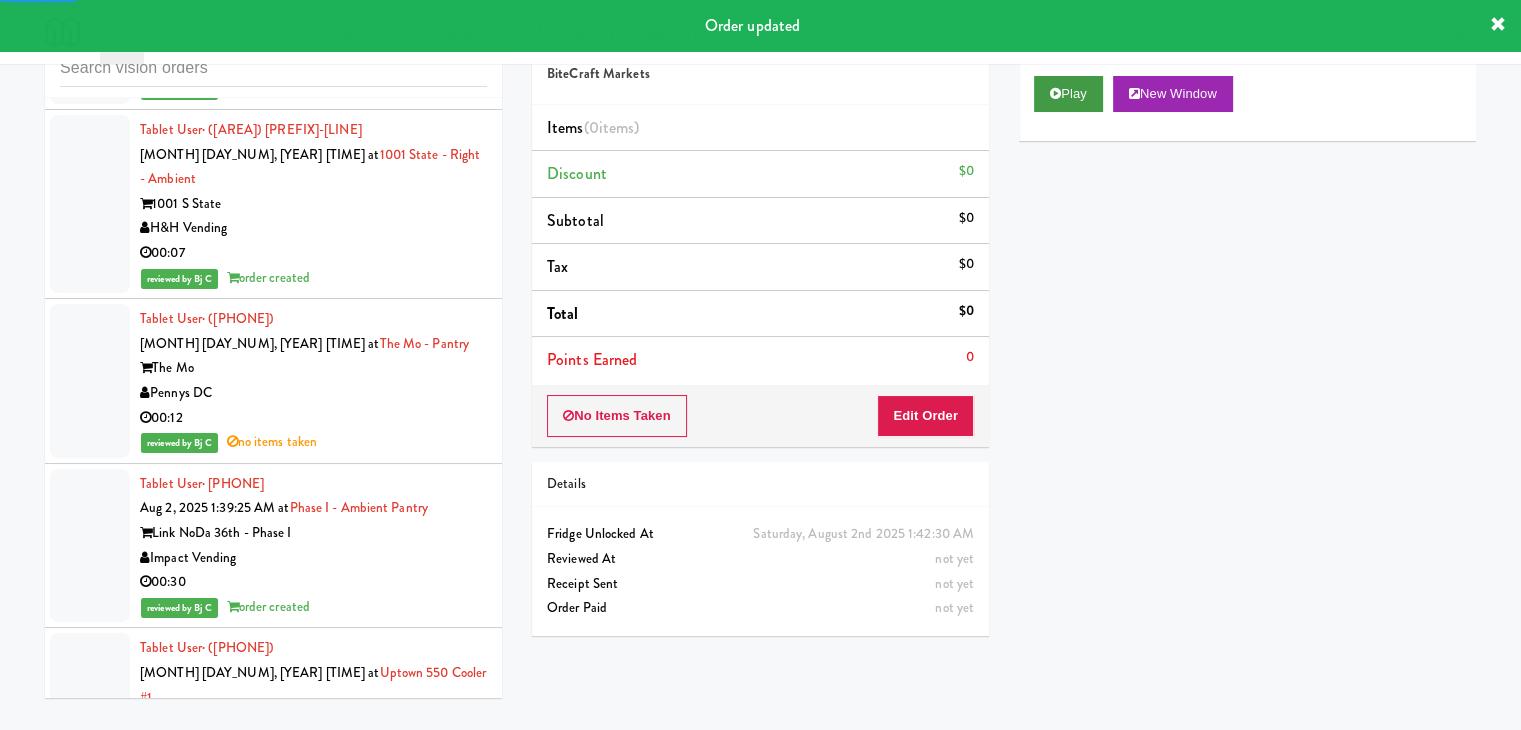 drag, startPoint x: 1107, startPoint y: 90, endPoint x: 1088, endPoint y: 101, distance: 21.954498 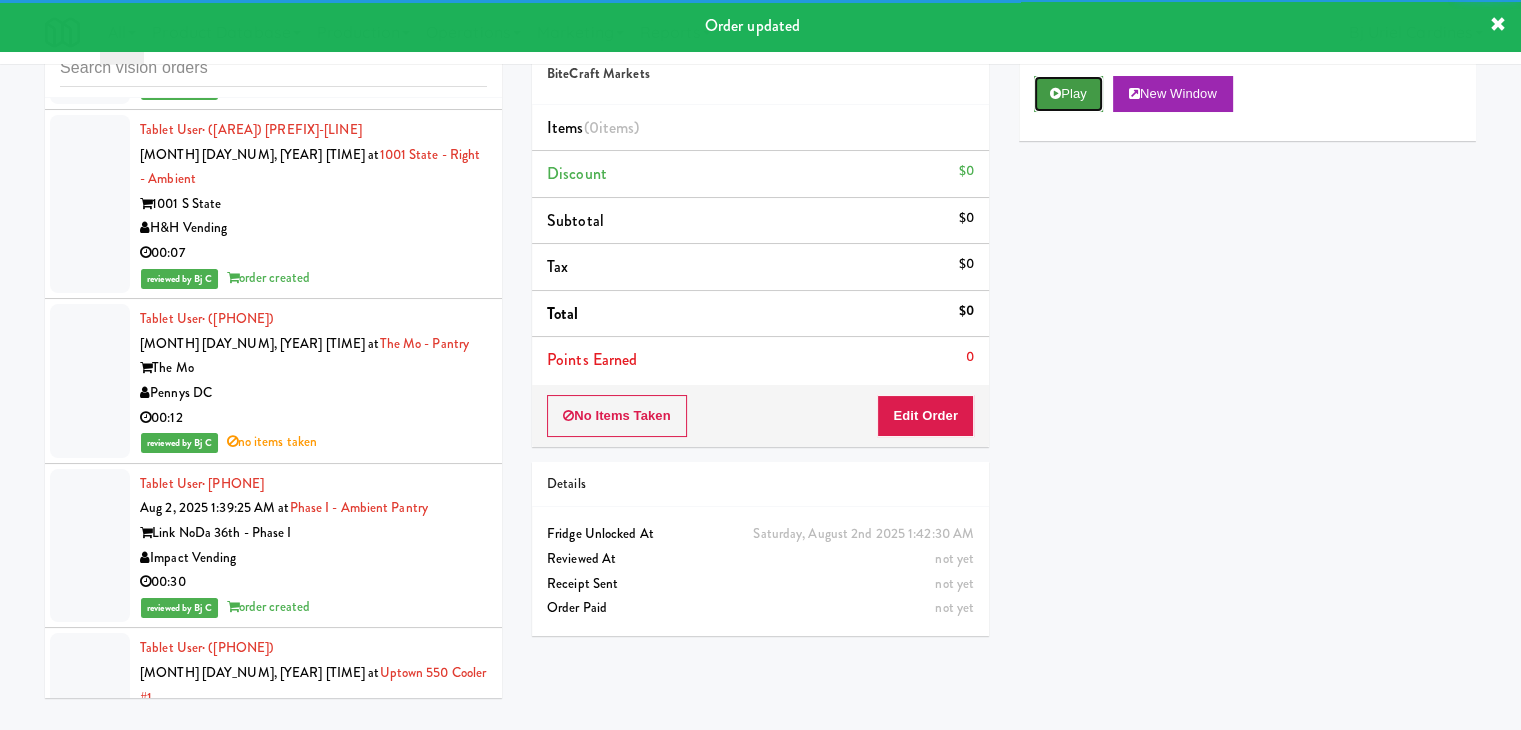 click on "Play" at bounding box center (1068, 94) 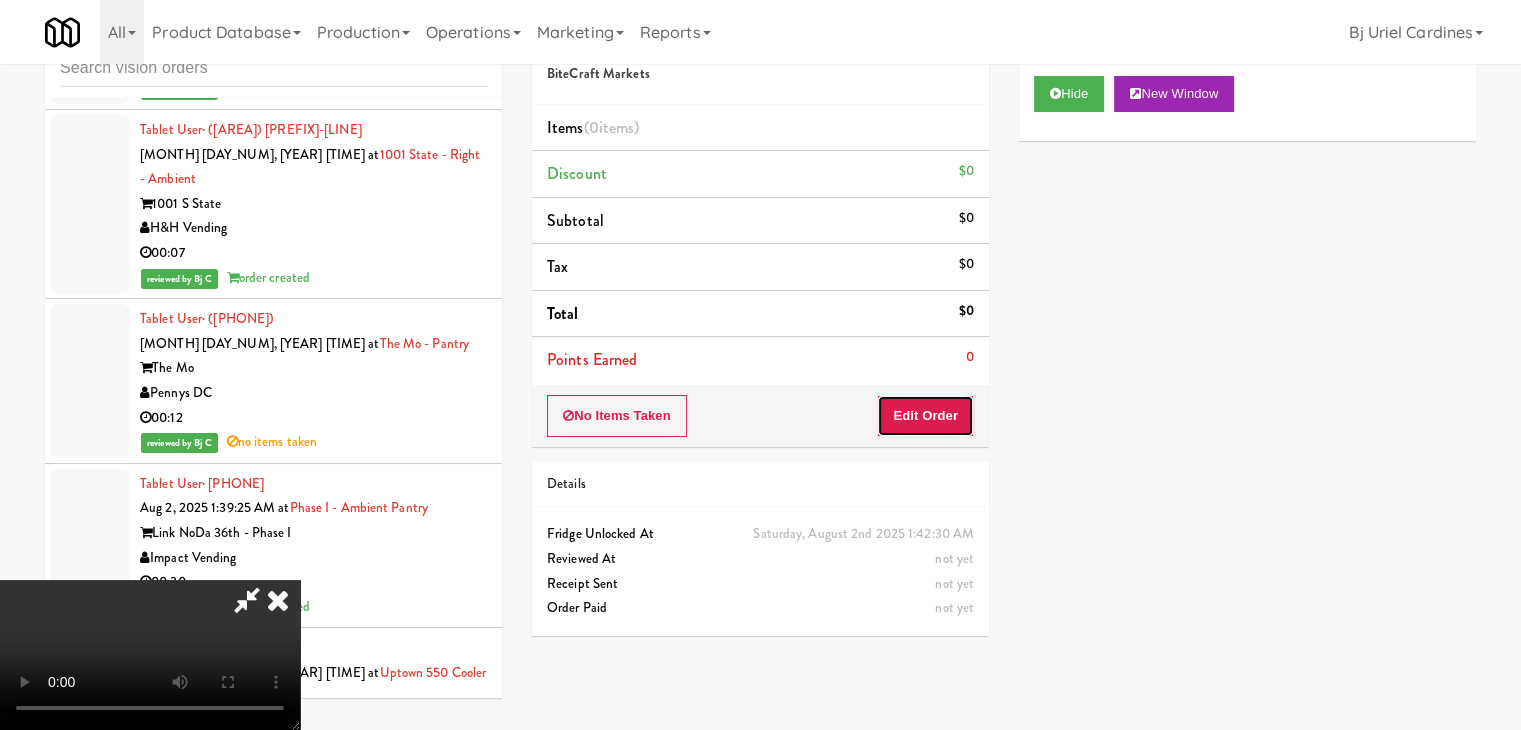 click on "Edit Order" at bounding box center (925, 416) 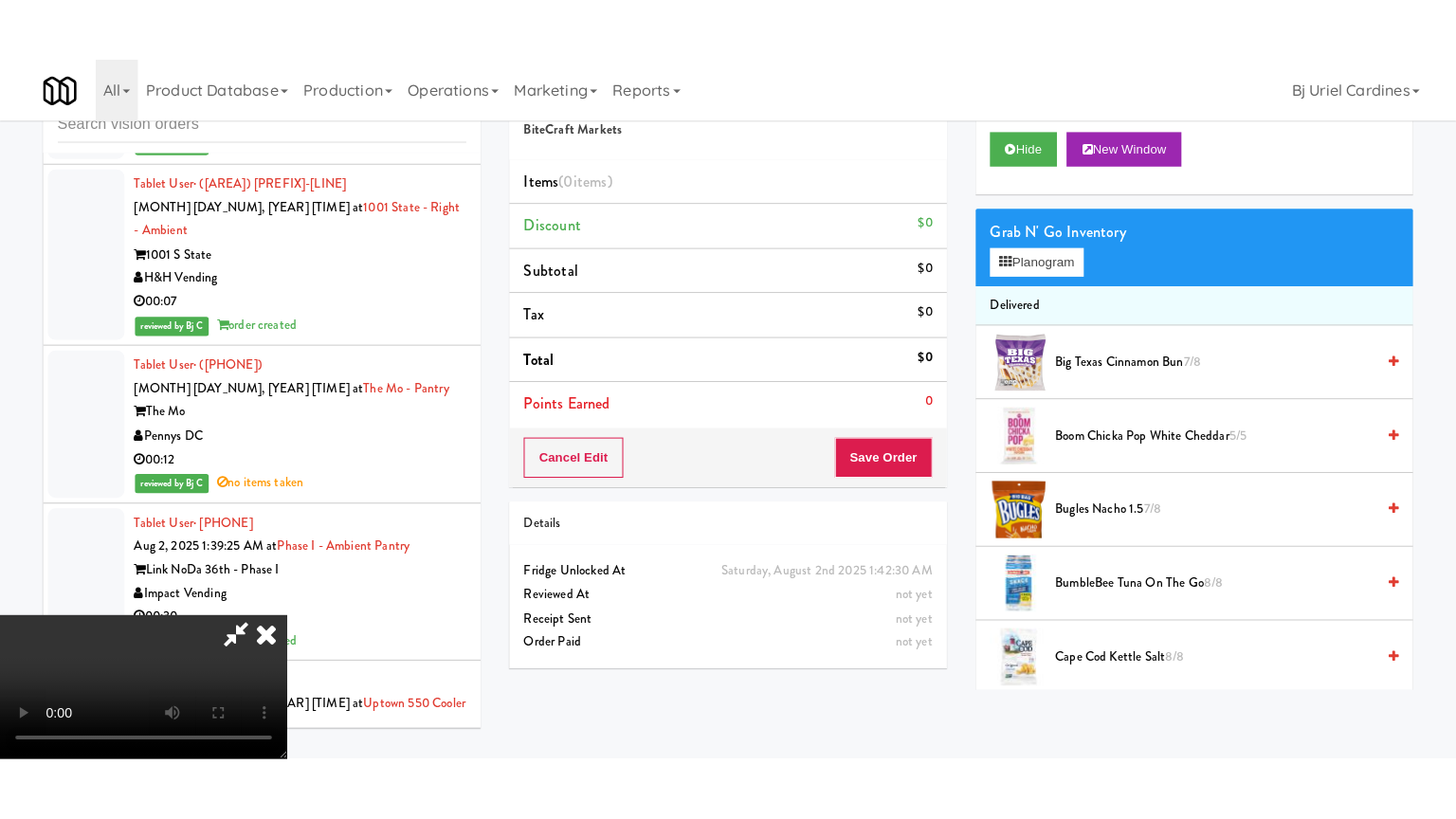 scroll, scrollTop: 266, scrollLeft: 0, axis: vertical 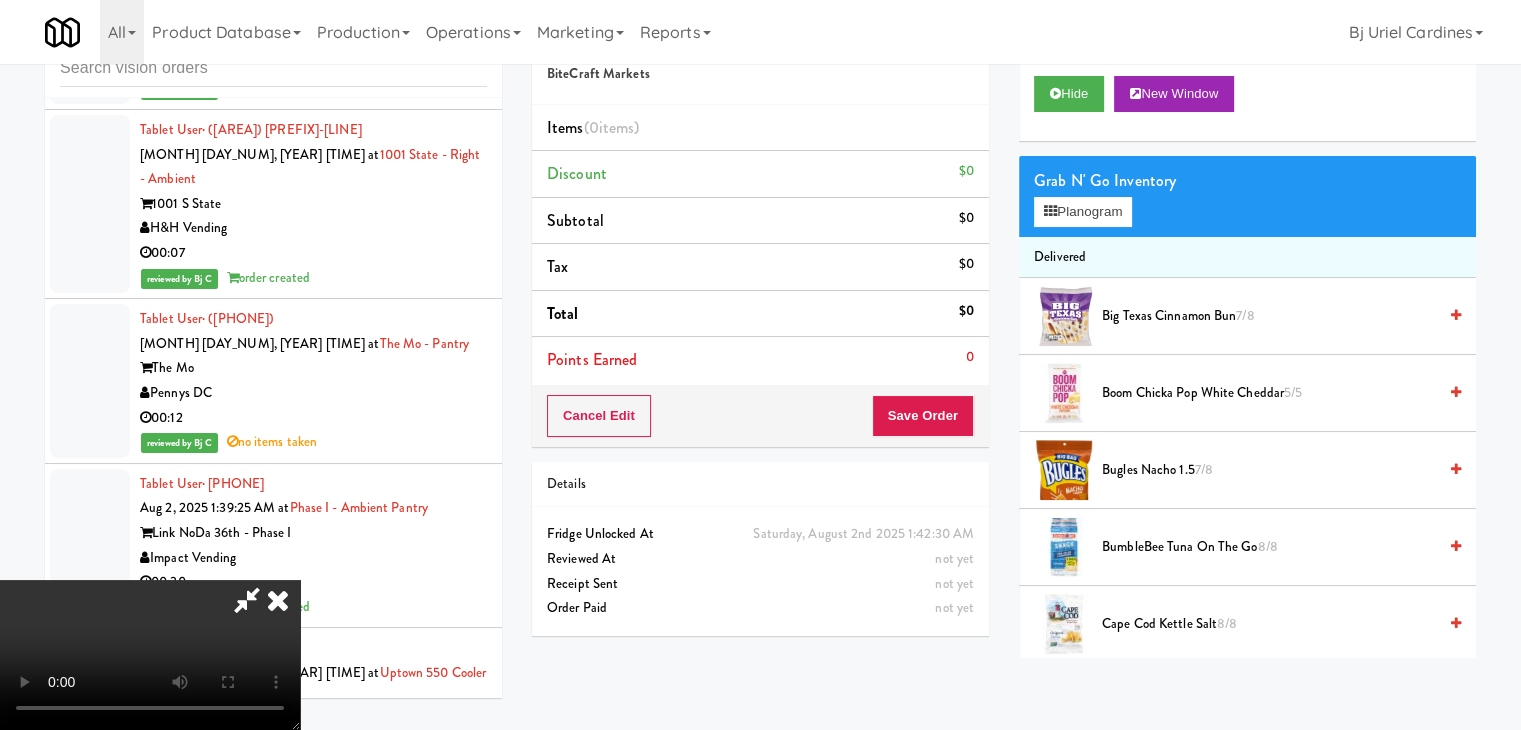 type 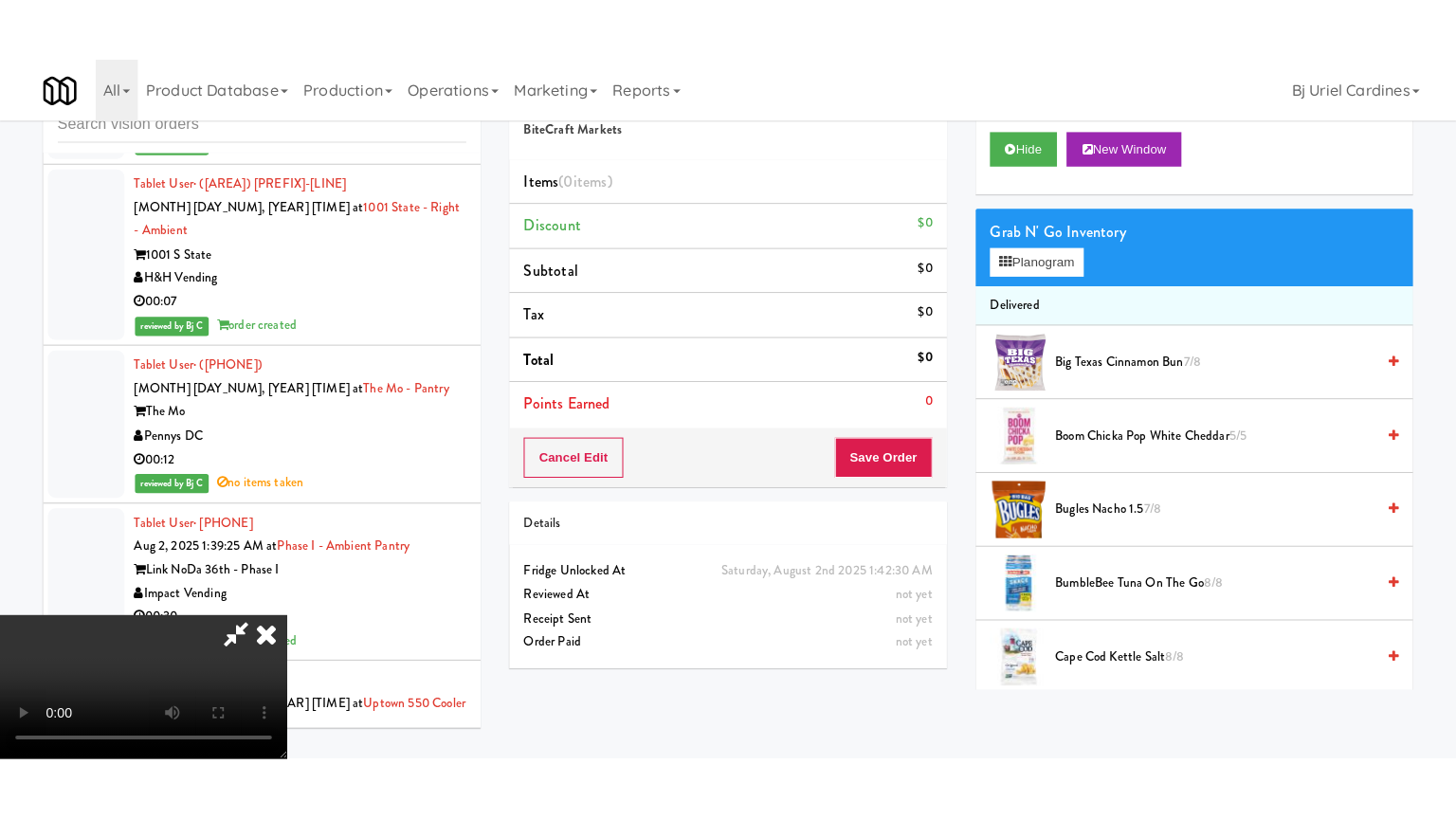 scroll, scrollTop: 0, scrollLeft: 0, axis: both 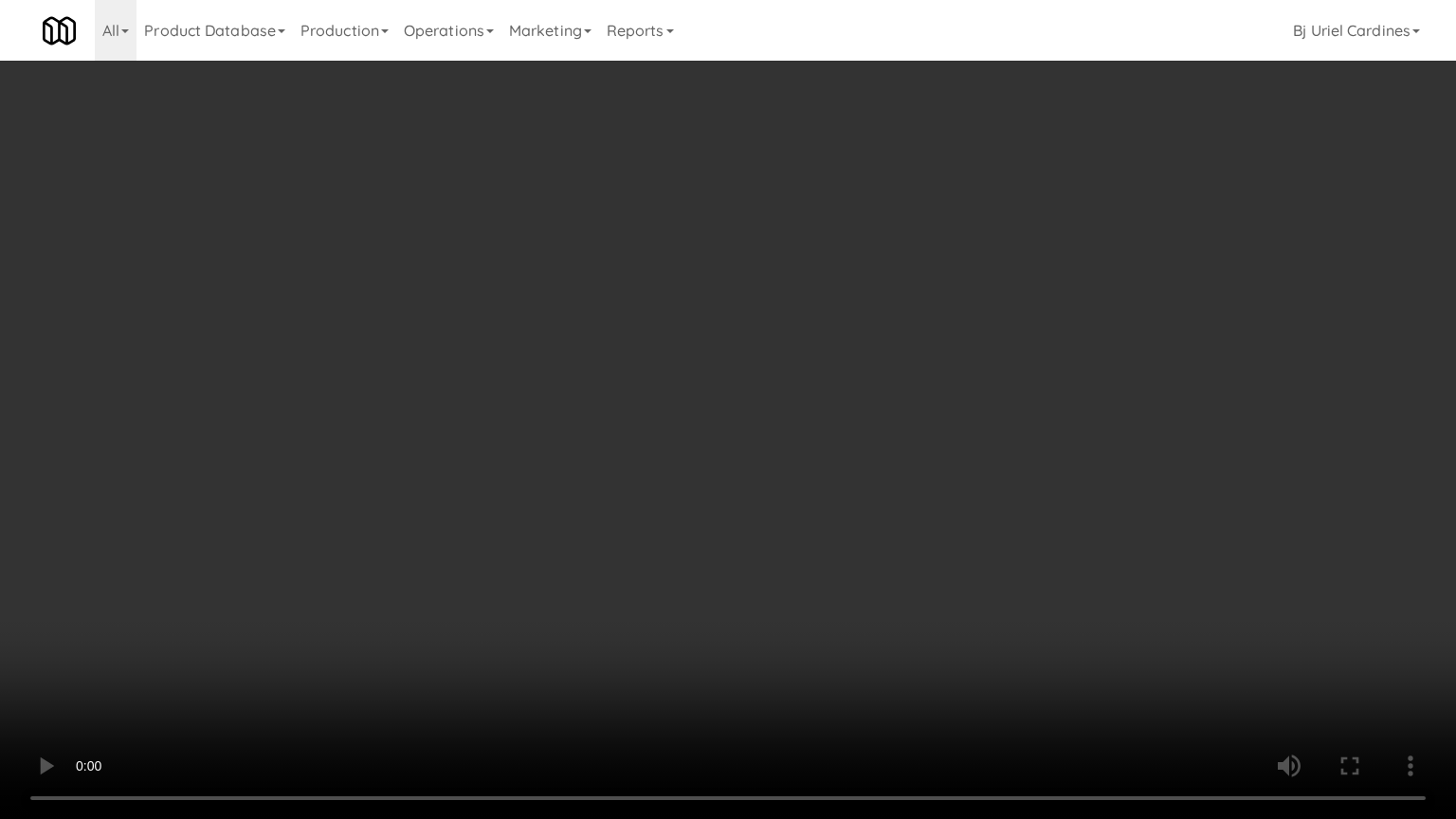 click at bounding box center (728, 410) 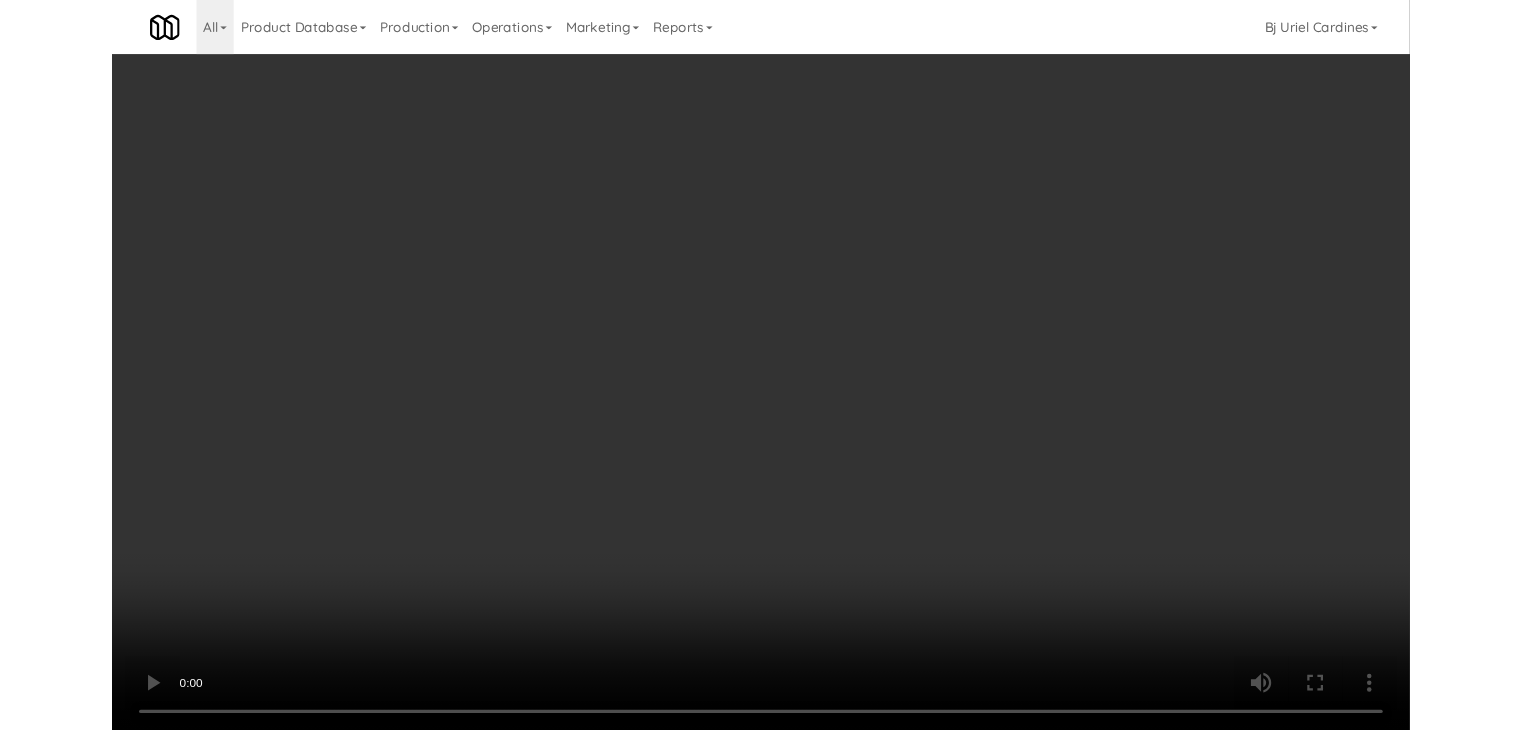 scroll, scrollTop: 26540, scrollLeft: 0, axis: vertical 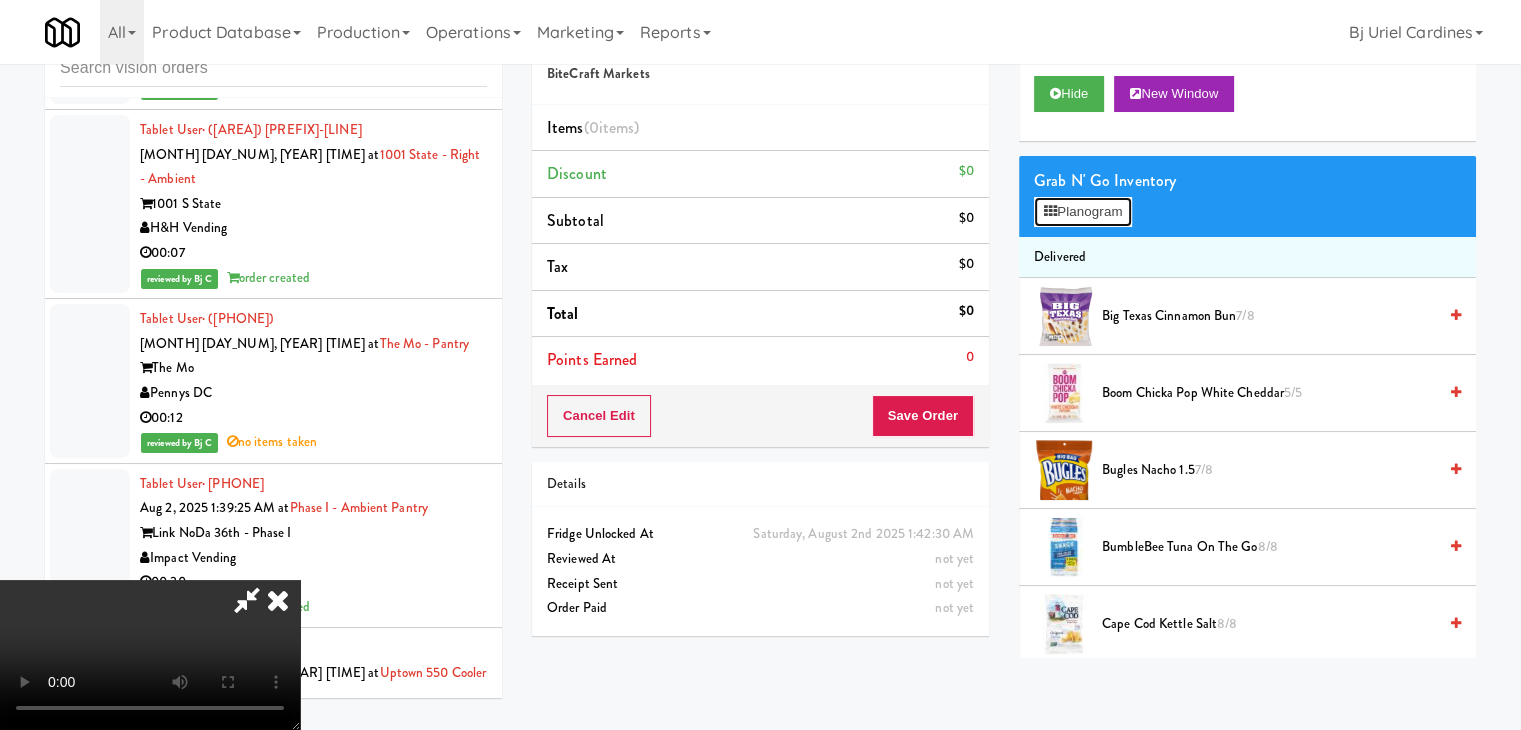 drag, startPoint x: 1120, startPoint y: 209, endPoint x: 540, endPoint y: 372, distance: 602.4691 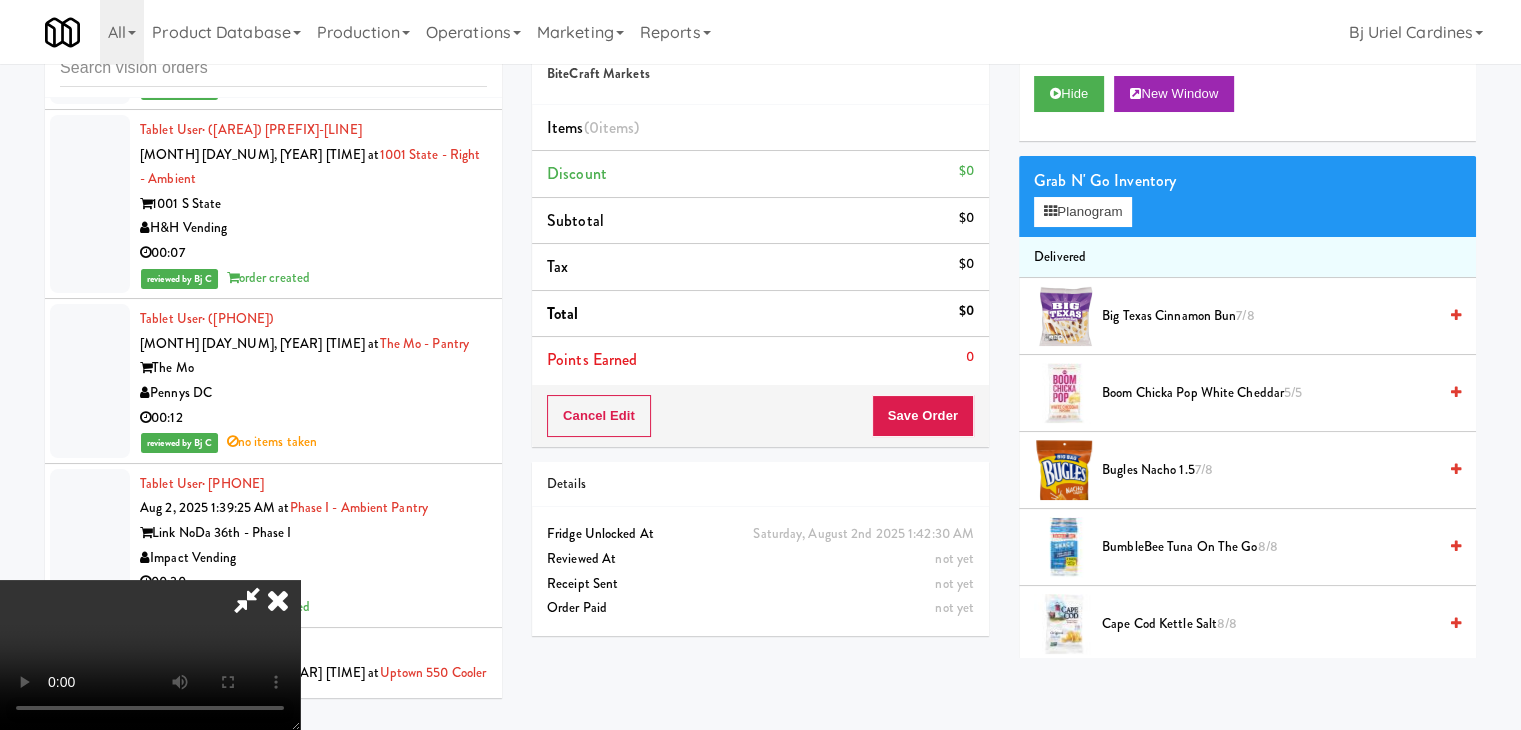 click at bounding box center [150, 655] 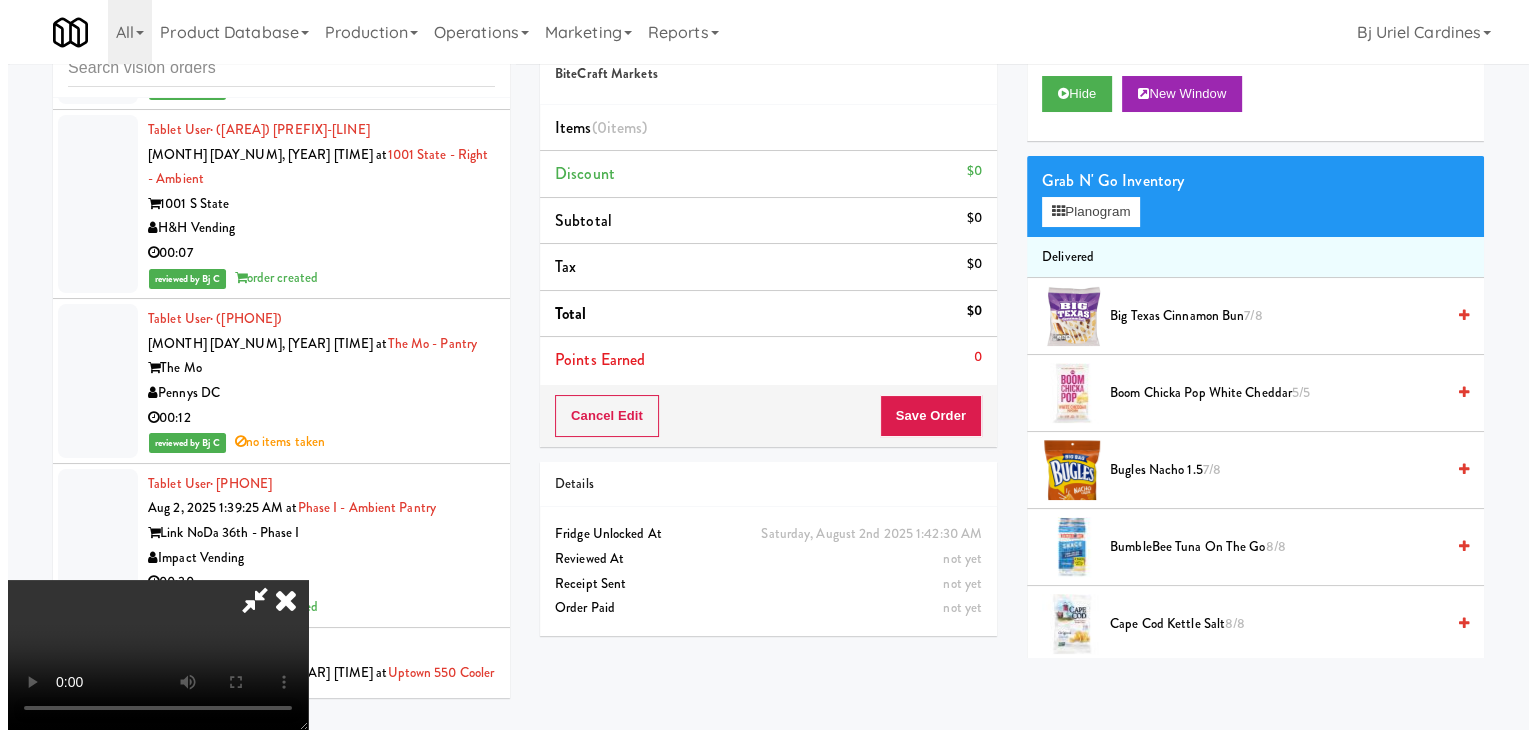 scroll, scrollTop: 281, scrollLeft: 0, axis: vertical 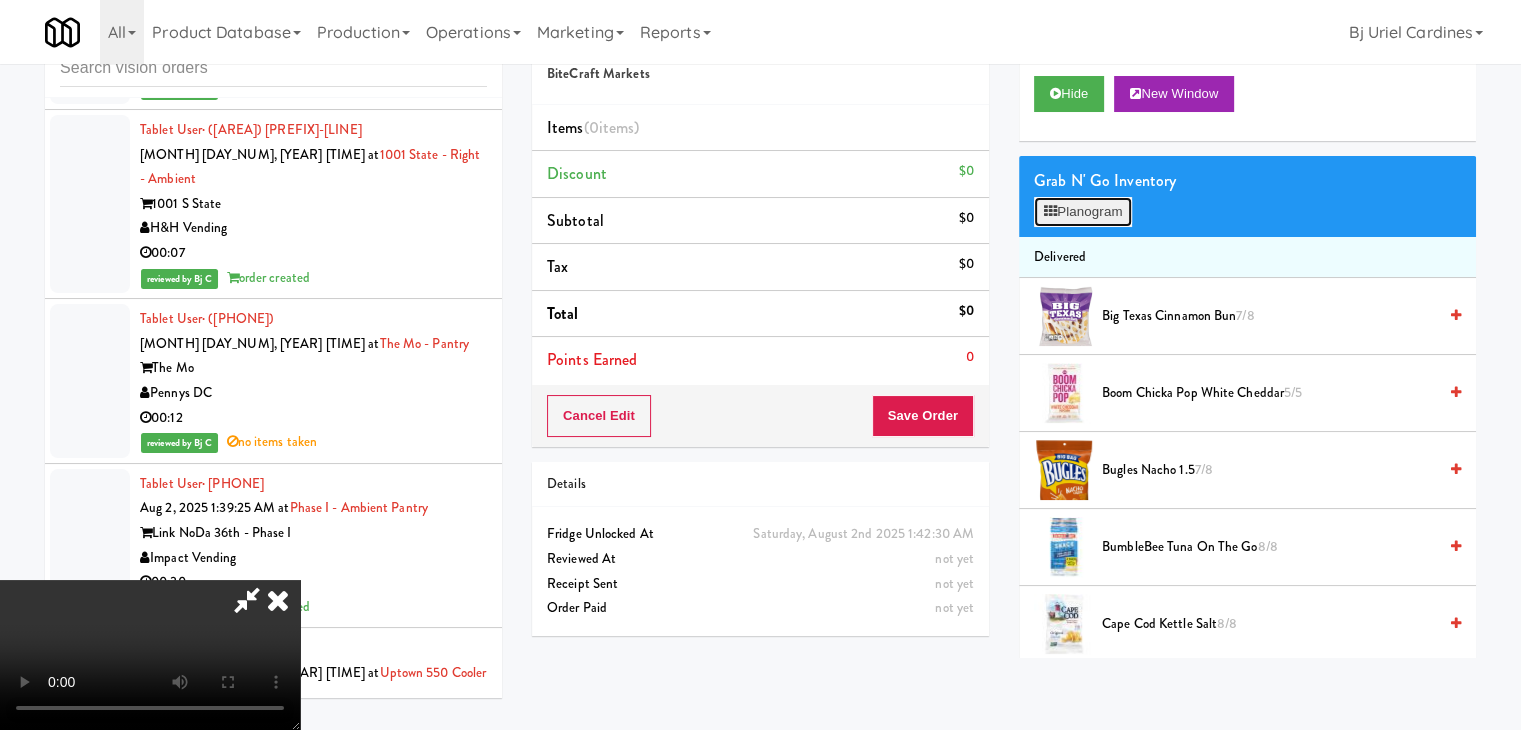 click on "Planogram" at bounding box center [1083, 212] 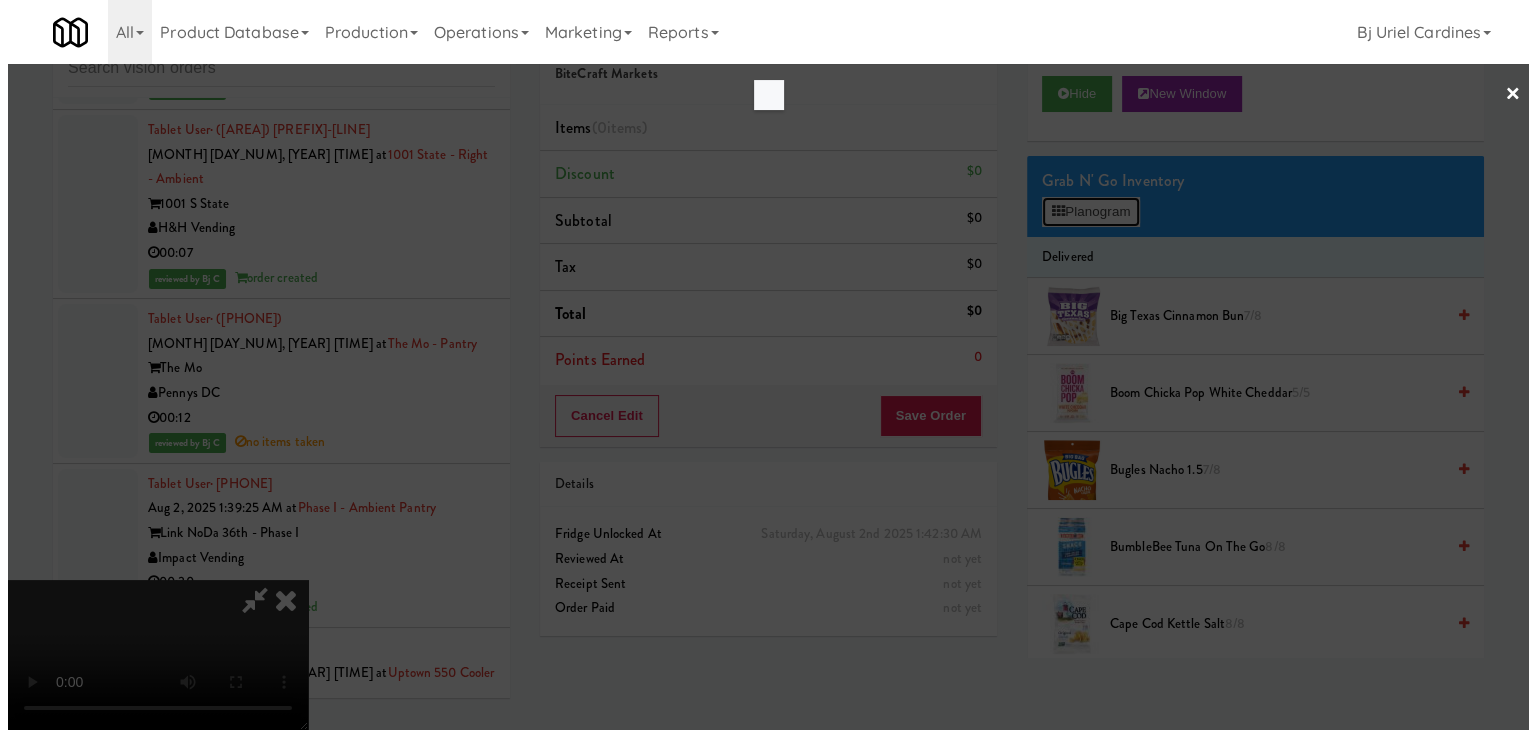 scroll, scrollTop: 26516, scrollLeft: 0, axis: vertical 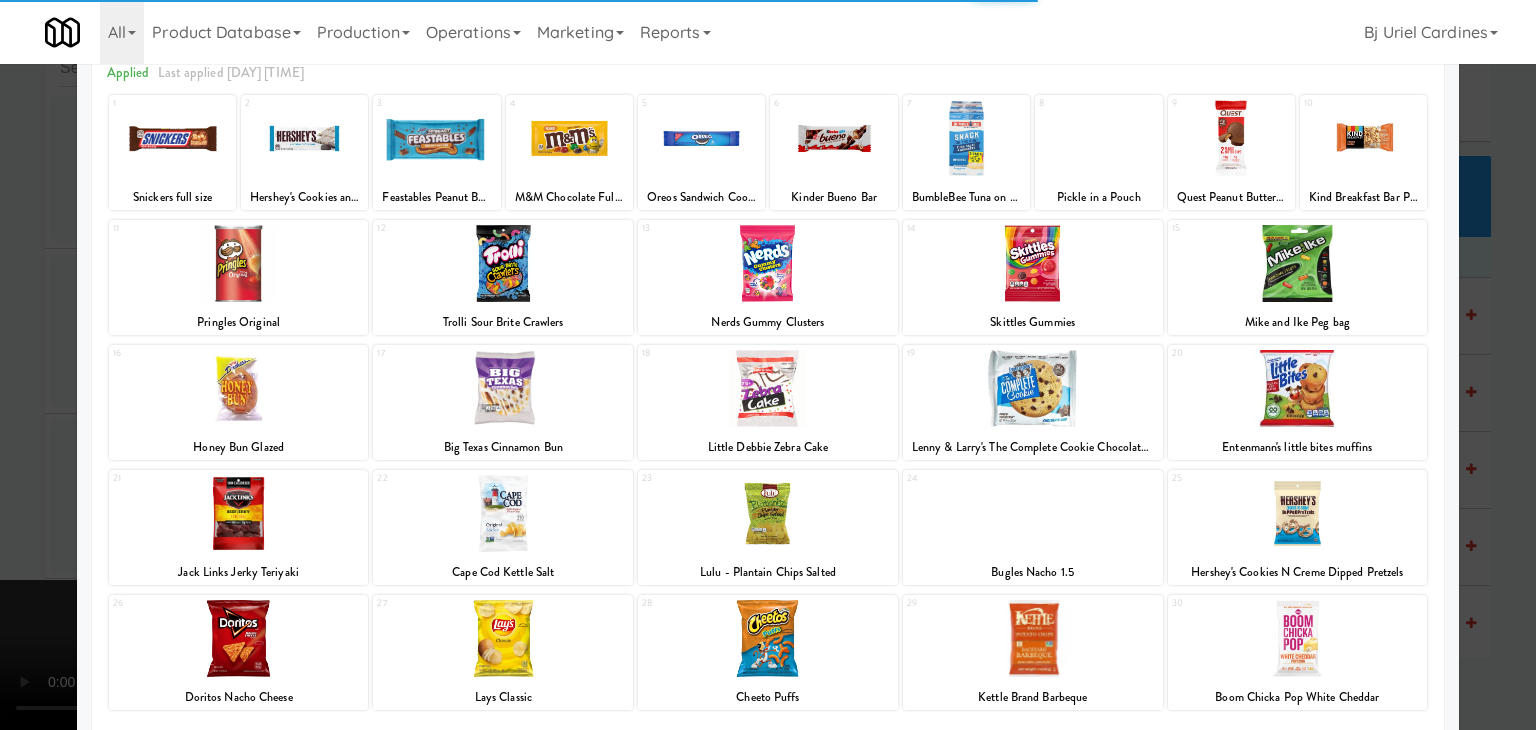 click at bounding box center (239, 388) 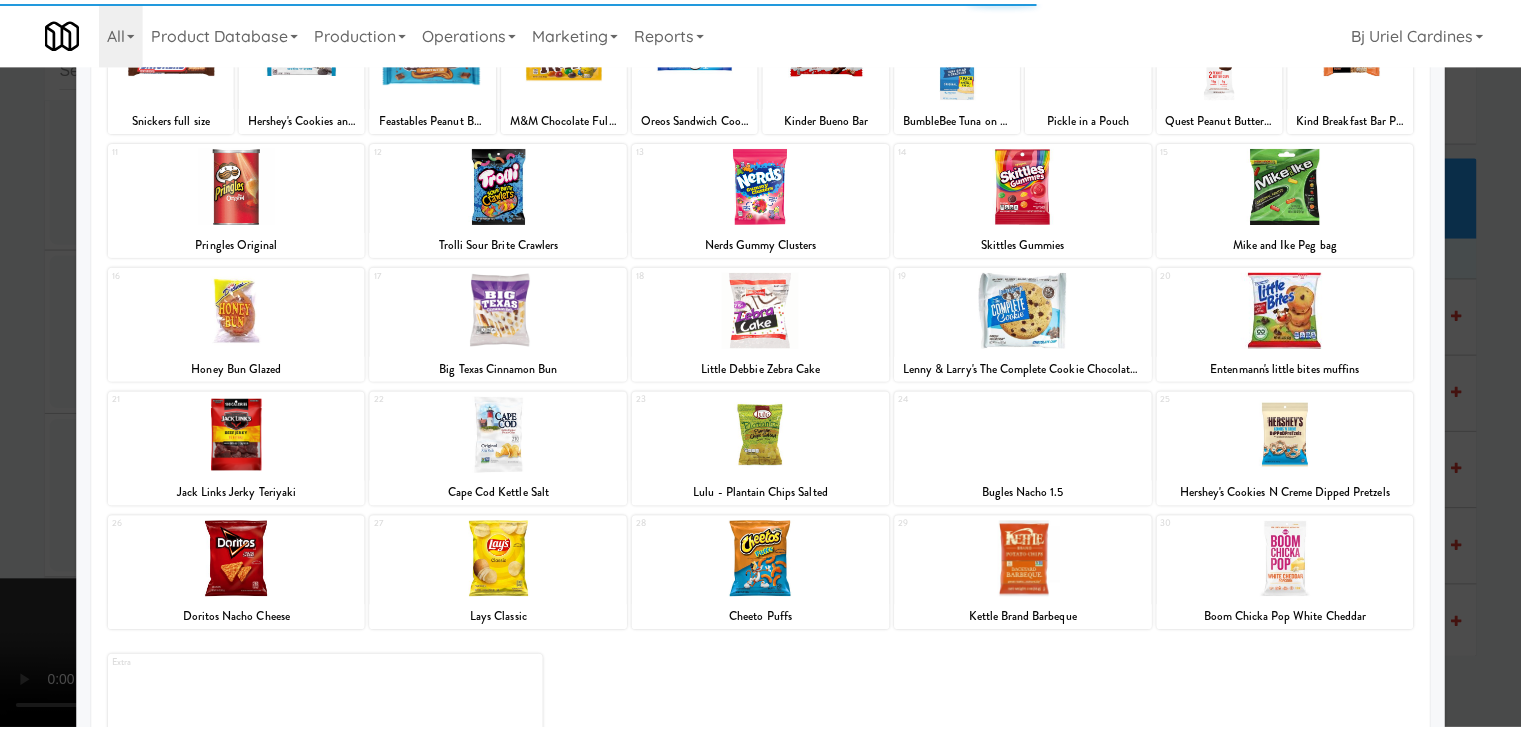 scroll, scrollTop: 252, scrollLeft: 0, axis: vertical 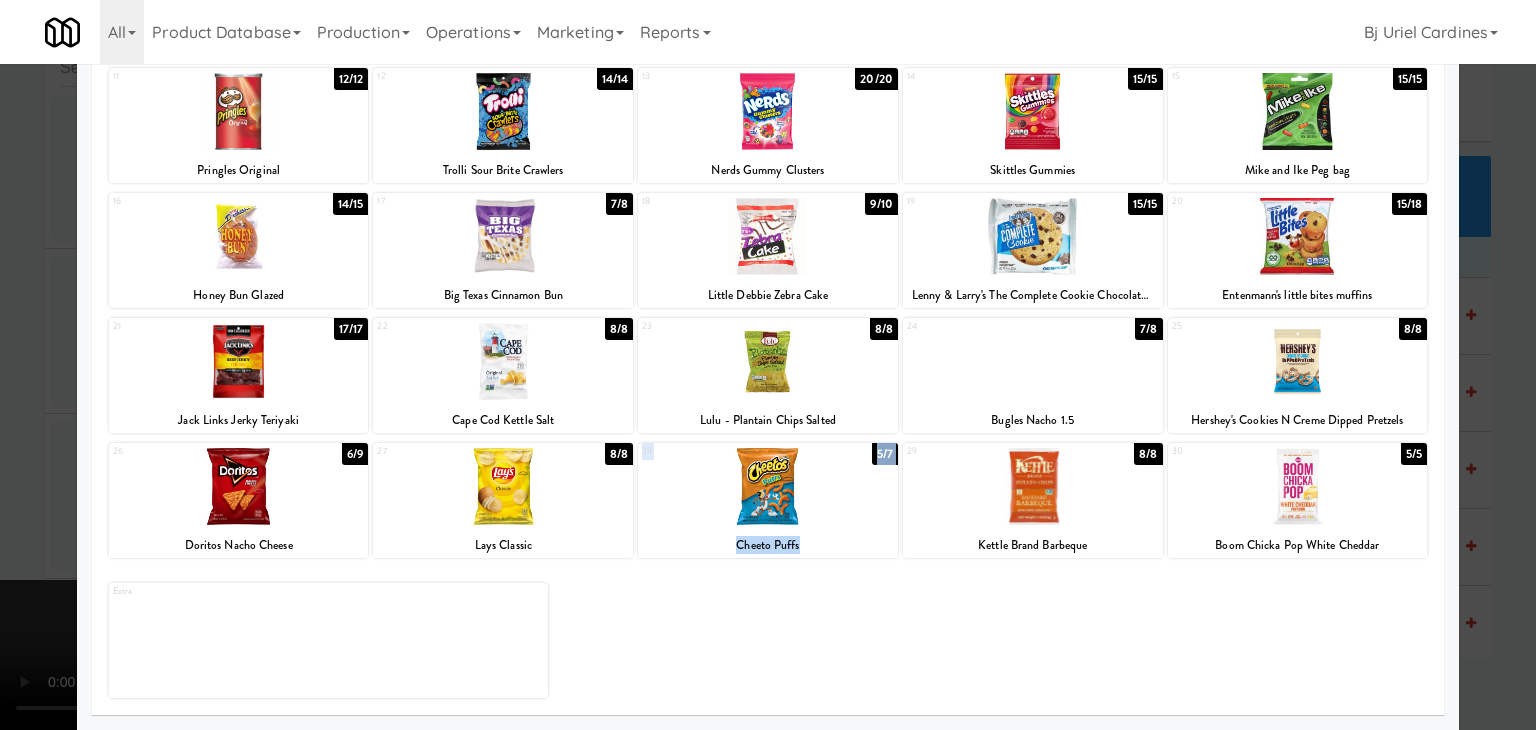 drag, startPoint x: 768, startPoint y: 479, endPoint x: 923, endPoint y: 497, distance: 156.04166 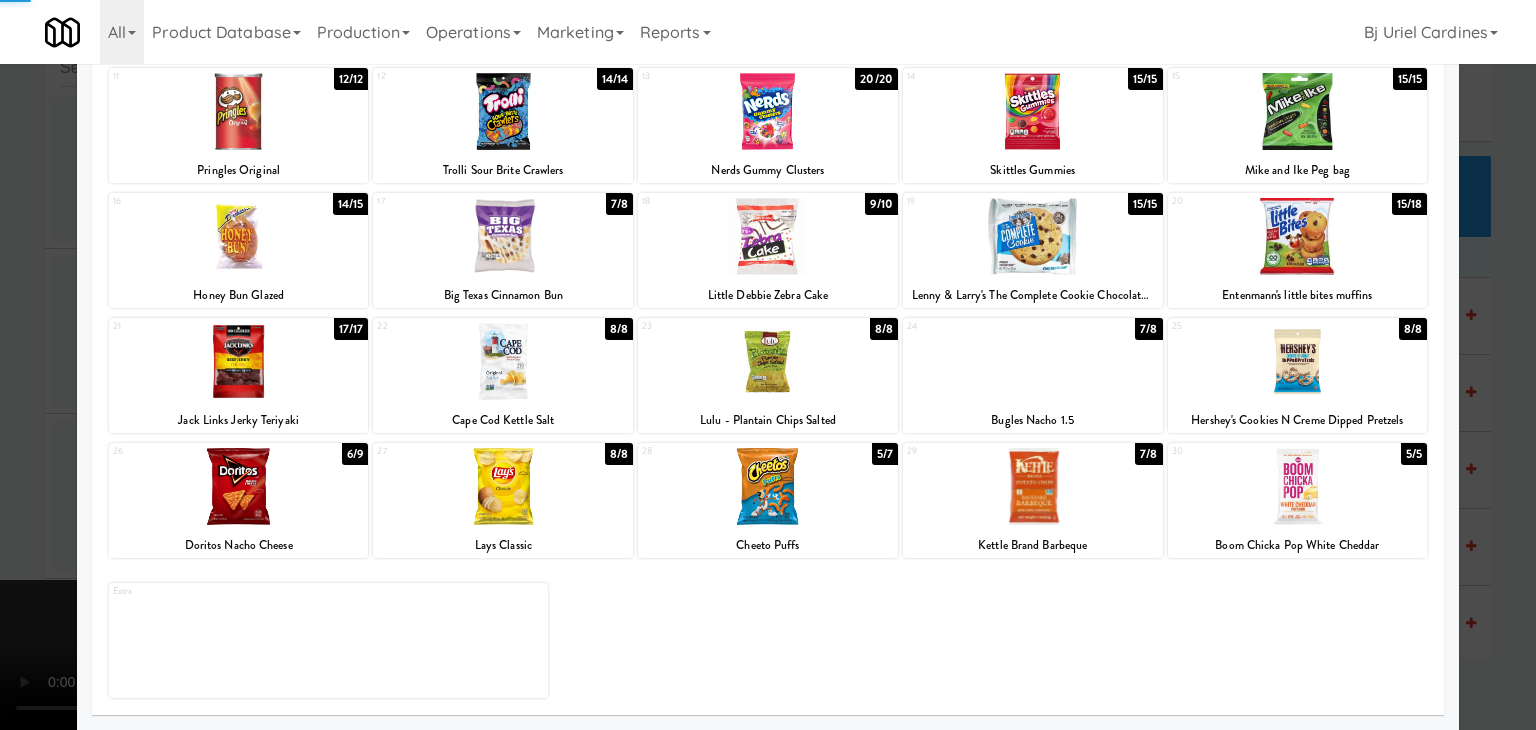 click at bounding box center [768, 365] 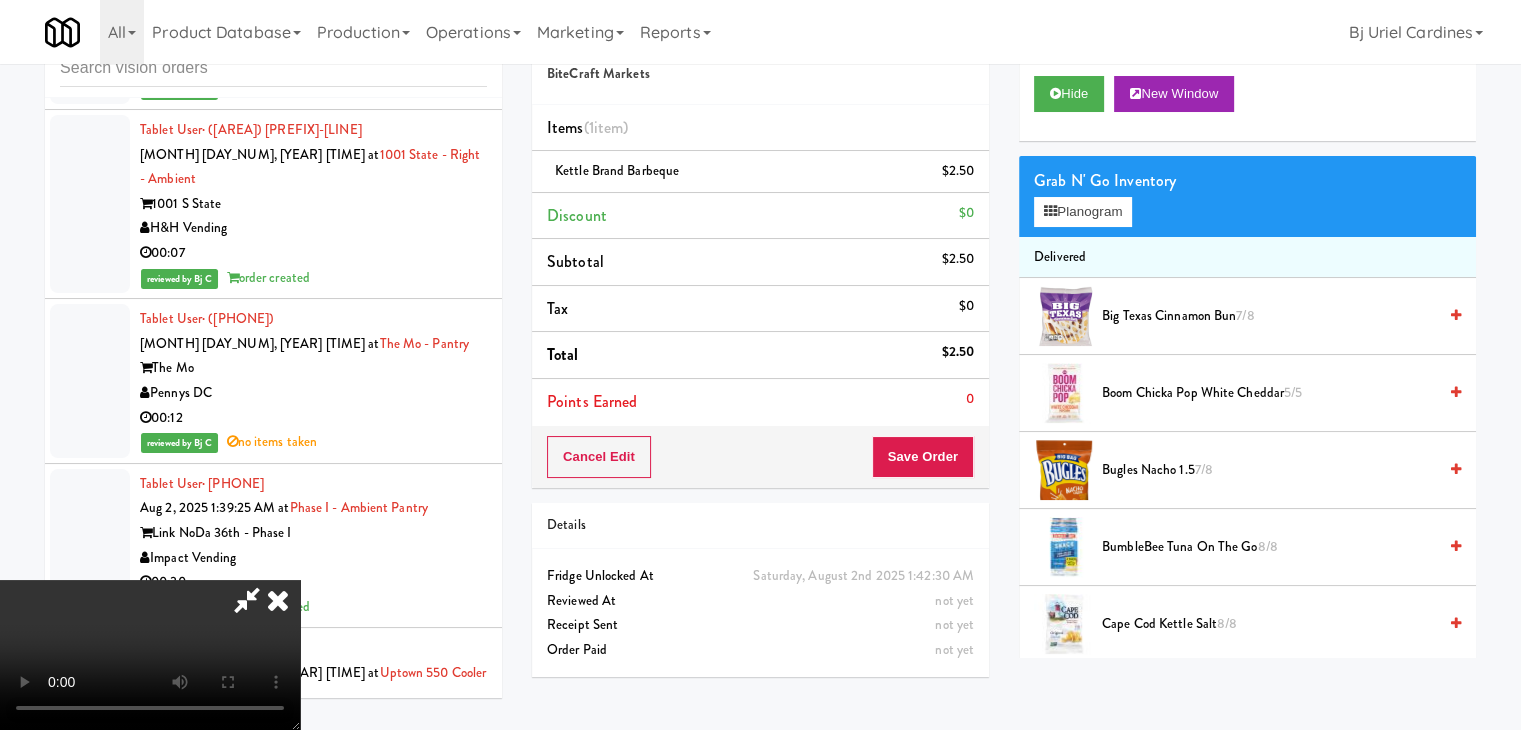 click at bounding box center [150, 655] 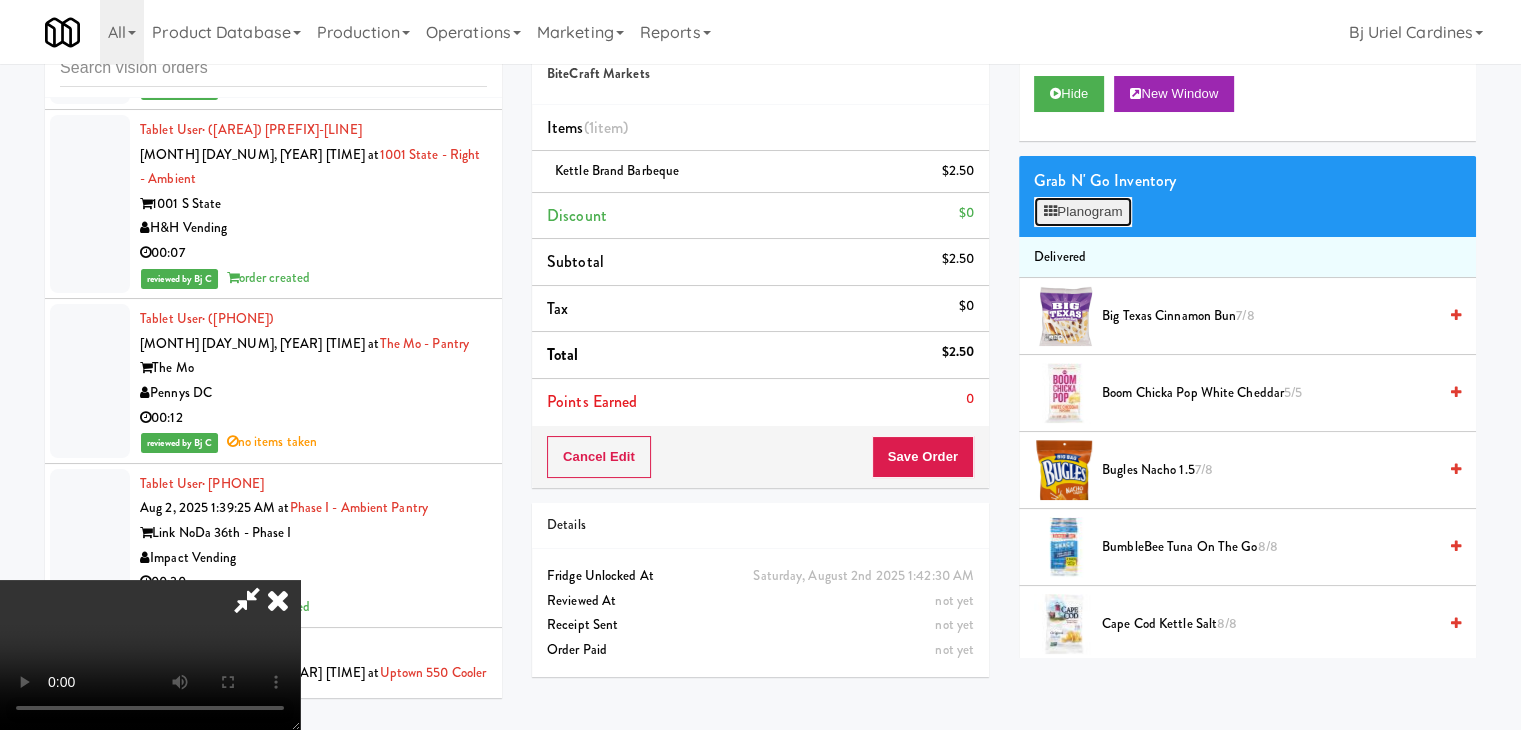 click on "Planogram" at bounding box center (1083, 212) 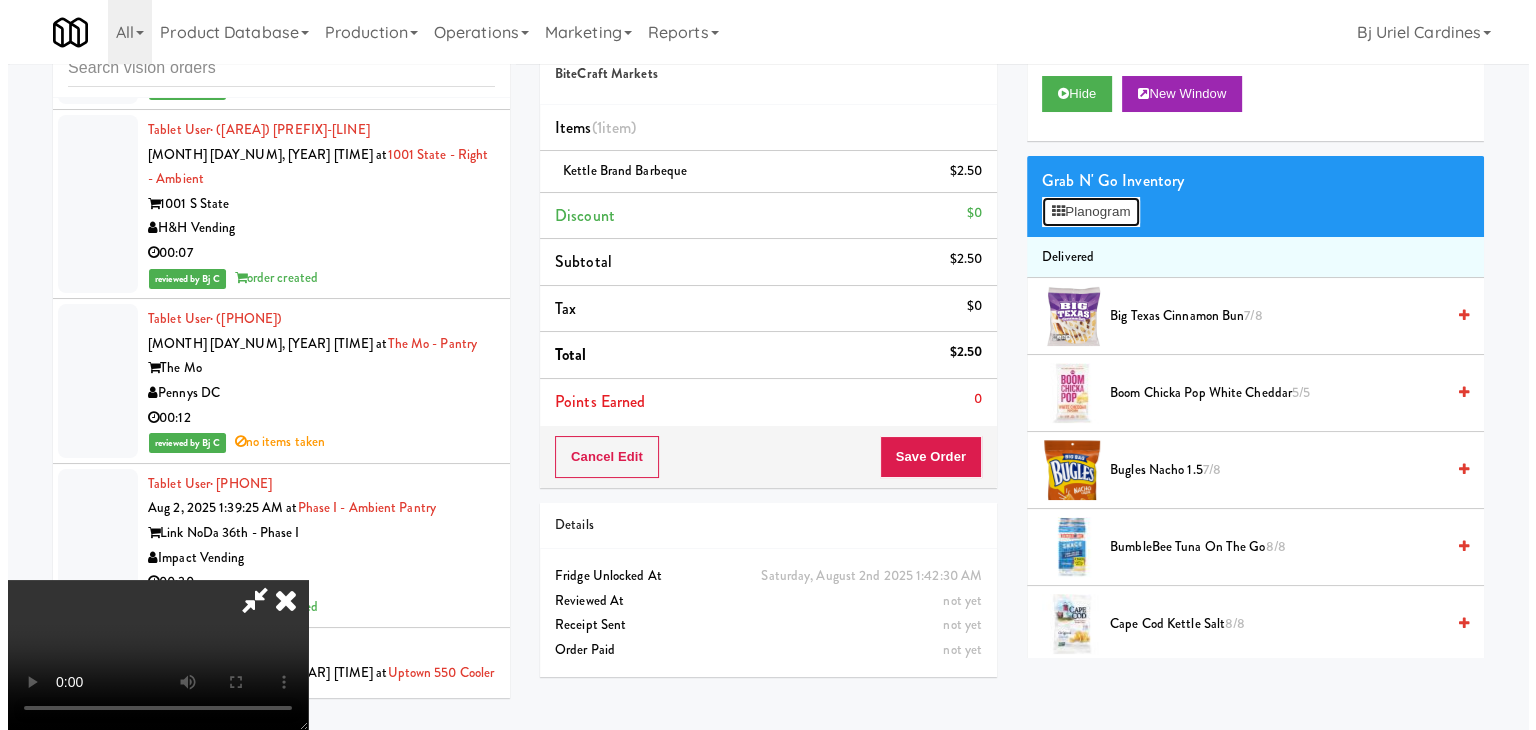 scroll, scrollTop: 0, scrollLeft: 0, axis: both 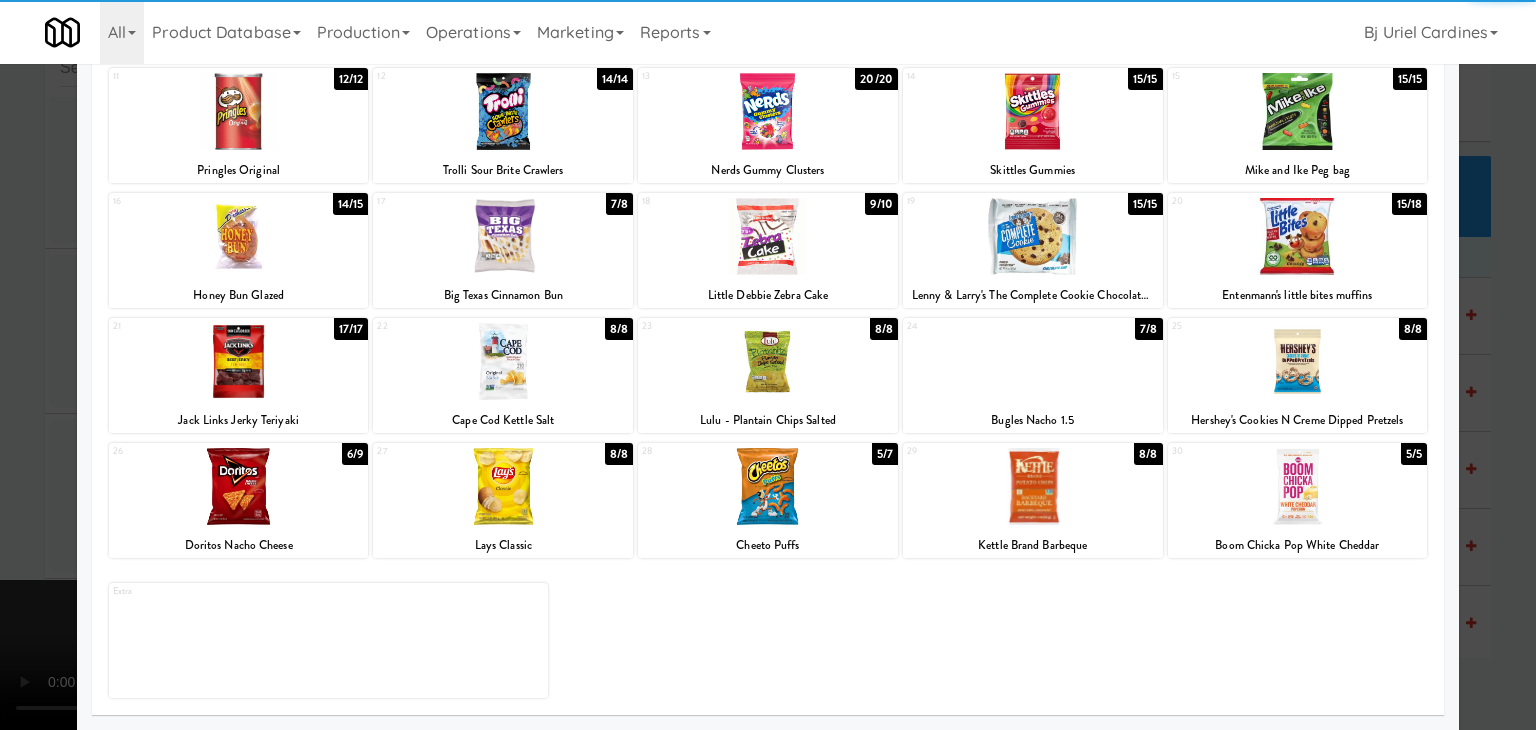 click at bounding box center [1033, 486] 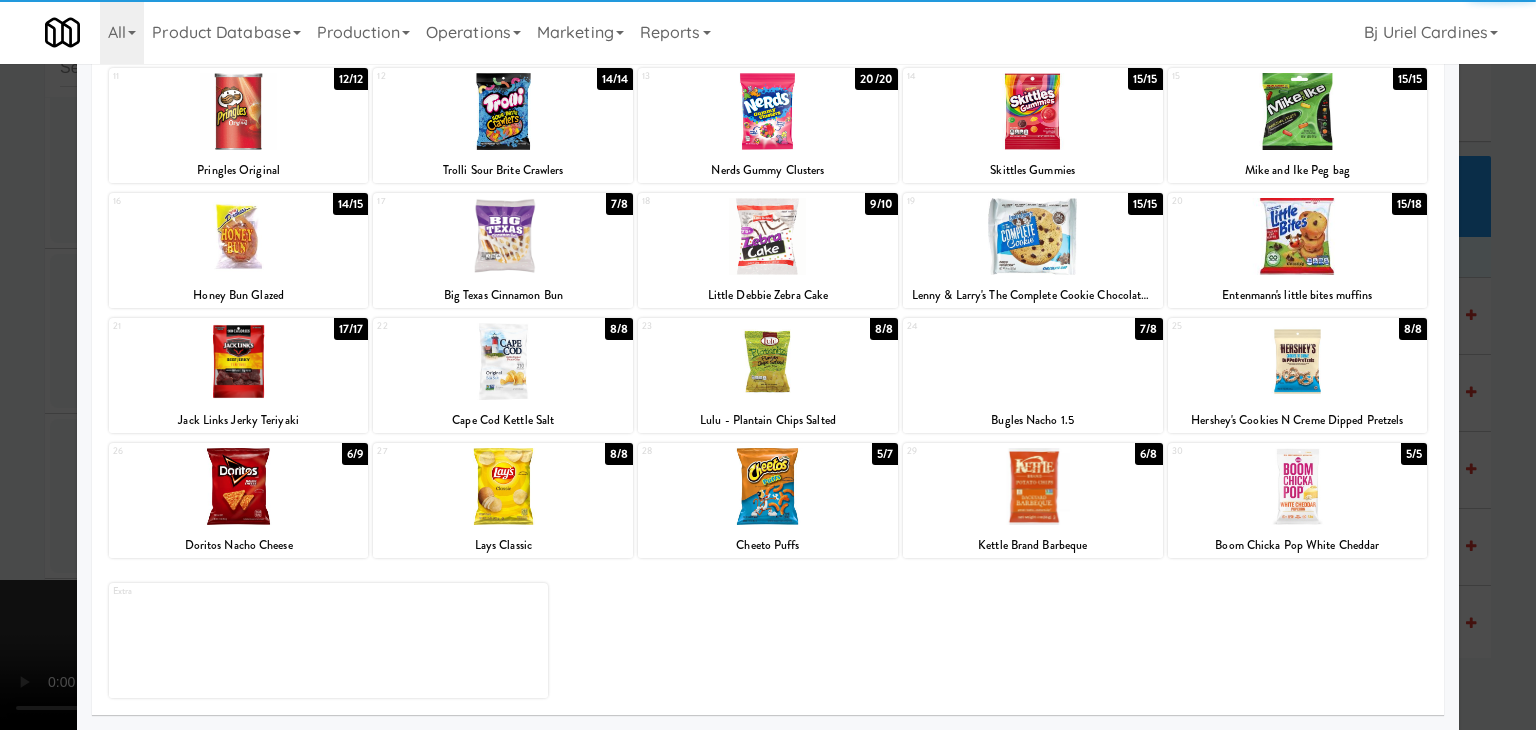drag, startPoint x: 2, startPoint y: 499, endPoint x: 513, endPoint y: 467, distance: 512.001 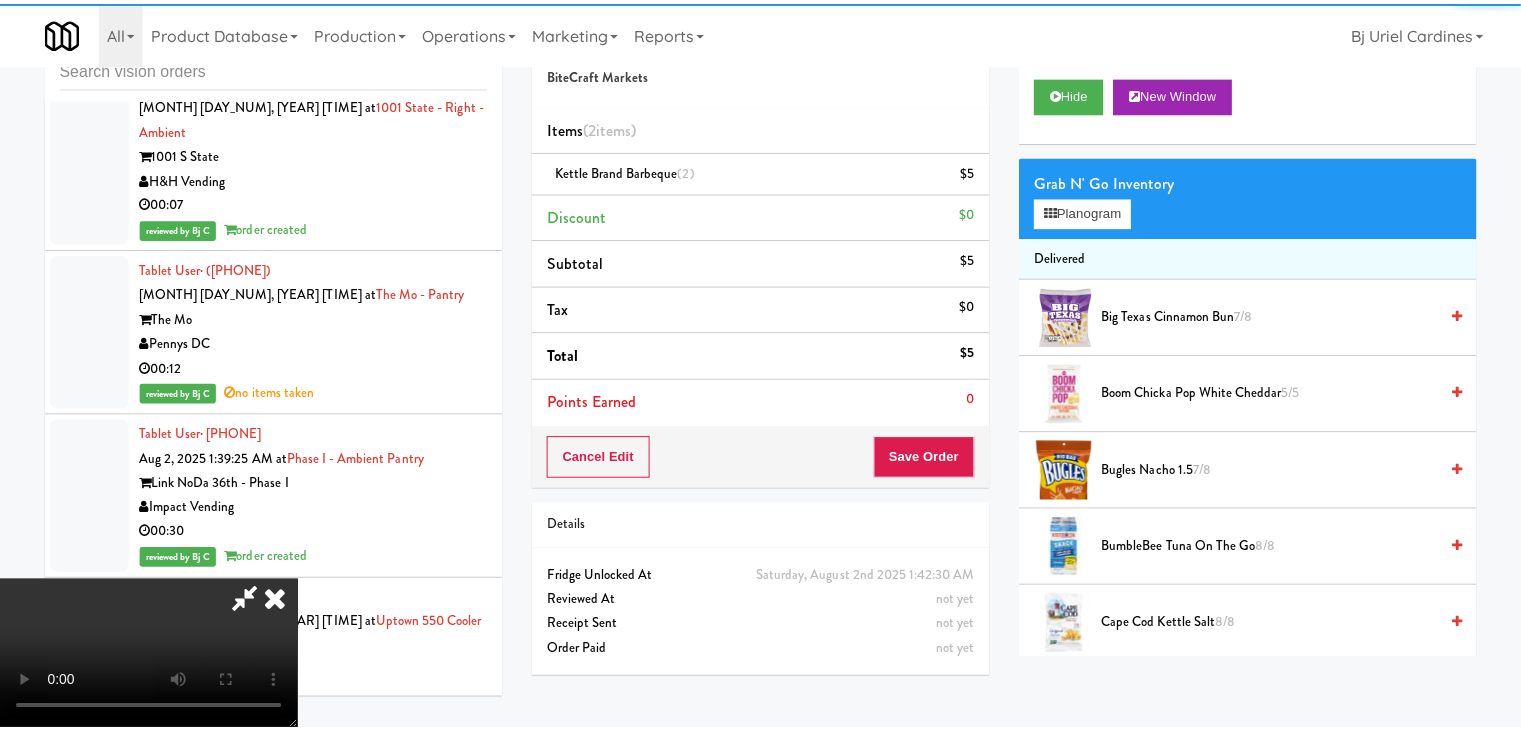 scroll, scrollTop: 26540, scrollLeft: 0, axis: vertical 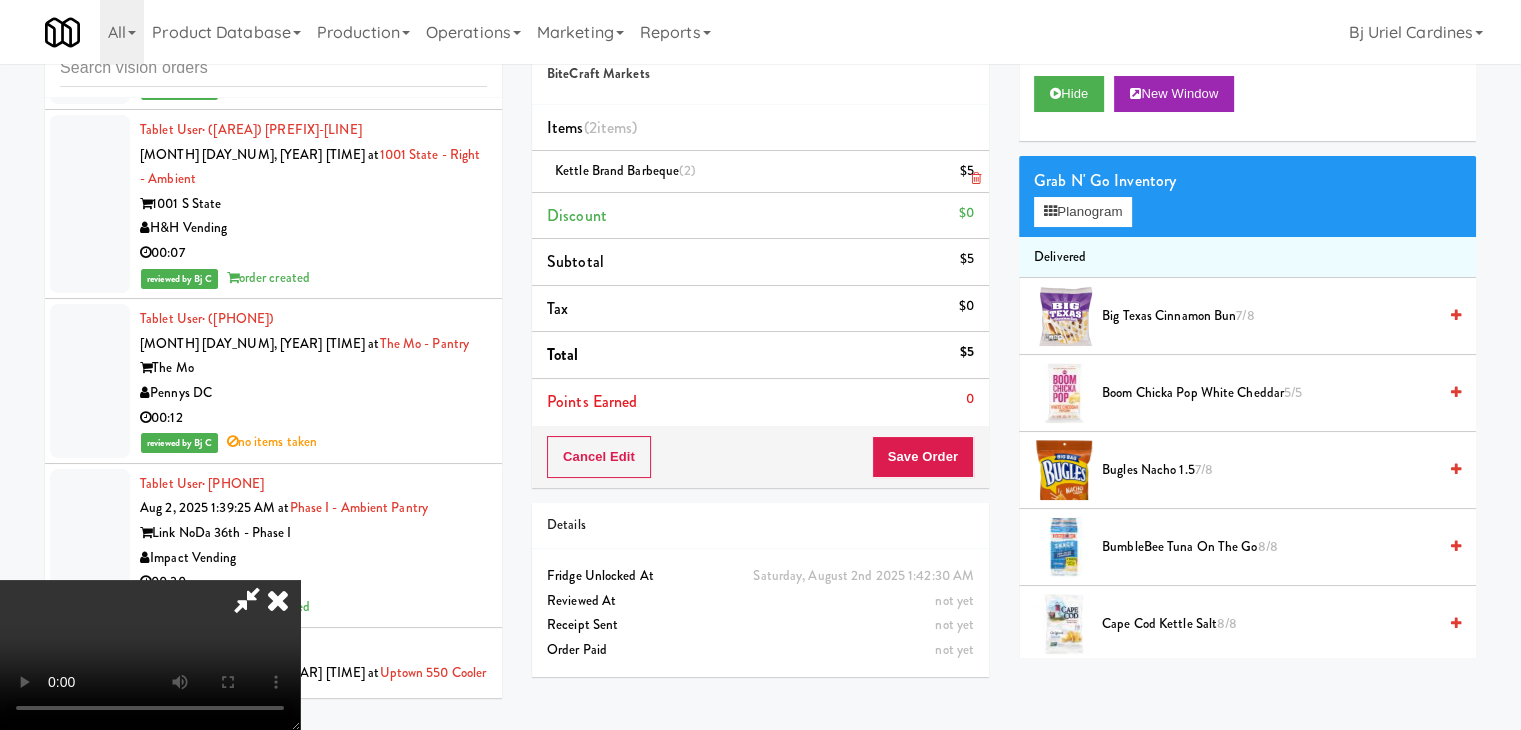 click at bounding box center (972, 179) 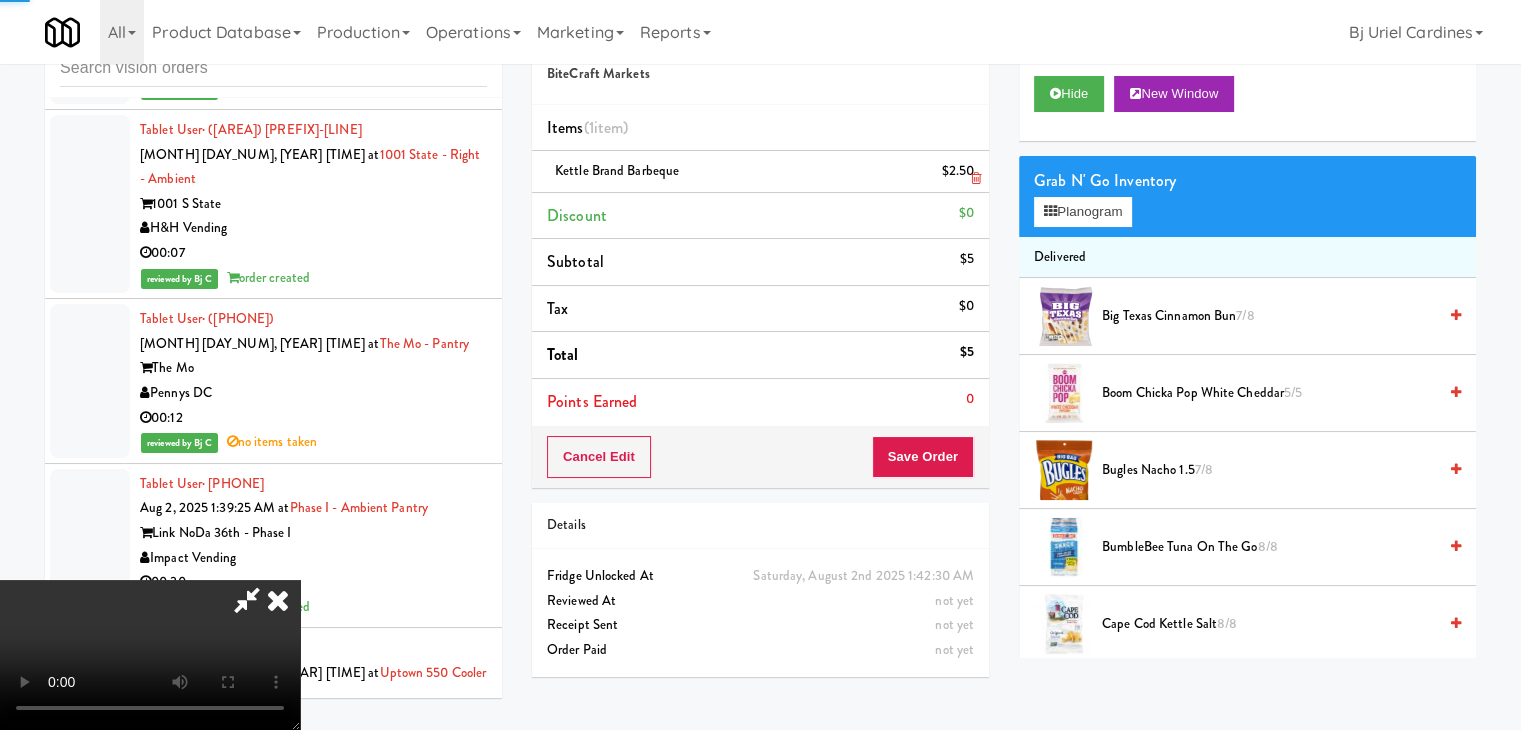 click at bounding box center (972, 179) 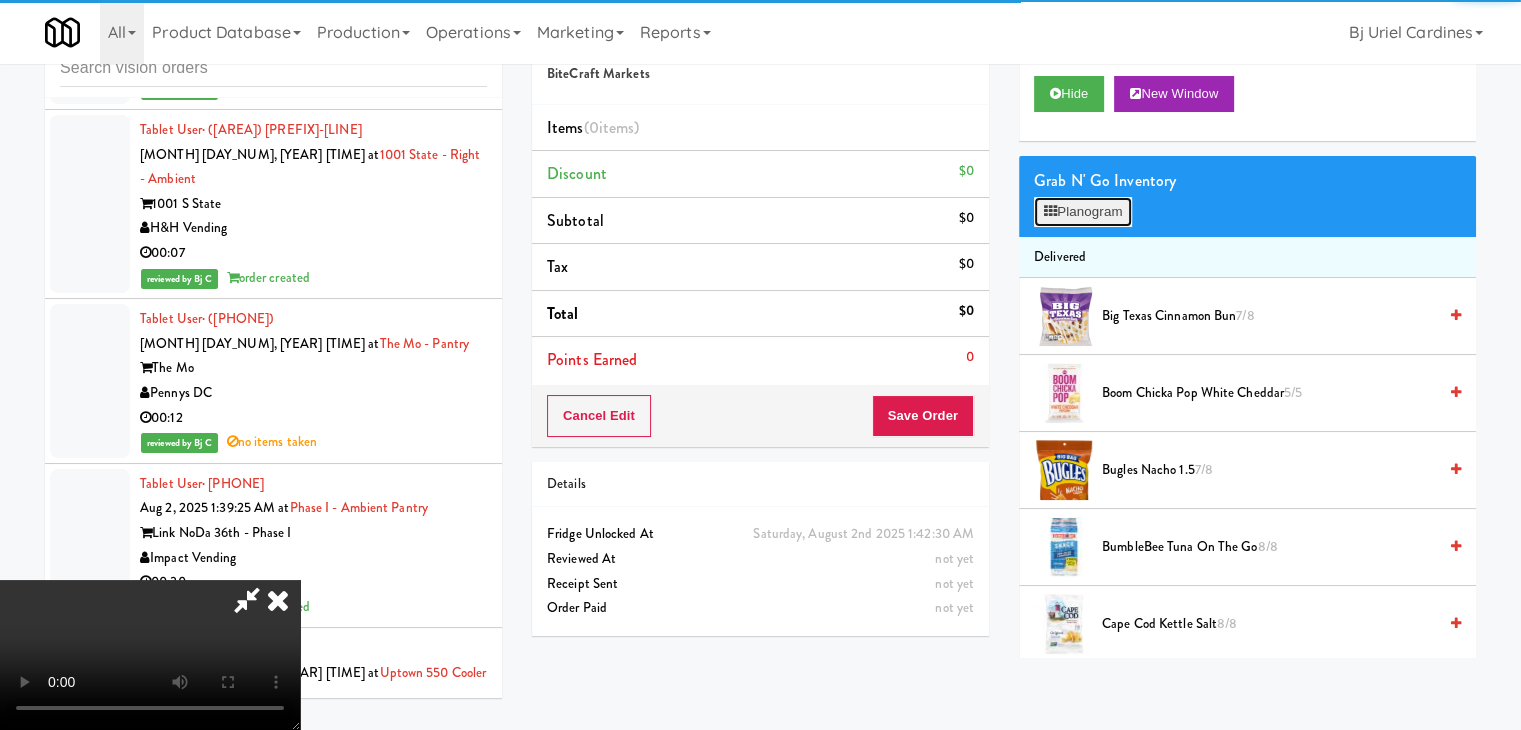 click on "Planogram" at bounding box center (1083, 212) 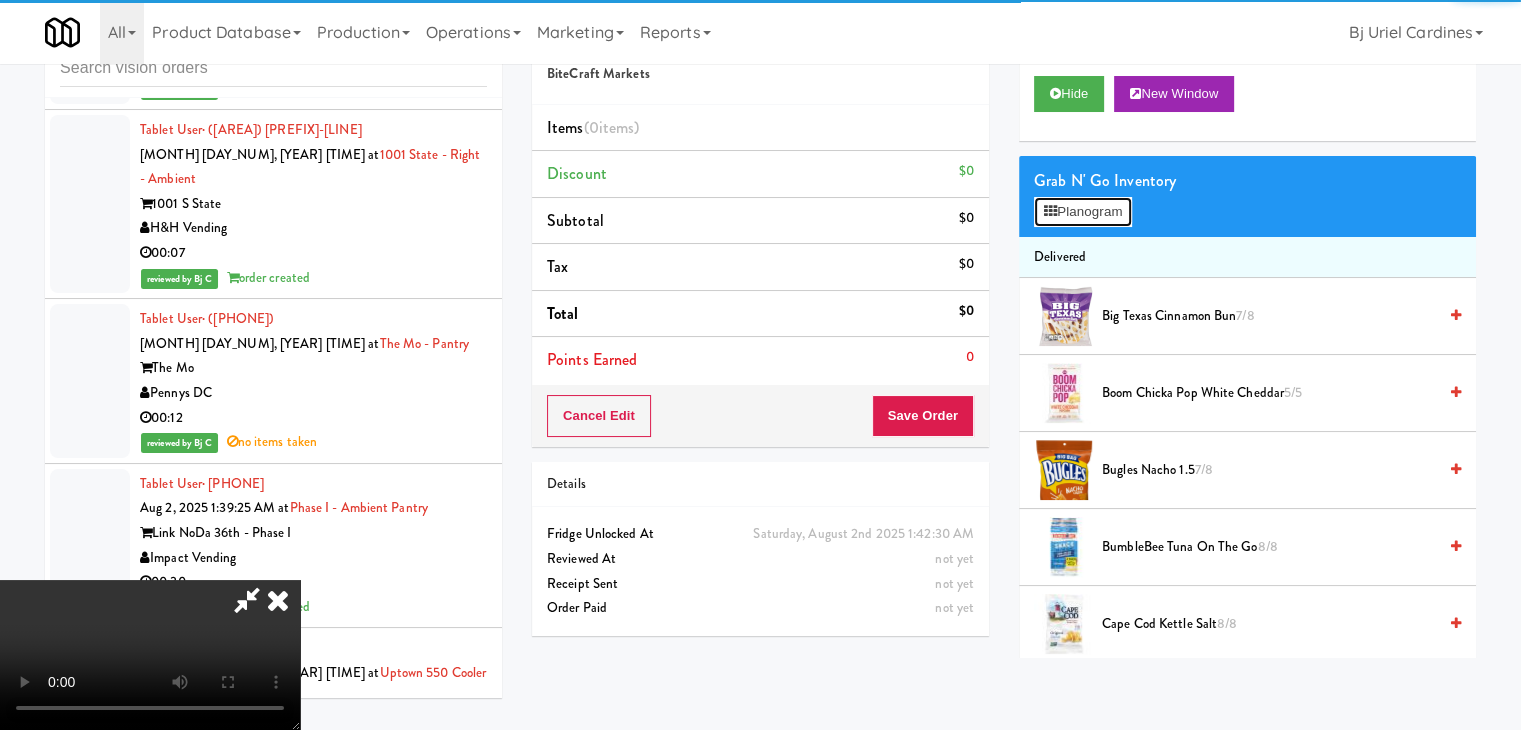 scroll, scrollTop: 0, scrollLeft: 0, axis: both 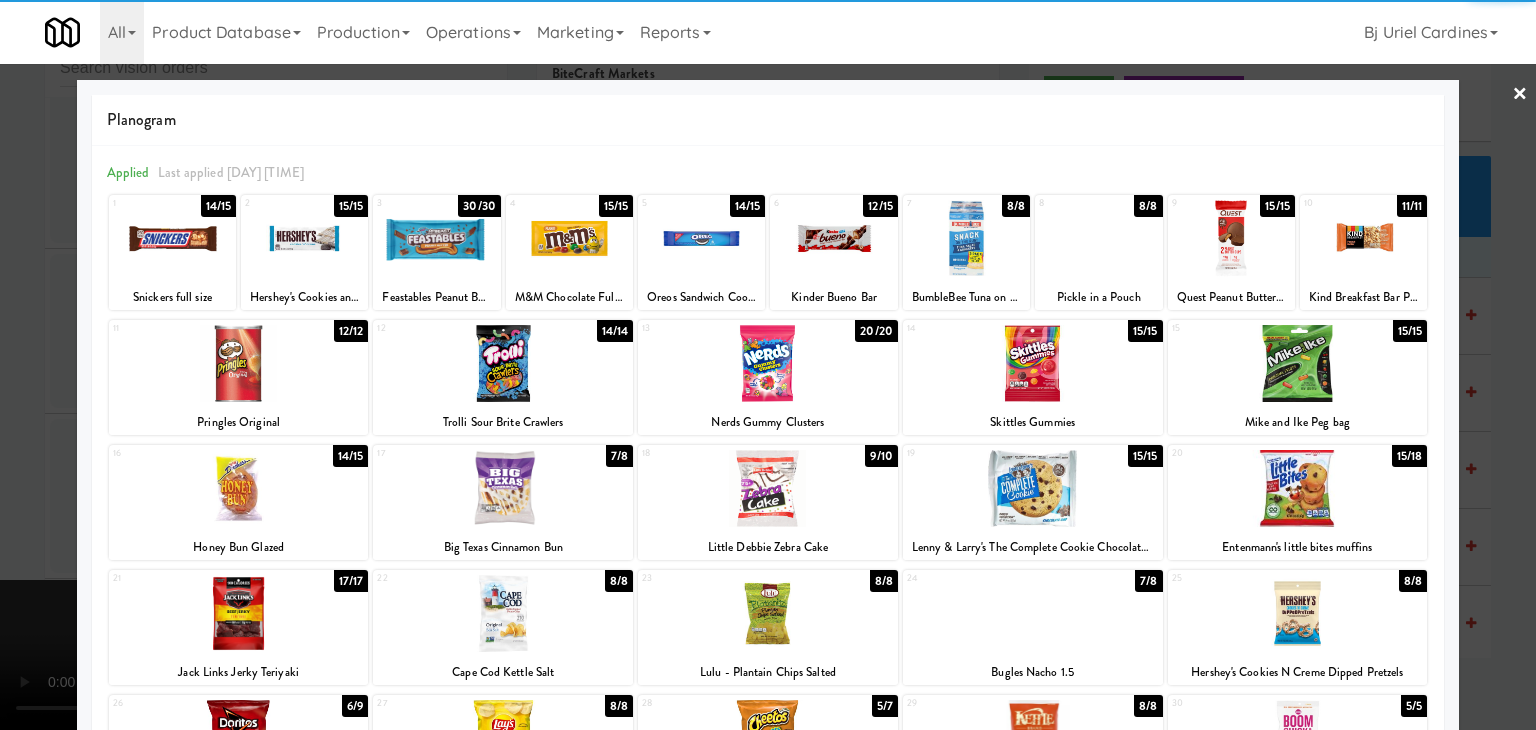drag, startPoint x: 246, startPoint y: 500, endPoint x: 301, endPoint y: 514, distance: 56.753853 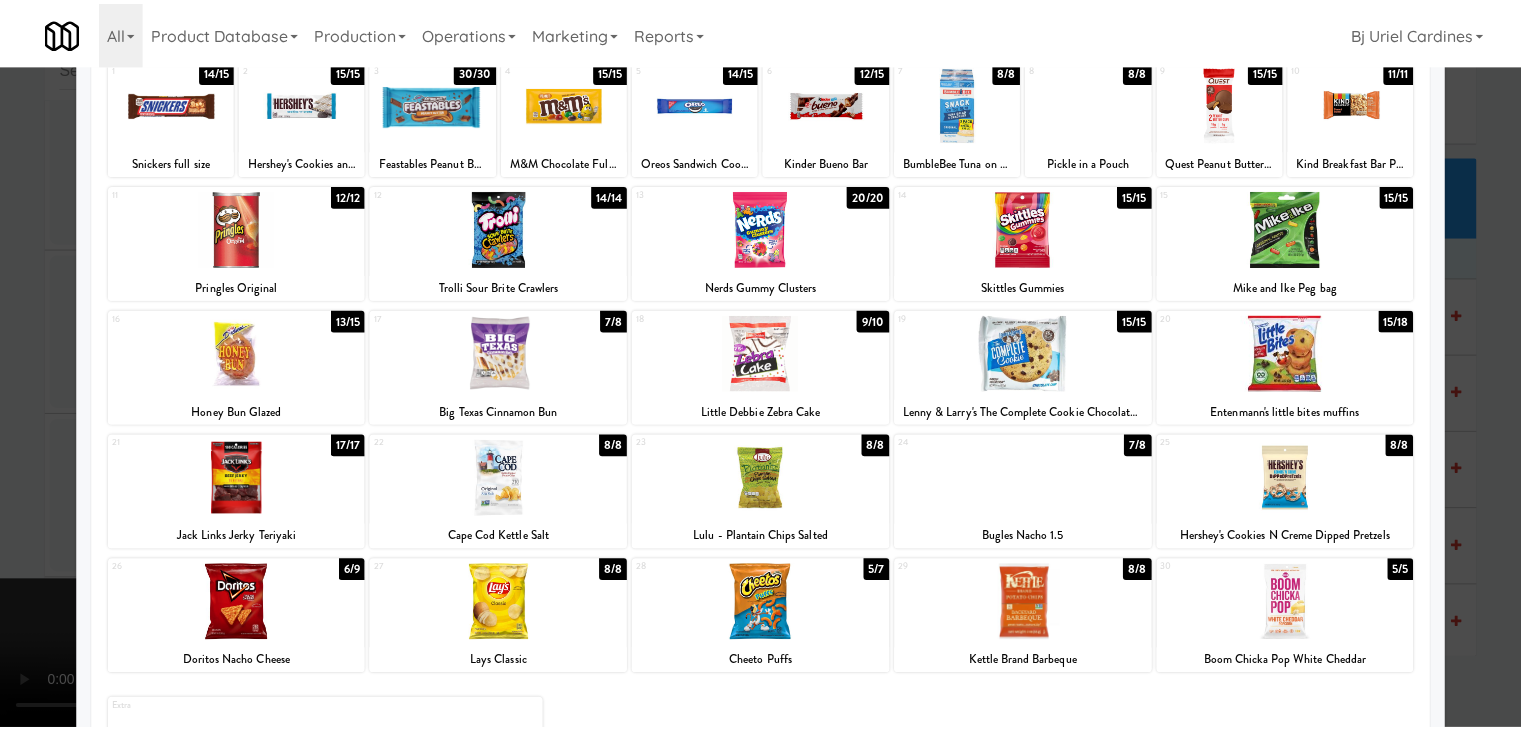 scroll, scrollTop: 252, scrollLeft: 0, axis: vertical 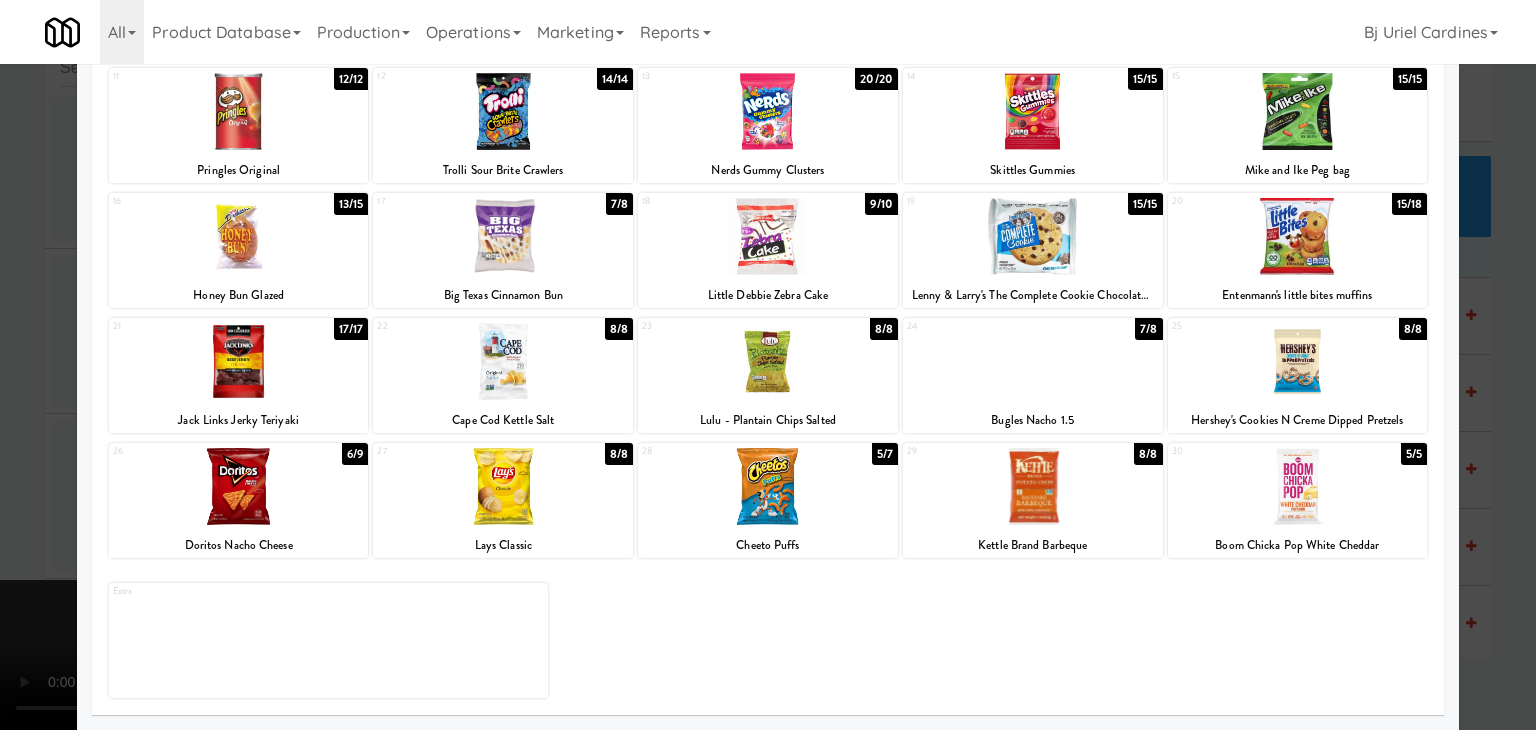 drag, startPoint x: 1034, startPoint y: 508, endPoint x: 1015, endPoint y: 509, distance: 19.026299 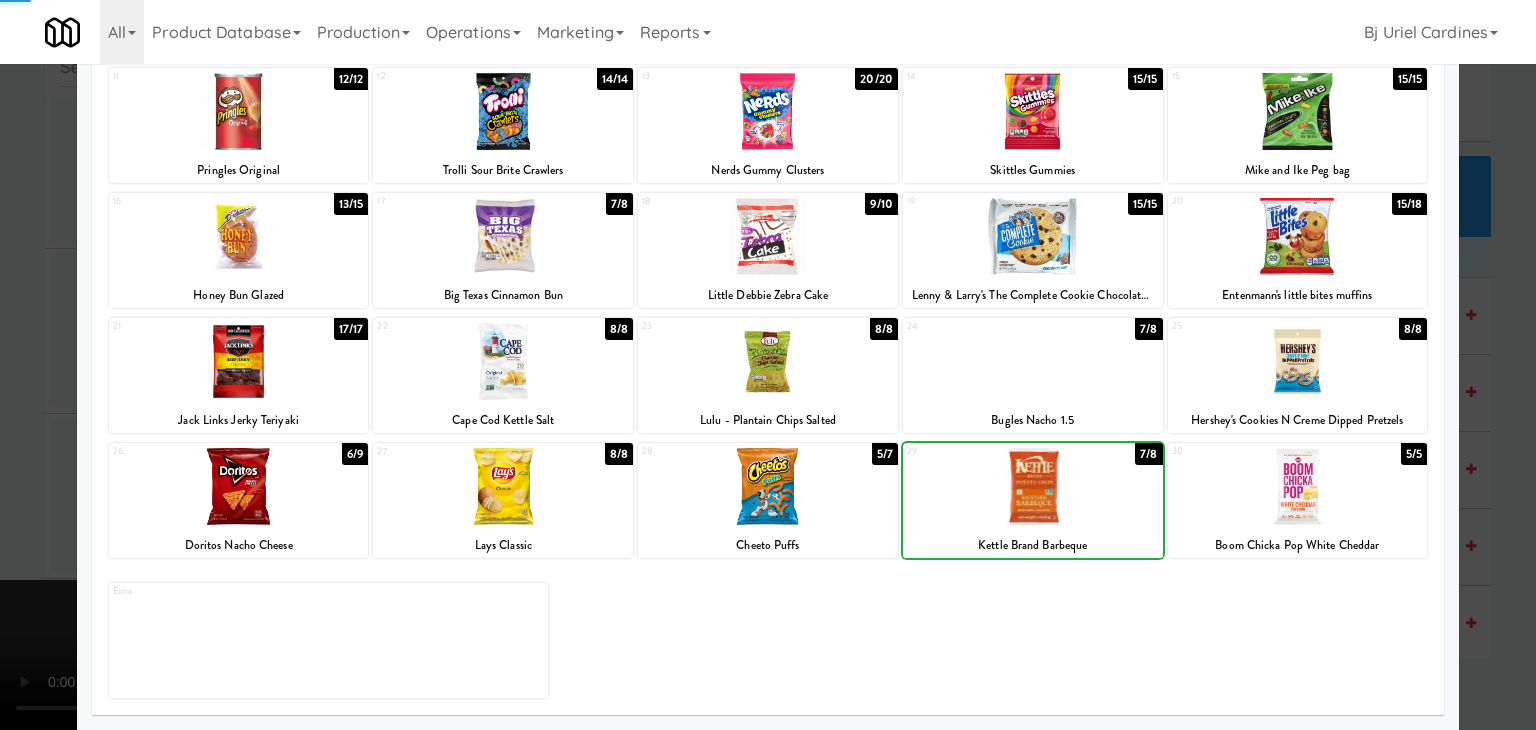 drag, startPoint x: 1, startPoint y: 483, endPoint x: 628, endPoint y: 481, distance: 627.0032 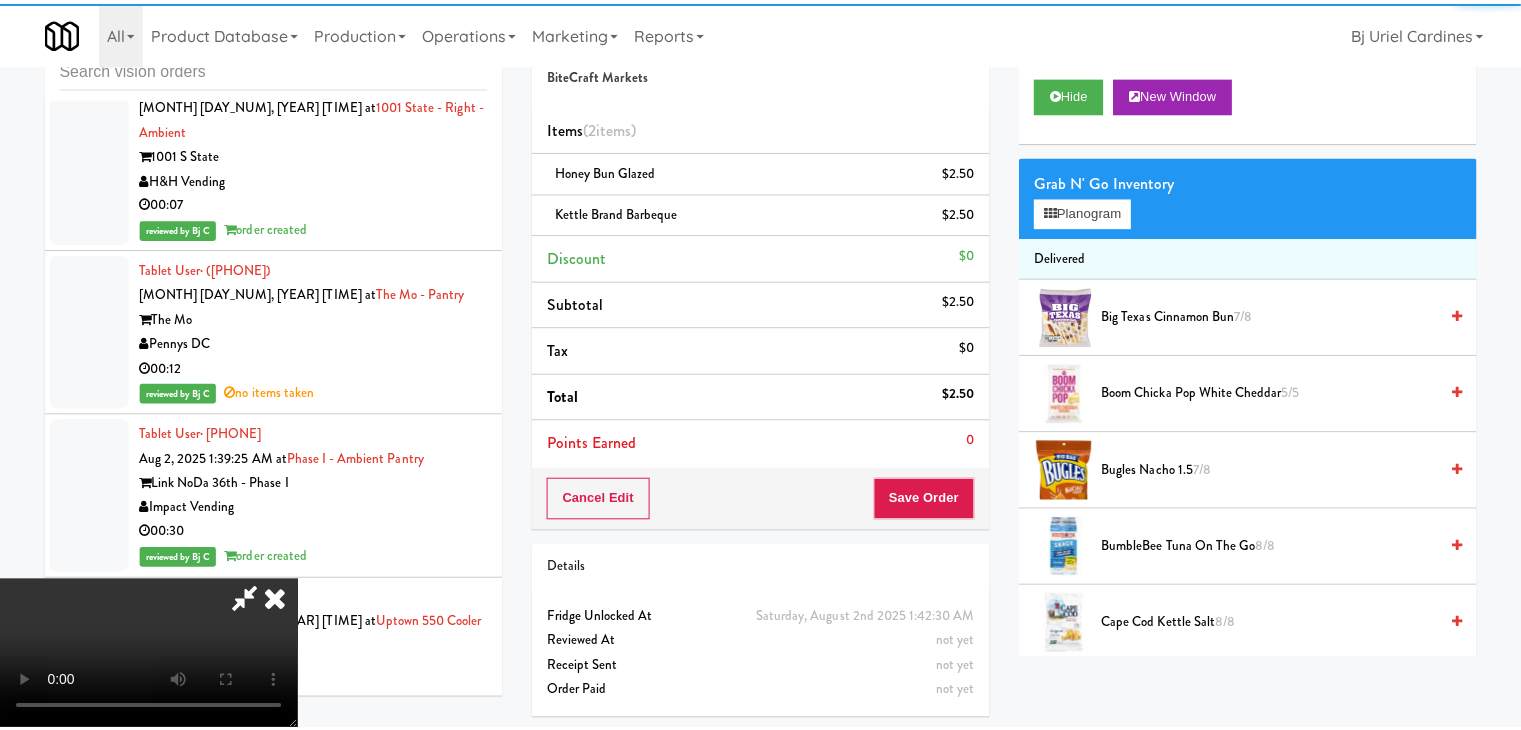 scroll, scrollTop: 26540, scrollLeft: 0, axis: vertical 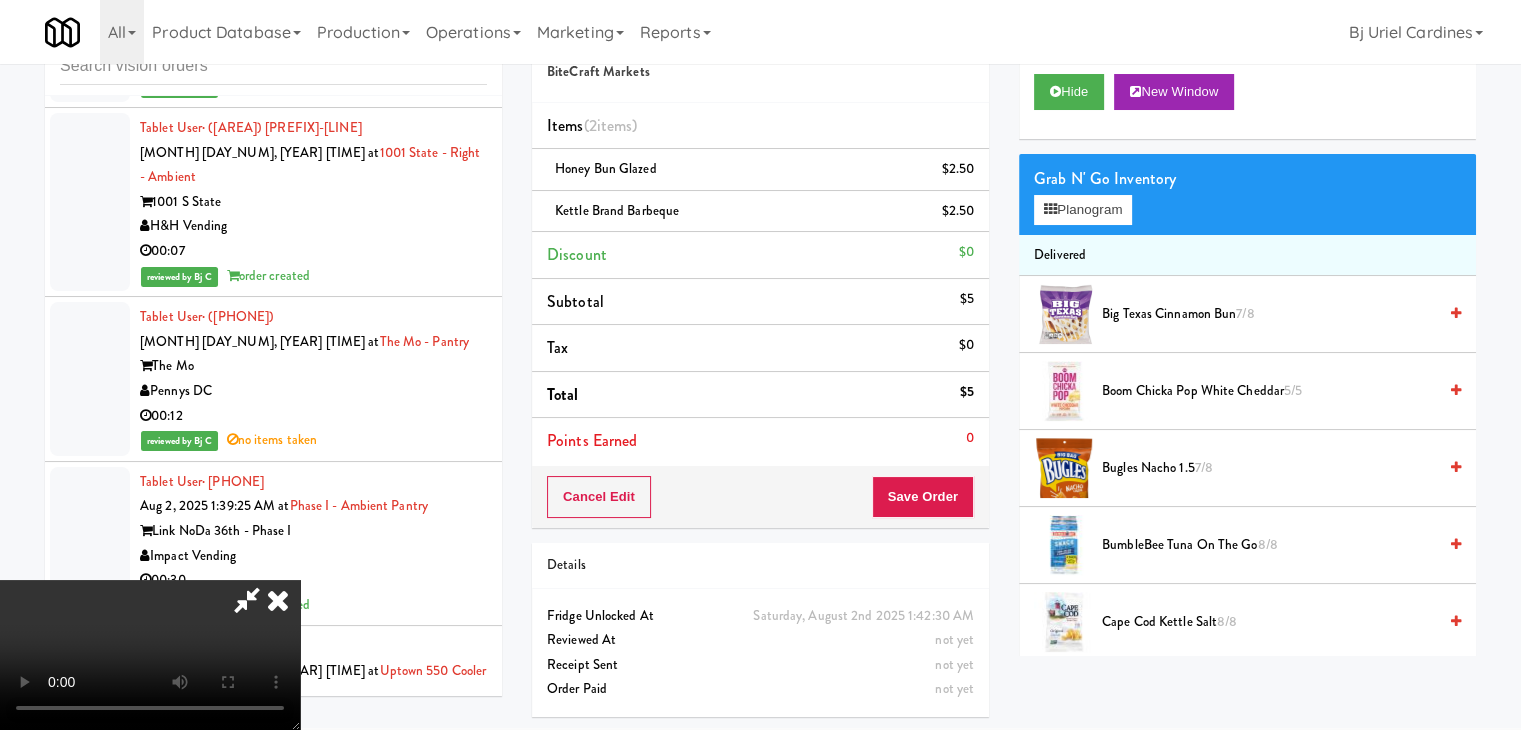 click at bounding box center (150, 655) 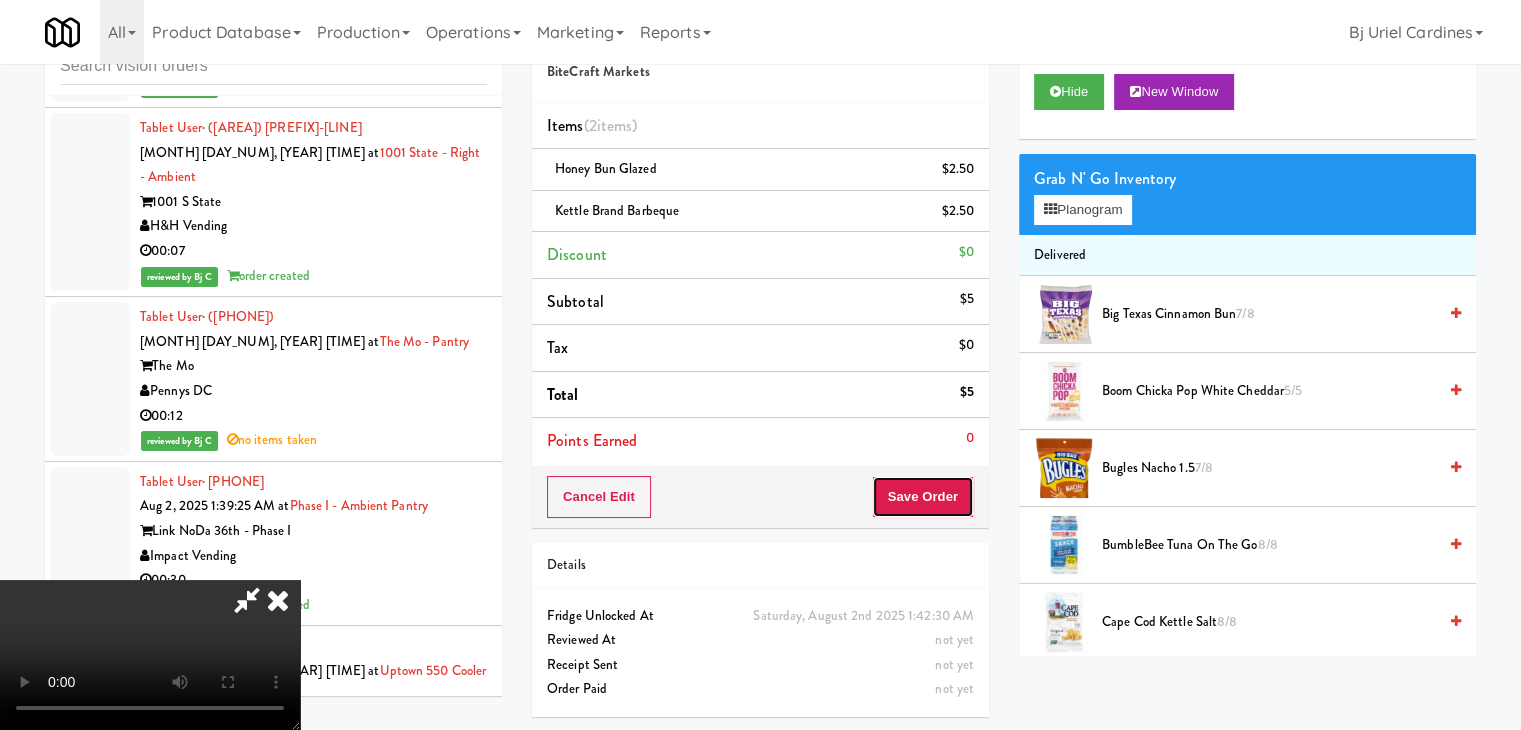 click on "Save Order" at bounding box center [923, 497] 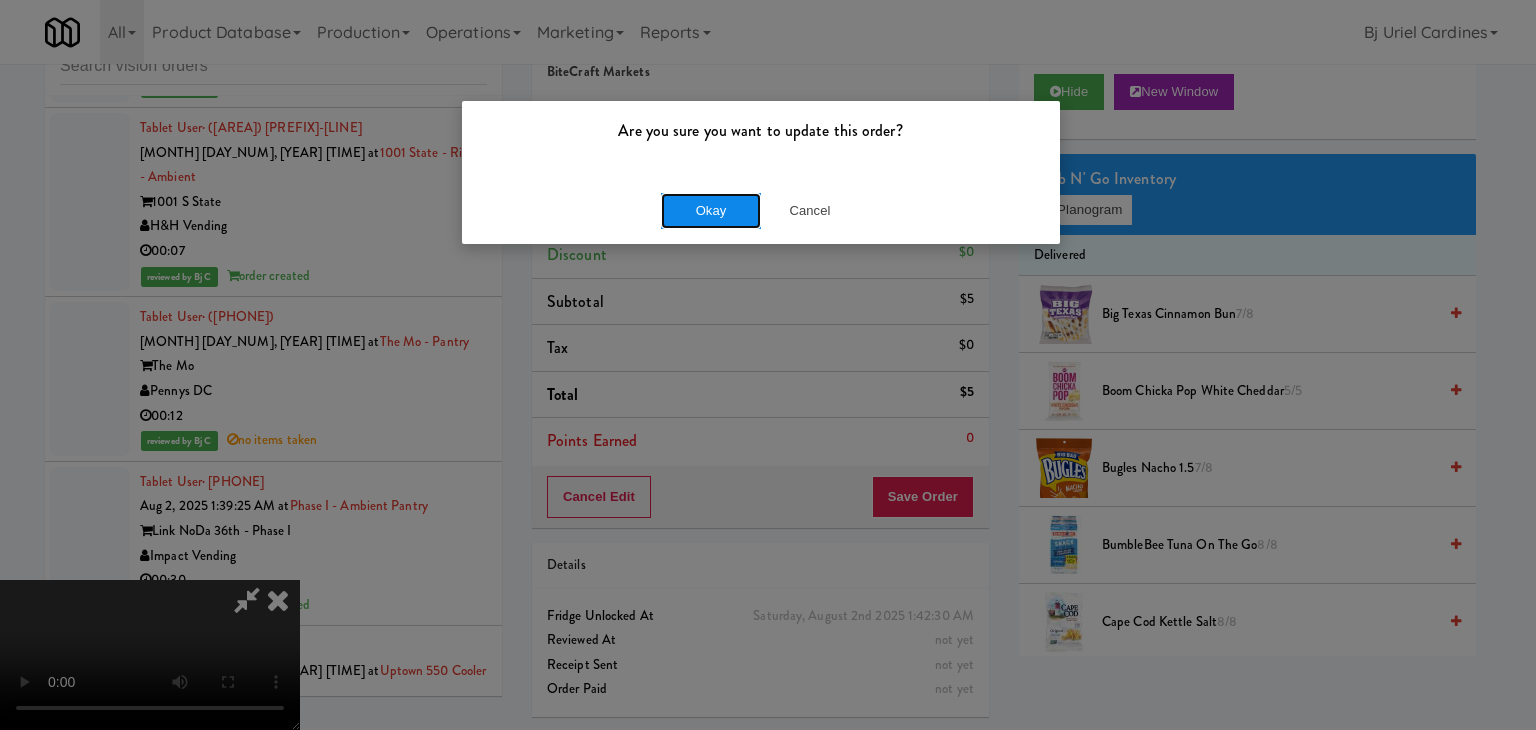 click on "Okay" at bounding box center (711, 211) 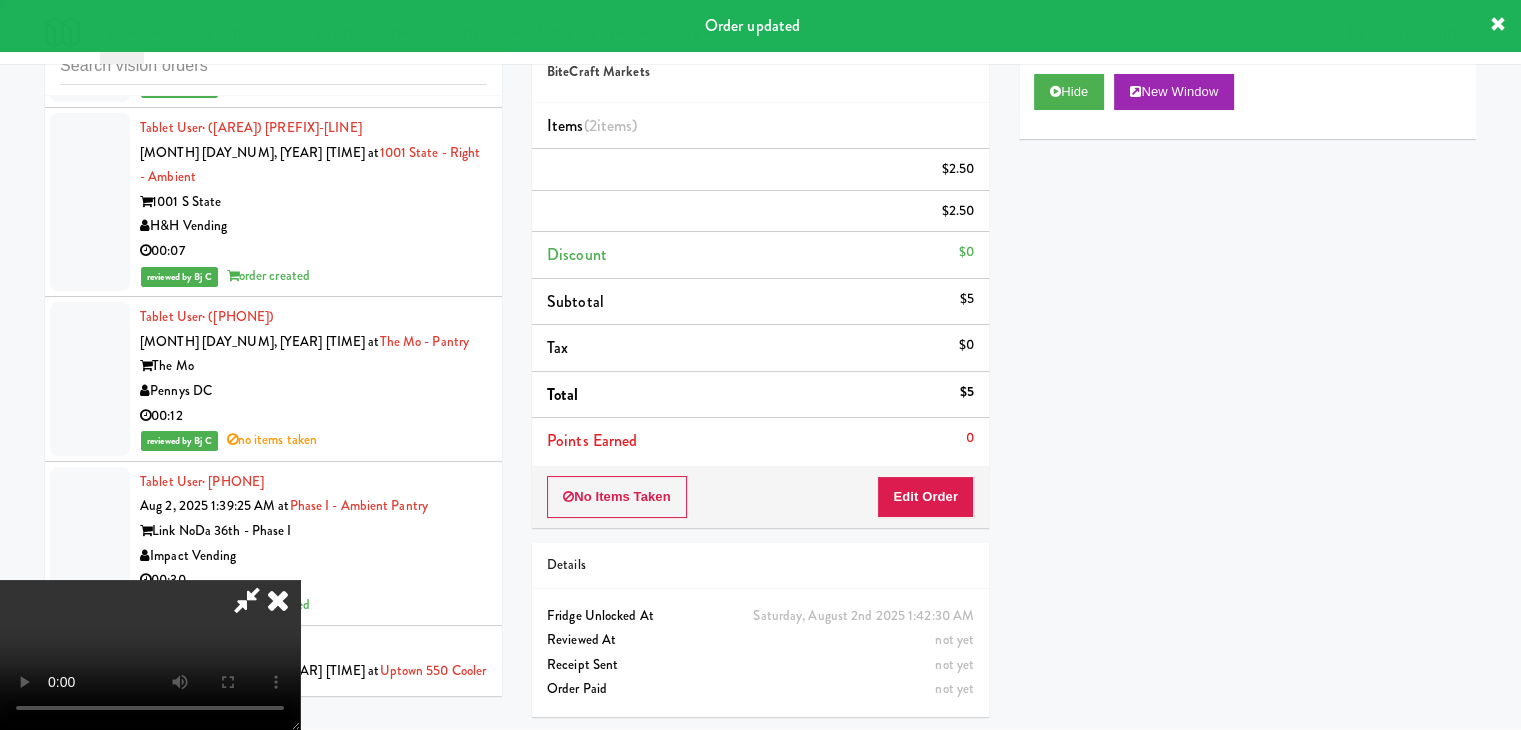 scroll, scrollTop: 0, scrollLeft: 0, axis: both 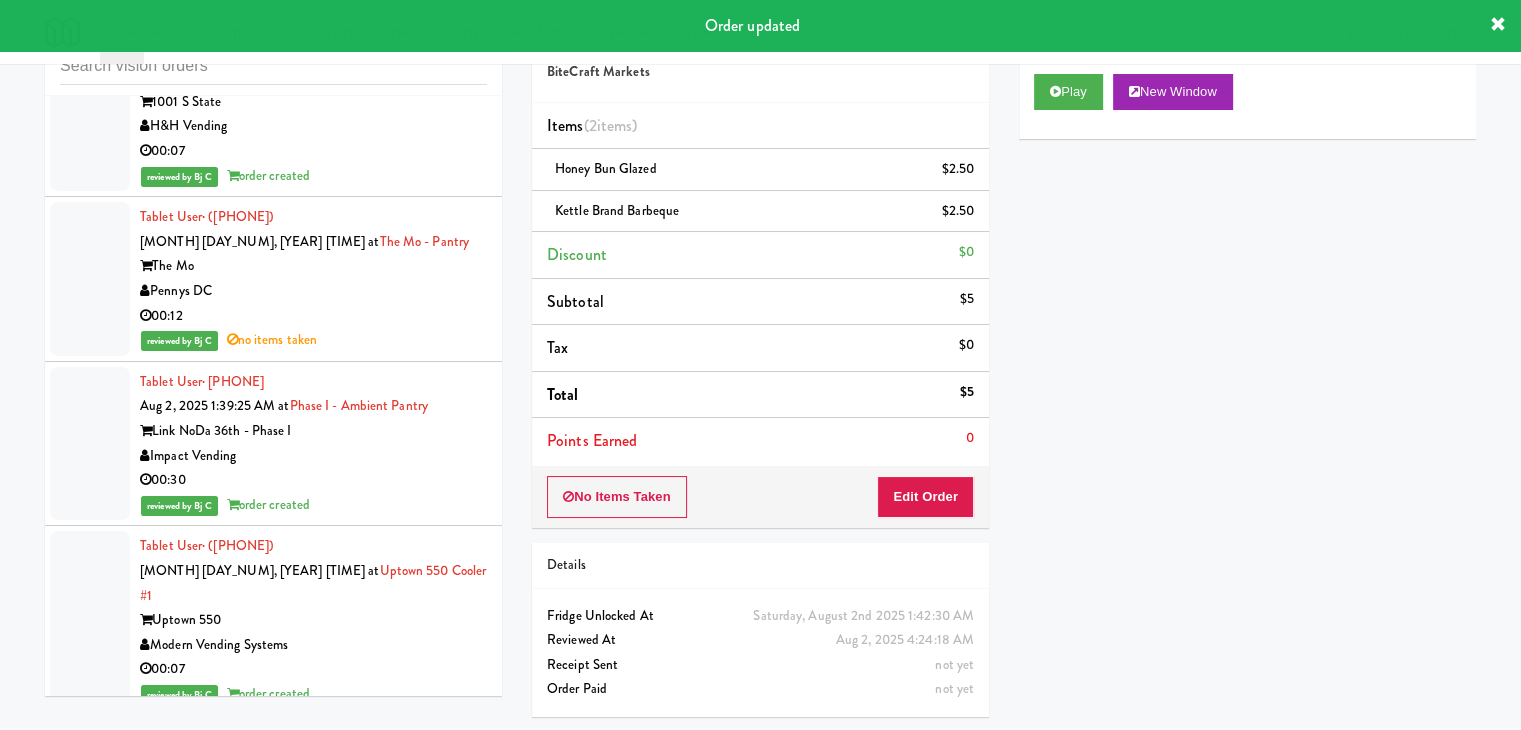 click on "00:05" at bounding box center (313, 998) 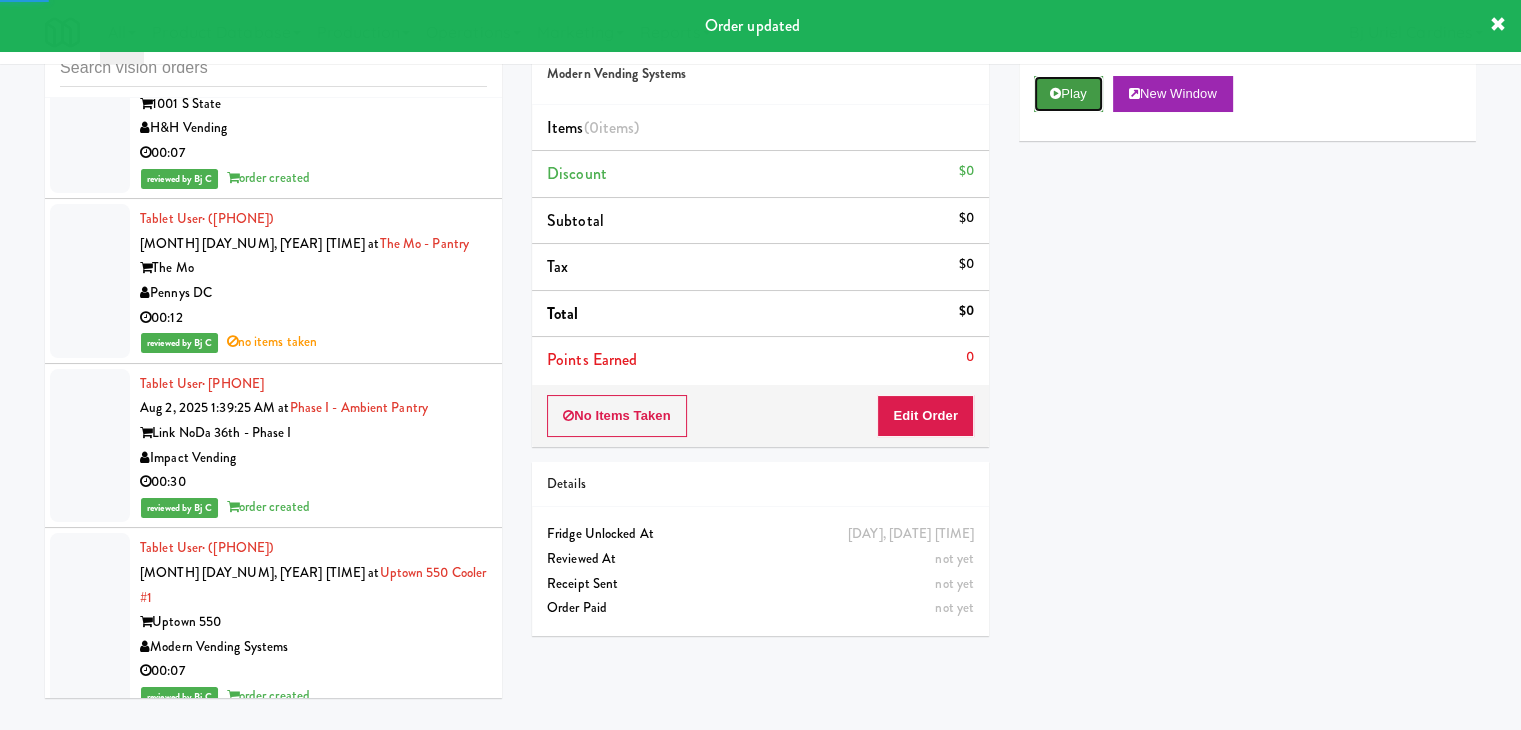 click on "Play" at bounding box center (1068, 94) 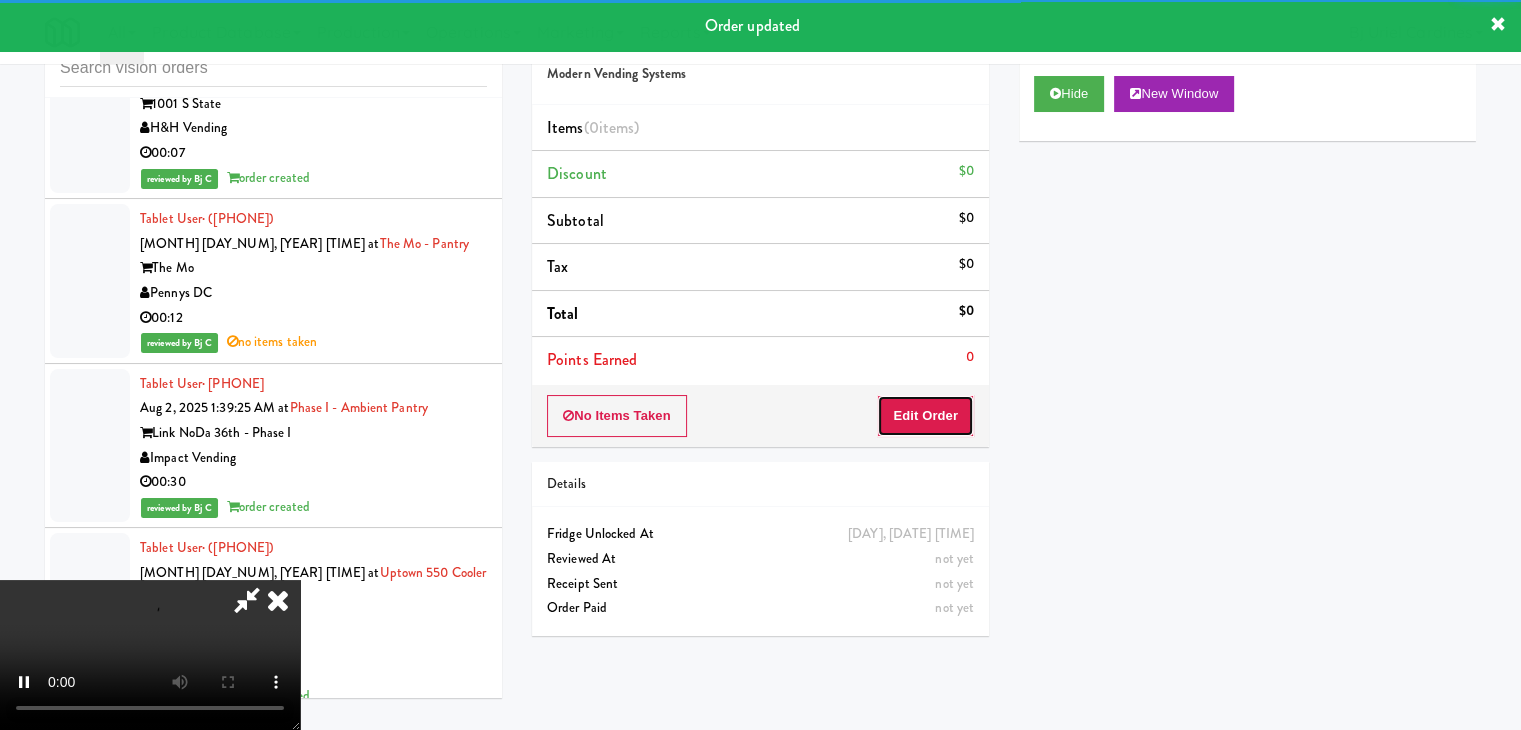 click on "Edit Order" at bounding box center [925, 416] 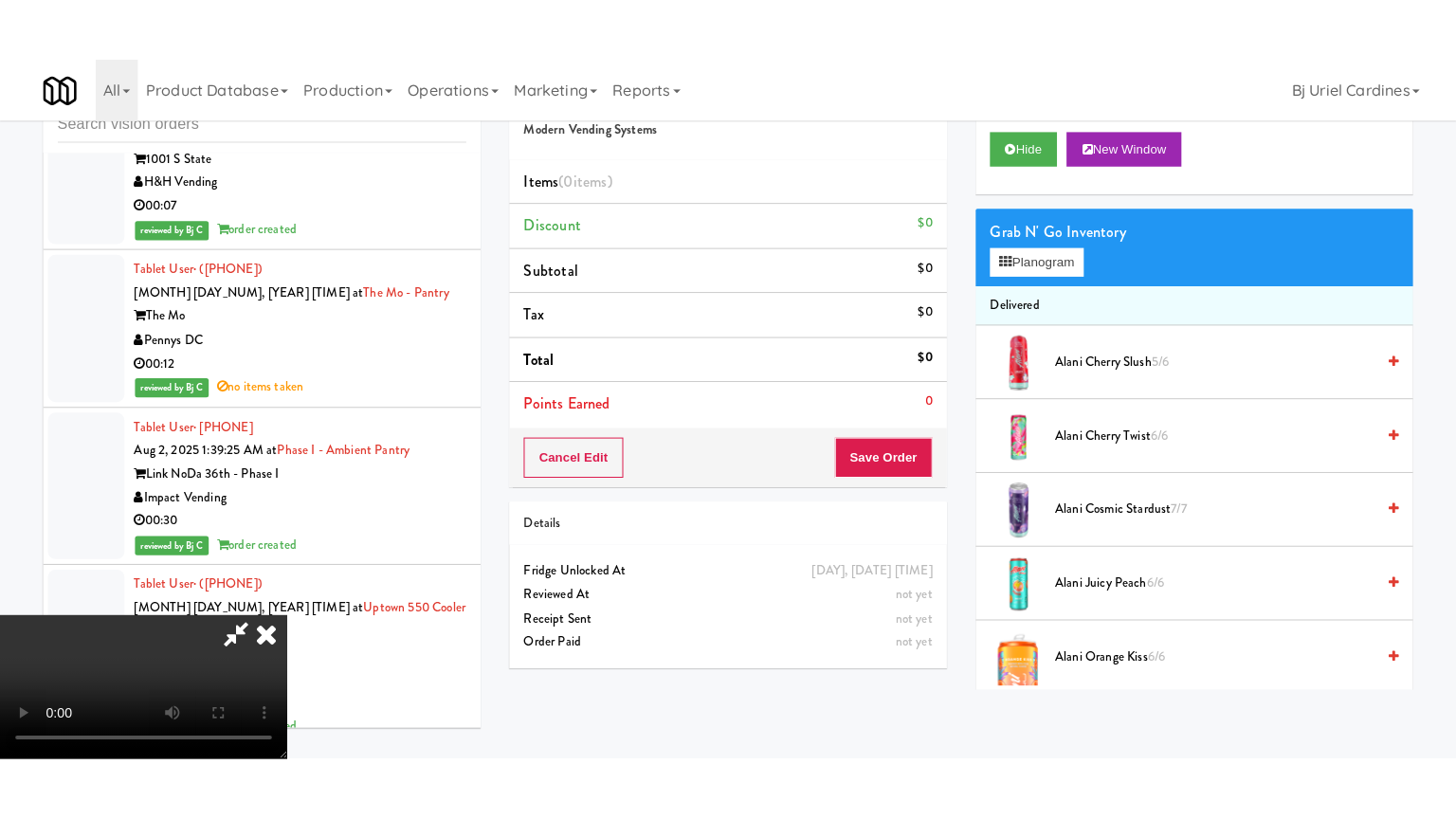 scroll, scrollTop: 266, scrollLeft: 0, axis: vertical 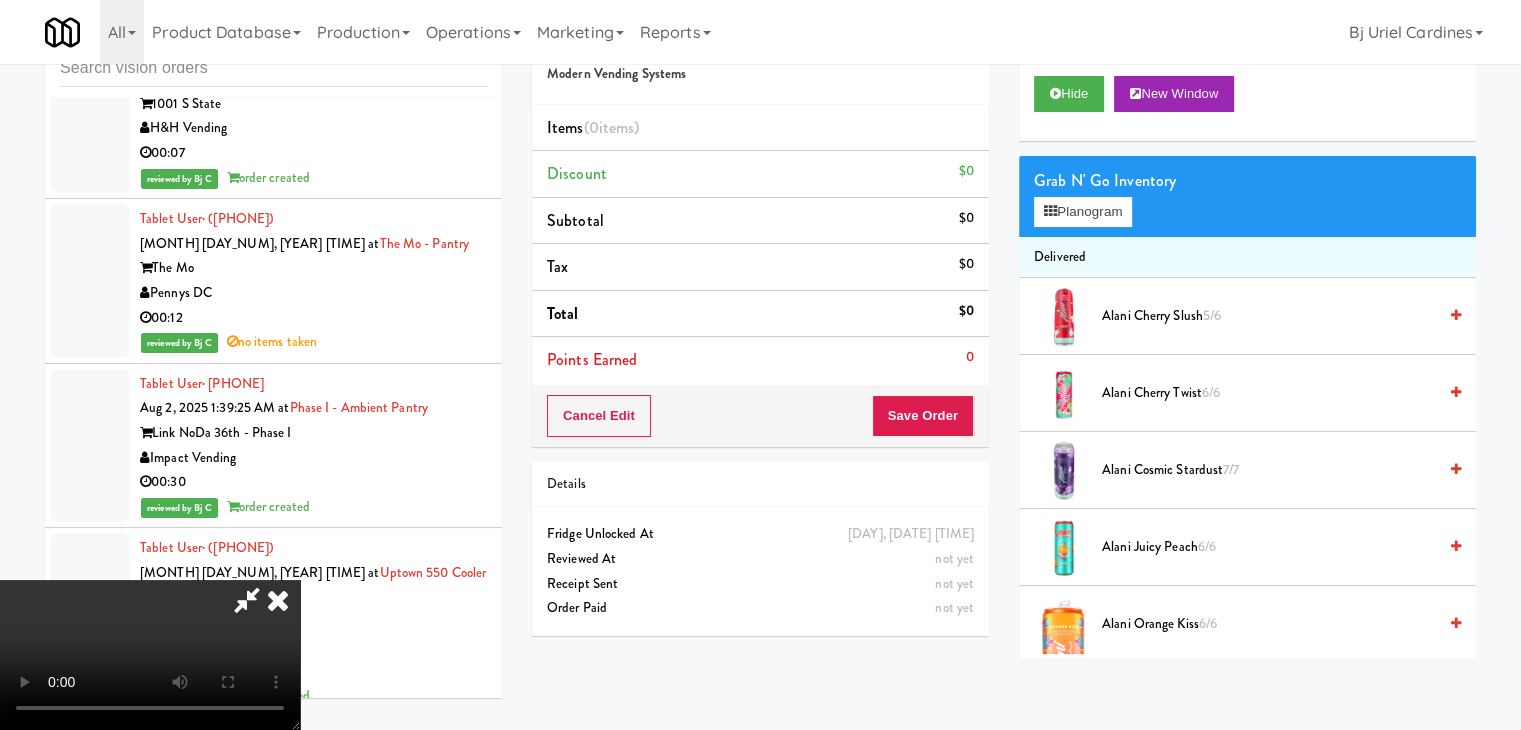 type 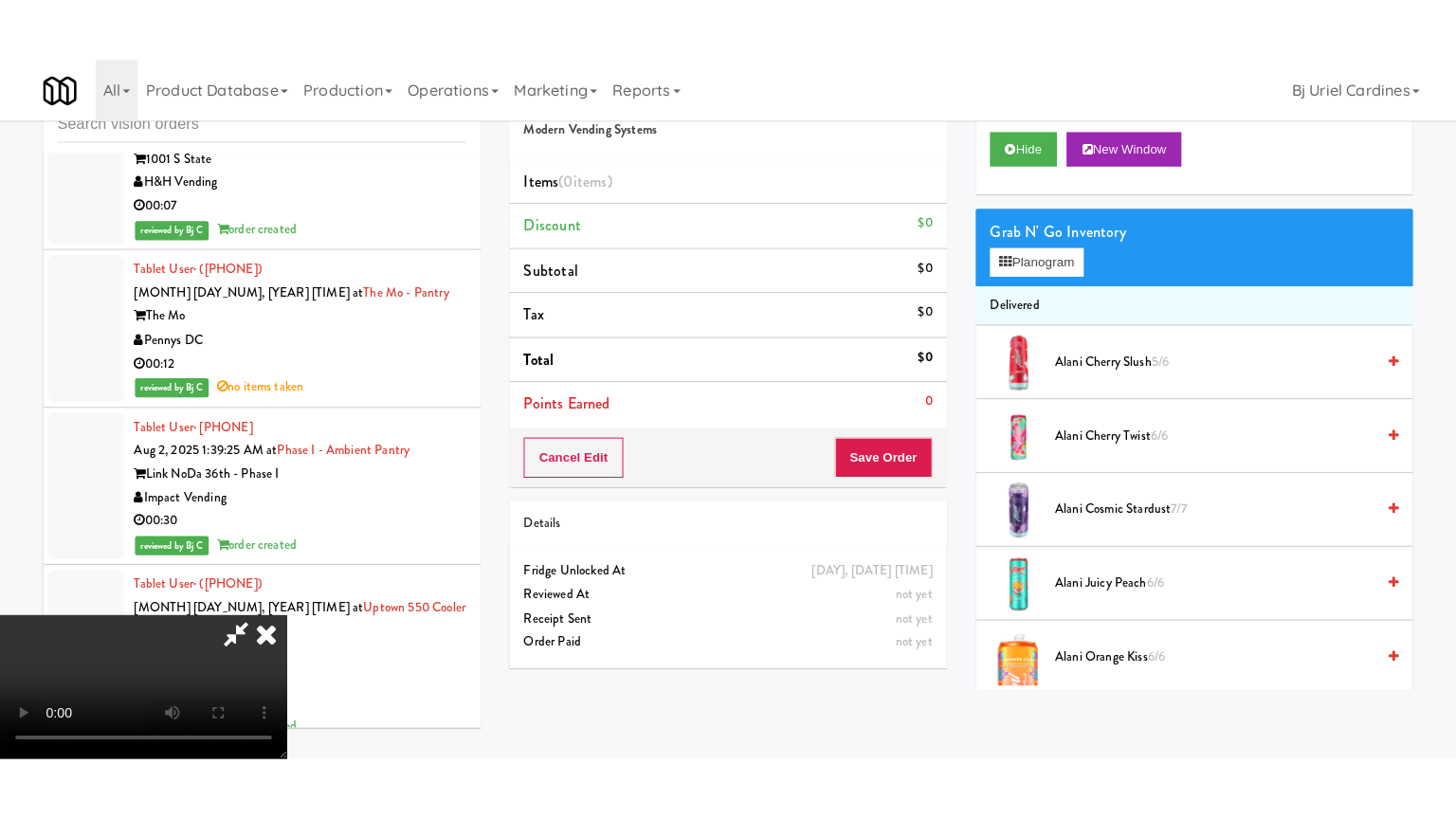 scroll, scrollTop: 0, scrollLeft: 0, axis: both 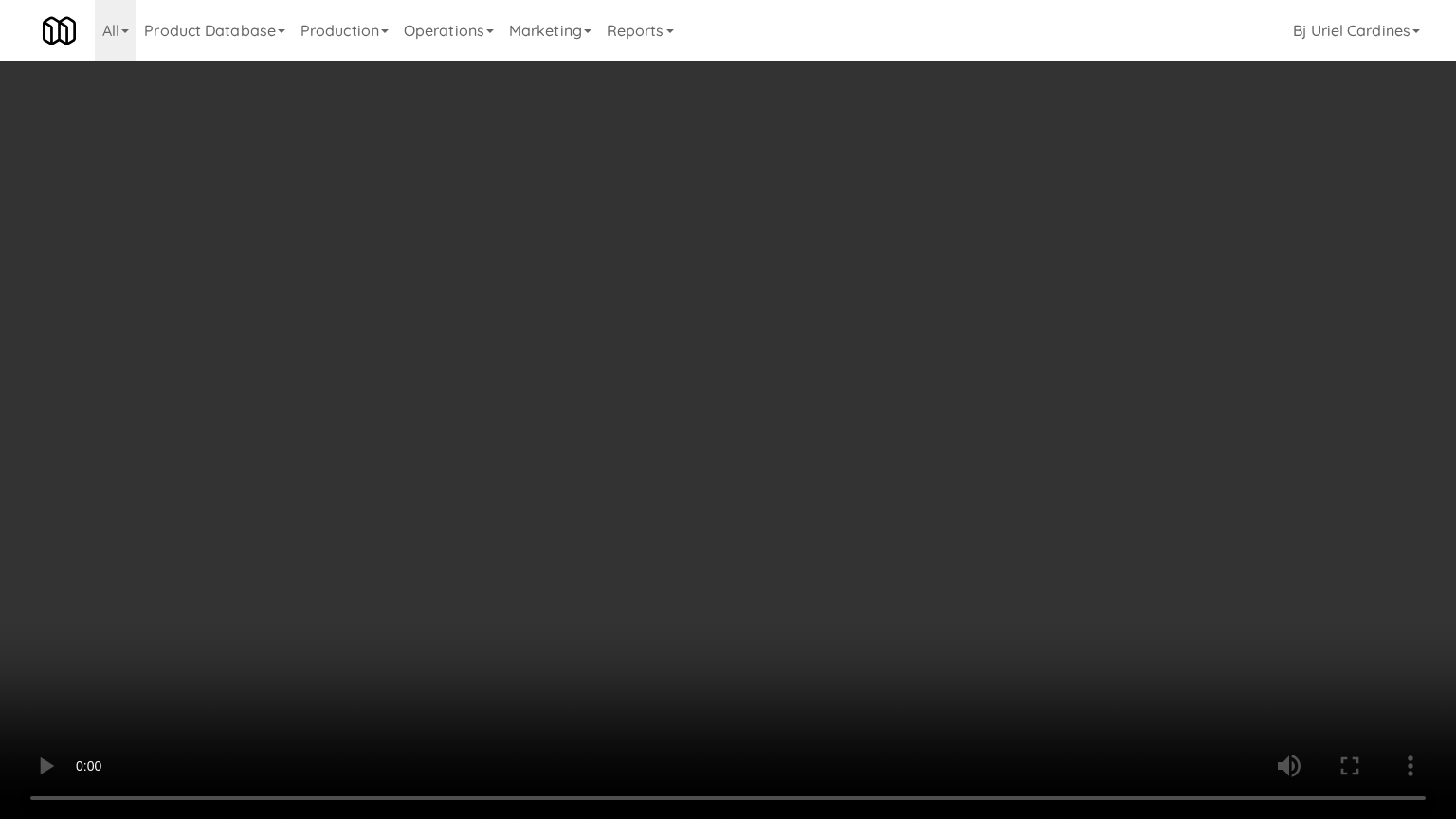 click at bounding box center (728, 410) 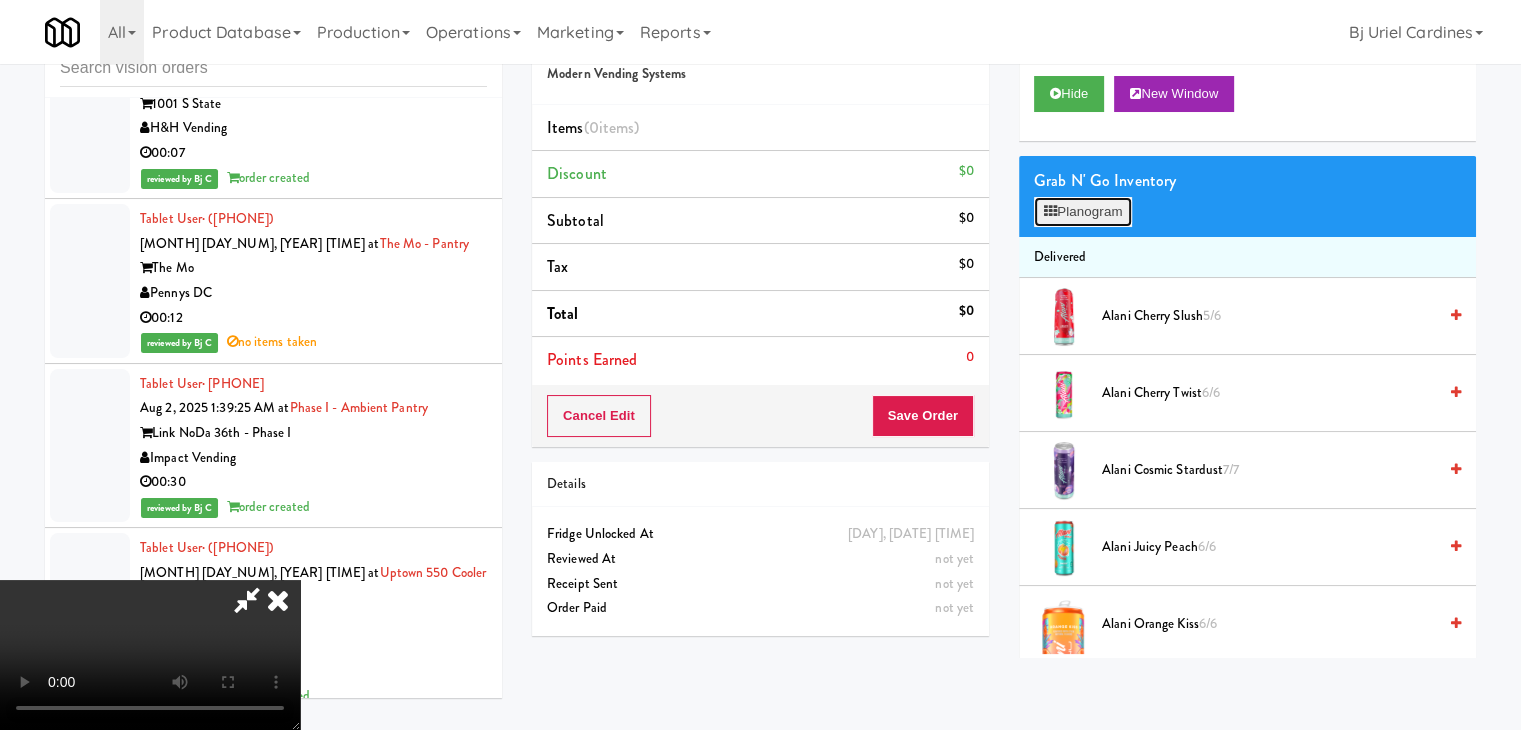 click on "Planogram" at bounding box center [1083, 212] 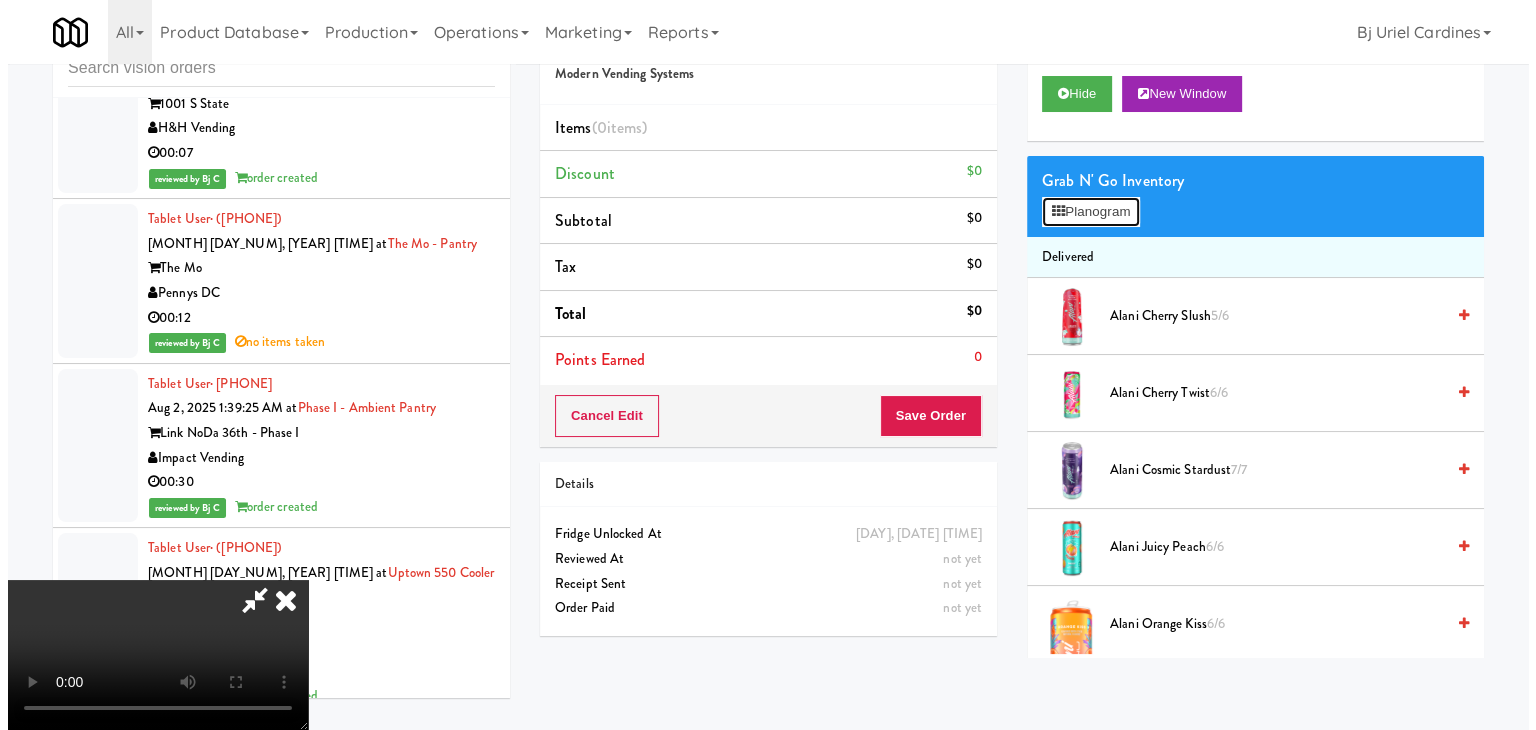 scroll, scrollTop: 26616, scrollLeft: 0, axis: vertical 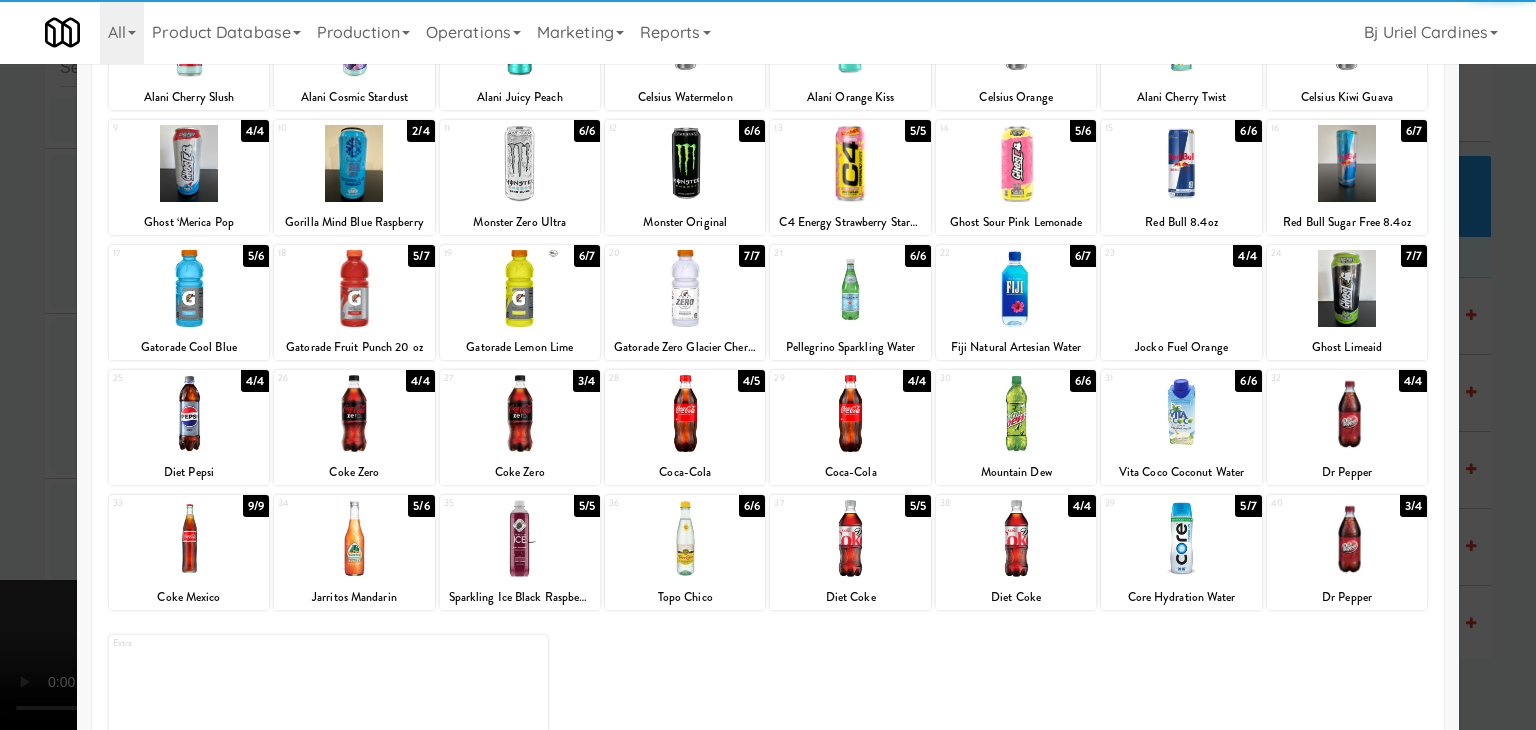drag, startPoint x: 1204, startPoint y: 556, endPoint x: 1268, endPoint y: 556, distance: 64 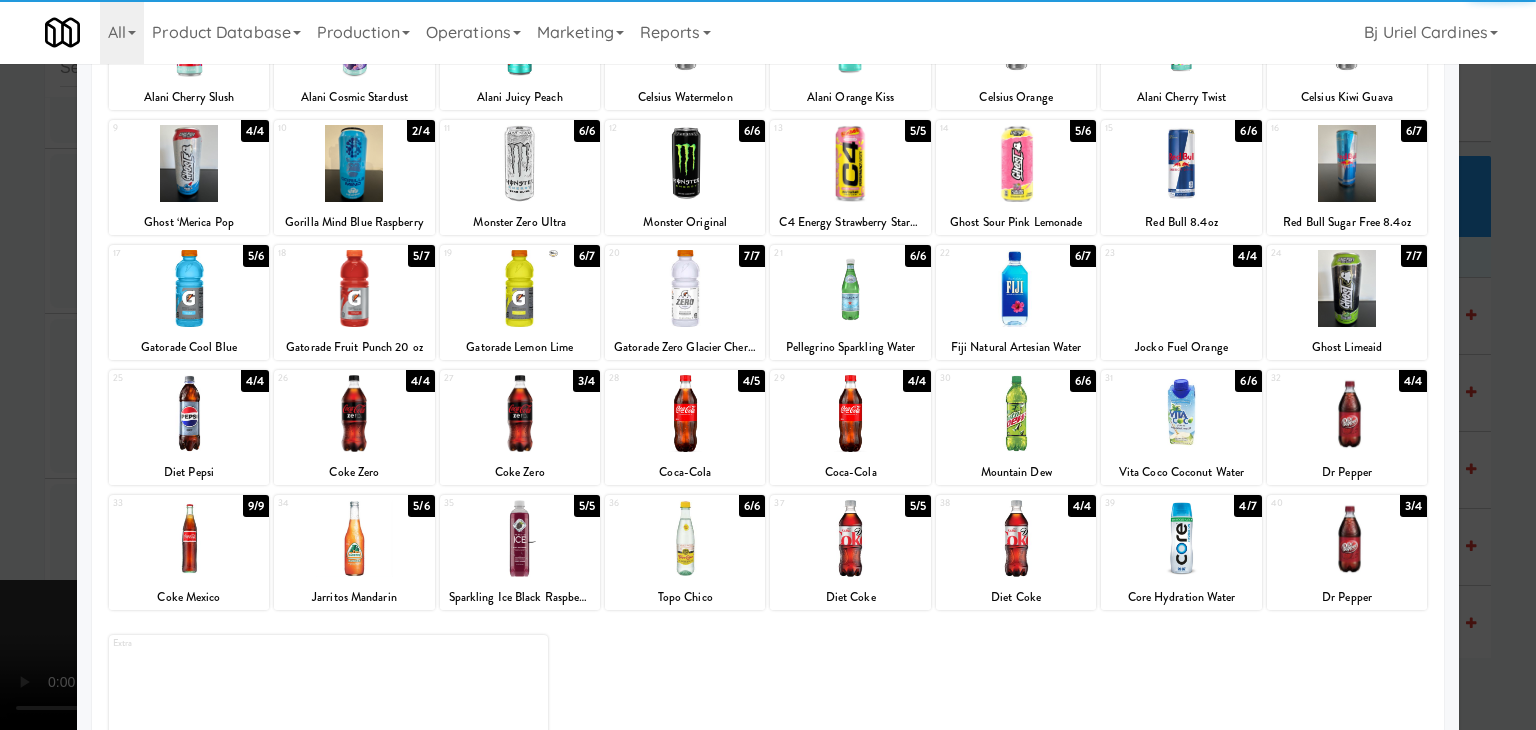 drag, startPoint x: 1476, startPoint y: 549, endPoint x: 1236, endPoint y: 520, distance: 241.74573 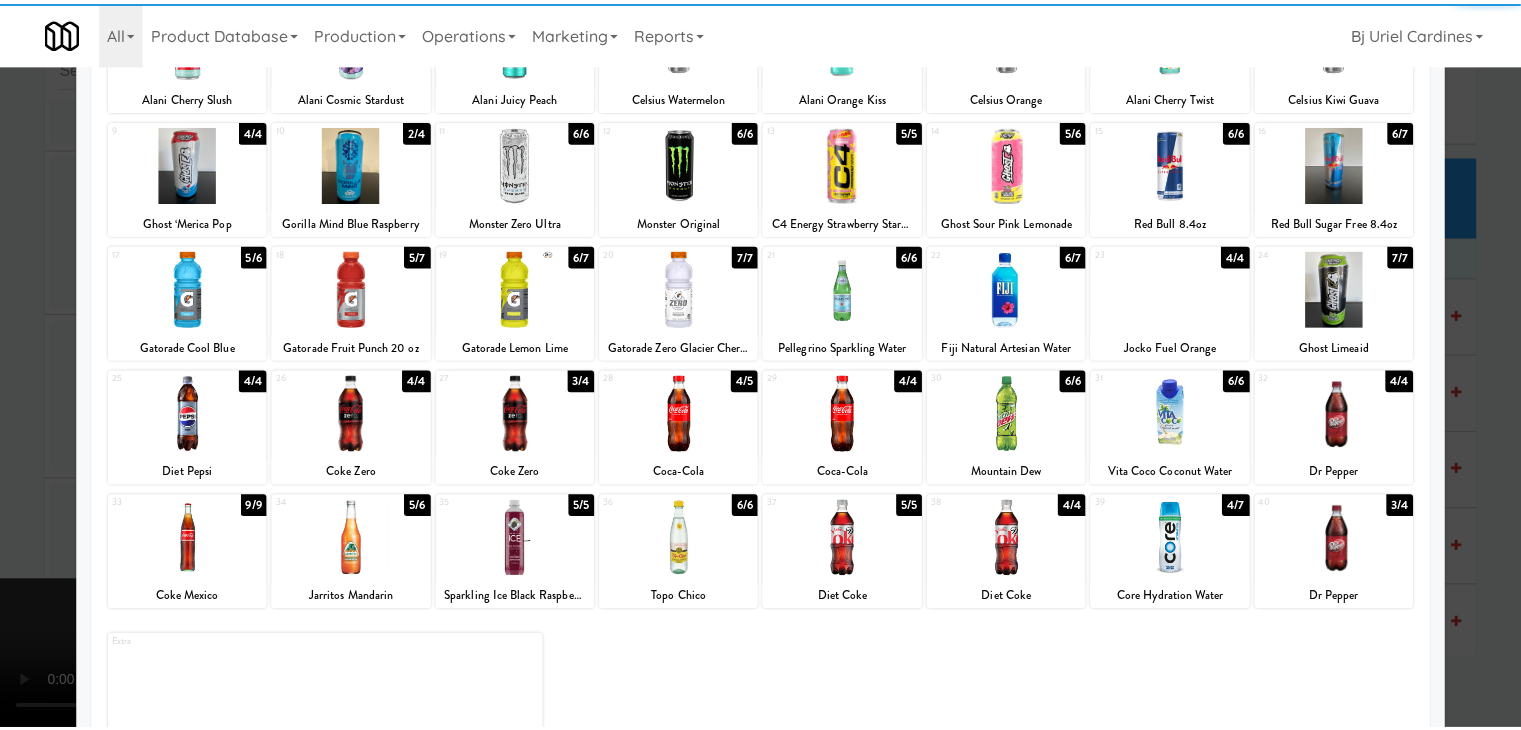 scroll, scrollTop: 26640, scrollLeft: 0, axis: vertical 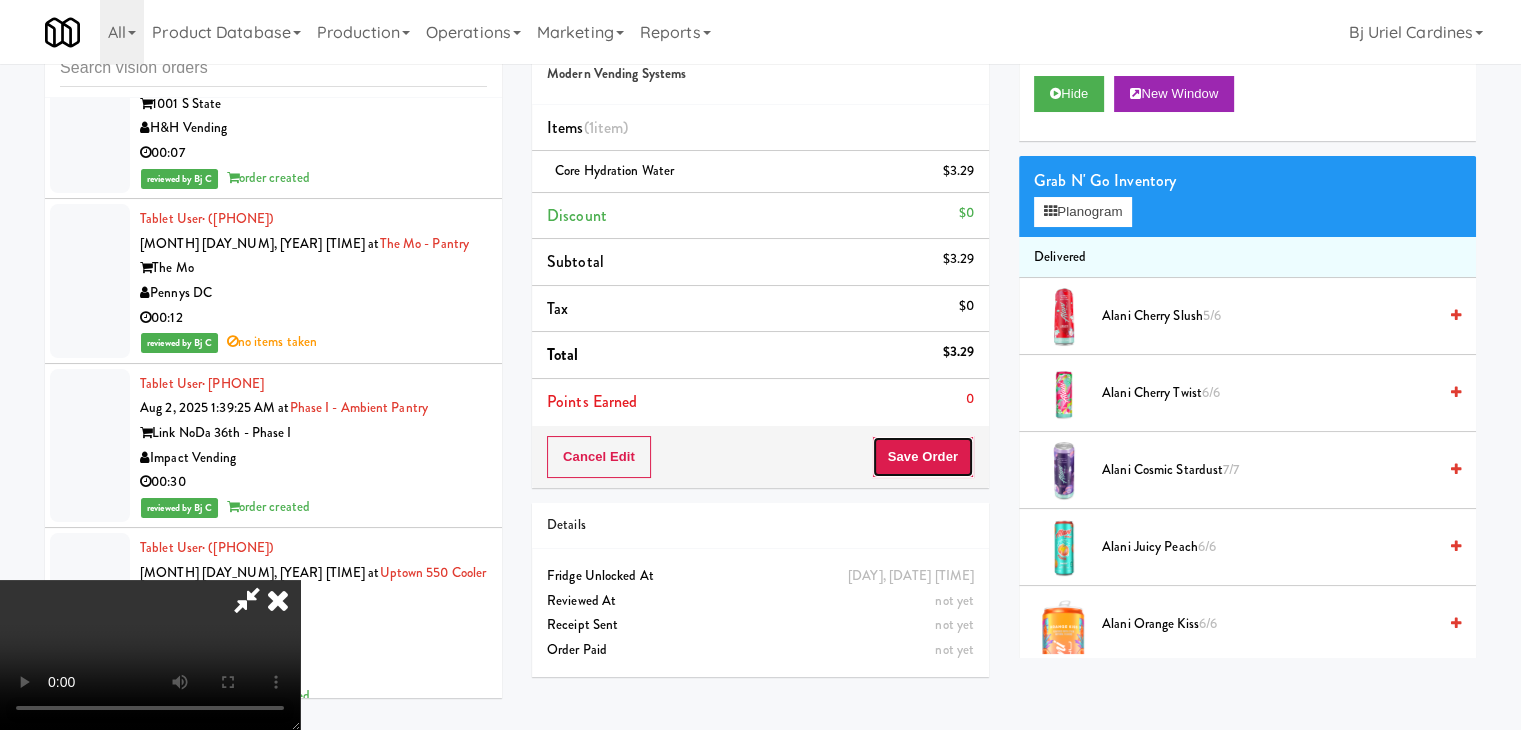 click on "Save Order" at bounding box center (923, 457) 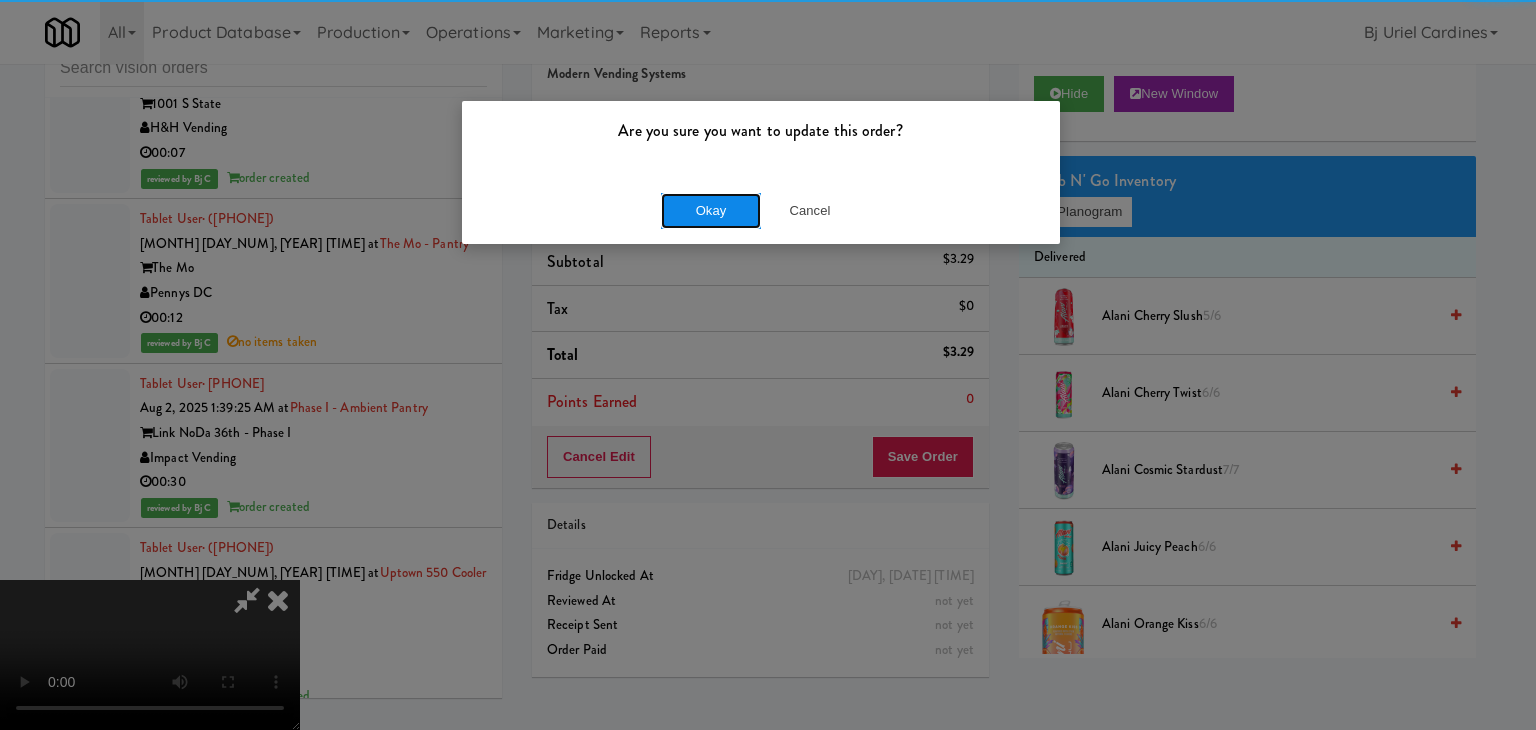 click on "Okay" at bounding box center (711, 211) 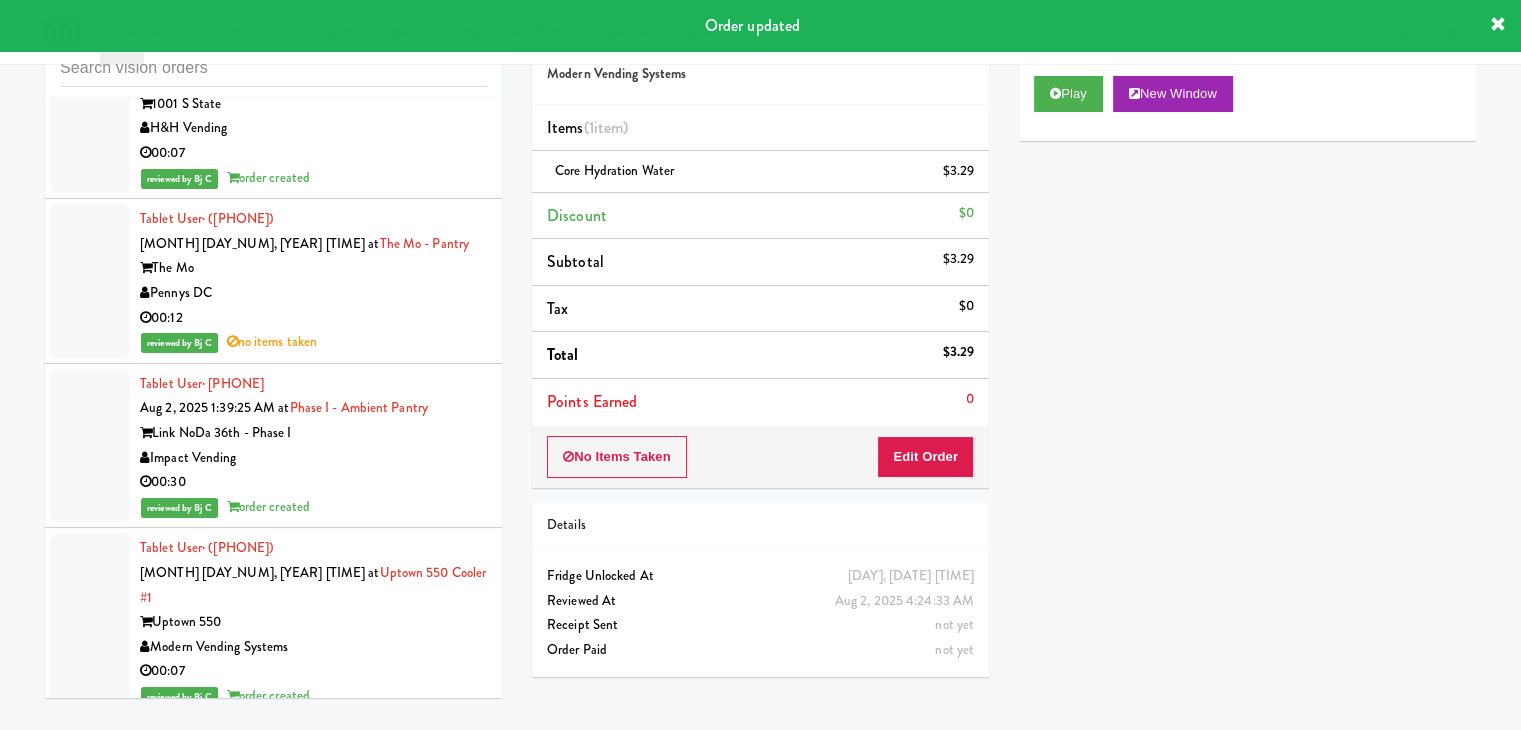 drag, startPoint x: 396, startPoint y: 385, endPoint x: 408, endPoint y: 401, distance: 20 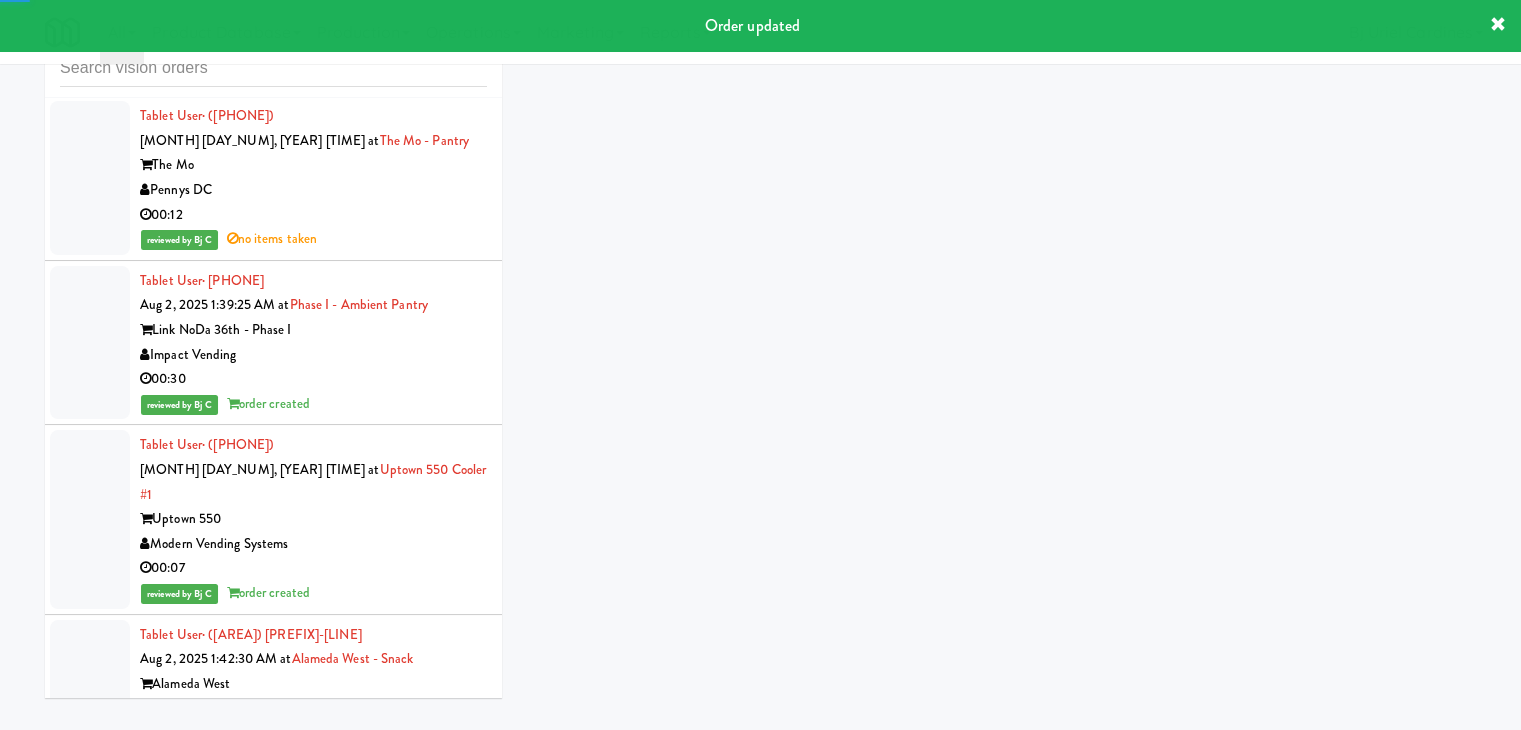 scroll, scrollTop: 26940, scrollLeft: 0, axis: vertical 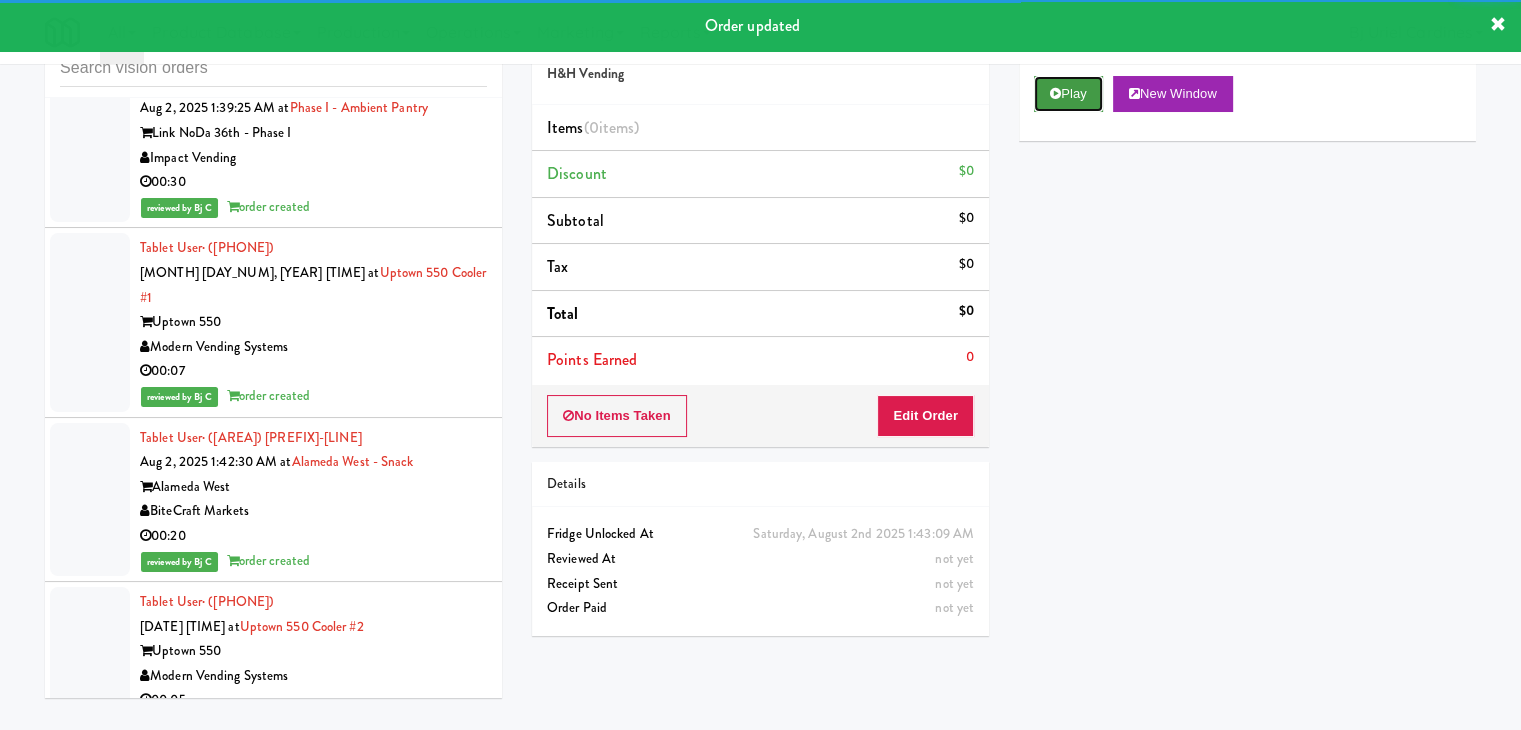 click on "Play" at bounding box center (1068, 94) 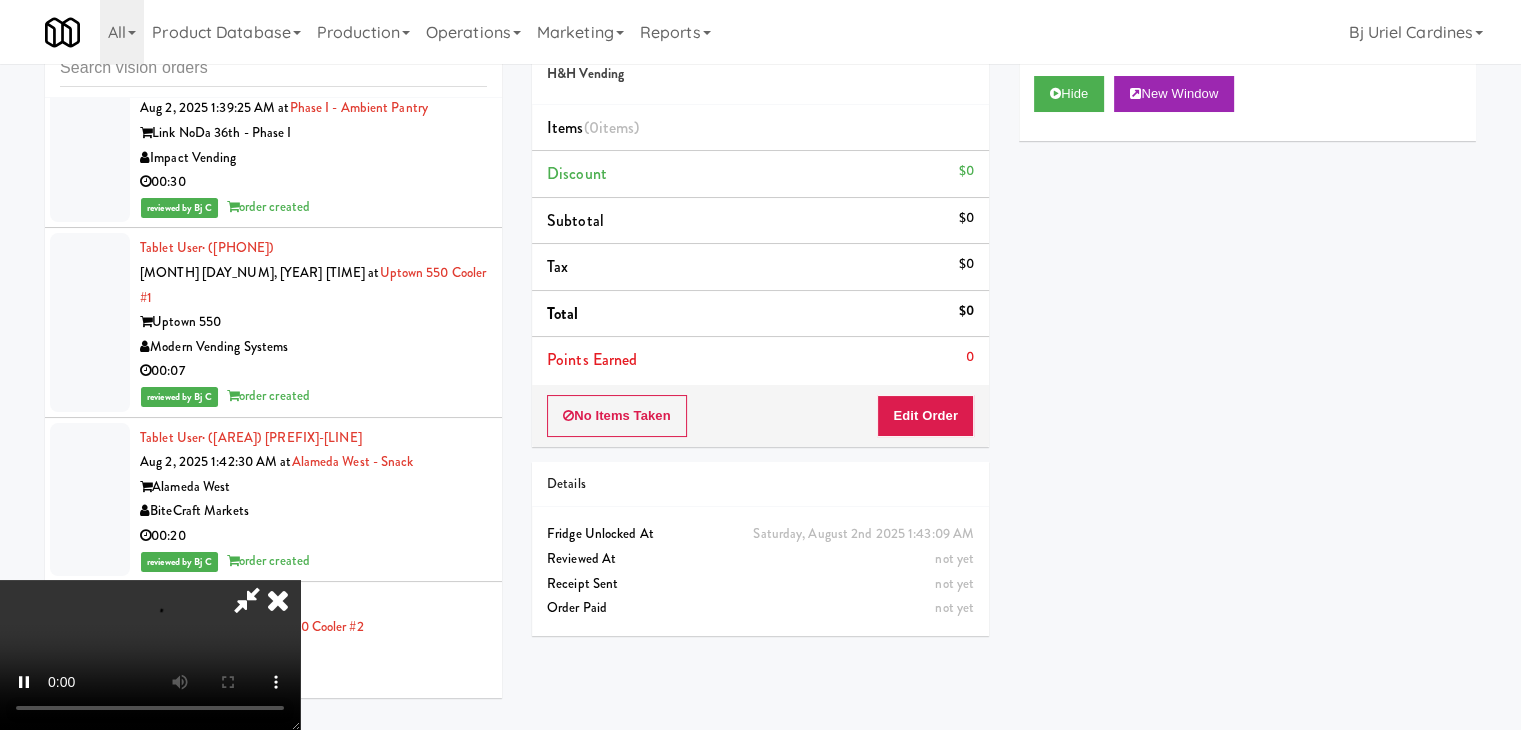 click on "No Items Taken Edit Order" at bounding box center [760, 416] 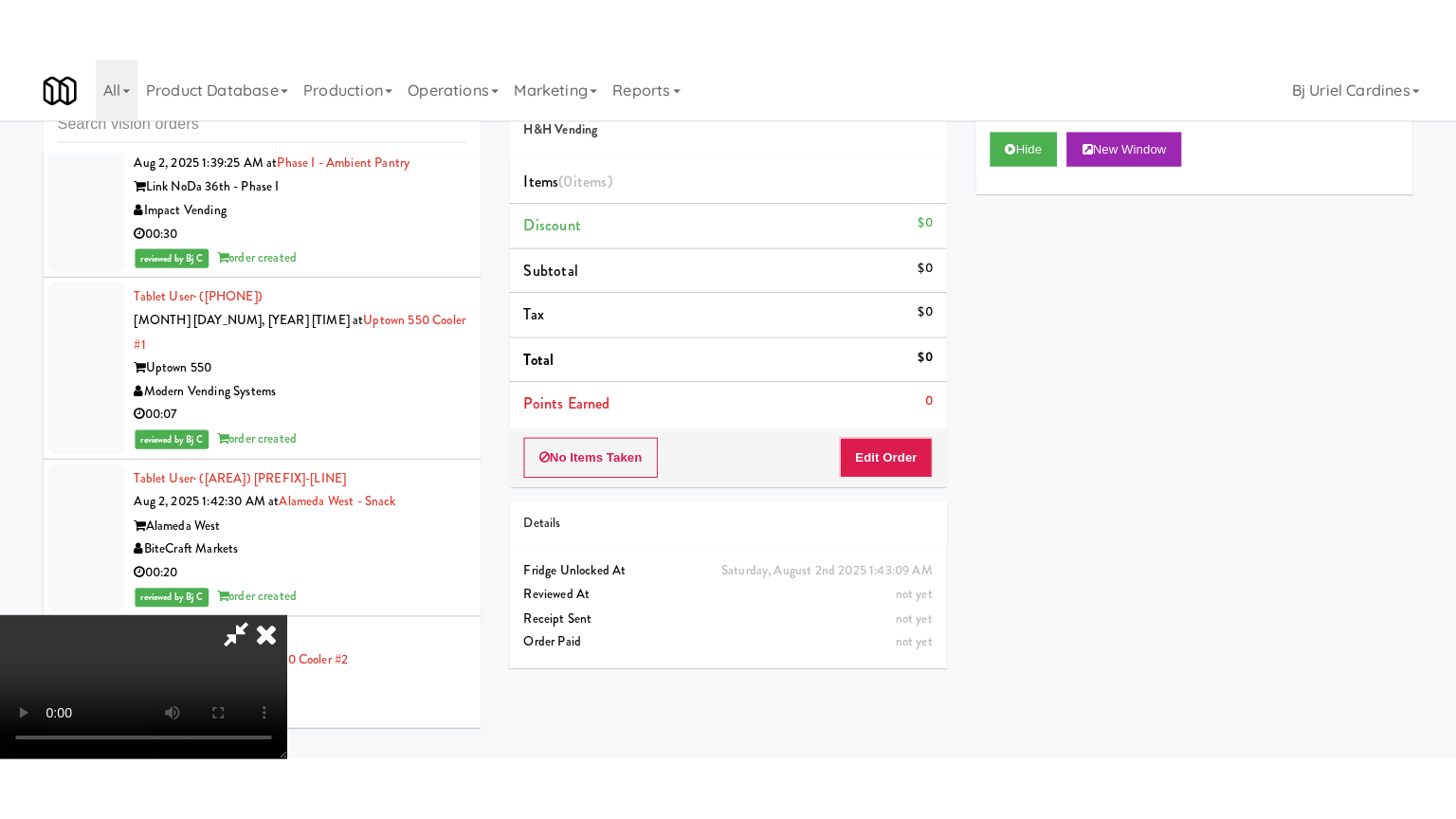 scroll, scrollTop: 266, scrollLeft: 0, axis: vertical 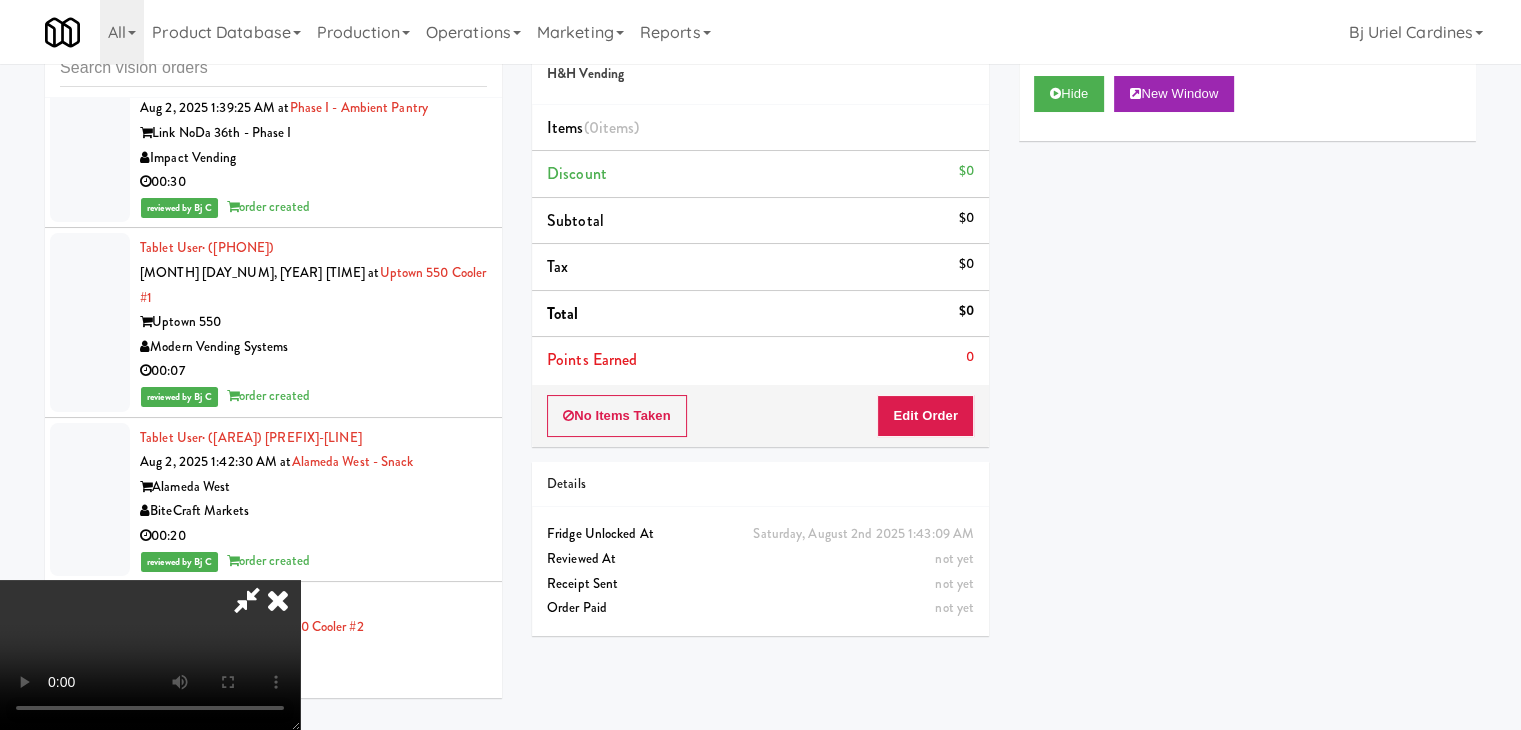 type 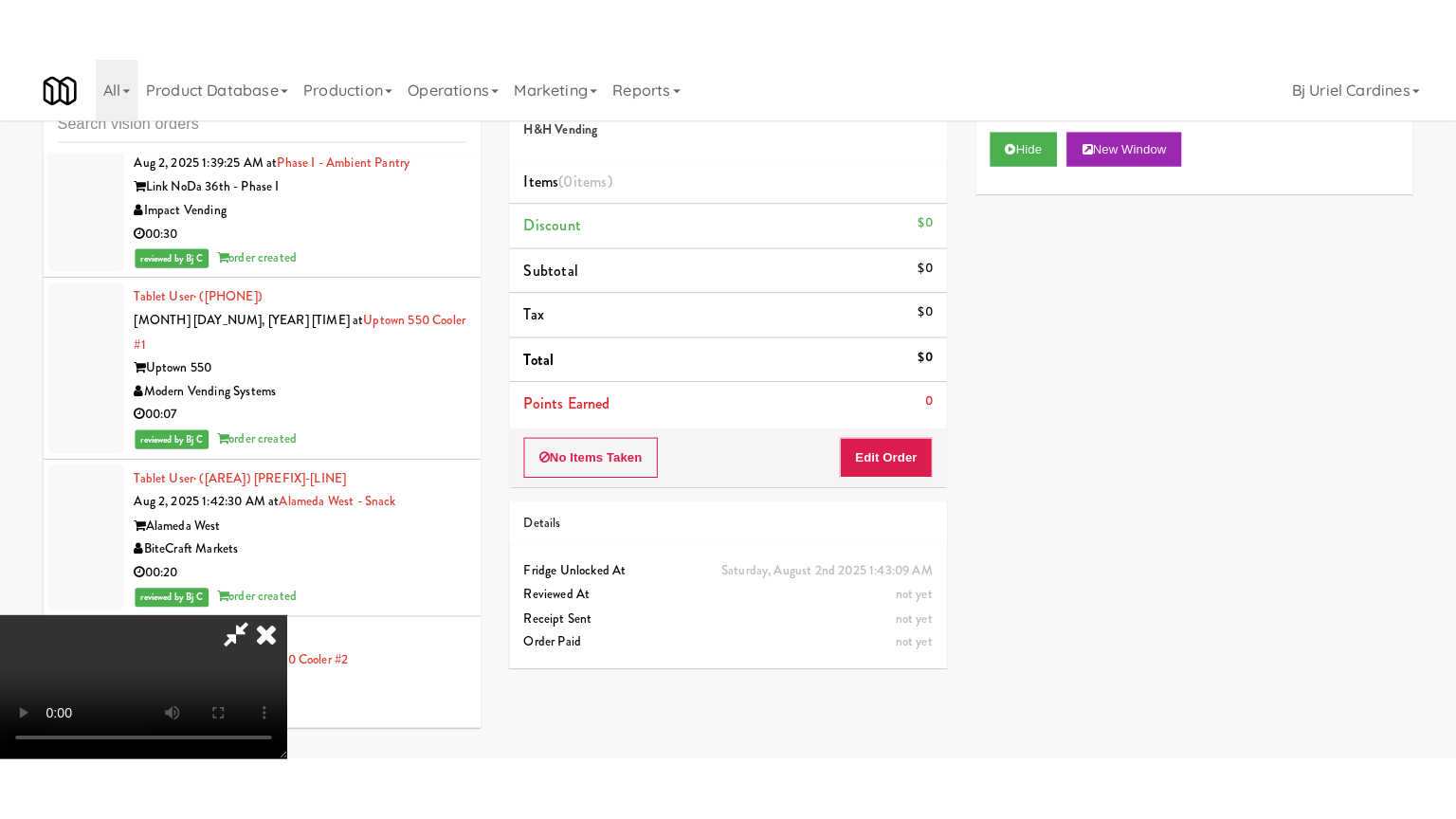 scroll, scrollTop: 0, scrollLeft: 0, axis: both 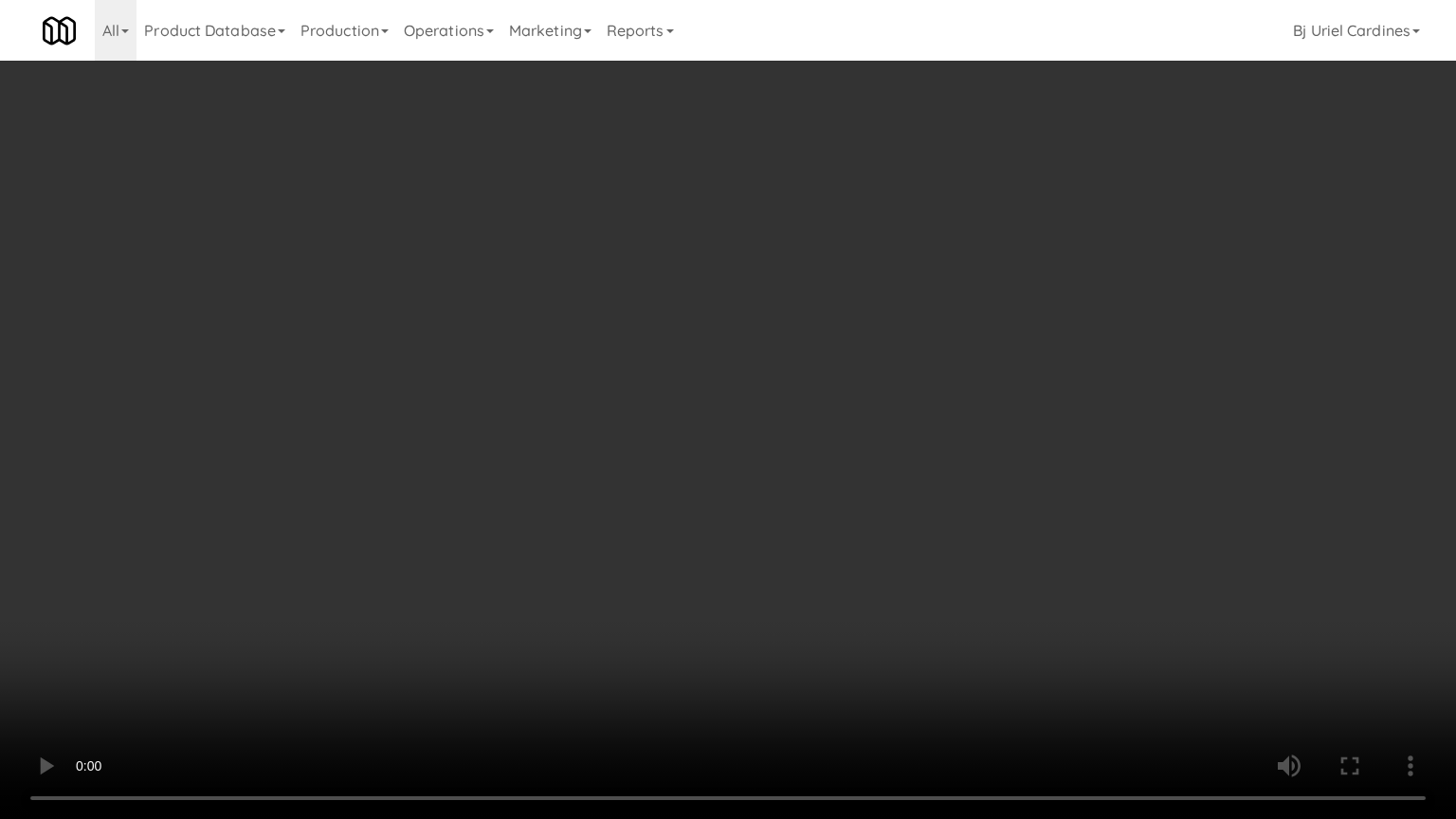 click at bounding box center [728, 410] 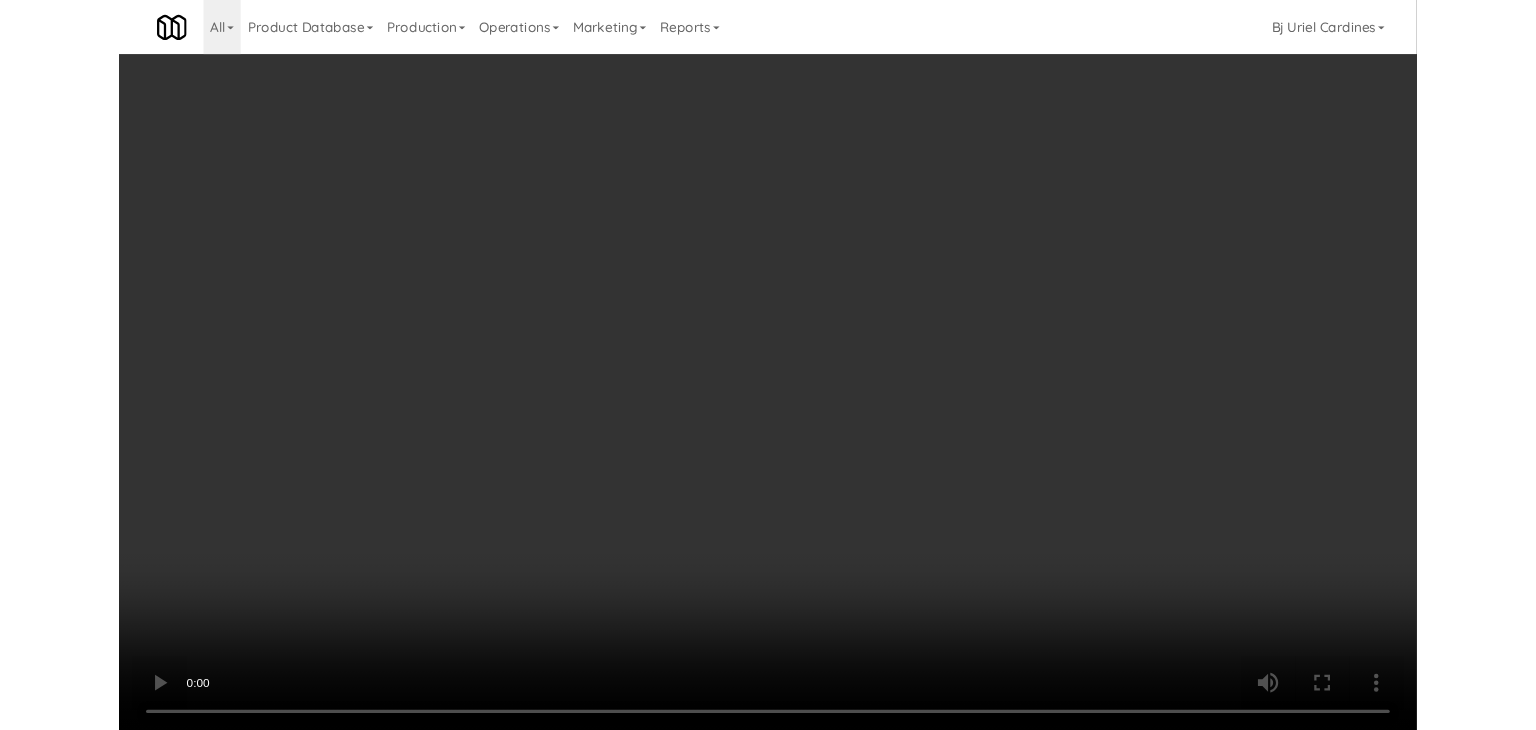 scroll, scrollTop: 26940, scrollLeft: 0, axis: vertical 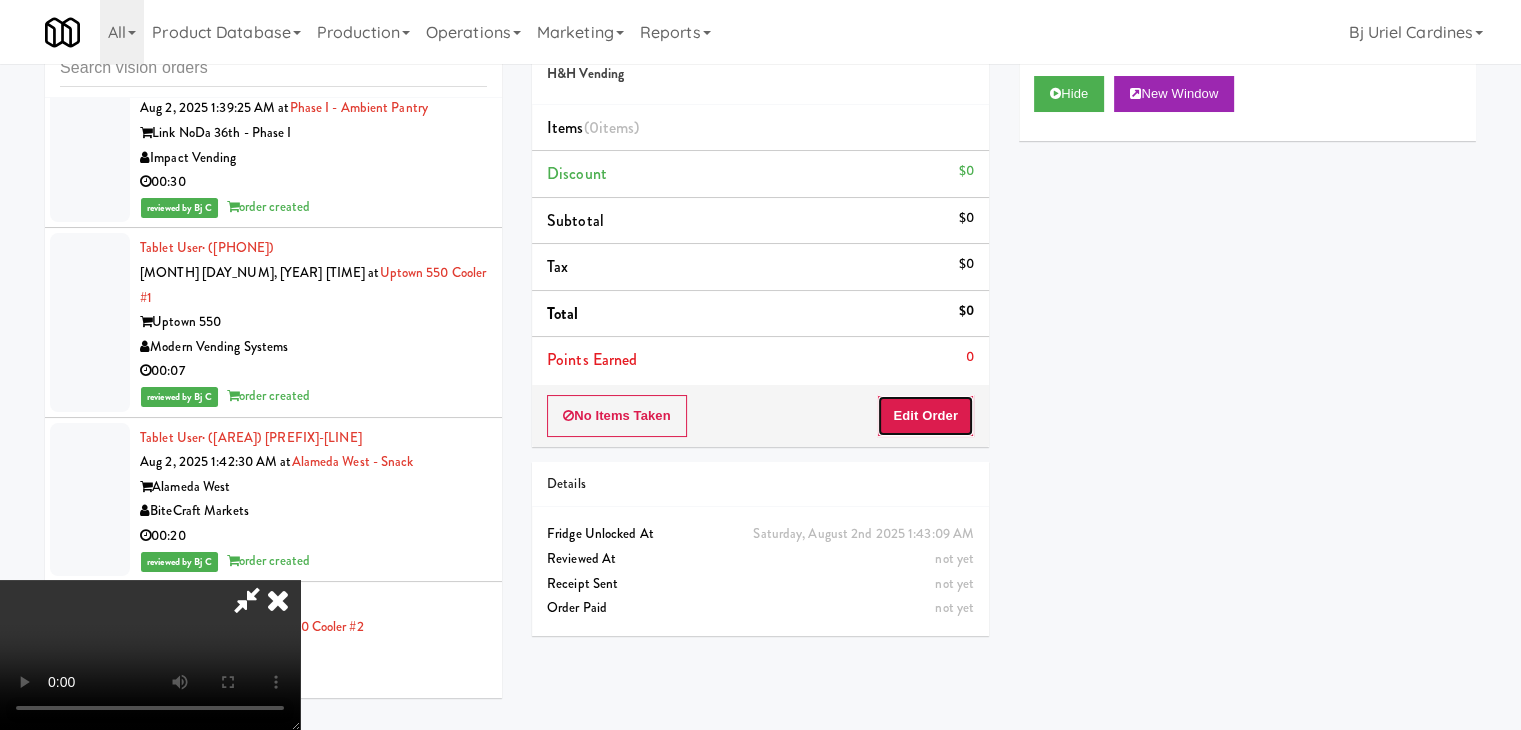 drag, startPoint x: 956, startPoint y: 398, endPoint x: 1015, endPoint y: 362, distance: 69.115845 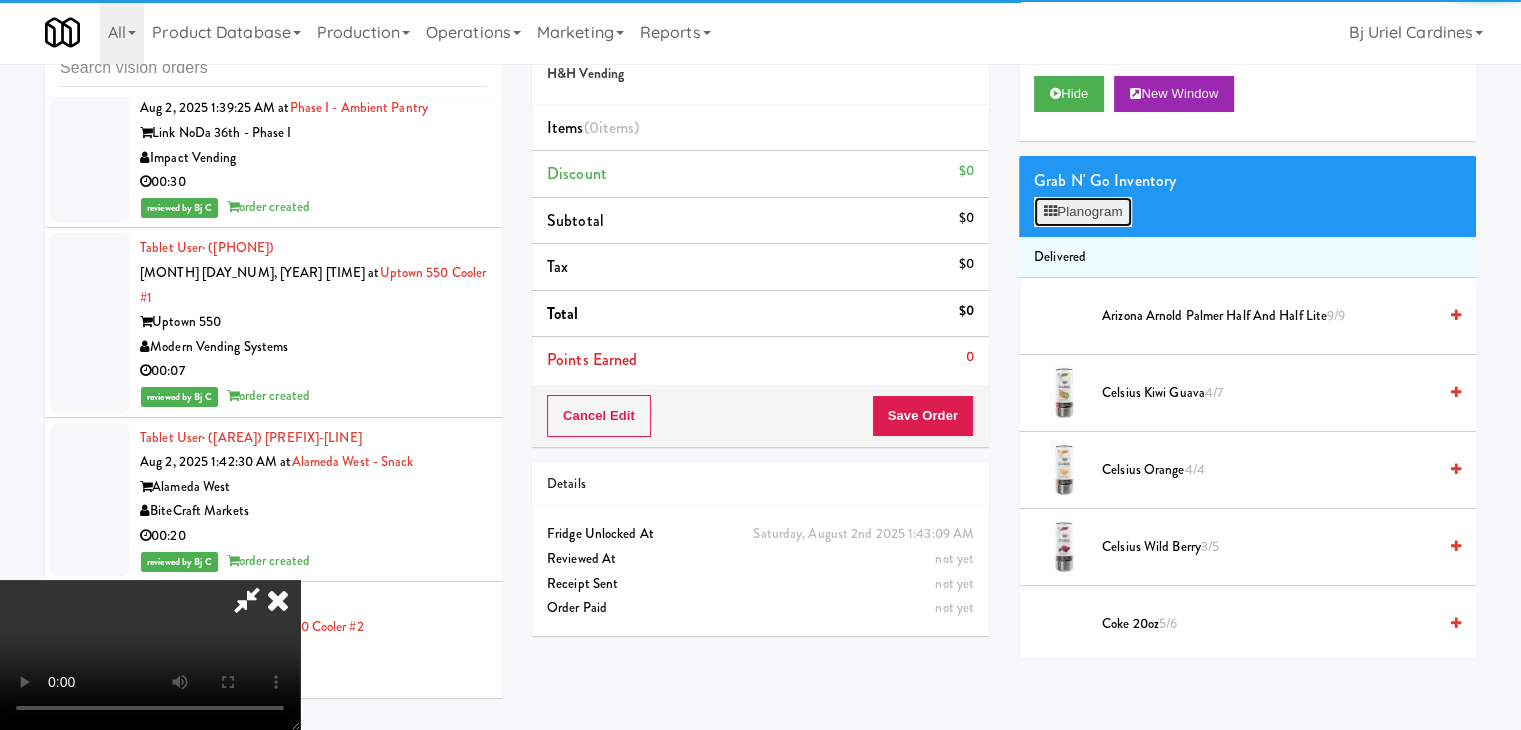 click on "Planogram" at bounding box center [1083, 212] 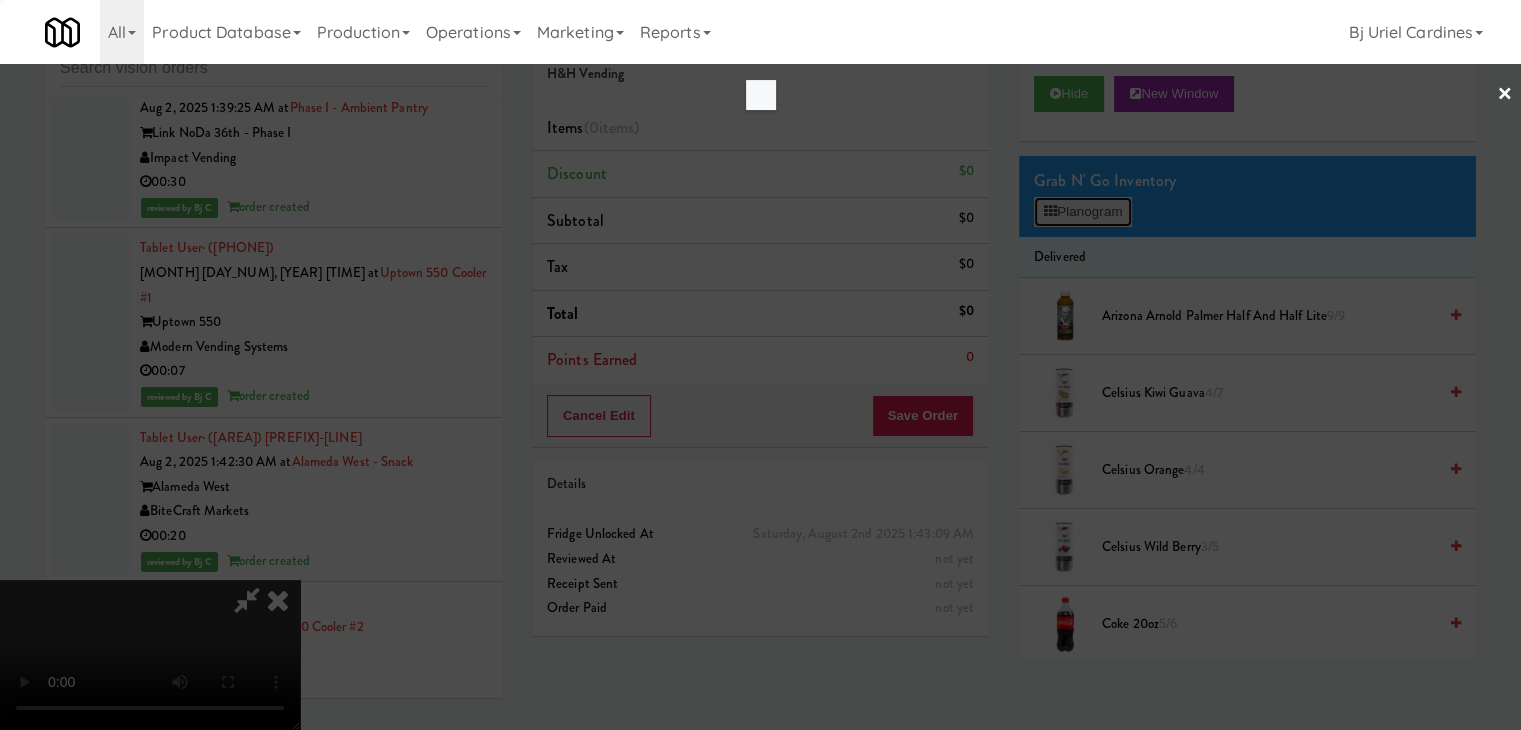 scroll, scrollTop: 26916, scrollLeft: 0, axis: vertical 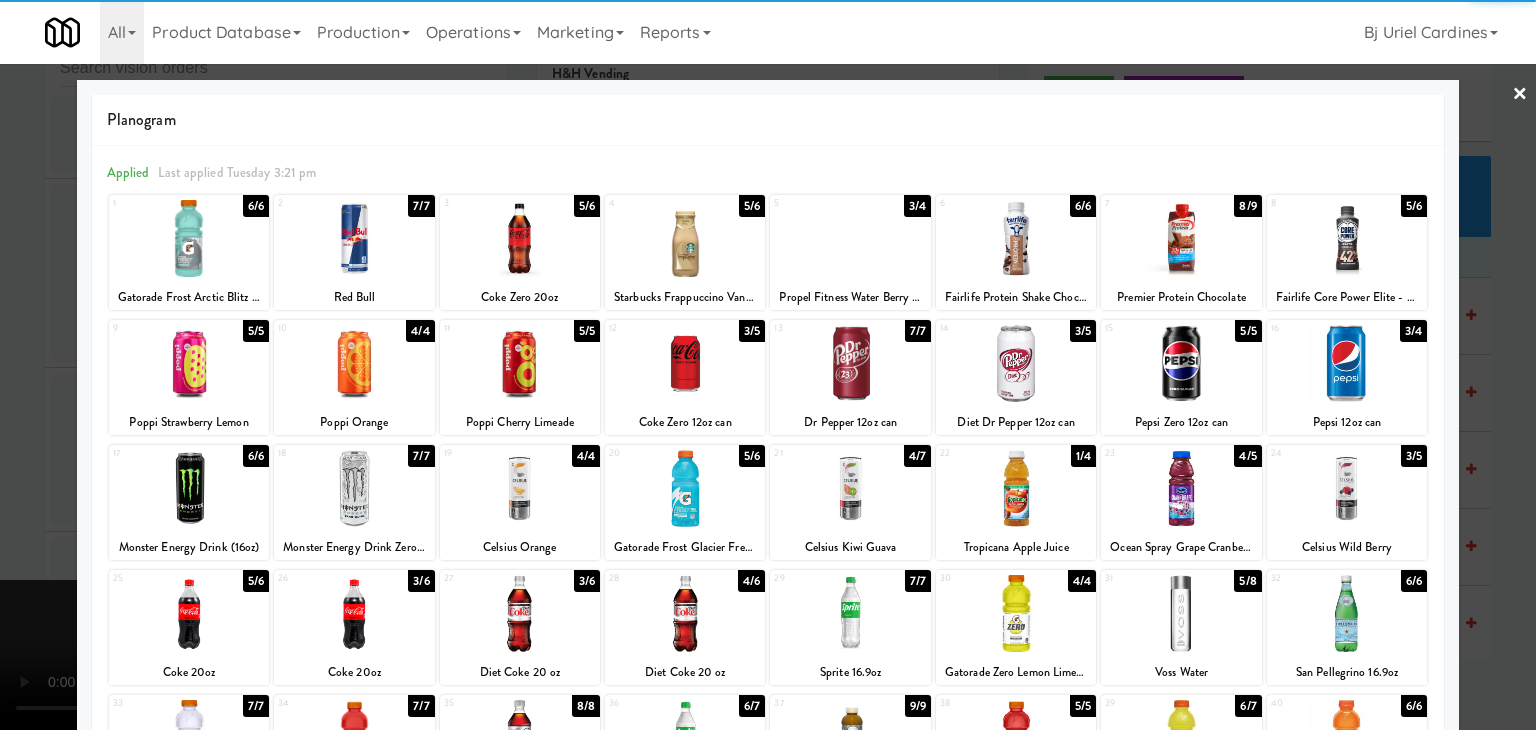 click at bounding box center [1181, 238] 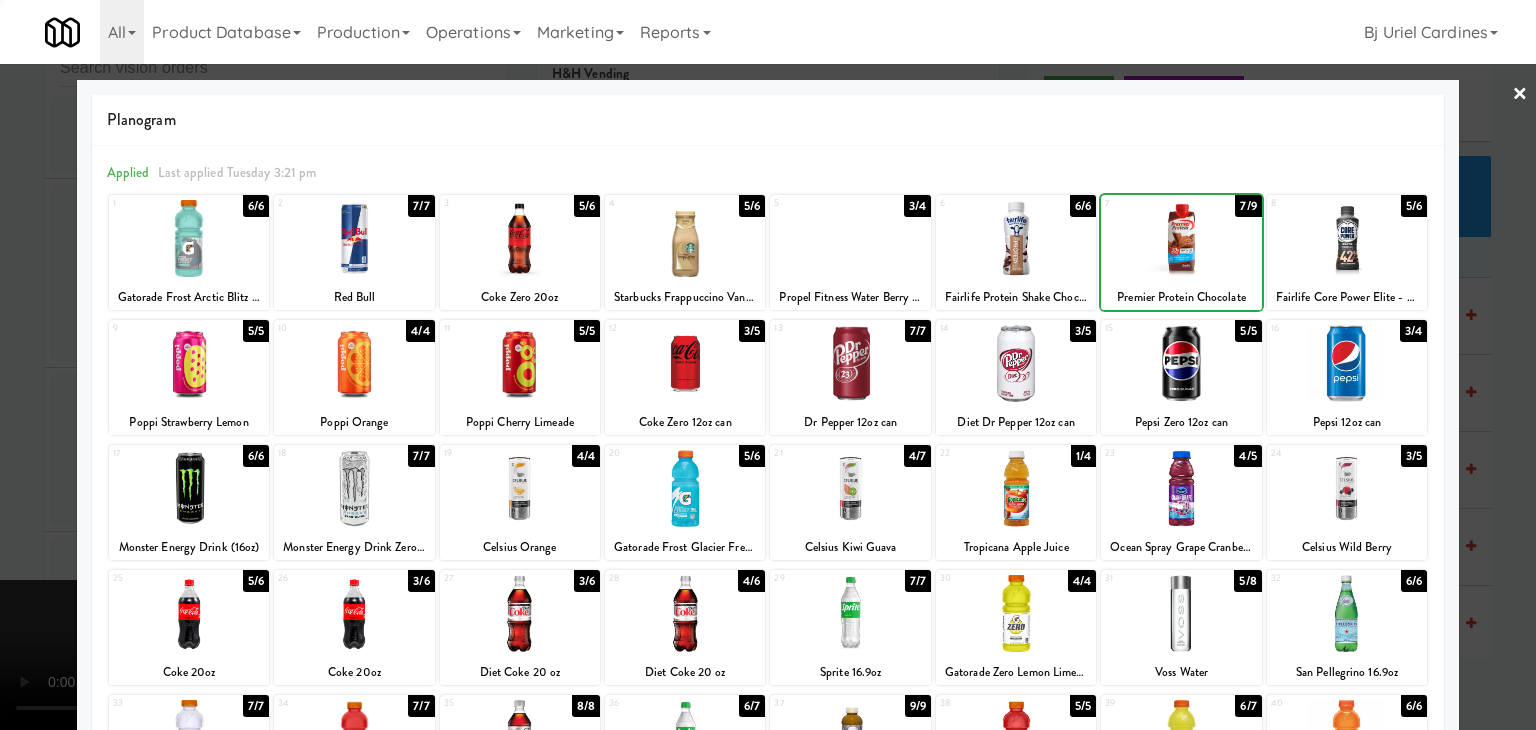 drag, startPoint x: 0, startPoint y: 434, endPoint x: 333, endPoint y: 430, distance: 333.02402 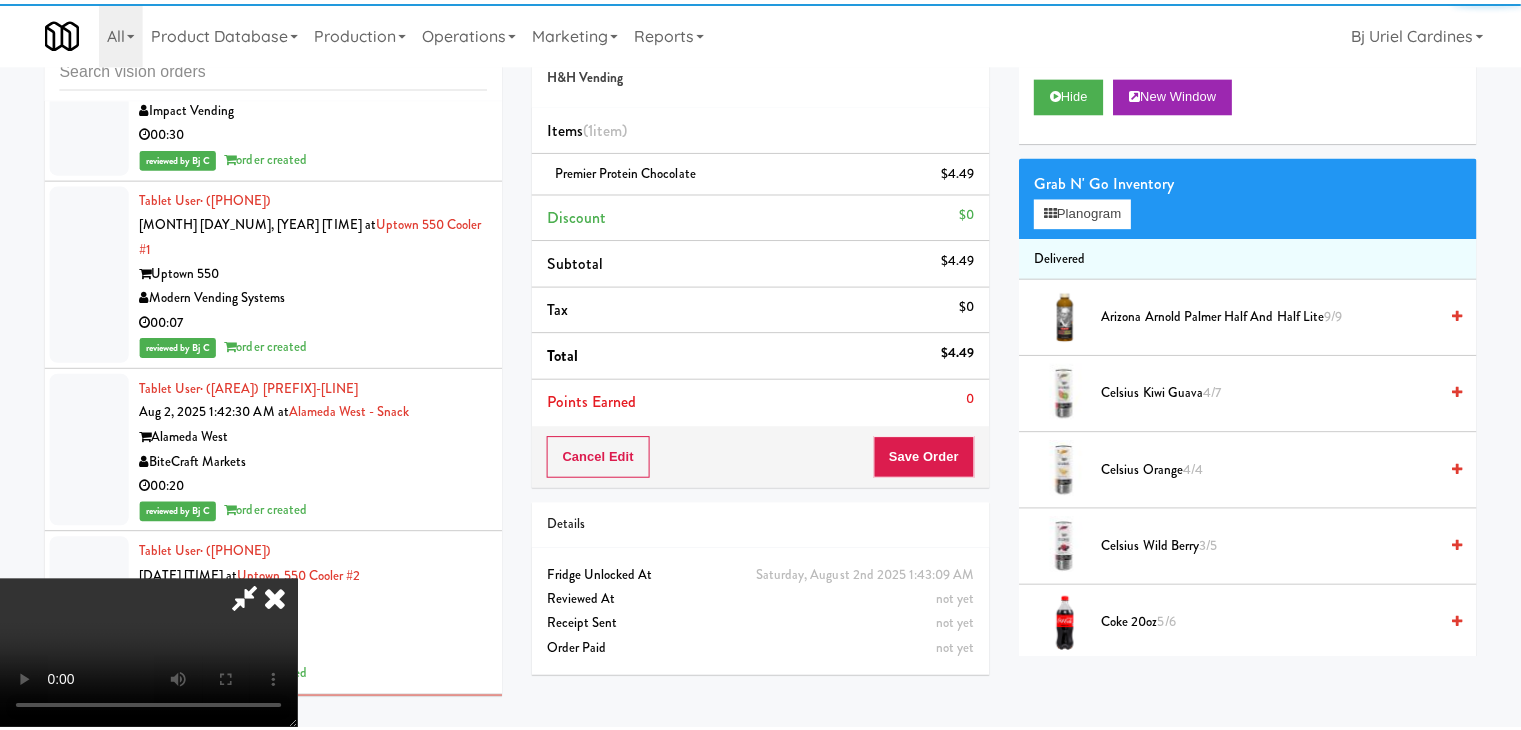scroll, scrollTop: 26940, scrollLeft: 0, axis: vertical 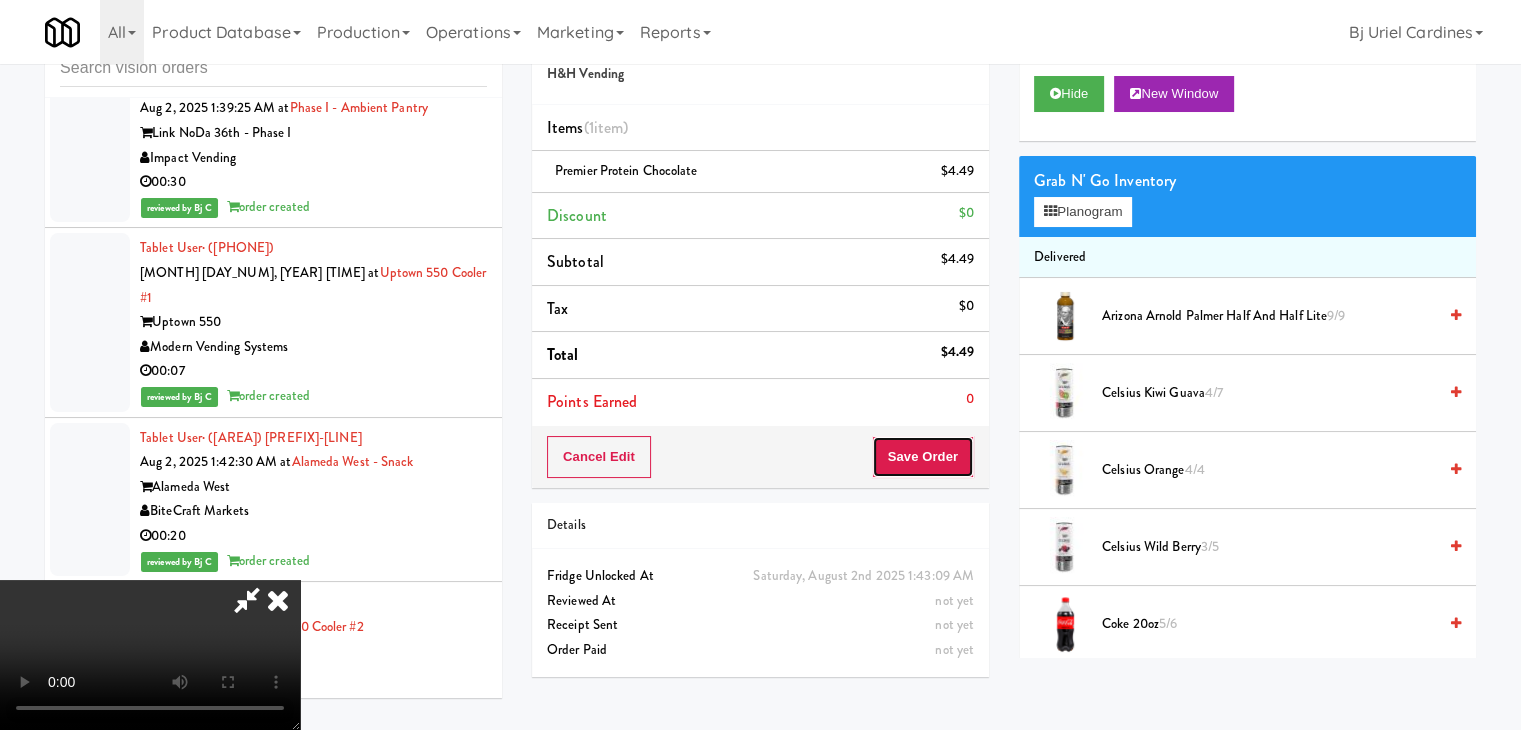 click on "Save Order" at bounding box center (923, 457) 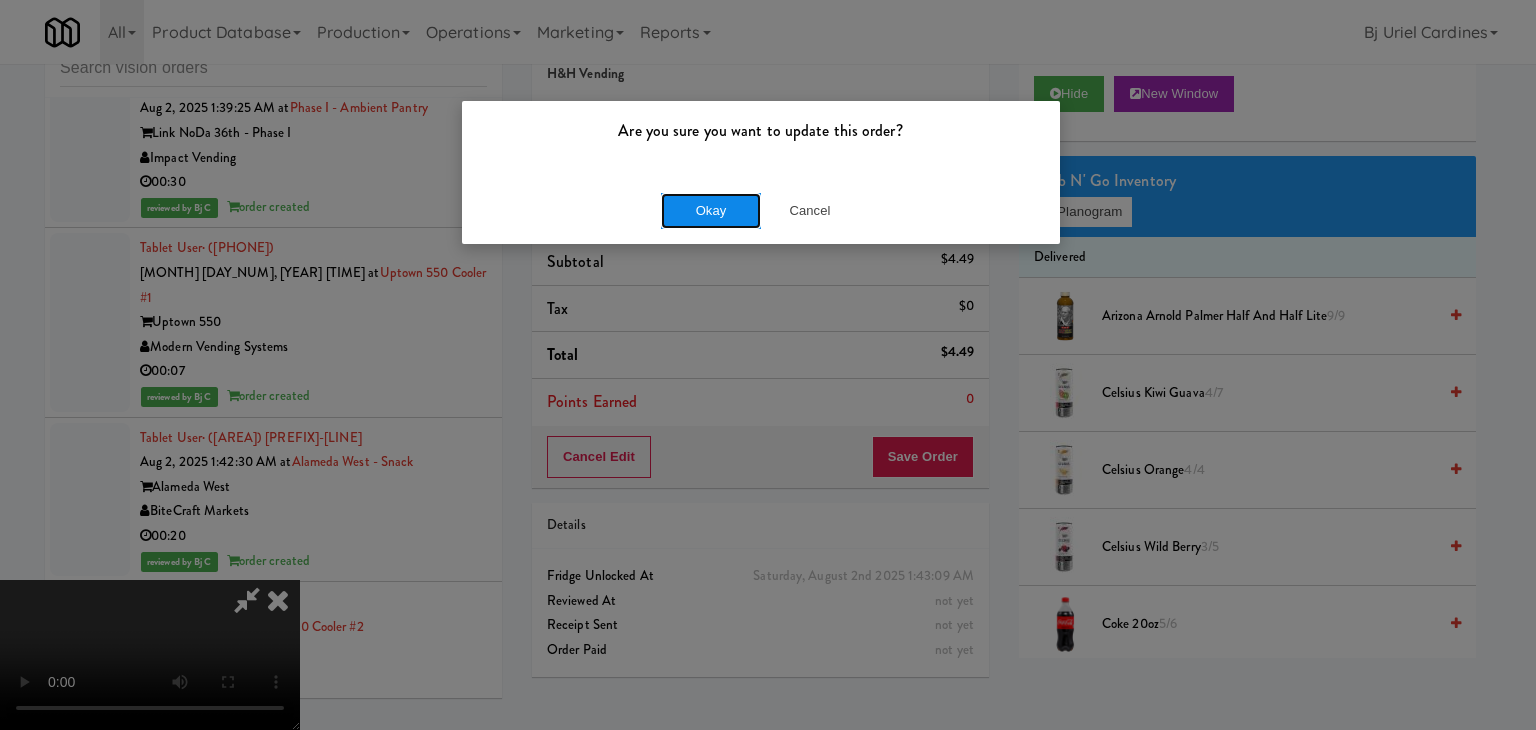click on "Okay" at bounding box center [711, 211] 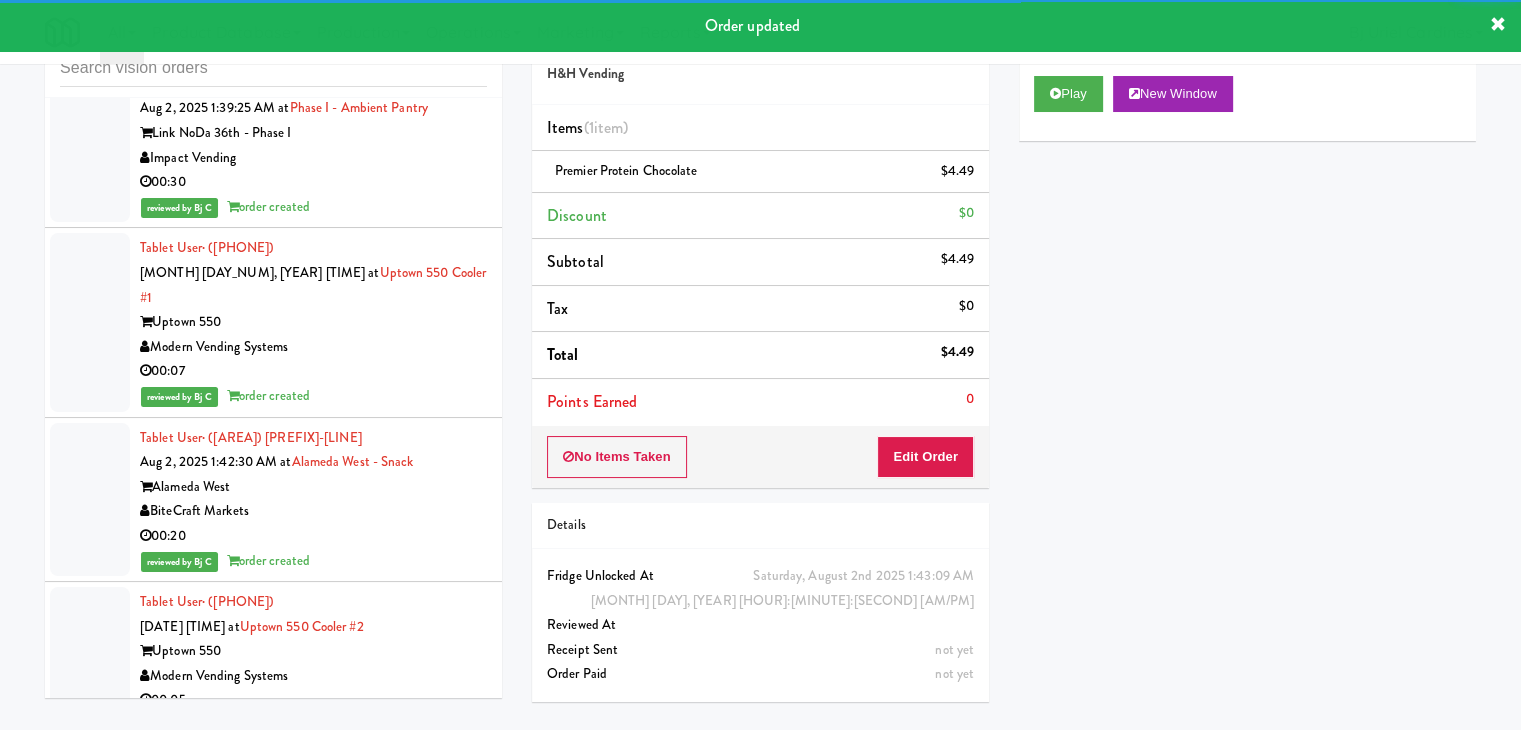 click on "Delong Vending" at bounding box center (313, 1005) 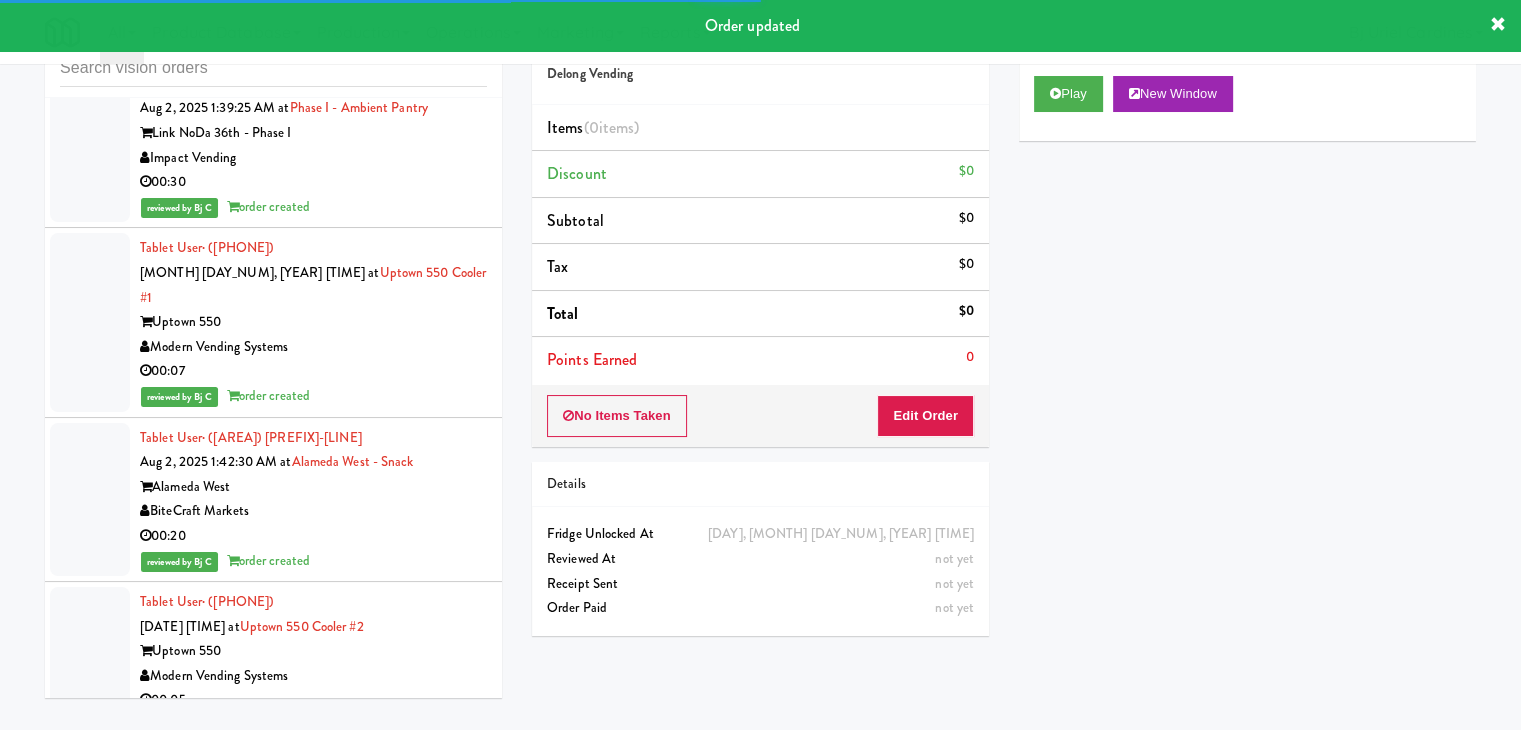 click on "Play  New Window" at bounding box center (1247, 101) 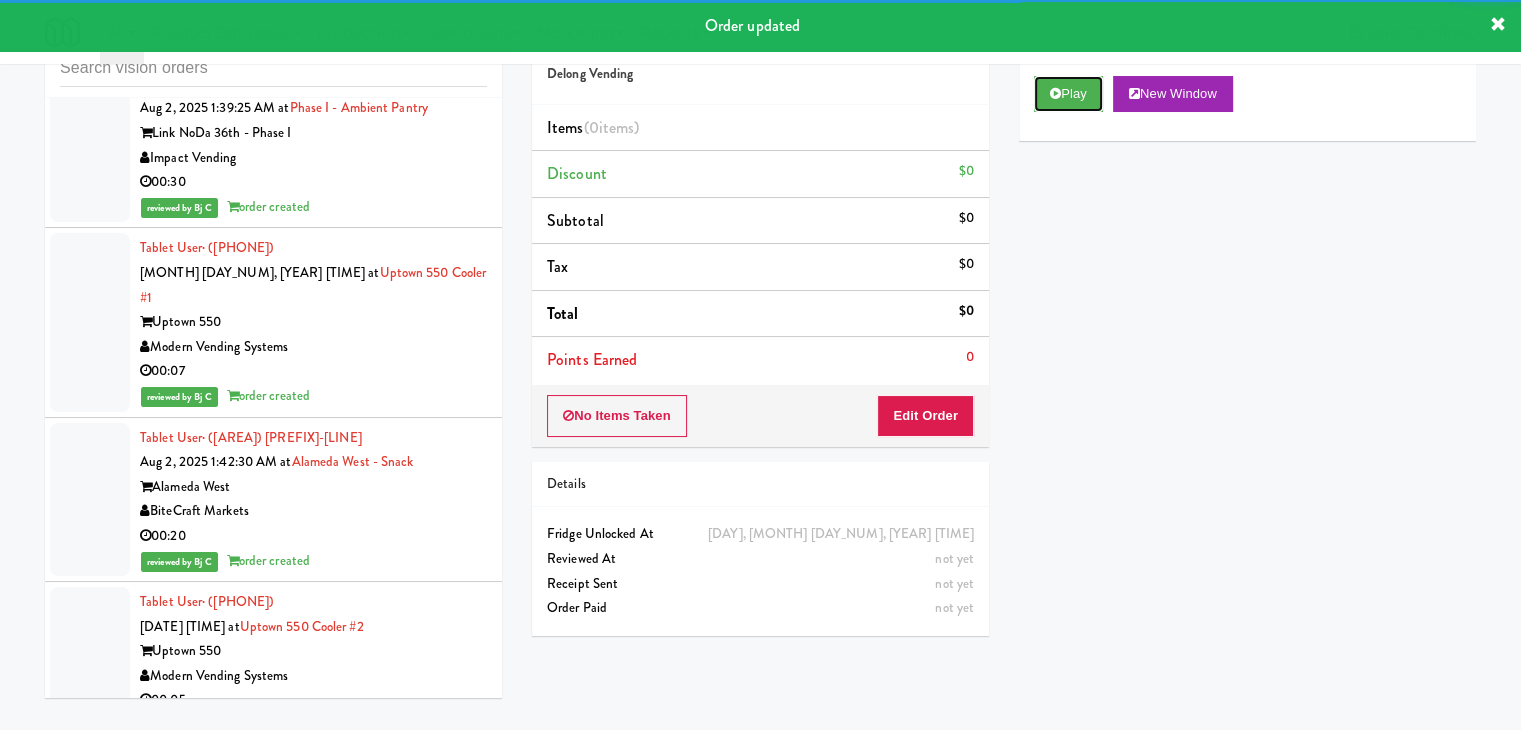 click on "Play" at bounding box center (1068, 94) 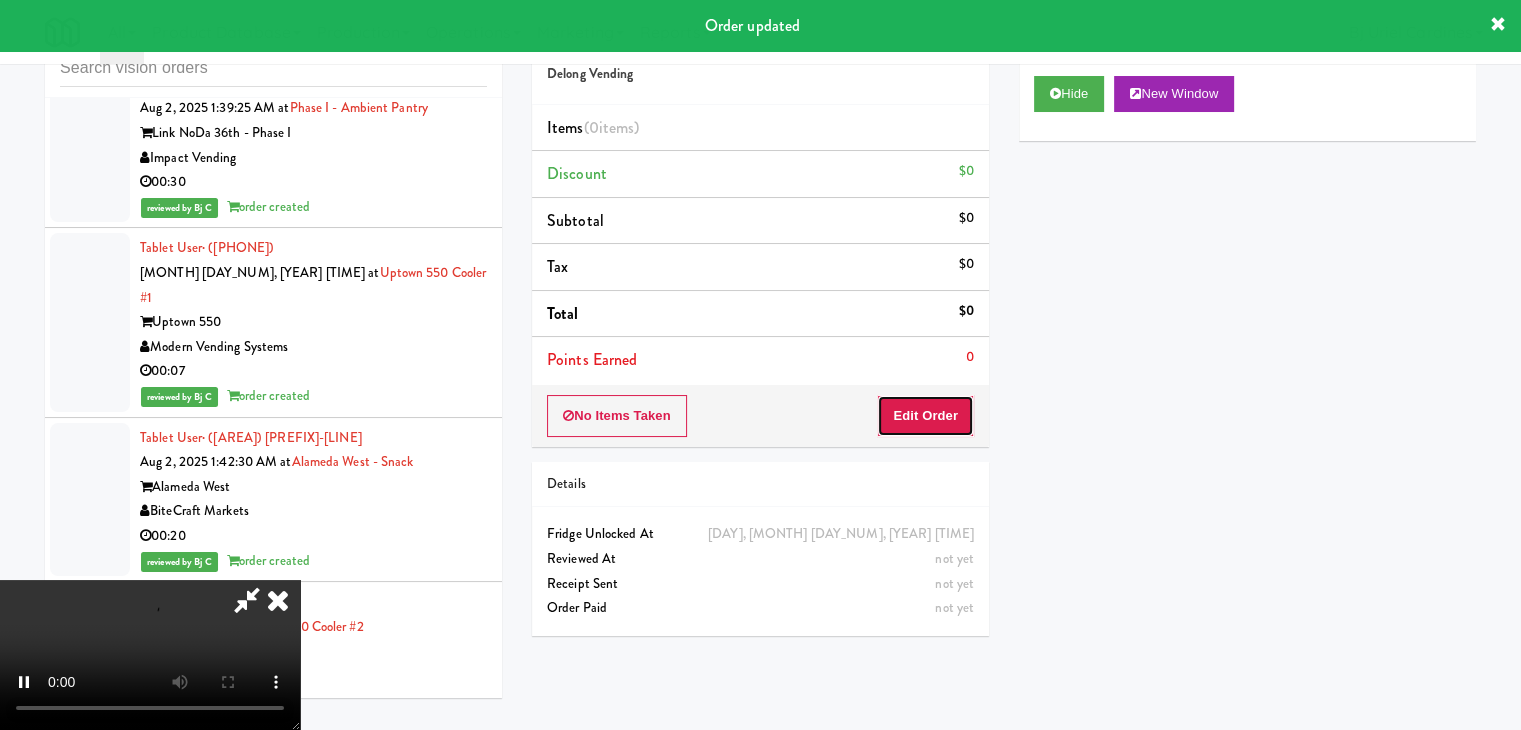 click on "Edit Order" at bounding box center (925, 416) 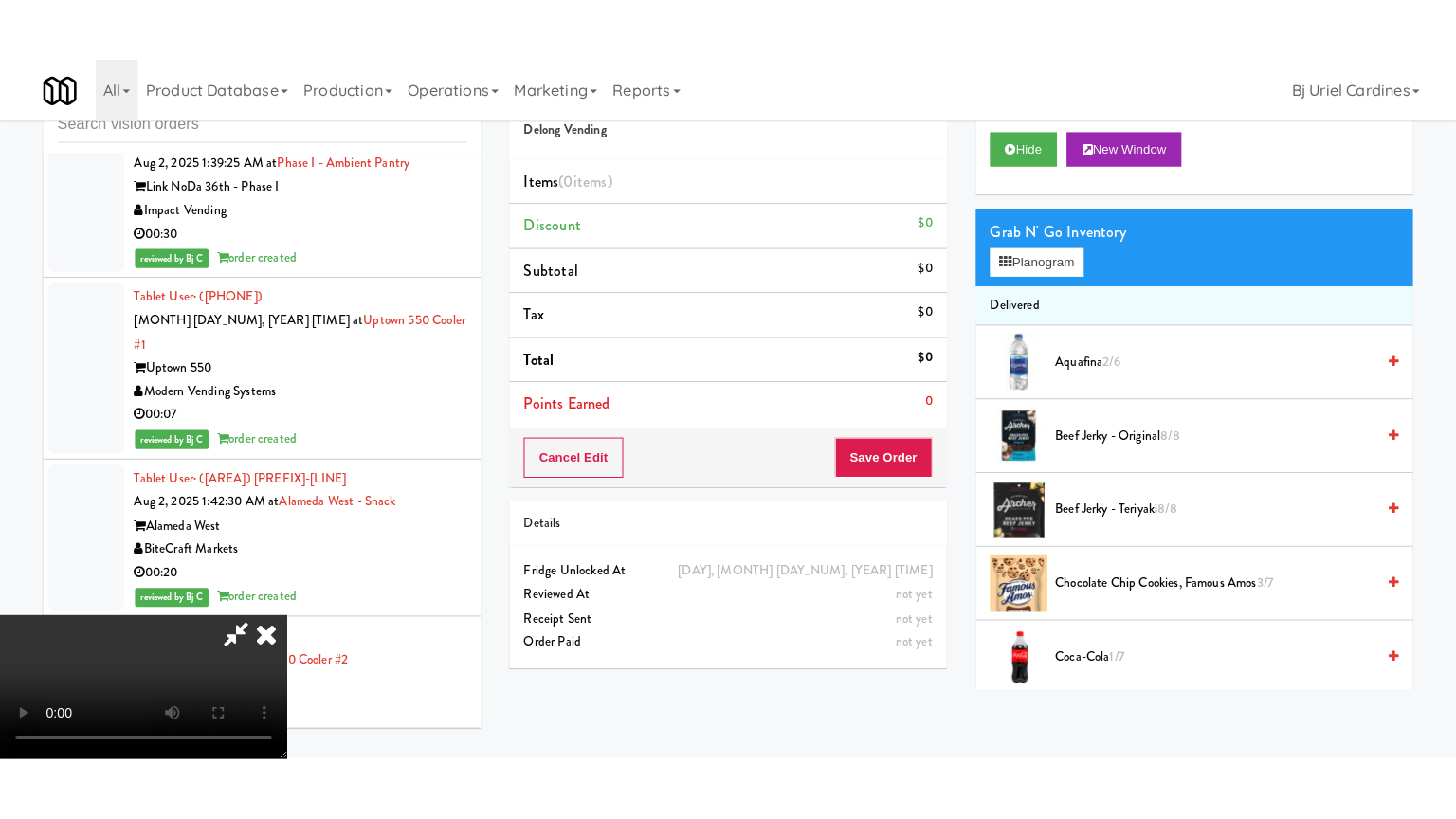 scroll, scrollTop: 266, scrollLeft: 0, axis: vertical 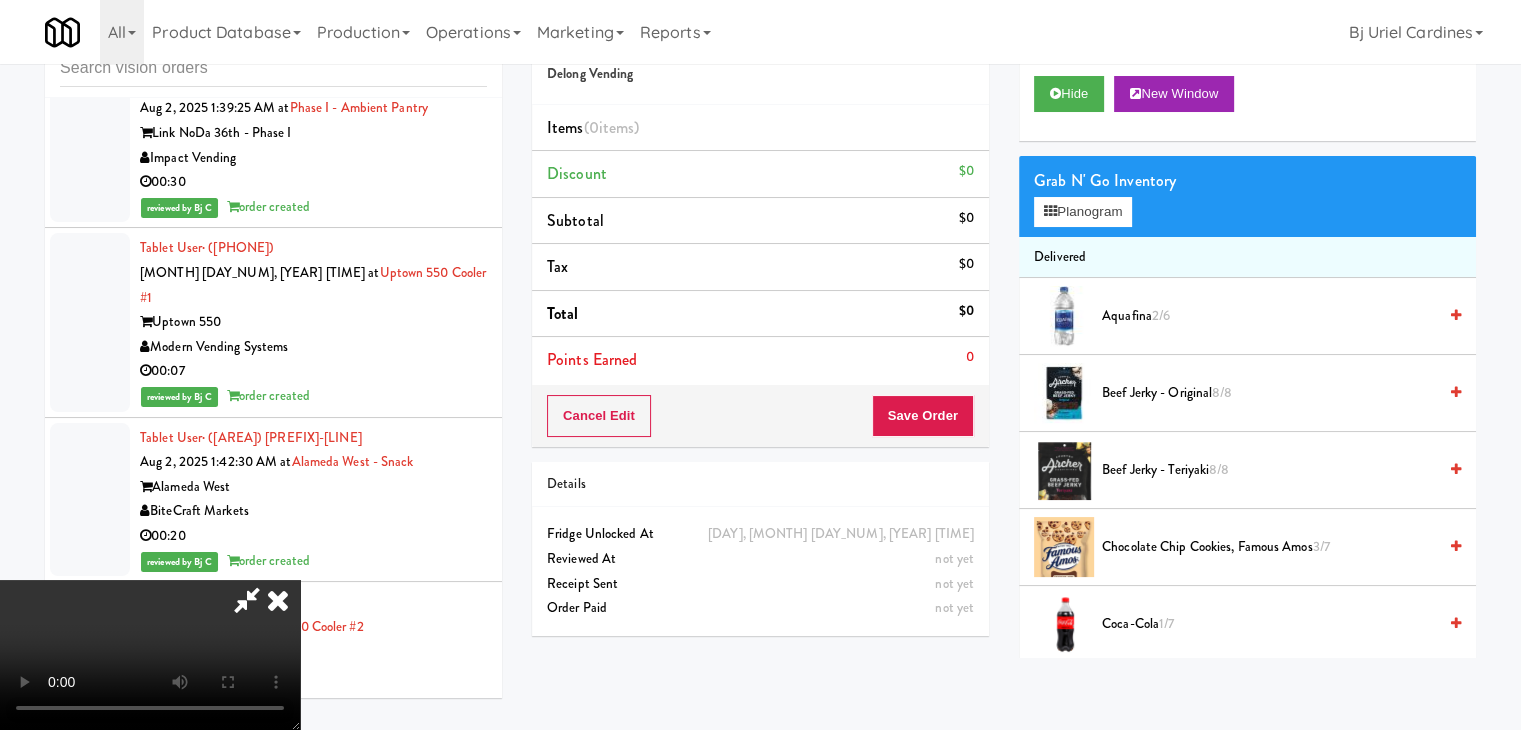 type 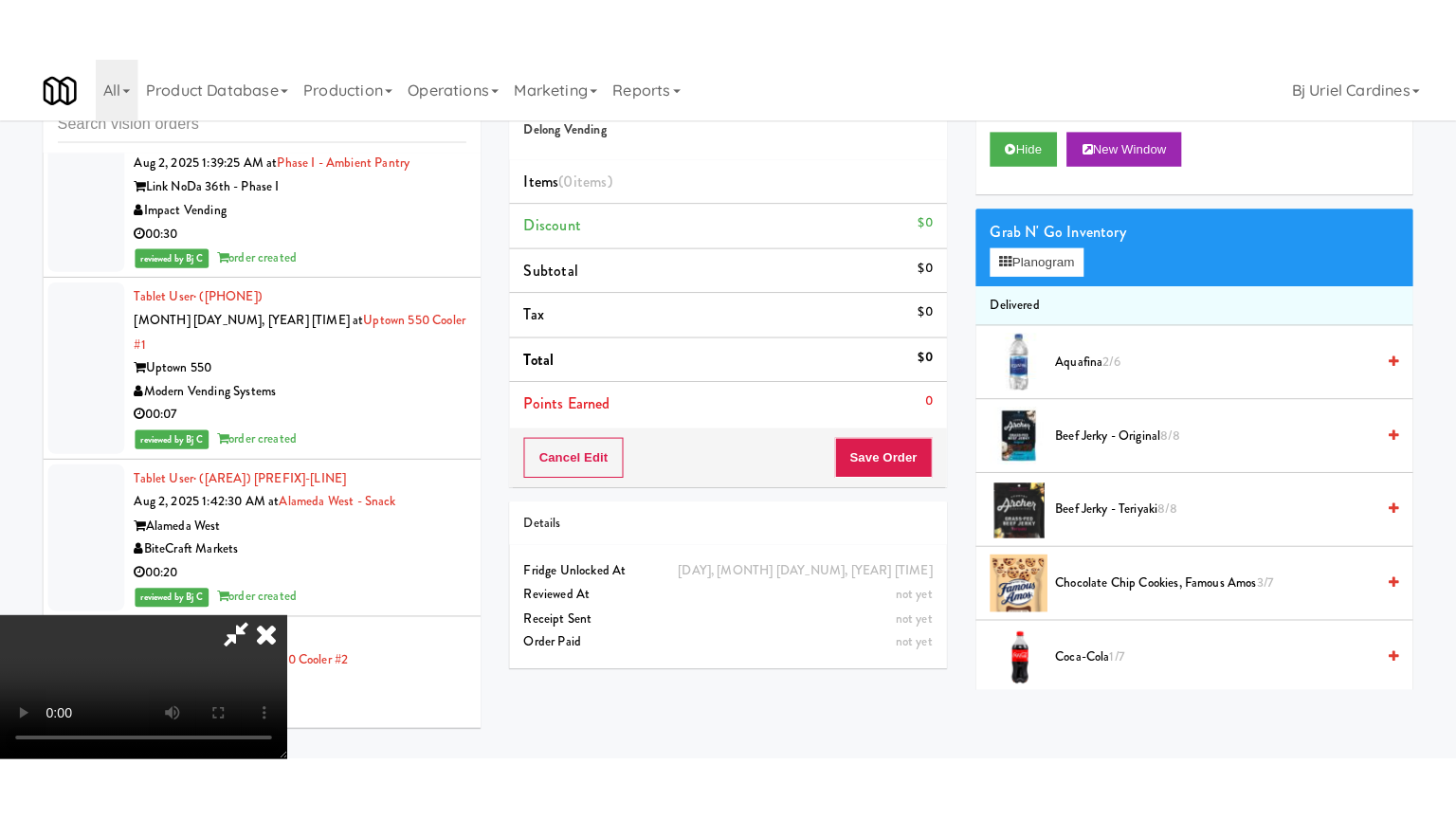 scroll, scrollTop: 0, scrollLeft: 0, axis: both 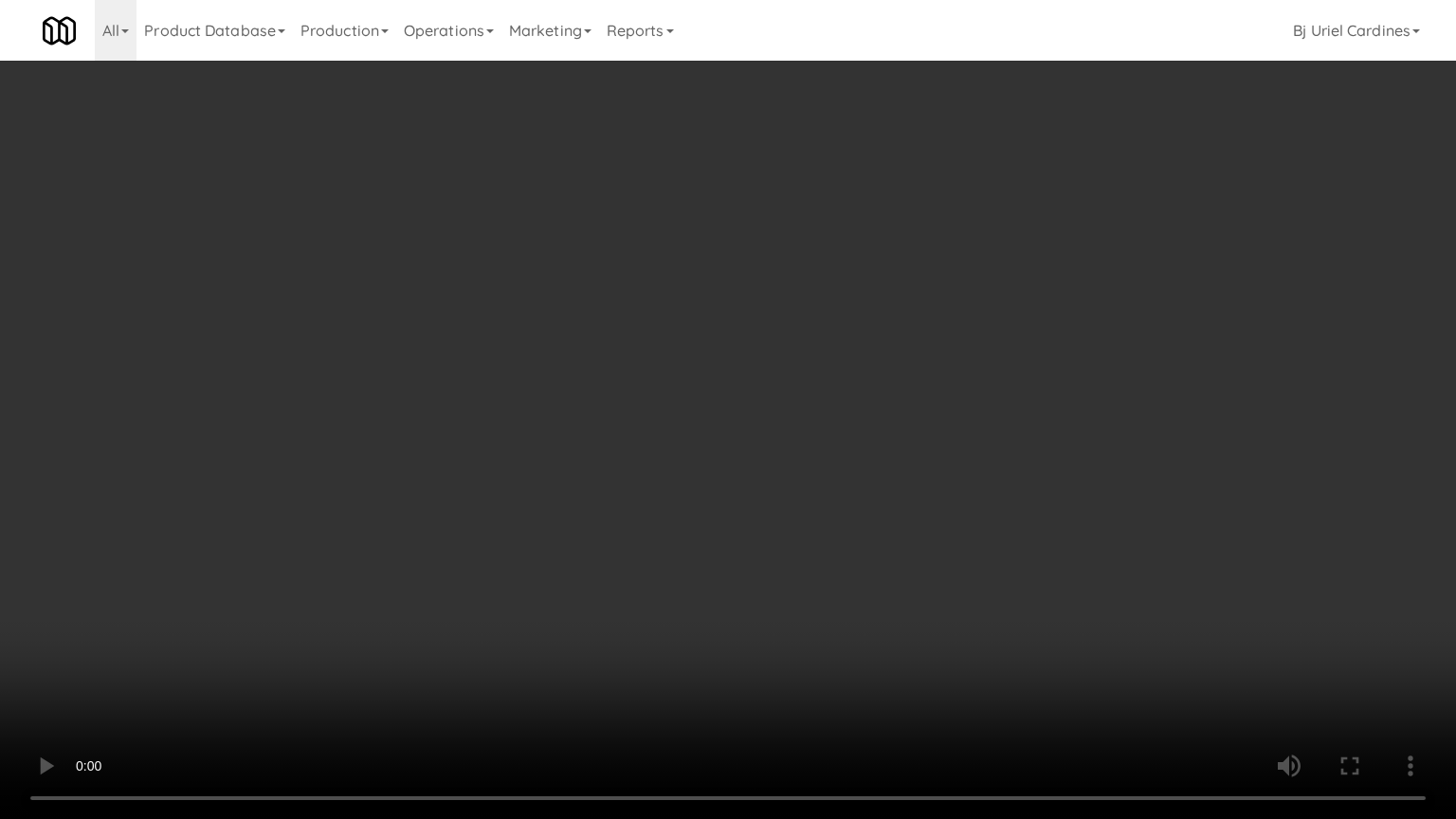 click at bounding box center [728, 410] 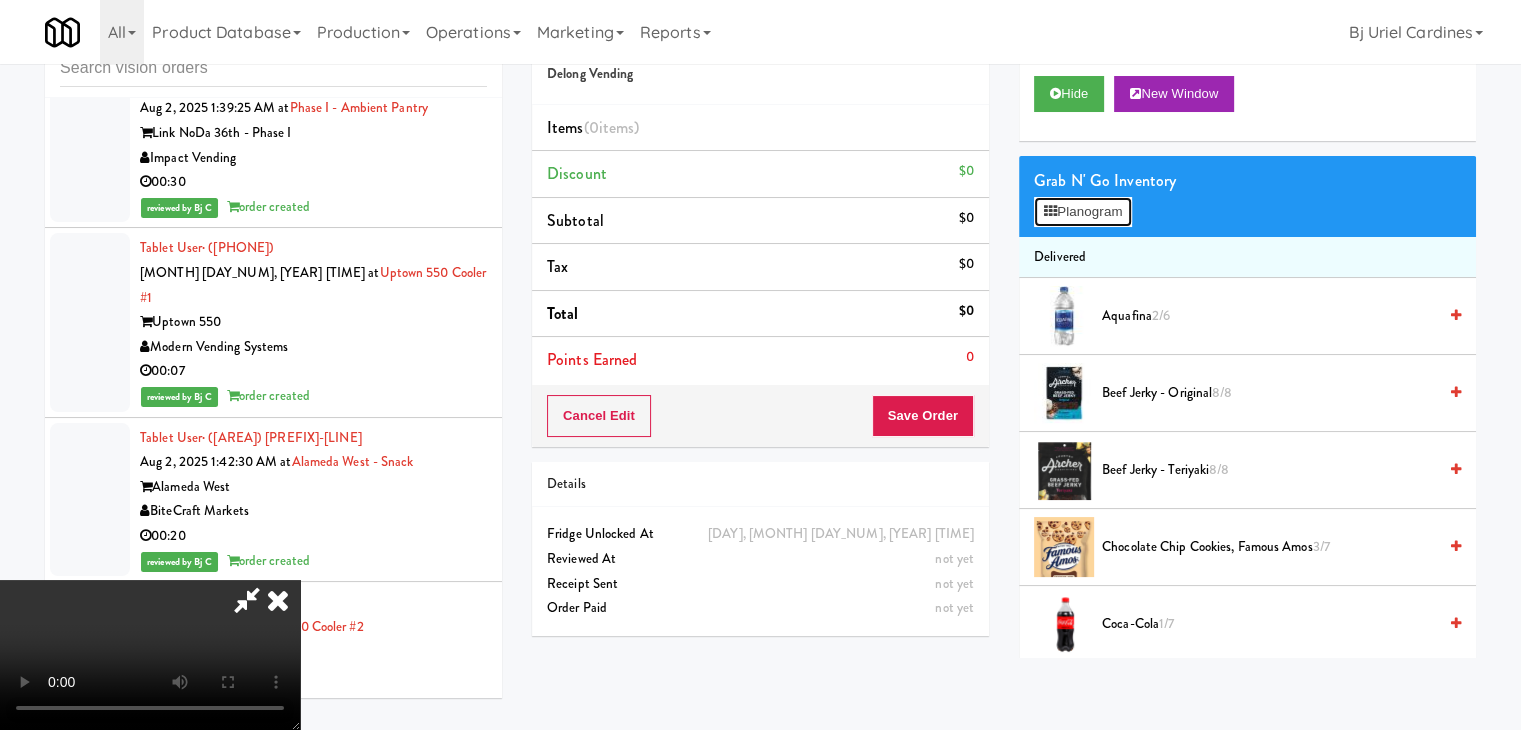 click on "Planogram" at bounding box center (1083, 212) 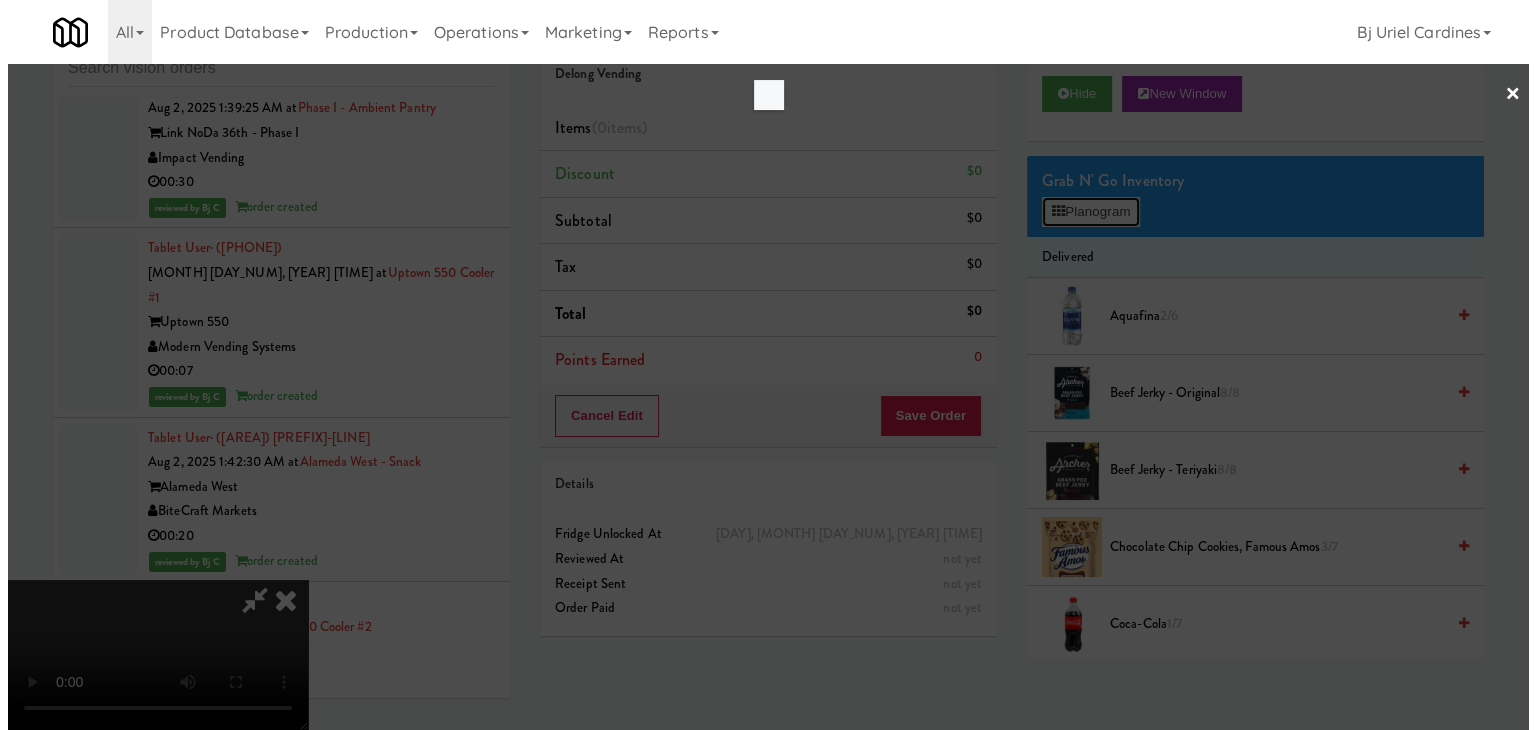scroll, scrollTop: 26916, scrollLeft: 0, axis: vertical 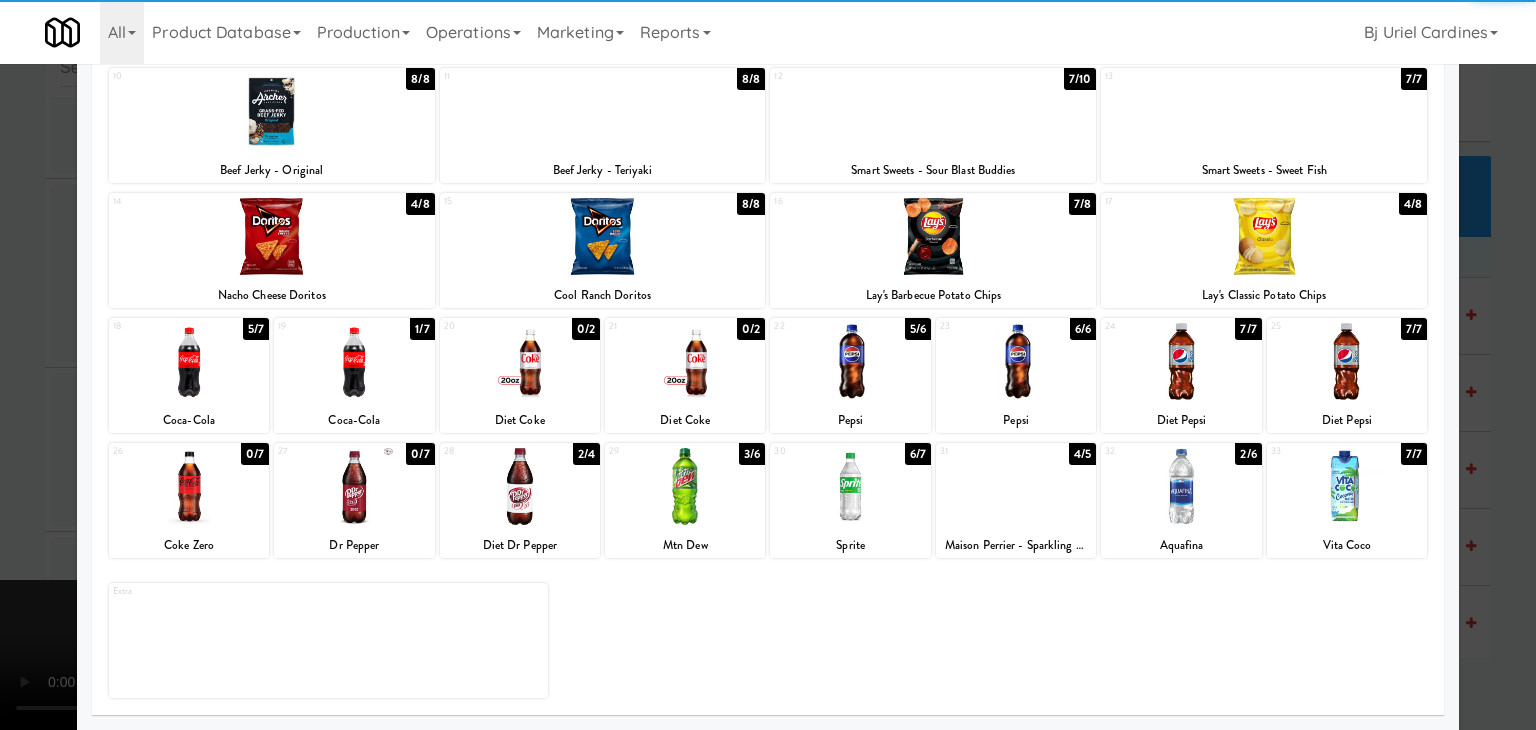 click at bounding box center (354, 486) 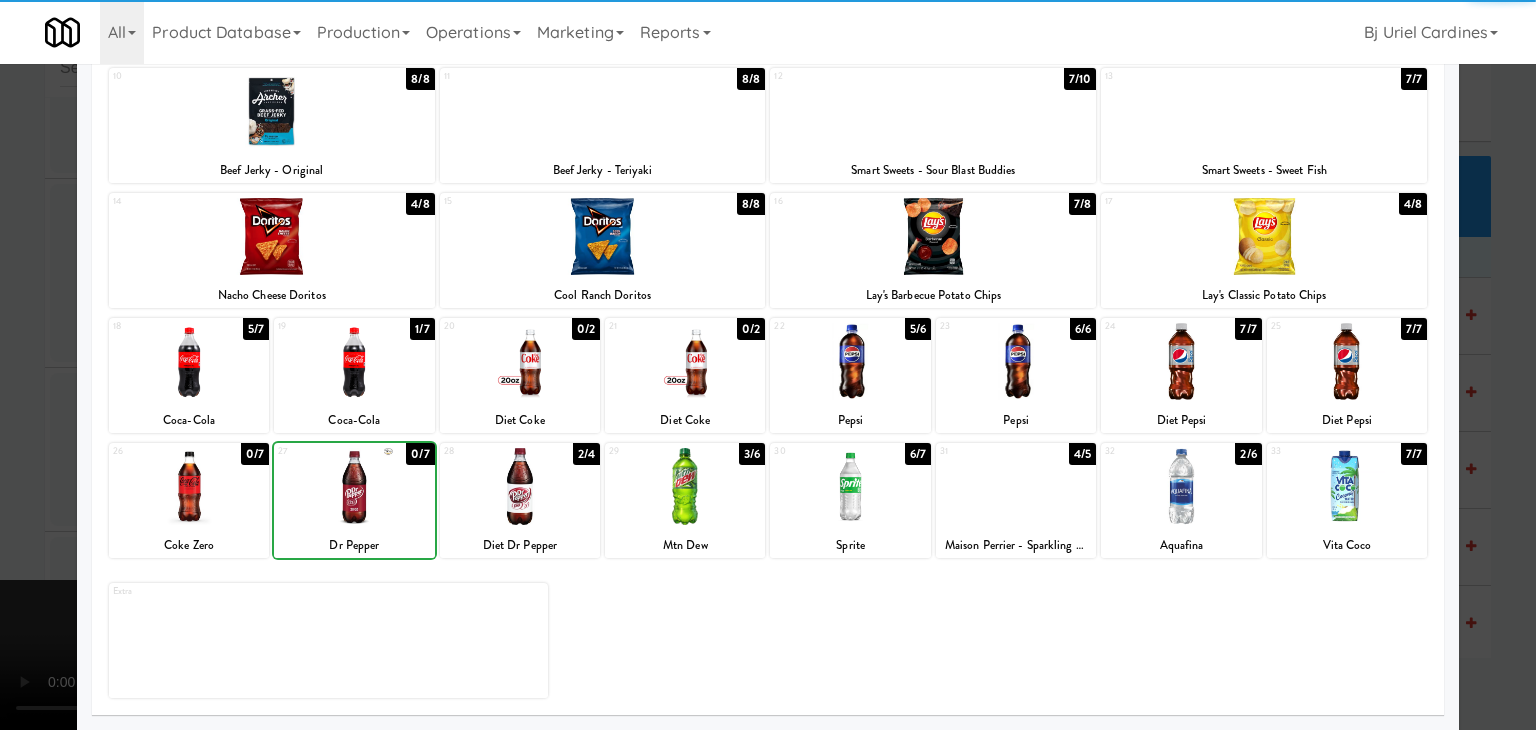 click at bounding box center (354, 486) 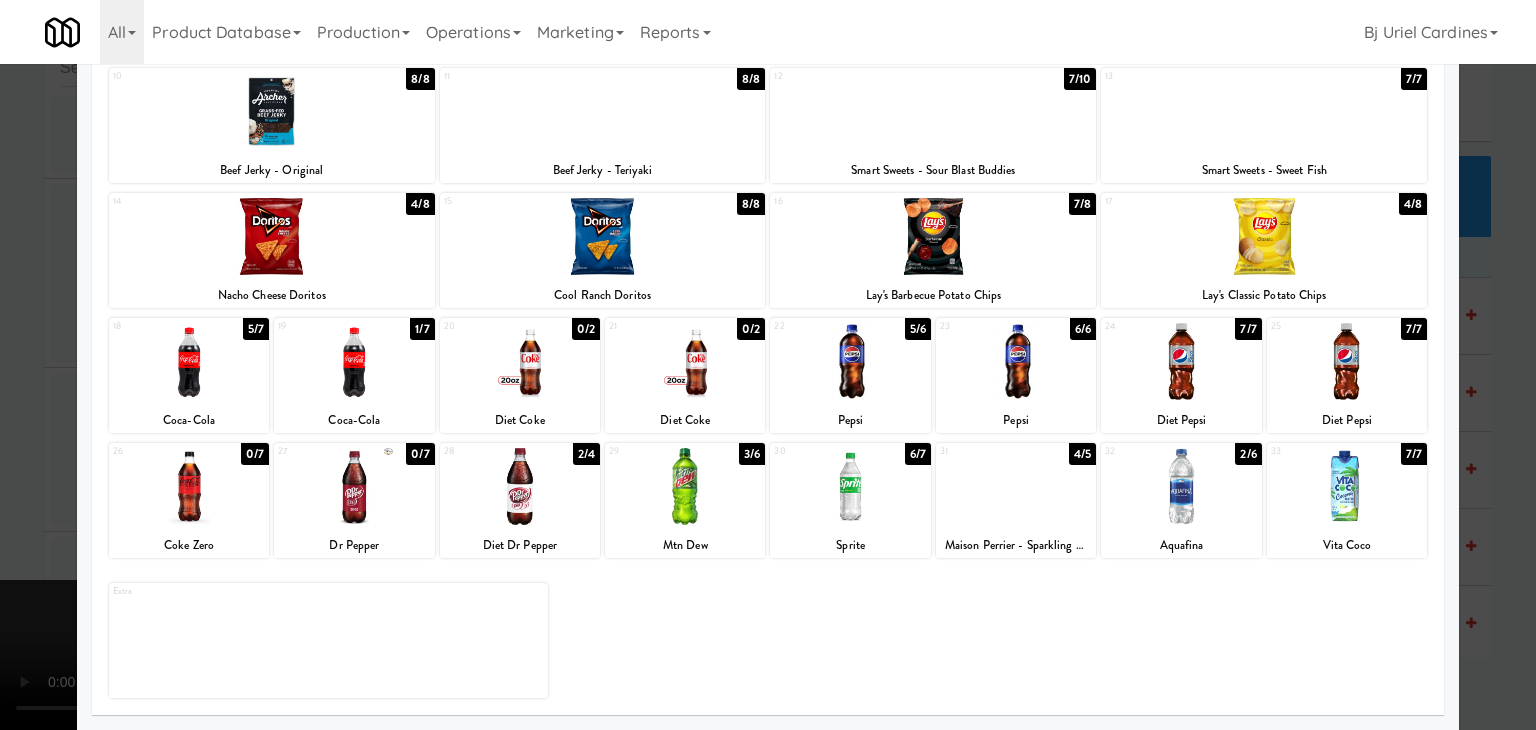 click at bounding box center (768, 365) 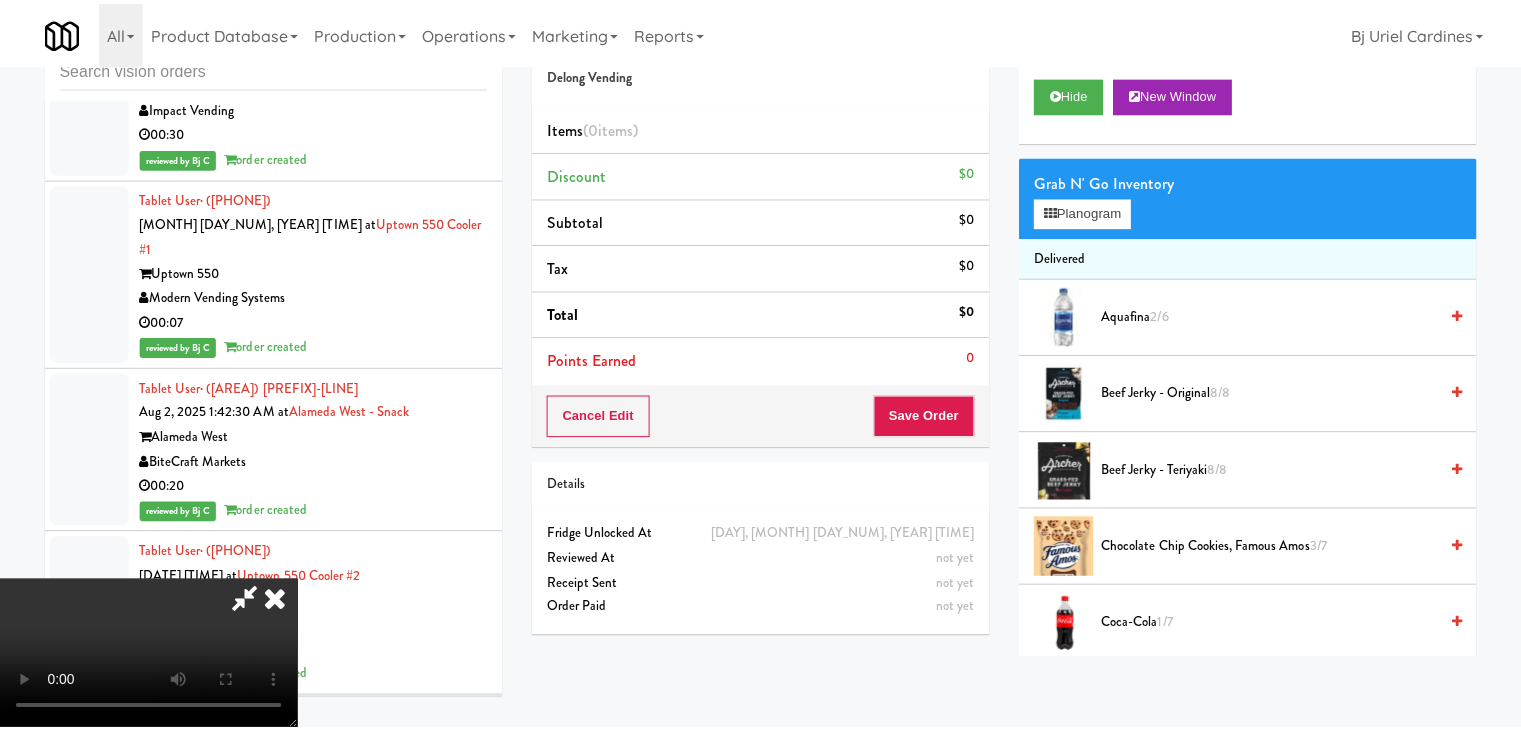 scroll, scrollTop: 26940, scrollLeft: 0, axis: vertical 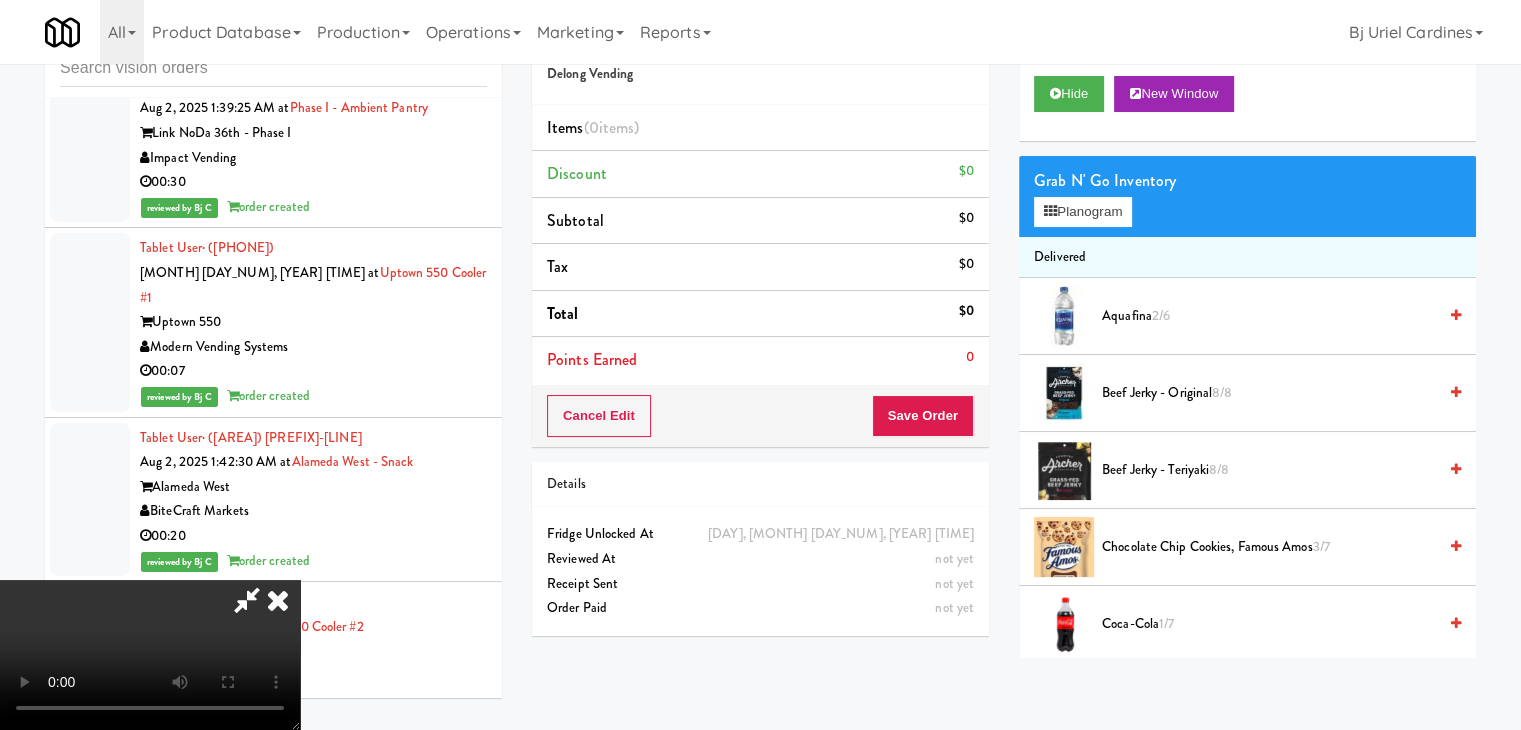 click at bounding box center (150, 655) 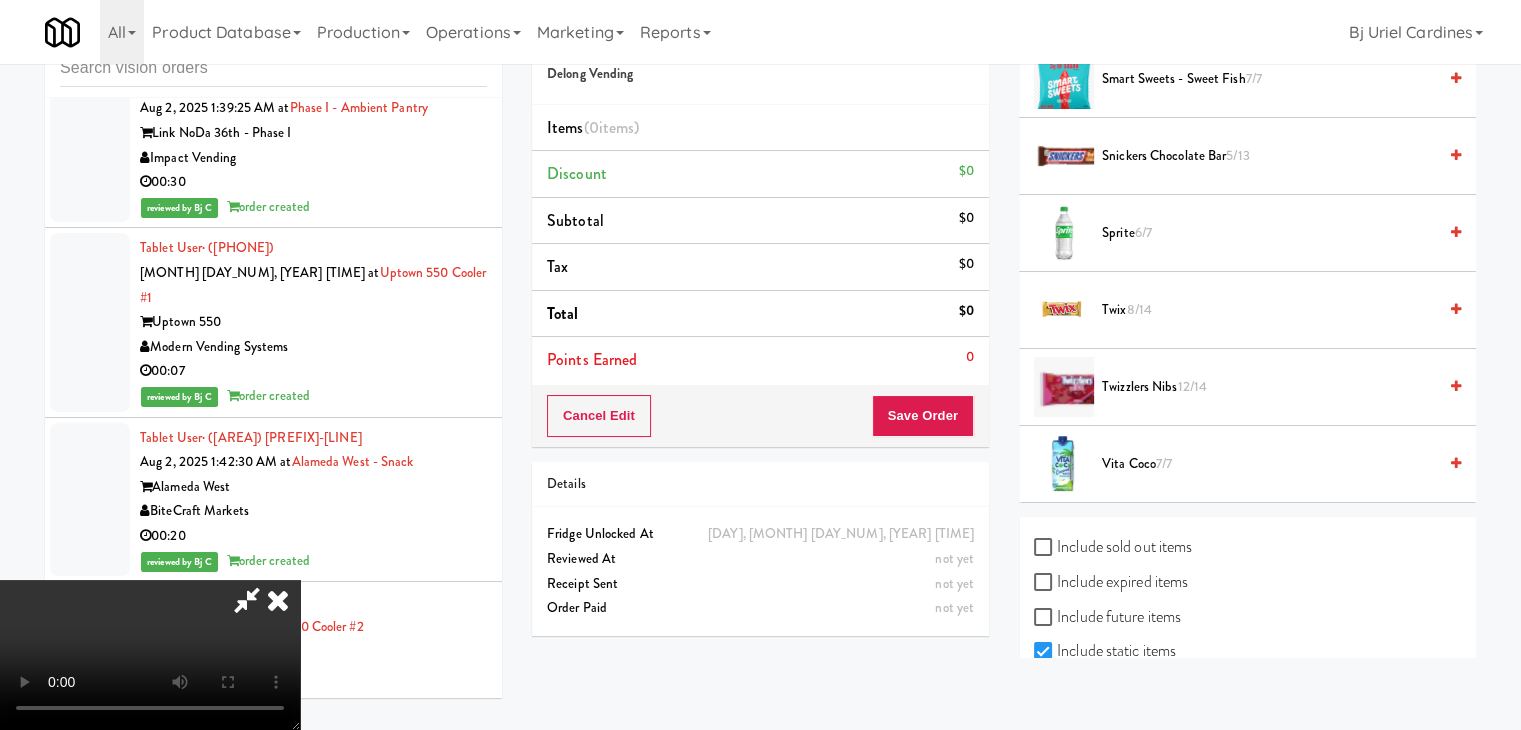 scroll, scrollTop: 2078, scrollLeft: 0, axis: vertical 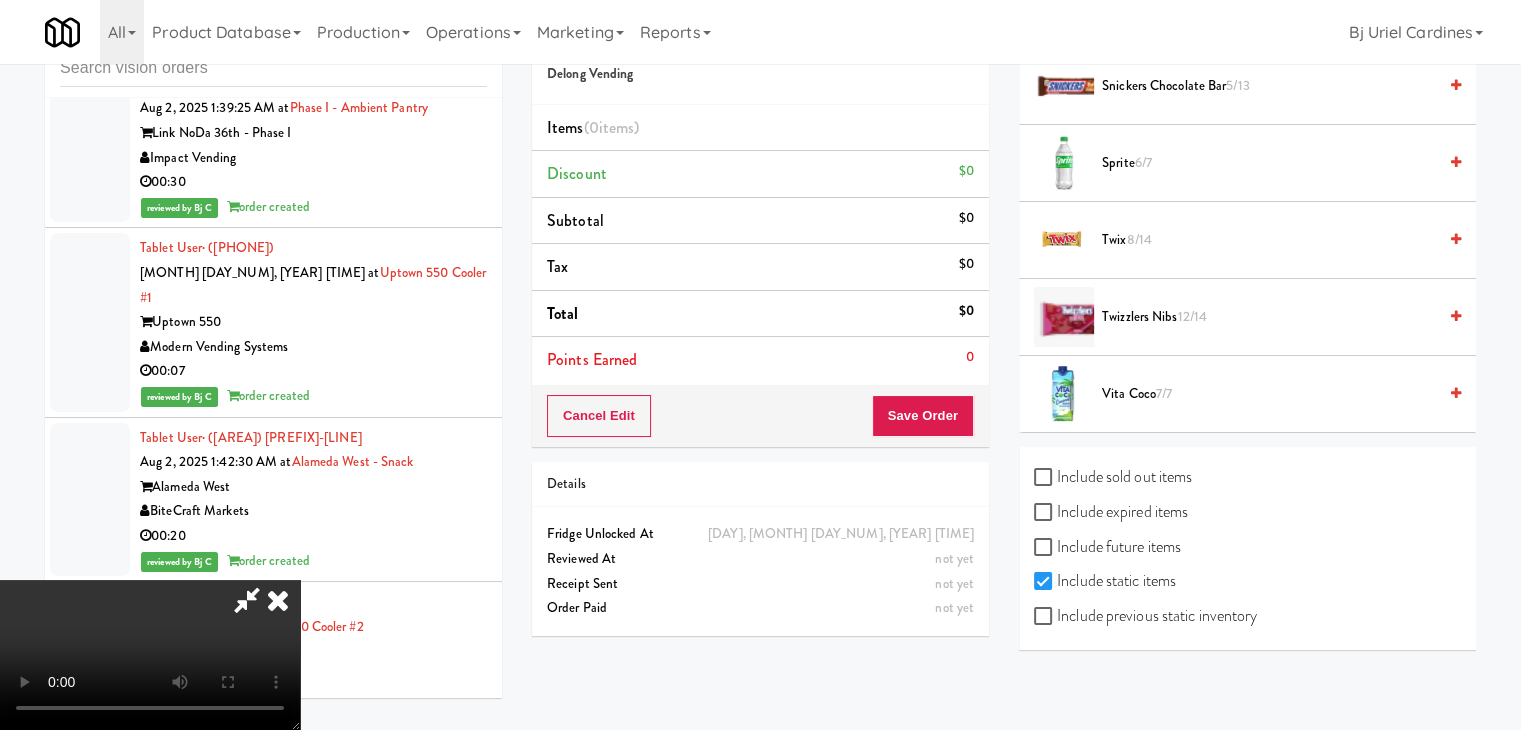 click on "Include previous static inventory" at bounding box center [1145, 616] 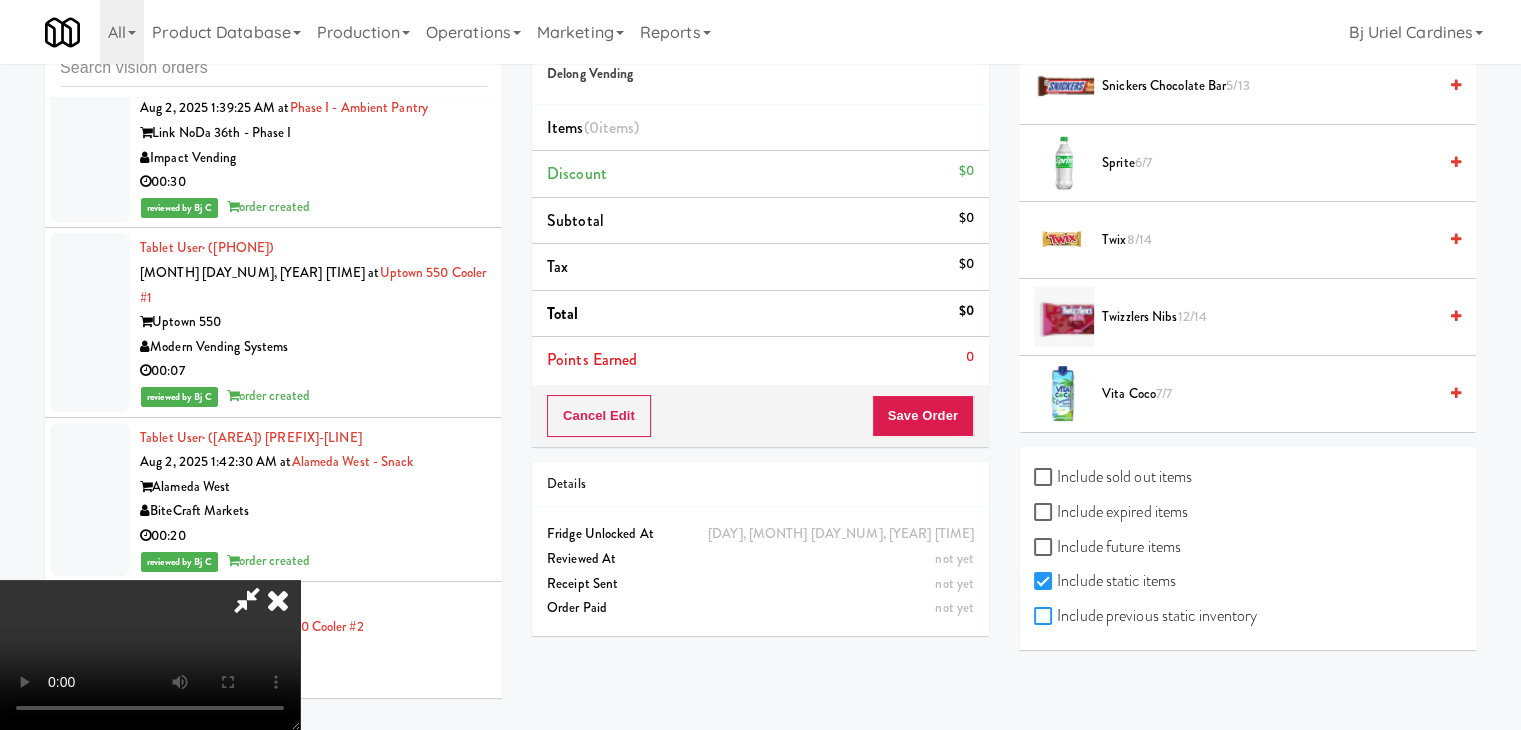 click on "Include previous static inventory" at bounding box center [1045, 617] 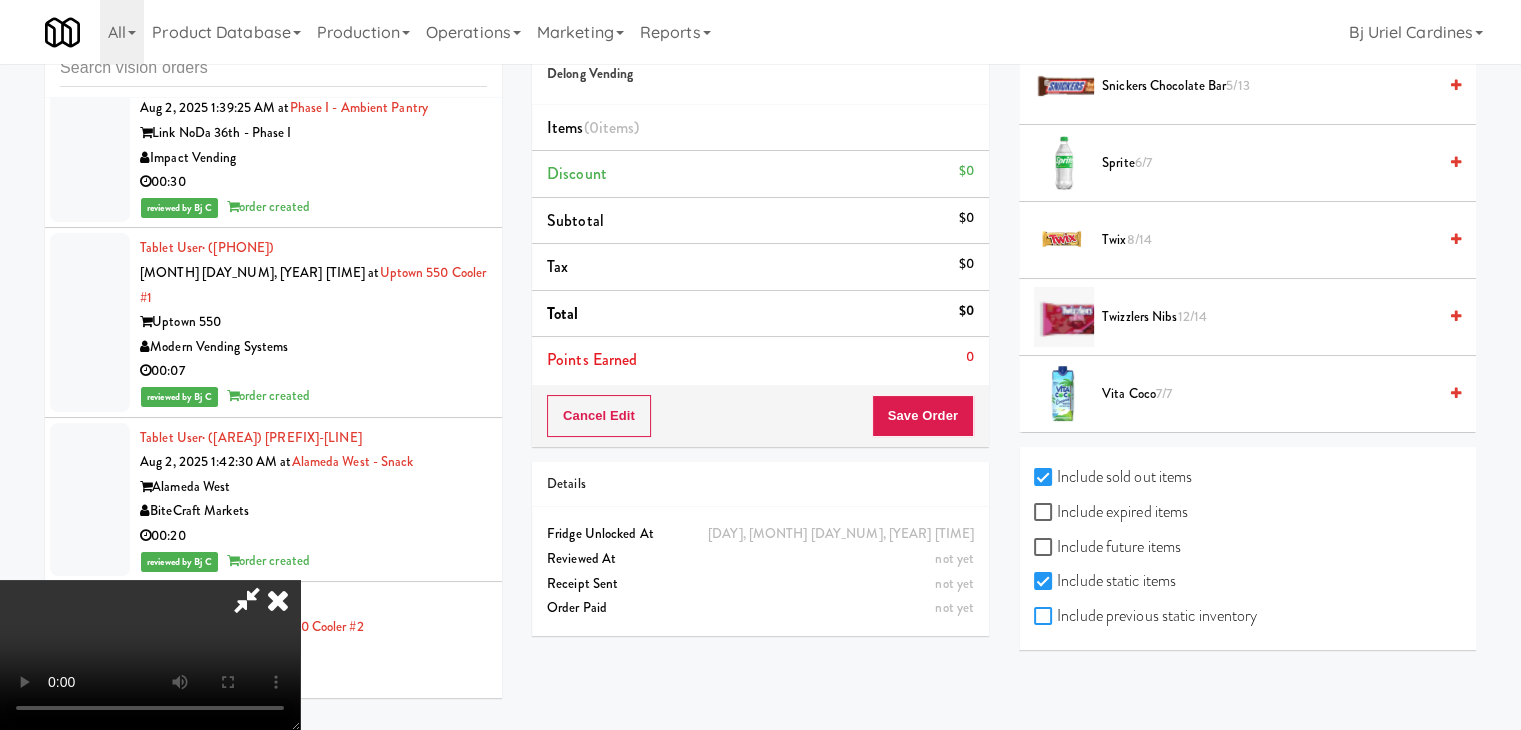 checkbox on "true" 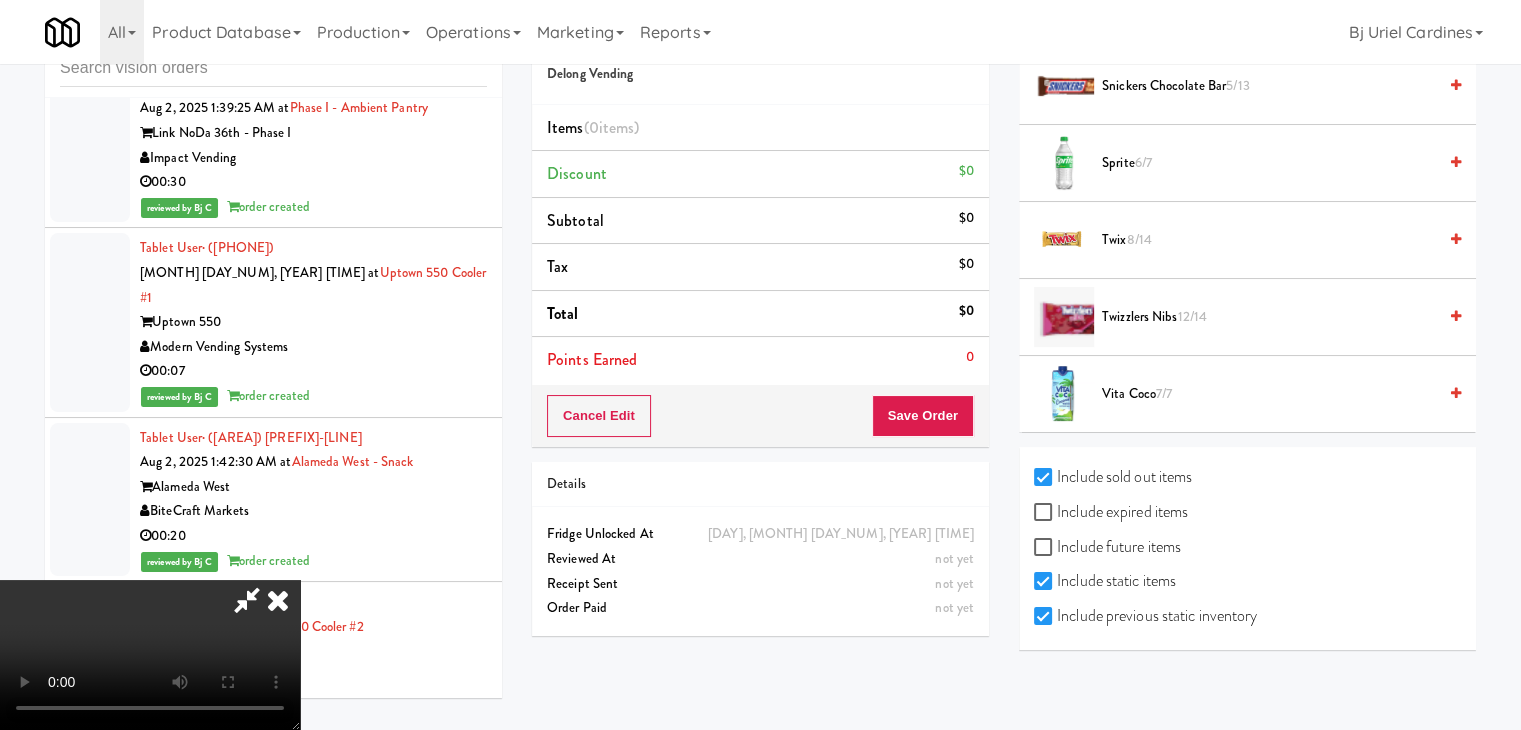 checkbox on "true" 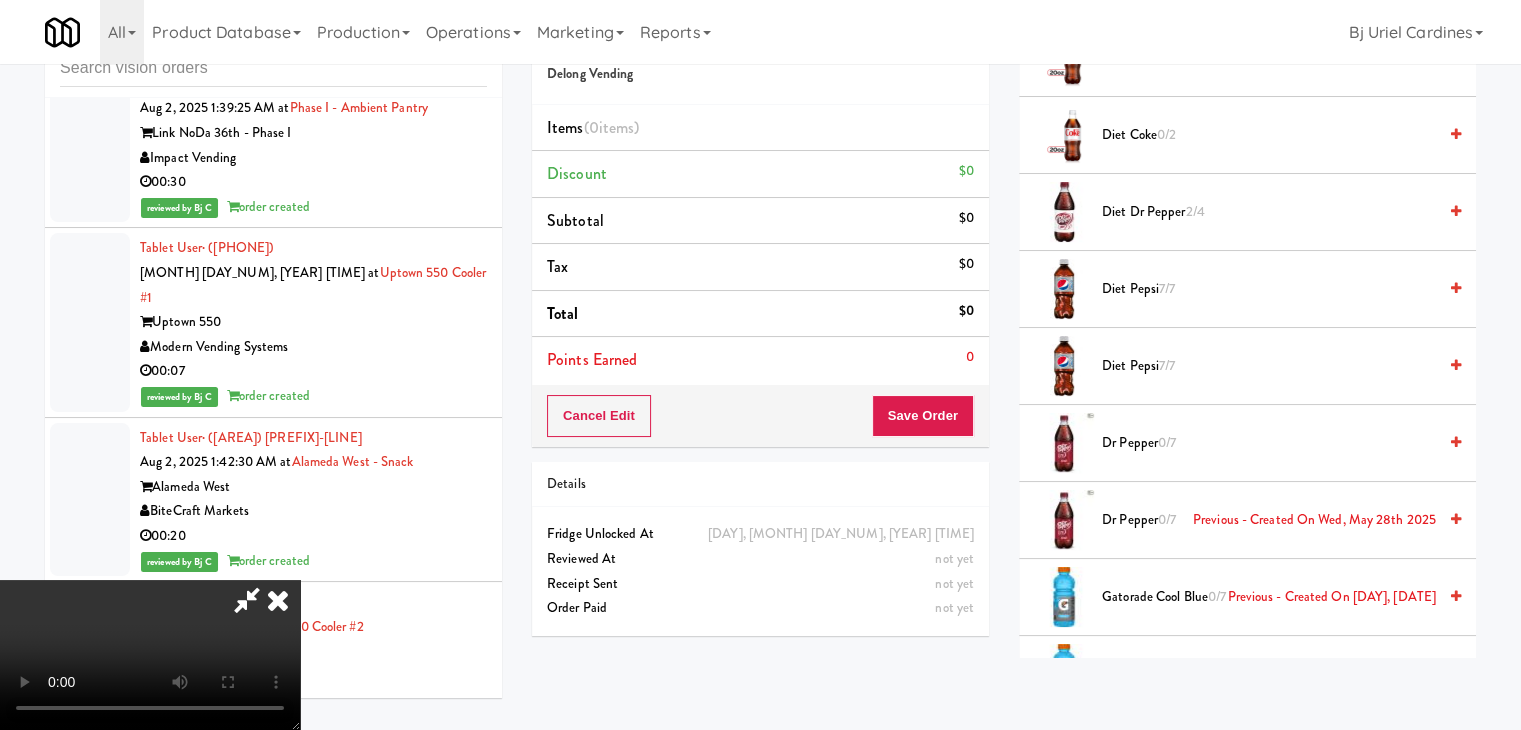scroll, scrollTop: 1678, scrollLeft: 0, axis: vertical 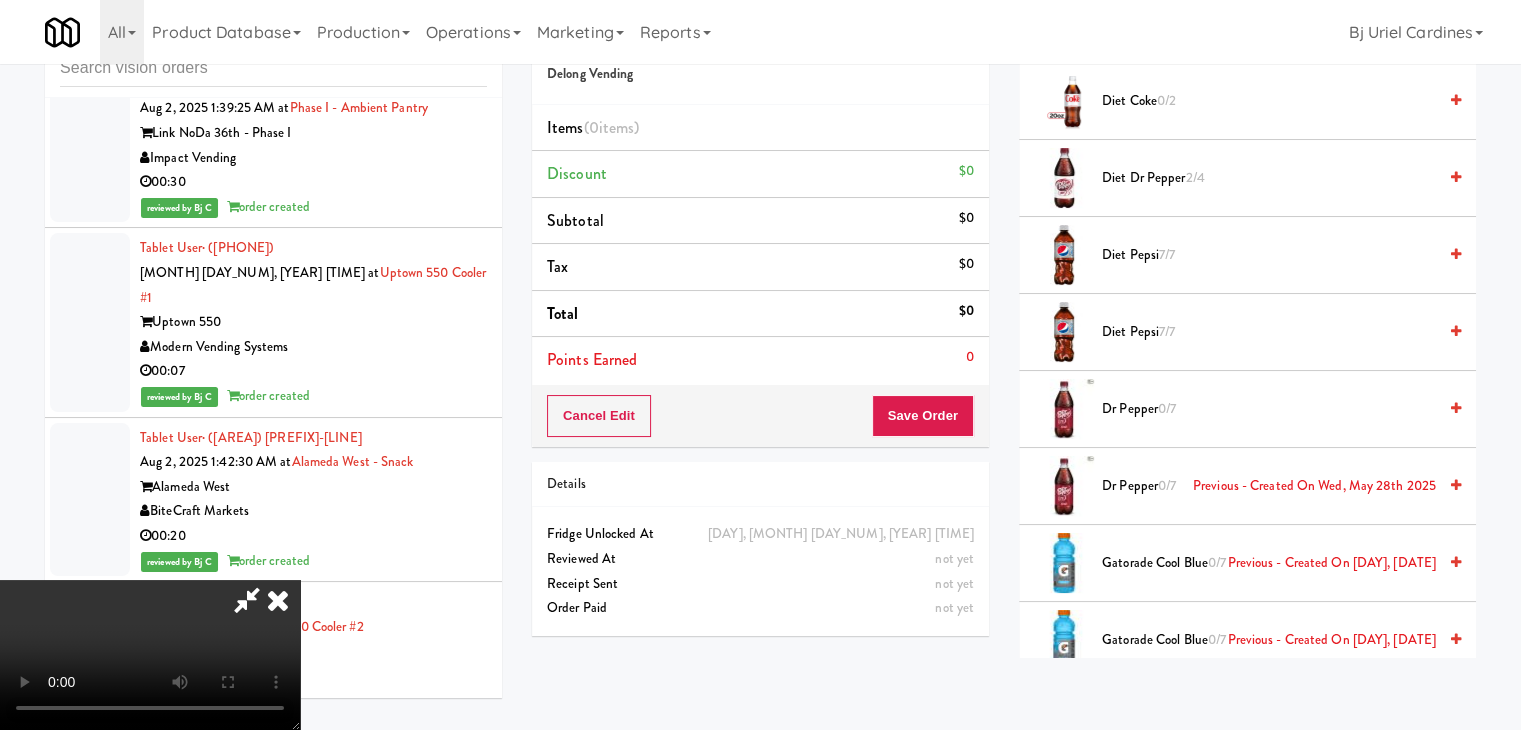 click on "Dr Pepper  0/7" at bounding box center [1269, 409] 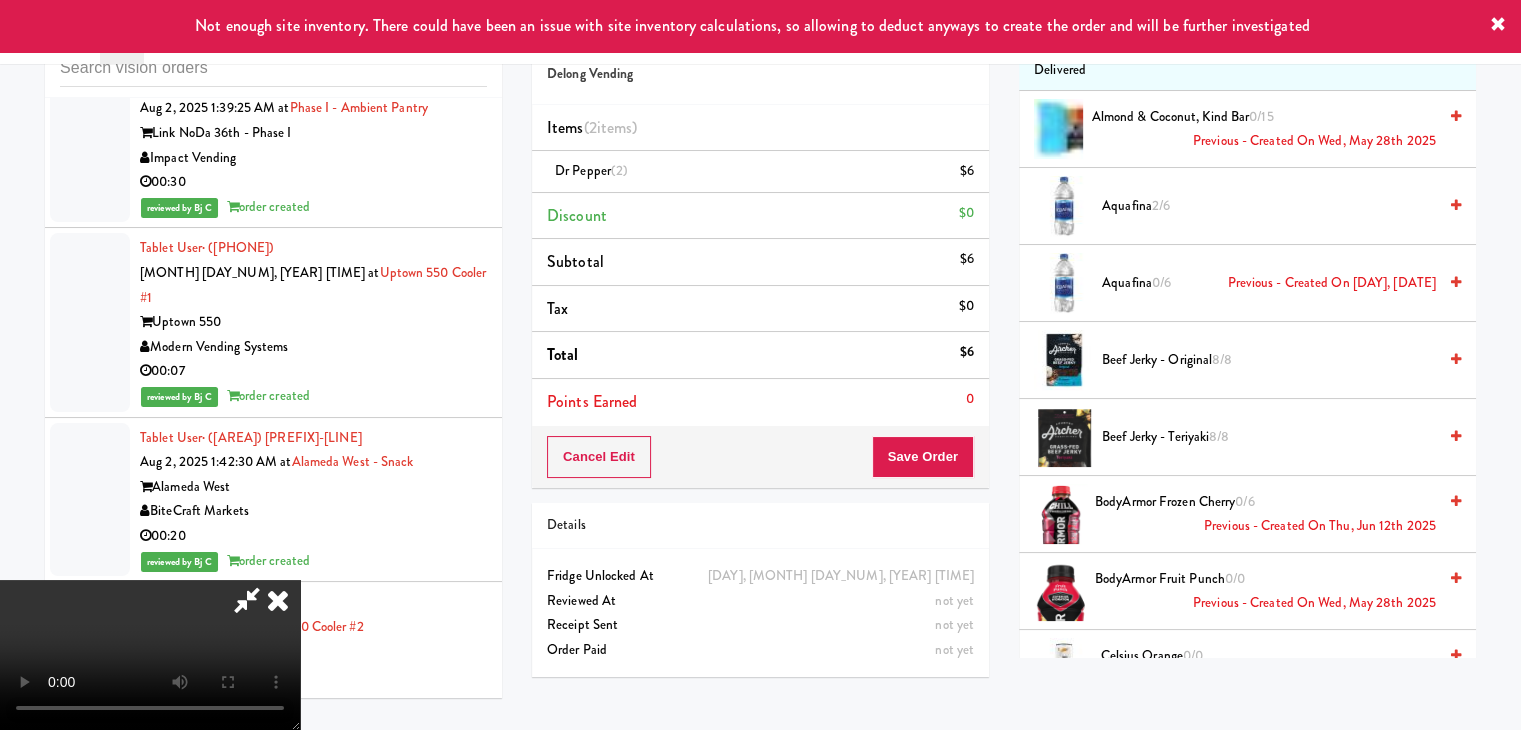scroll, scrollTop: 0, scrollLeft: 0, axis: both 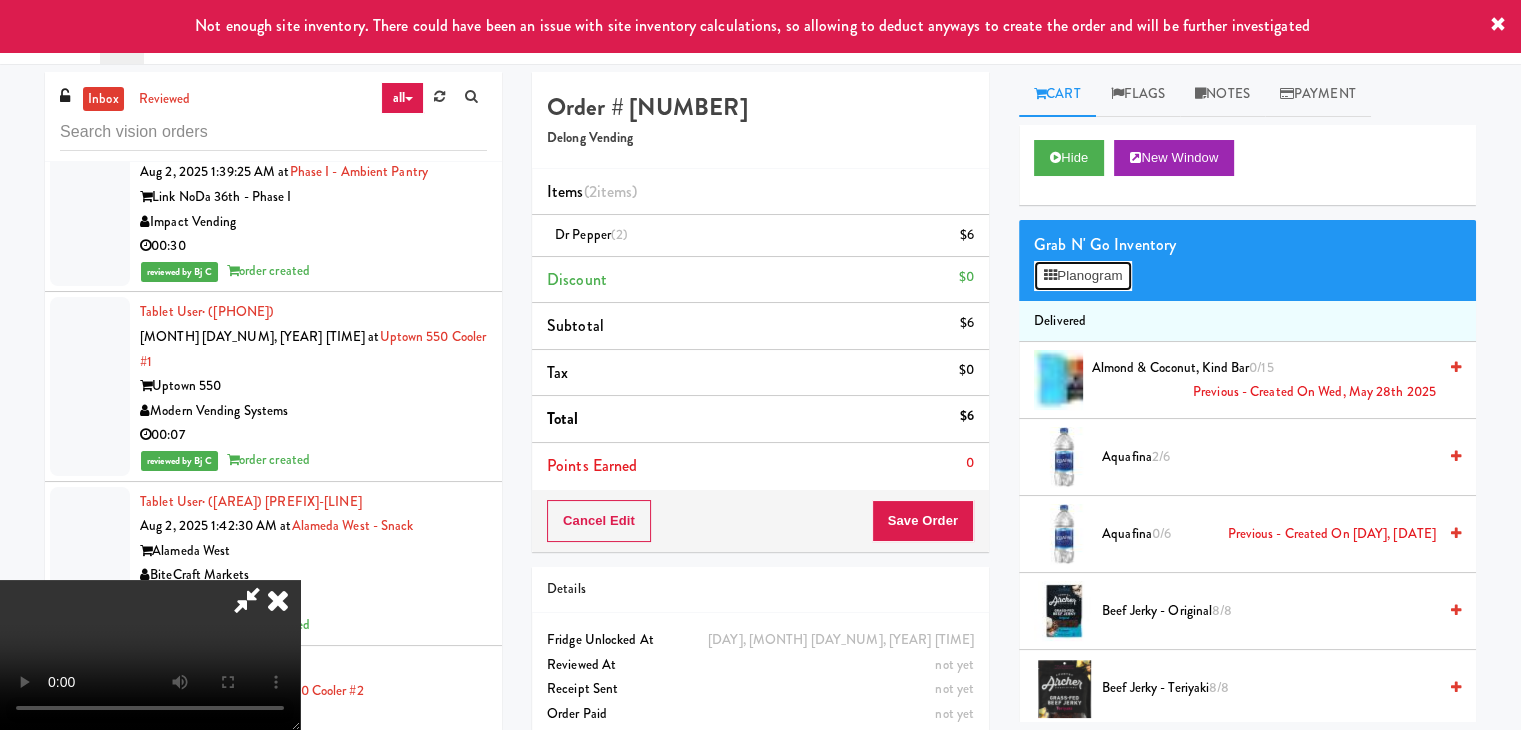 click on "Planogram" at bounding box center [1083, 276] 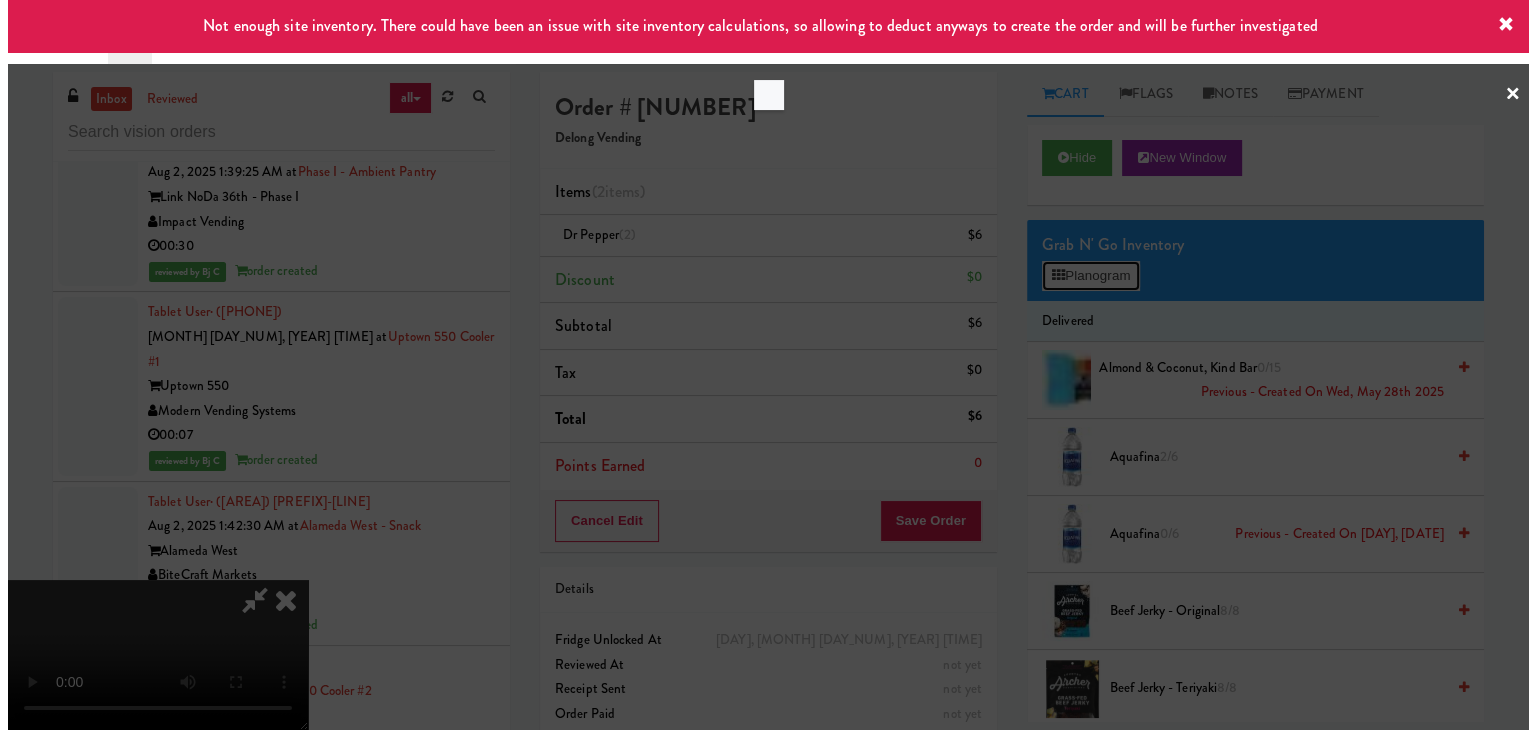 scroll, scrollTop: 0, scrollLeft: 0, axis: both 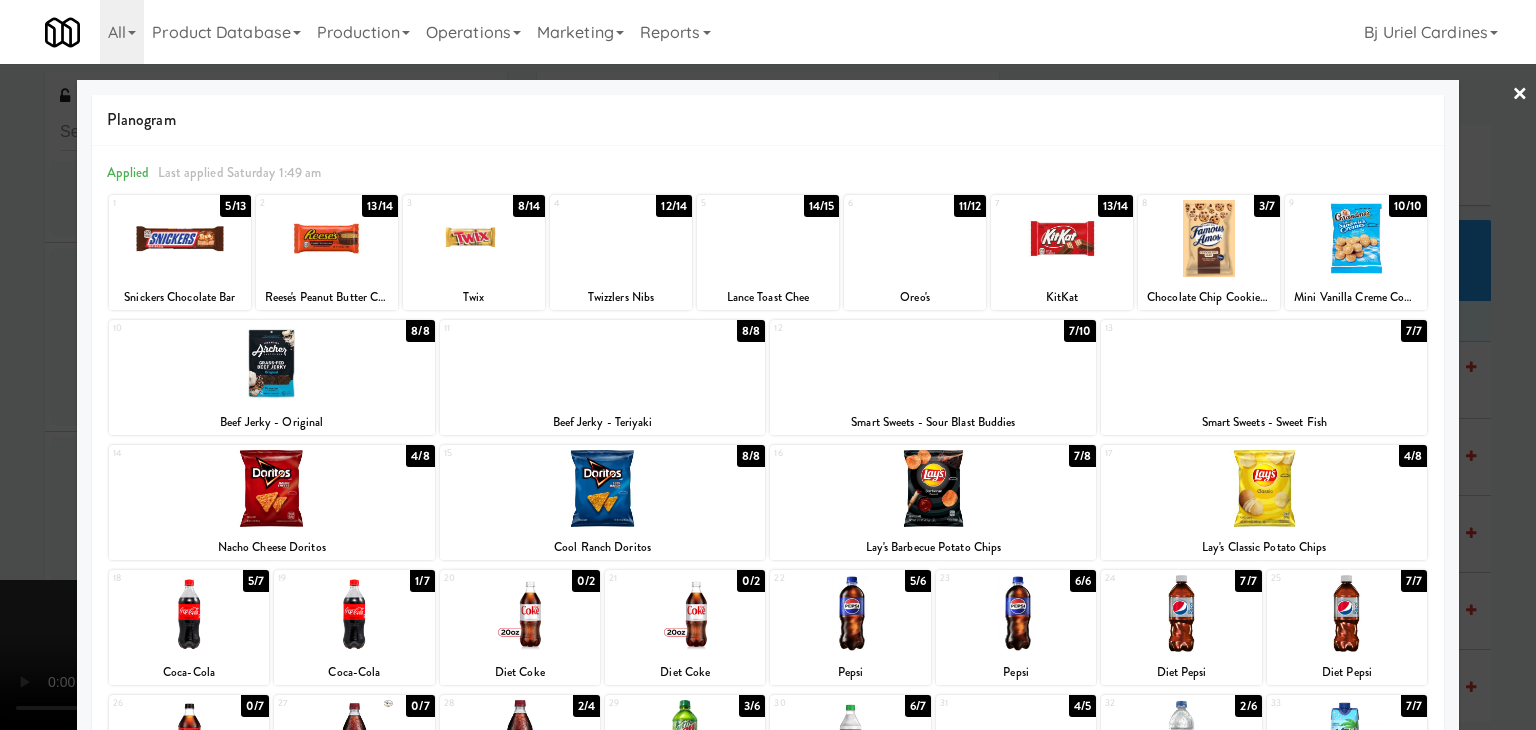 click at bounding box center (1062, 238) 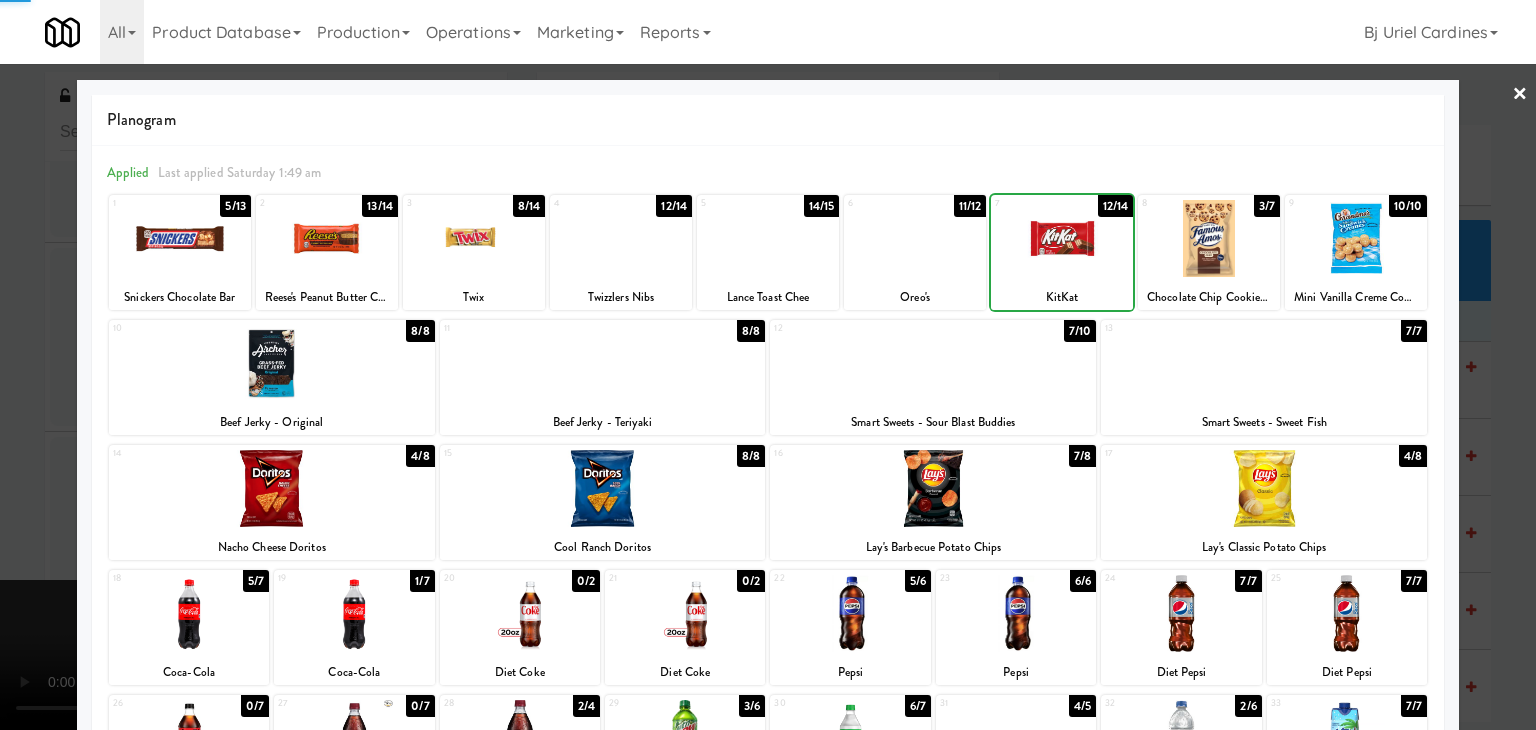 click at bounding box center (915, 238) 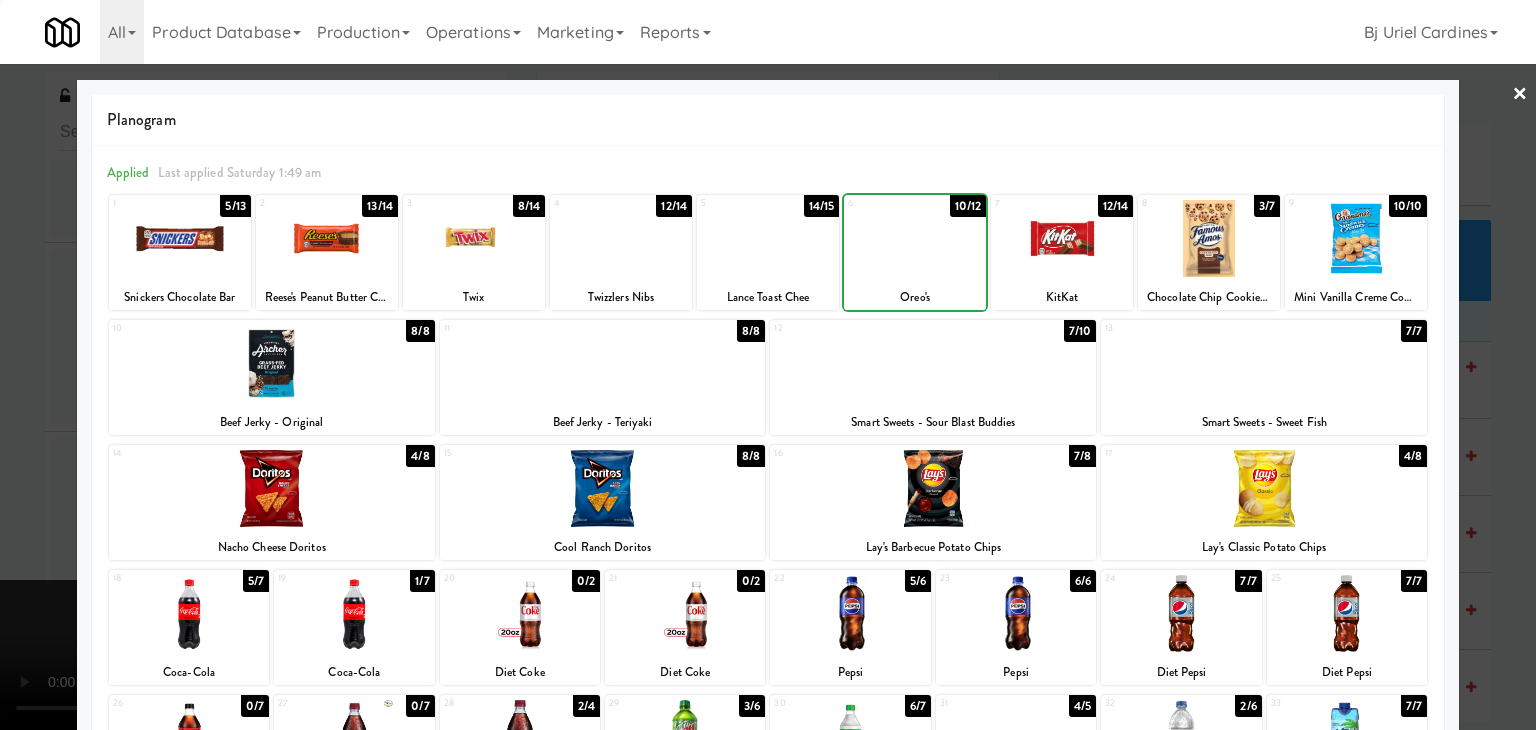 drag, startPoint x: 0, startPoint y: 324, endPoint x: 123, endPoint y: 328, distance: 123.065025 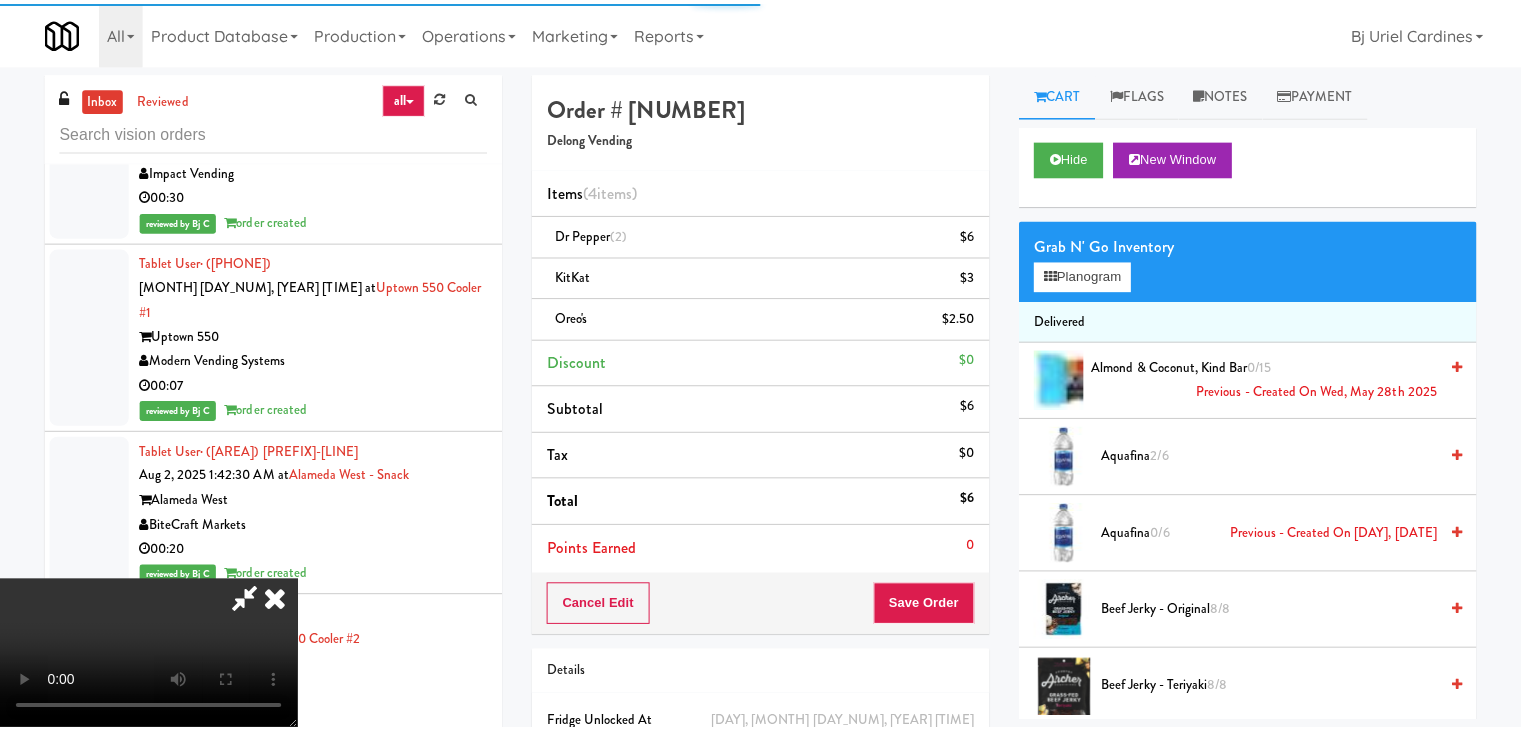 scroll, scrollTop: 26940, scrollLeft: 0, axis: vertical 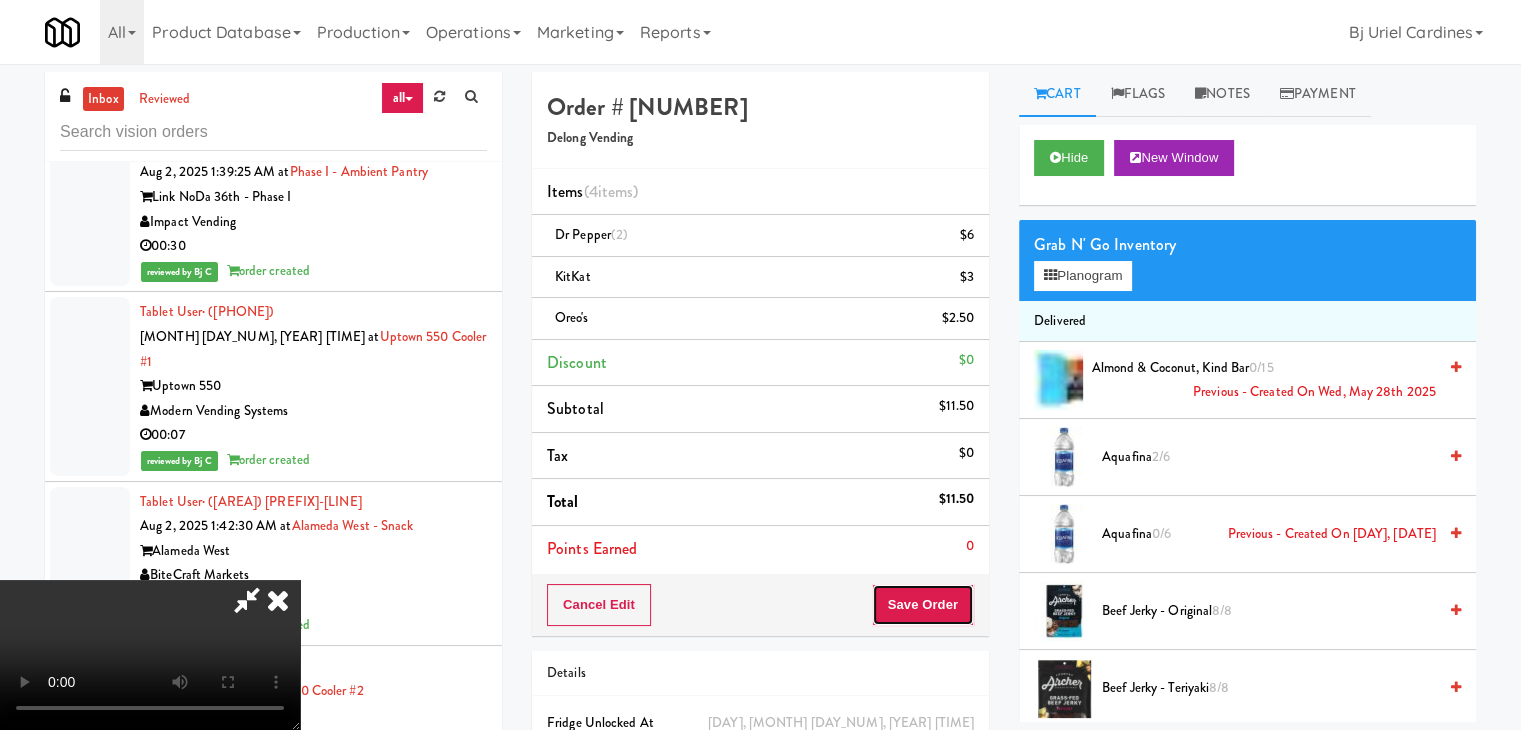 click on "Save Order" at bounding box center [923, 605] 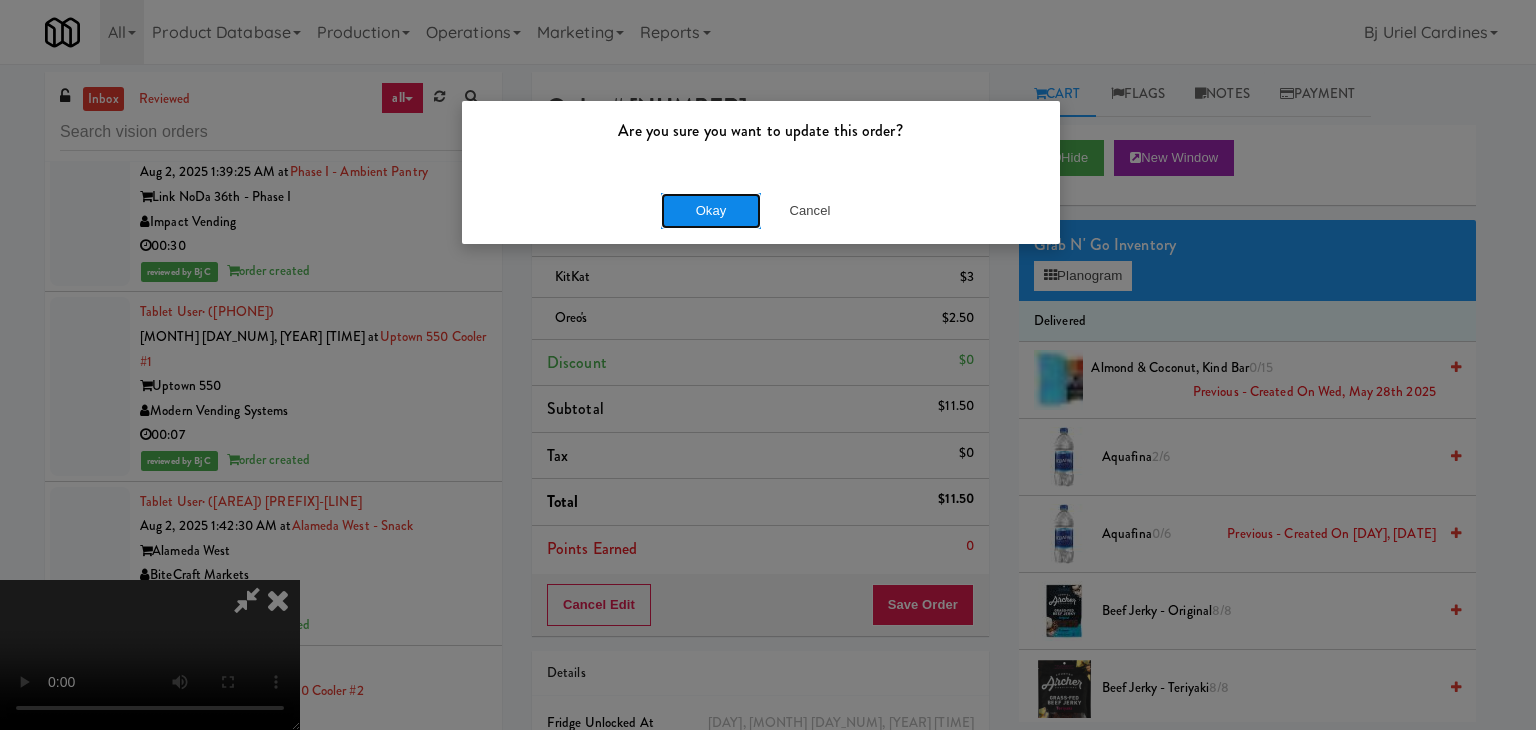 click on "Okay" at bounding box center [711, 211] 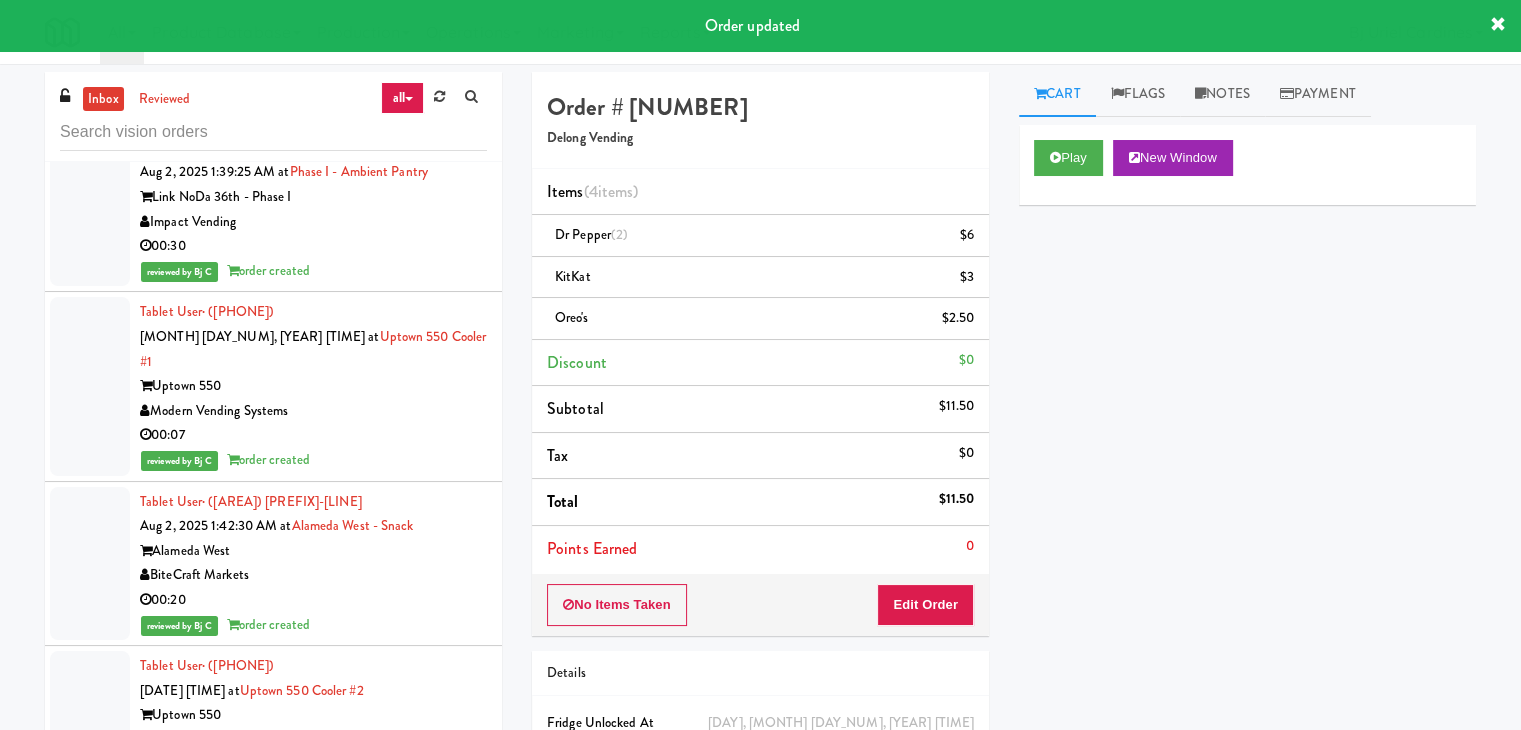 scroll, scrollTop: 27040, scrollLeft: 0, axis: vertical 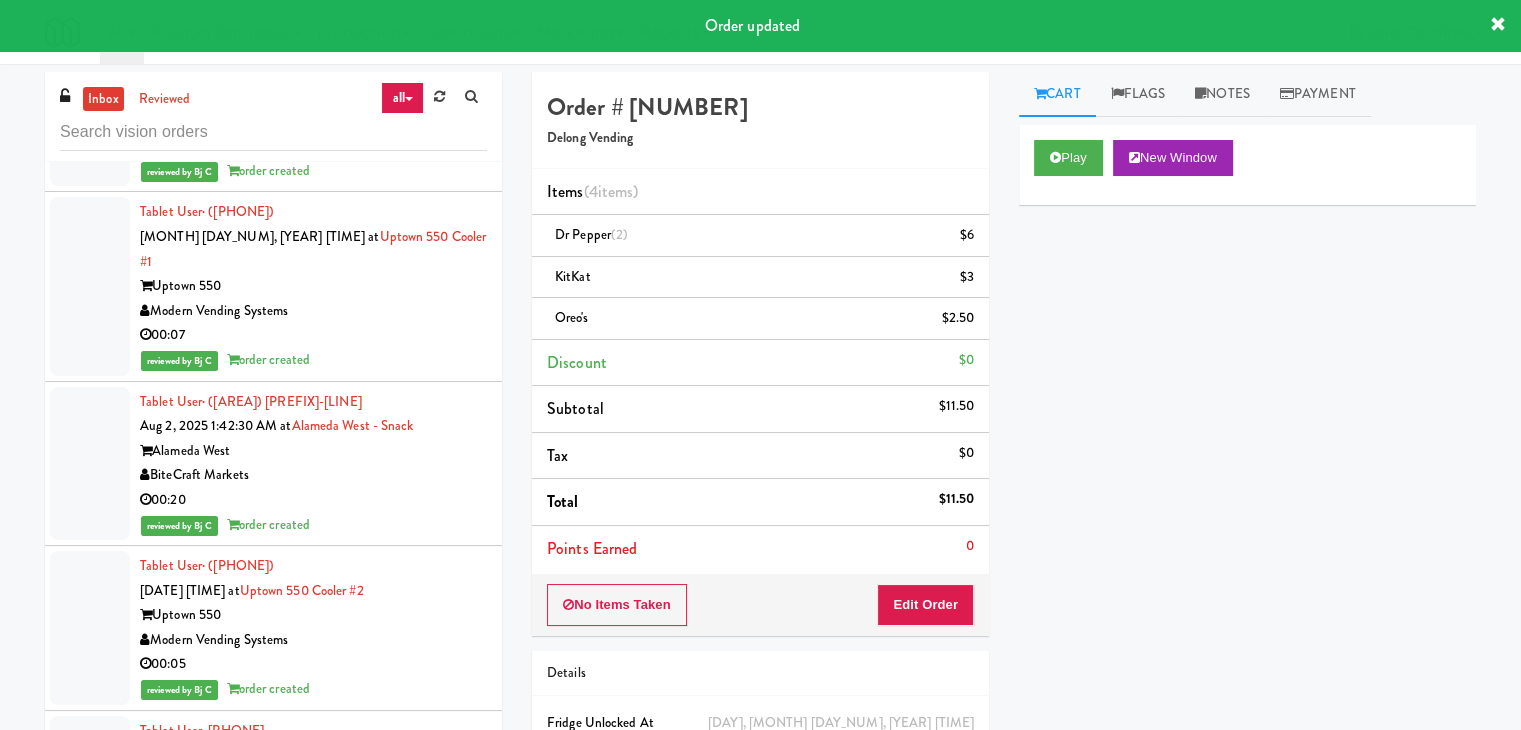 click on "00:17" at bounding box center [313, 1158] 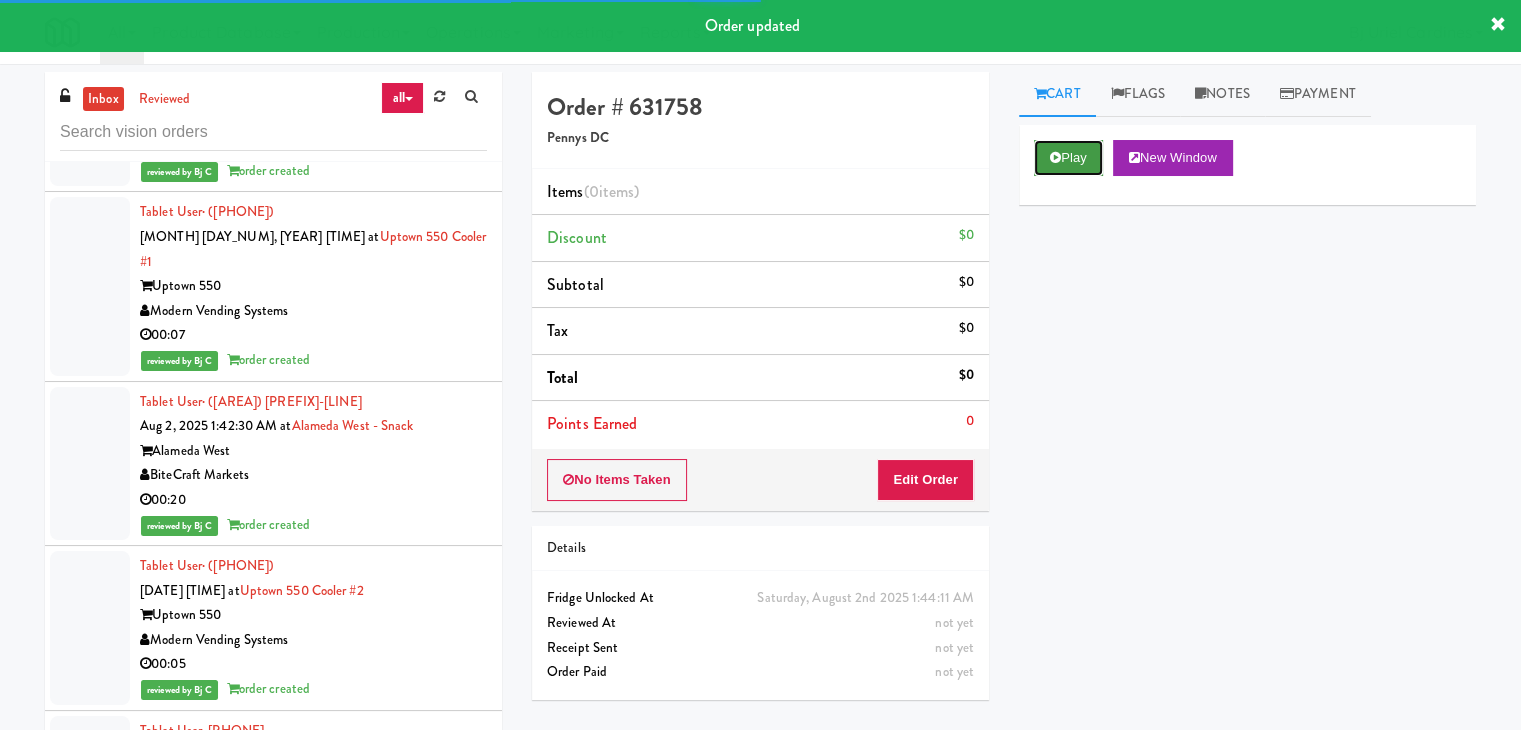 click on "Play" at bounding box center (1068, 158) 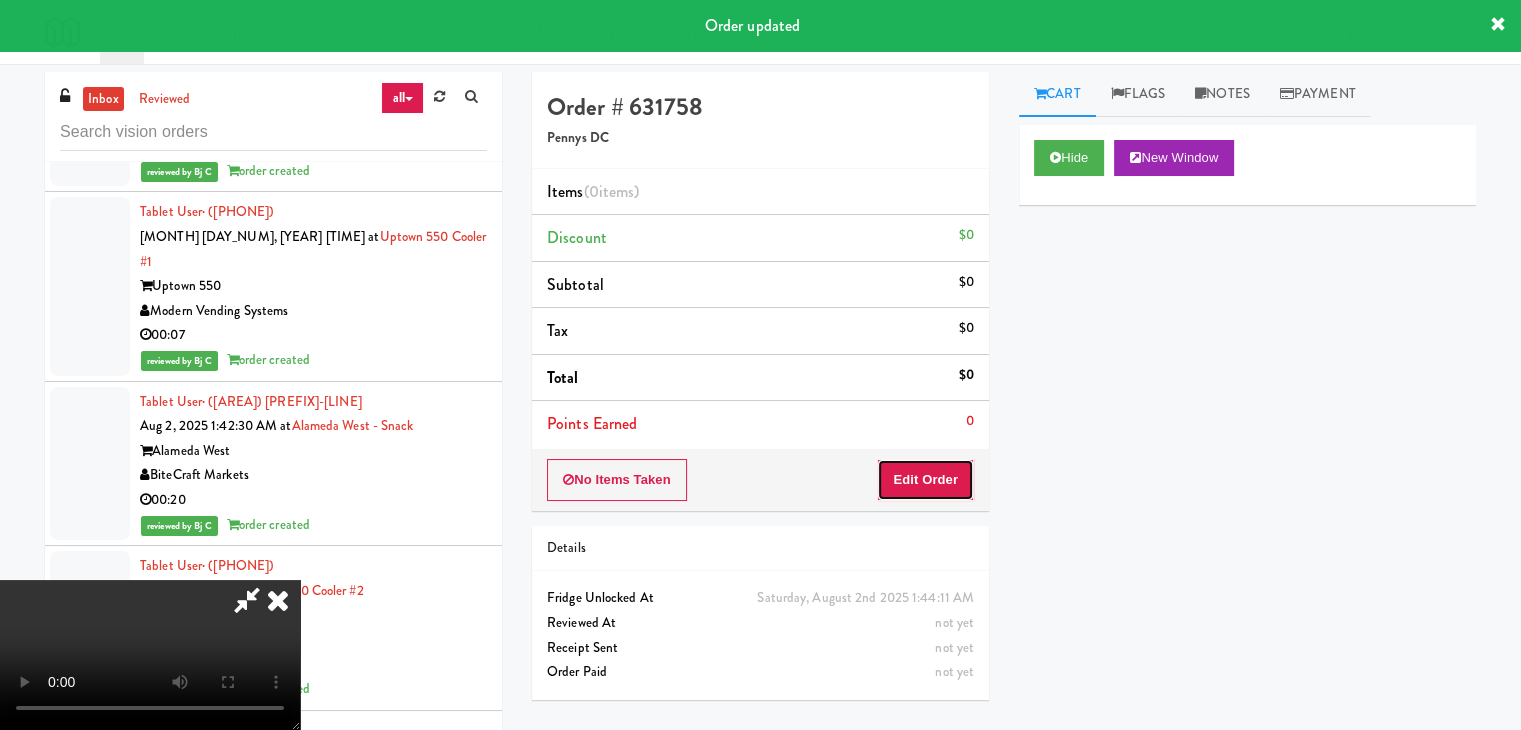 click on "Edit Order" at bounding box center (925, 480) 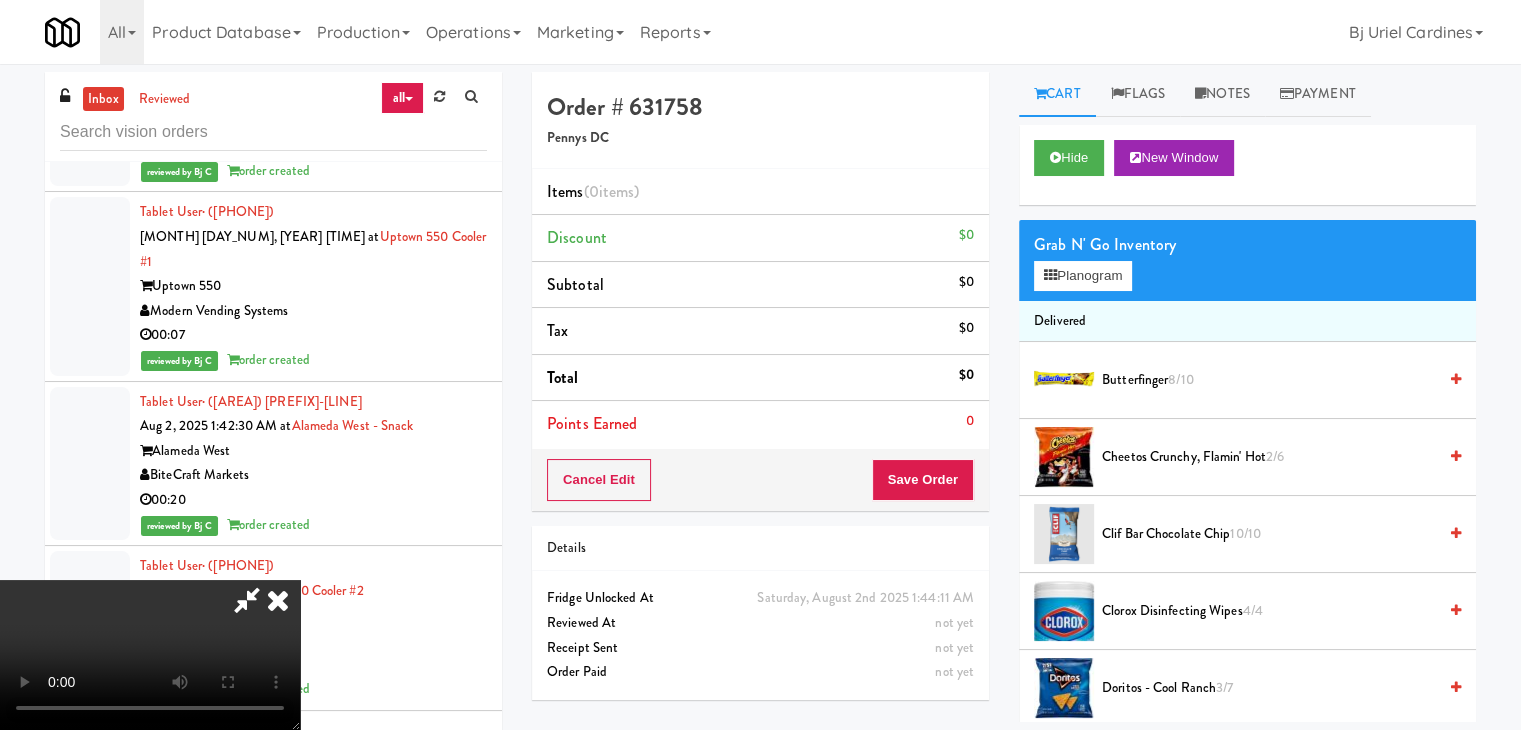 scroll, scrollTop: 281, scrollLeft: 0, axis: vertical 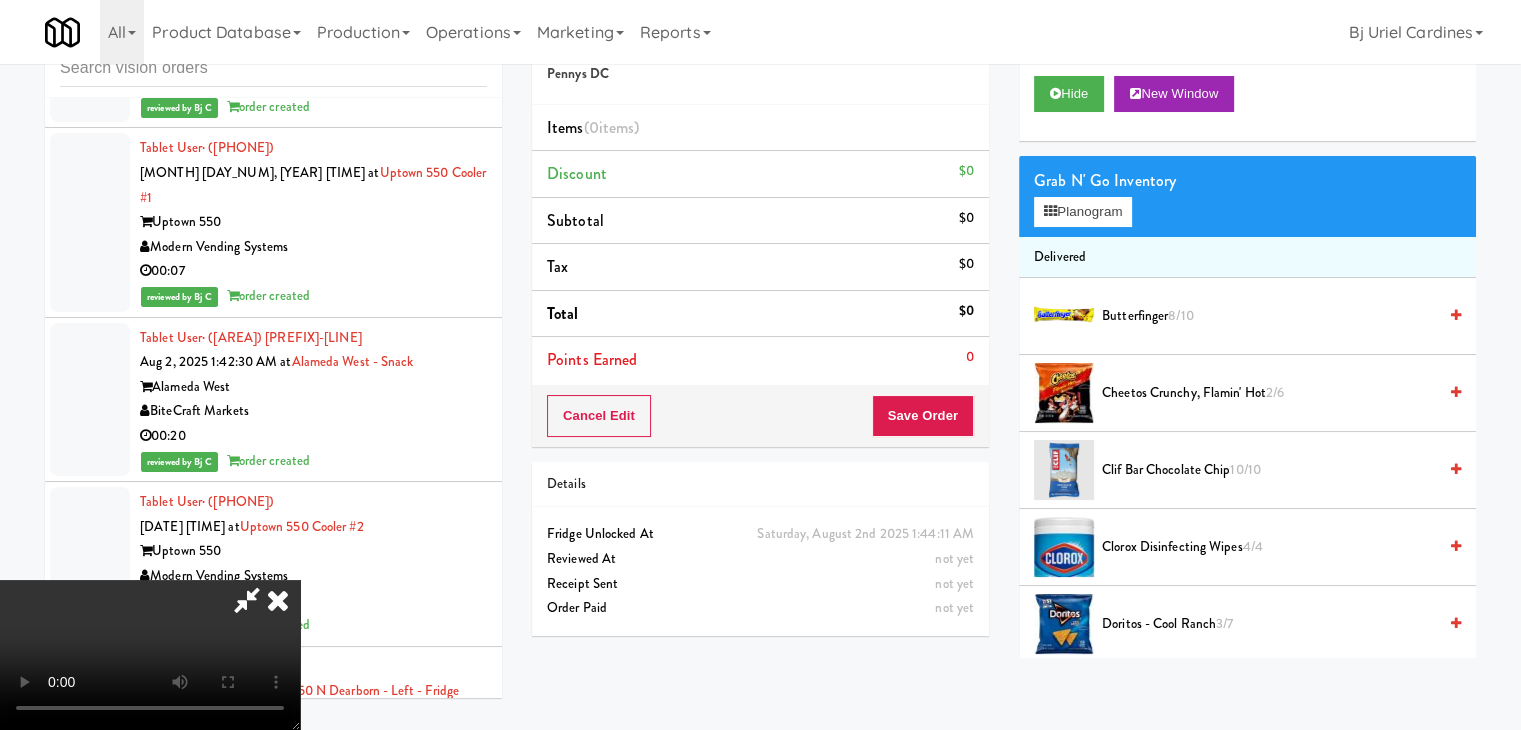 type 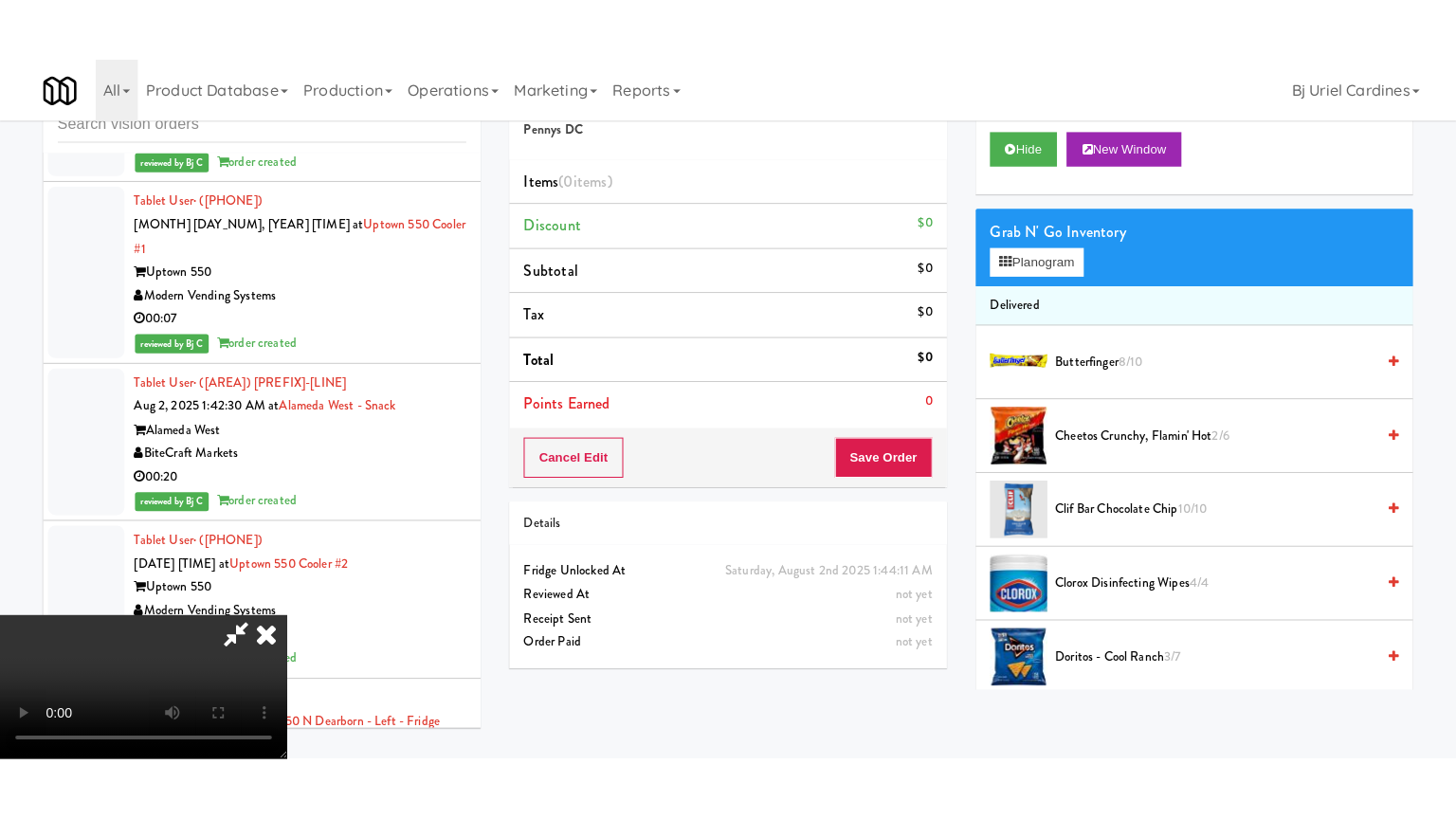 scroll, scrollTop: 0, scrollLeft: 0, axis: both 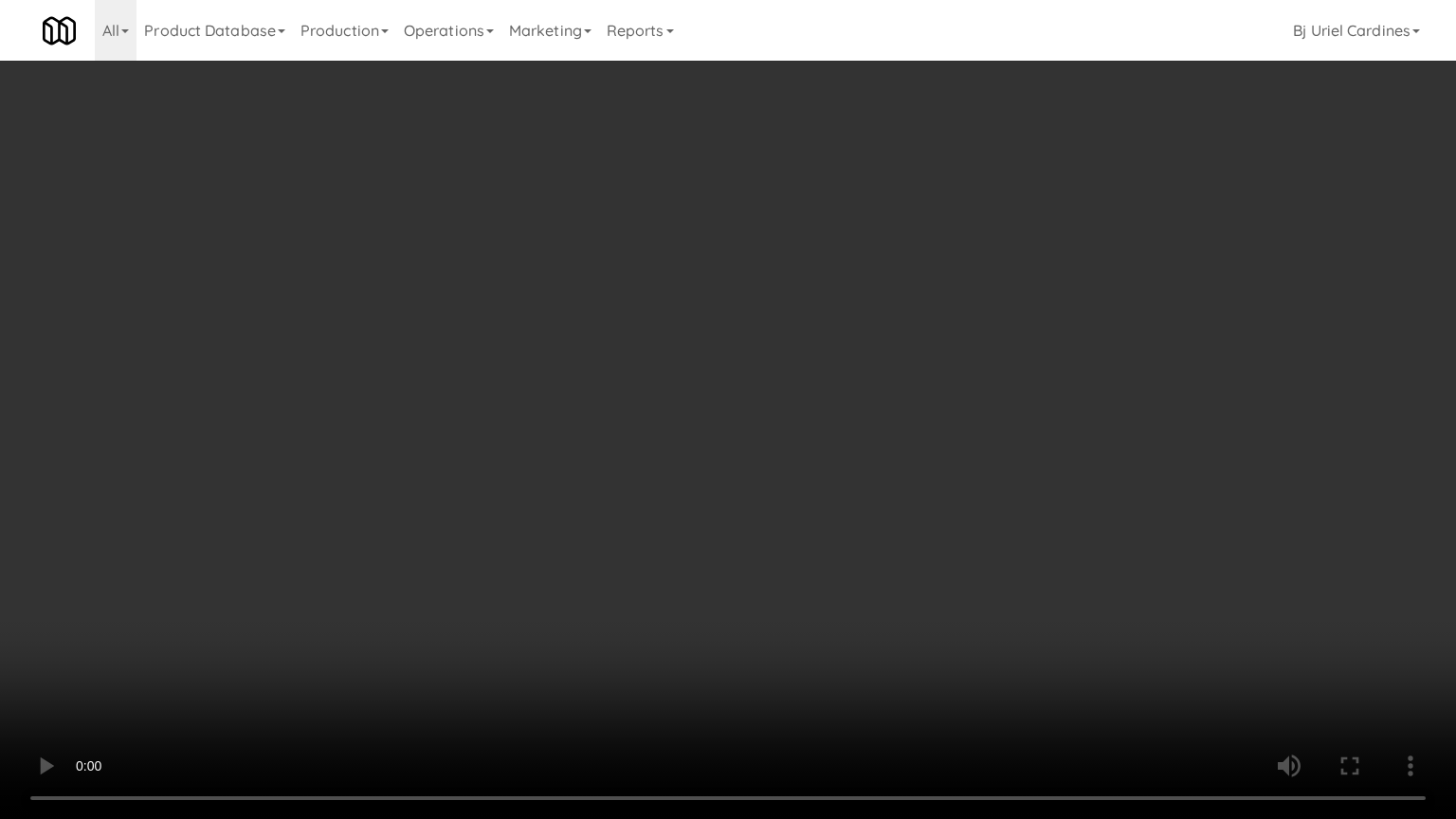 click at bounding box center [728, 410] 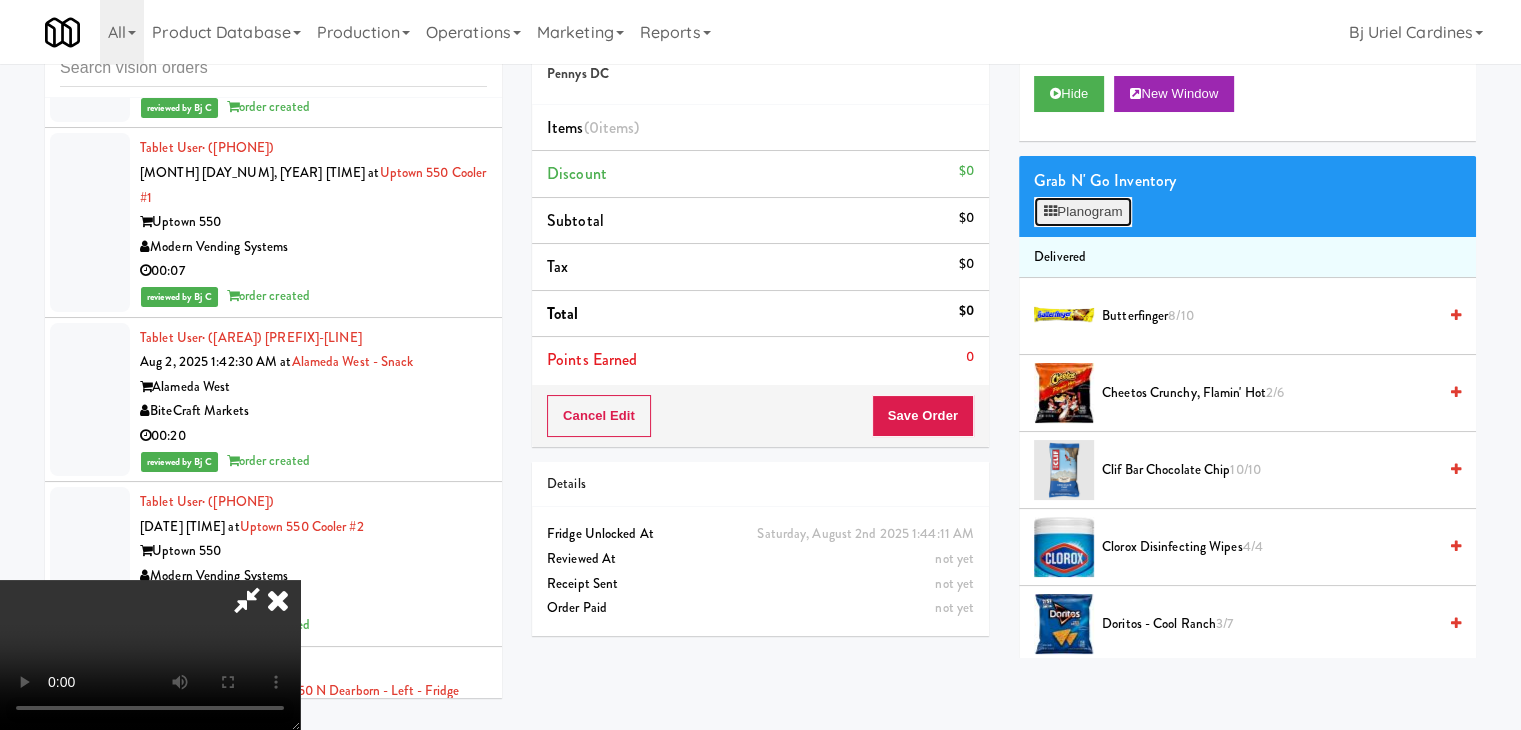 click on "Planogram" at bounding box center [1083, 212] 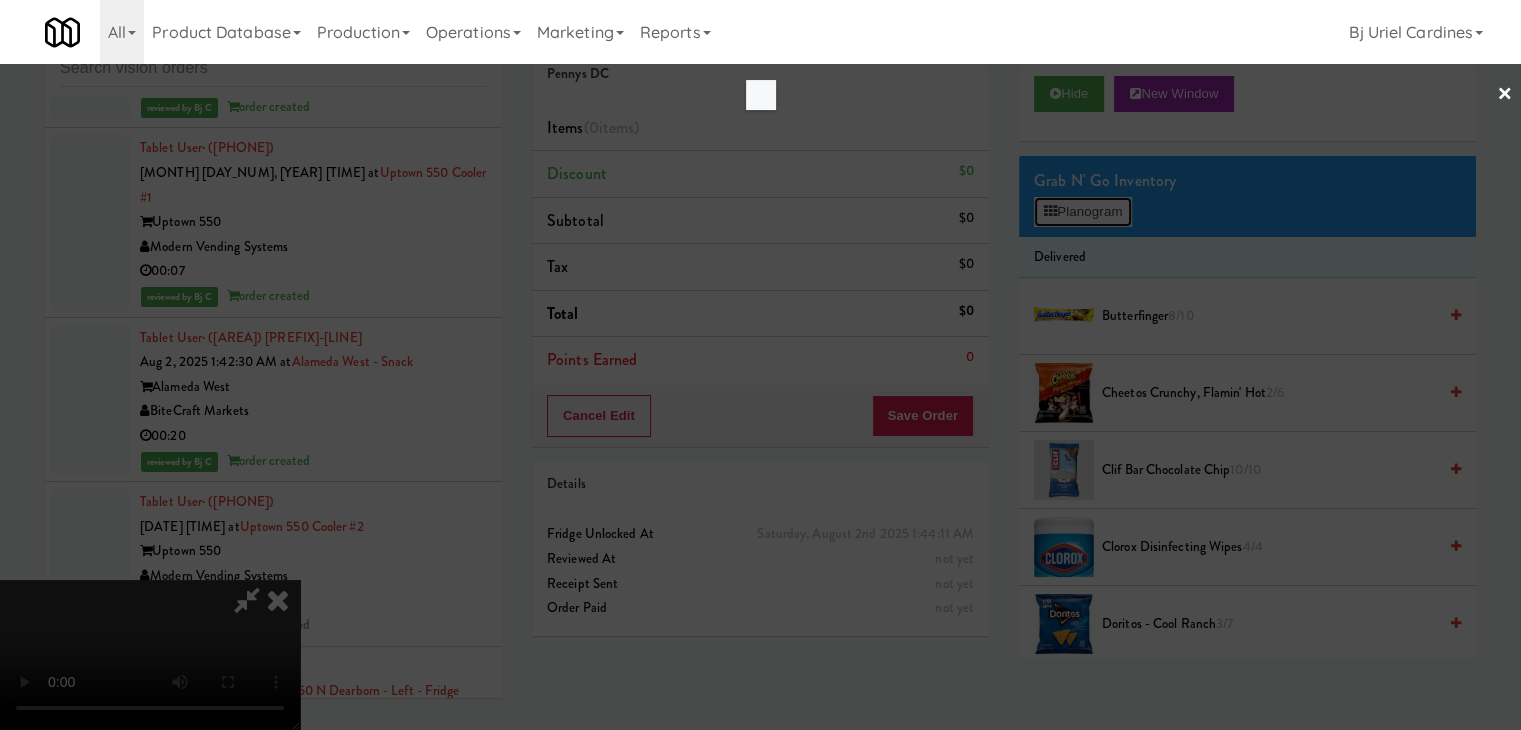 scroll, scrollTop: 27016, scrollLeft: 0, axis: vertical 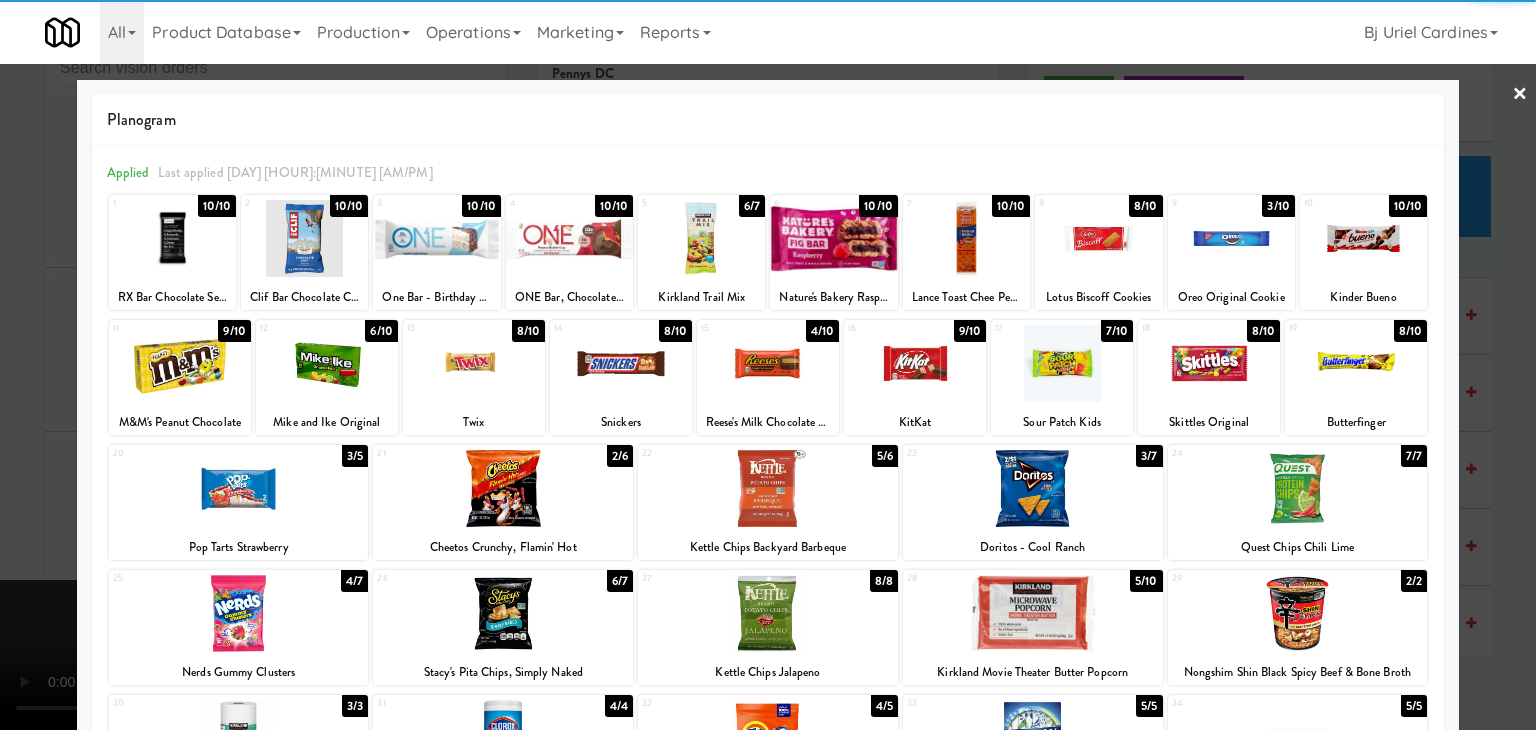 click at bounding box center [1231, 238] 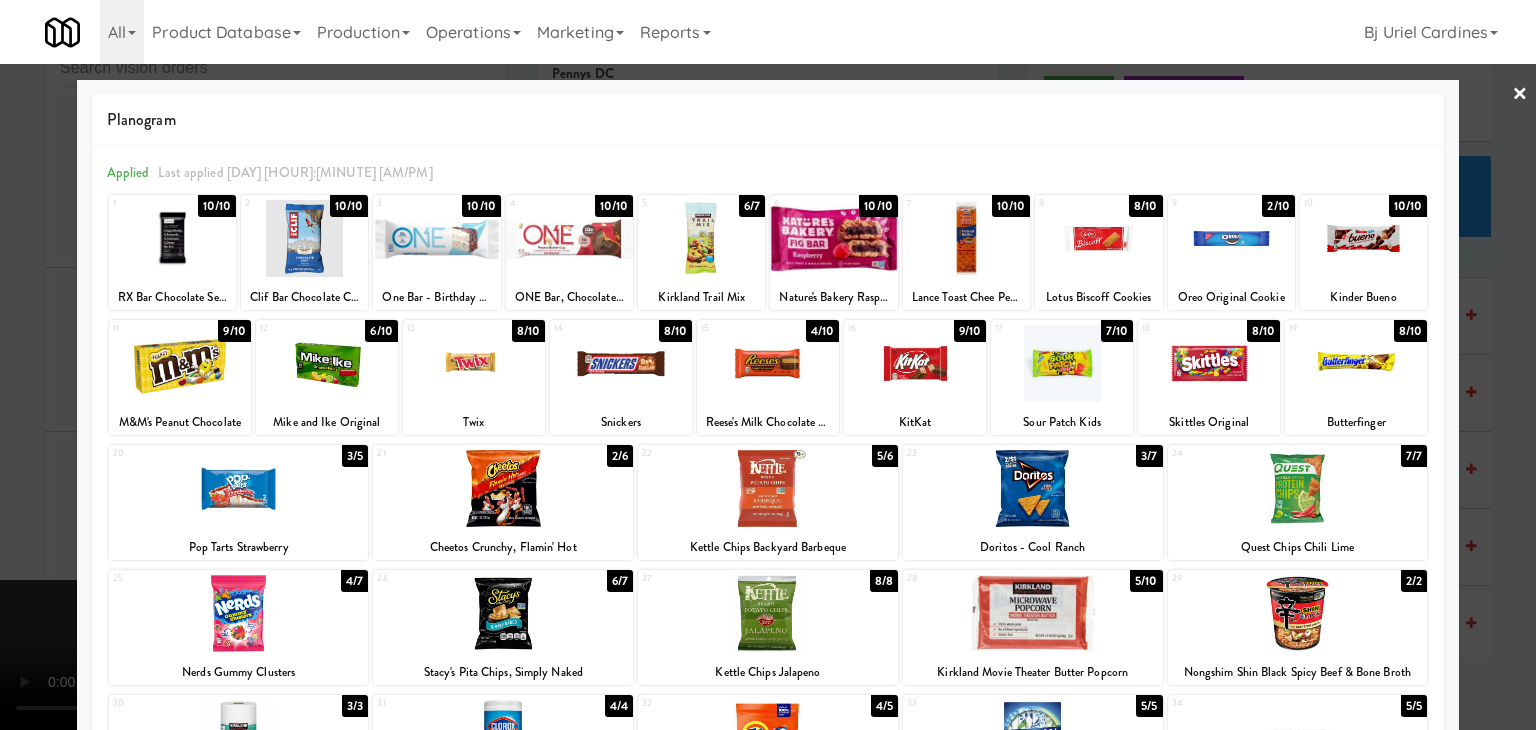 click at bounding box center (768, 363) 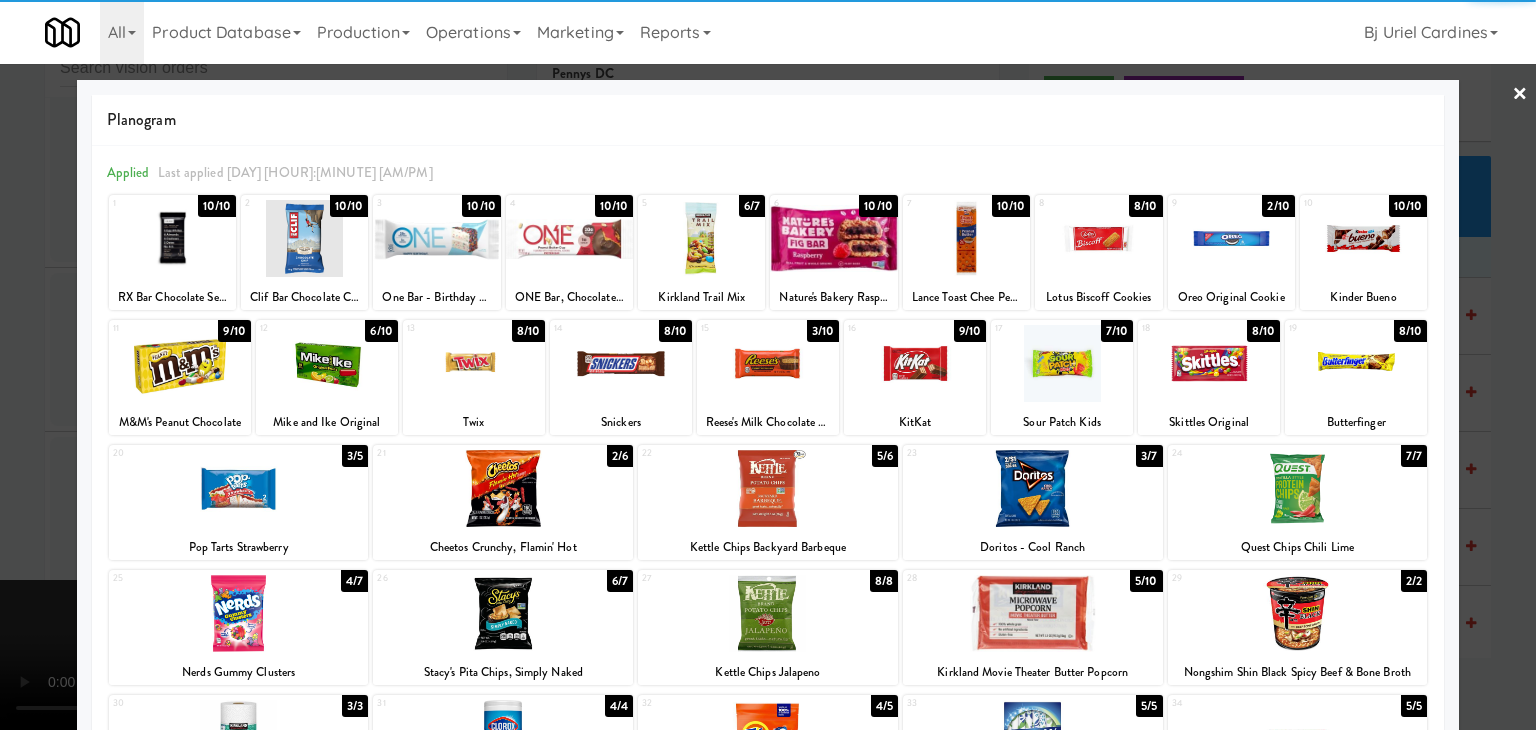 click at bounding box center [768, 365] 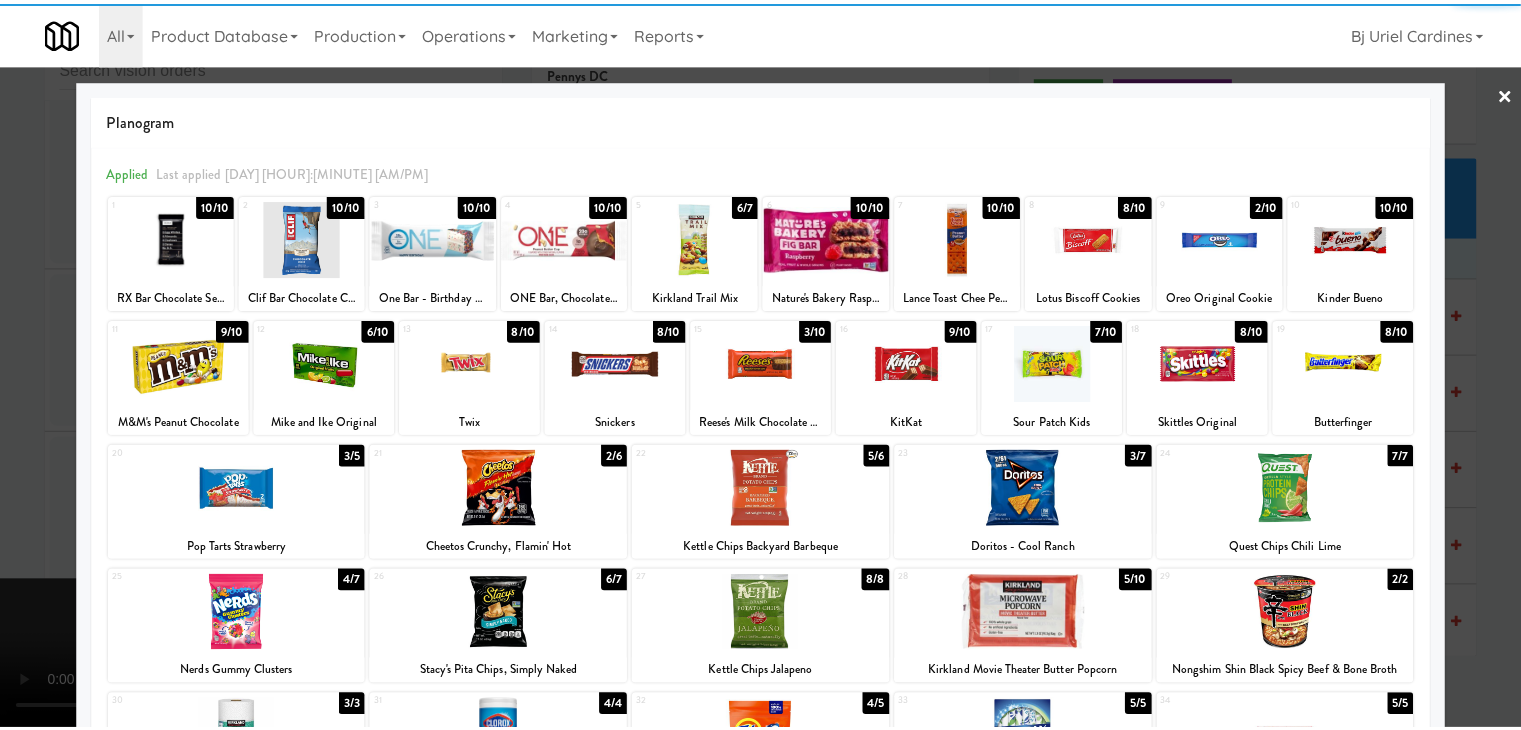 scroll, scrollTop: 27040, scrollLeft: 0, axis: vertical 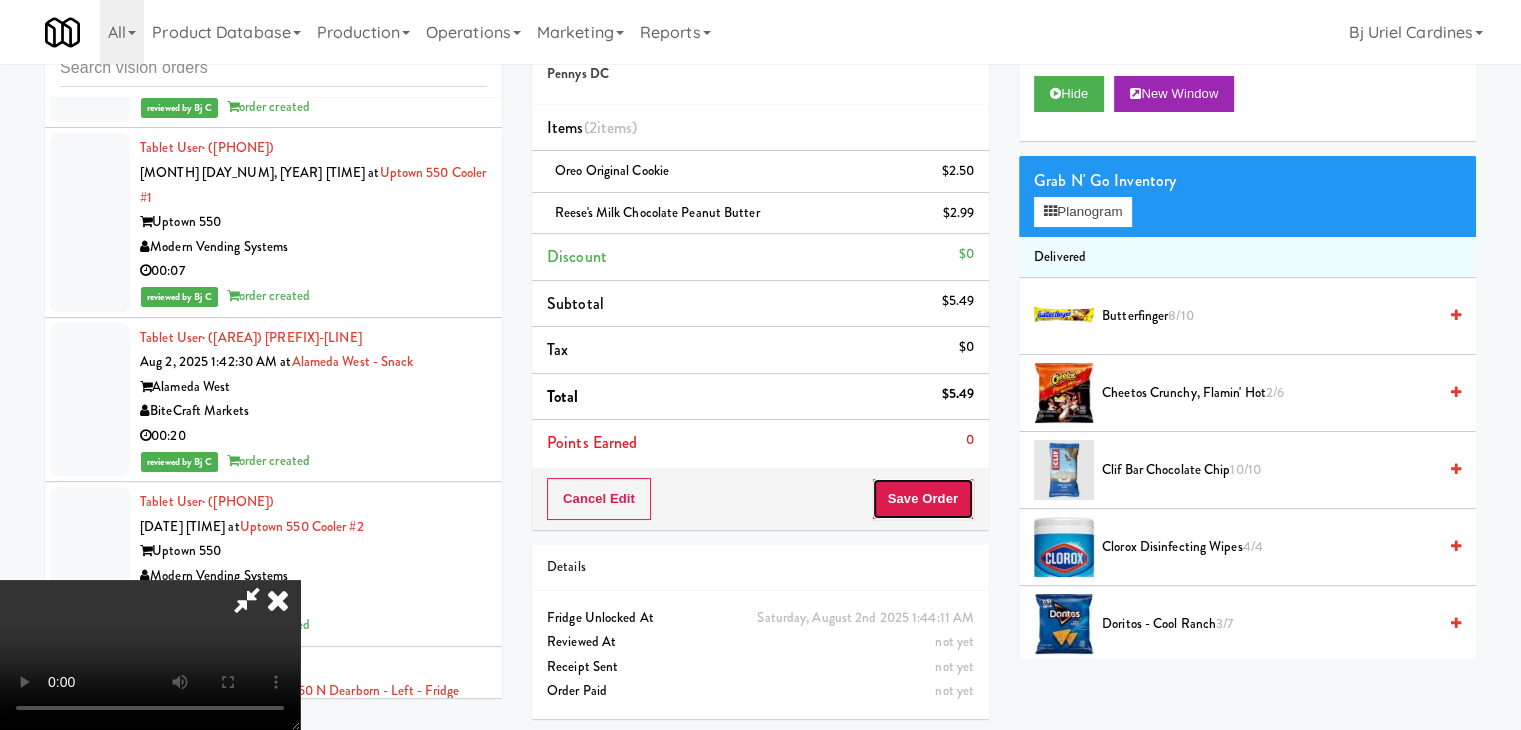 click on "Save Order" at bounding box center (923, 499) 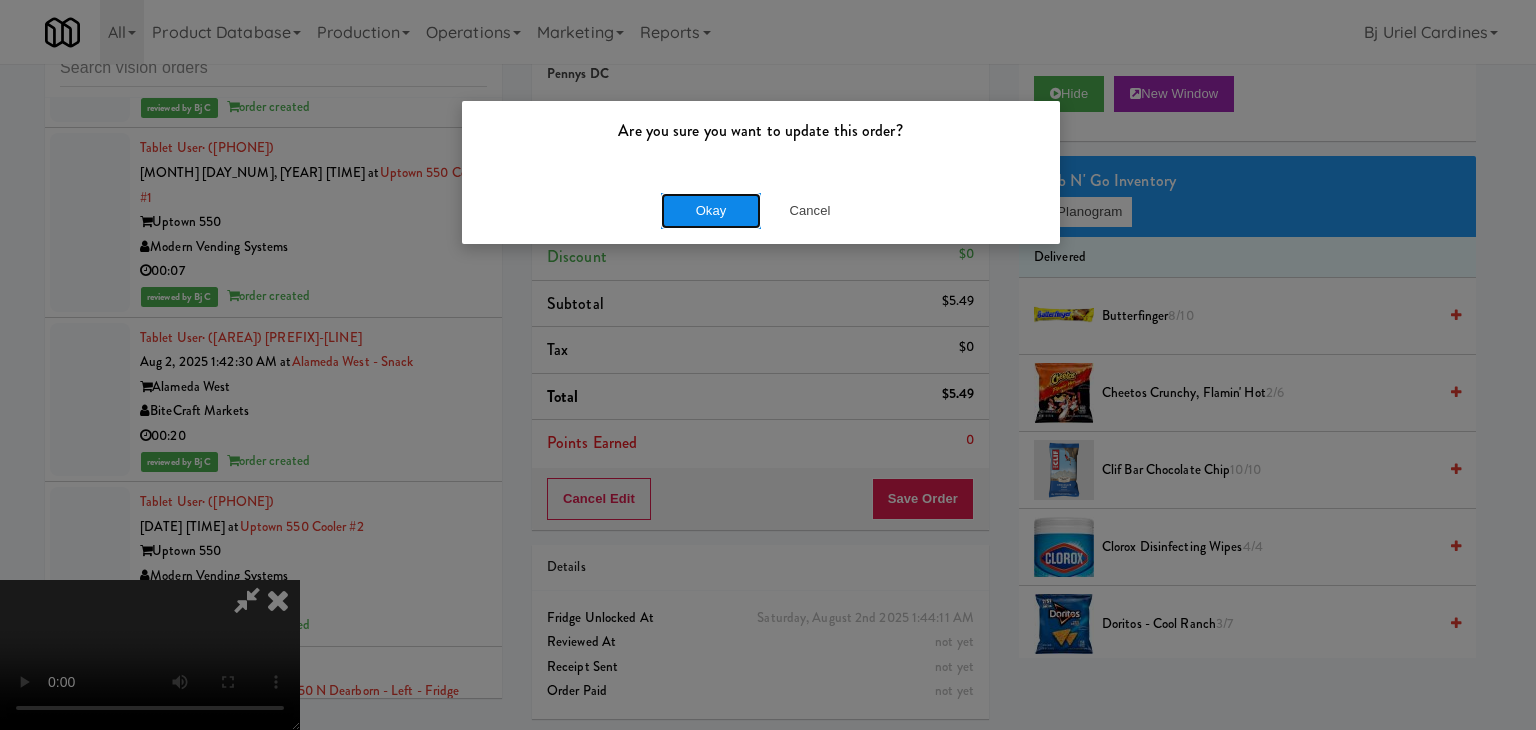 drag, startPoint x: 717, startPoint y: 206, endPoint x: 544, endPoint y: 70, distance: 220.05681 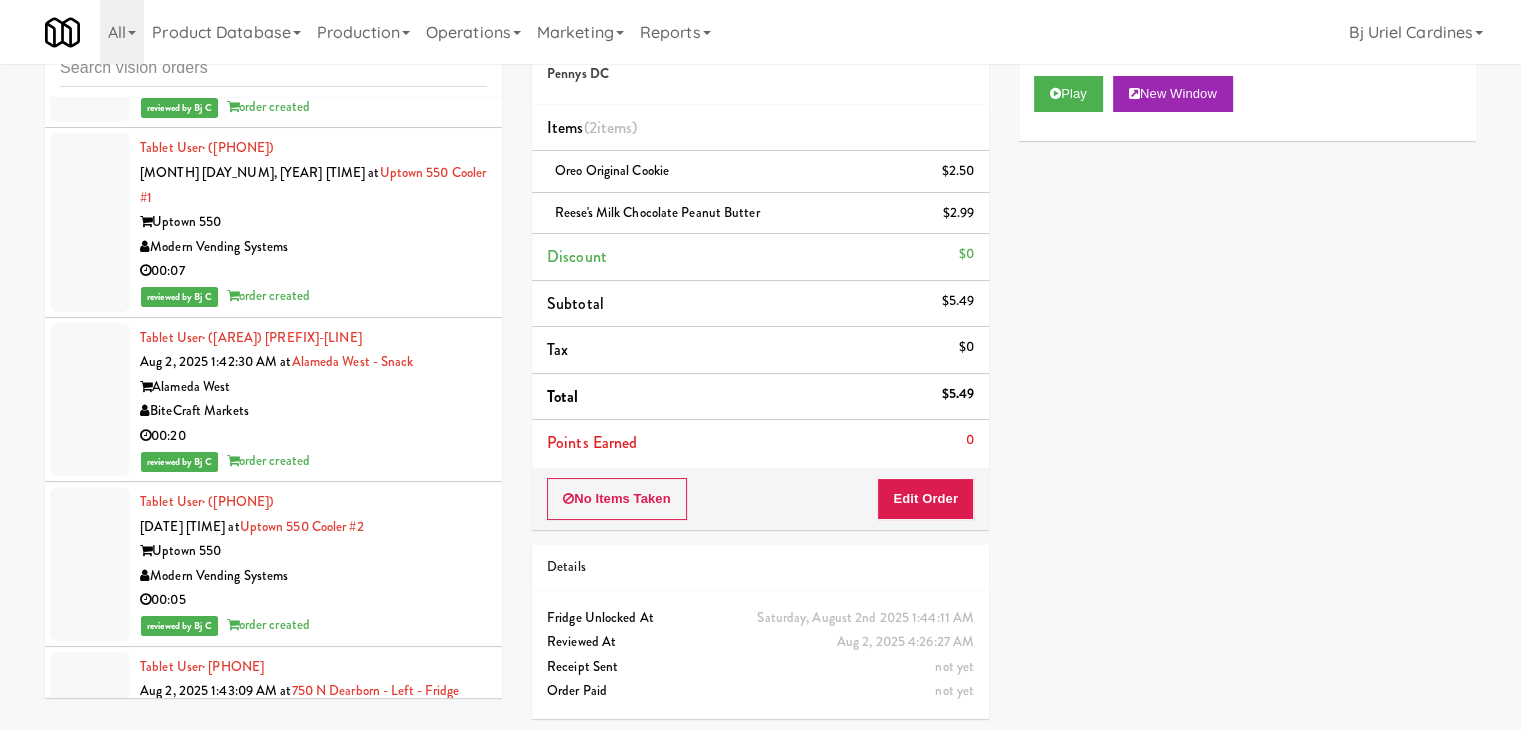 click on "Pennys DC" at bounding box center (313, 1259) 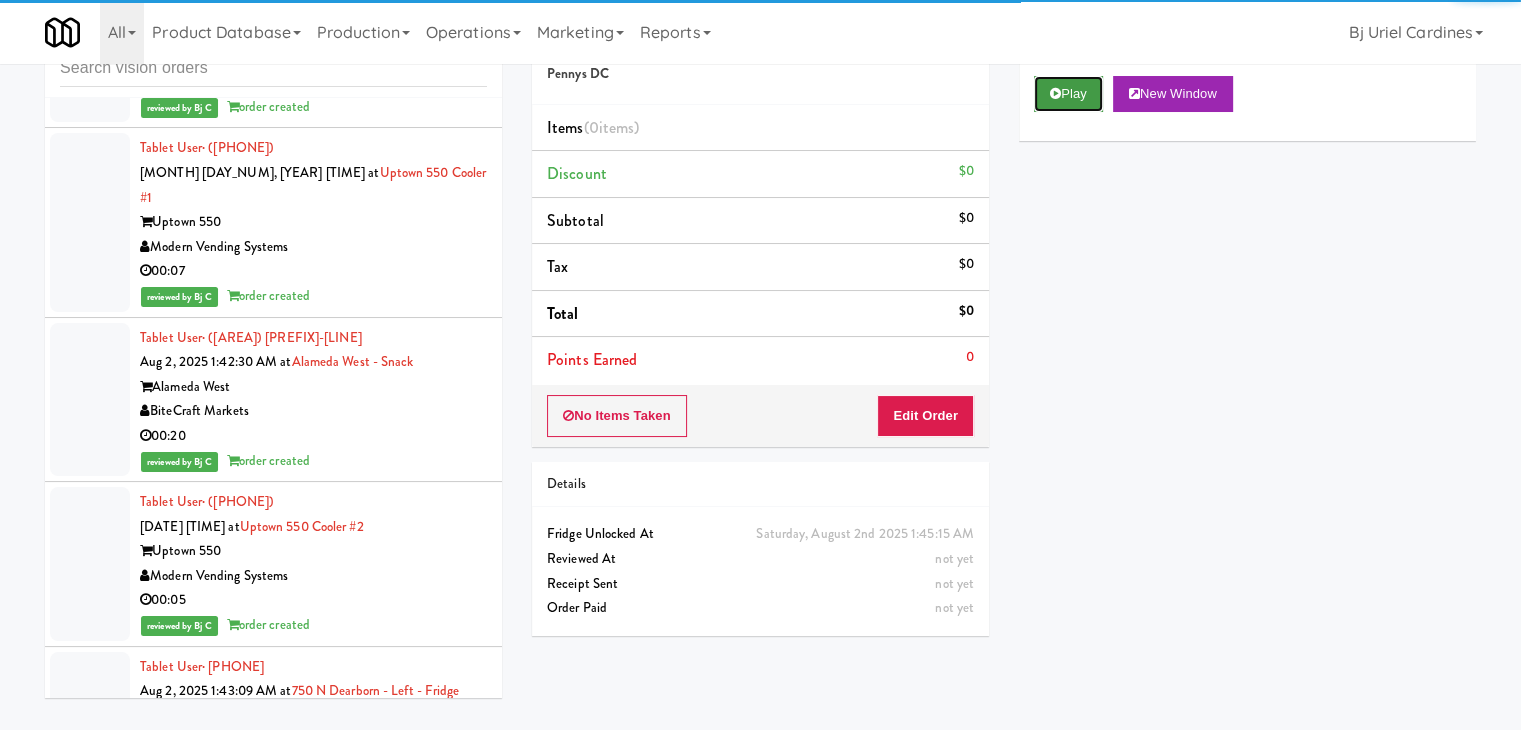 click on "Play" at bounding box center [1068, 94] 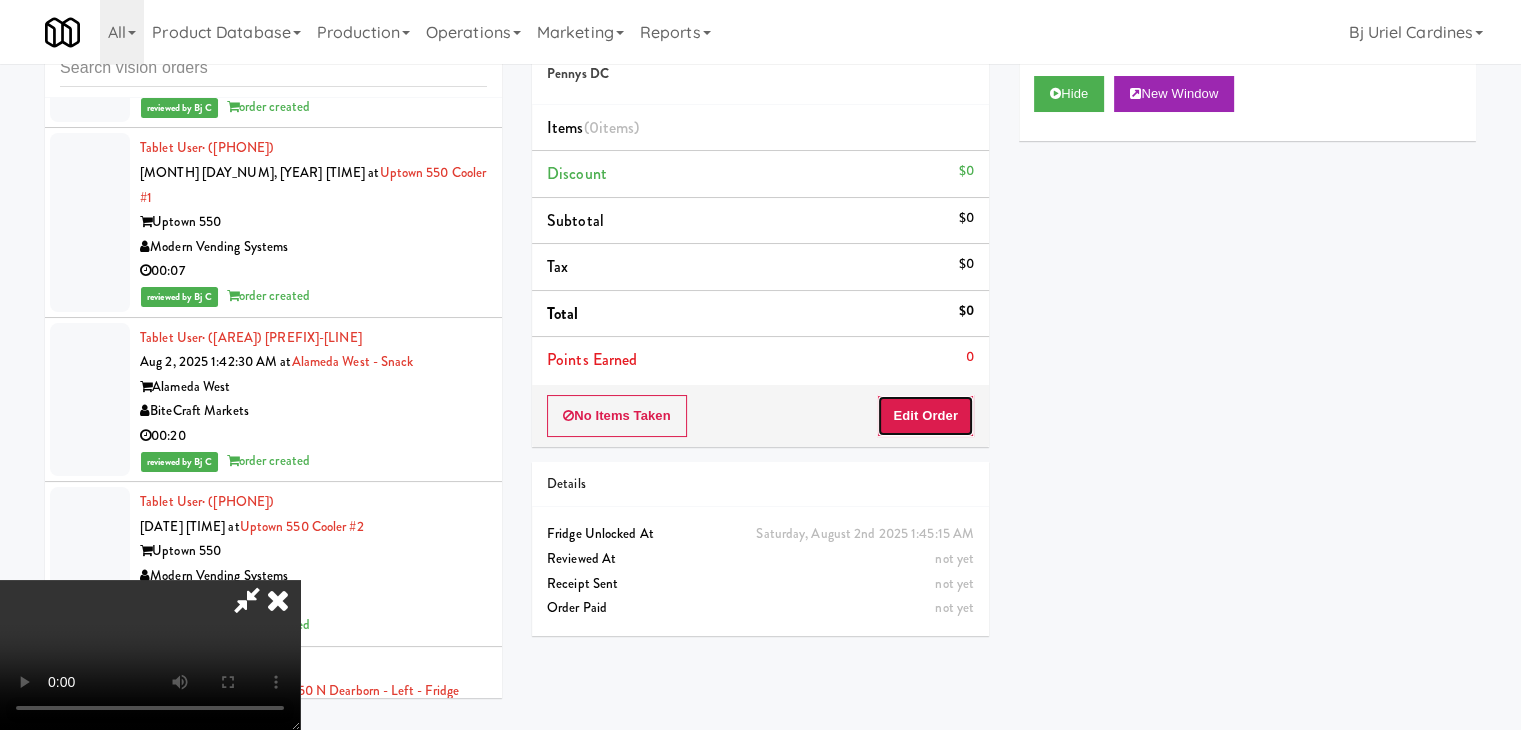 click on "Edit Order" at bounding box center (925, 416) 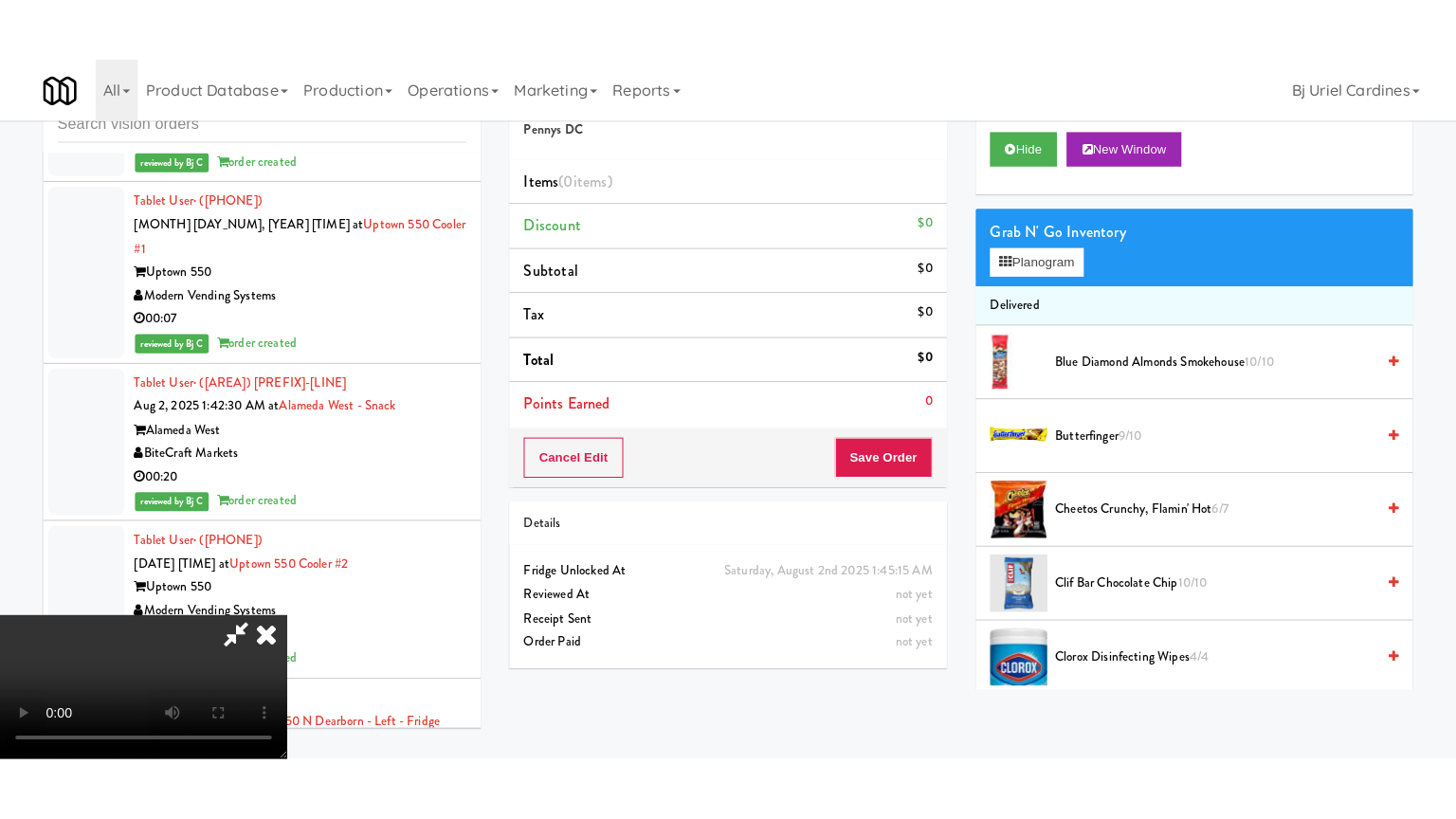 scroll, scrollTop: 266, scrollLeft: 0, axis: vertical 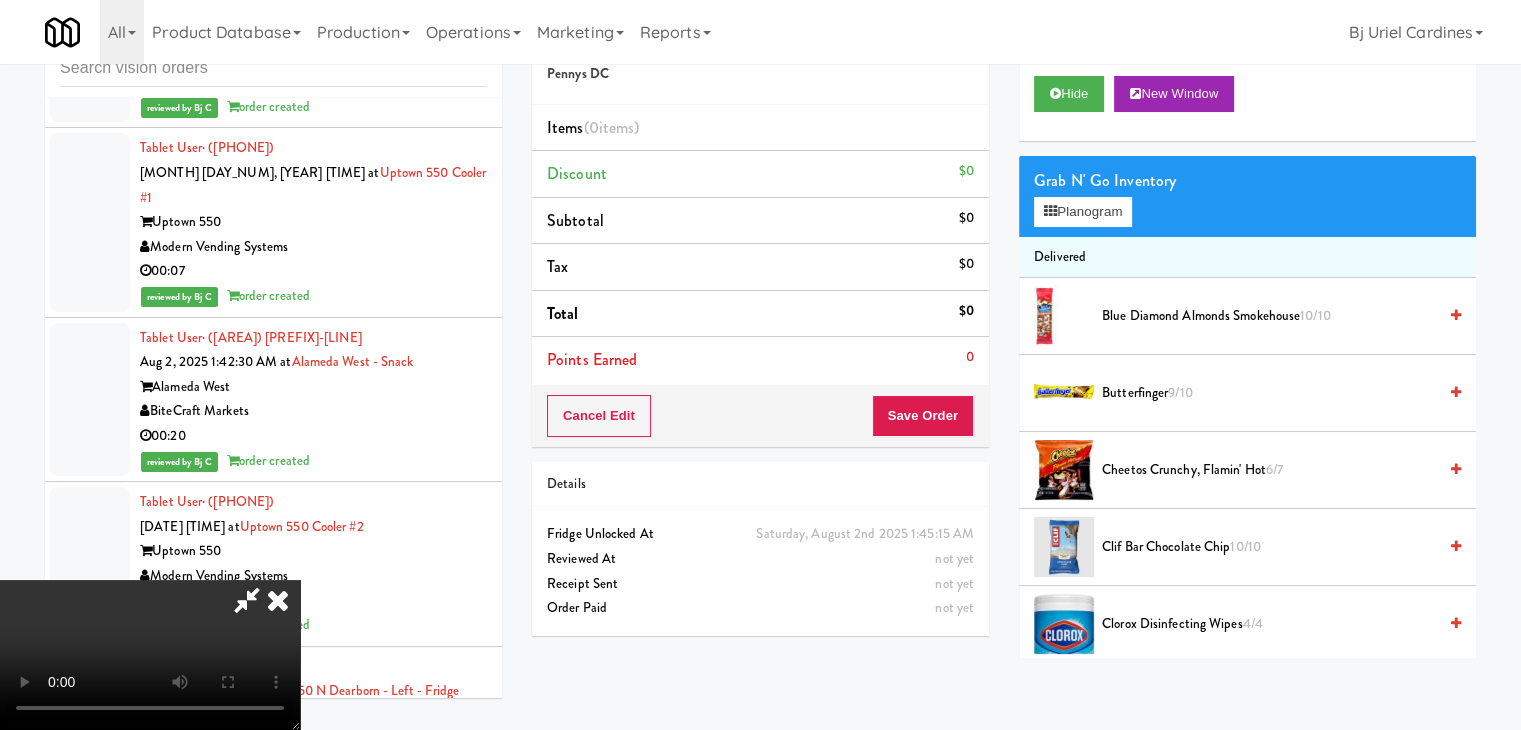type 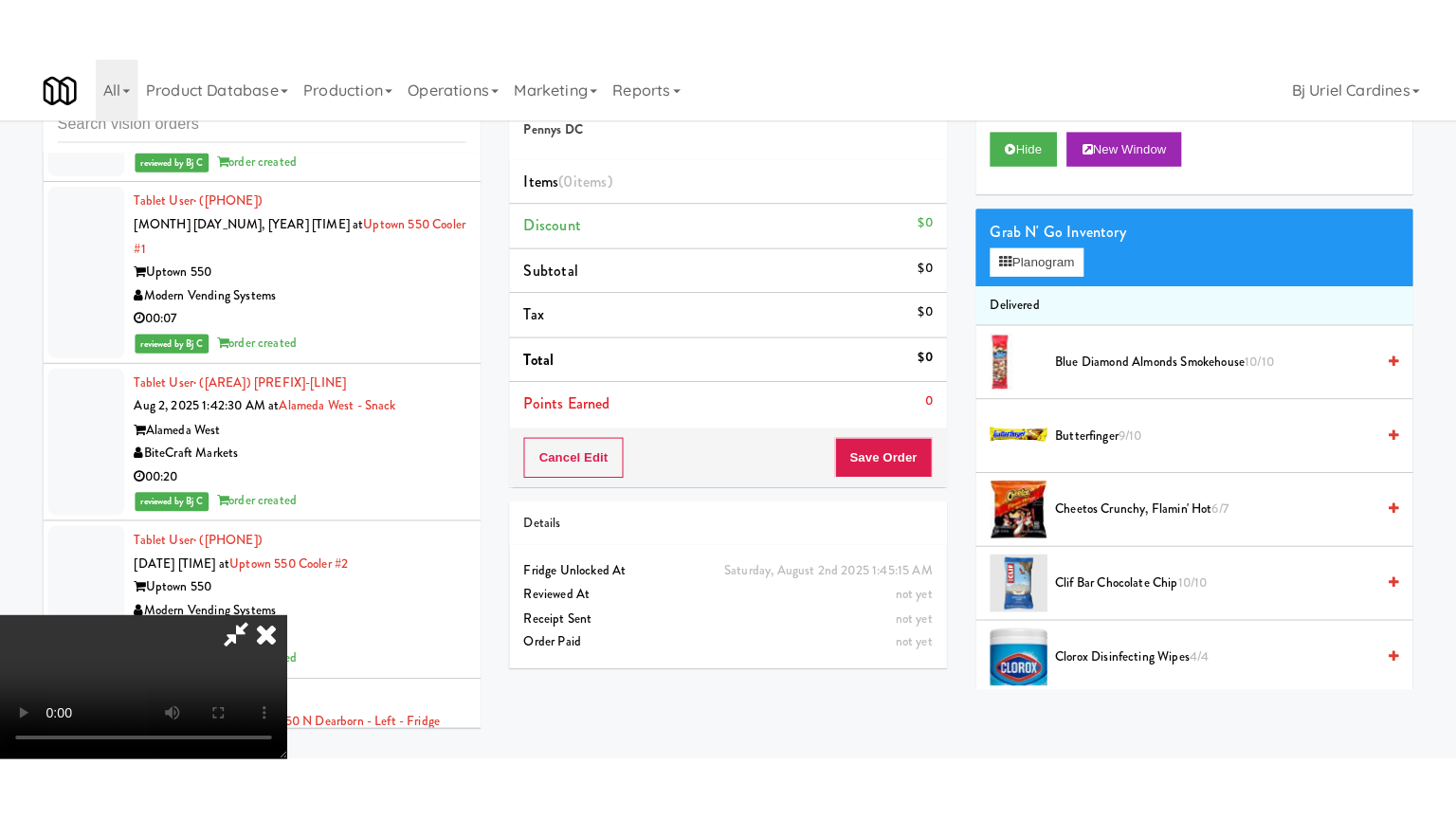 scroll, scrollTop: 0, scrollLeft: 0, axis: both 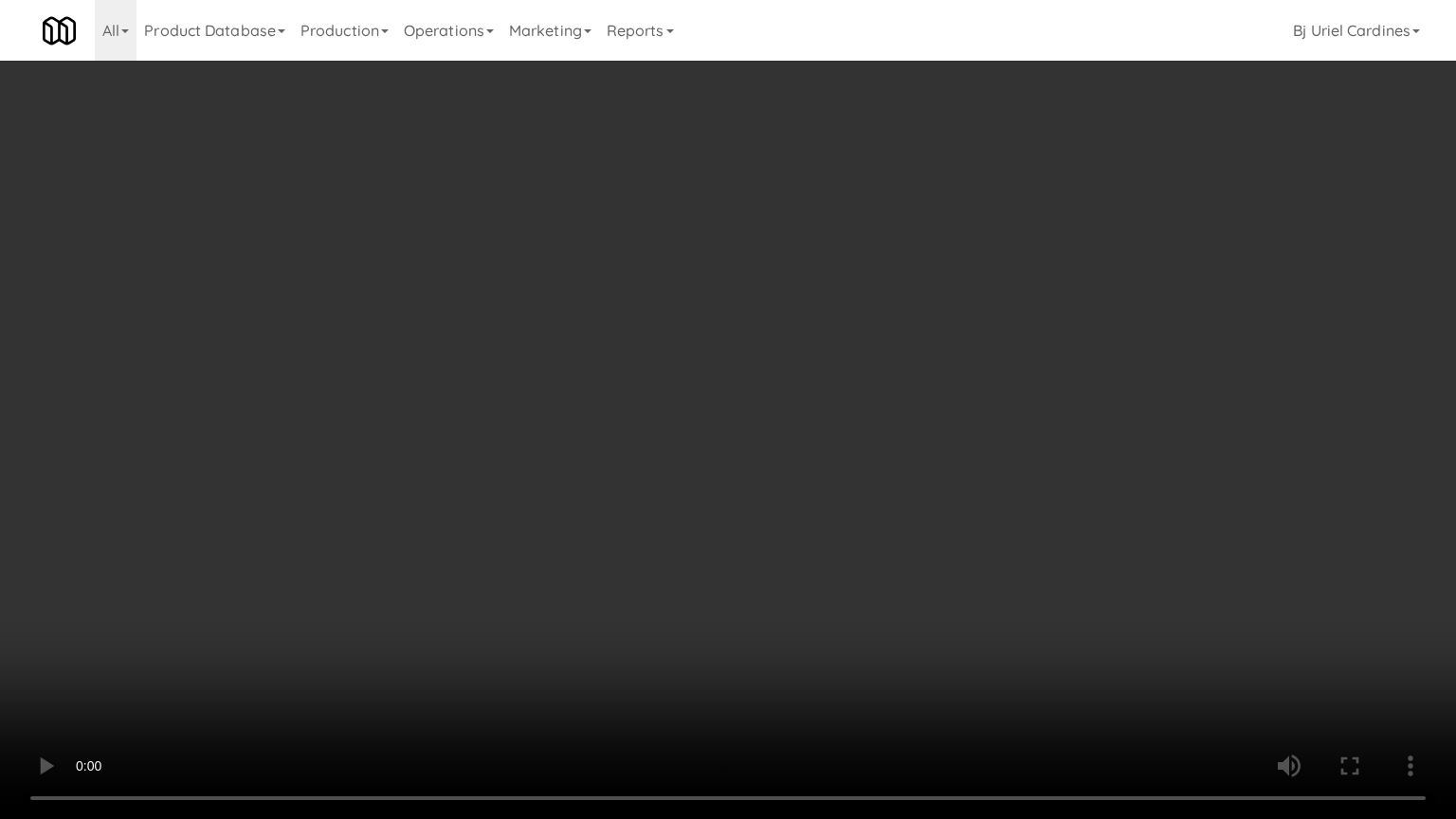 click at bounding box center [728, 410] 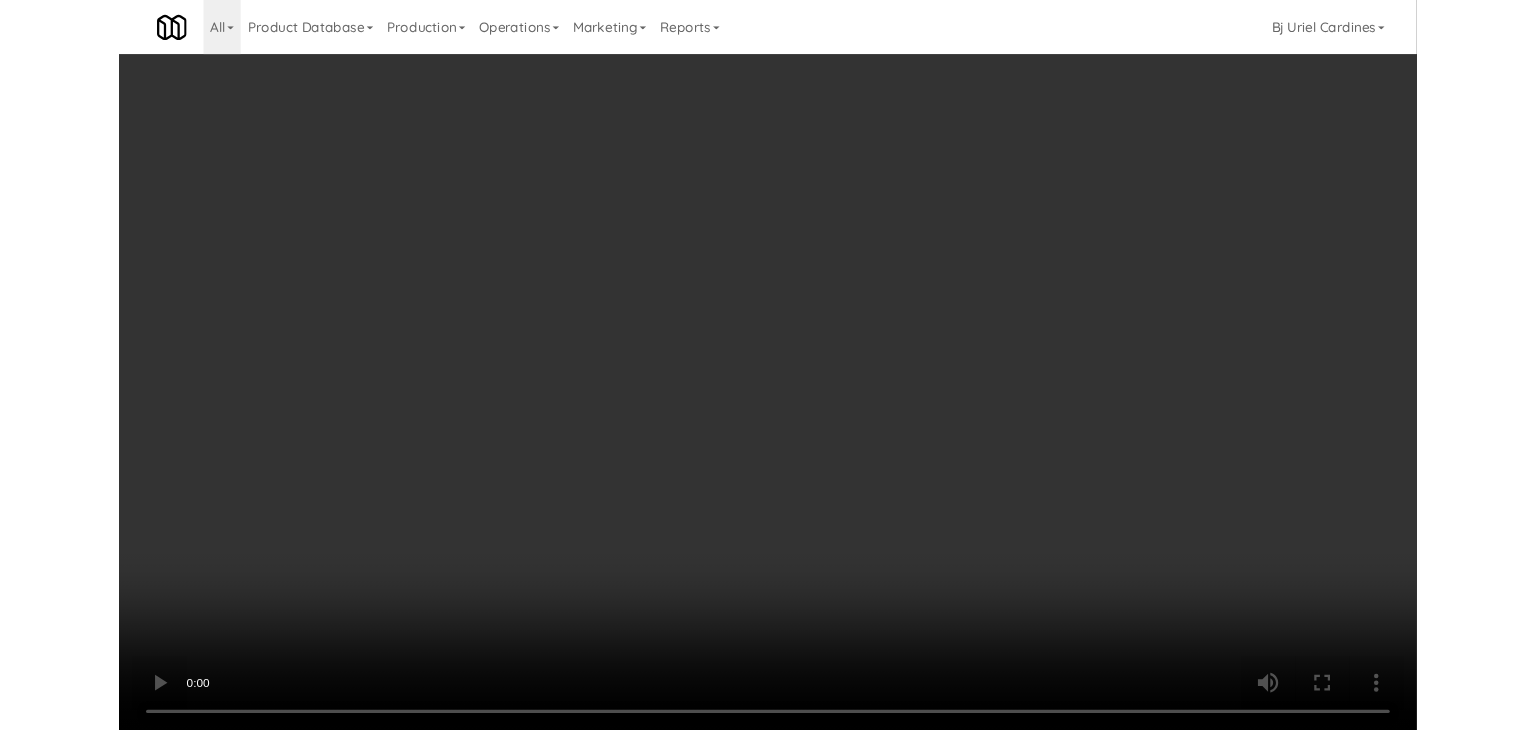 scroll, scrollTop: 27040, scrollLeft: 0, axis: vertical 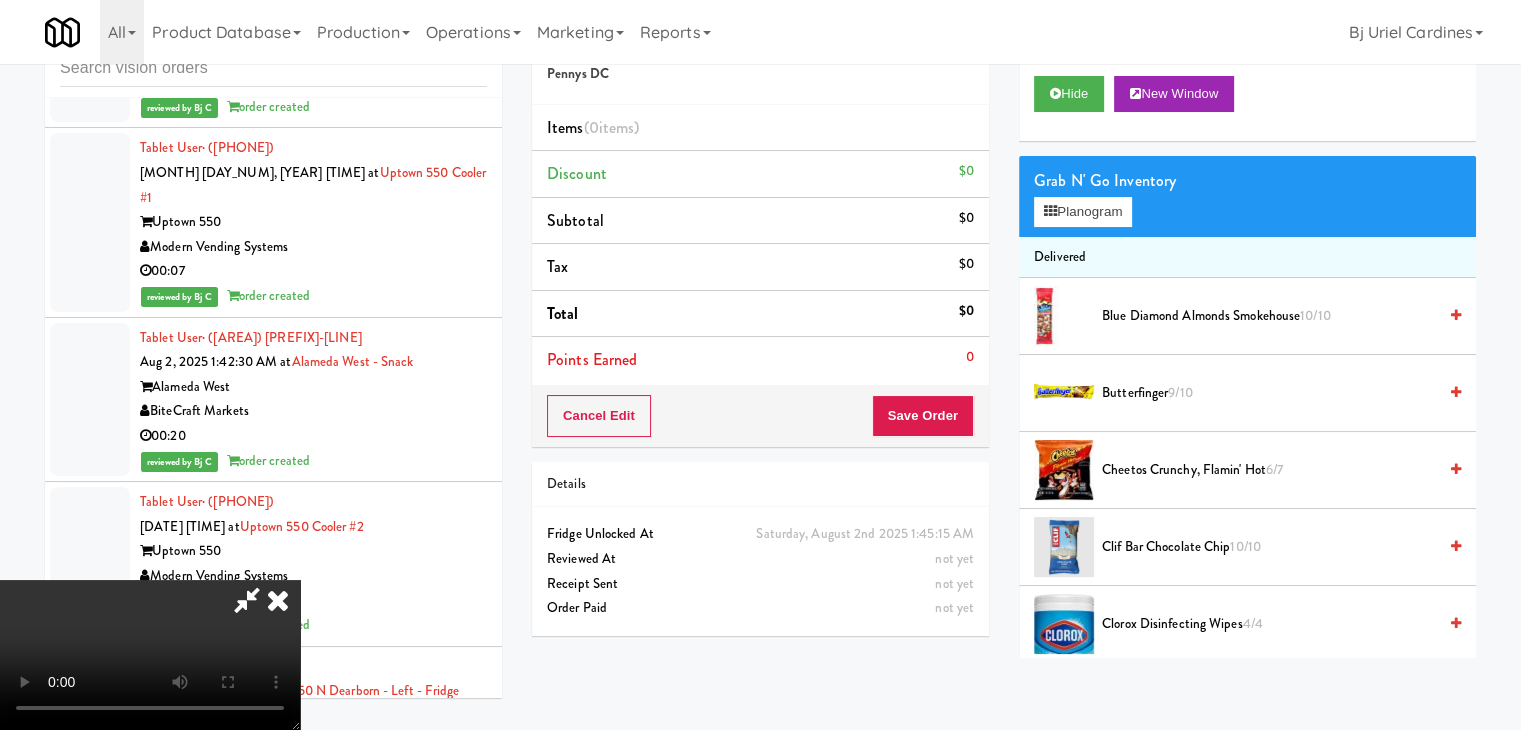 click on "Grab N' Go Inventory  Planogram" at bounding box center [1247, 196] 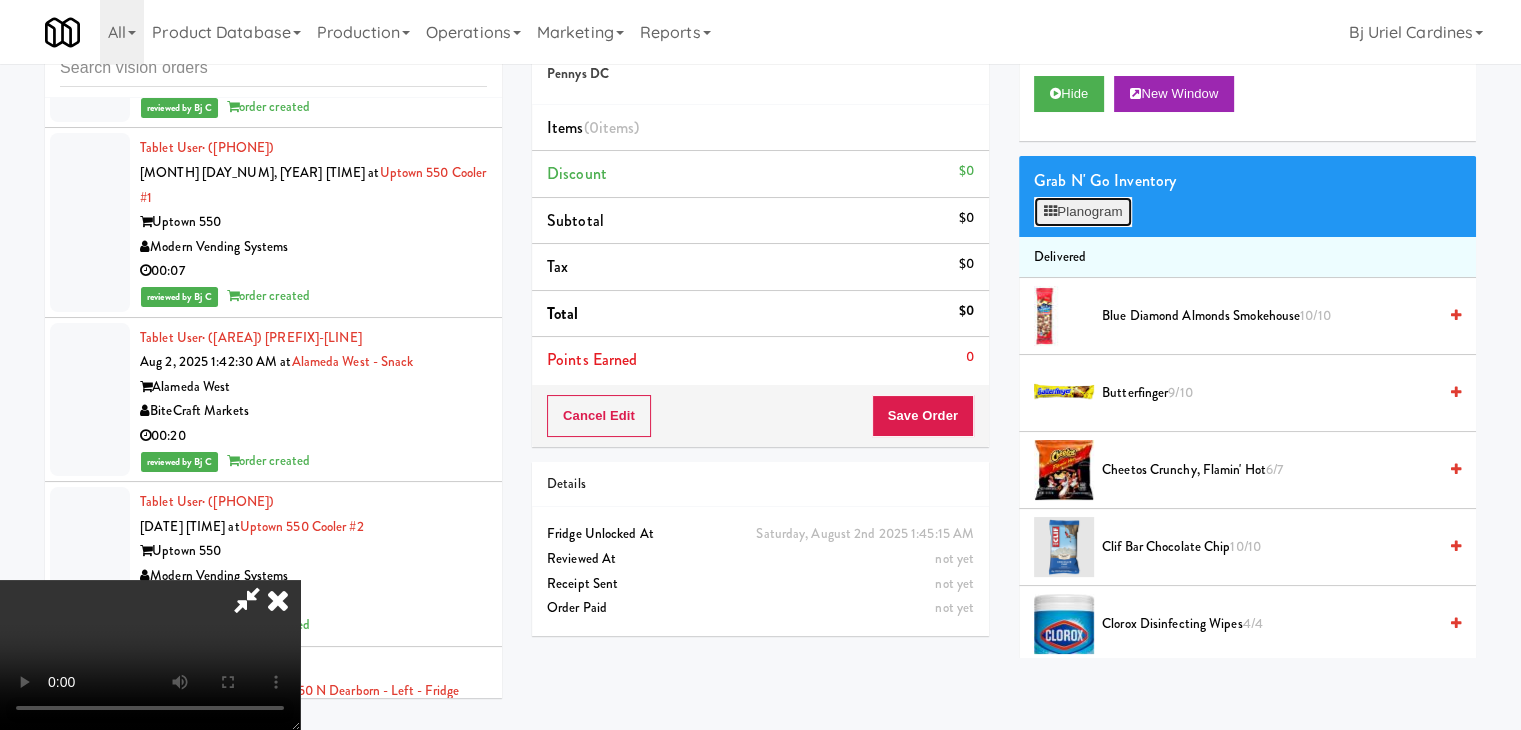 click on "Planogram" at bounding box center [1083, 212] 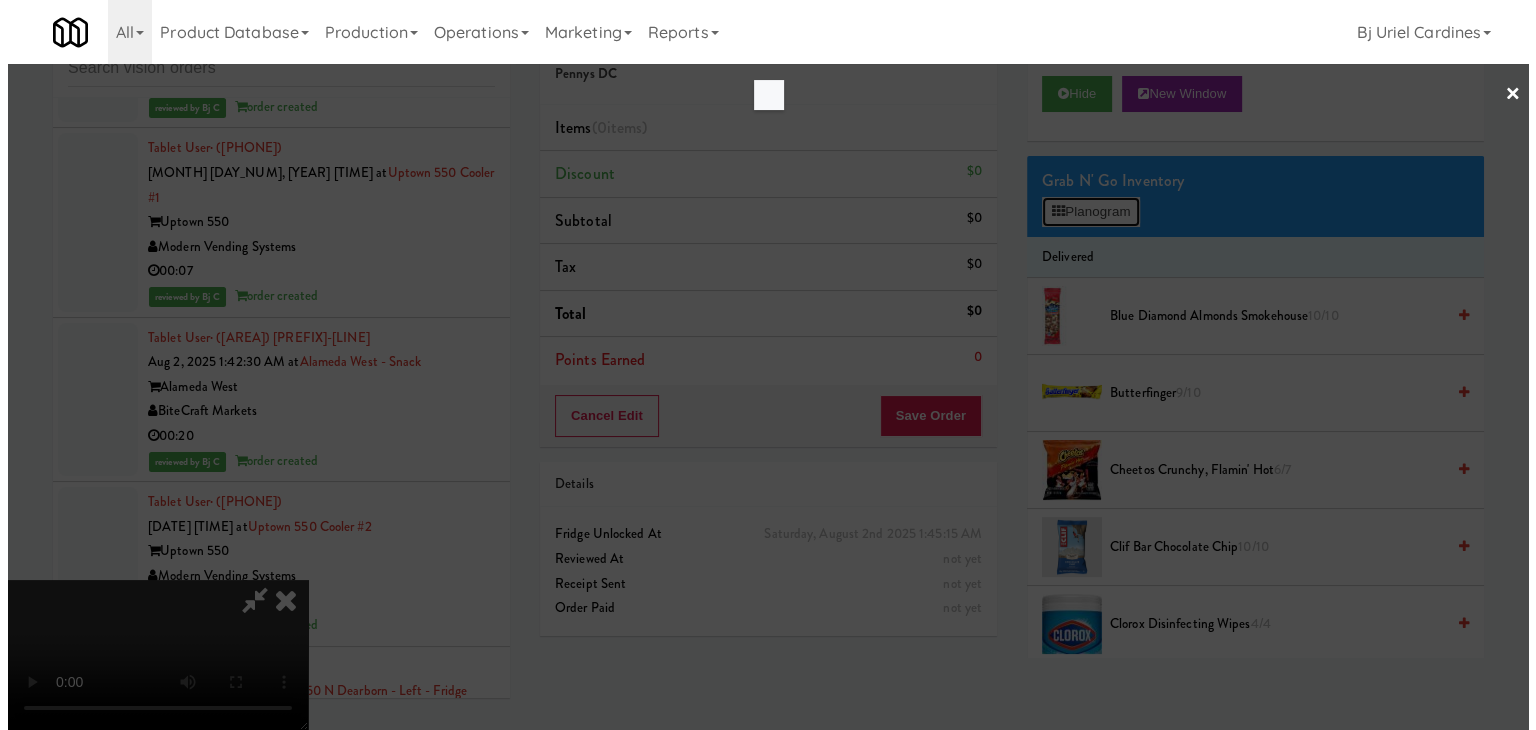 scroll, scrollTop: 27016, scrollLeft: 0, axis: vertical 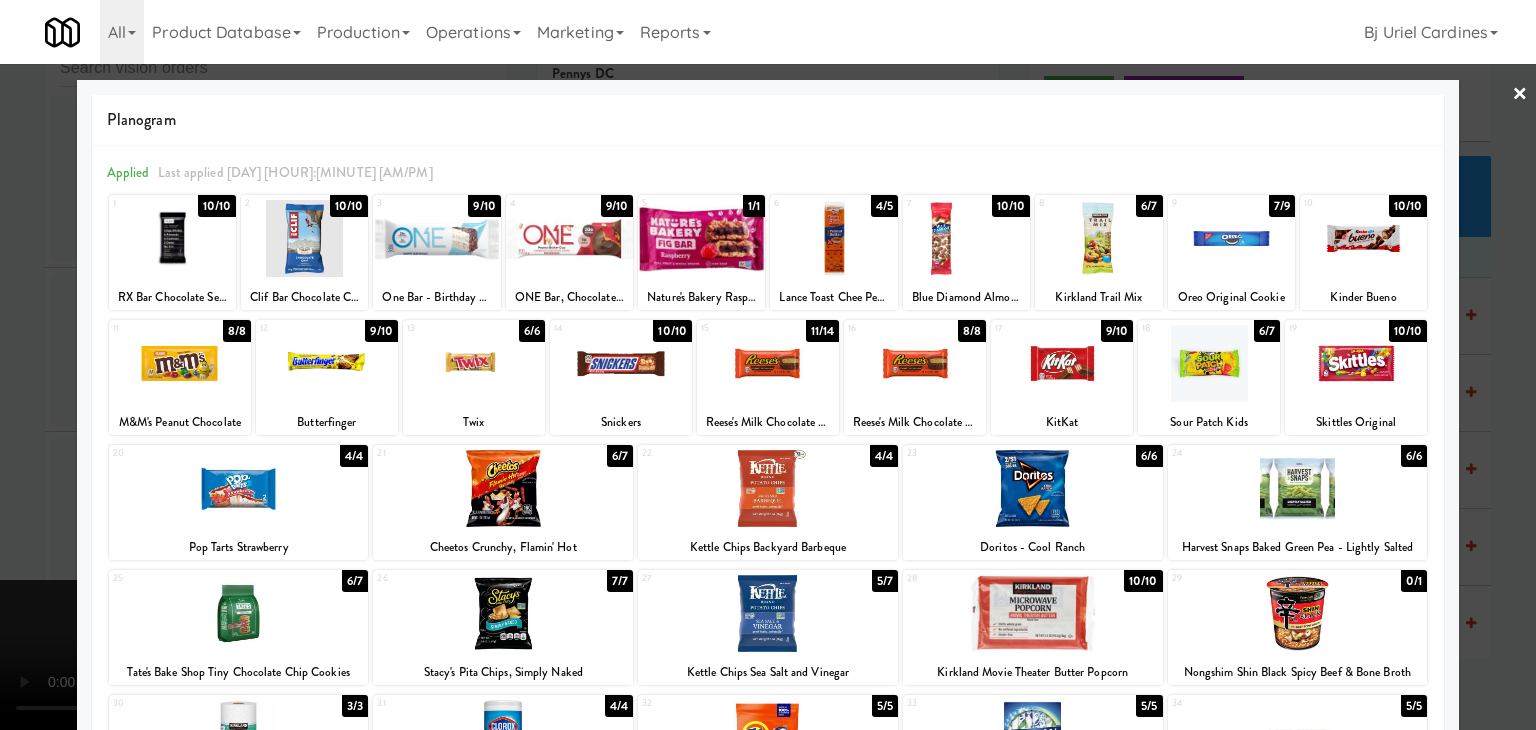 click at bounding box center (1033, 488) 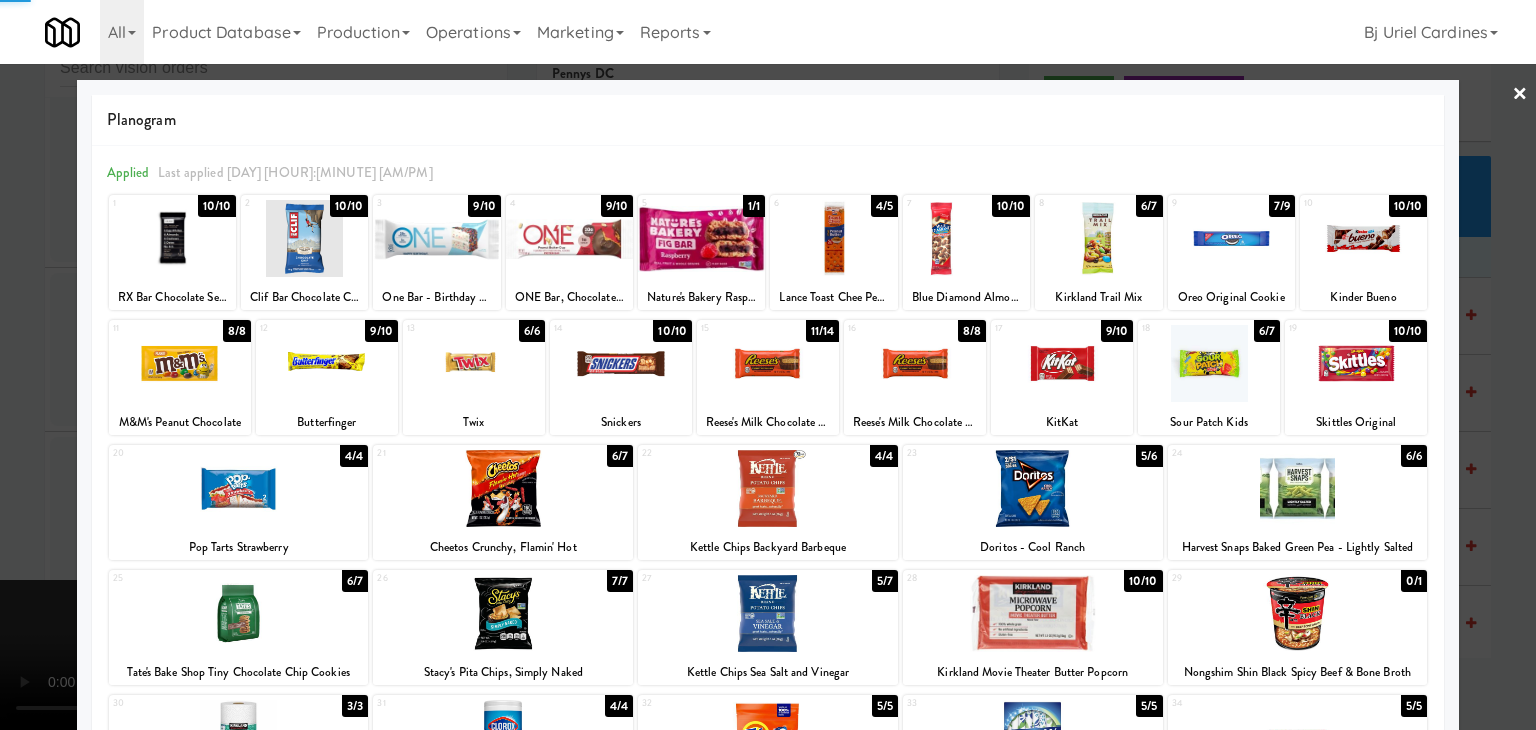 click at bounding box center (1033, 488) 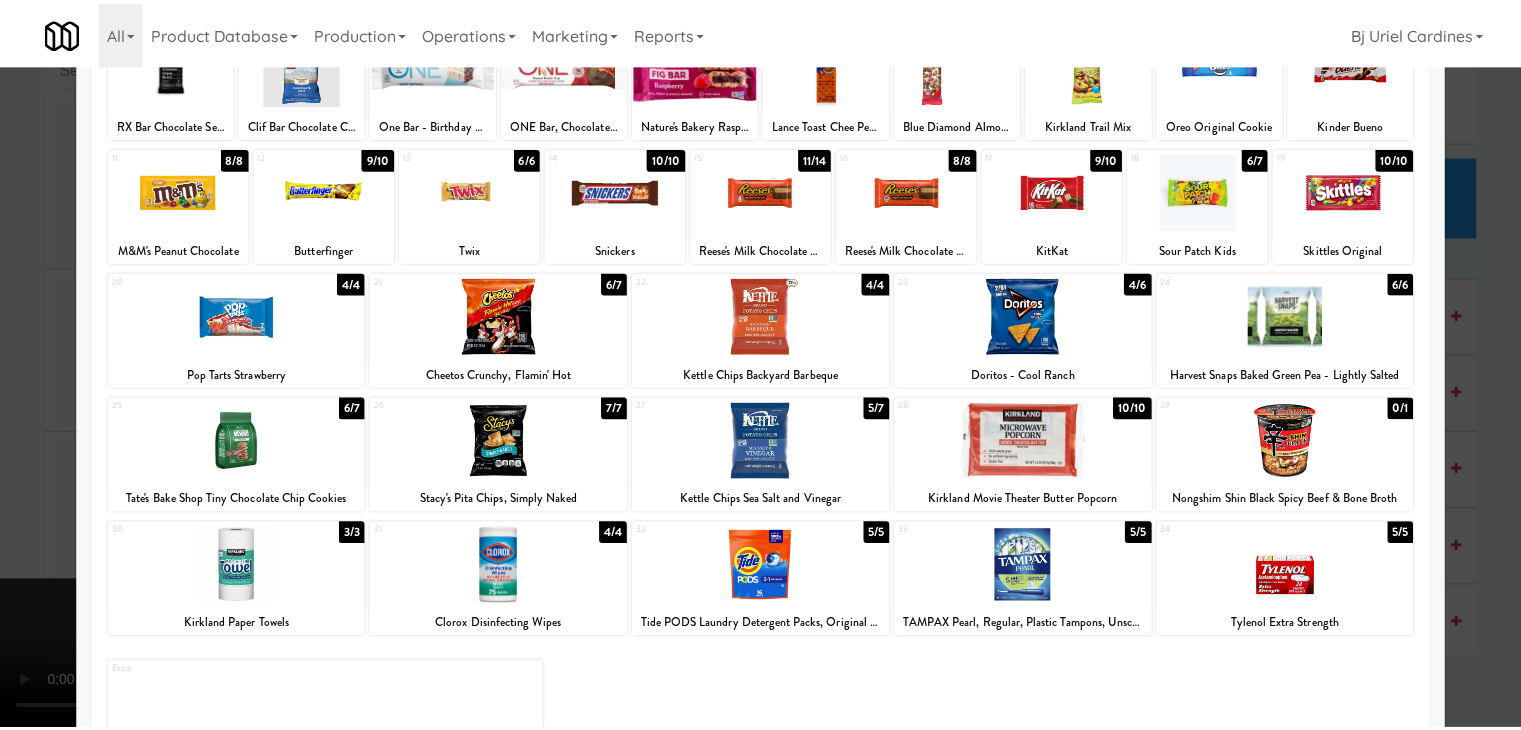 scroll, scrollTop: 52, scrollLeft: 0, axis: vertical 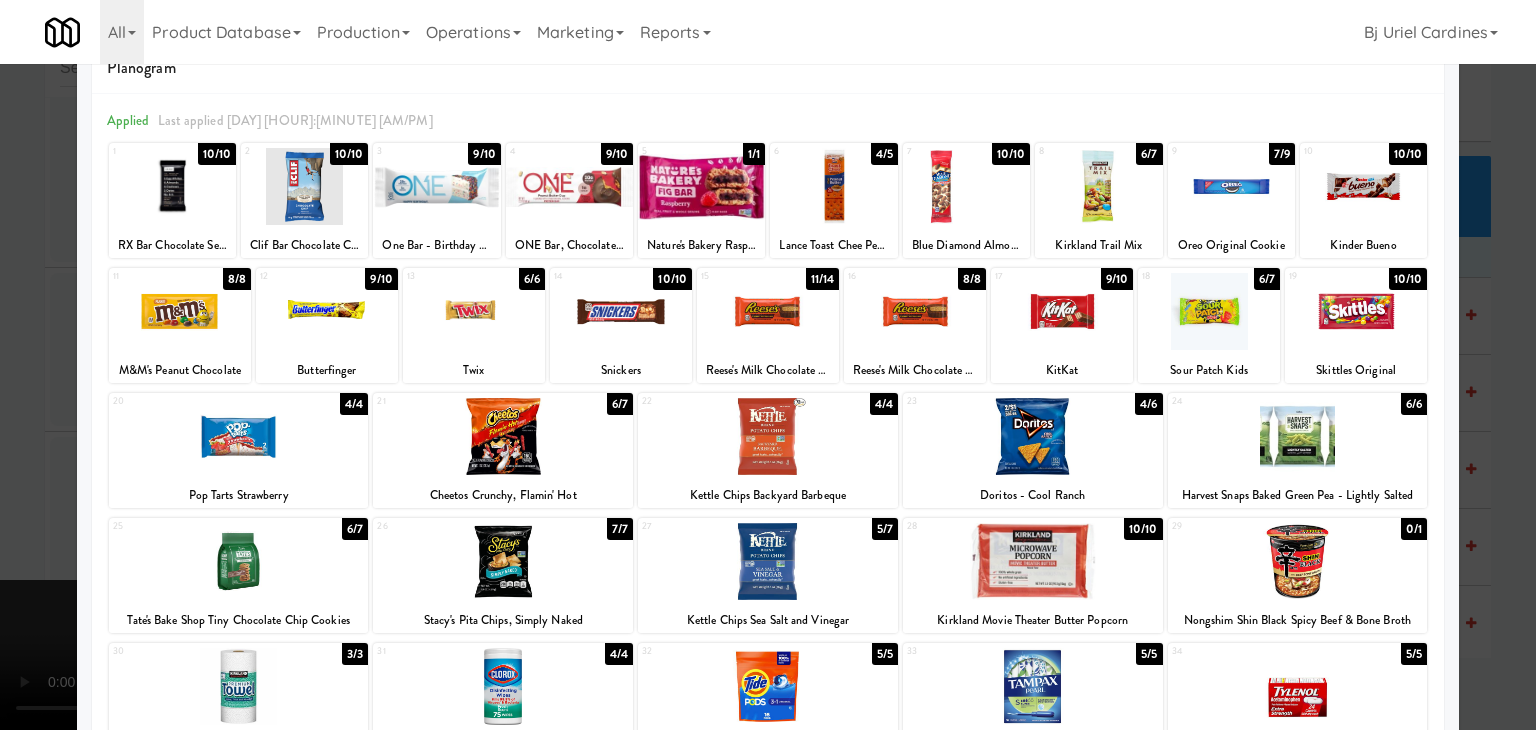 click at bounding box center [239, 561] 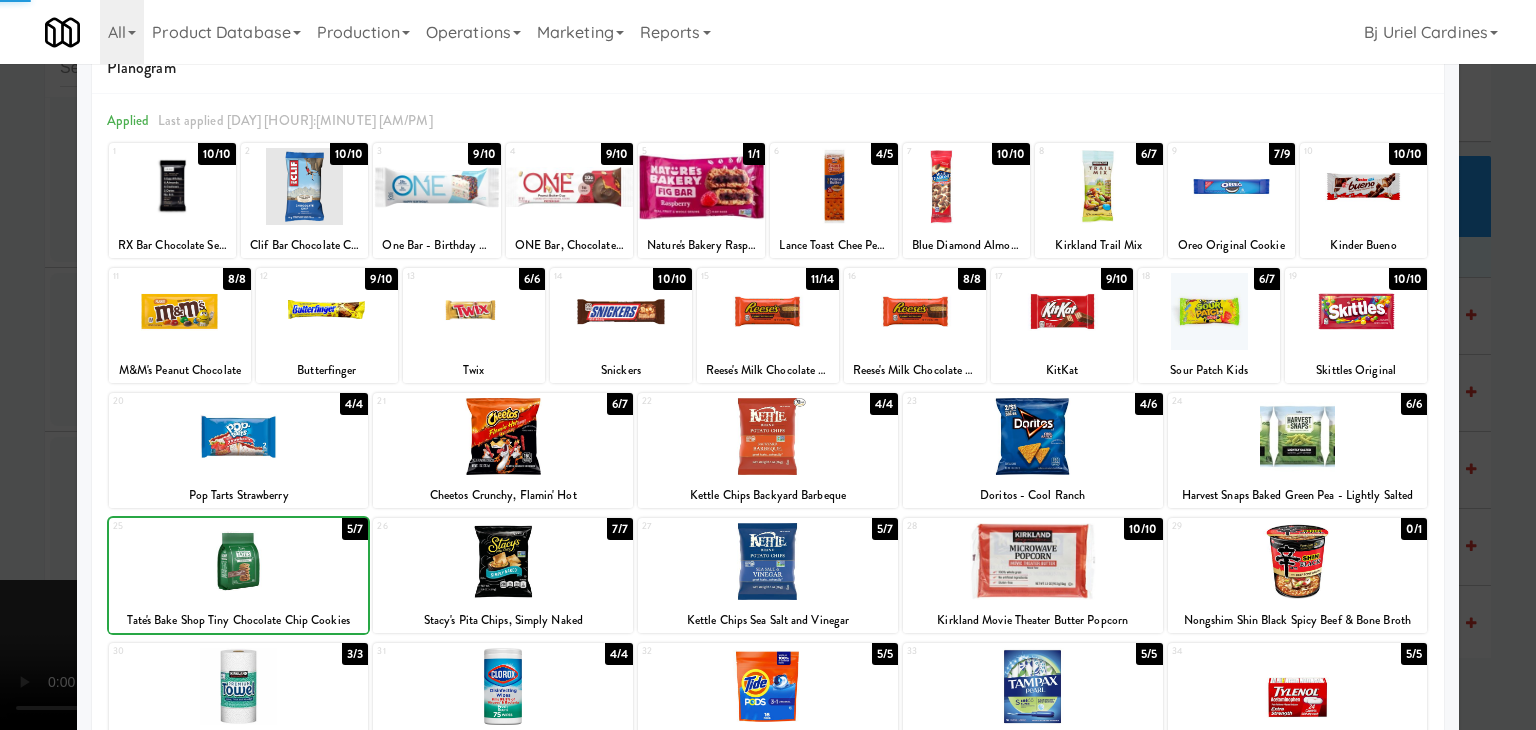 click at bounding box center (768, 365) 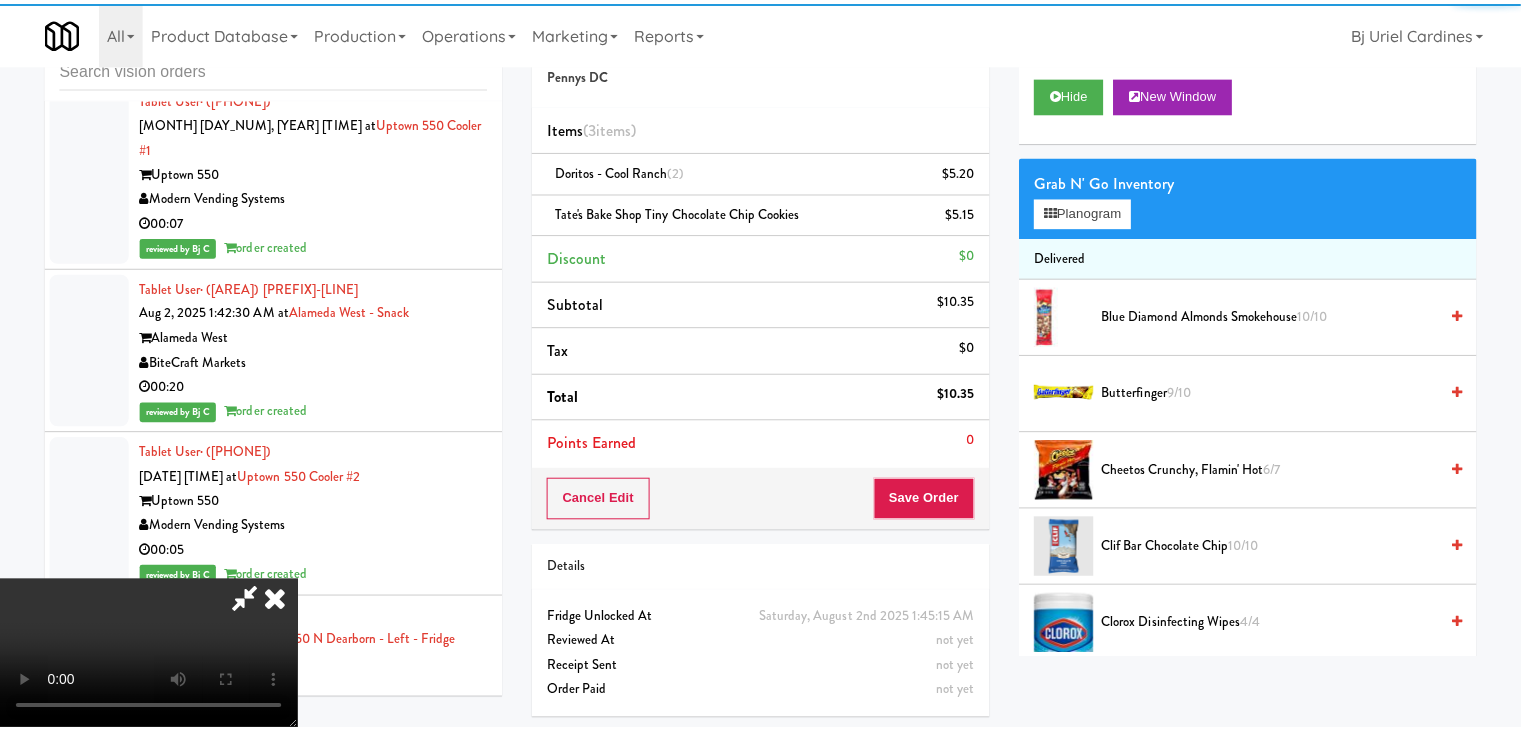 scroll, scrollTop: 27040, scrollLeft: 0, axis: vertical 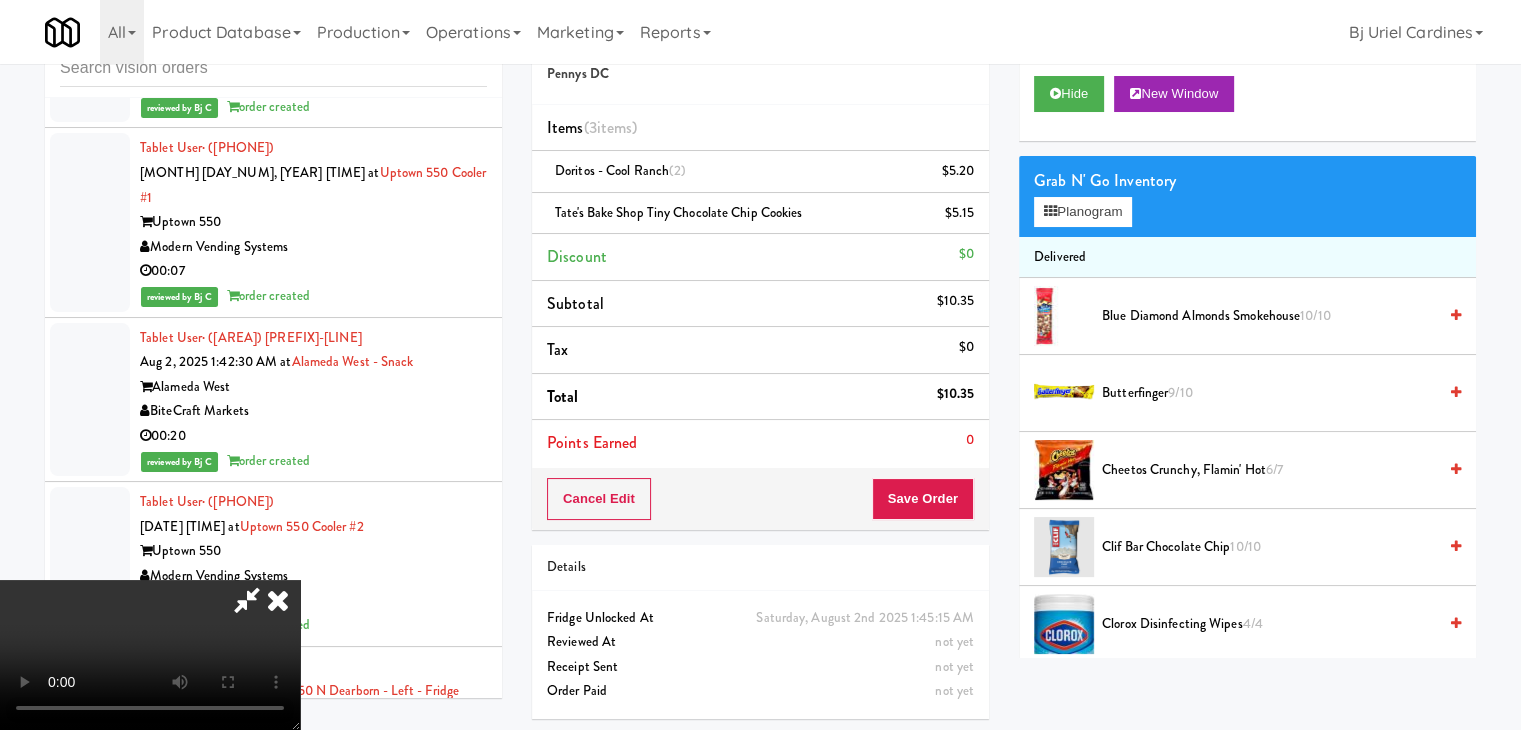 click at bounding box center [150, 655] 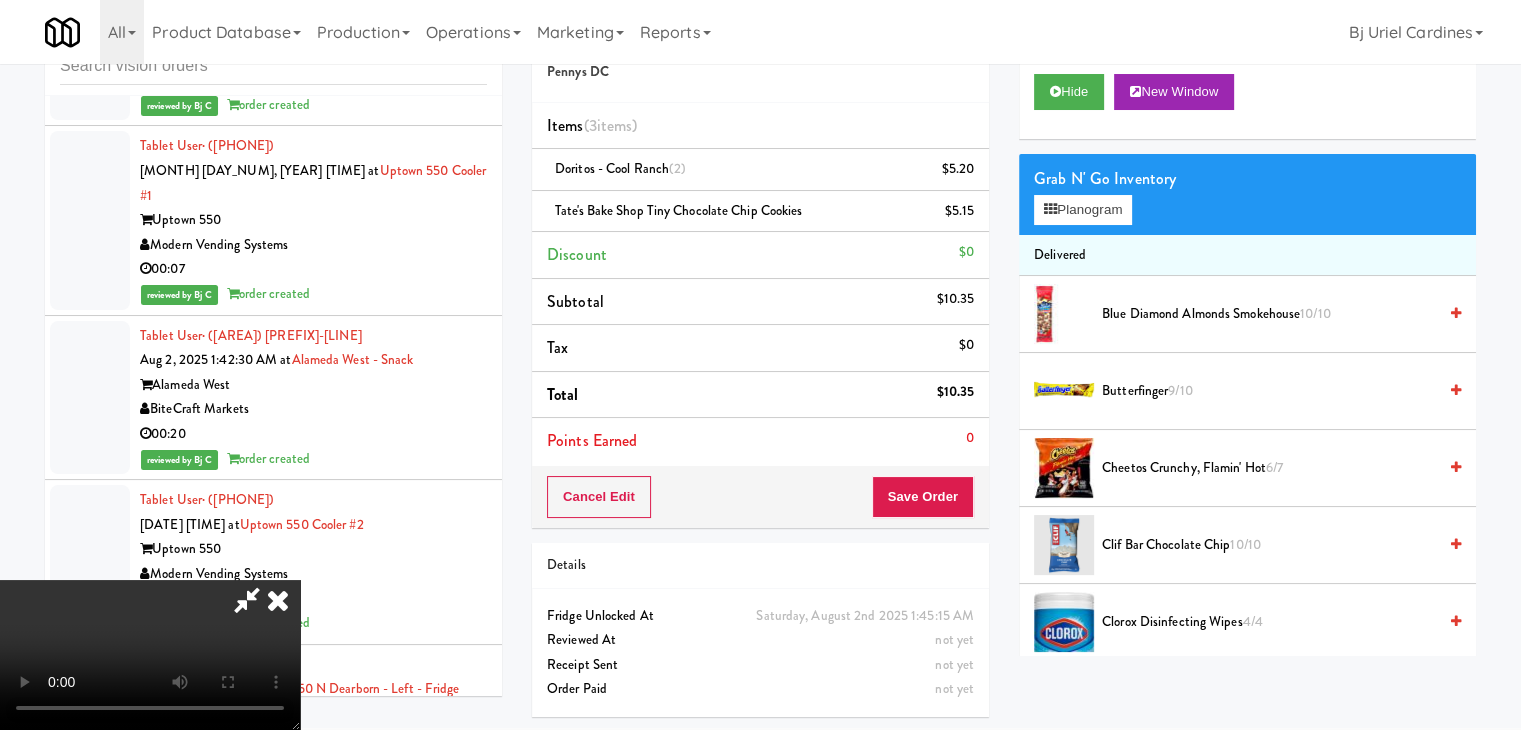 scroll, scrollTop: 181, scrollLeft: 0, axis: vertical 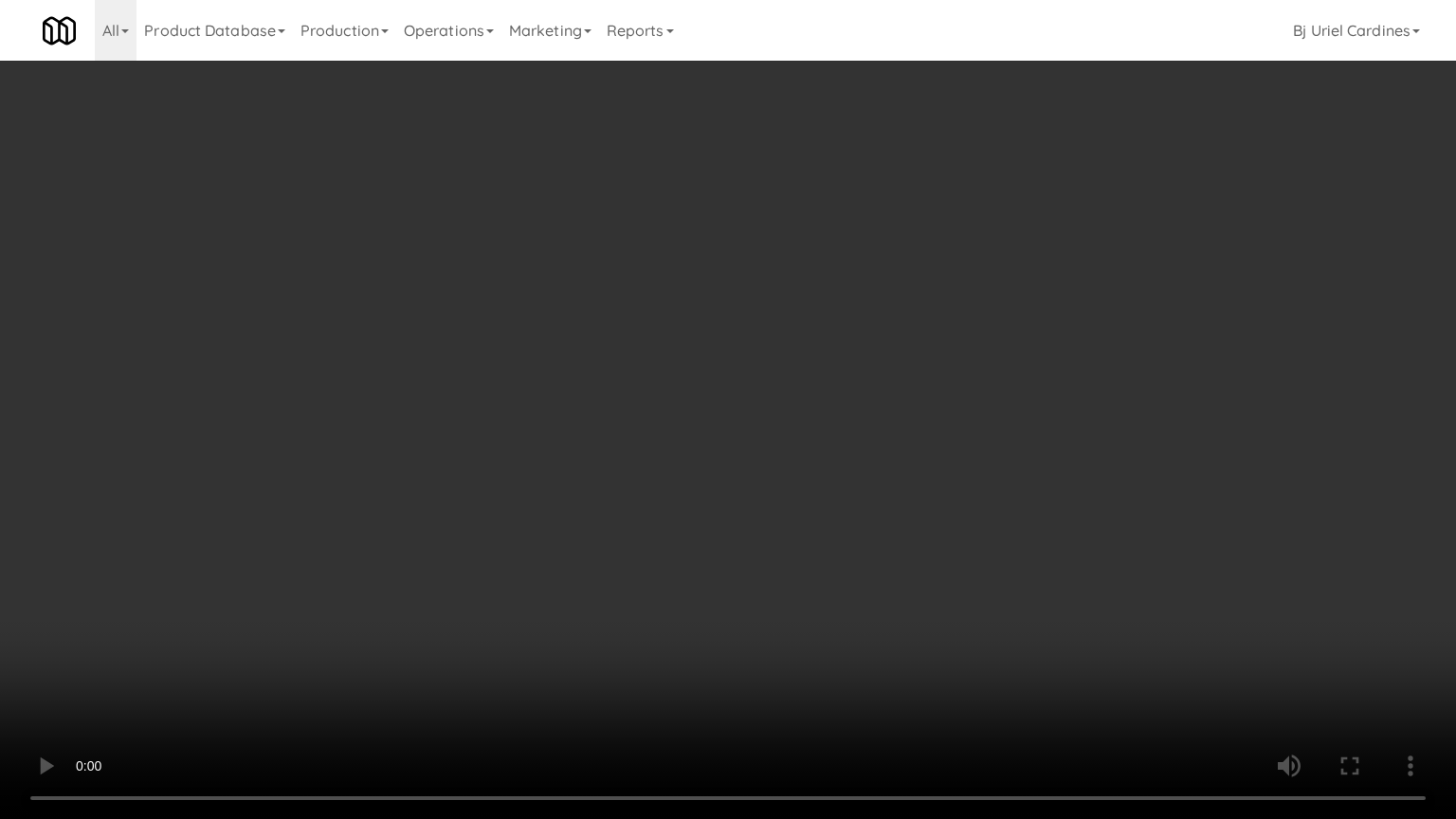 click at bounding box center [728, 410] 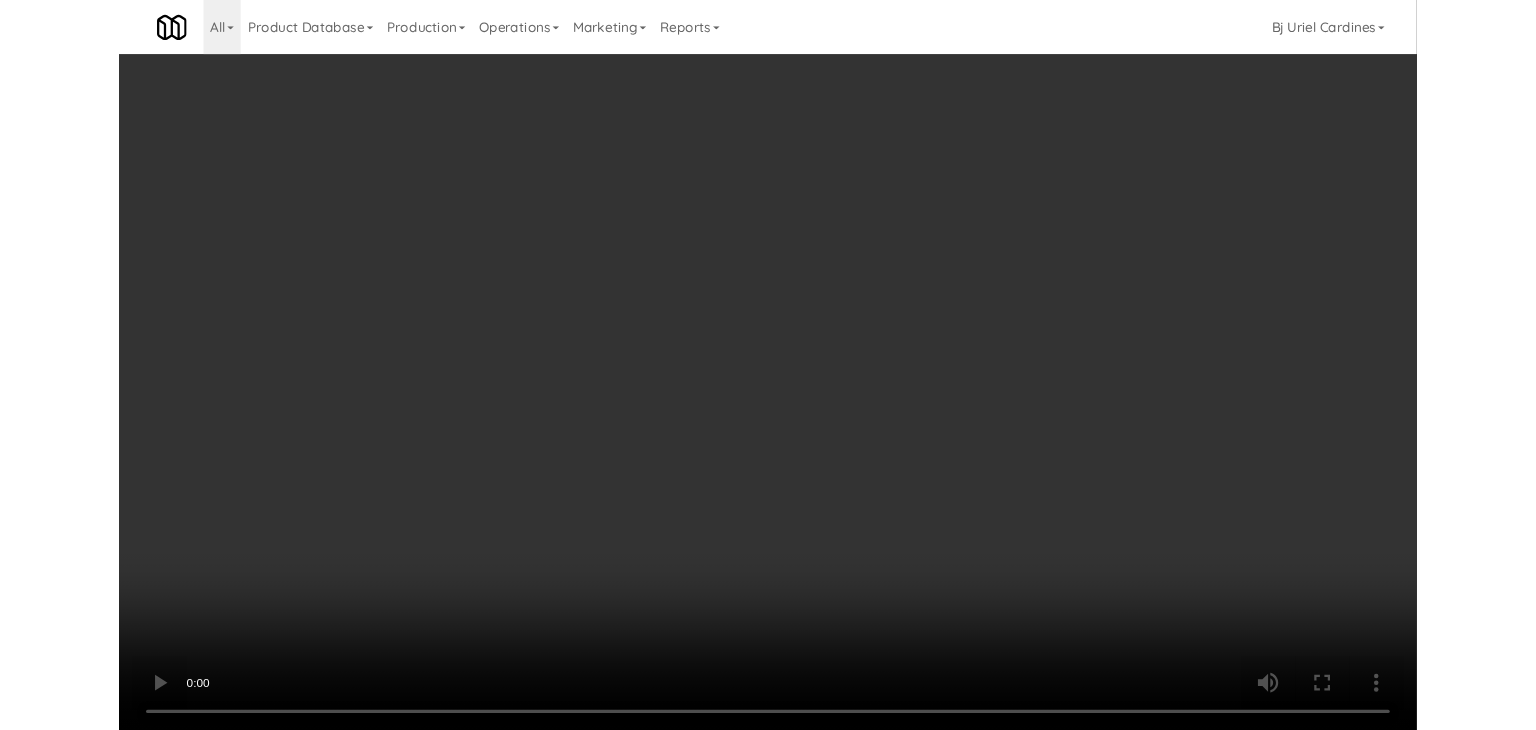 scroll, scrollTop: 27040, scrollLeft: 0, axis: vertical 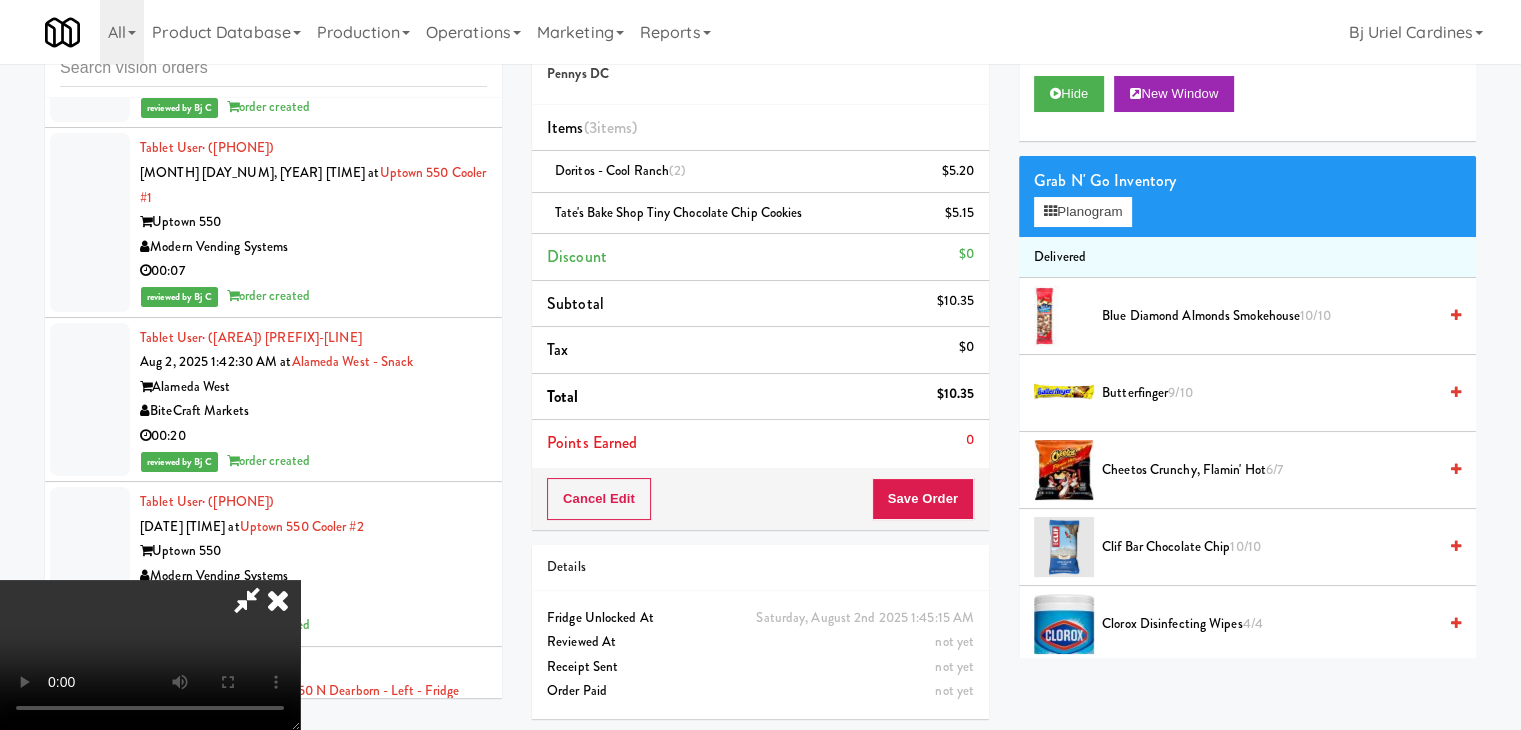 click on "Grab N' Go Inventory" at bounding box center (1247, 181) 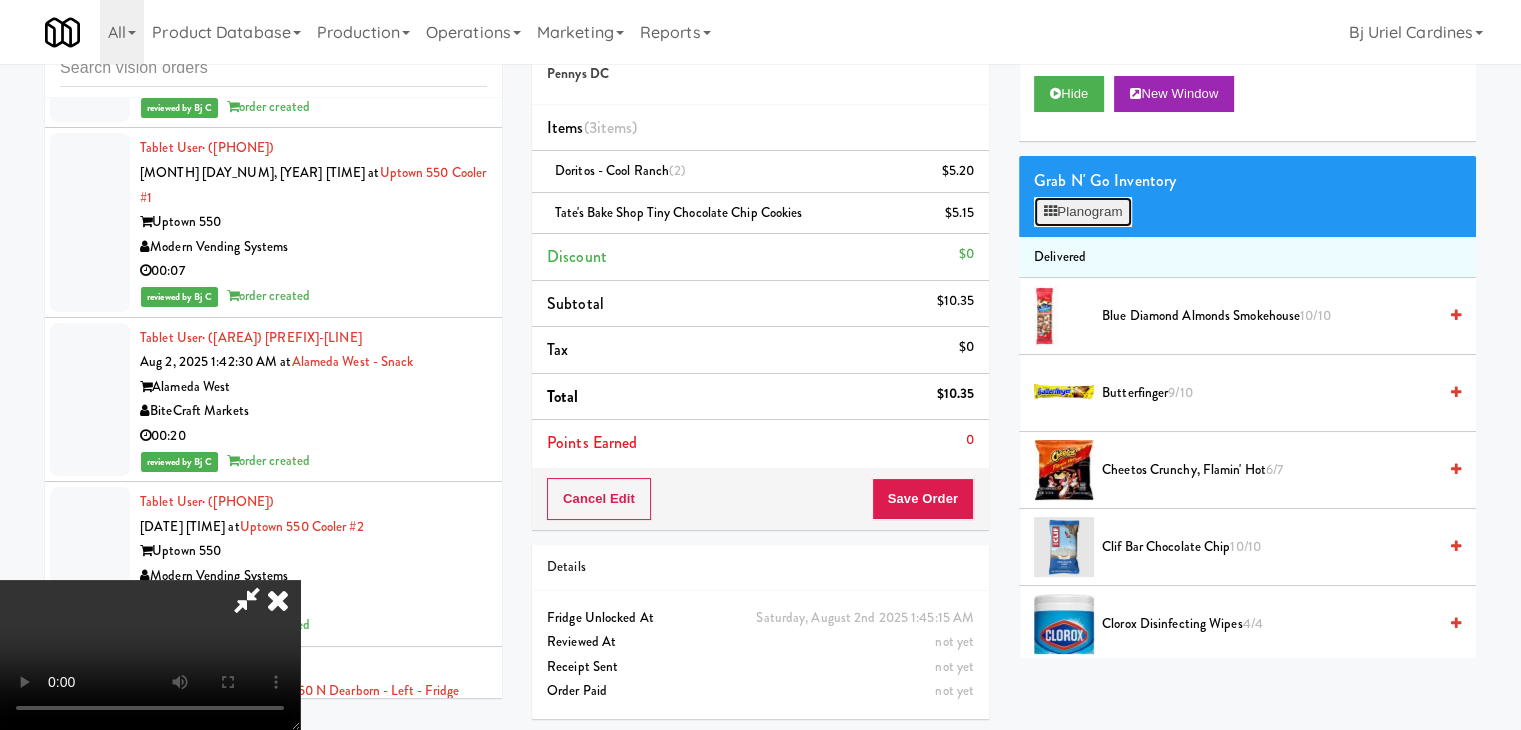 click on "Planogram" at bounding box center [1083, 212] 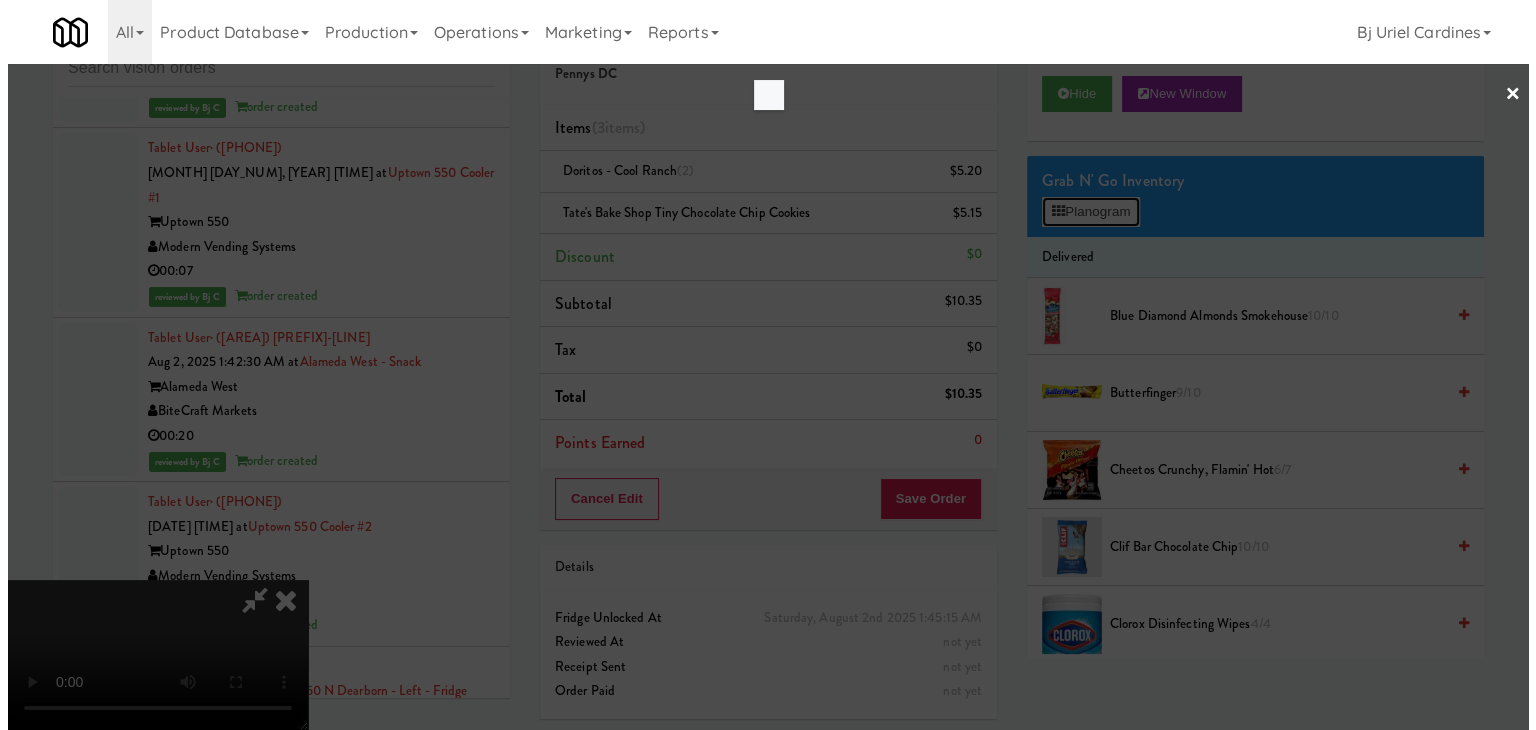 scroll, scrollTop: 0, scrollLeft: 0, axis: both 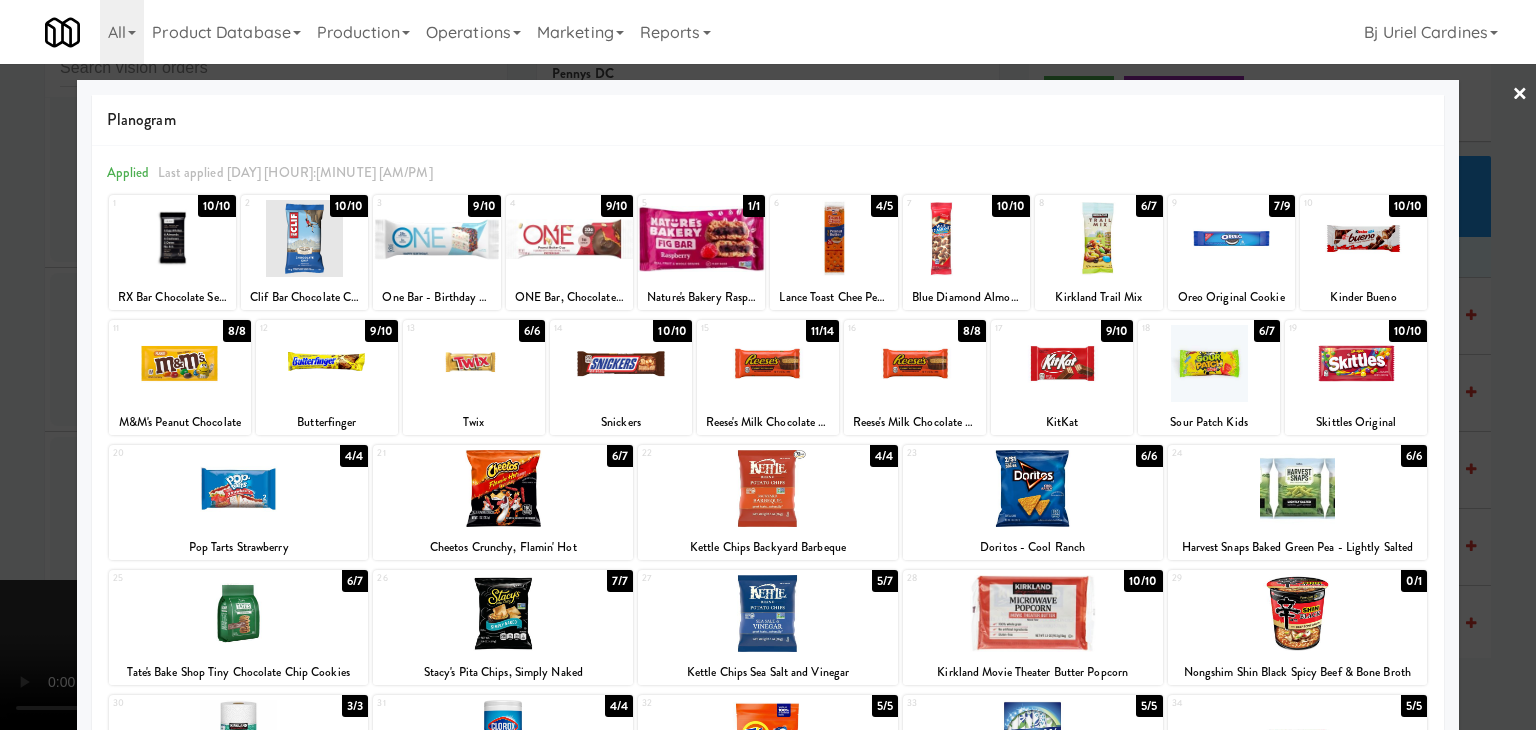 click at bounding box center [768, 365] 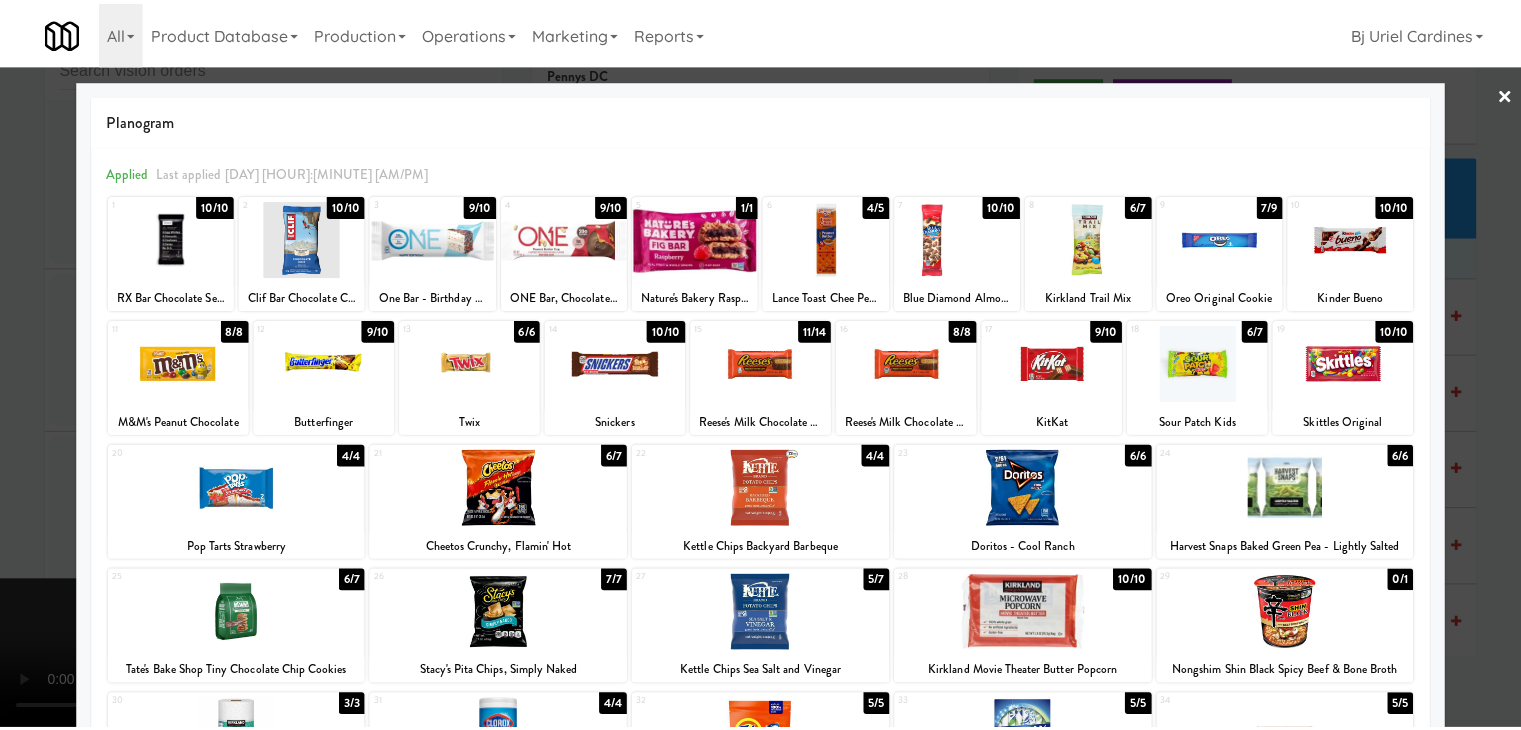 scroll, scrollTop: 27040, scrollLeft: 0, axis: vertical 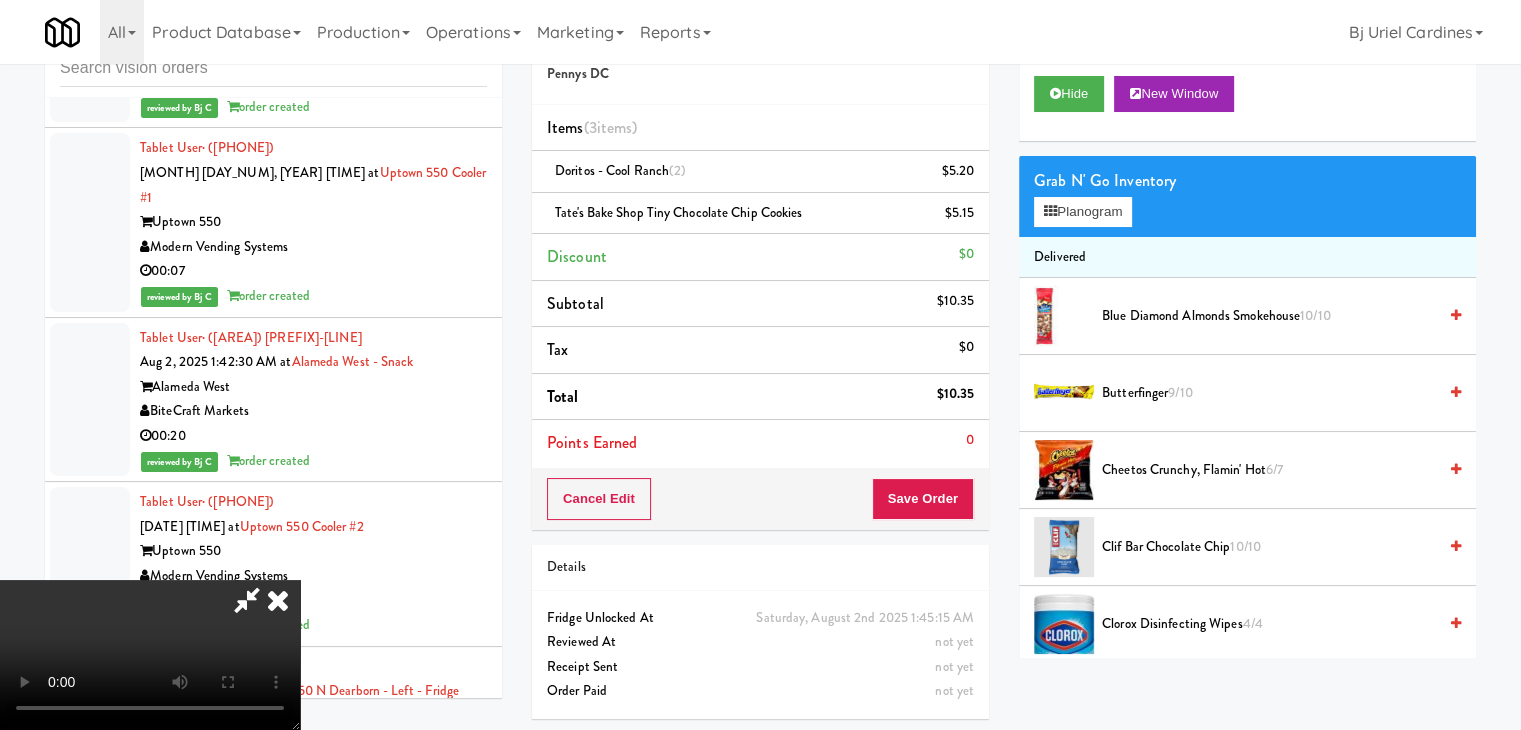 click at bounding box center [278, 600] 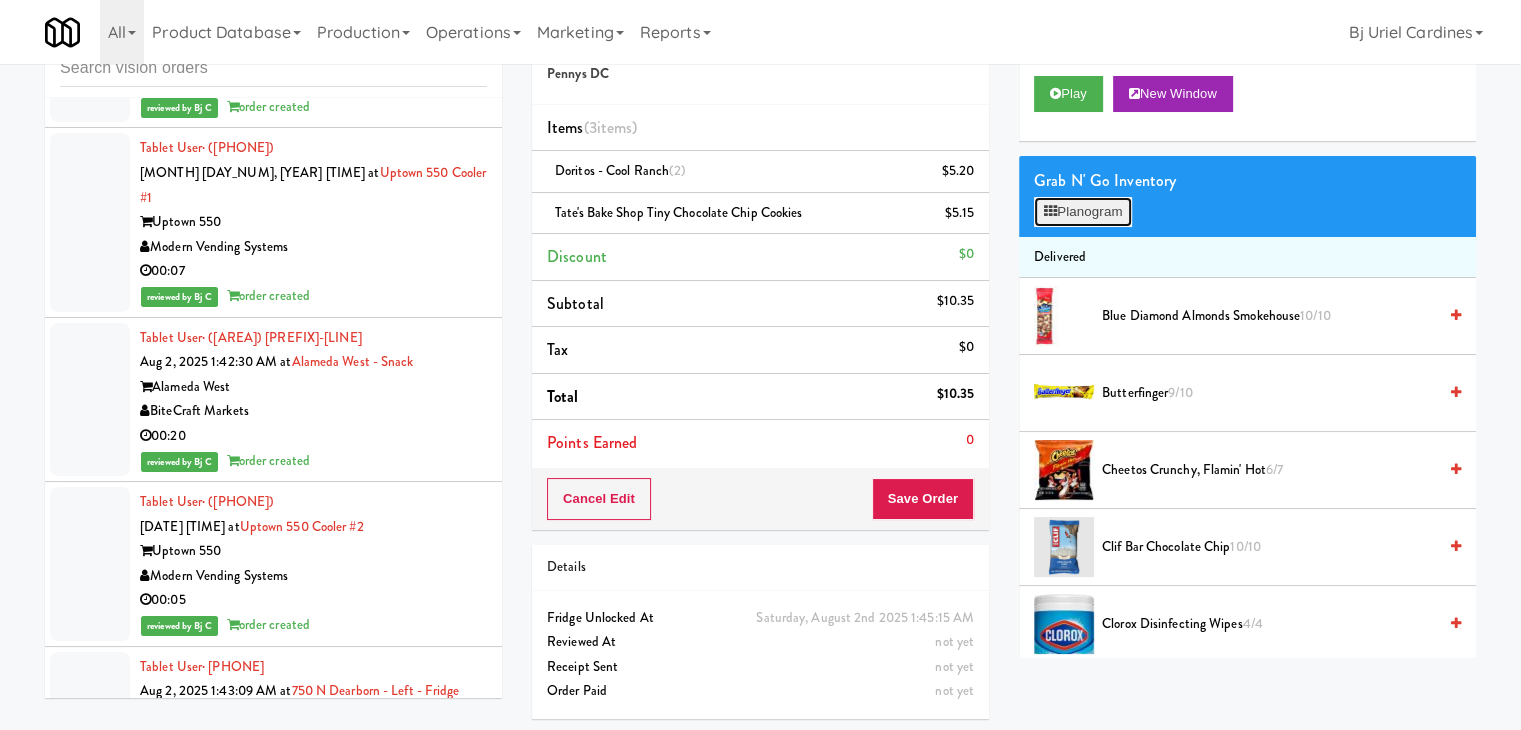 click on "Planogram" at bounding box center [1083, 212] 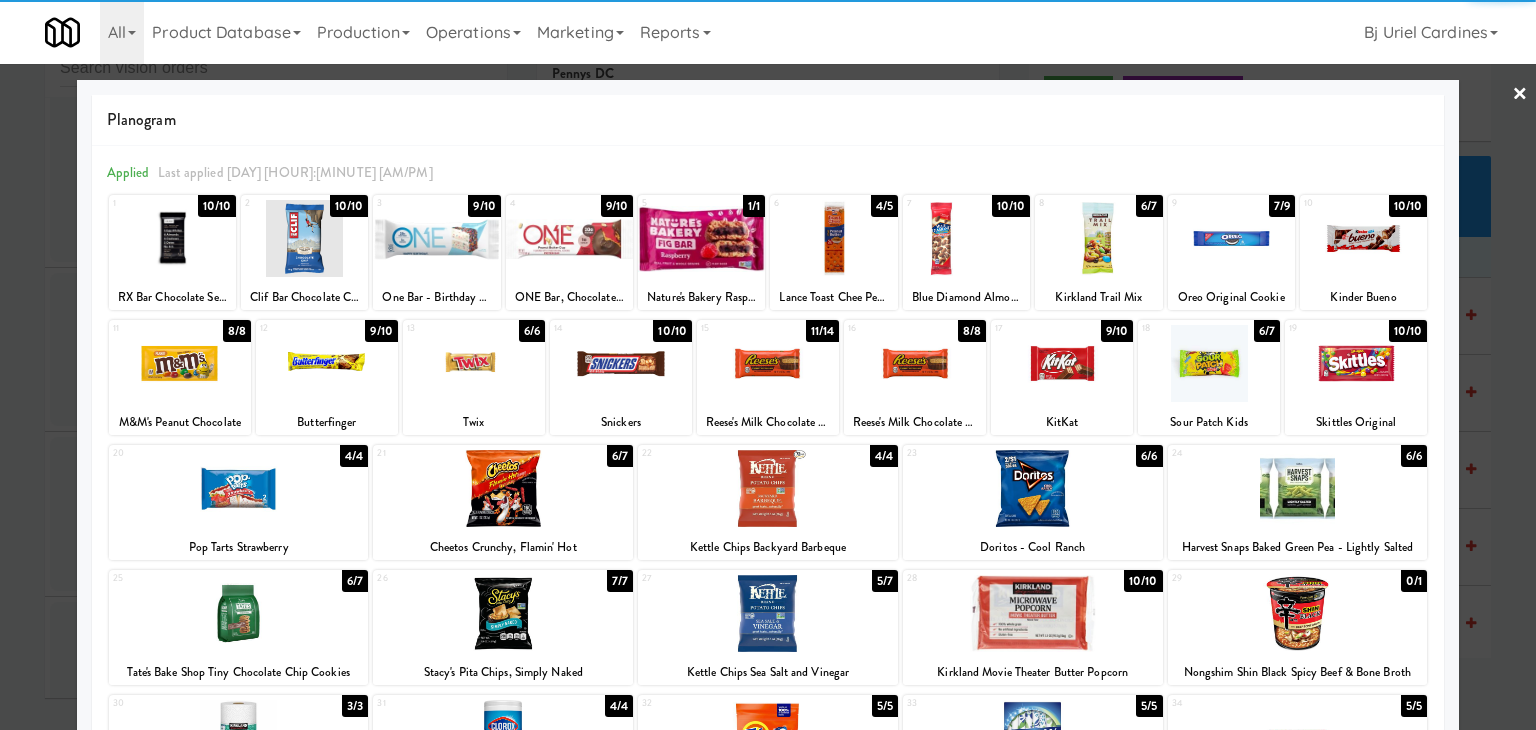 click at bounding box center (1209, 363) 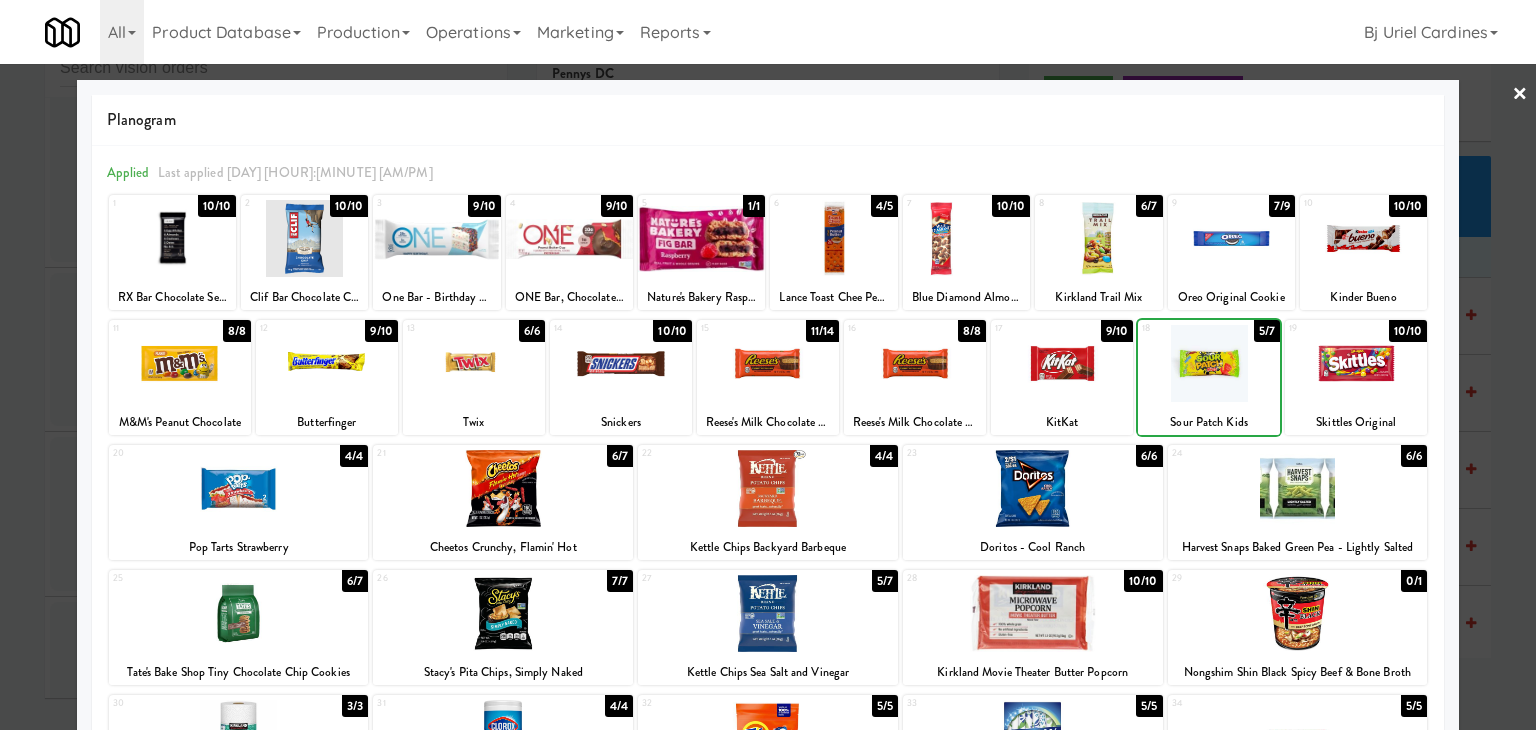 click at bounding box center (768, 365) 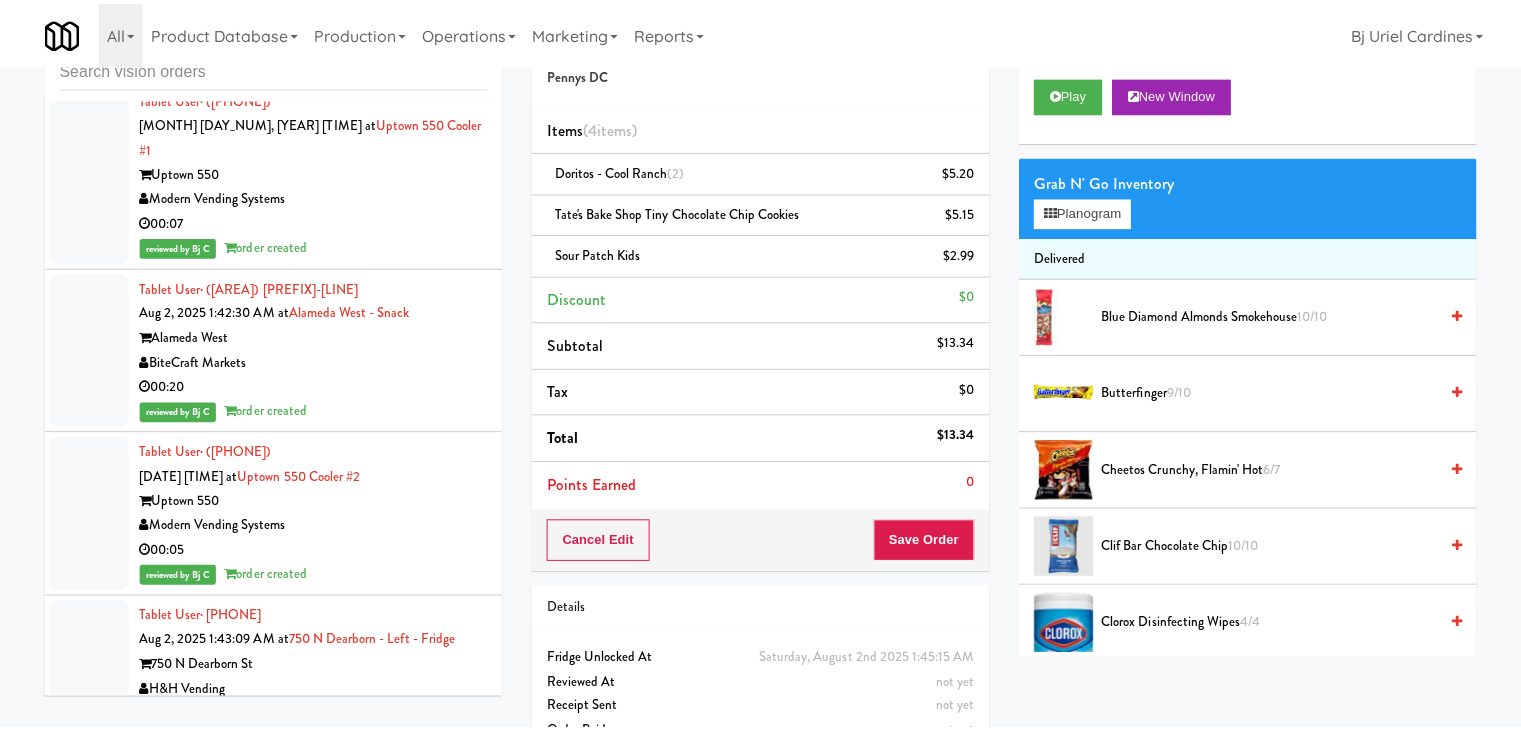 scroll, scrollTop: 27040, scrollLeft: 0, axis: vertical 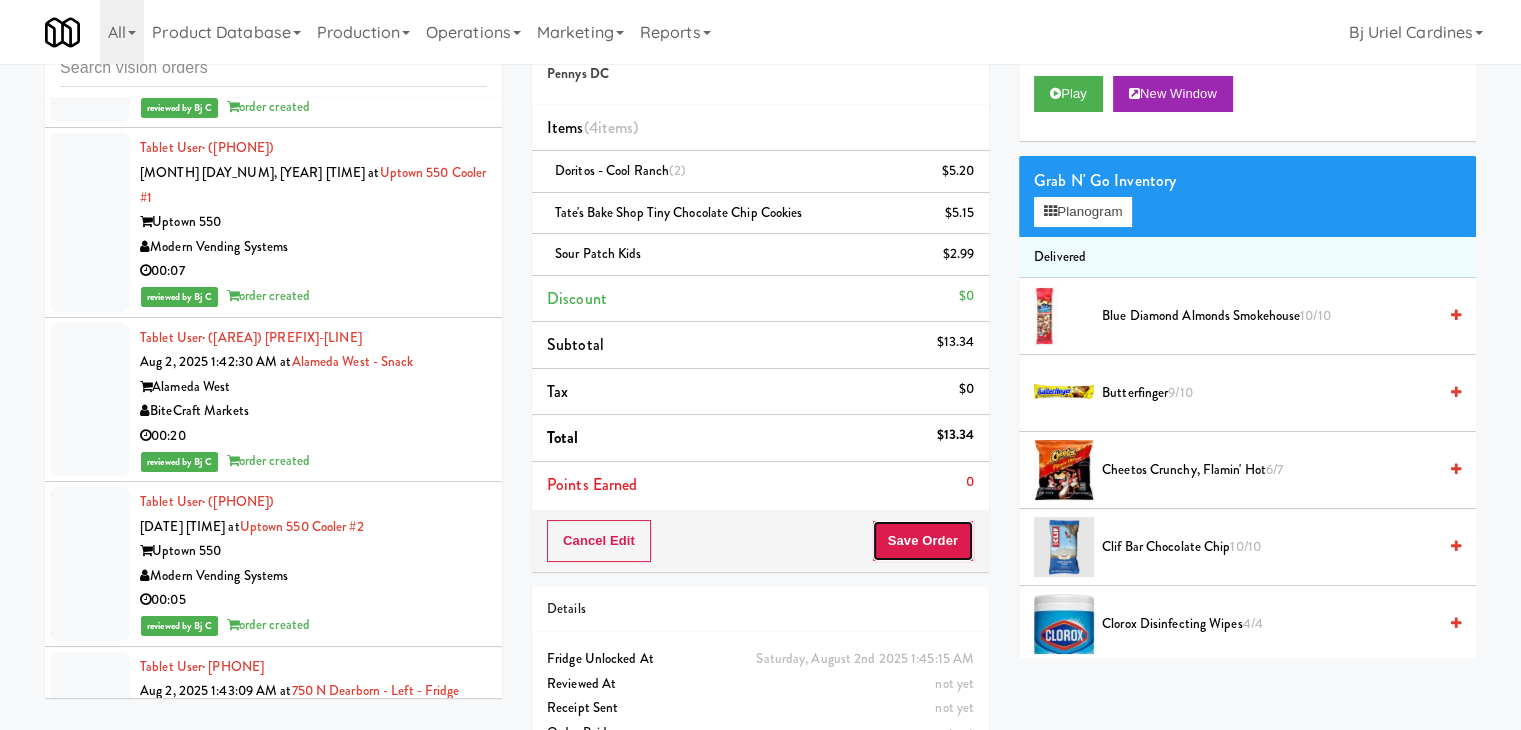 click on "Save Order" at bounding box center [923, 541] 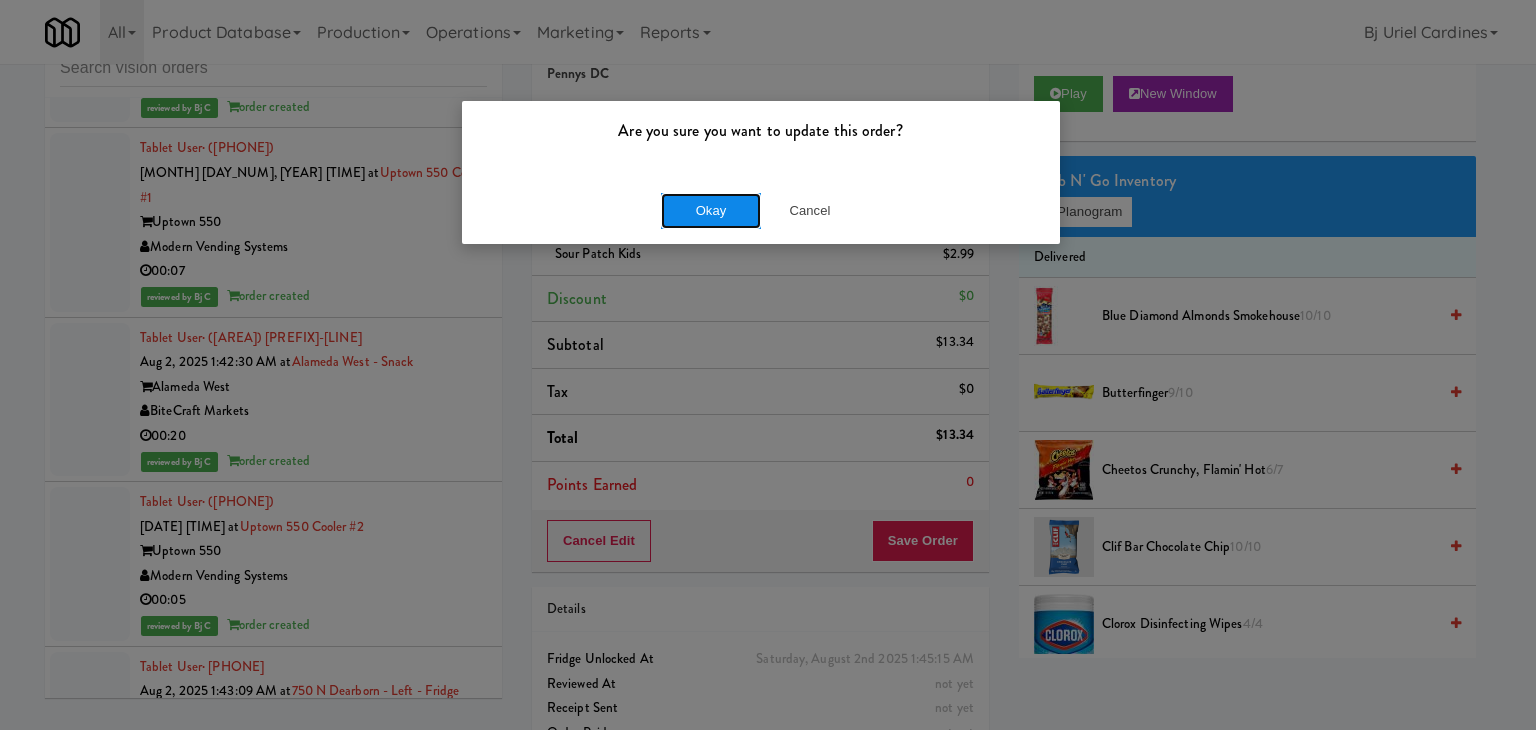 click on "Okay" at bounding box center [711, 211] 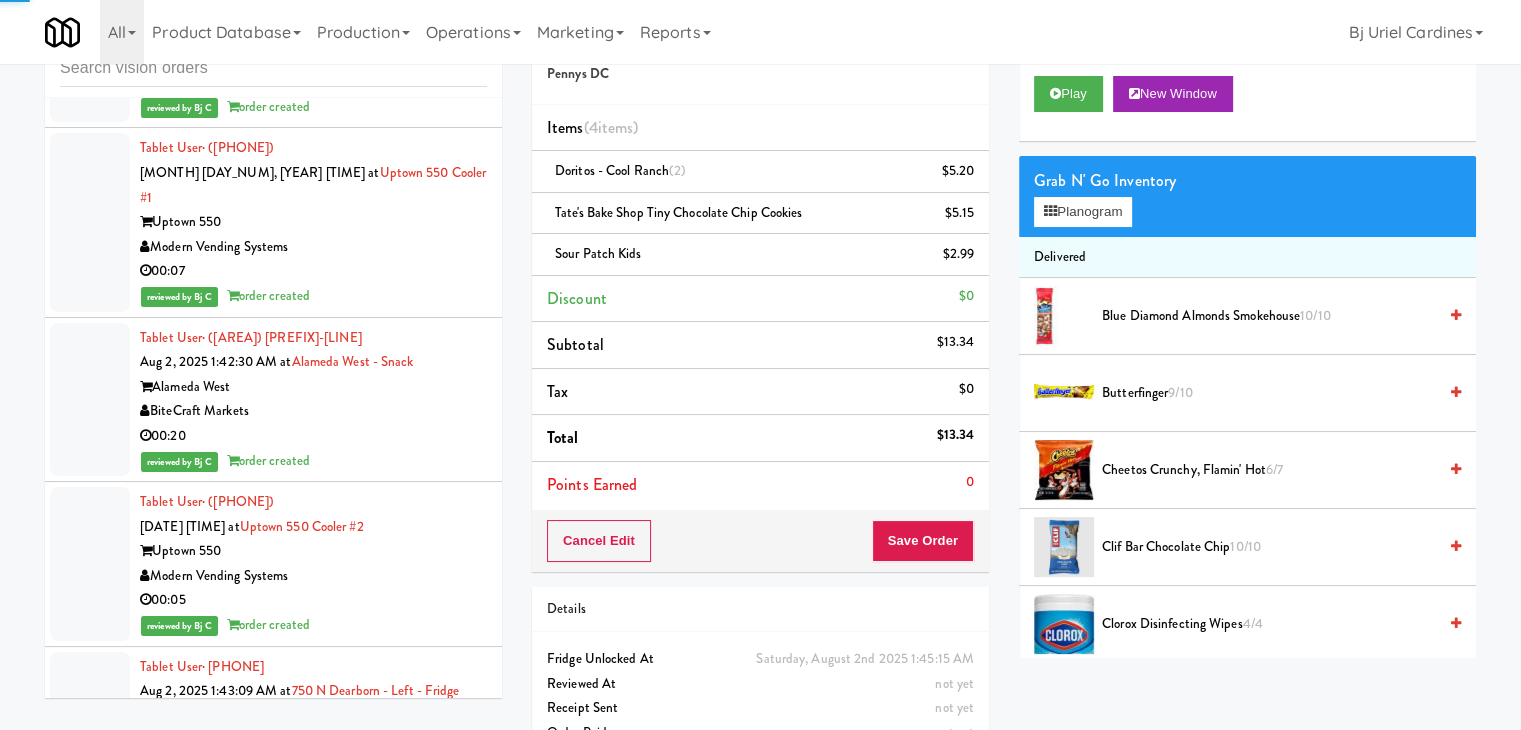 scroll, scrollTop: 27240, scrollLeft: 0, axis: vertical 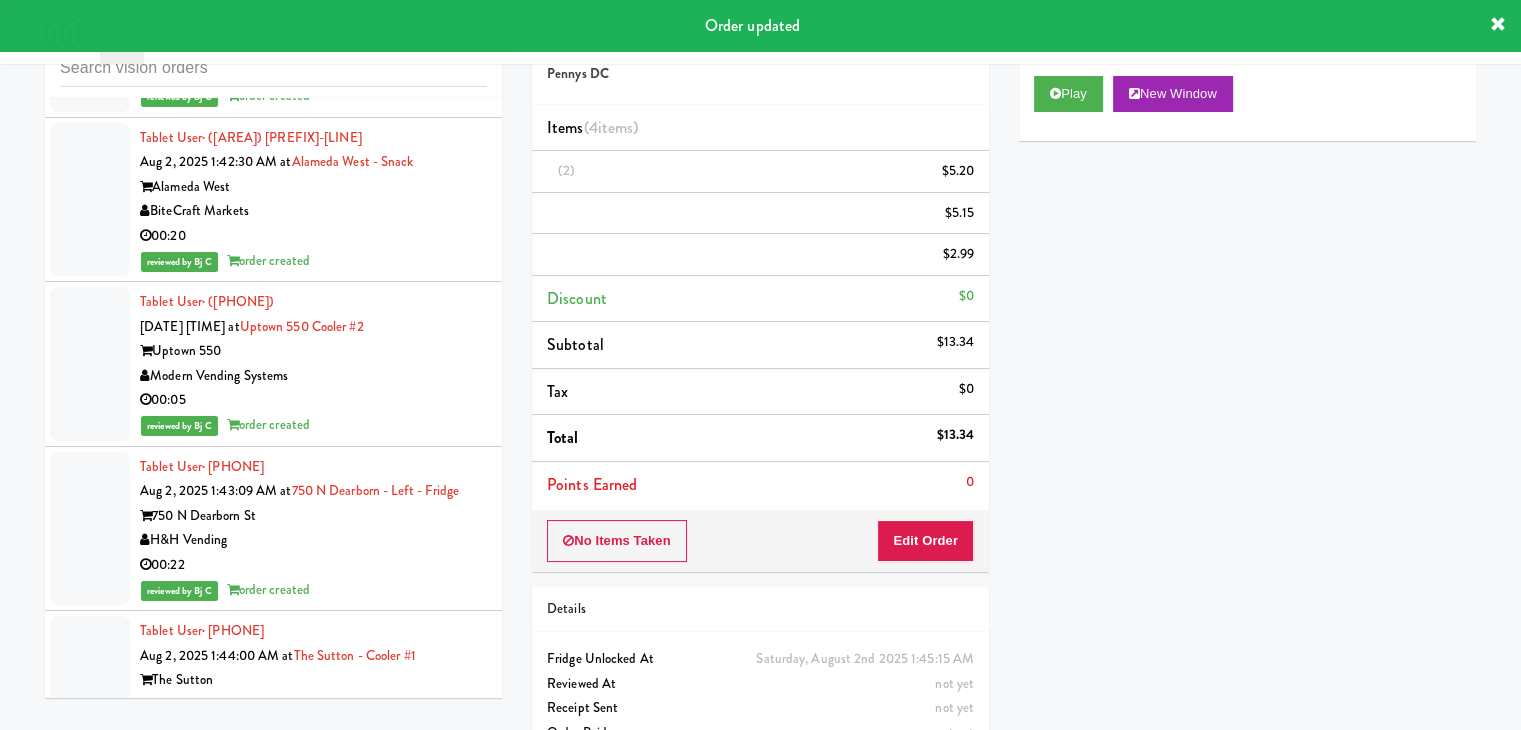 click on "Pennys DC" at bounding box center [313, 1223] 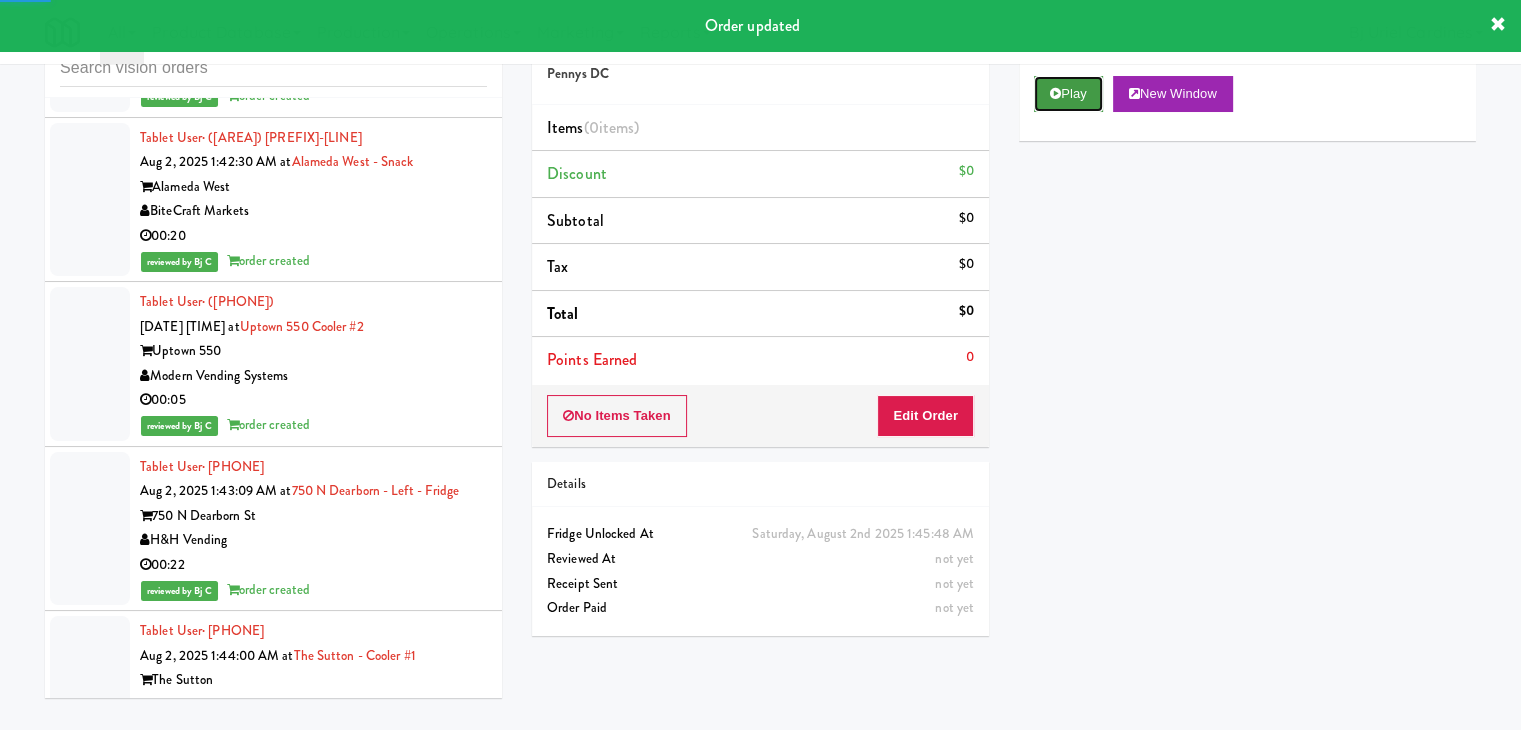 click on "Play" at bounding box center (1068, 94) 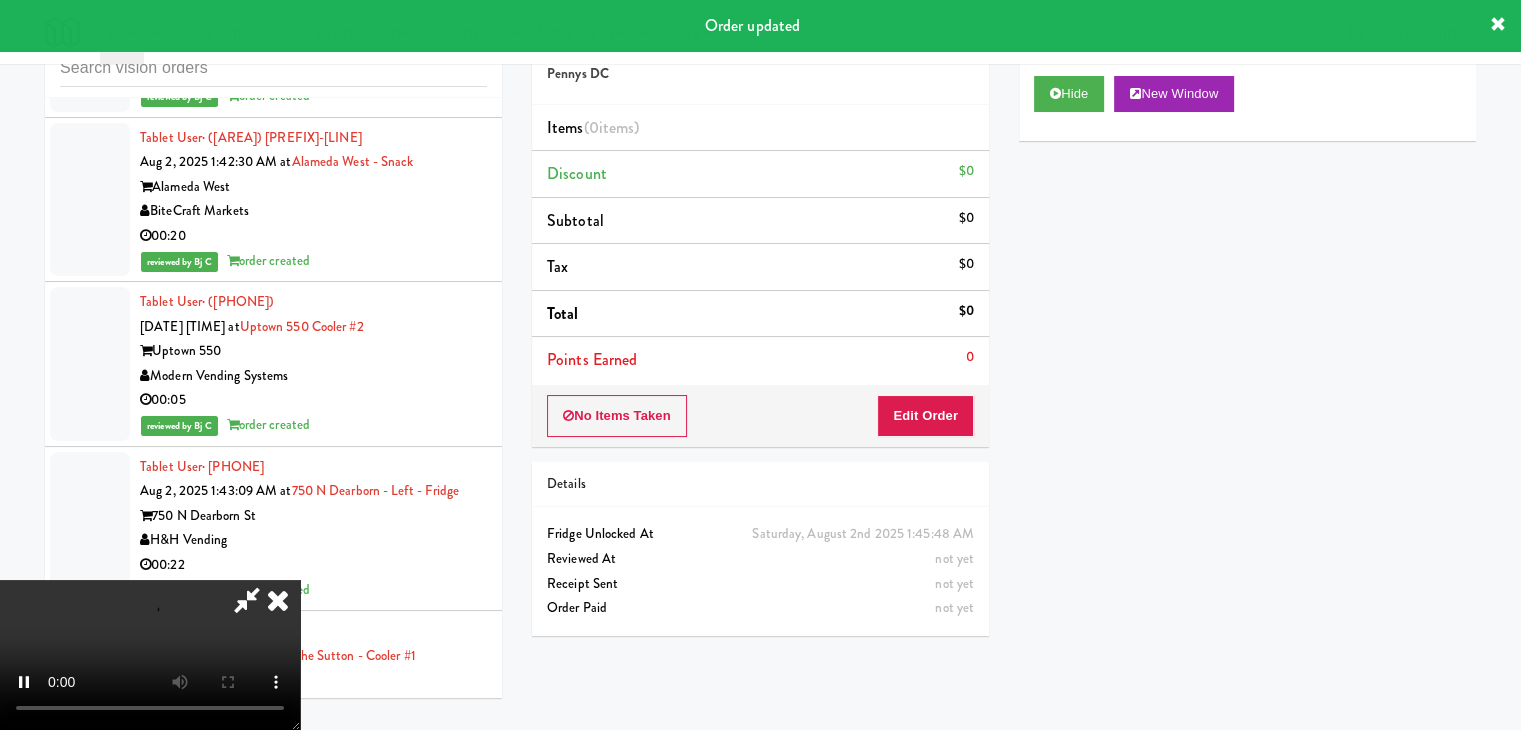 drag, startPoint x: 918, startPoint y: 389, endPoint x: 910, endPoint y: 400, distance: 13.601471 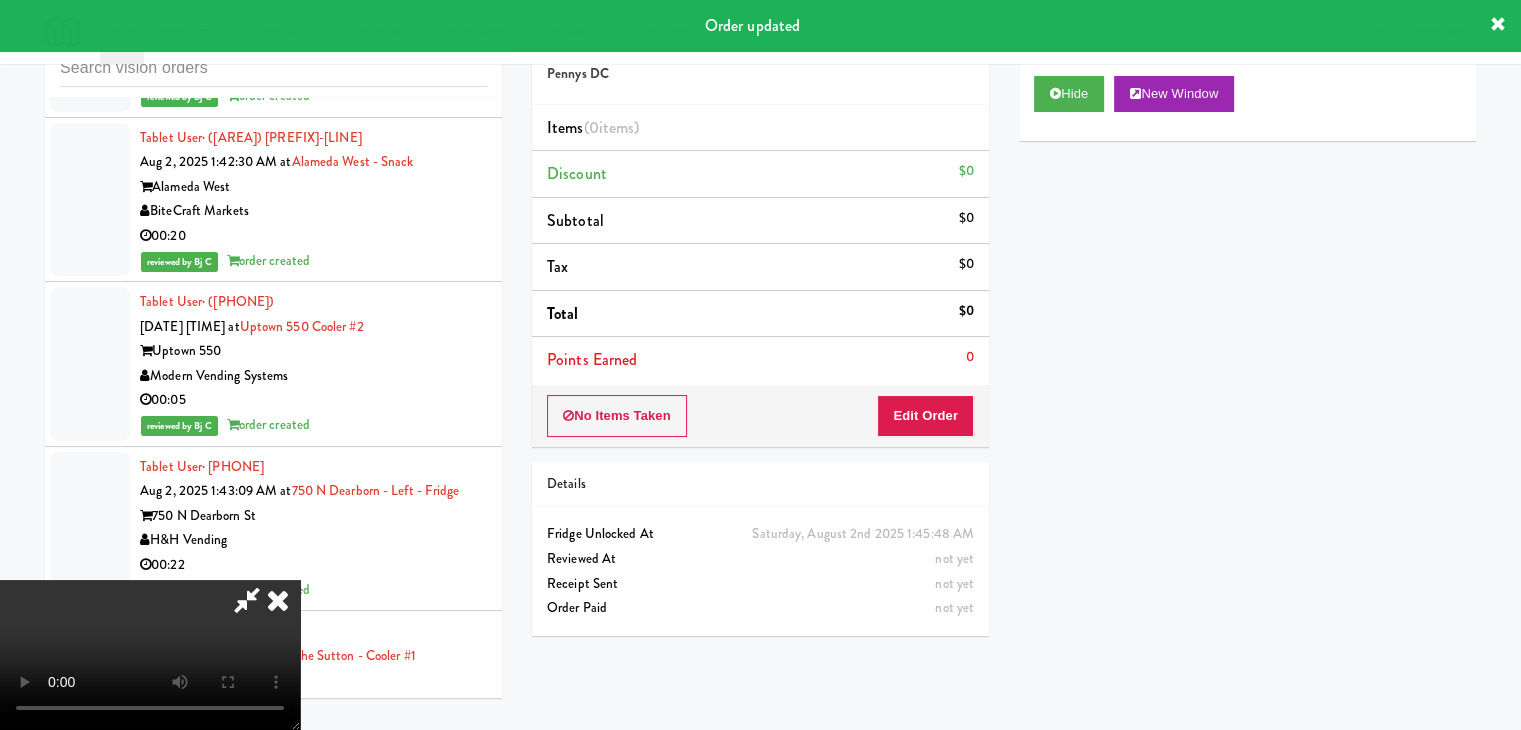 click on "No Items Taken Edit Order" at bounding box center (760, 416) 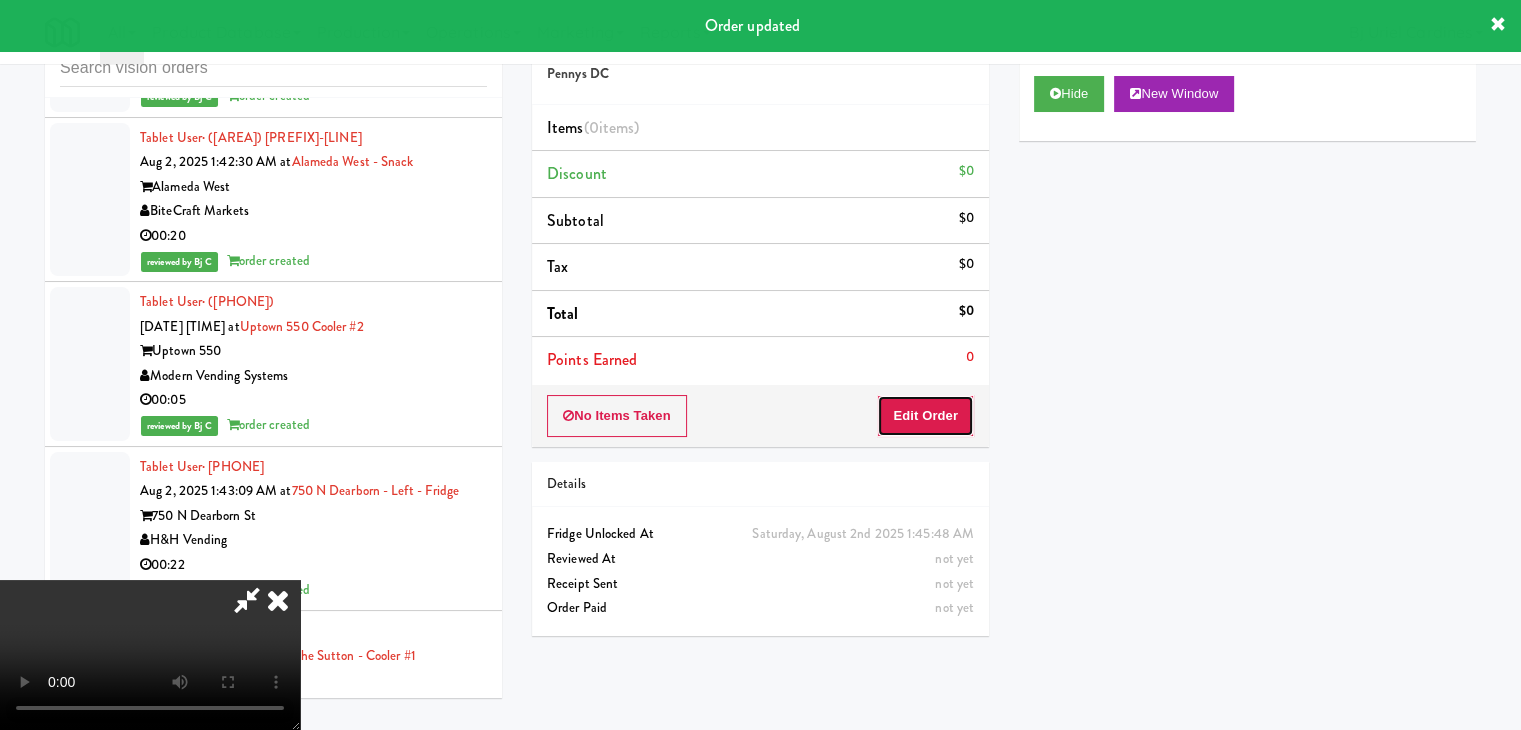 click on "Edit Order" at bounding box center [925, 416] 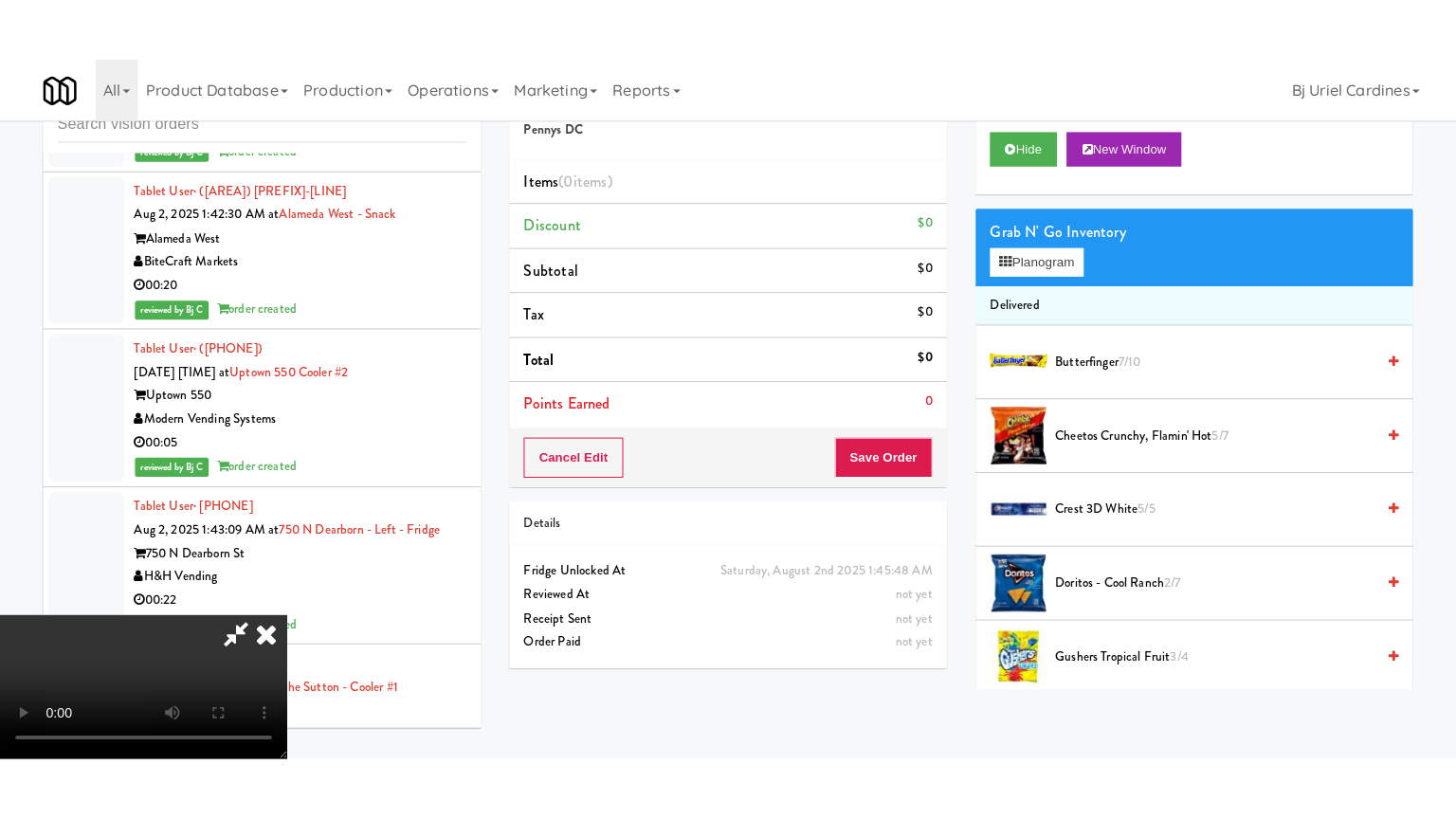 scroll, scrollTop: 266, scrollLeft: 0, axis: vertical 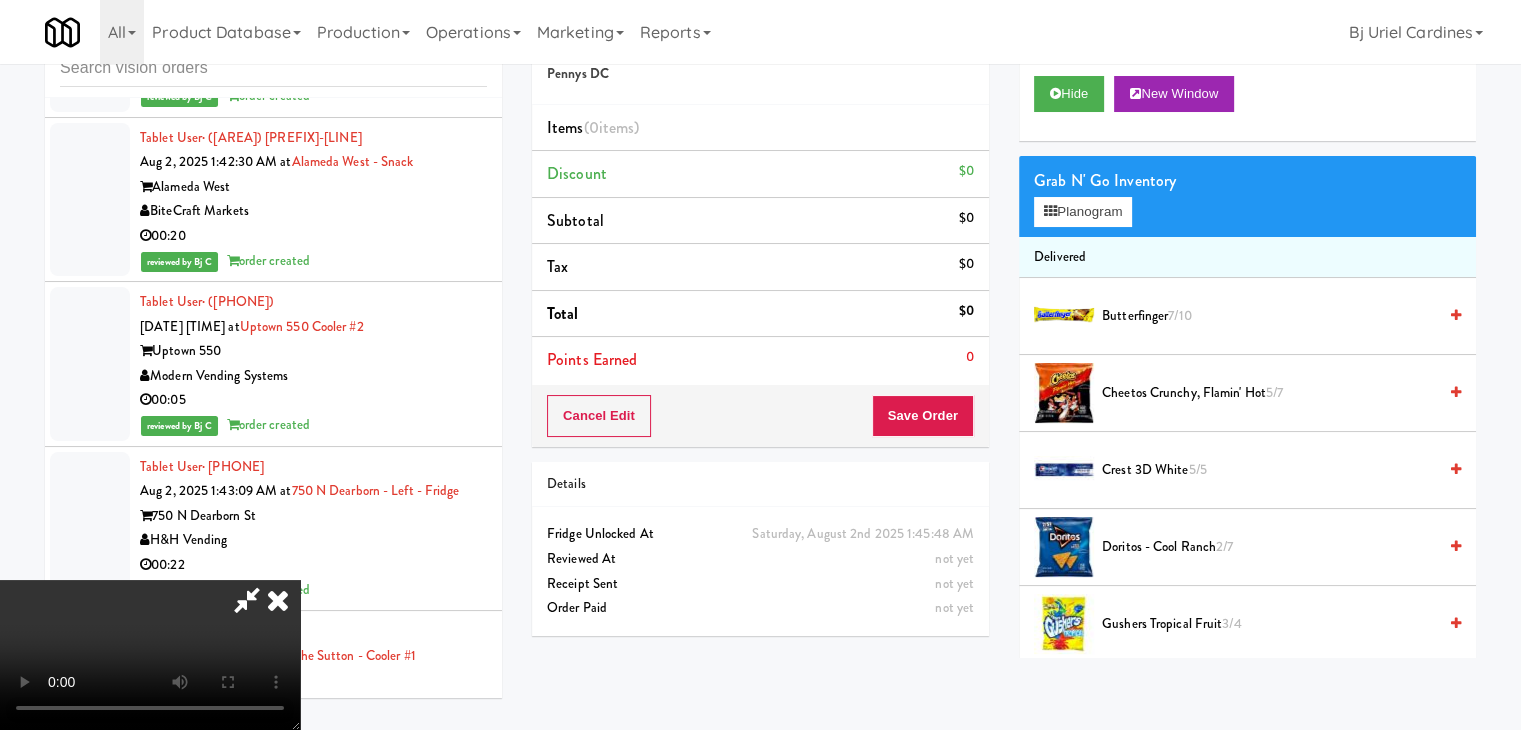 type 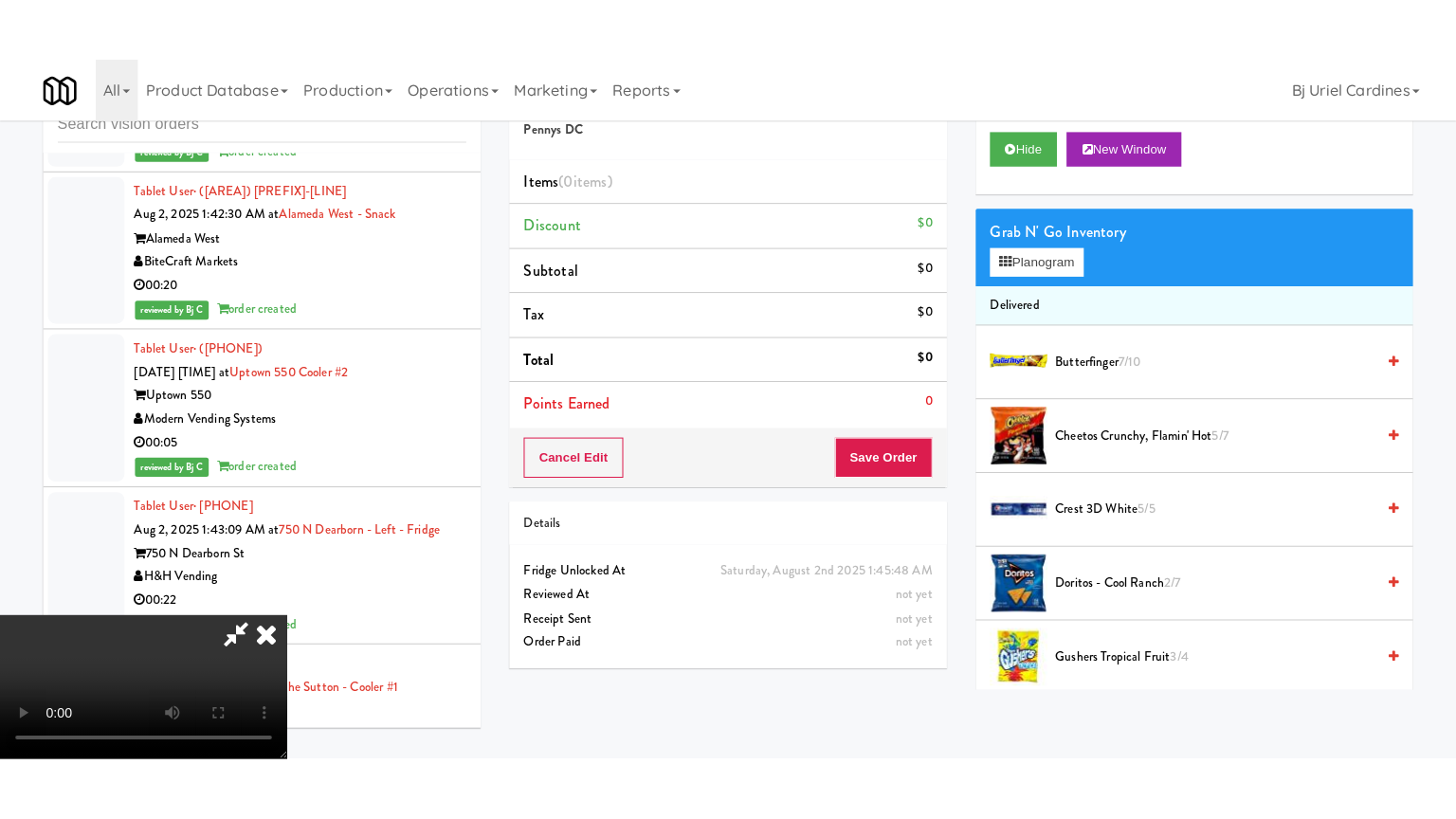scroll, scrollTop: 0, scrollLeft: 0, axis: both 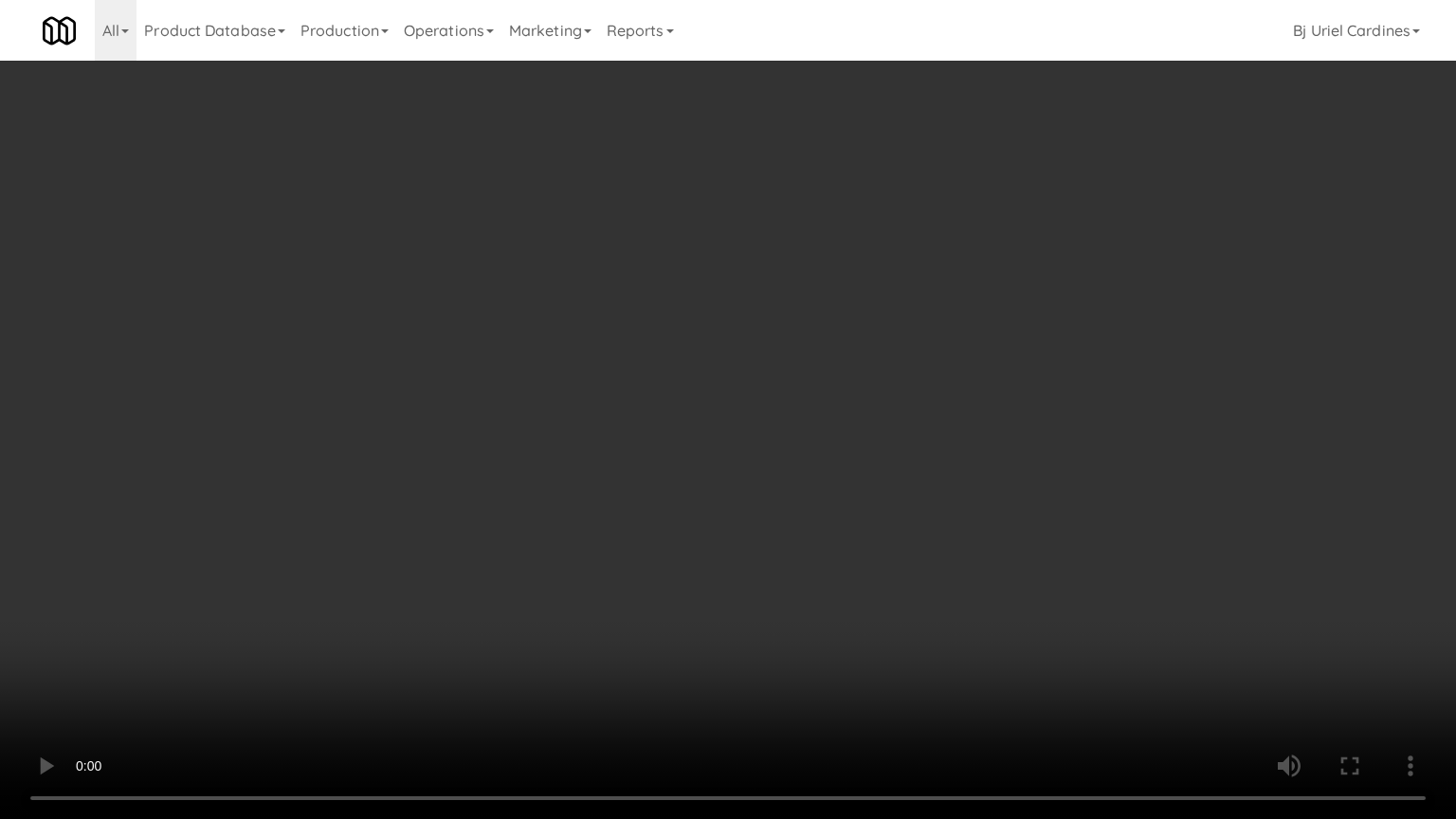click at bounding box center [728, 410] 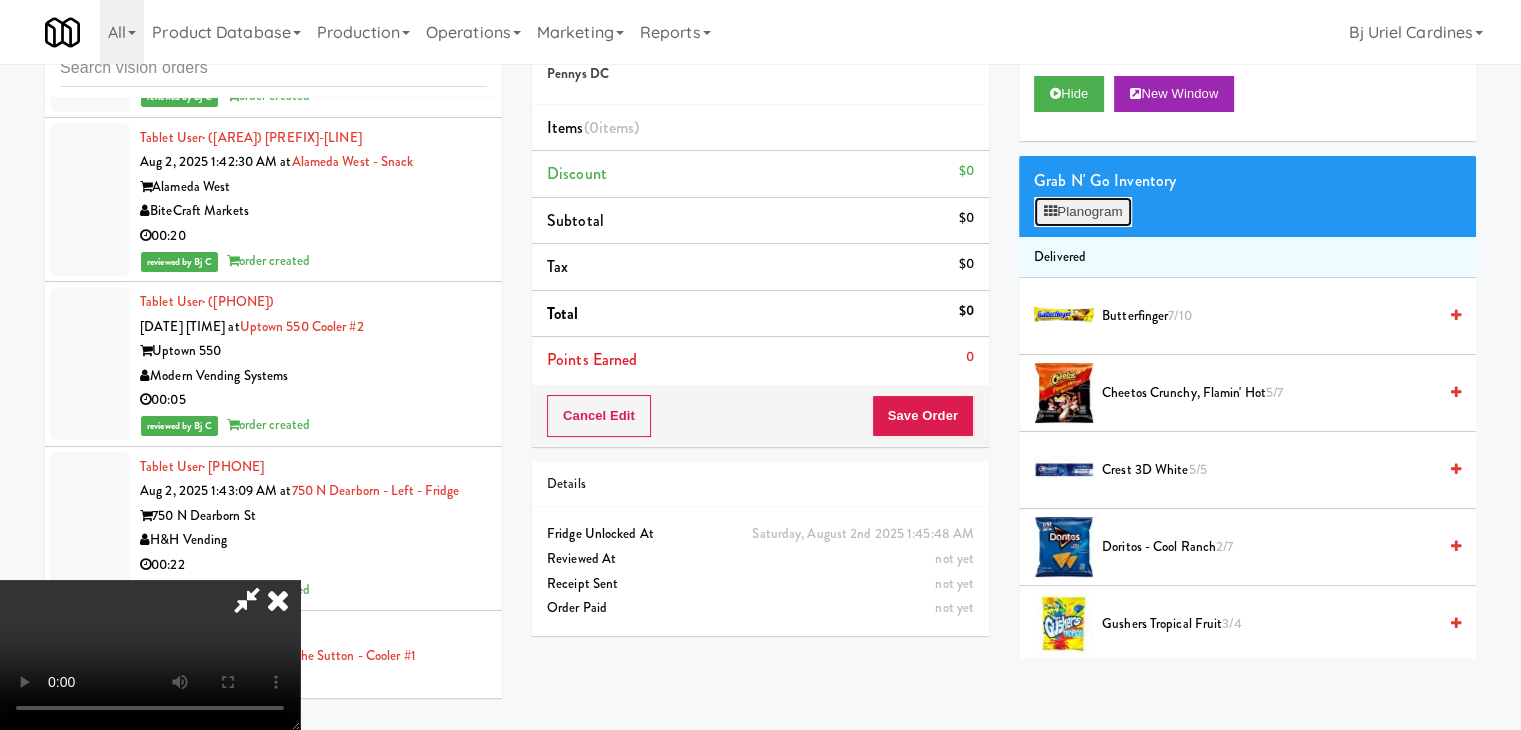 click on "Planogram" at bounding box center [1083, 212] 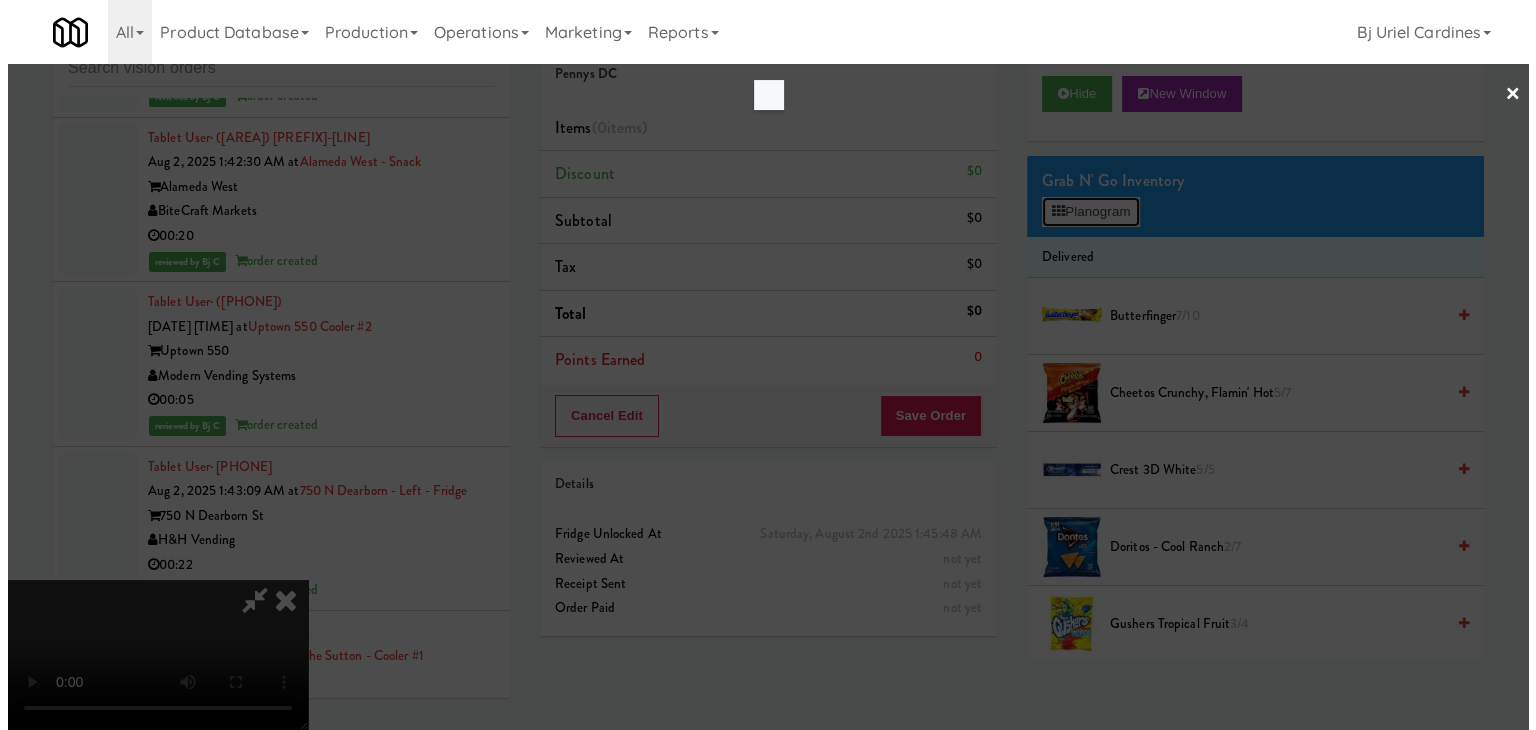 scroll, scrollTop: 27216, scrollLeft: 0, axis: vertical 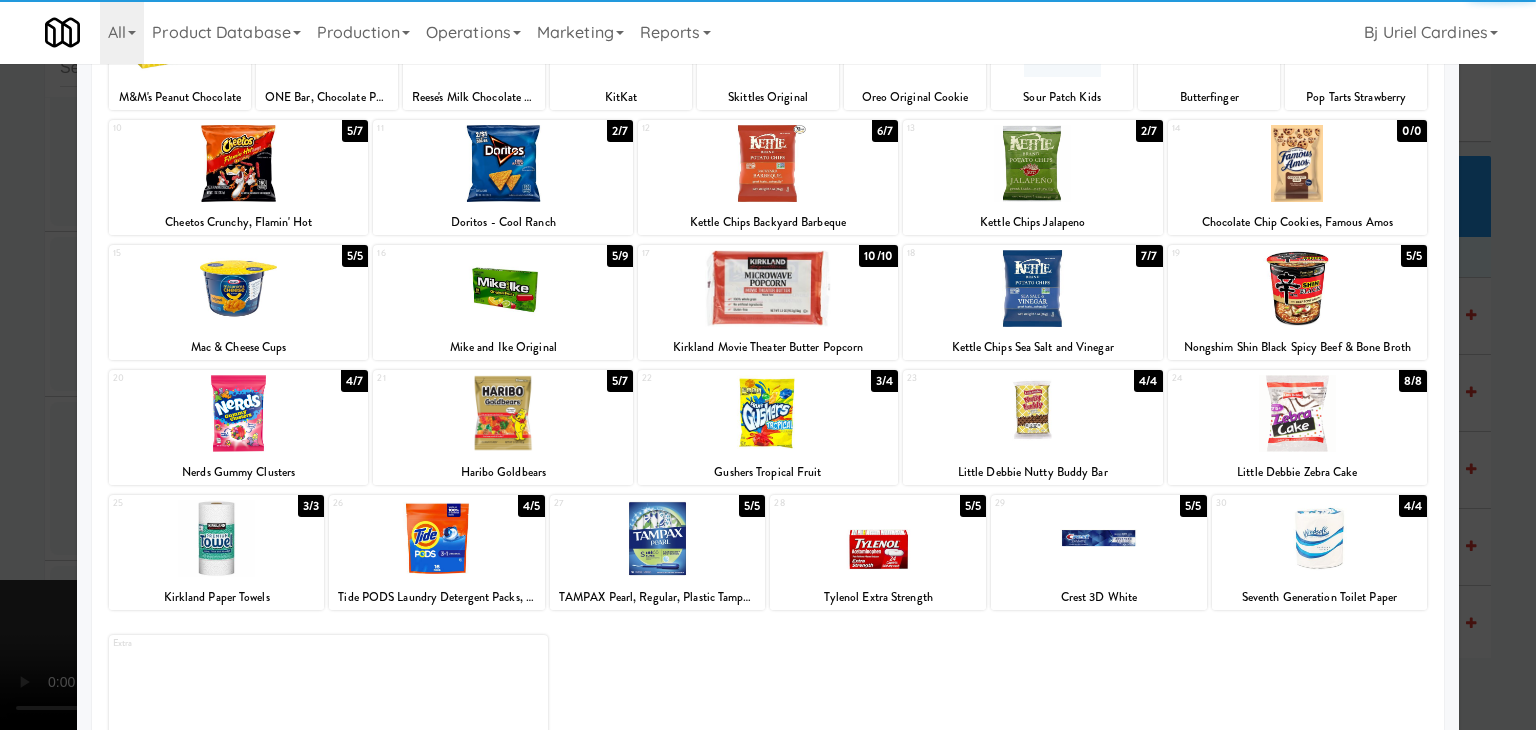 click at bounding box center [239, 413] 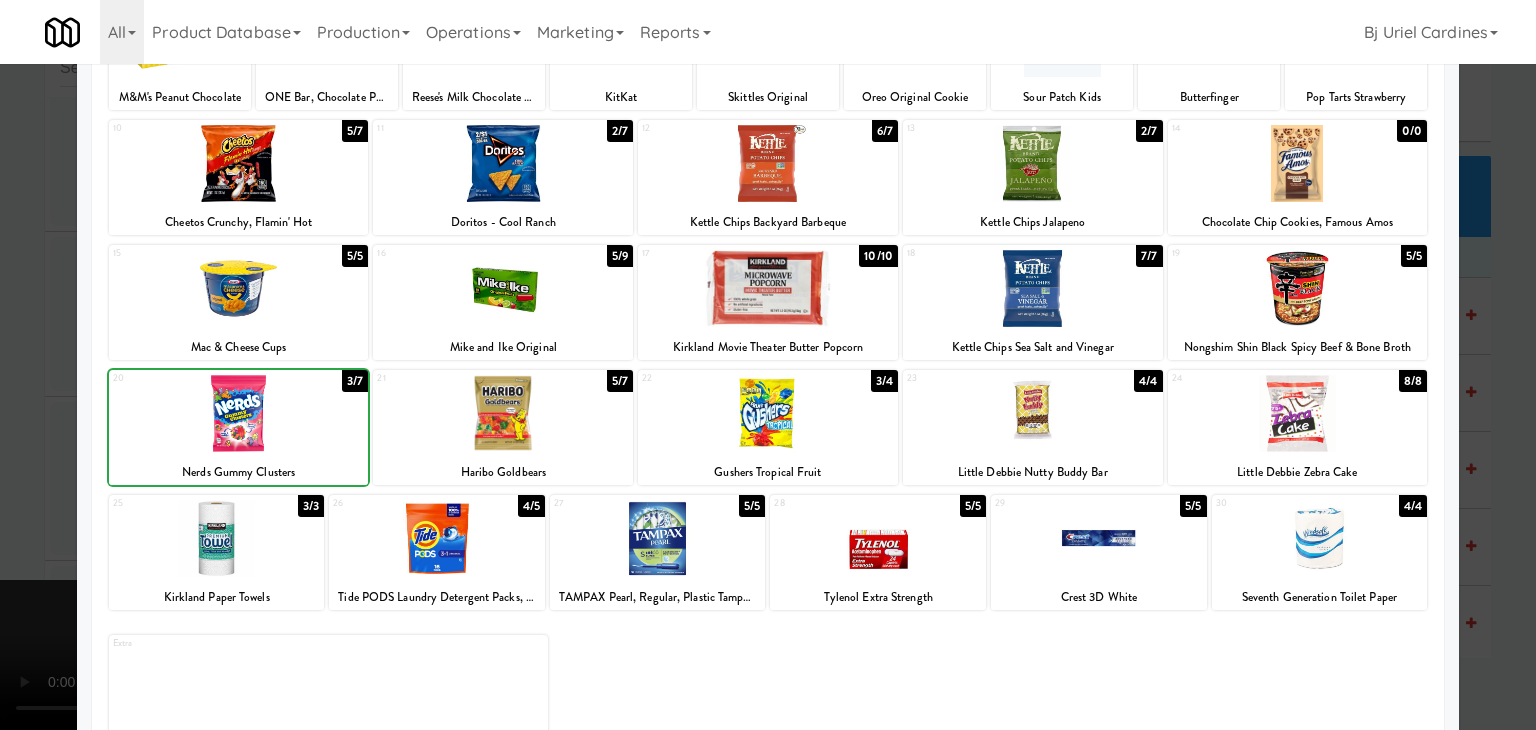 click at bounding box center [768, 365] 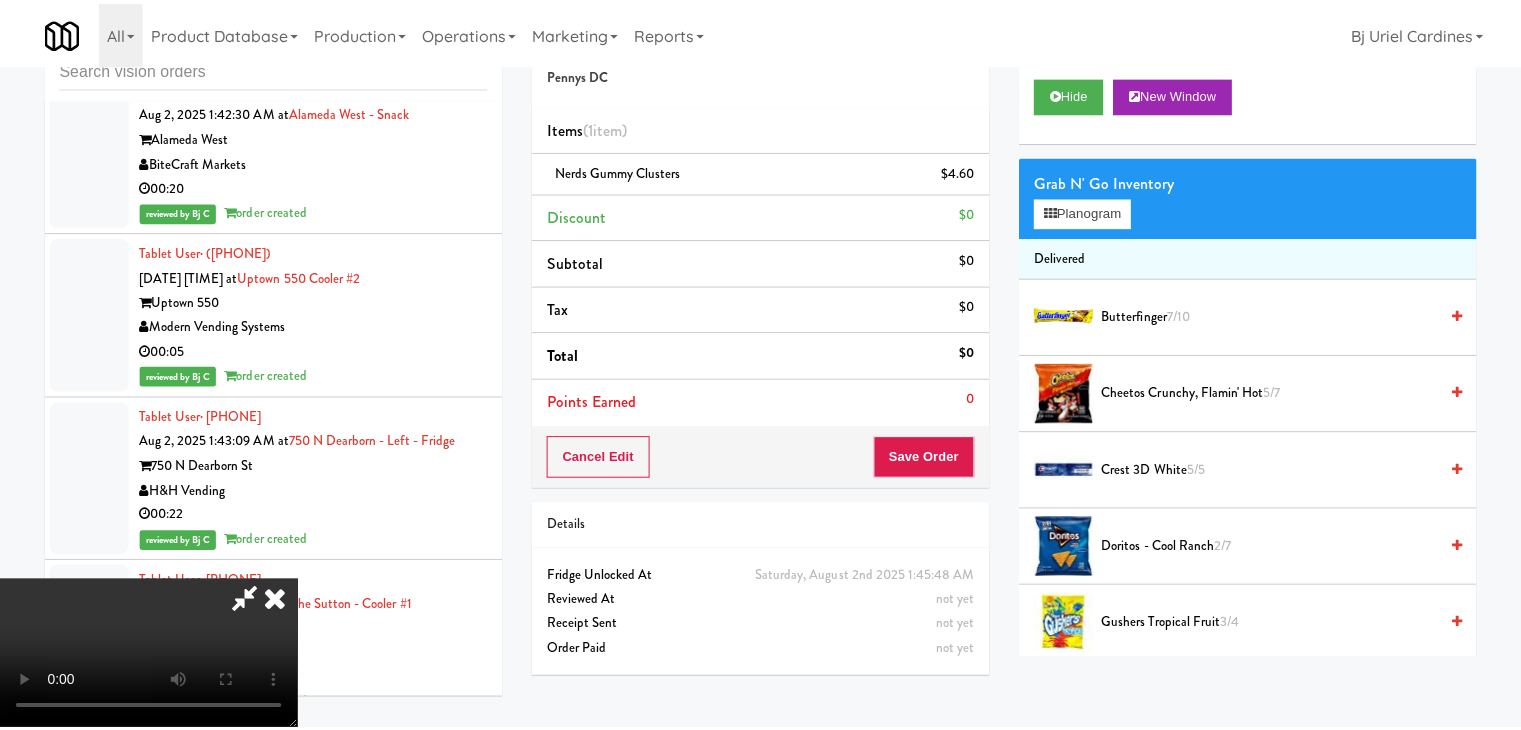 scroll, scrollTop: 27240, scrollLeft: 0, axis: vertical 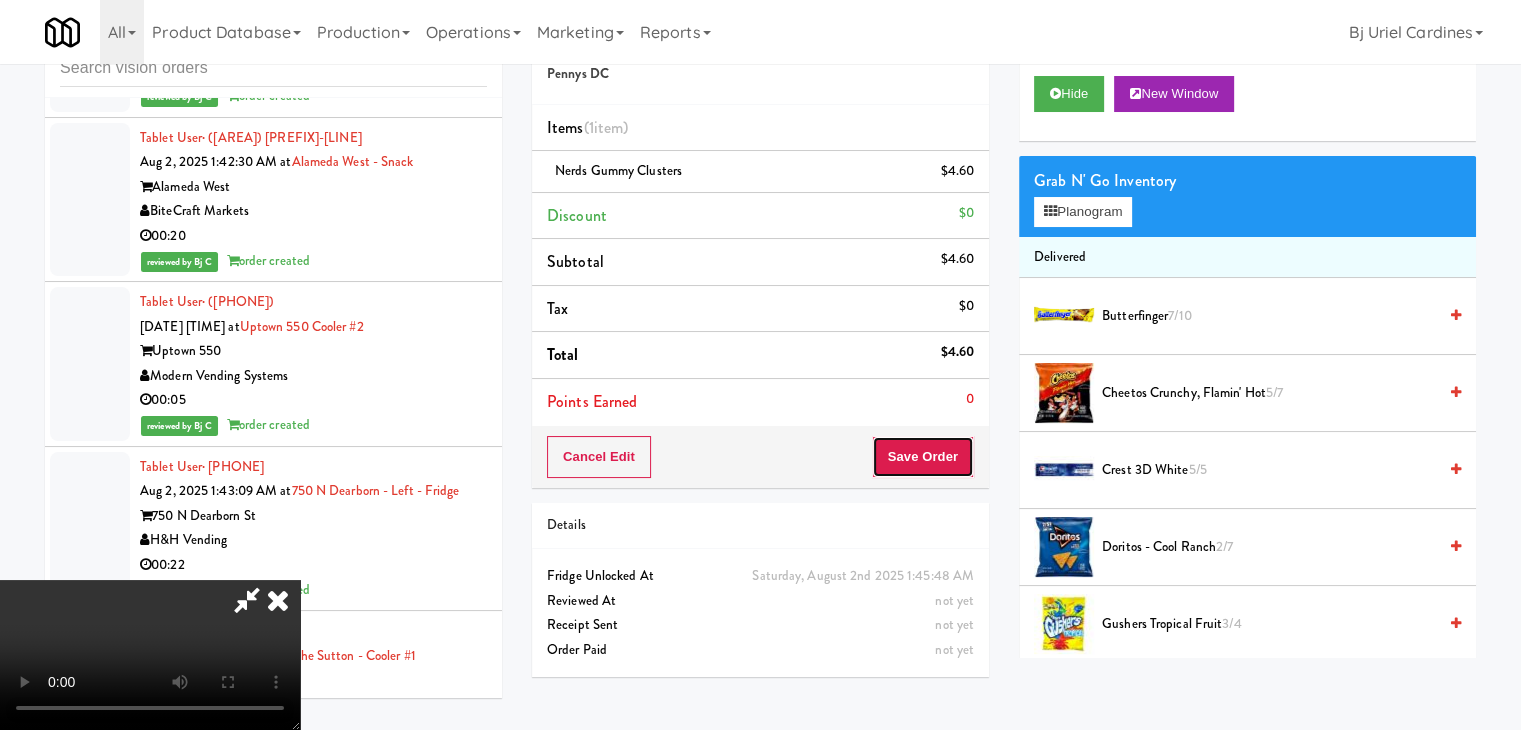 click on "Save Order" at bounding box center (923, 457) 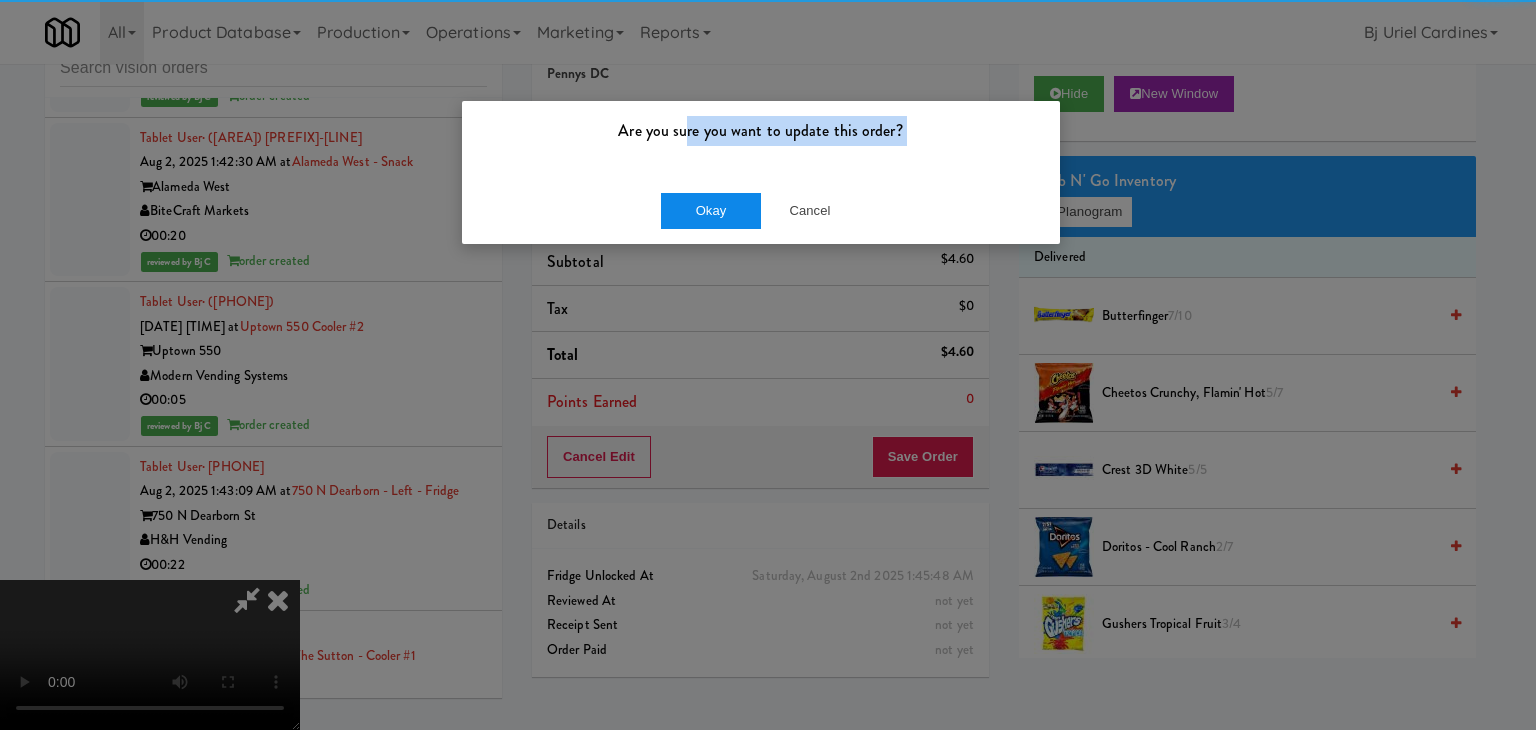 drag, startPoint x: 691, startPoint y: 175, endPoint x: 690, endPoint y: 191, distance: 16.03122 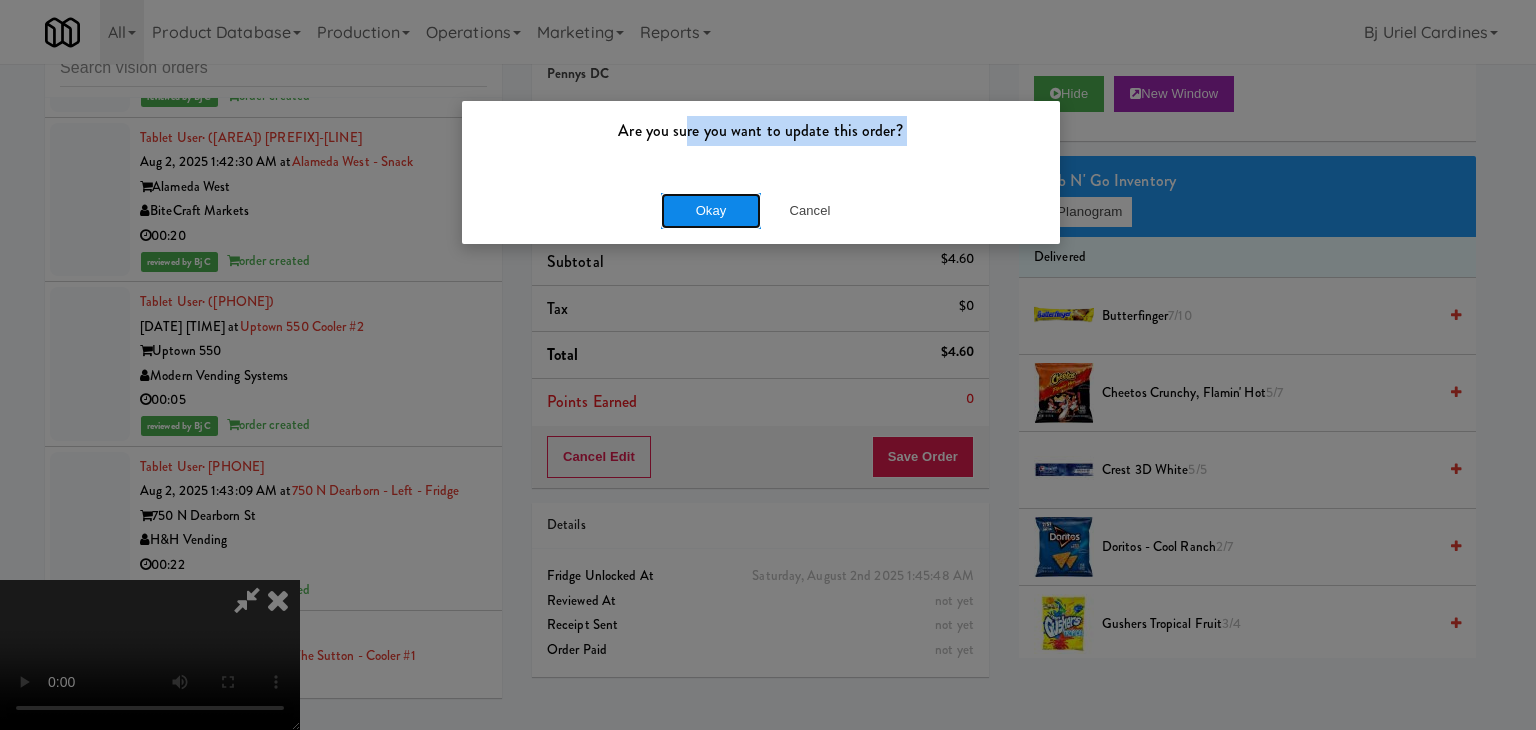 click on "Okay" at bounding box center [711, 211] 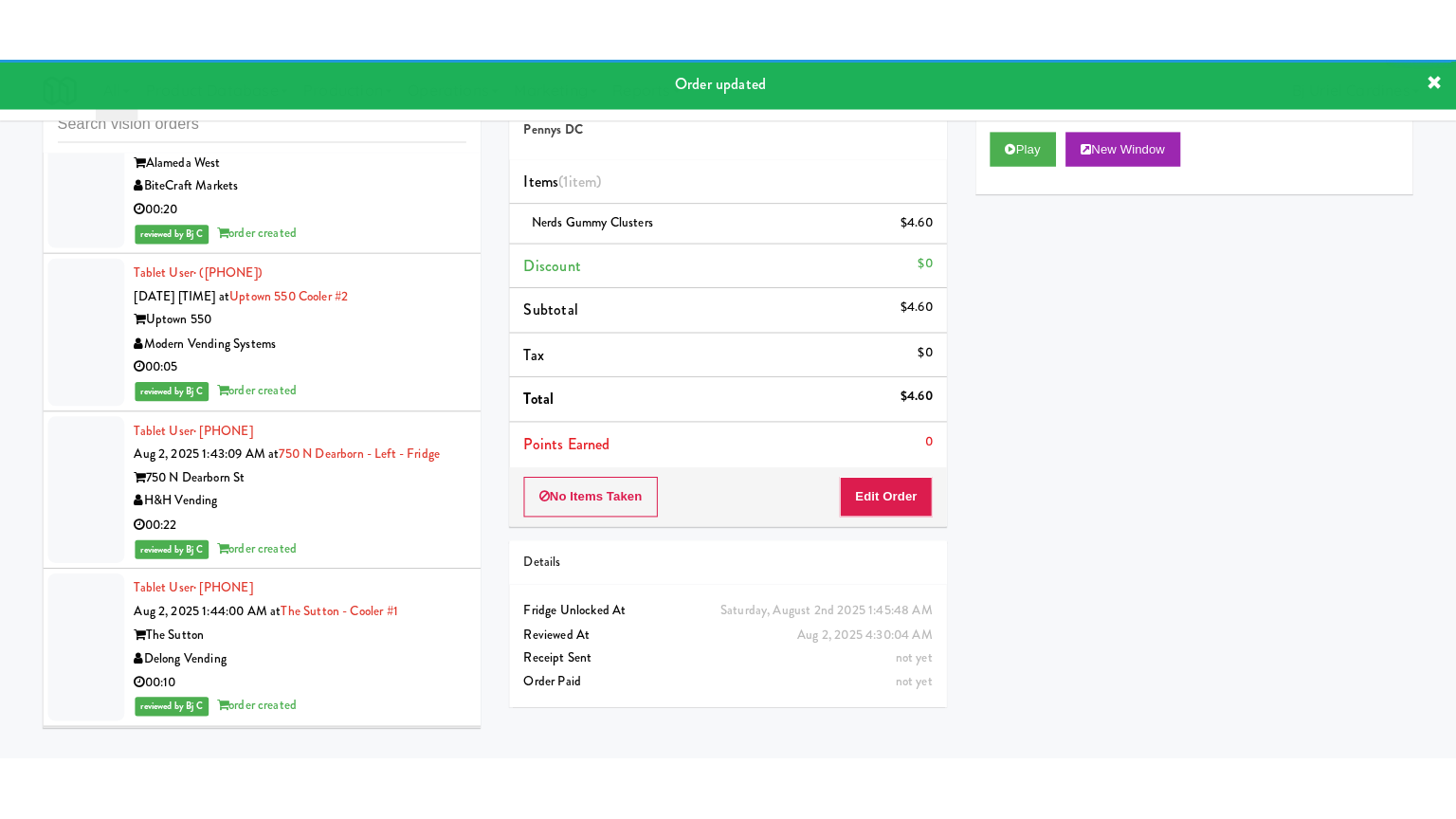 scroll, scrollTop: 26106, scrollLeft: 0, axis: vertical 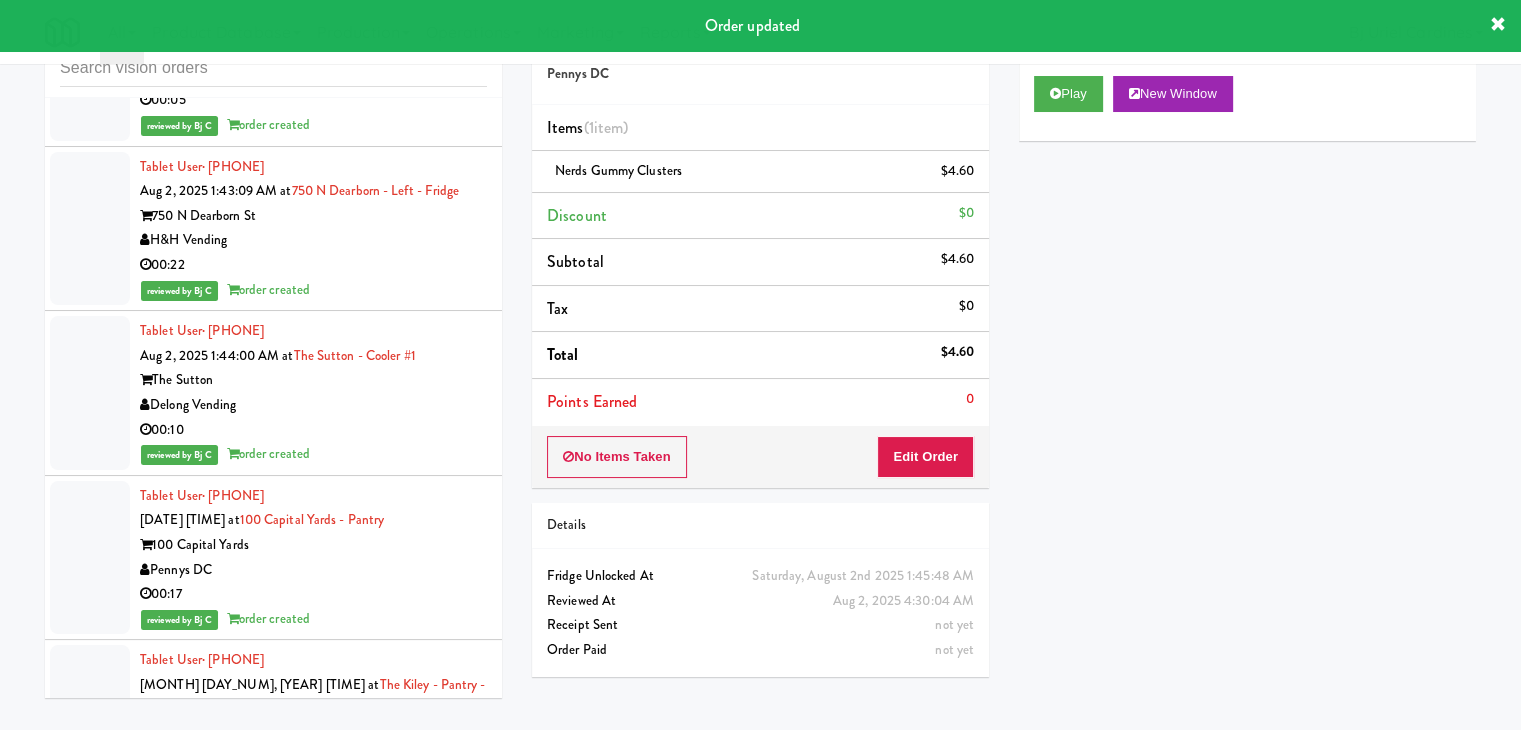 click on "Rad Vending Company" at bounding box center [313, 1137] 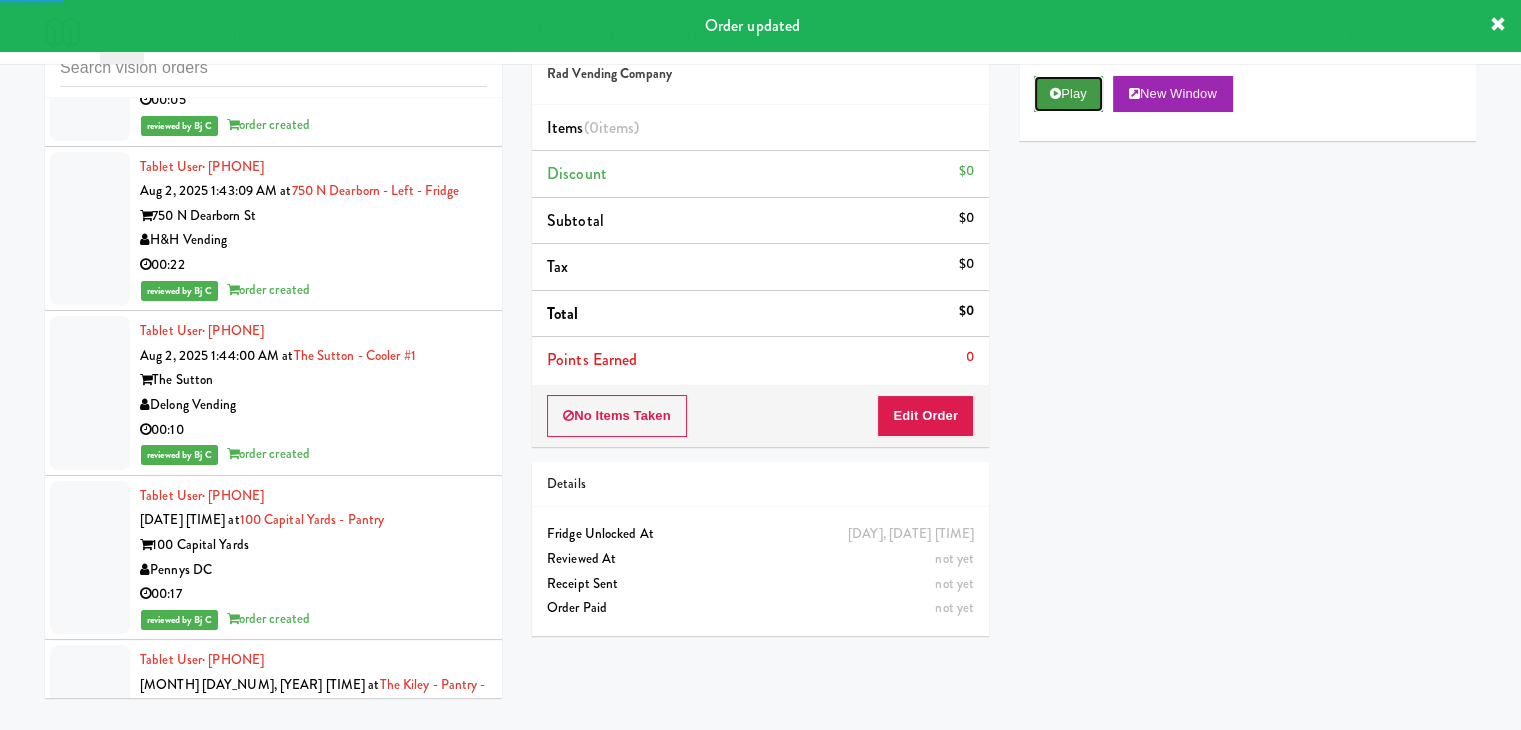 click on "Play" at bounding box center (1068, 94) 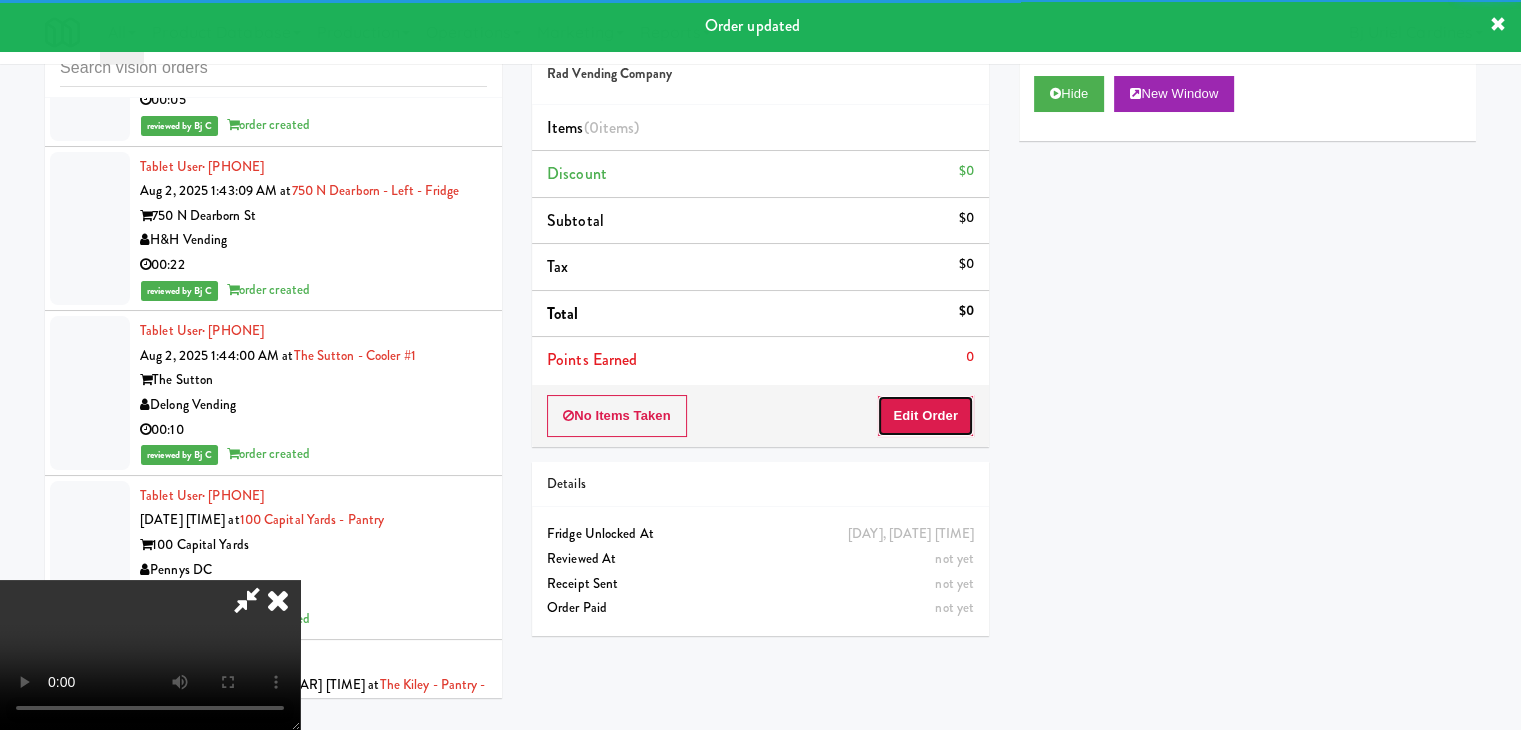 click on "Edit Order" at bounding box center [925, 416] 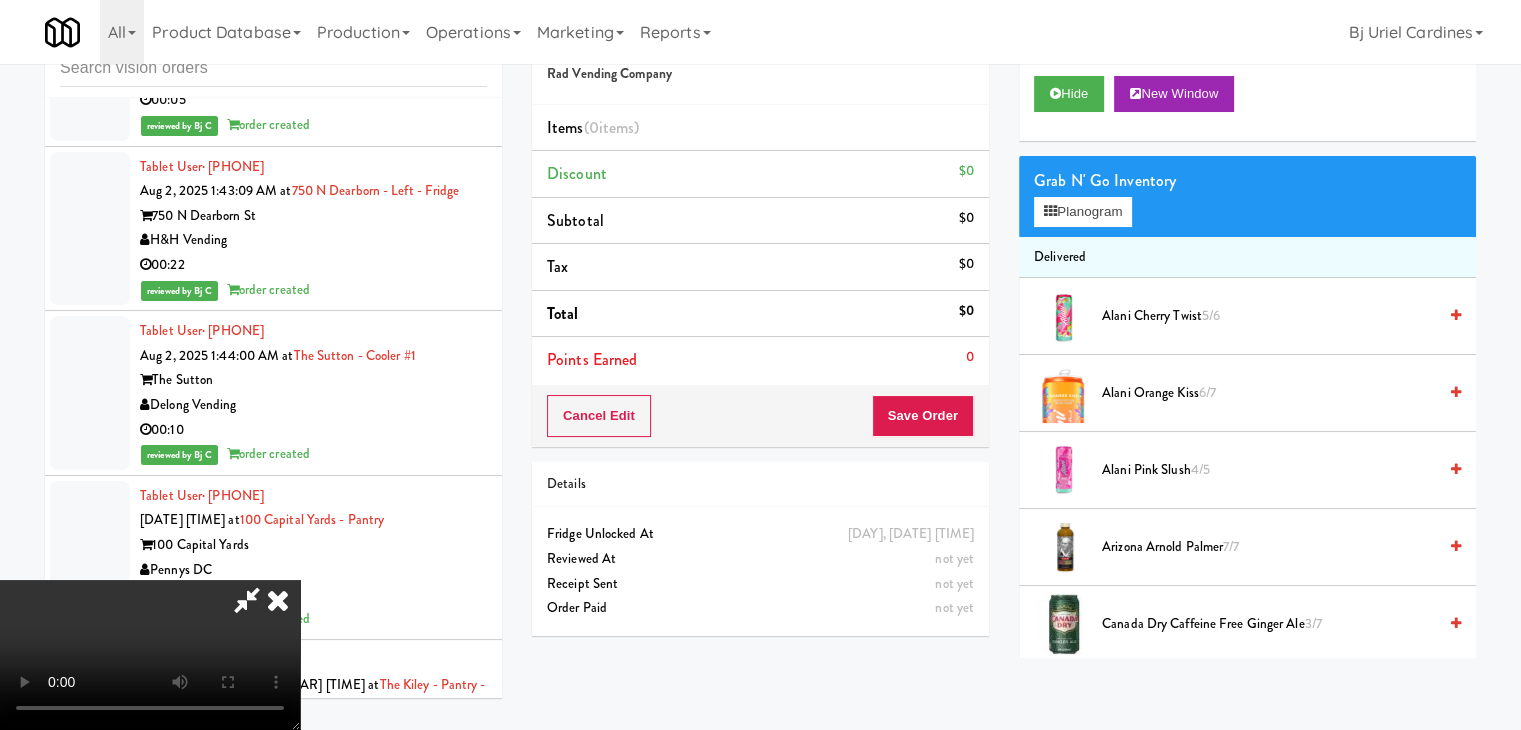 type 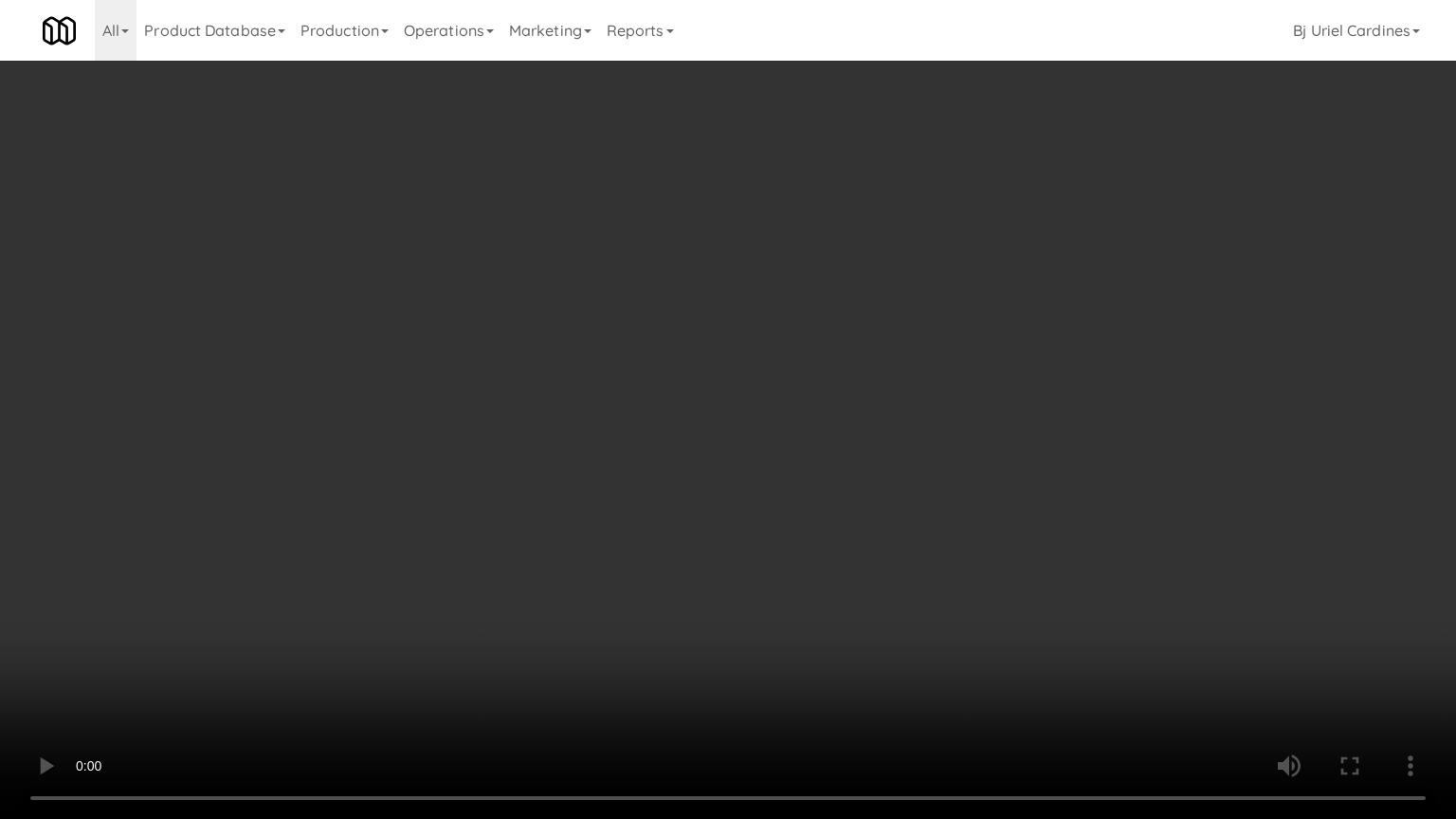 click at bounding box center [728, 410] 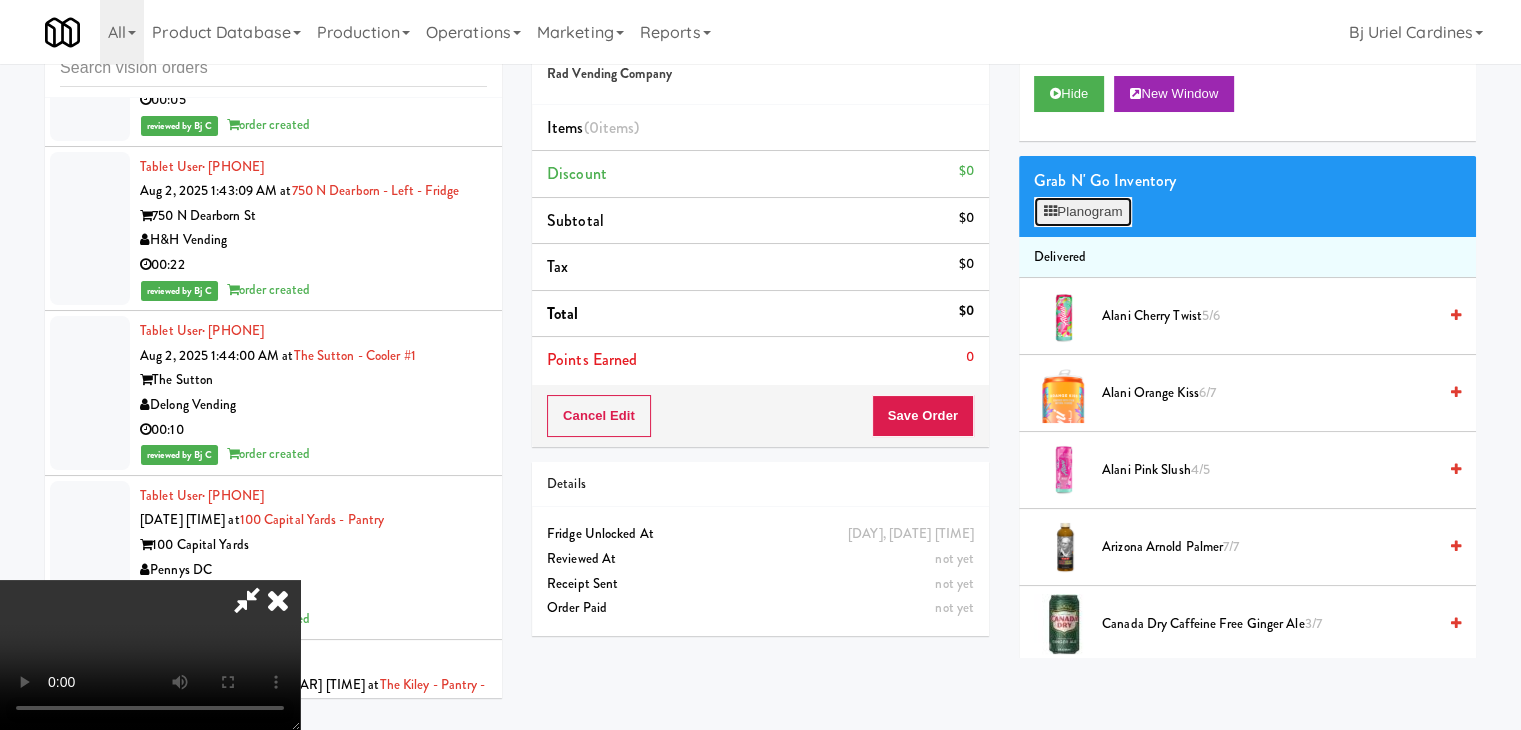 click on "Planogram" at bounding box center (1083, 212) 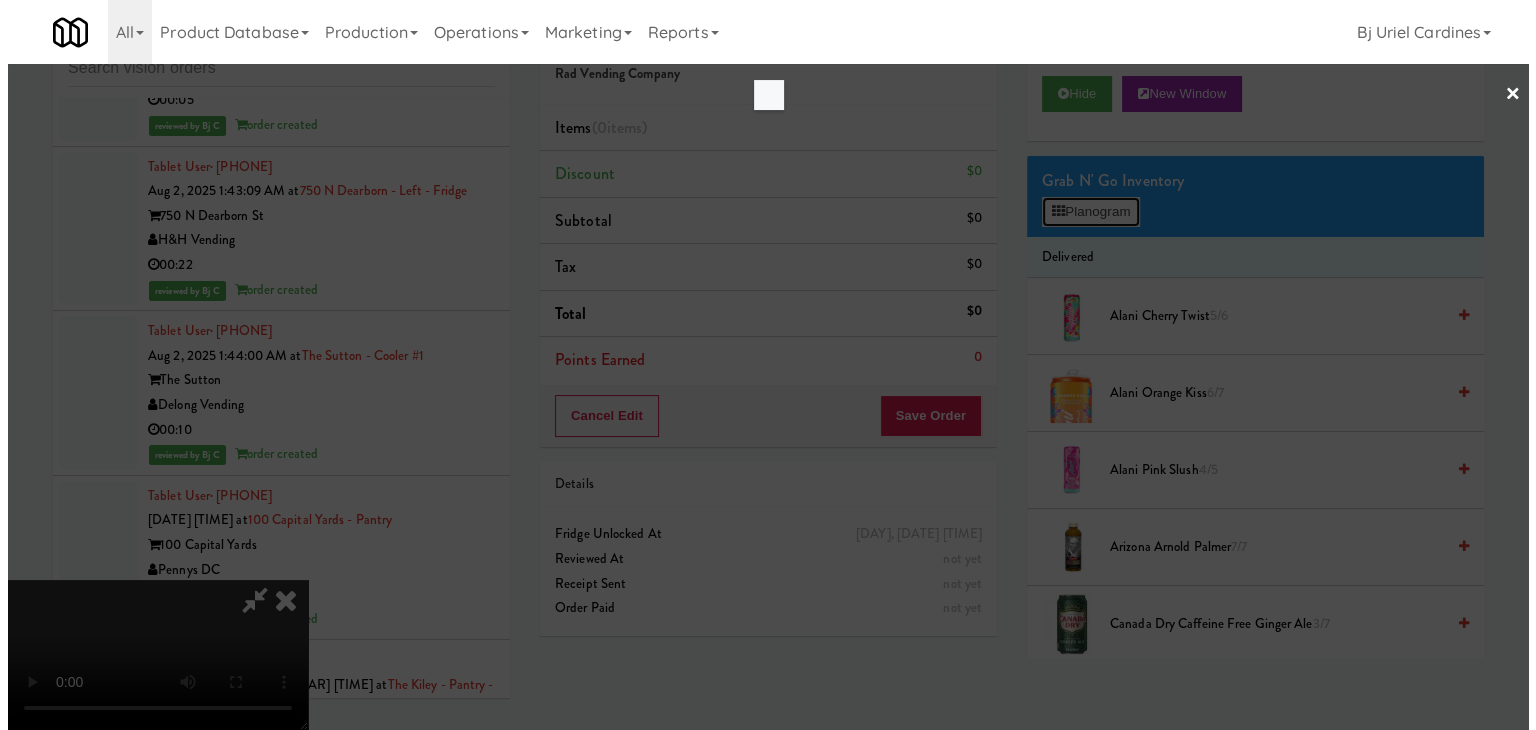 scroll, scrollTop: 27516, scrollLeft: 0, axis: vertical 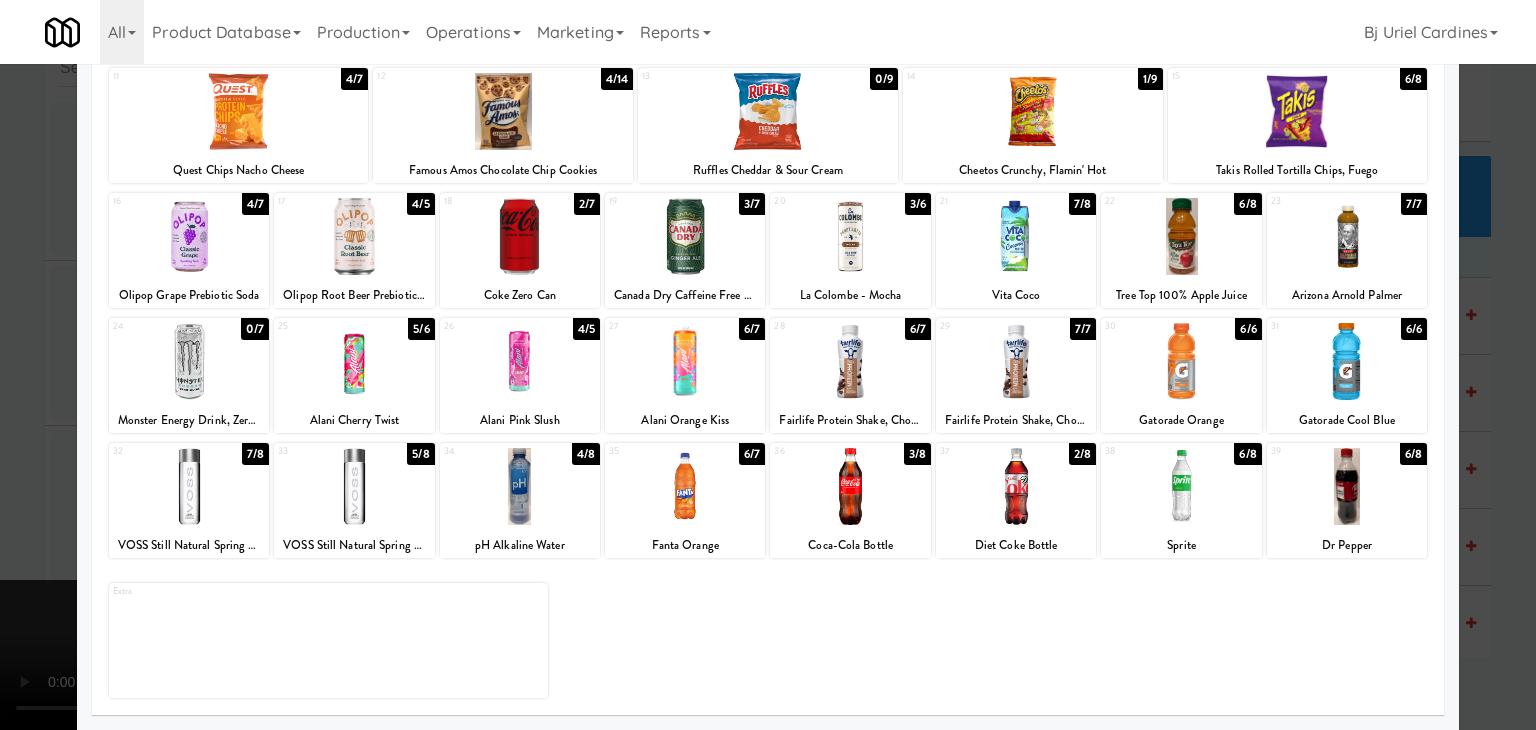 click at bounding box center [850, 486] 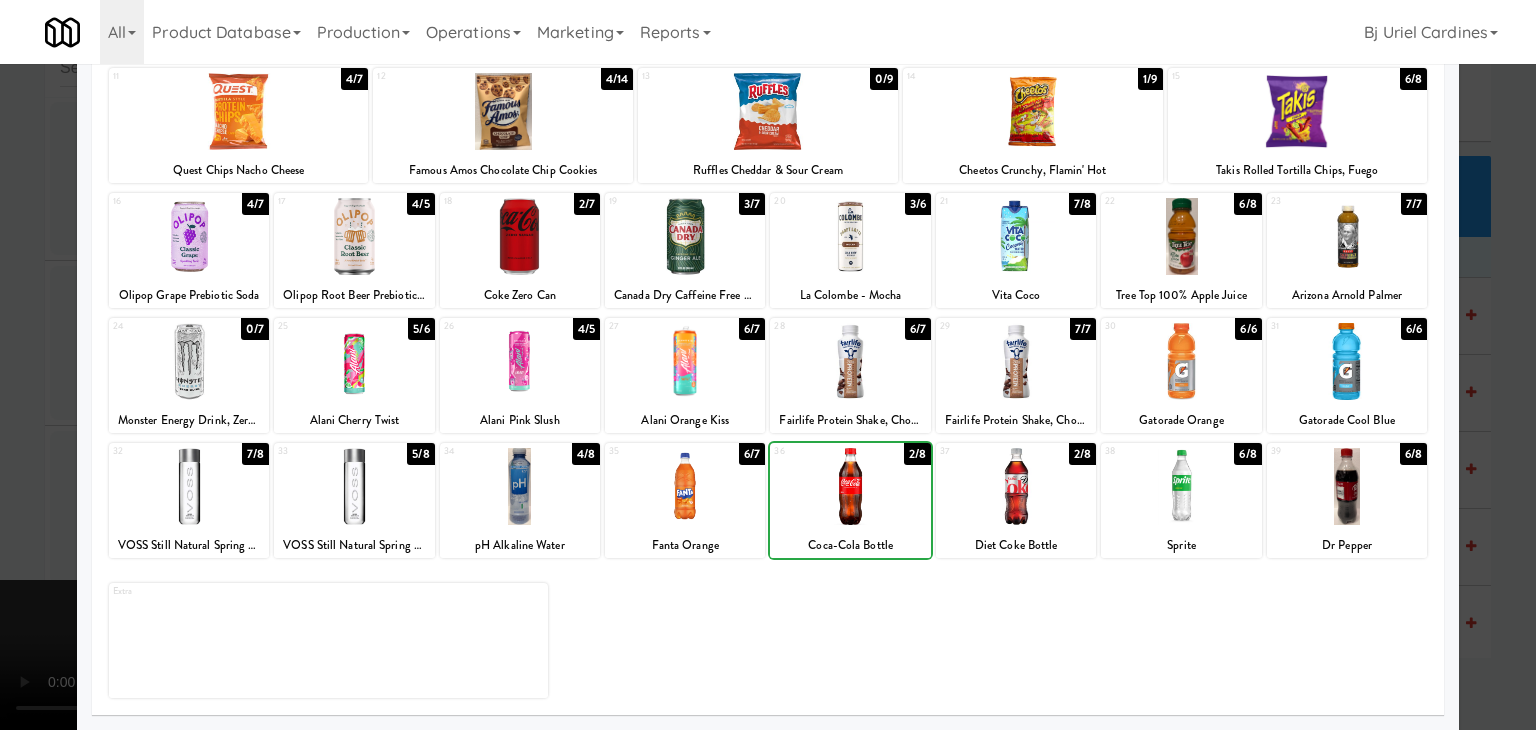 drag, startPoint x: 0, startPoint y: 517, endPoint x: 423, endPoint y: 505, distance: 423.17017 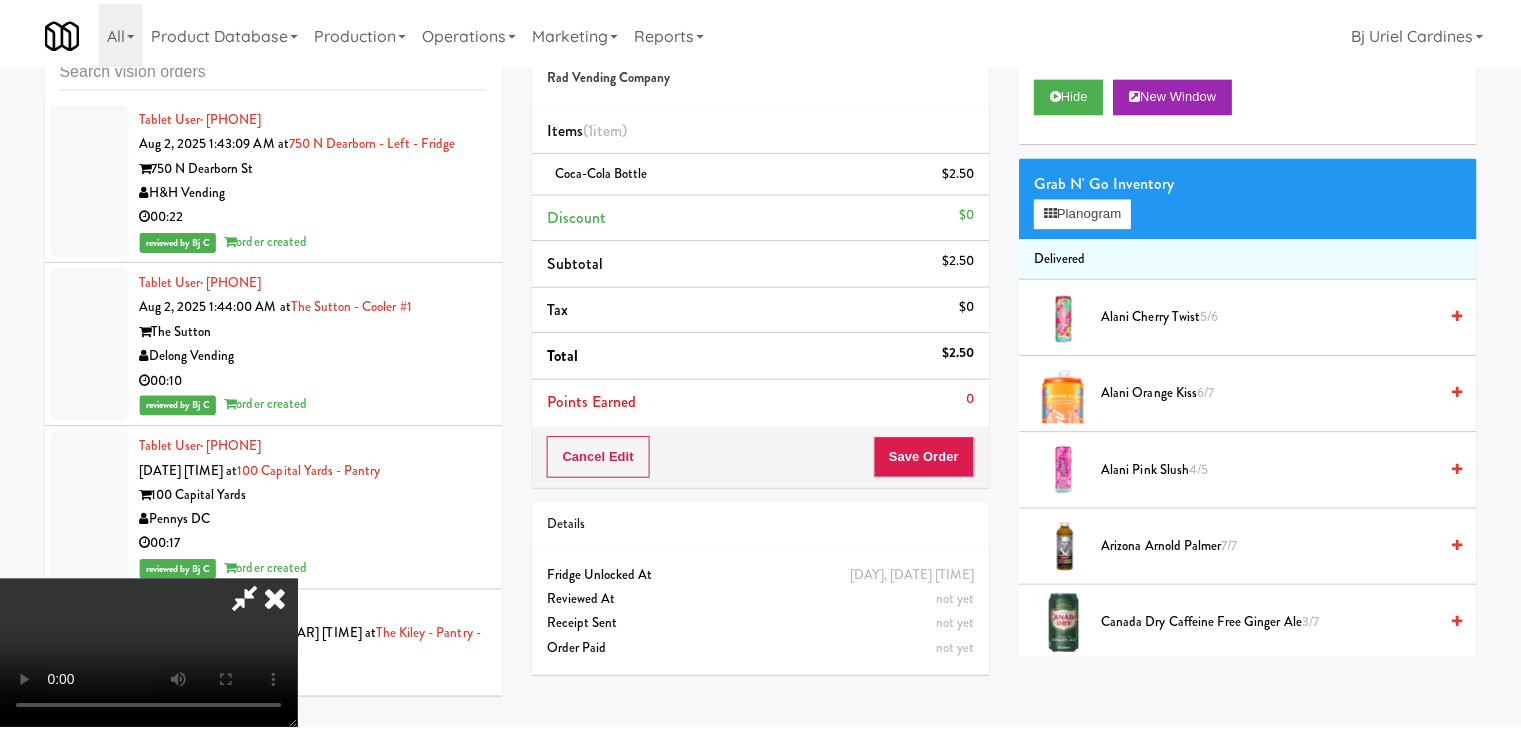 scroll, scrollTop: 27540, scrollLeft: 0, axis: vertical 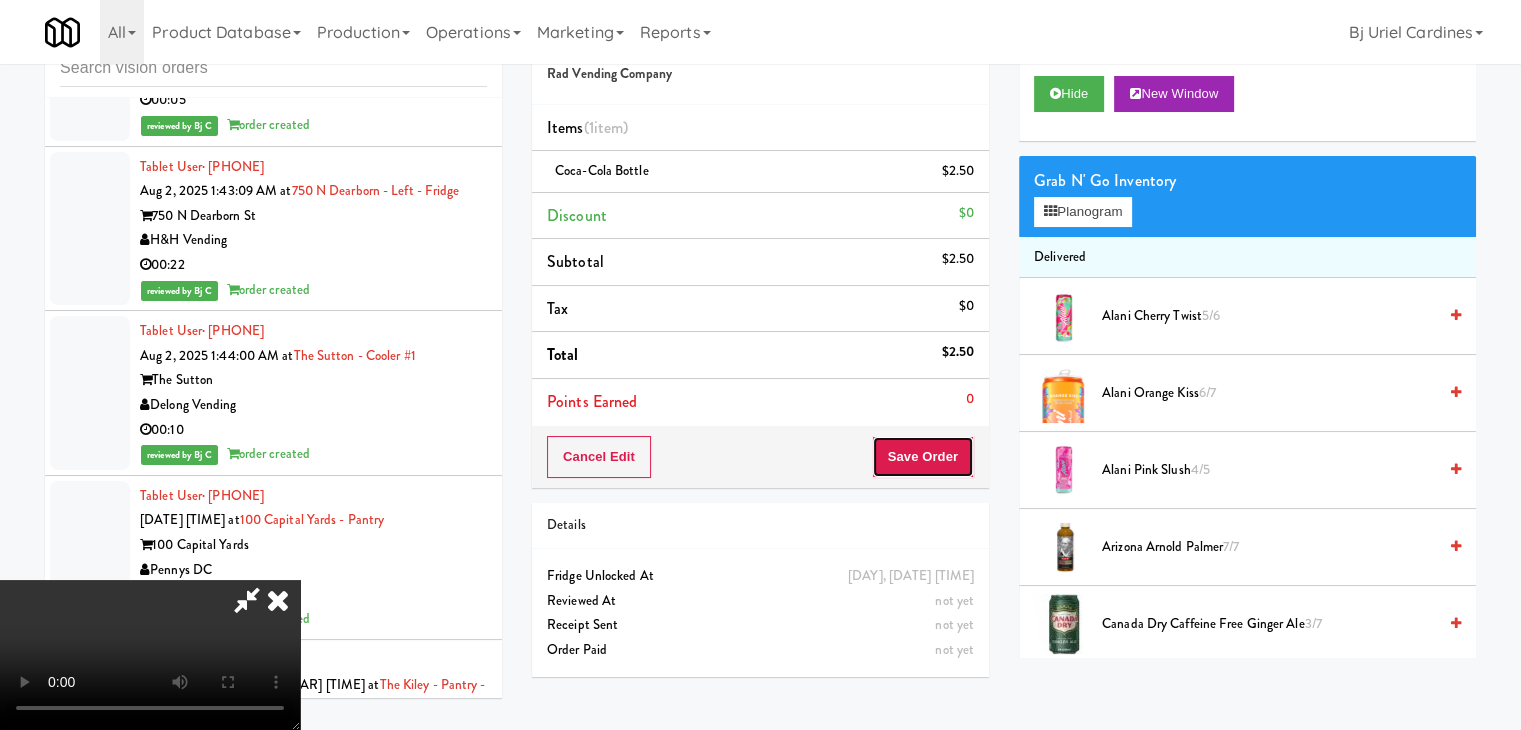 click on "Save Order" at bounding box center (923, 457) 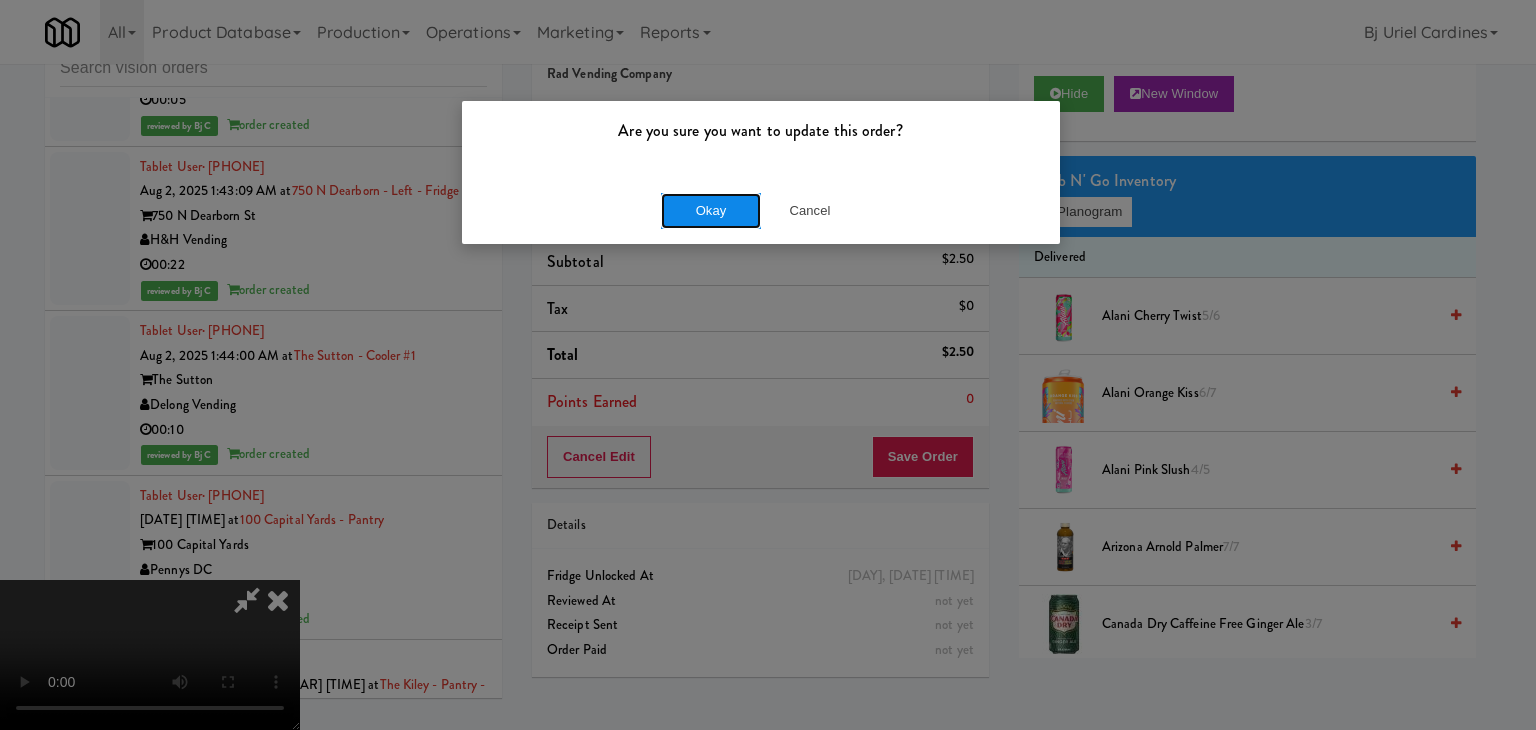 click on "Okay" at bounding box center (711, 211) 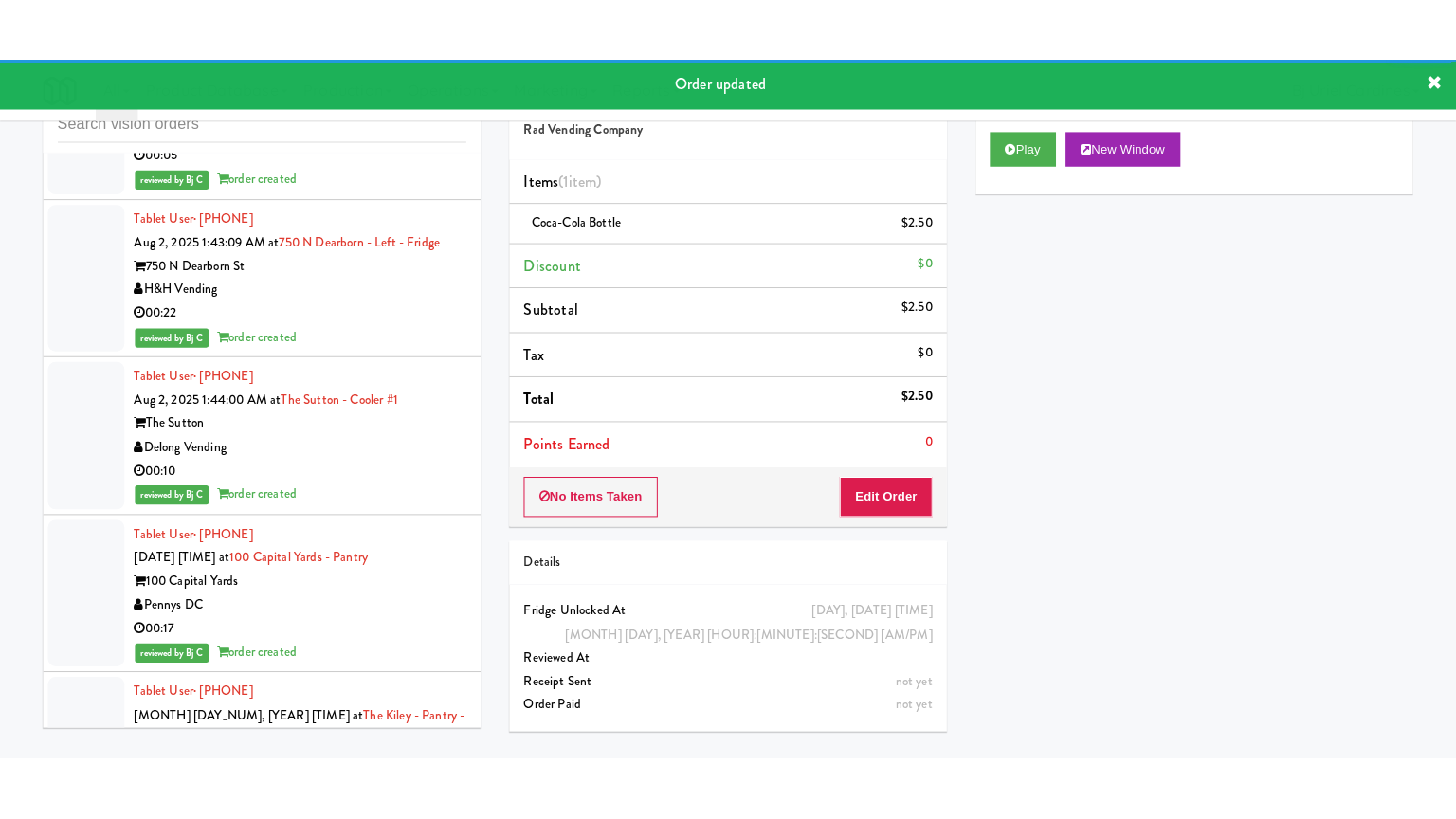 scroll, scrollTop: 26200, scrollLeft: 0, axis: vertical 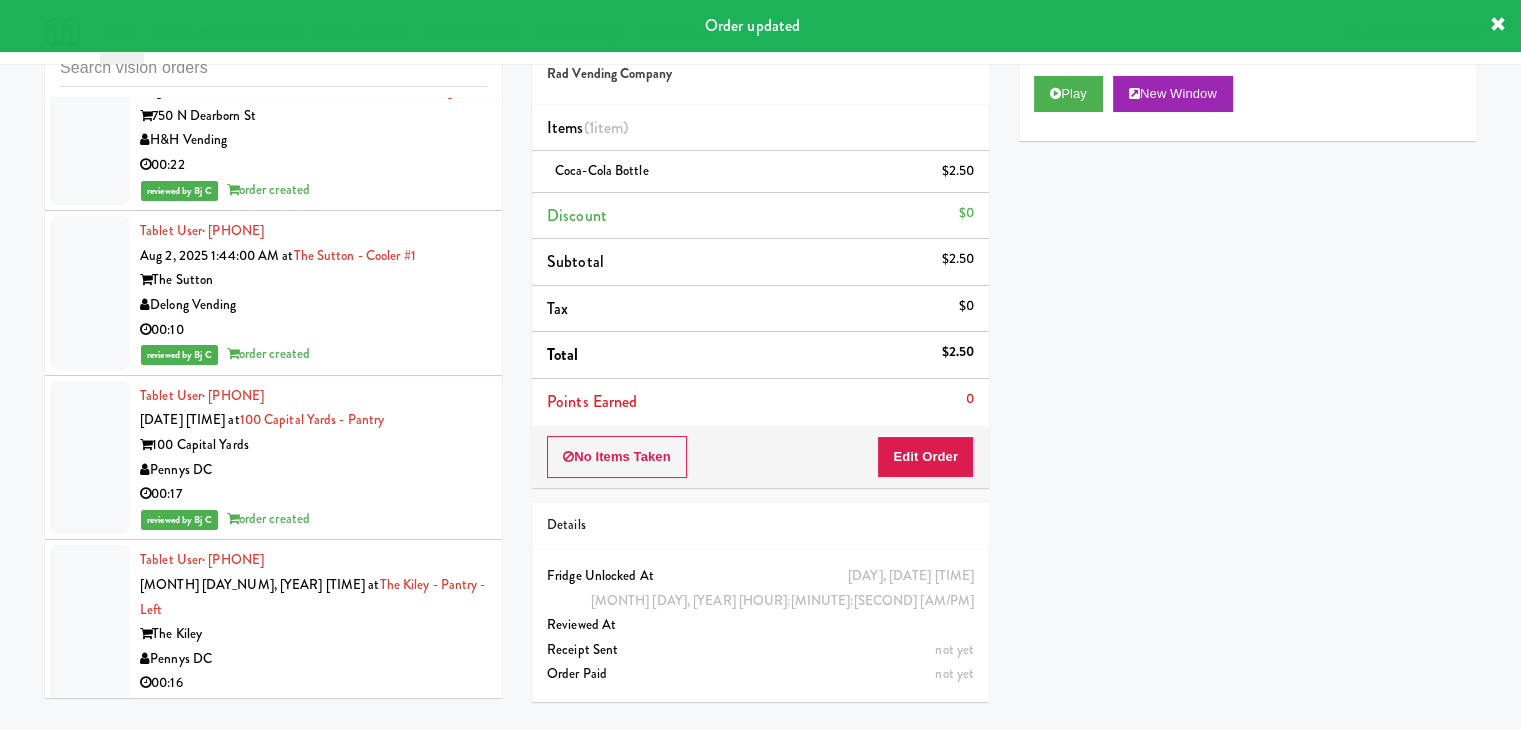 drag, startPoint x: 412, startPoint y: 407, endPoint x: 423, endPoint y: 411, distance: 11.7046995 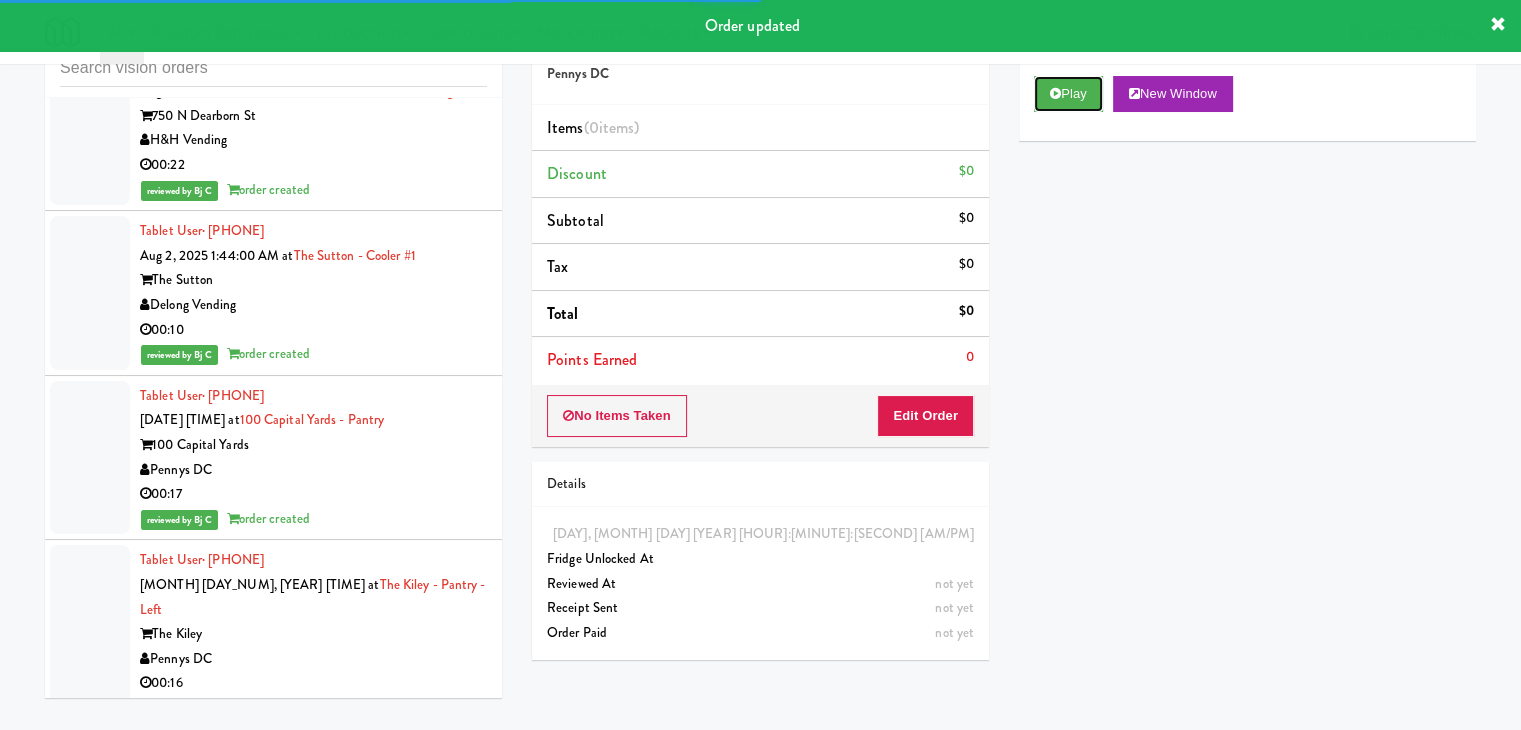 drag, startPoint x: 1088, startPoint y: 86, endPoint x: 1059, endPoint y: 161, distance: 80.411446 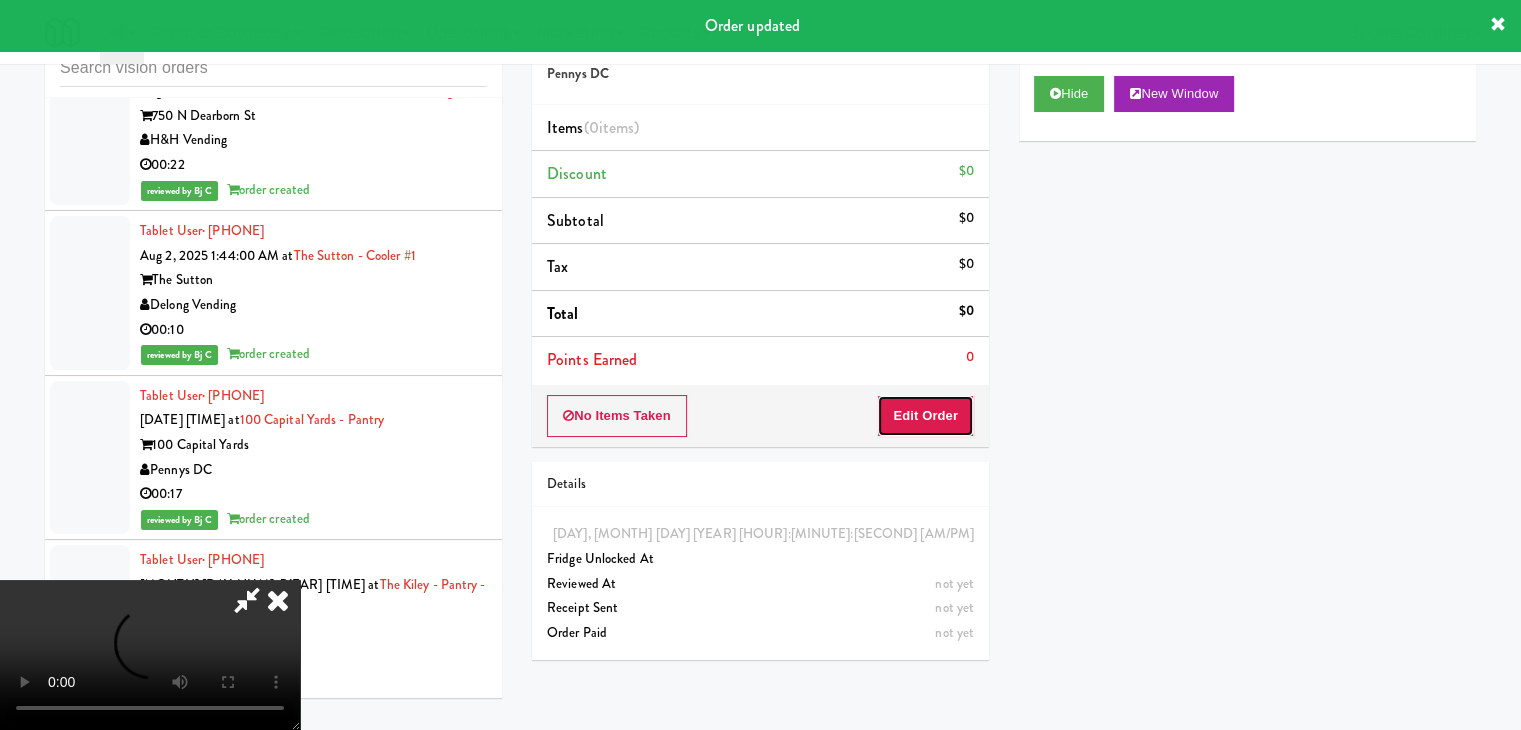 click on "Edit Order" at bounding box center [925, 416] 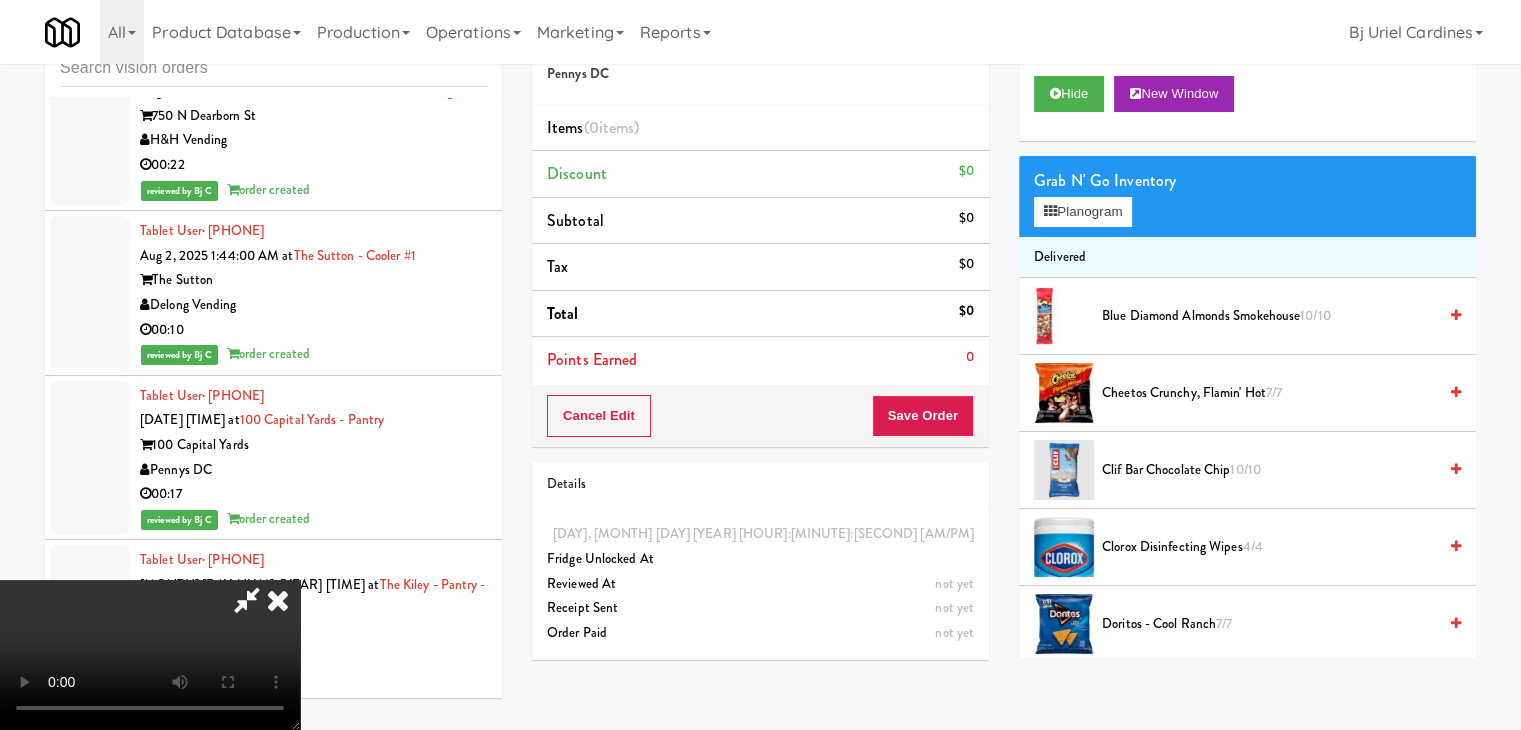 type 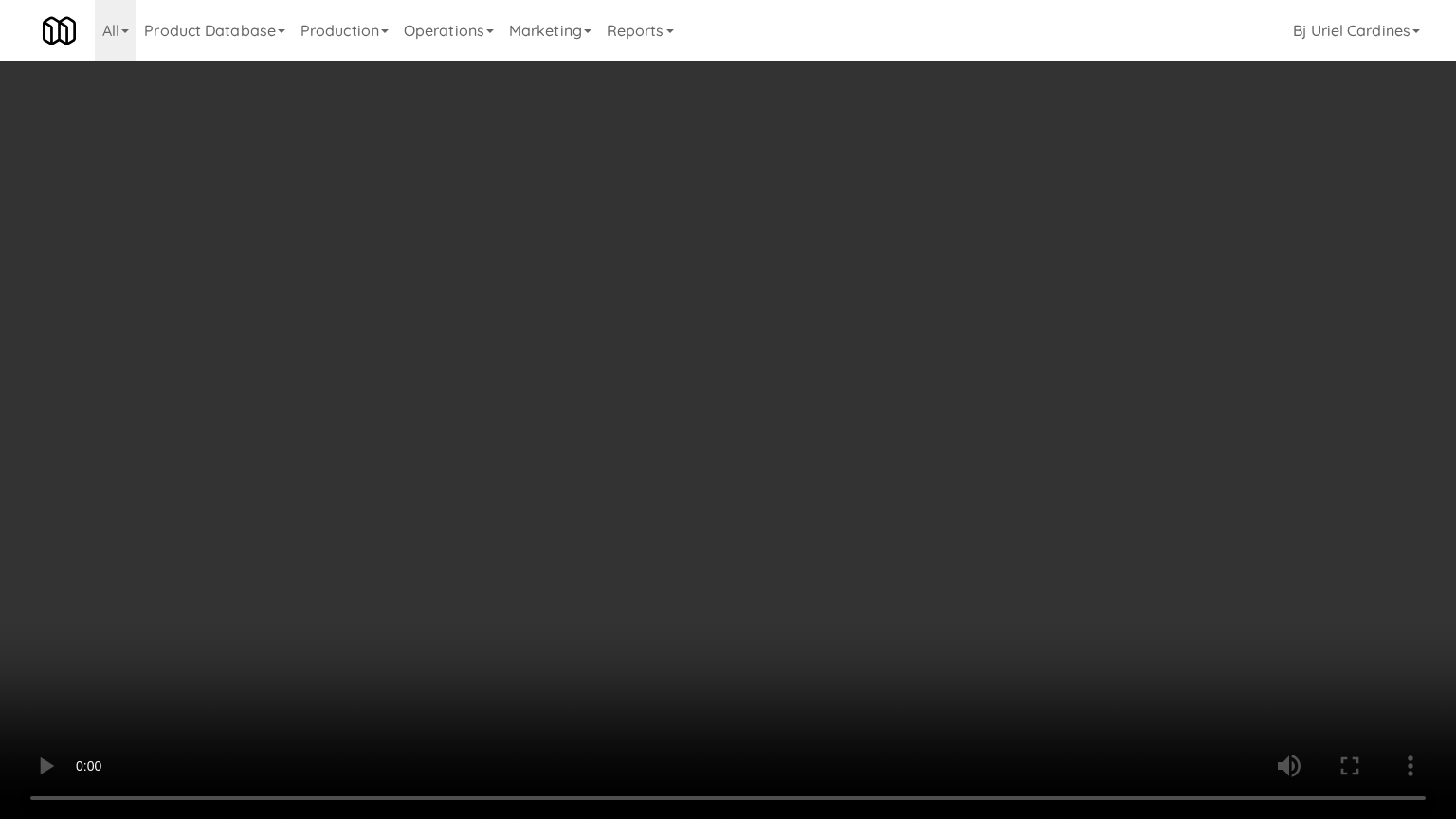 click at bounding box center [728, 410] 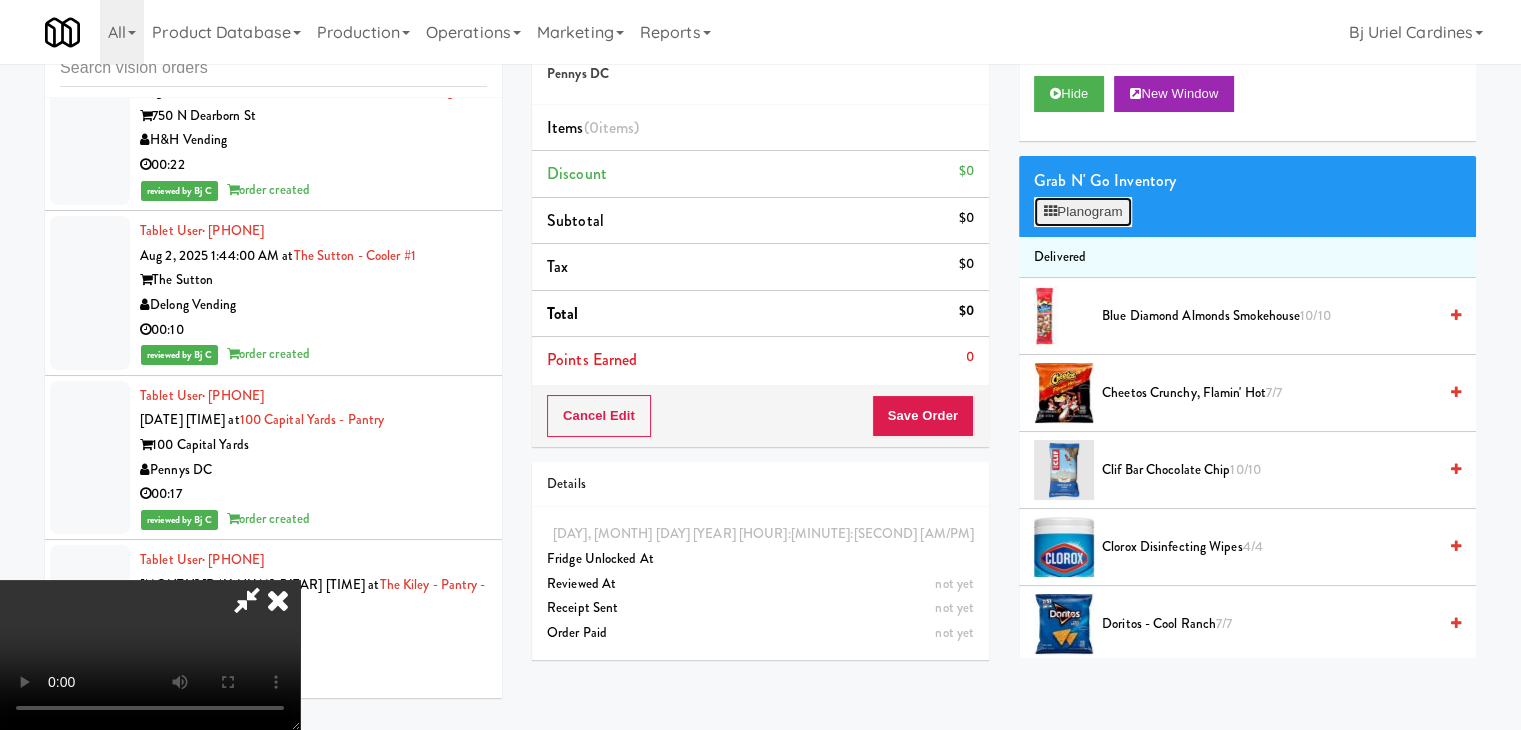 click on "Planogram" at bounding box center [1083, 212] 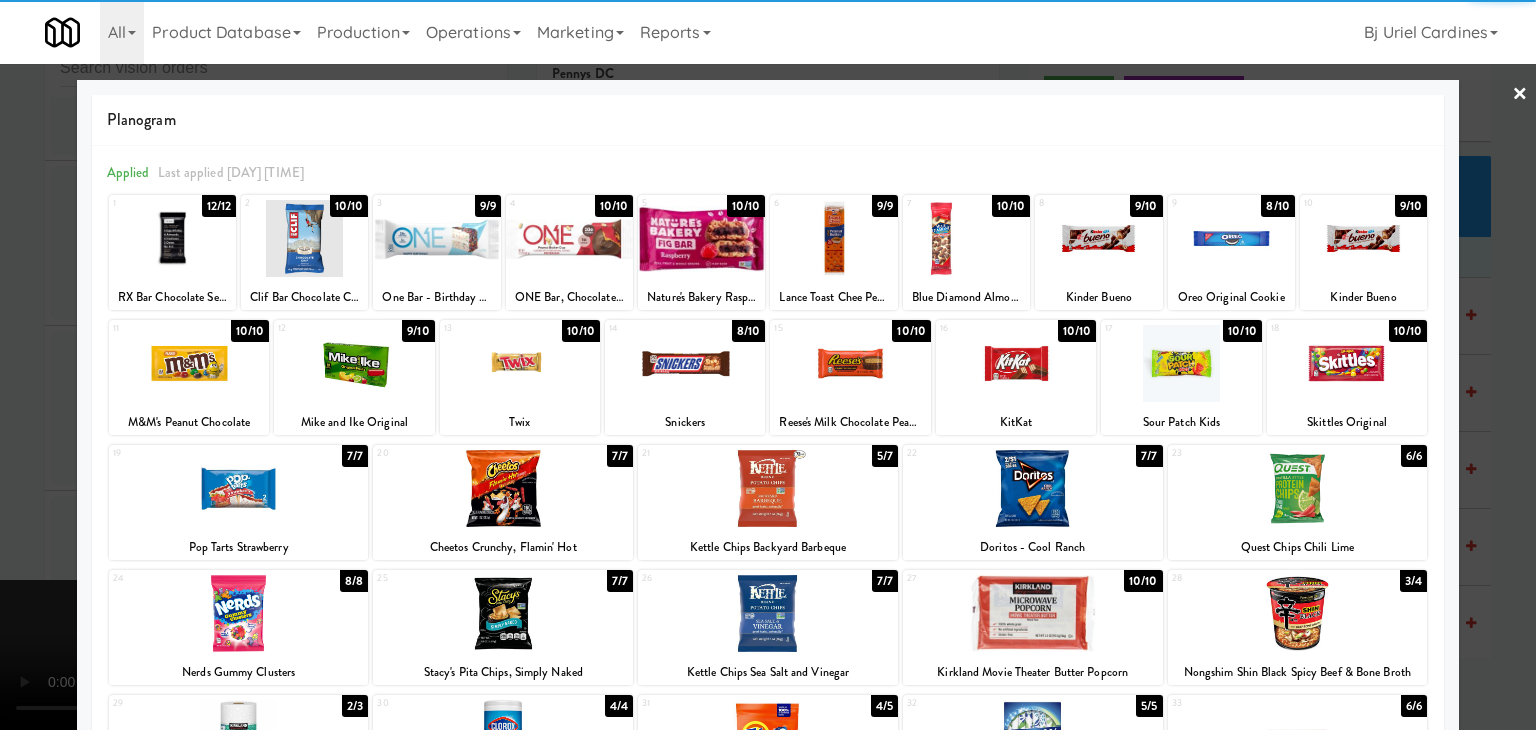 click at bounding box center (1033, 488) 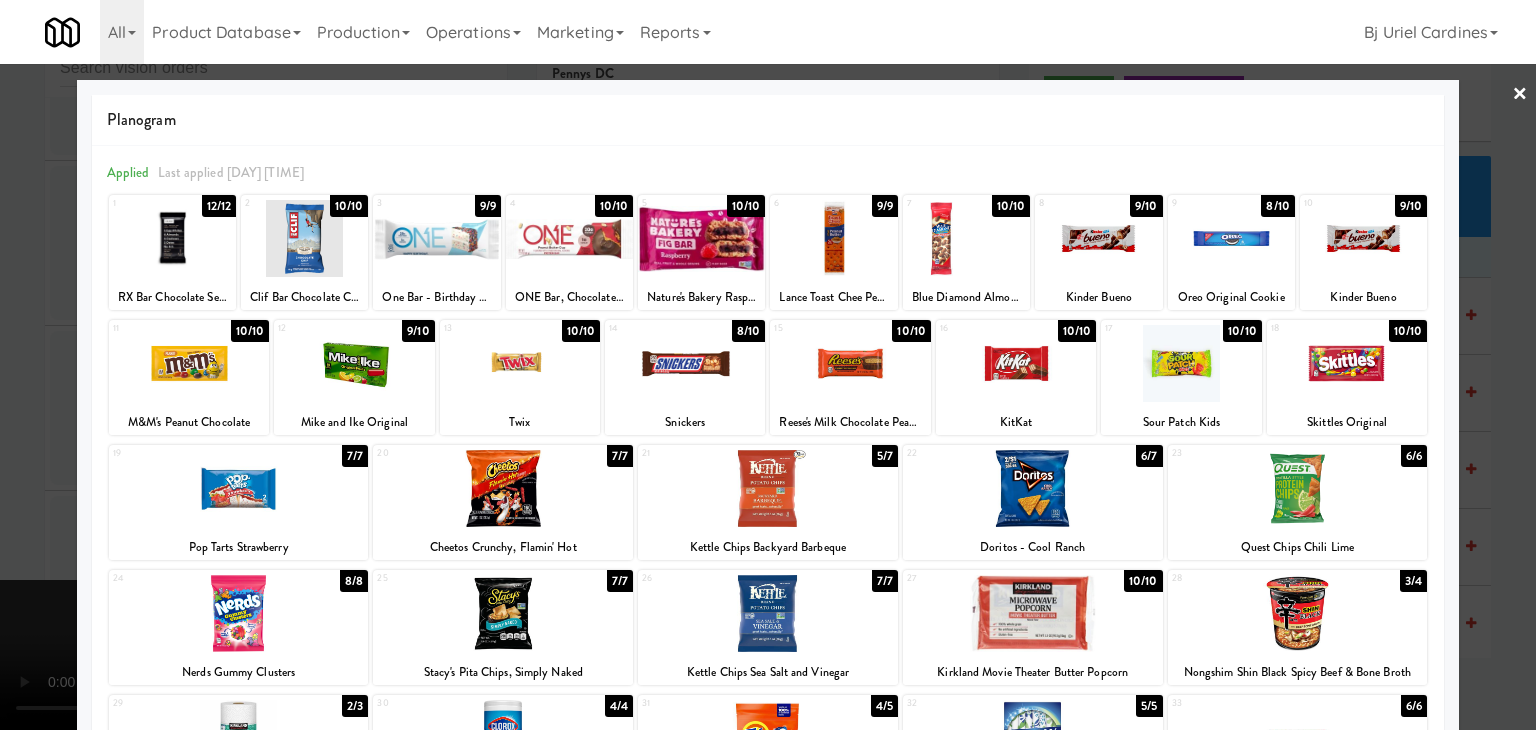 click at bounding box center (1298, 488) 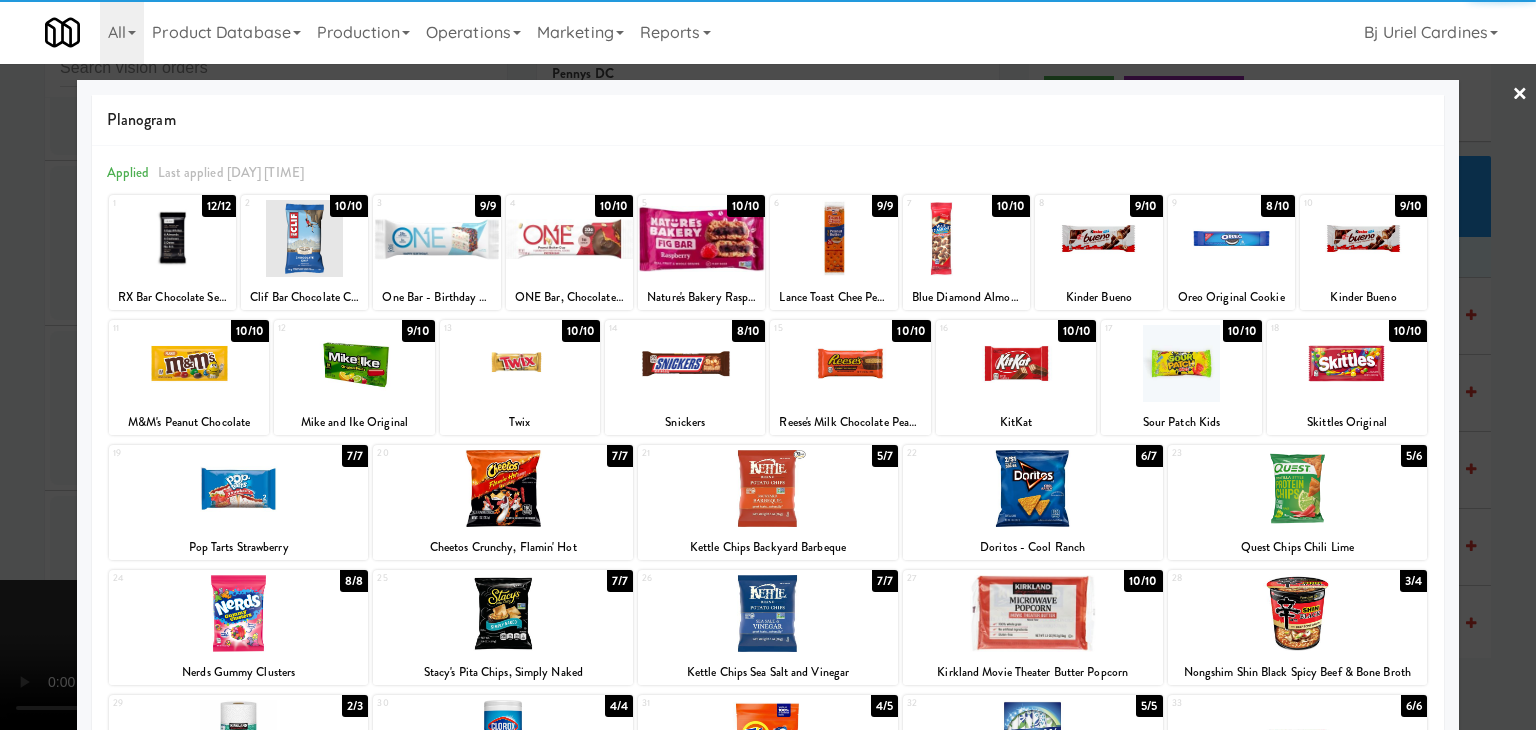 click at bounding box center (768, 365) 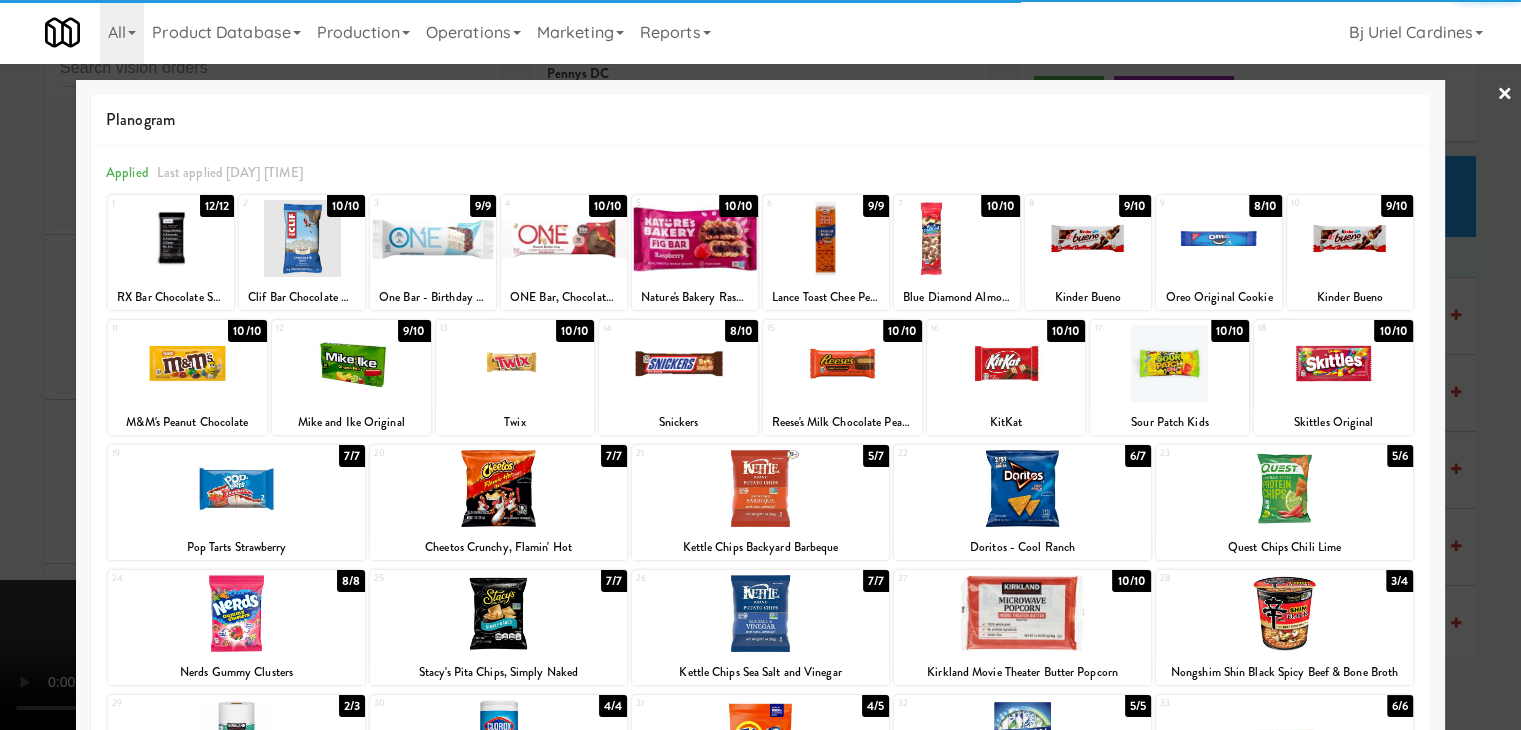 scroll, scrollTop: 27640, scrollLeft: 0, axis: vertical 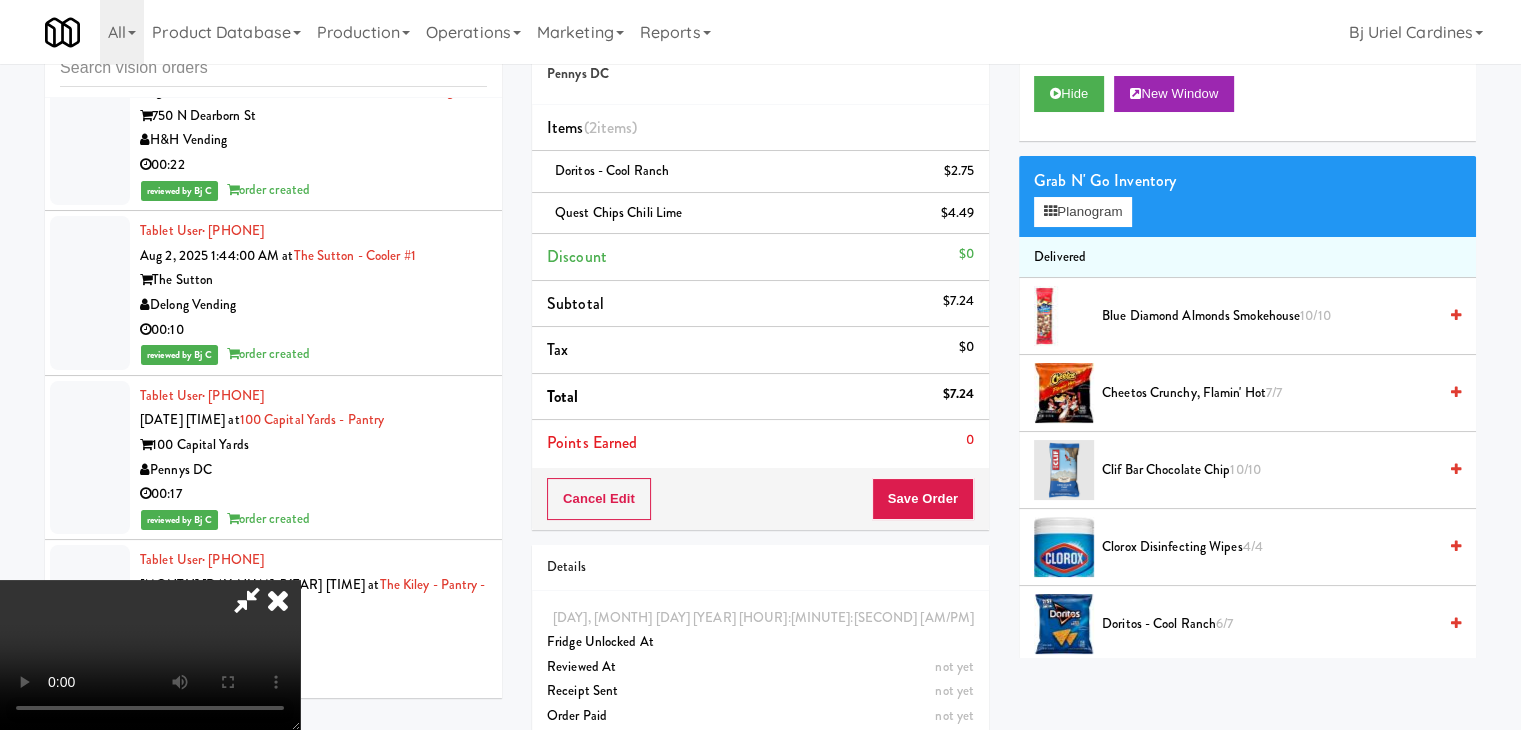 drag, startPoint x: 718, startPoint y: 477, endPoint x: 854, endPoint y: 477, distance: 136 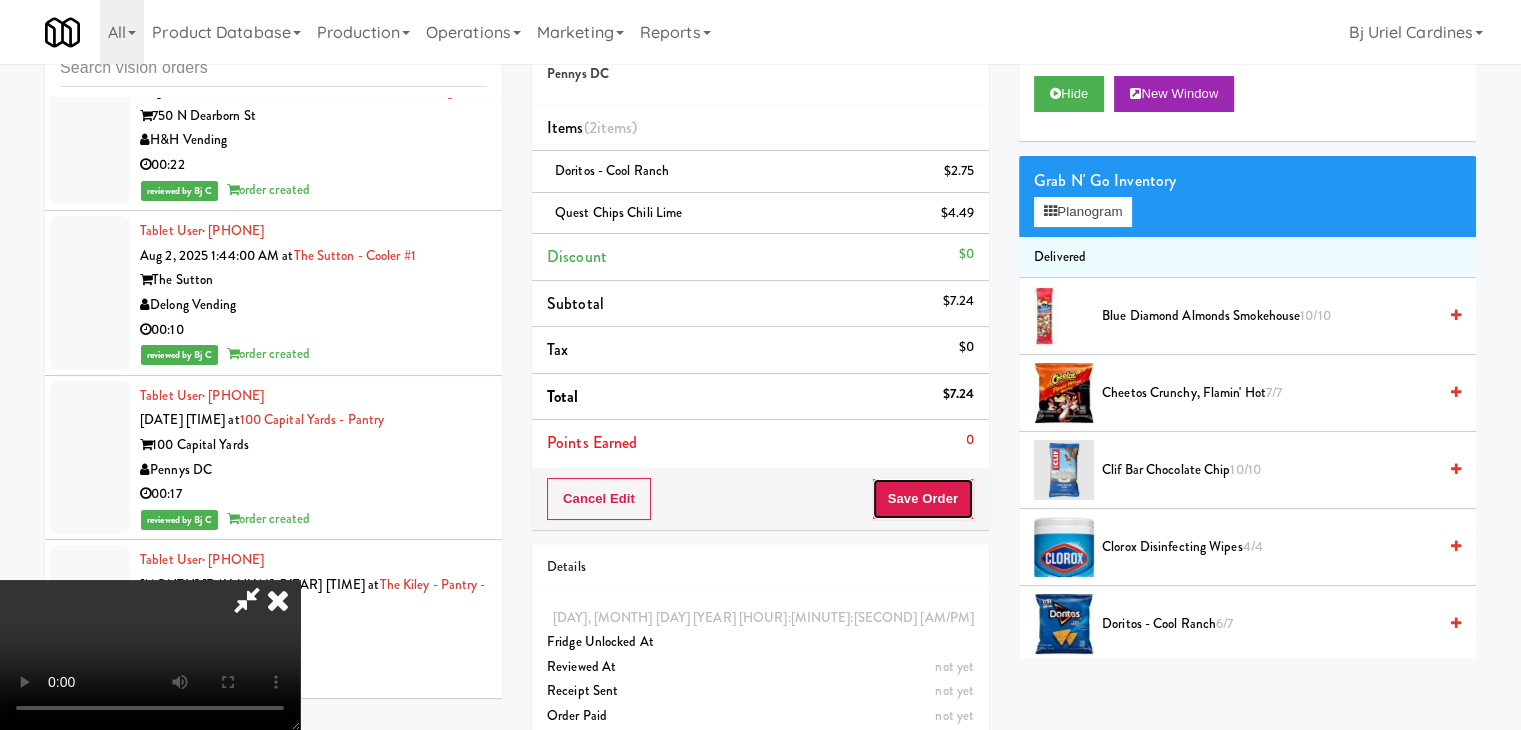 click on "Save Order" at bounding box center [923, 499] 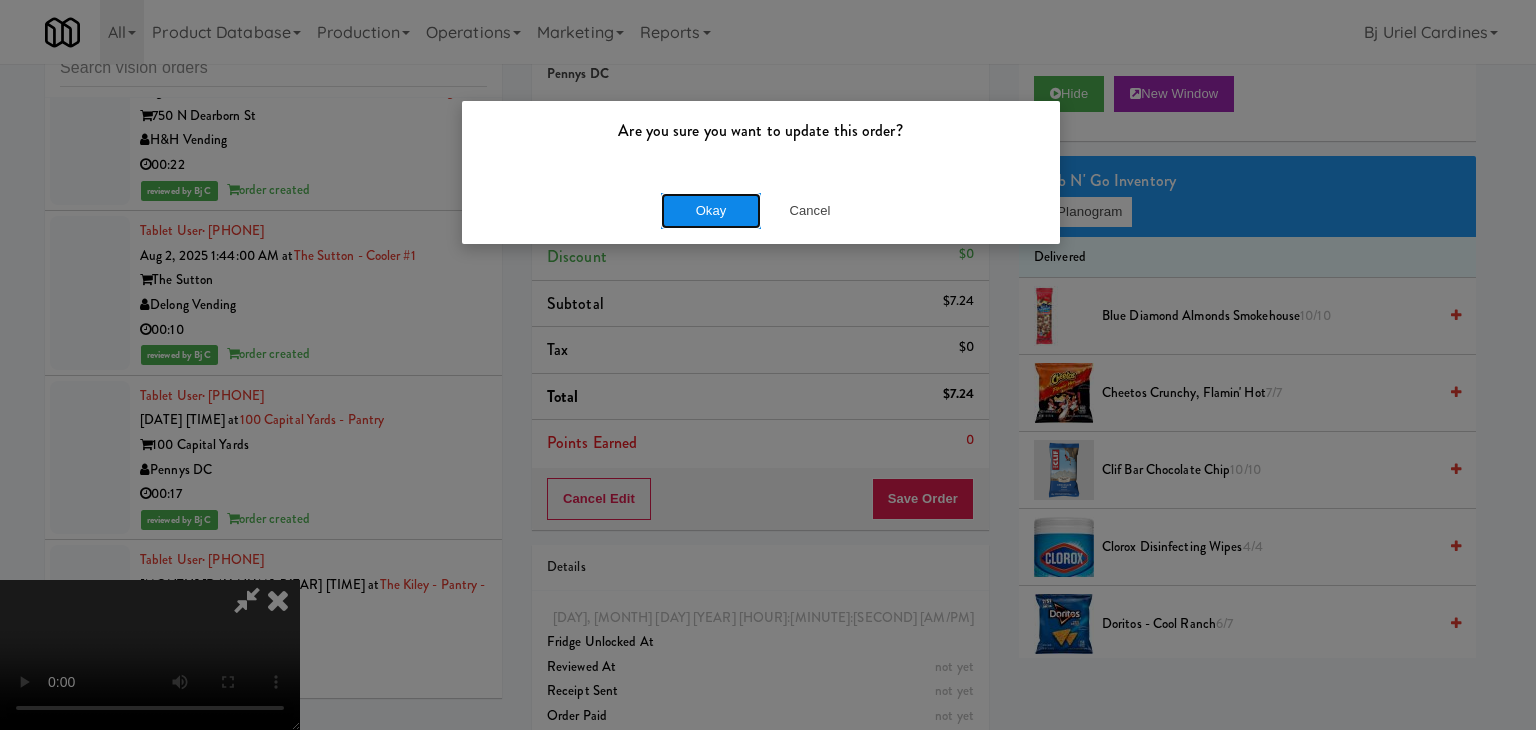 click on "Okay" at bounding box center (711, 211) 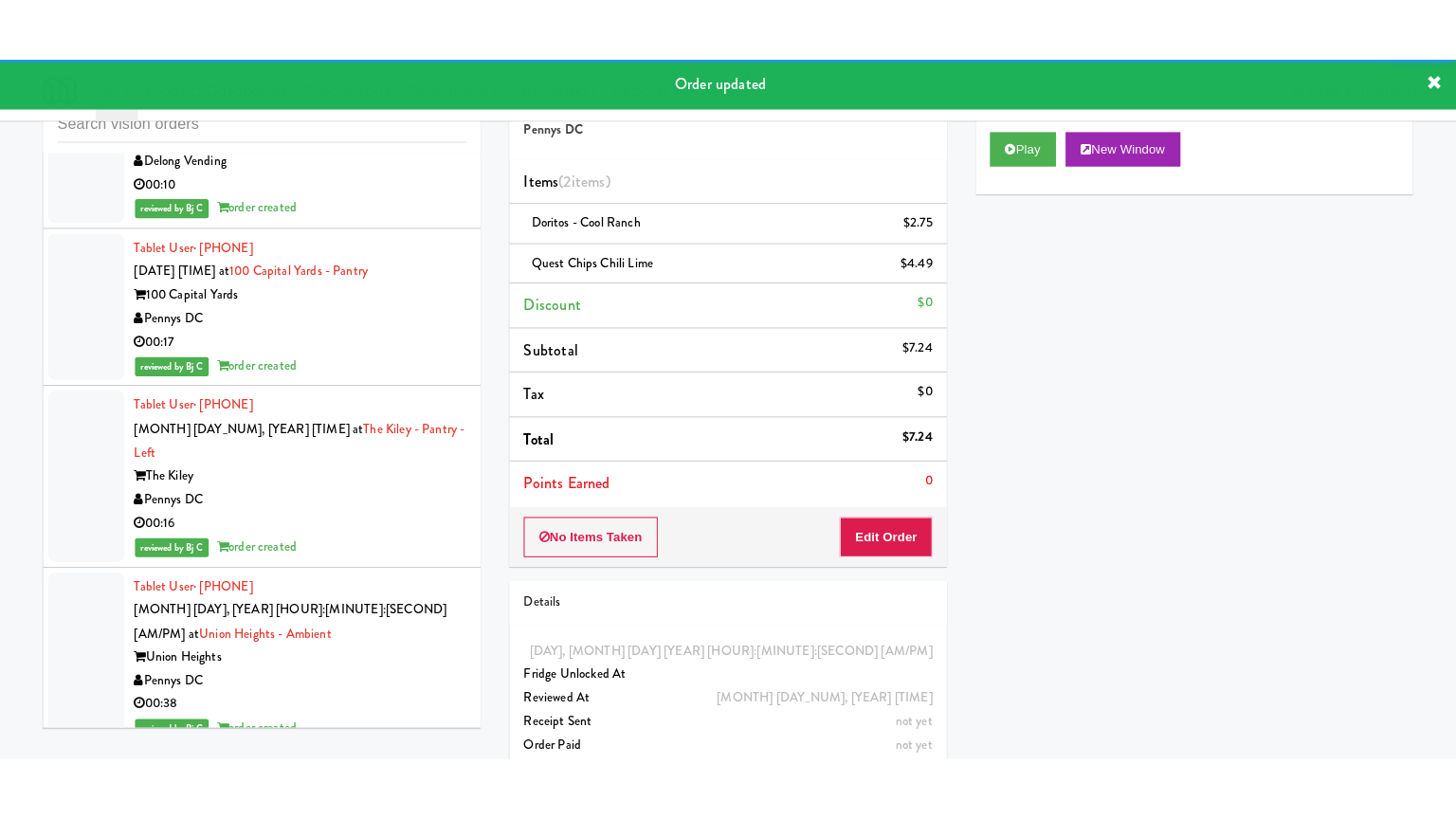scroll, scrollTop: 26390, scrollLeft: 0, axis: vertical 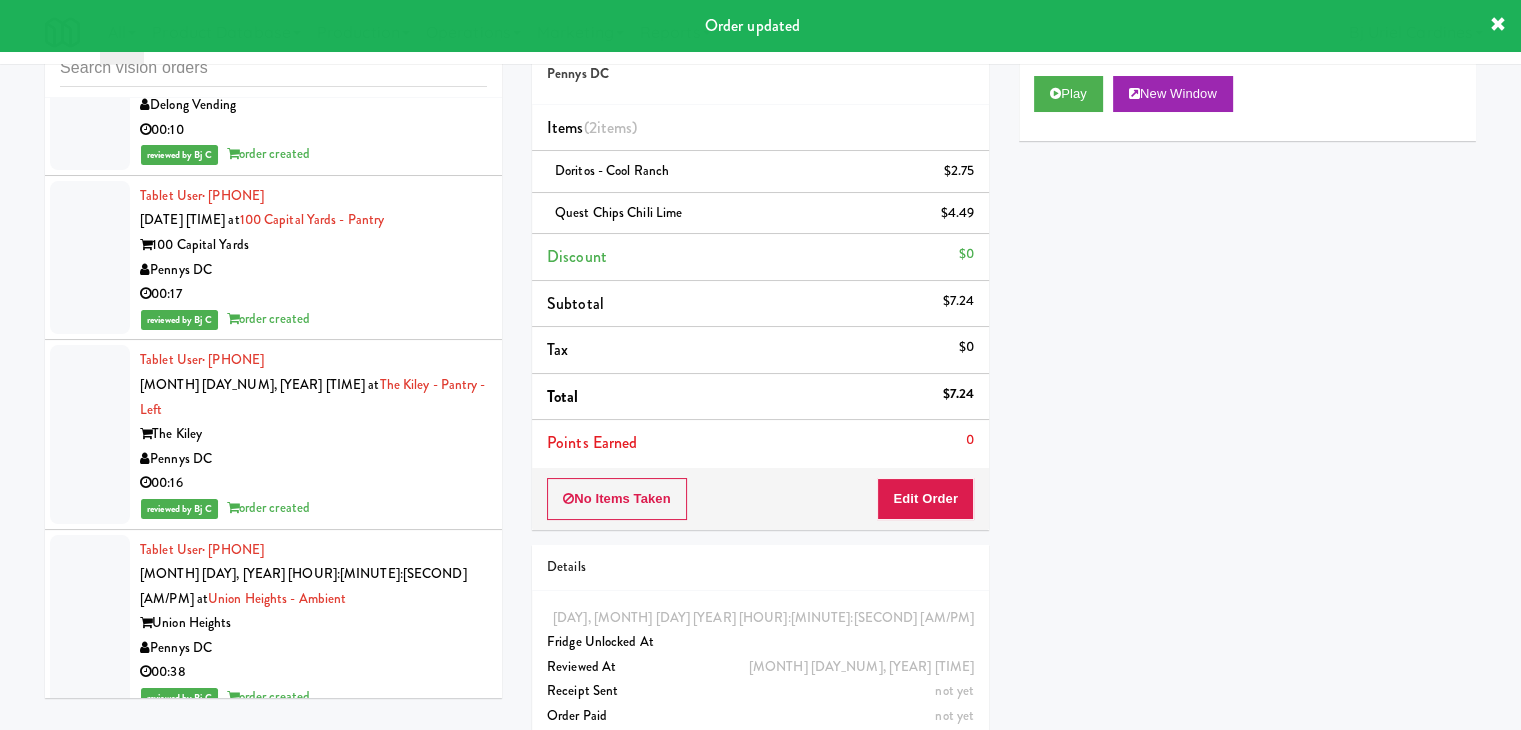 click on "00:43" at bounding box center [313, 1215] 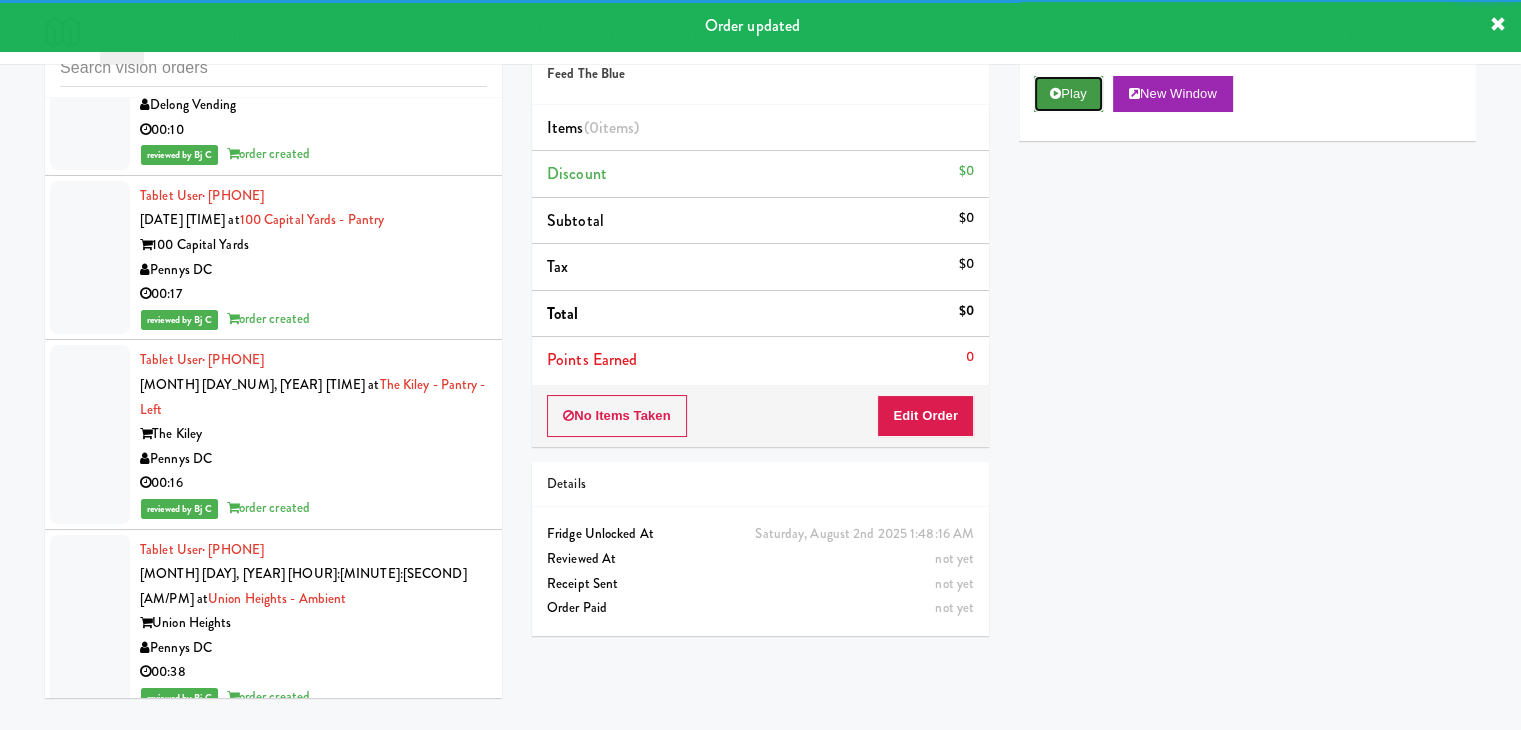 click on "Play" at bounding box center [1068, 94] 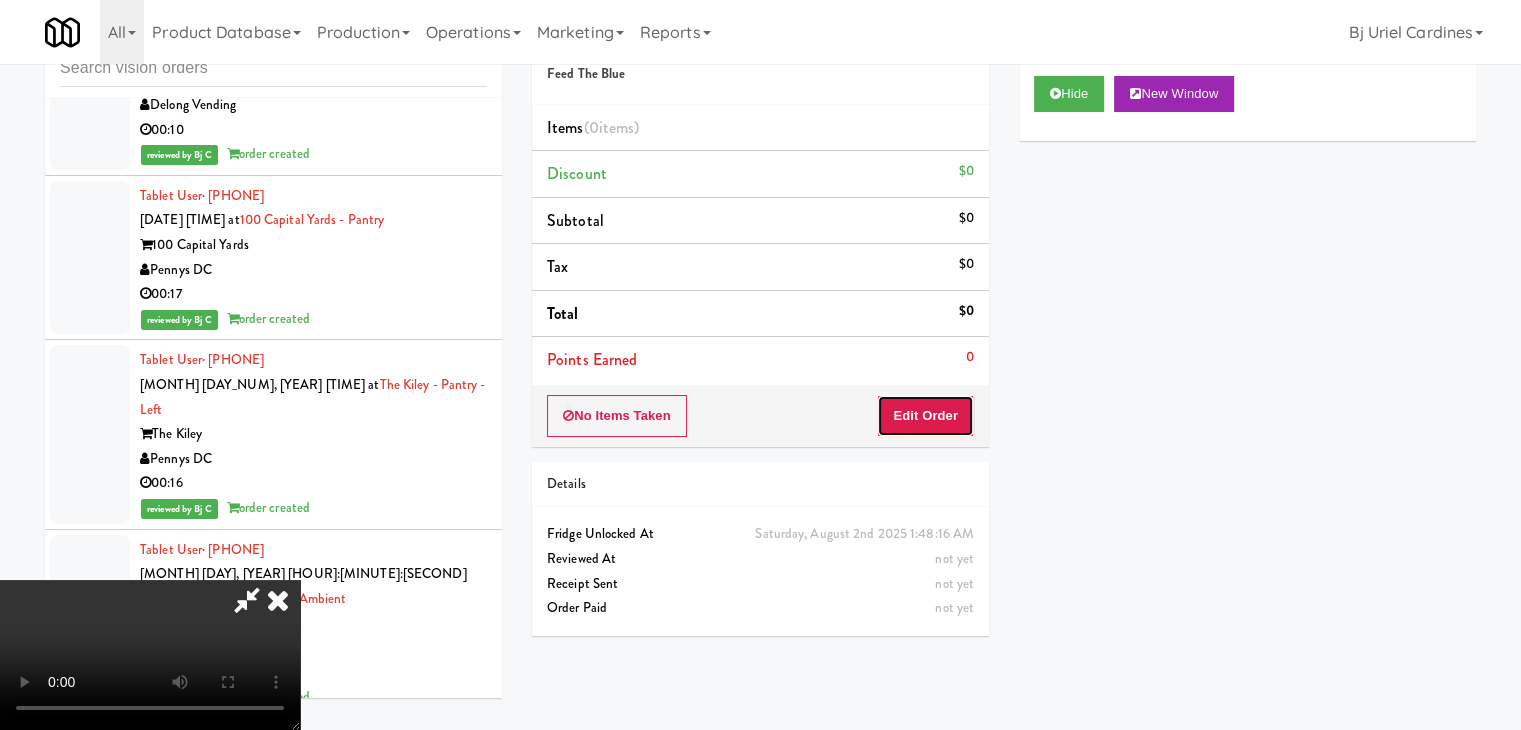click on "Edit Order" at bounding box center (925, 416) 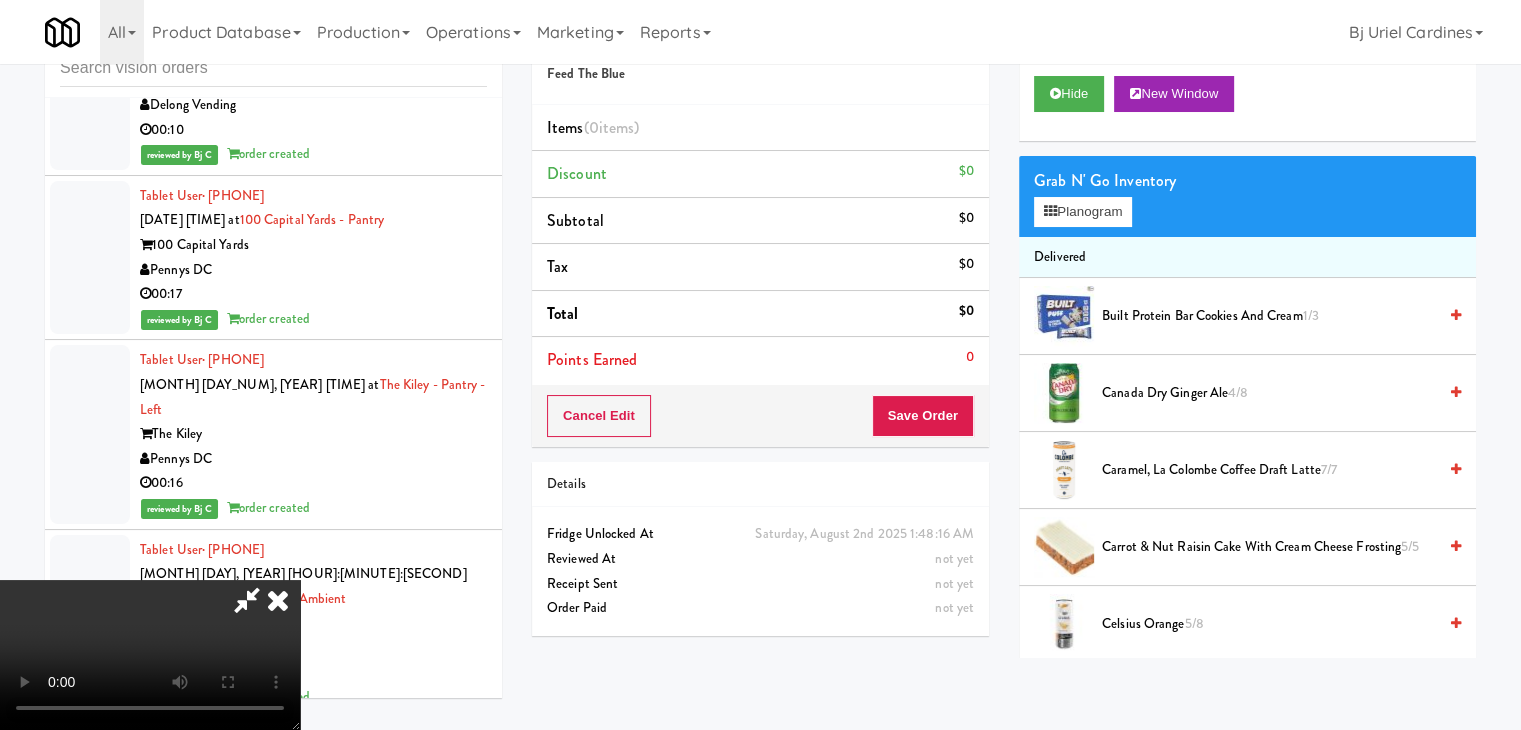 type 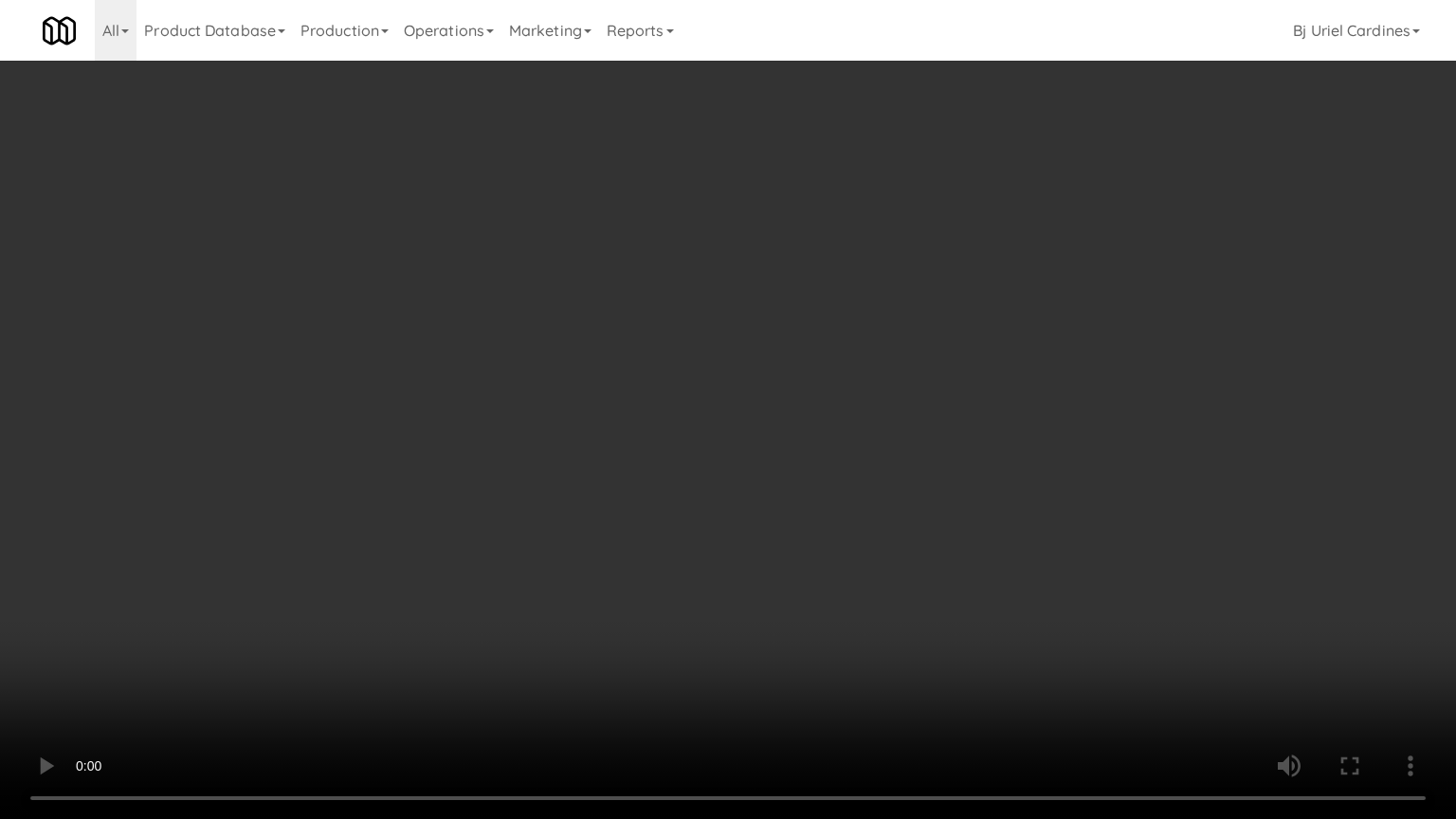 click at bounding box center (728, 410) 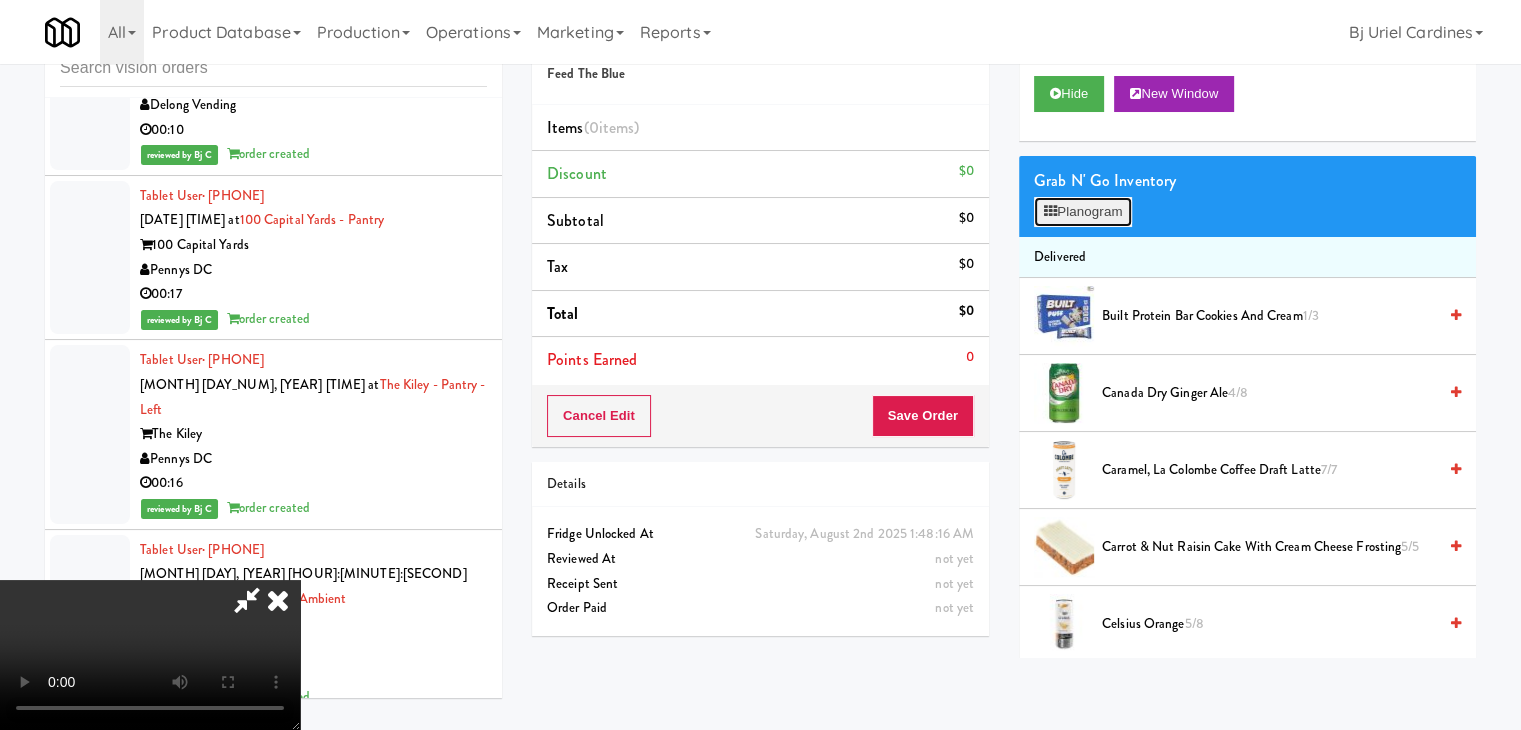 click on "Planogram" at bounding box center [1083, 212] 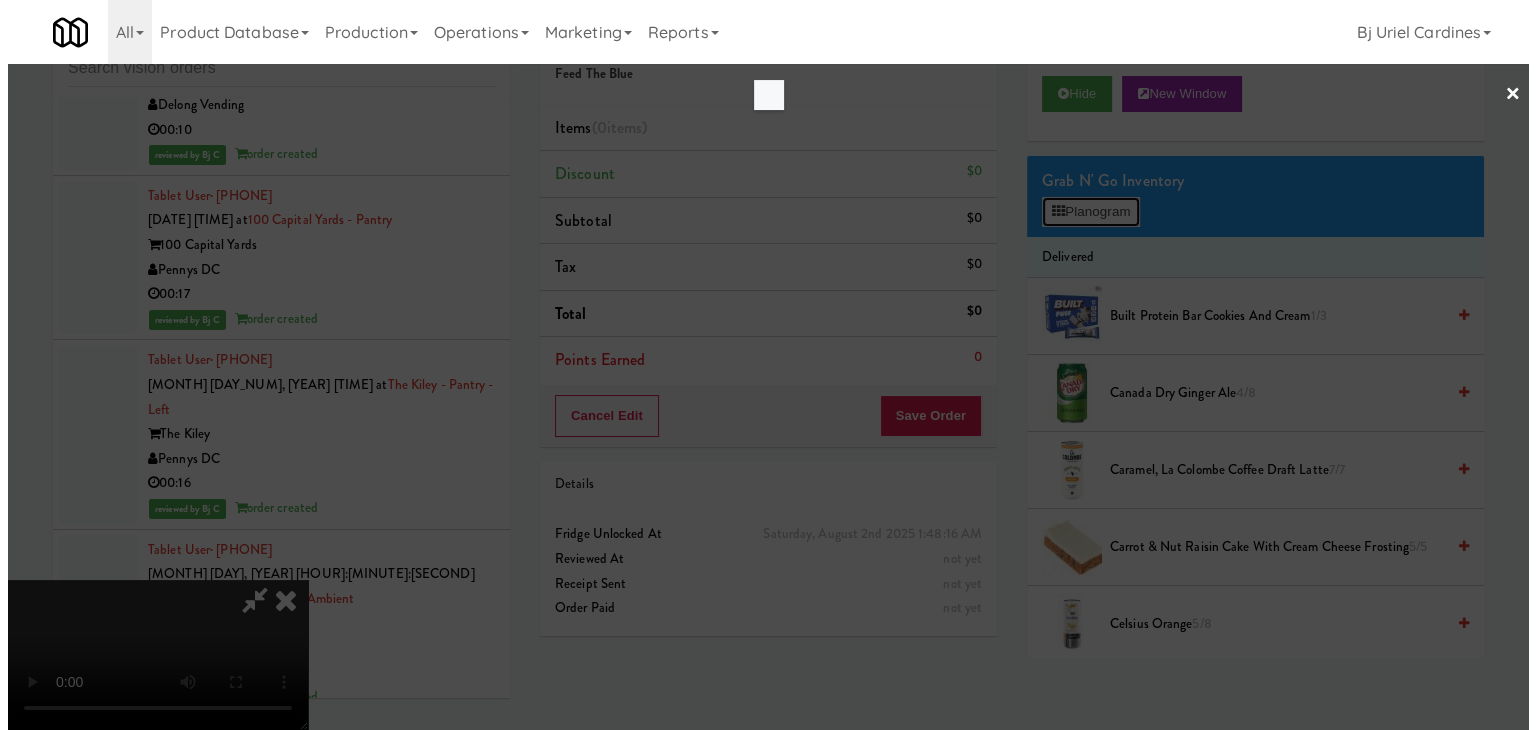 scroll, scrollTop: 27816, scrollLeft: 0, axis: vertical 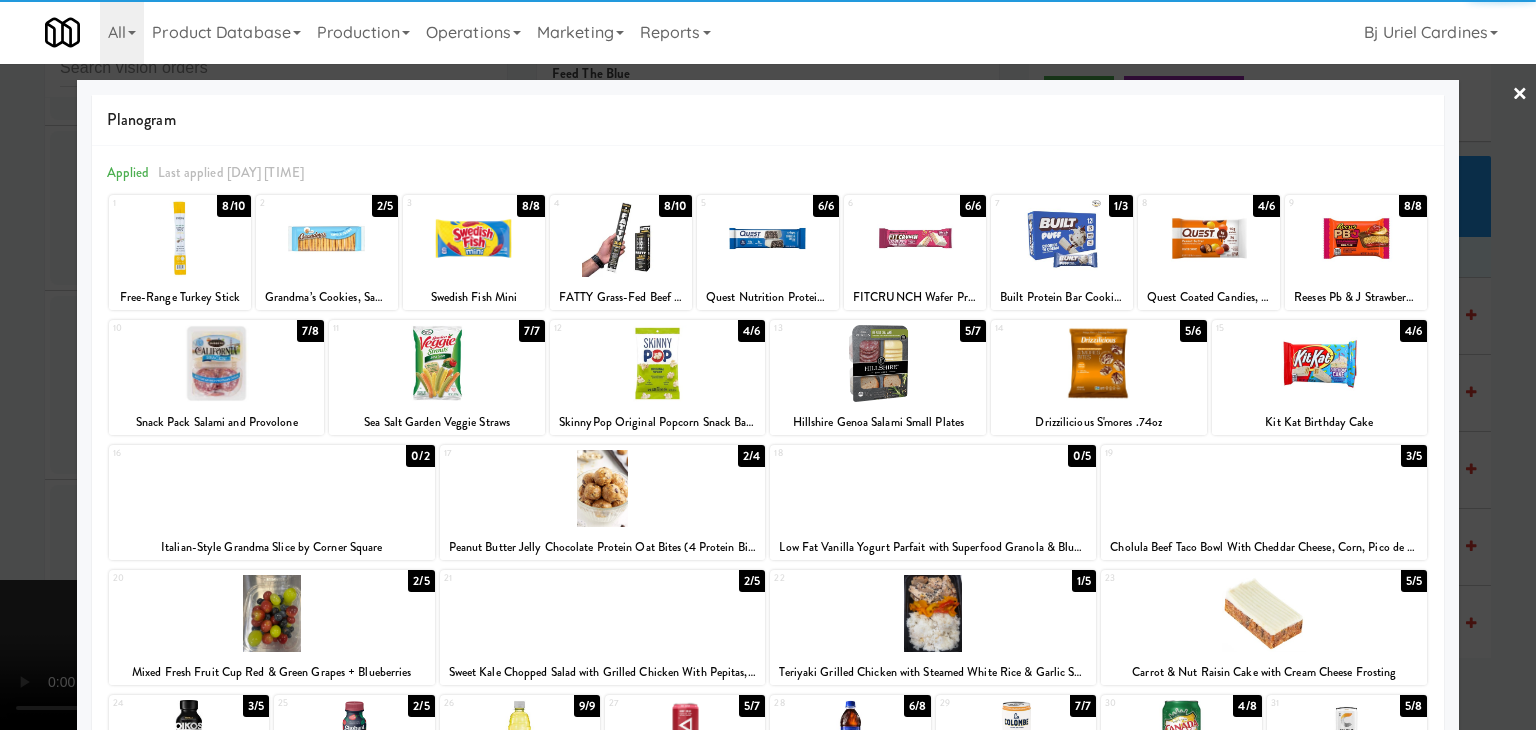 click at bounding box center (1320, 363) 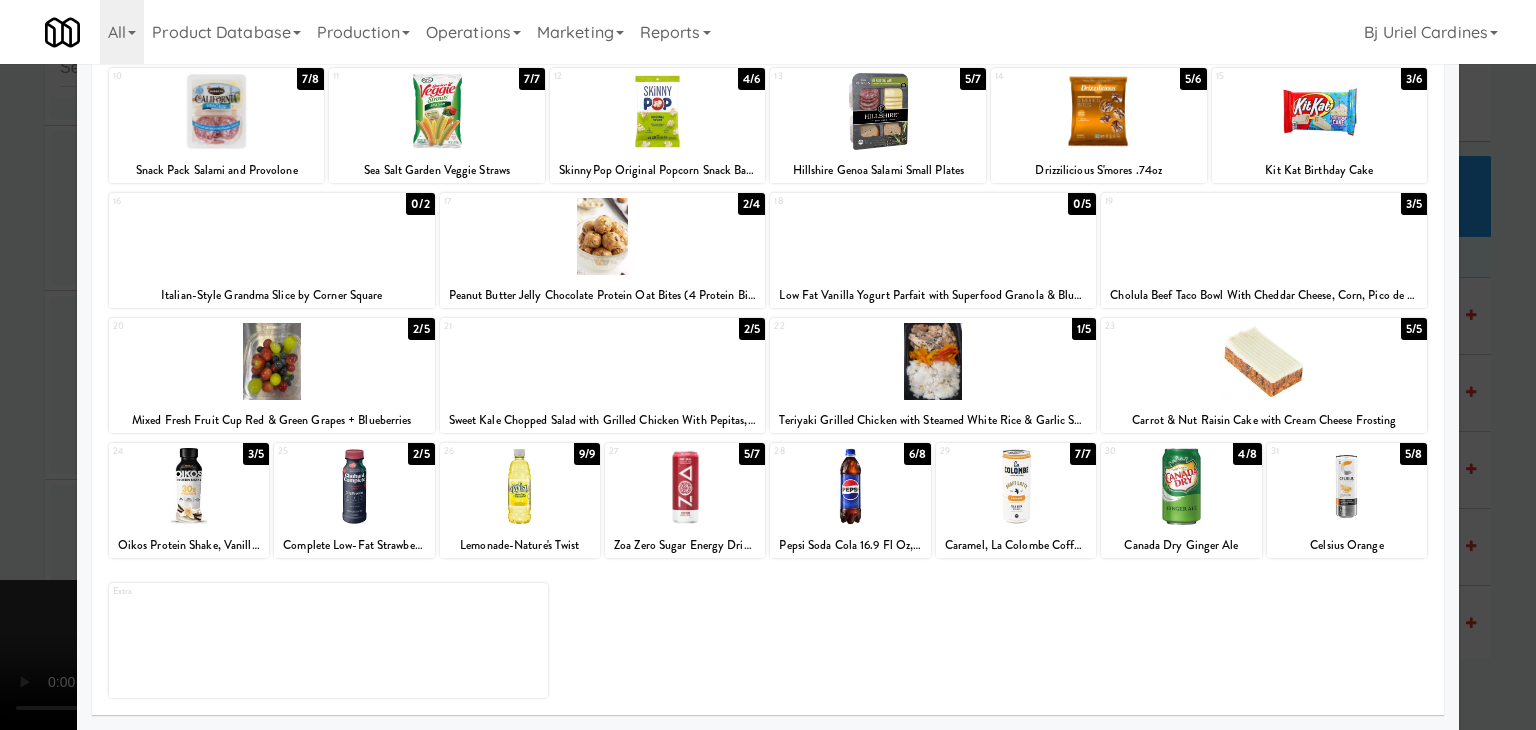 click at bounding box center [685, 486] 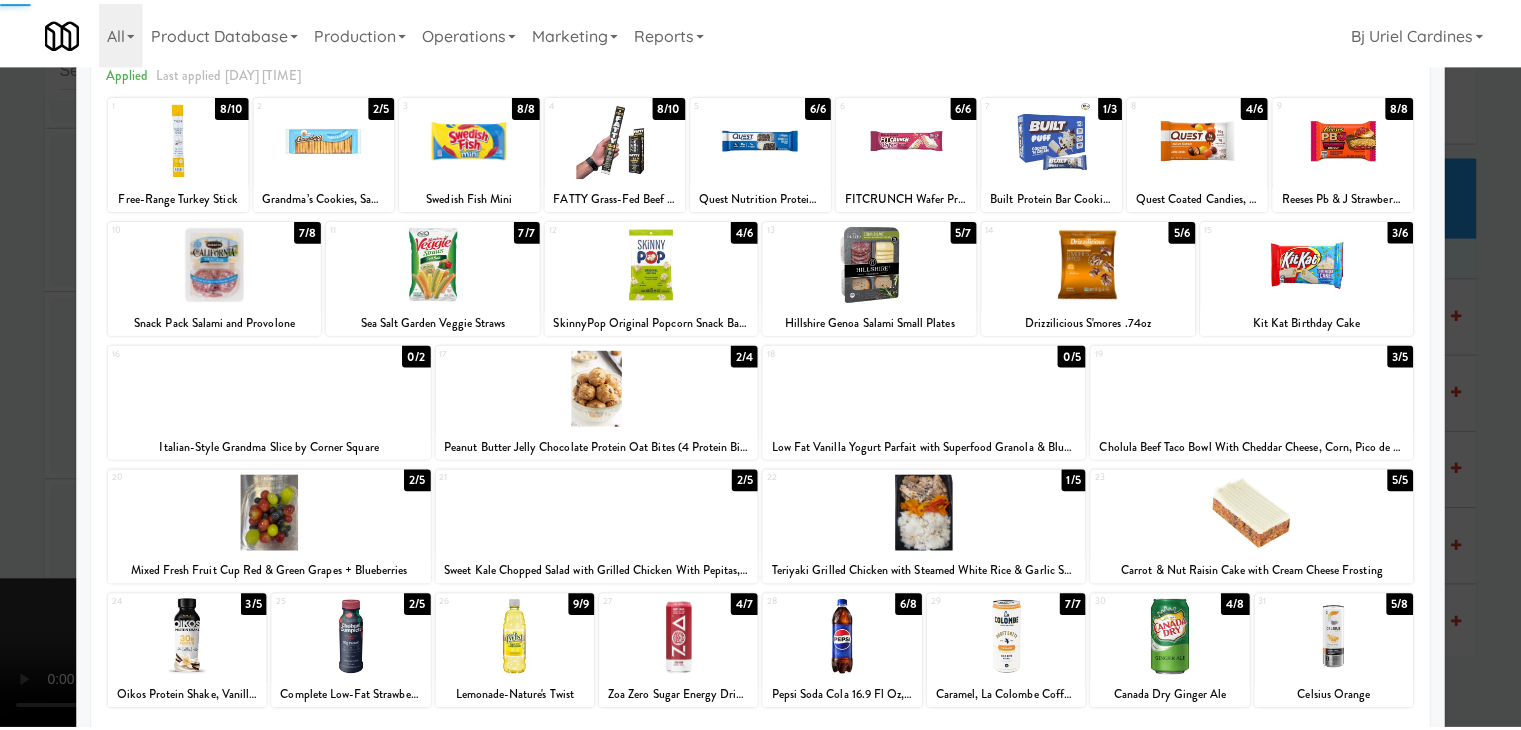 scroll, scrollTop: 0, scrollLeft: 0, axis: both 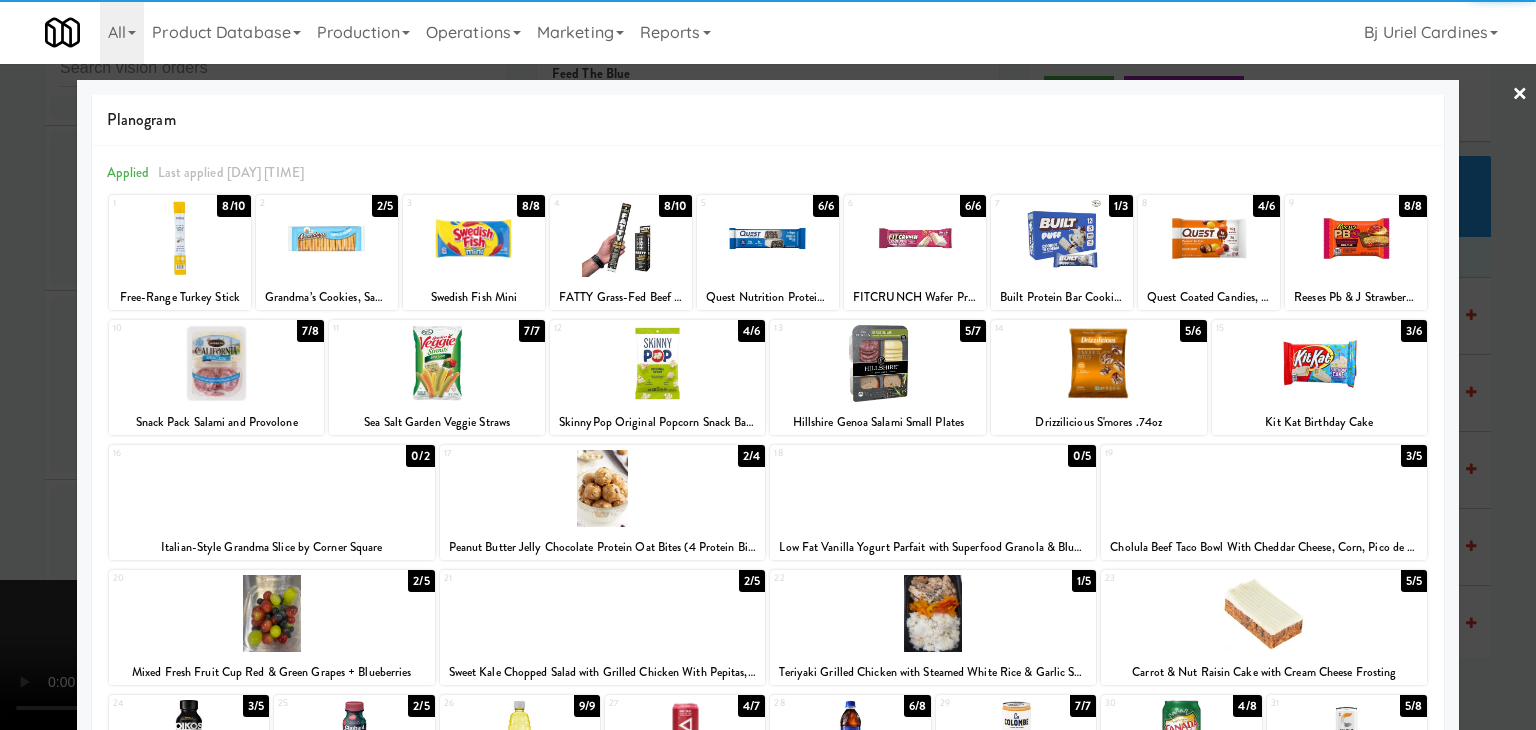 drag, startPoint x: 644, startPoint y: 363, endPoint x: 459, endPoint y: 390, distance: 186.95988 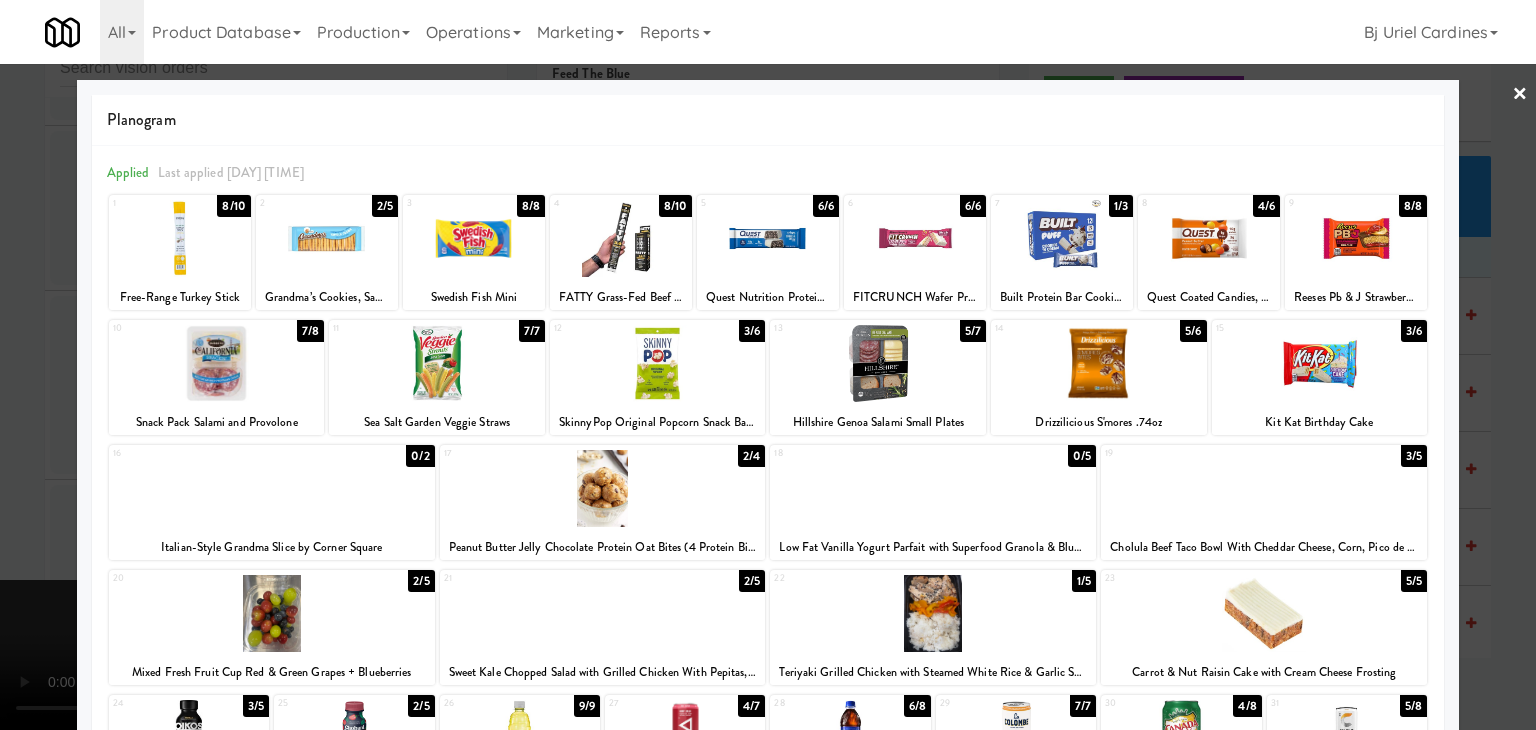 drag, startPoint x: 0, startPoint y: 455, endPoint x: 265, endPoint y: 452, distance: 265.01697 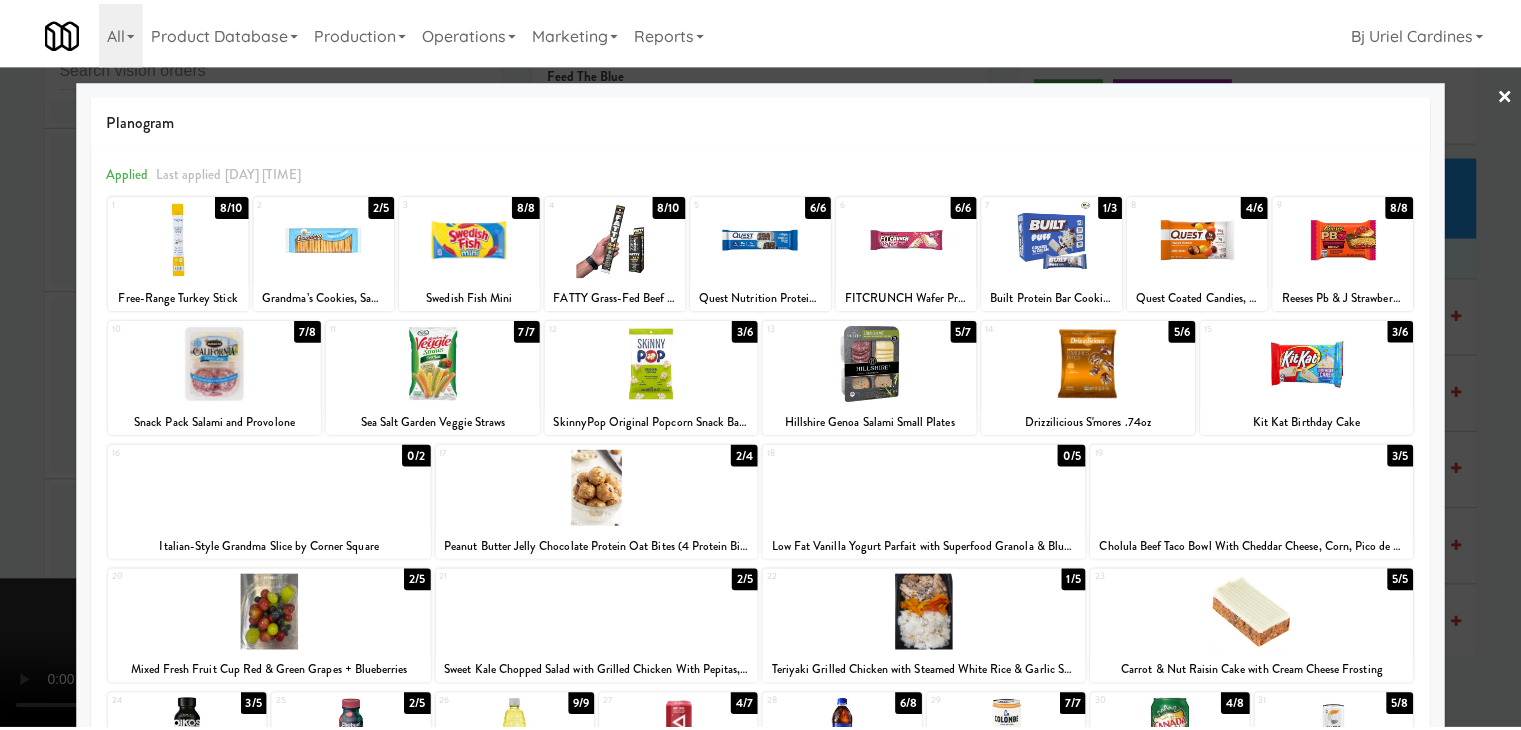 scroll, scrollTop: 27840, scrollLeft: 0, axis: vertical 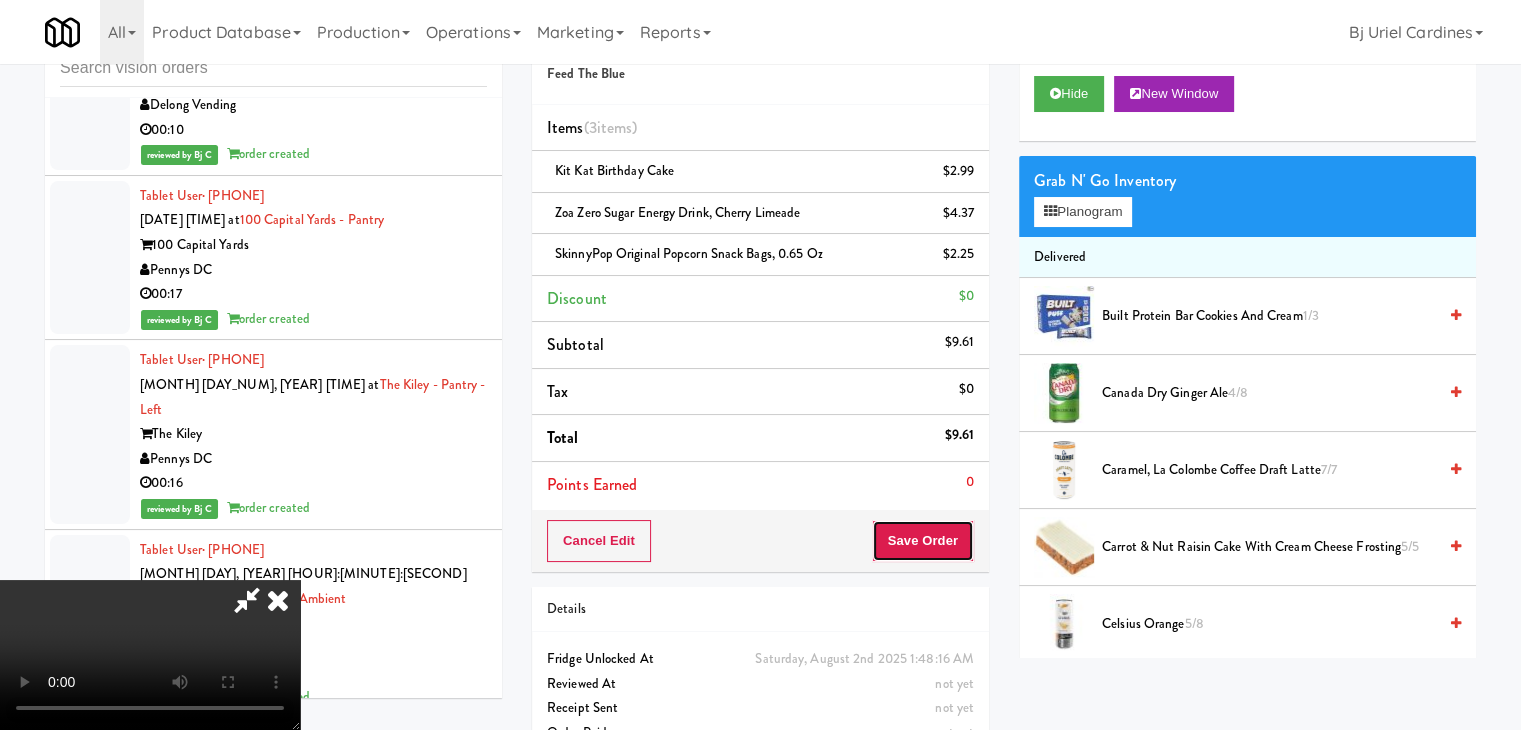 click on "Save Order" at bounding box center (923, 541) 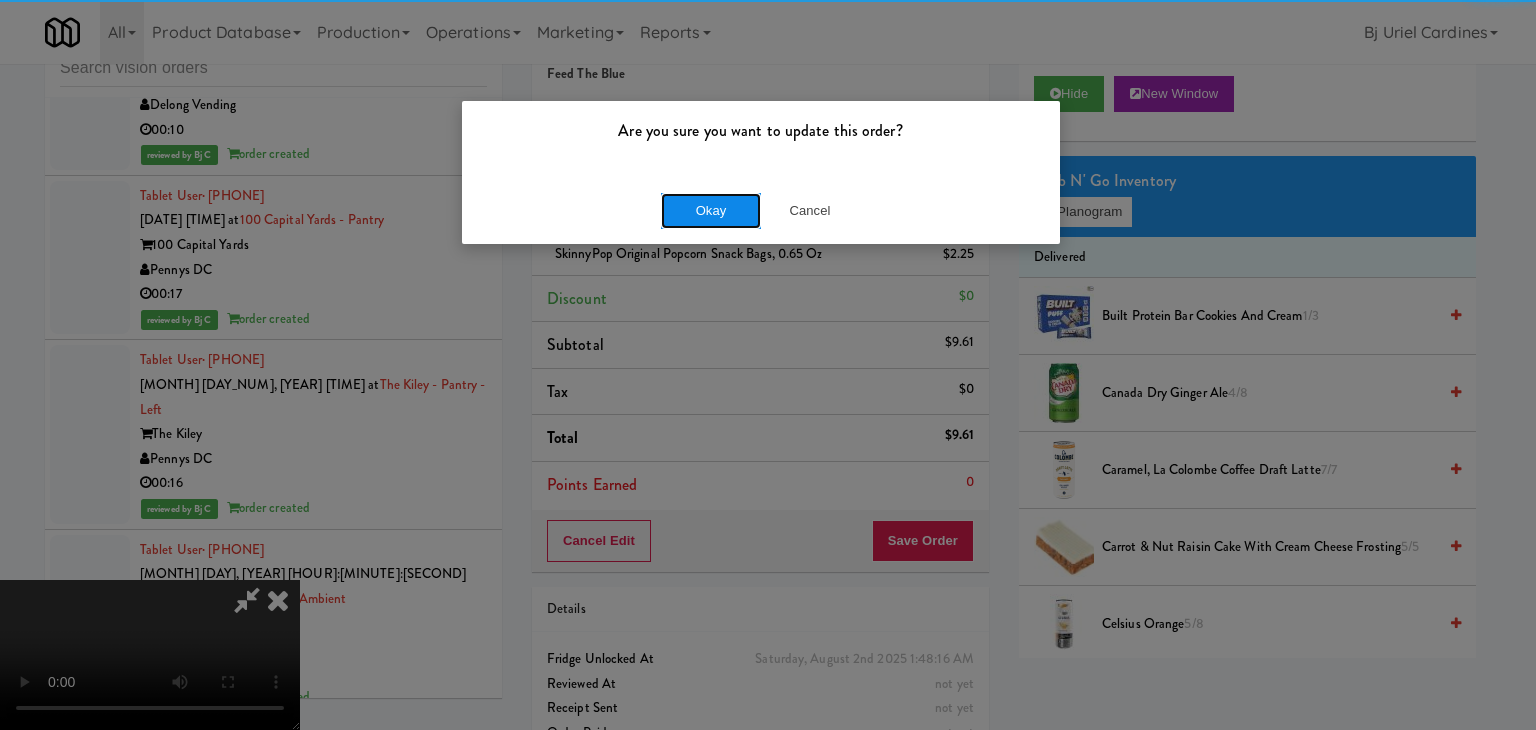click on "Okay" at bounding box center (711, 211) 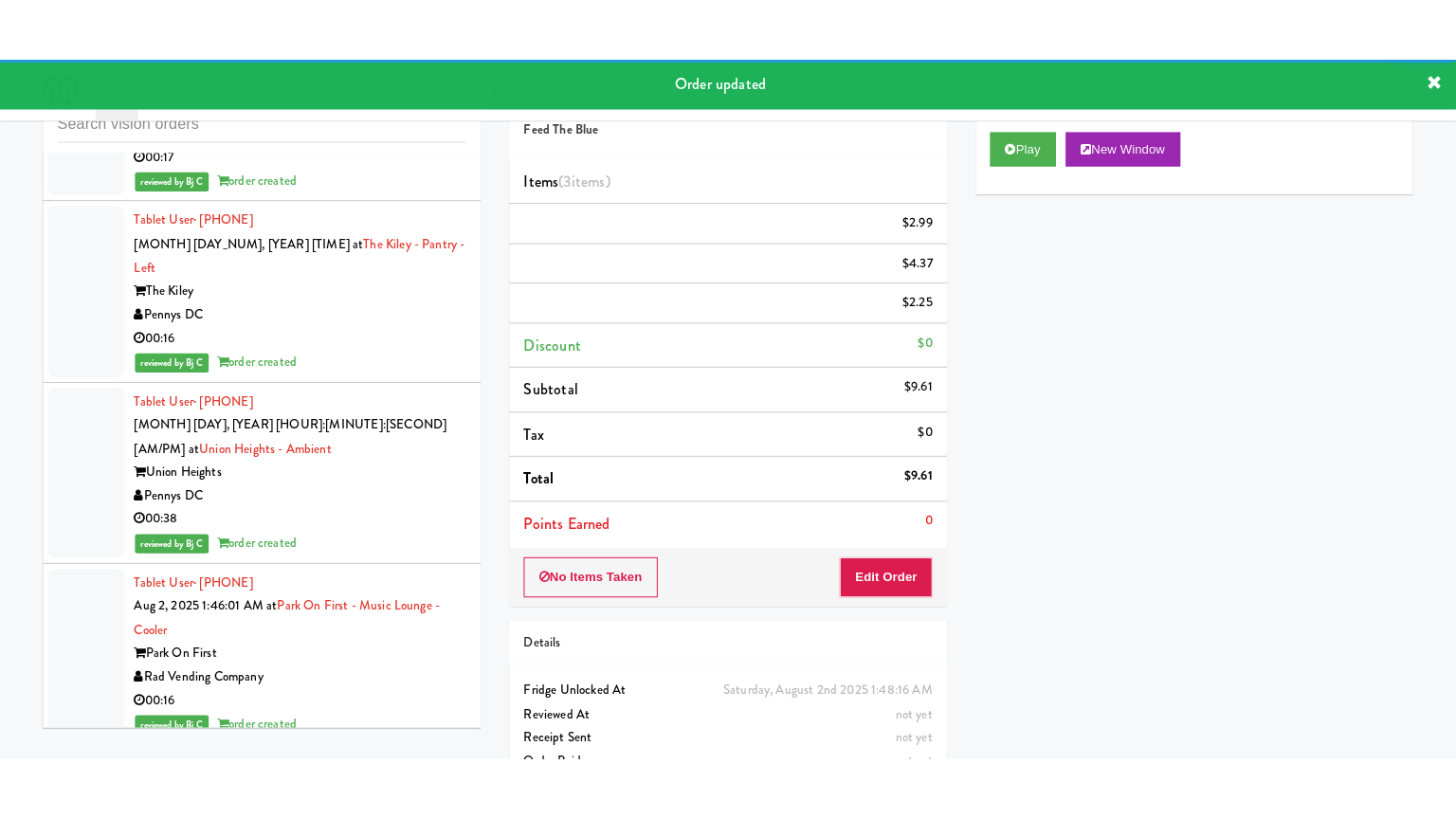scroll, scrollTop: 26580, scrollLeft: 0, axis: vertical 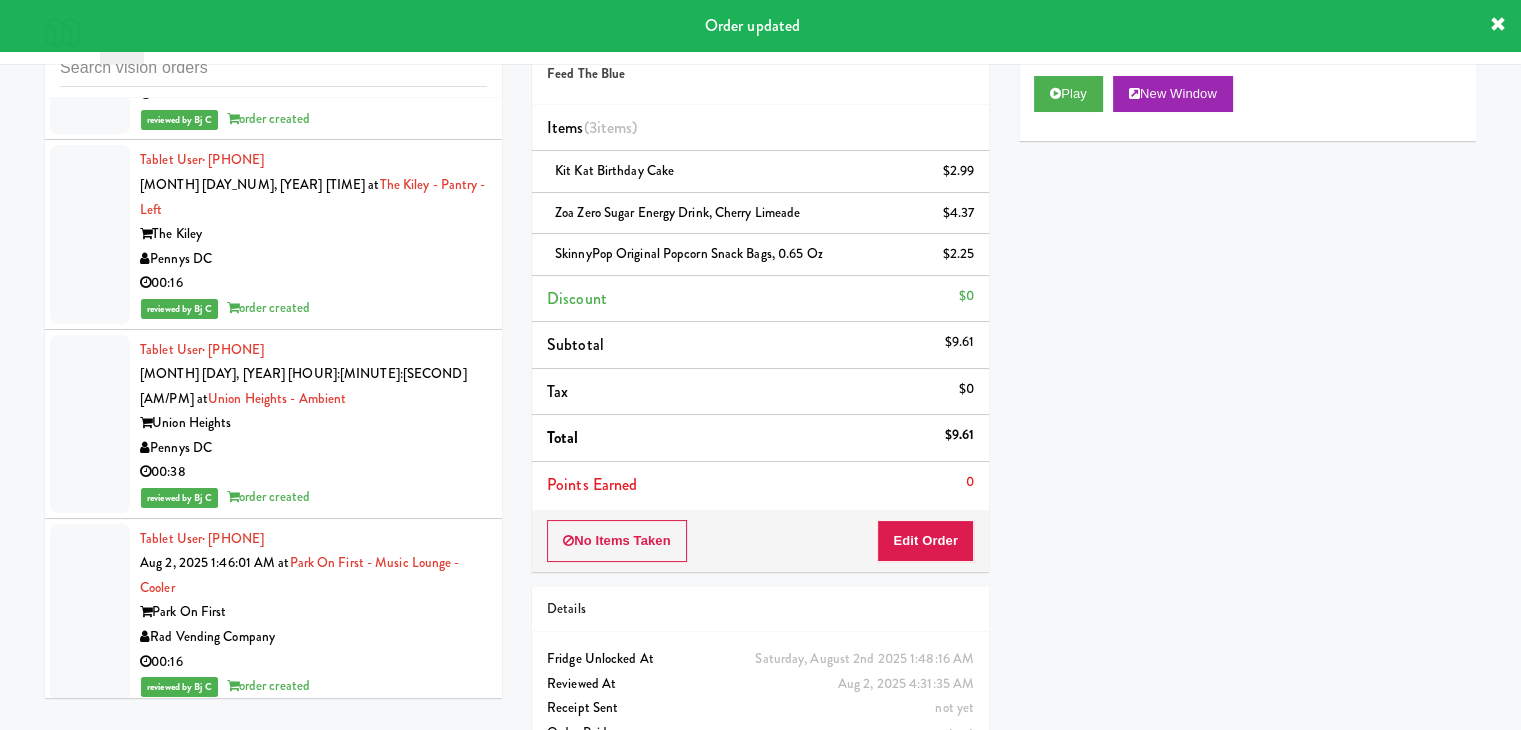 click on "00:12" at bounding box center [313, 1205] 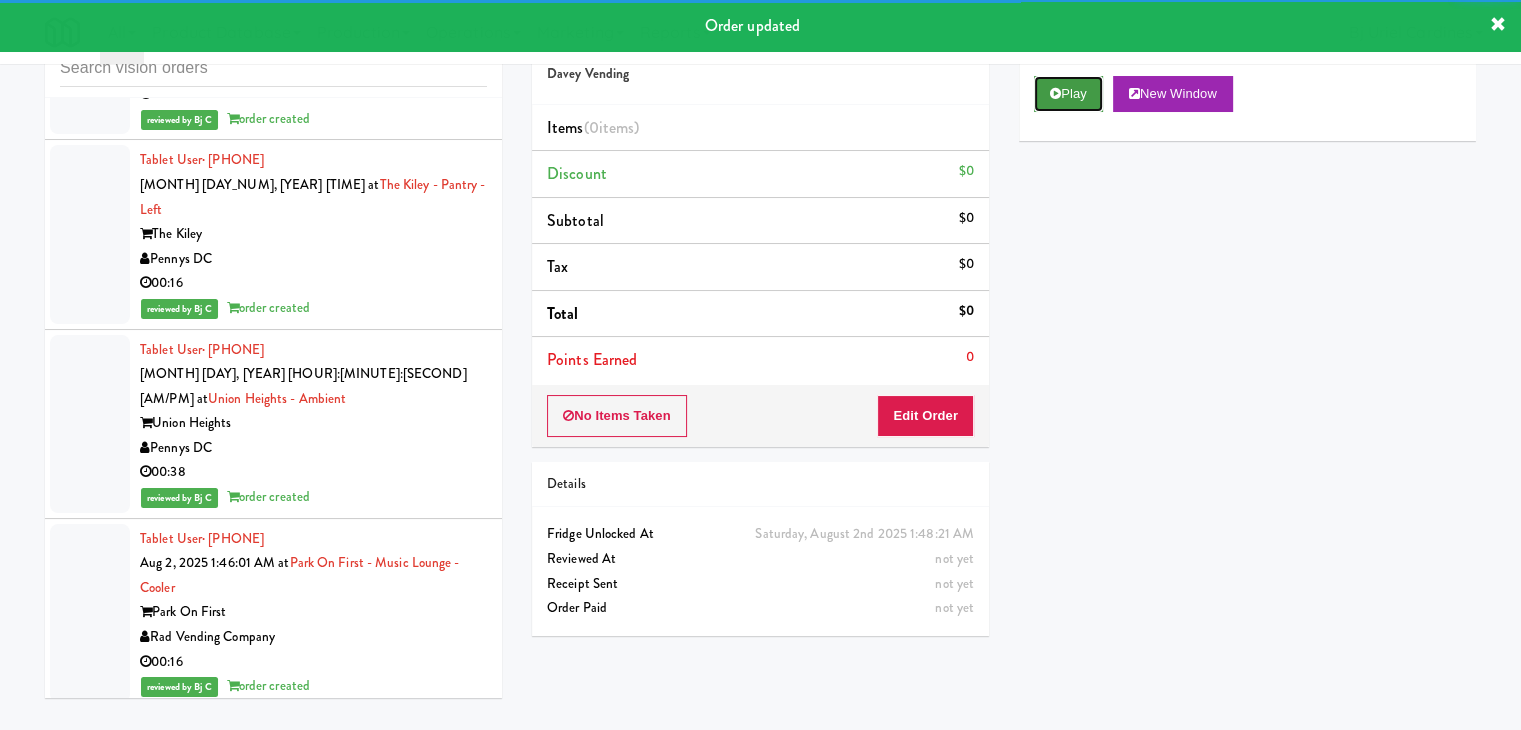 click on "Play" at bounding box center (1068, 94) 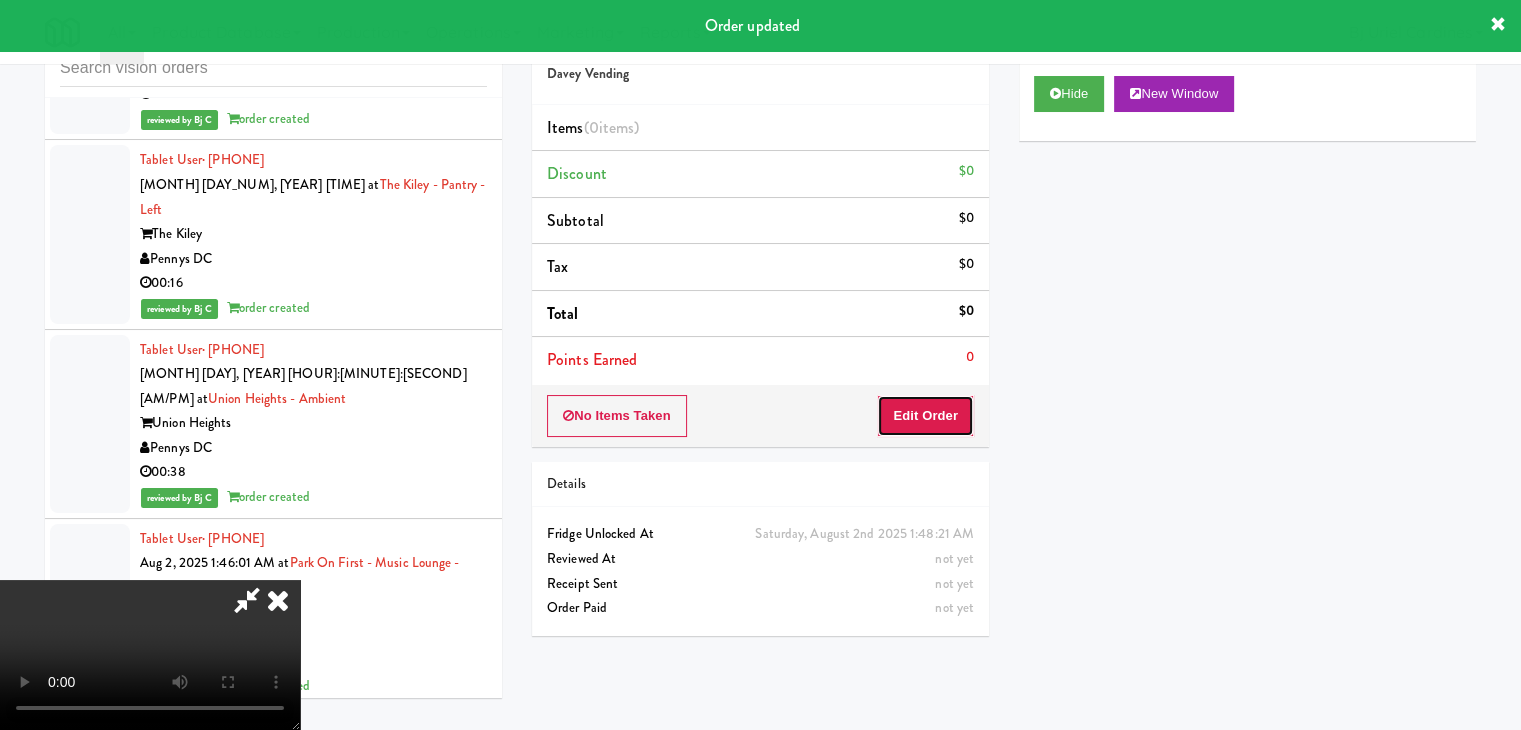 click on "Edit Order" at bounding box center (925, 416) 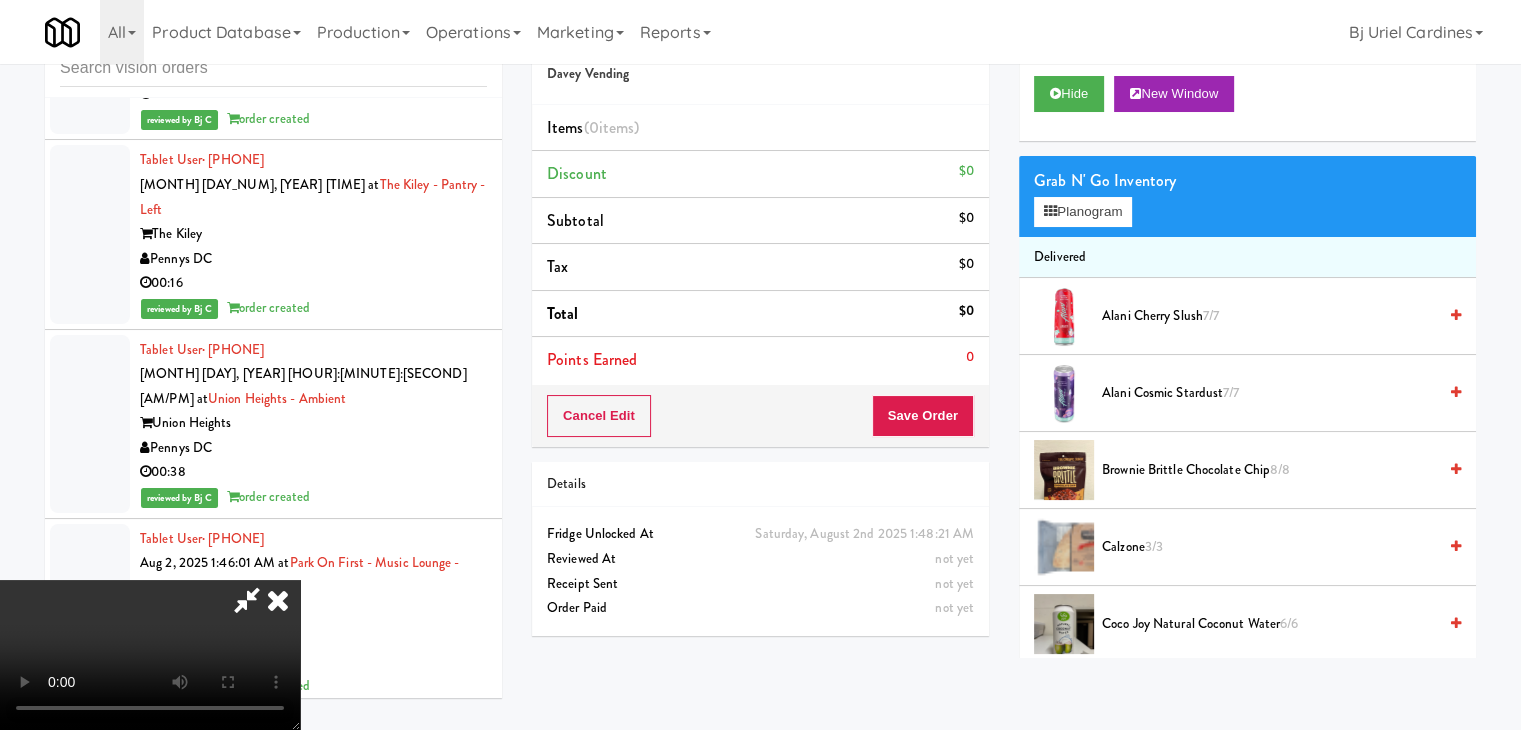 type 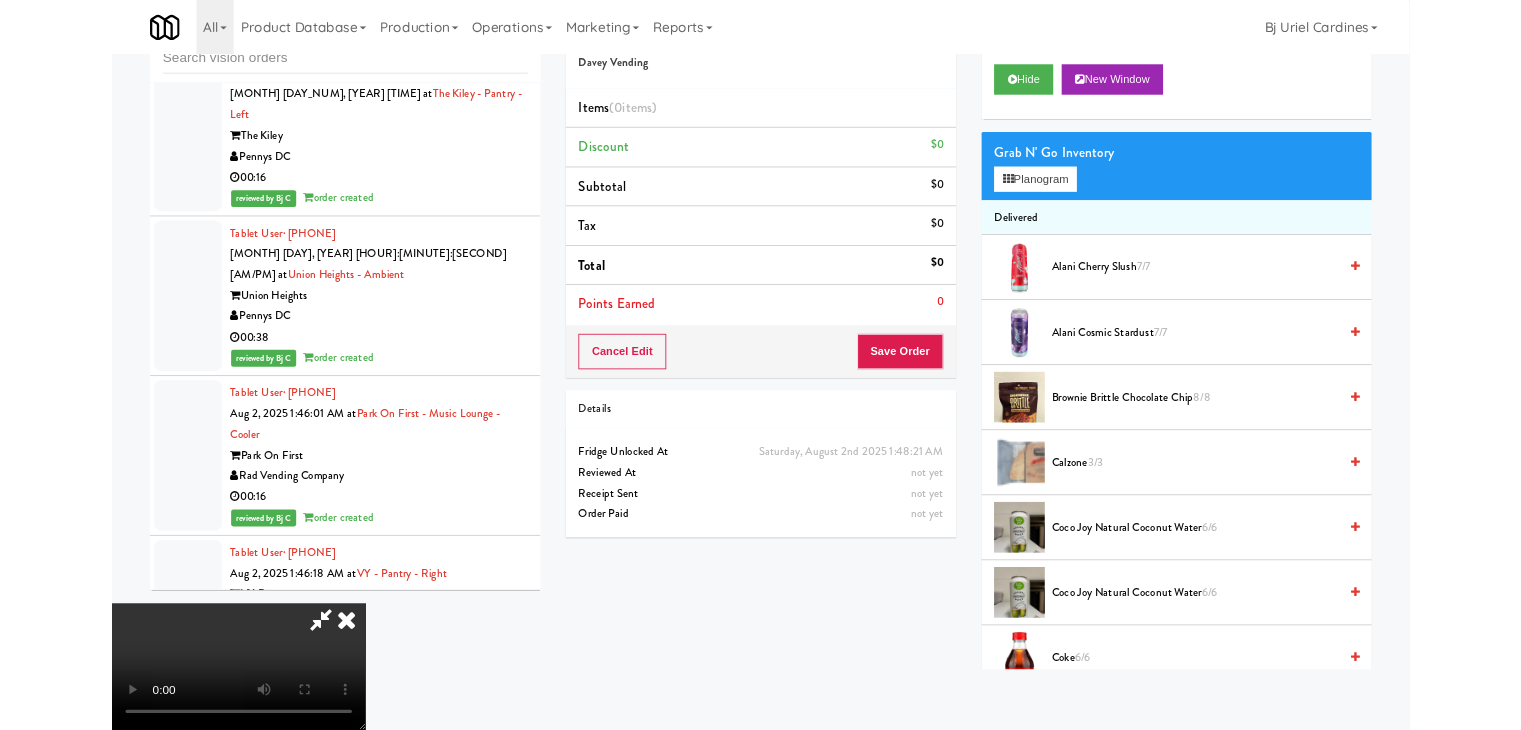 scroll, scrollTop: 28016, scrollLeft: 0, axis: vertical 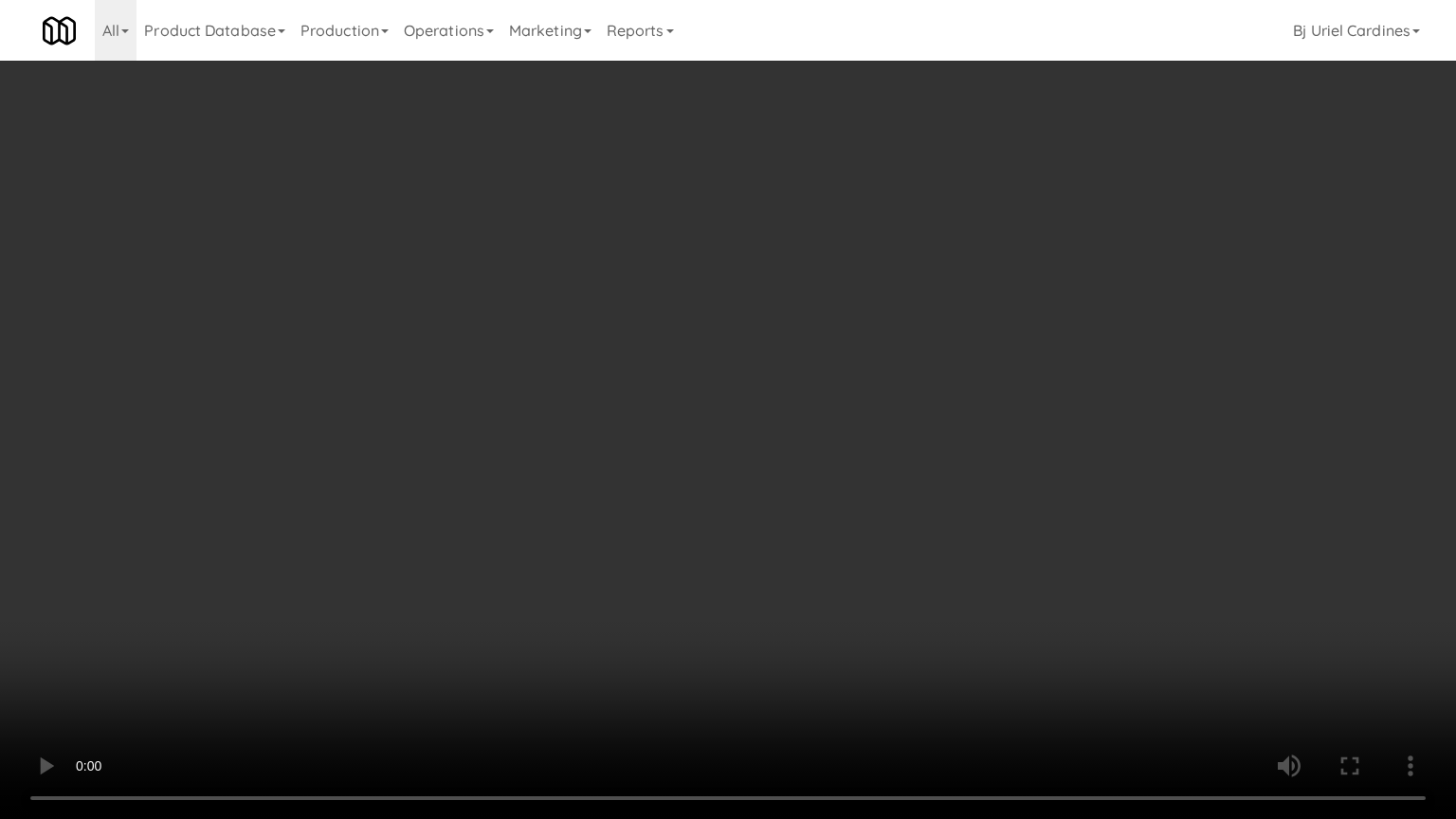click at bounding box center (728, 410) 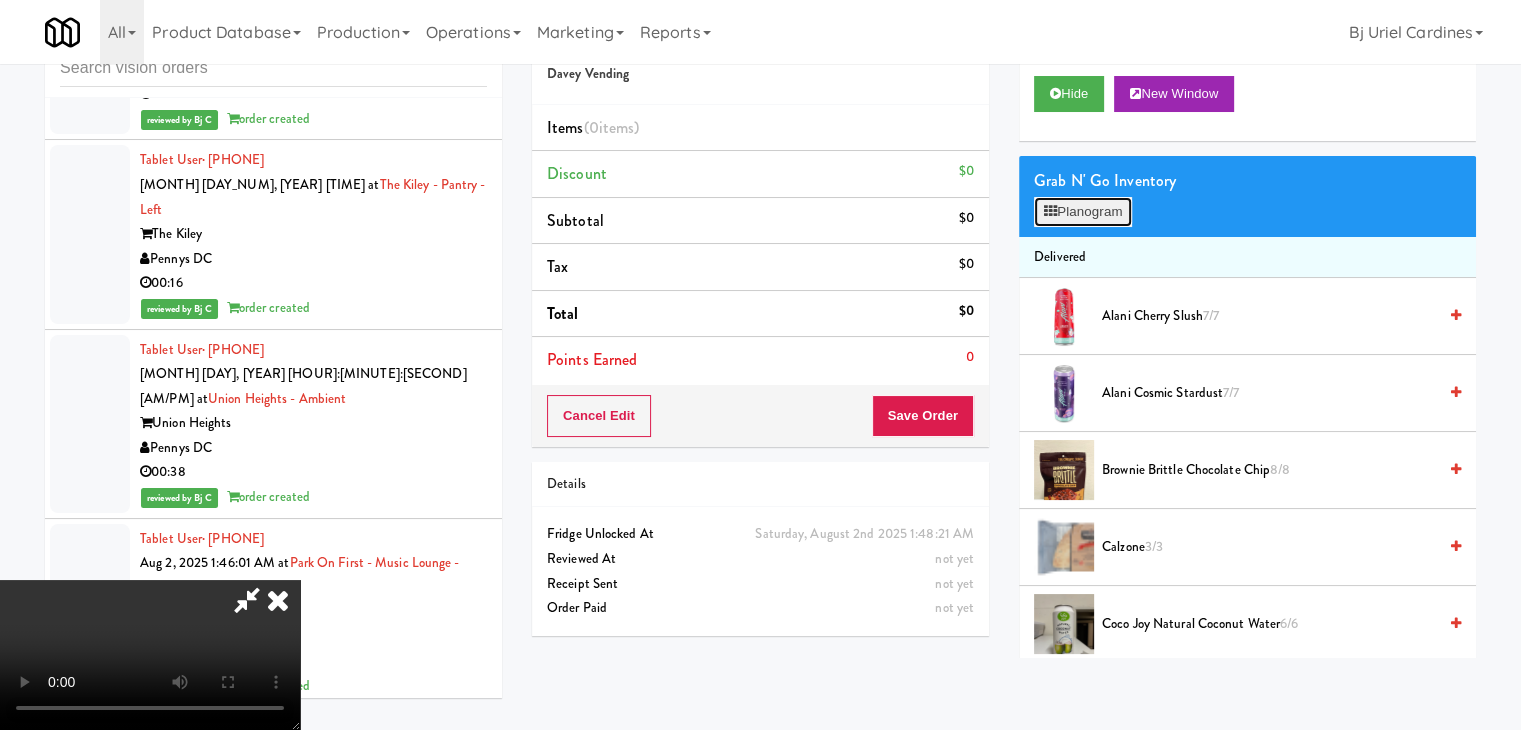 click on "Planogram" at bounding box center [1083, 212] 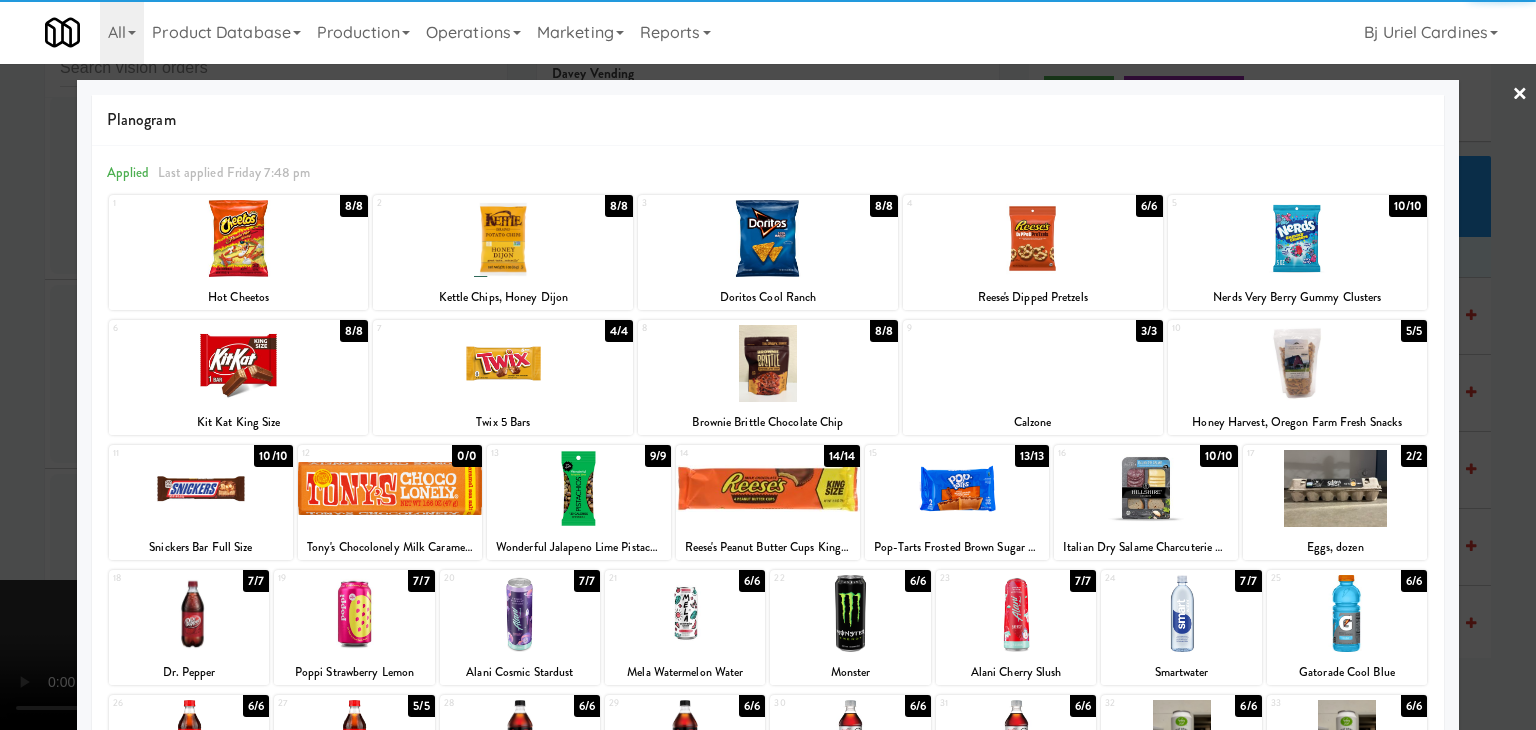 click at bounding box center [768, 363] 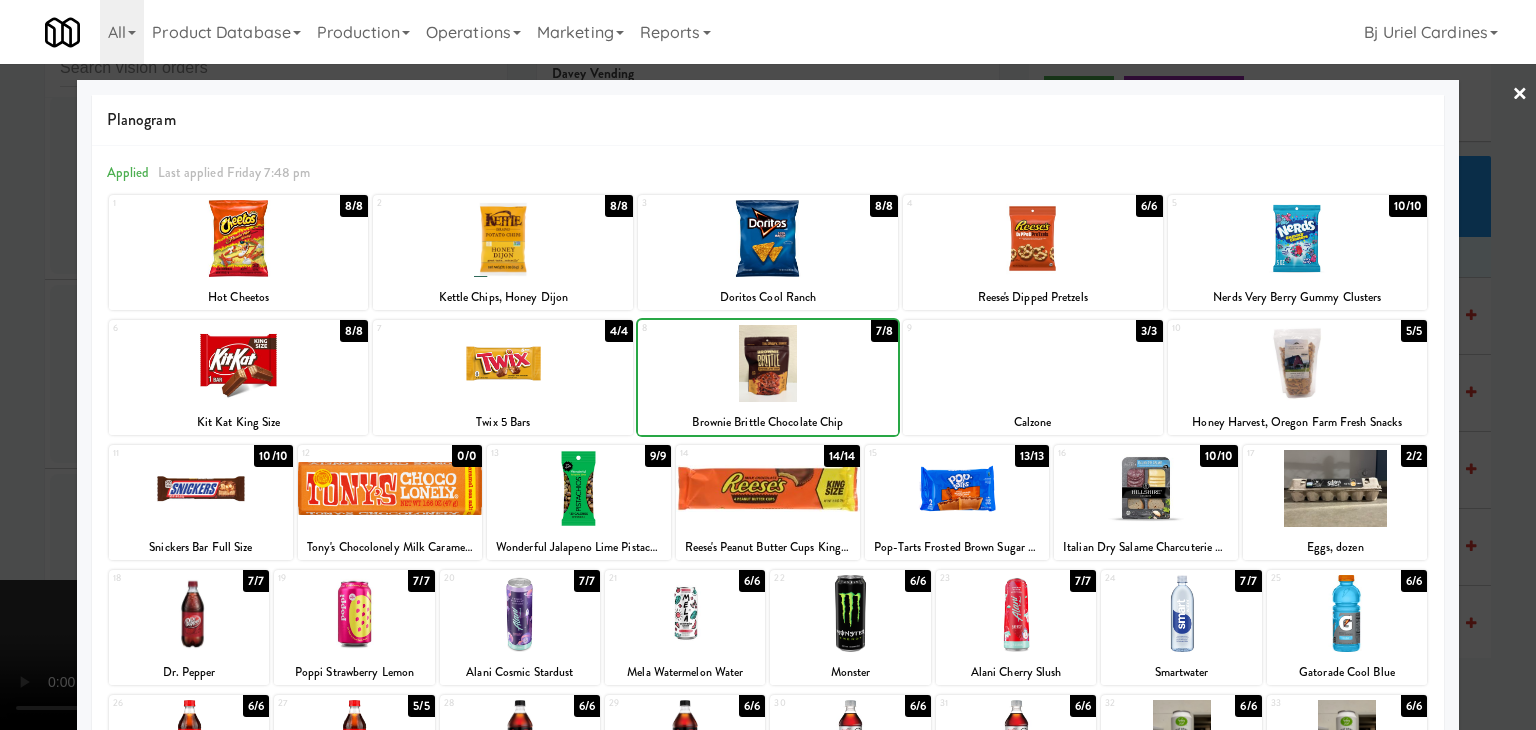 click at bounding box center [768, 365] 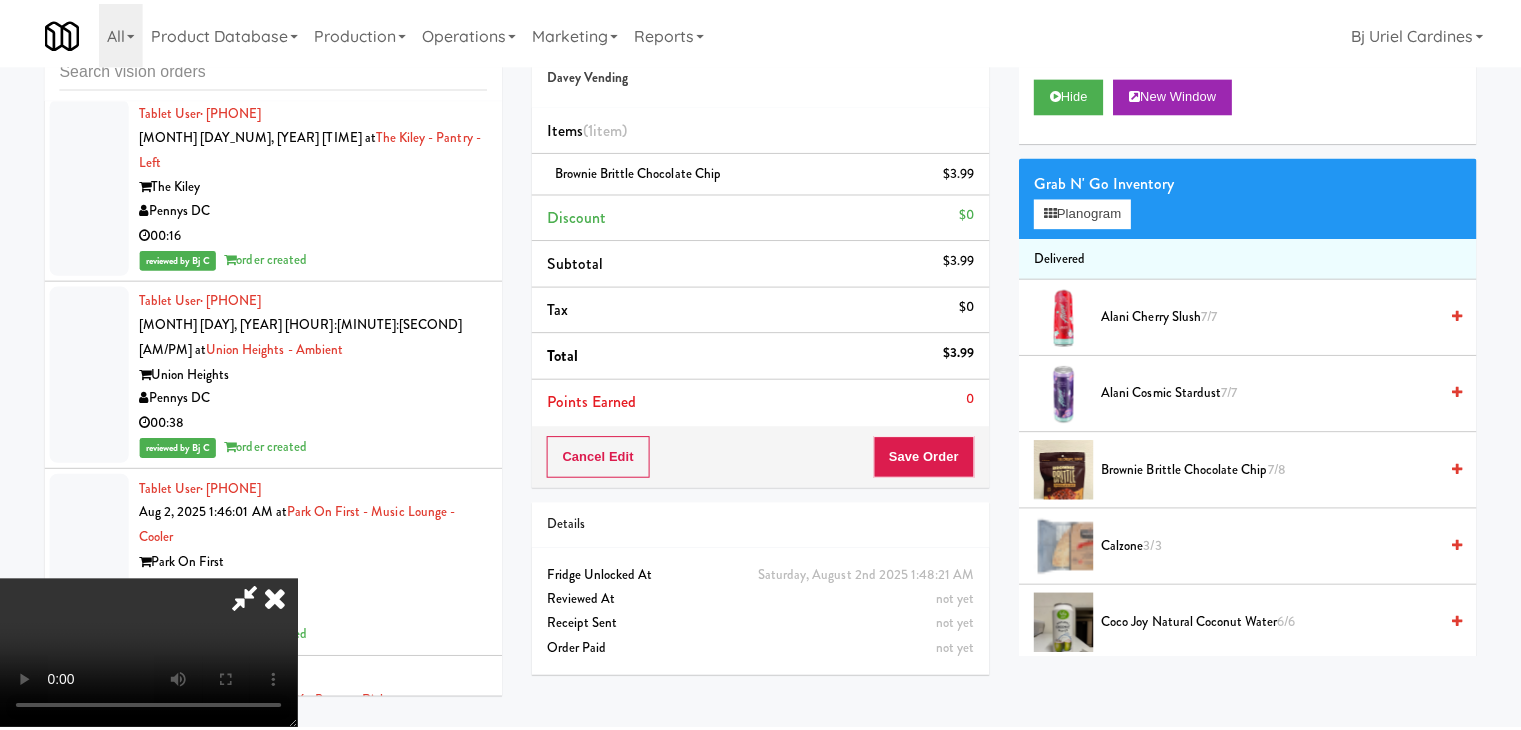 scroll, scrollTop: 28040, scrollLeft: 0, axis: vertical 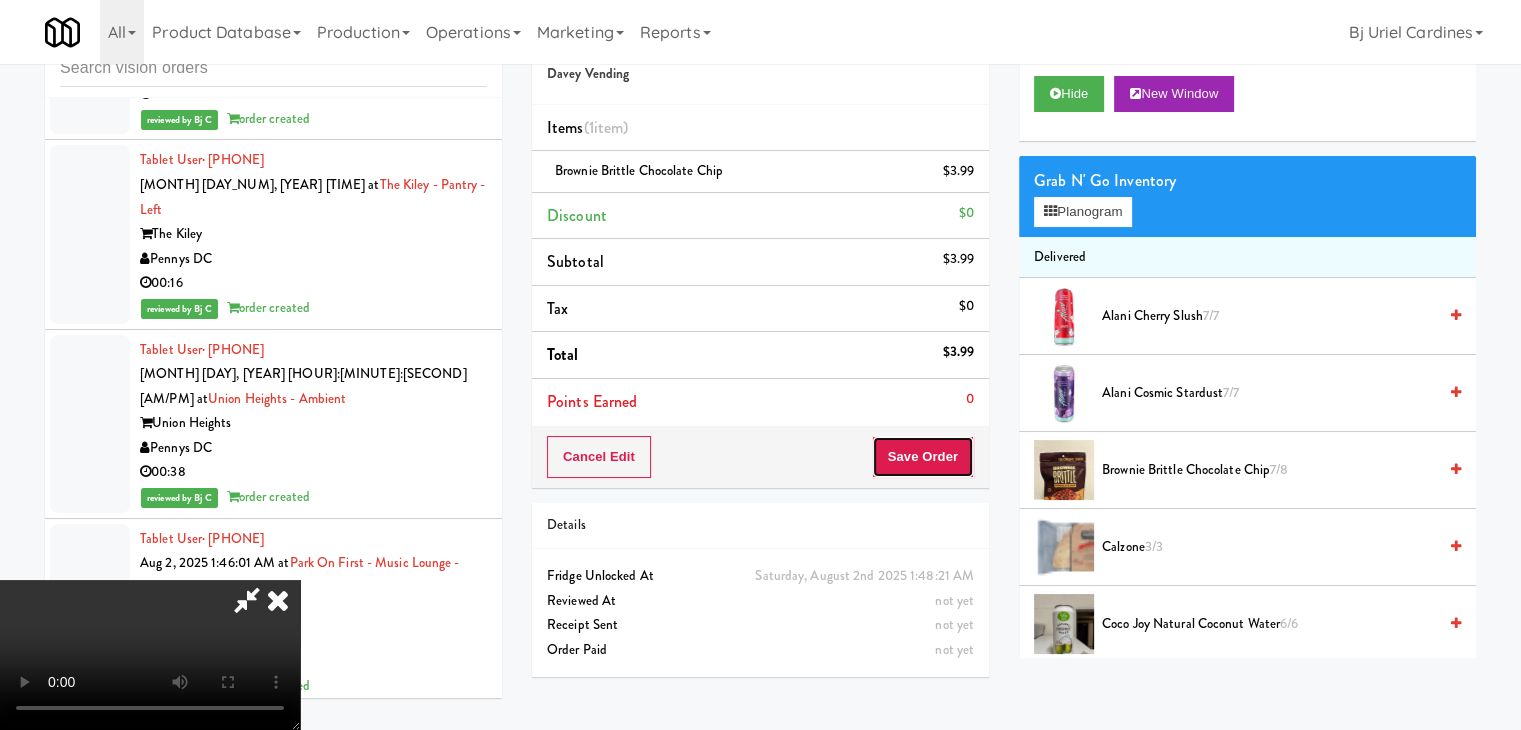 click on "Save Order" at bounding box center [923, 457] 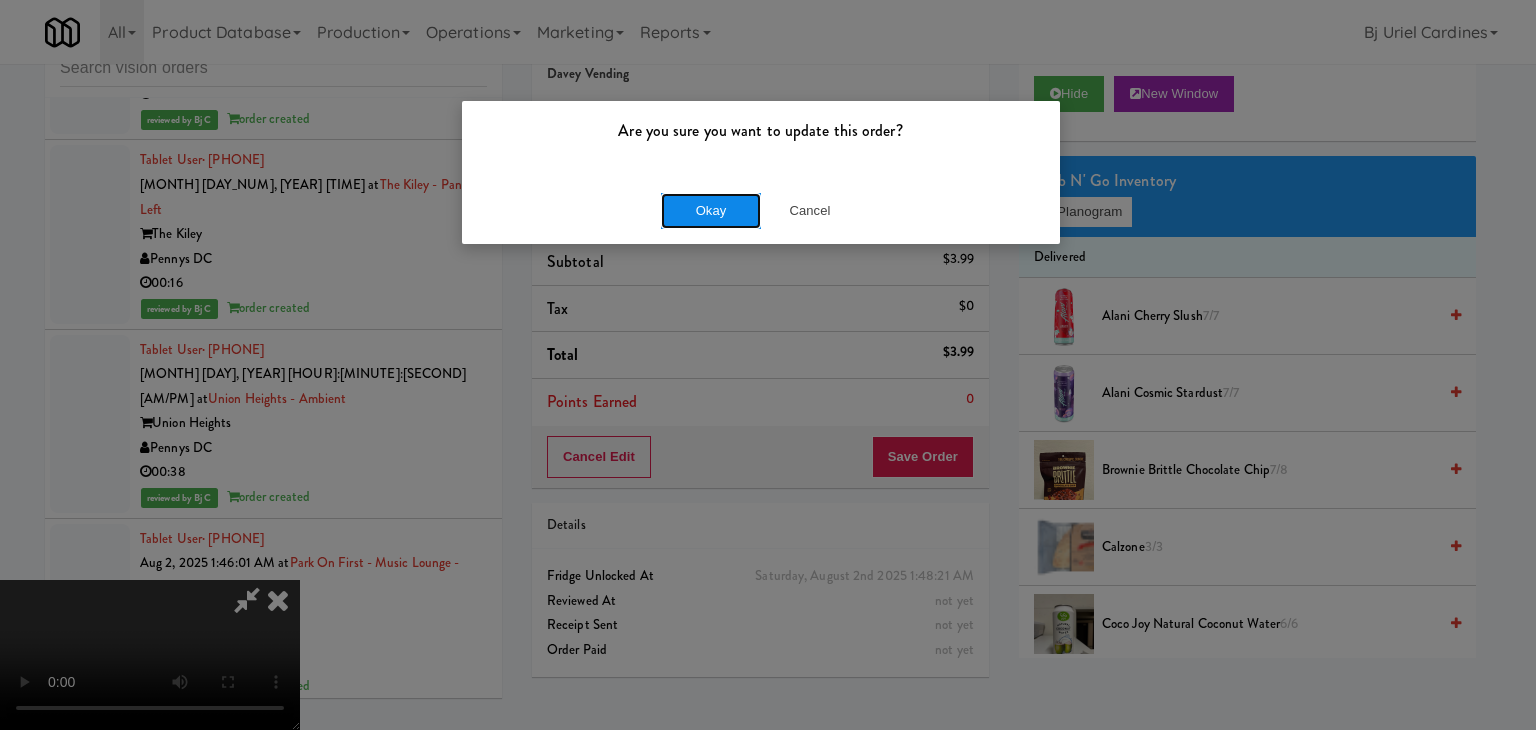 click on "Okay" at bounding box center (711, 211) 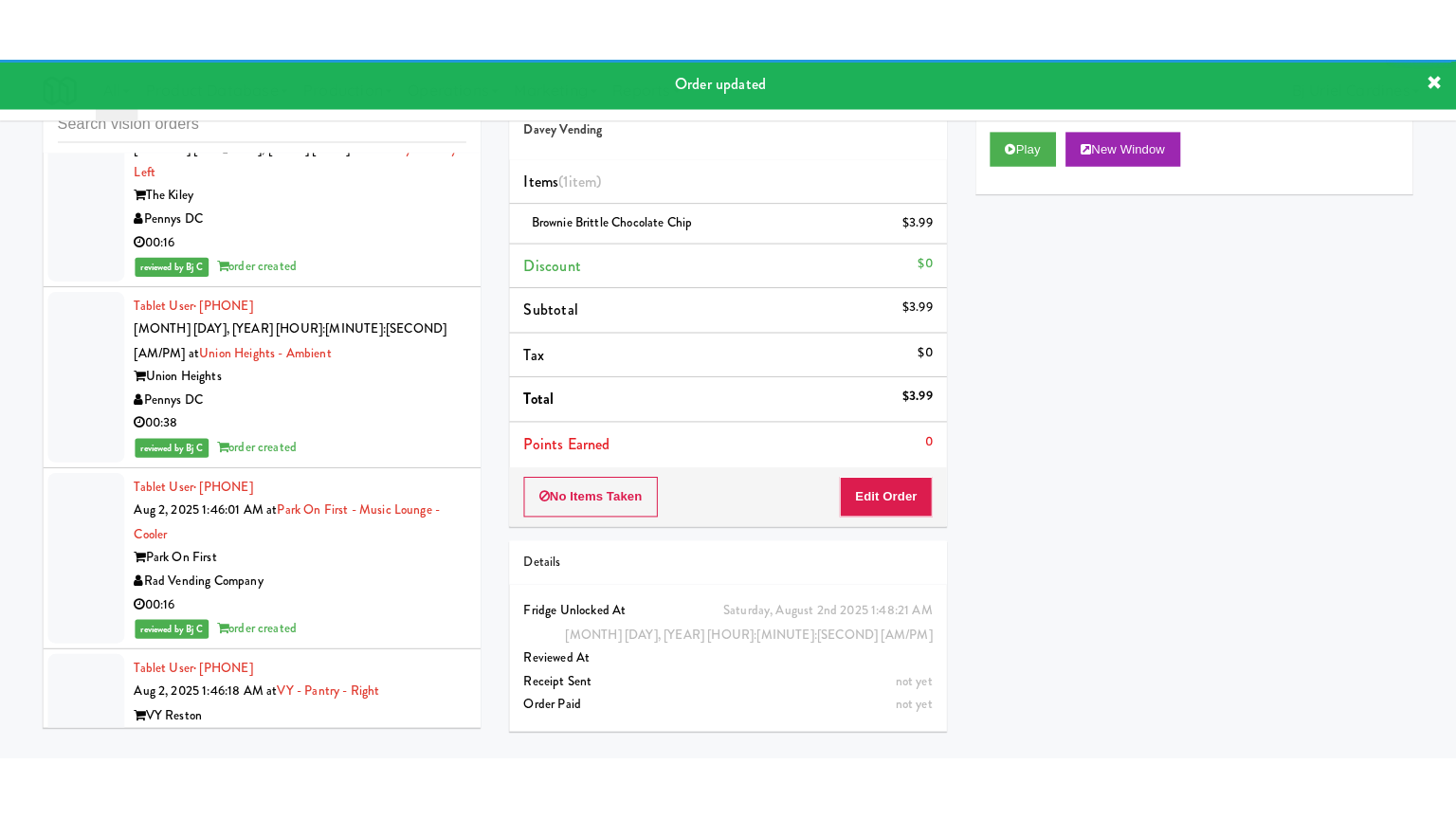 scroll, scrollTop: 26864, scrollLeft: 0, axis: vertical 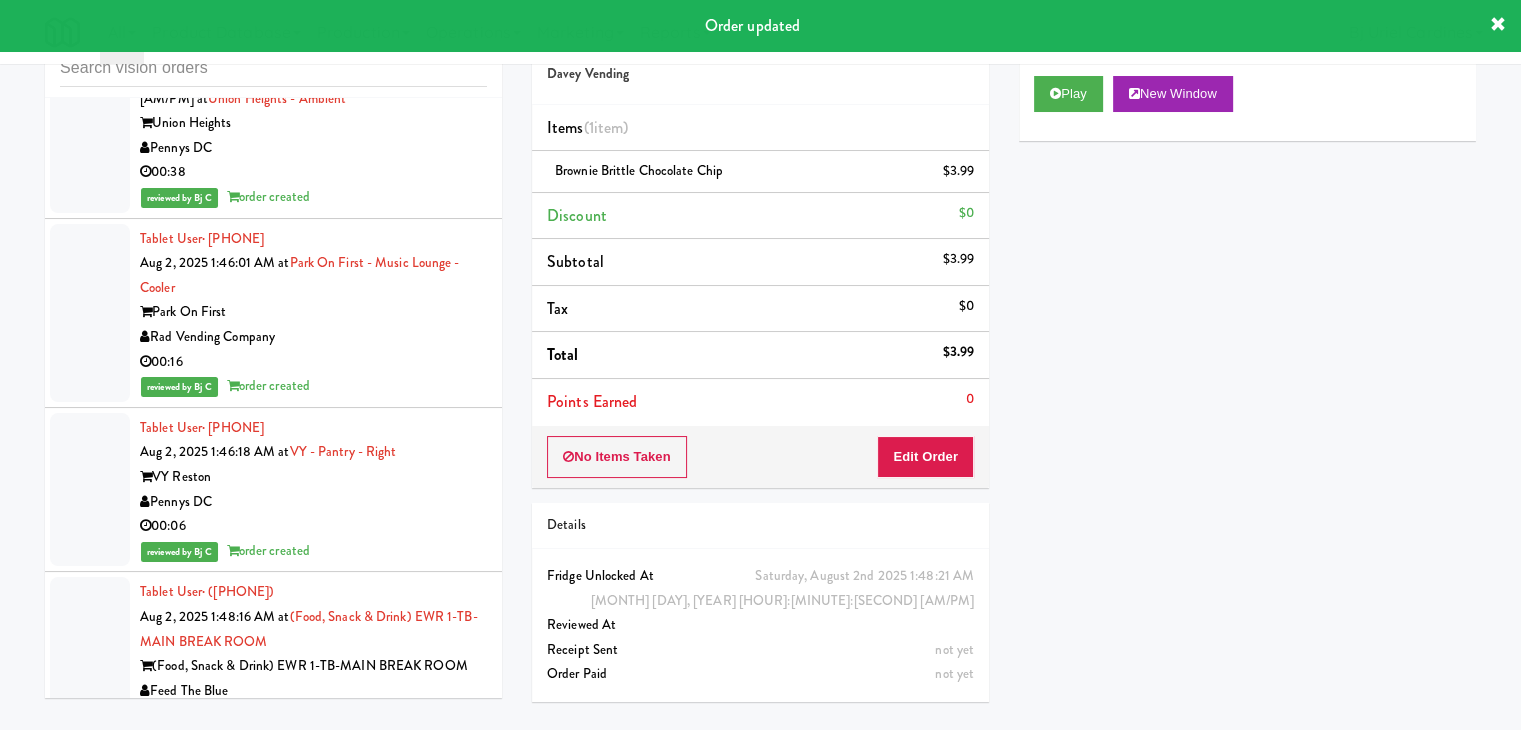 click on "00:12" at bounding box center [313, 1069] 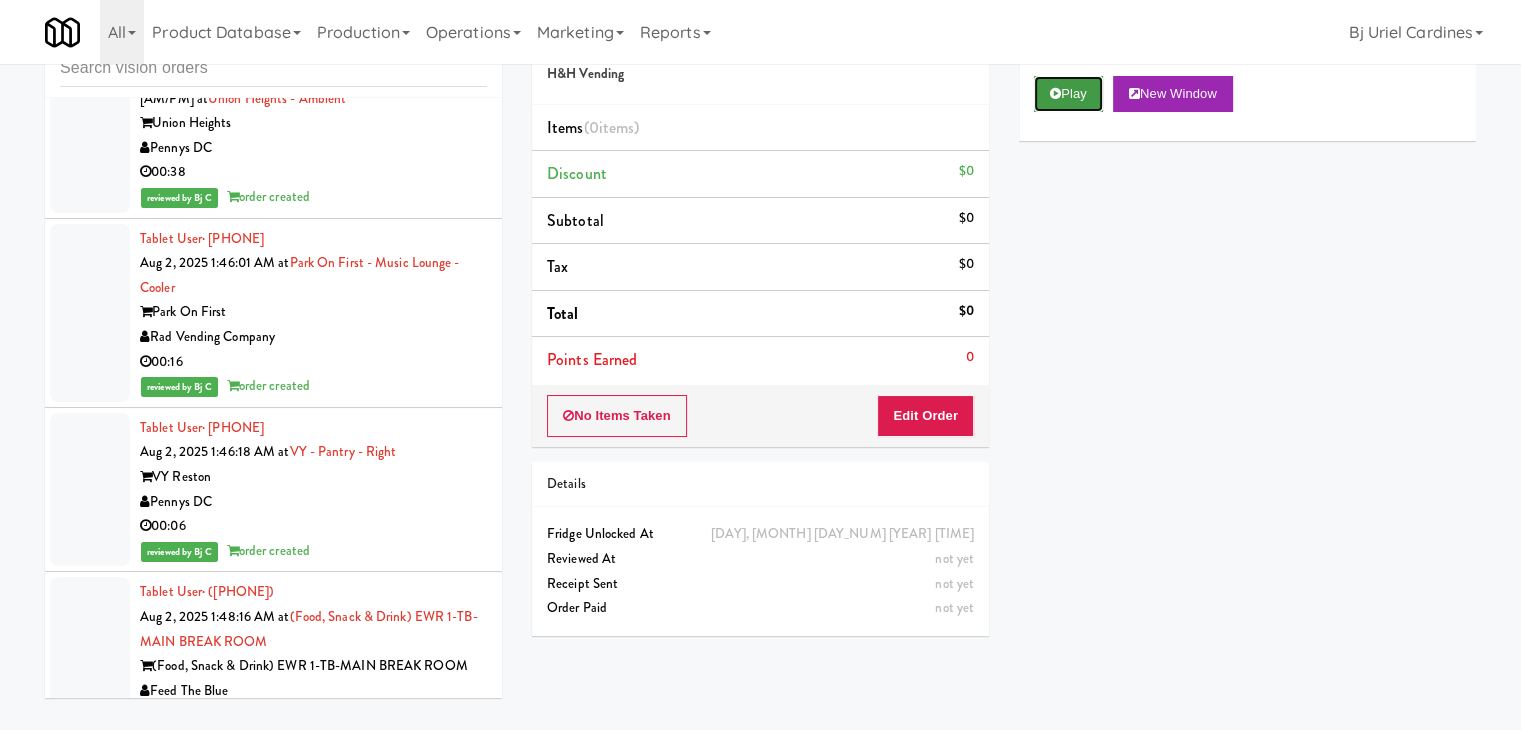 click on "Play" at bounding box center [1068, 94] 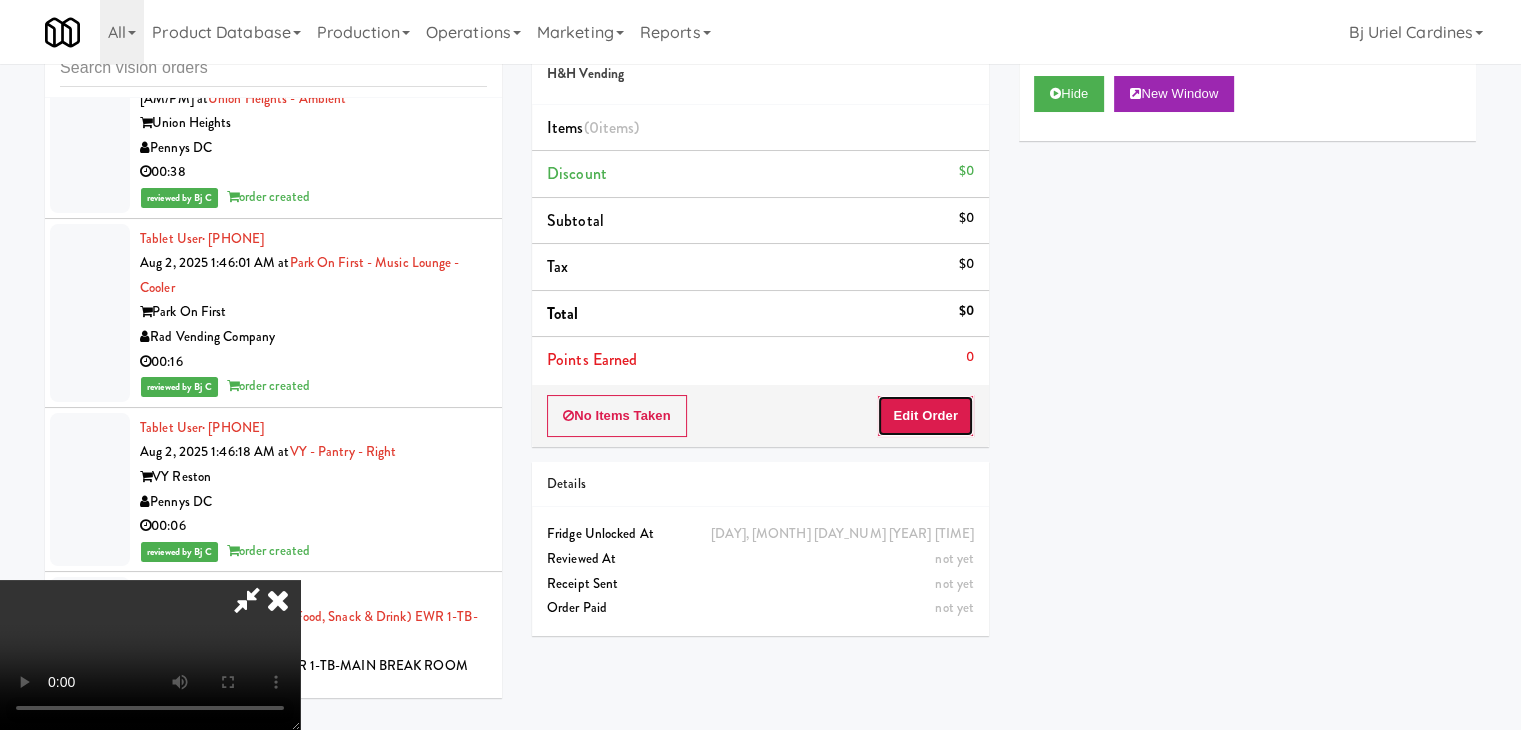 click on "Edit Order" at bounding box center (925, 416) 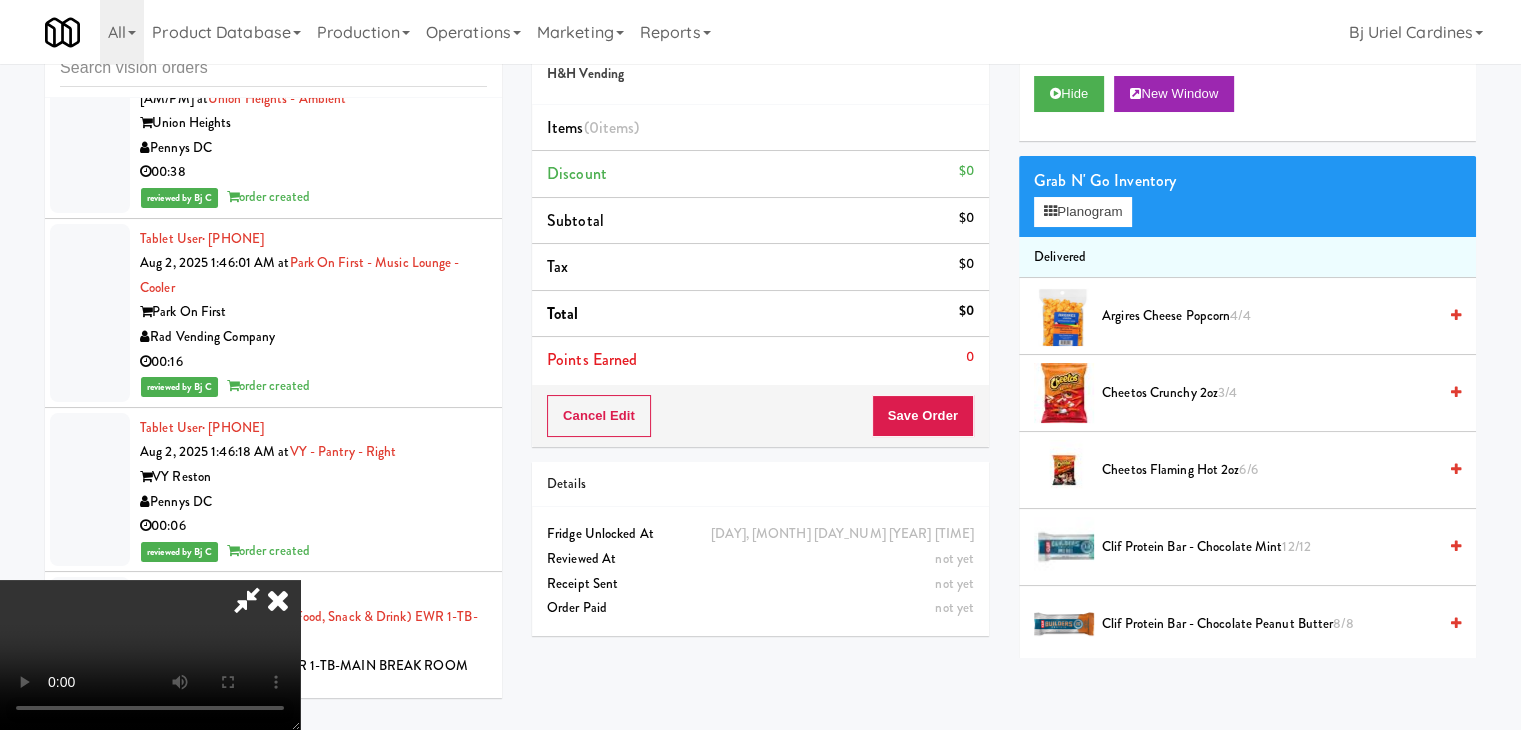 type 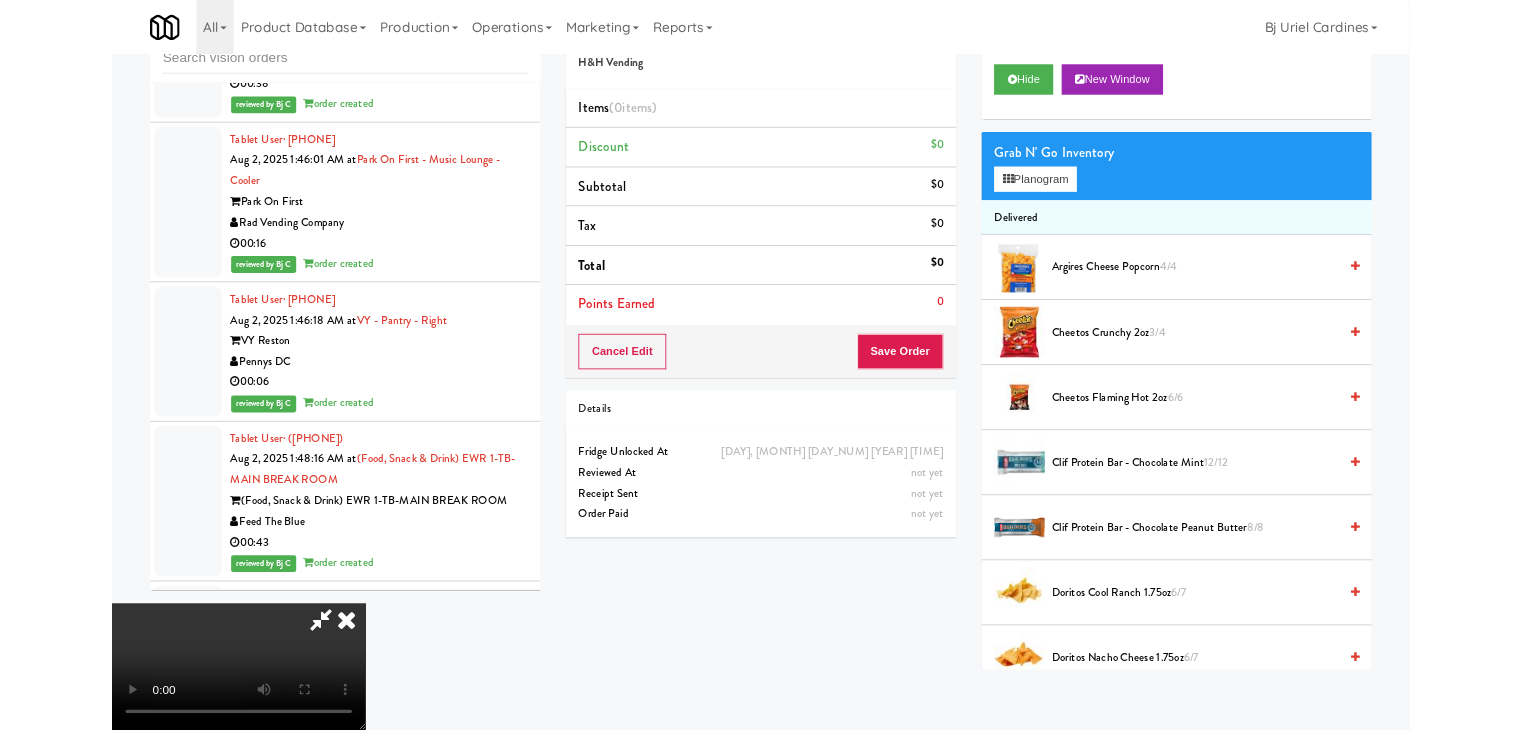 scroll, scrollTop: 28316, scrollLeft: 0, axis: vertical 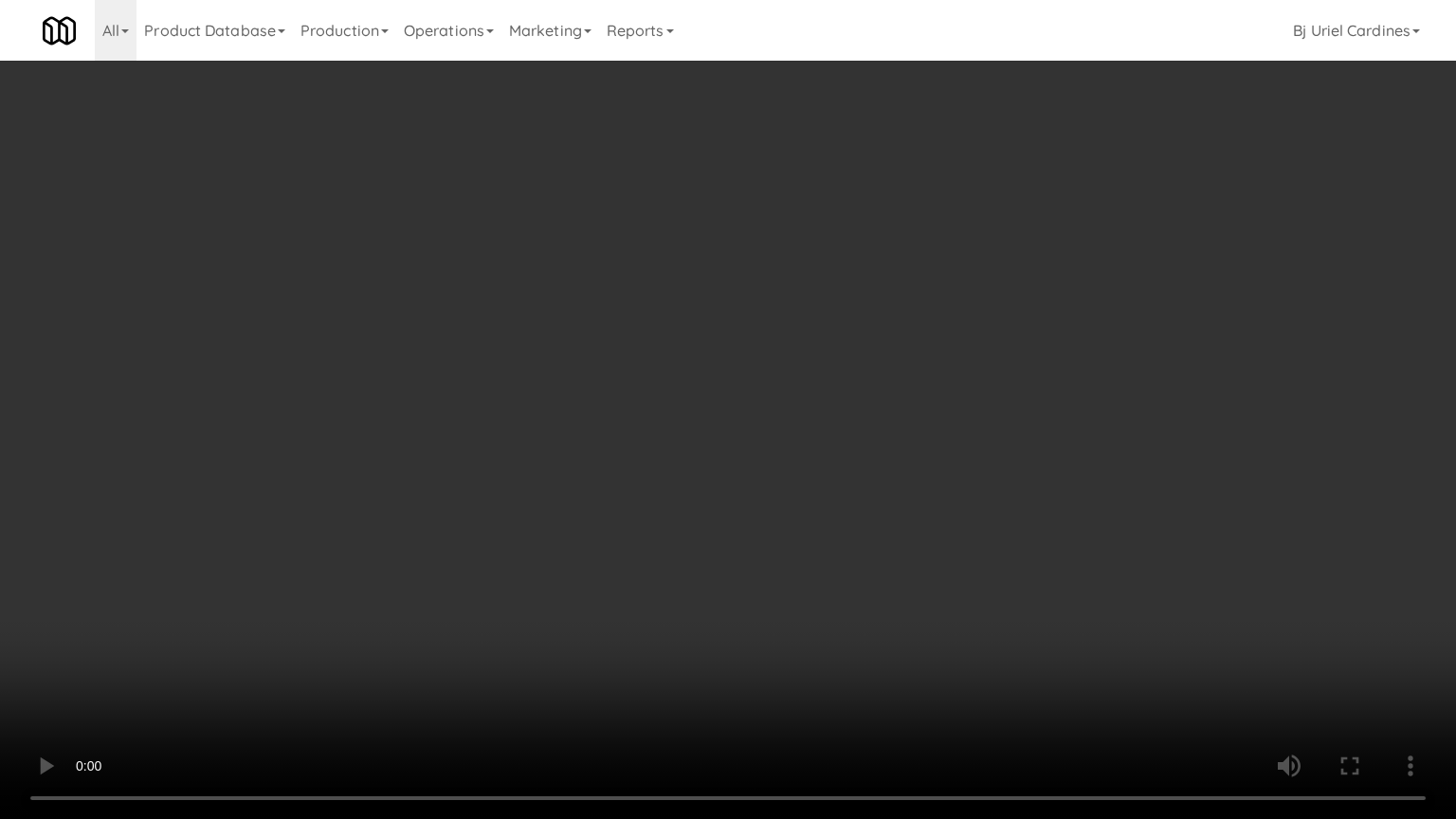 click at bounding box center (728, 410) 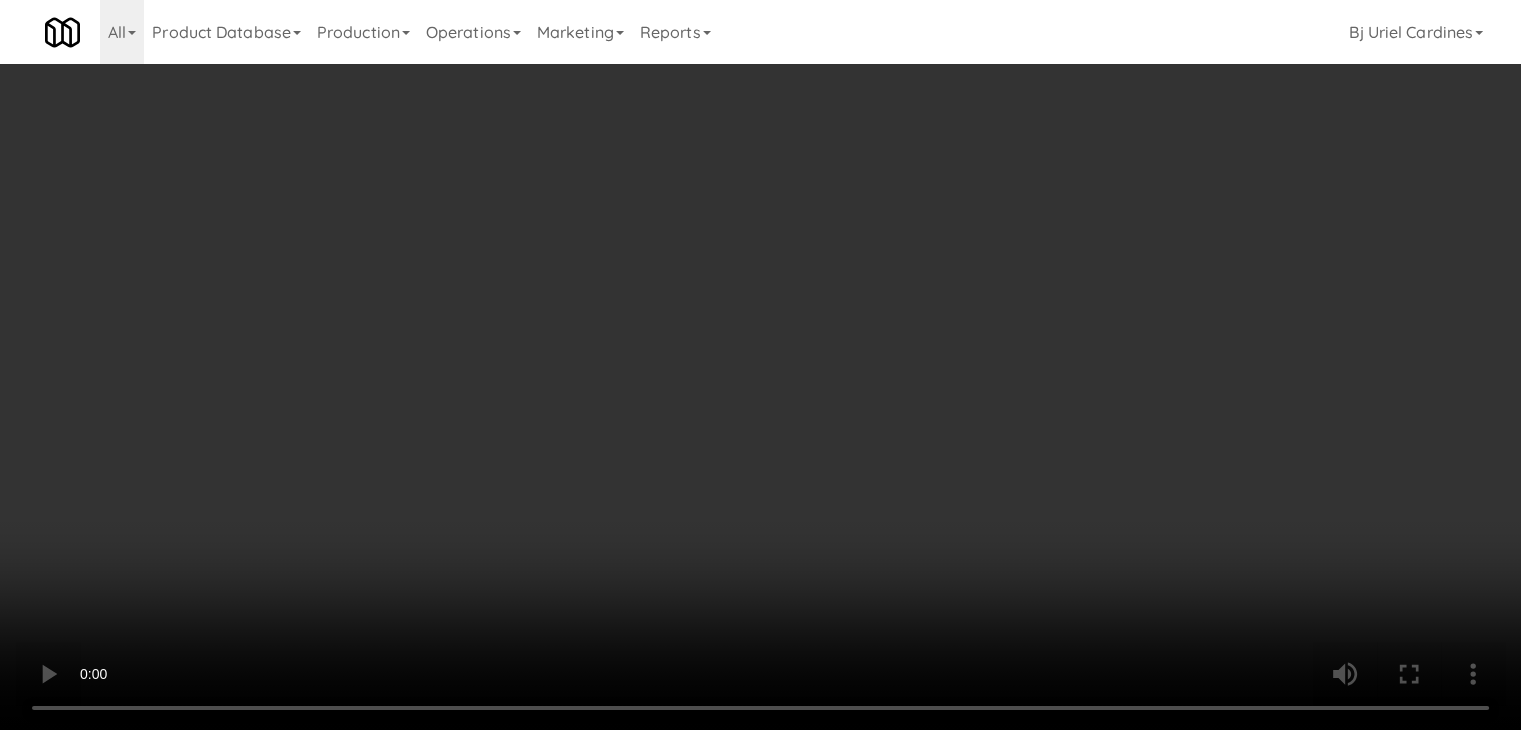 click on "Delivered" at bounding box center [1247, 258] 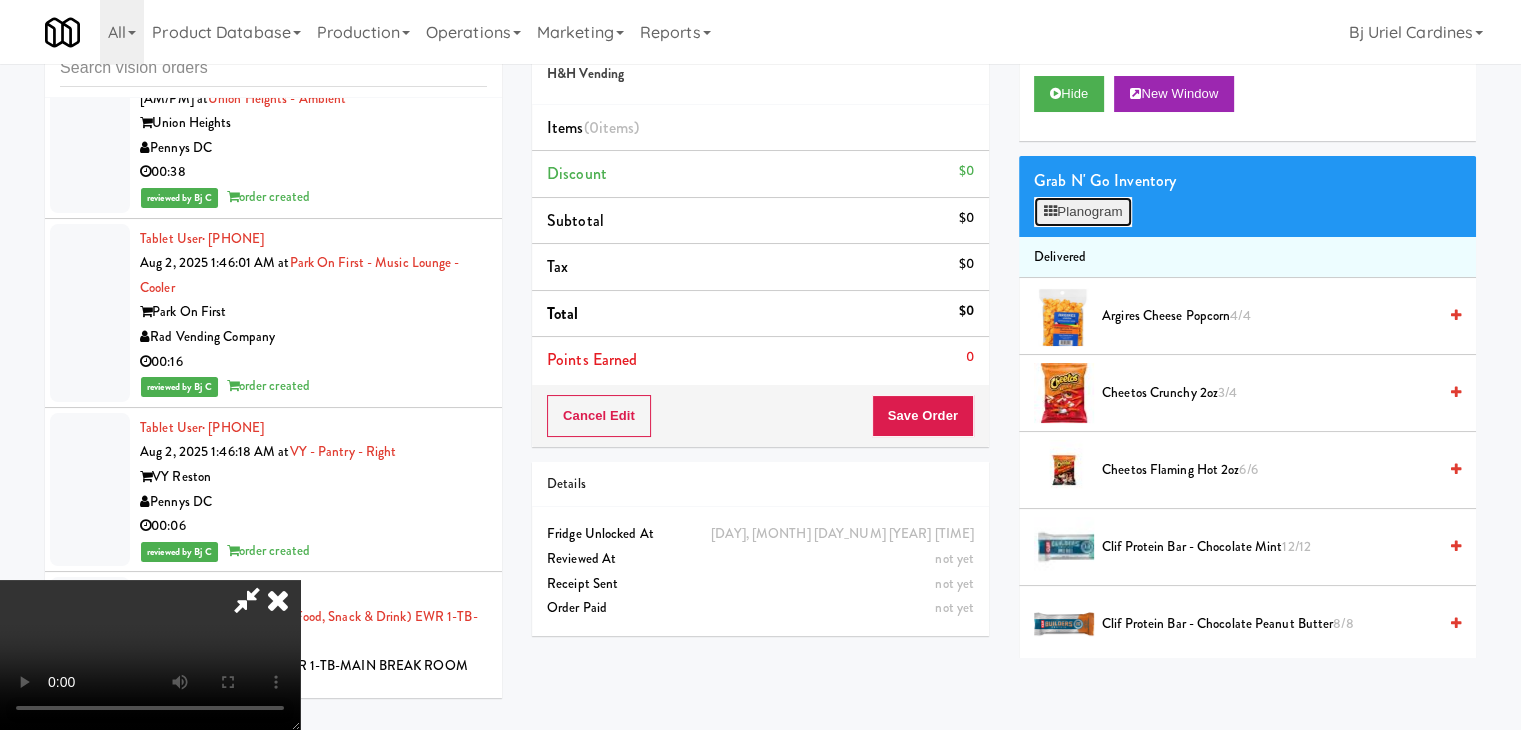 click on "Planogram" at bounding box center (1083, 212) 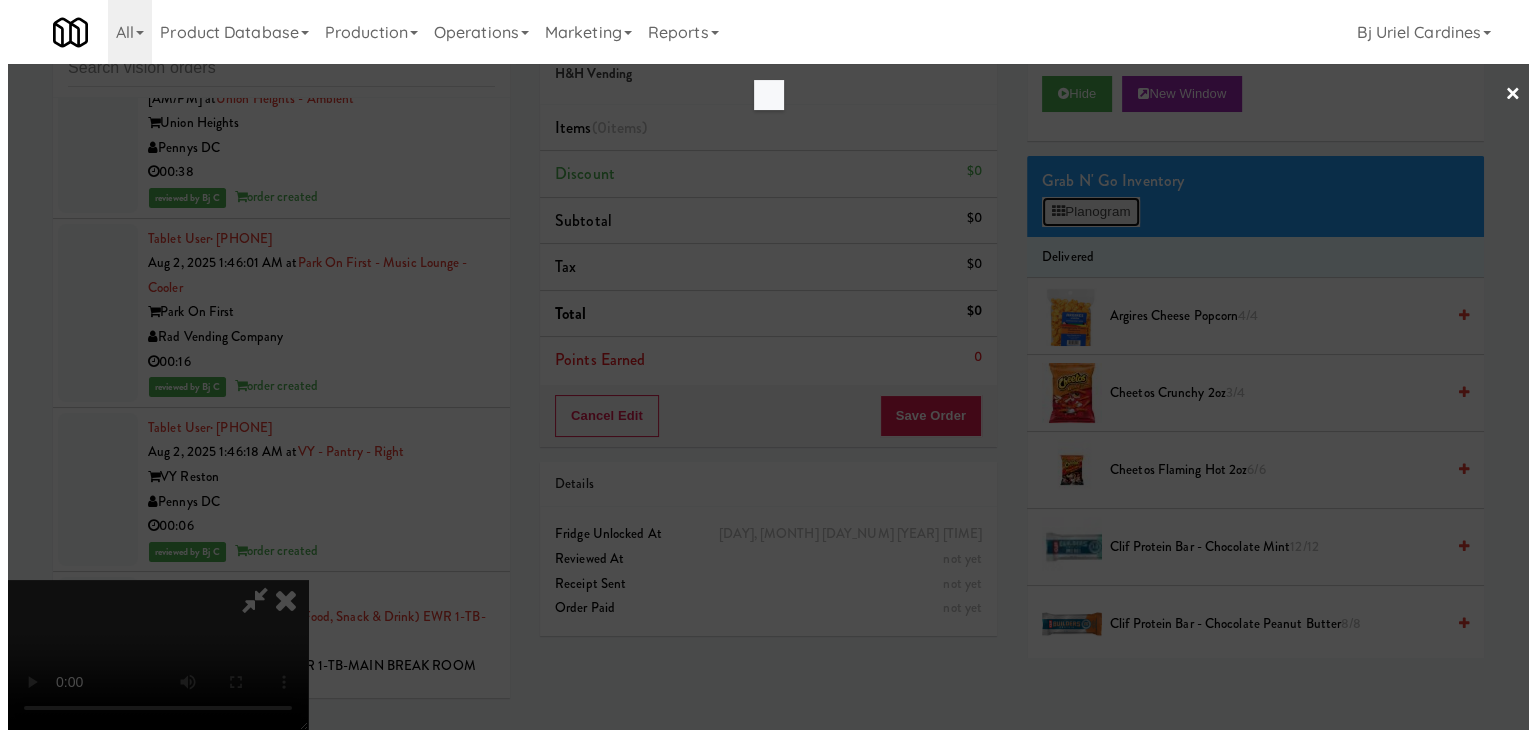scroll, scrollTop: 28316, scrollLeft: 0, axis: vertical 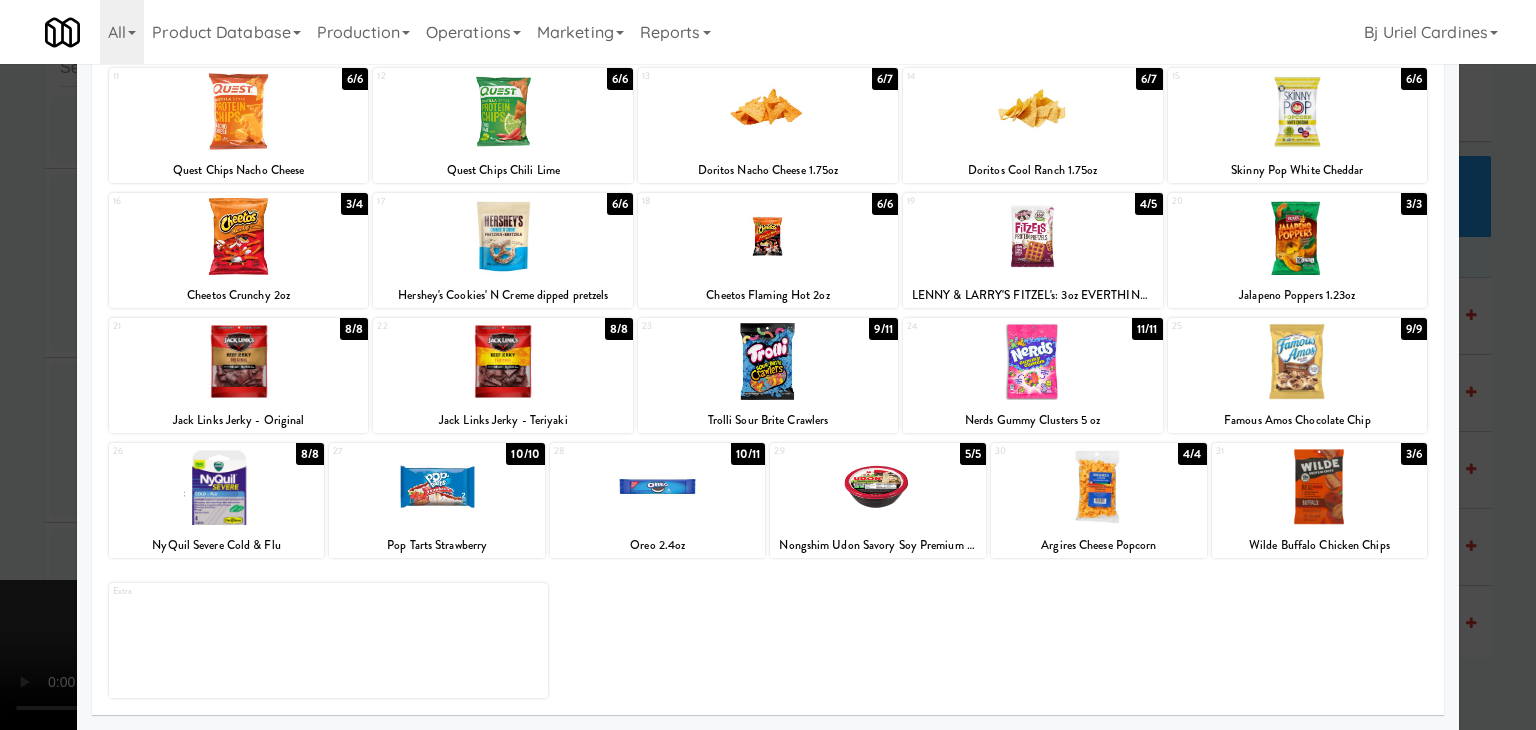 click at bounding box center [1320, 486] 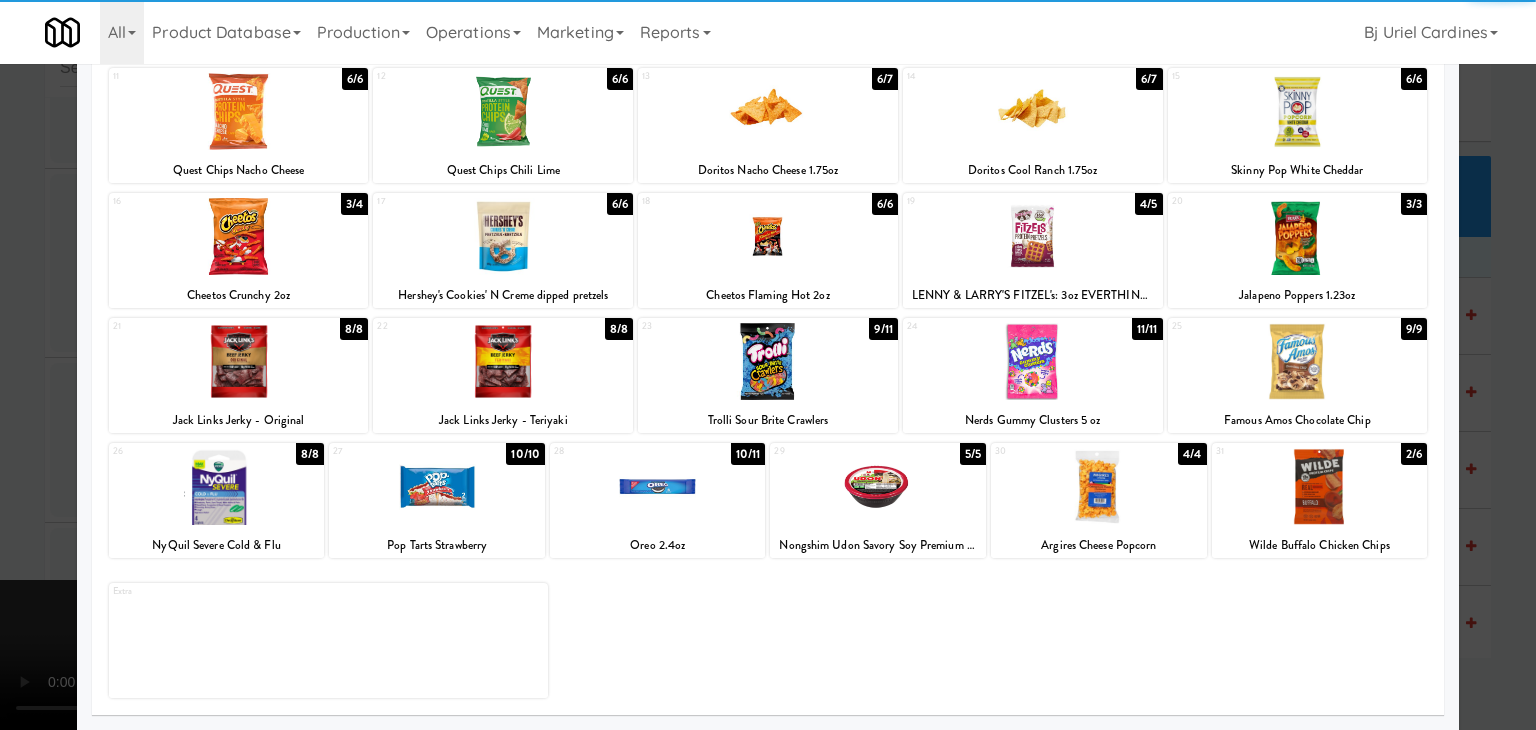 drag, startPoint x: 0, startPoint y: 484, endPoint x: 57, endPoint y: 493, distance: 57.706154 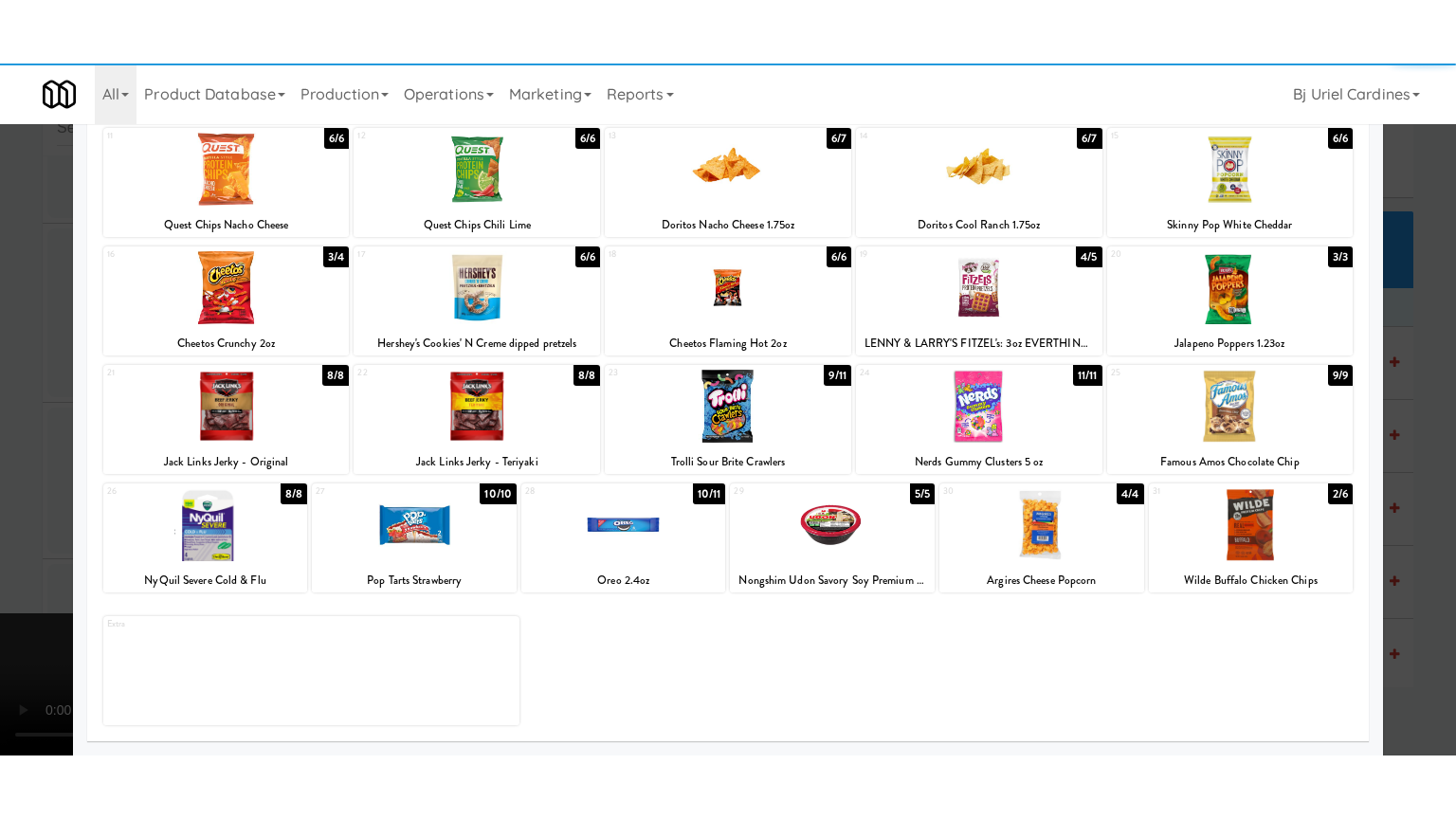 scroll, scrollTop: 26864, scrollLeft: 0, axis: vertical 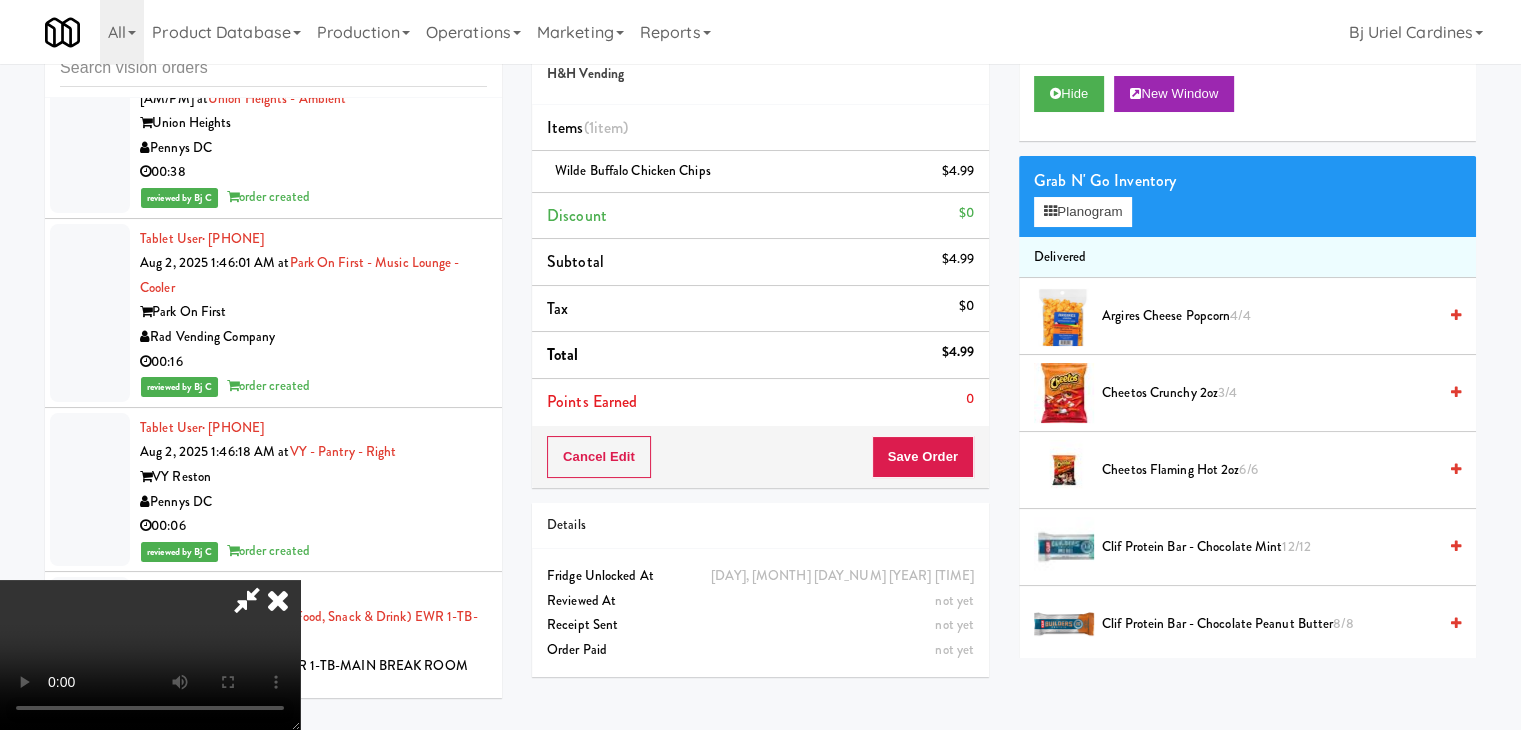 click at bounding box center (150, 655) 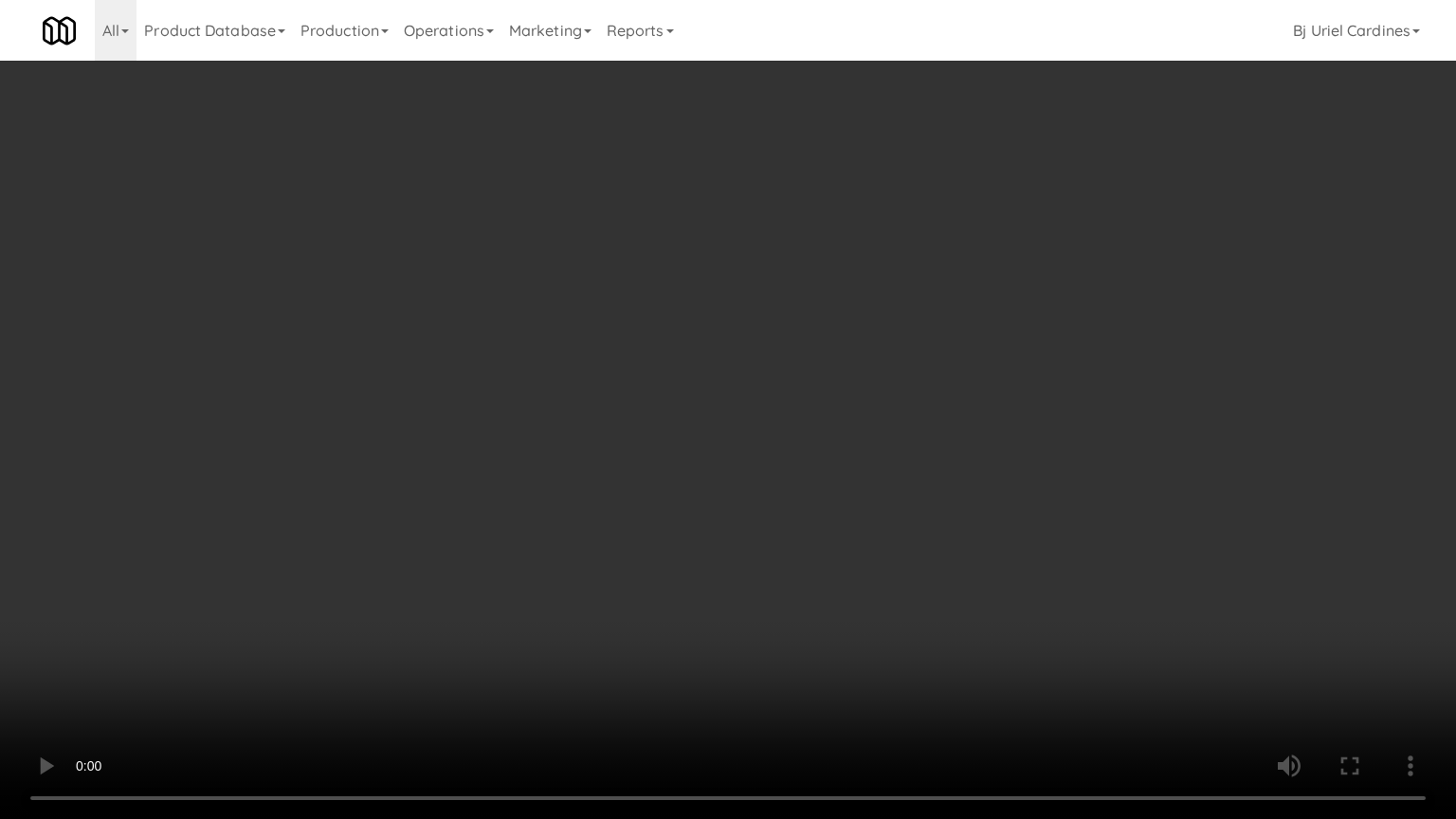 click at bounding box center [728, 410] 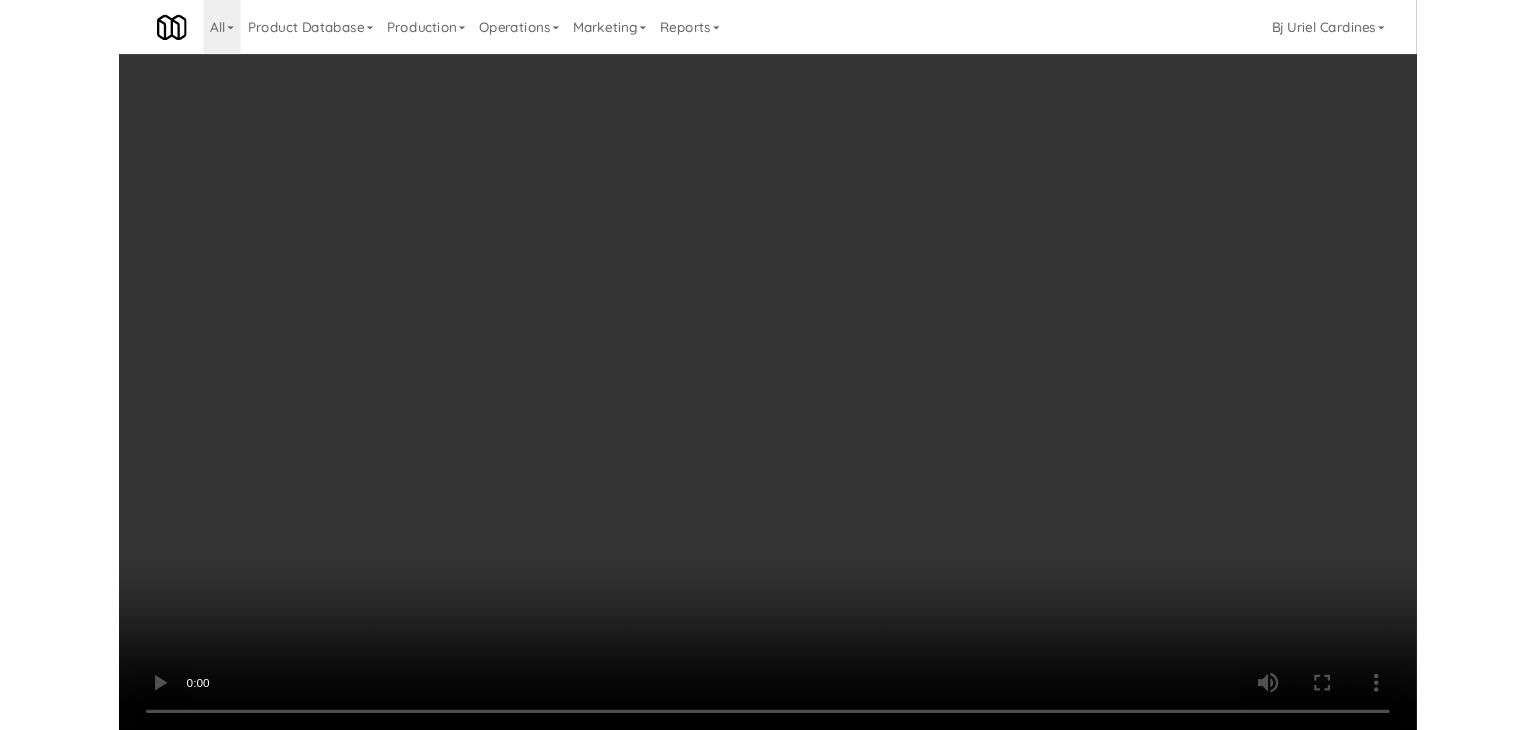 scroll, scrollTop: 28340, scrollLeft: 0, axis: vertical 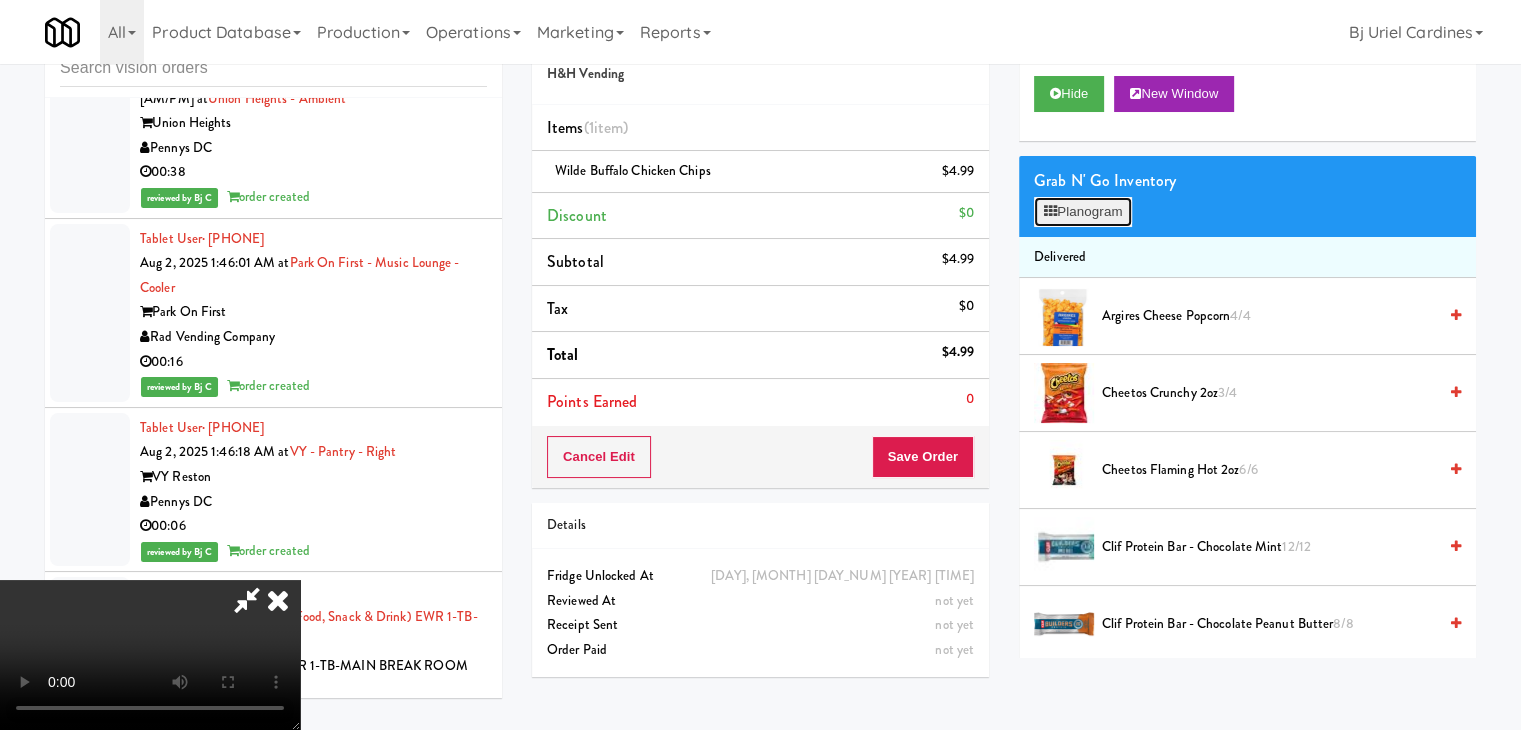 click on "Planogram" at bounding box center (1083, 212) 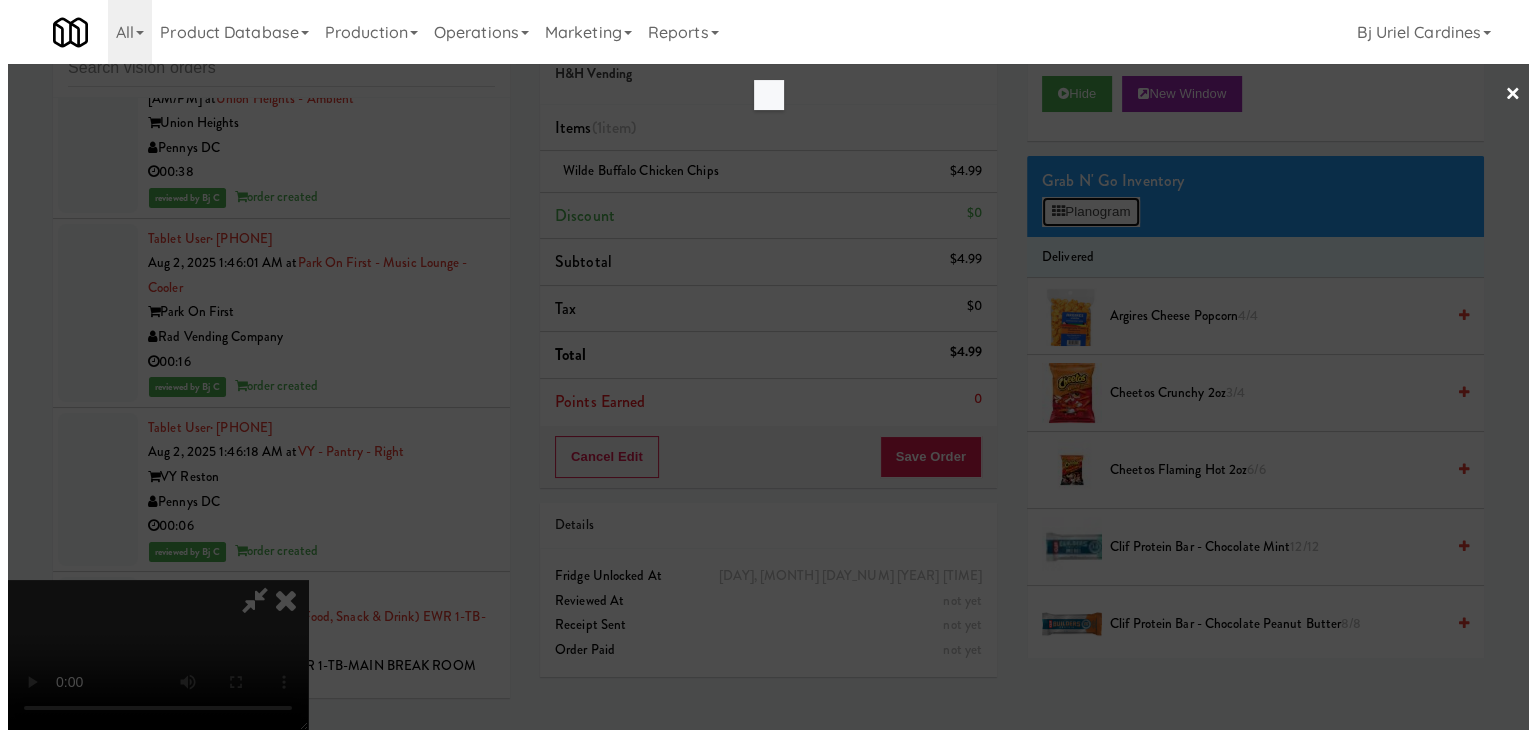 scroll, scrollTop: 0, scrollLeft: 0, axis: both 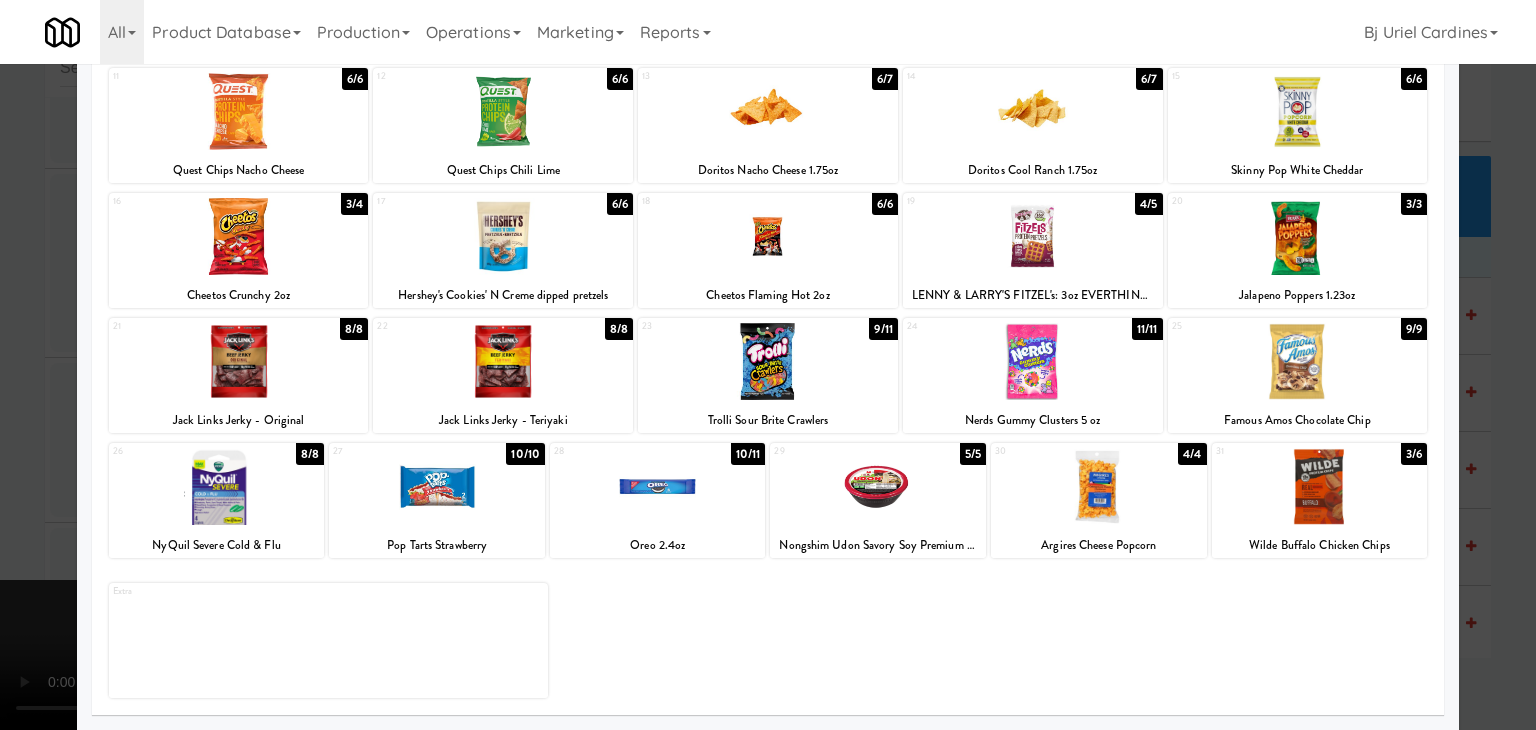 drag, startPoint x: 1320, startPoint y: 488, endPoint x: 1430, endPoint y: 505, distance: 111.305885 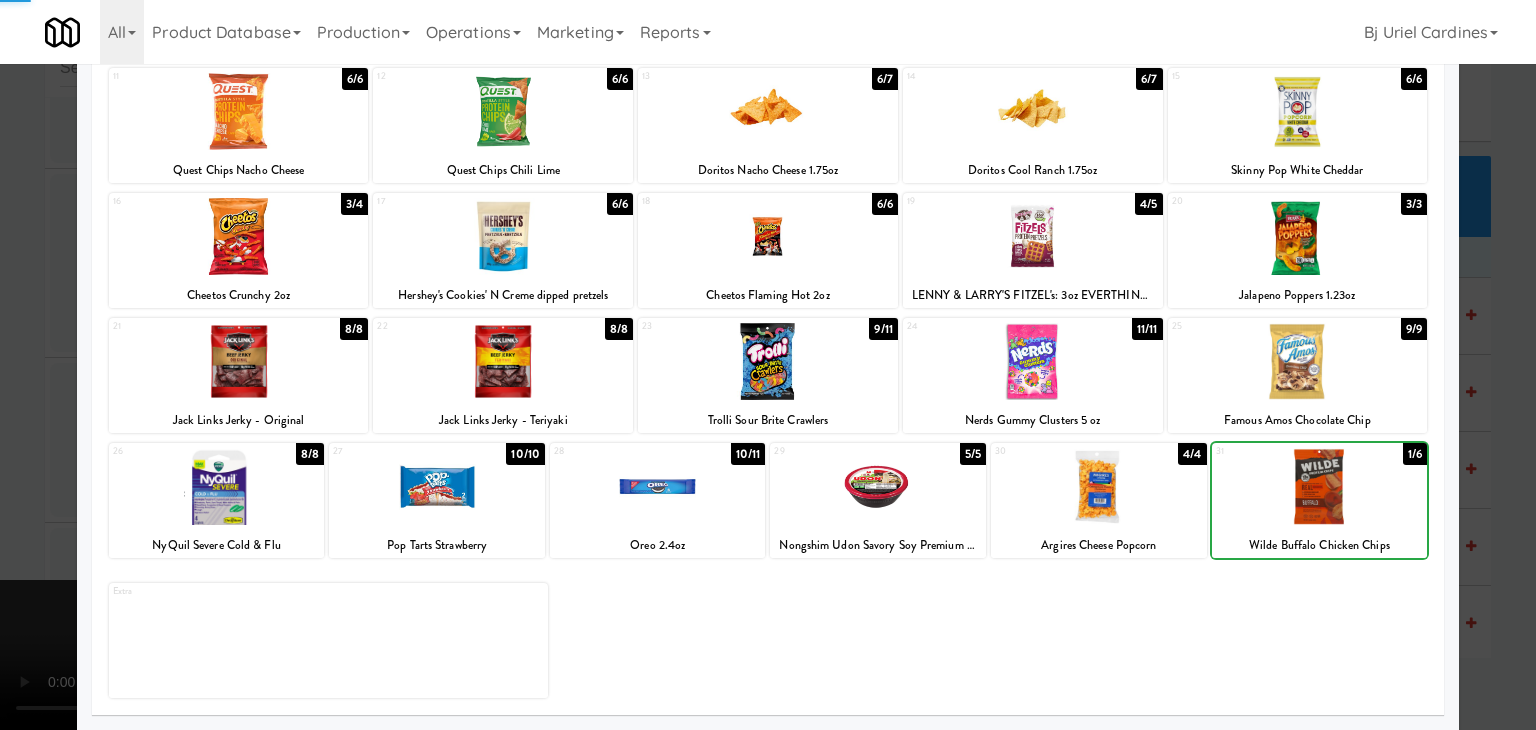 click at bounding box center (768, 365) 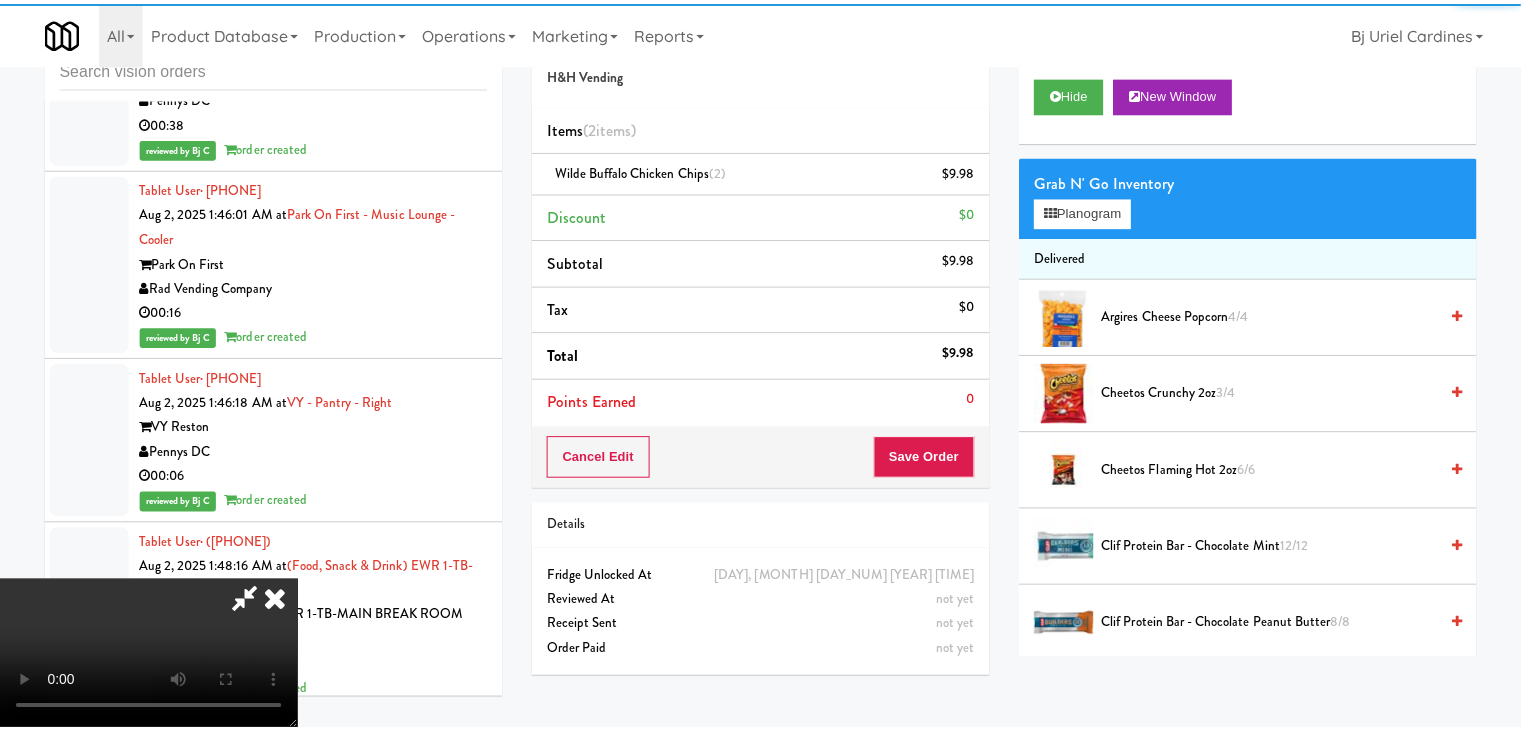 scroll, scrollTop: 28340, scrollLeft: 0, axis: vertical 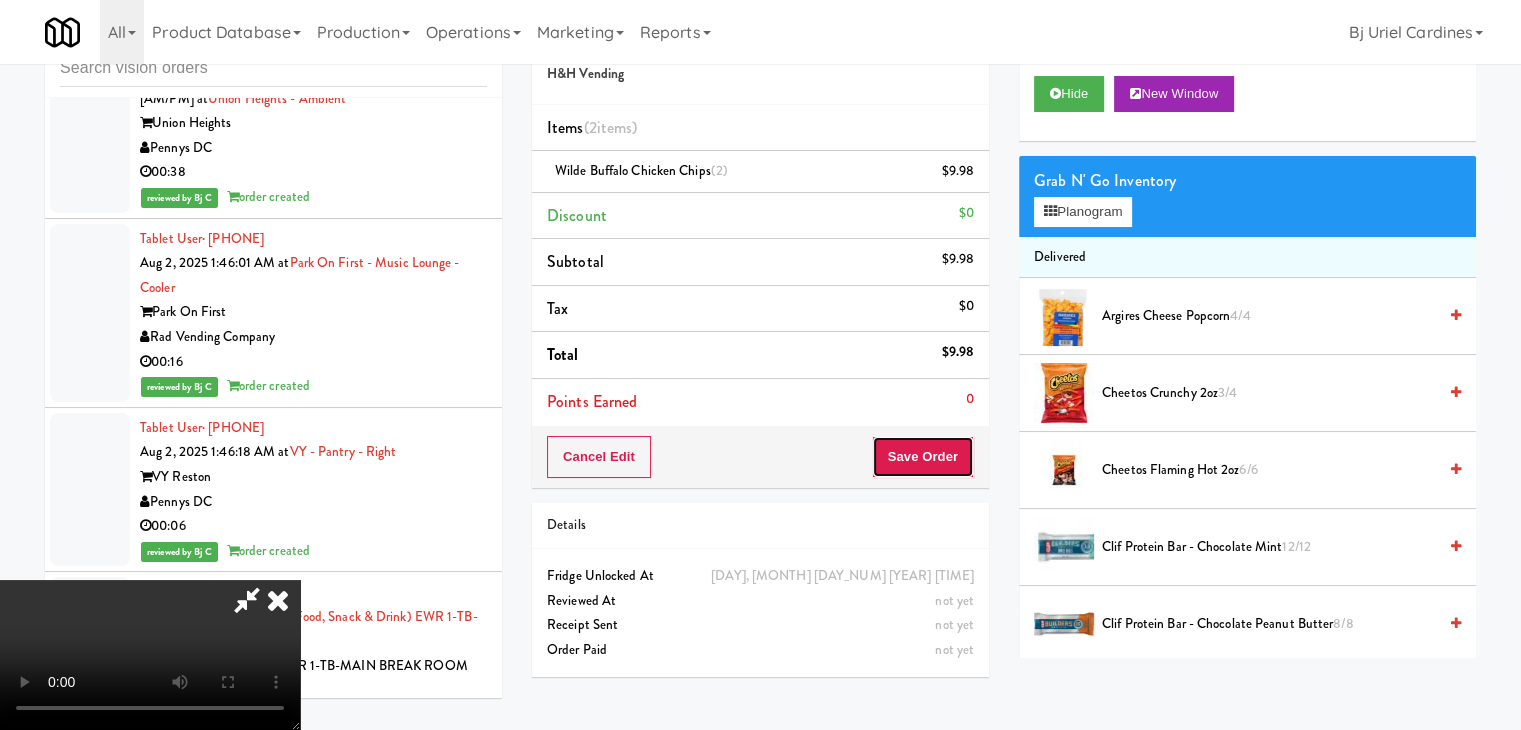 click on "Save Order" at bounding box center (923, 457) 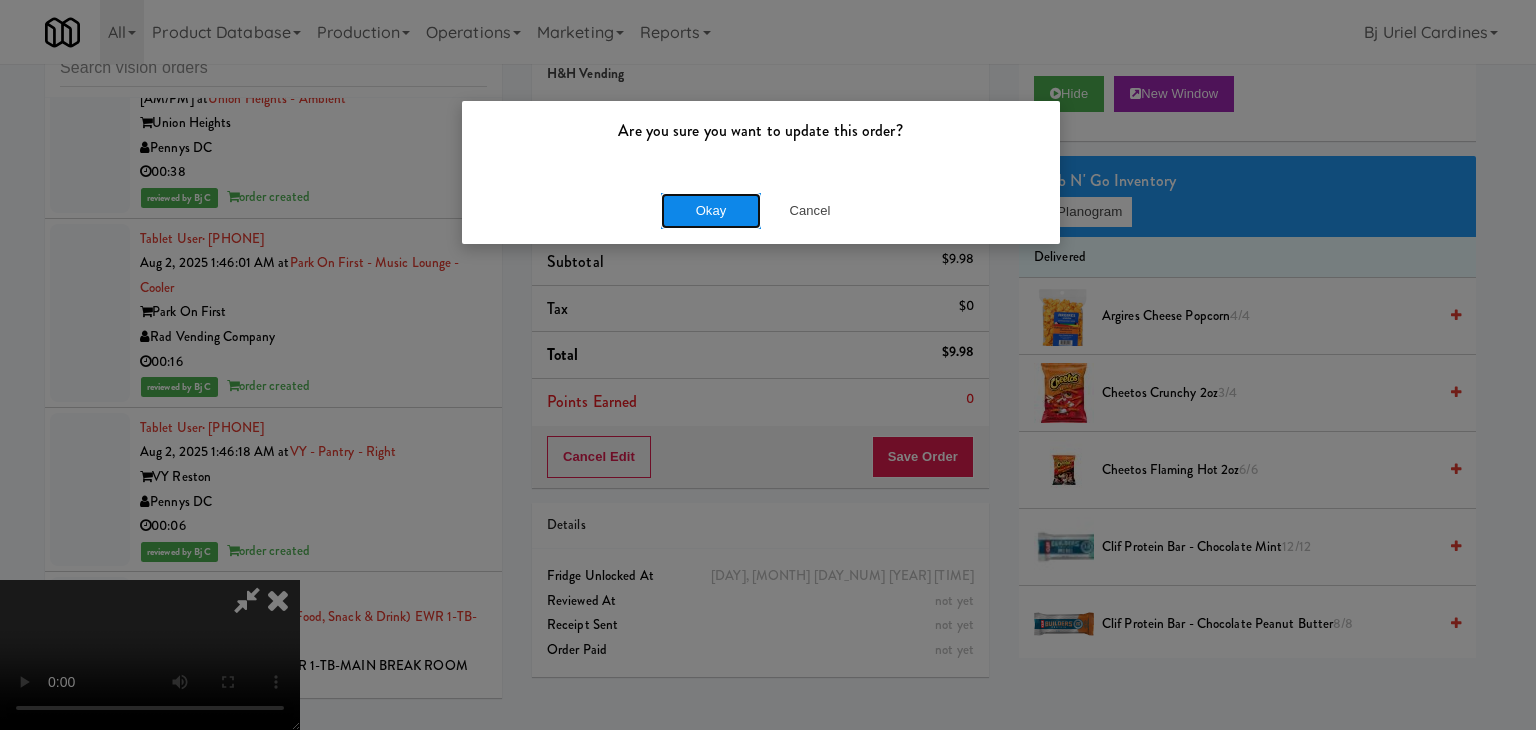 click on "Okay" at bounding box center [711, 211] 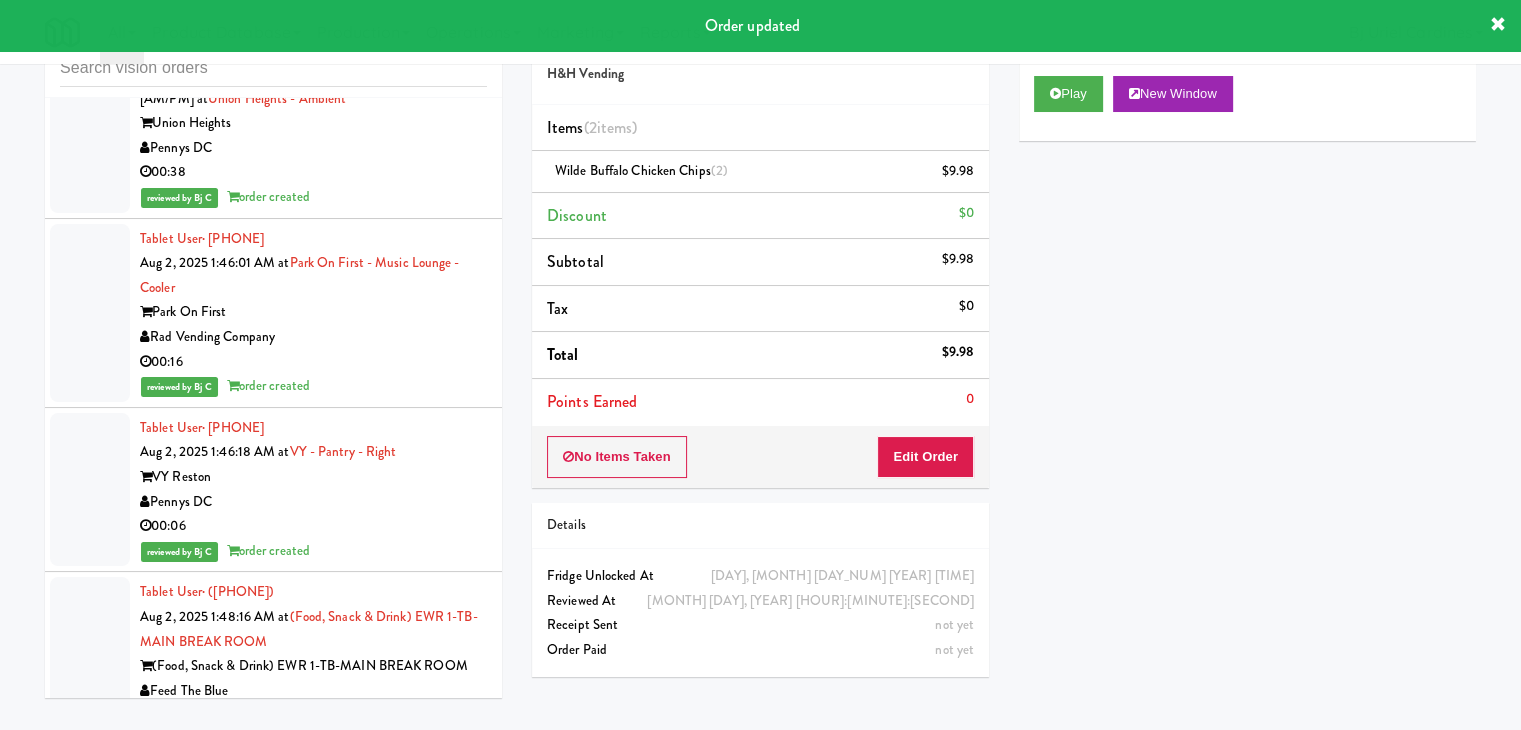 click on "Resa" at bounding box center (313, 1184) 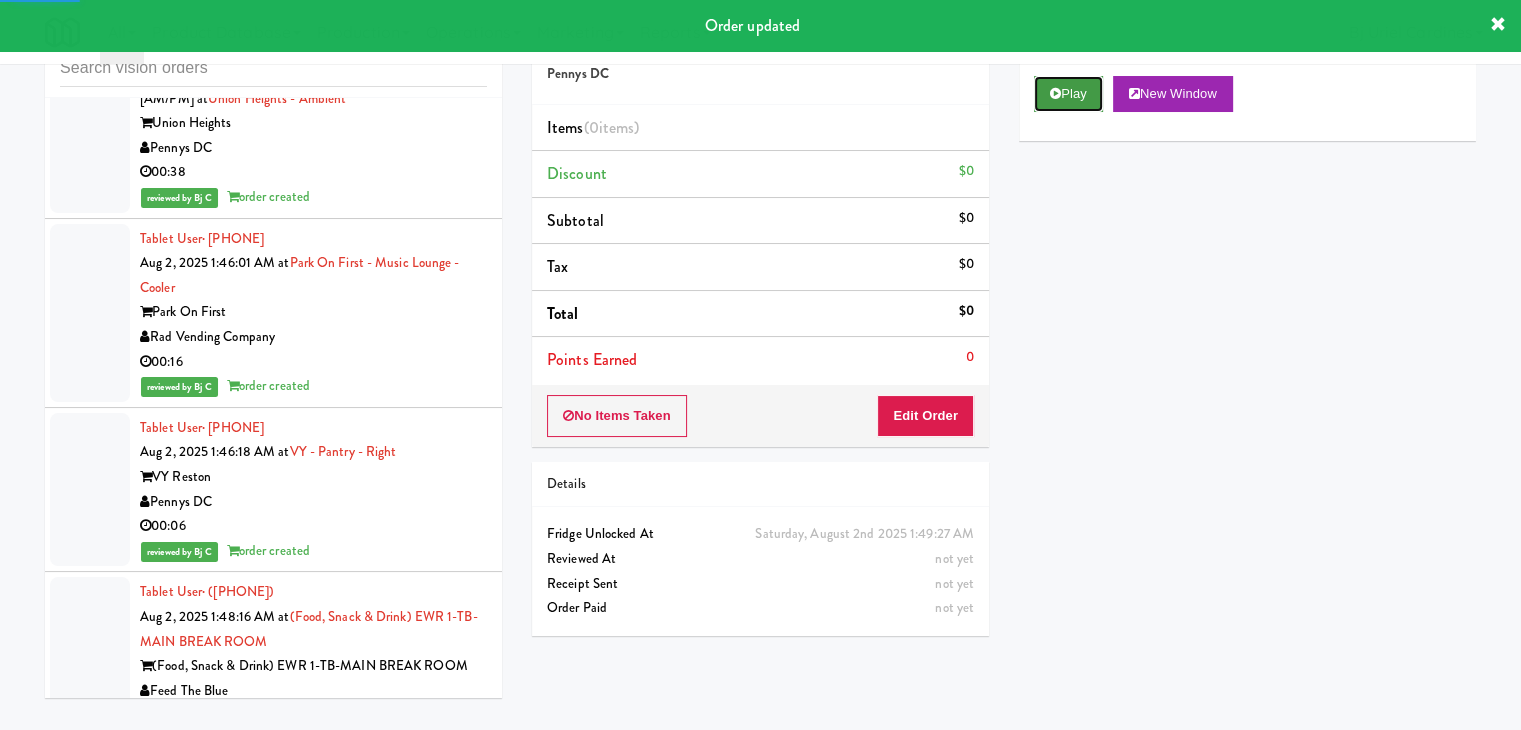 click on "Play" at bounding box center [1068, 94] 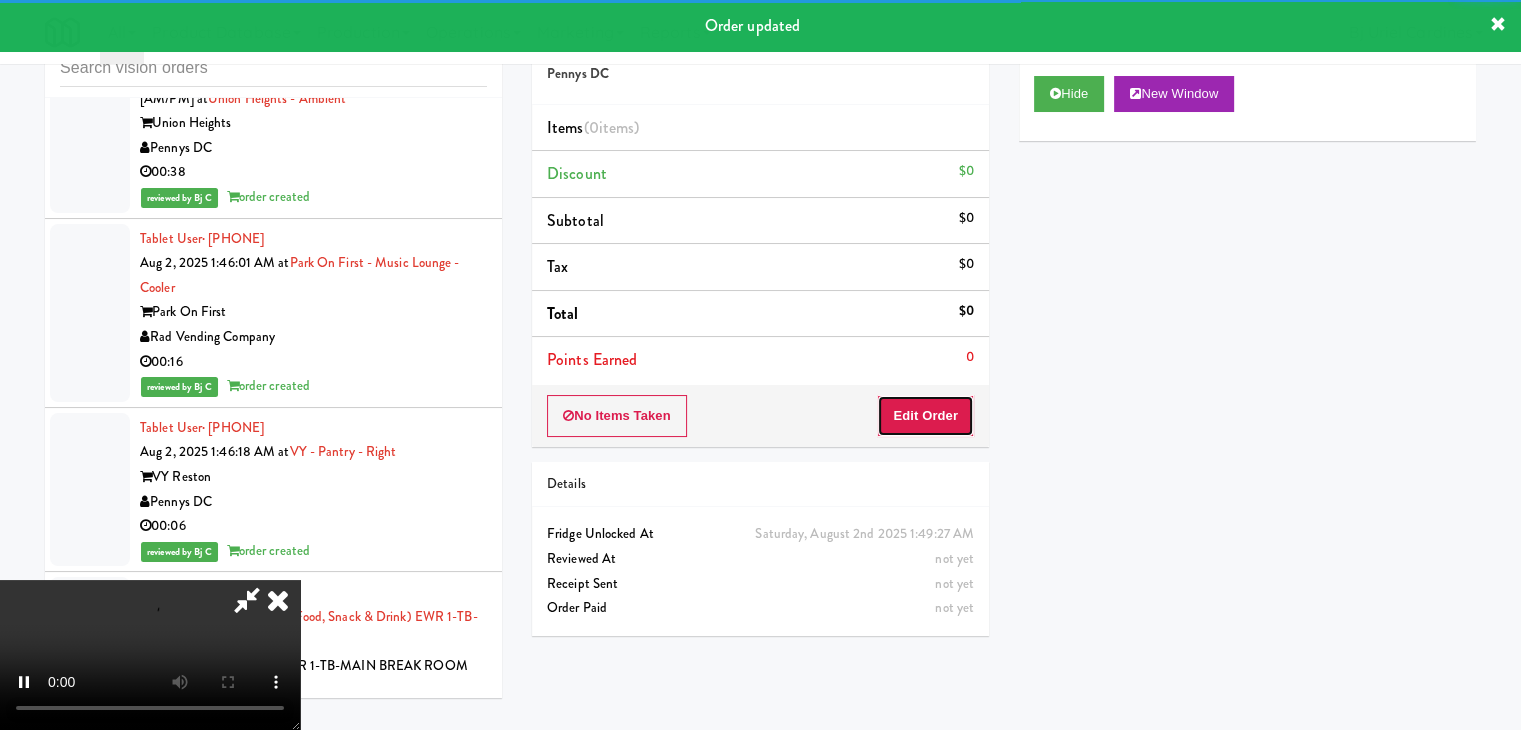click on "Edit Order" at bounding box center (925, 416) 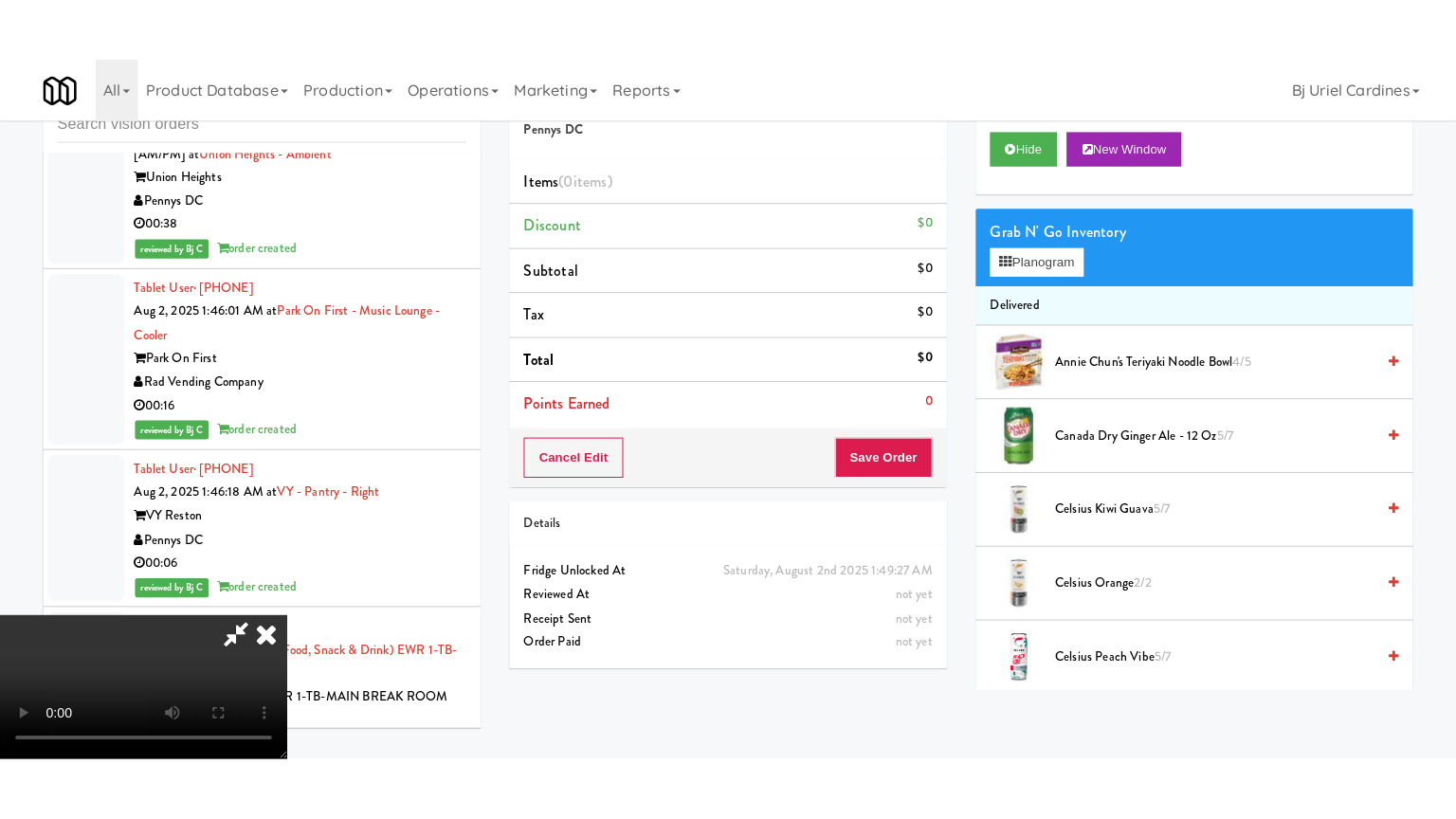 scroll, scrollTop: 266, scrollLeft: 0, axis: vertical 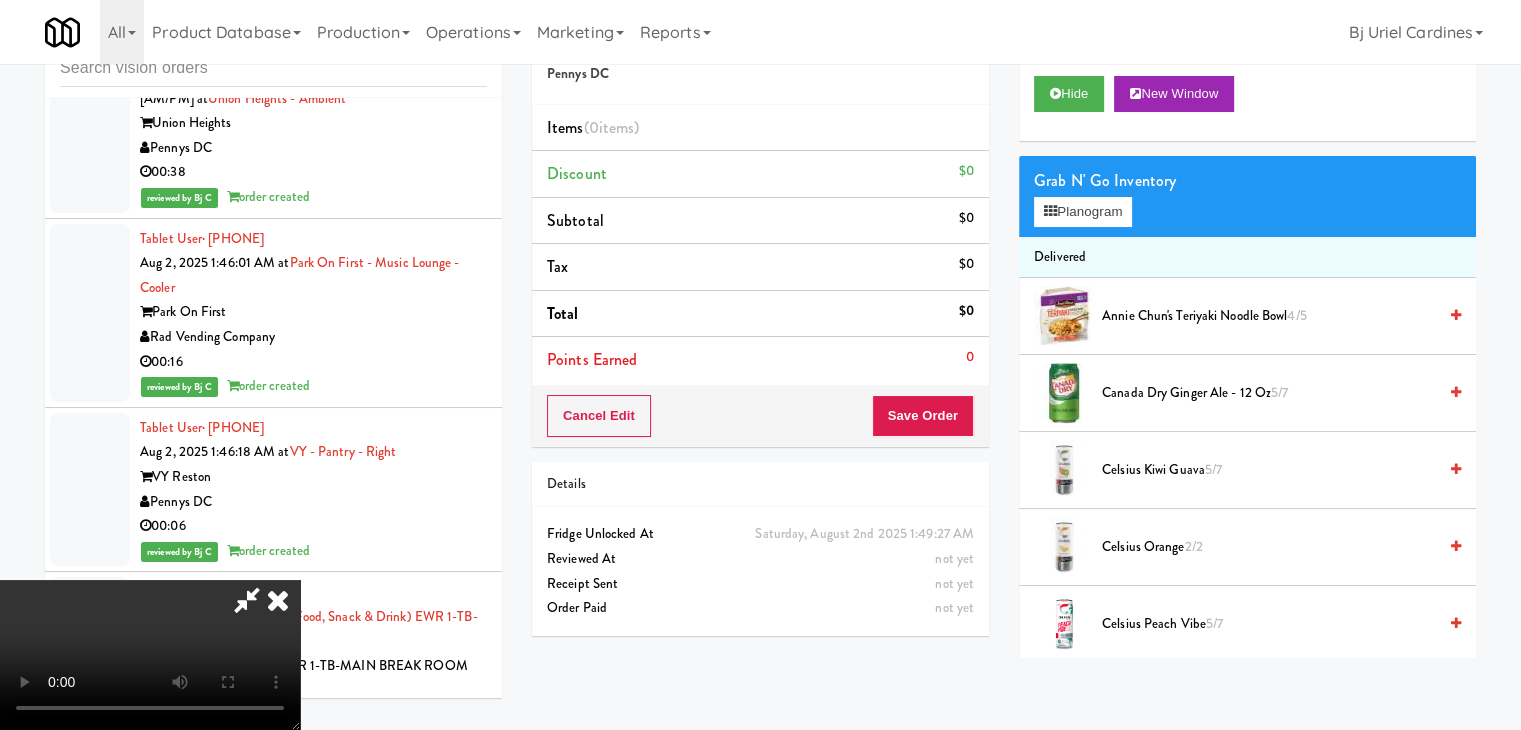 type 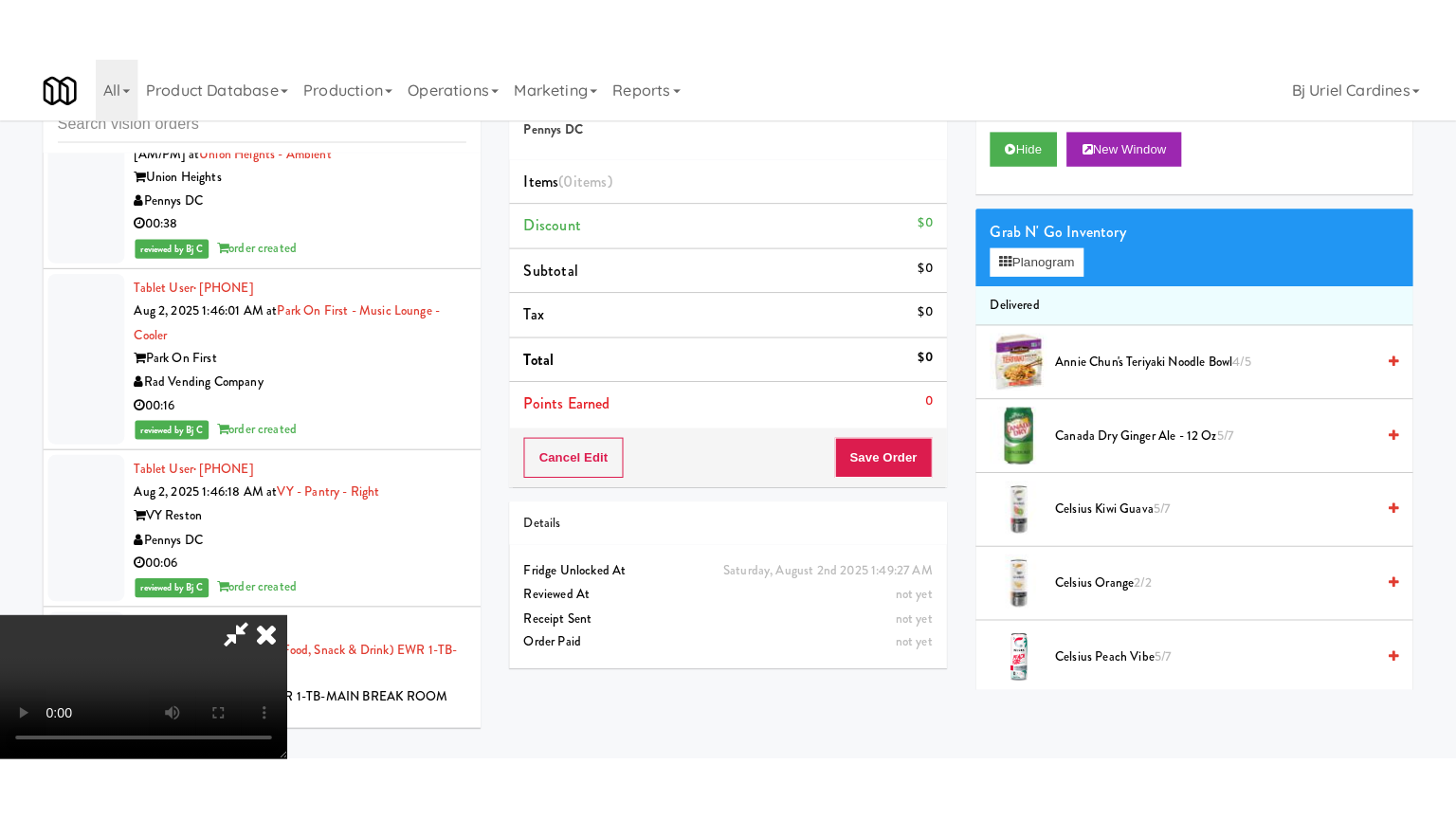 scroll, scrollTop: 0, scrollLeft: 0, axis: both 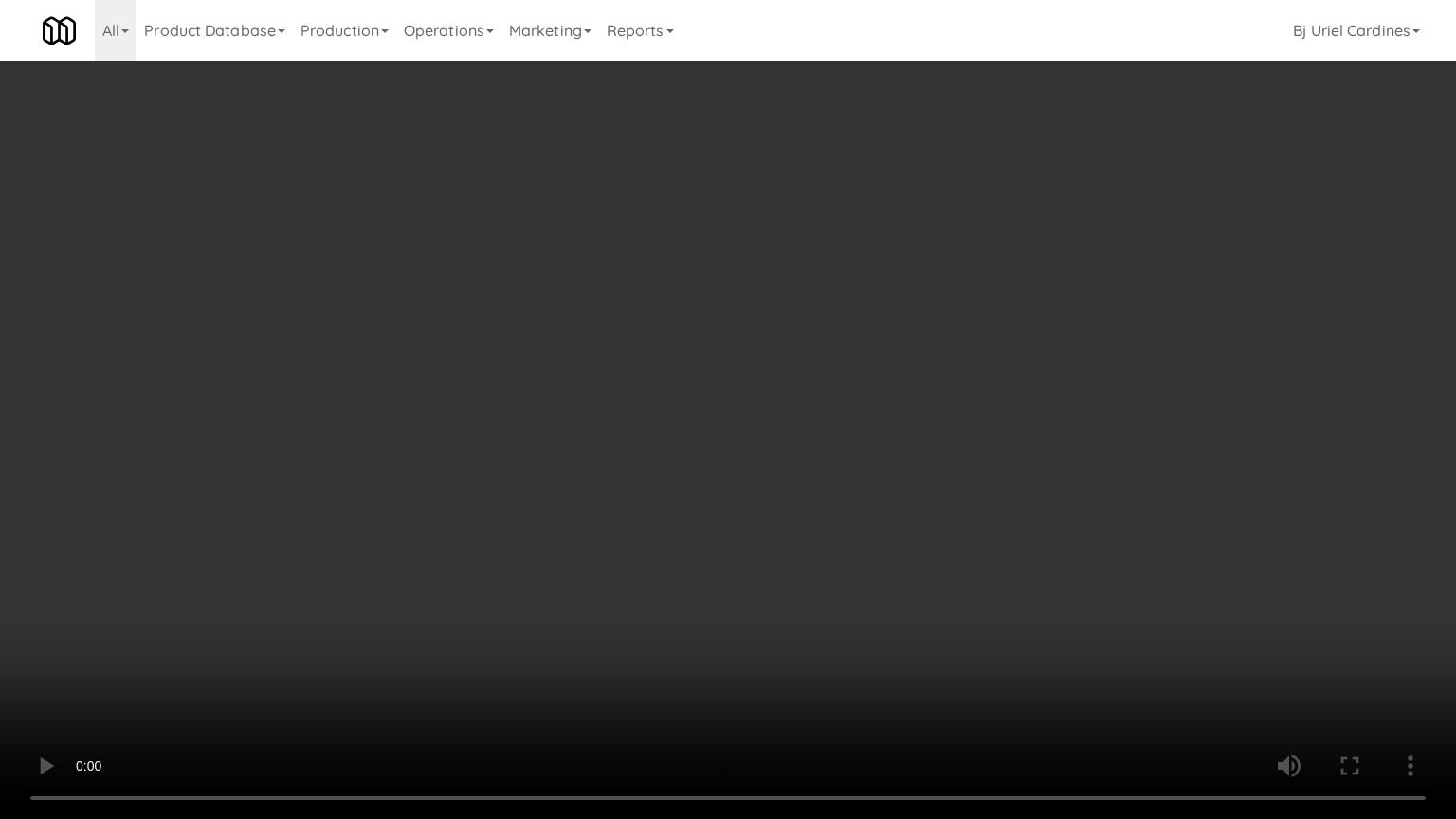 click at bounding box center (728, 410) 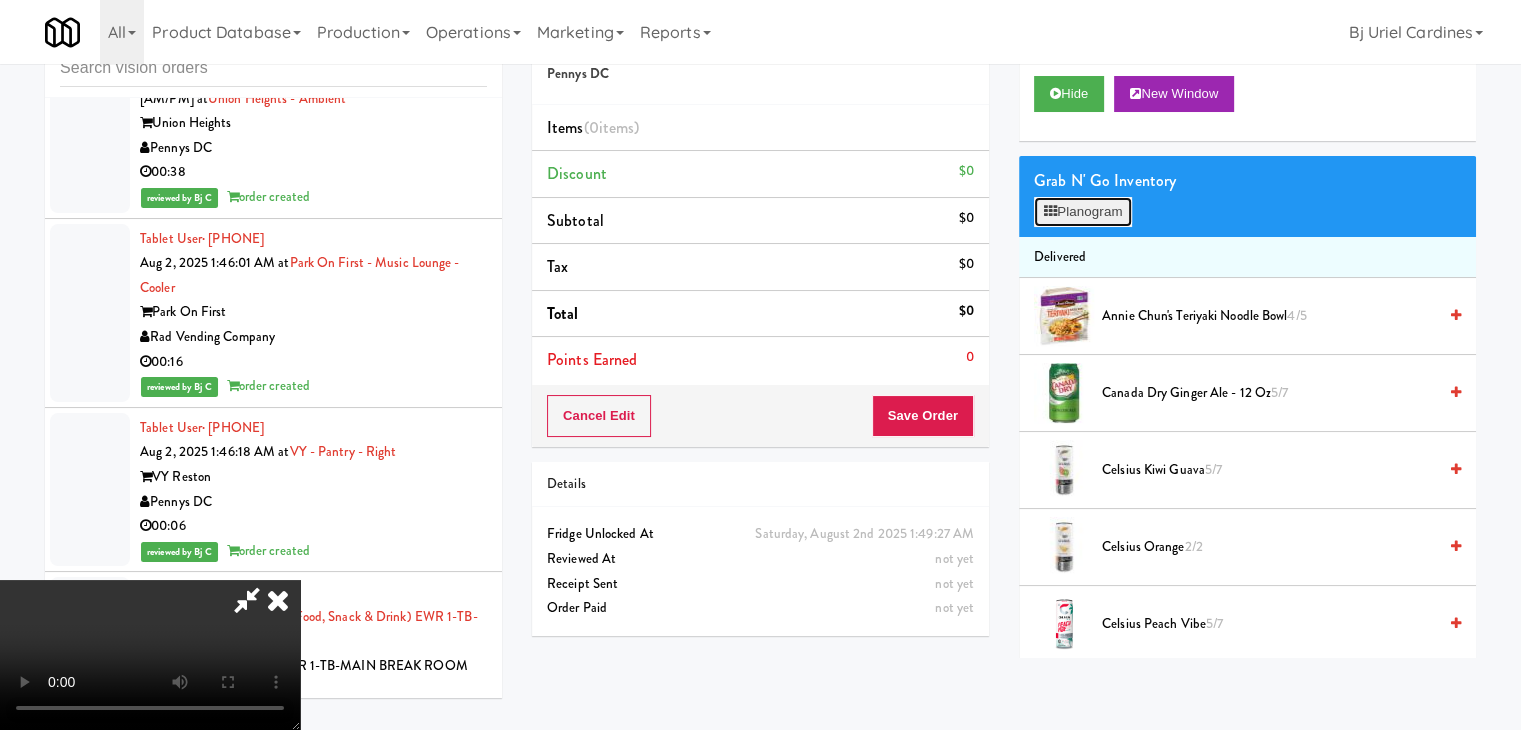 click on "Planogram" at bounding box center [1083, 212] 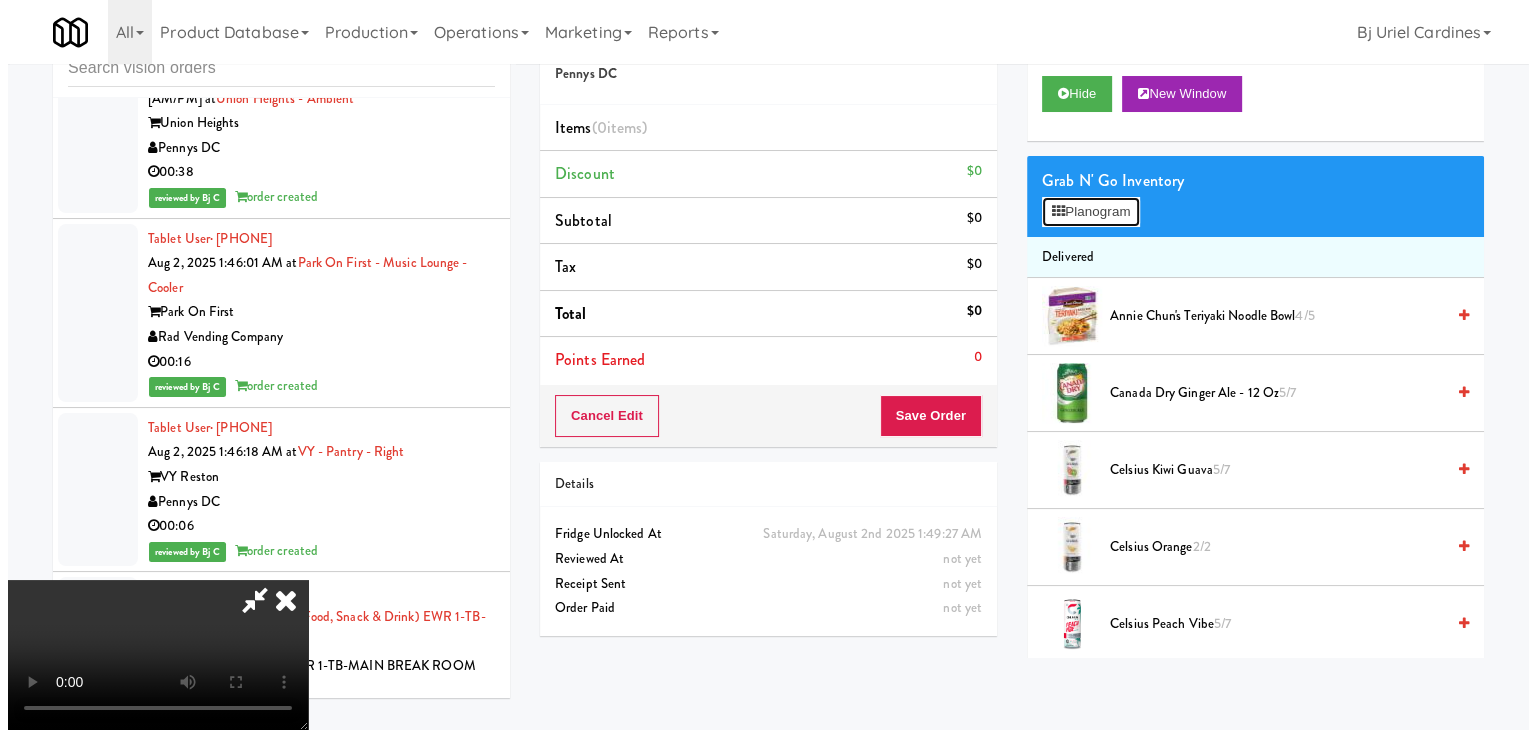 scroll, scrollTop: 28316, scrollLeft: 0, axis: vertical 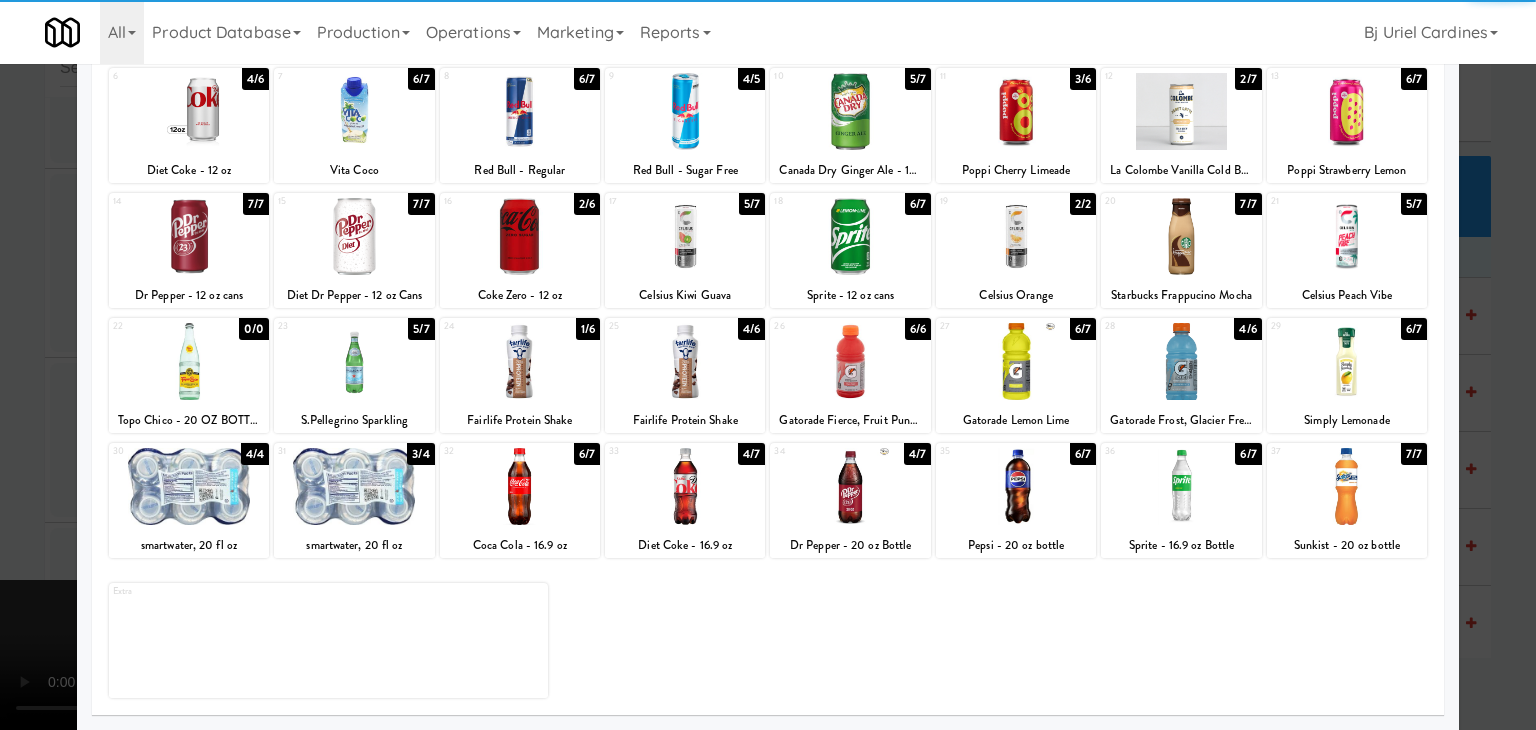 click at bounding box center (1347, 361) 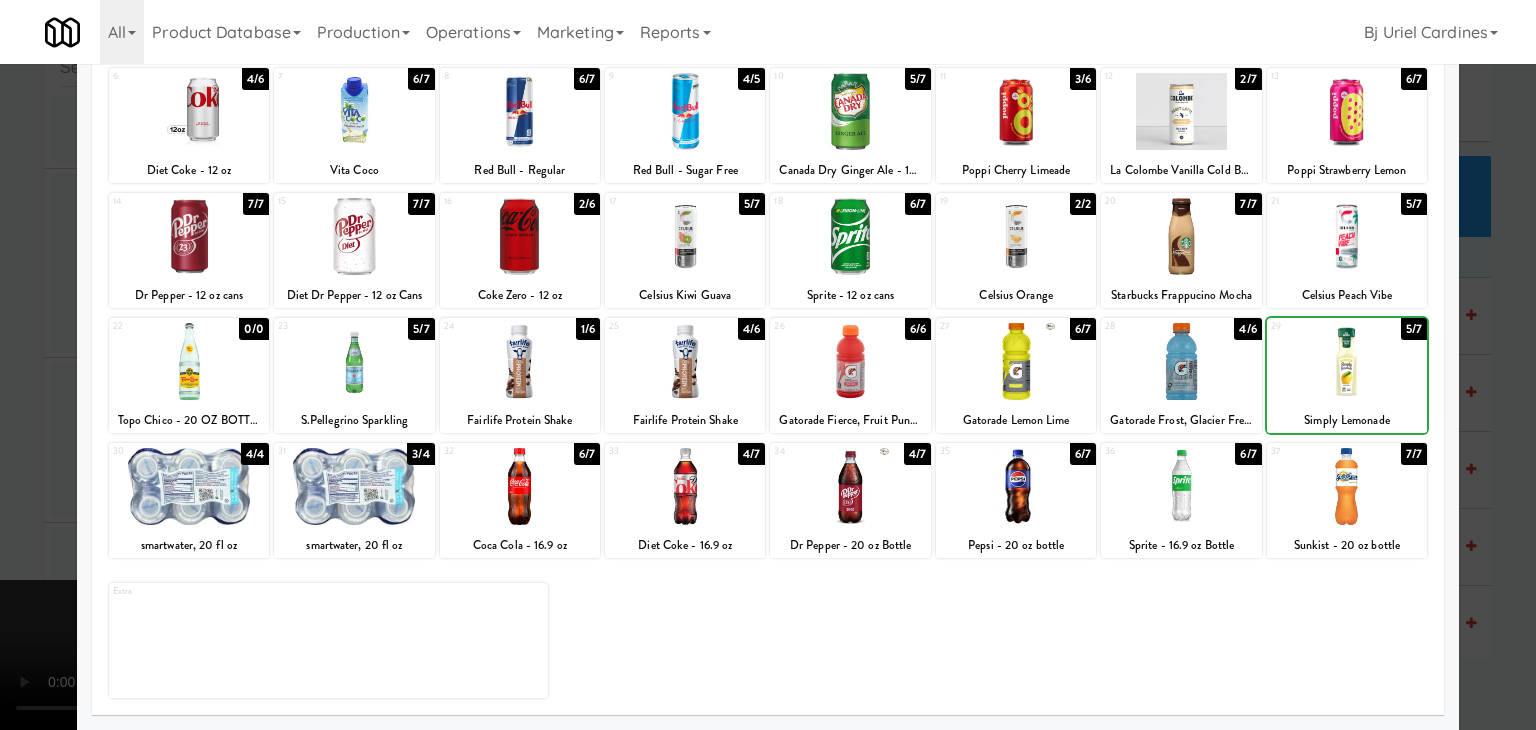 click at bounding box center (768, 365) 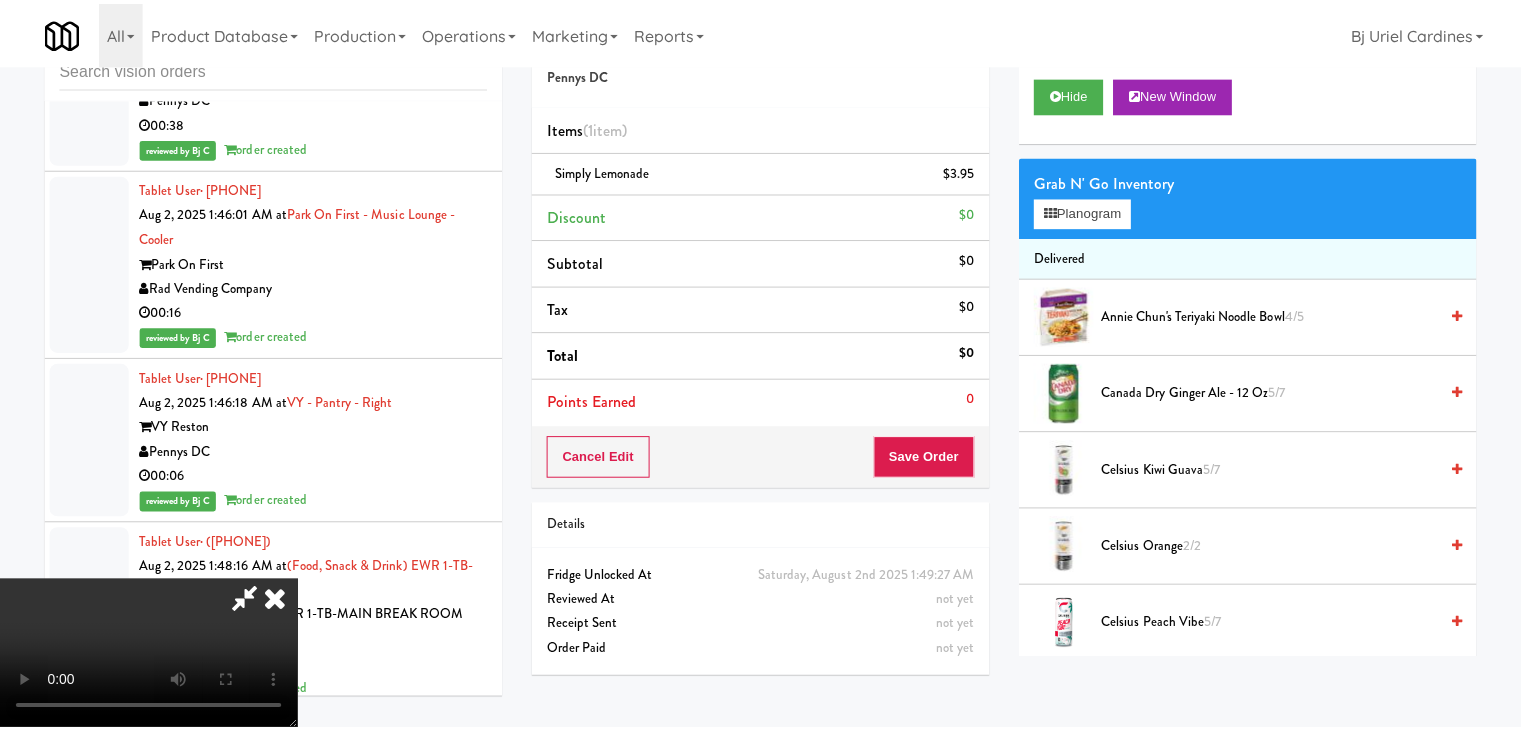 scroll, scrollTop: 28340, scrollLeft: 0, axis: vertical 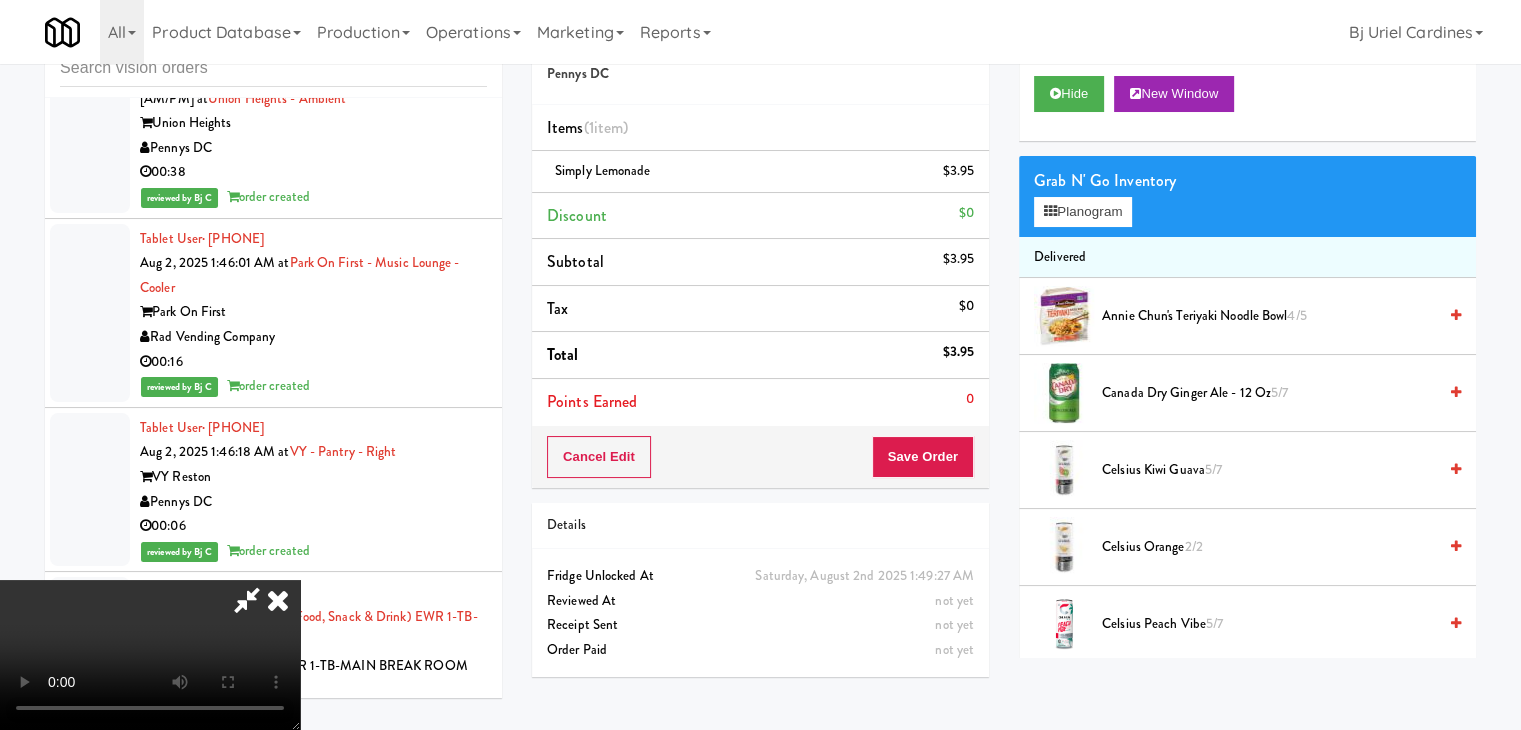 drag, startPoint x: 684, startPoint y: 521, endPoint x: 684, endPoint y: 533, distance: 12 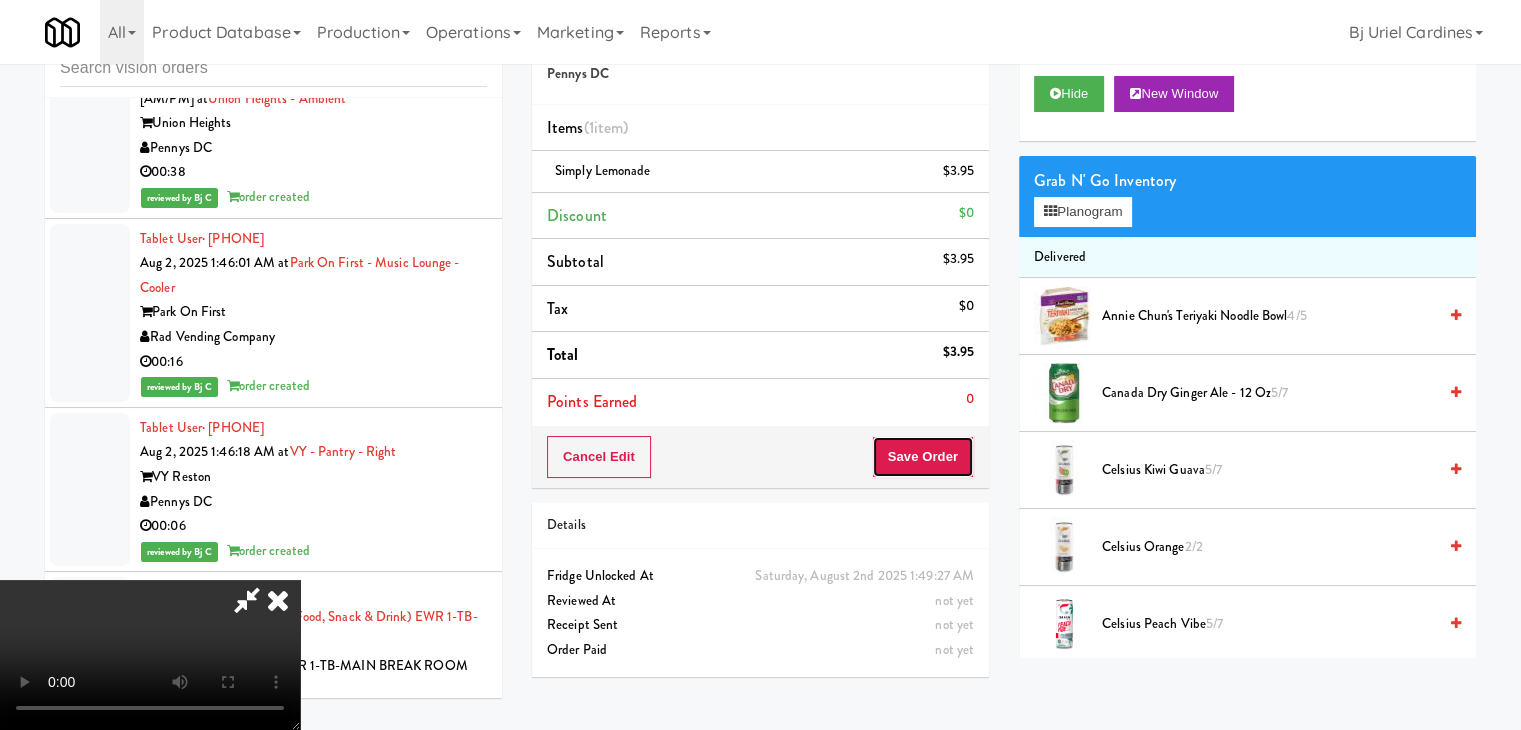click on "Save Order" at bounding box center (923, 457) 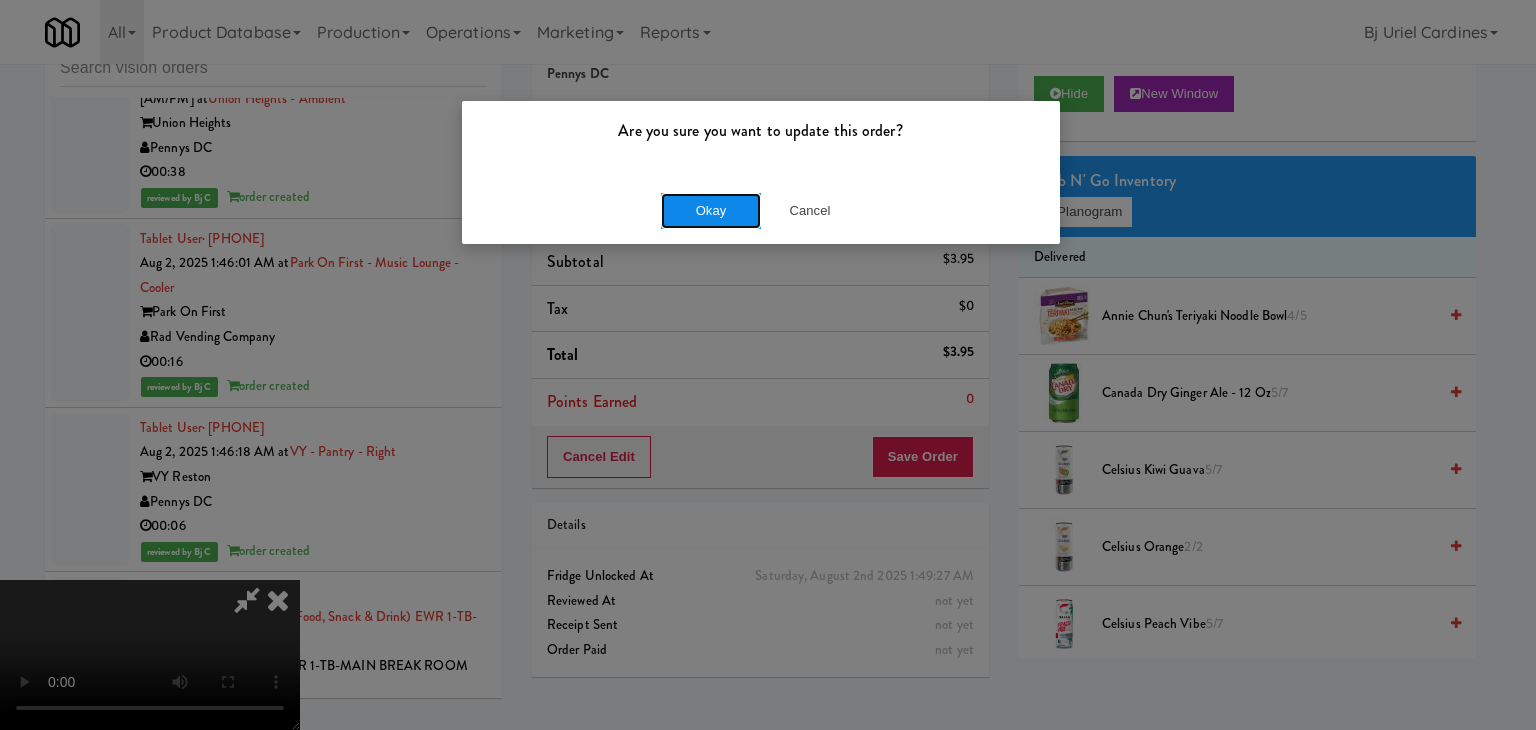 click on "Okay" at bounding box center [711, 211] 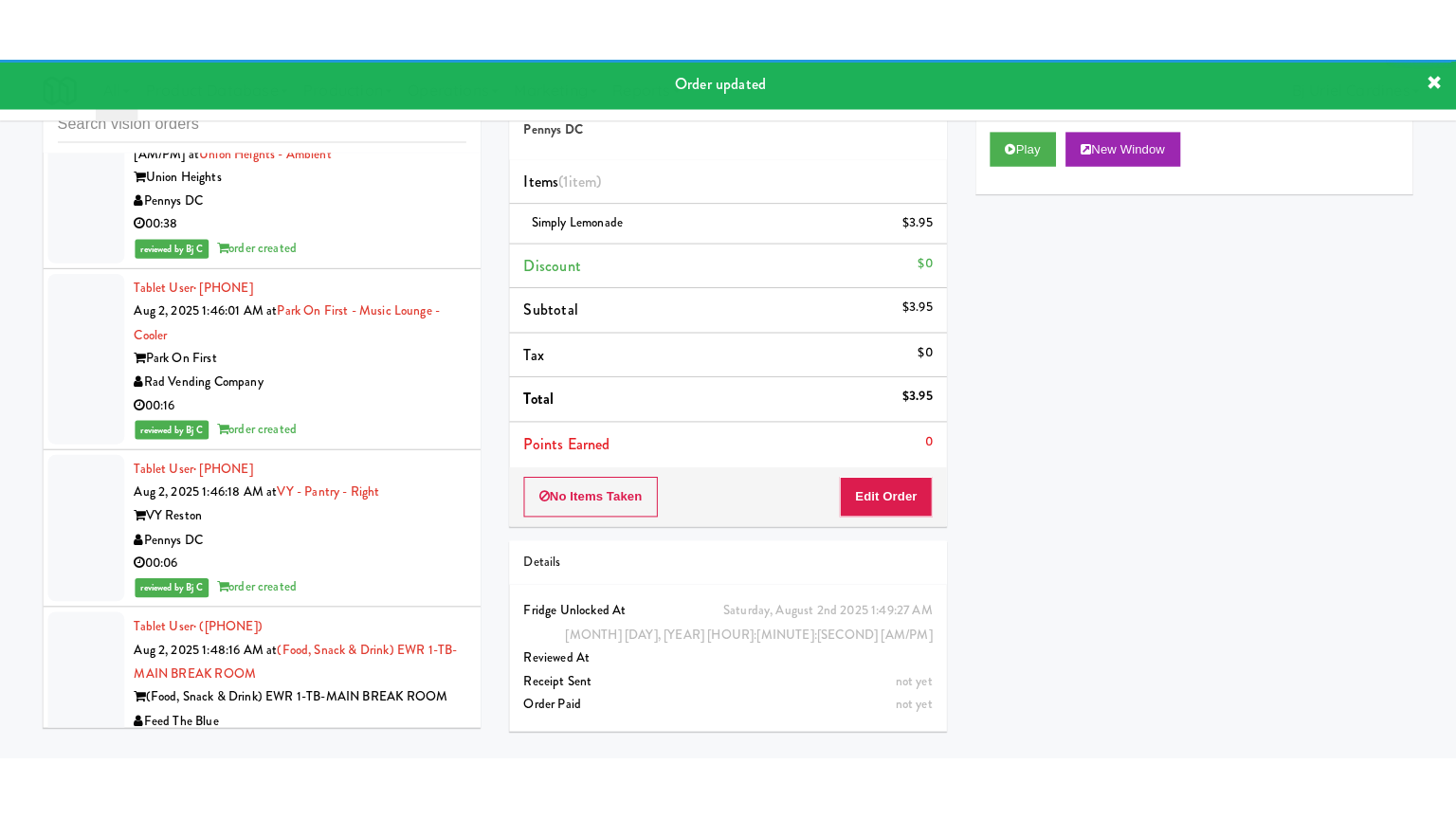 scroll, scrollTop: 27054, scrollLeft: 0, axis: vertical 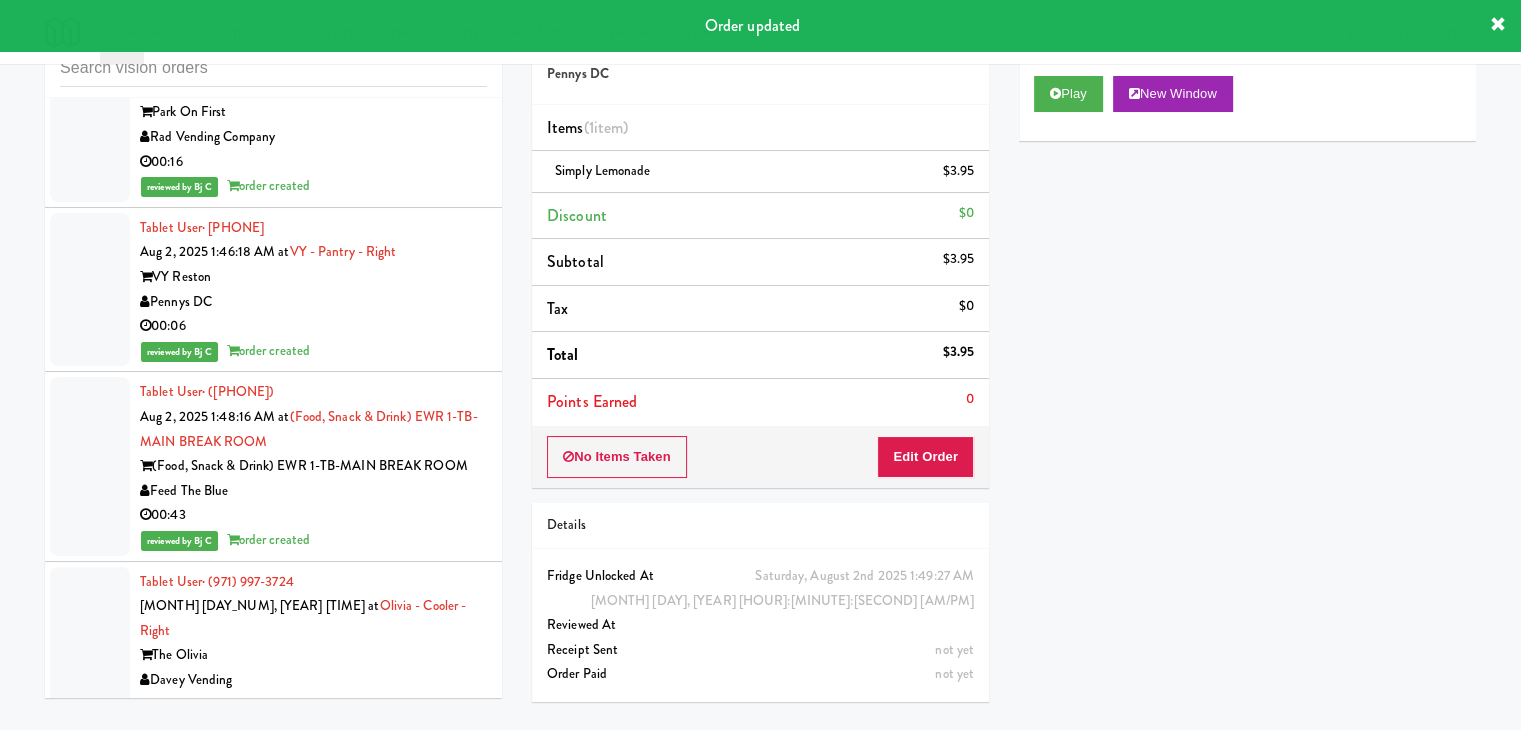 click on "Oceanside Vending LLC" at bounding box center [313, 1174] 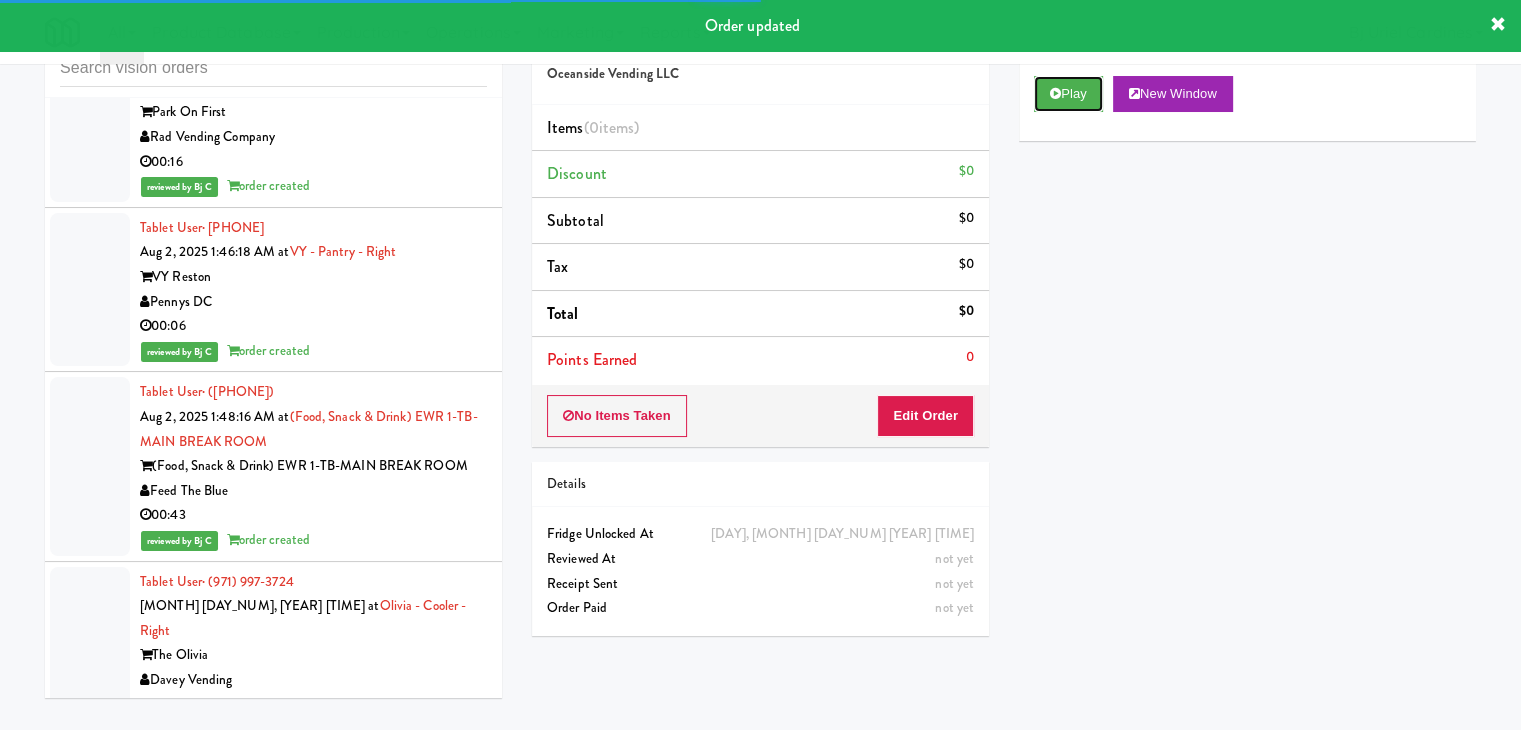 click on "Play" at bounding box center [1068, 94] 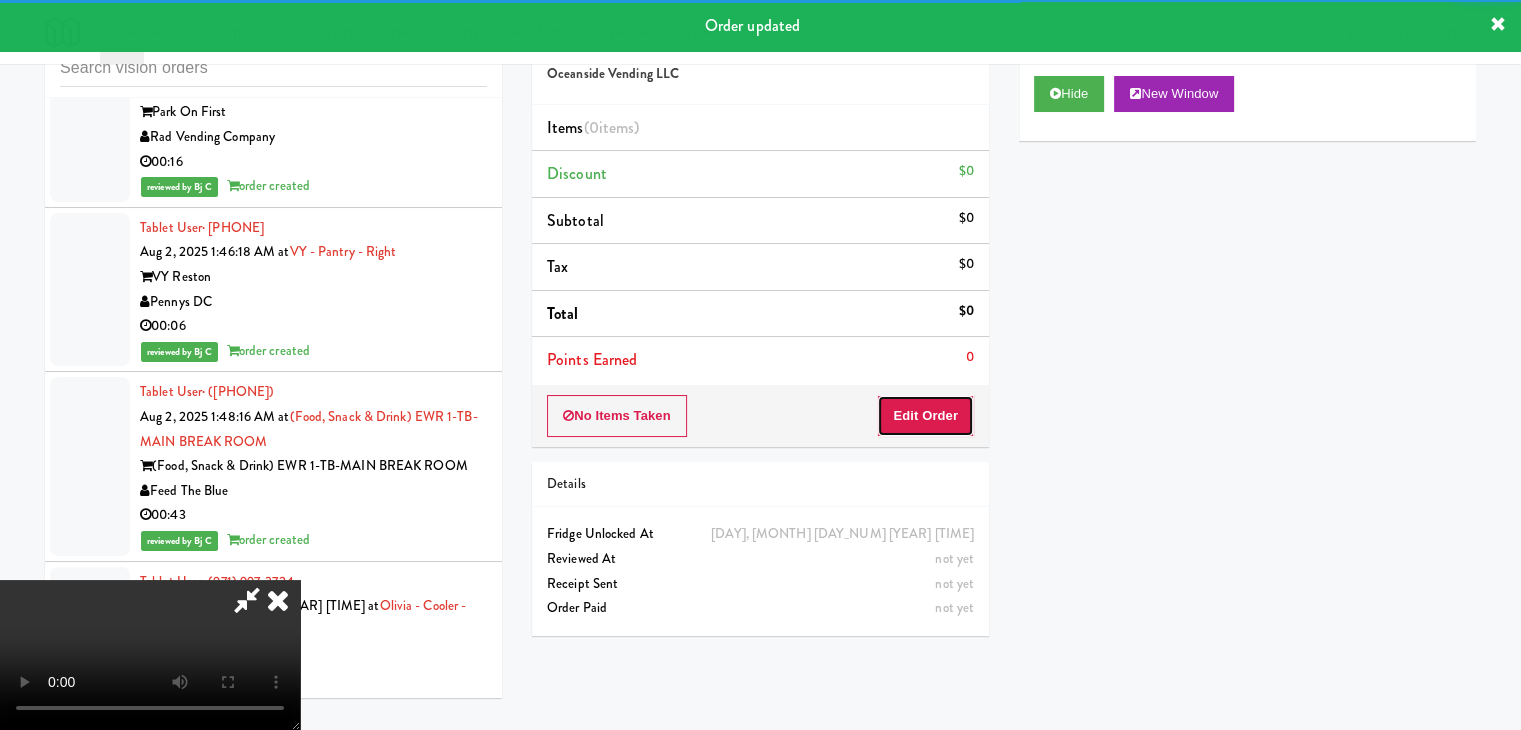 click on "Edit Order" at bounding box center (925, 416) 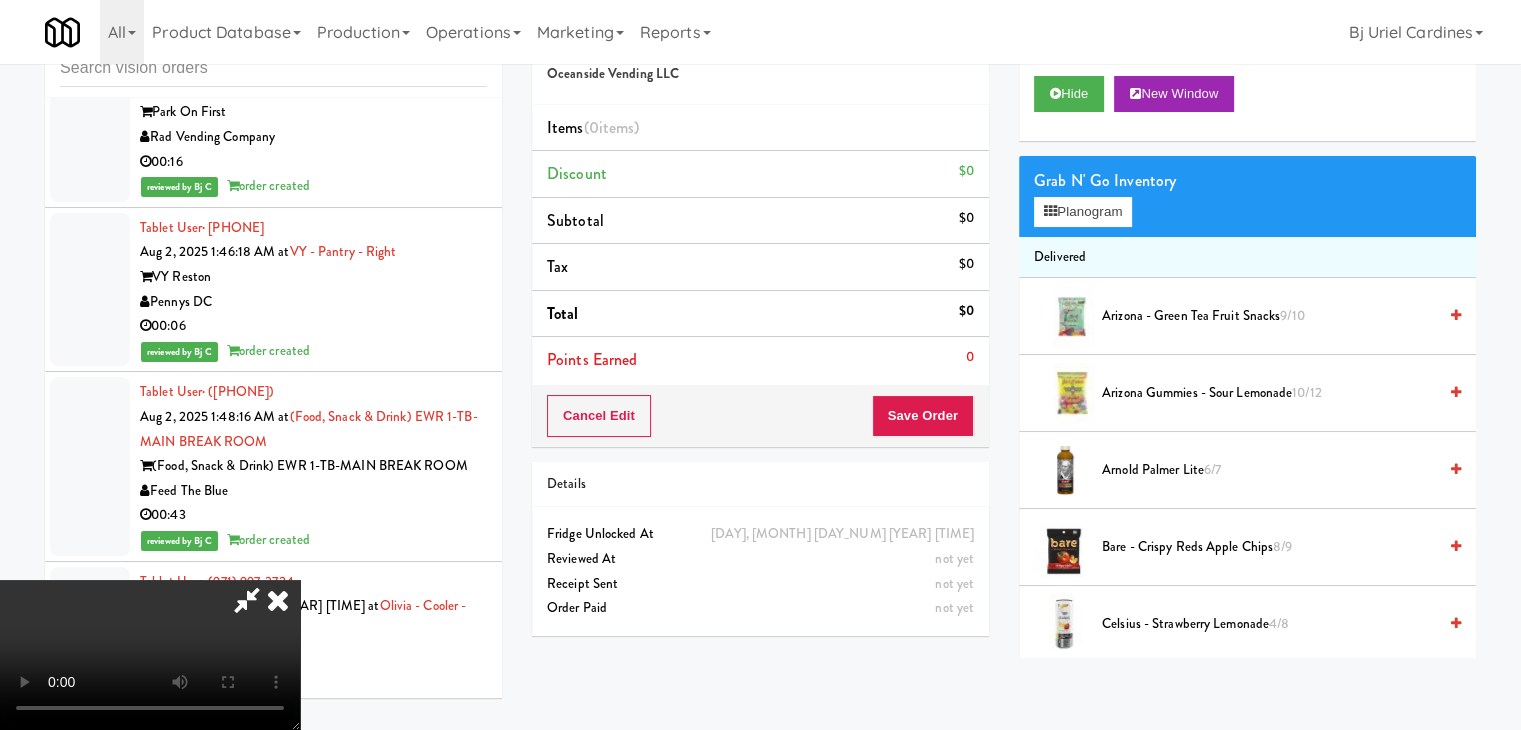 type 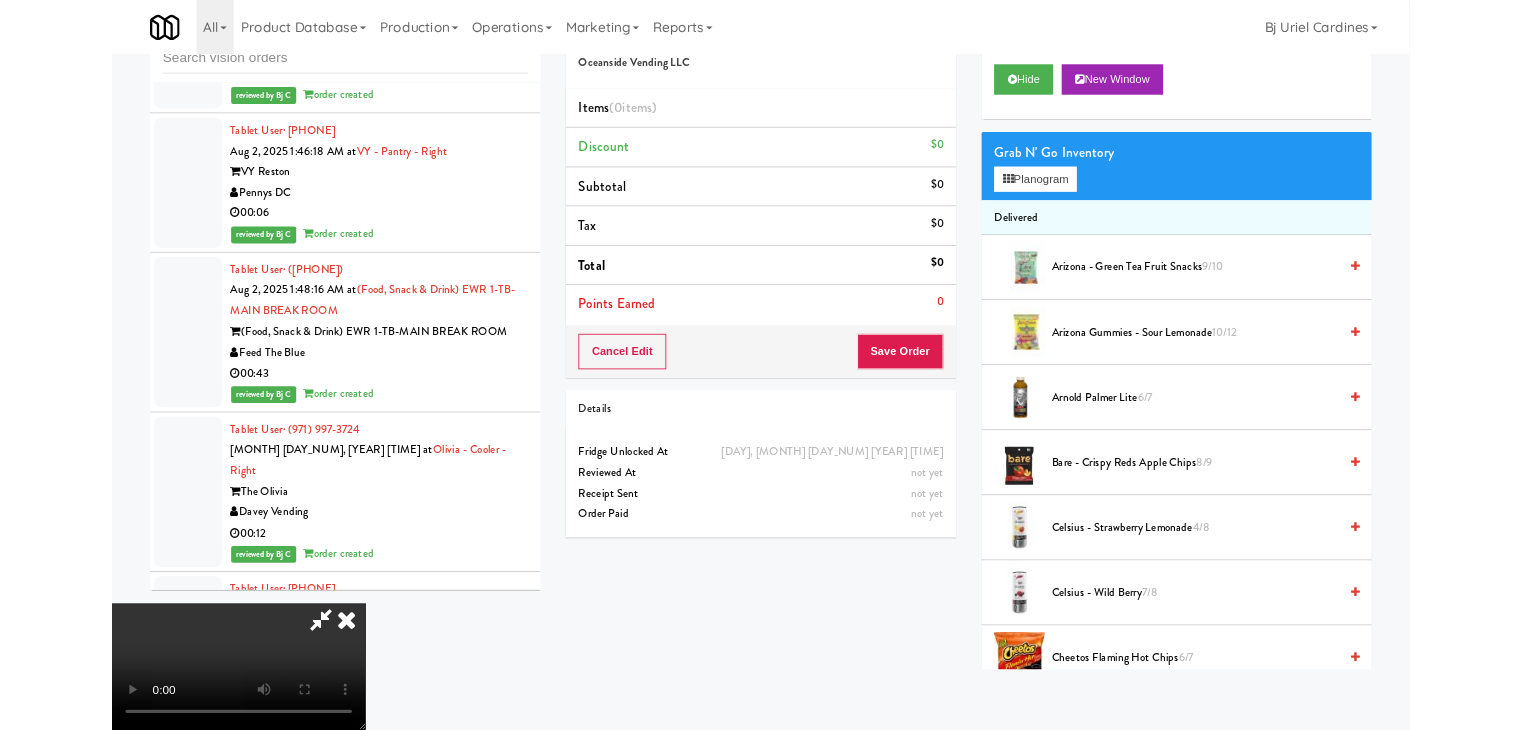 scroll, scrollTop: 28516, scrollLeft: 0, axis: vertical 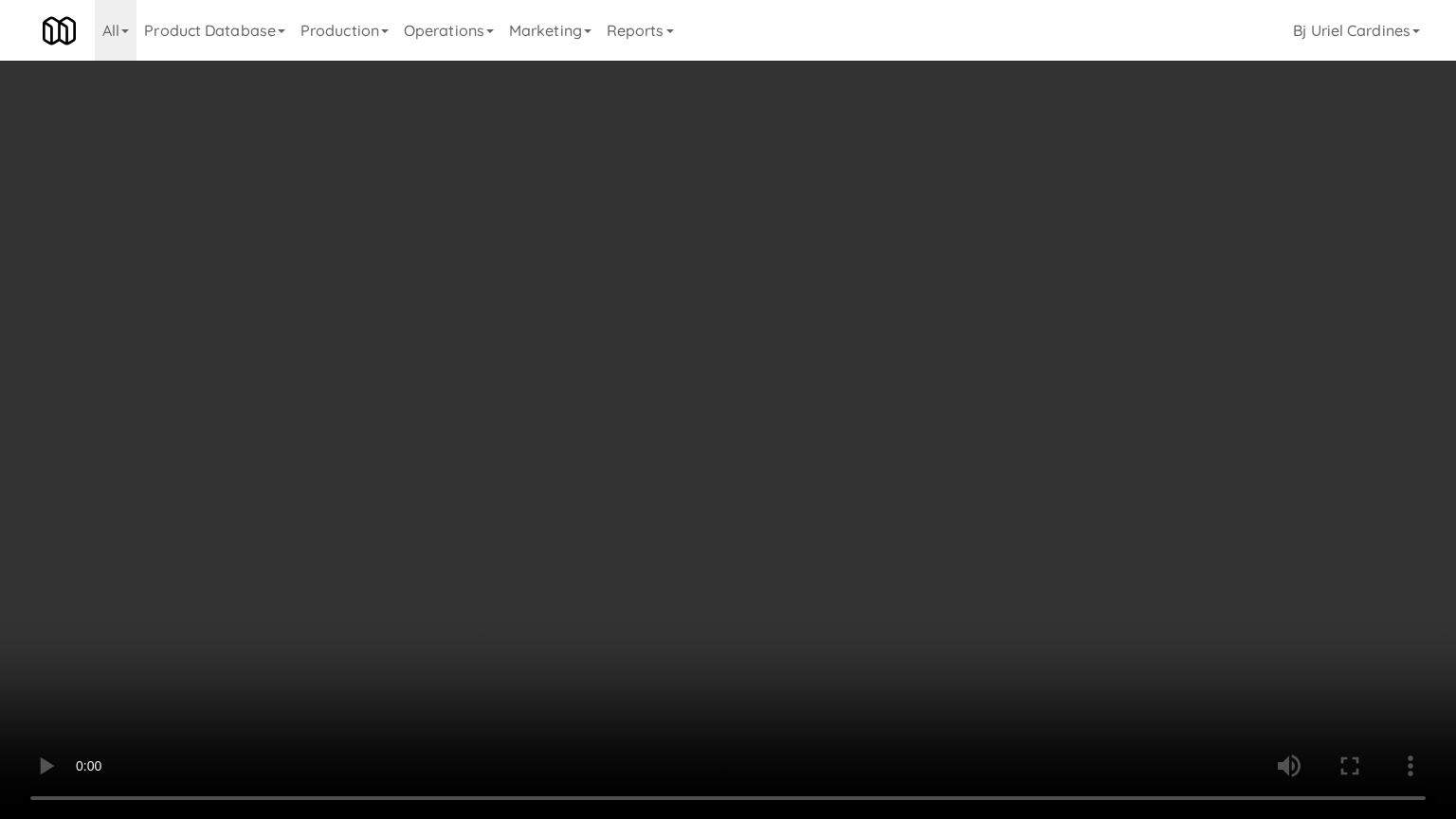 click at bounding box center [728, 410] 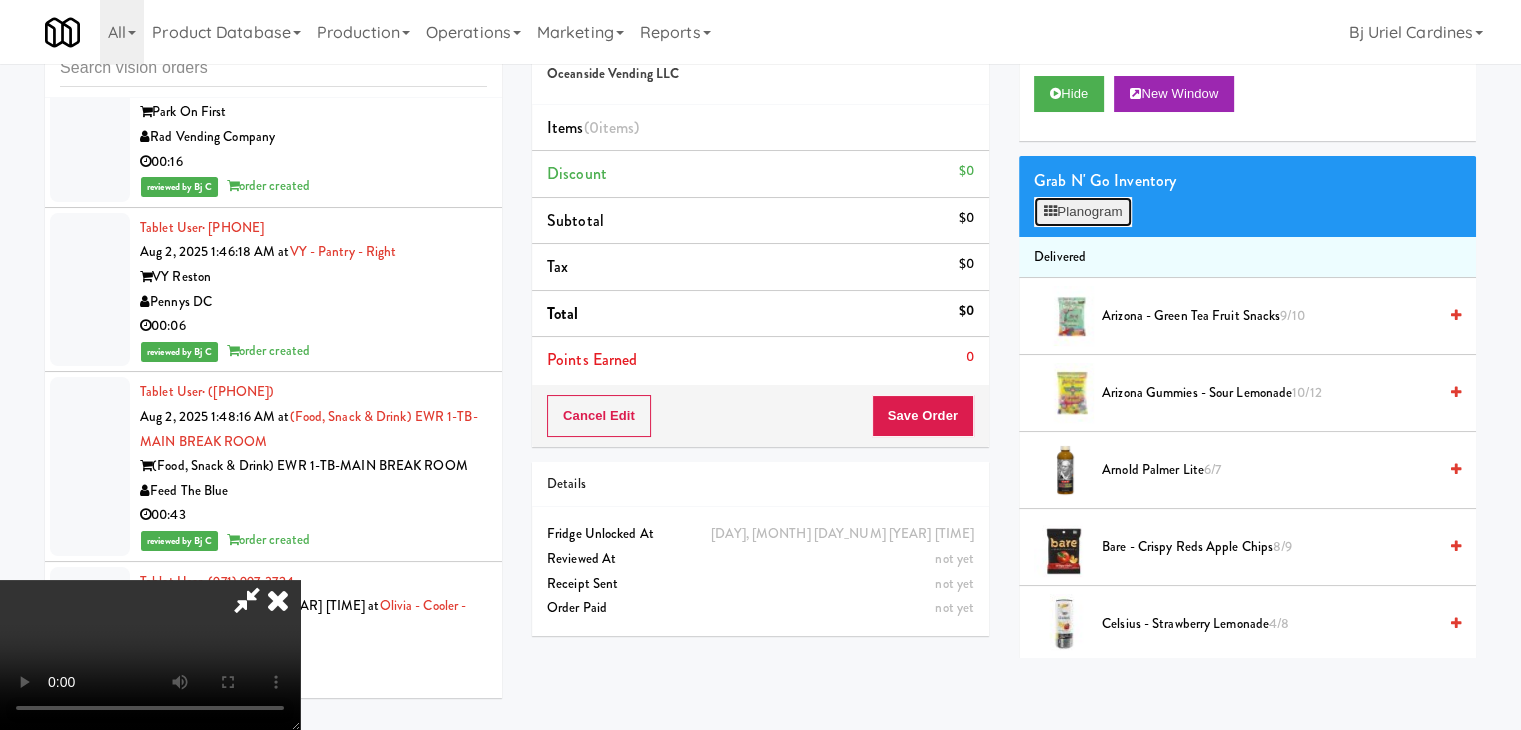 click on "Planogram" at bounding box center (1083, 212) 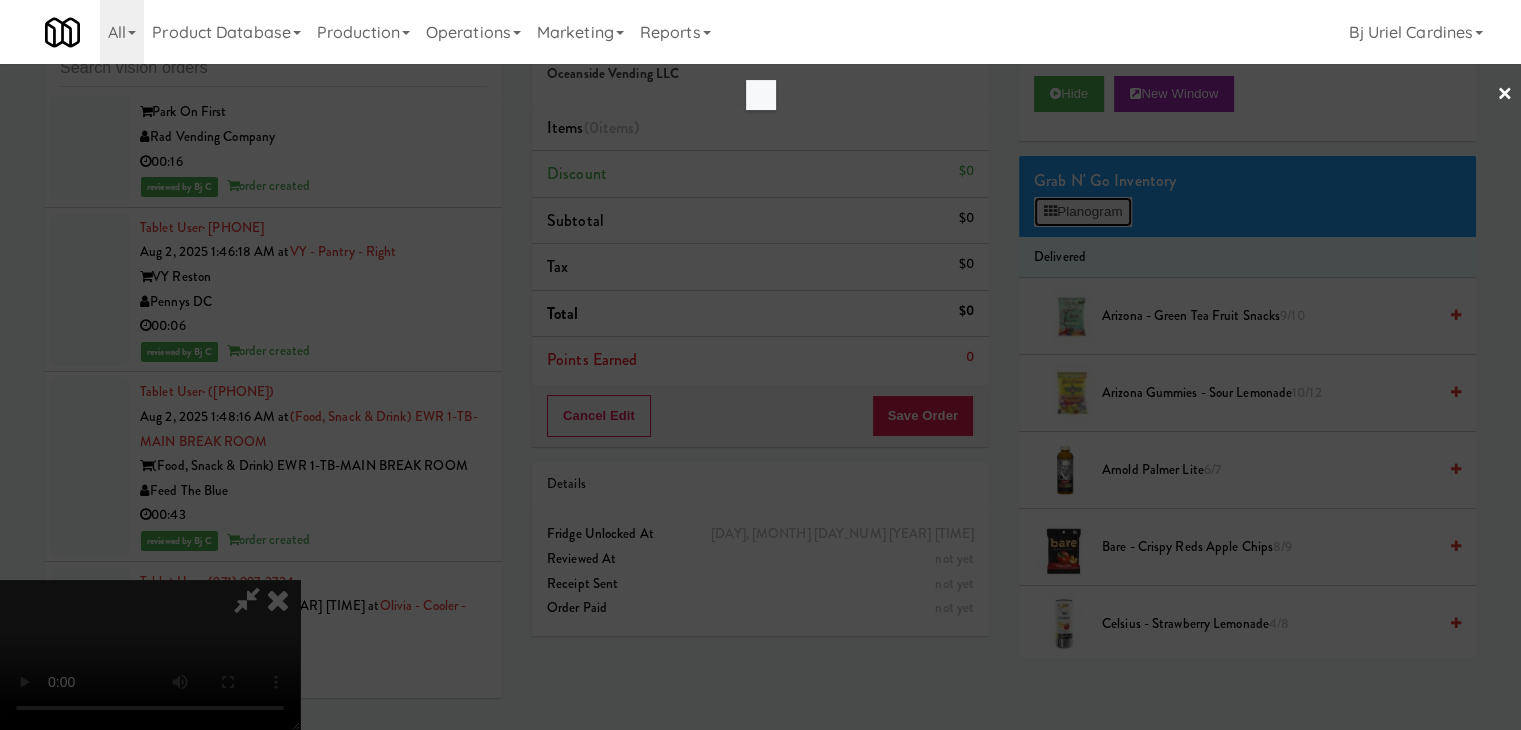 scroll, scrollTop: 28516, scrollLeft: 0, axis: vertical 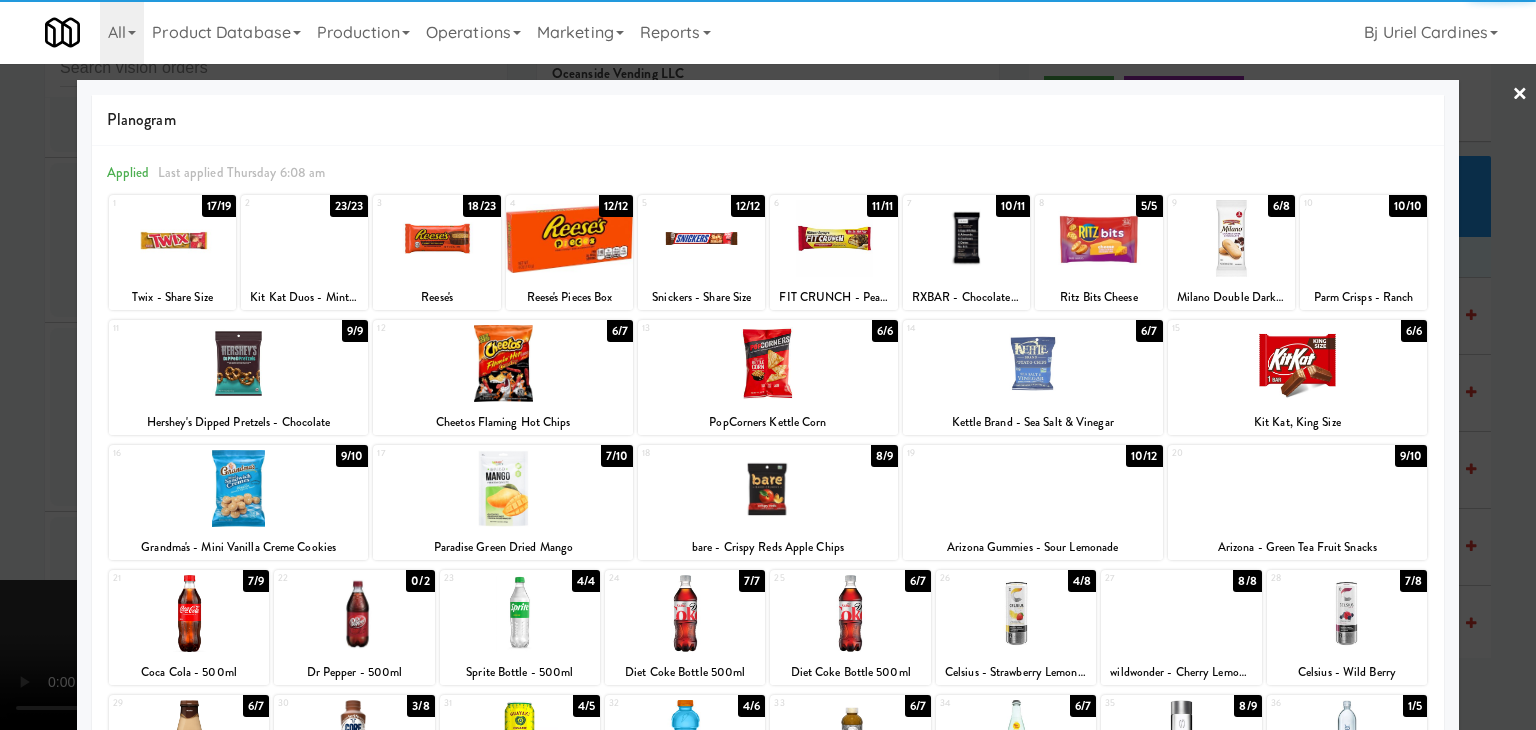click at bounding box center [701, 238] 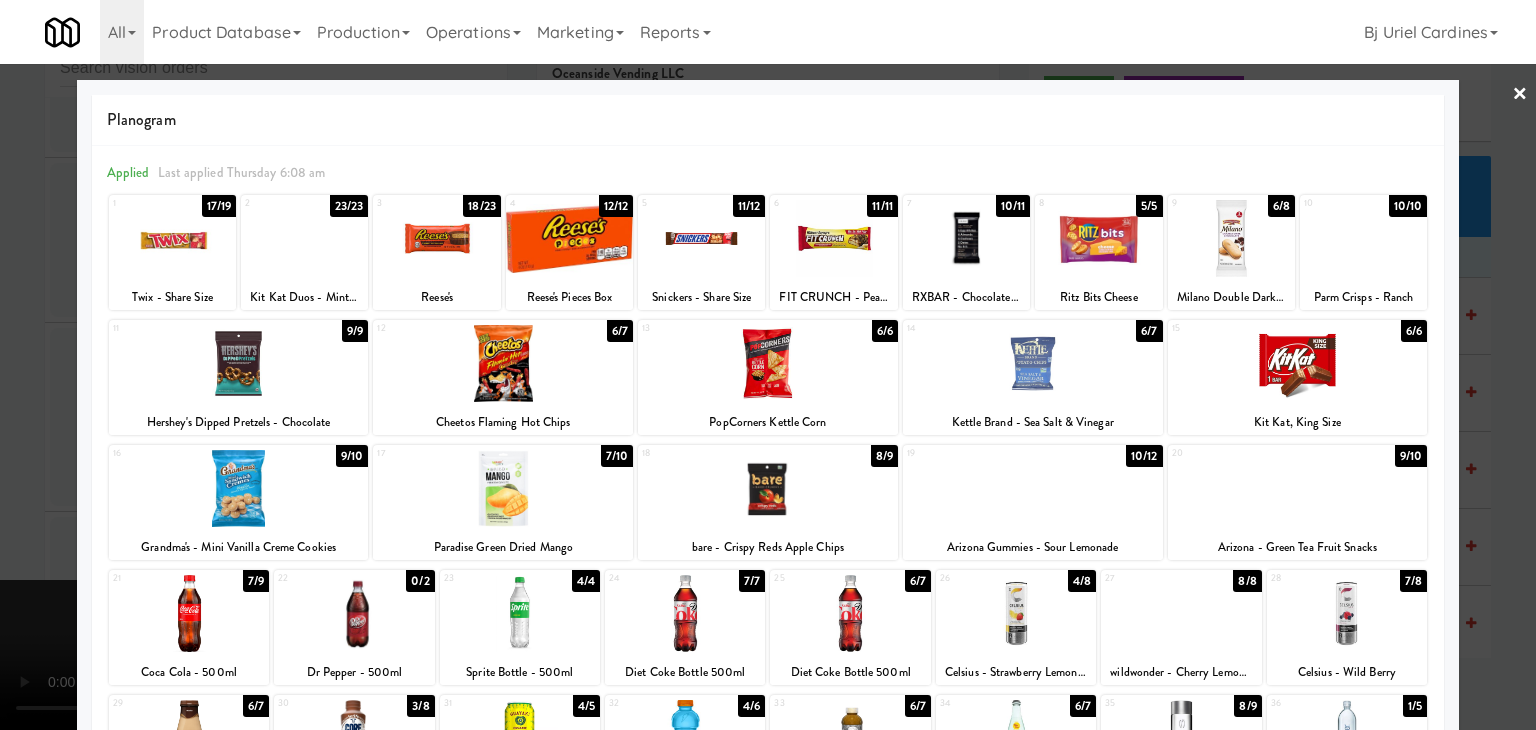 drag, startPoint x: 0, startPoint y: 341, endPoint x: 219, endPoint y: 434, distance: 237.92856 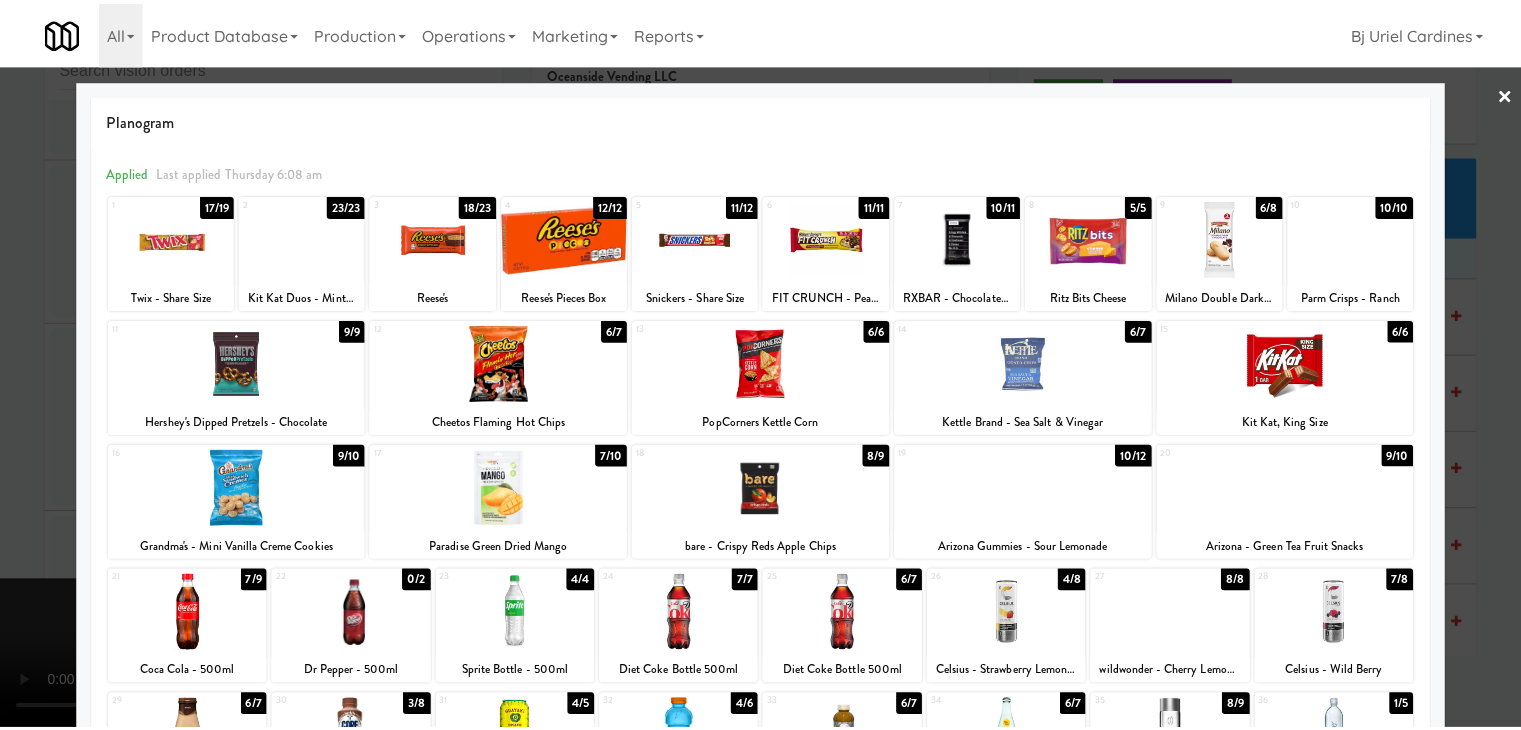 scroll, scrollTop: 28540, scrollLeft: 0, axis: vertical 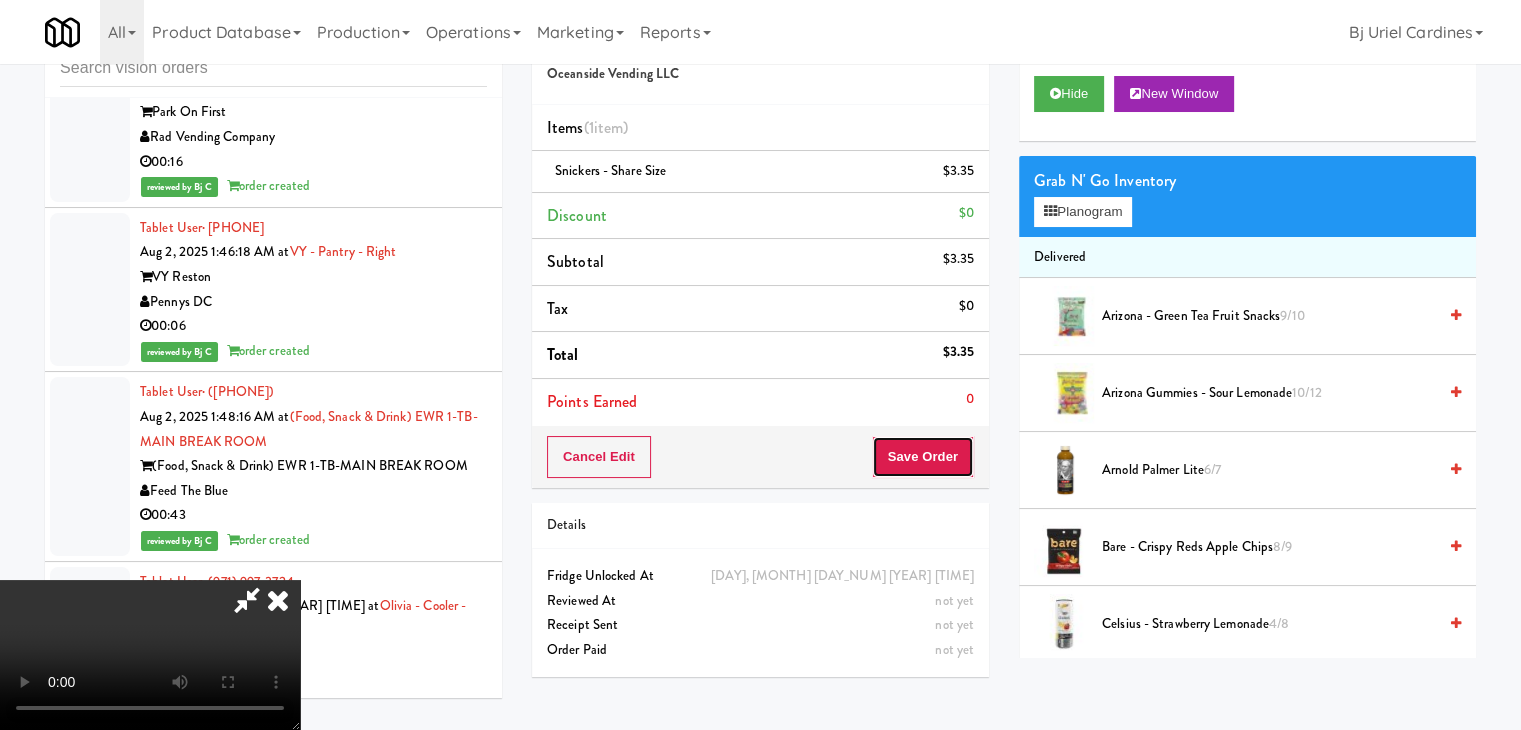 click on "Save Order" at bounding box center [923, 457] 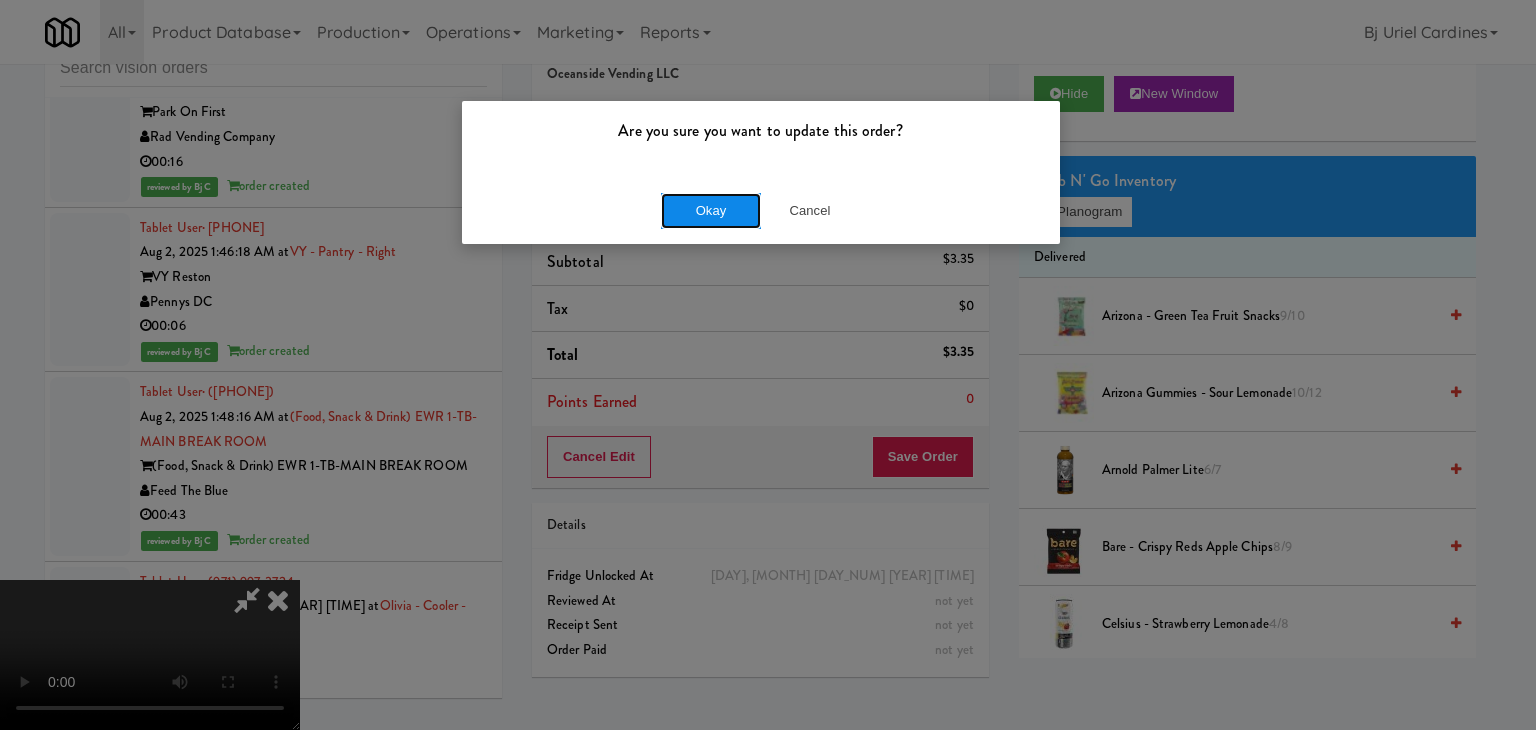 click on "Okay" at bounding box center (711, 211) 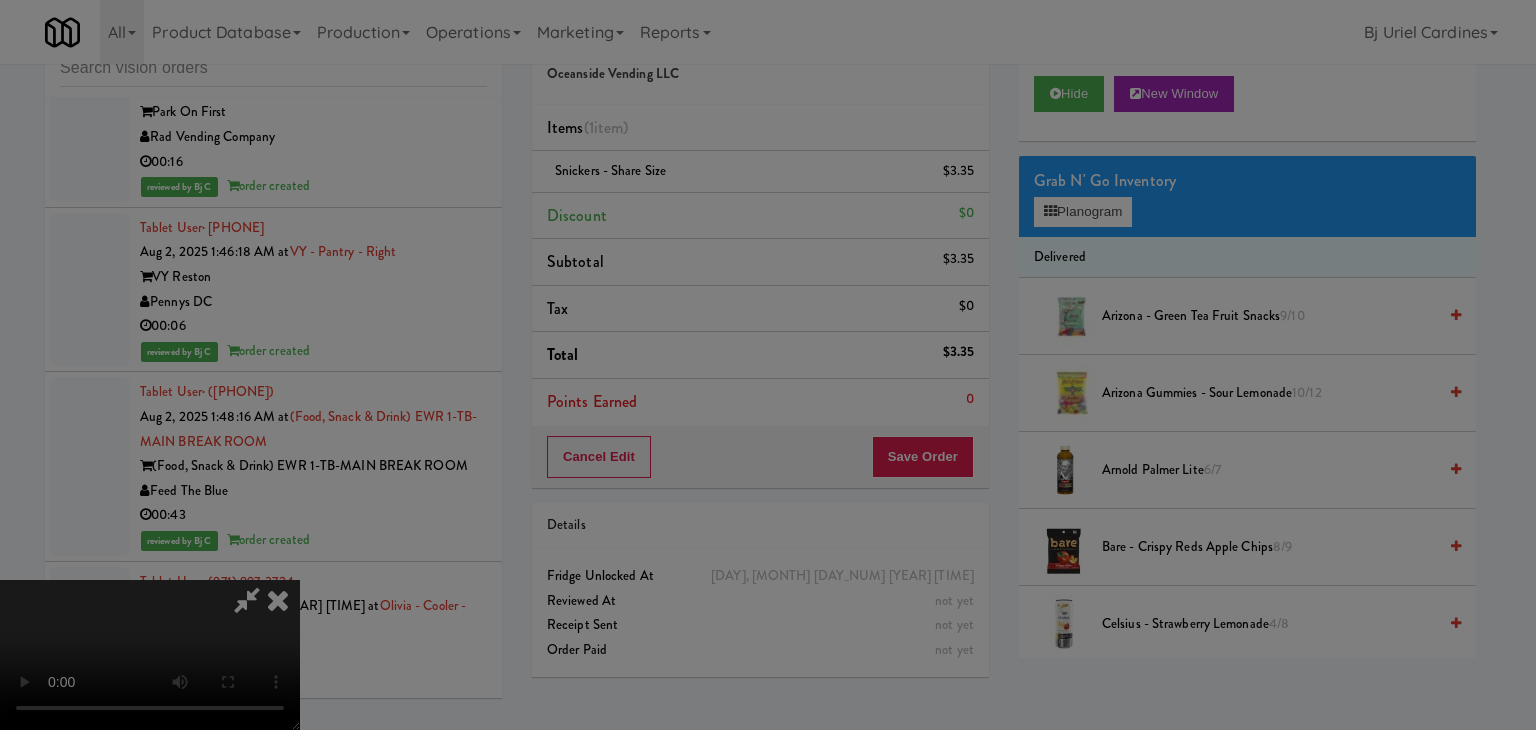 click on "Okay Cancel" at bounding box center [761, 173] 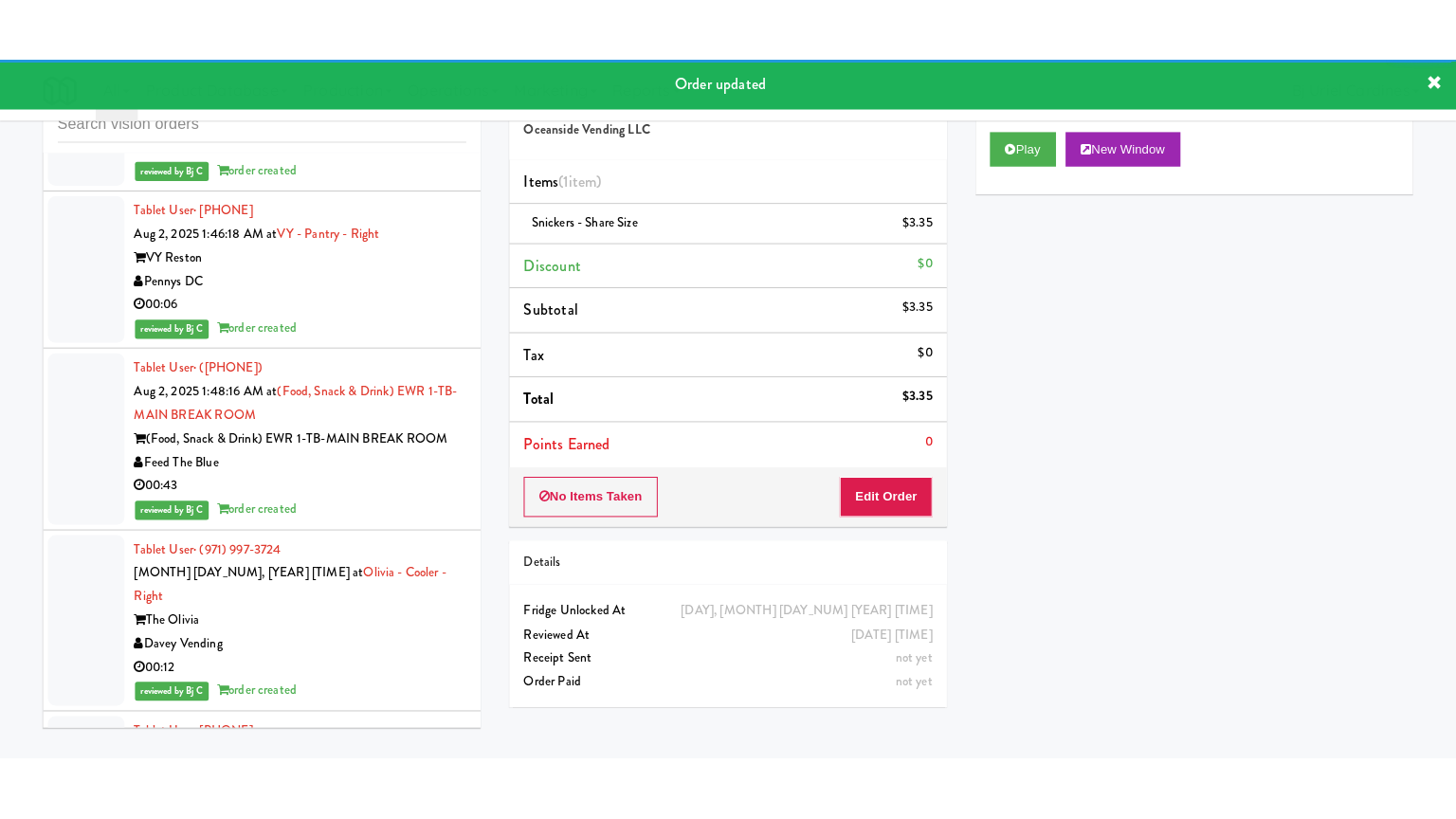 scroll, scrollTop: 27243, scrollLeft: 0, axis: vertical 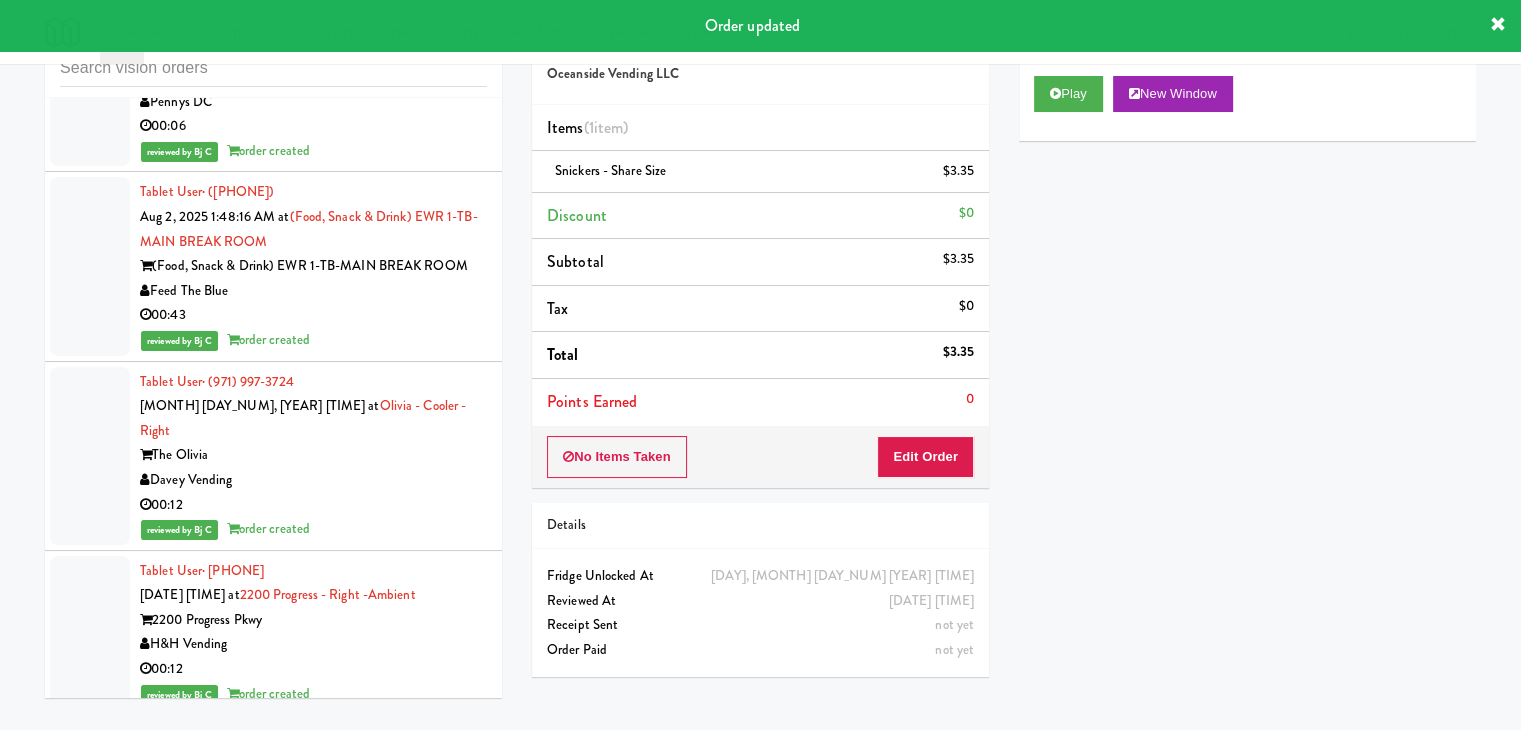 click on "Family Markets Company LLC" at bounding box center [313, 1163] 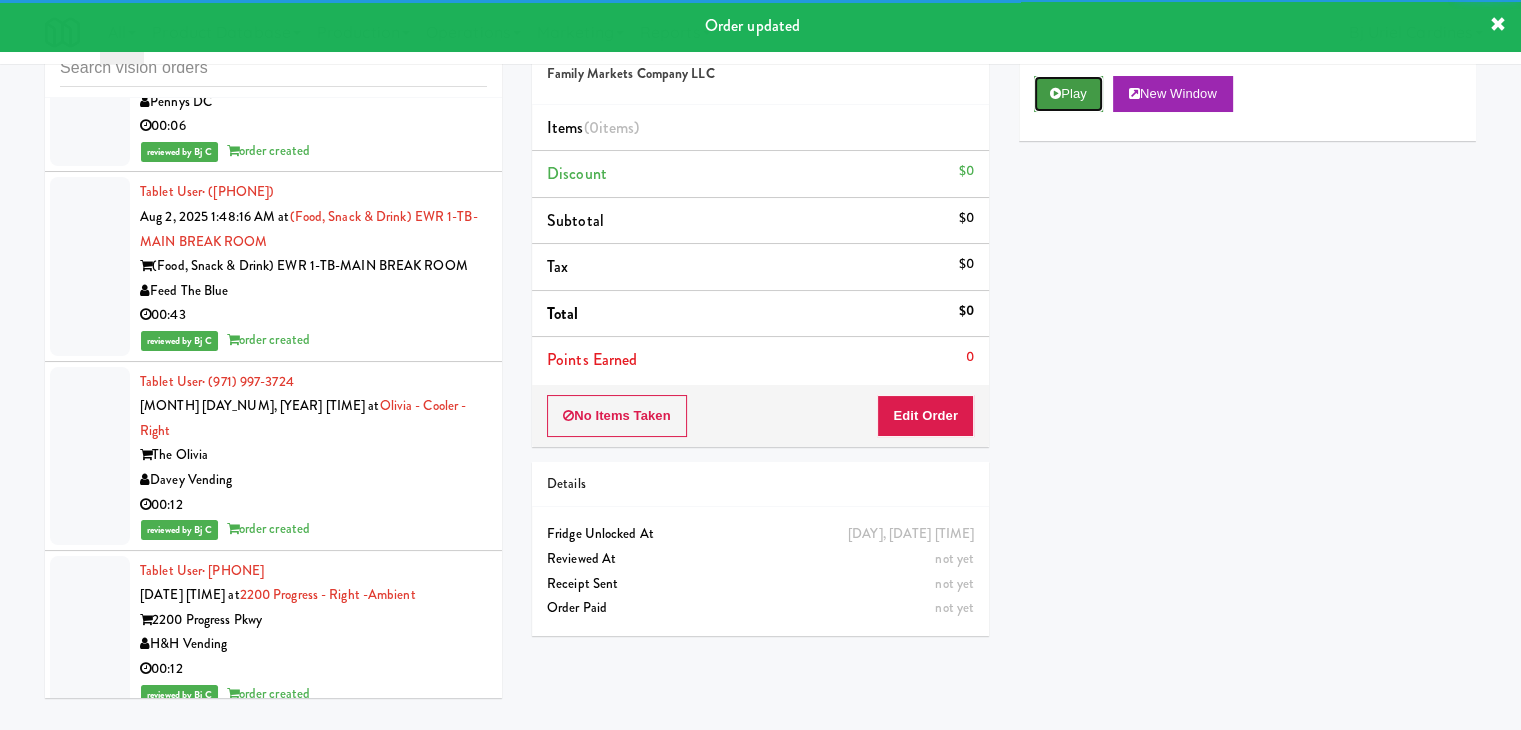 drag, startPoint x: 1066, startPoint y: 82, endPoint x: 1061, endPoint y: 96, distance: 14.866069 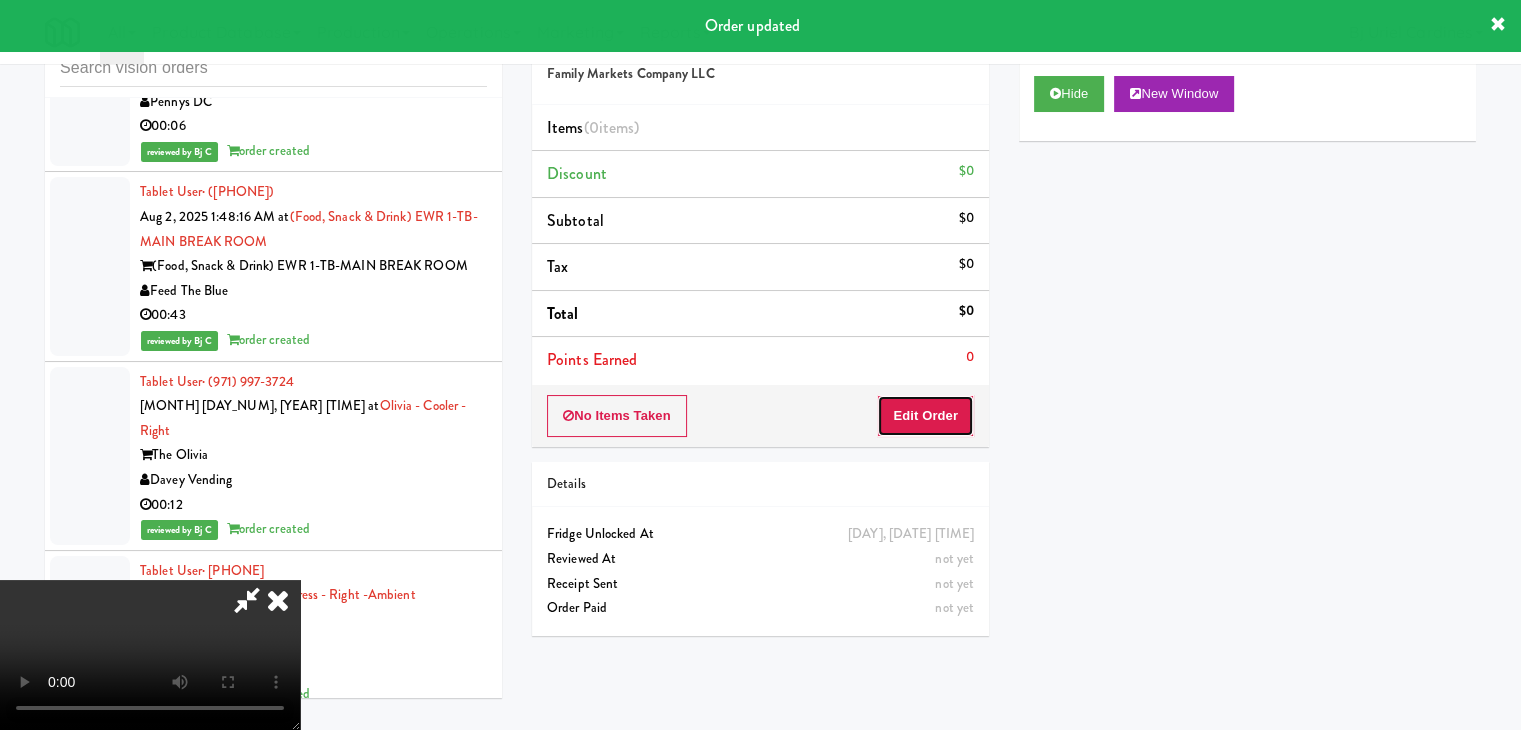 click on "Edit Order" at bounding box center (925, 416) 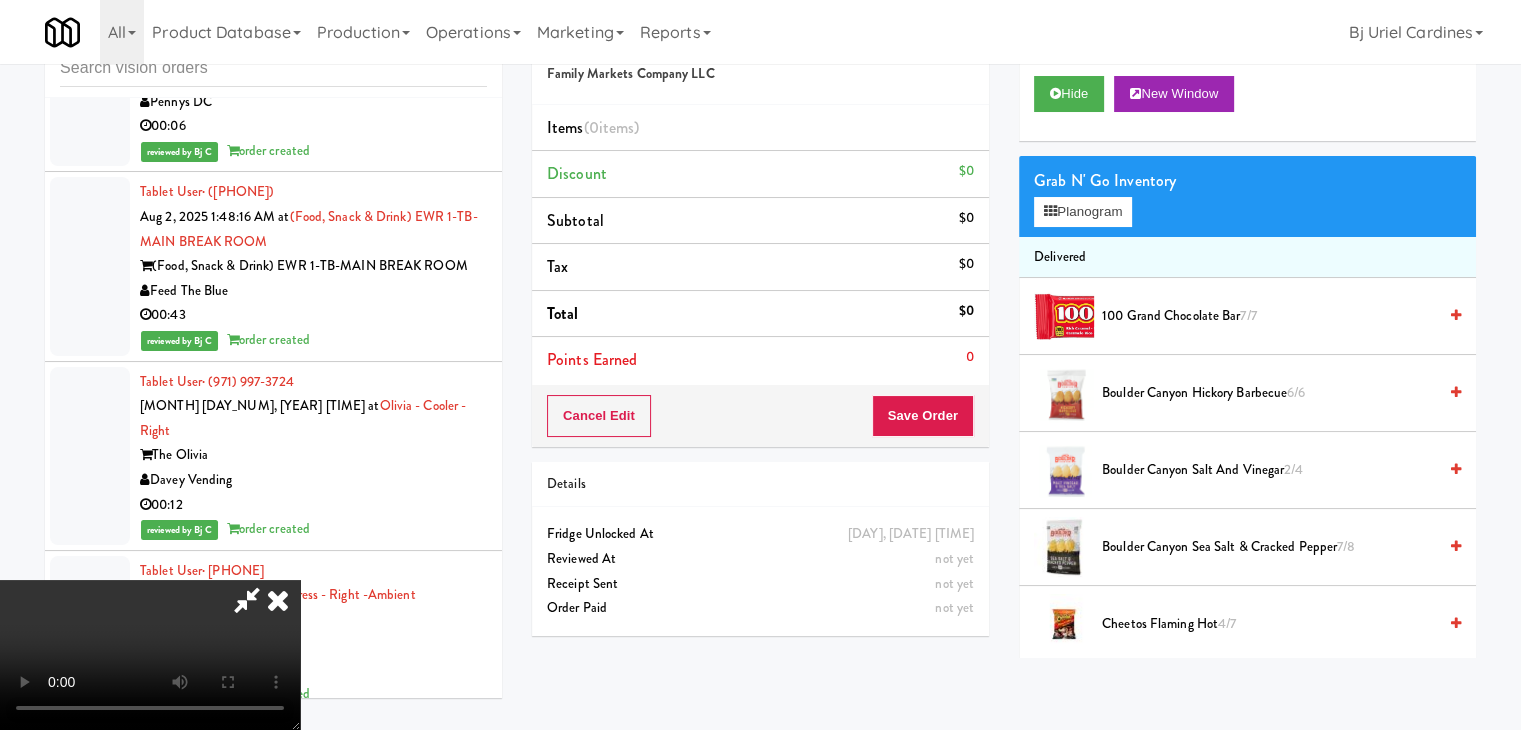 type 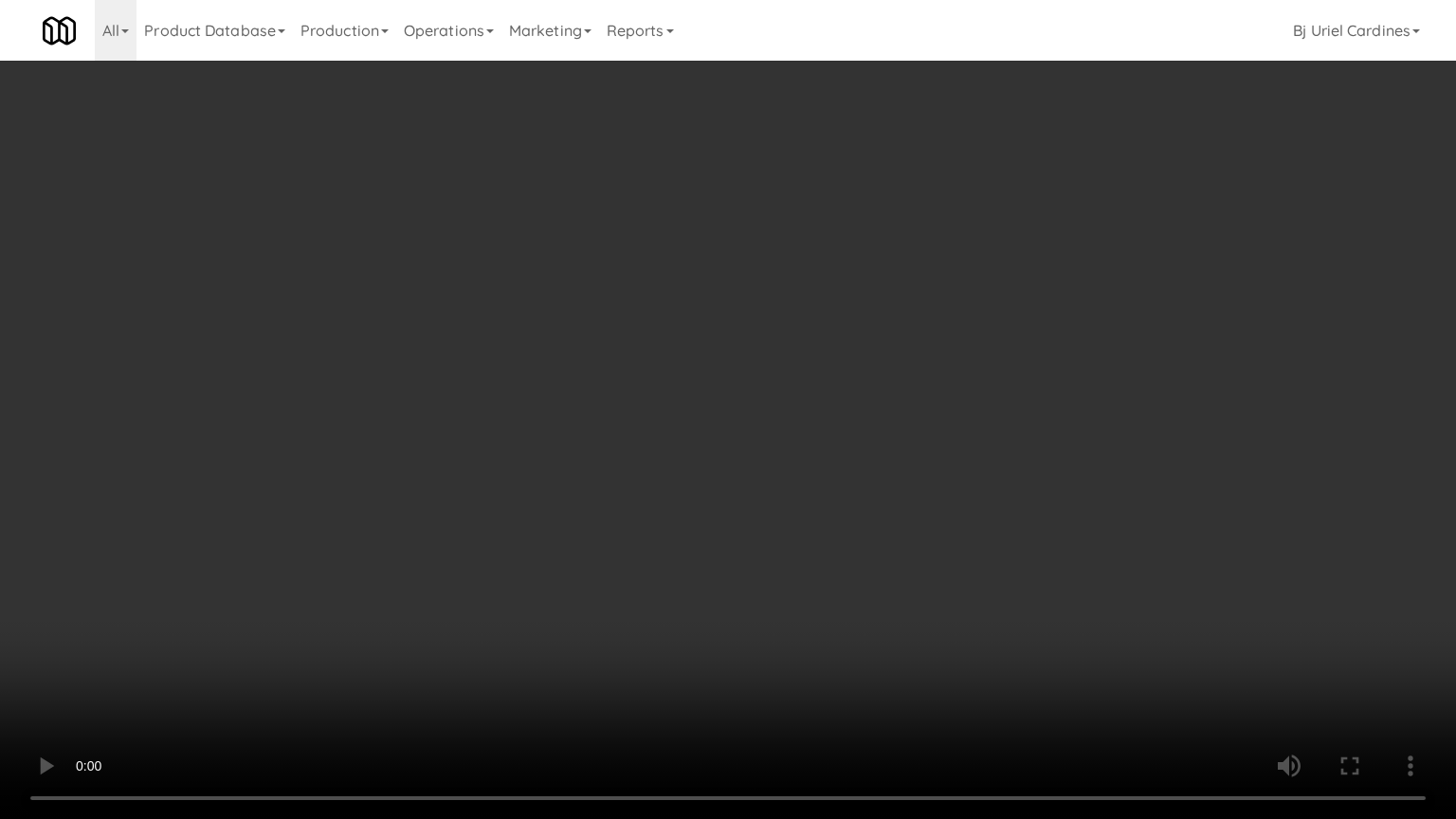 click at bounding box center [728, 410] 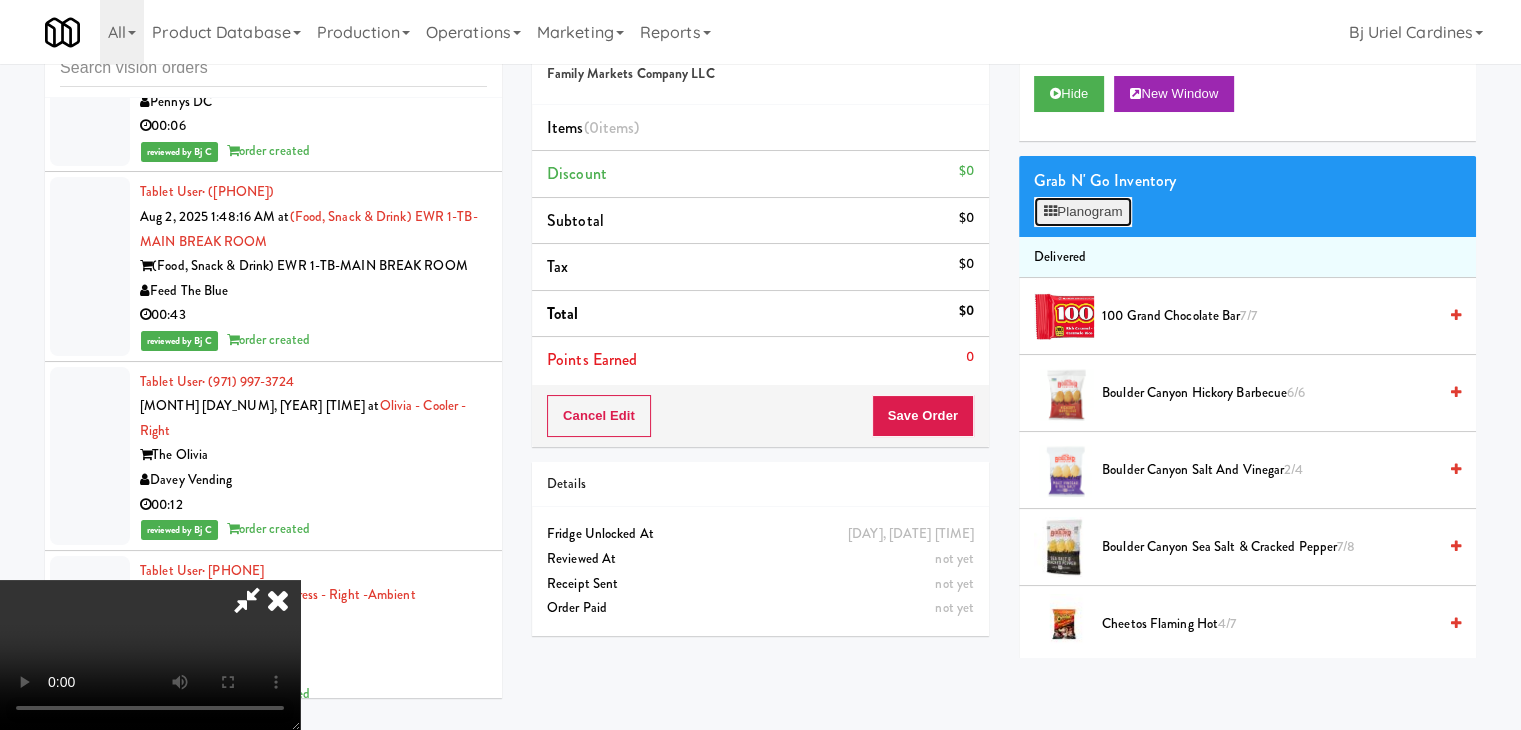 click on "Planogram" at bounding box center (1083, 212) 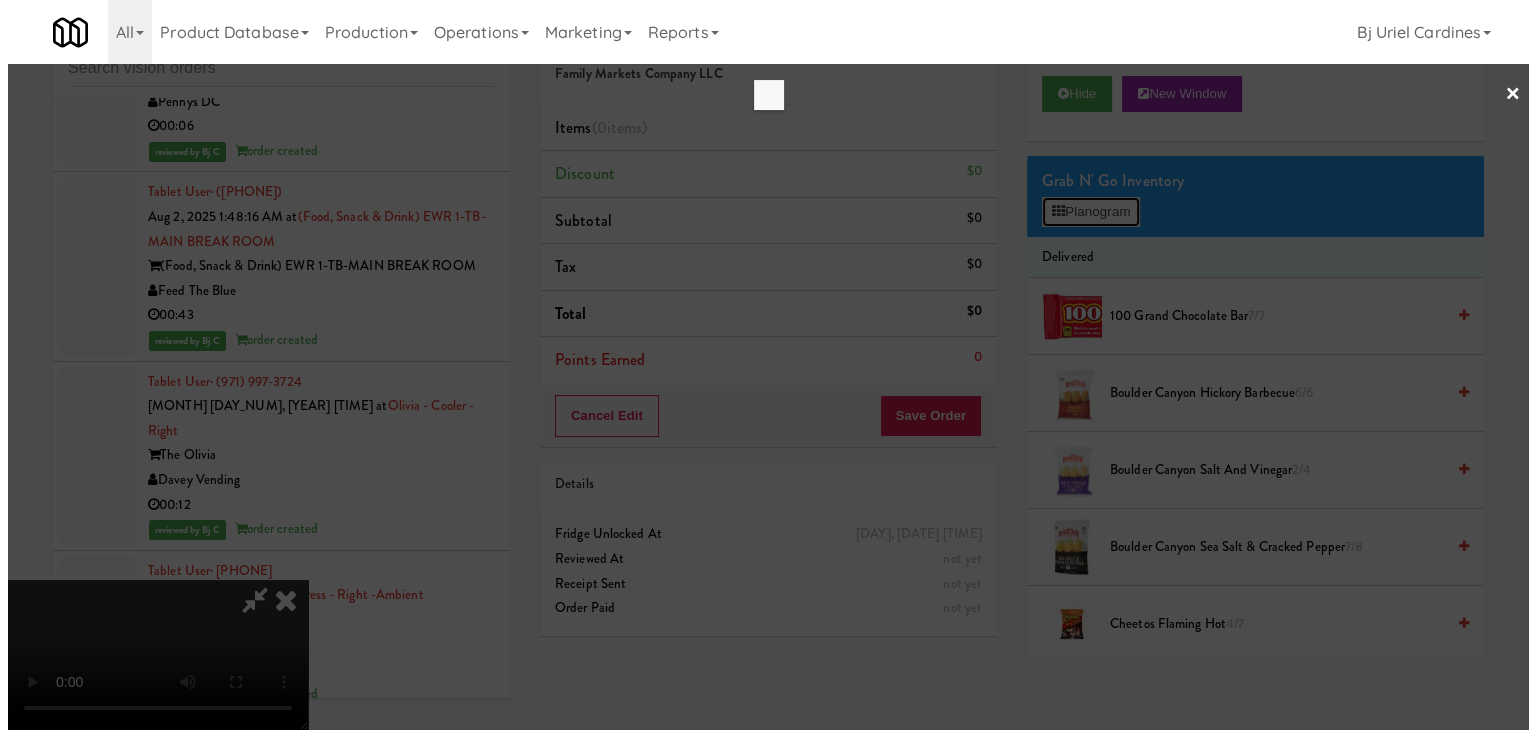 scroll, scrollTop: 28716, scrollLeft: 0, axis: vertical 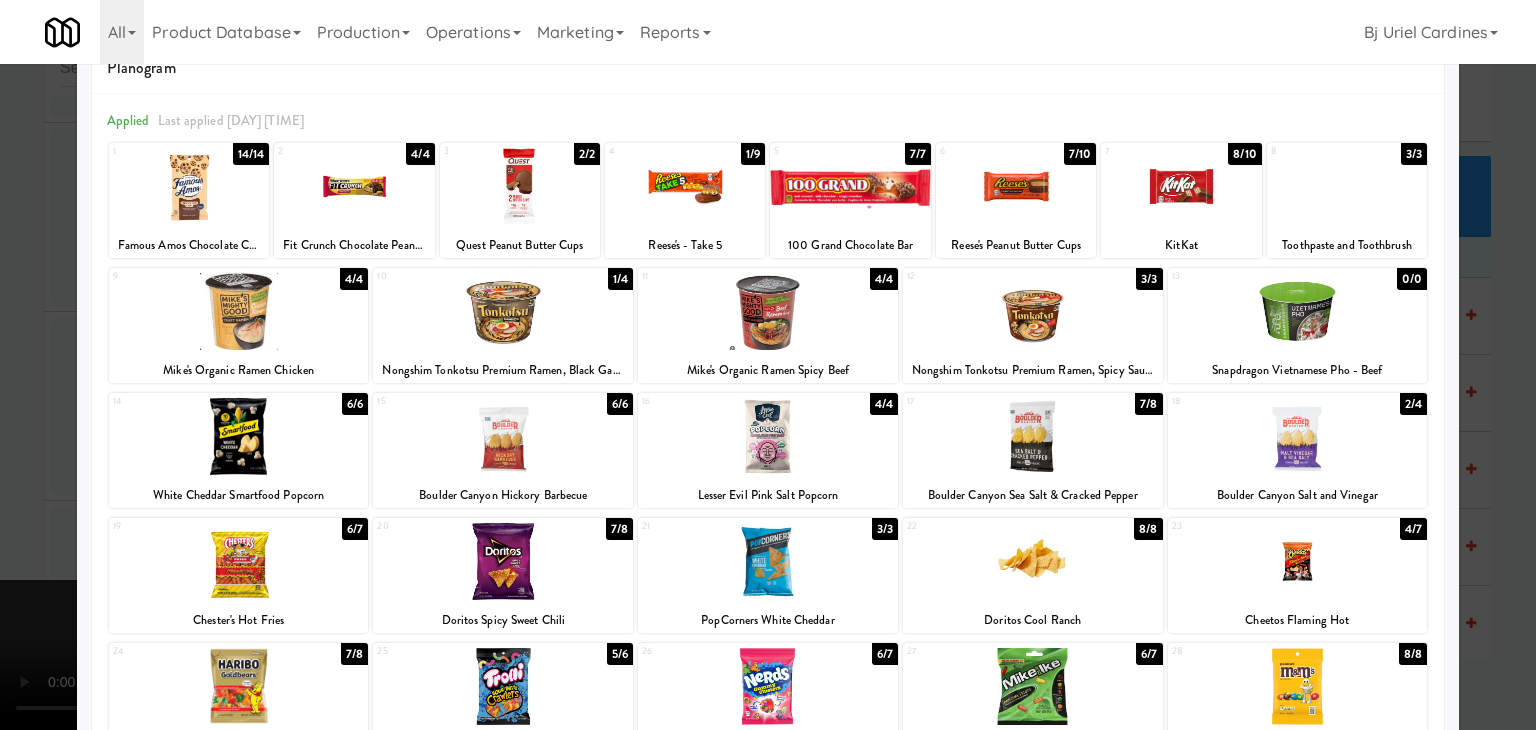 click at bounding box center (189, 186) 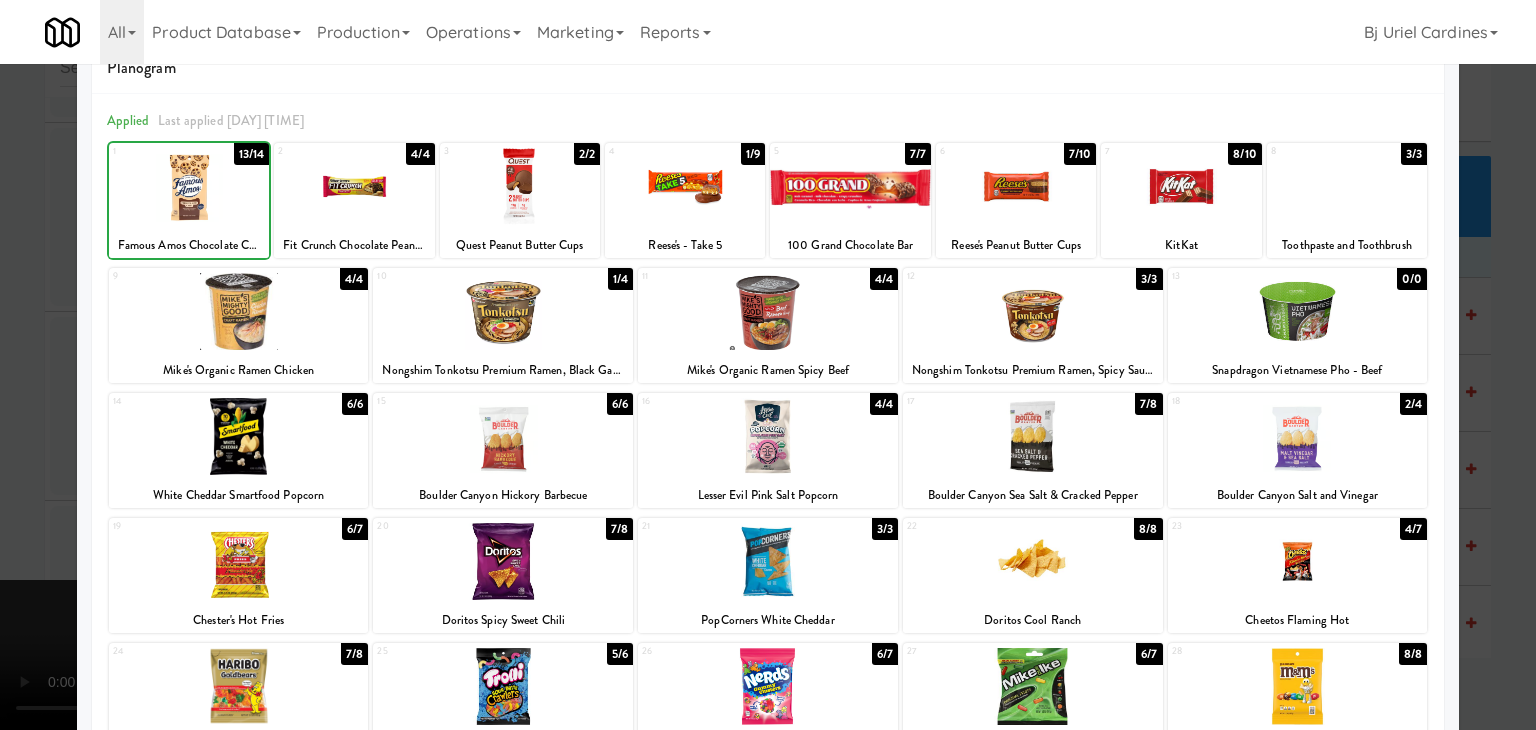 click at bounding box center [768, 365] 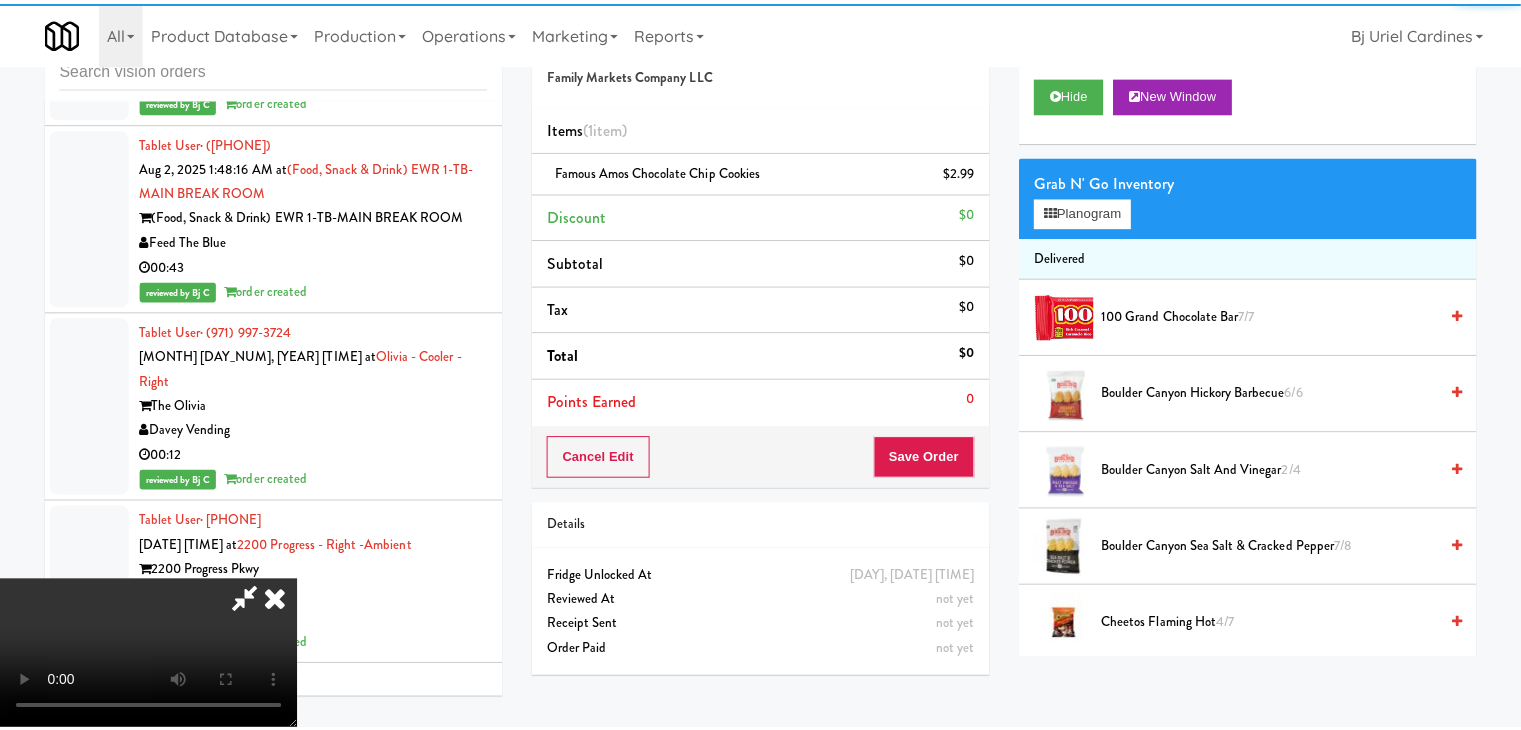 scroll, scrollTop: 28740, scrollLeft: 0, axis: vertical 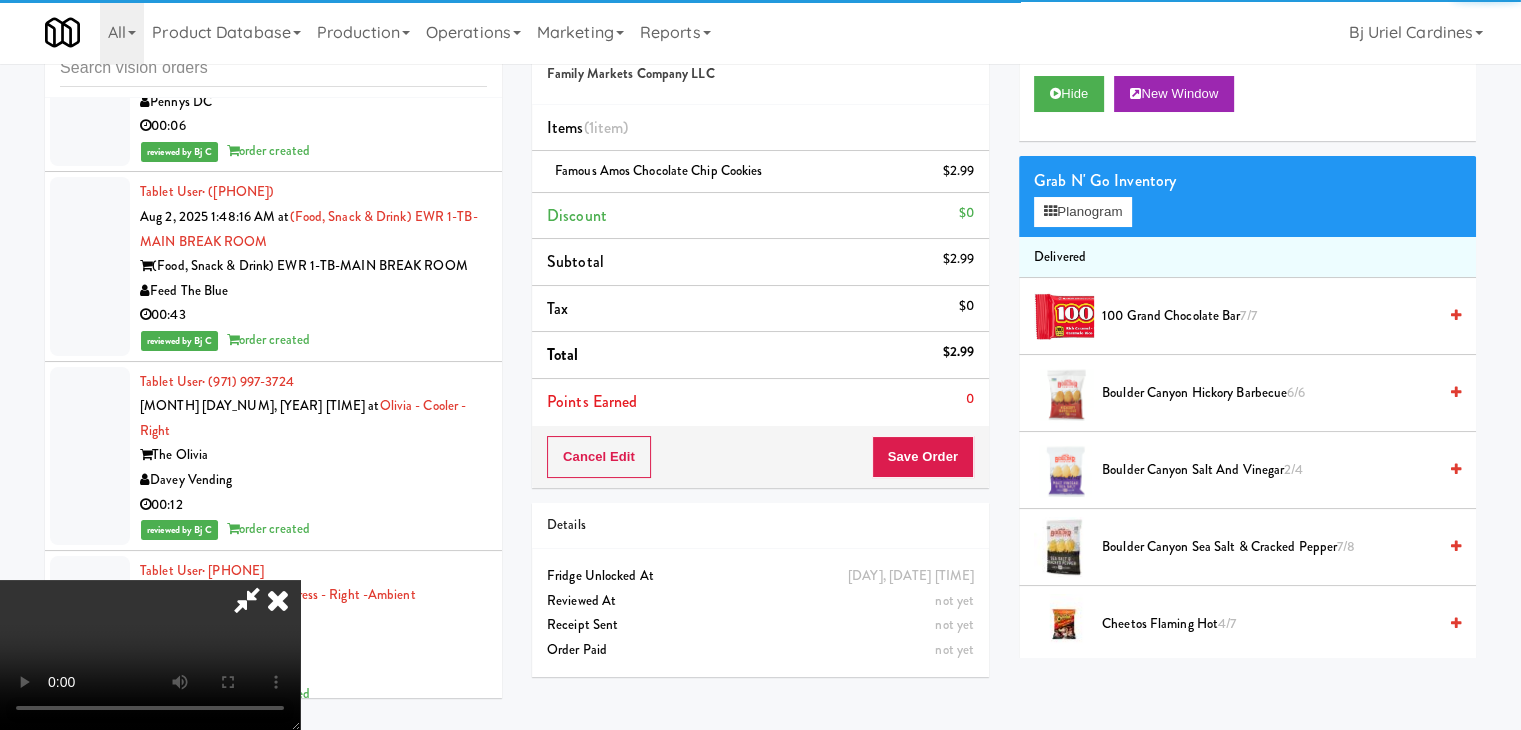drag, startPoint x: 669, startPoint y: 434, endPoint x: 805, endPoint y: 438, distance: 136.0588 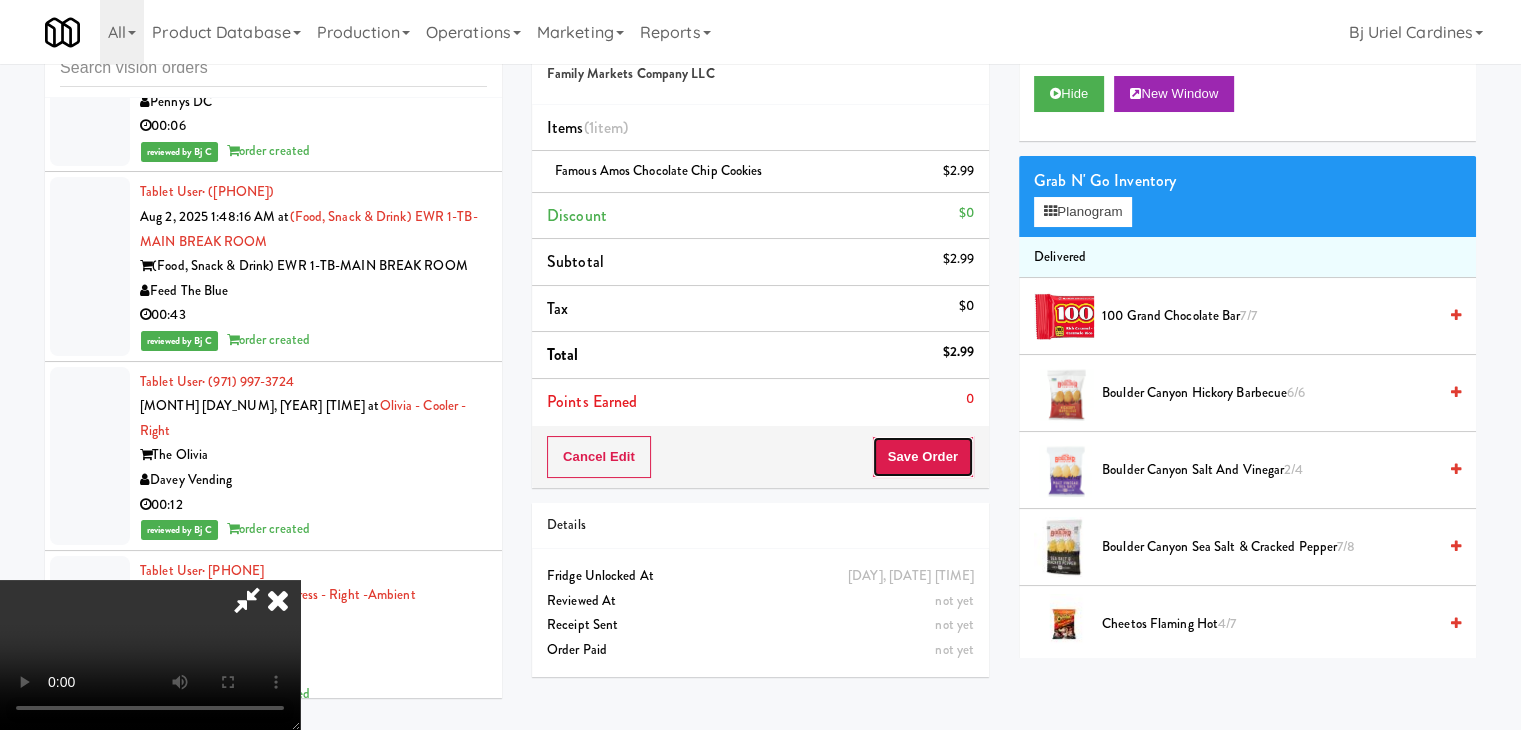 click on "Save Order" at bounding box center [923, 457] 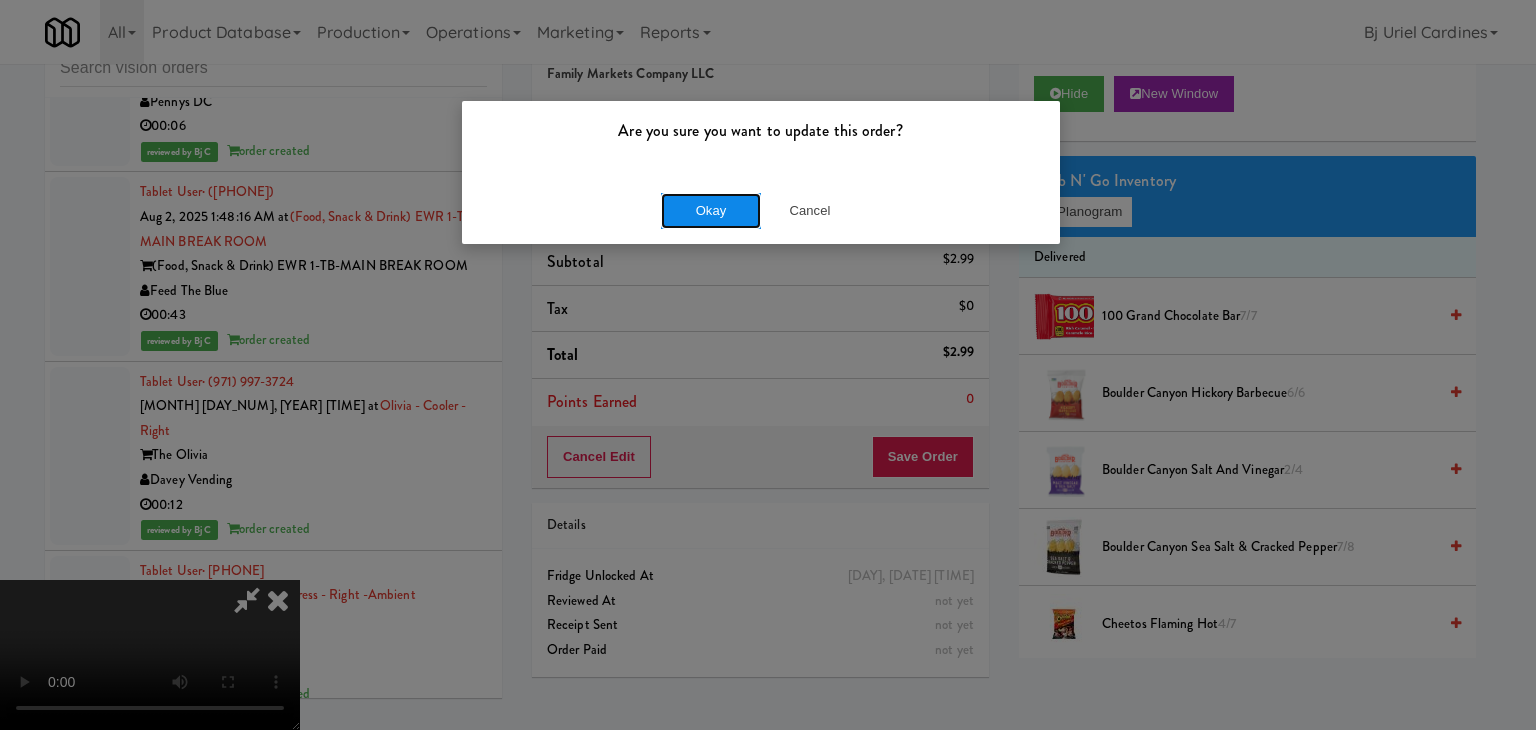 click on "Okay" at bounding box center (711, 211) 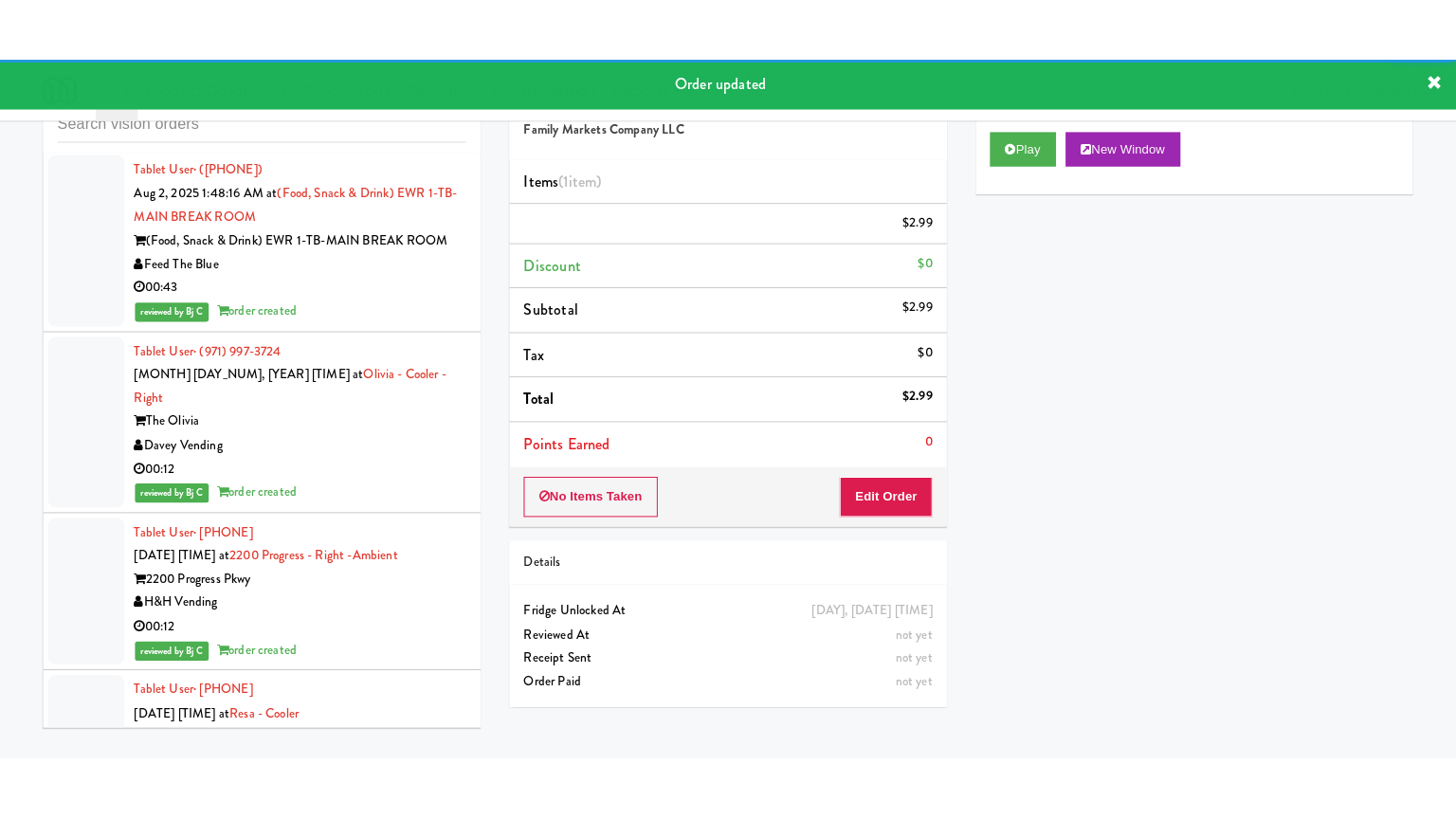 scroll, scrollTop: 27433, scrollLeft: 0, axis: vertical 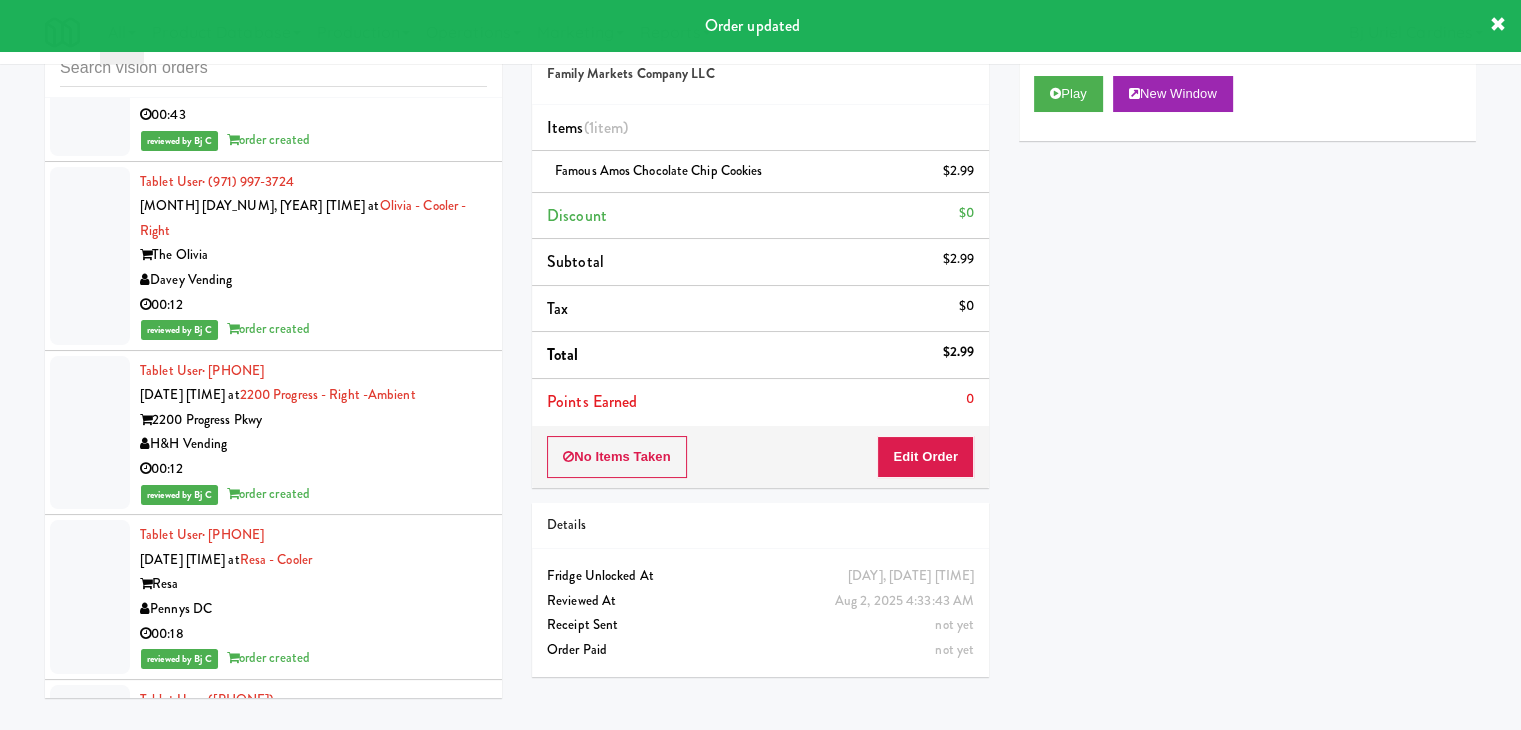click on "00:12" at bounding box center (313, 1152) 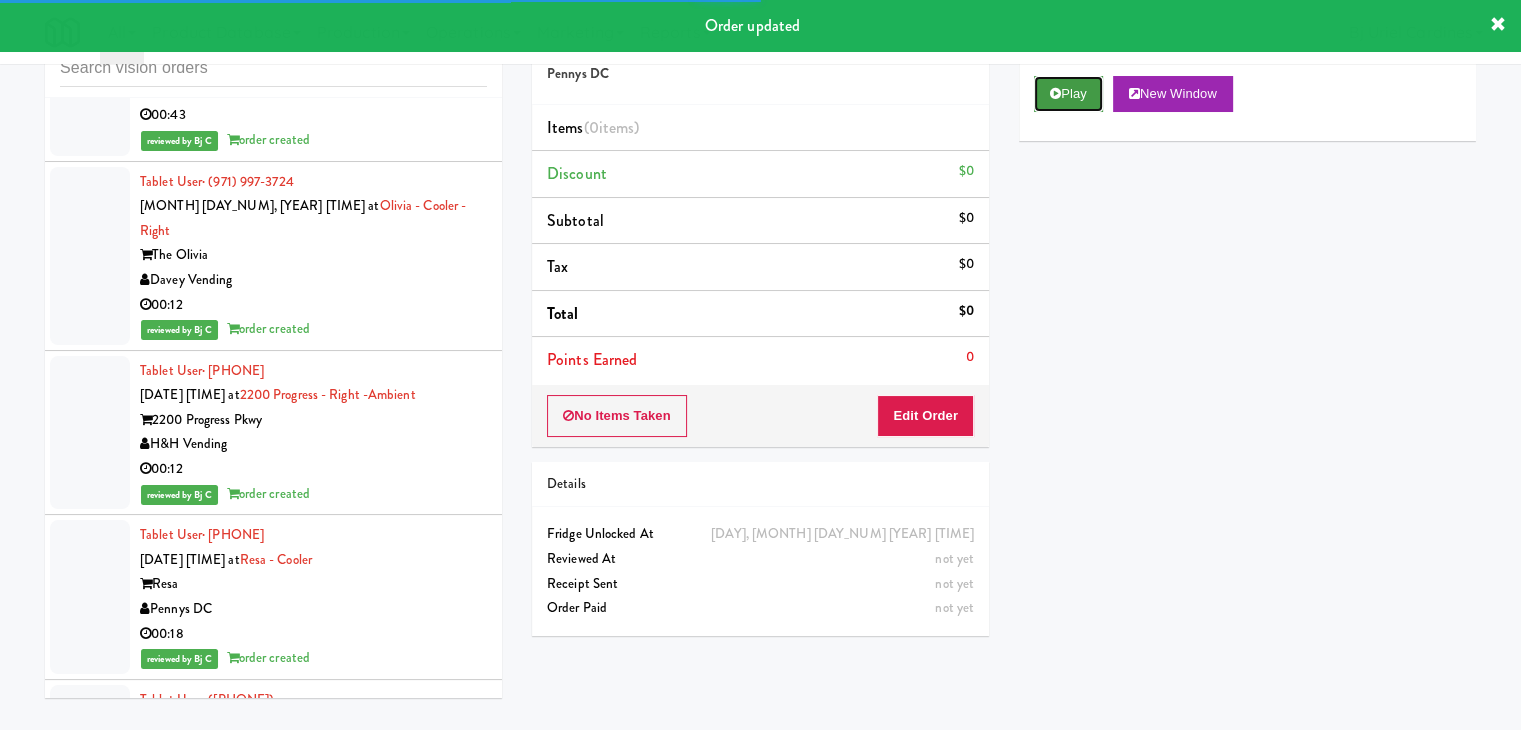 click on "Play" at bounding box center [1068, 94] 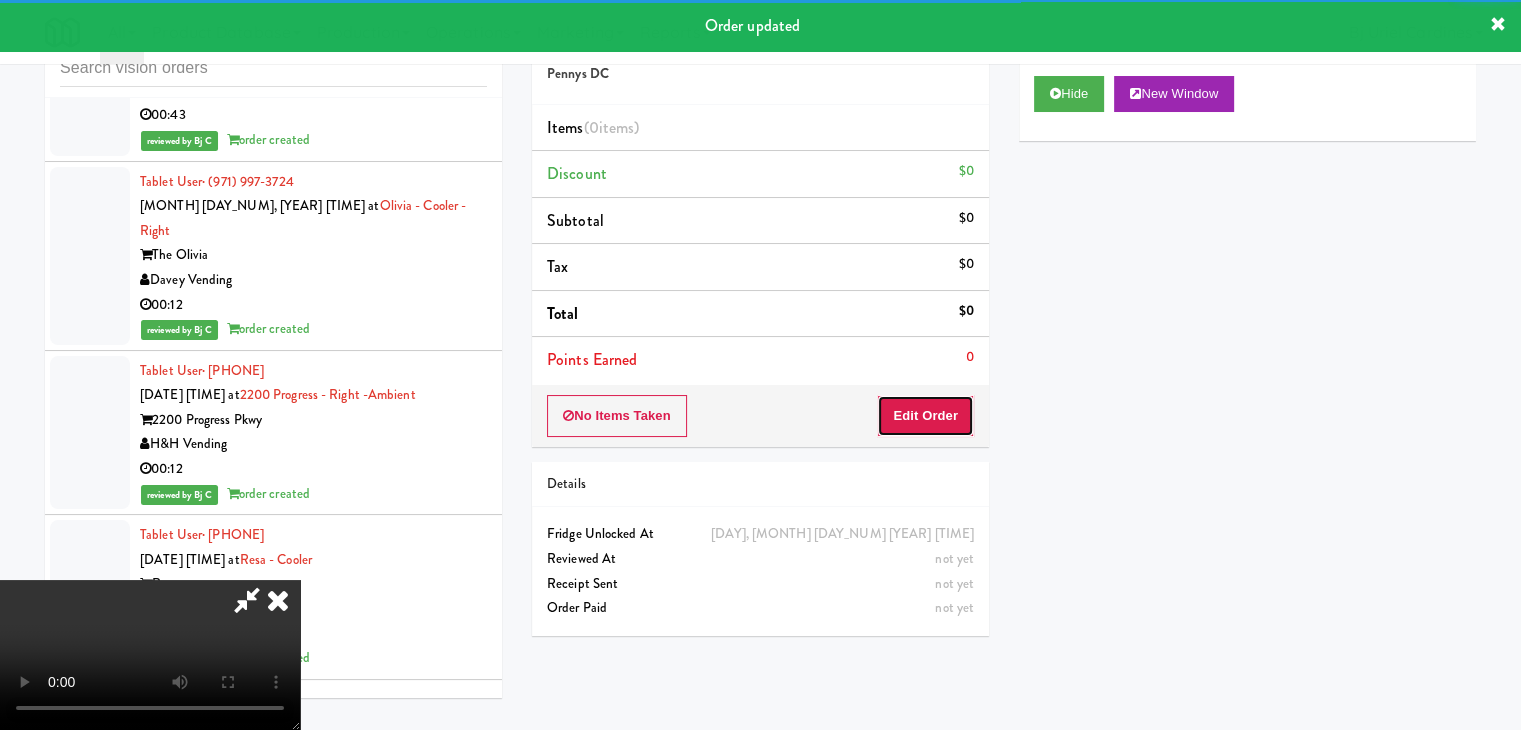 click on "Edit Order" at bounding box center [925, 416] 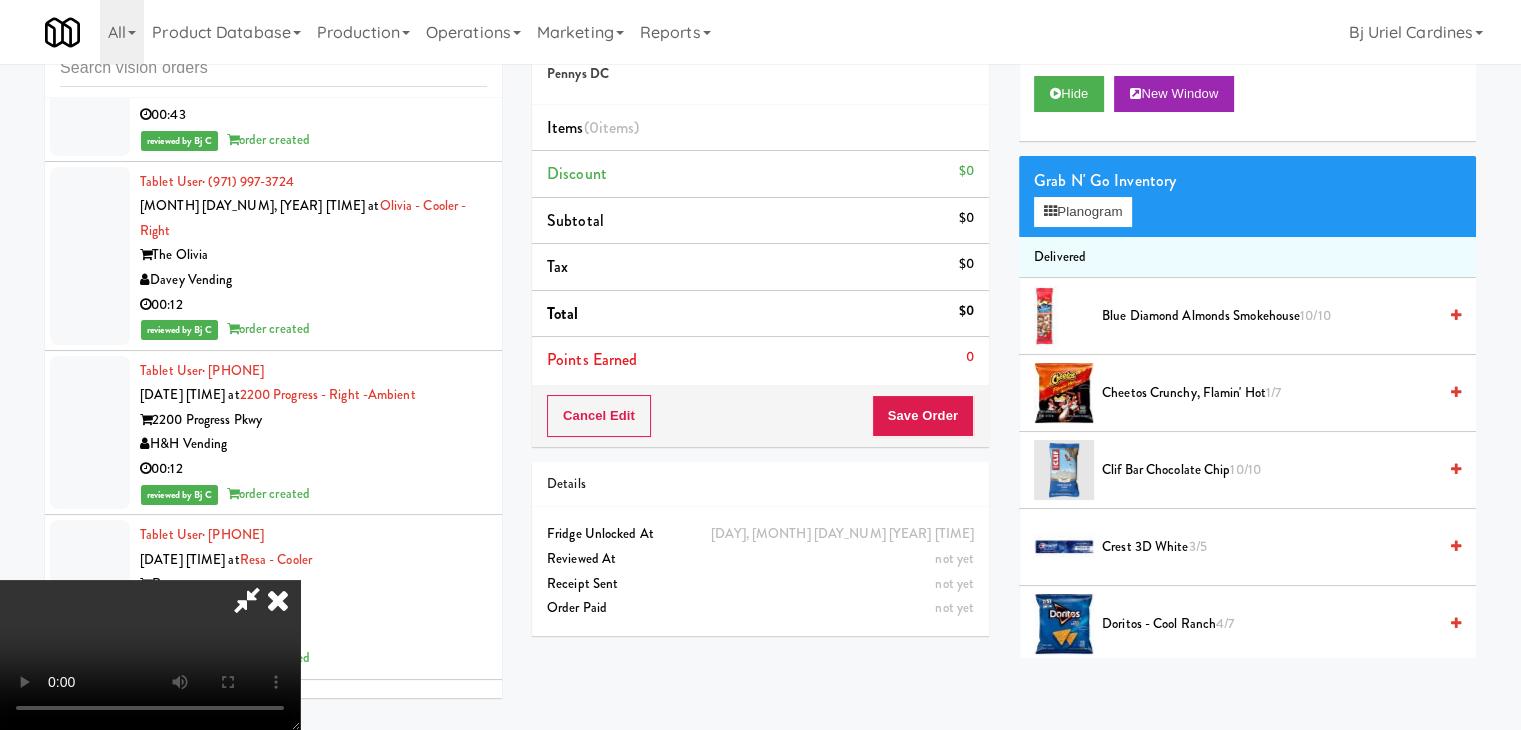 type 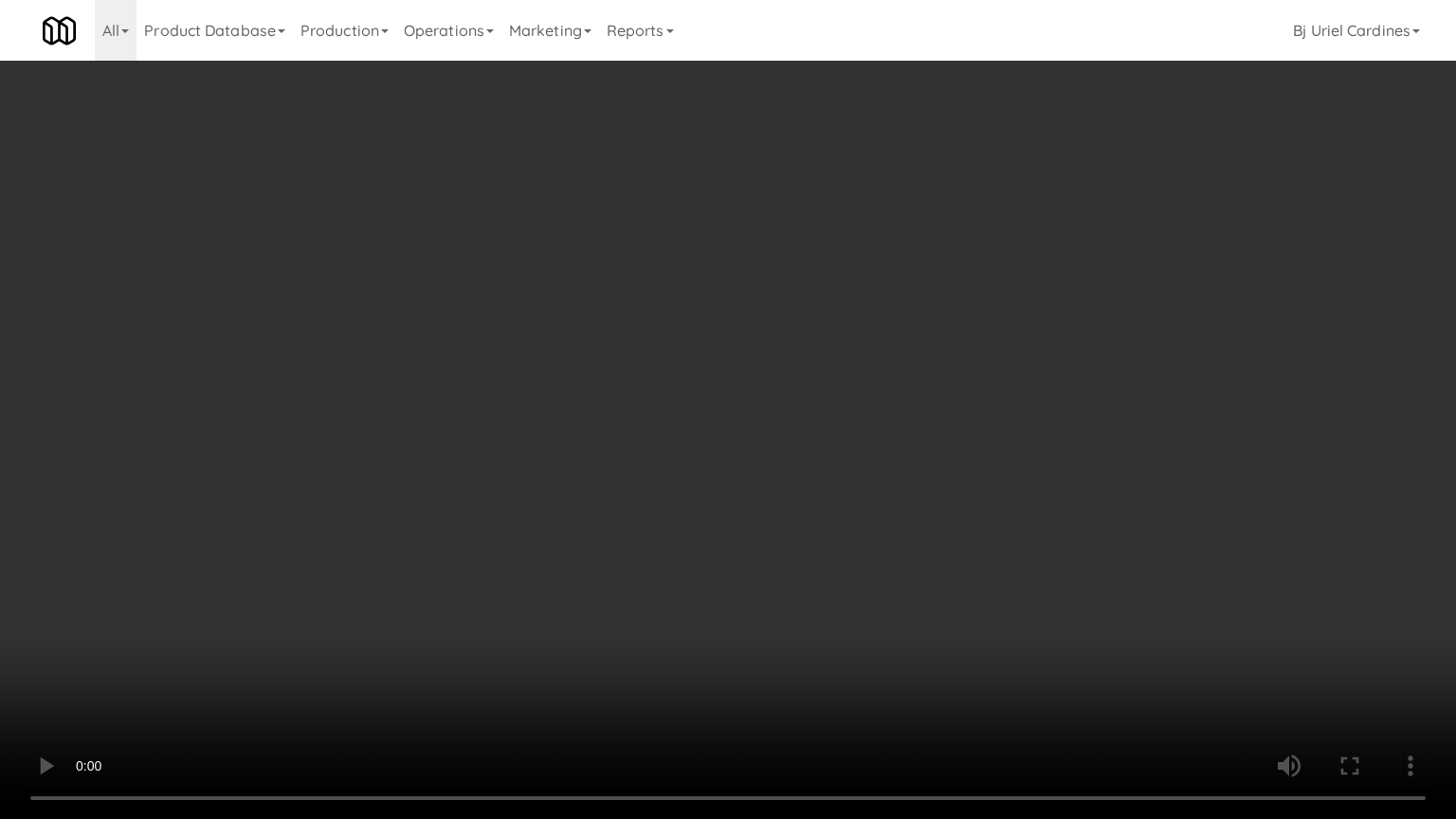 click at bounding box center [728, 410] 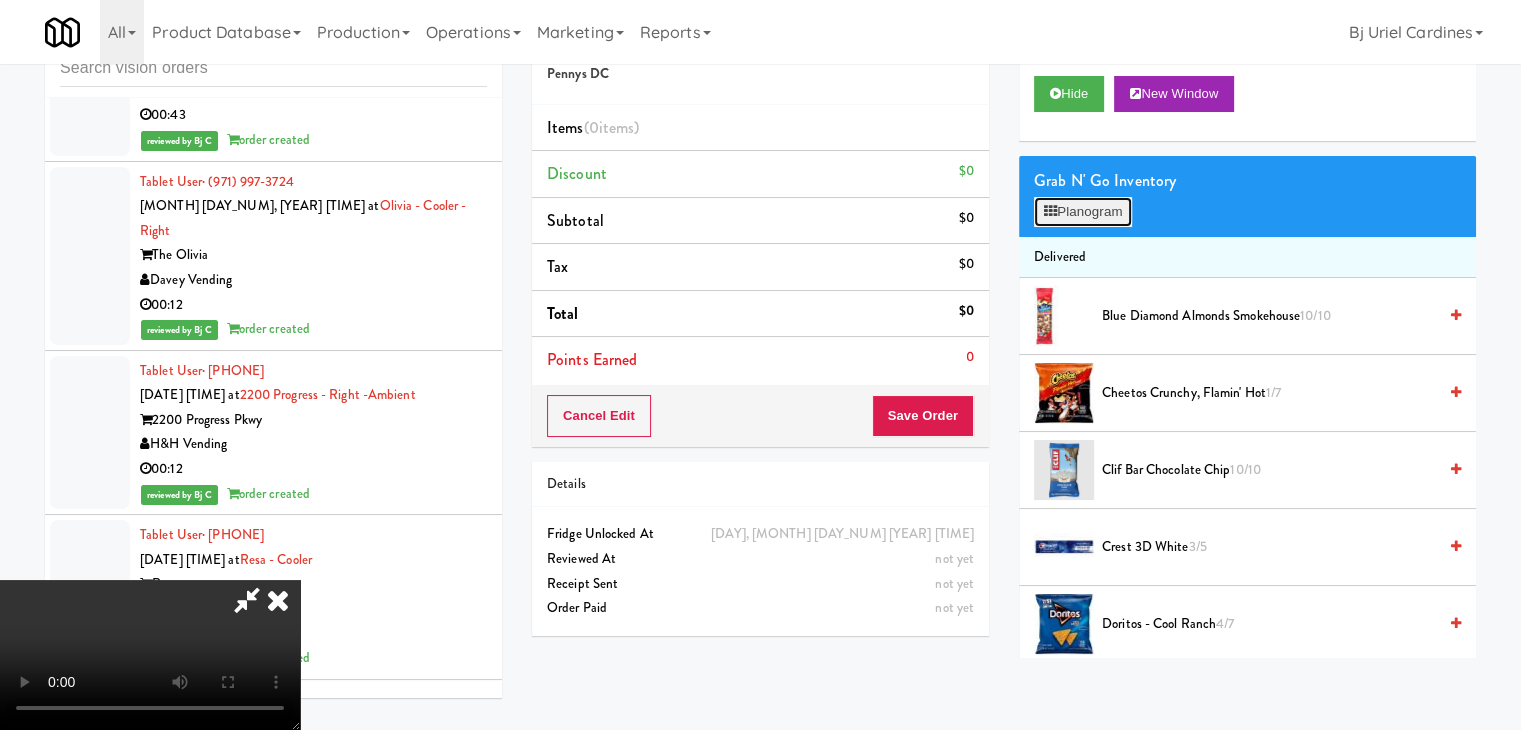 click on "Planogram" at bounding box center (1083, 212) 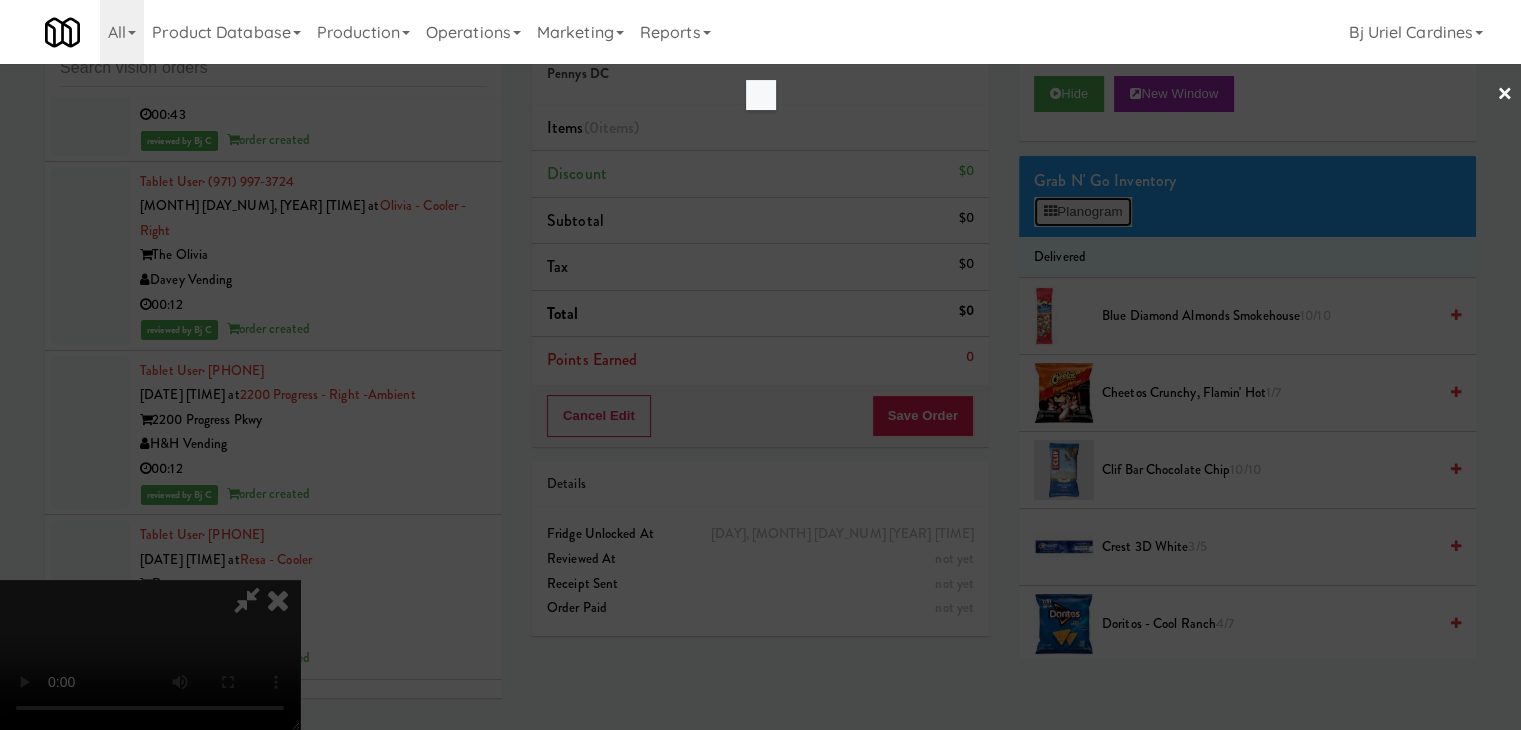 scroll, scrollTop: 28916, scrollLeft: 0, axis: vertical 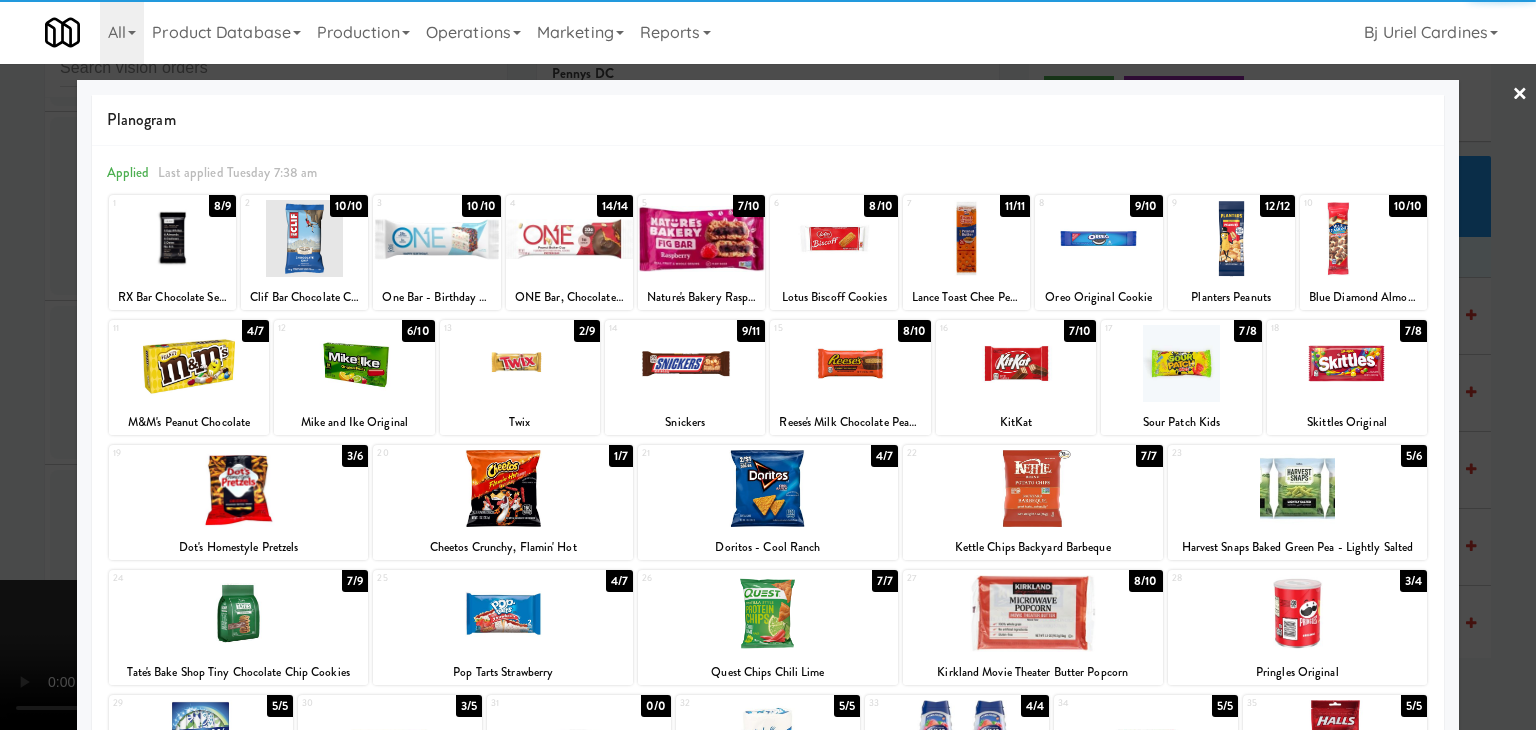 click at bounding box center (189, 363) 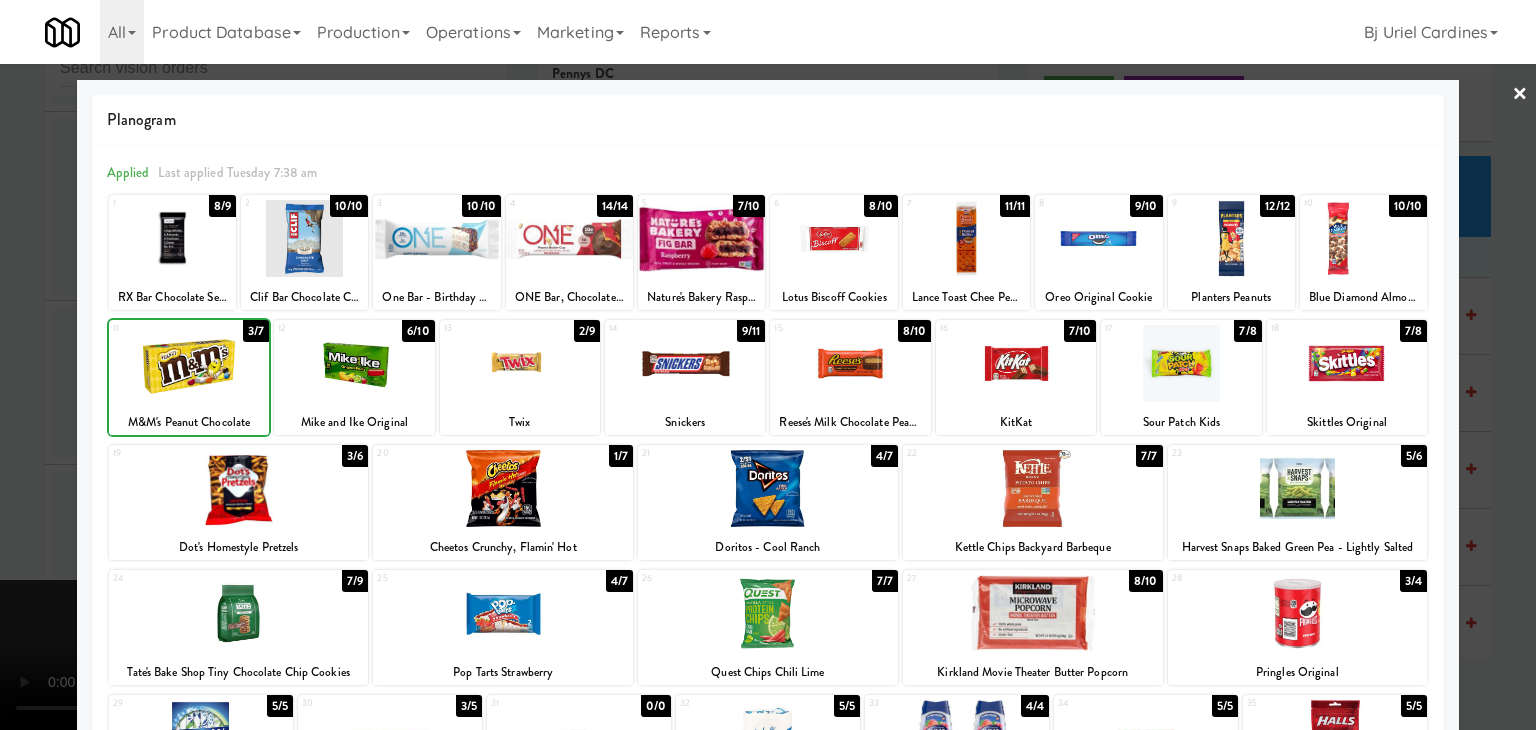 drag, startPoint x: 0, startPoint y: 421, endPoint x: 584, endPoint y: 440, distance: 584.309 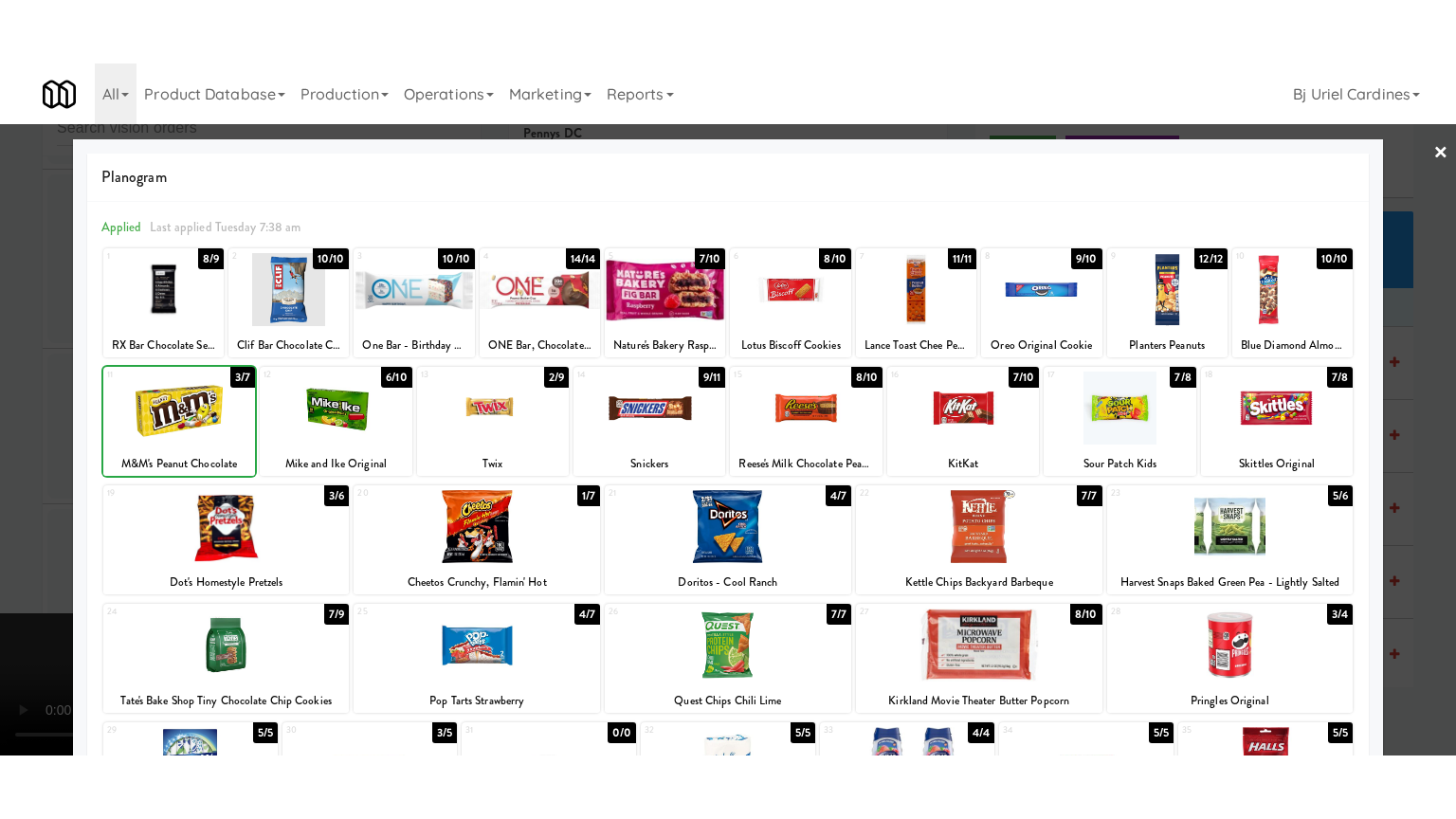 scroll, scrollTop: 27433, scrollLeft: 0, axis: vertical 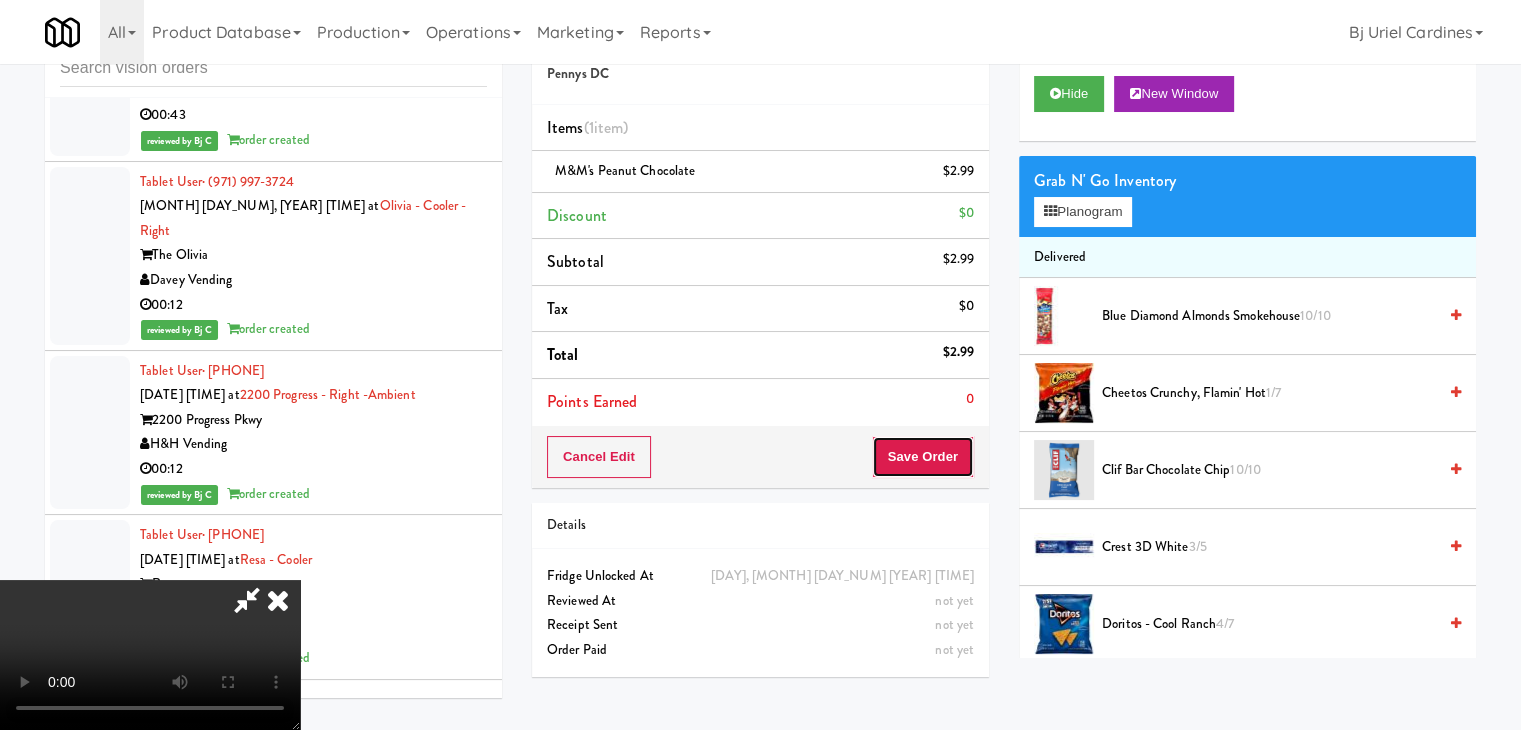 click on "Save Order" at bounding box center (923, 457) 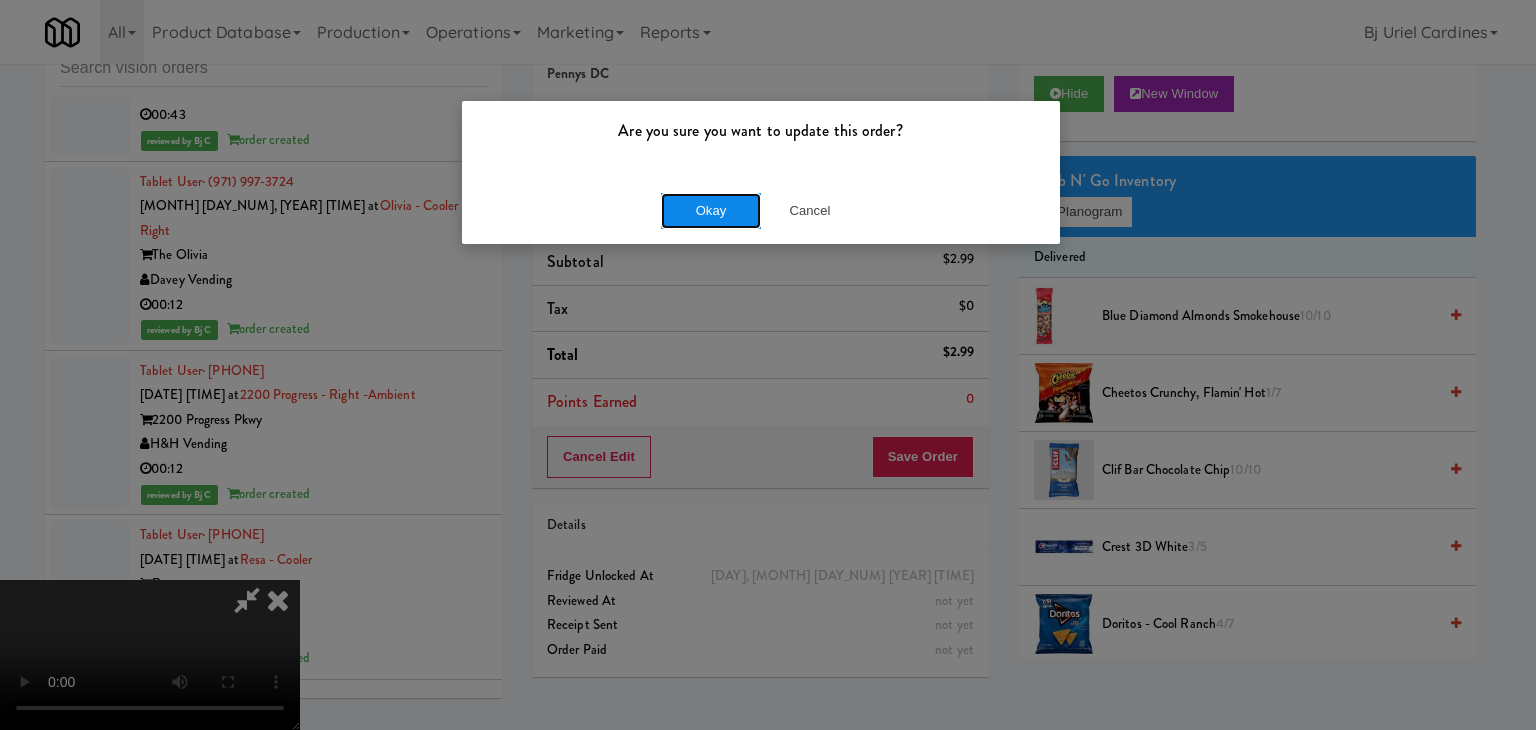 click on "Okay" at bounding box center [711, 211] 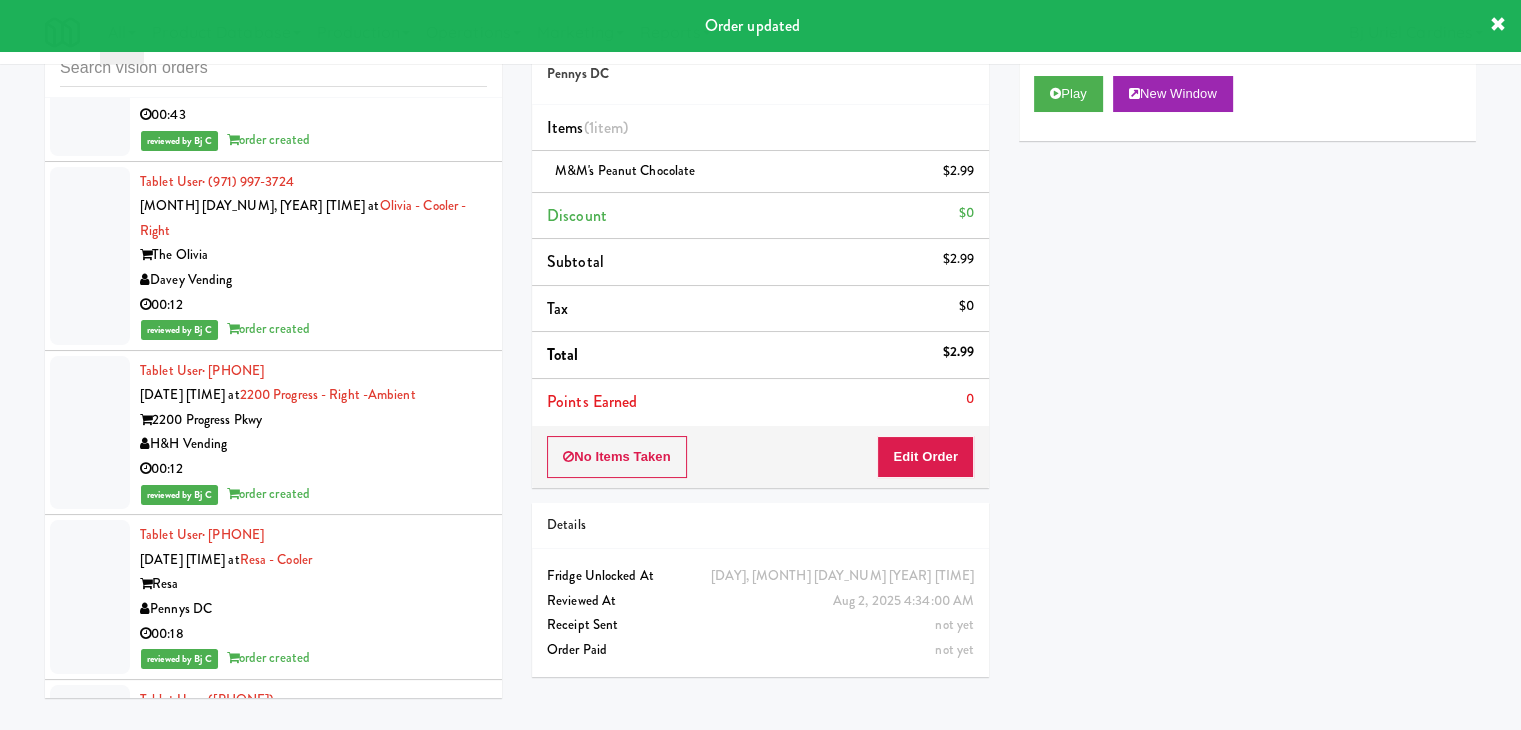 click on "Pennys DC" at bounding box center (313, 1316) 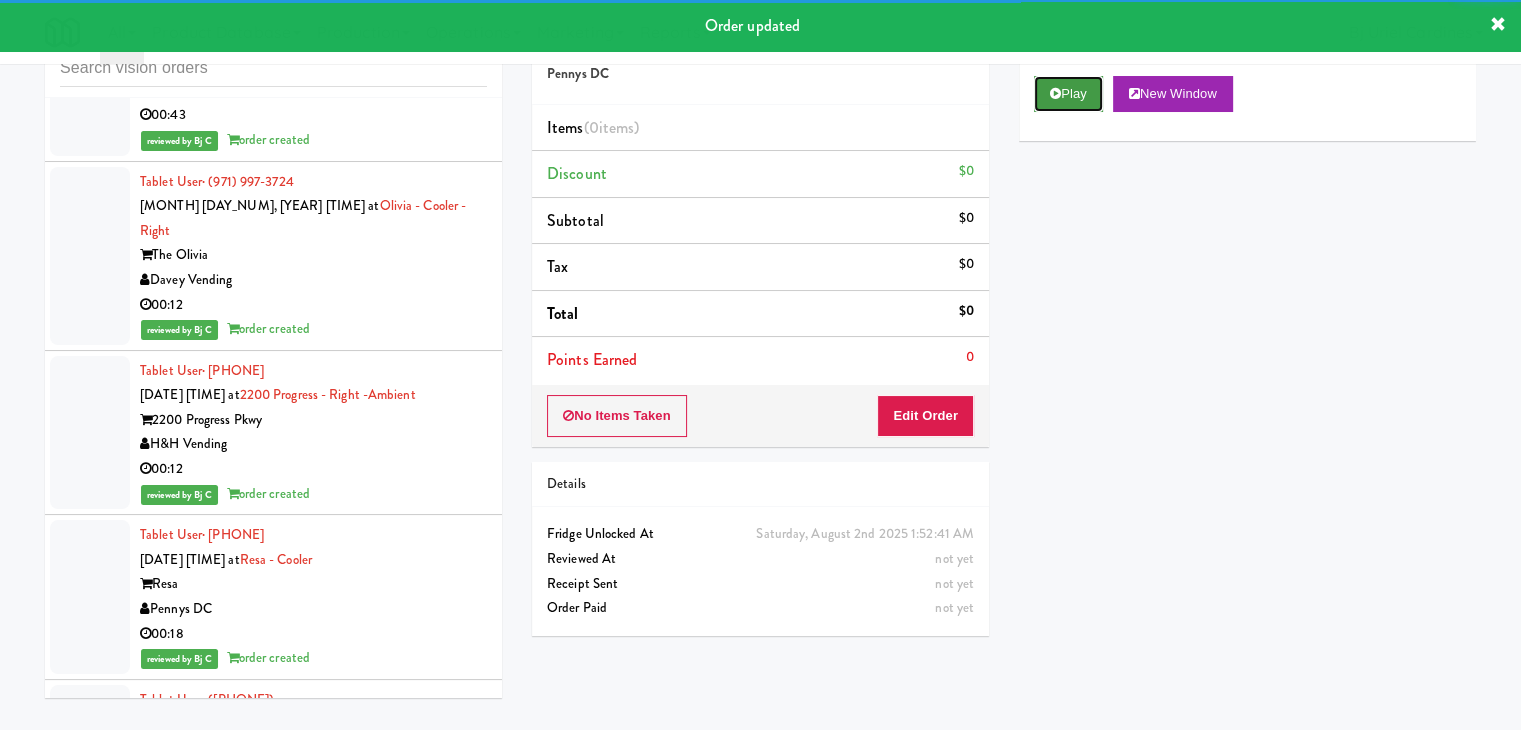 click on "Play" at bounding box center (1068, 94) 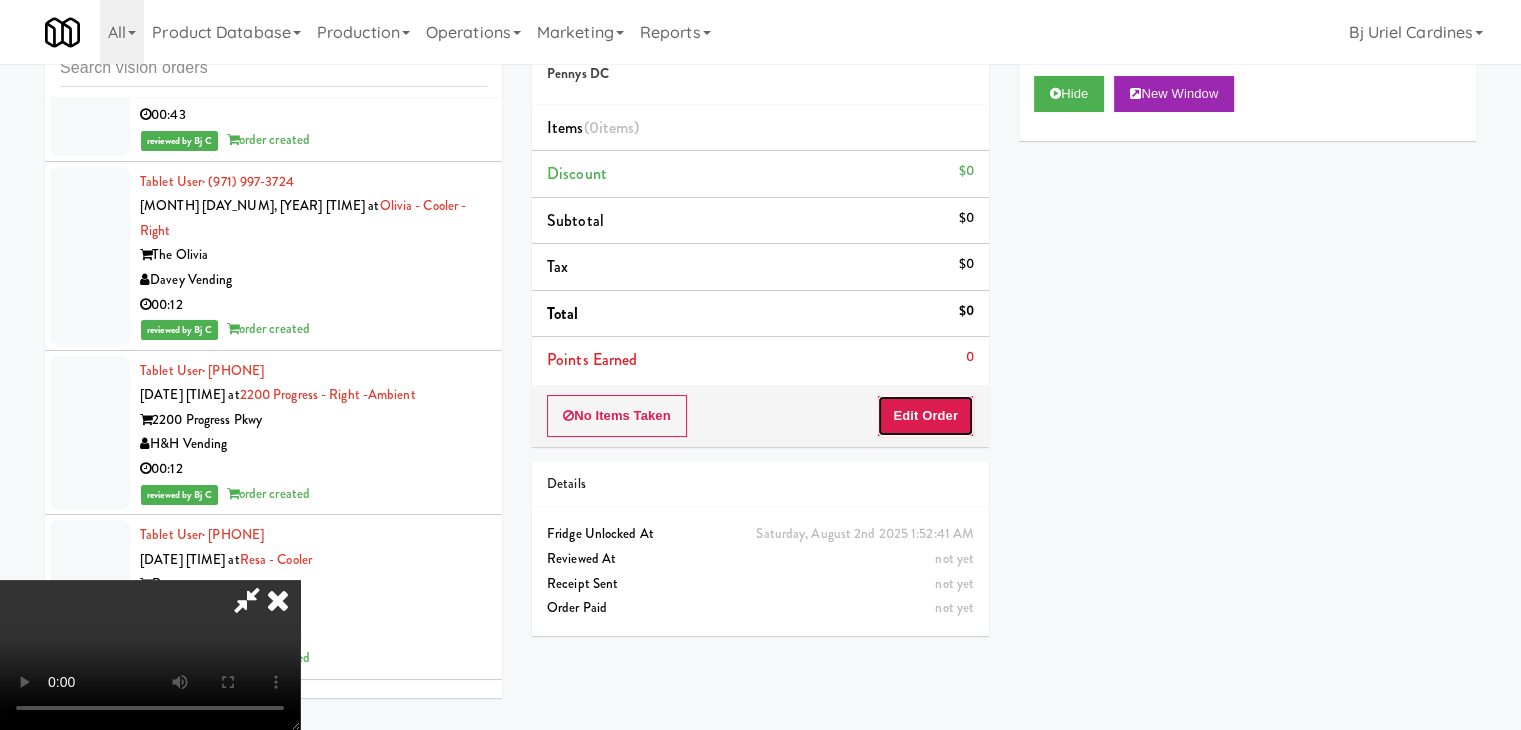 click on "Edit Order" at bounding box center (925, 416) 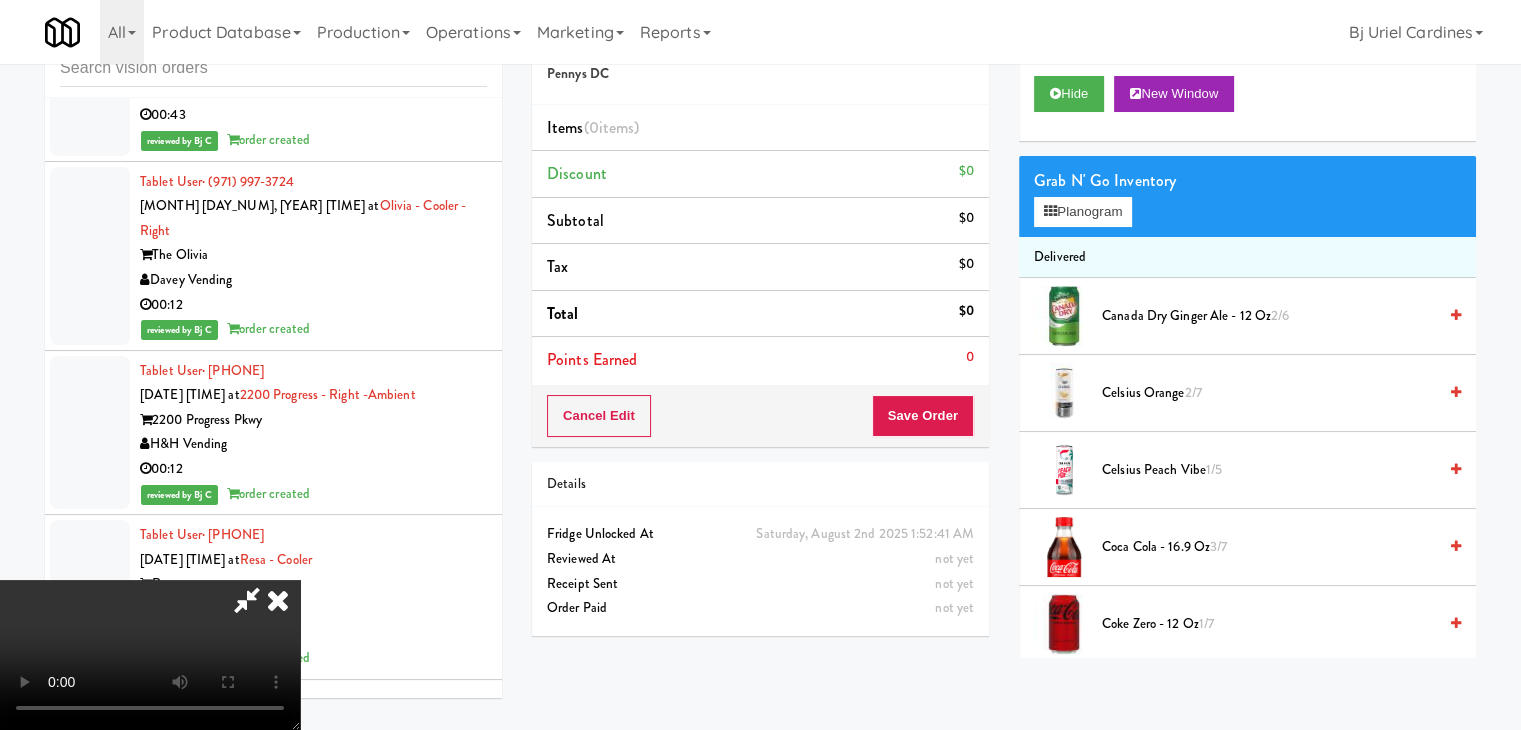 click at bounding box center [150, 655] 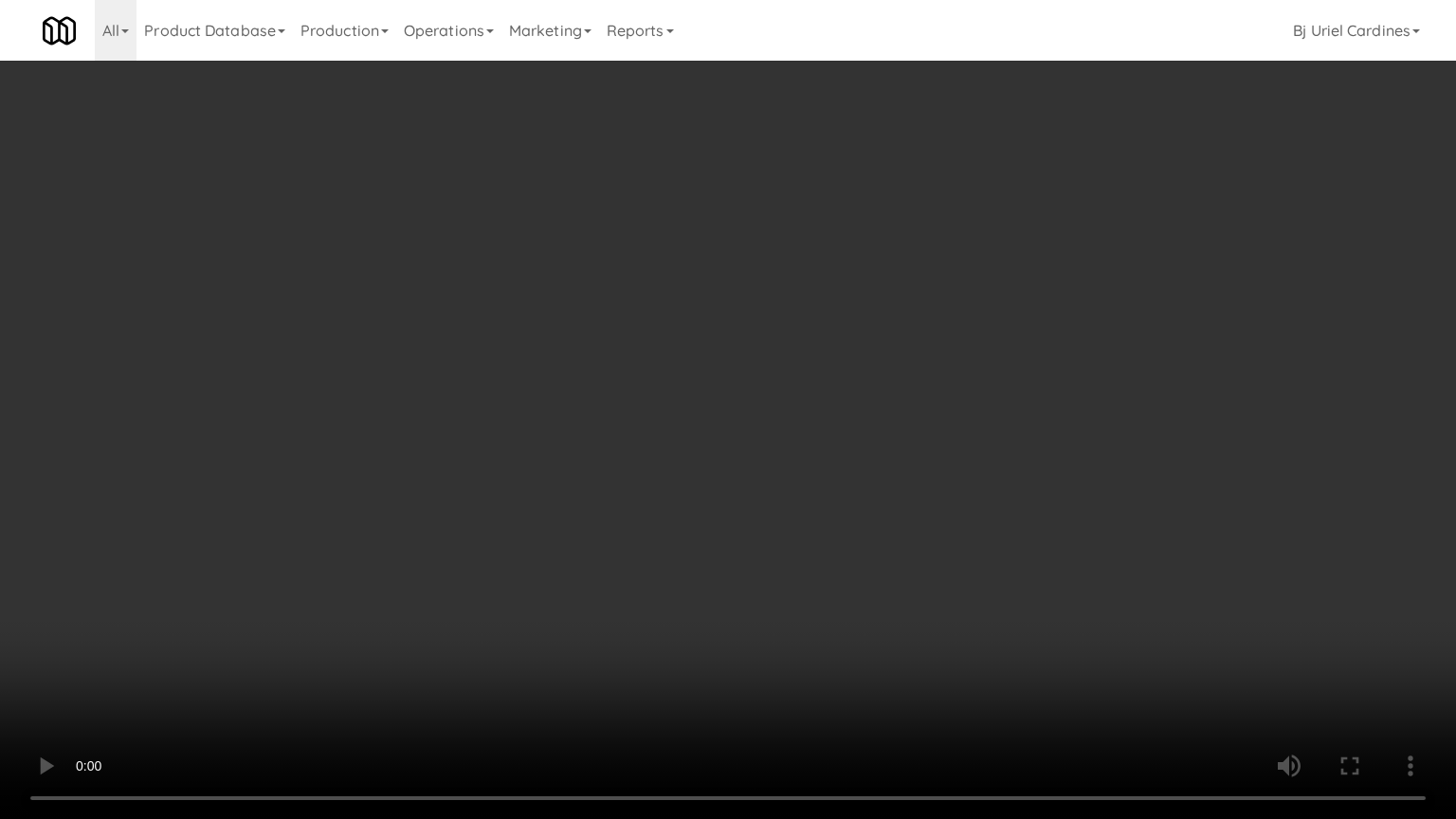 click at bounding box center [728, 410] 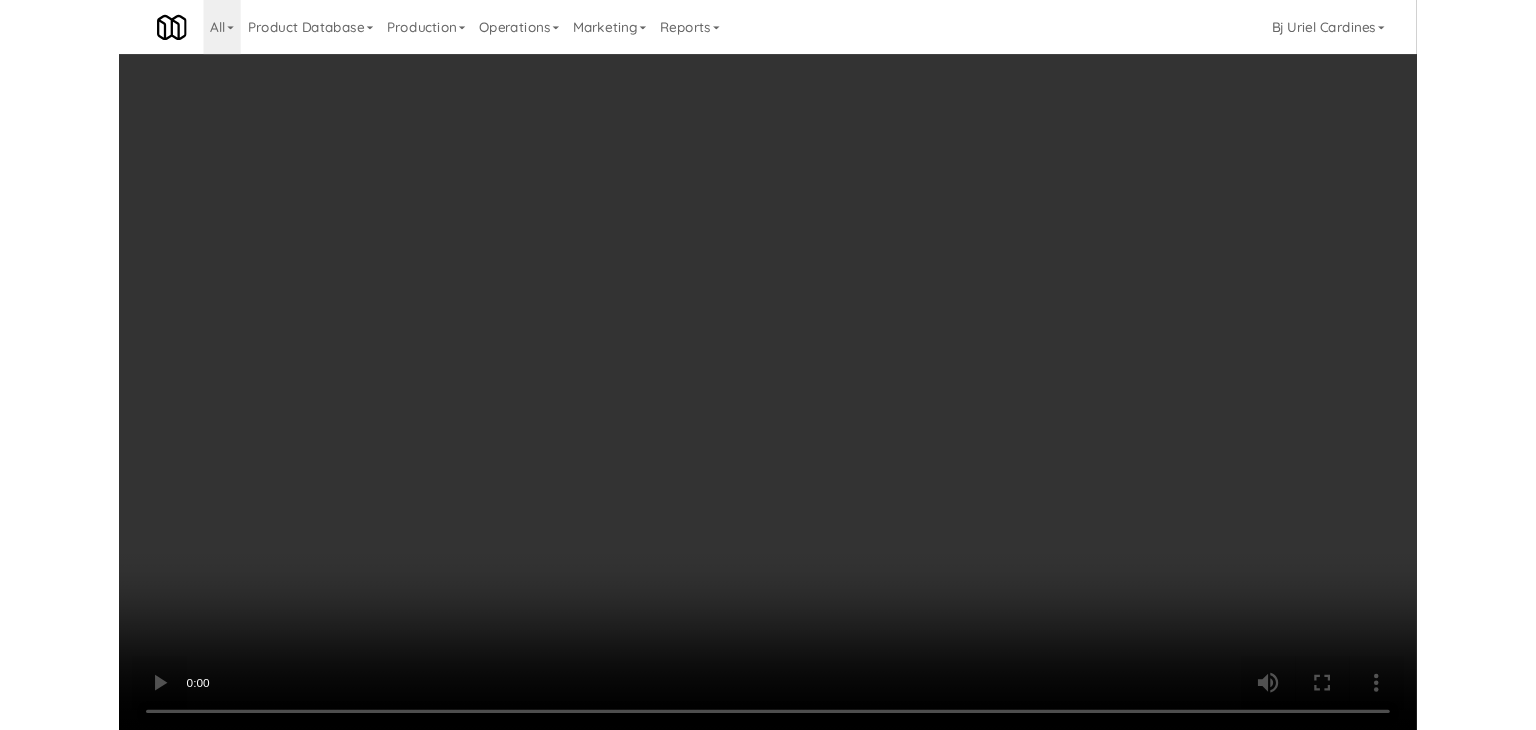 scroll, scrollTop: 28940, scrollLeft: 0, axis: vertical 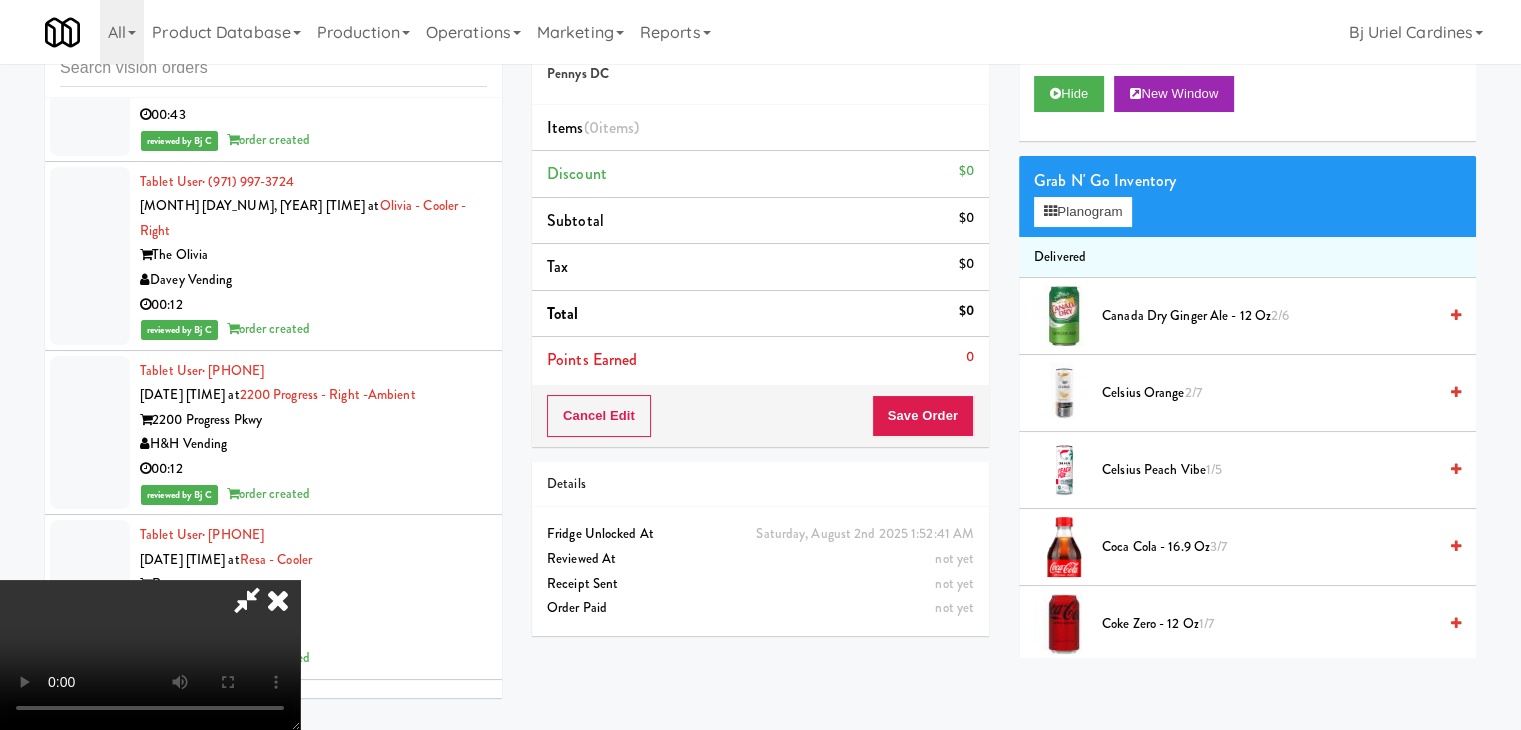 click on "Grab N' Go Inventory  Planogram" at bounding box center (1247, 196) 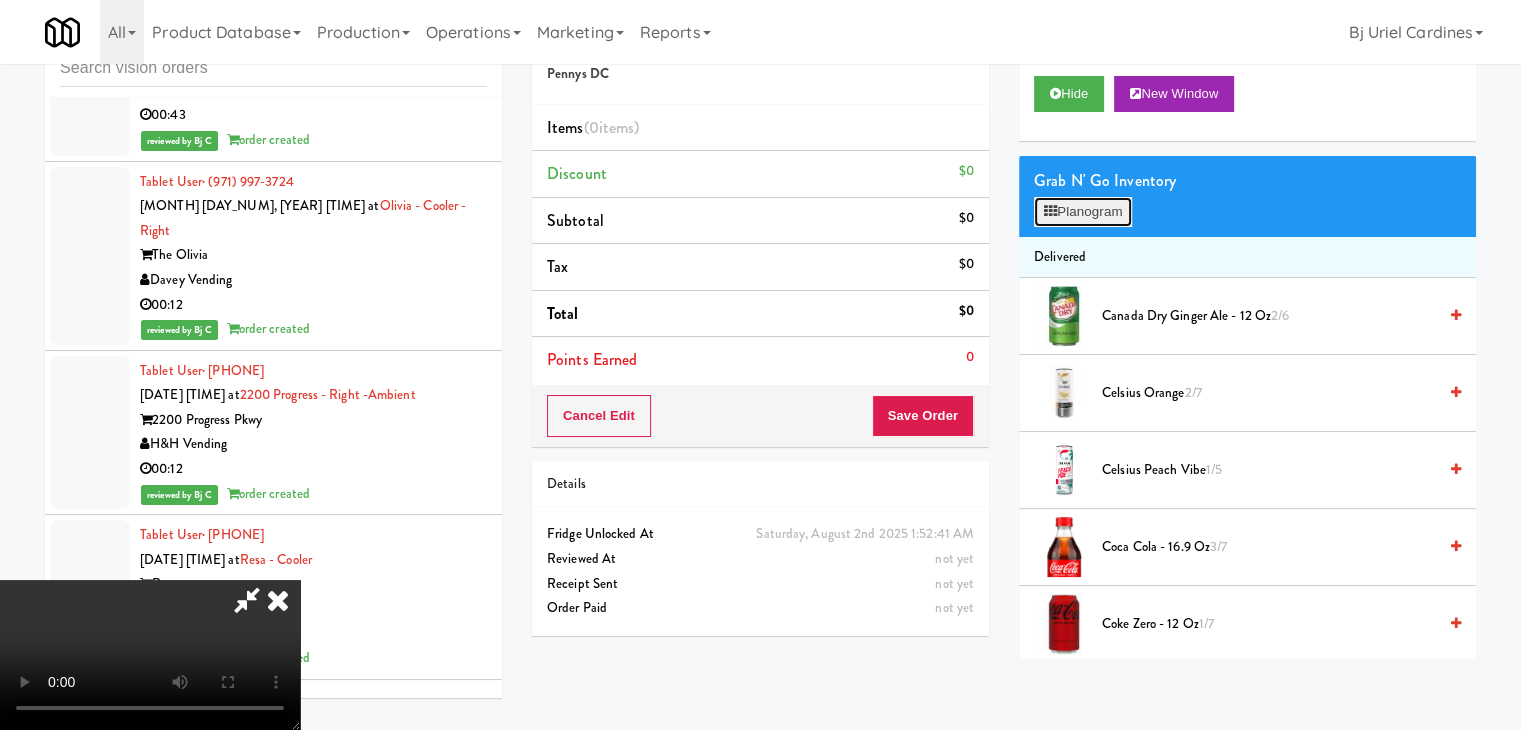 click on "Planogram" at bounding box center (1083, 212) 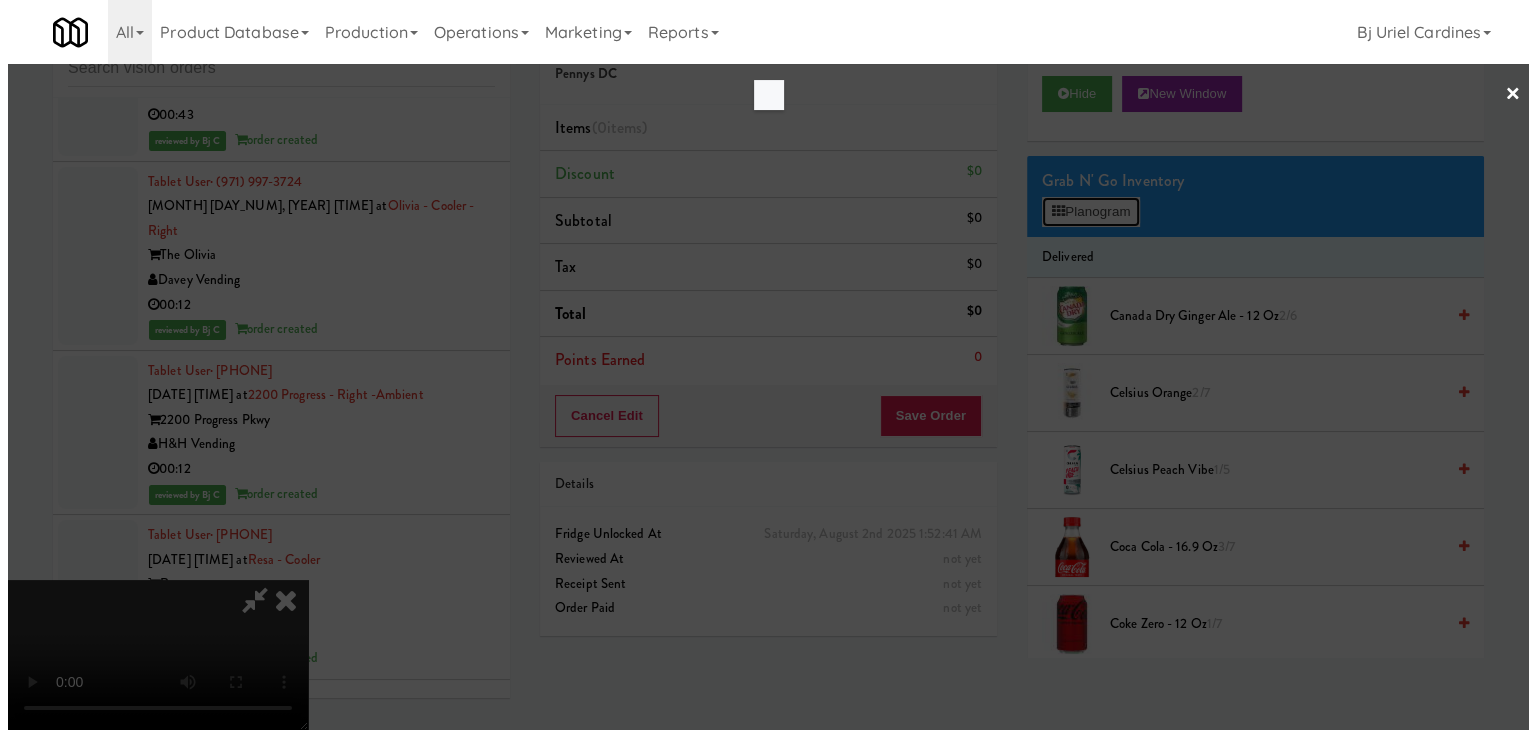 scroll, scrollTop: 28916, scrollLeft: 0, axis: vertical 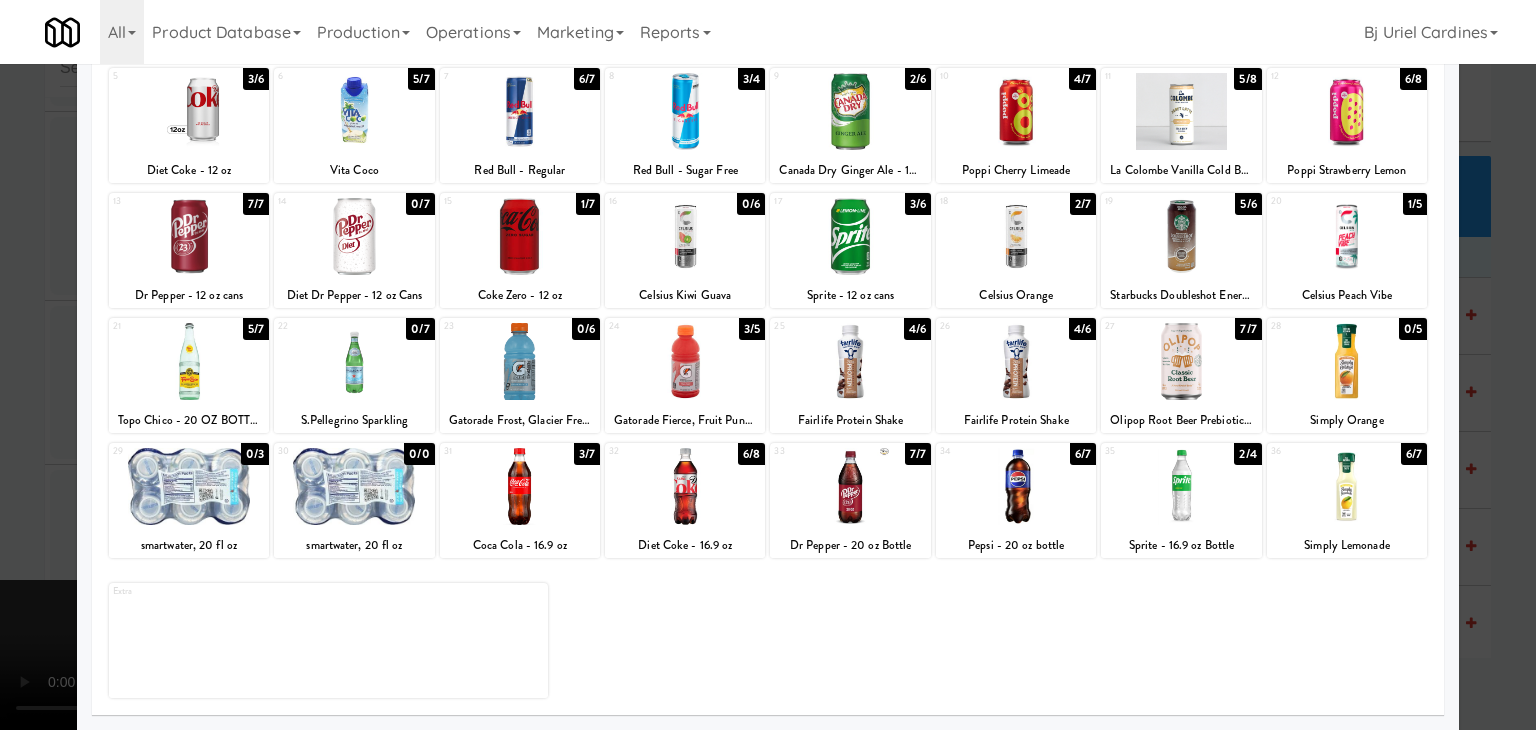 click at bounding box center (1181, 486) 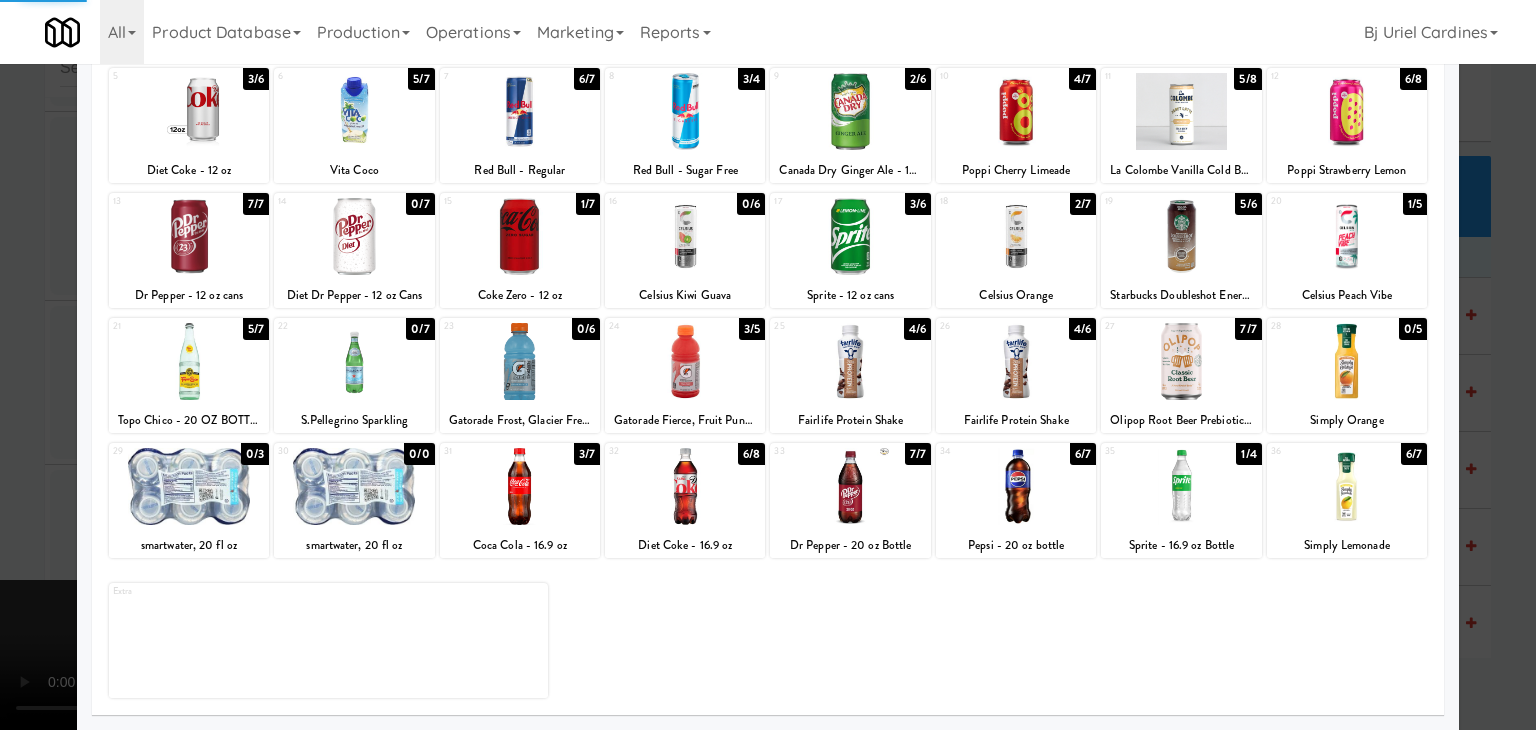 click at bounding box center (768, 365) 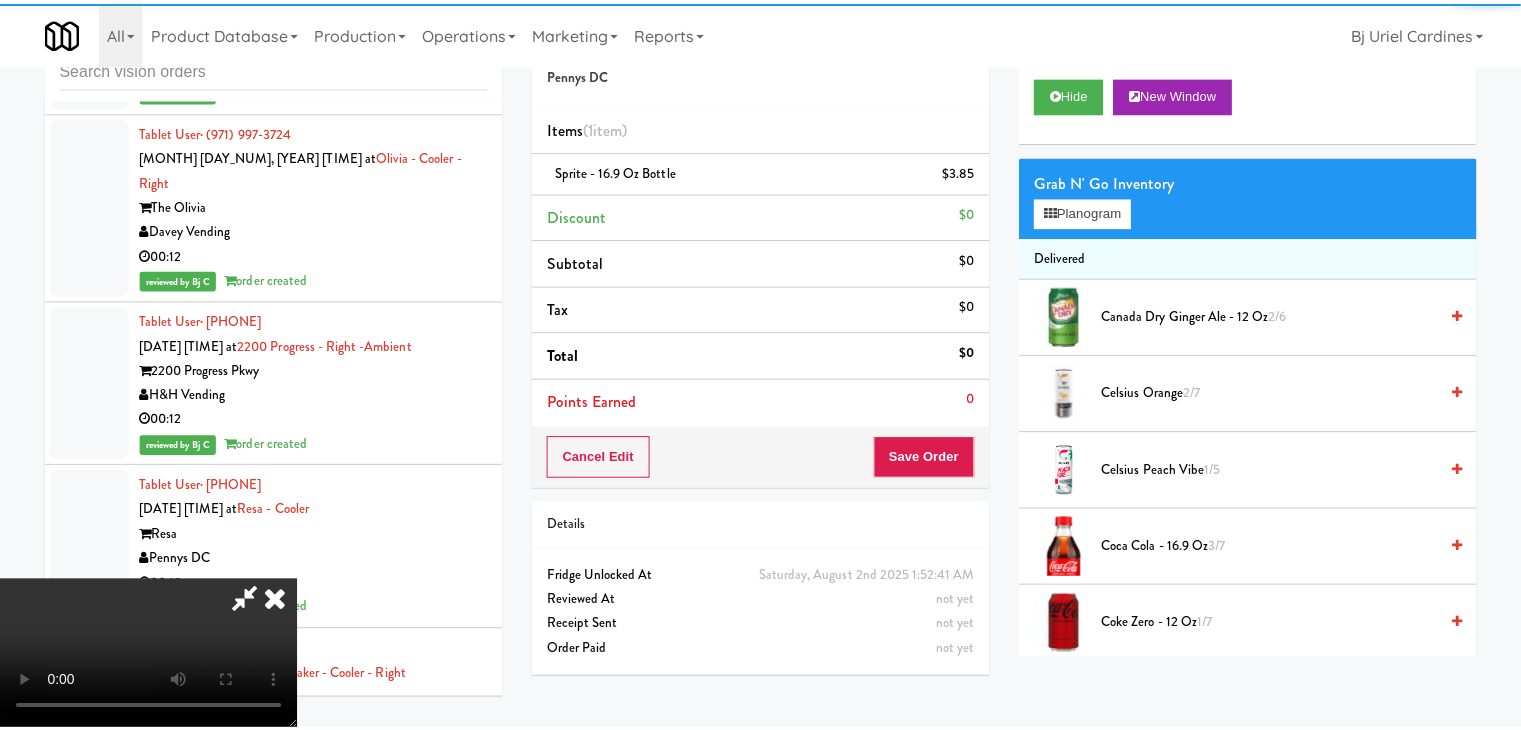 scroll, scrollTop: 28940, scrollLeft: 0, axis: vertical 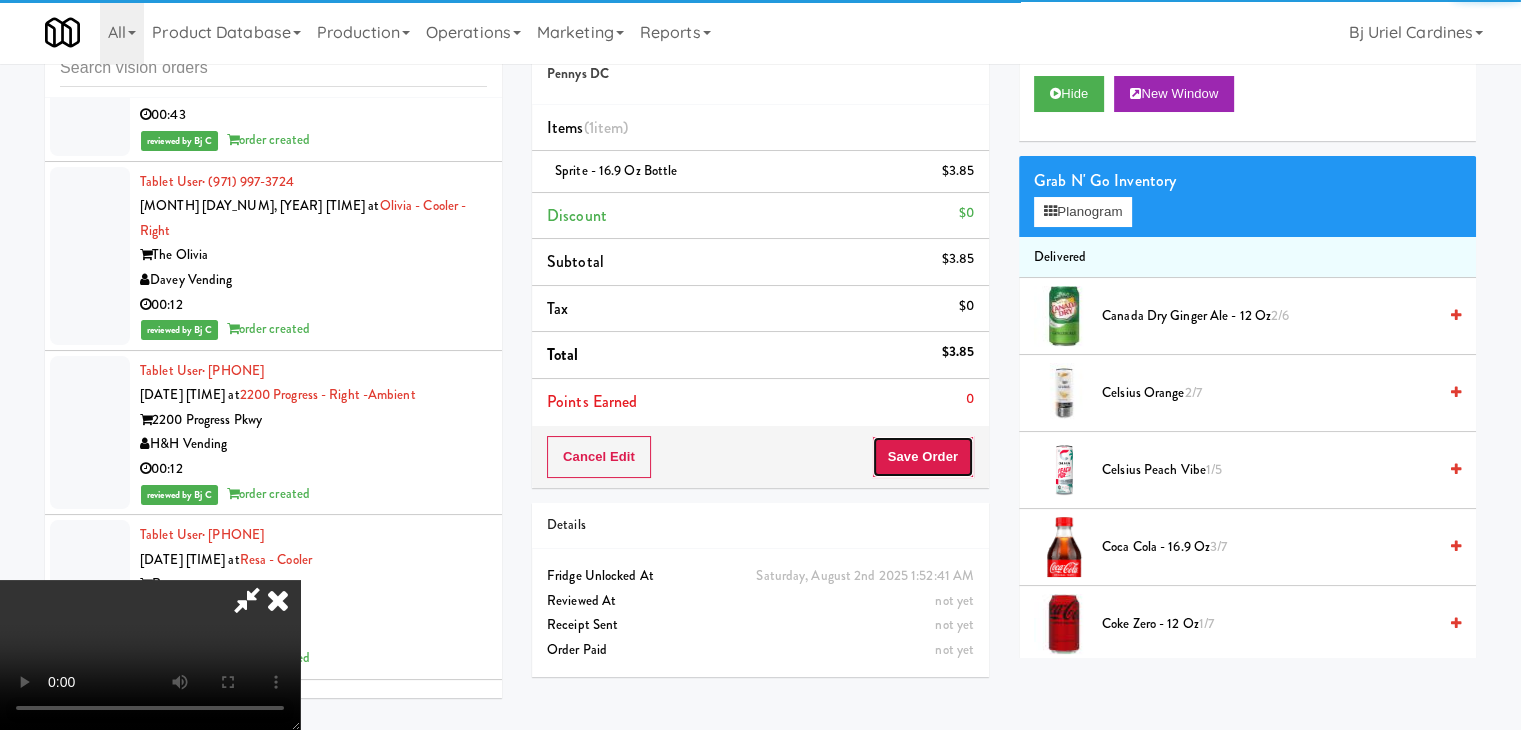 drag, startPoint x: 948, startPoint y: 447, endPoint x: 958, endPoint y: 449, distance: 10.198039 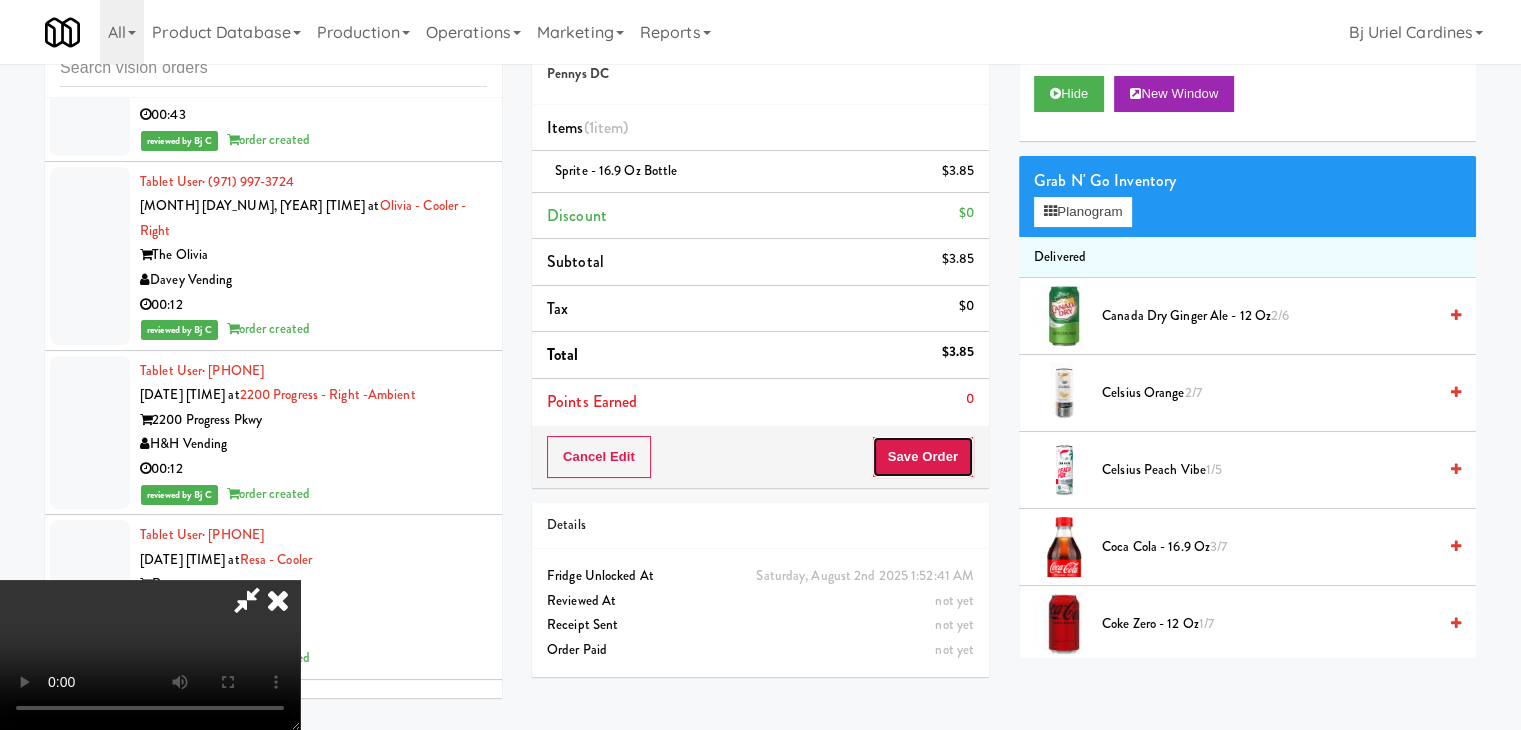 click on "Save Order" at bounding box center [923, 457] 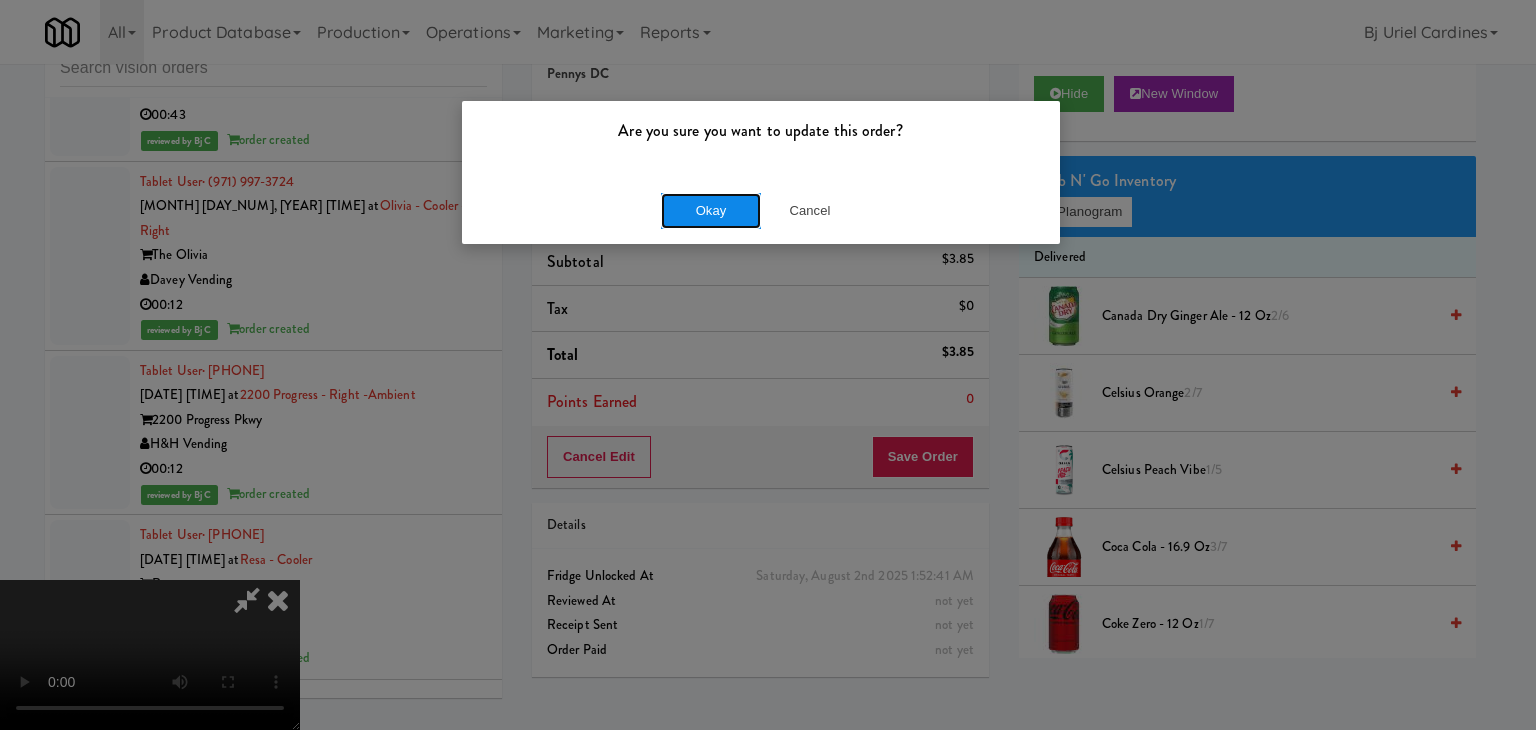 click on "Okay" at bounding box center (711, 211) 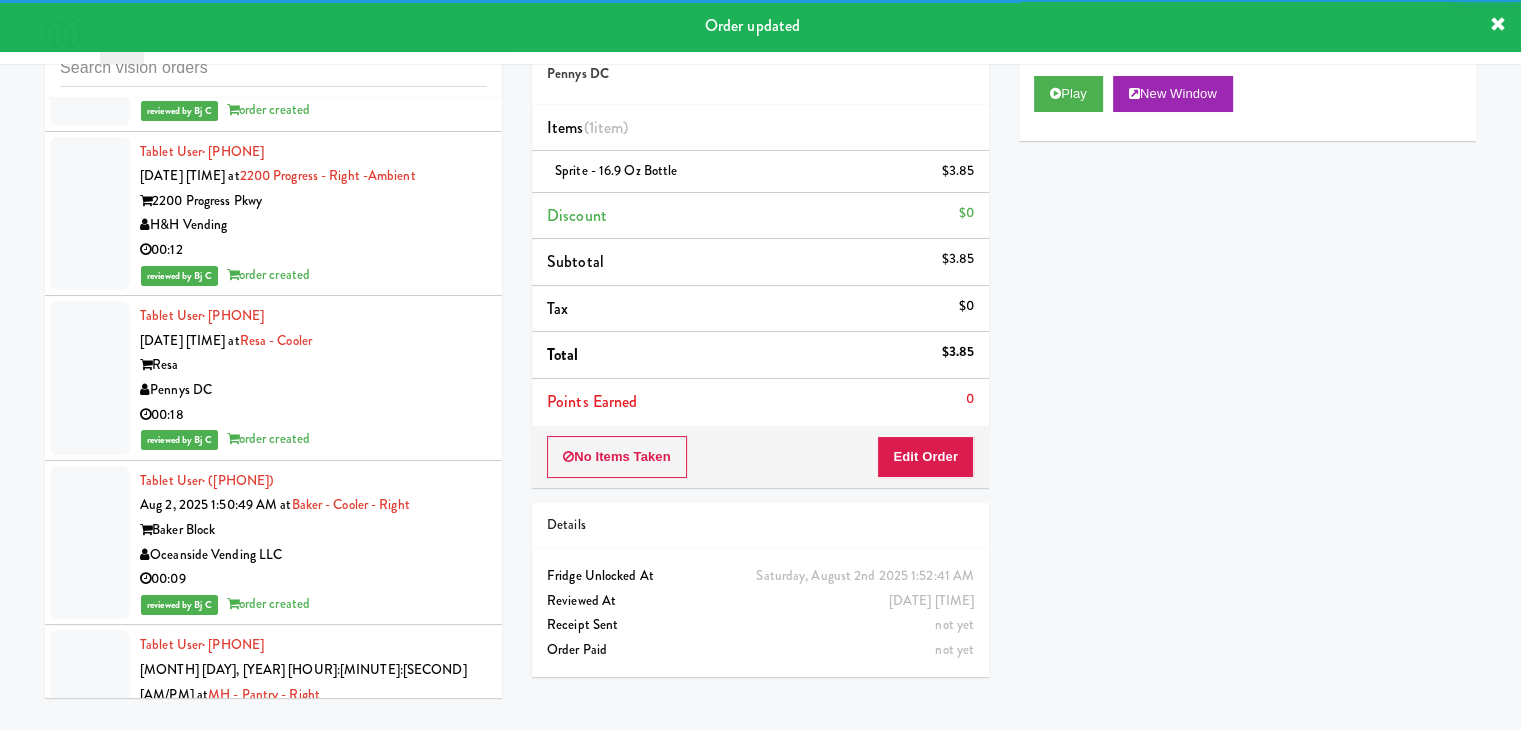 scroll, scrollTop: 29240, scrollLeft: 0, axis: vertical 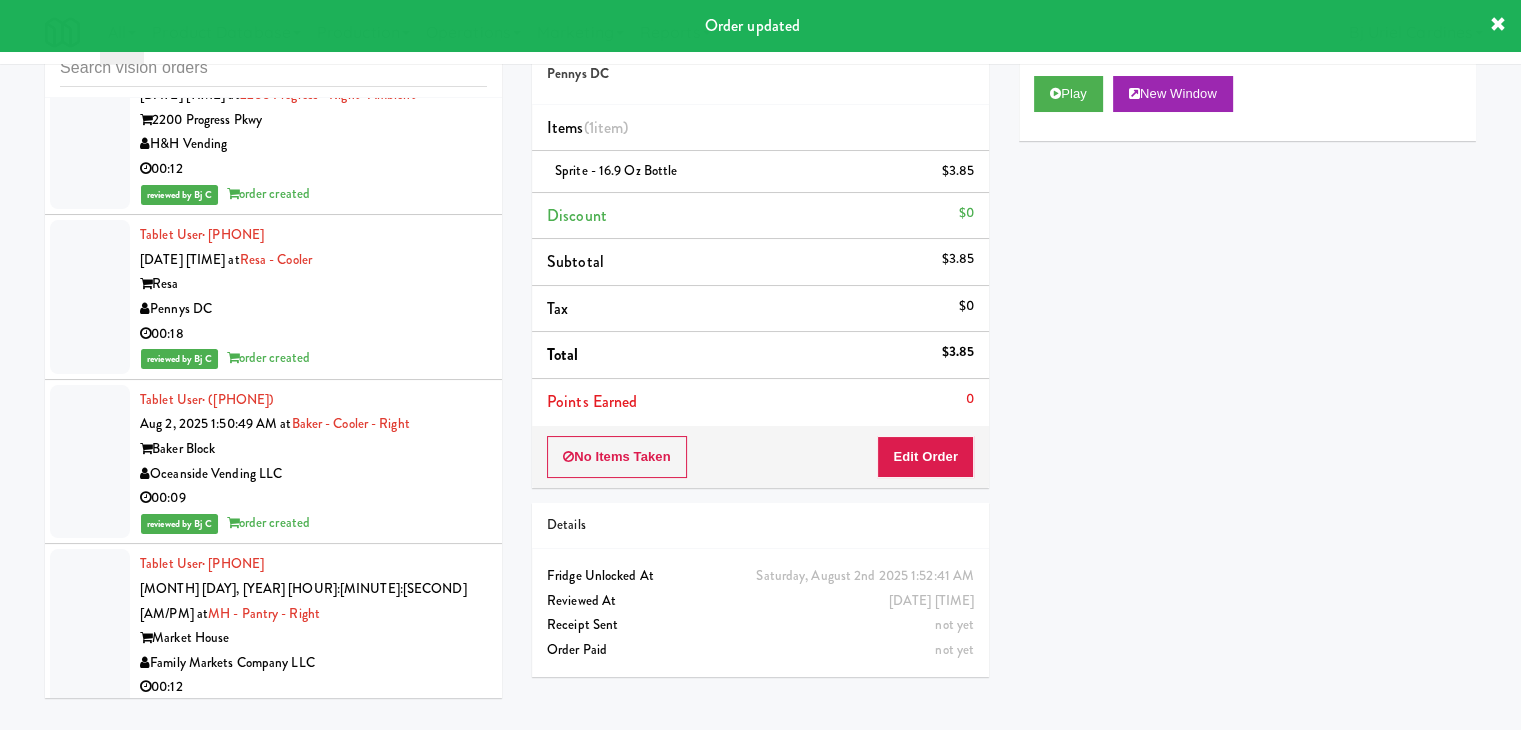 click on "00:13" at bounding box center [313, 1206] 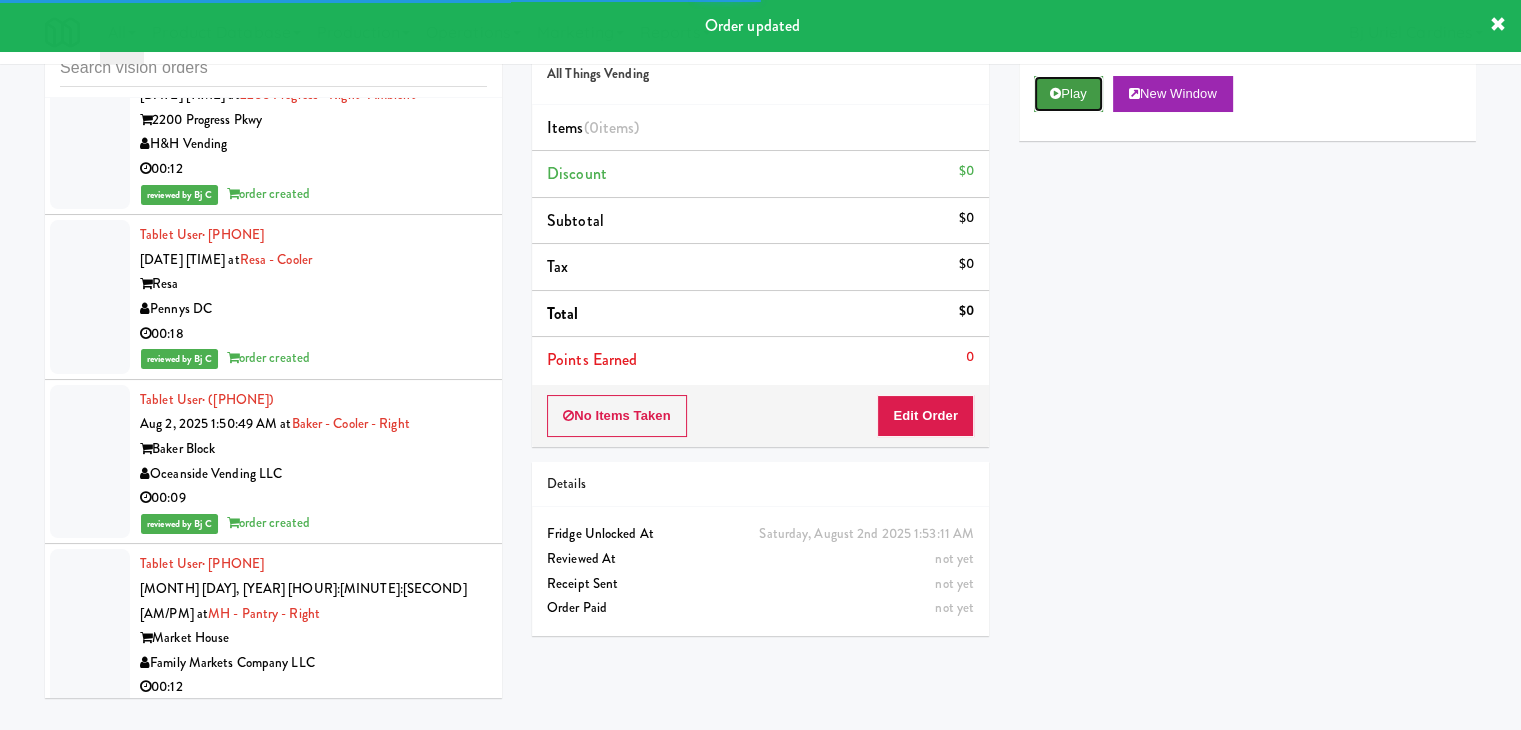 click on "Play" at bounding box center (1068, 94) 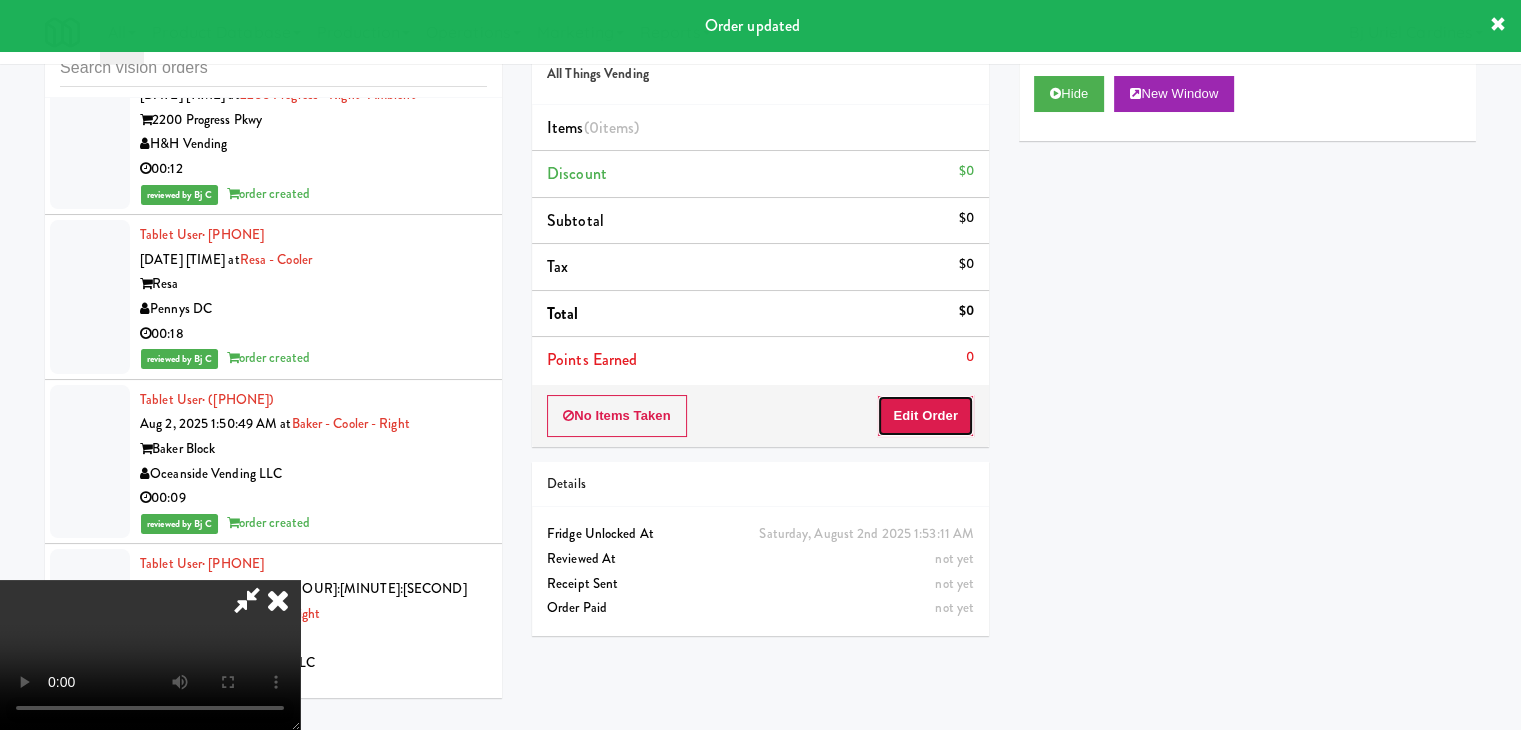click on "Edit Order" at bounding box center (925, 416) 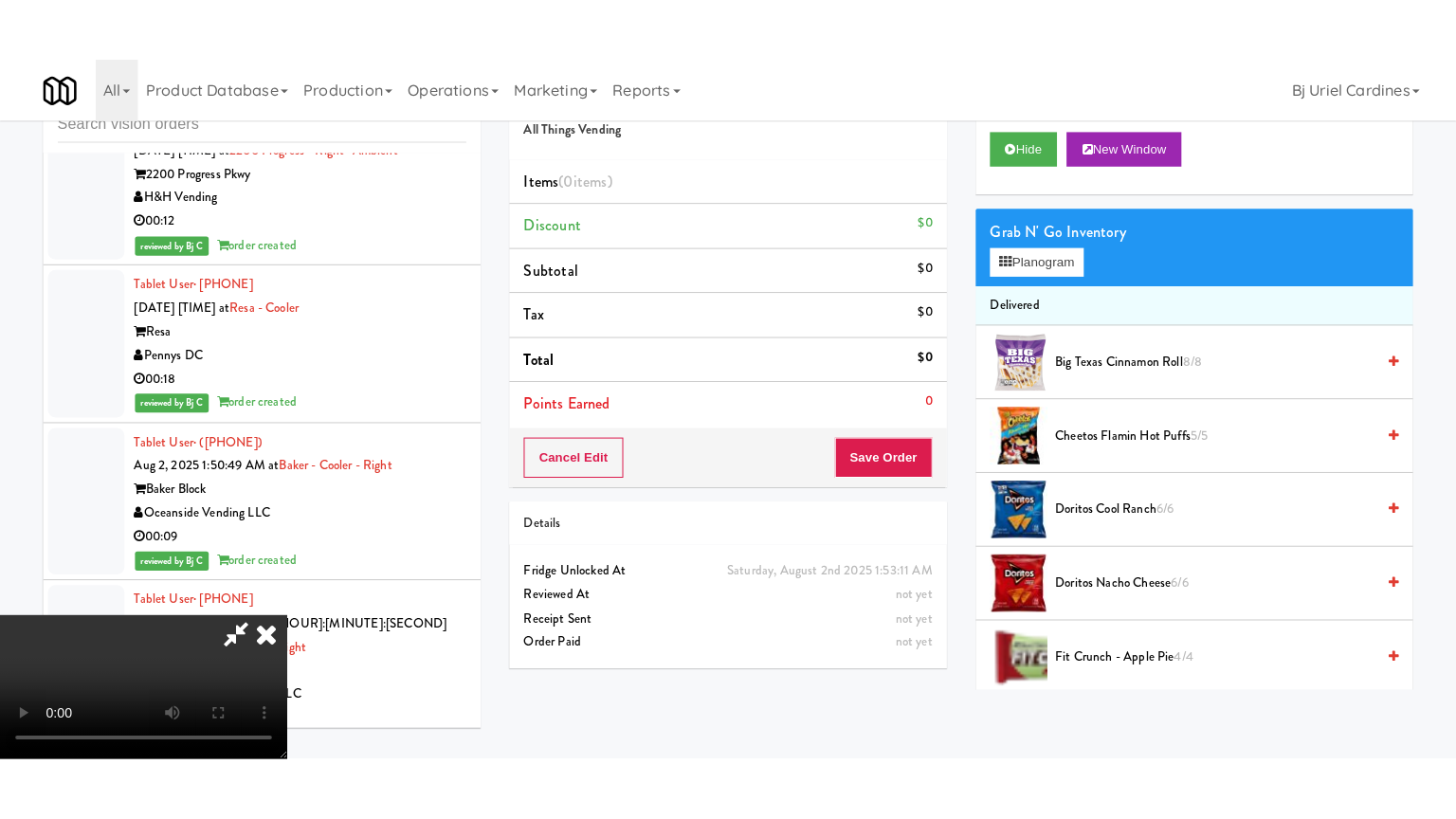 scroll, scrollTop: 266, scrollLeft: 0, axis: vertical 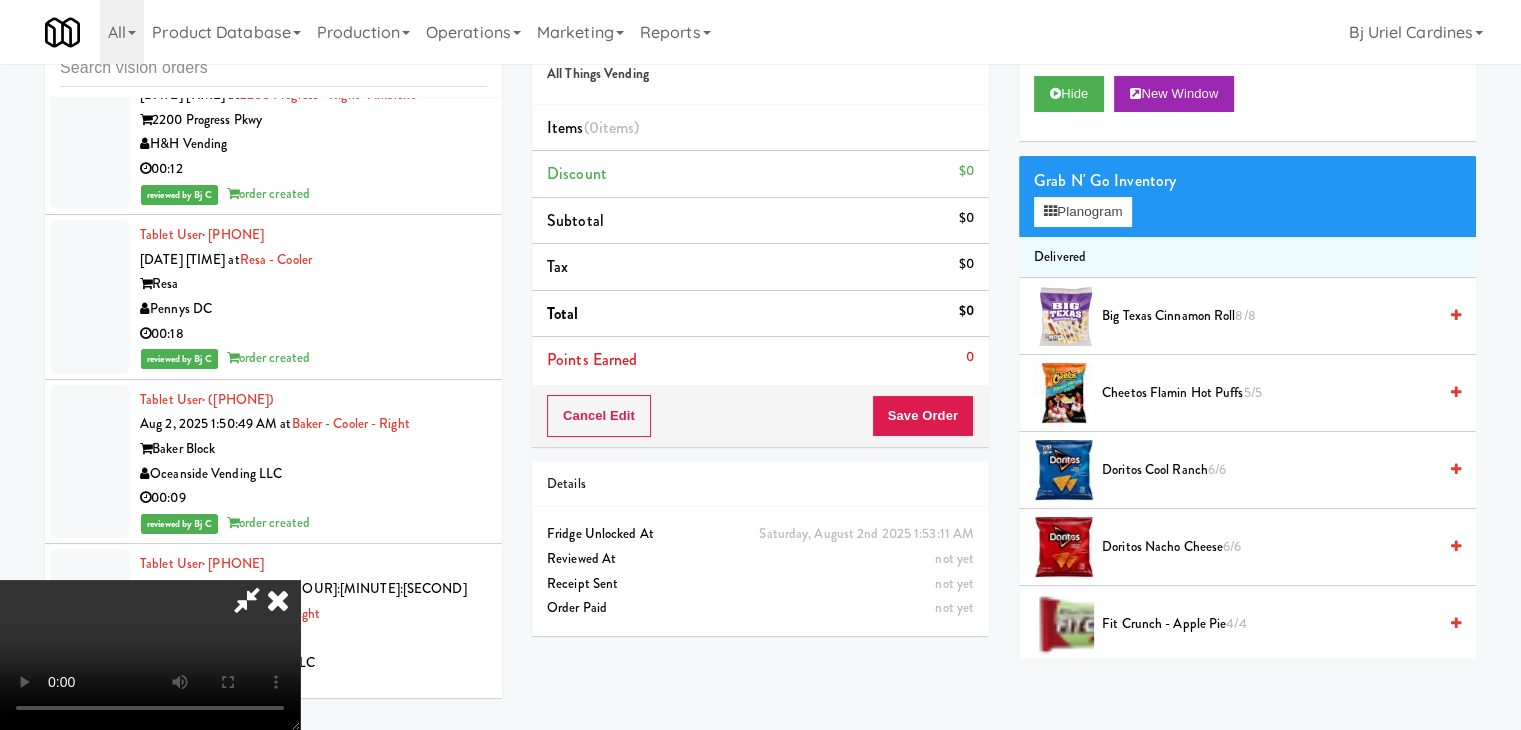 type 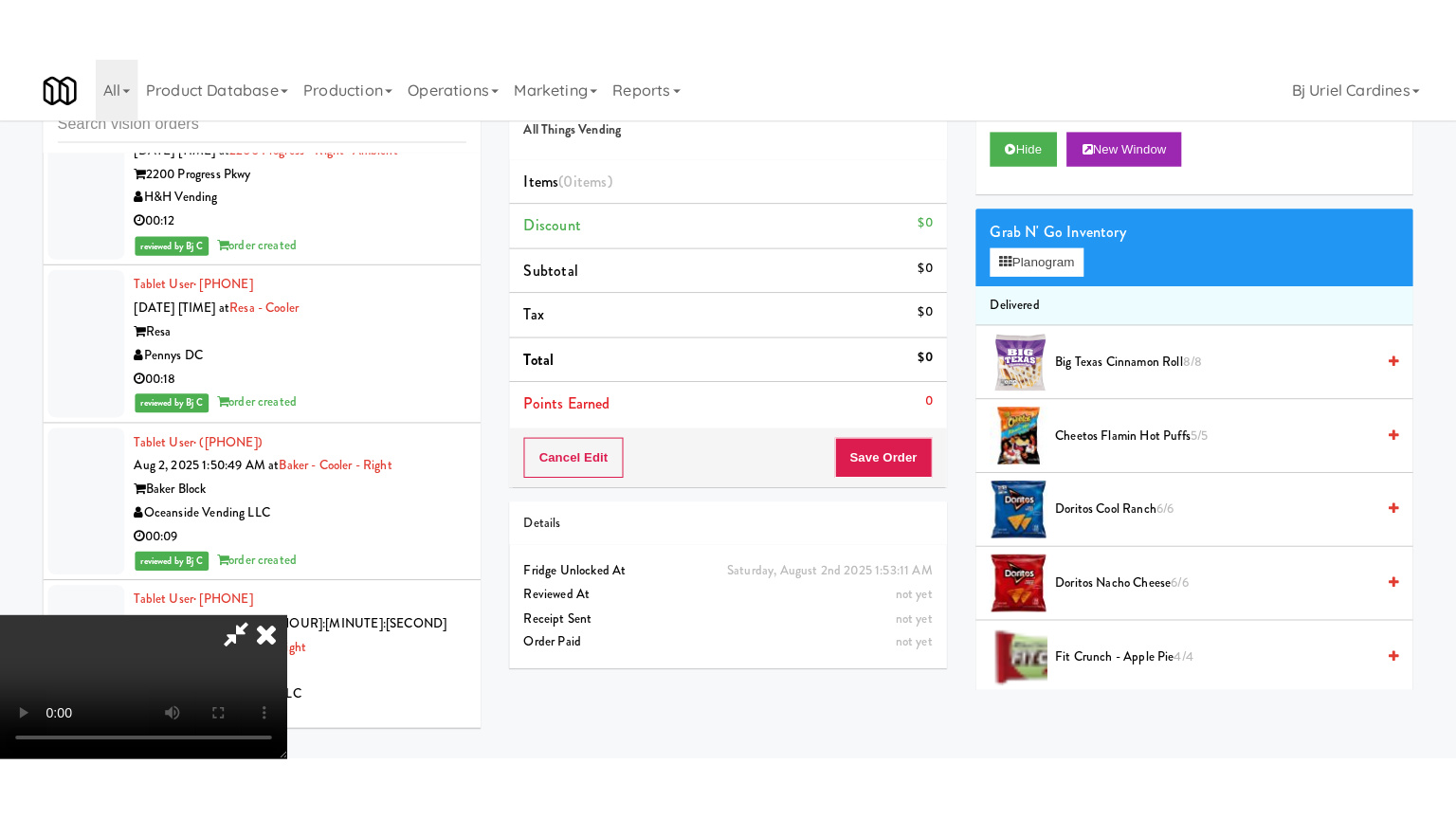 scroll, scrollTop: 0, scrollLeft: 0, axis: both 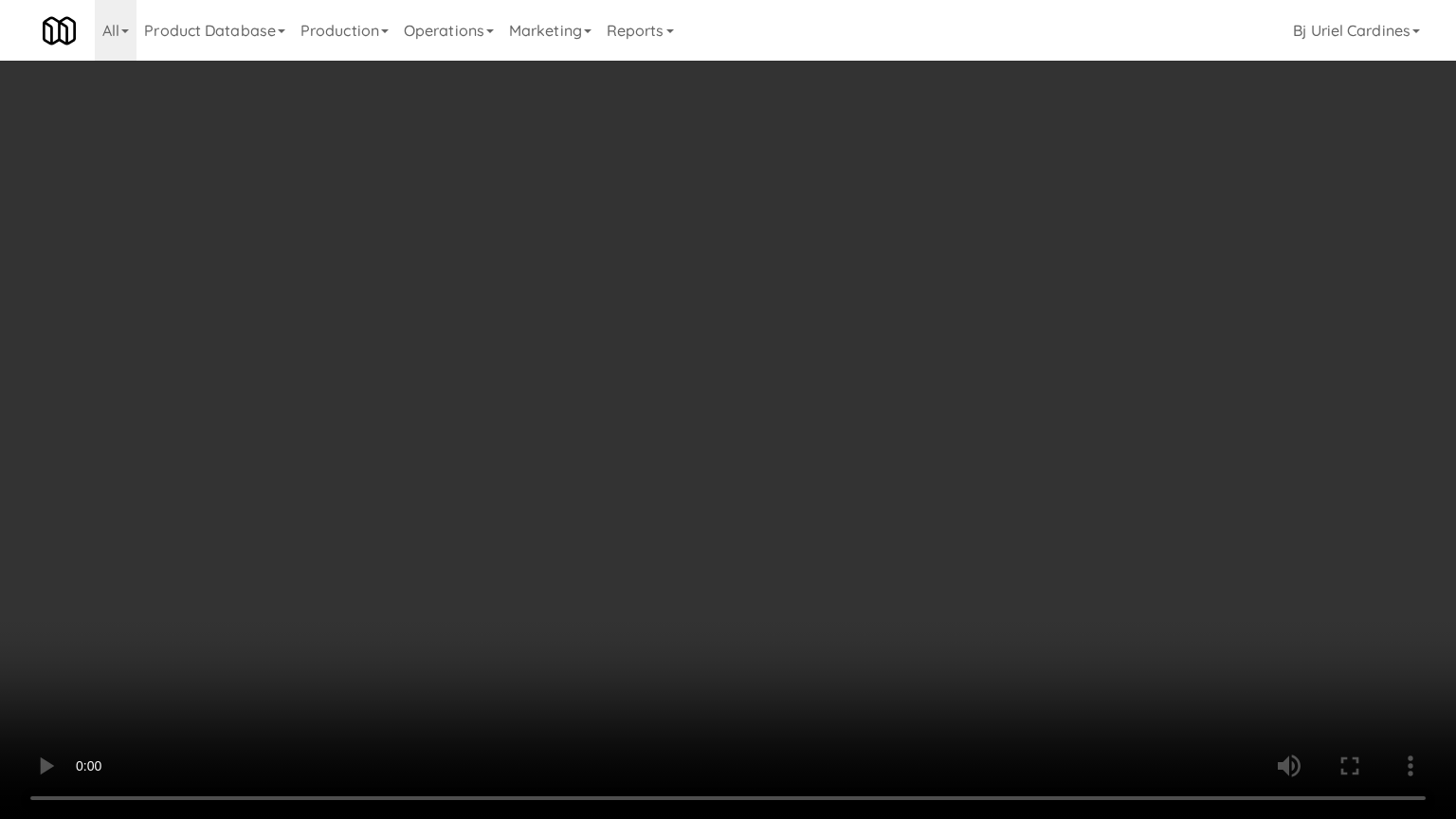 click at bounding box center [728, 410] 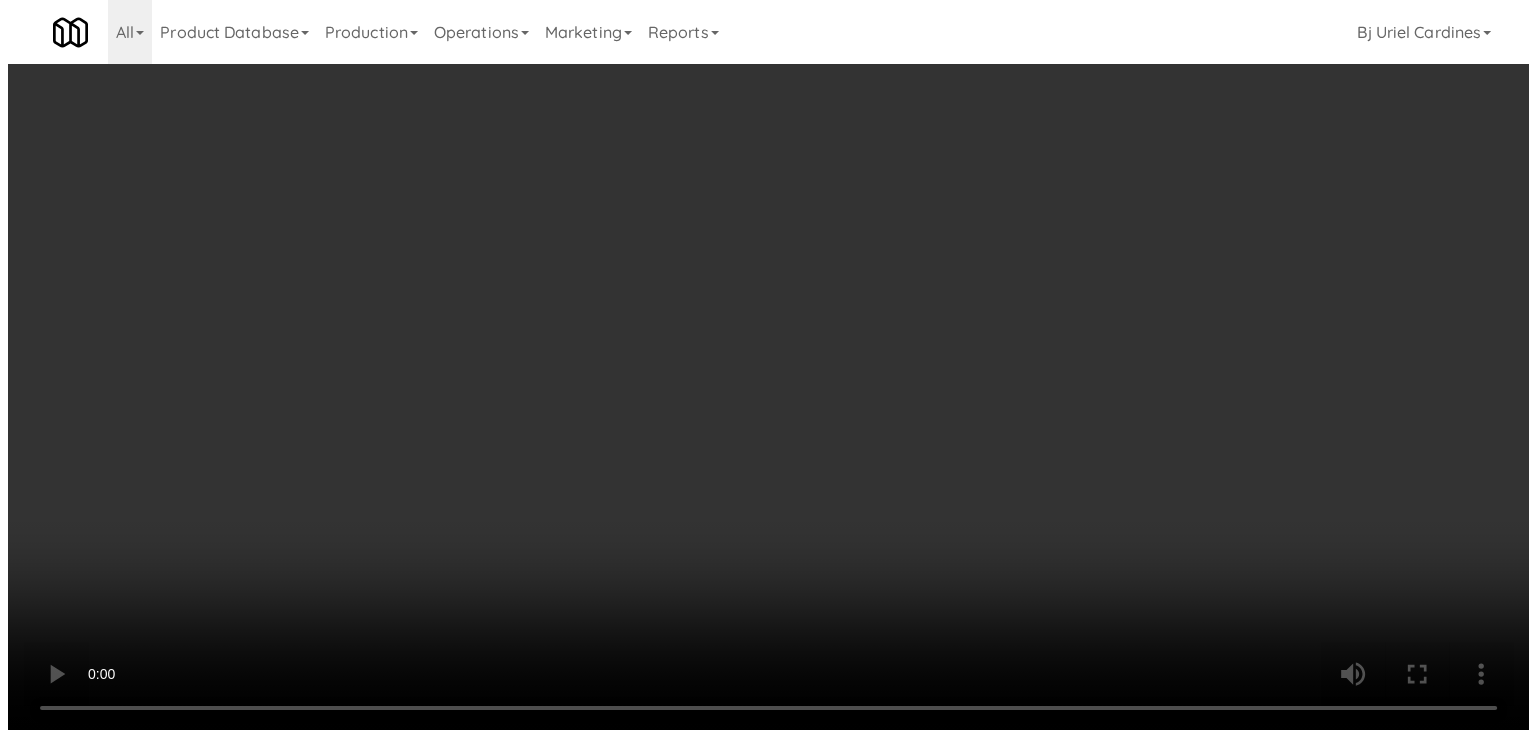 scroll, scrollTop: 29240, scrollLeft: 0, axis: vertical 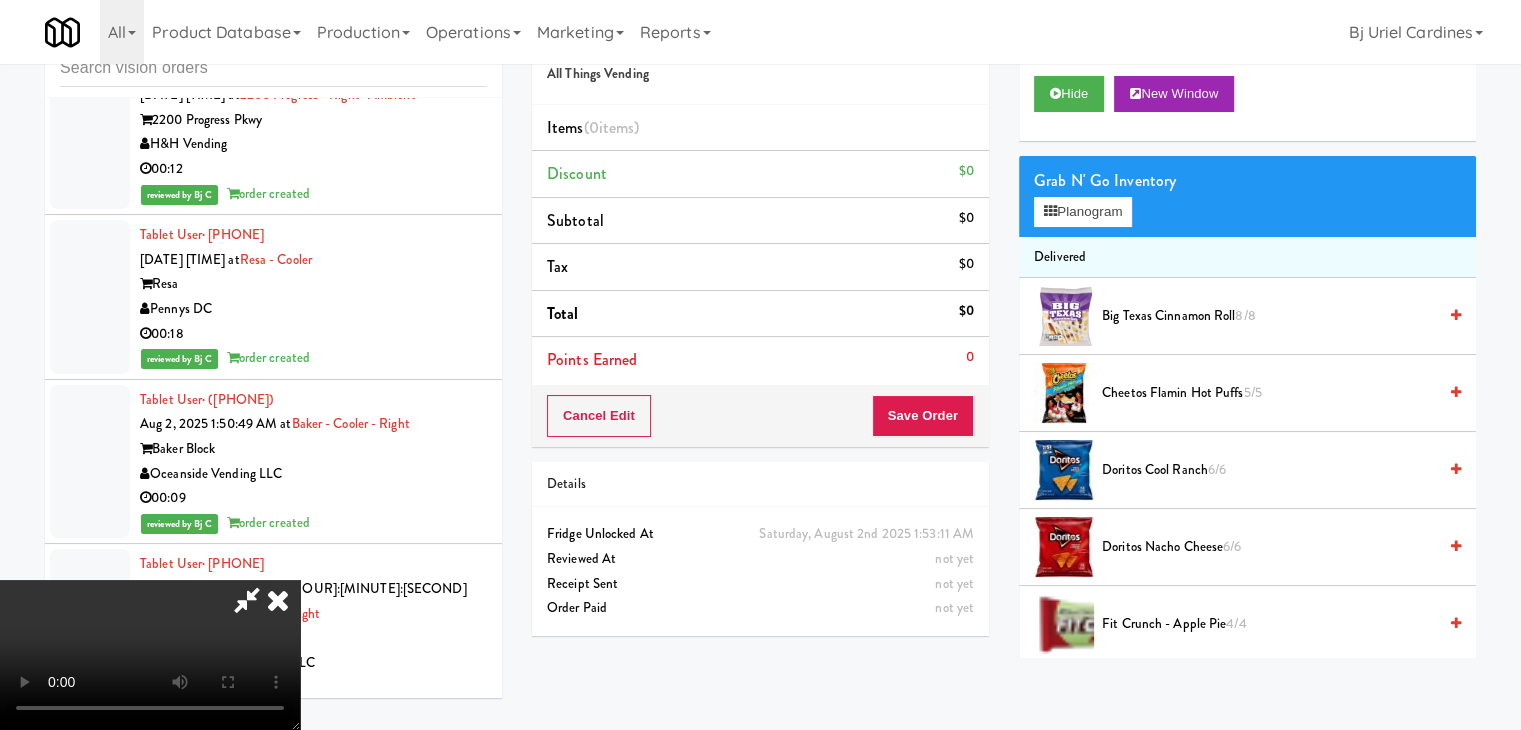 click at bounding box center (150, 655) 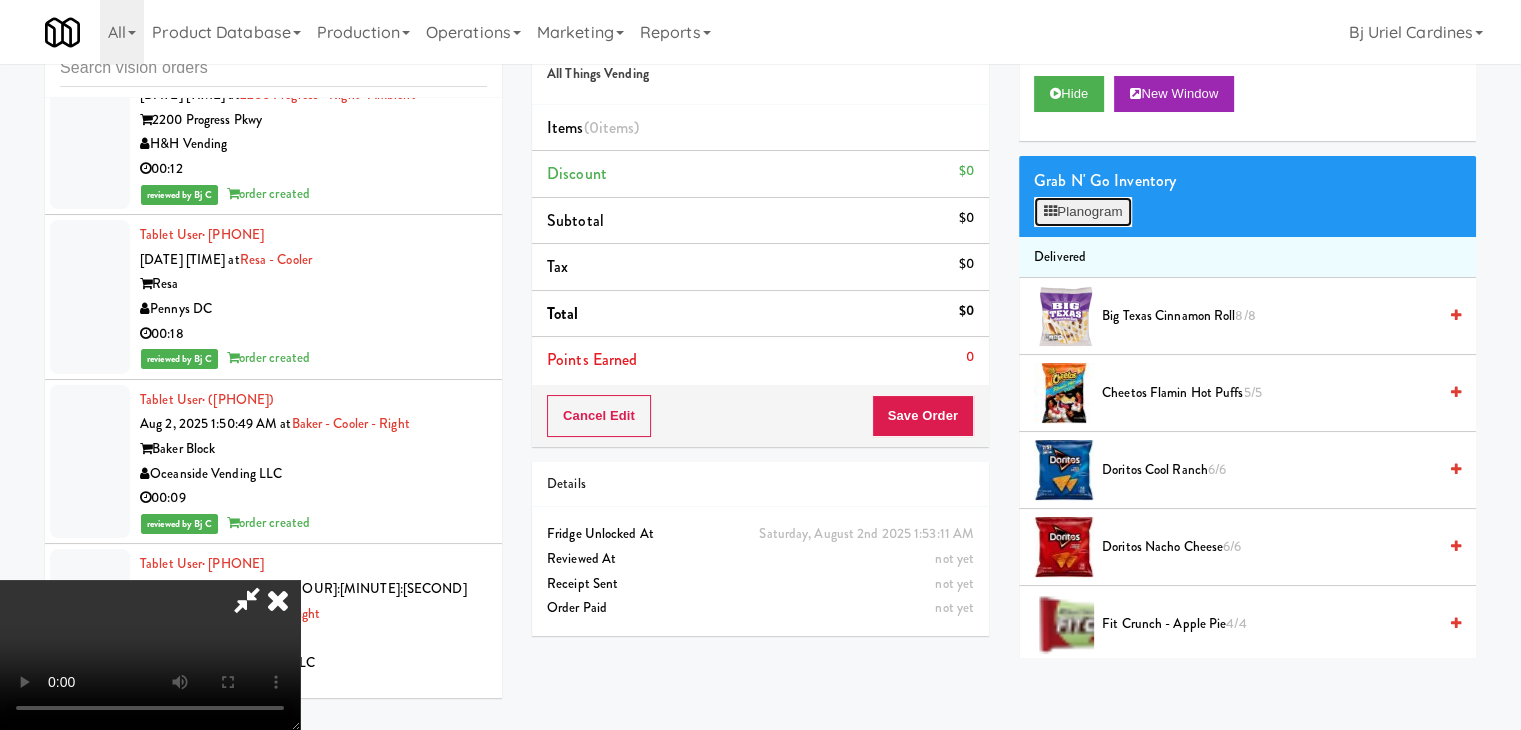 click on "Planogram" at bounding box center [1083, 212] 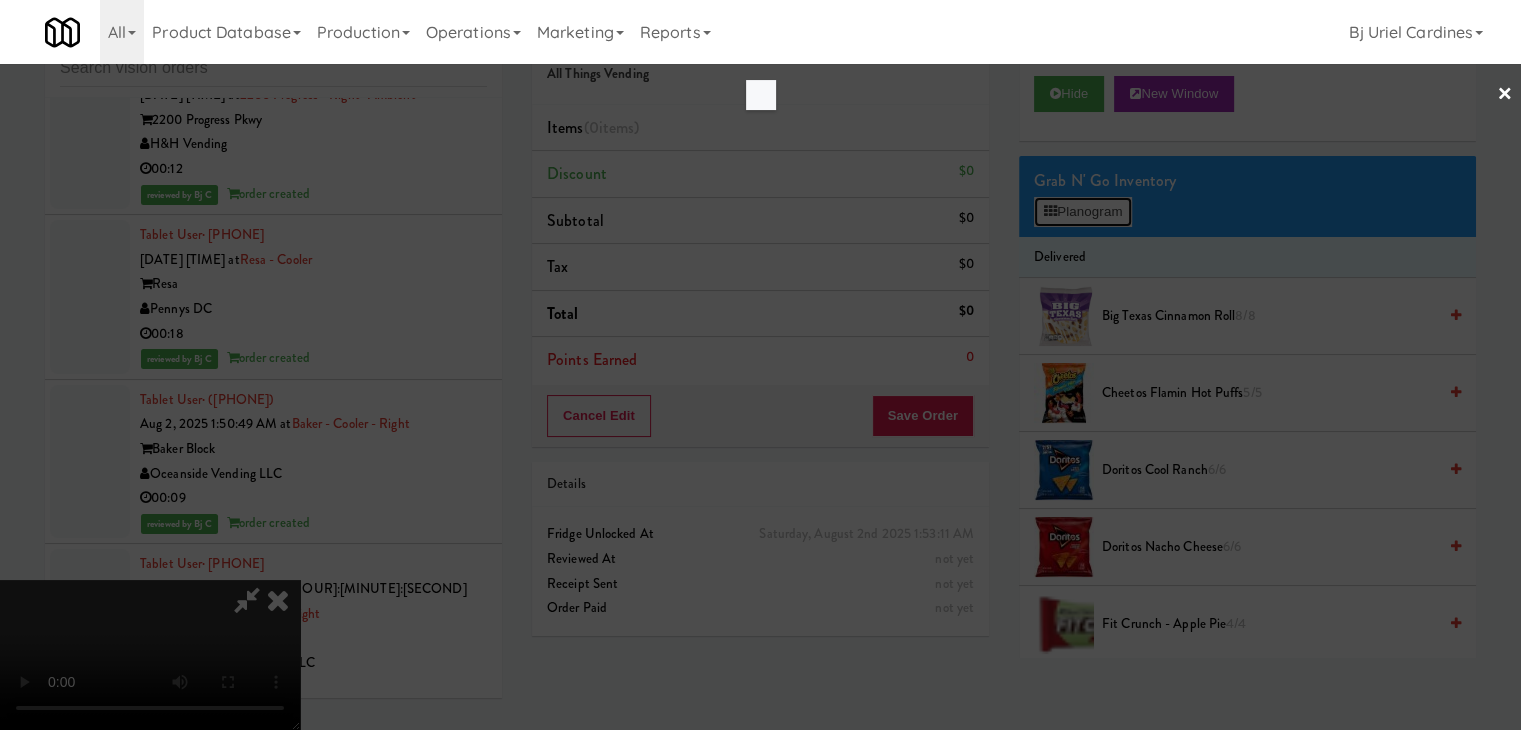 scroll, scrollTop: 29216, scrollLeft: 0, axis: vertical 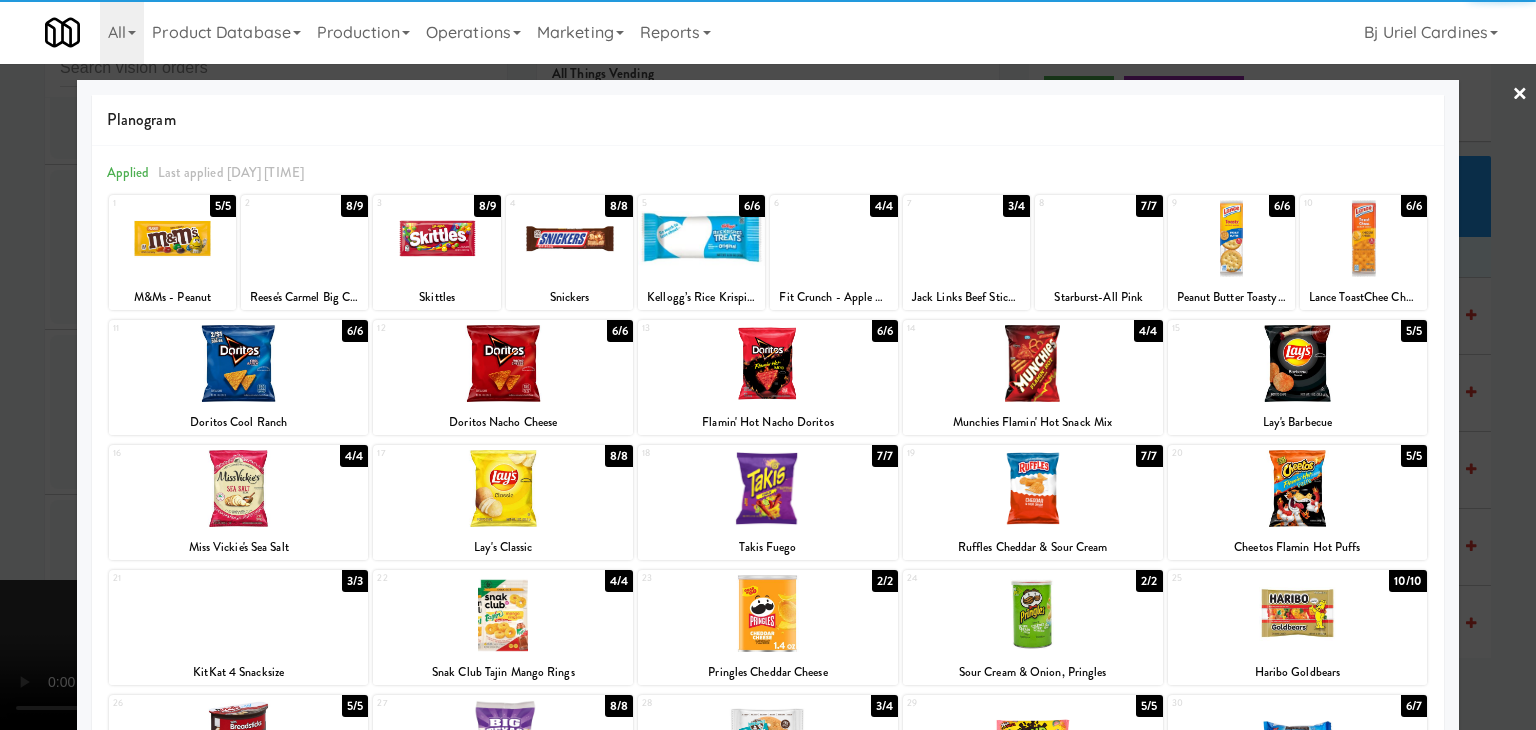 click at bounding box center (569, 238) 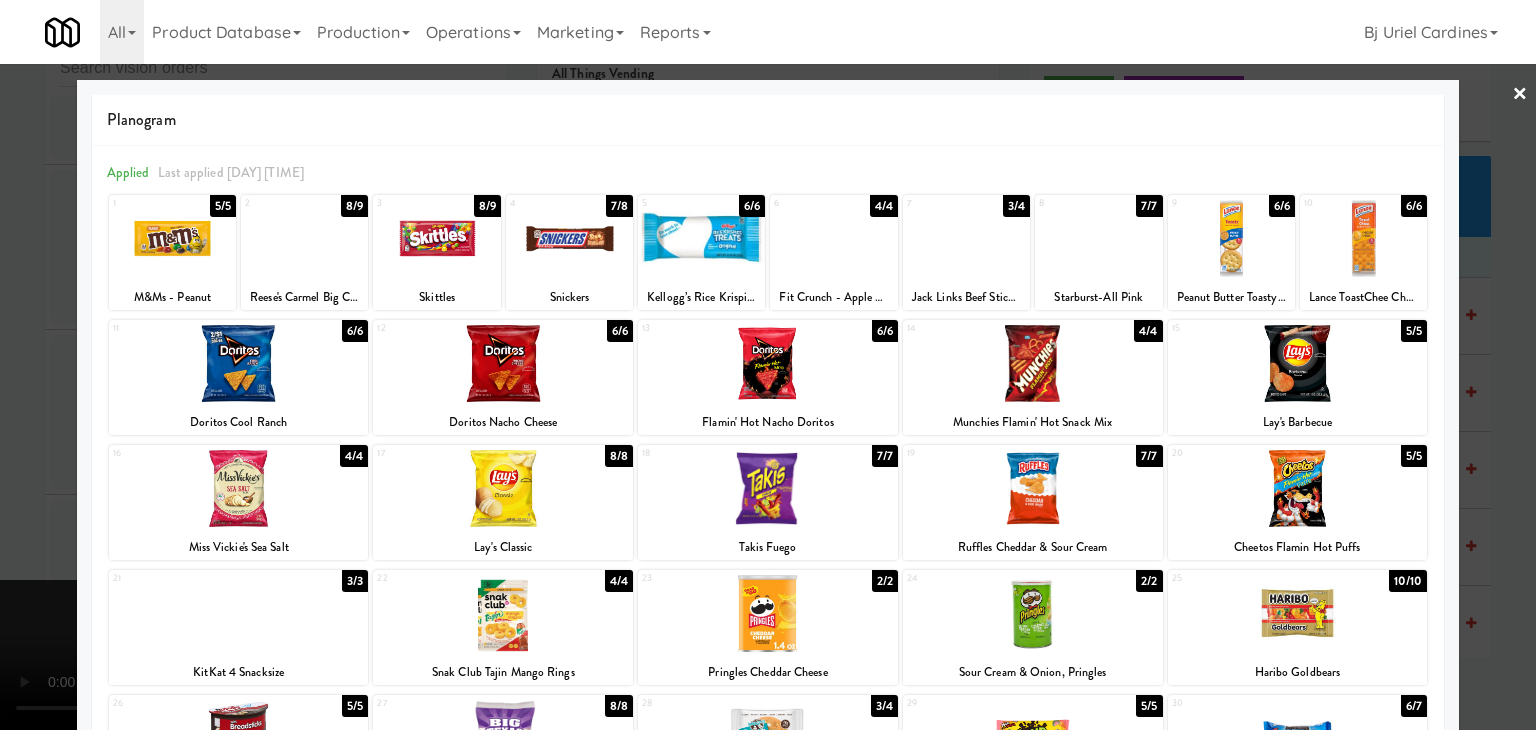 click at bounding box center [172, 238] 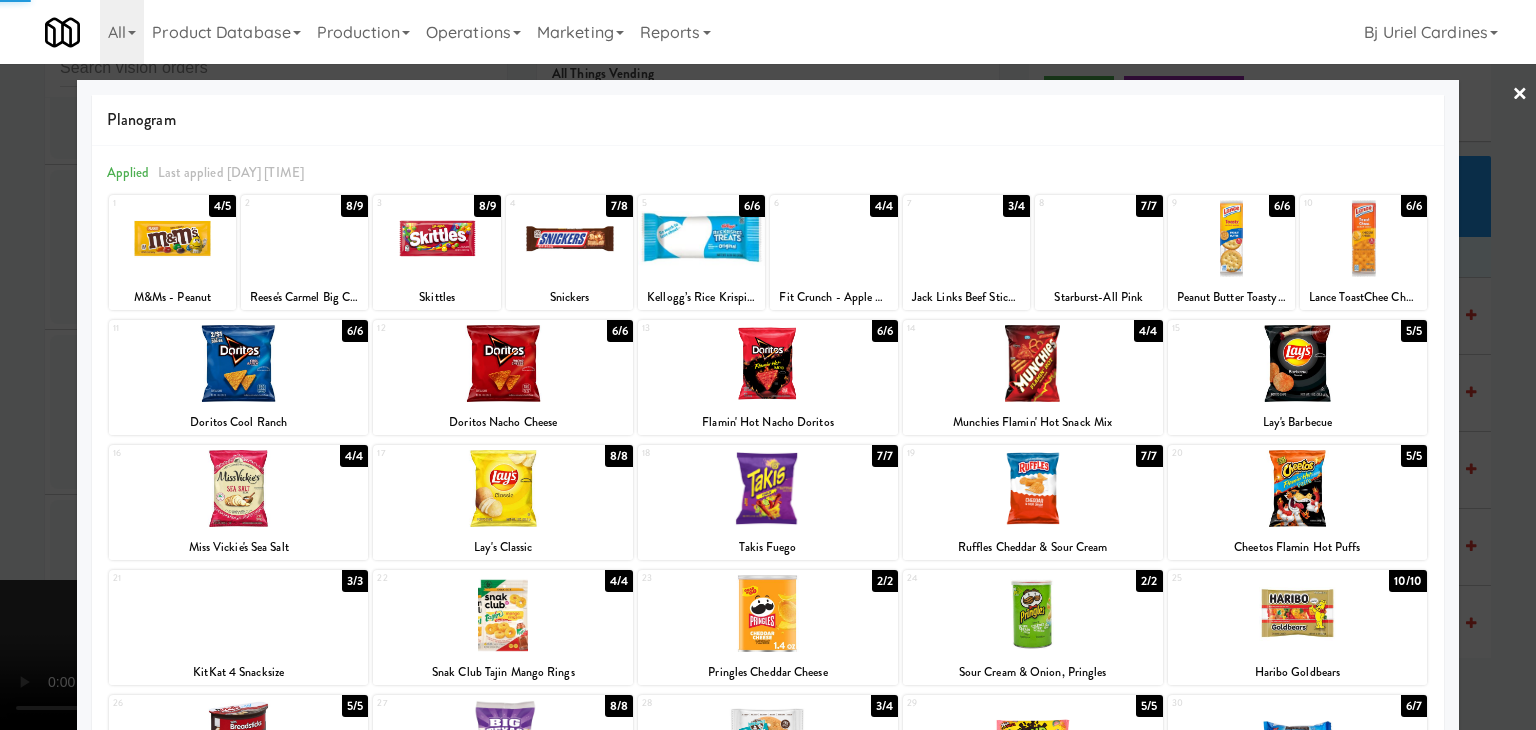 drag, startPoint x: 0, startPoint y: 334, endPoint x: 343, endPoint y: 412, distance: 351.75702 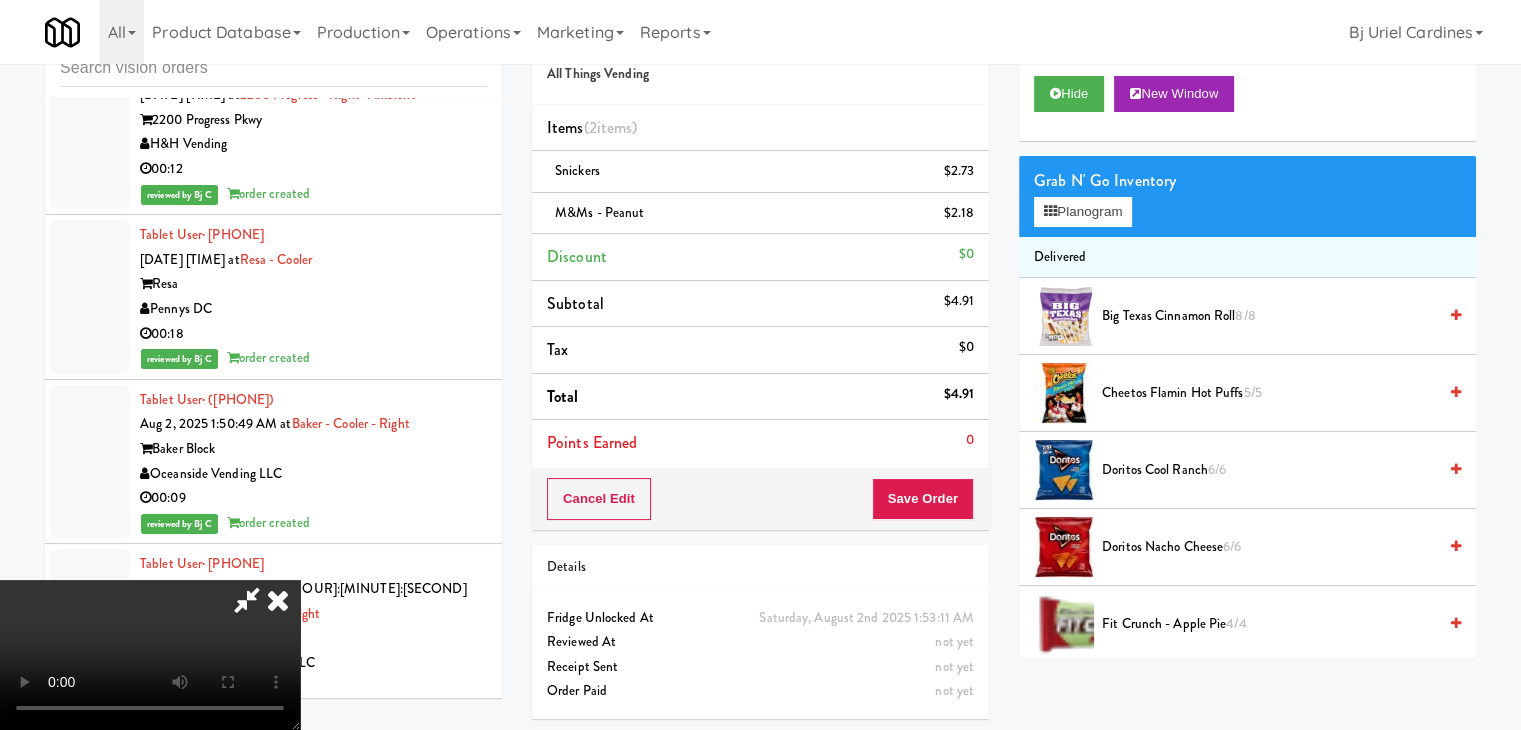 click at bounding box center (150, 655) 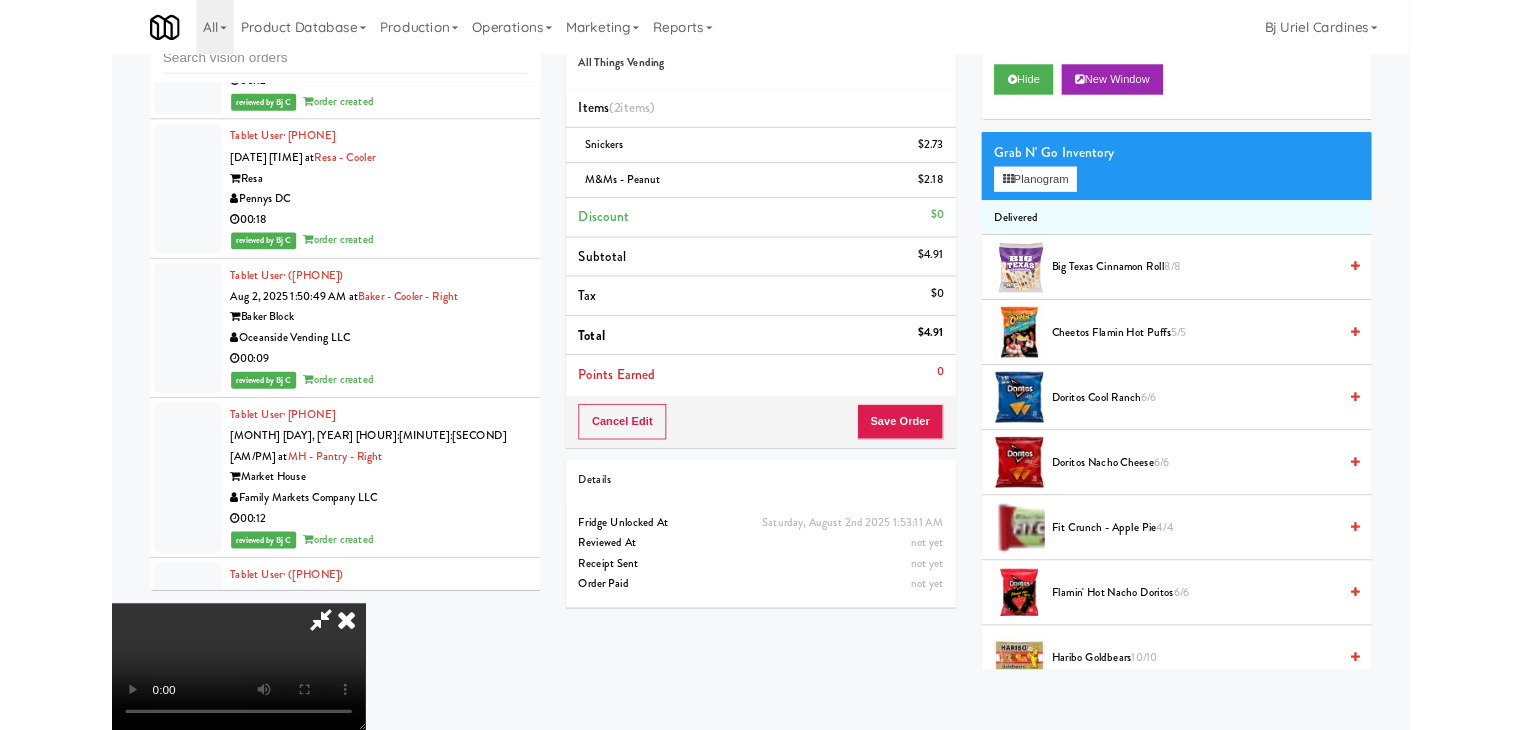 scroll, scrollTop: 29216, scrollLeft: 0, axis: vertical 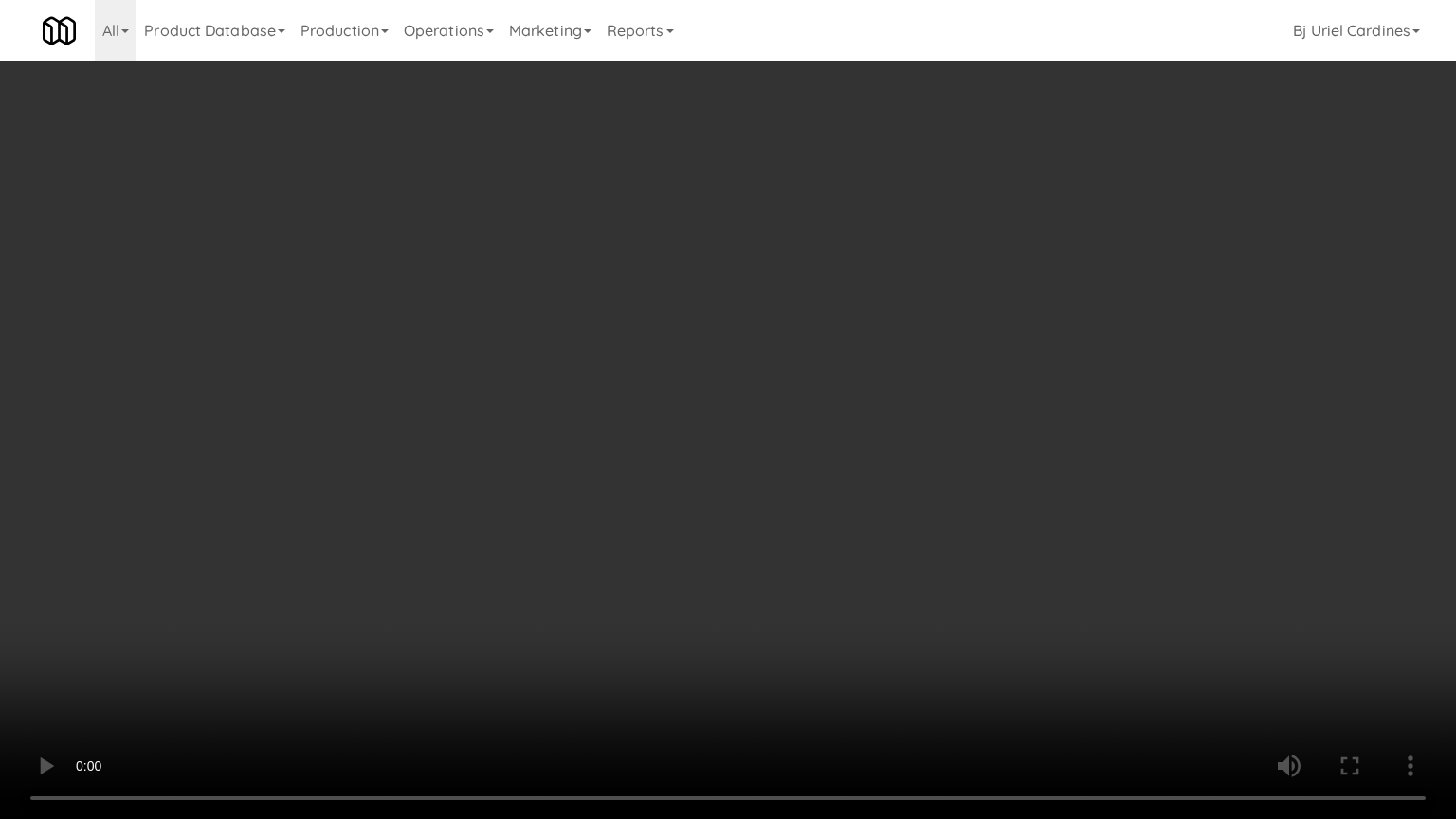 click at bounding box center [728, 410] 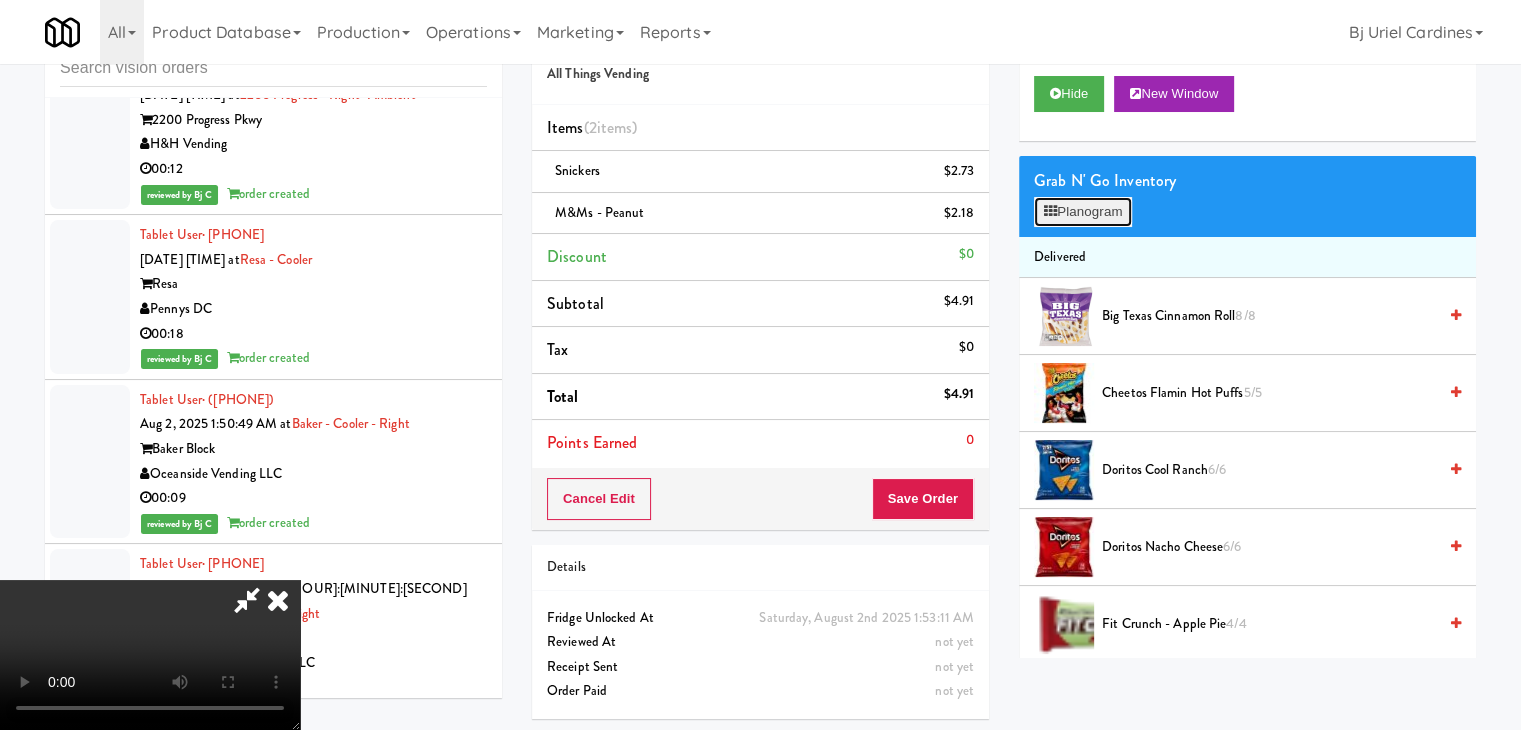 click on "Planogram" at bounding box center [1083, 212] 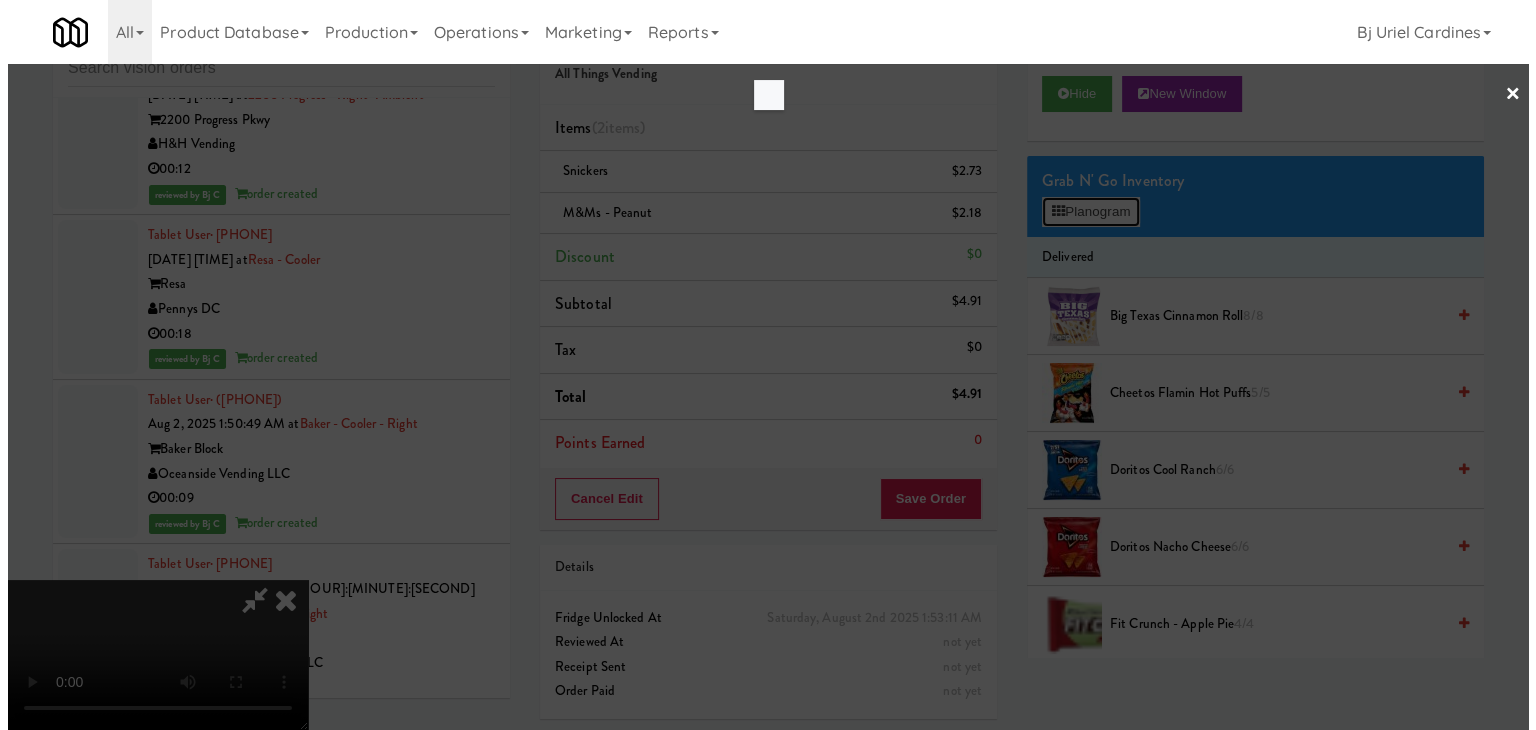 scroll, scrollTop: 29216, scrollLeft: 0, axis: vertical 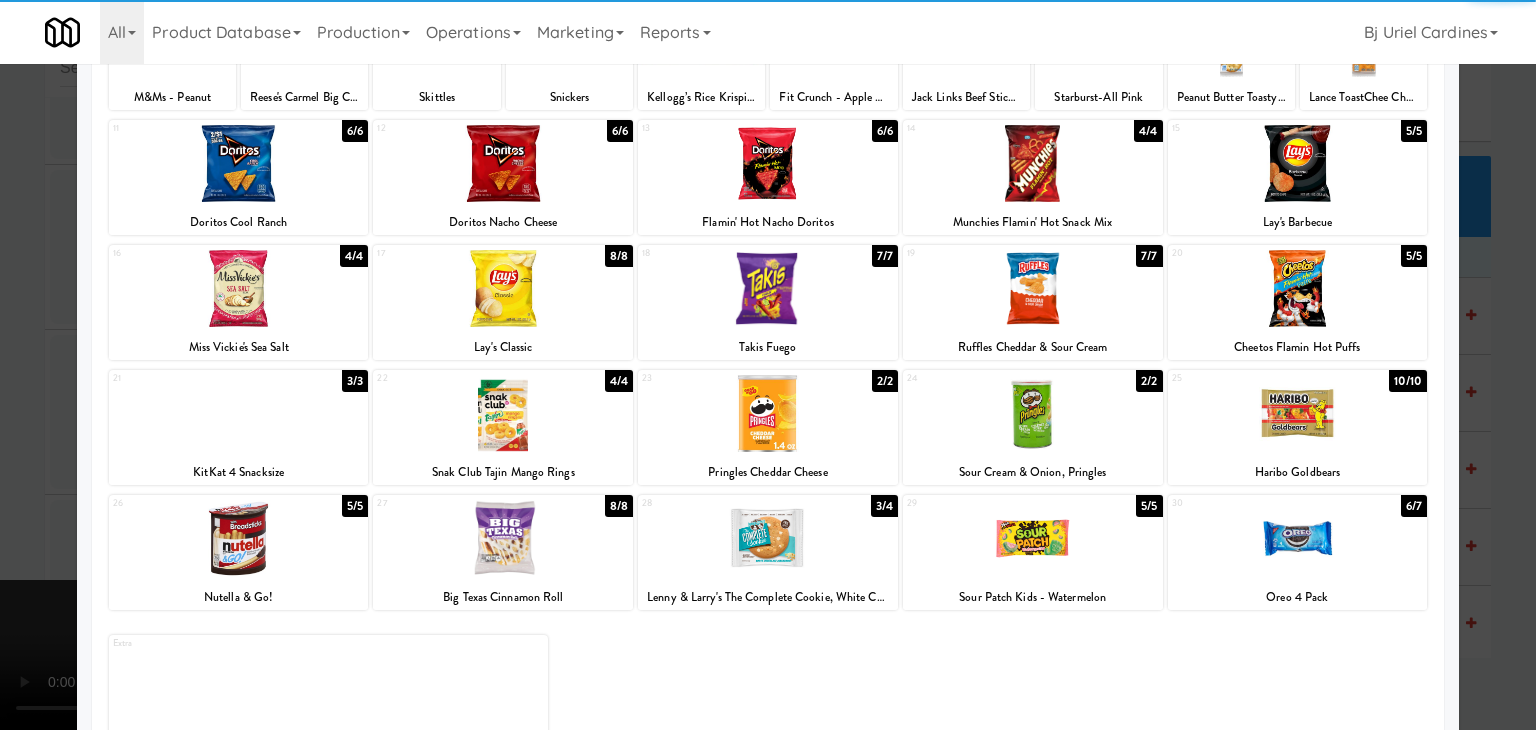 click at bounding box center [1033, 413] 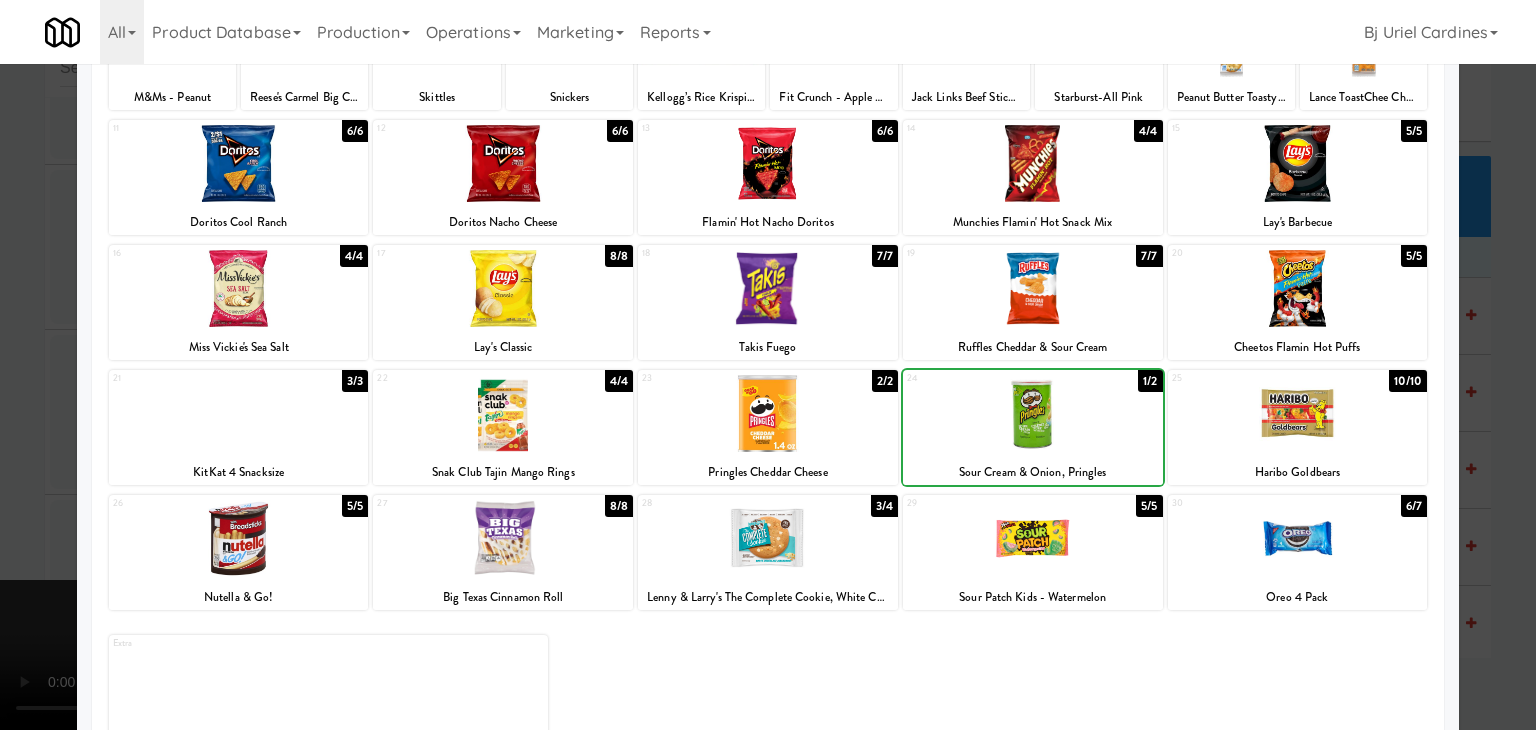 drag, startPoint x: 0, startPoint y: 418, endPoint x: 432, endPoint y: 430, distance: 432.16663 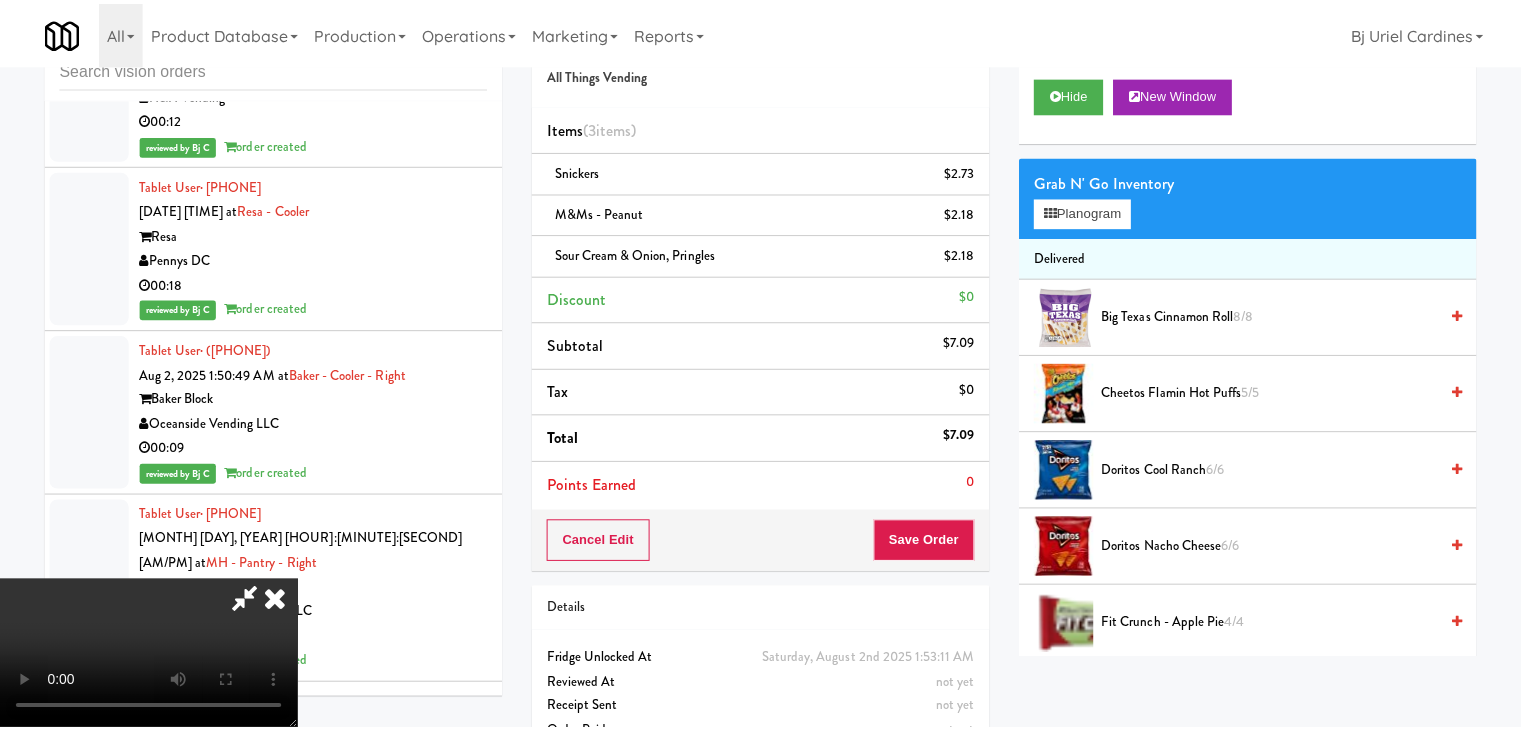 scroll, scrollTop: 29240, scrollLeft: 0, axis: vertical 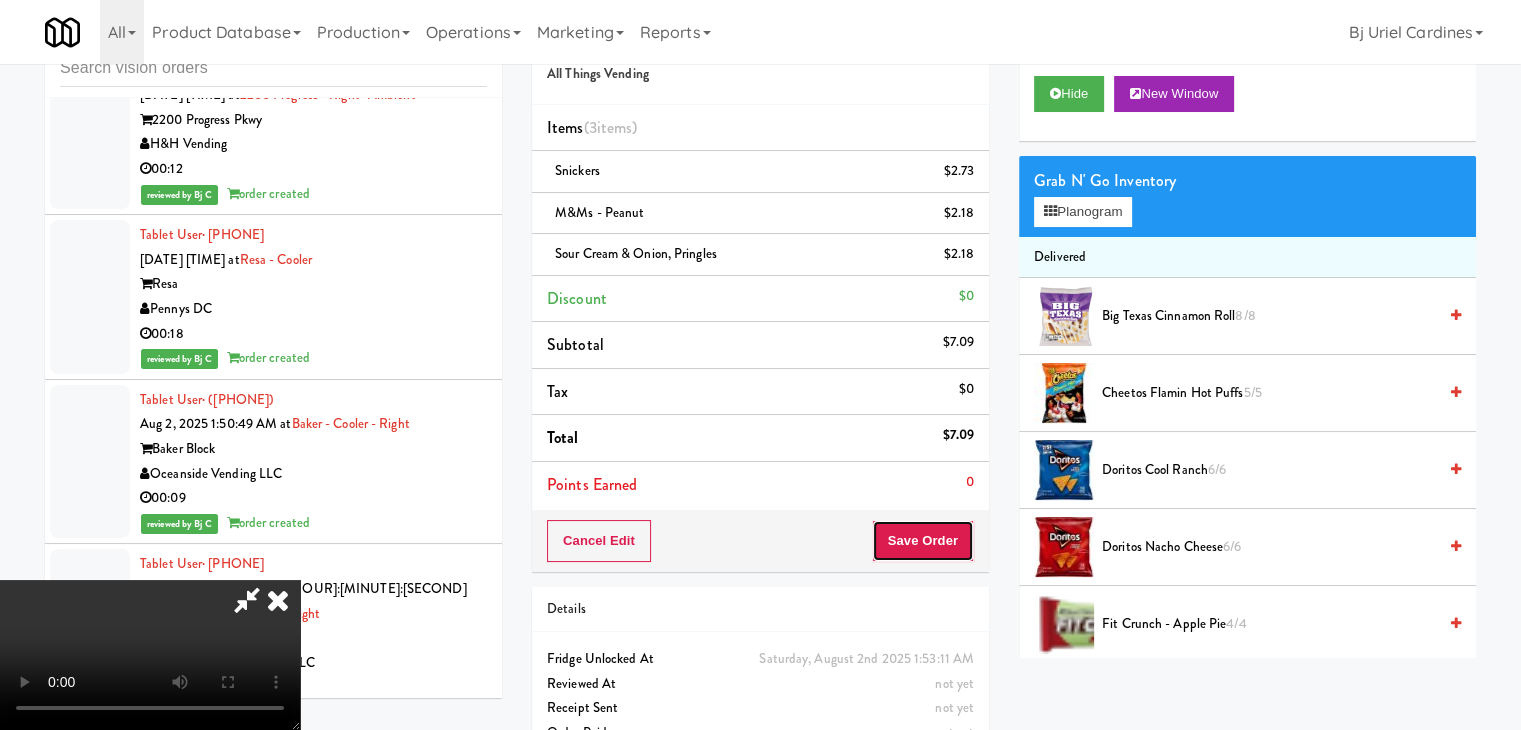 click on "Save Order" at bounding box center (923, 541) 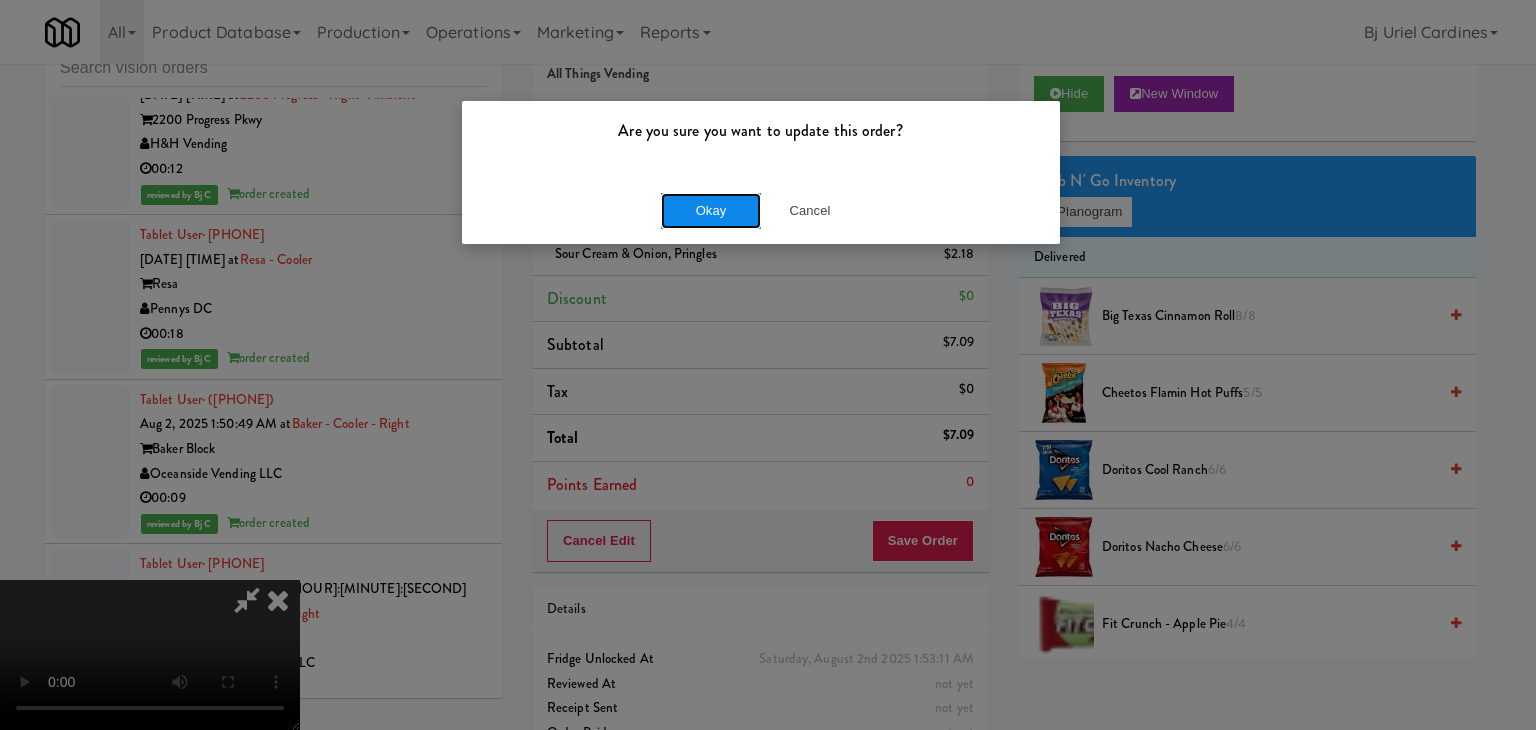 click on "Okay" at bounding box center (711, 211) 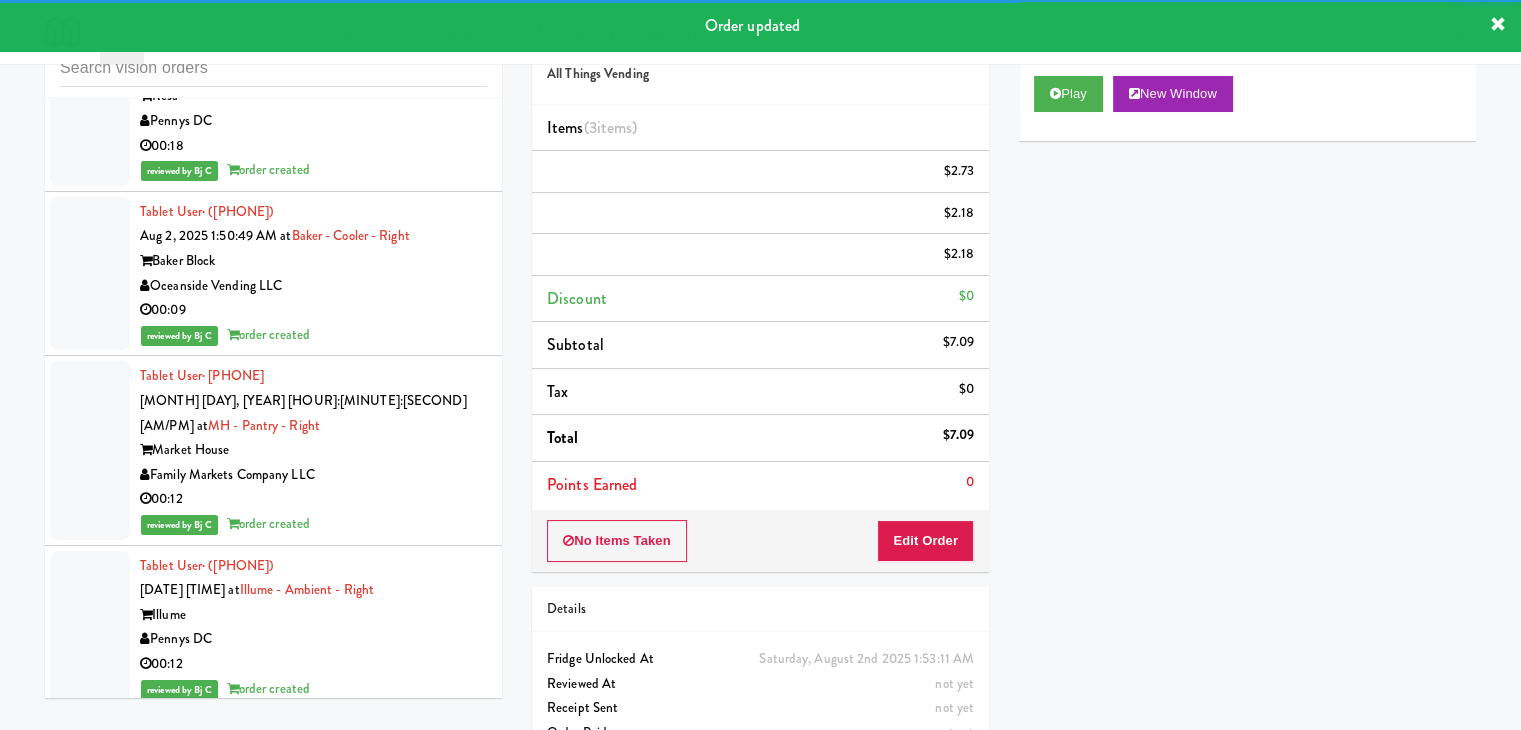 scroll, scrollTop: 29440, scrollLeft: 0, axis: vertical 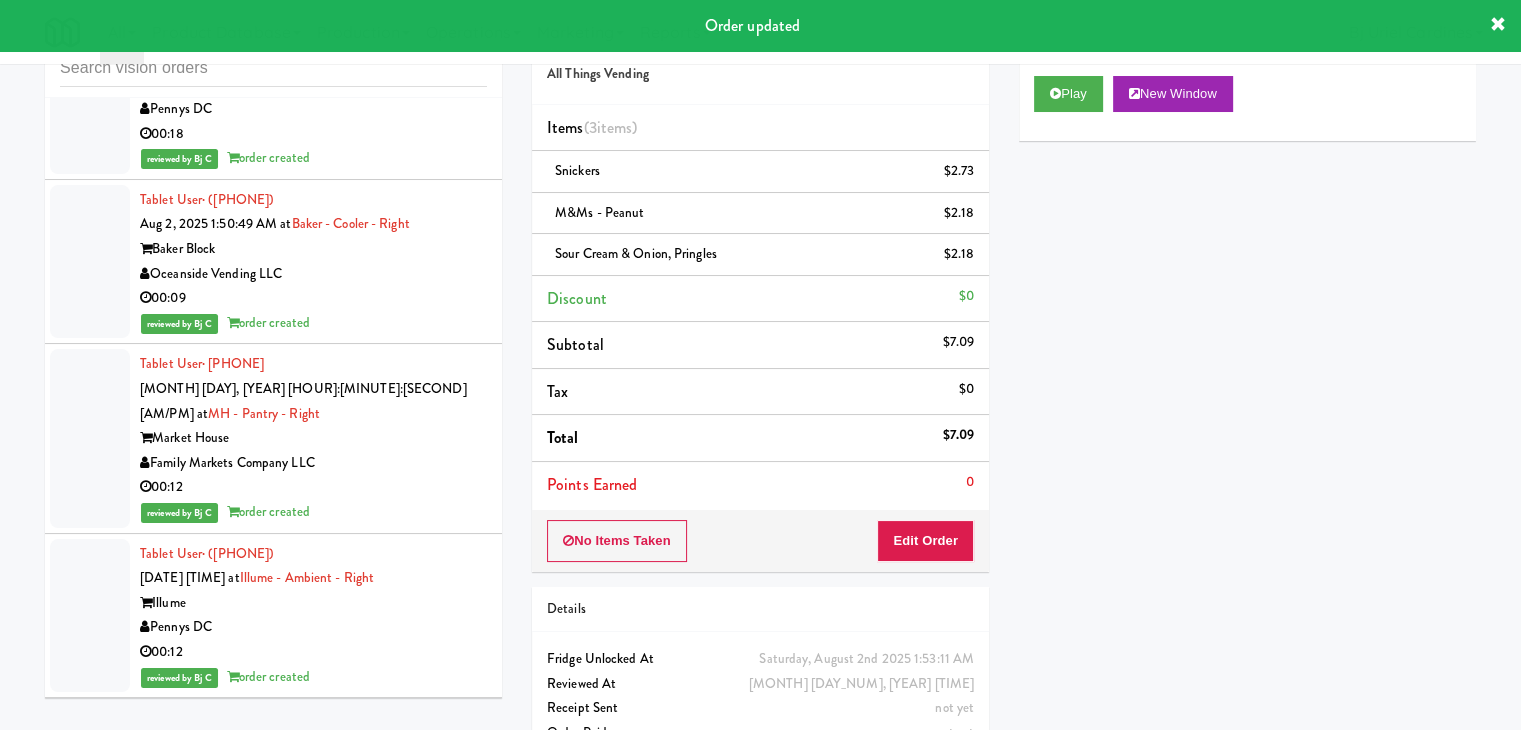 click on "Phoenix Luxury Amenities" at bounding box center (313, 1146) 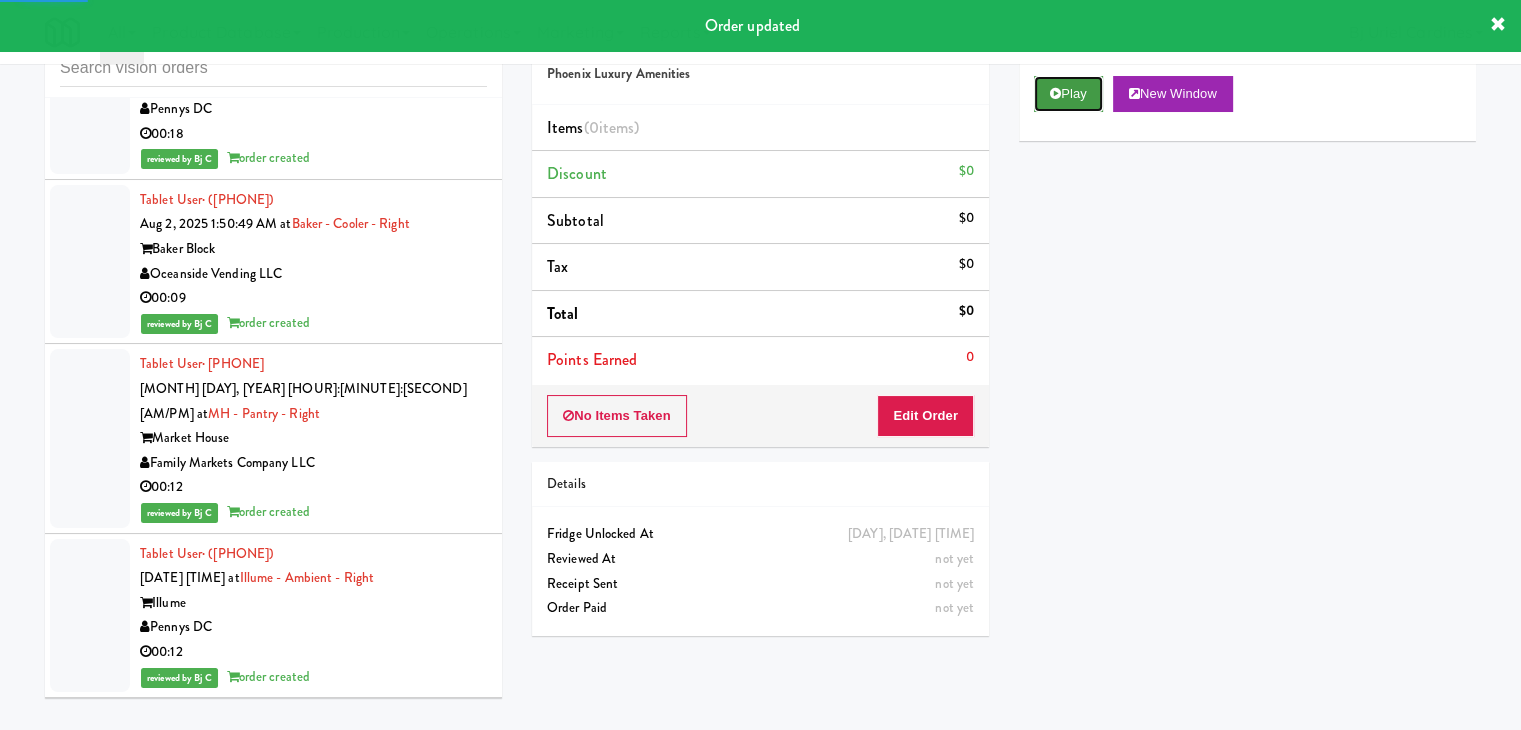 click at bounding box center [1055, 93] 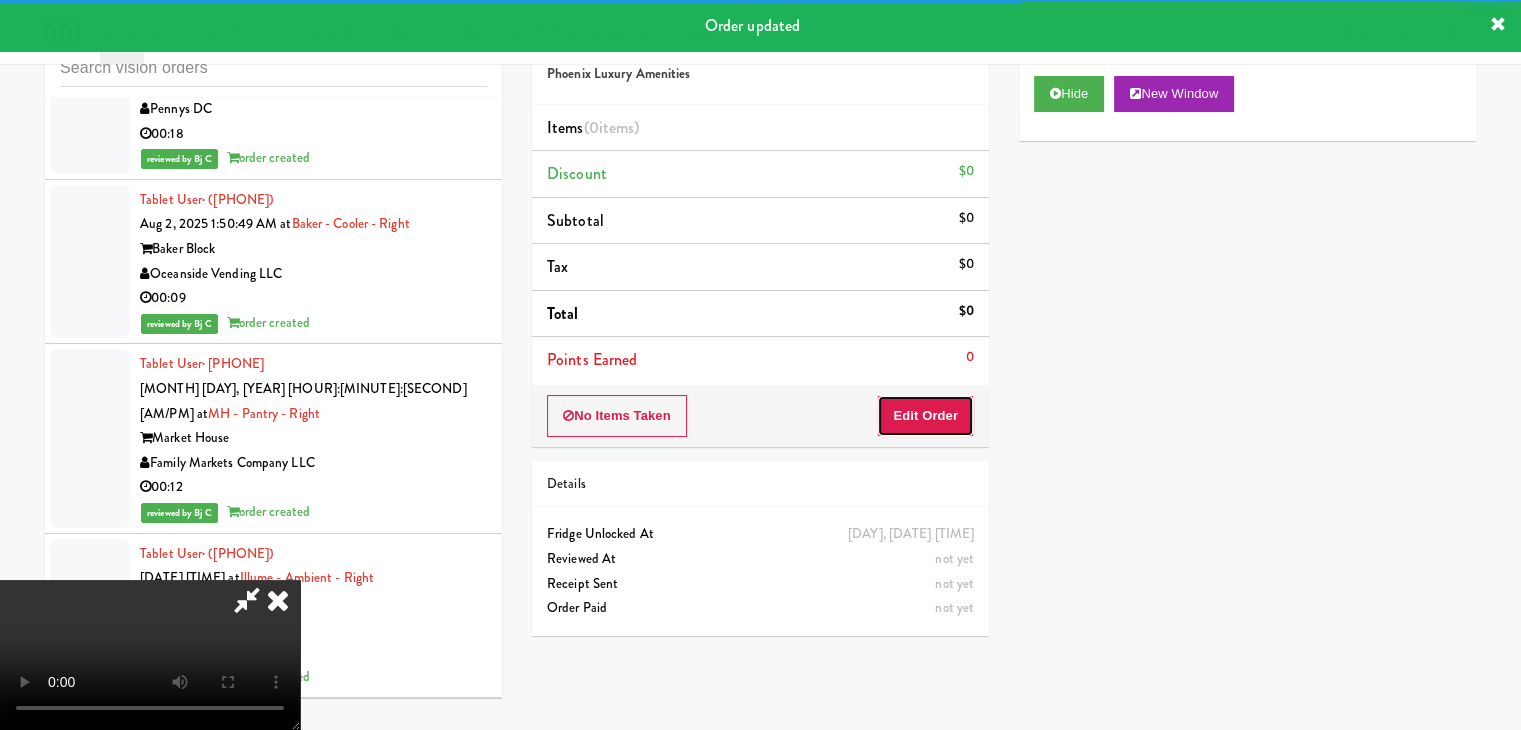 click on "Edit Order" at bounding box center (925, 416) 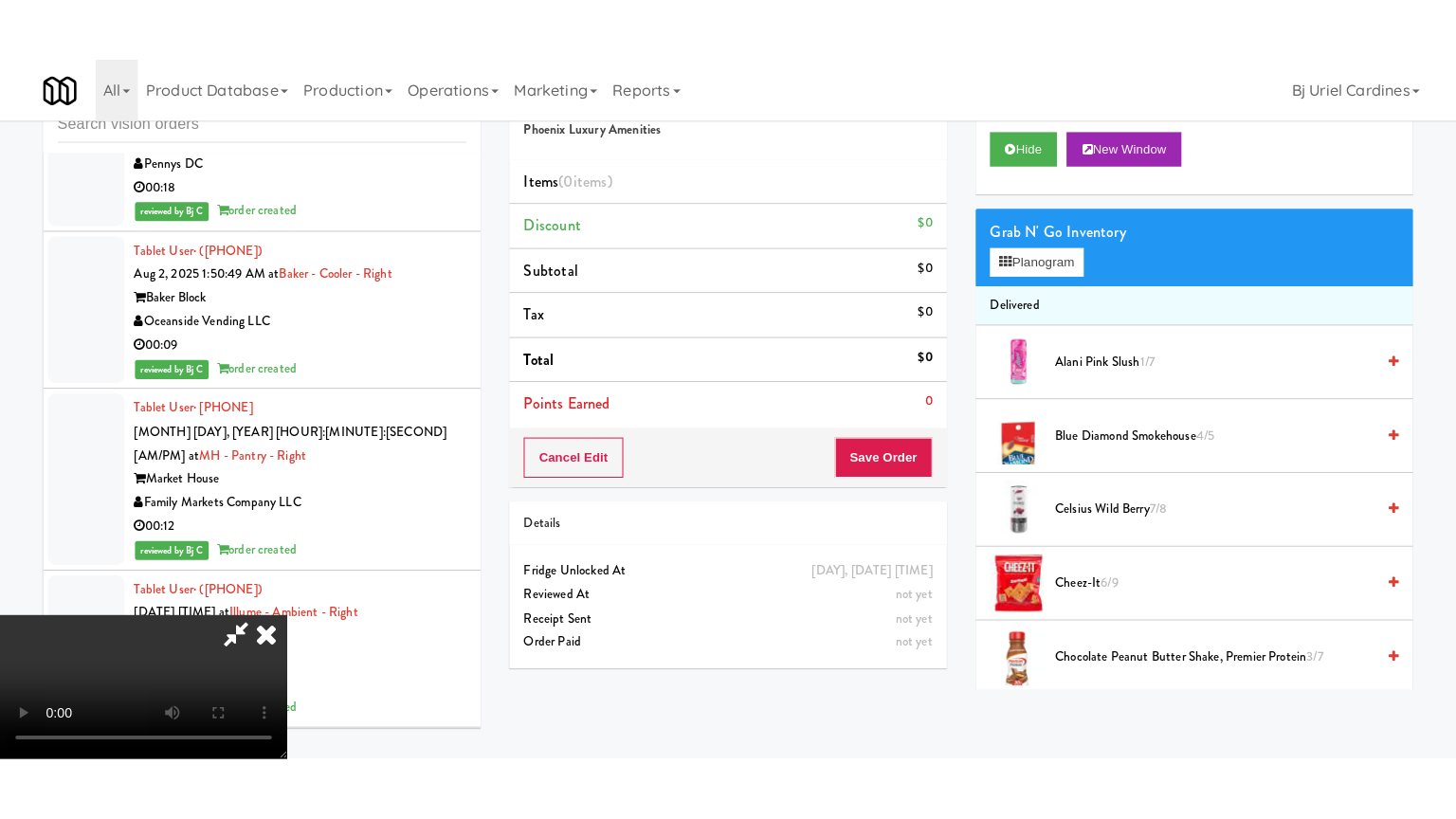 scroll, scrollTop: 266, scrollLeft: 0, axis: vertical 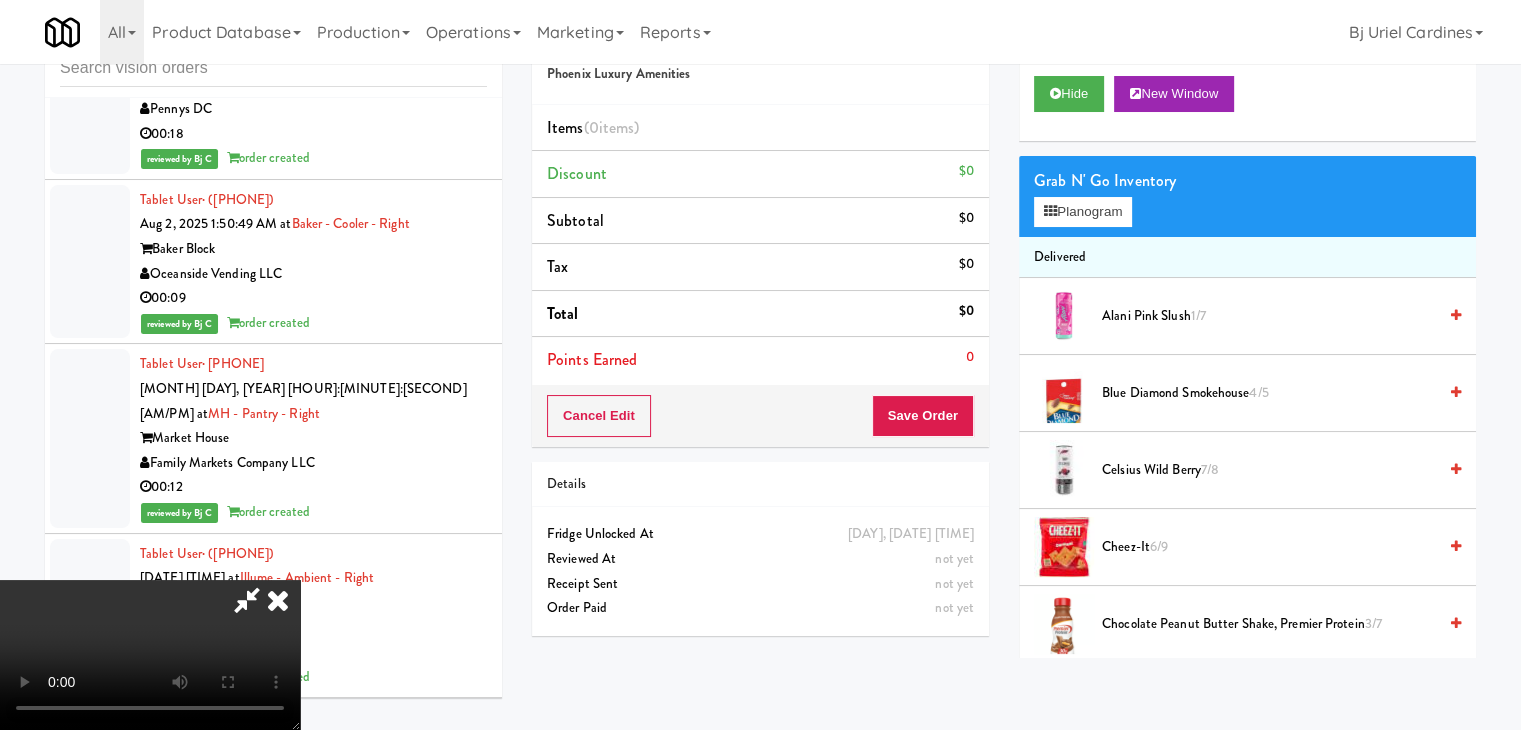 type 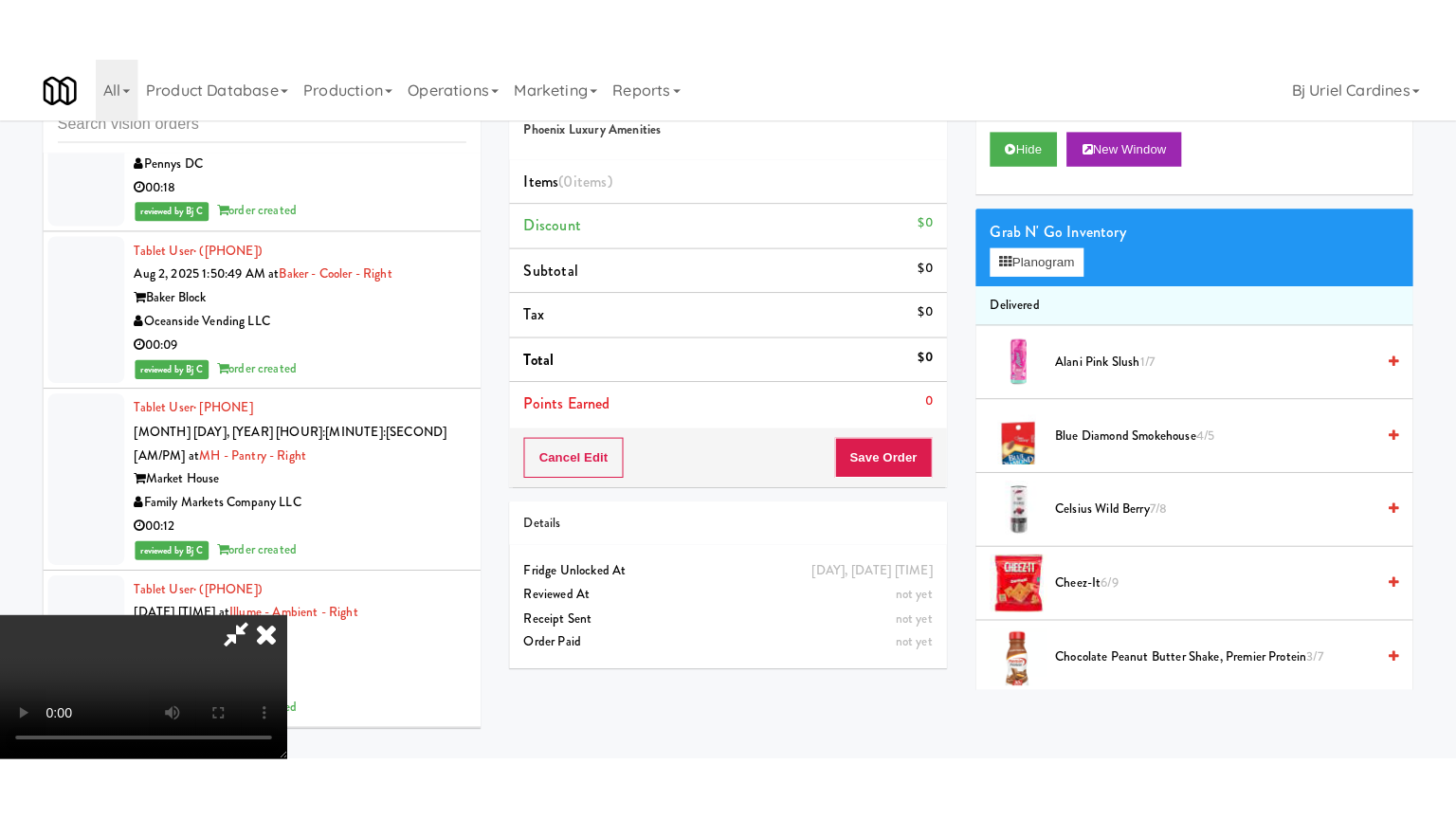scroll, scrollTop: 0, scrollLeft: 0, axis: both 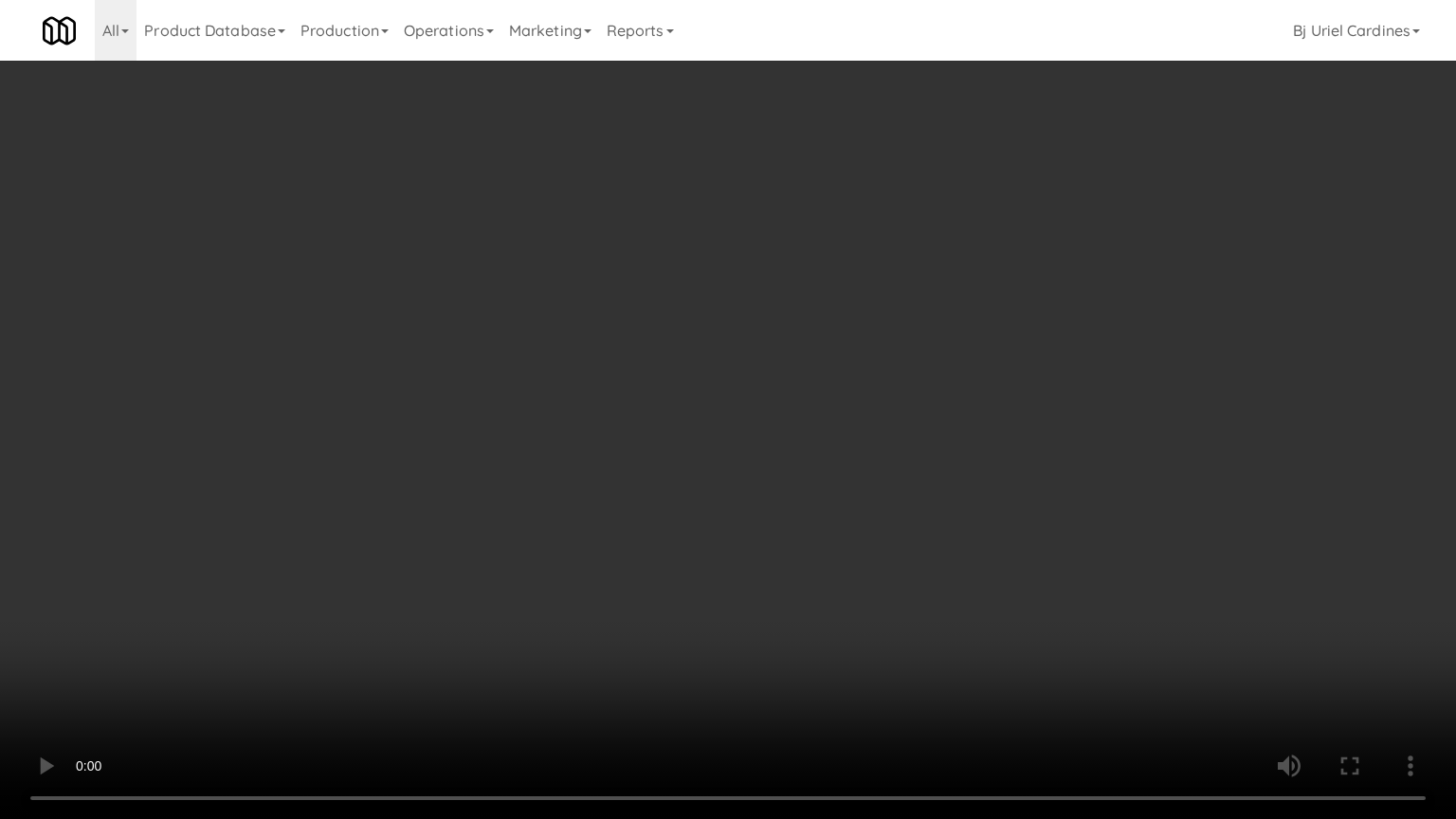 drag, startPoint x: 741, startPoint y: 628, endPoint x: 794, endPoint y: 622, distance: 53.338541 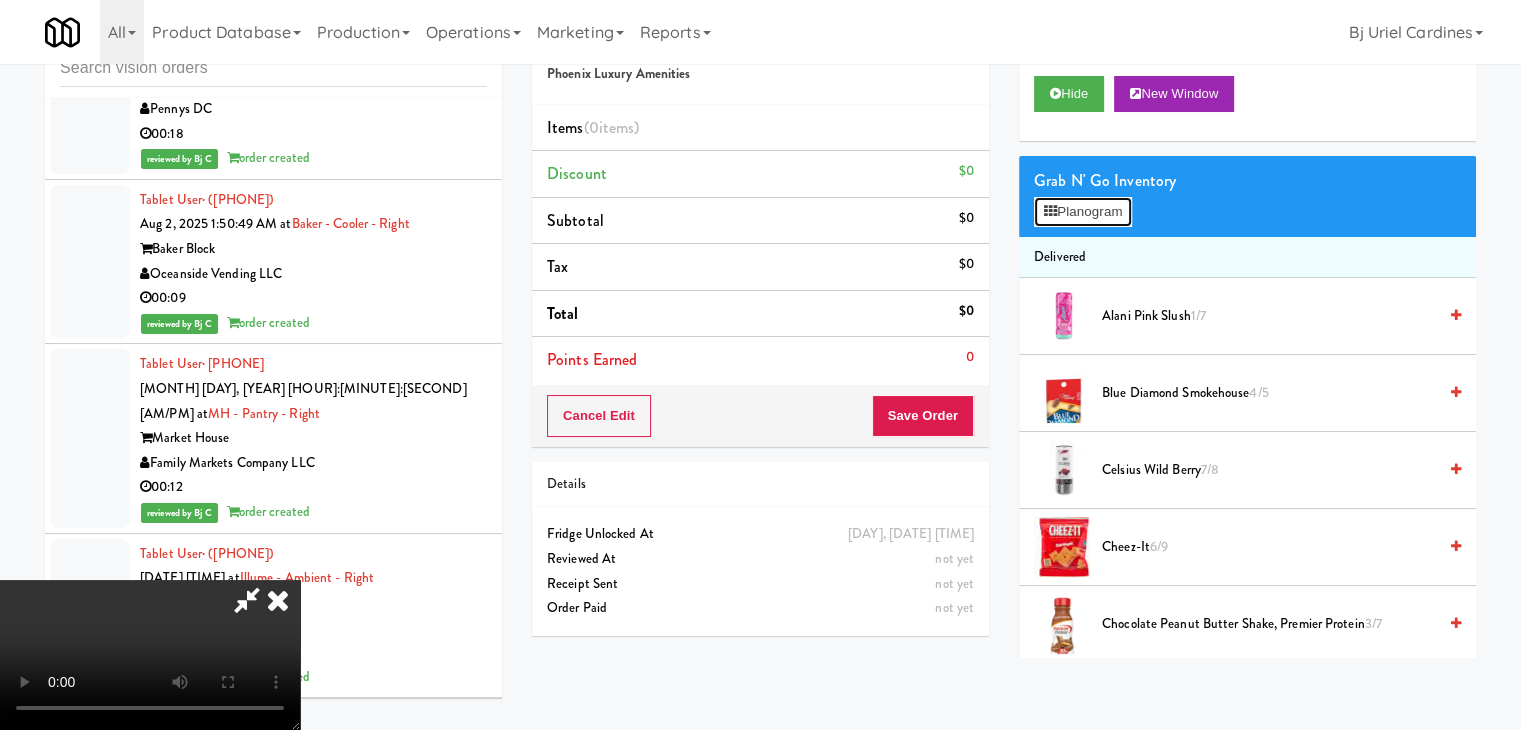 click on "Planogram" at bounding box center (1083, 212) 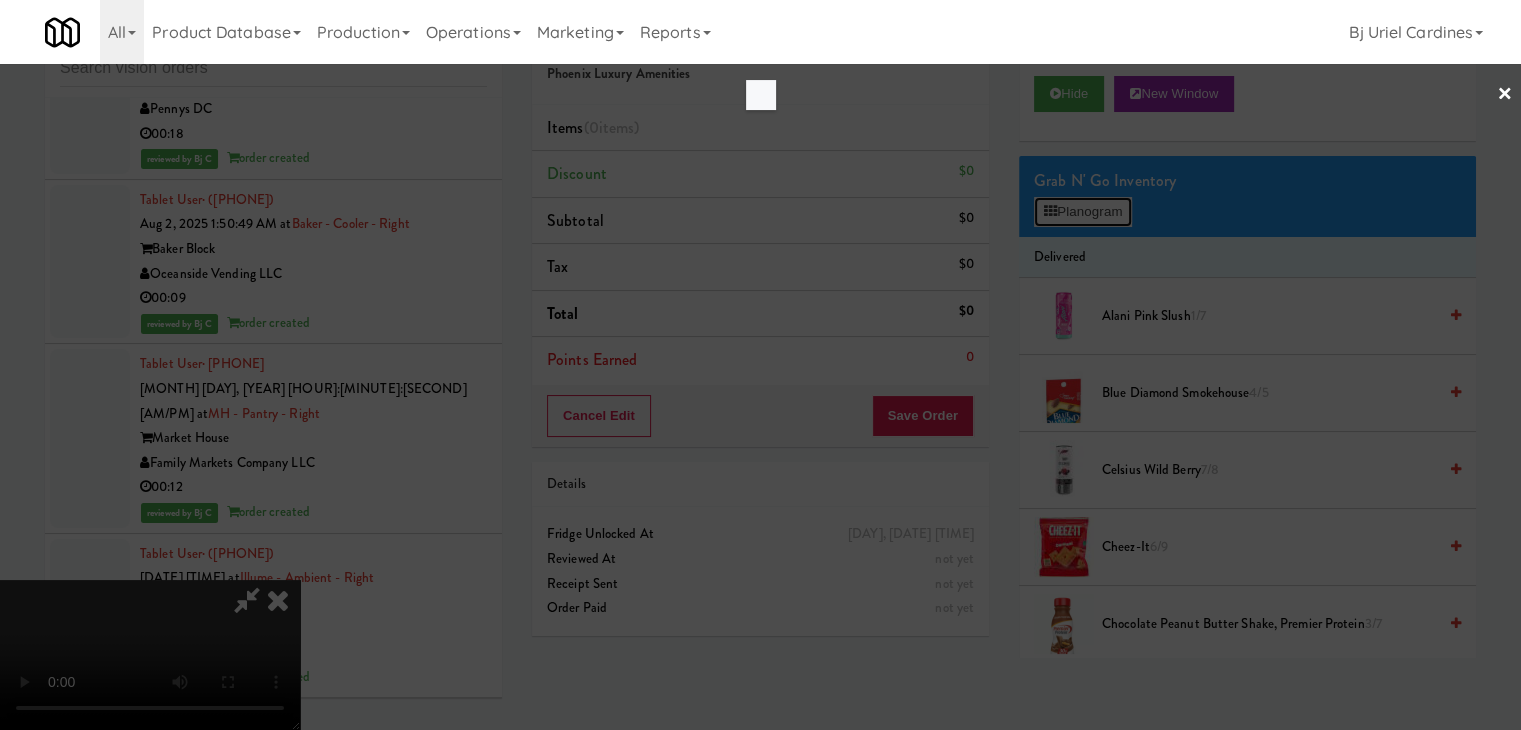 scroll, scrollTop: 29416, scrollLeft: 0, axis: vertical 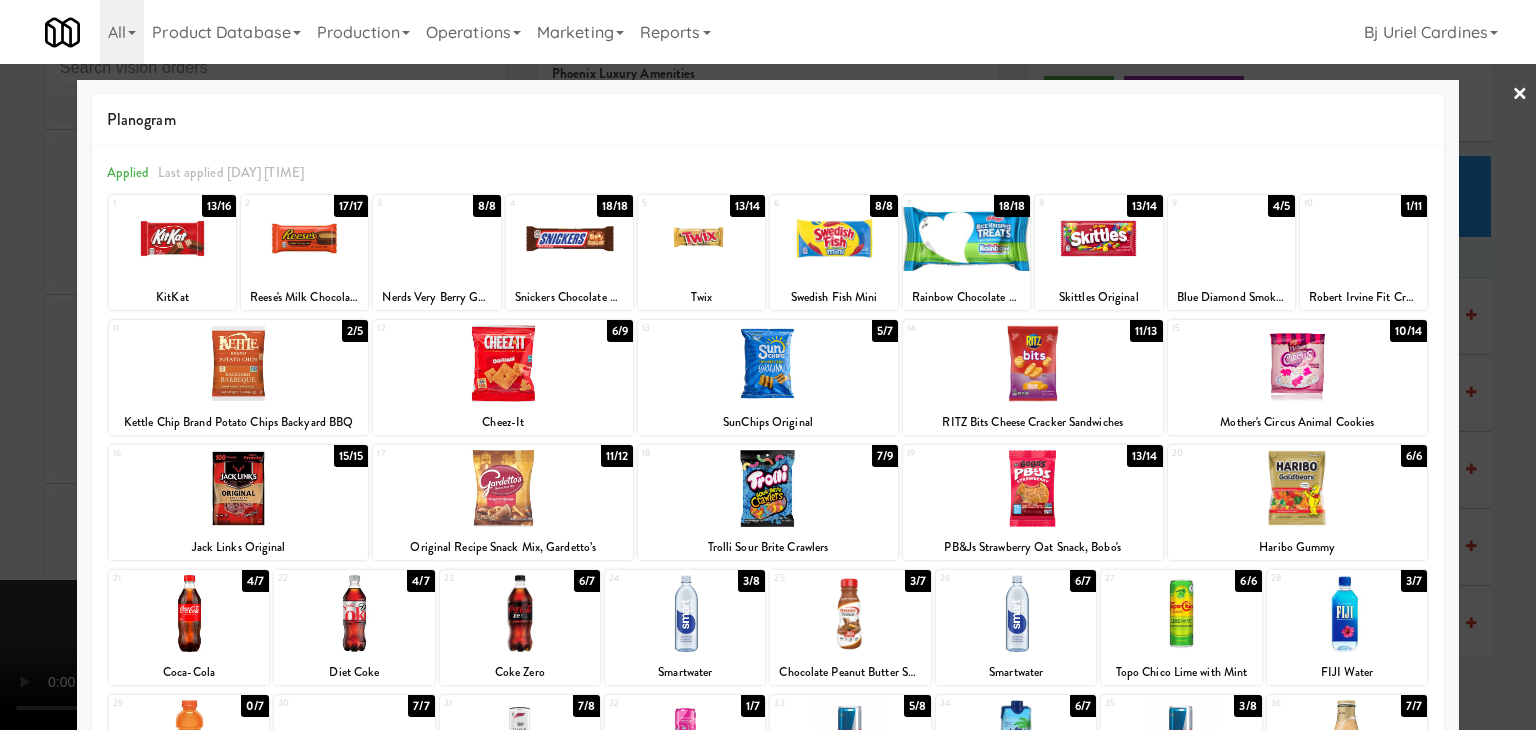 click at bounding box center (172, 238) 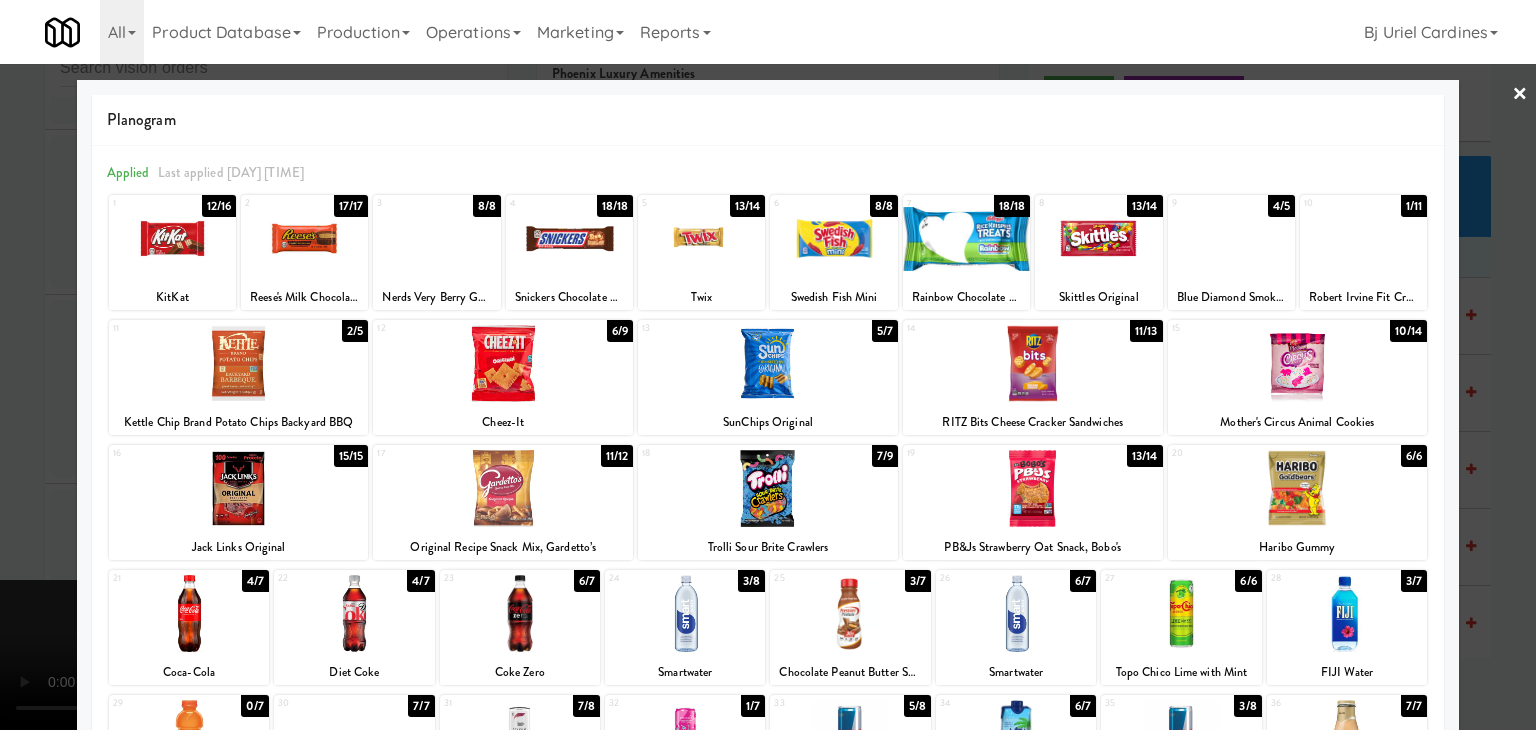 click at bounding box center (436, 238) 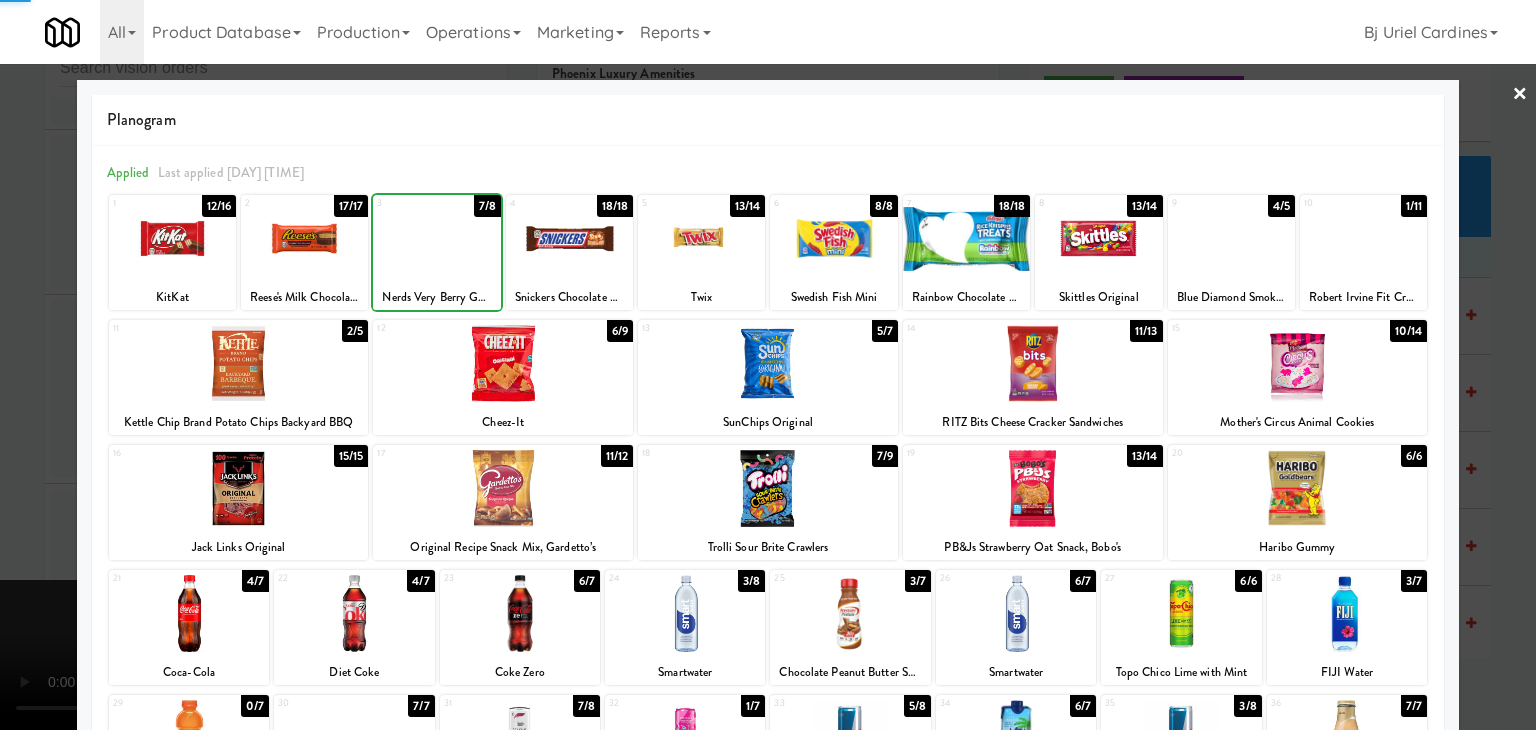 drag, startPoint x: 0, startPoint y: 355, endPoint x: 362, endPoint y: 361, distance: 362.0497 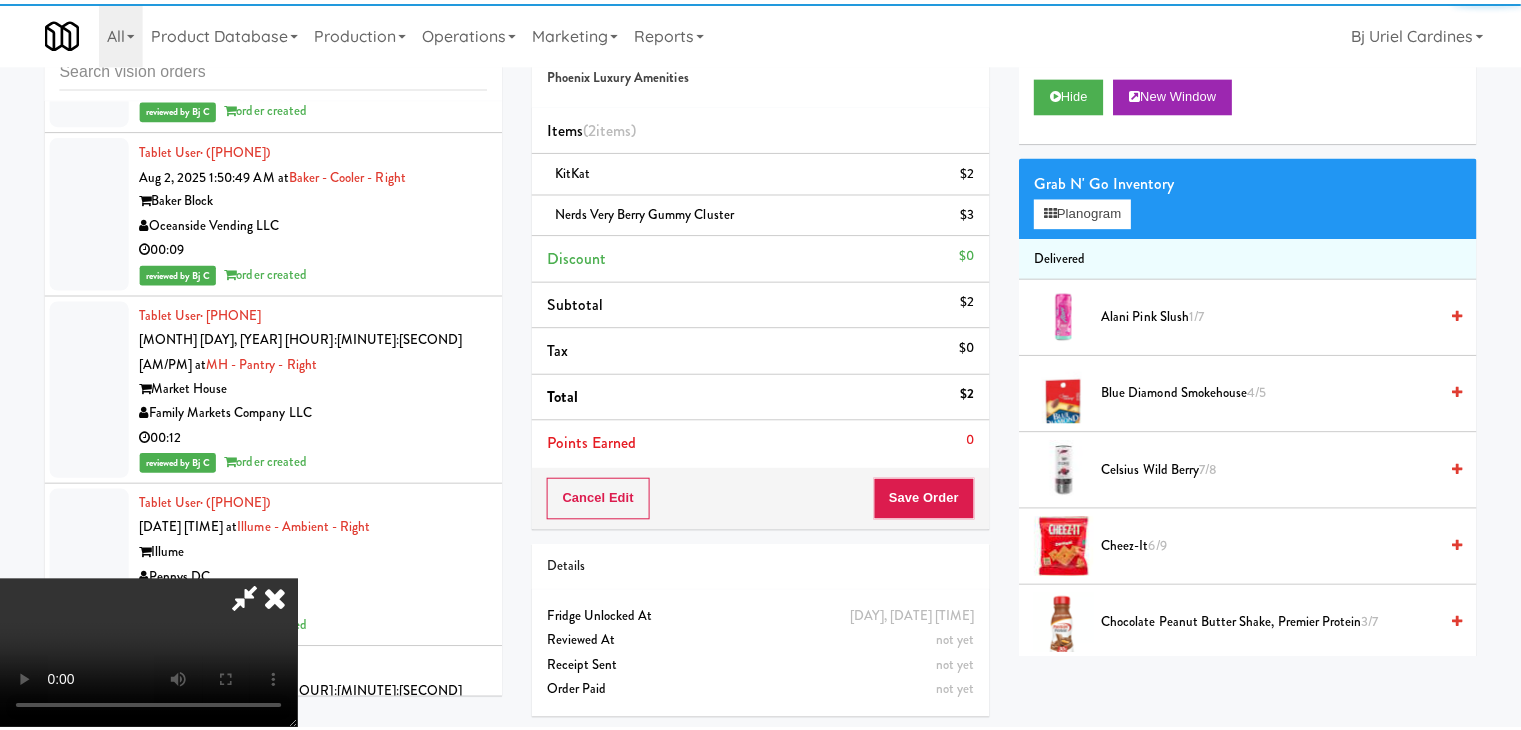 scroll, scrollTop: 29440, scrollLeft: 0, axis: vertical 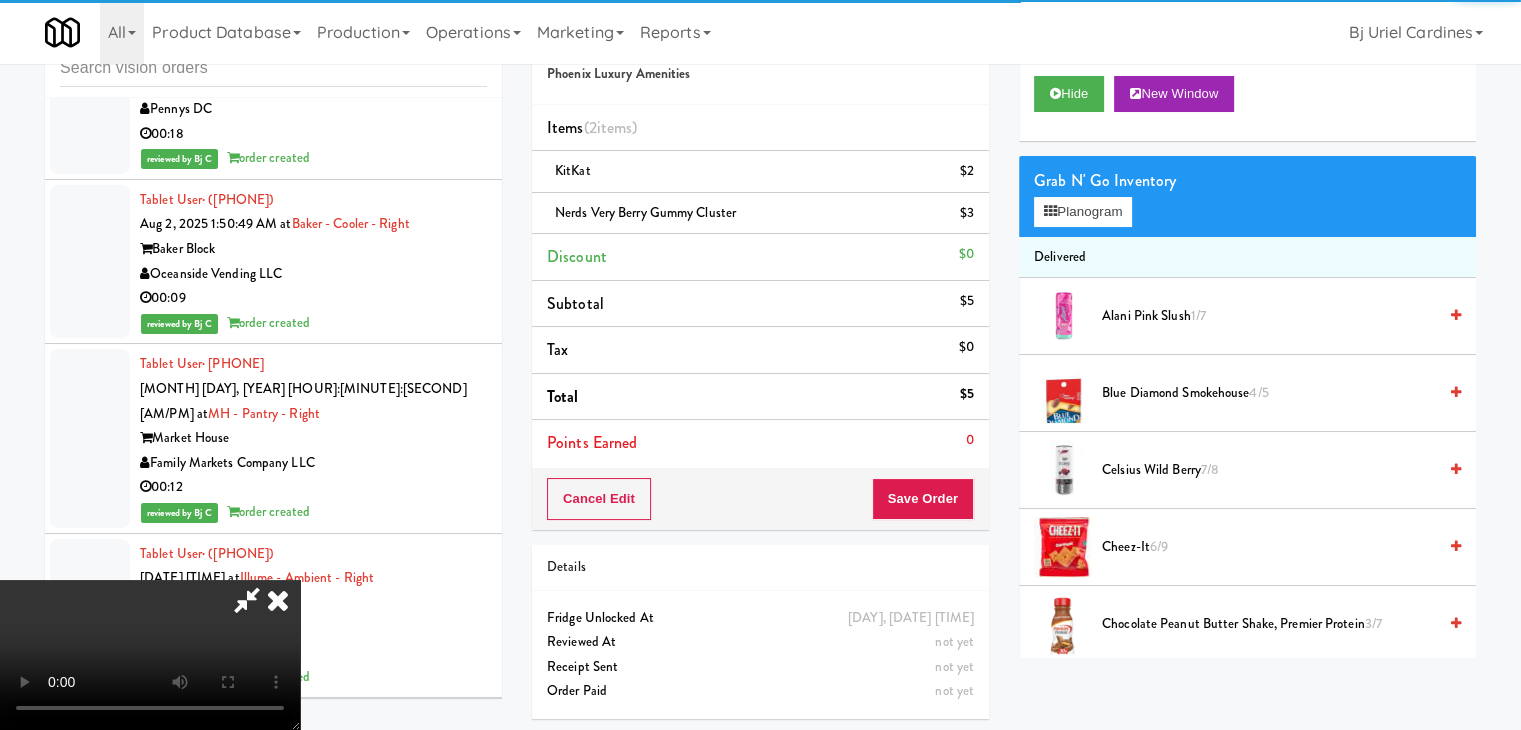 click at bounding box center [150, 655] 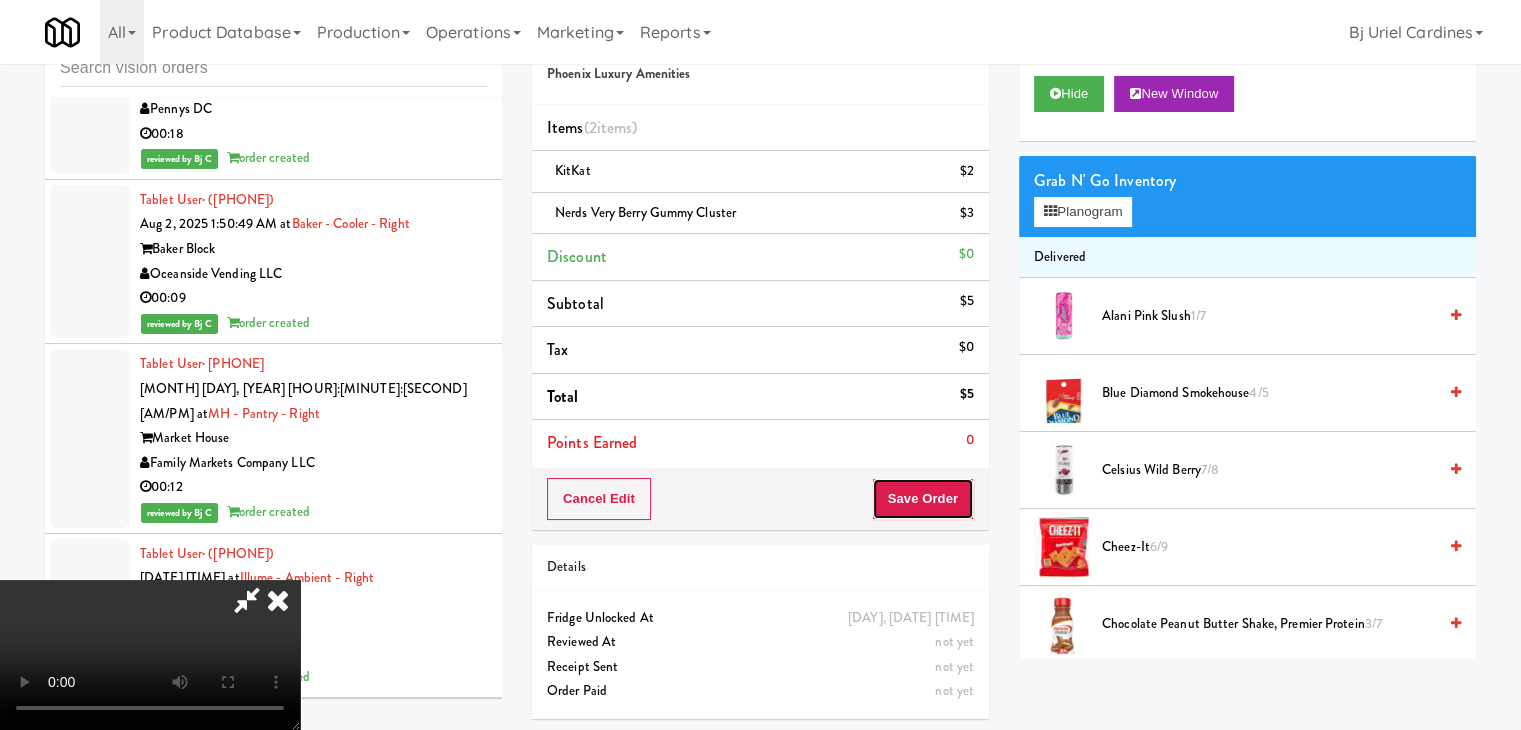 click on "Save Order" at bounding box center [923, 499] 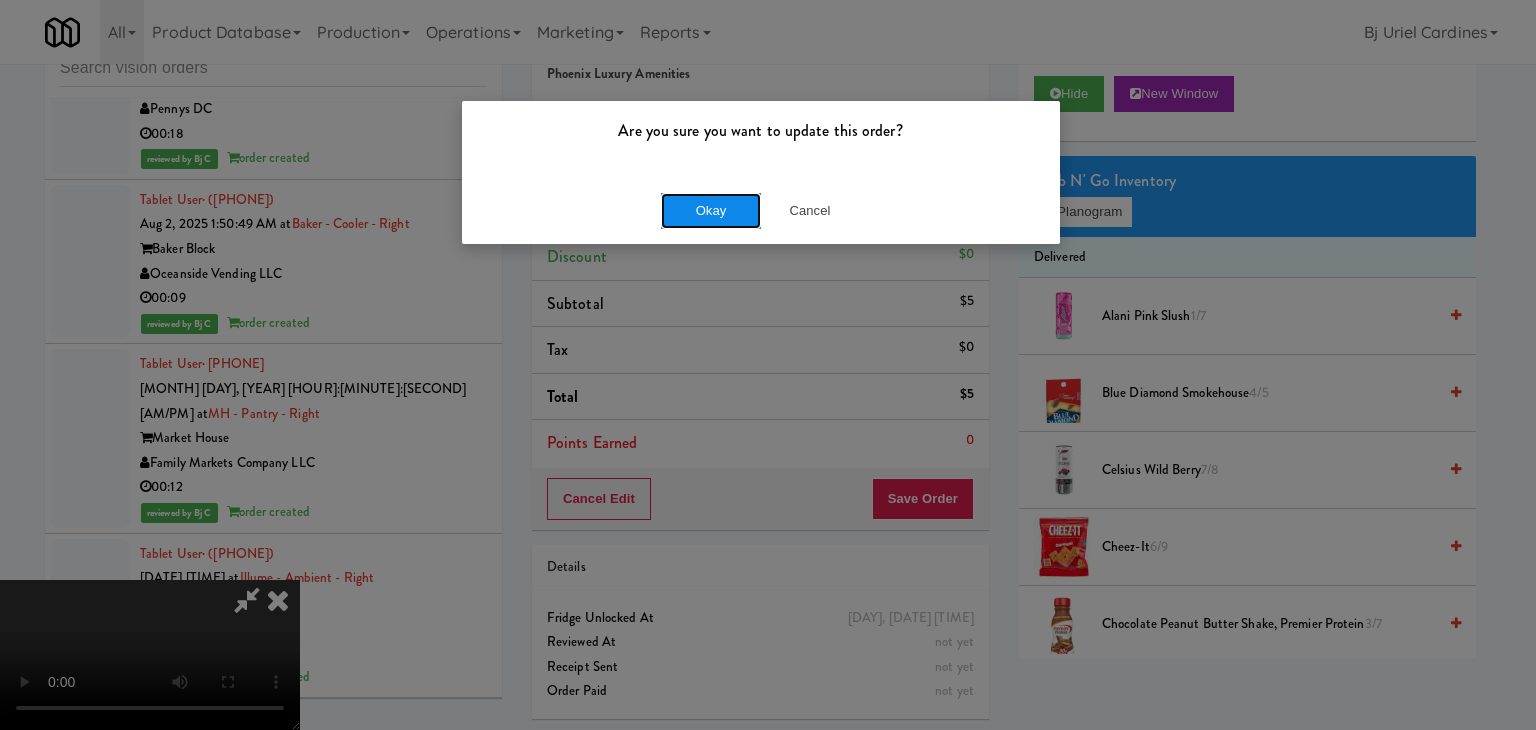 click on "Okay" at bounding box center [711, 211] 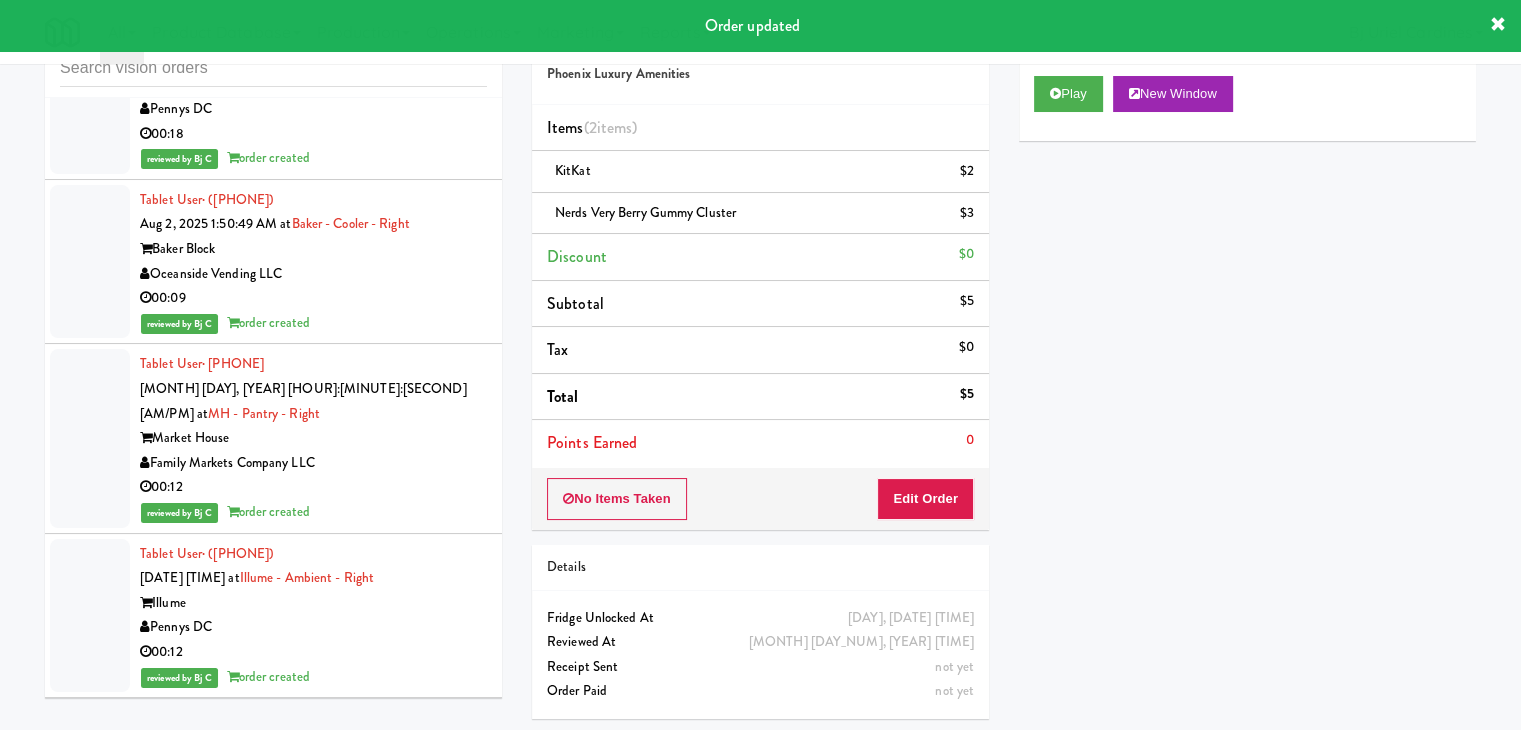 click on "Tablet User  · ([AREA]) [PREFIX]-[LINE] [MONTH] [DAY], [YEAR] [HOUR]:[MINUTE]:[SECOND] [AM/PM] at  (Food, Snack & Drink) [LOCATION]    (Food, Snack & Drink) [LOCATION]   Feed The Blue  00:07" at bounding box center [273, 1286] 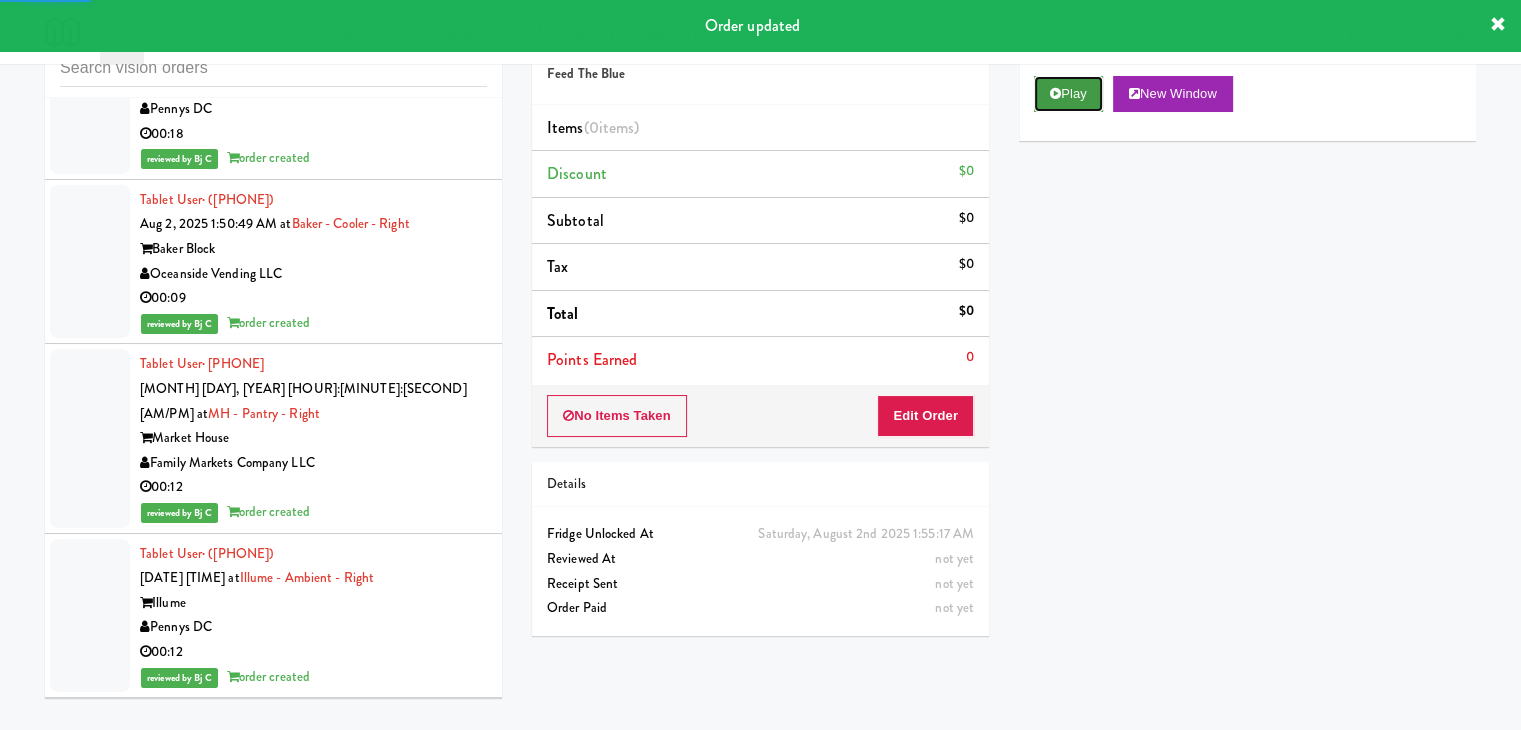drag, startPoint x: 1061, startPoint y: 94, endPoint x: 1056, endPoint y: 109, distance: 15.811388 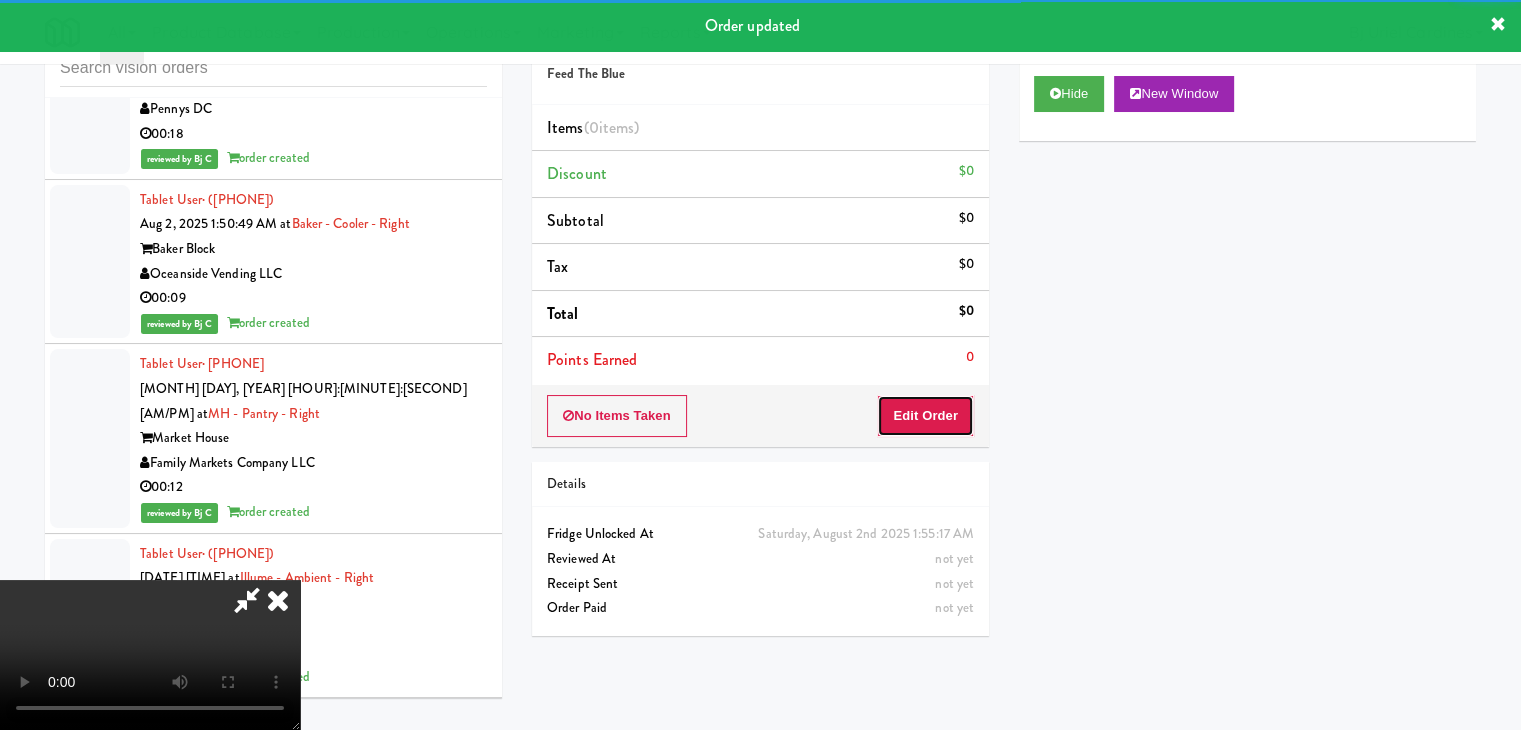 click on "Edit Order" at bounding box center [925, 416] 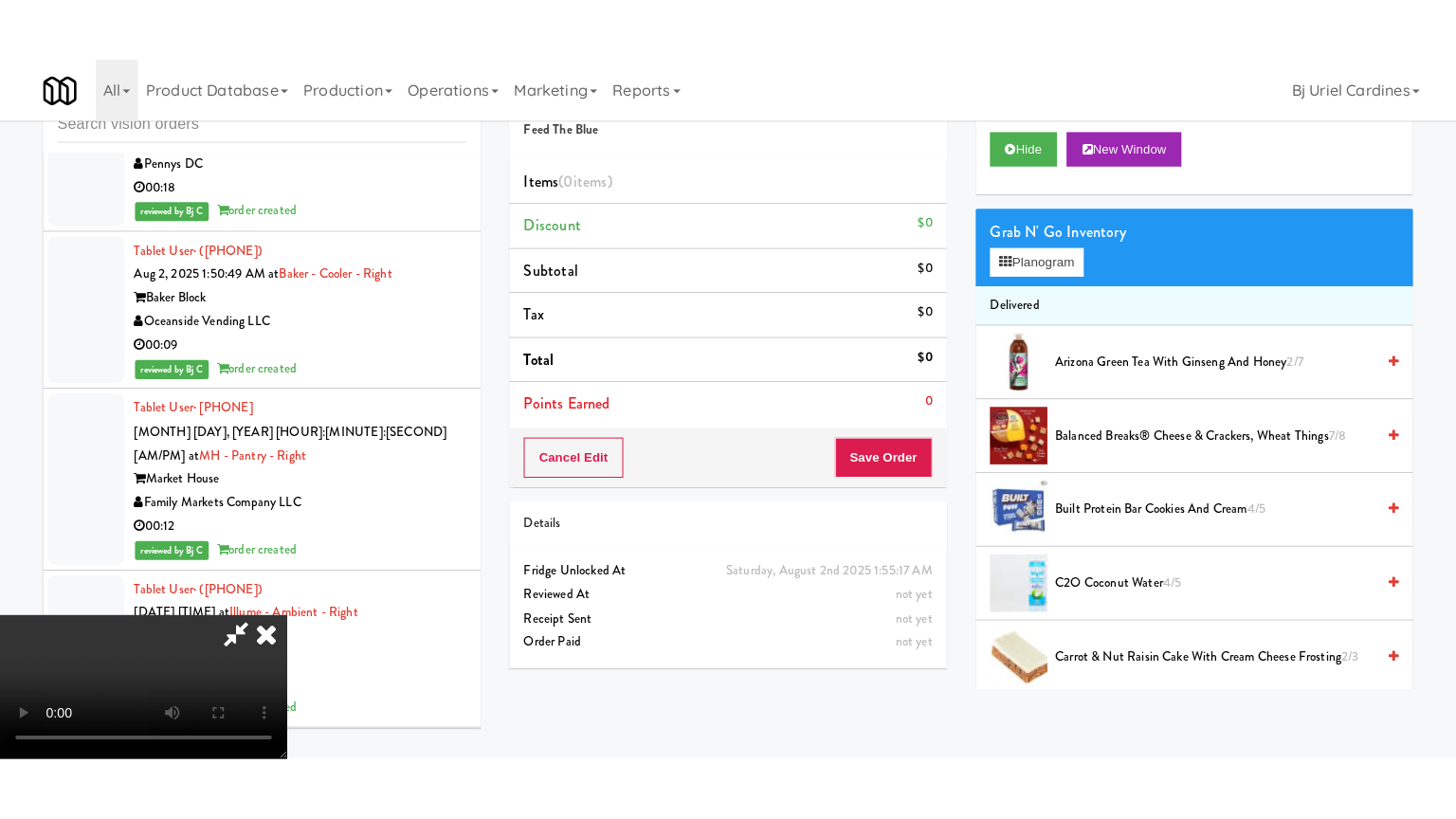 scroll, scrollTop: 266, scrollLeft: 0, axis: vertical 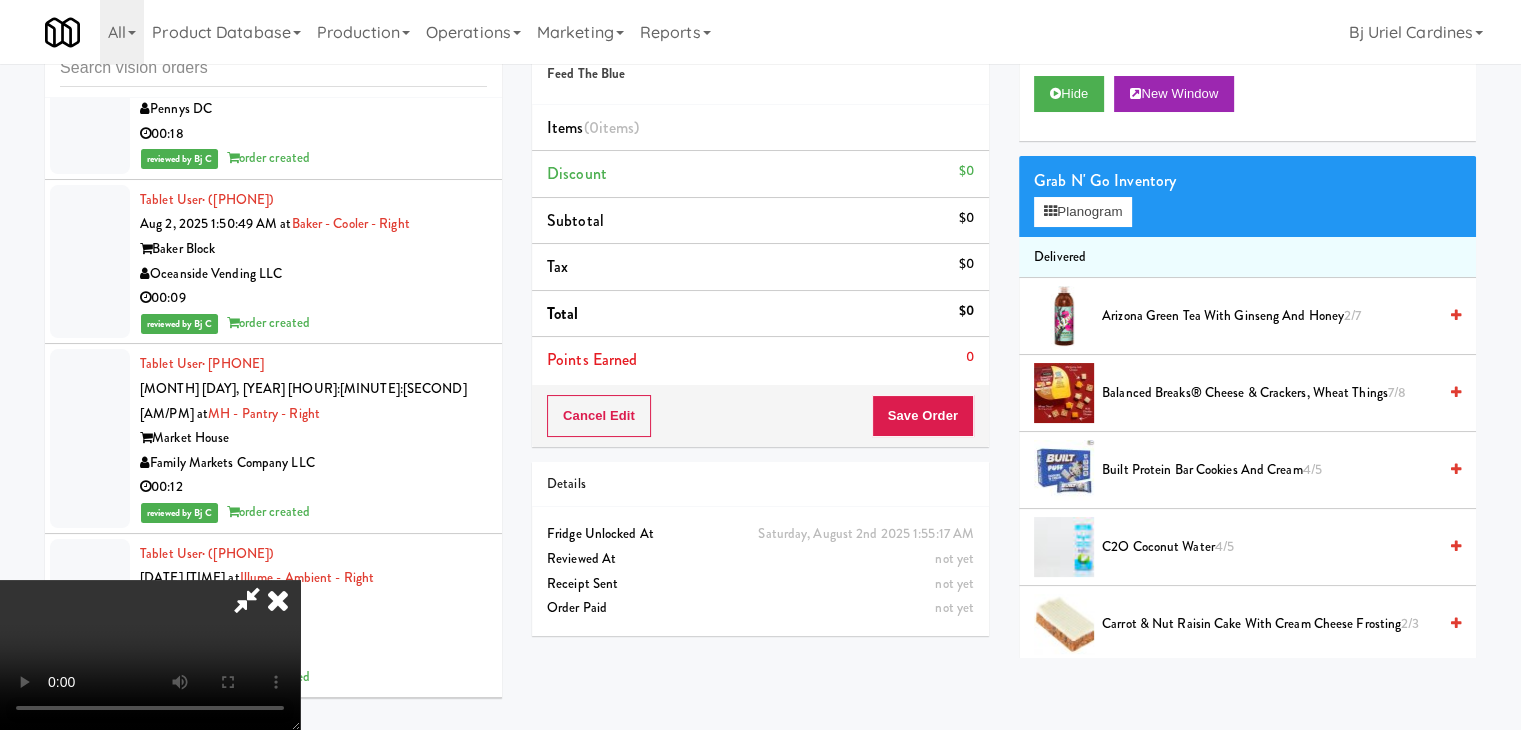 type 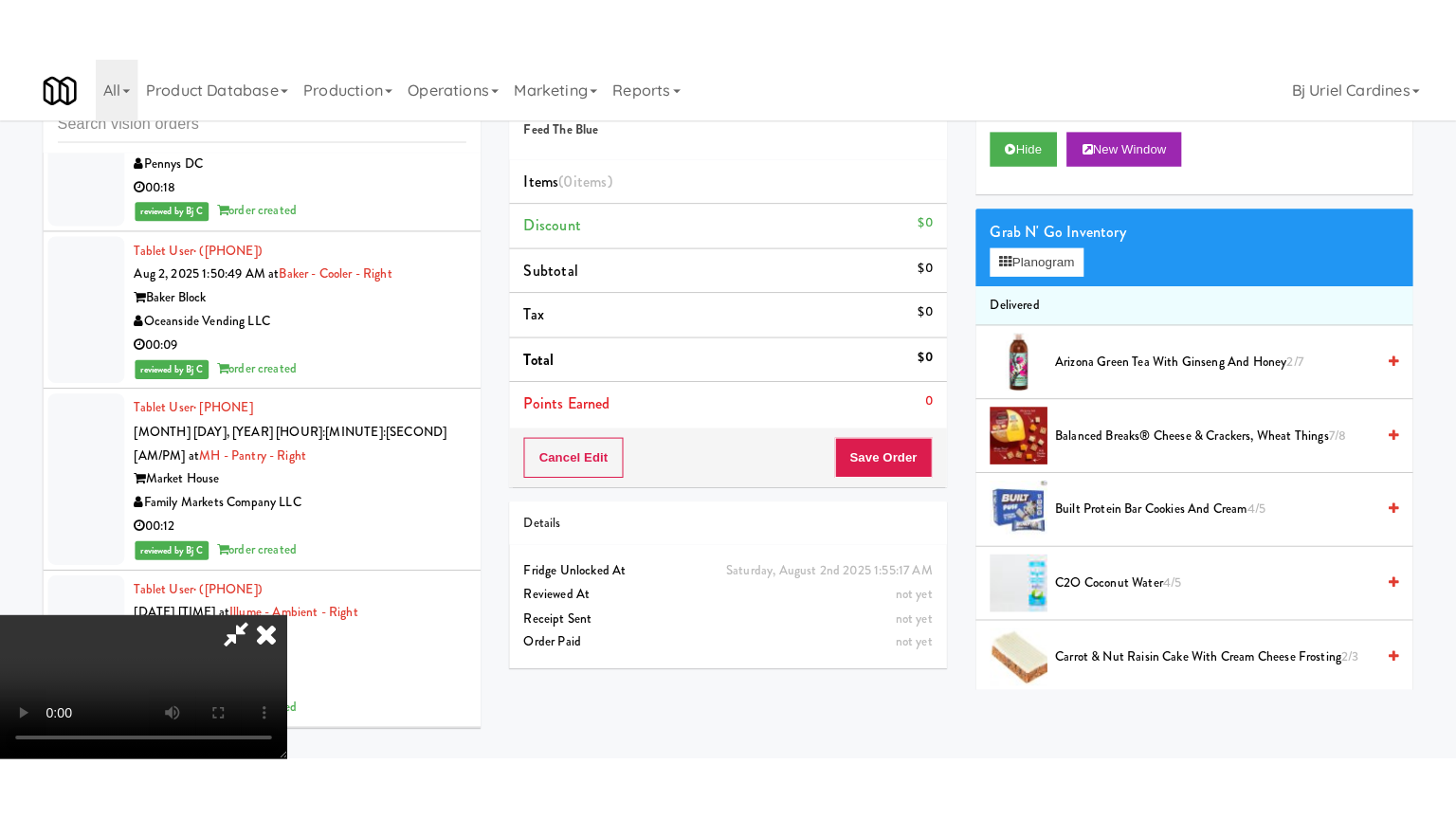 scroll, scrollTop: 0, scrollLeft: 0, axis: both 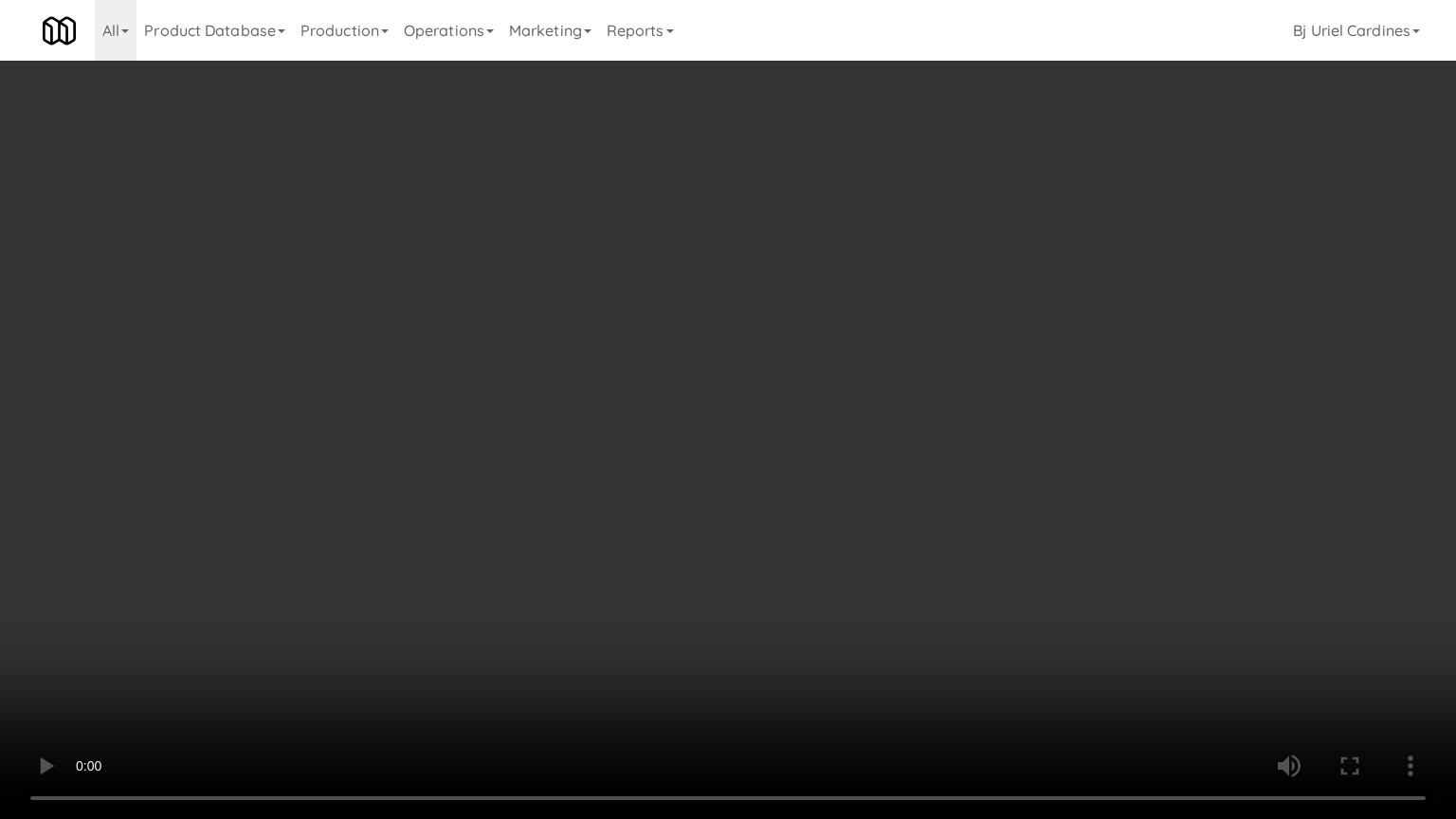 click at bounding box center [728, 410] 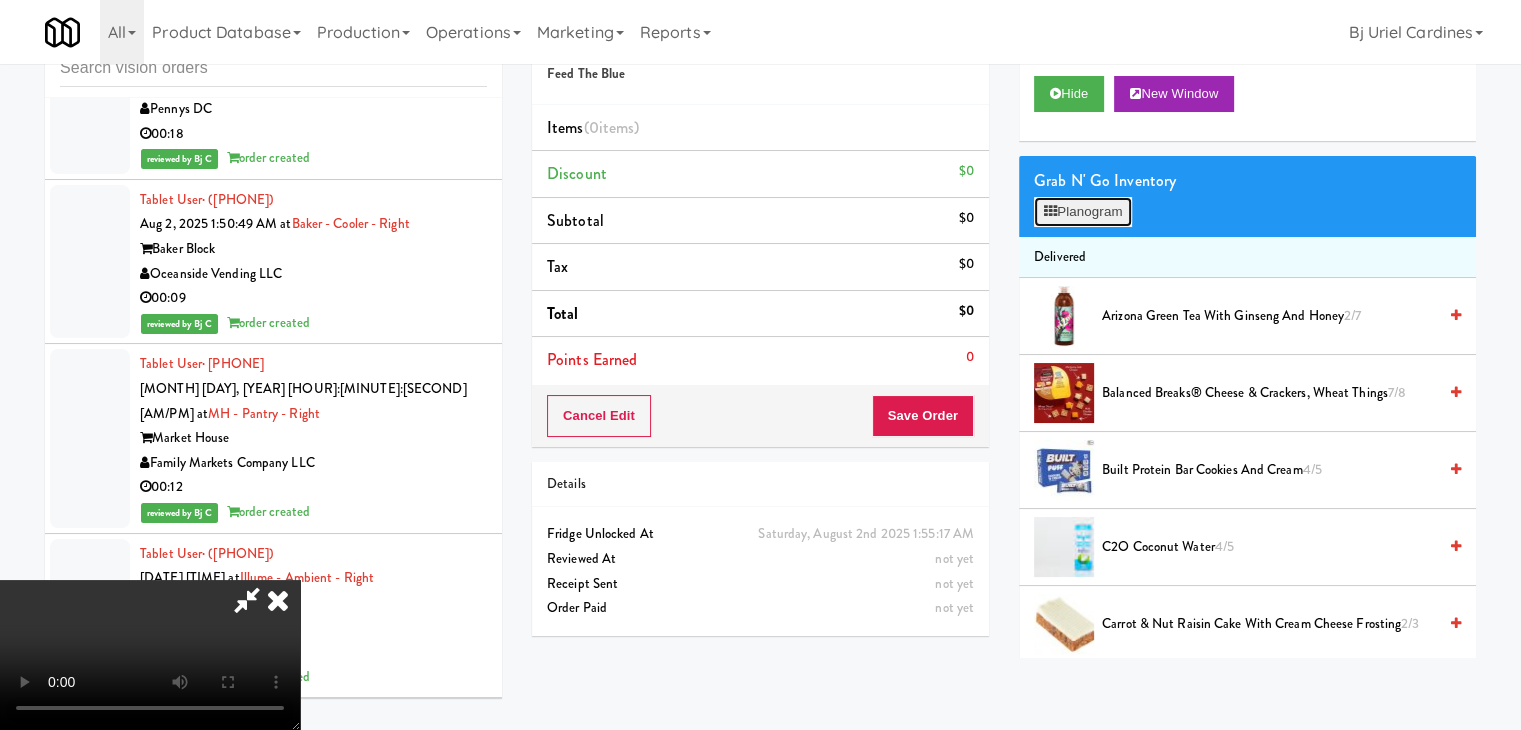 click on "Planogram" at bounding box center (1083, 212) 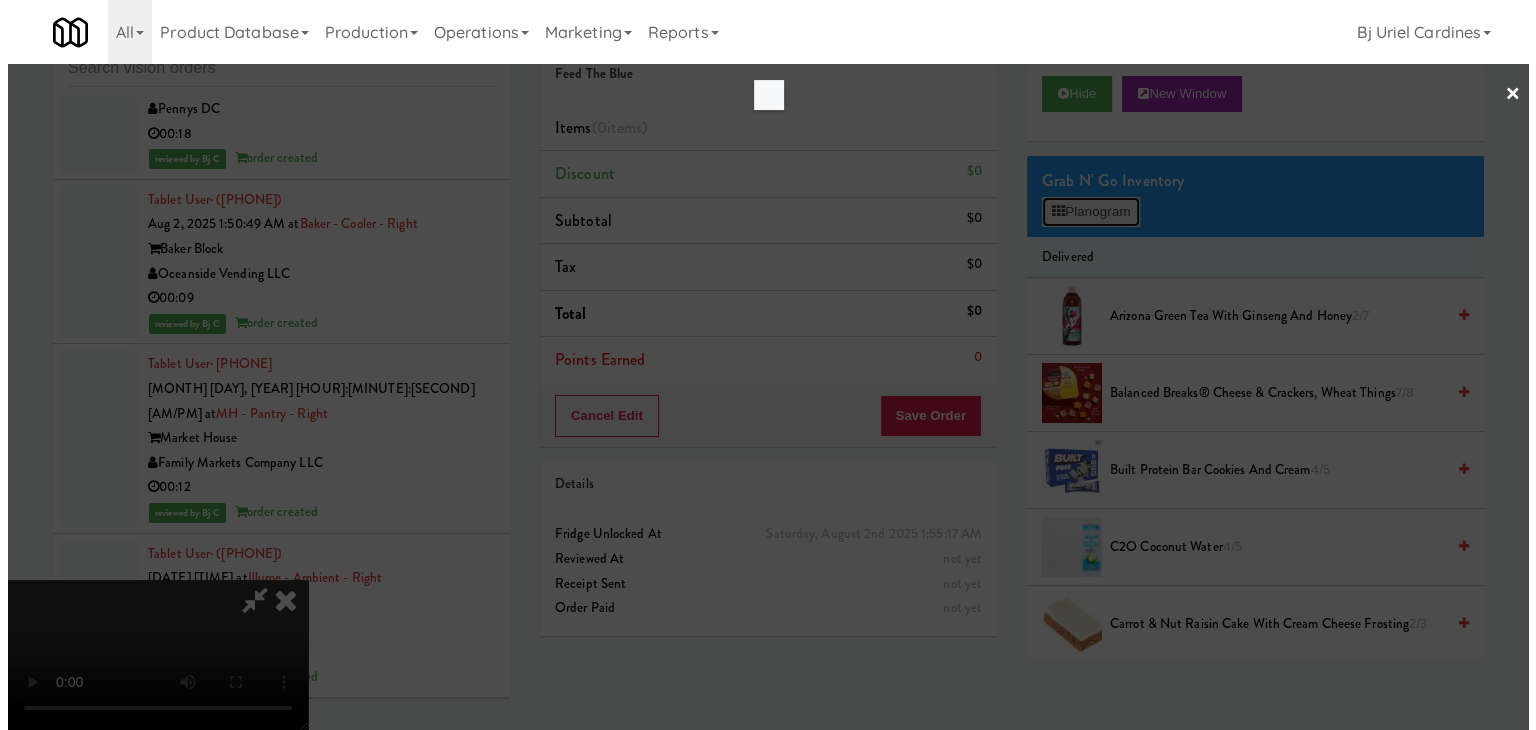 scroll, scrollTop: 29416, scrollLeft: 0, axis: vertical 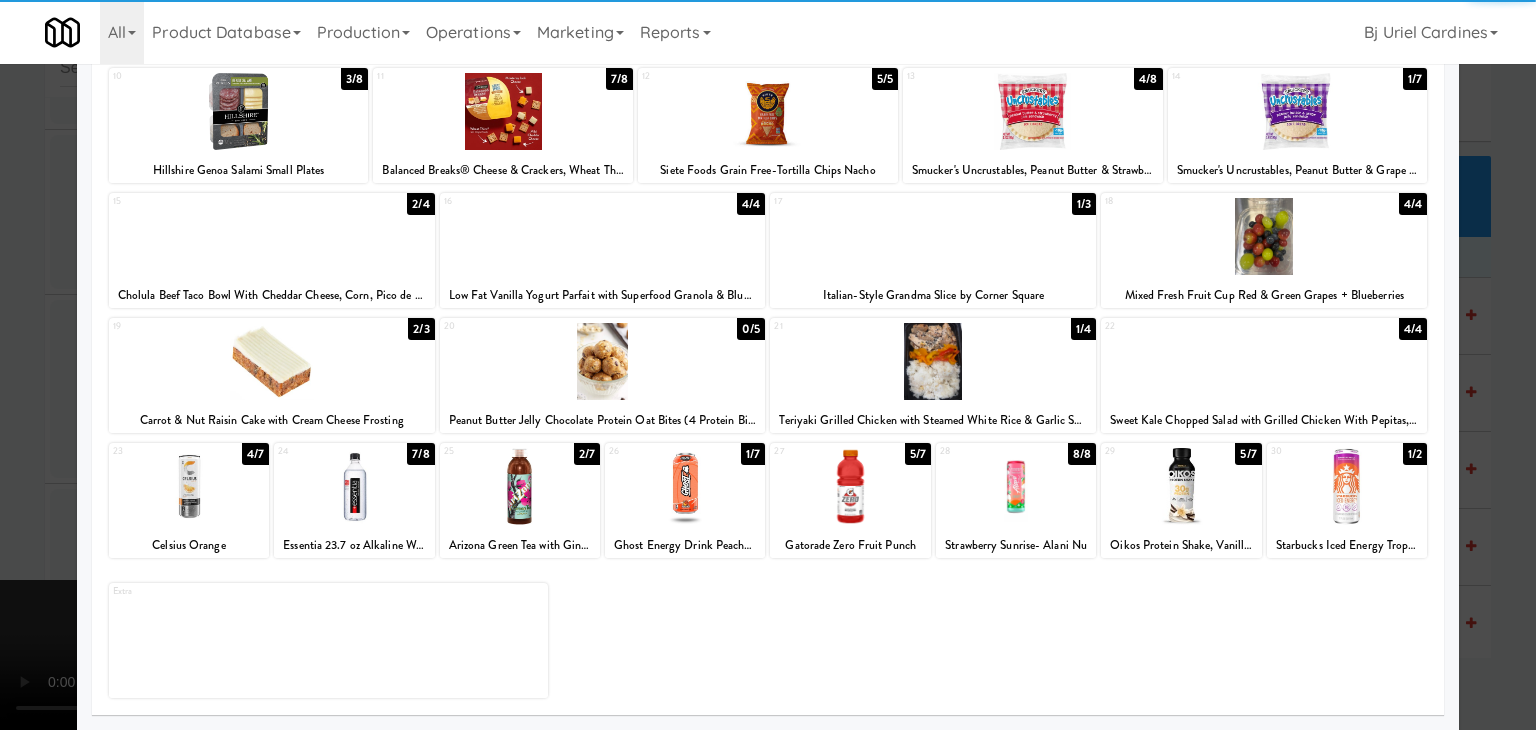 click at bounding box center [1016, 486] 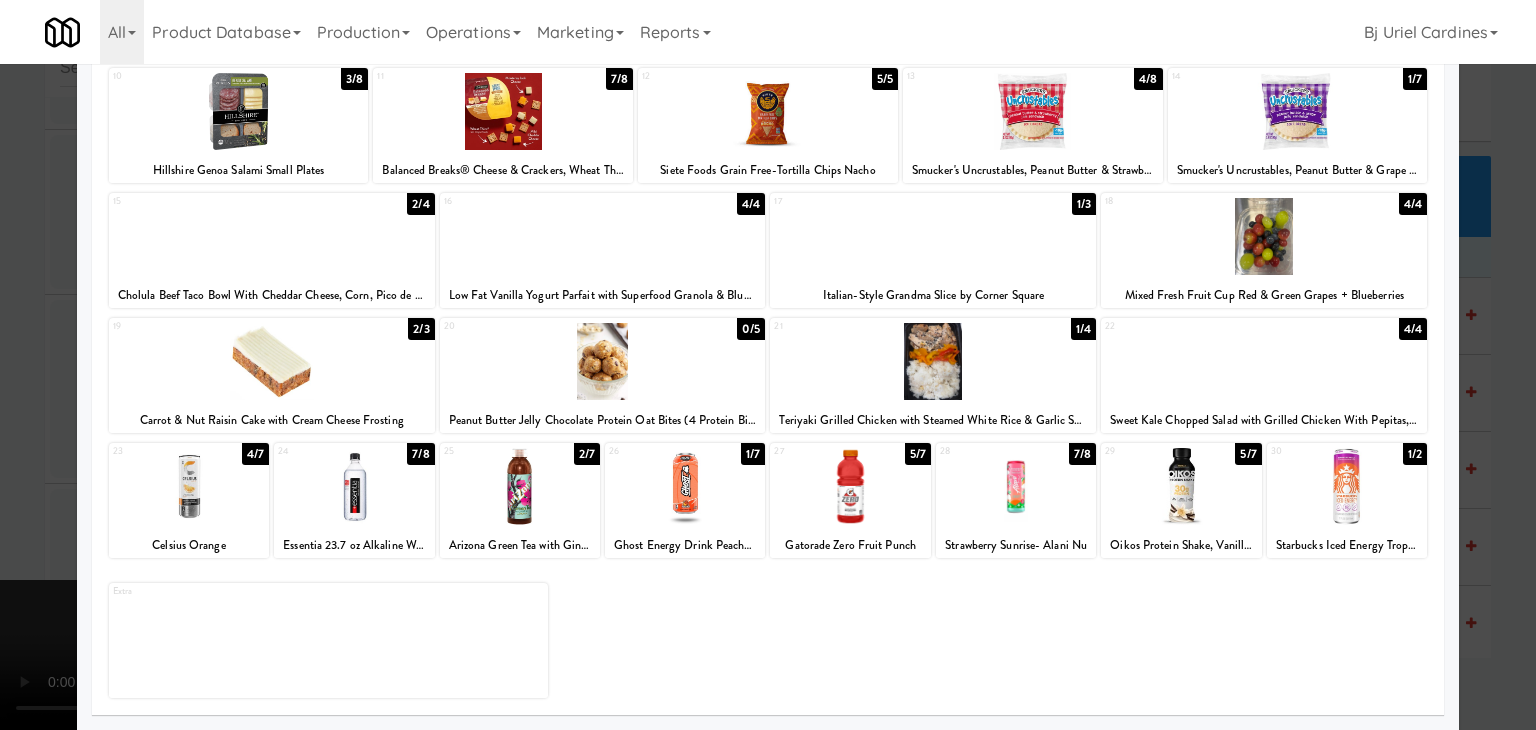 drag, startPoint x: 0, startPoint y: 458, endPoint x: 315, endPoint y: 461, distance: 315.01428 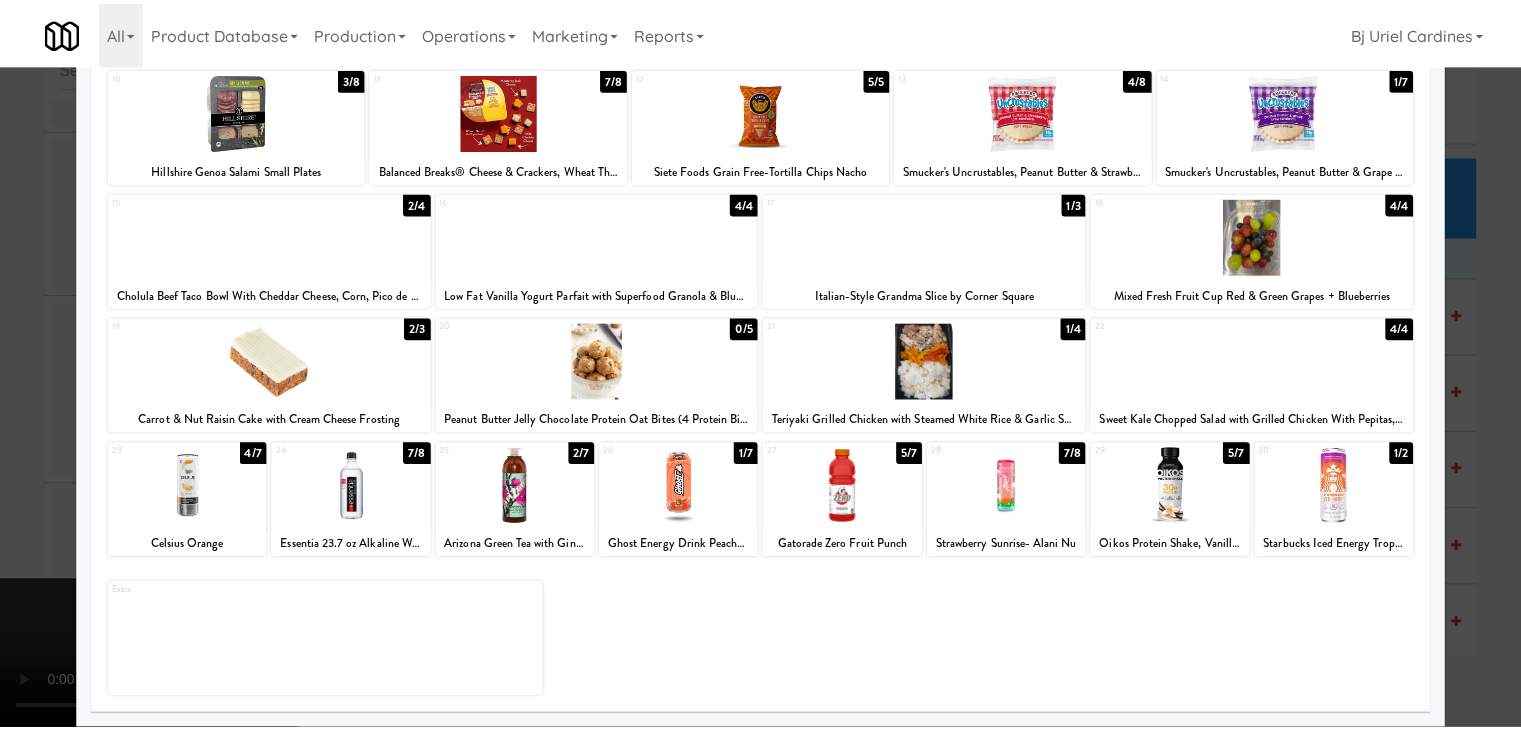 scroll, scrollTop: 29440, scrollLeft: 0, axis: vertical 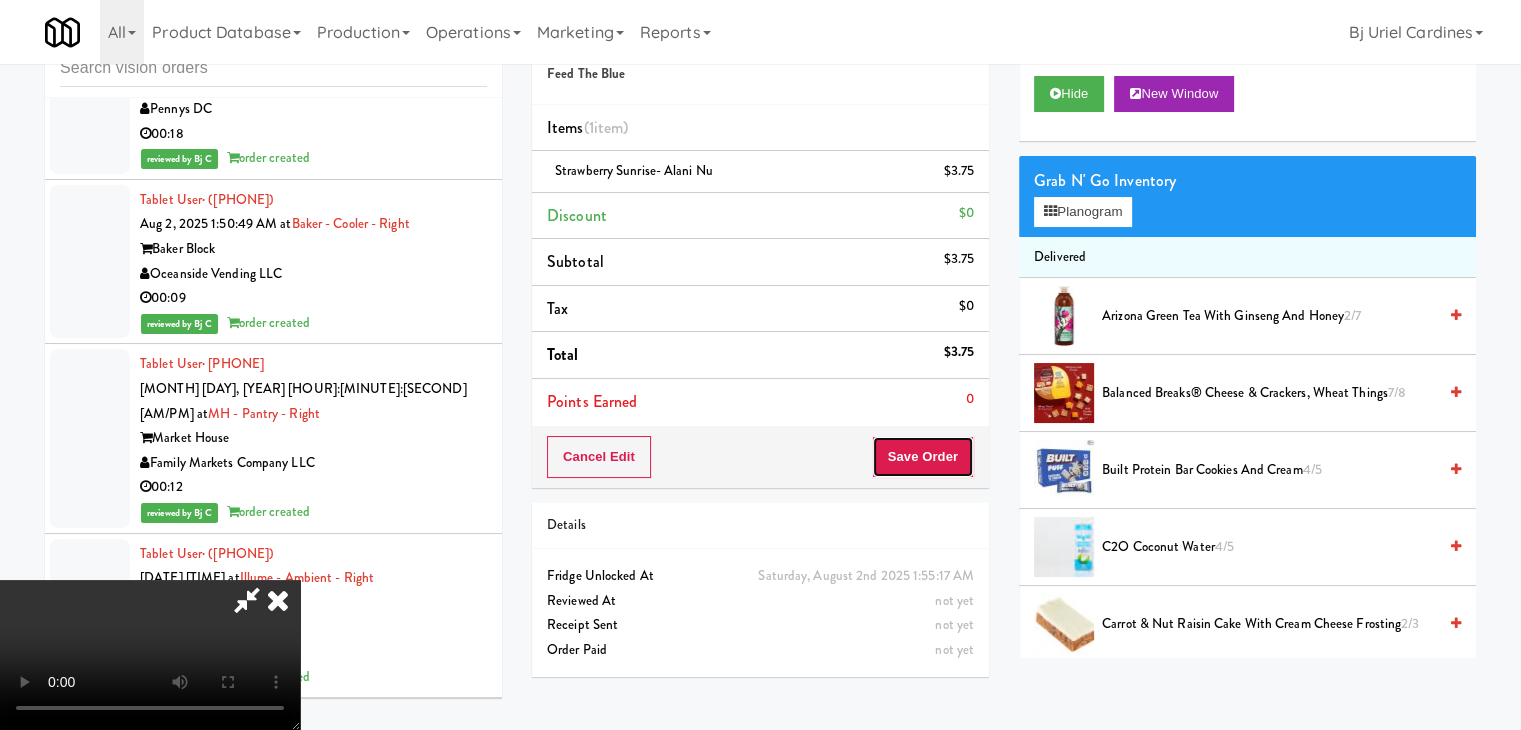 drag, startPoint x: 928, startPoint y: 464, endPoint x: 928, endPoint y: 478, distance: 14 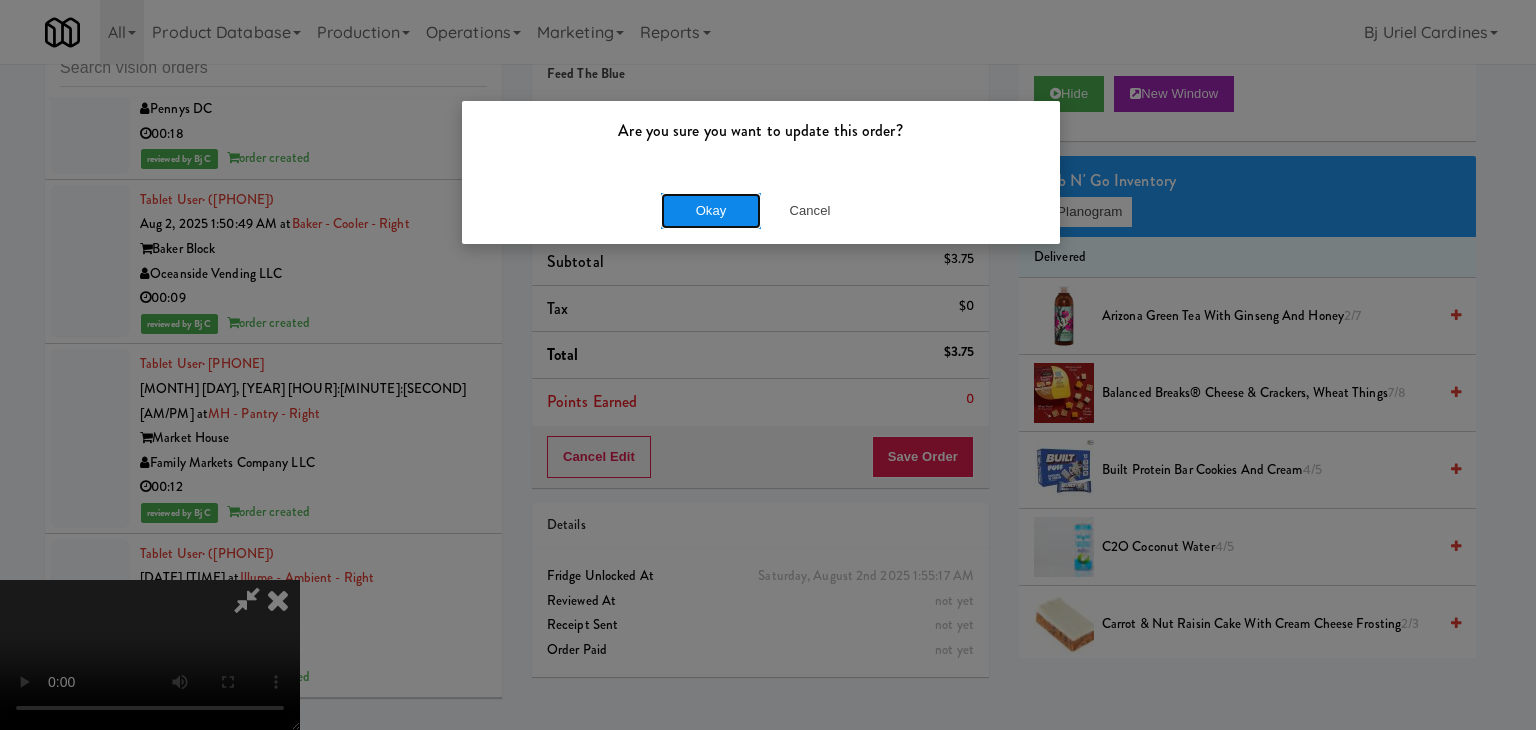 click on "Okay" at bounding box center (711, 211) 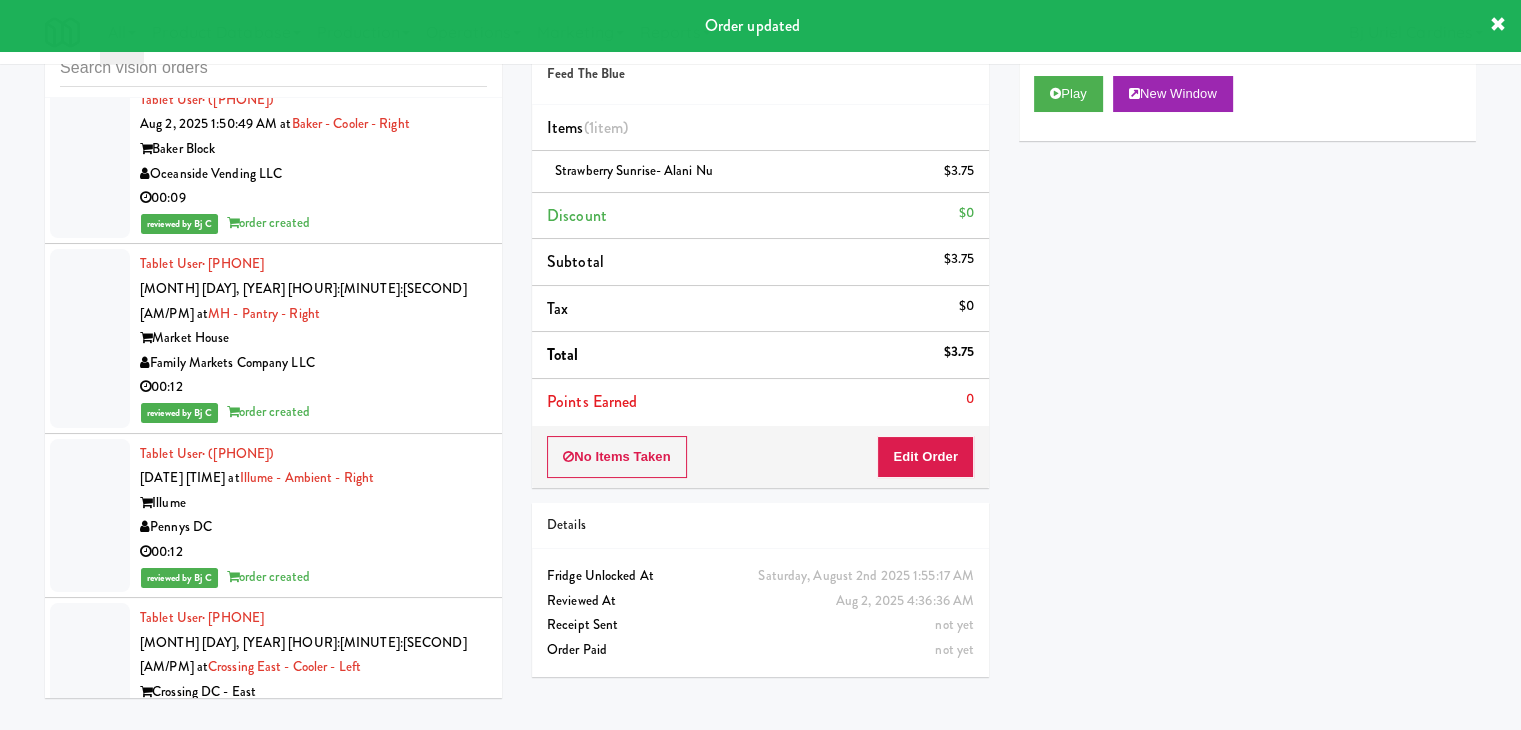 scroll, scrollTop: 29740, scrollLeft: 0, axis: vertical 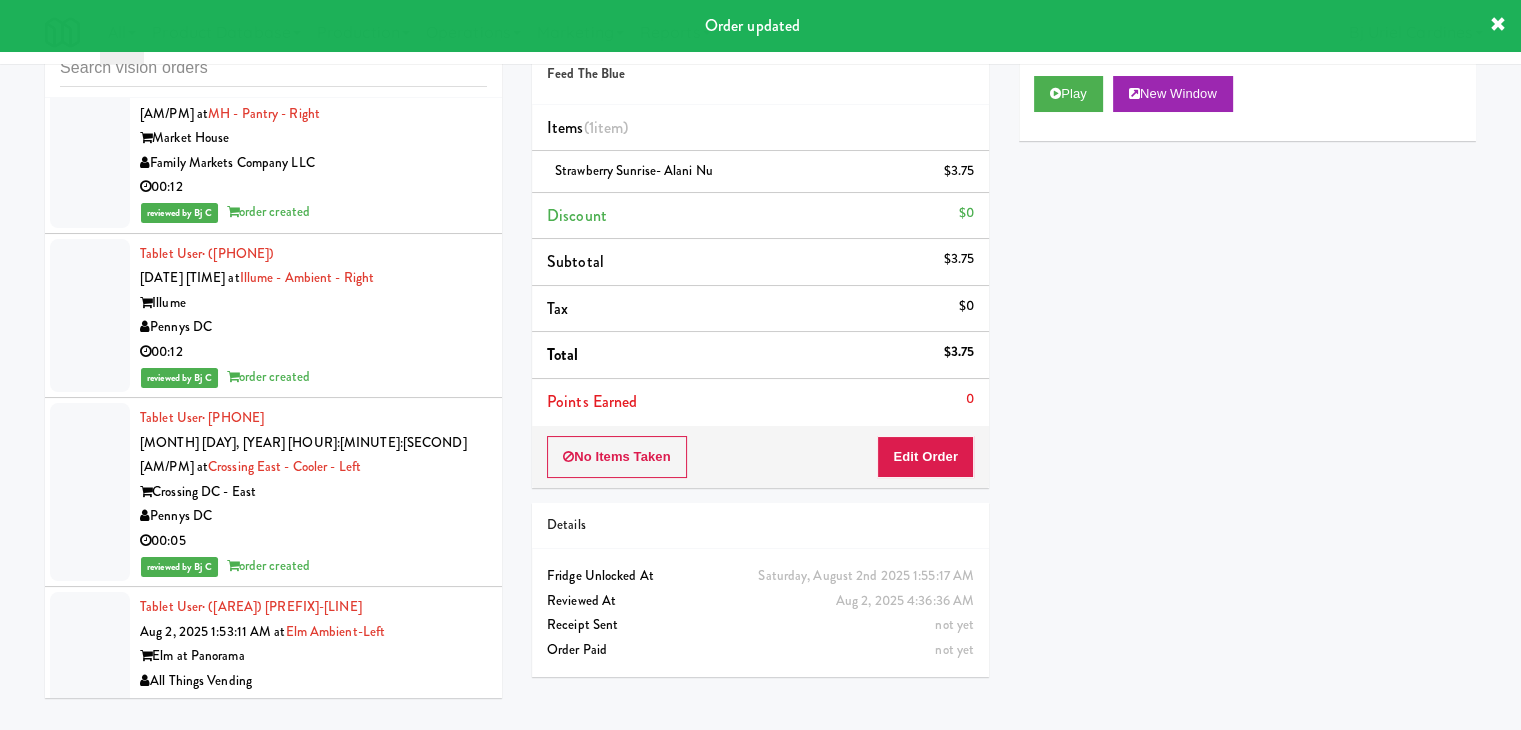 drag, startPoint x: 428, startPoint y: 317, endPoint x: 428, endPoint y: 335, distance: 18 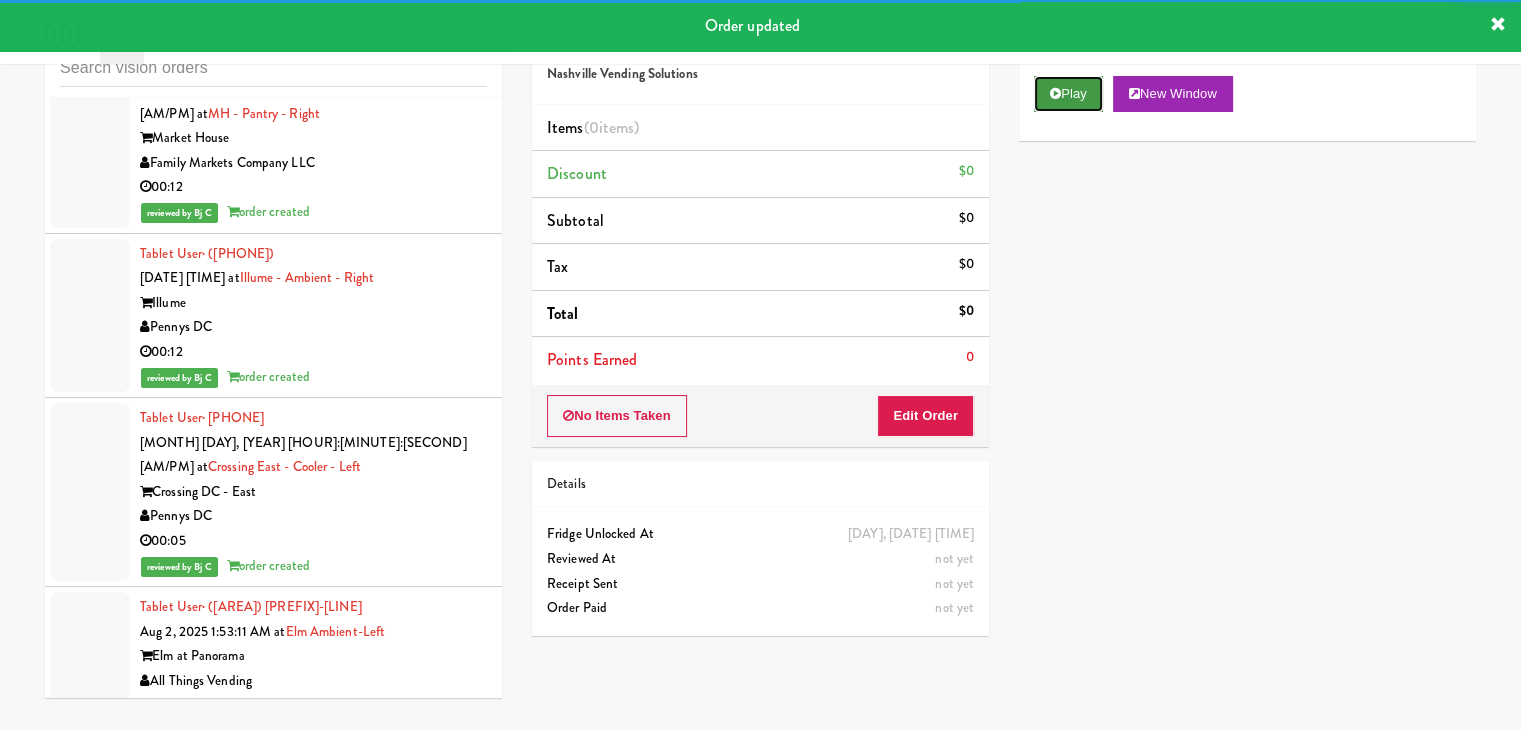 click on "Play" at bounding box center (1068, 94) 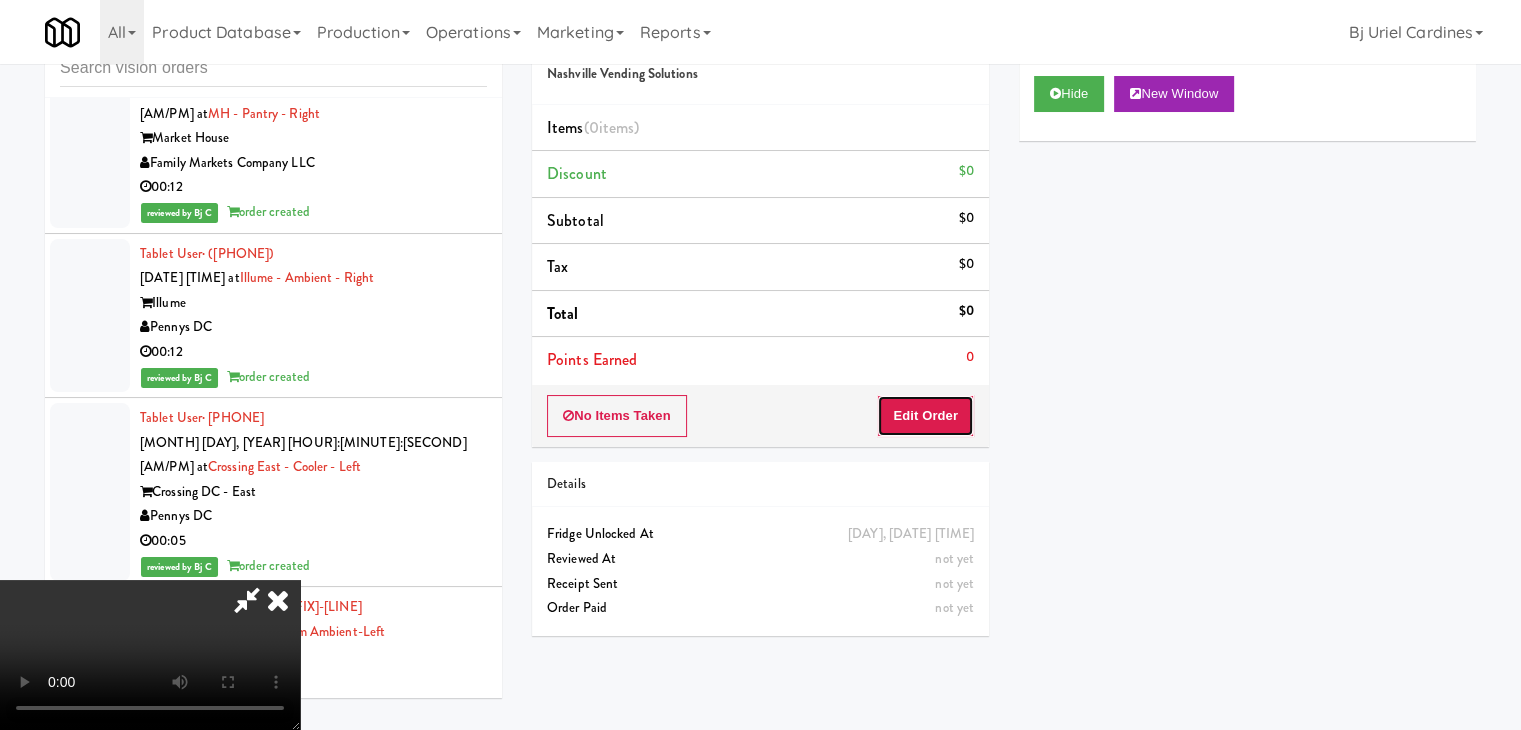 click on "Edit Order" at bounding box center [925, 416] 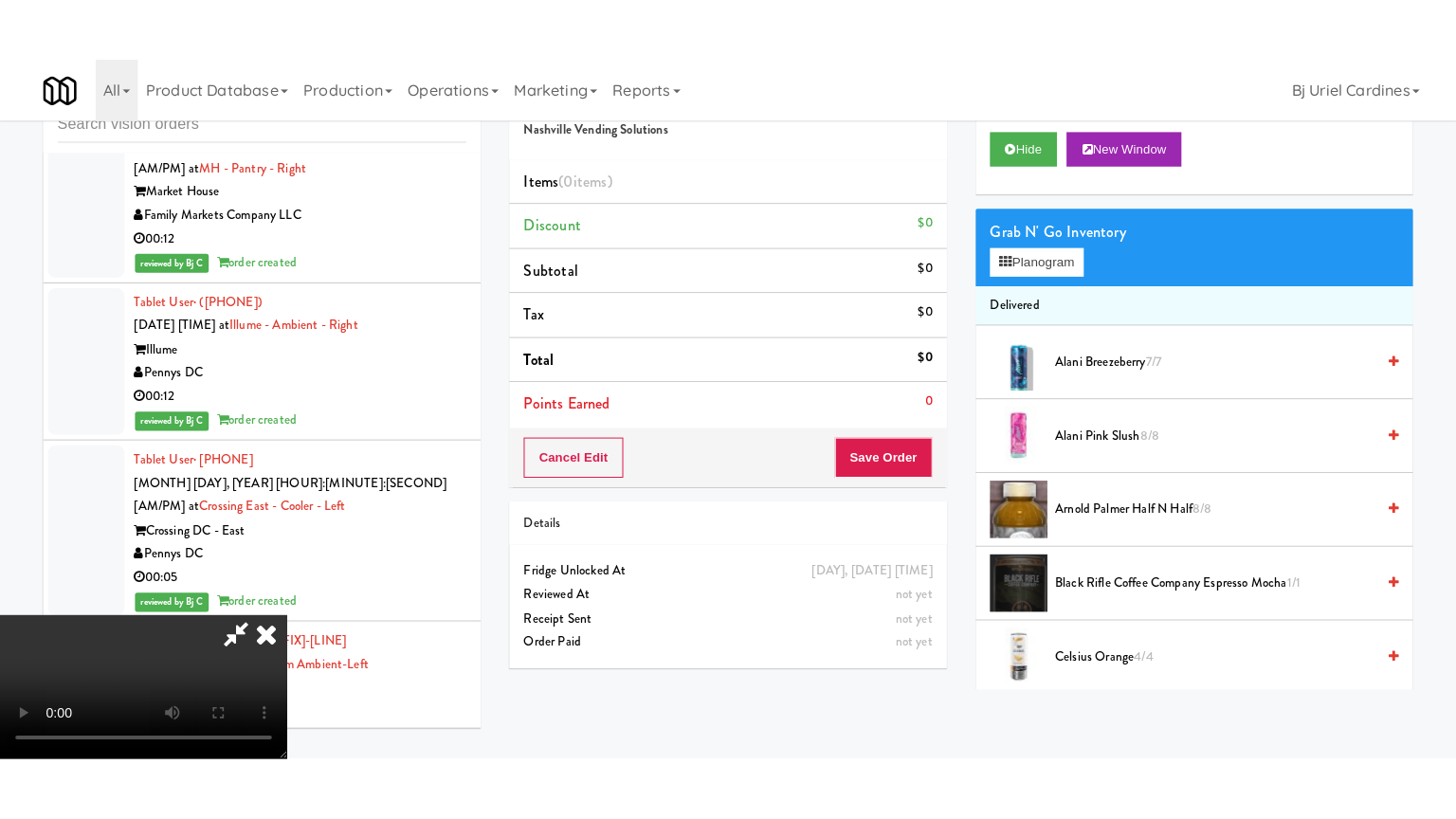 scroll, scrollTop: 266, scrollLeft: 0, axis: vertical 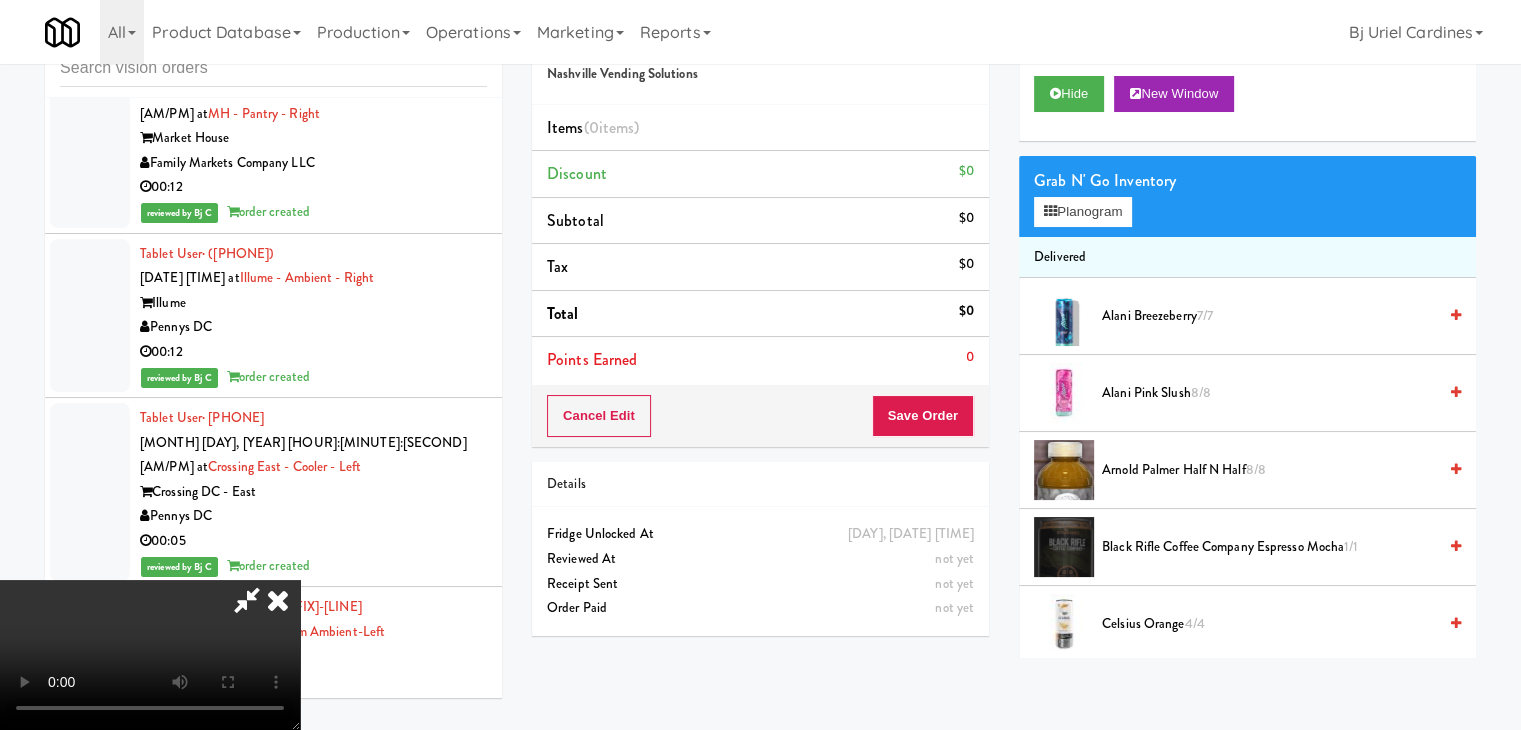 type 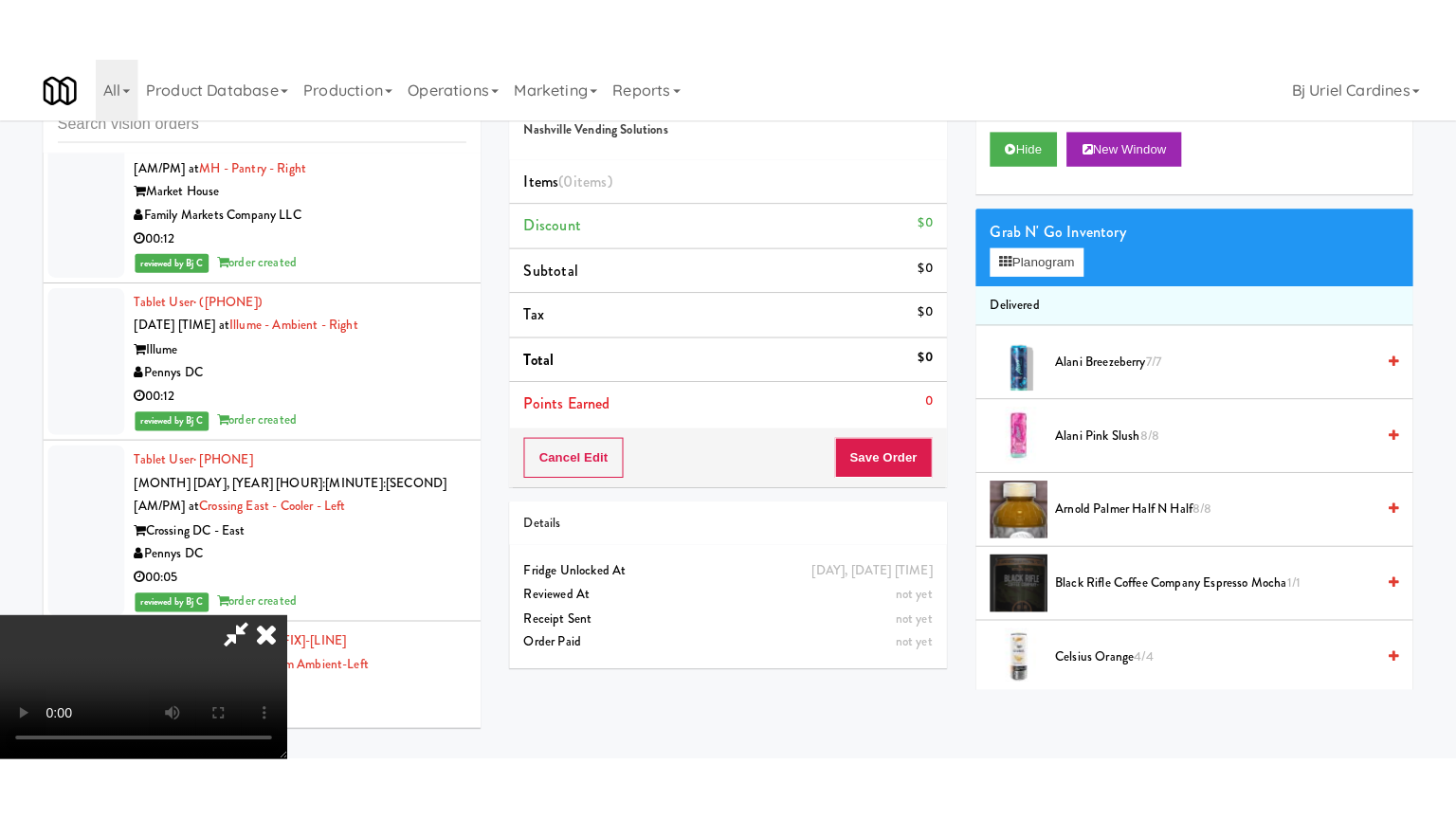 scroll, scrollTop: 0, scrollLeft: 0, axis: both 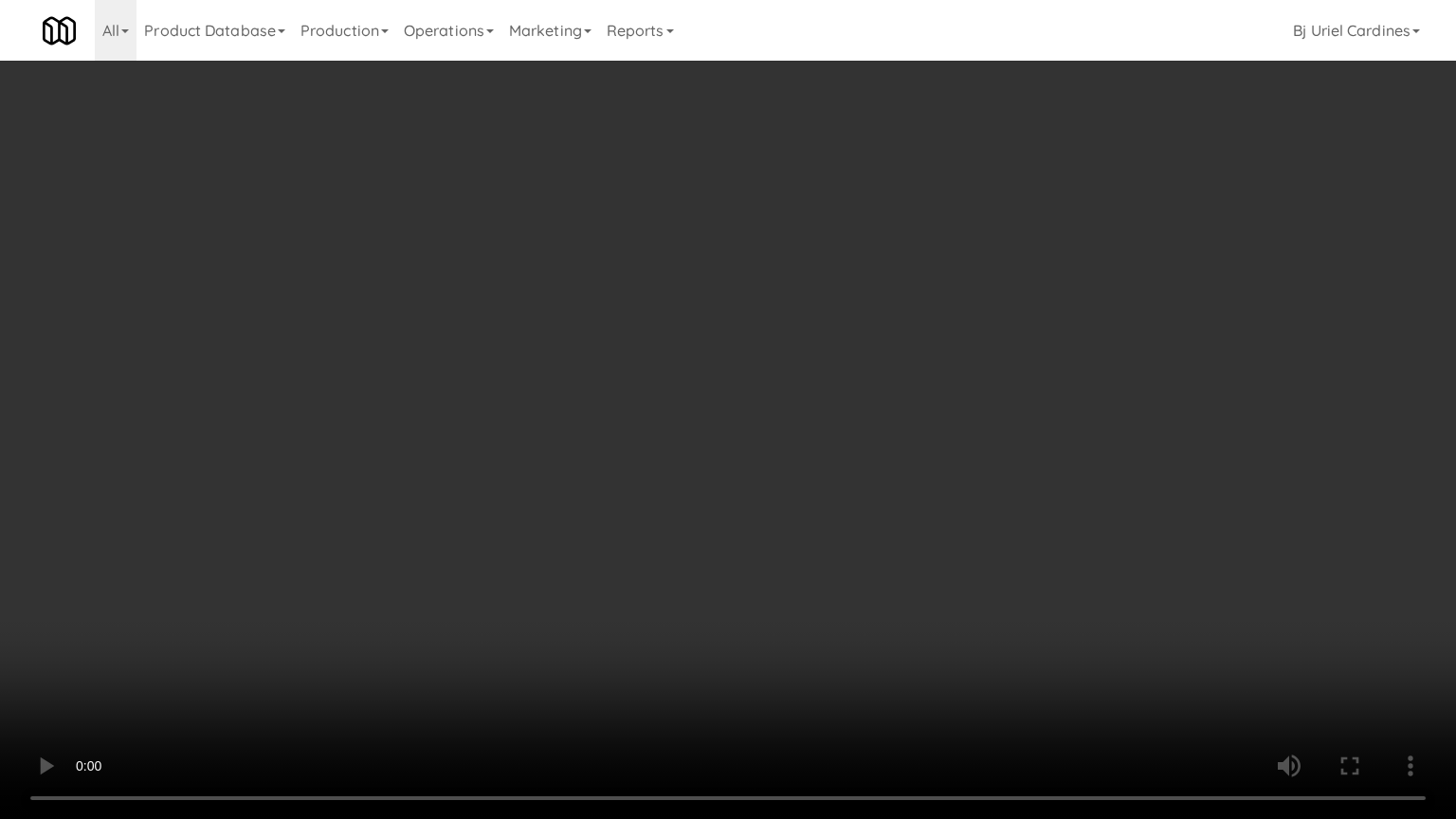 click at bounding box center (728, 410) 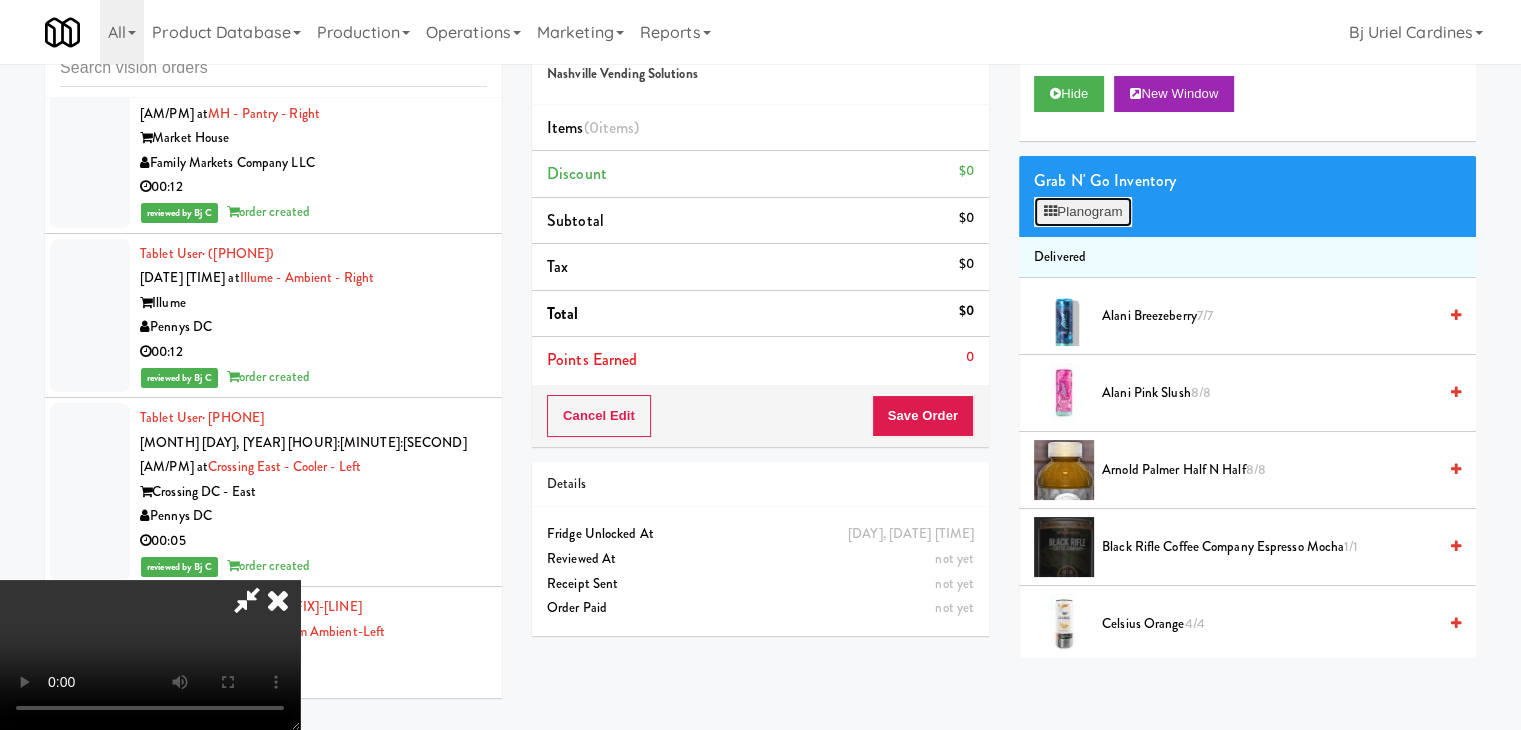click on "Planogram" at bounding box center (1083, 212) 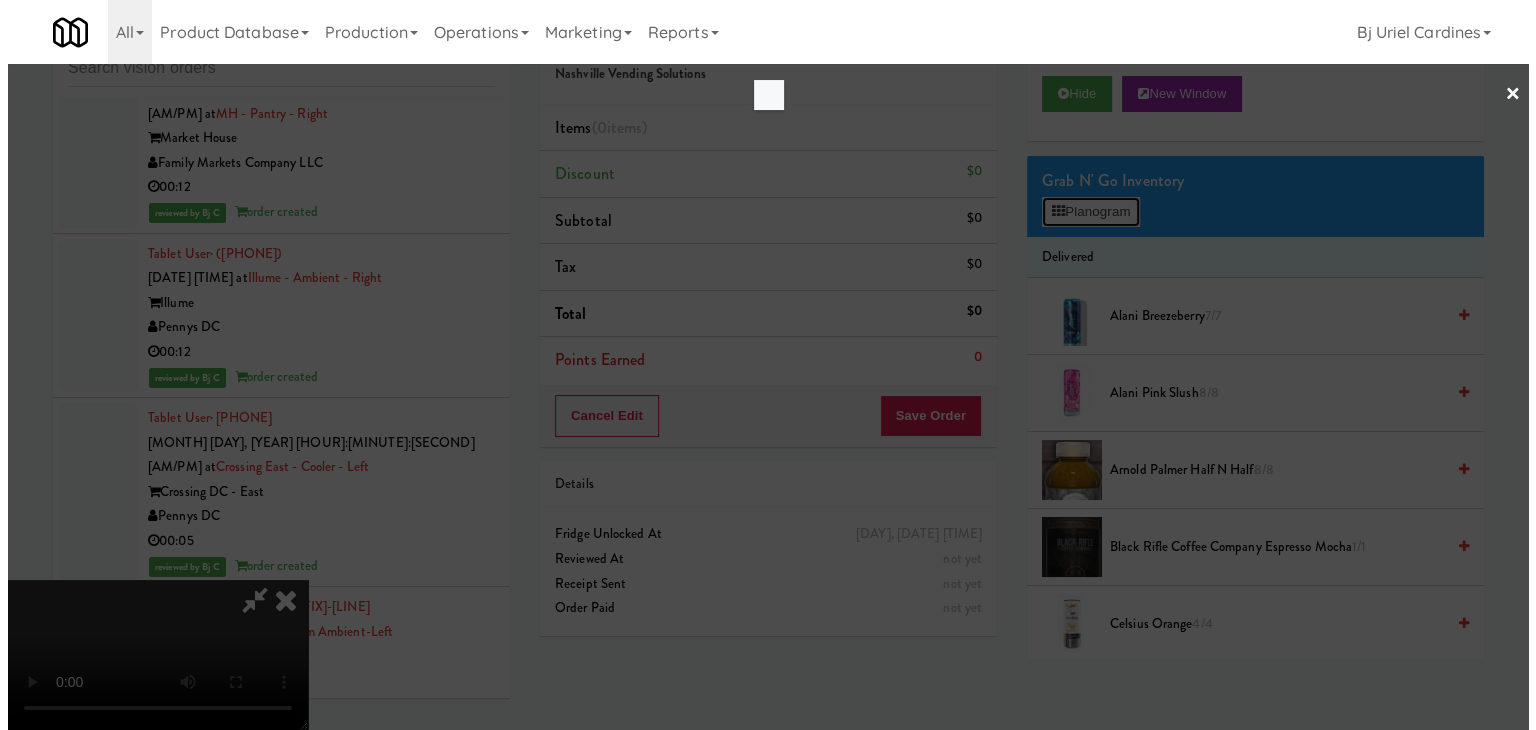 scroll, scrollTop: 29716, scrollLeft: 0, axis: vertical 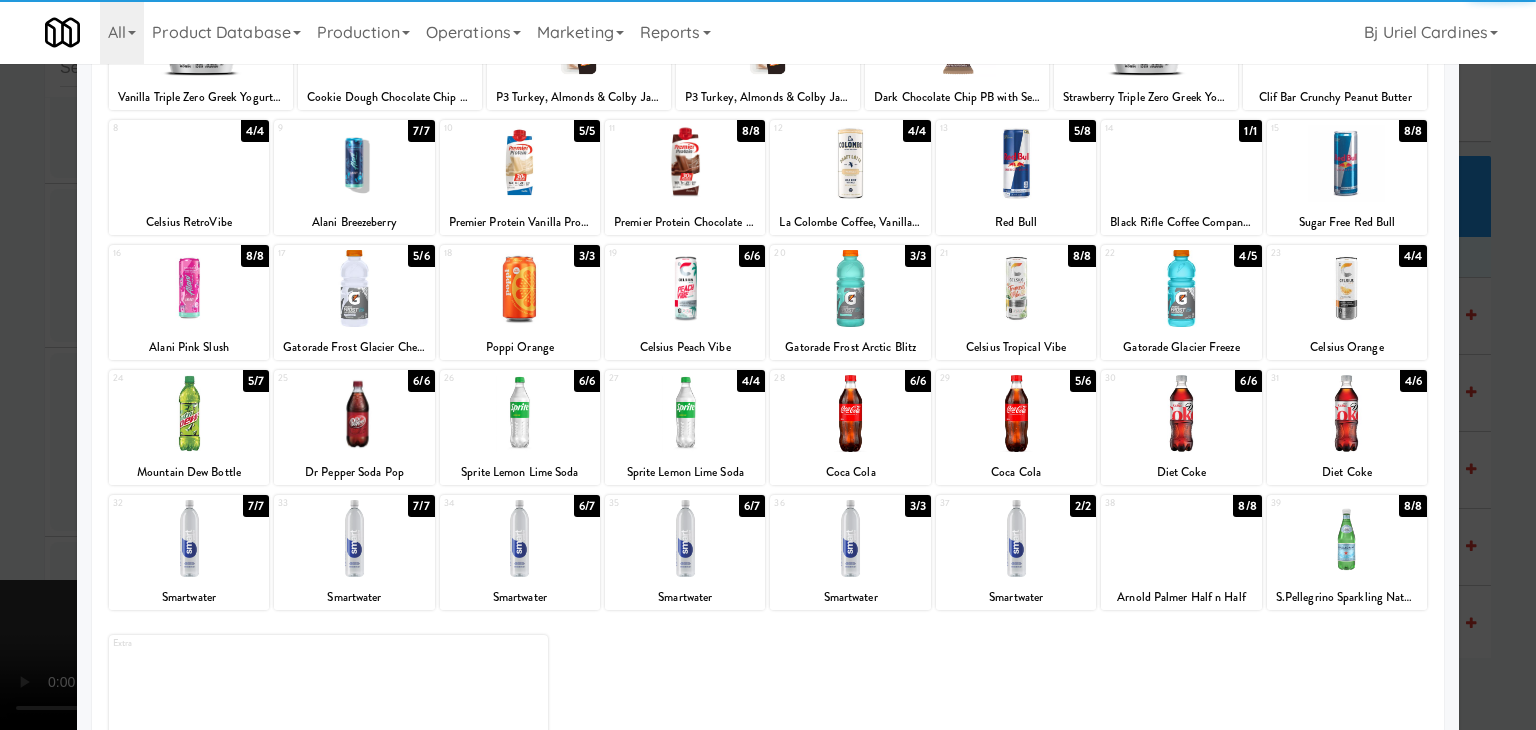 click at bounding box center (1347, 413) 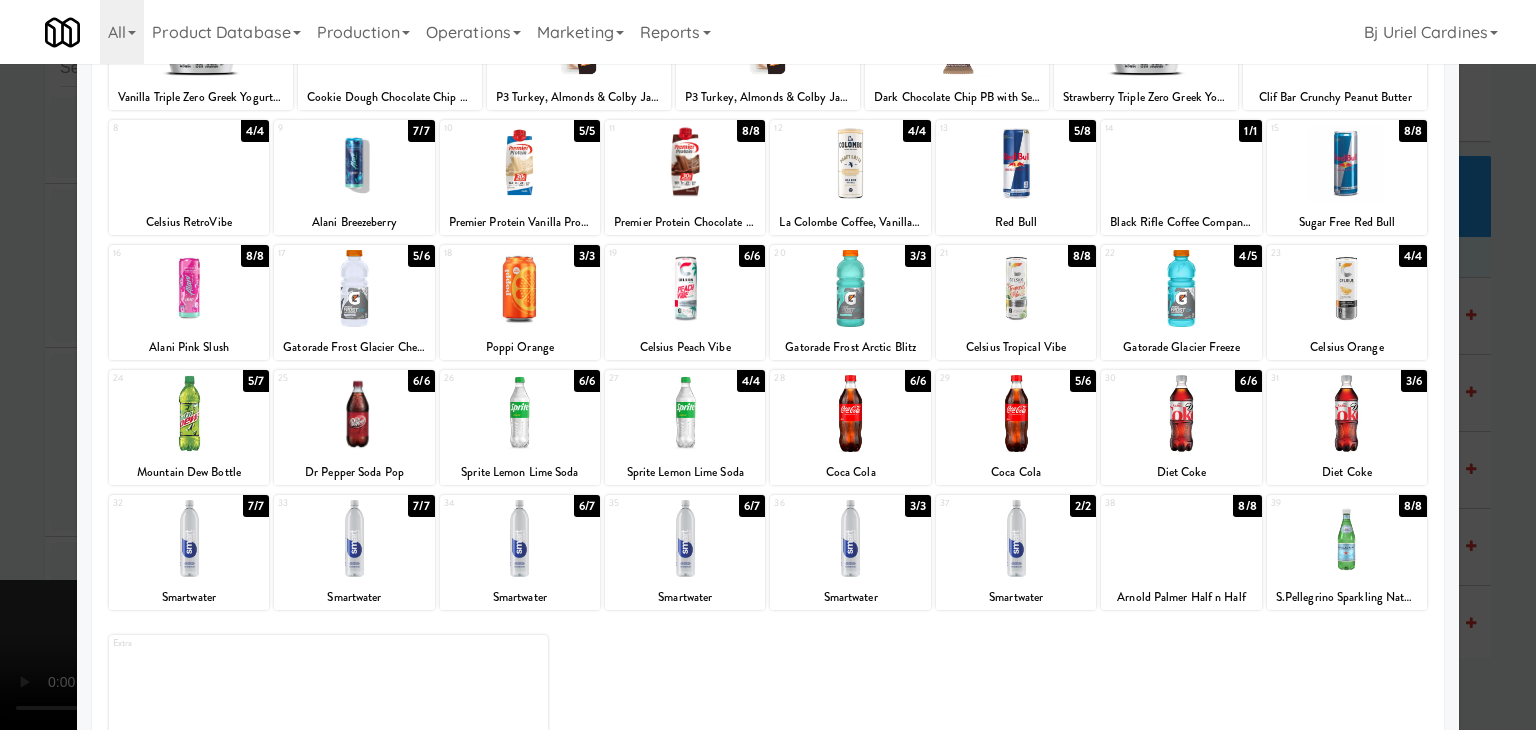 click at bounding box center [768, 365] 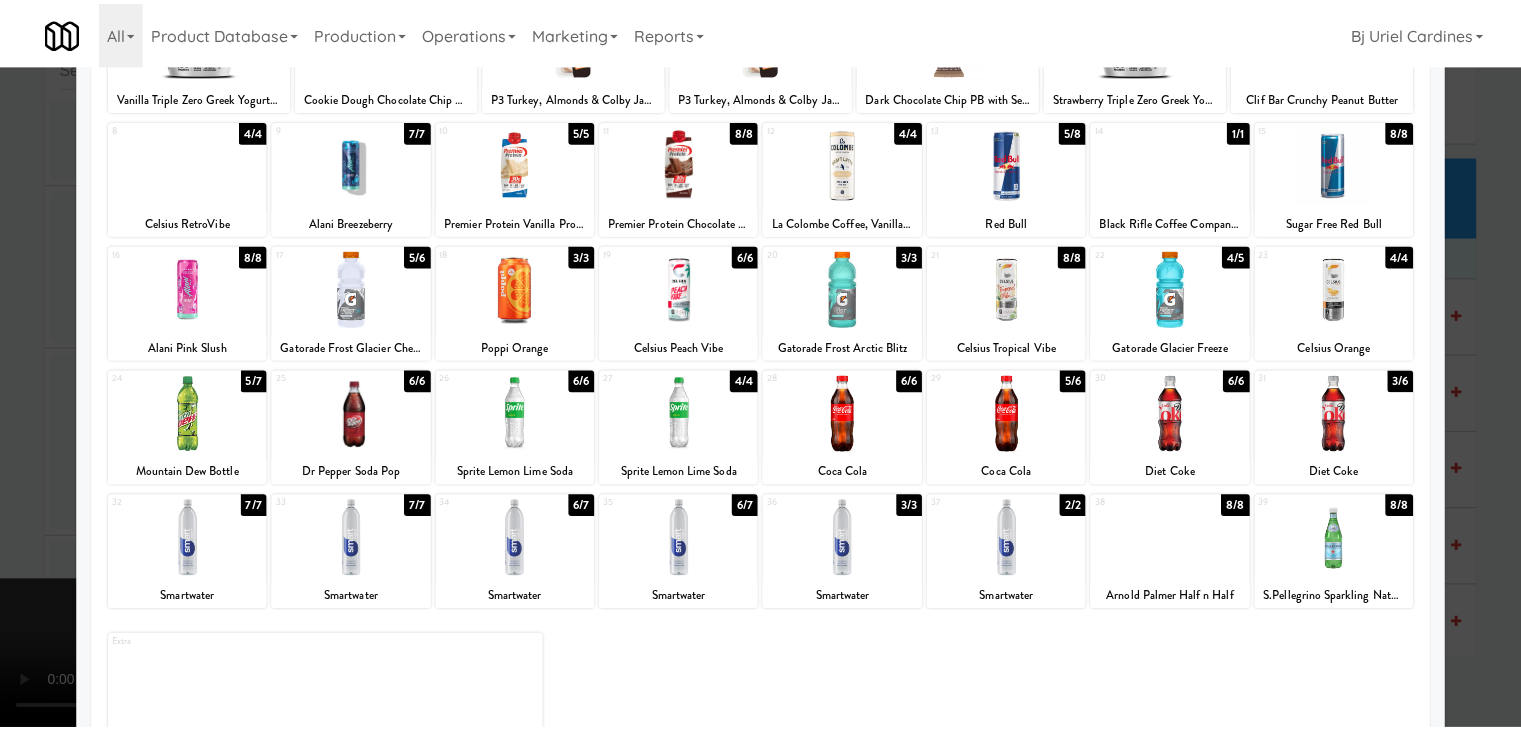 scroll, scrollTop: 29740, scrollLeft: 0, axis: vertical 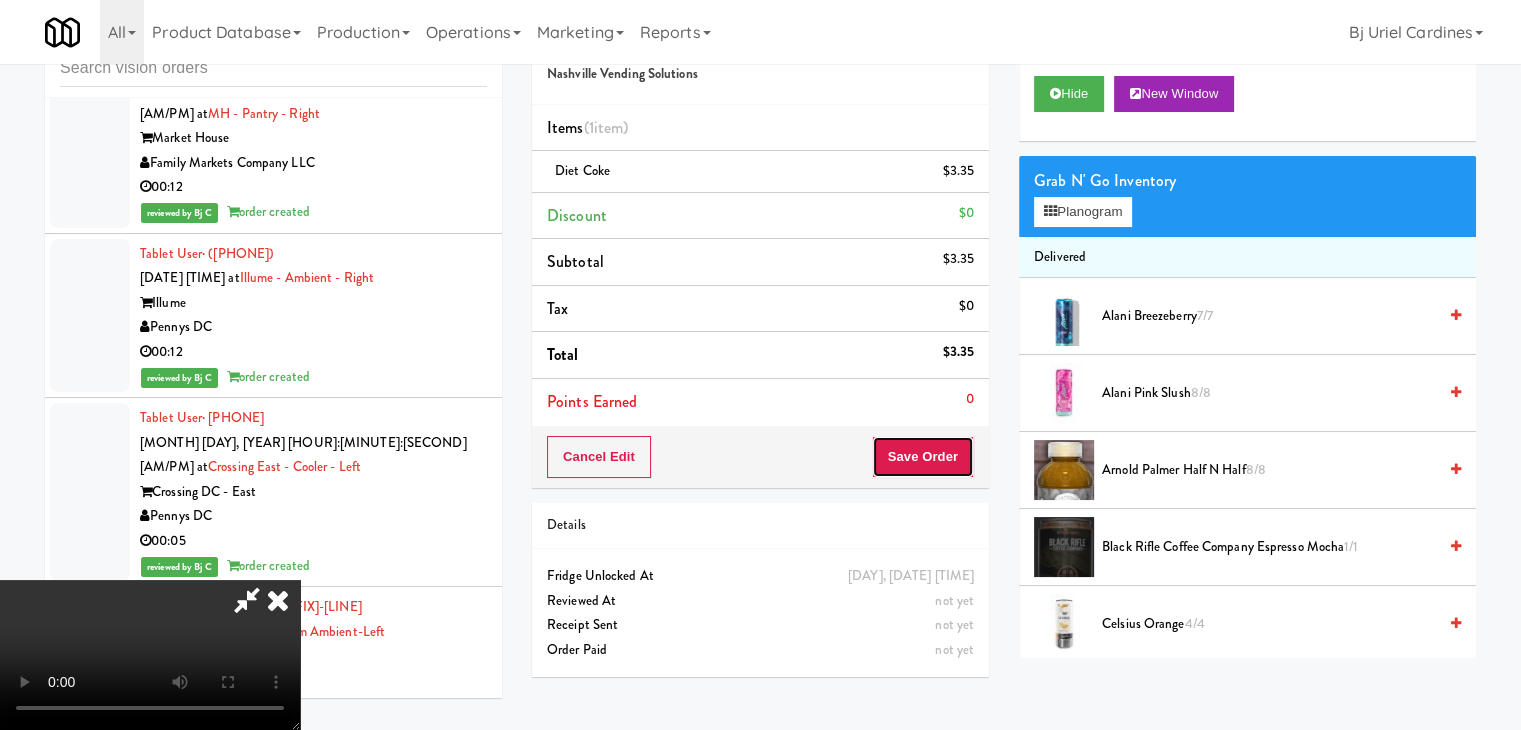 click on "Save Order" at bounding box center (923, 457) 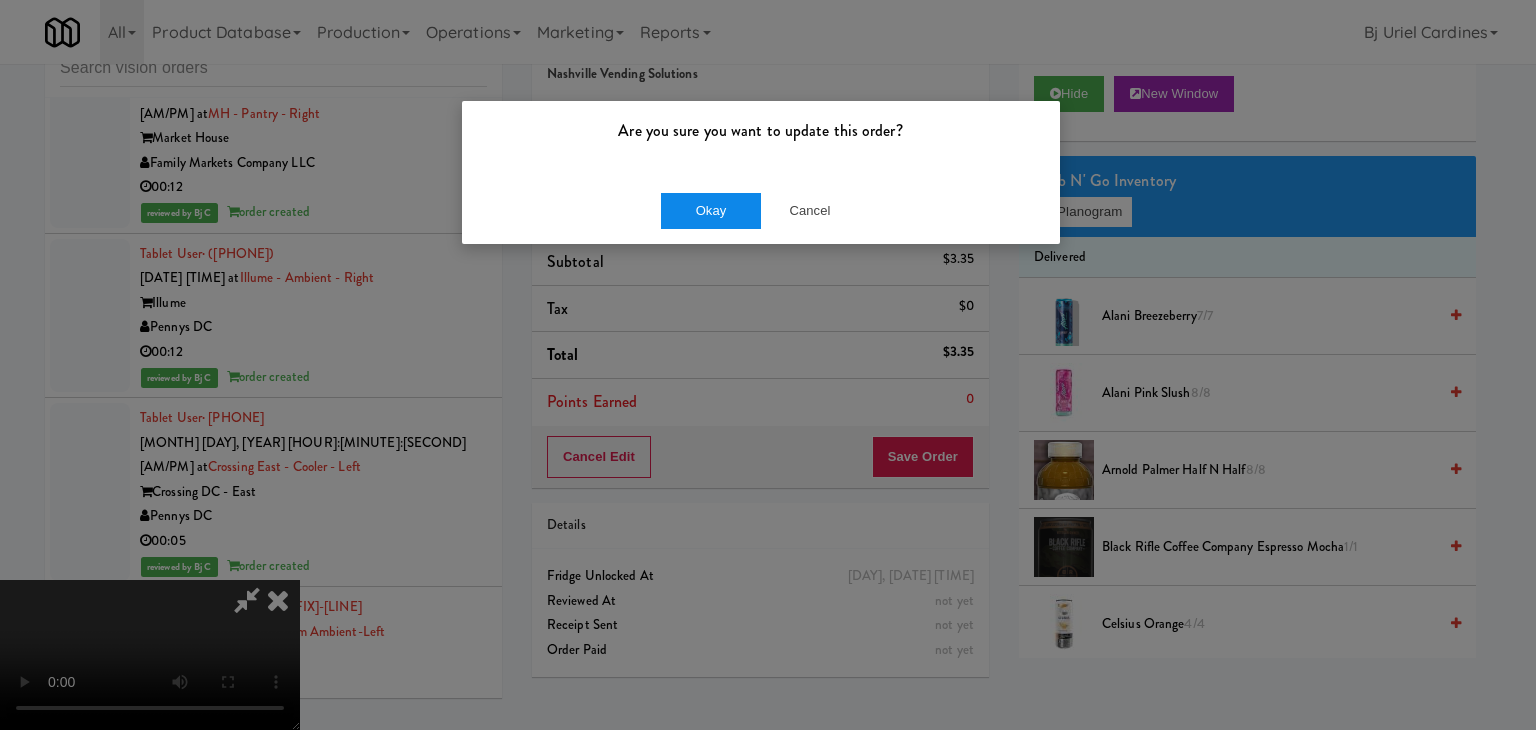 drag, startPoint x: 692, startPoint y: 181, endPoint x: 696, endPoint y: 196, distance: 15.524175 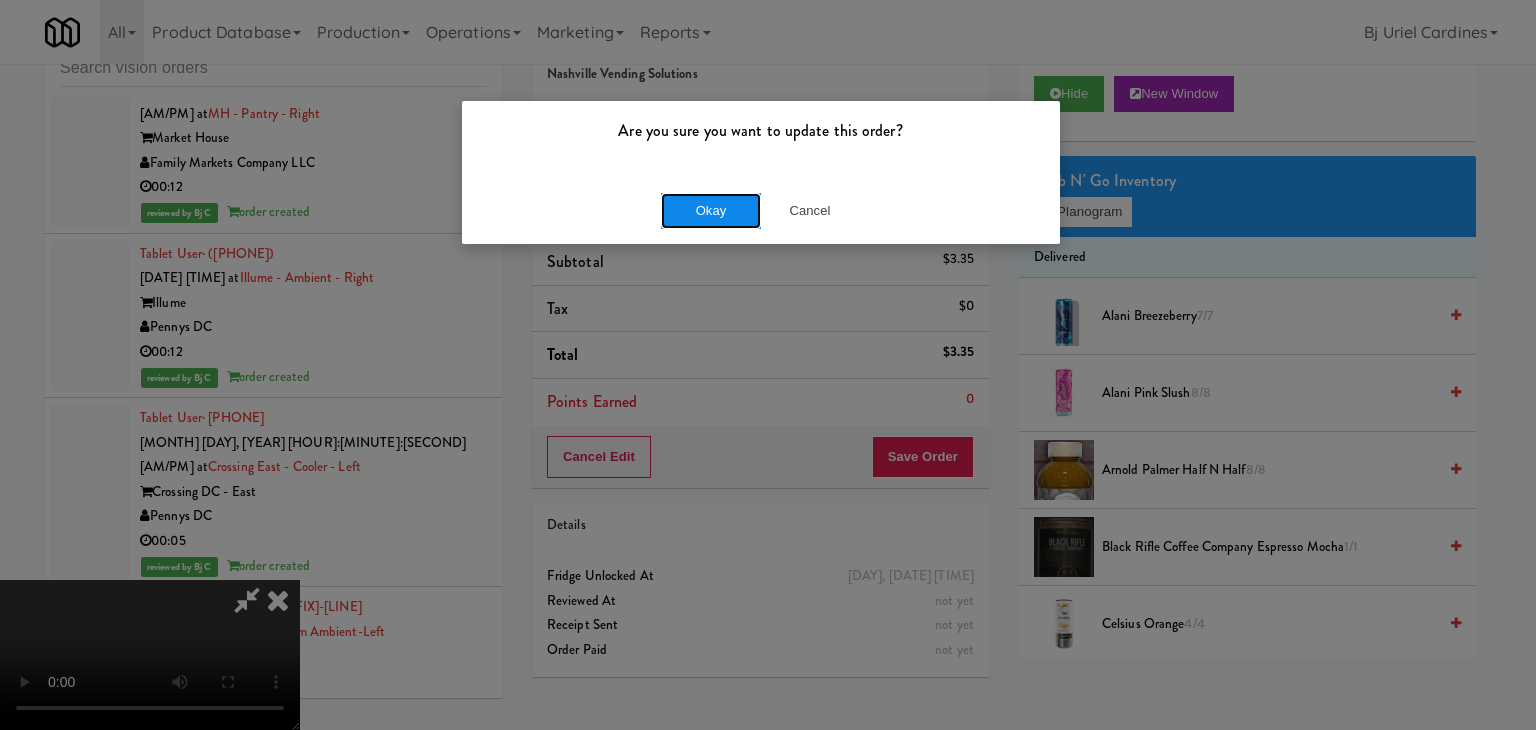 click on "Okay" at bounding box center (711, 211) 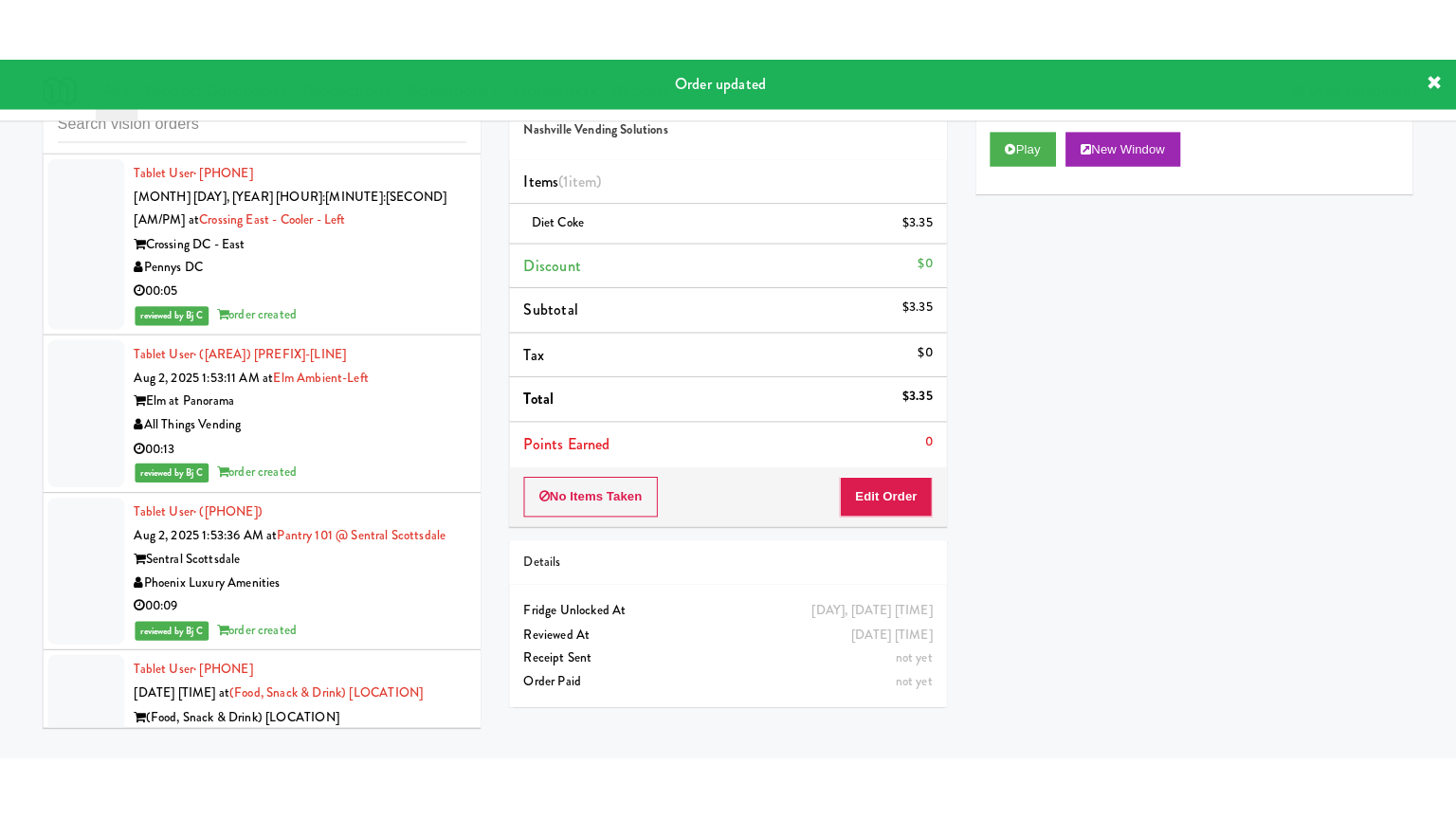 scroll, scrollTop: 28475, scrollLeft: 0, axis: vertical 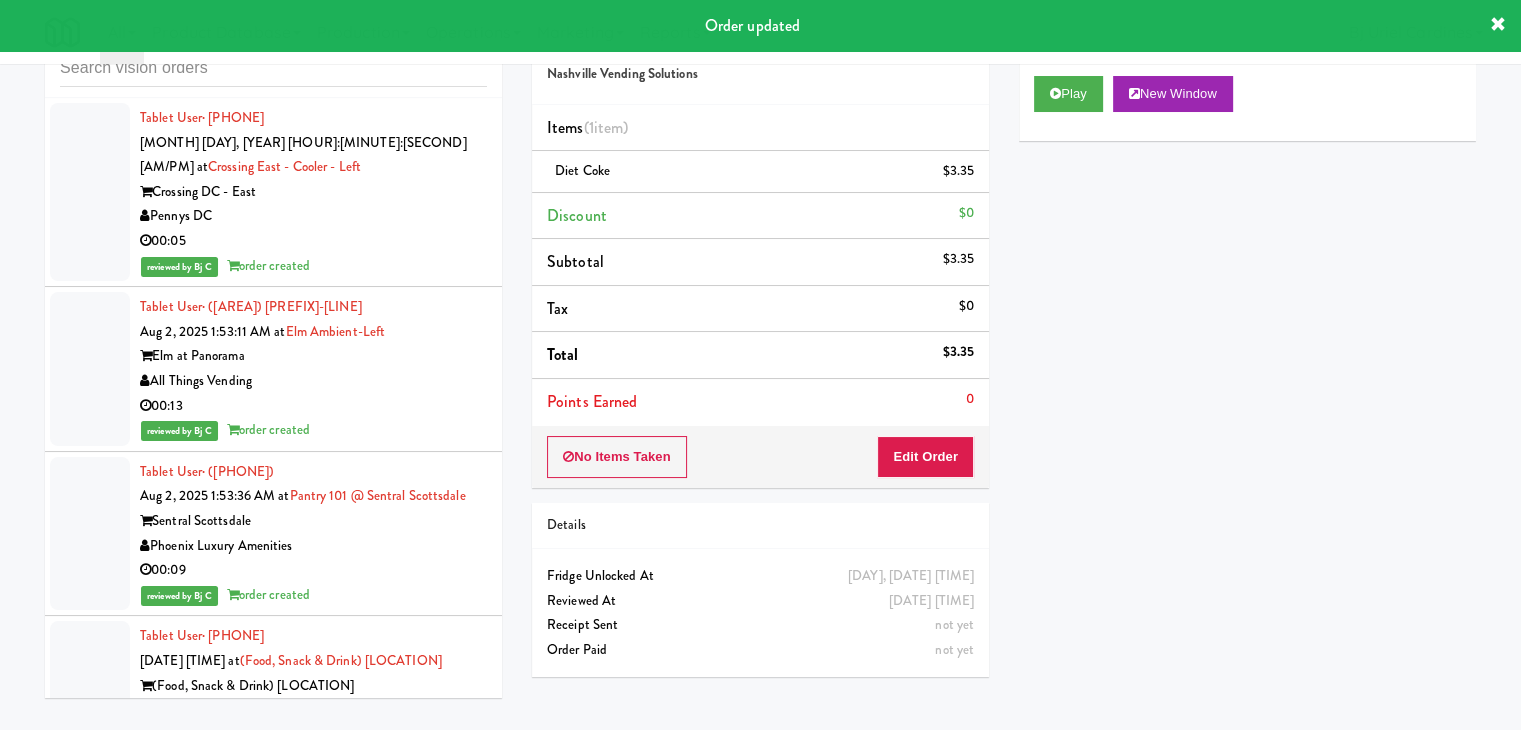 drag, startPoint x: 345, startPoint y: 194, endPoint x: 355, endPoint y: 205, distance: 14.866069 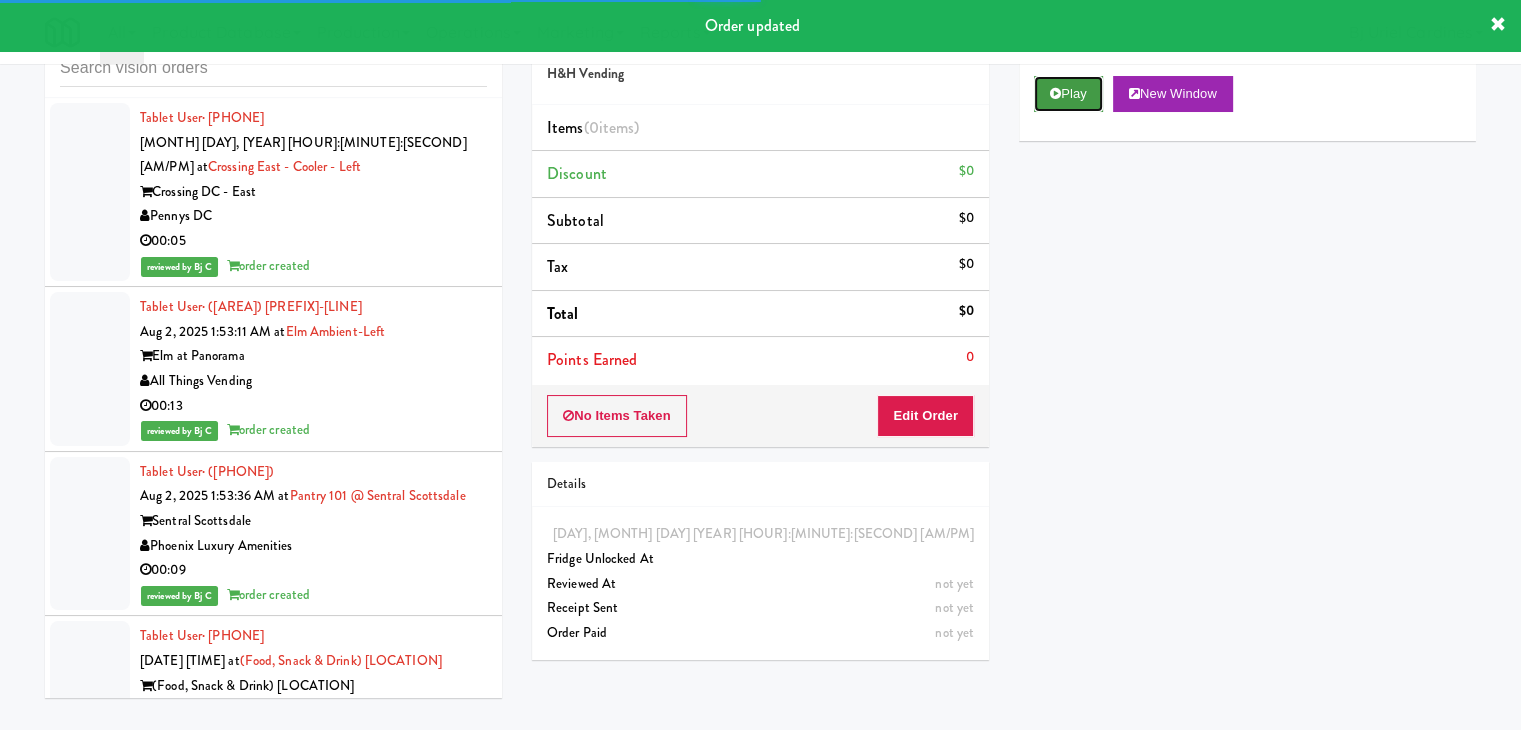 click on "Play" at bounding box center [1068, 94] 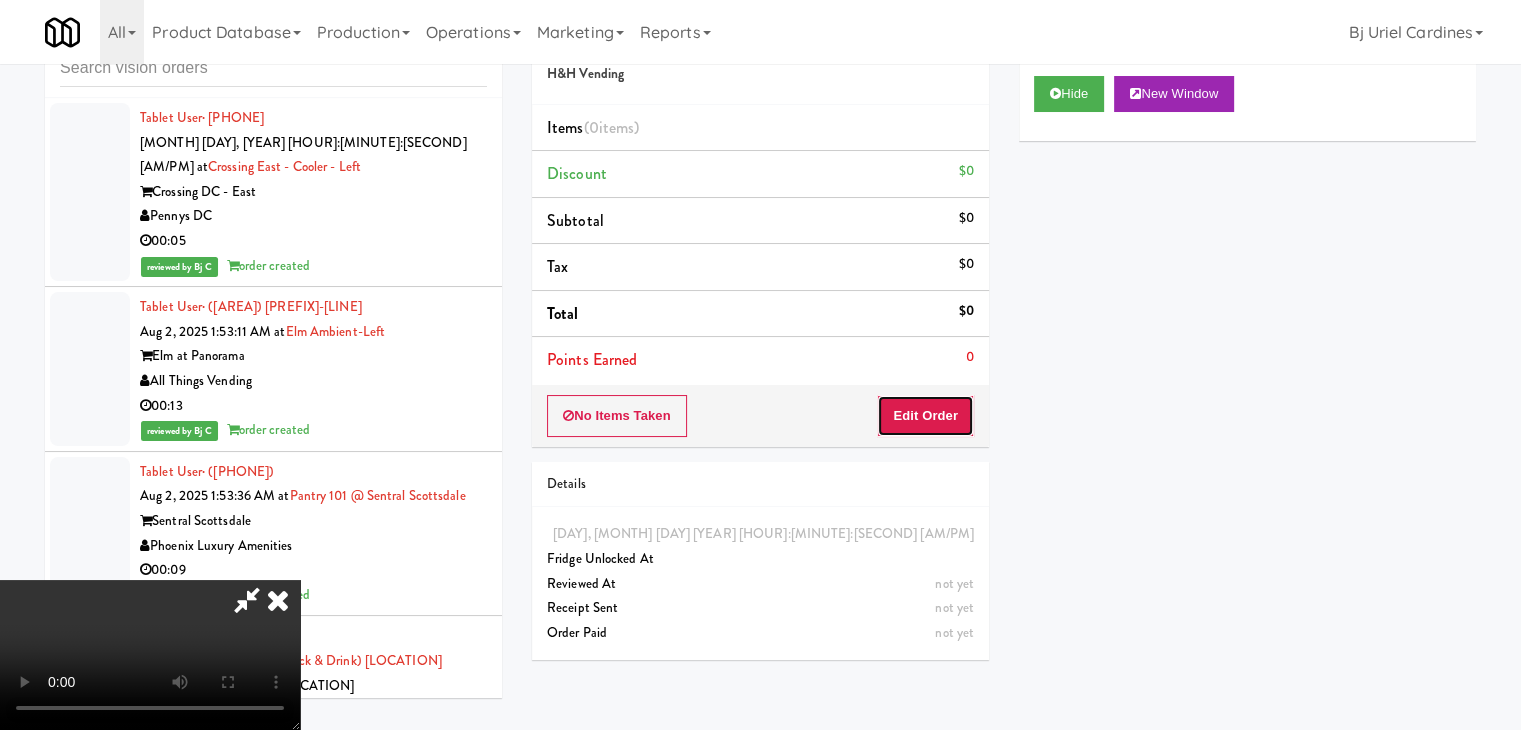 click on "Edit Order" at bounding box center (925, 416) 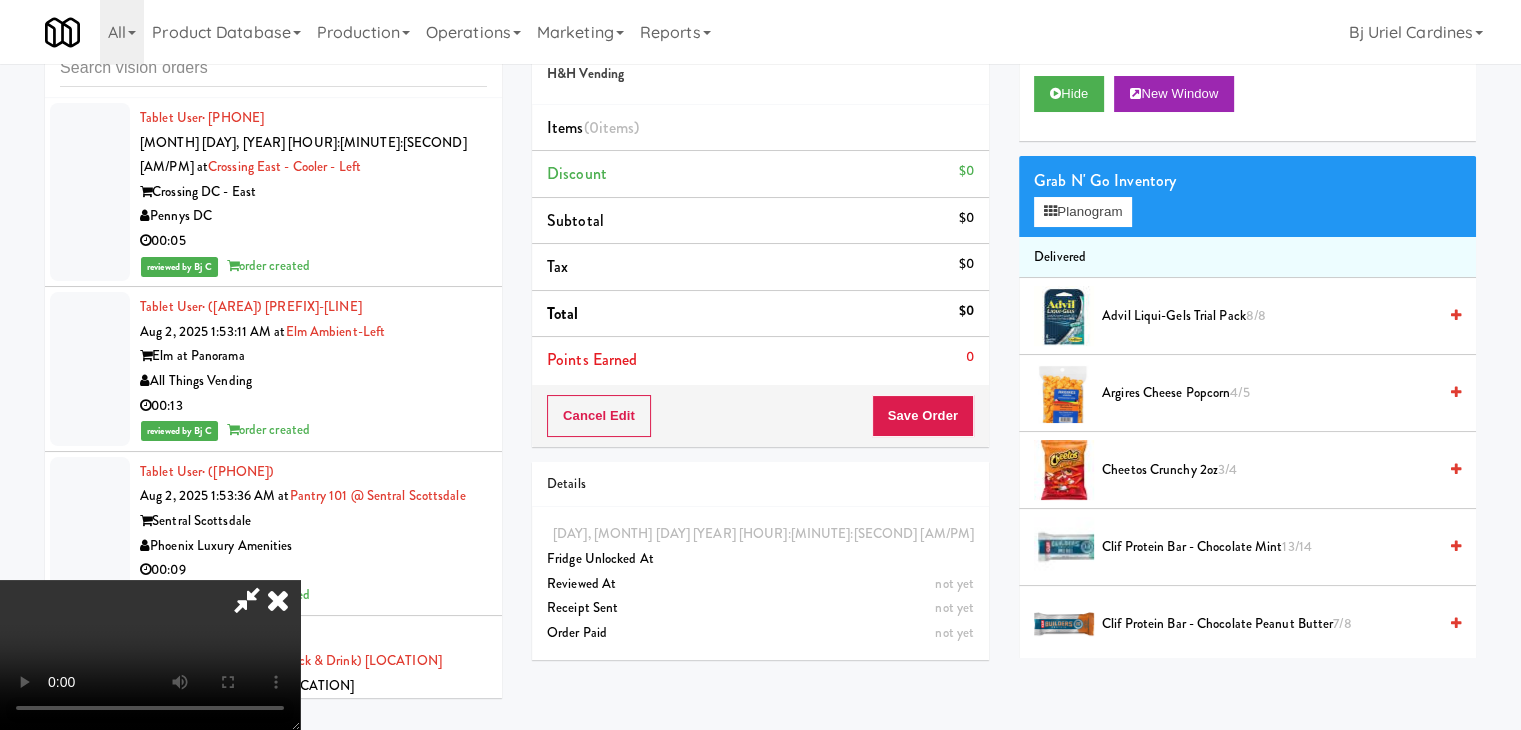 type 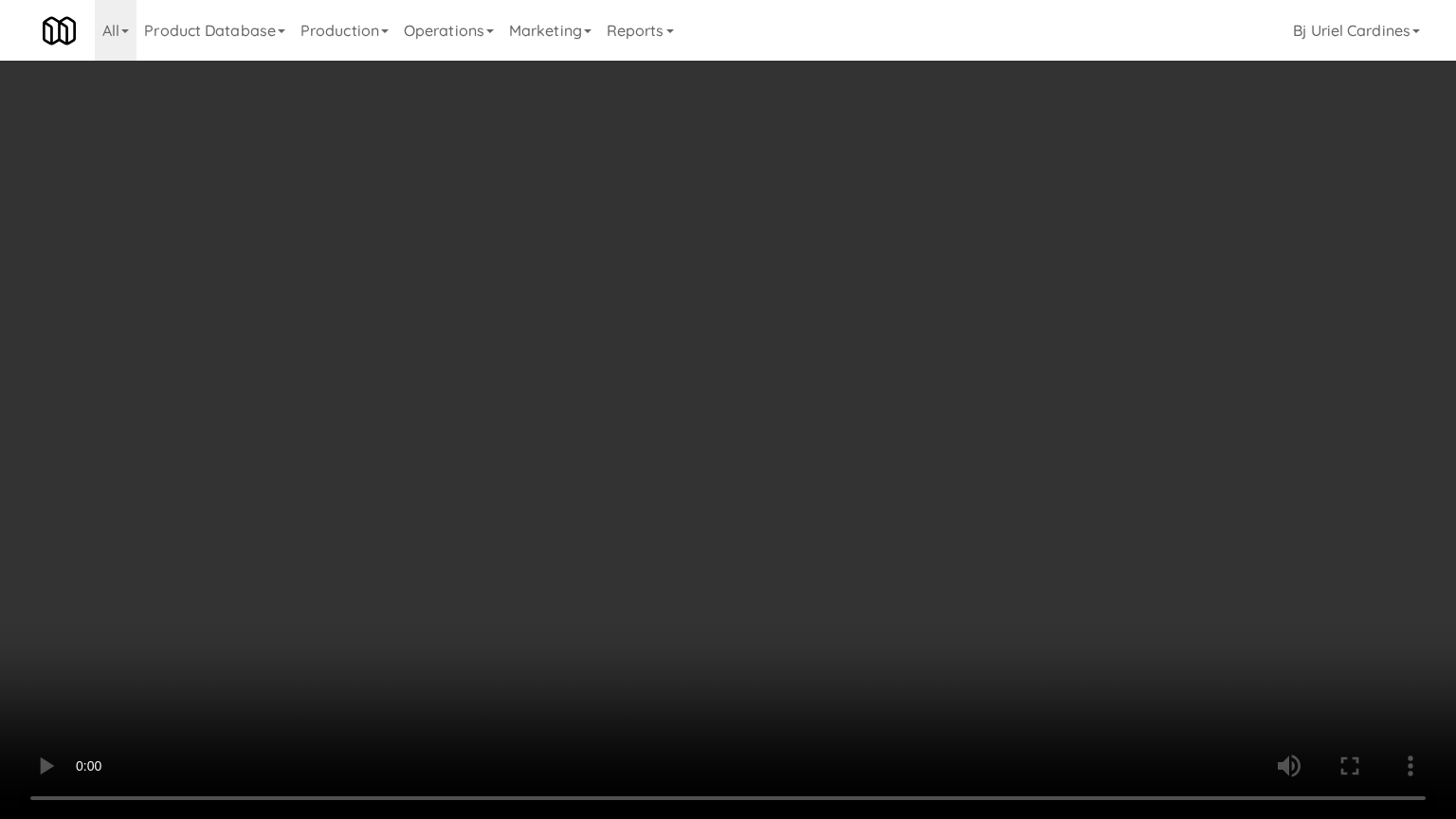 click at bounding box center (728, 410) 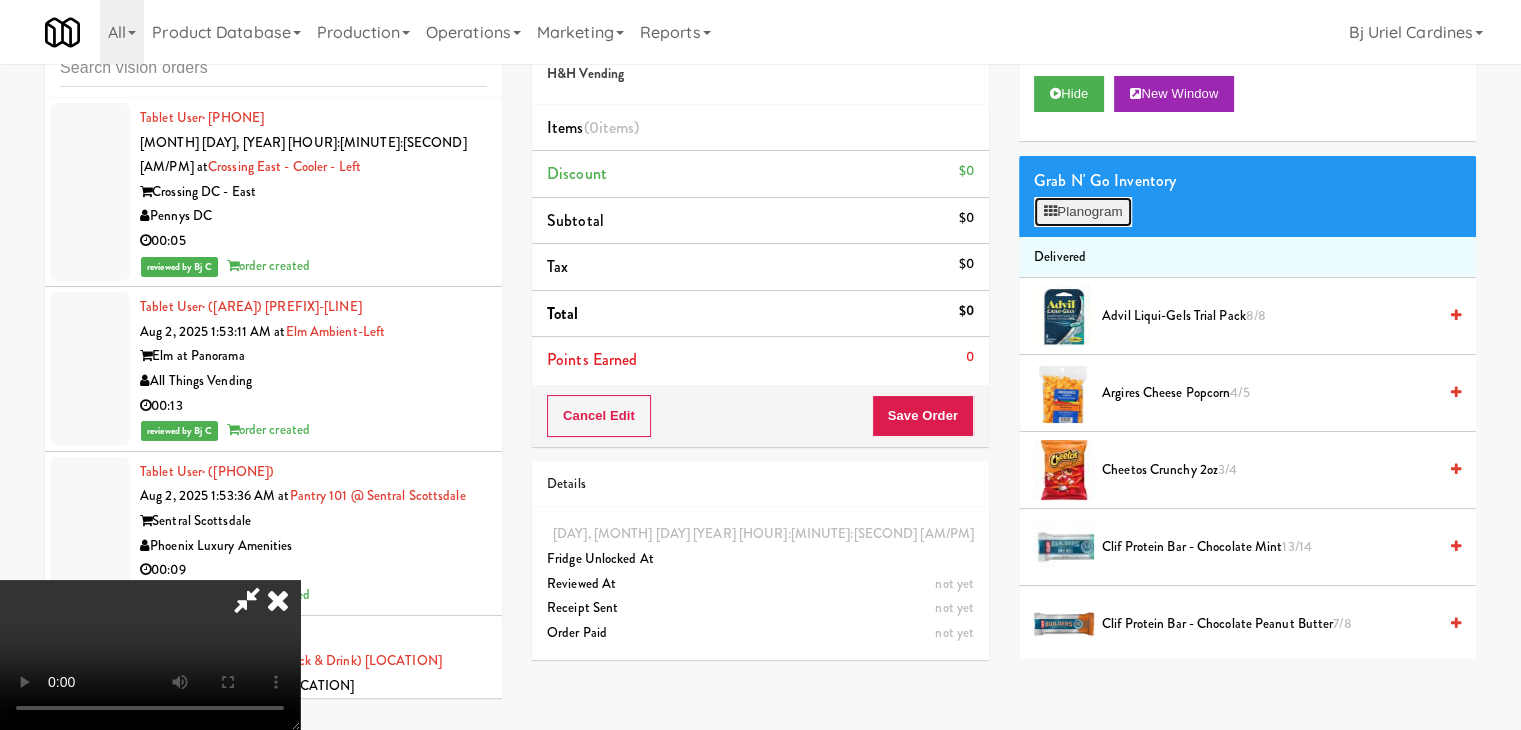 click on "Planogram" at bounding box center [1083, 212] 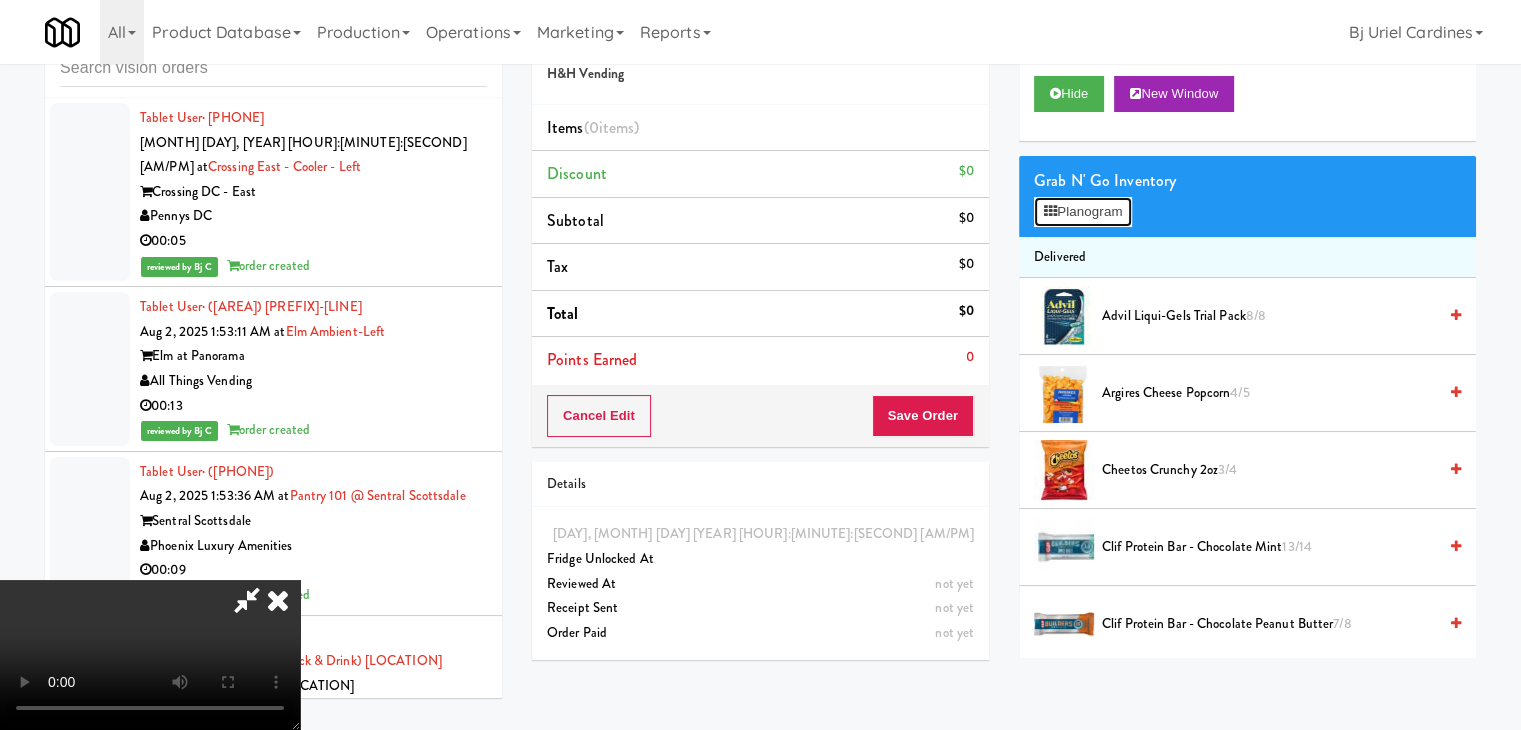 scroll, scrollTop: 30016, scrollLeft: 0, axis: vertical 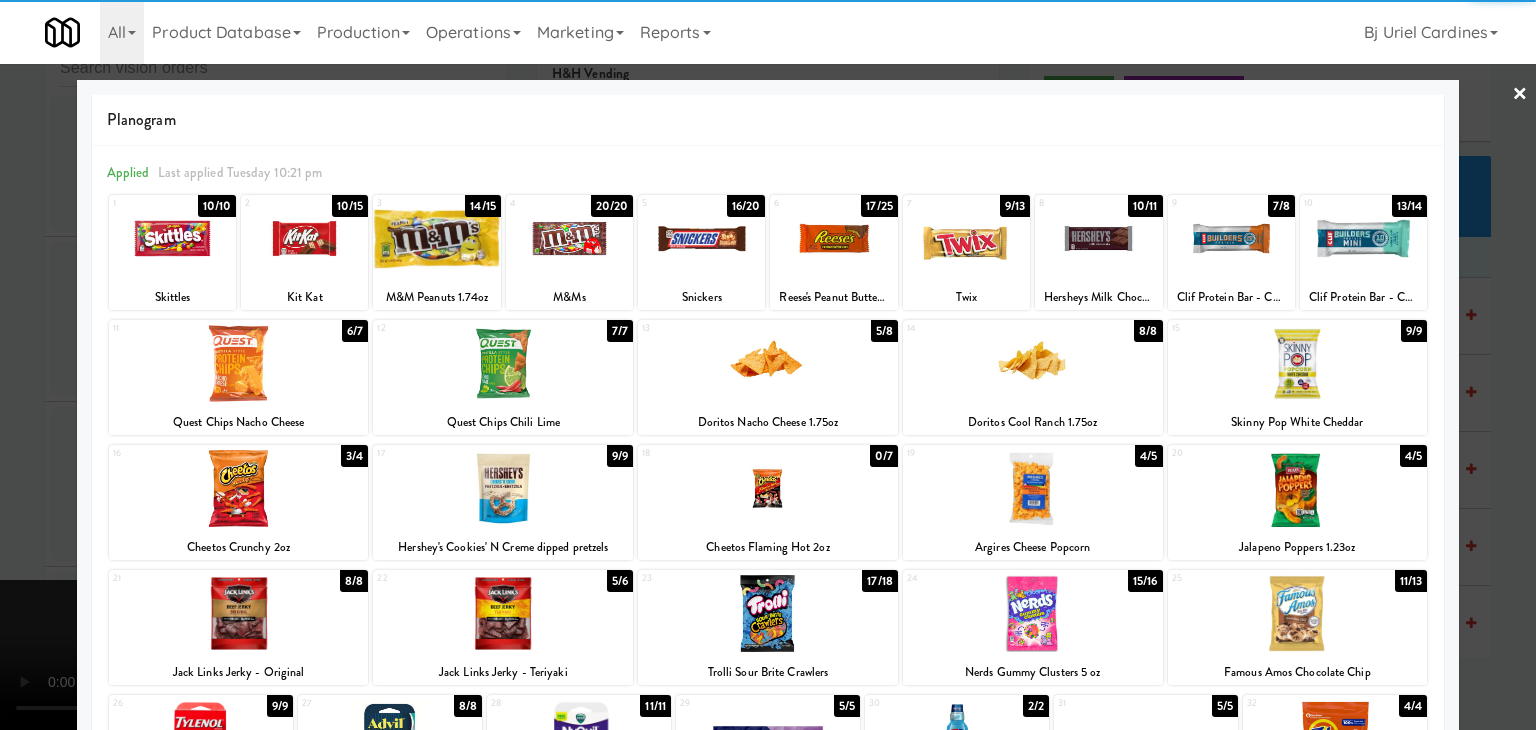 click at bounding box center [833, 238] 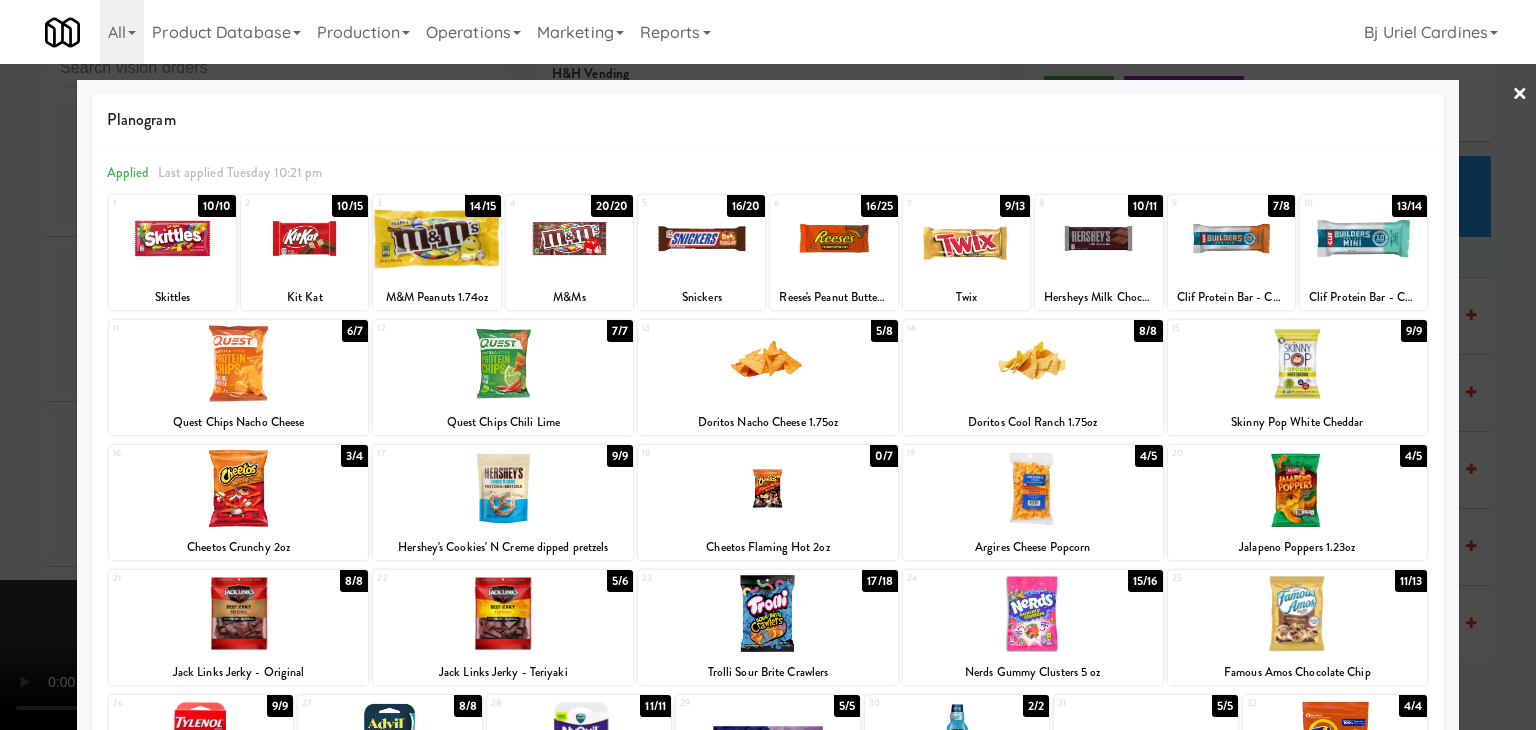 drag, startPoint x: 832, startPoint y: 237, endPoint x: 930, endPoint y: 257, distance: 100.02 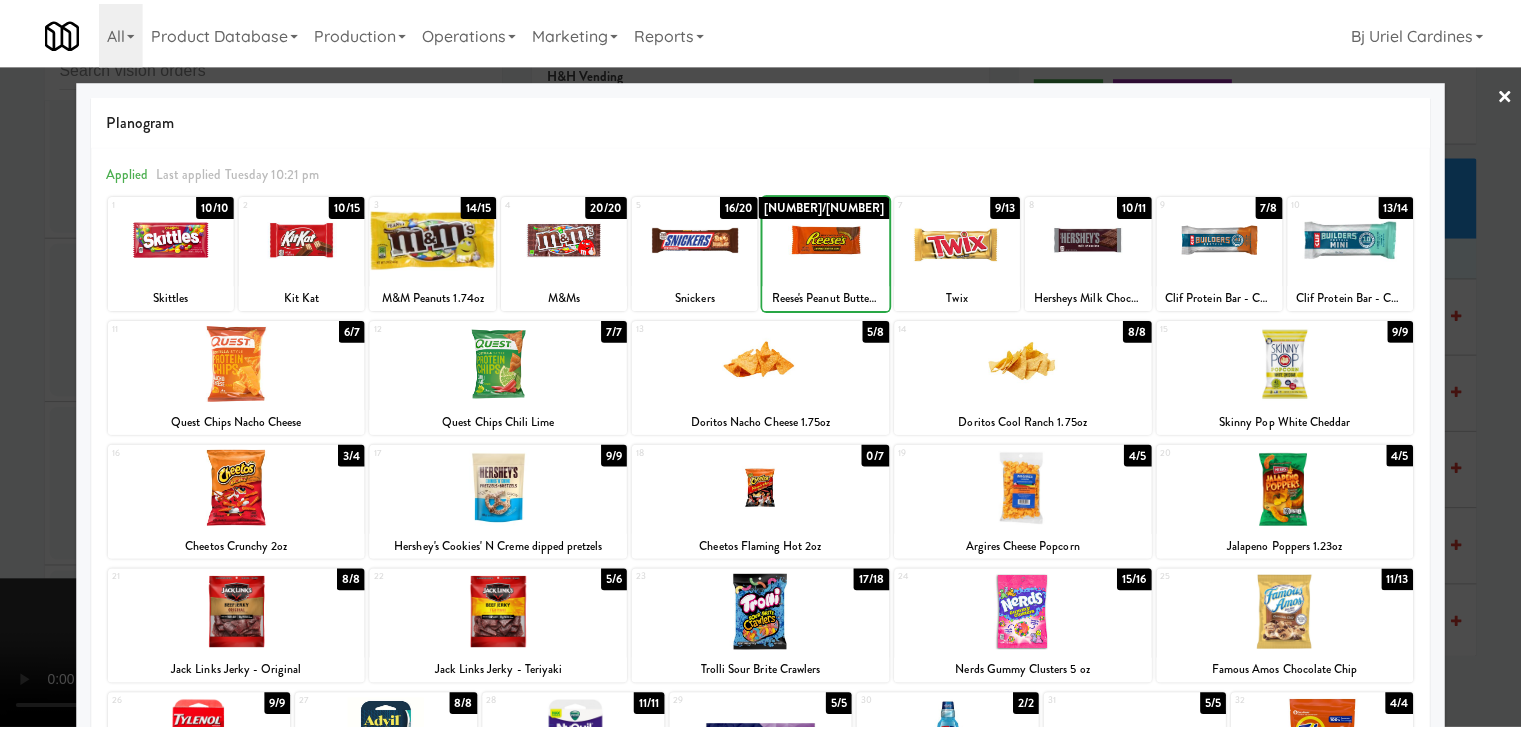 click 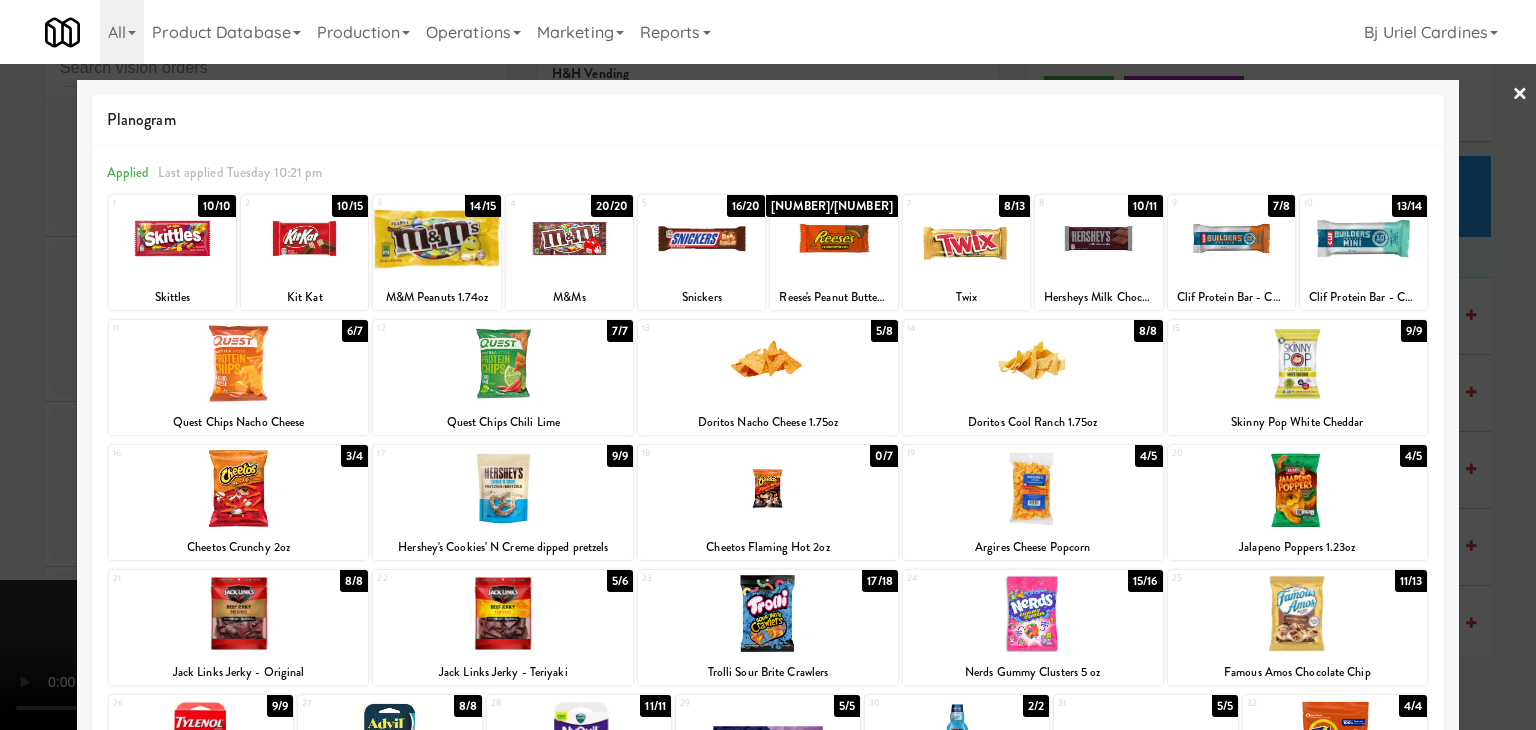 drag, startPoint x: 0, startPoint y: 377, endPoint x: 346, endPoint y: 399, distance: 346.69873 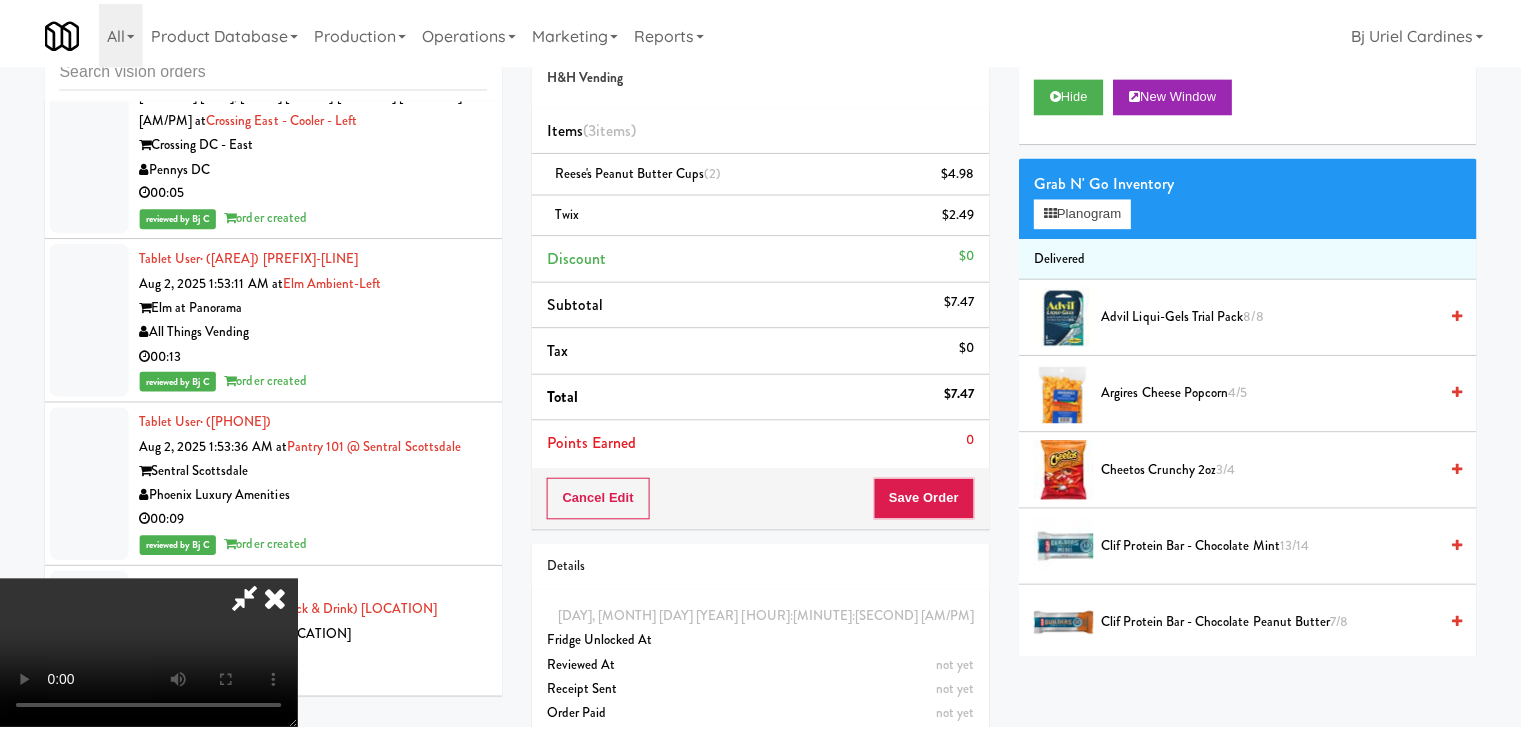 scroll, scrollTop: 30040, scrollLeft: 0, axis: vertical 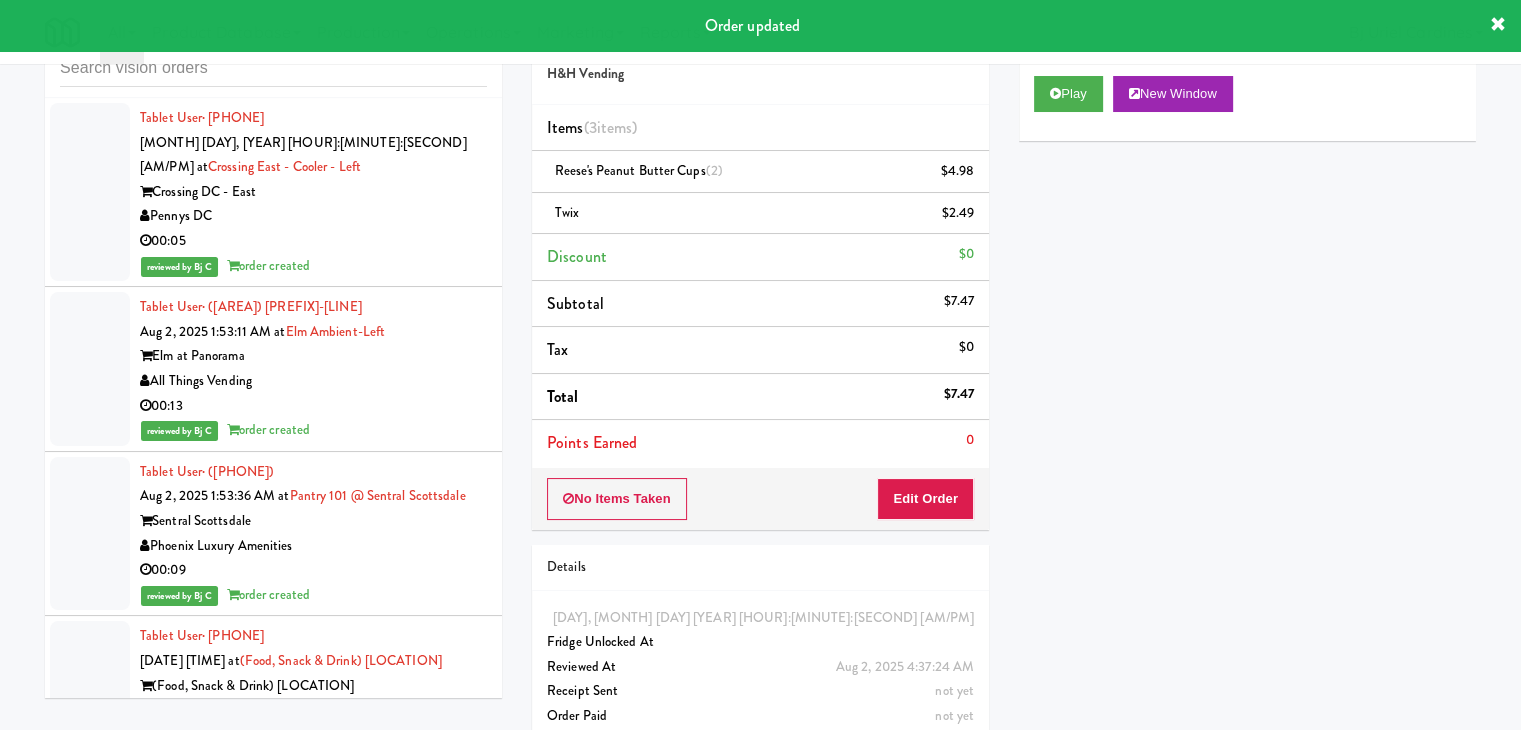 drag, startPoint x: 385, startPoint y: 338, endPoint x: 824, endPoint y: 165, distance: 471.85803 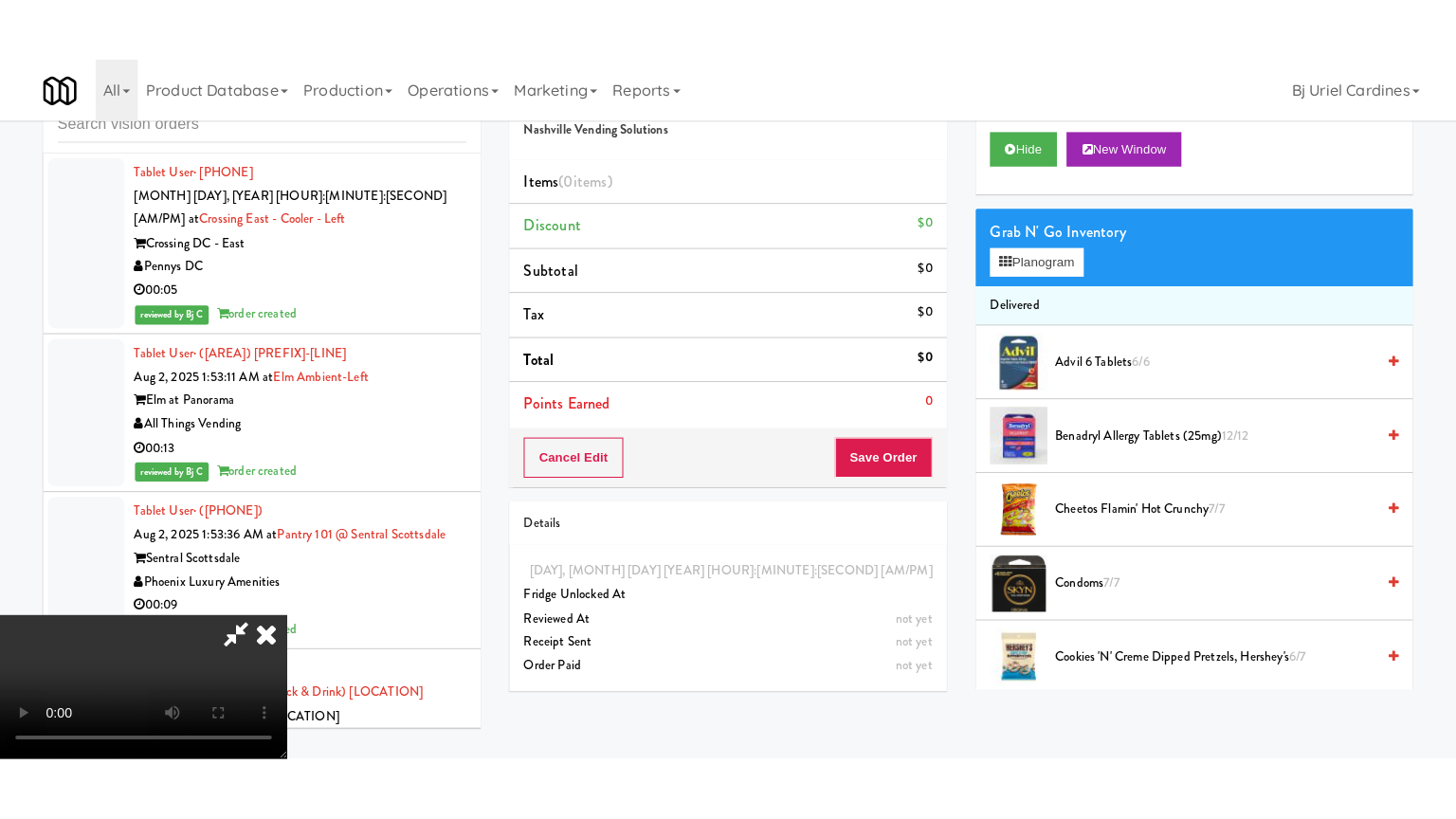 scroll, scrollTop: 266, scrollLeft: 0, axis: vertical 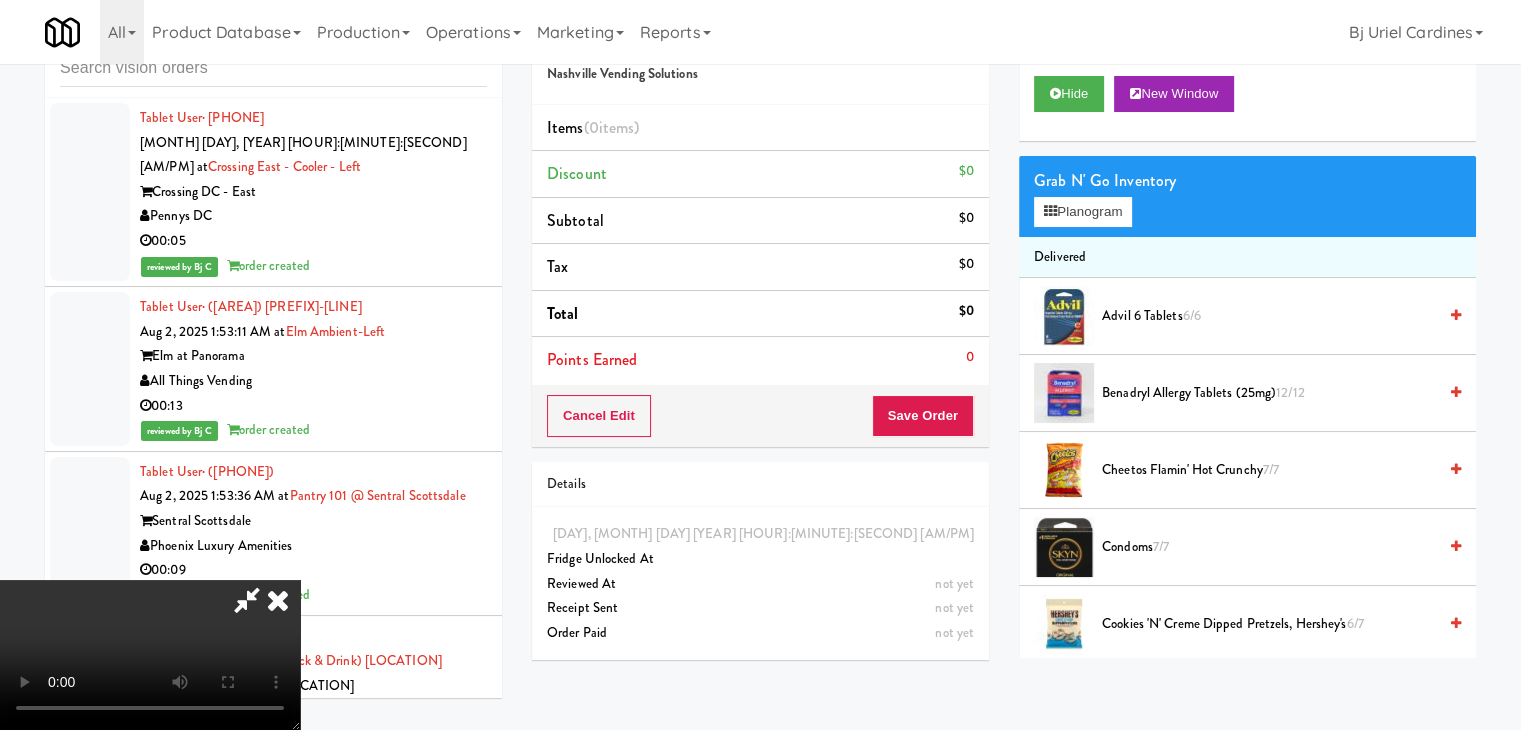 type 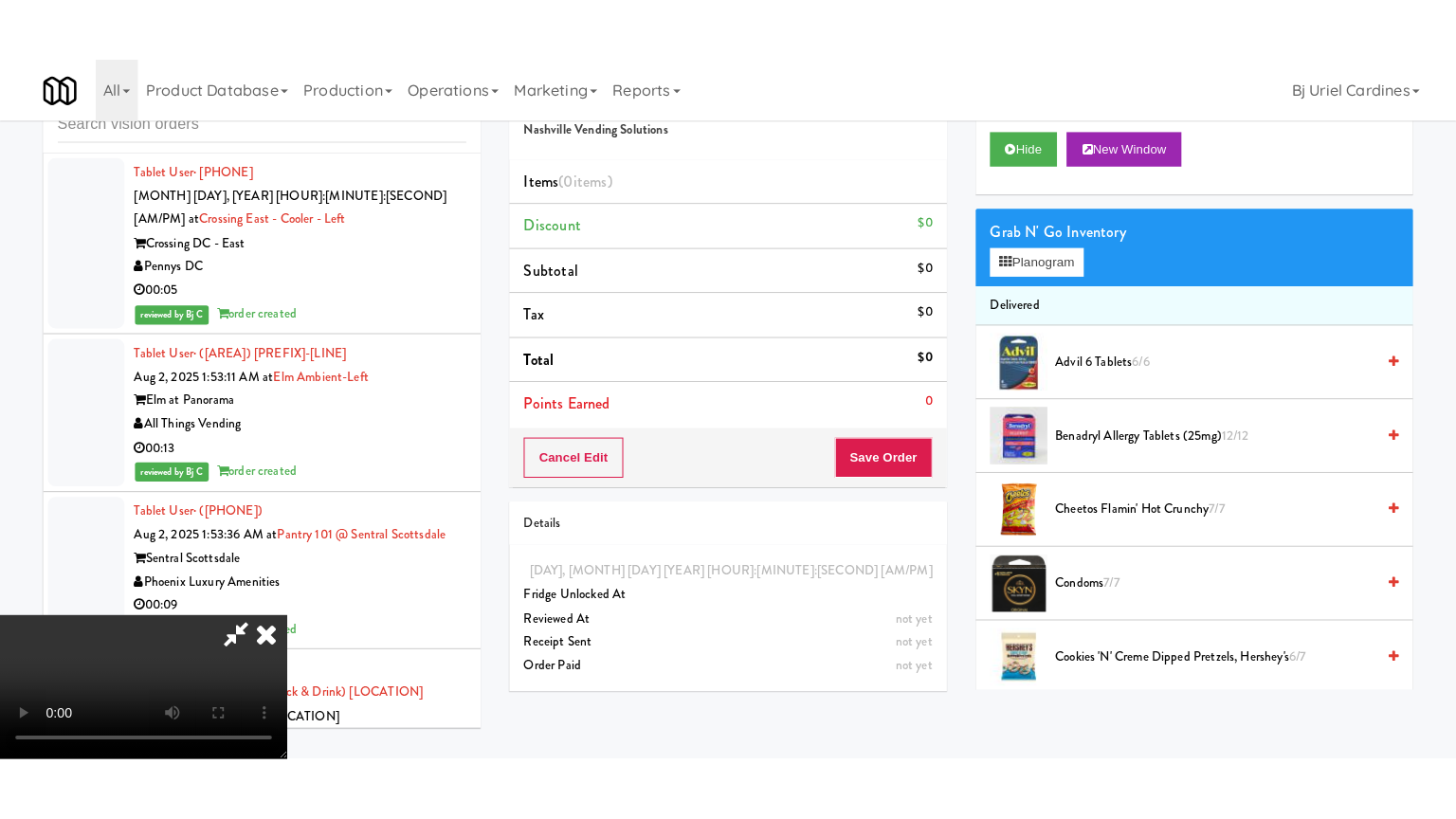 scroll, scrollTop: 0, scrollLeft: 0, axis: both 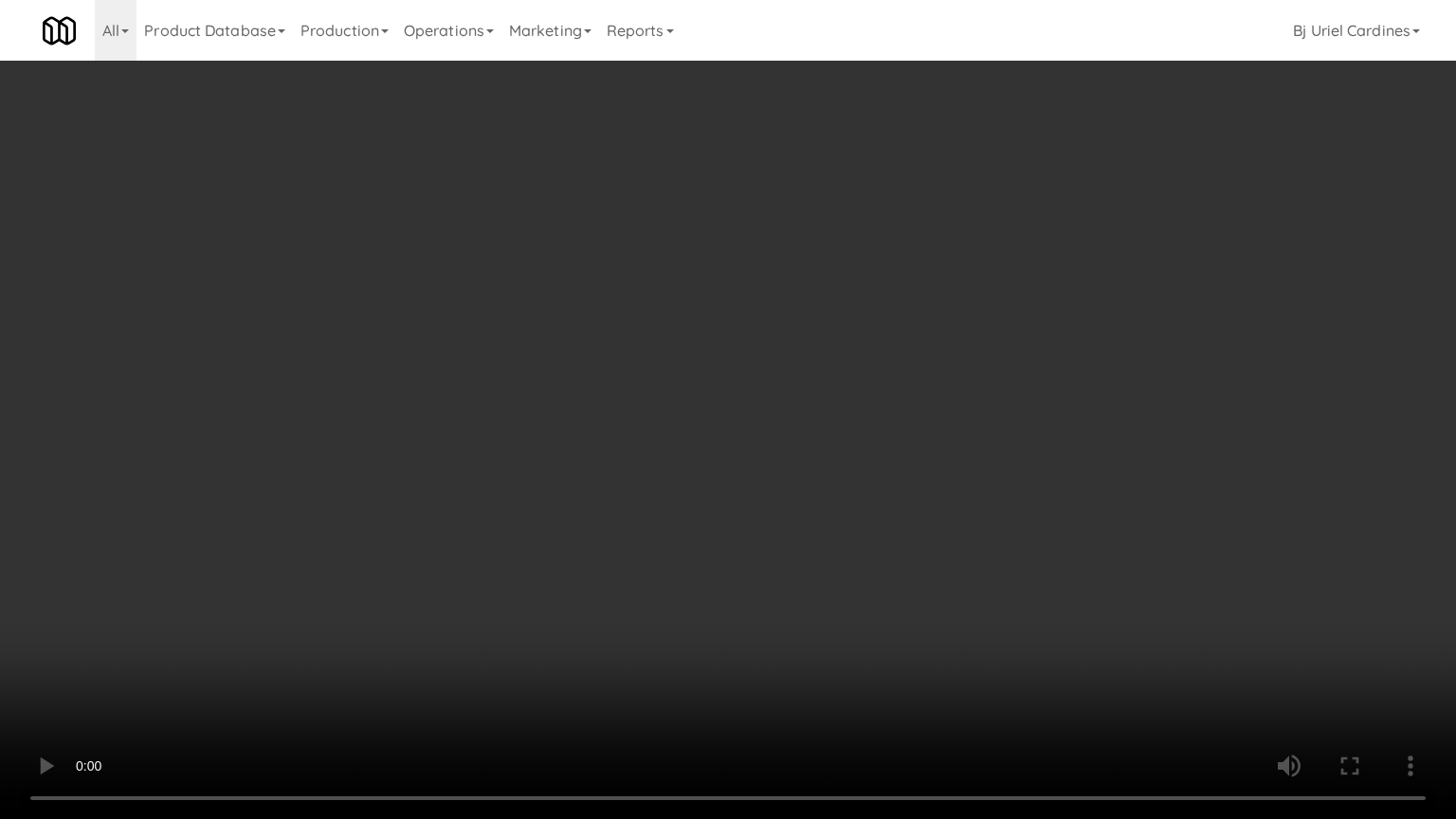 drag, startPoint x: 884, startPoint y: 565, endPoint x: 1065, endPoint y: 199, distance: 408.3099 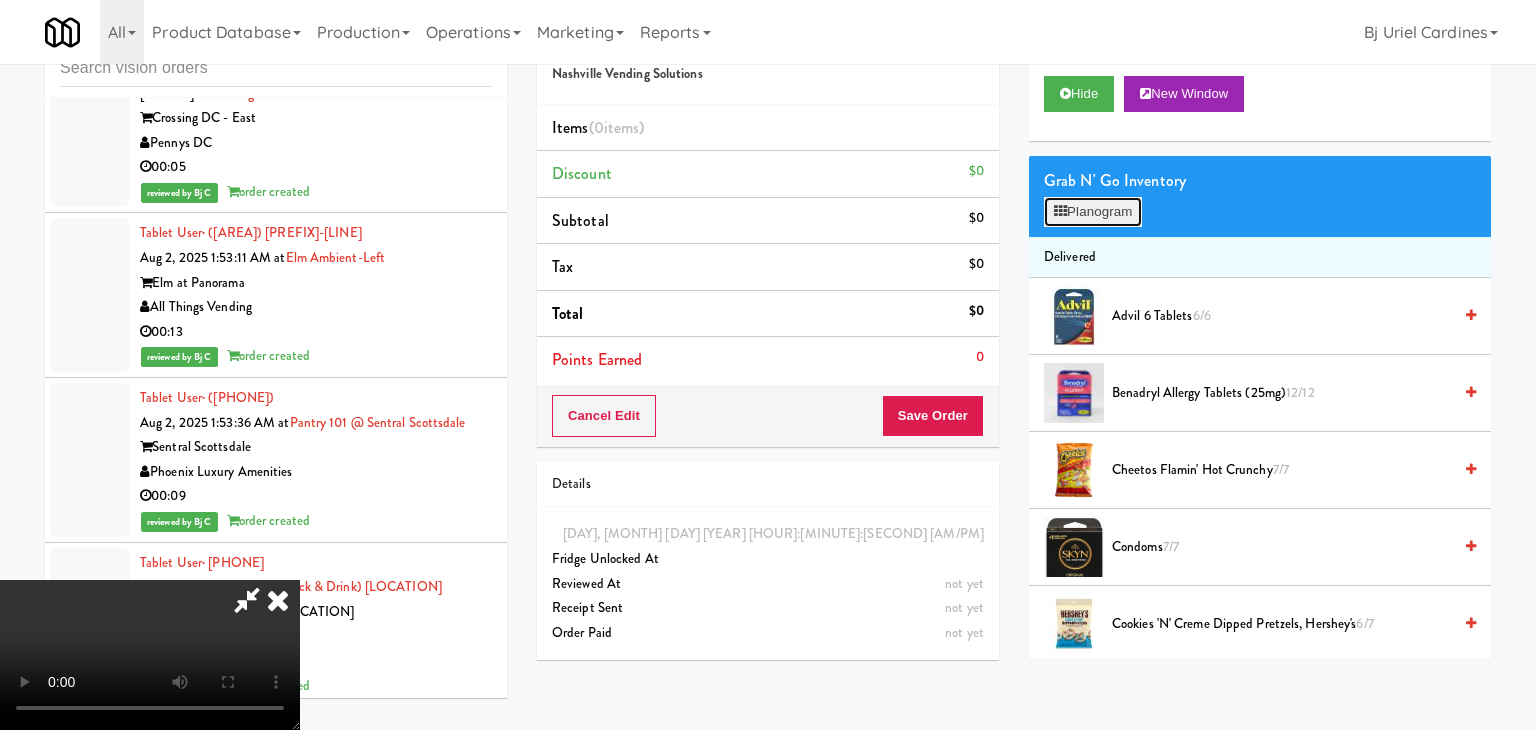 scroll, scrollTop: 30016, scrollLeft: 0, axis: vertical 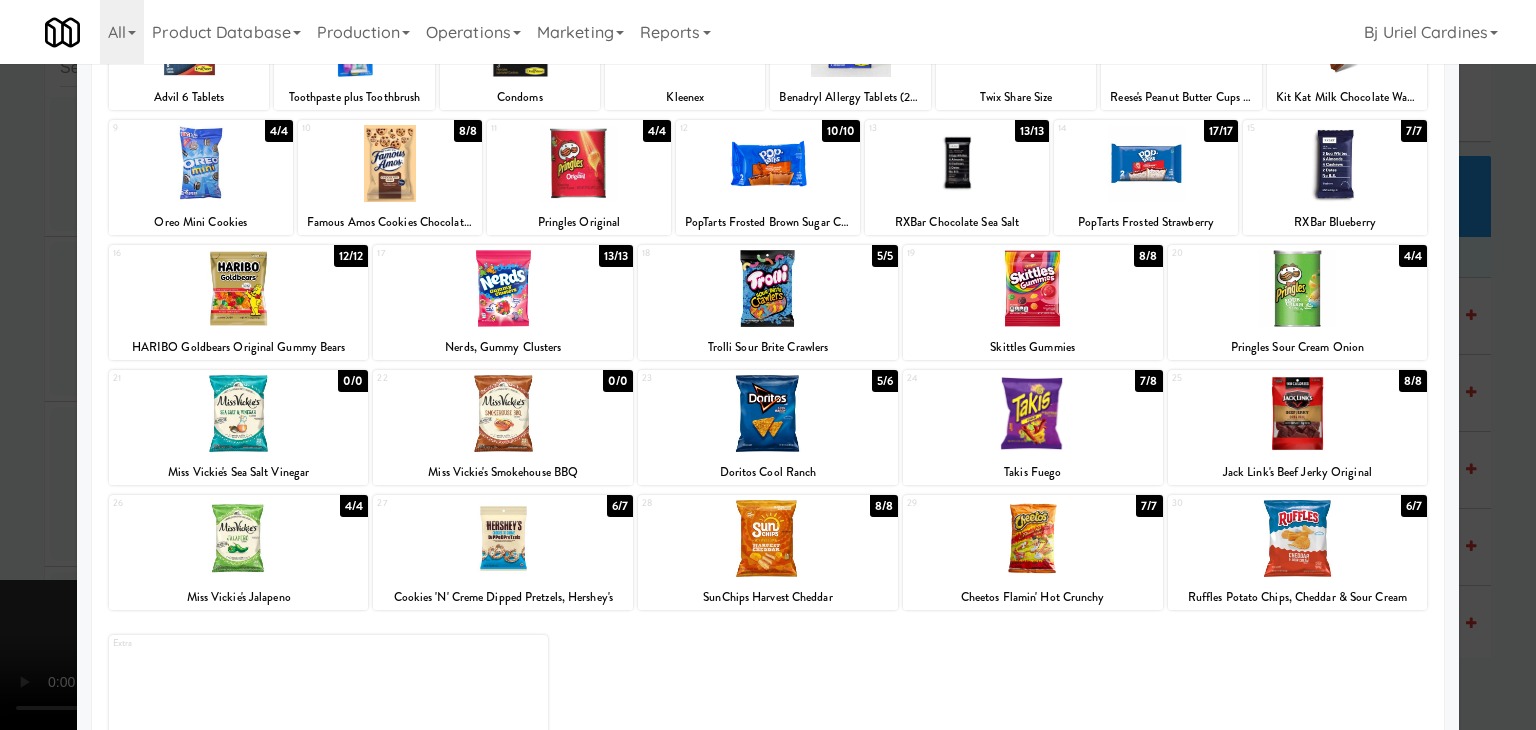 drag, startPoint x: 1489, startPoint y: 555, endPoint x: 1328, endPoint y: 545, distance: 161.31026 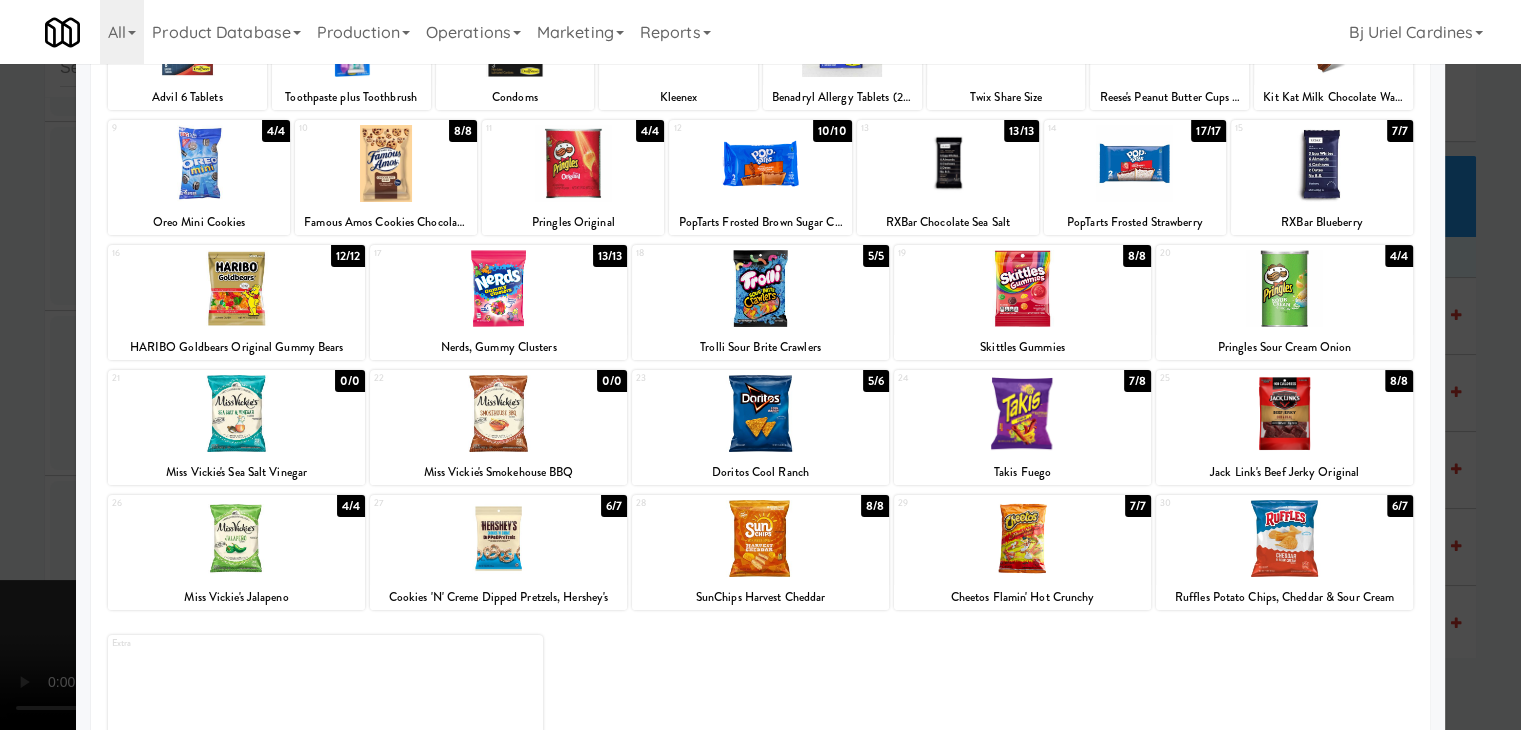 scroll, scrollTop: 30040, scrollLeft: 0, axis: vertical 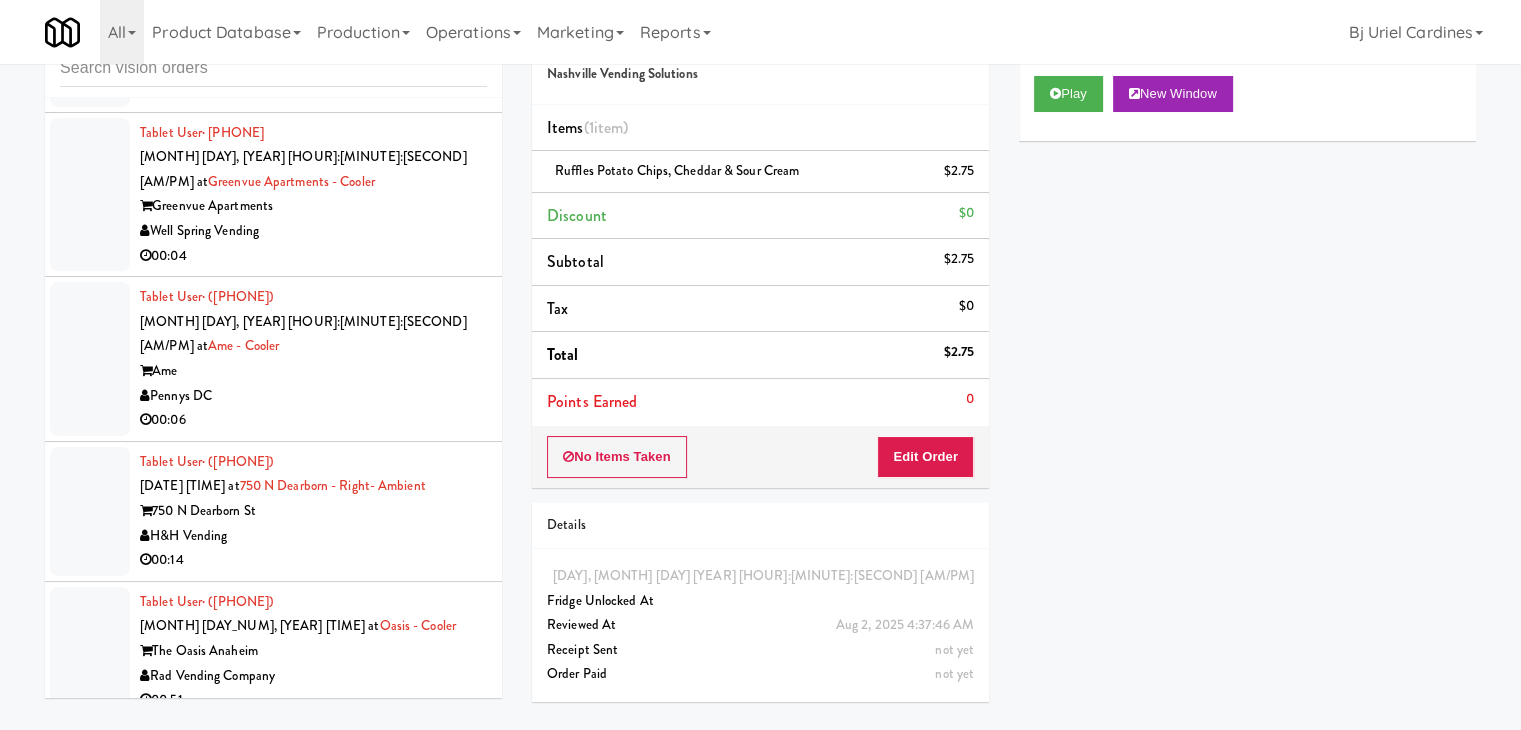 drag, startPoint x: 322, startPoint y: 290, endPoint x: 412, endPoint y: 294, distance: 90.088844 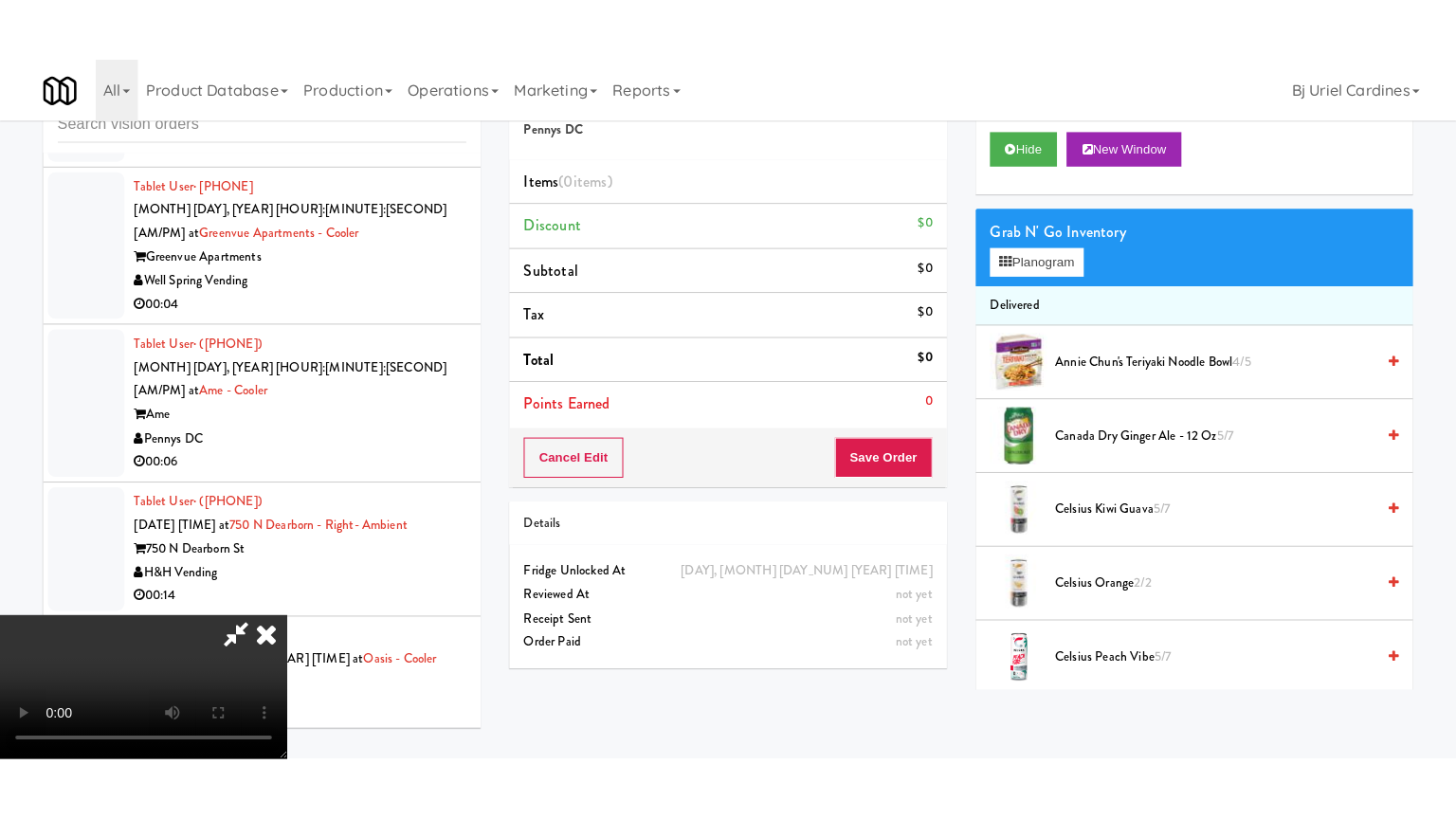 scroll, scrollTop: 266, scrollLeft: 0, axis: vertical 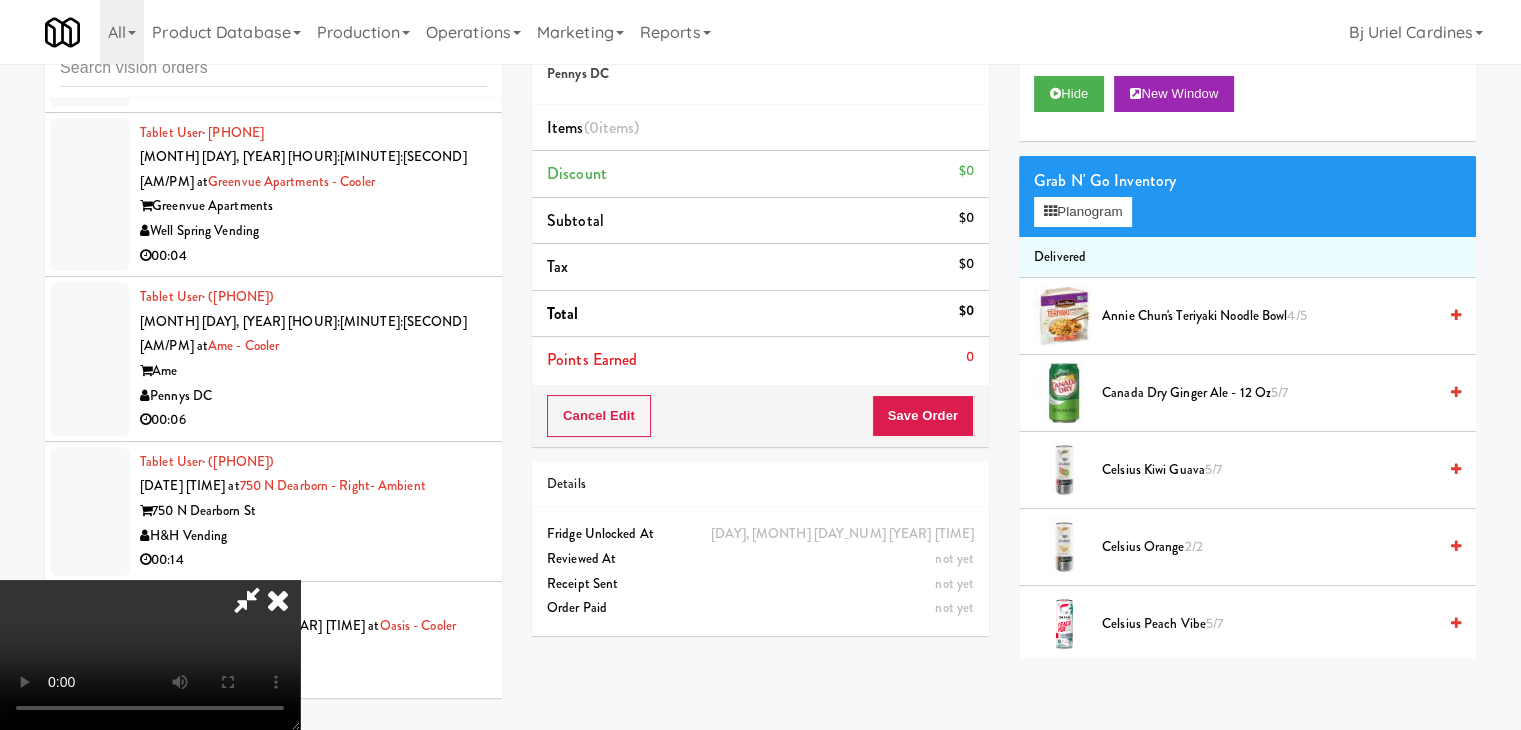type 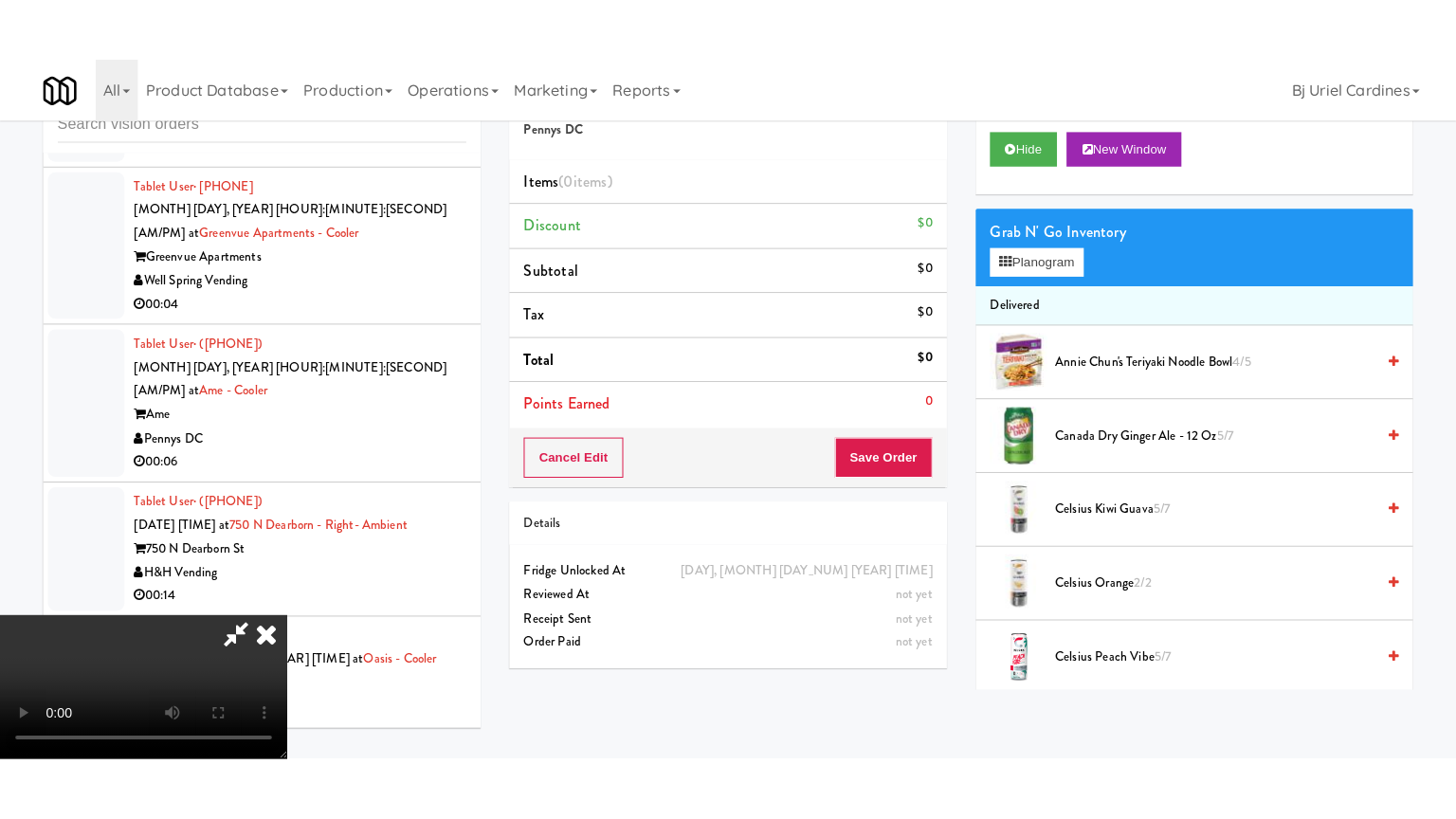 scroll, scrollTop: 0, scrollLeft: 0, axis: both 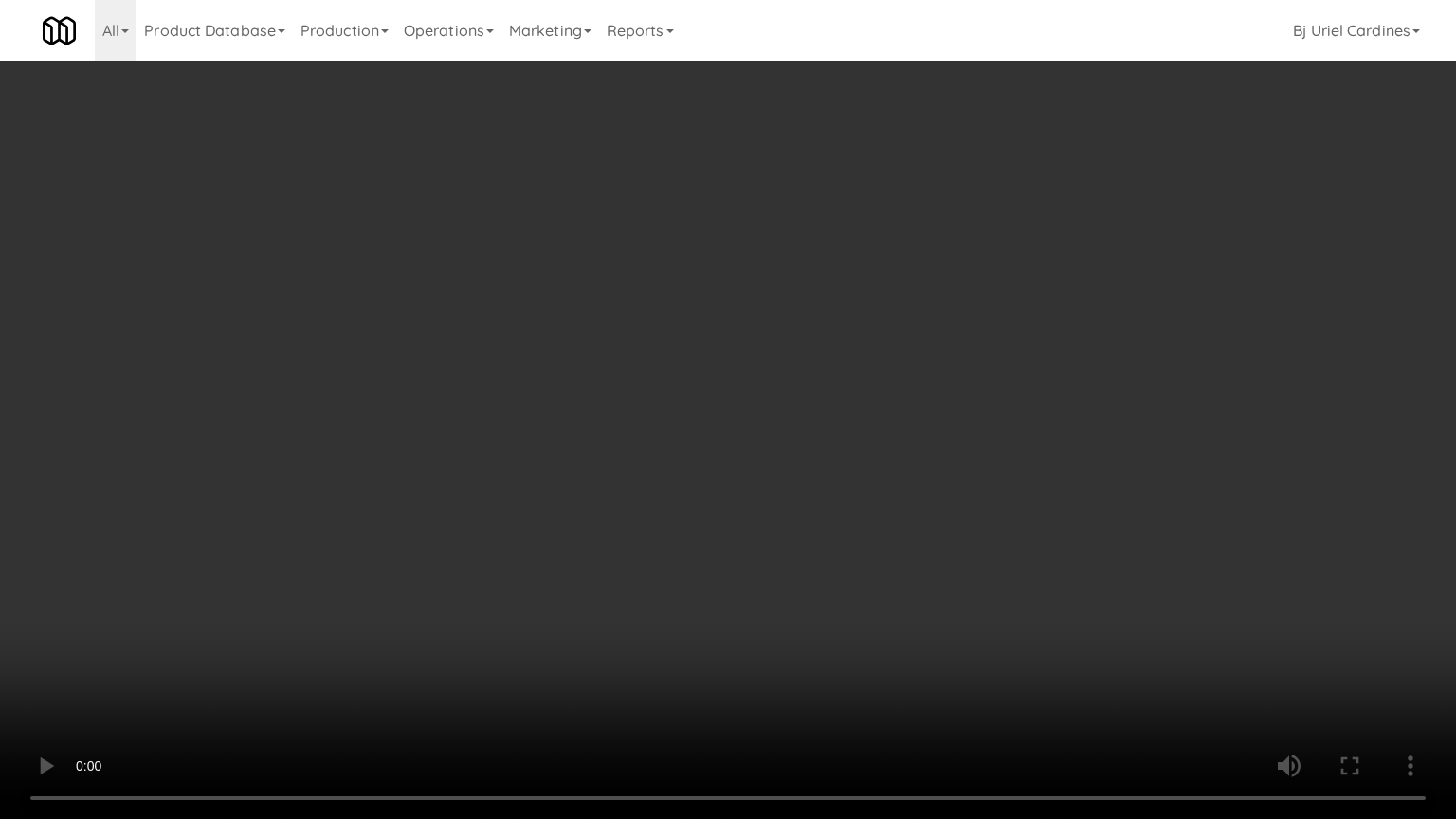 drag, startPoint x: 880, startPoint y: 554, endPoint x: 1058, endPoint y: 244, distance: 357.46888 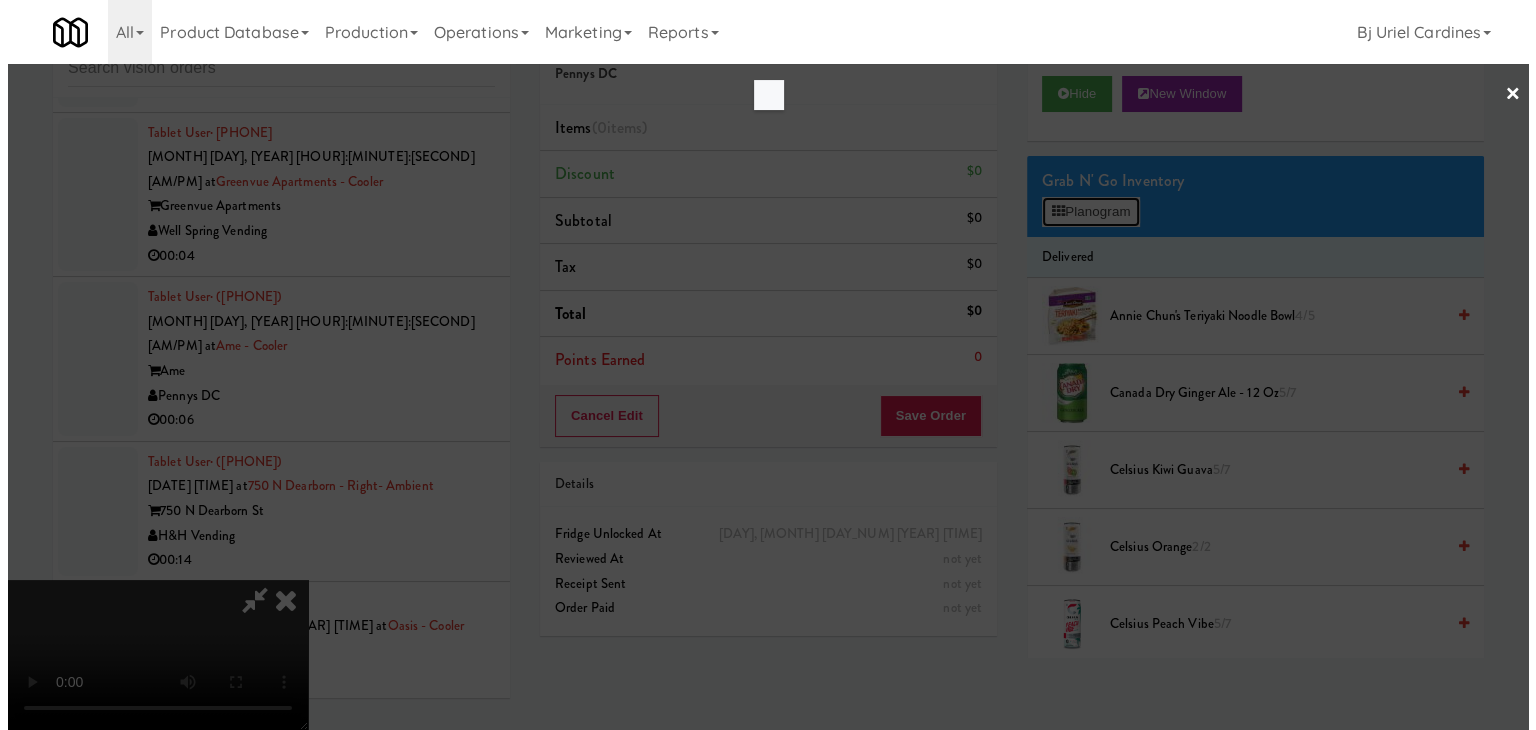 scroll, scrollTop: 23016, scrollLeft: 0, axis: vertical 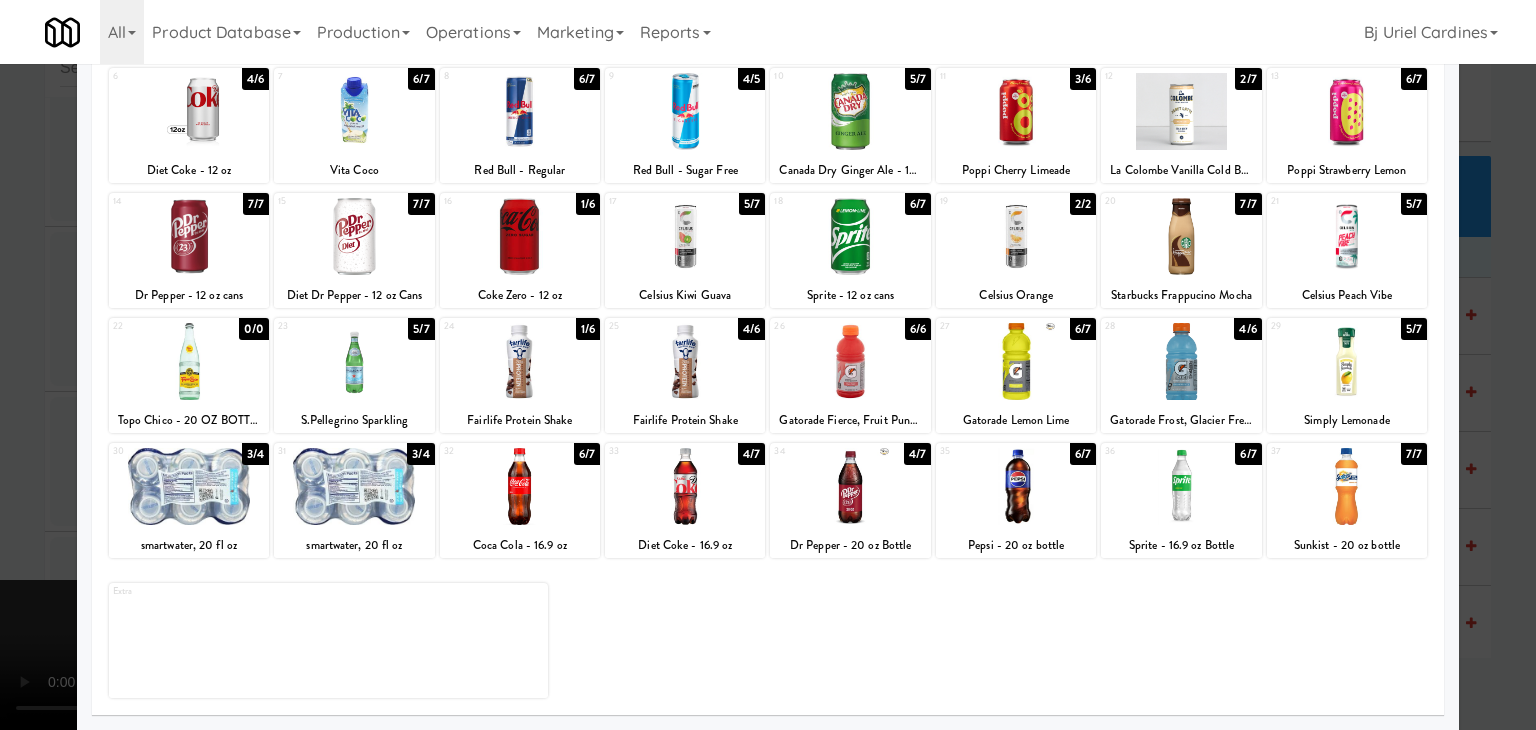 drag, startPoint x: 0, startPoint y: 485, endPoint x: 297, endPoint y: 494, distance: 297.13632 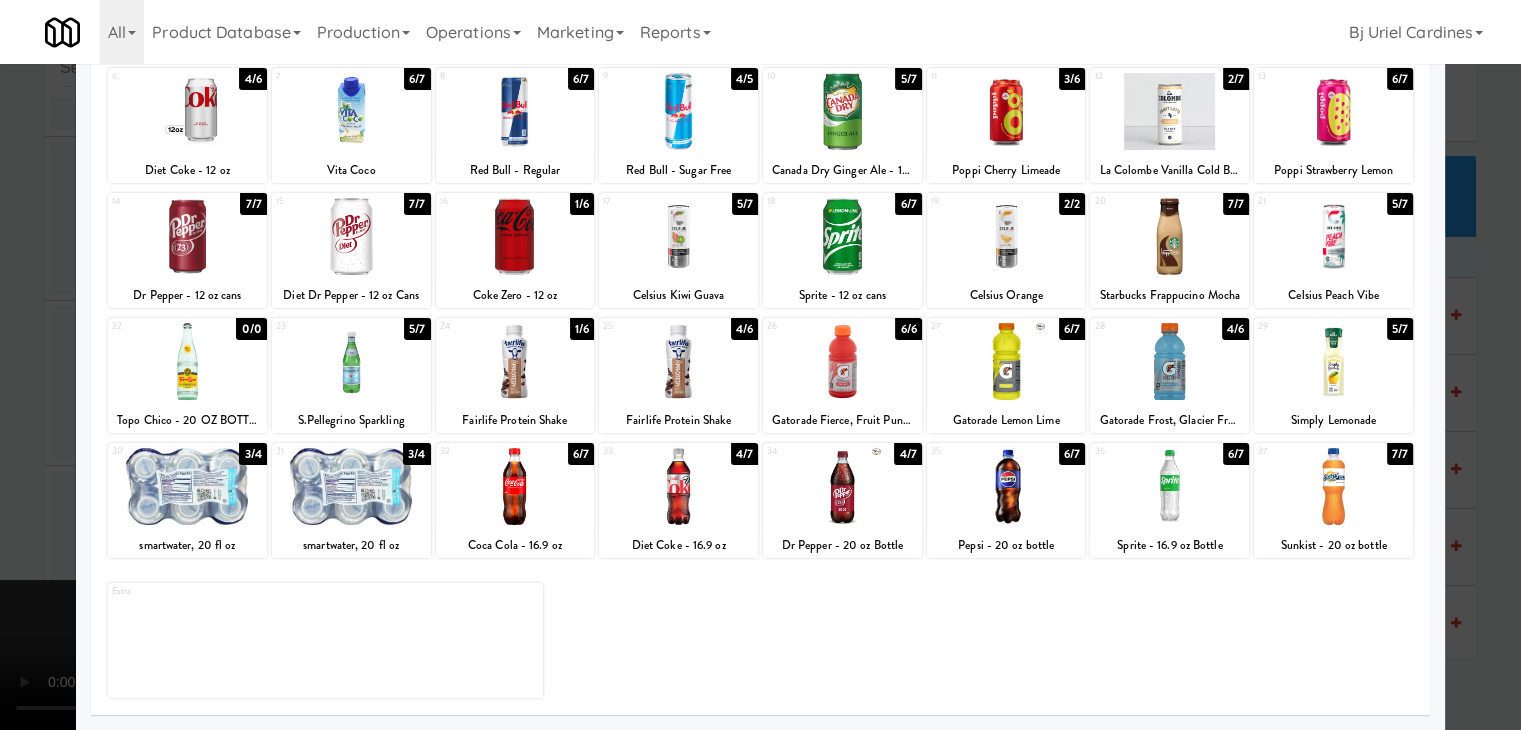 scroll, scrollTop: 23040, scrollLeft: 0, axis: vertical 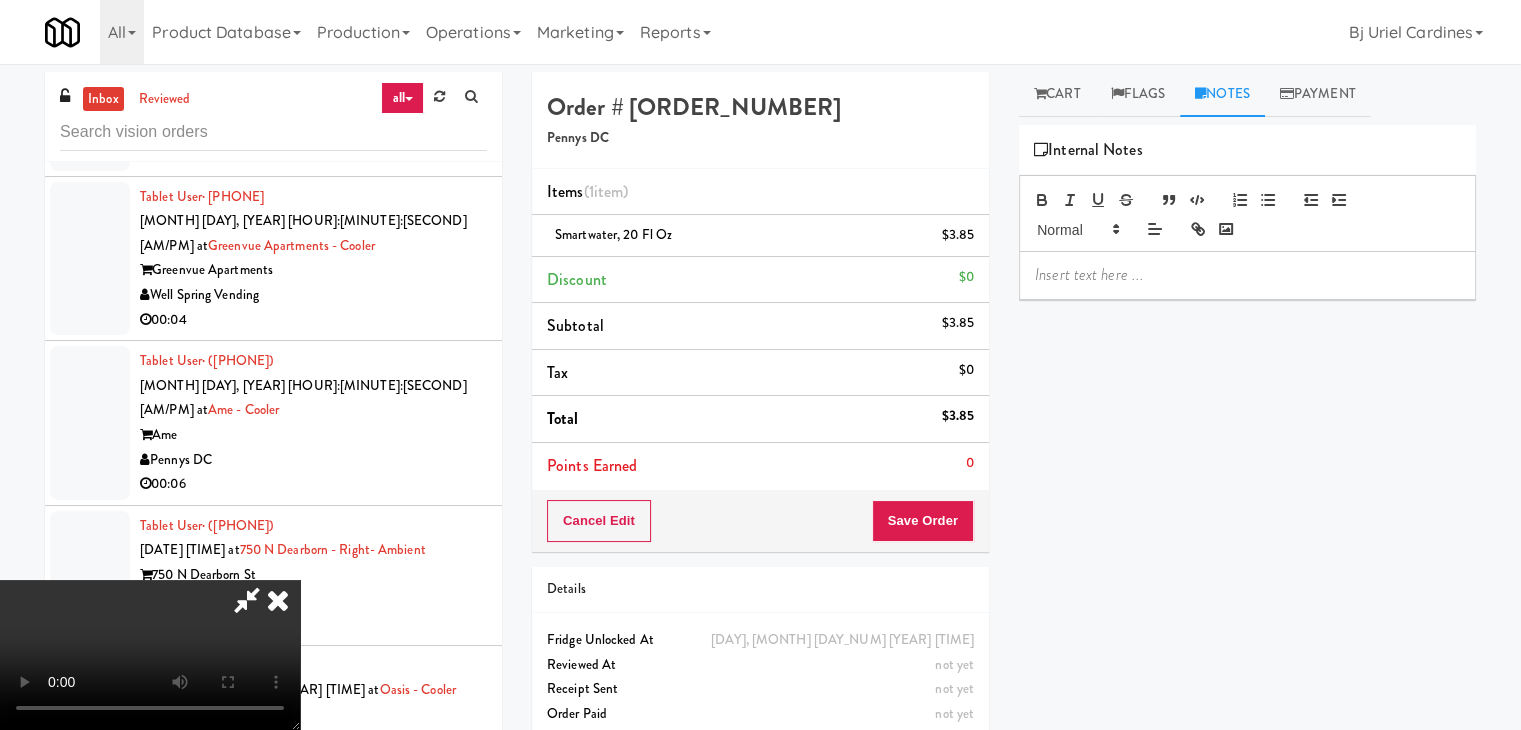 type 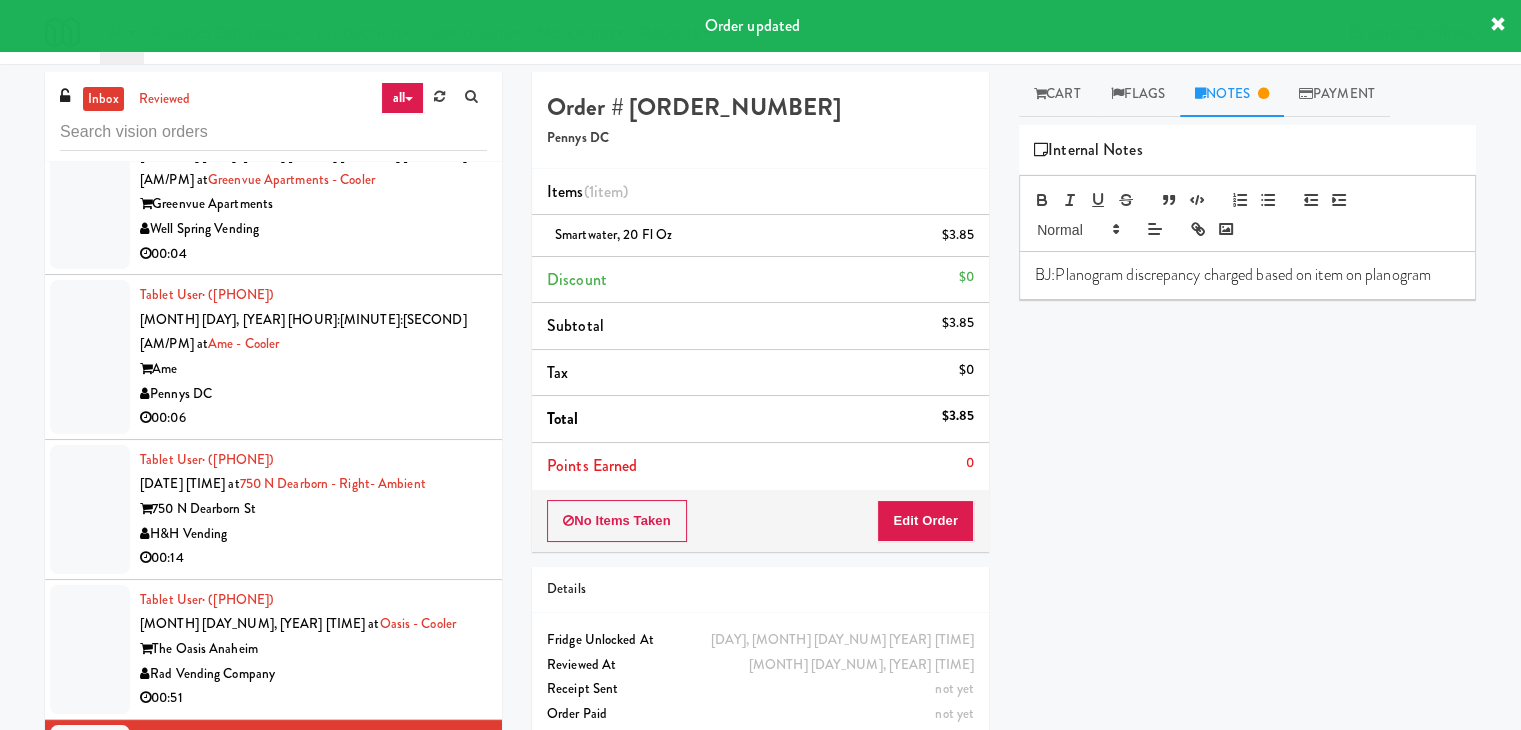 scroll, scrollTop: 23240, scrollLeft: 0, axis: vertical 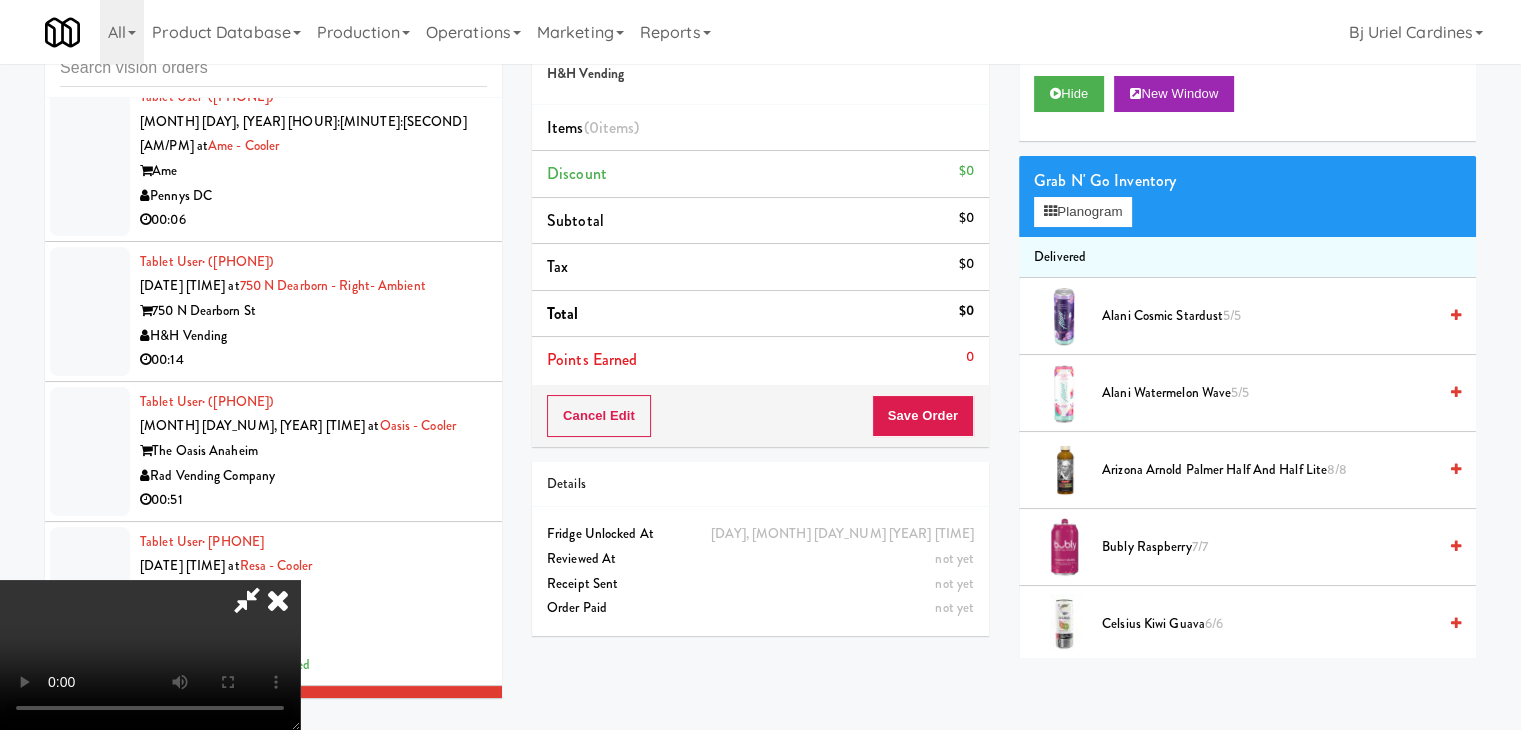 type 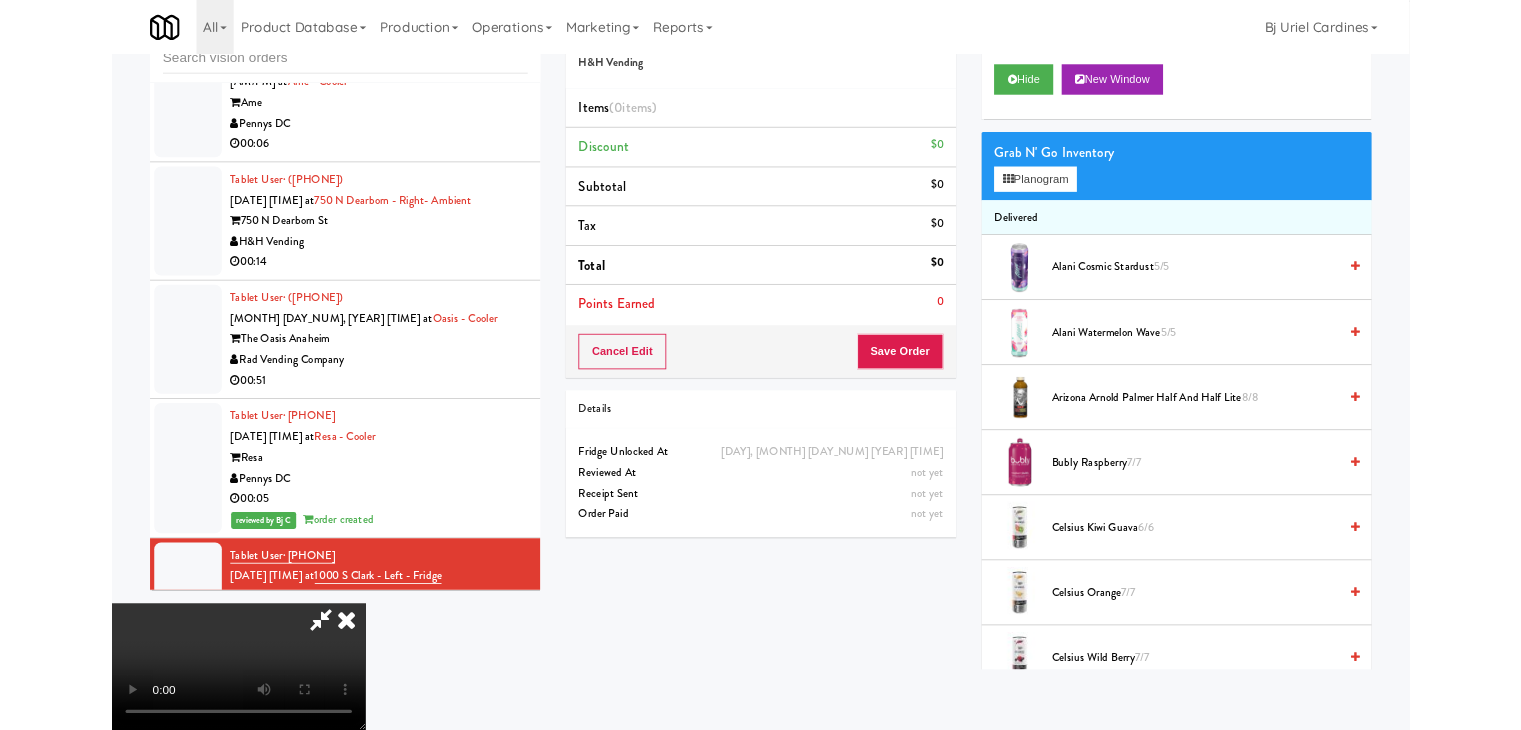 scroll, scrollTop: 23240, scrollLeft: 0, axis: vertical 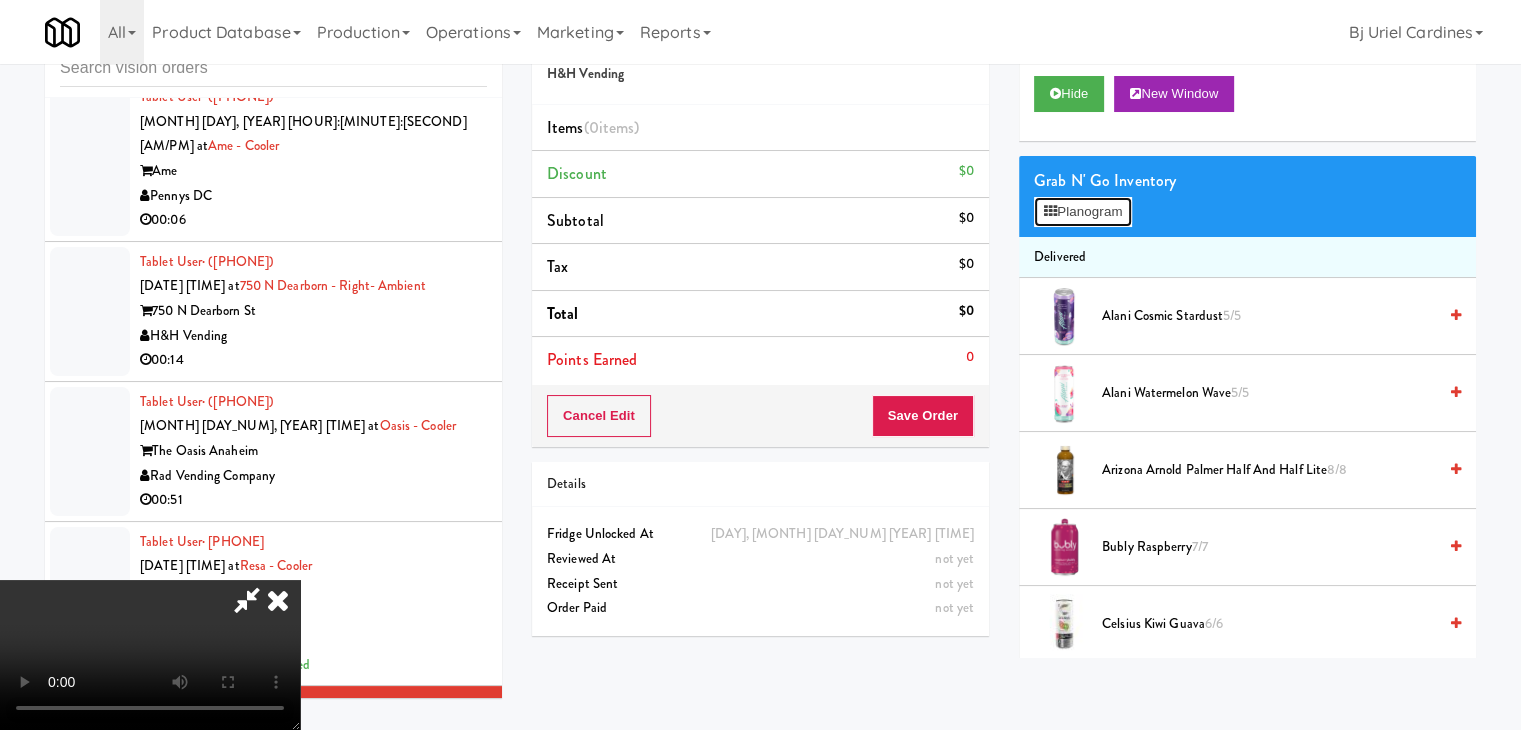 drag, startPoint x: 1070, startPoint y: 210, endPoint x: 1064, endPoint y: 234, distance: 24.738634 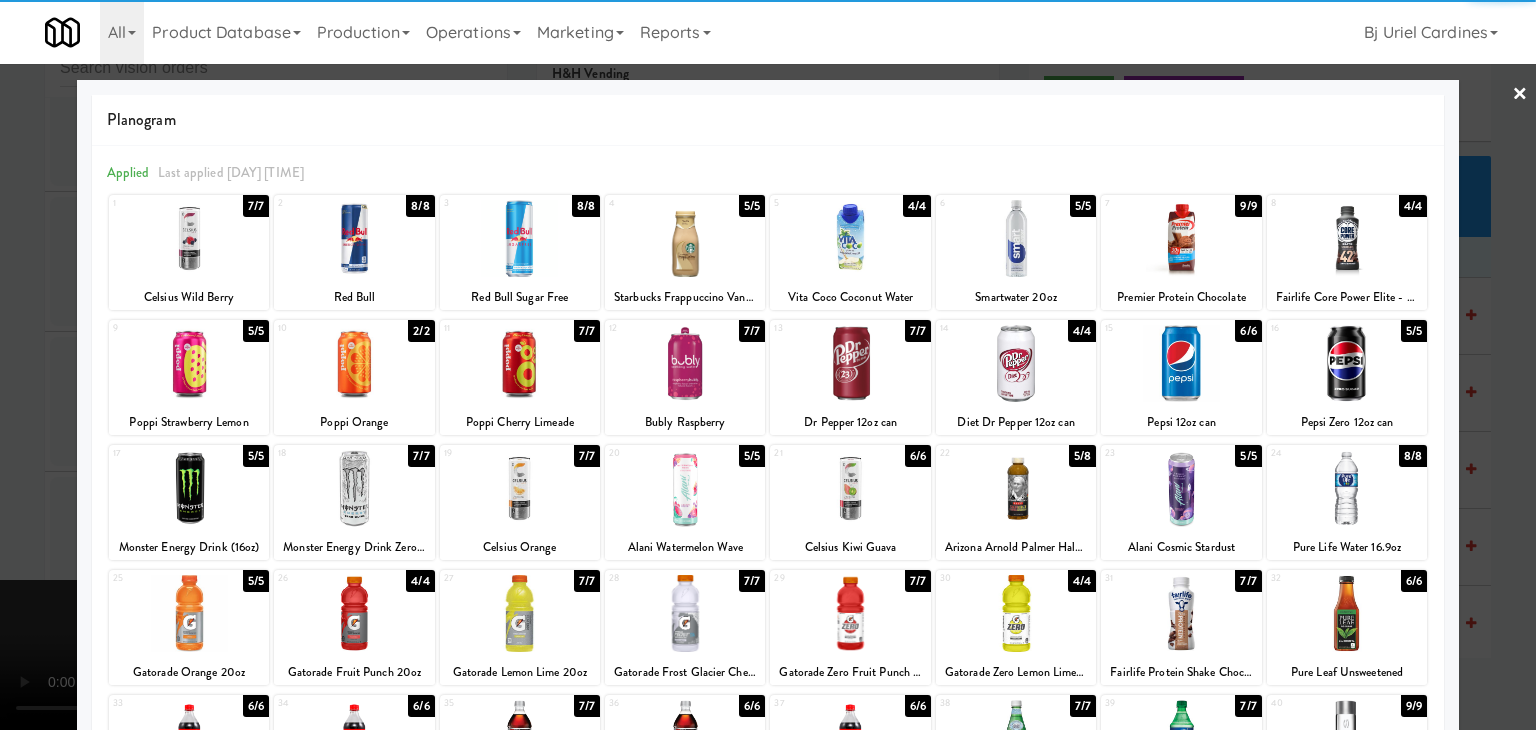 drag, startPoint x: 0, startPoint y: 492, endPoint x: 421, endPoint y: 494, distance: 421.00476 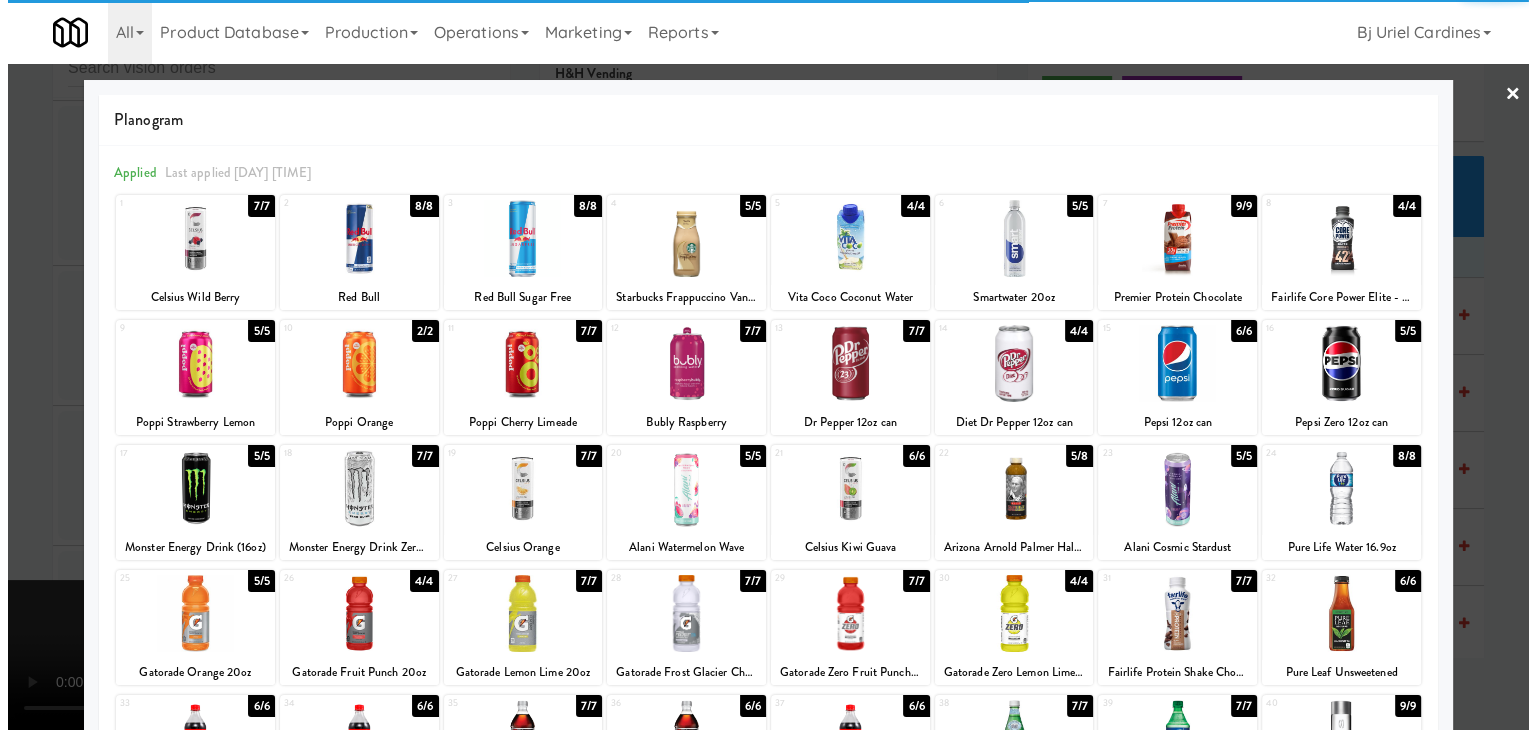 scroll, scrollTop: 23240, scrollLeft: 0, axis: vertical 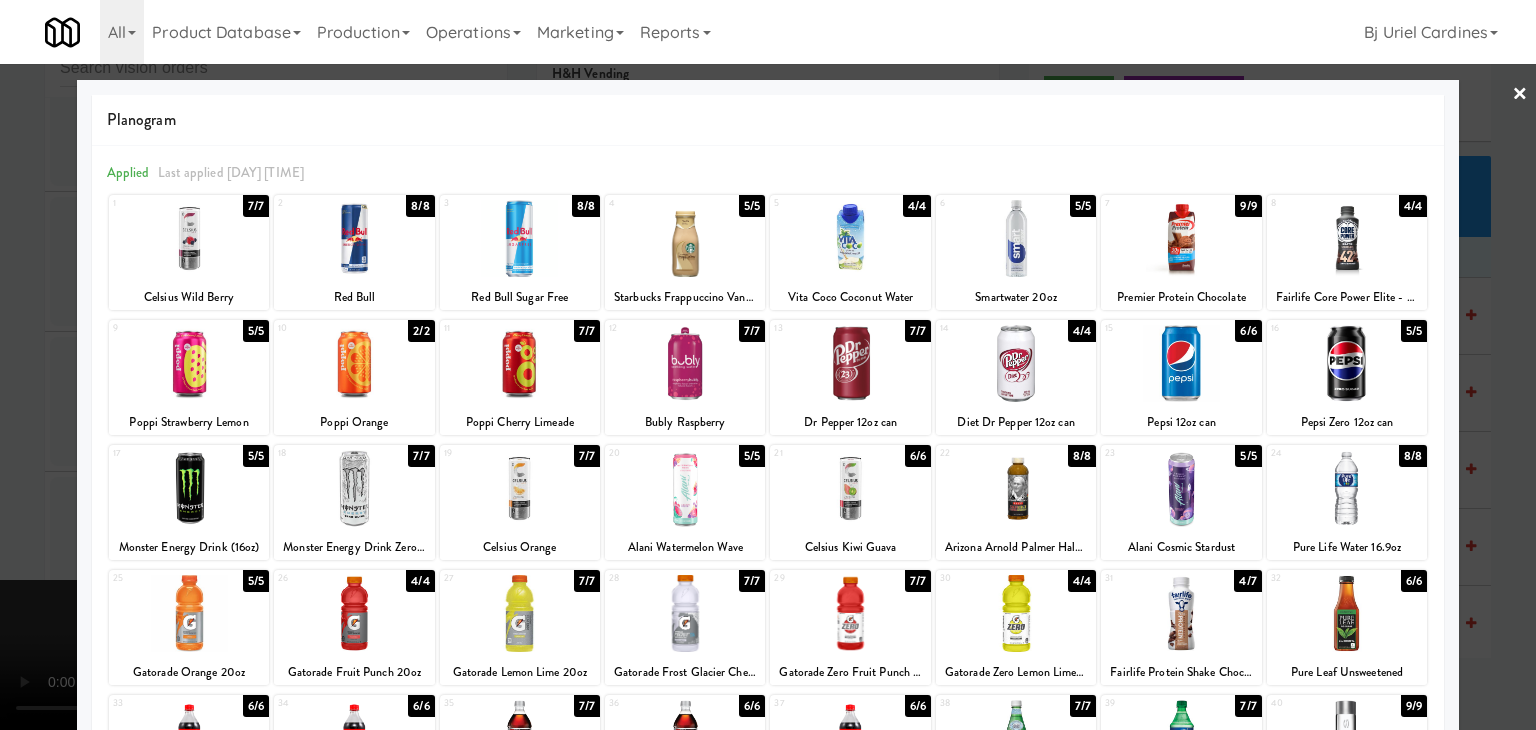 drag, startPoint x: 0, startPoint y: 541, endPoint x: 764, endPoint y: 549, distance: 764.0419 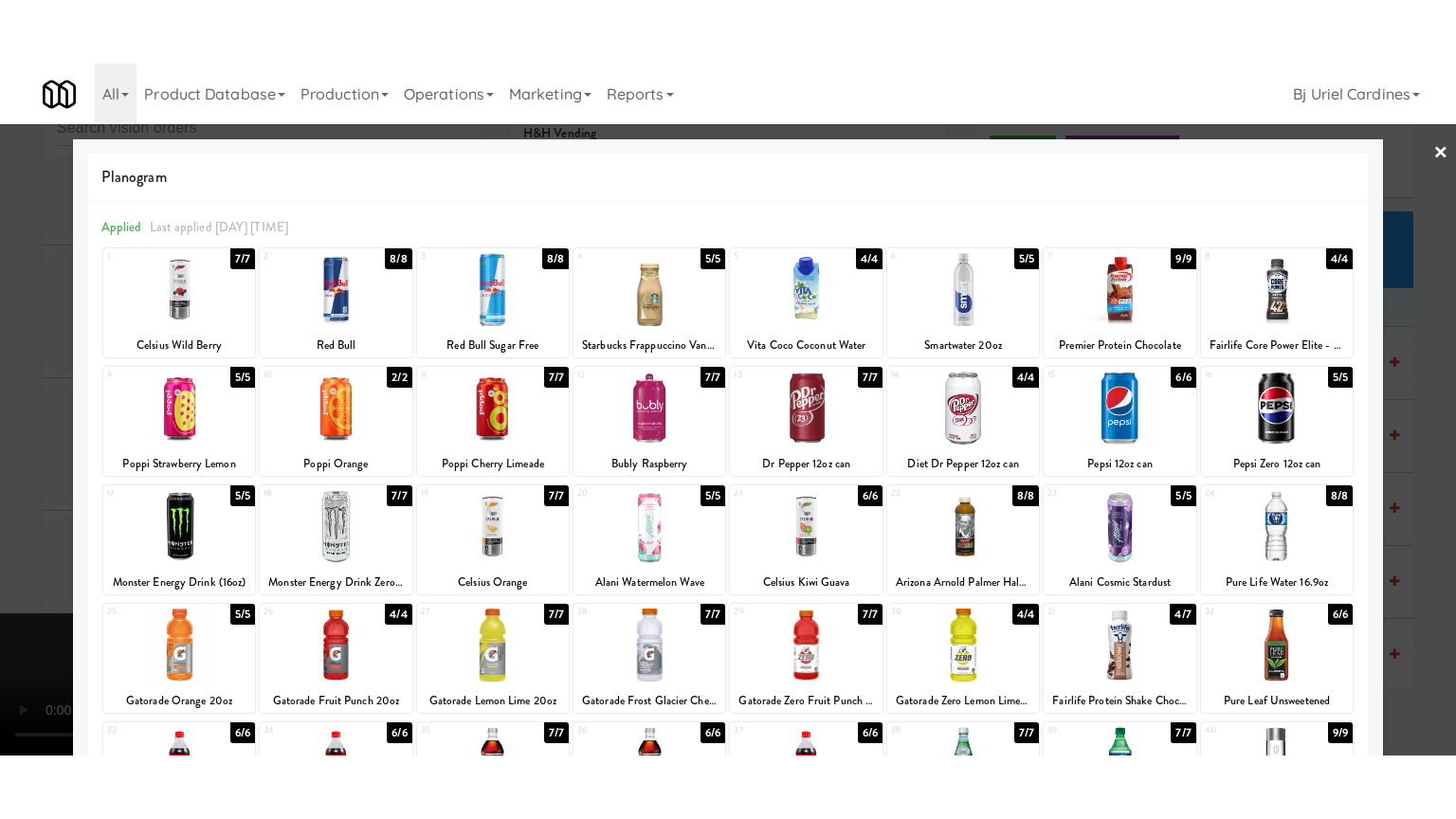 scroll, scrollTop: 22030, scrollLeft: 0, axis: vertical 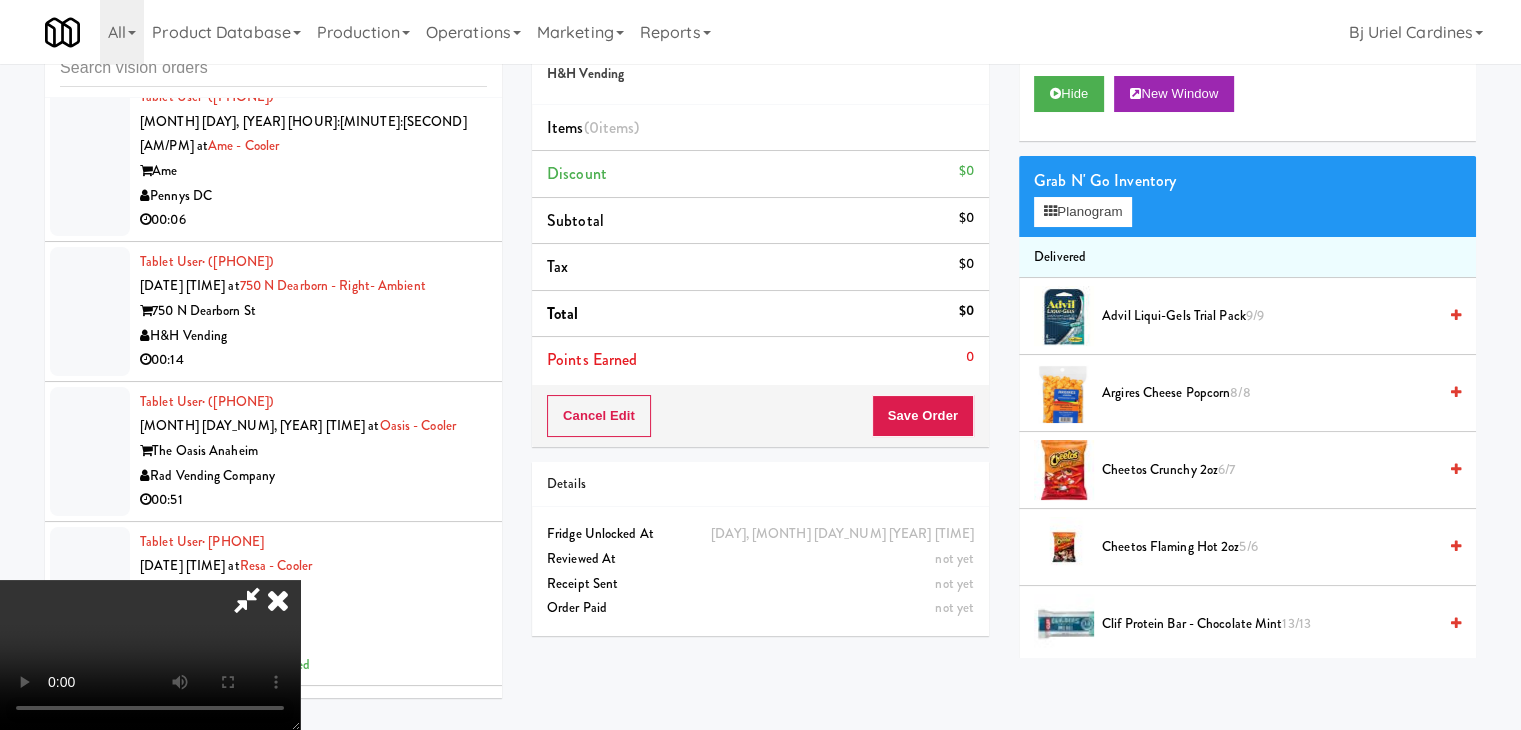 type 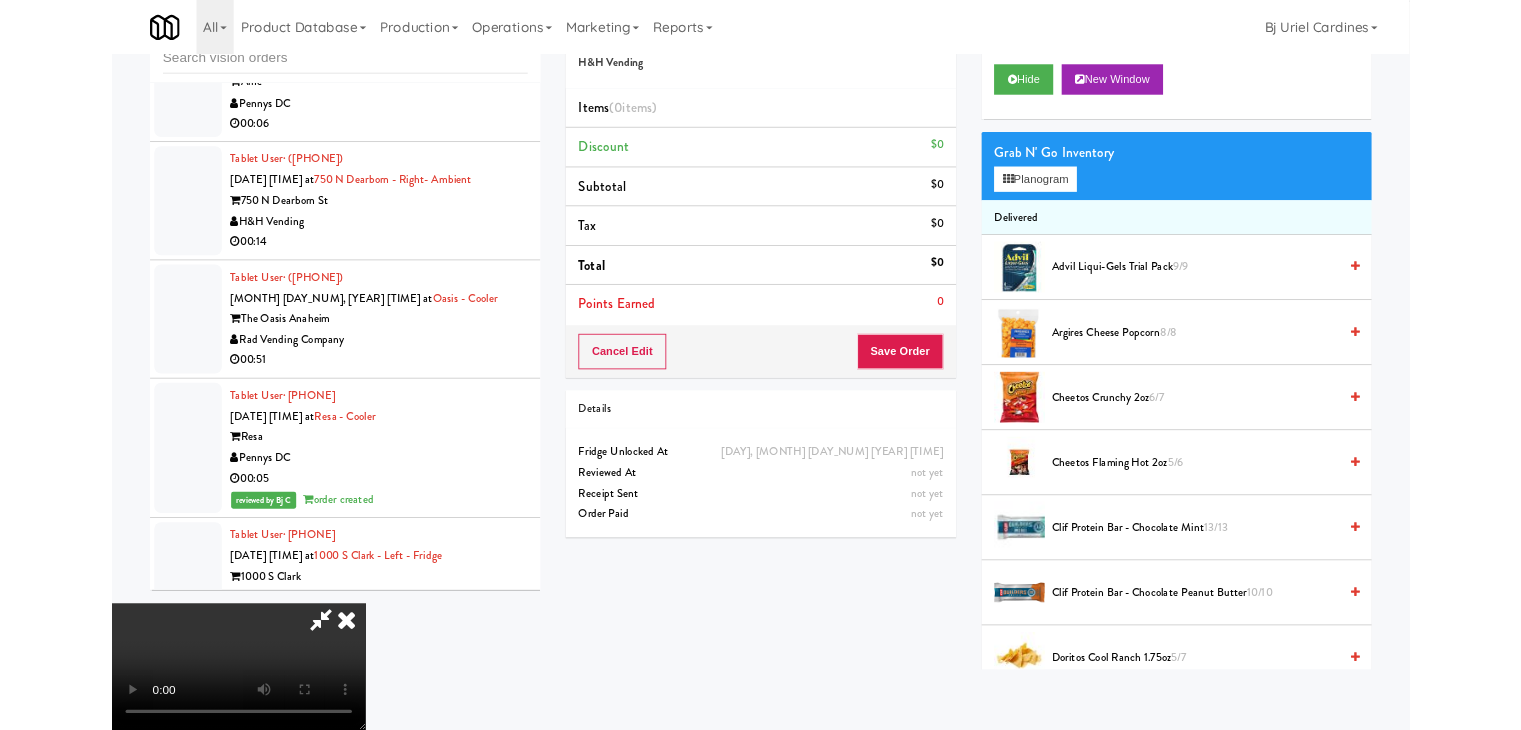 scroll, scrollTop: 23216, scrollLeft: 0, axis: vertical 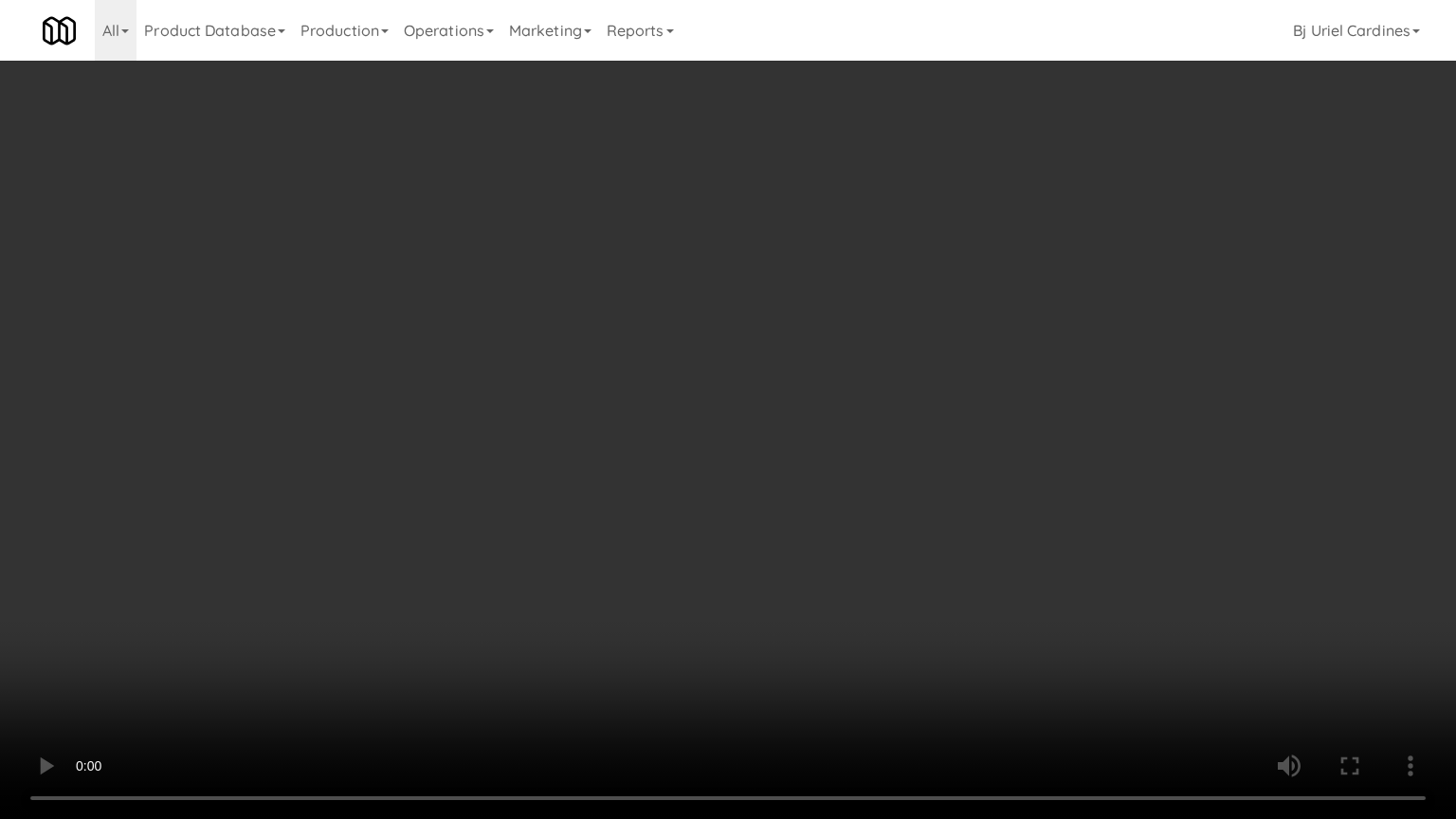 drag, startPoint x: 831, startPoint y: 611, endPoint x: 857, endPoint y: 475, distance: 138.46299 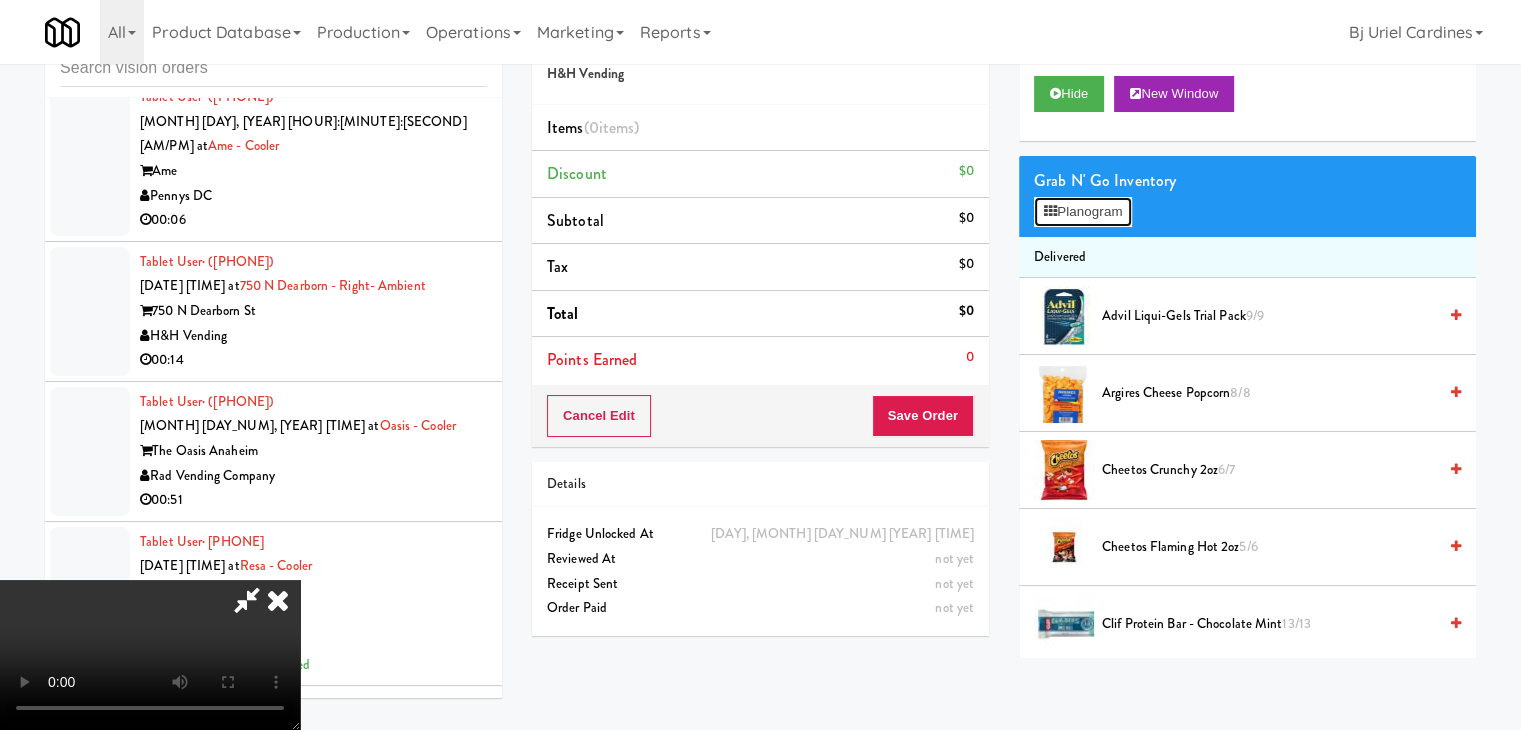 scroll, scrollTop: 23216, scrollLeft: 0, axis: vertical 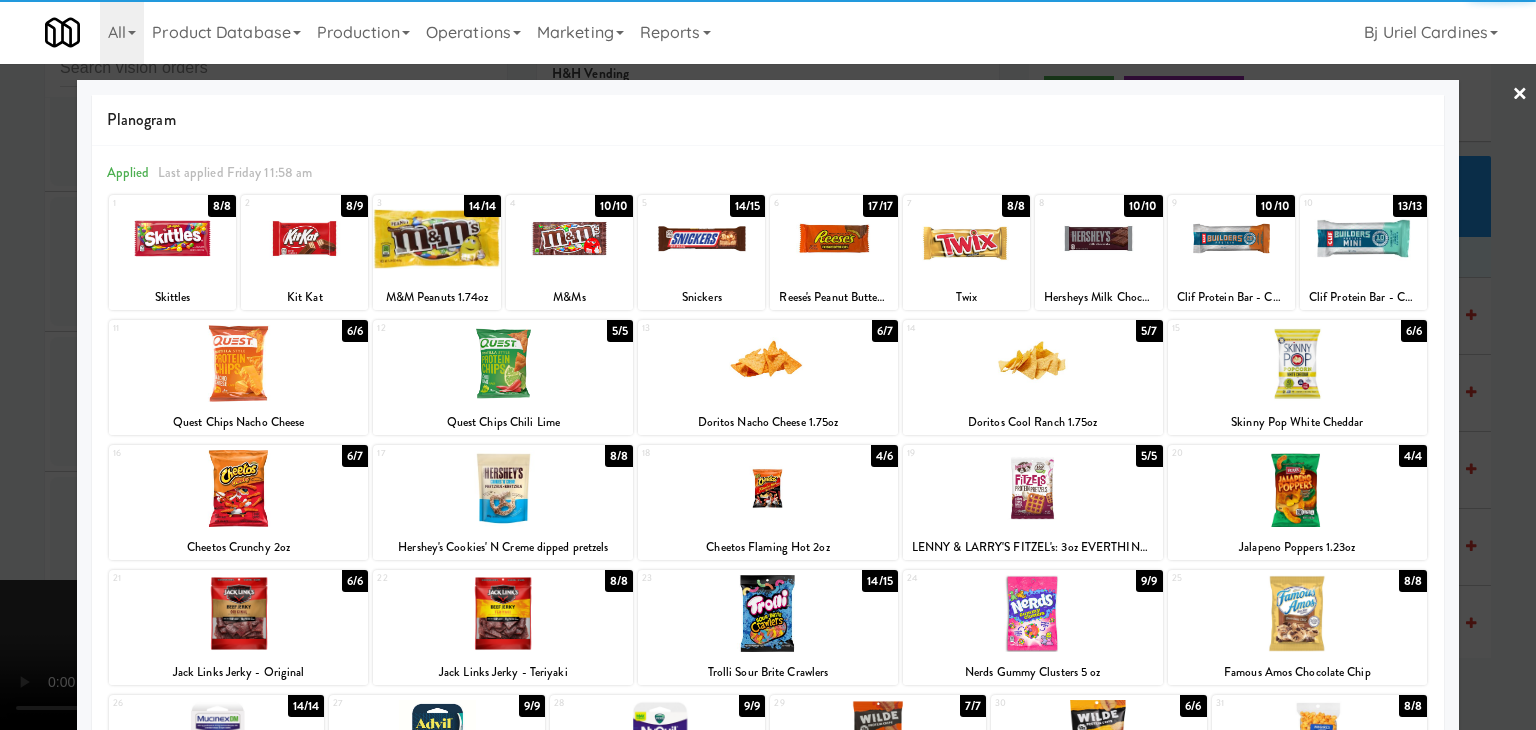 drag, startPoint x: 0, startPoint y: 484, endPoint x: 408, endPoint y: 490, distance: 408.04413 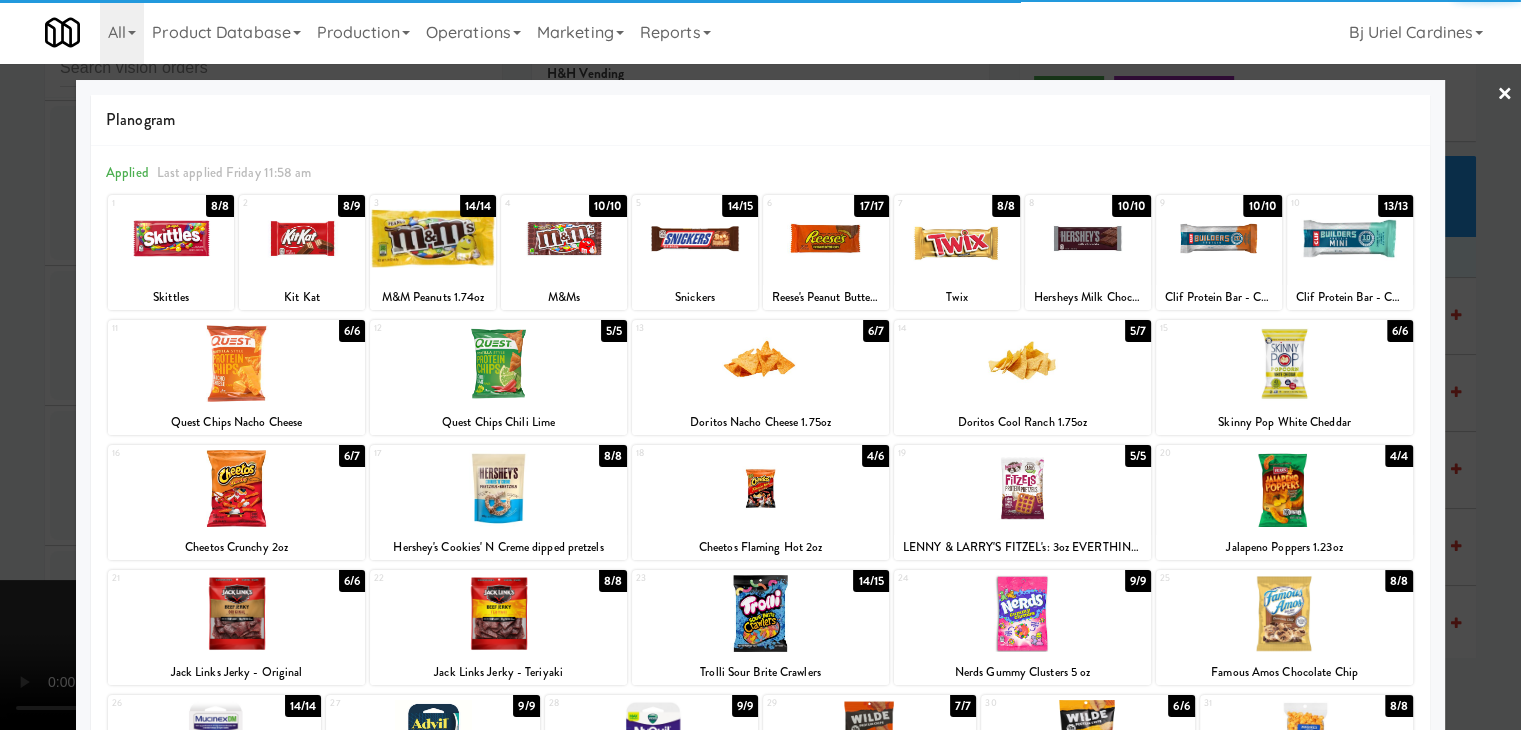scroll, scrollTop: 23240, scrollLeft: 0, axis: vertical 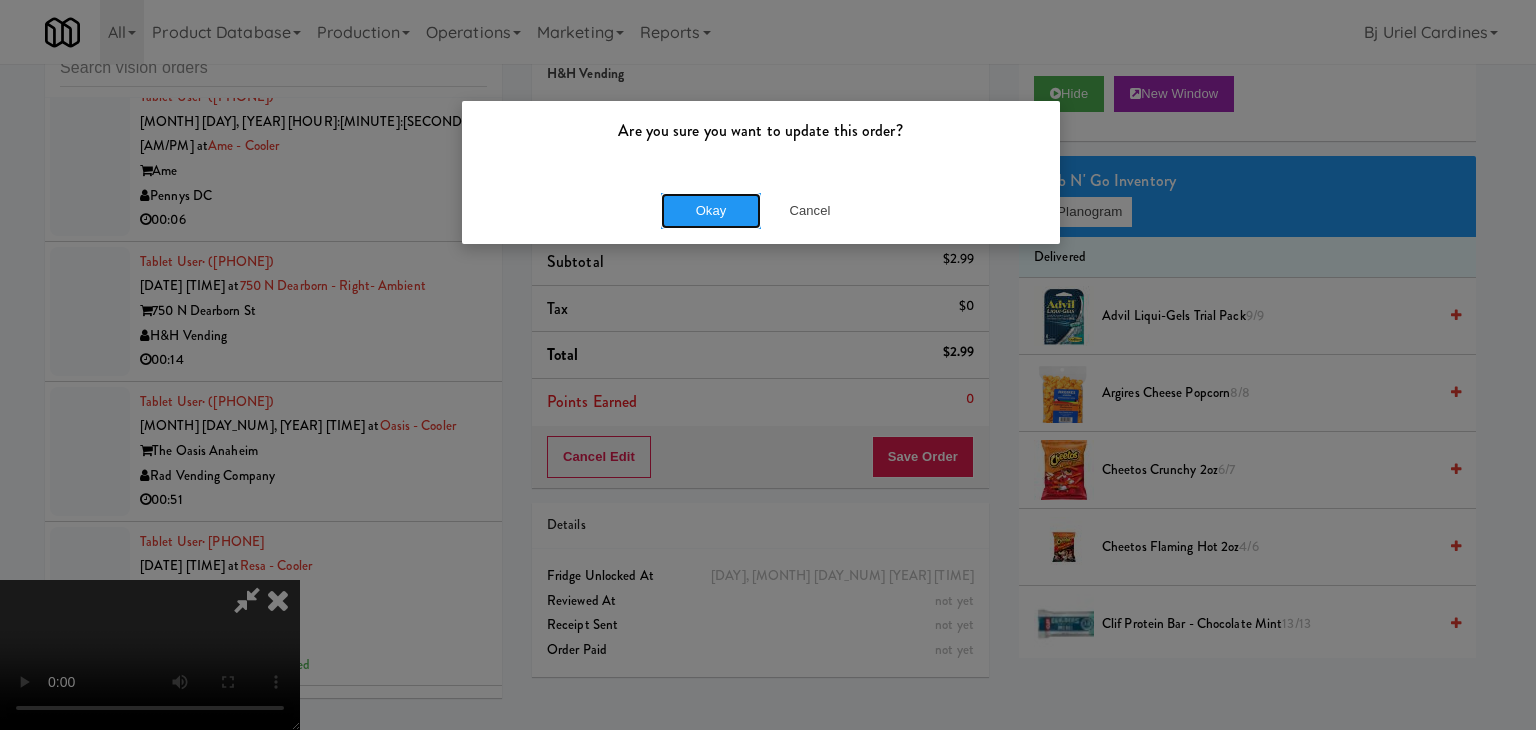 drag, startPoint x: 712, startPoint y: 196, endPoint x: 716, endPoint y: 217, distance: 21.377558 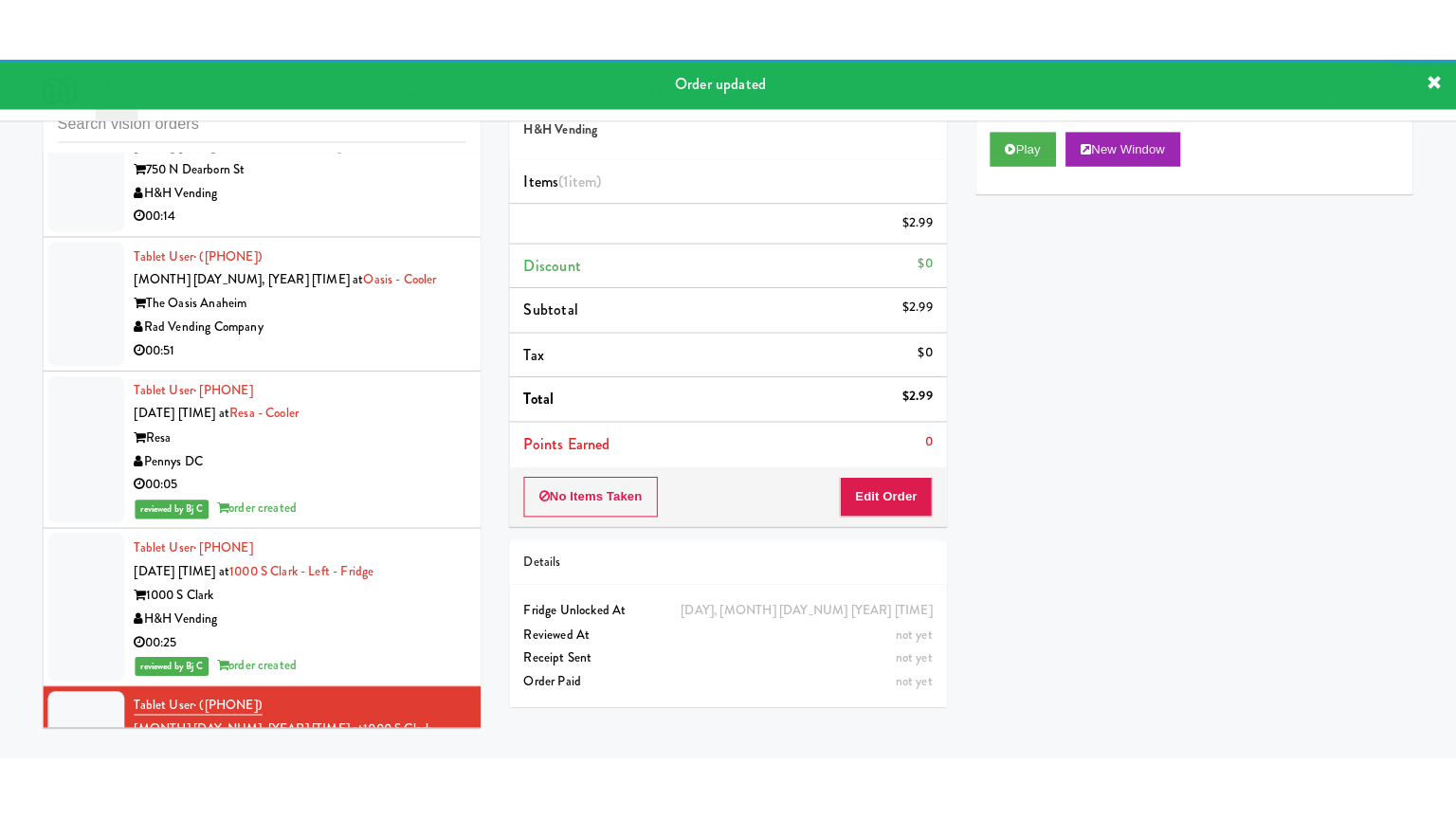 scroll, scrollTop: 22219, scrollLeft: 0, axis: vertical 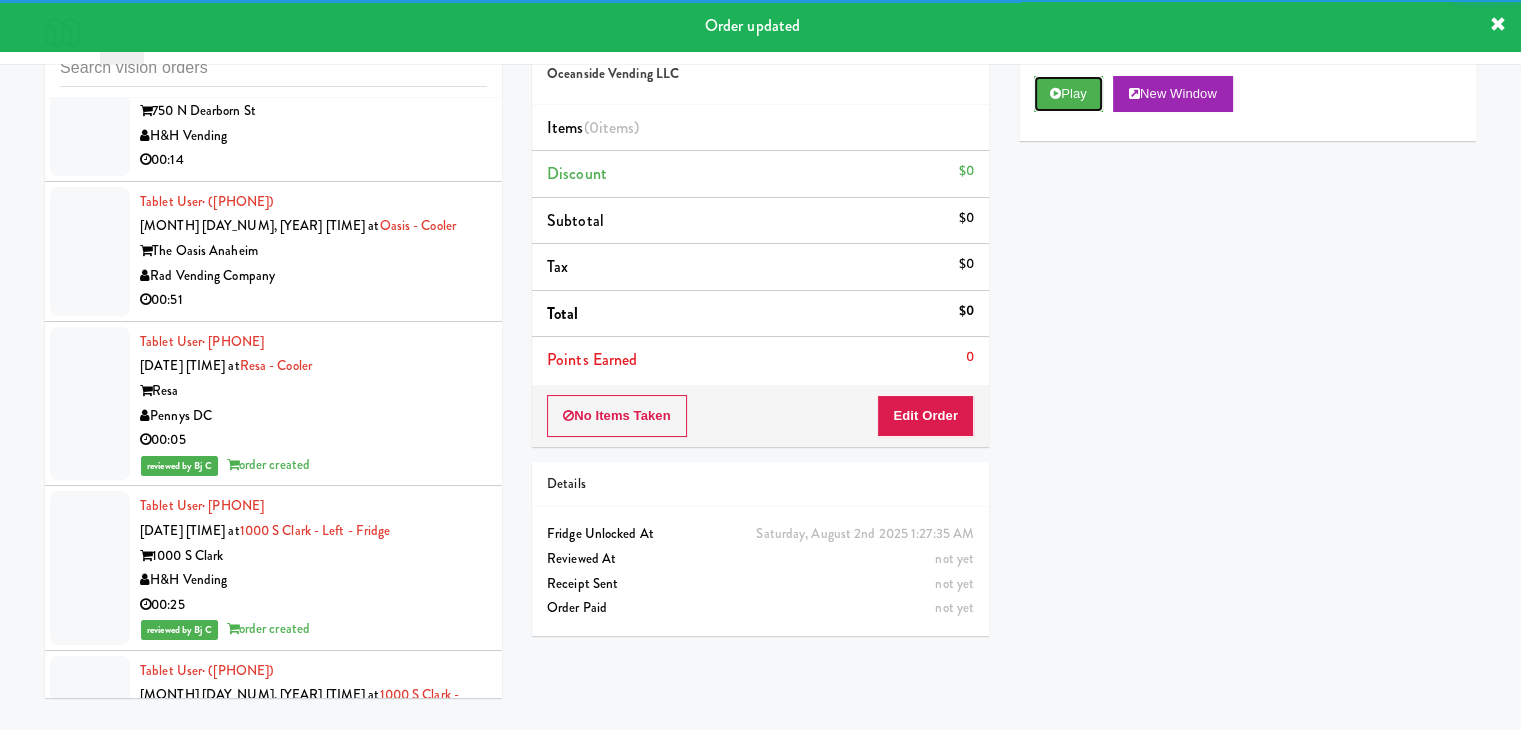 drag, startPoint x: 1060, startPoint y: 92, endPoint x: 1022, endPoint y: 253, distance: 165.42369 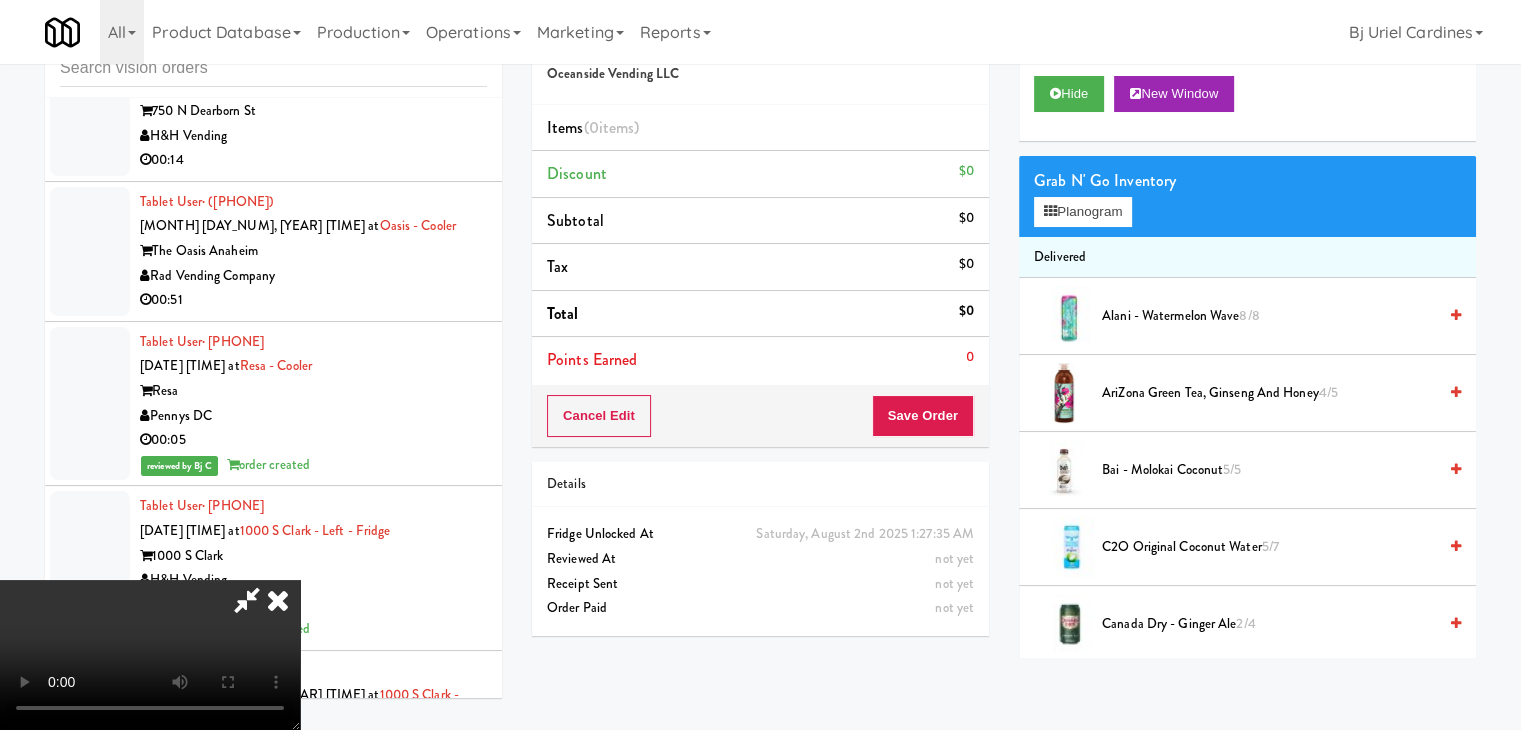 type 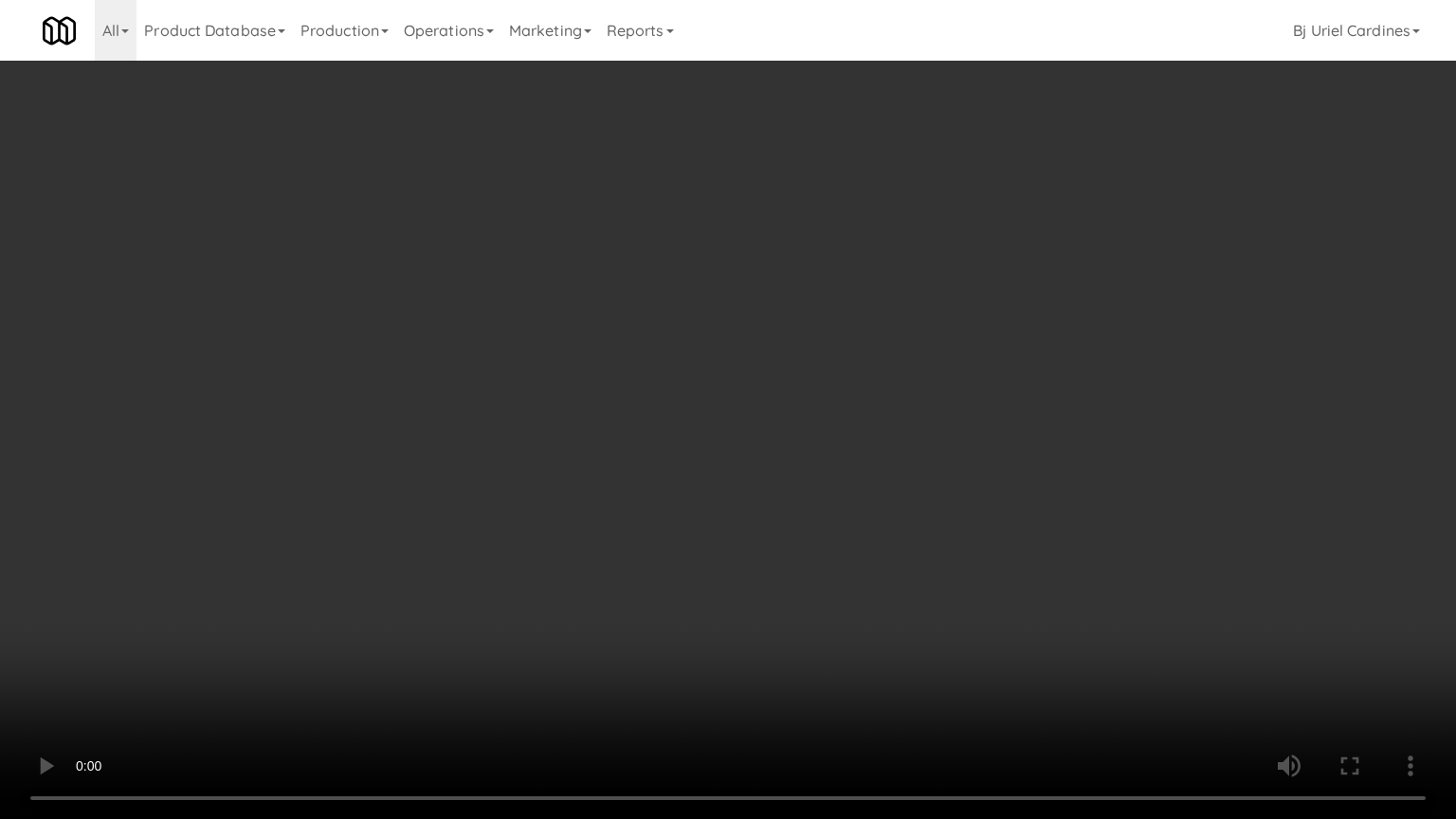 drag, startPoint x: 920, startPoint y: 599, endPoint x: 1069, endPoint y: 325, distance: 311.8926 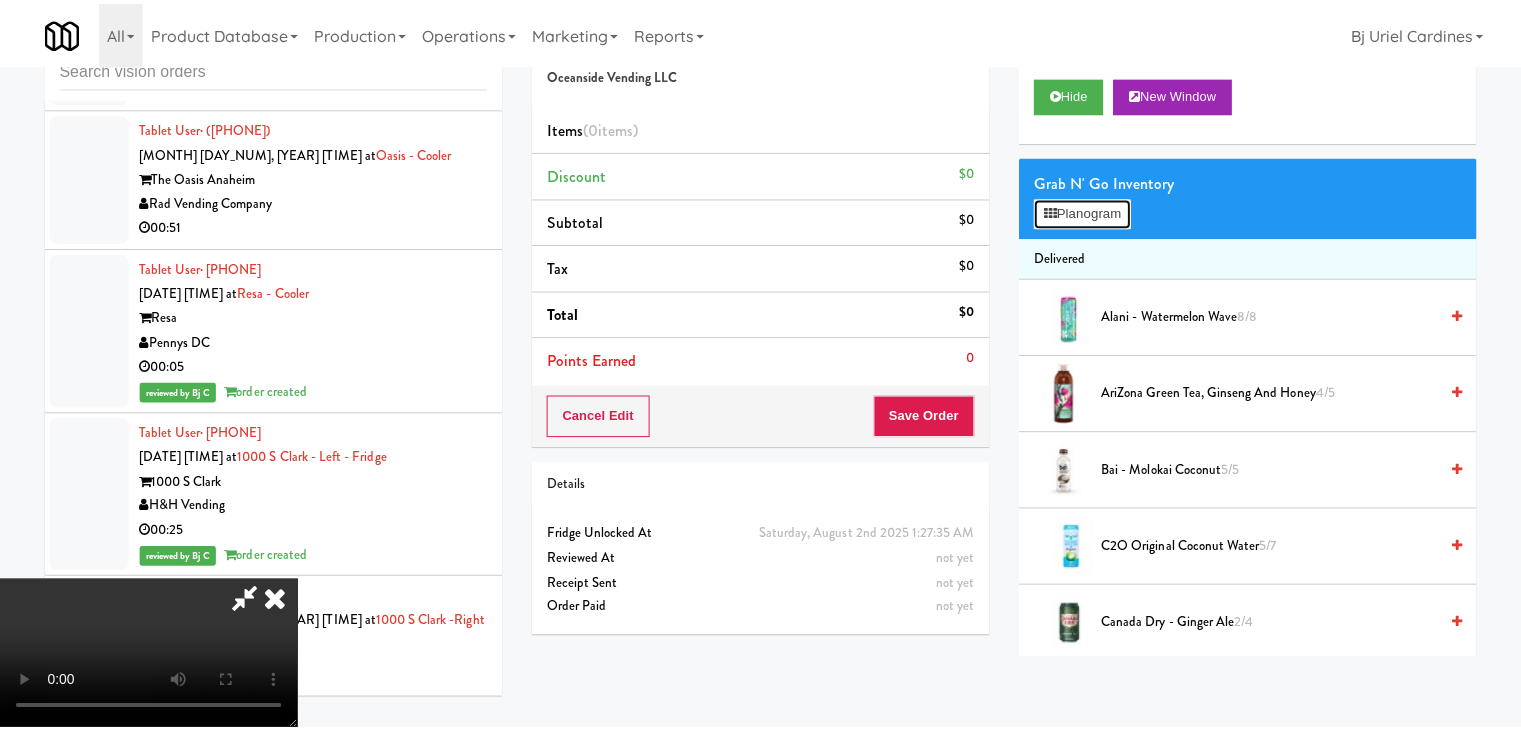 scroll, scrollTop: 23416, scrollLeft: 0, axis: vertical 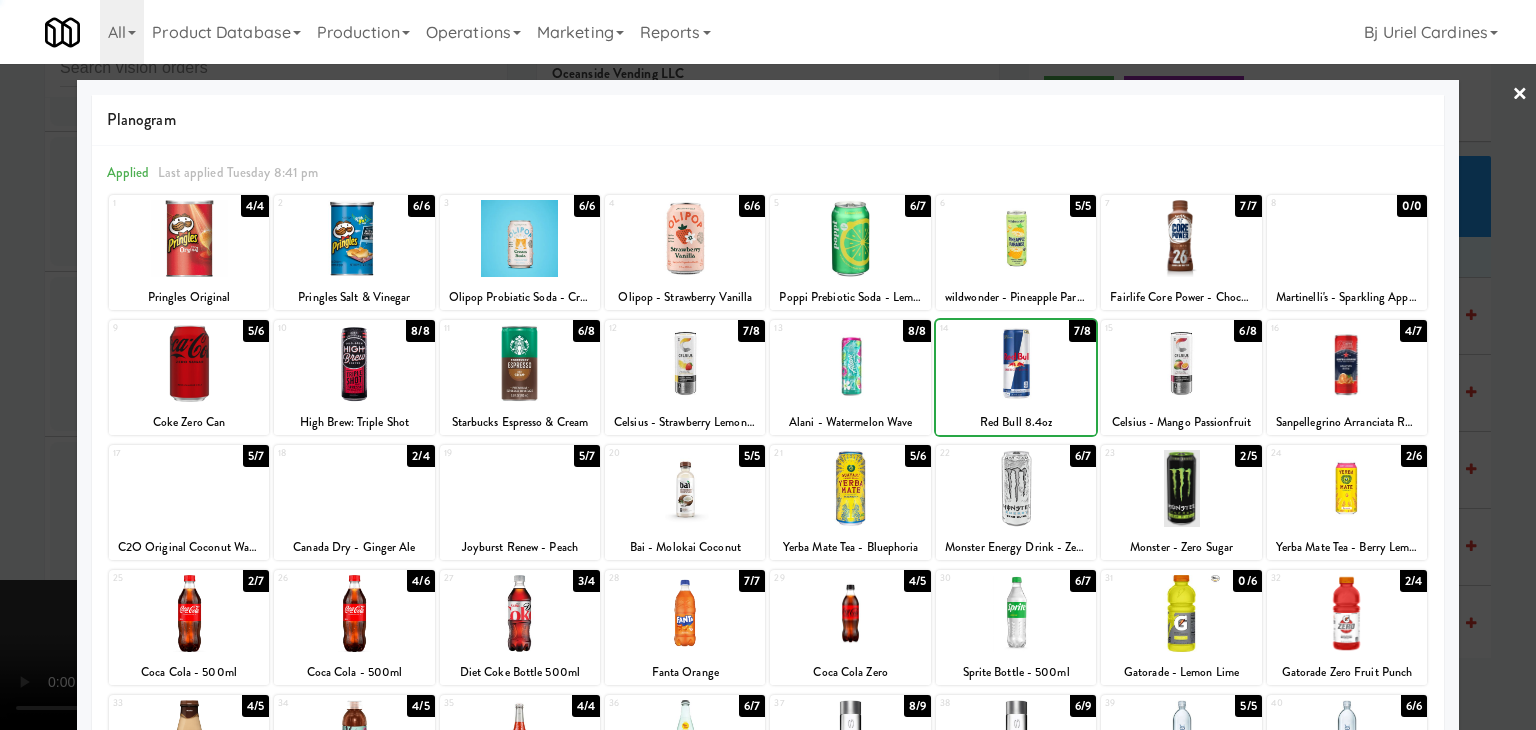 drag, startPoint x: 0, startPoint y: 407, endPoint x: 542, endPoint y: 484, distance: 547.44226 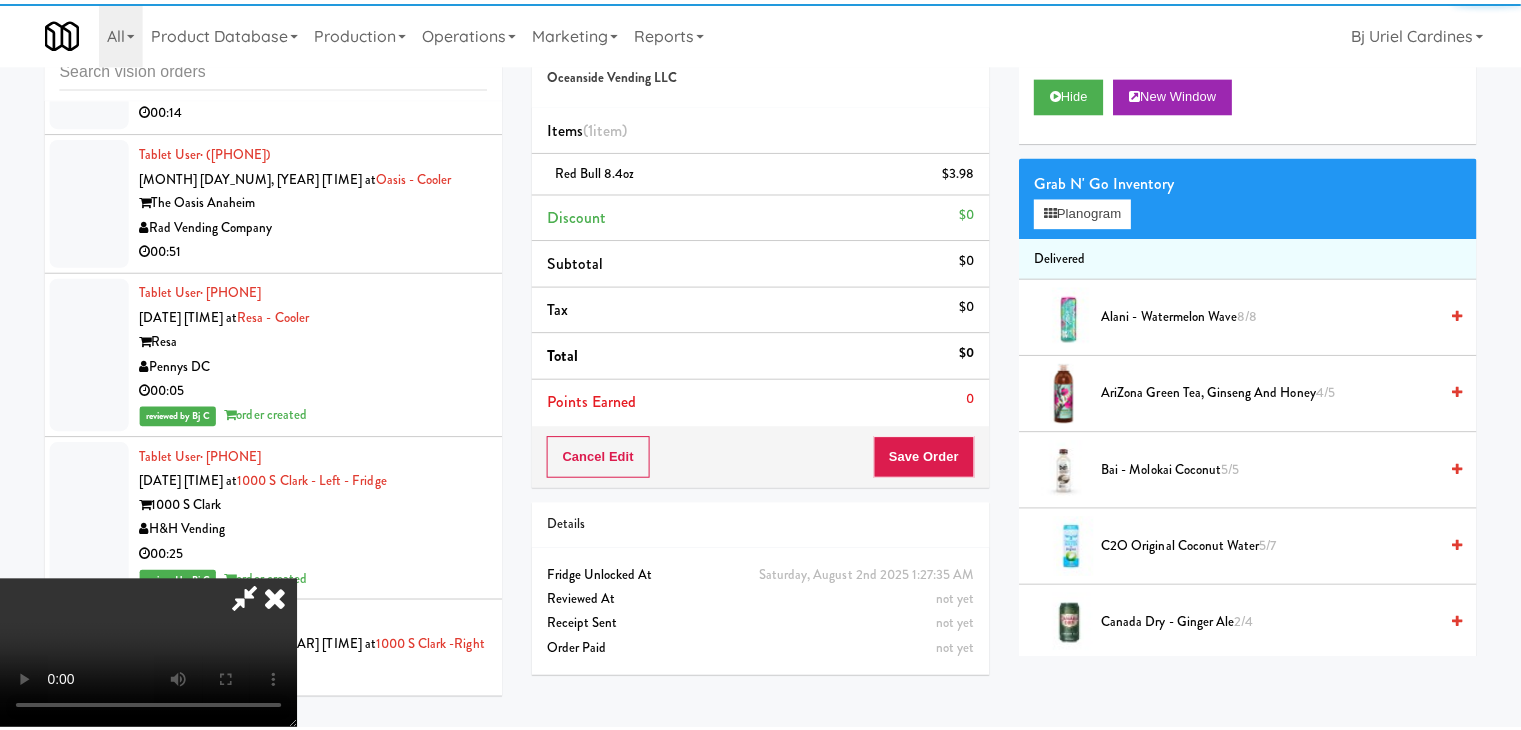 scroll, scrollTop: 23440, scrollLeft: 0, axis: vertical 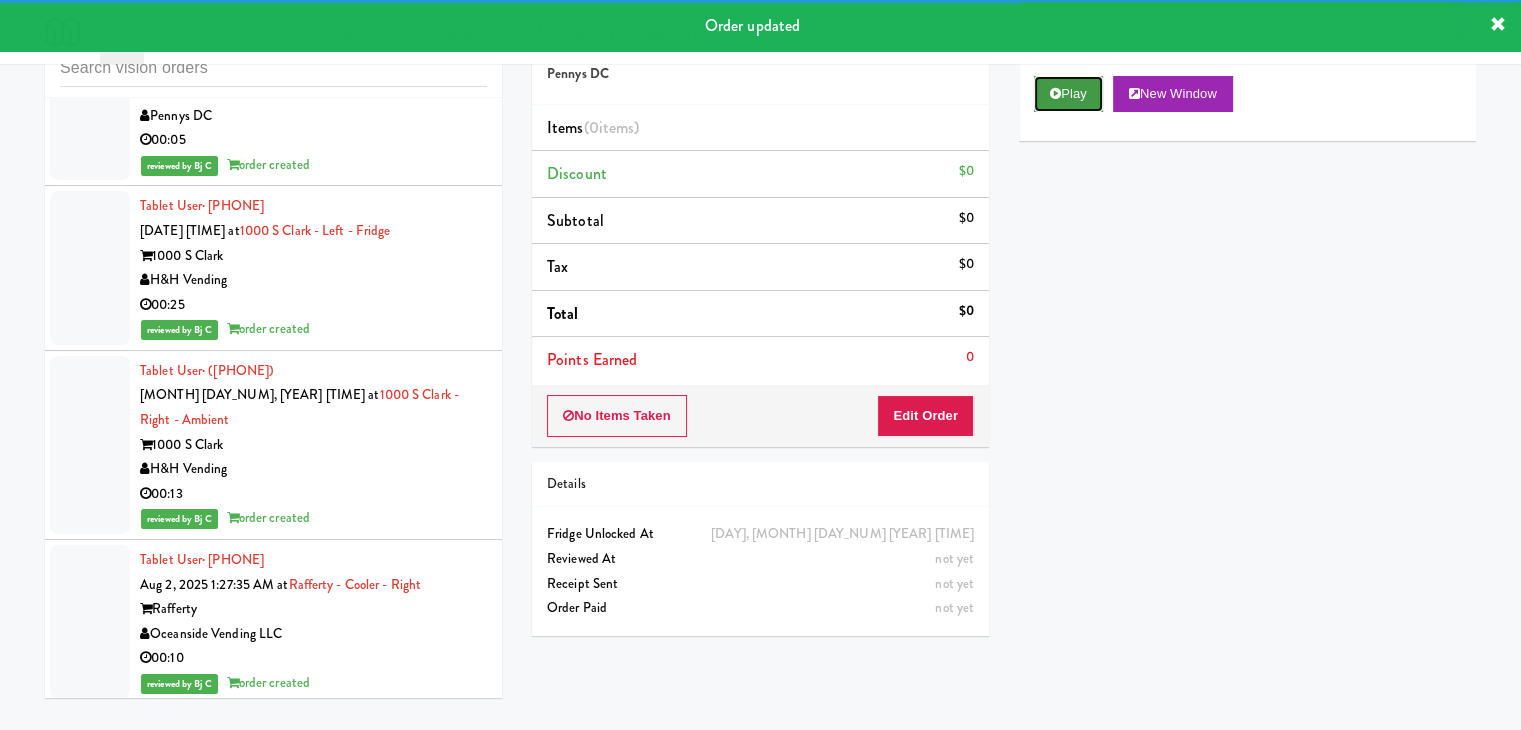 drag, startPoint x: 1038, startPoint y: 90, endPoint x: 1047, endPoint y: 100, distance: 13.453624 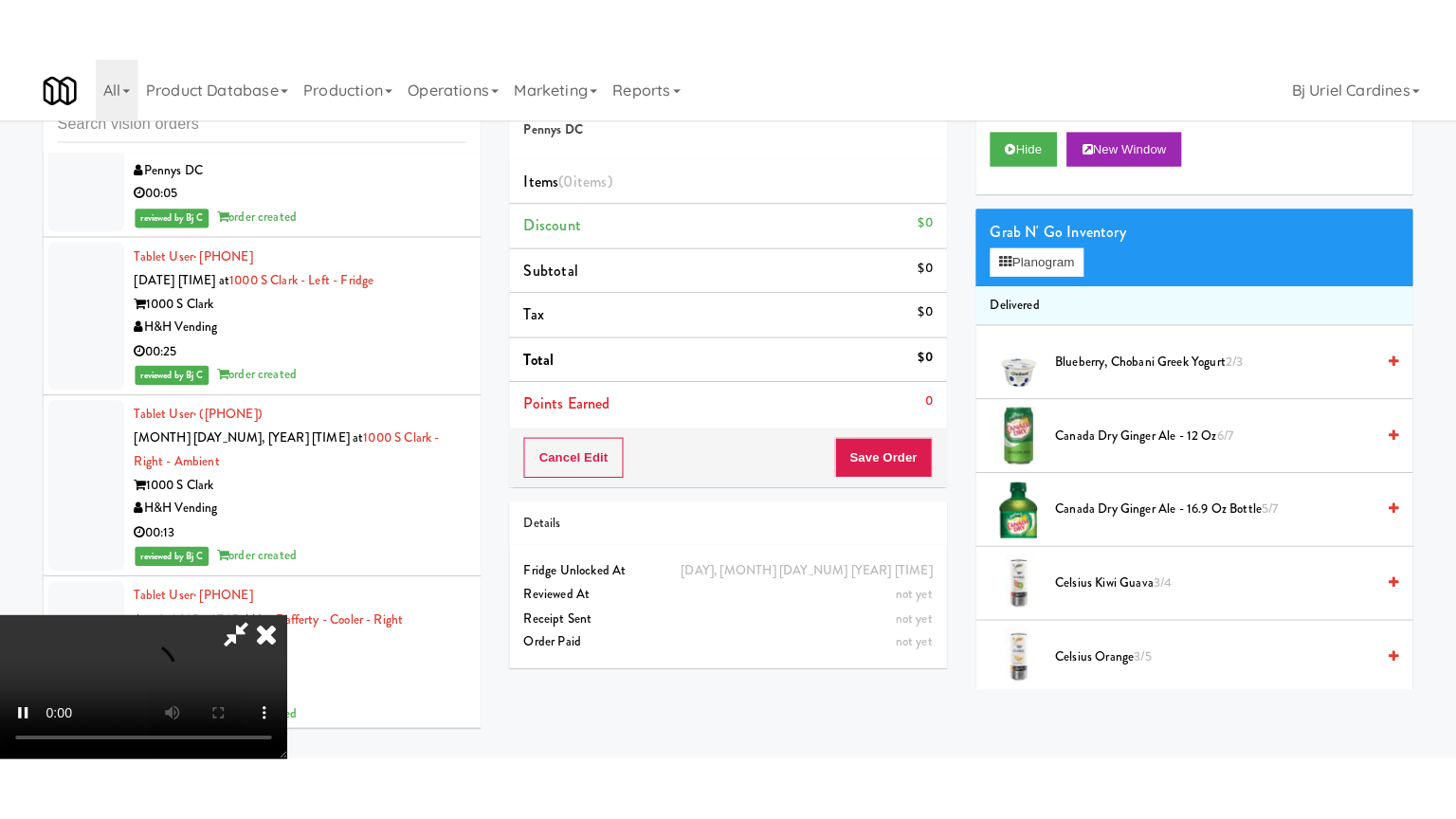scroll, scrollTop: 266, scrollLeft: 0, axis: vertical 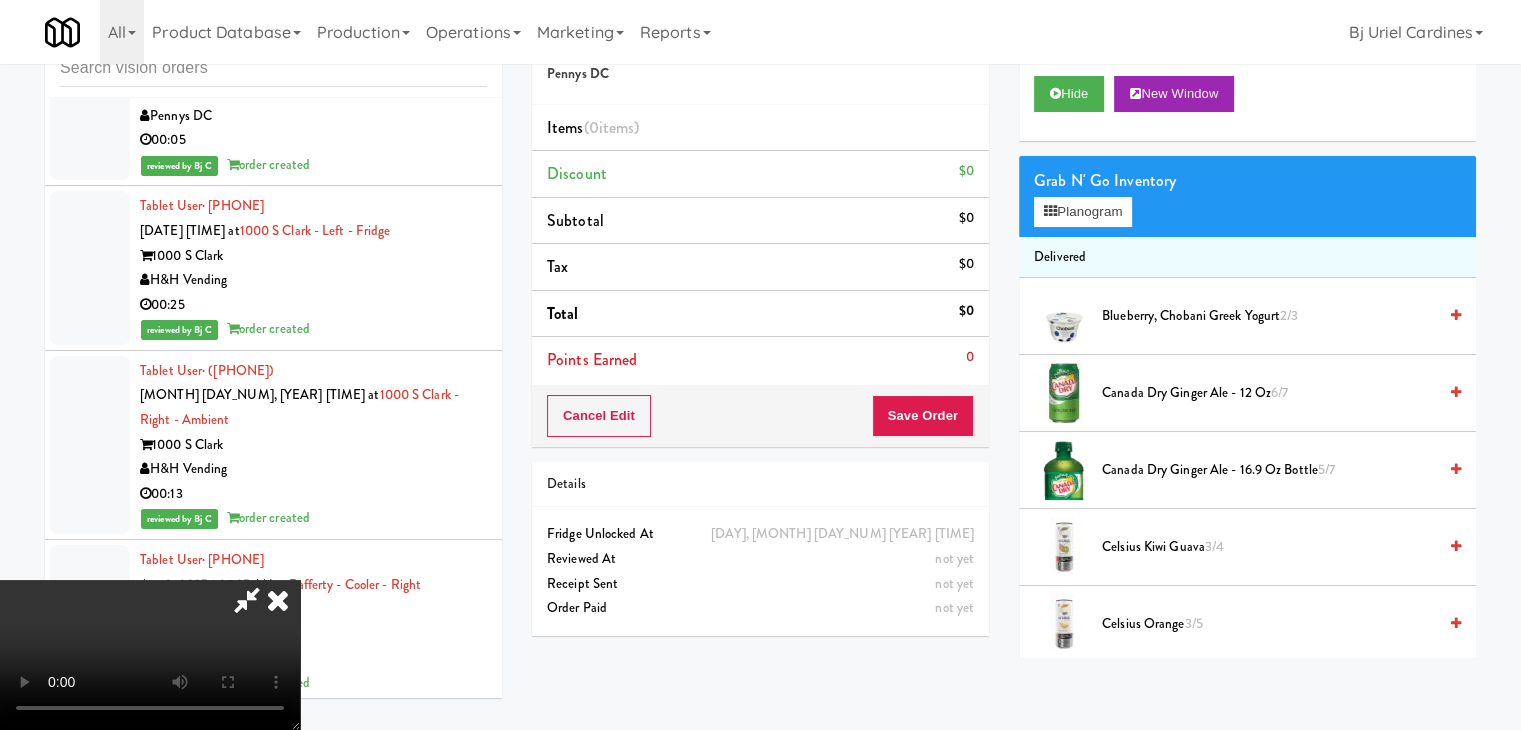 type 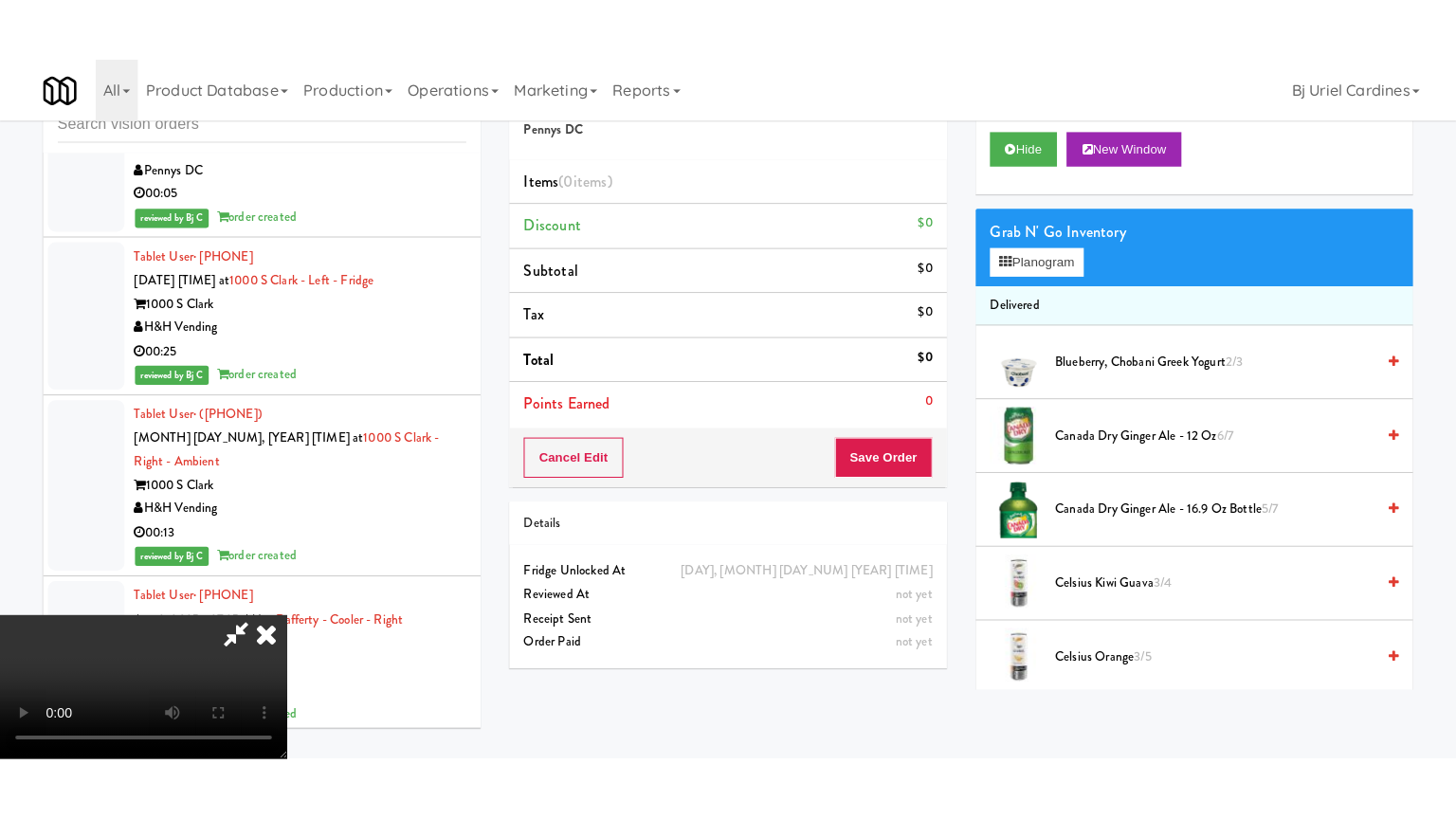 scroll, scrollTop: 0, scrollLeft: 0, axis: both 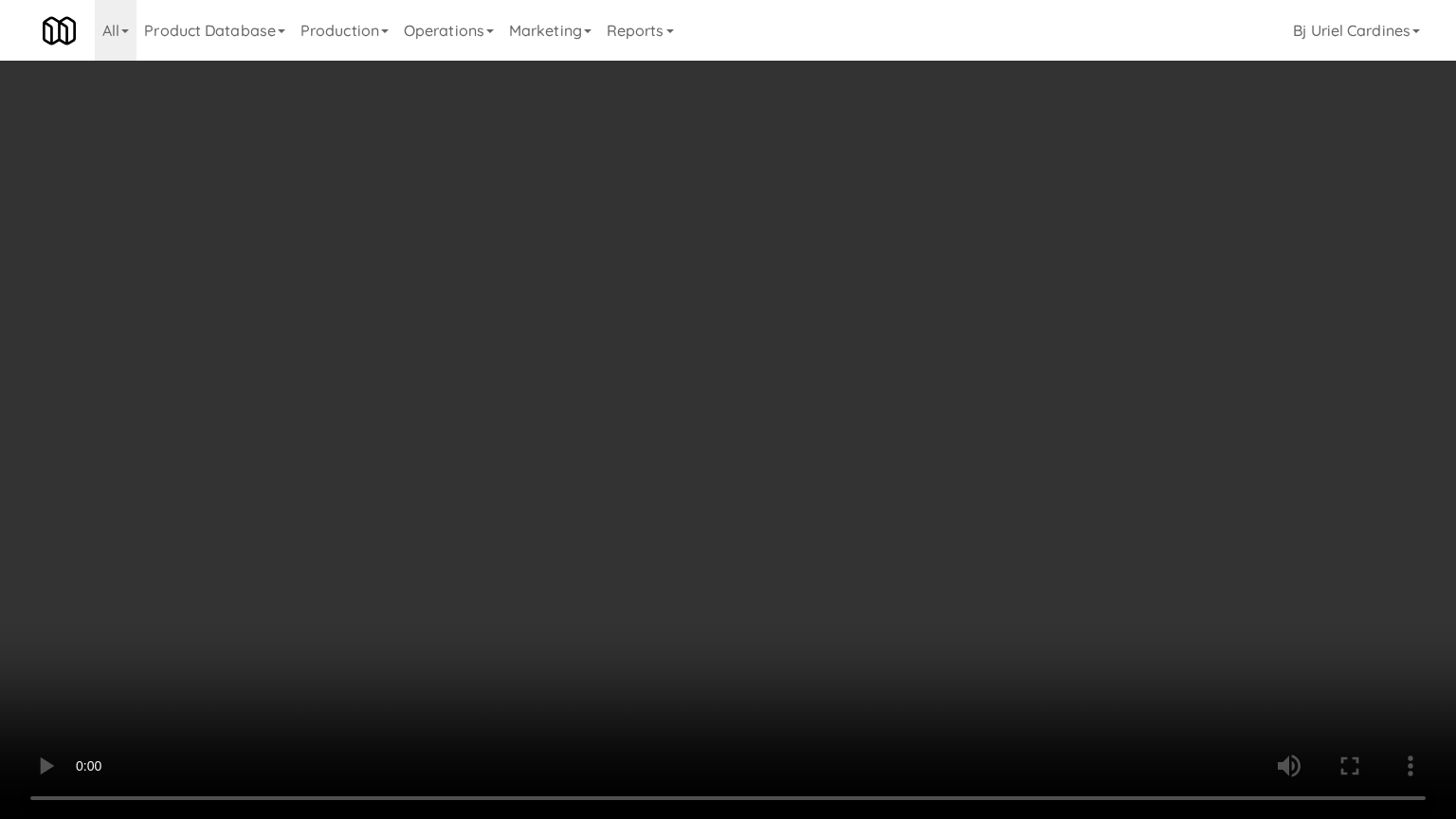 drag, startPoint x: 827, startPoint y: 570, endPoint x: 1024, endPoint y: 300, distance: 334.22896 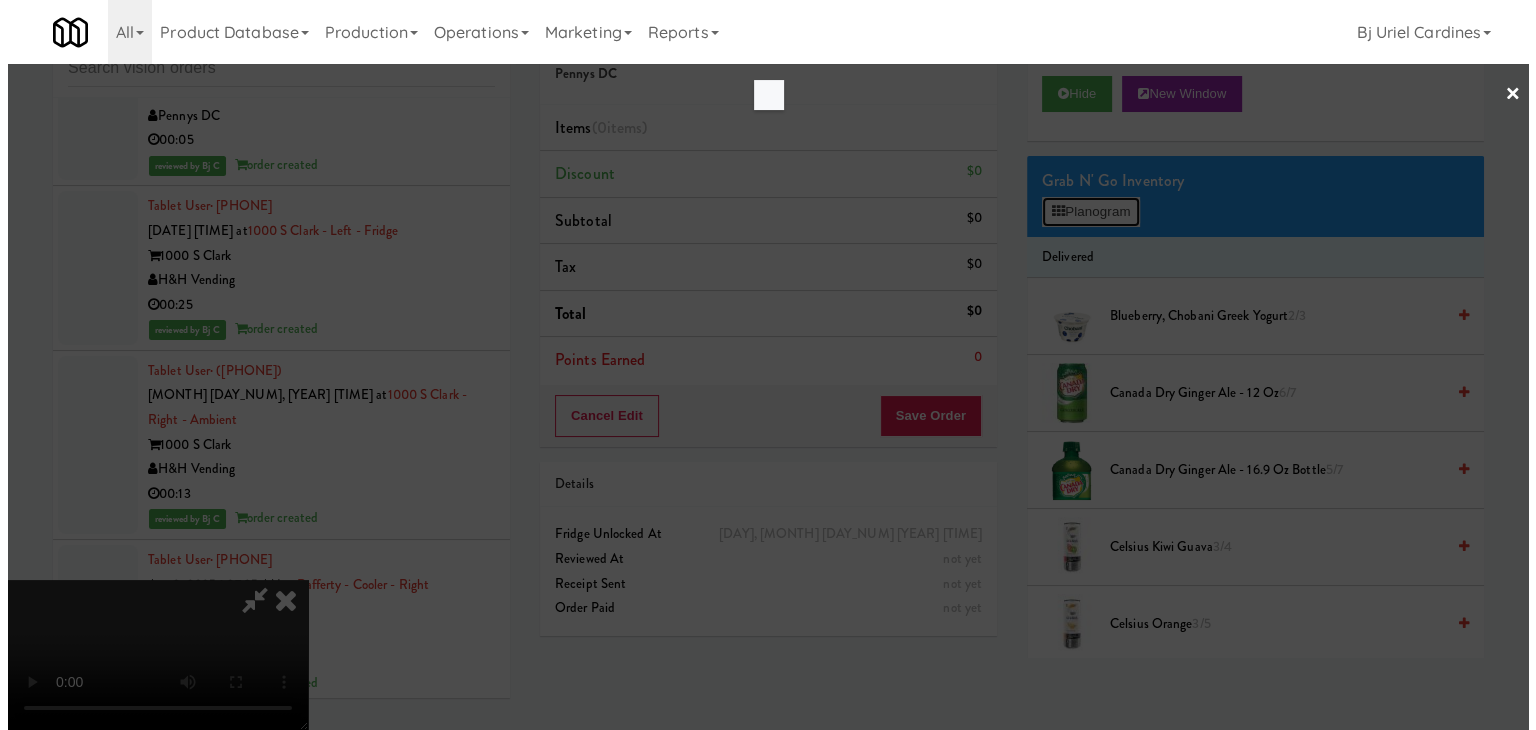 scroll, scrollTop: 23716, scrollLeft: 0, axis: vertical 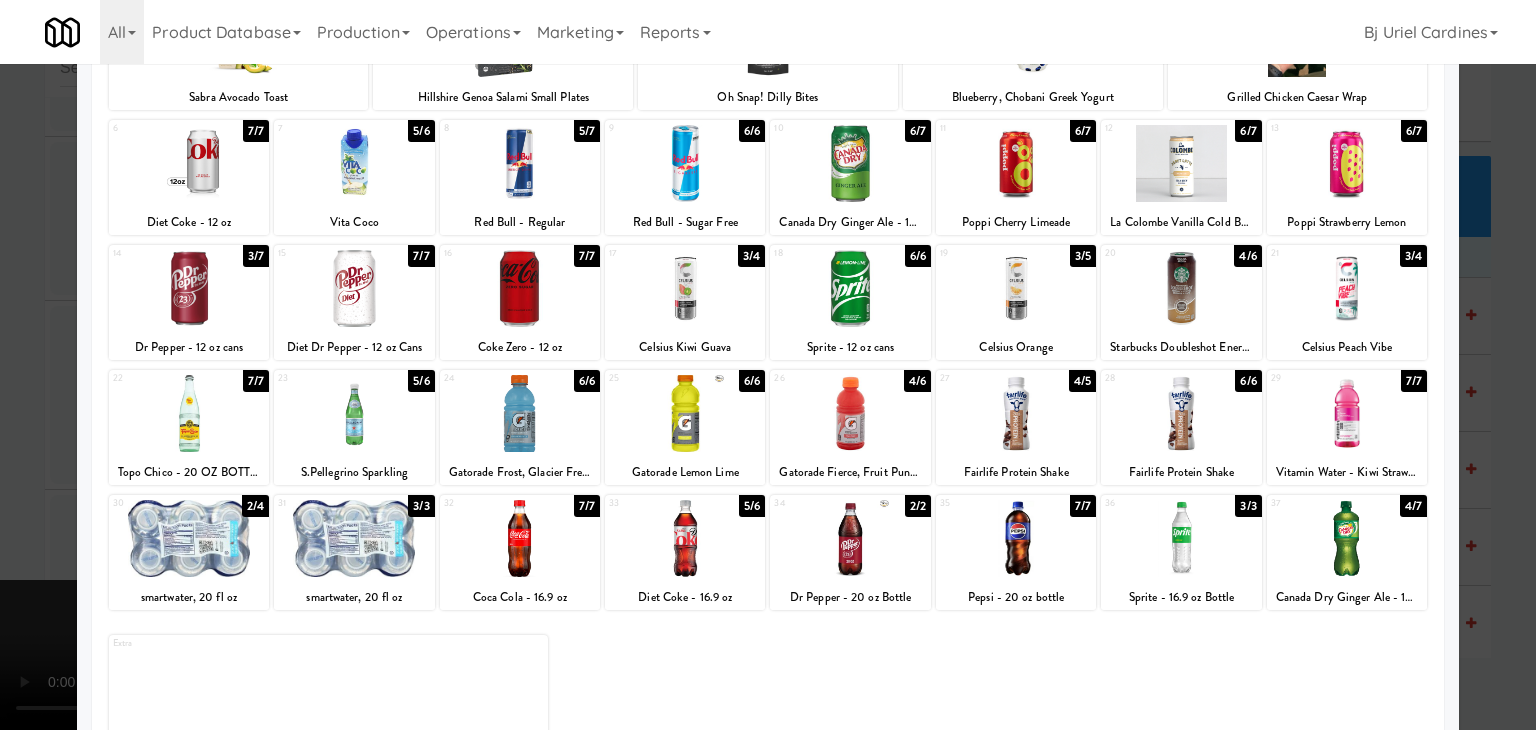 drag, startPoint x: 0, startPoint y: 469, endPoint x: 192, endPoint y: 477, distance: 192.1666 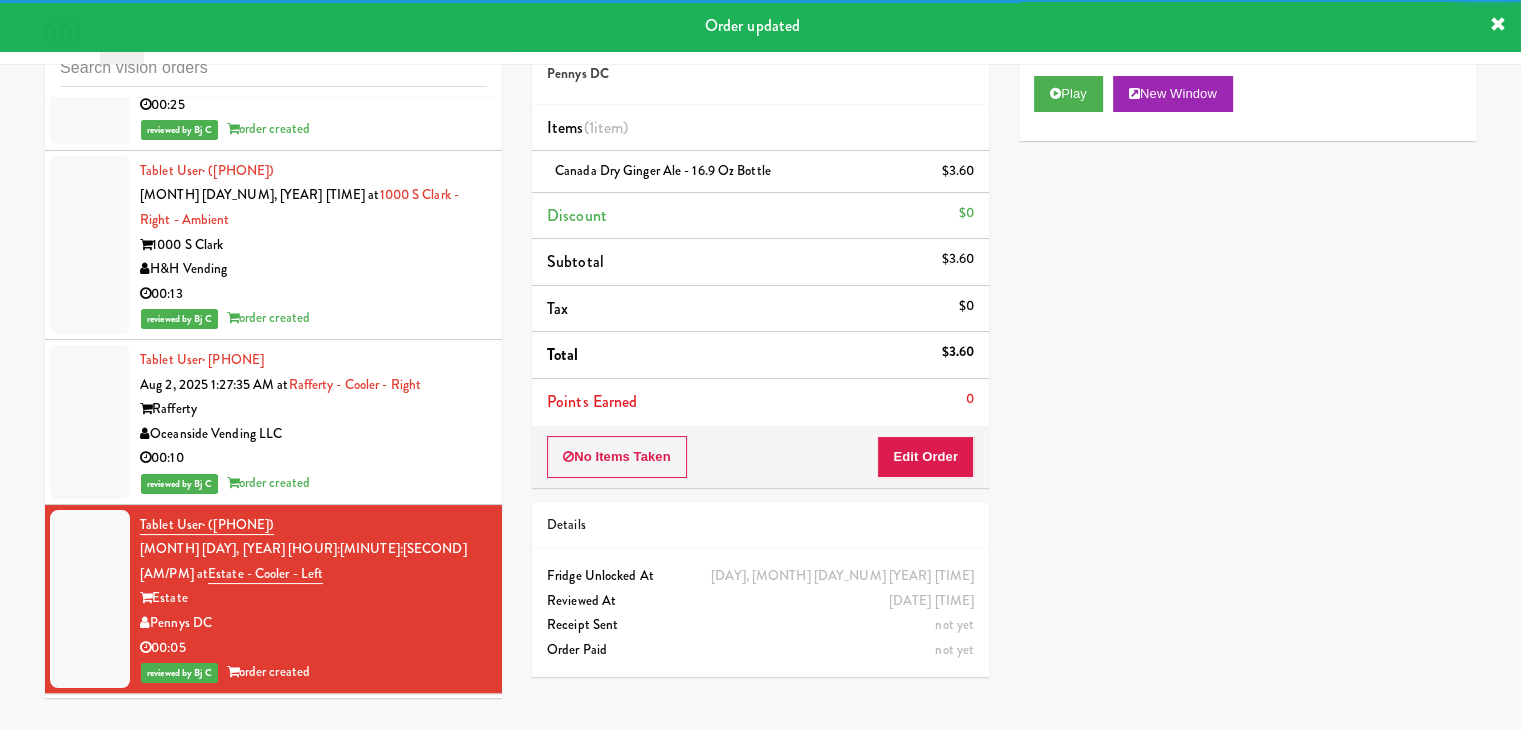 scroll, scrollTop: 23940, scrollLeft: 0, axis: vertical 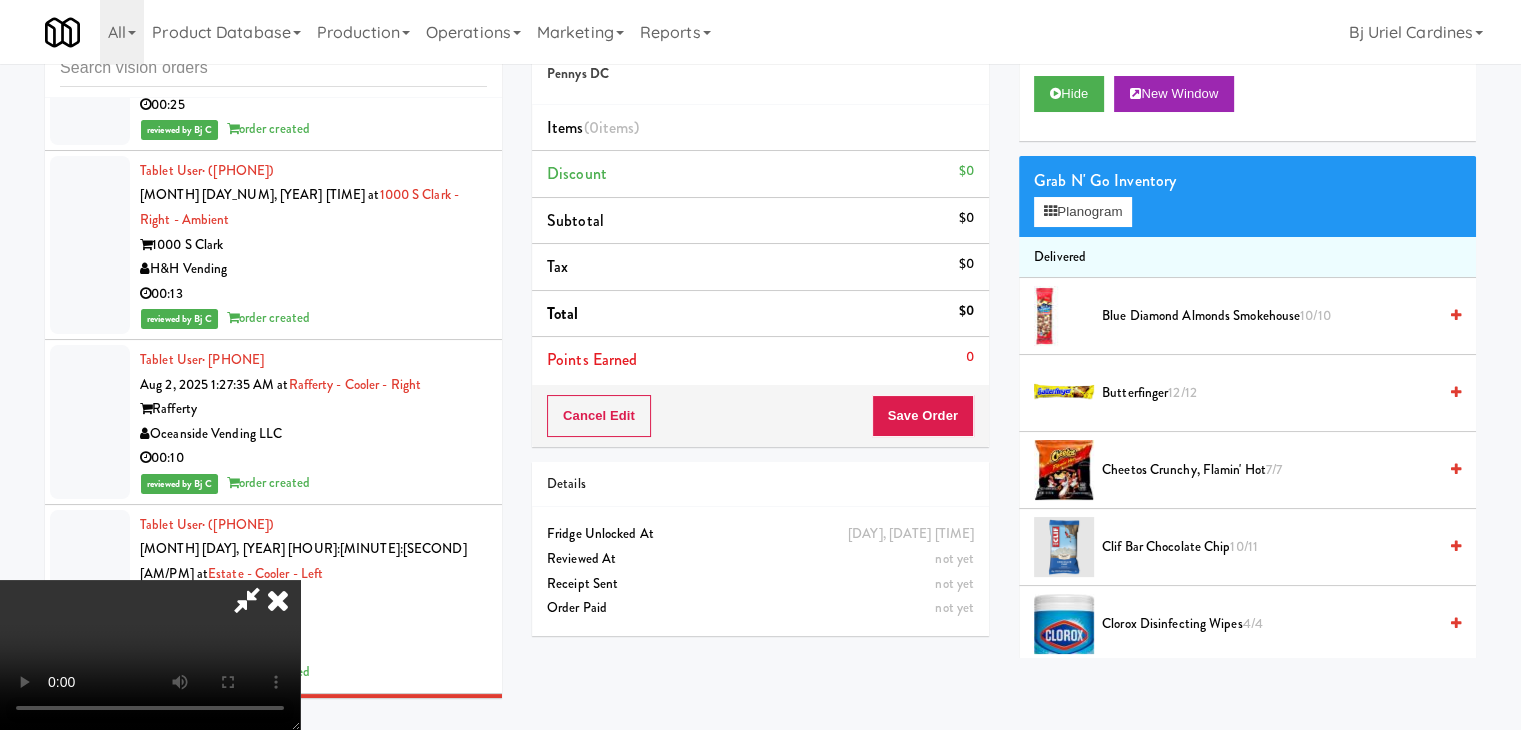 type 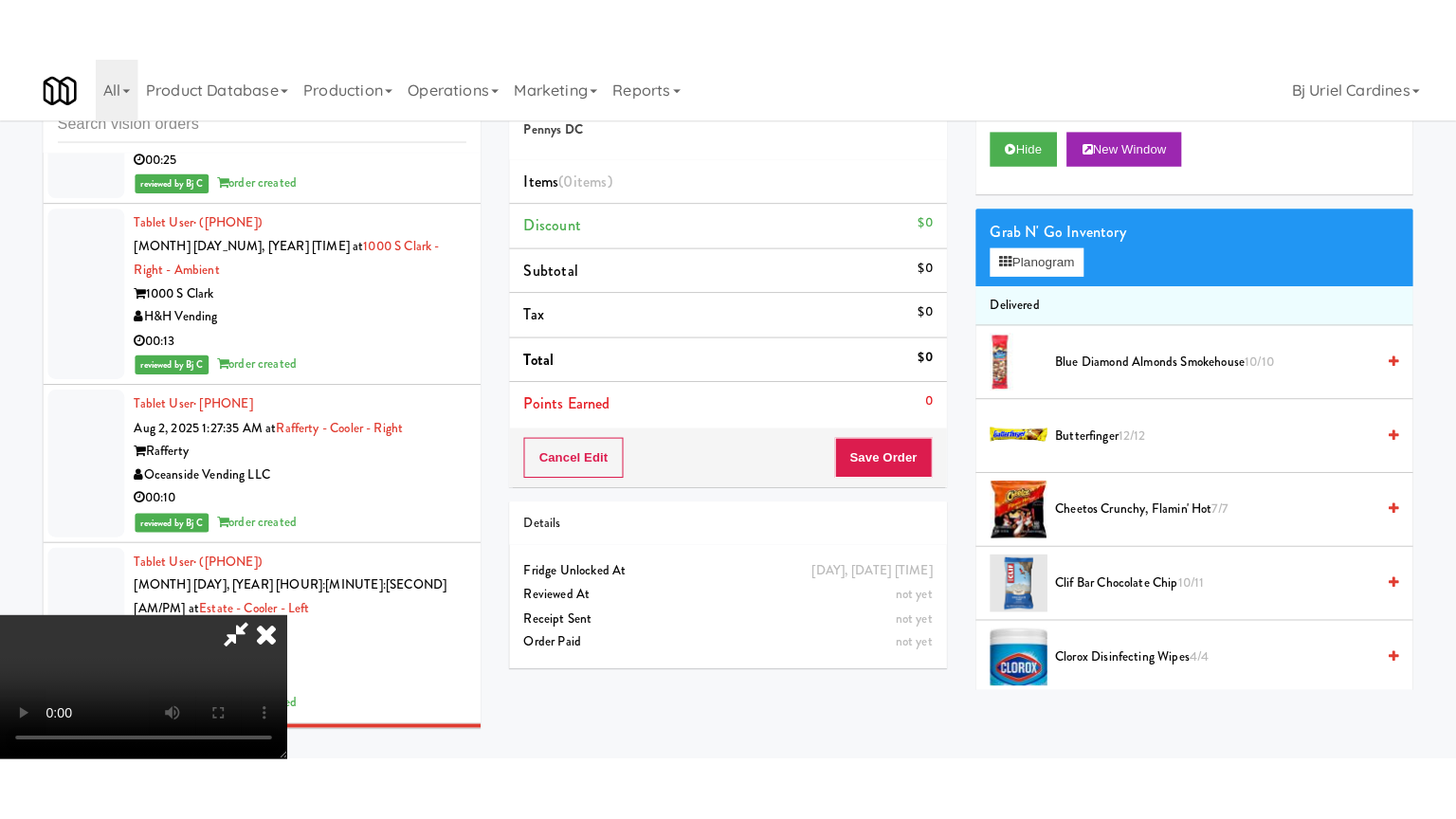 scroll, scrollTop: 0, scrollLeft: 0, axis: both 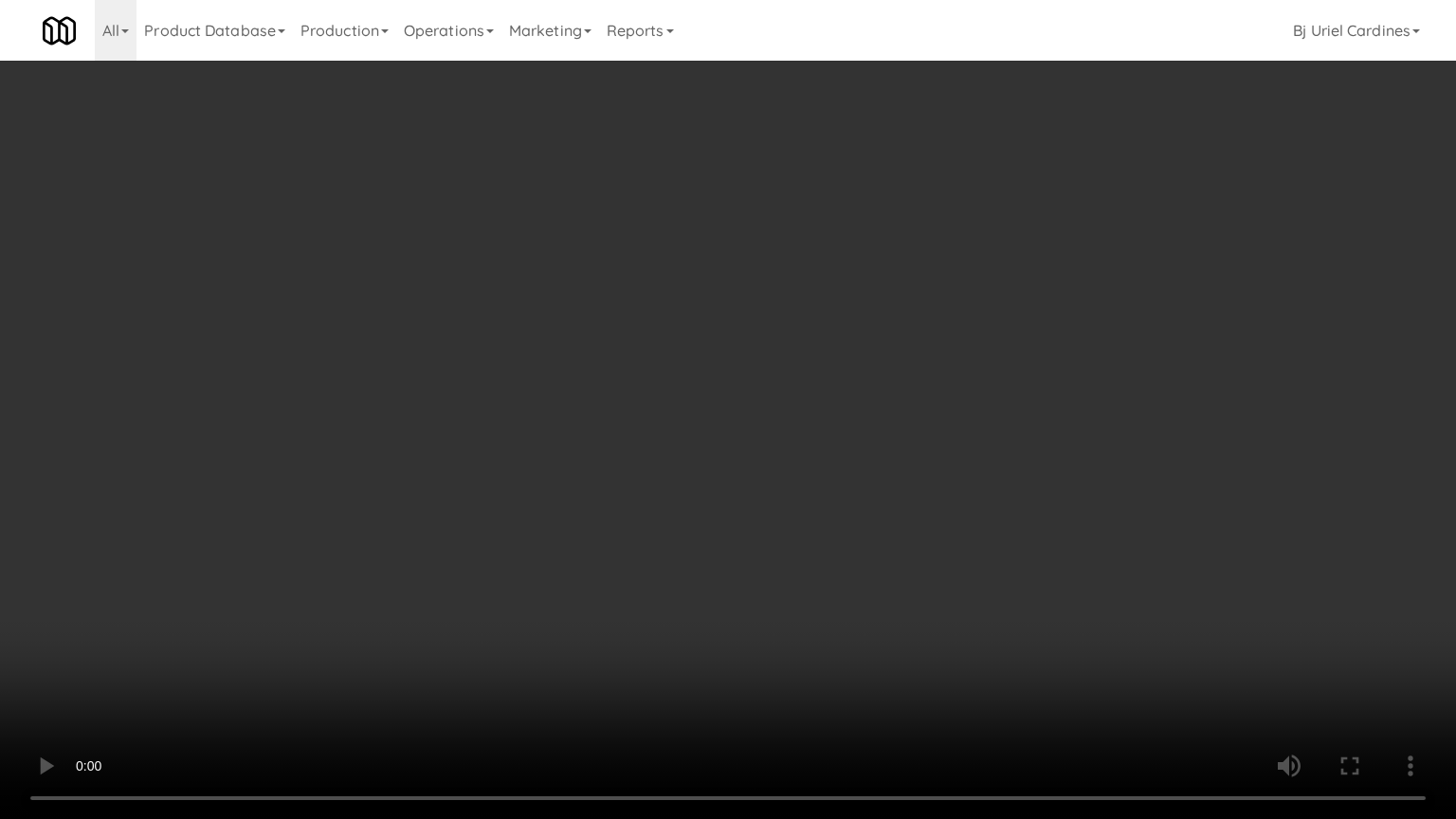 drag, startPoint x: 777, startPoint y: 594, endPoint x: 992, endPoint y: 353, distance: 322.96439 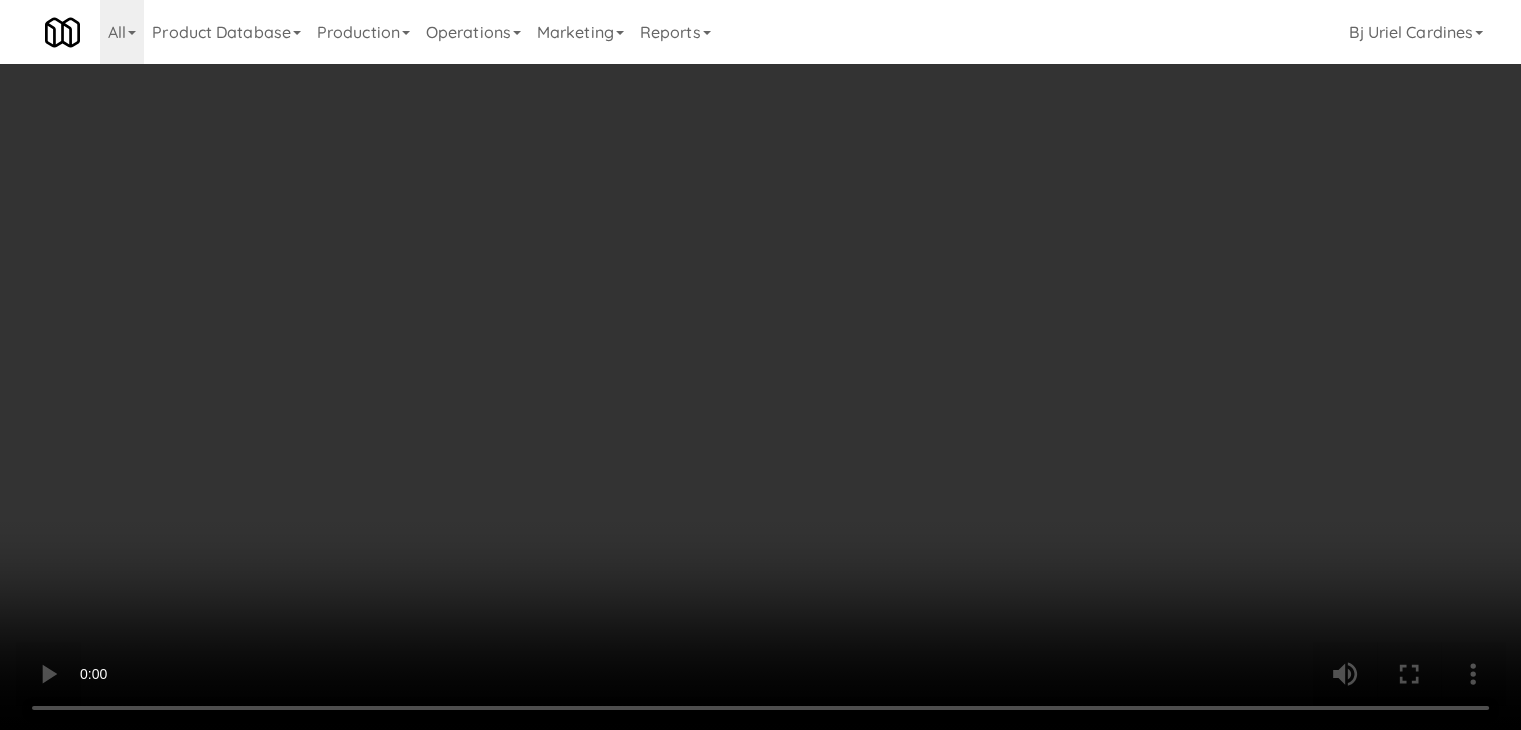 drag, startPoint x: 1106, startPoint y: 197, endPoint x: 1094, endPoint y: 201, distance: 12.649111 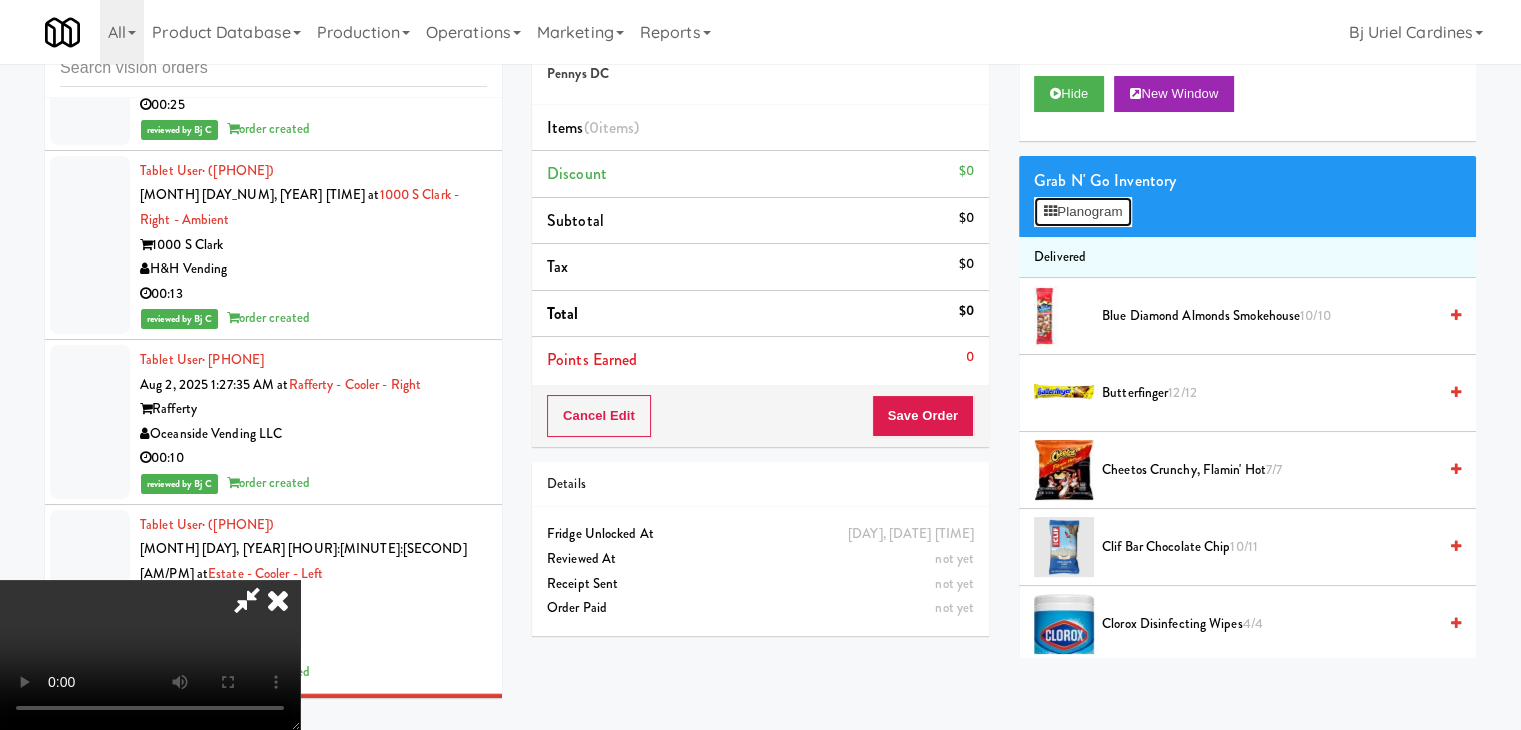 scroll, scrollTop: 23916, scrollLeft: 0, axis: vertical 